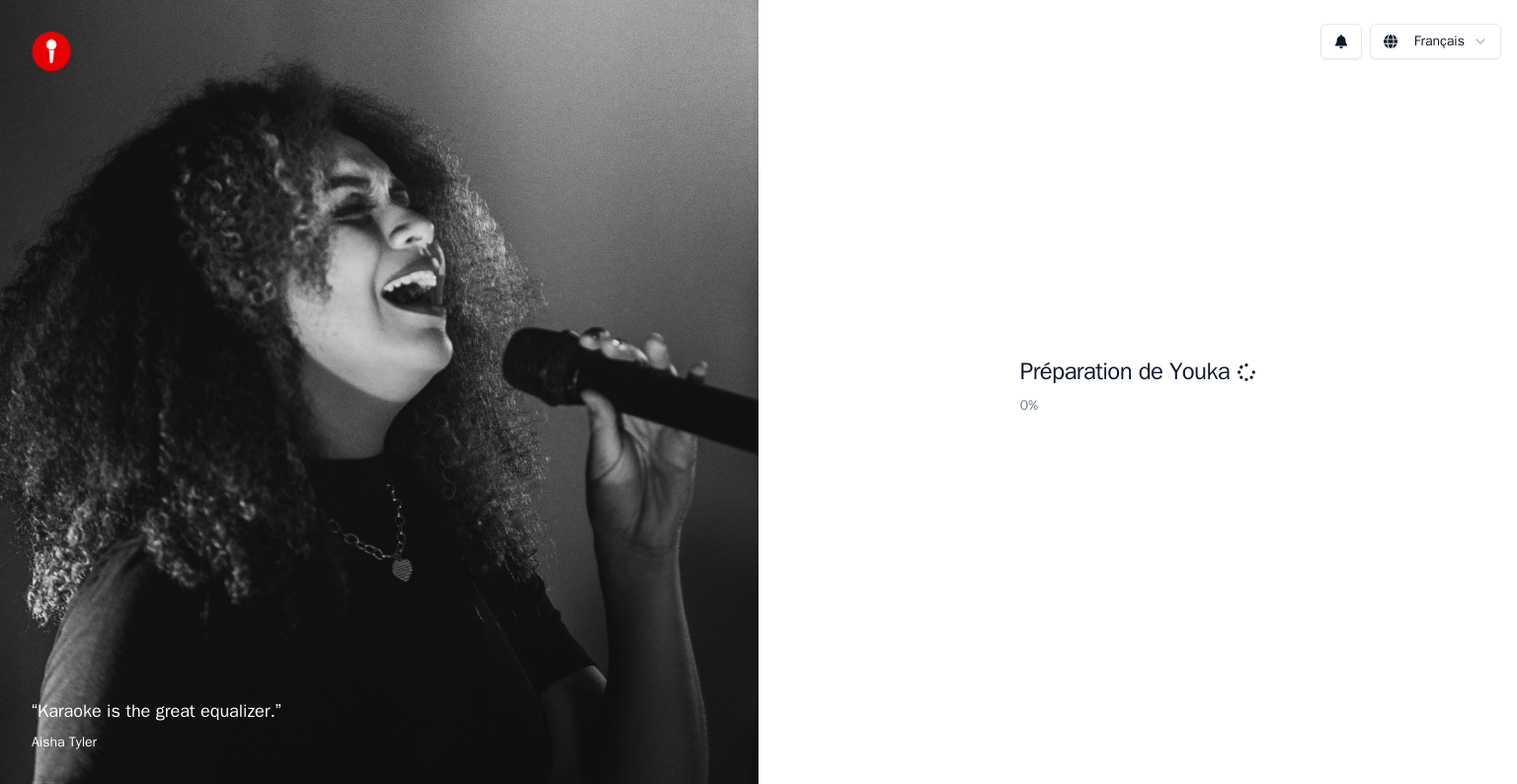 scroll, scrollTop: 0, scrollLeft: 0, axis: both 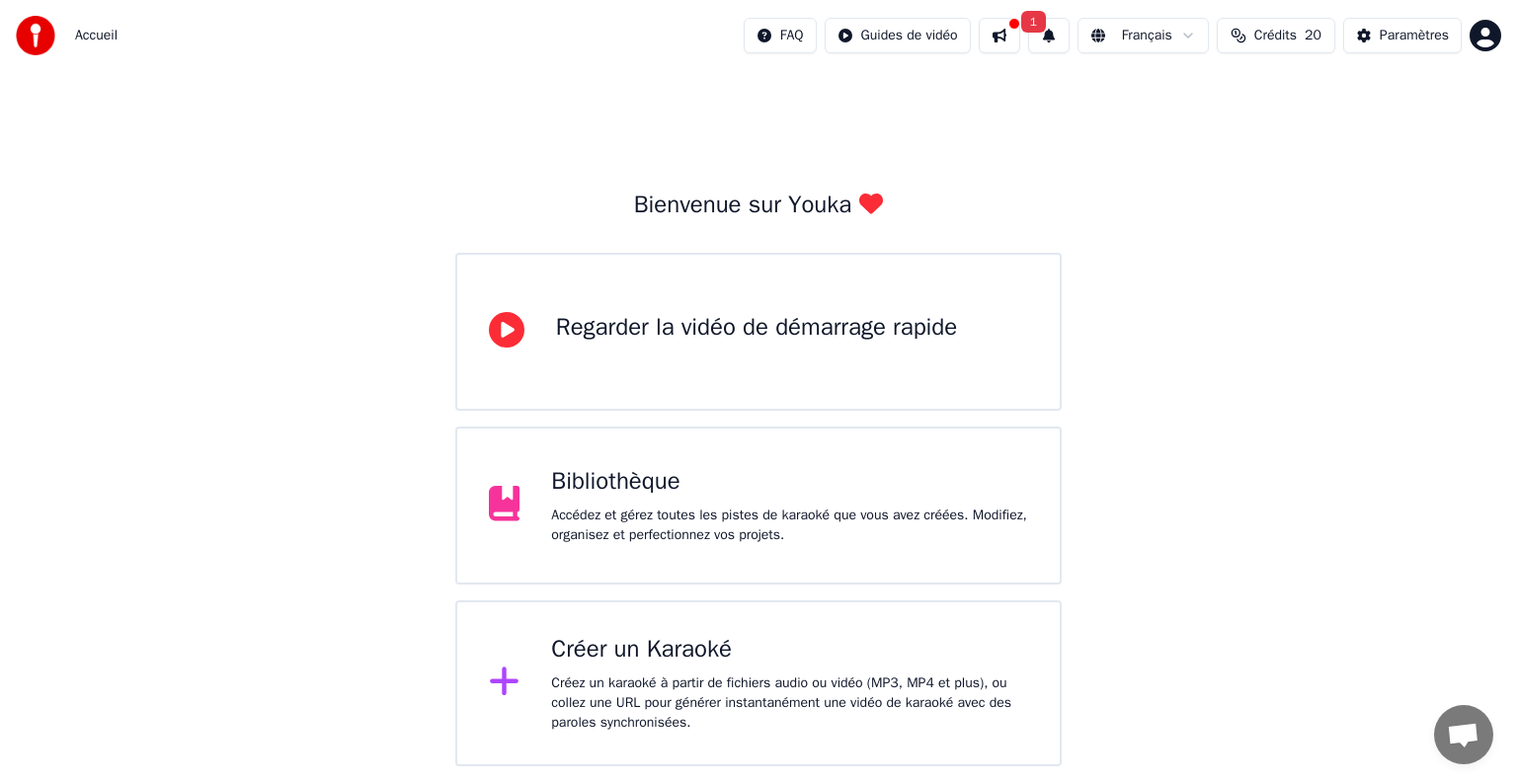 click on "1" at bounding box center [1049, 36] 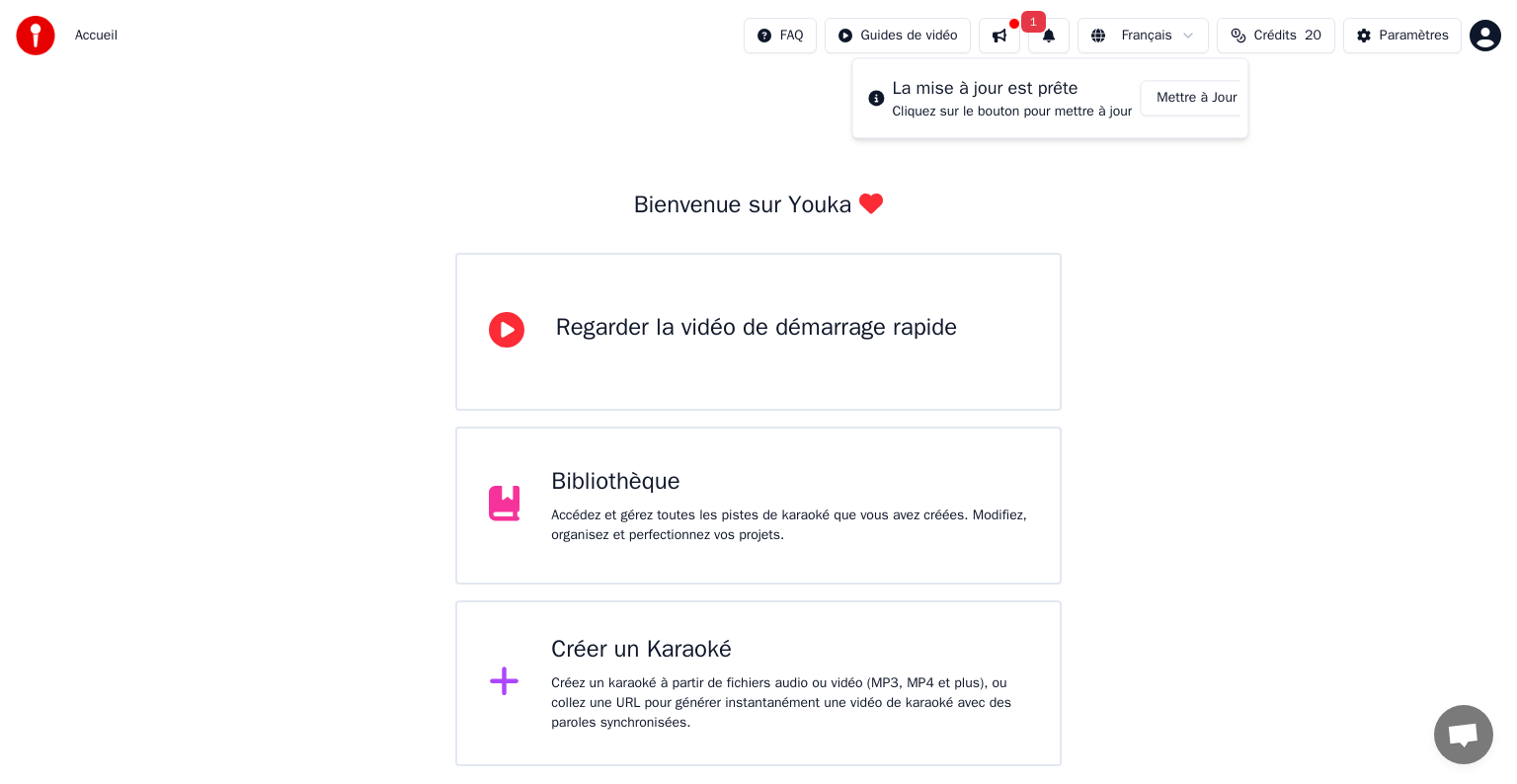 click on "Mettre à Jour" at bounding box center [1196, 98] 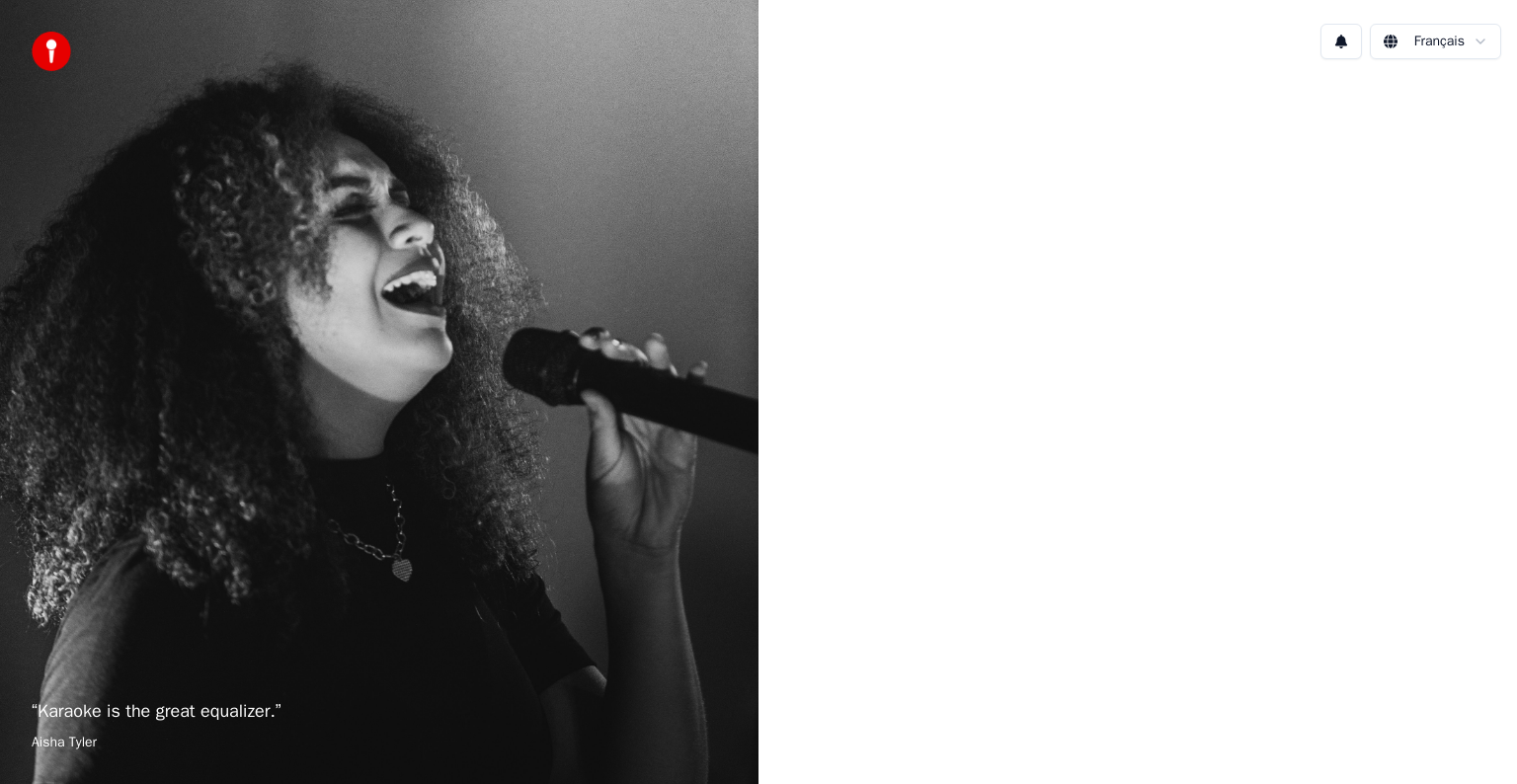 scroll, scrollTop: 0, scrollLeft: 0, axis: both 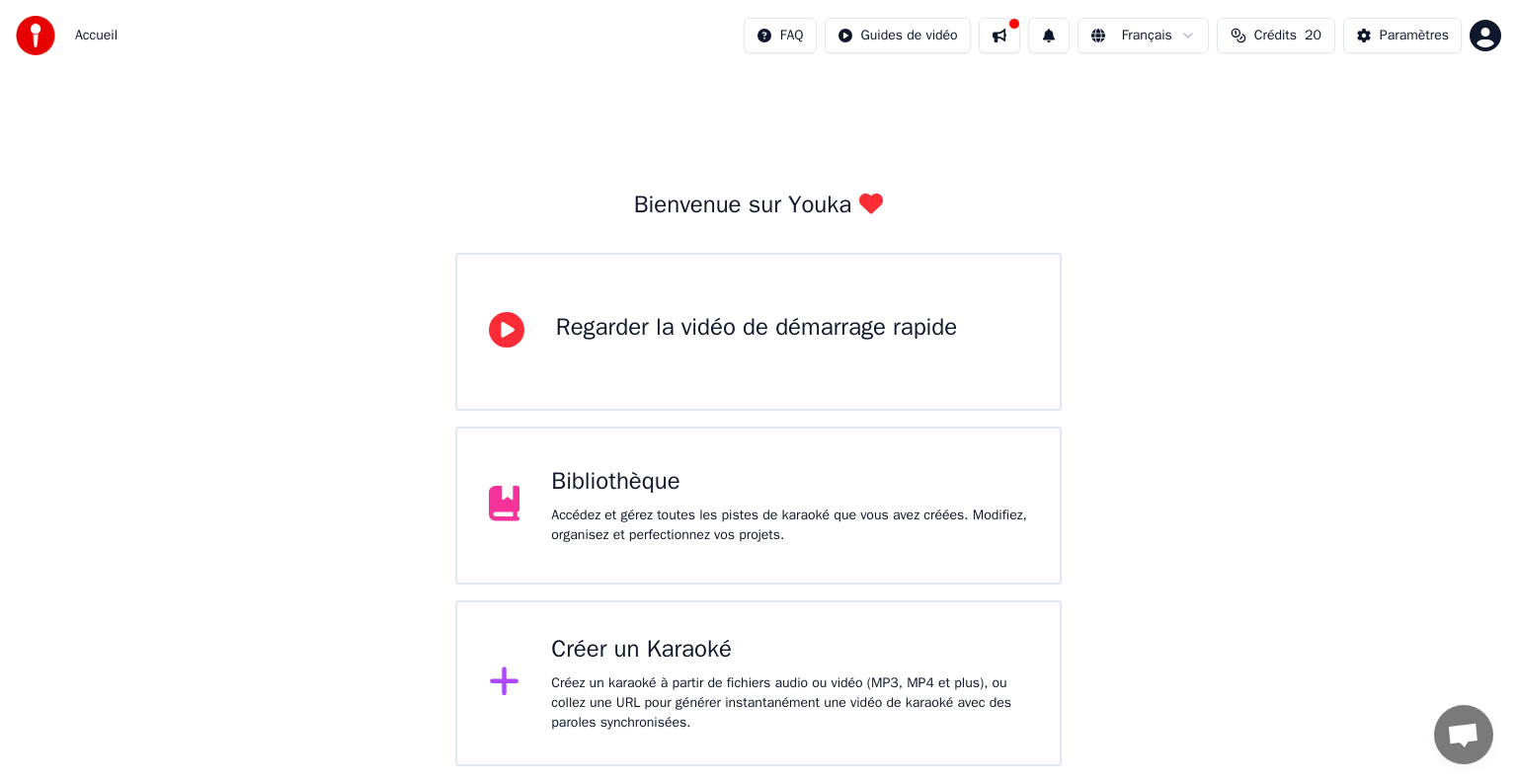 click on "Accédez et gérez toutes les pistes de karaoké que vous avez créées. Modifiez, organisez et perfectionnez vos projets." at bounding box center [789, 525] 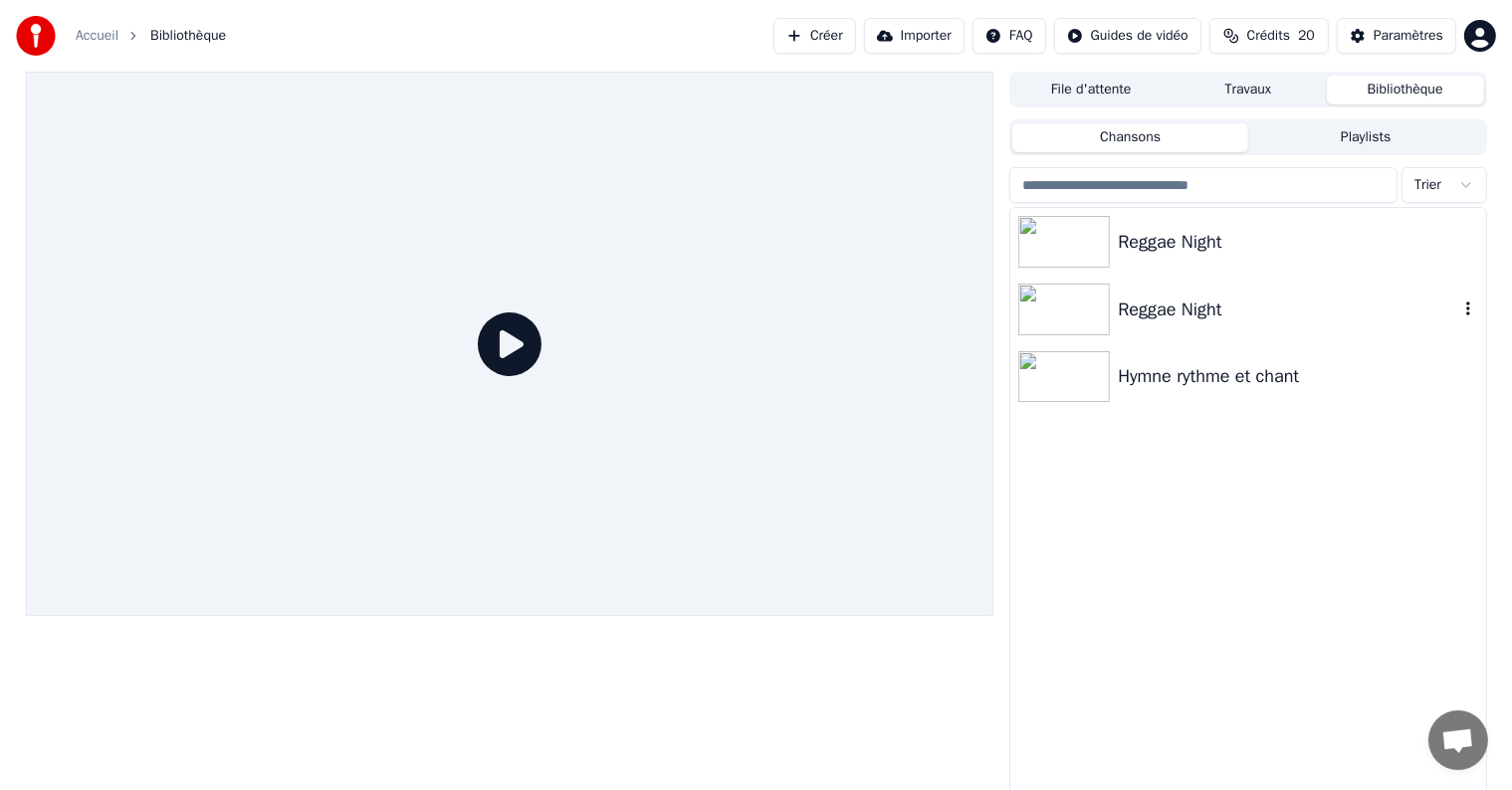 click on "Reggae Night" at bounding box center [1287, 309] 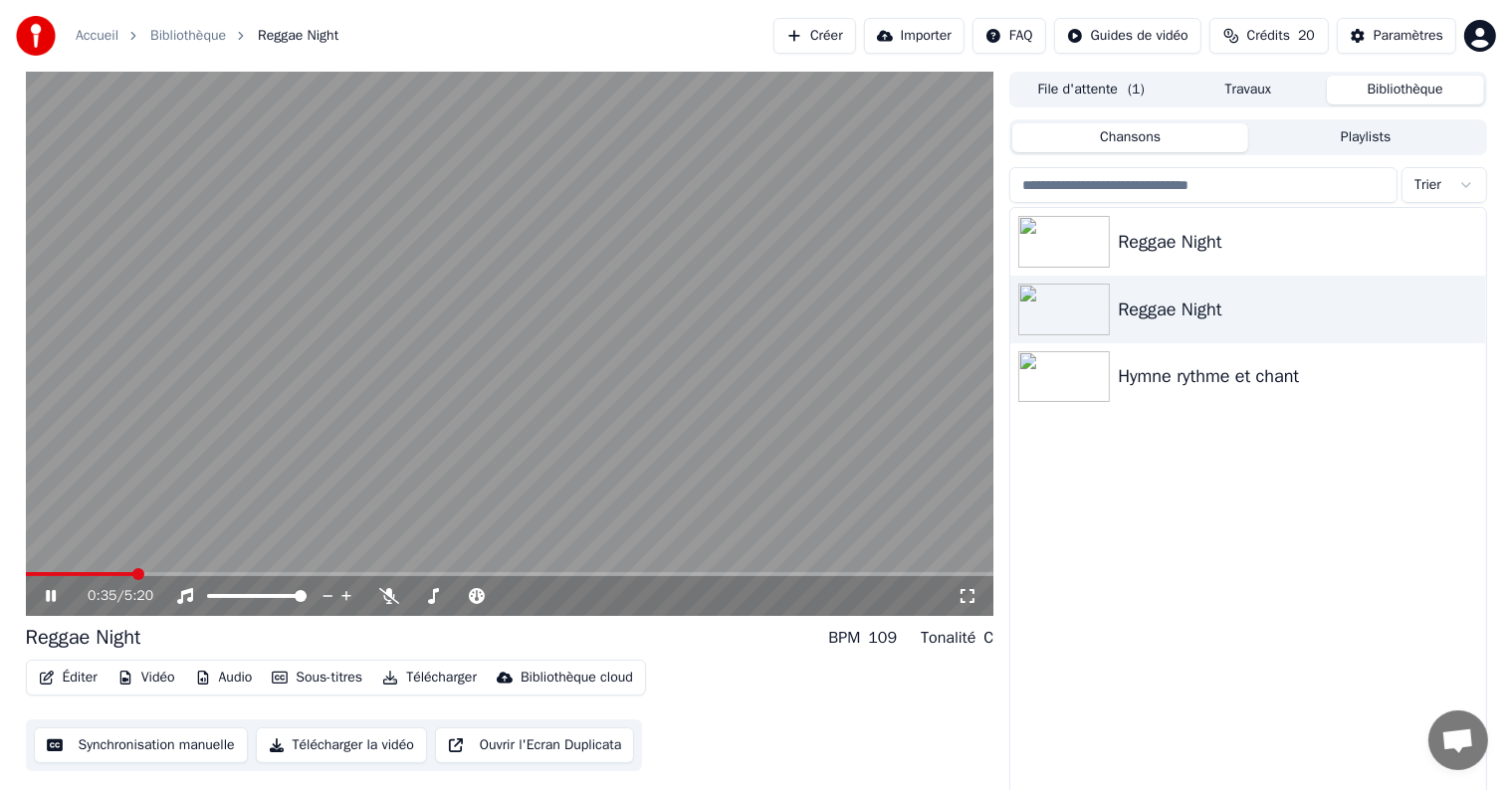 click 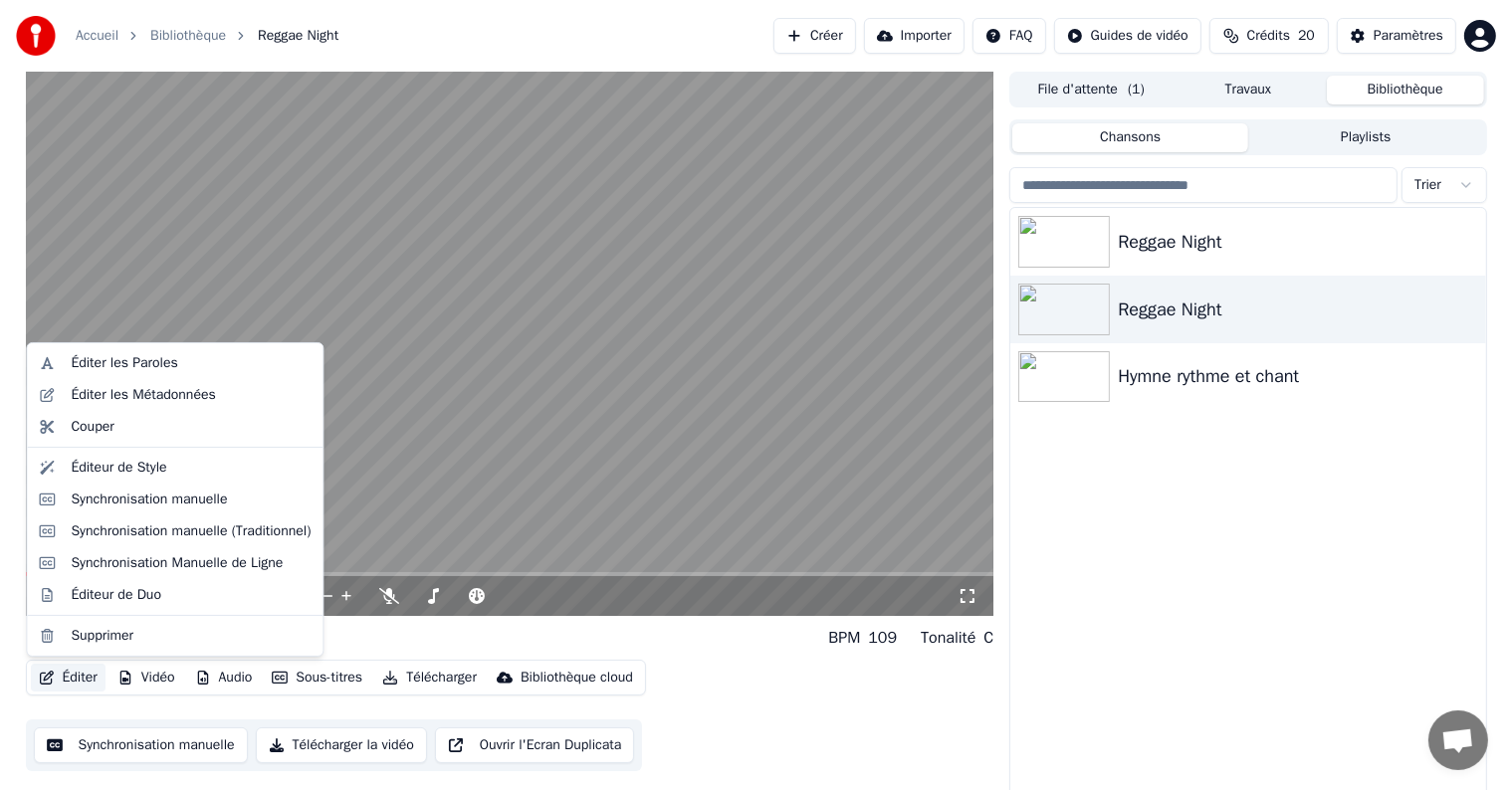 click on "Éditer" at bounding box center [68, 678] 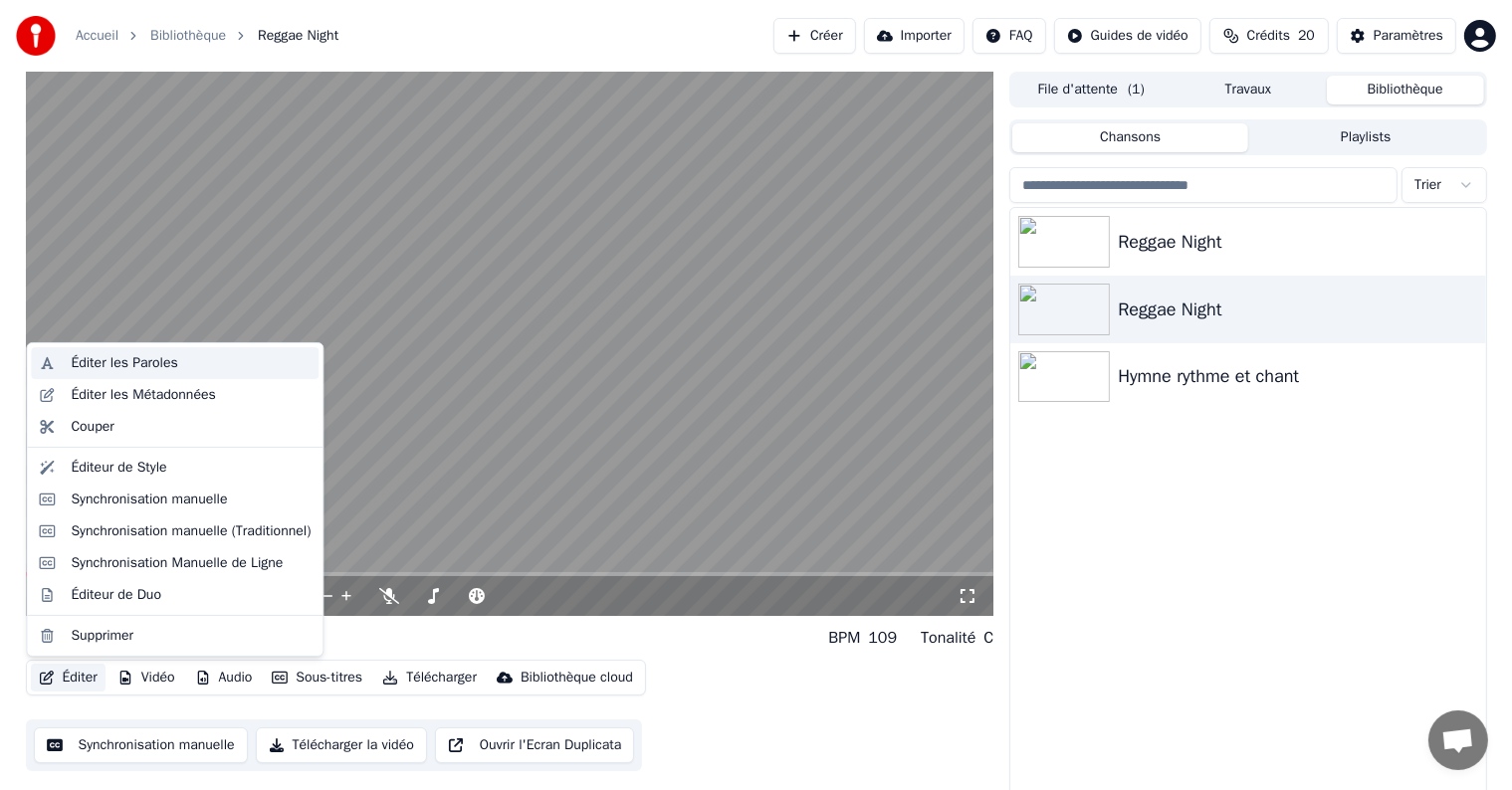 click on "Éditer les Paroles" at bounding box center [123, 363] 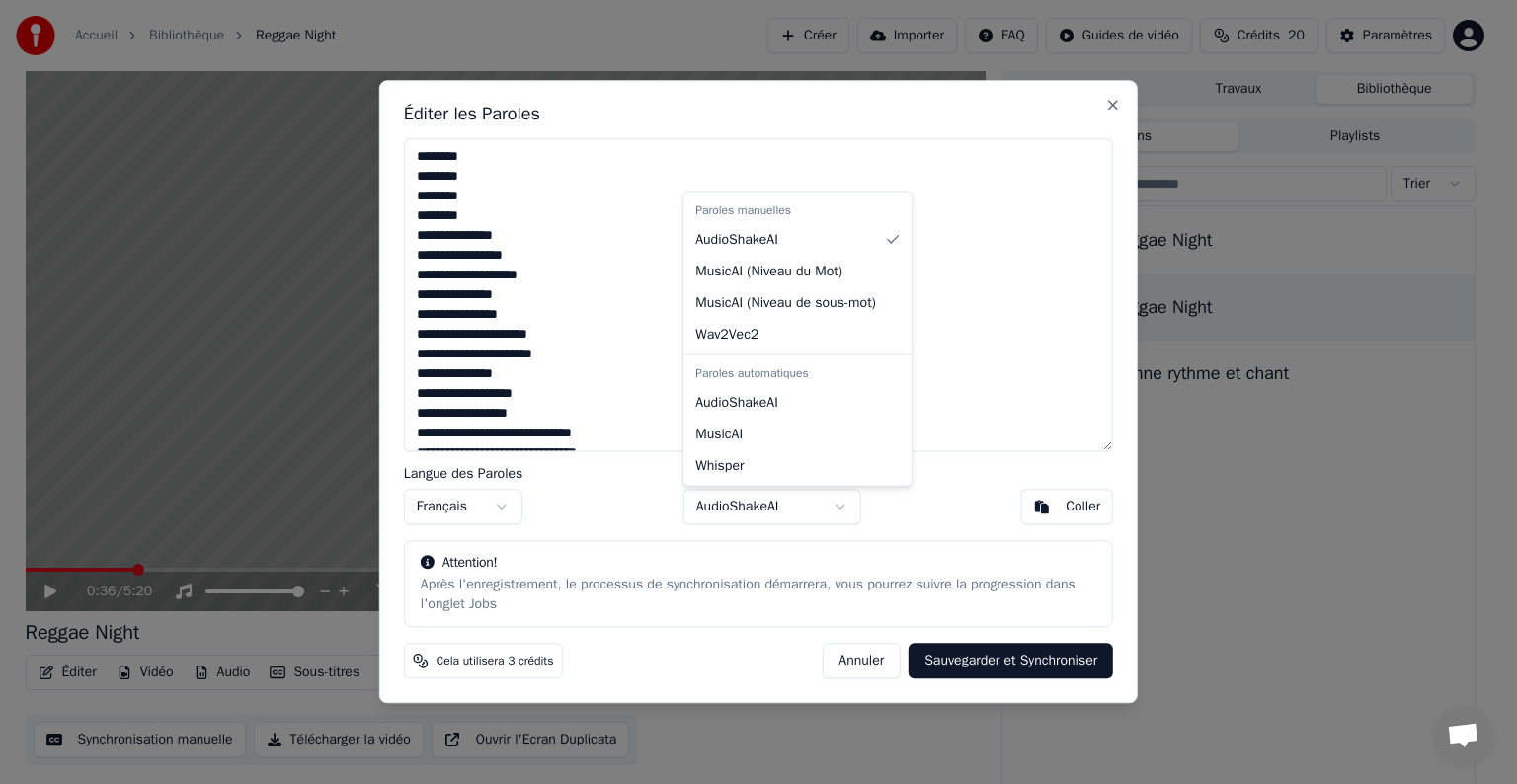 click on "Accueil Bibliothèque Reggae Night Créer Importer FAQ Guides de vidéo Crédits 20 Paramètres [TIME]  /  5:20 Reggae Night BPM 109 Tonalité C Éditer Vidéo Audio Sous-titres Télécharger Bibliothèque cloud Synchronisation manuelle Télécharger la vidéo Ouvrir l'Ecran Duplicata File d'attente ( 1 ) Travaux Bibliothèque Chansons Playlists Trier Reggae Night Reggae Night Hymne rythme et chant Éditer les Paroles Langue des Paroles Français Modèle de Synchronisation AudioShakeAI Coller Attention! Après l'enregistrement, le processus de synchronisation démarrera, vous pourrez suivre la progression dans l'onglet Jobs Cela utilisera 3 crédits Annuler Sauvegarder et Synchroniser Close Paroles manuelles AudioShakeAI MusicAI ( Niveau du Mot ) MusicAI ( Niveau de sous-mot ) Wav2Vec2 Paroles automatiques AudioShakeAI MusicAI Whisper" at bounding box center [750, 392] 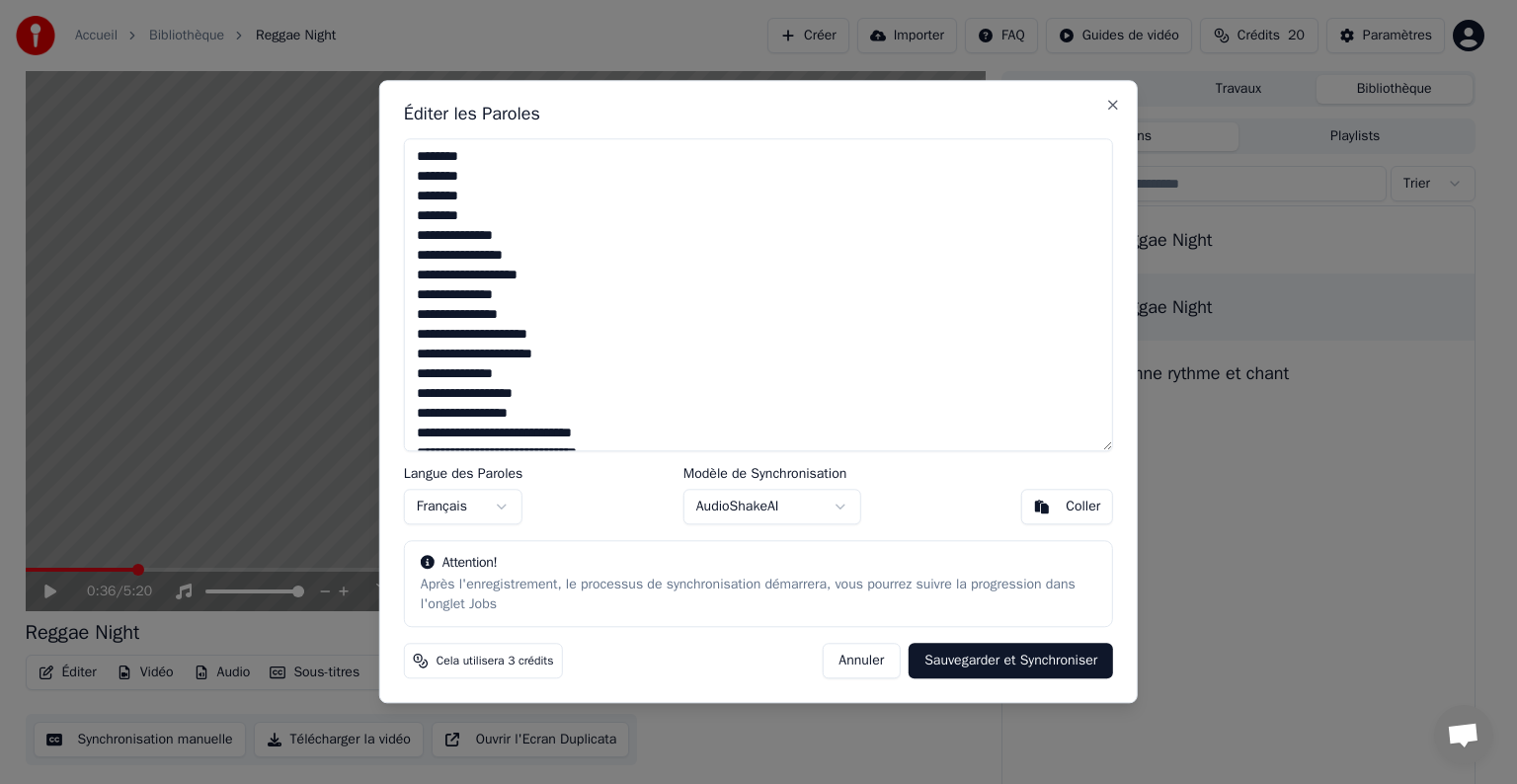 click on "Accueil Bibliothèque Reggae Night Créer Importer FAQ Guides de vidéo Crédits 20 Paramètres 0:36  /  5:20 Reggae Night BPM 109 Tonalité C Éditer Vidéo Audio Sous-titres Télécharger Bibliothèque cloud Synchronisation manuelle Télécharger la vidéo Ouvrir l'Ecran Duplicata File d'attente ( 1 ) Travaux Bibliothèque Chansons Playlists Trier Reggae Night Reggae Night Hymne rythme et chant Éditer les Paroles Langue des Paroles Français Modèle de Synchronisation AudioShakeAI Coller Attention! Après l'enregistrement, le processus de synchronisation démarrera, vous pourrez suivre la progression dans l'onglet Jobs Cela utilisera 3 crédits Annuler Sauvegarder et Synchroniser Close" at bounding box center [750, 392] 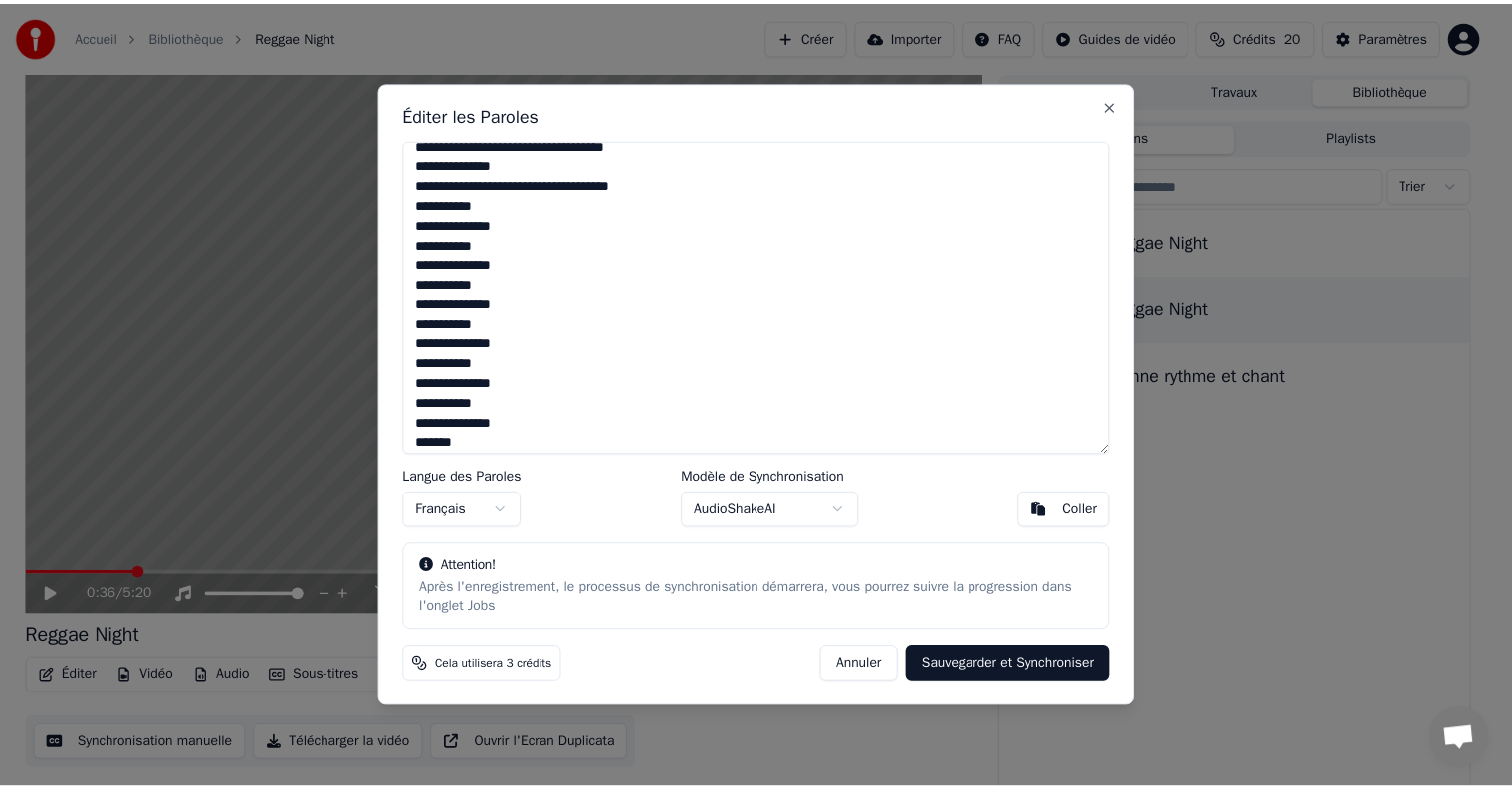 scroll, scrollTop: 1372, scrollLeft: 0, axis: vertical 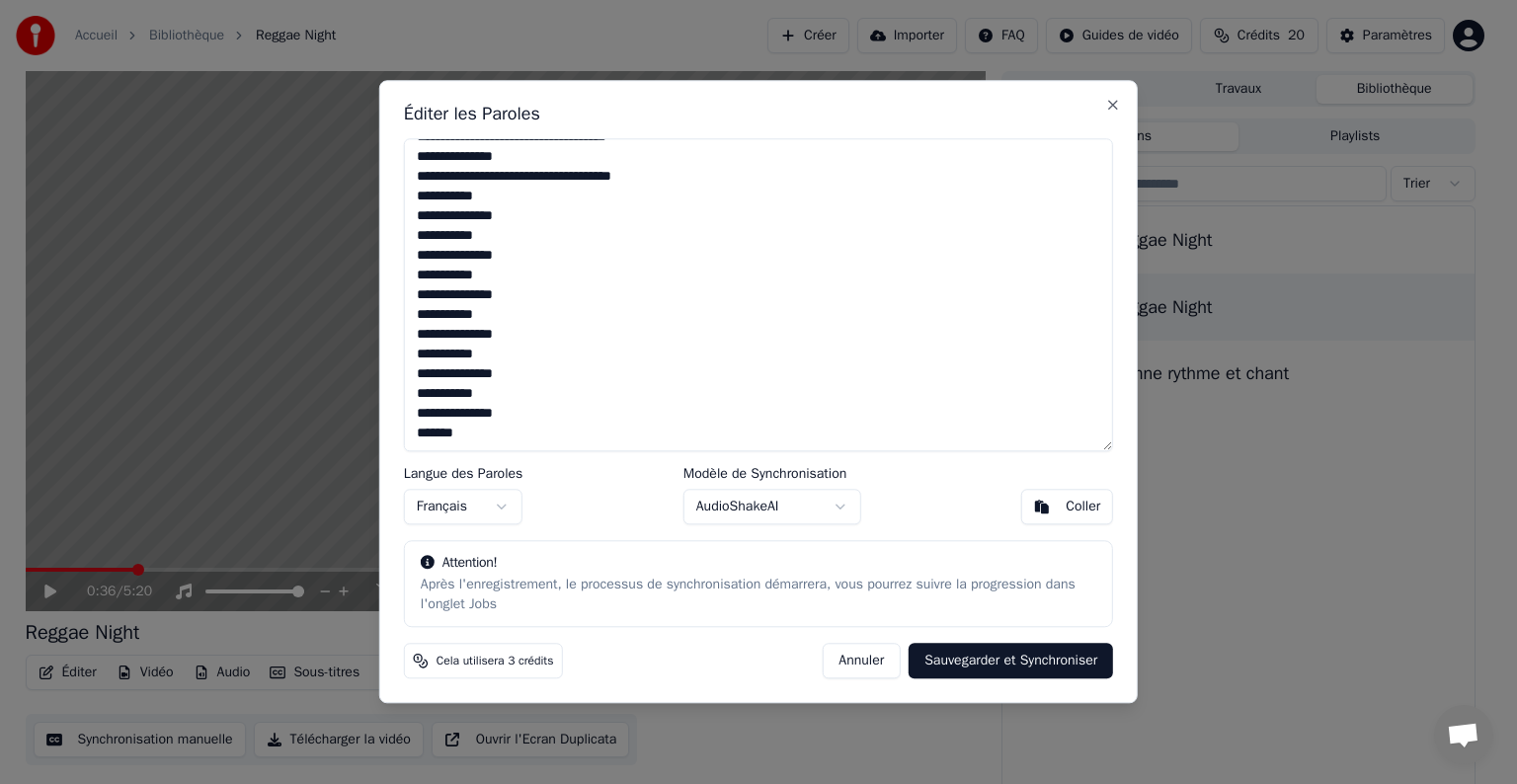 drag, startPoint x: 416, startPoint y: 161, endPoint x: 571, endPoint y: 441, distance: 320.03906 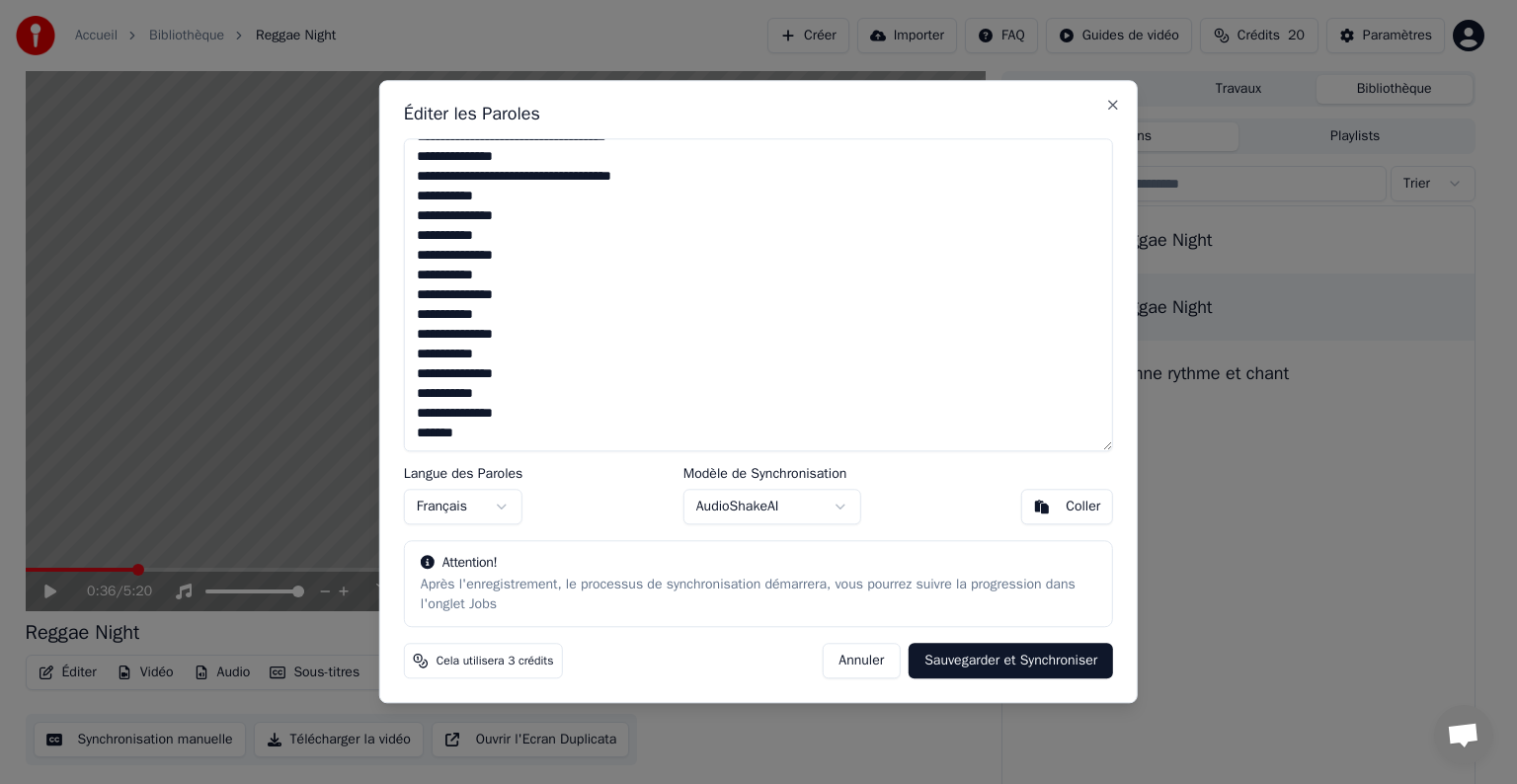 click at bounding box center (758, 294) 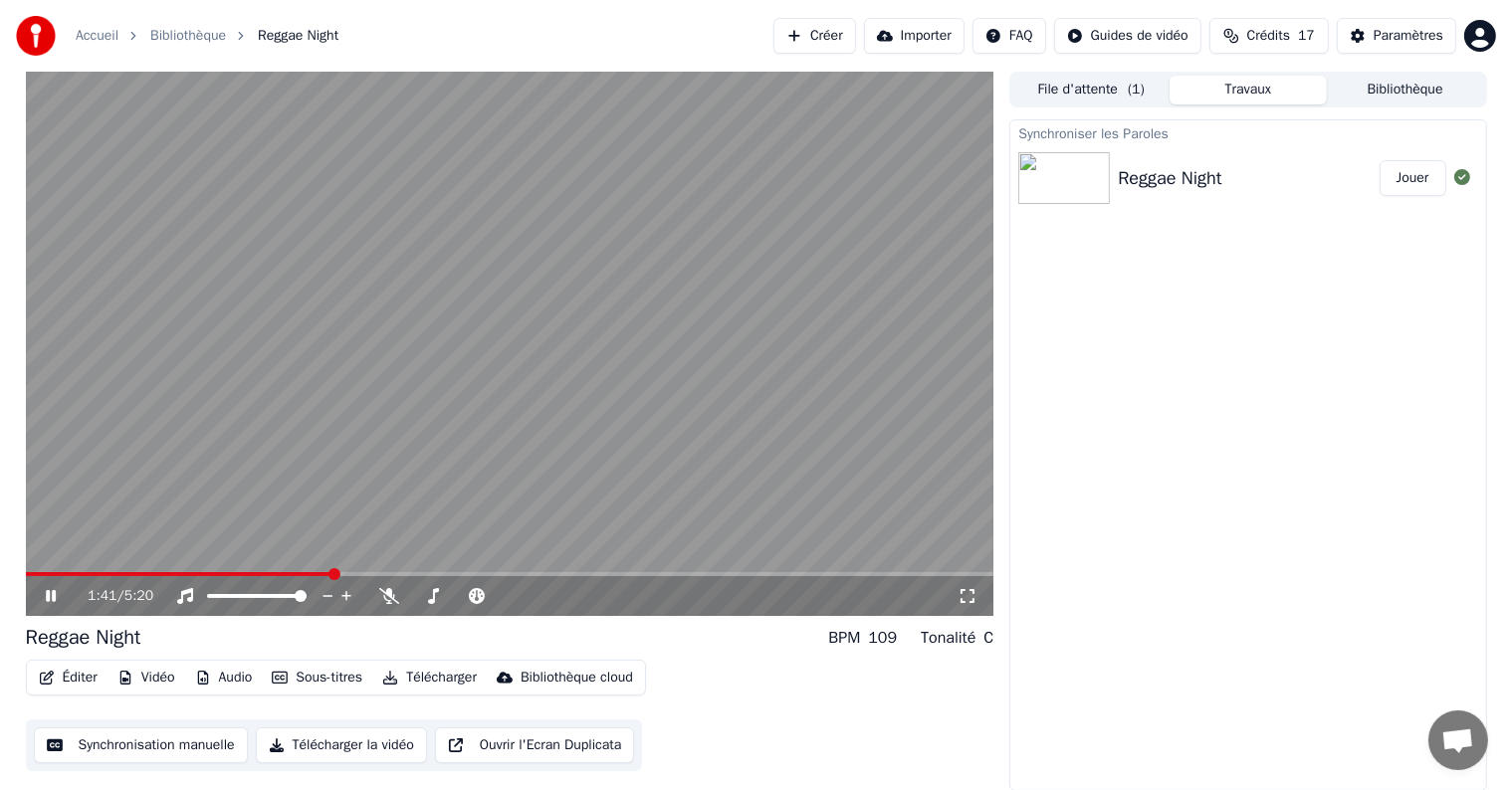 click at bounding box center [510, 343] 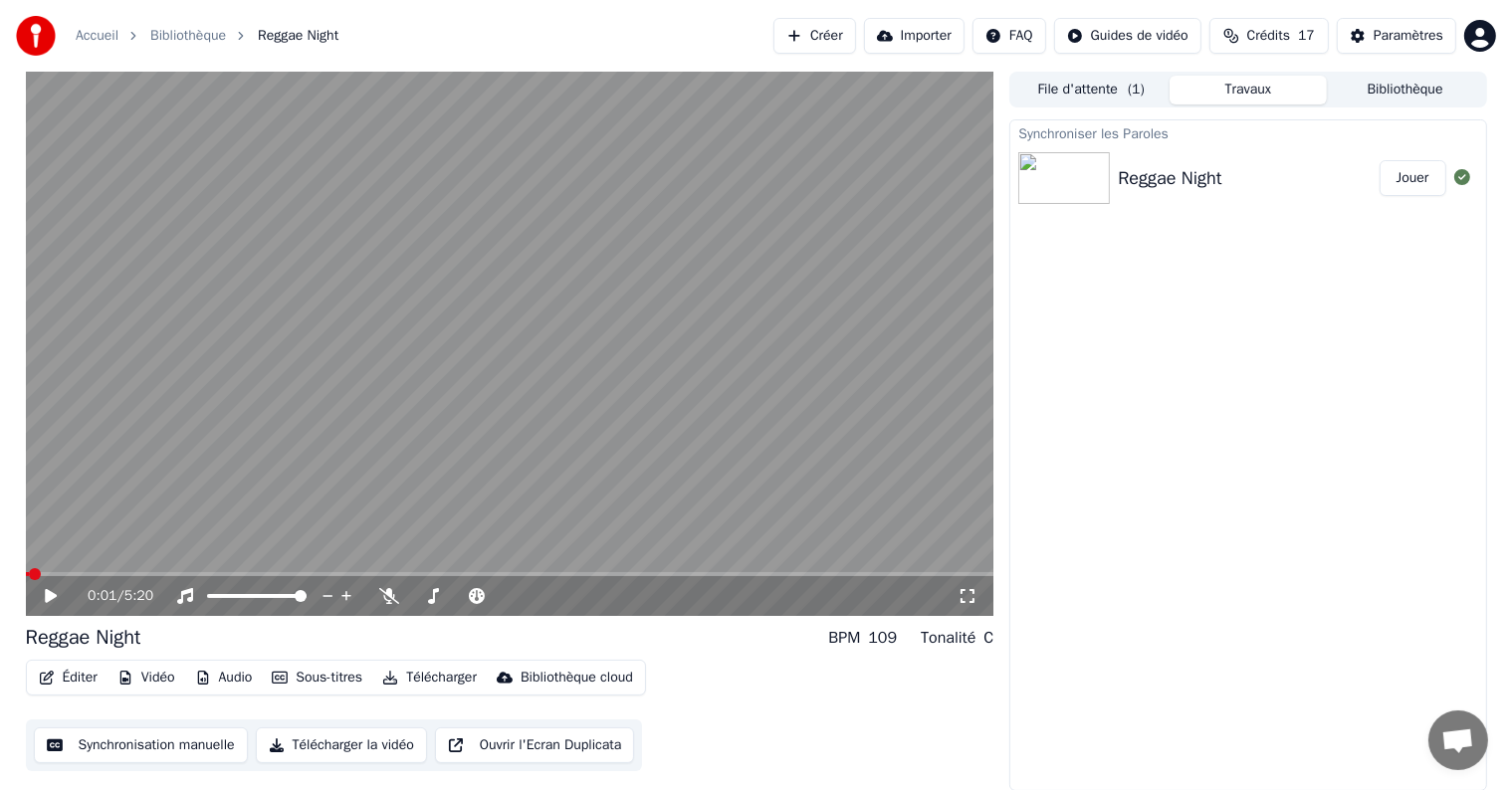 click at bounding box center (27, 574) 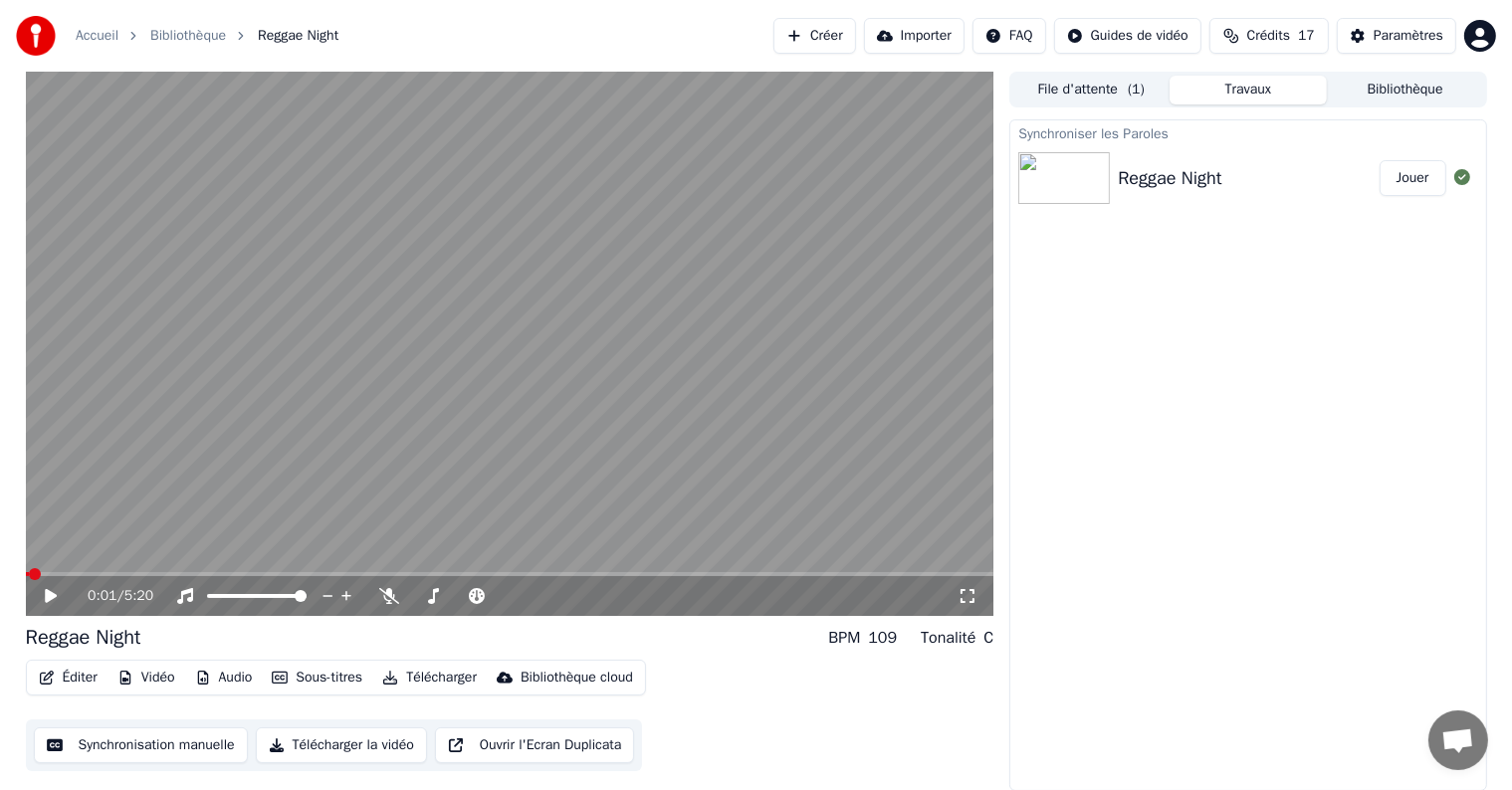 click on "Jouer" at bounding box center (1412, 178) 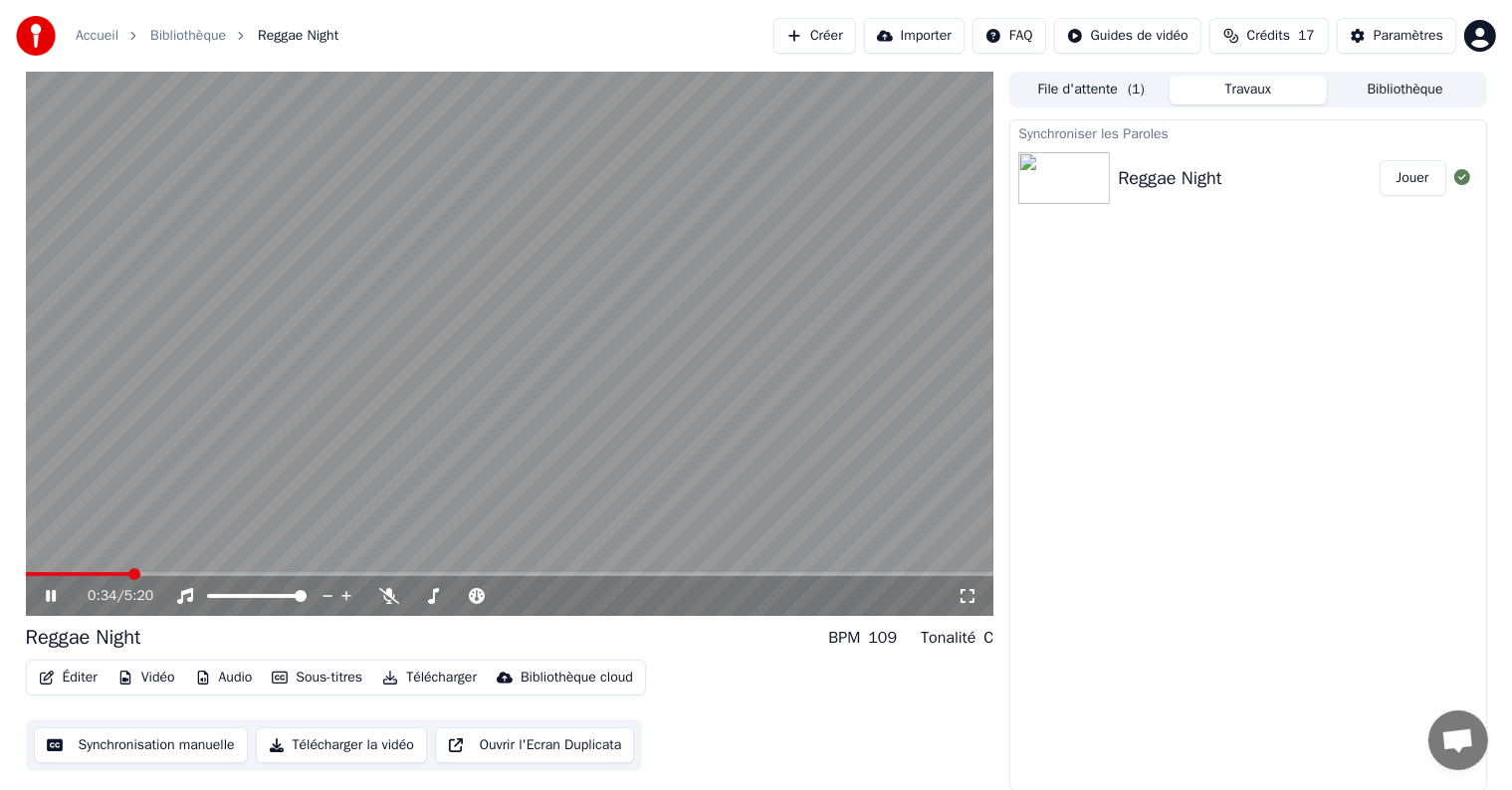 click on "Synchronisation manuelle" at bounding box center (140, 745) 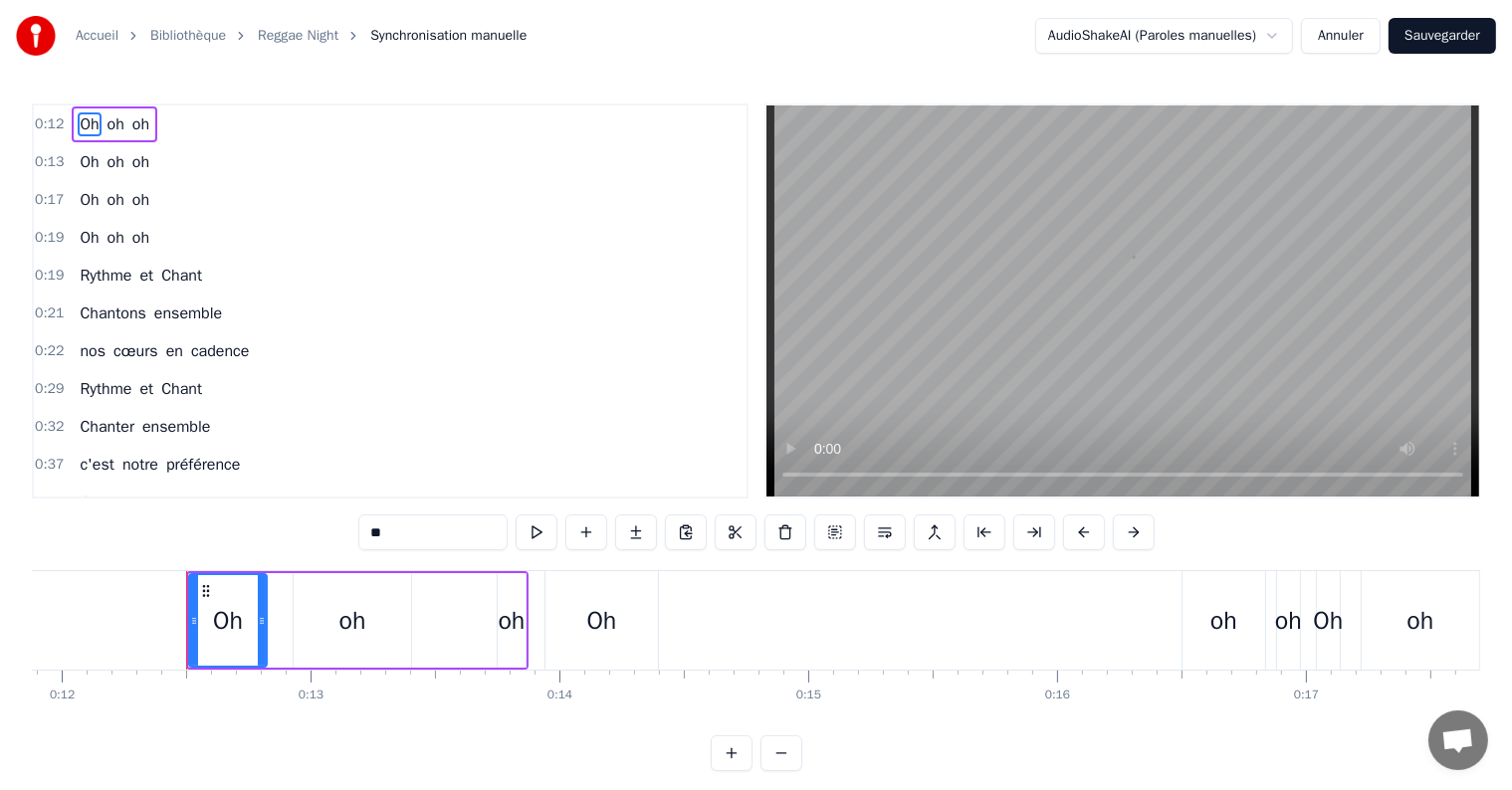 scroll, scrollTop: 0, scrollLeft: 3010, axis: horizontal 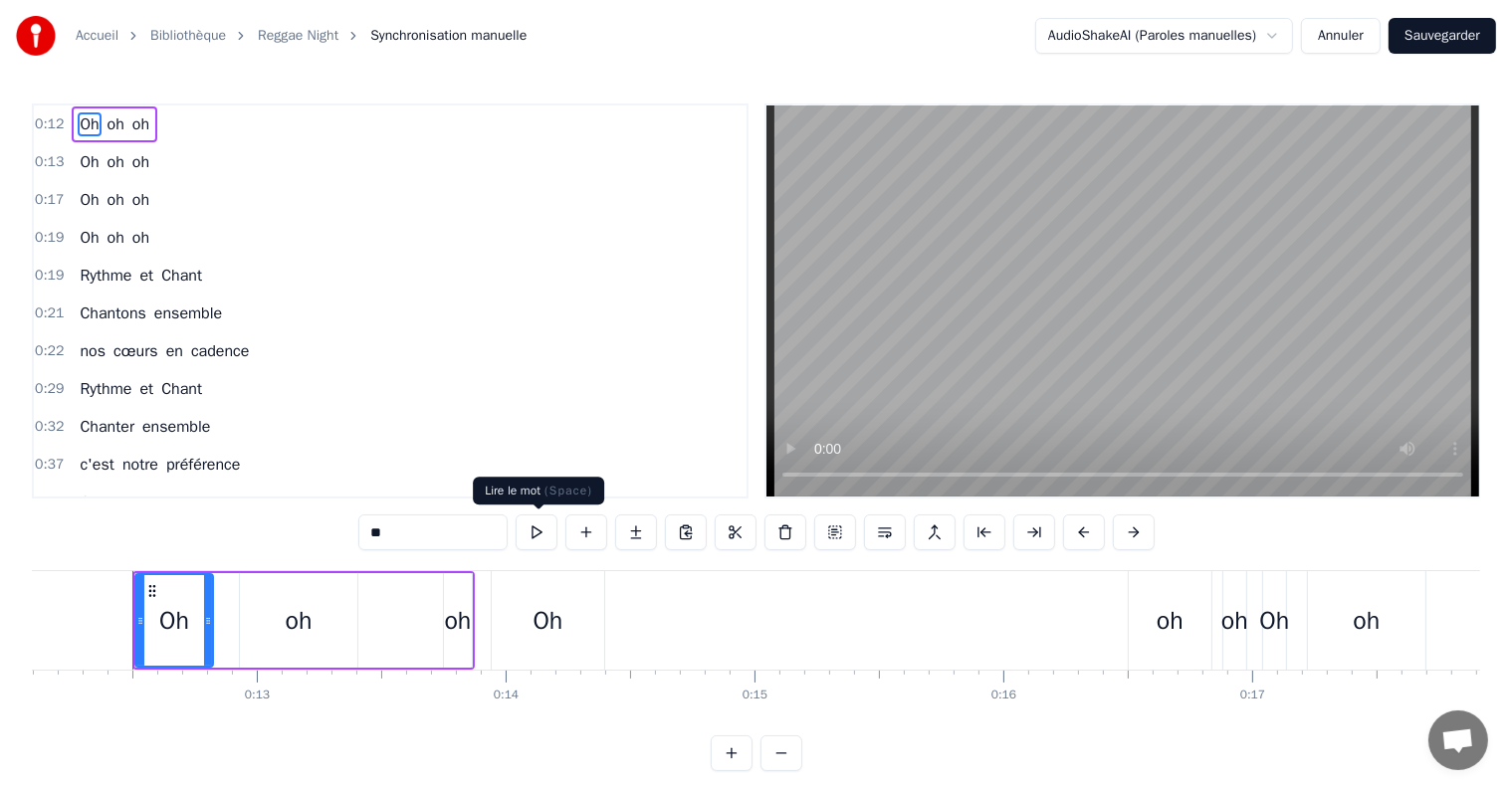 click at bounding box center (537, 532) 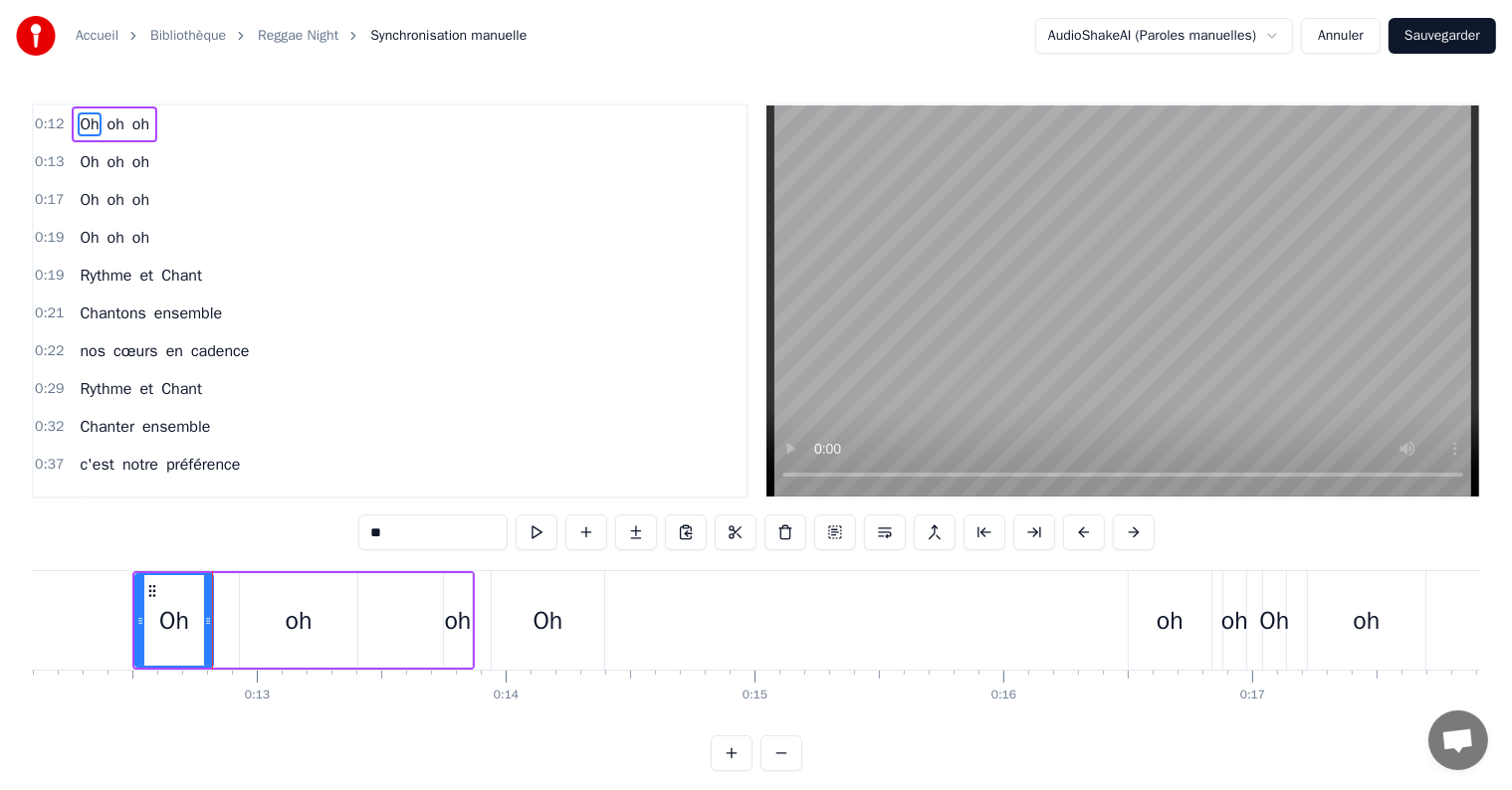 click on "0:17 Oh oh oh" at bounding box center (390, 200) 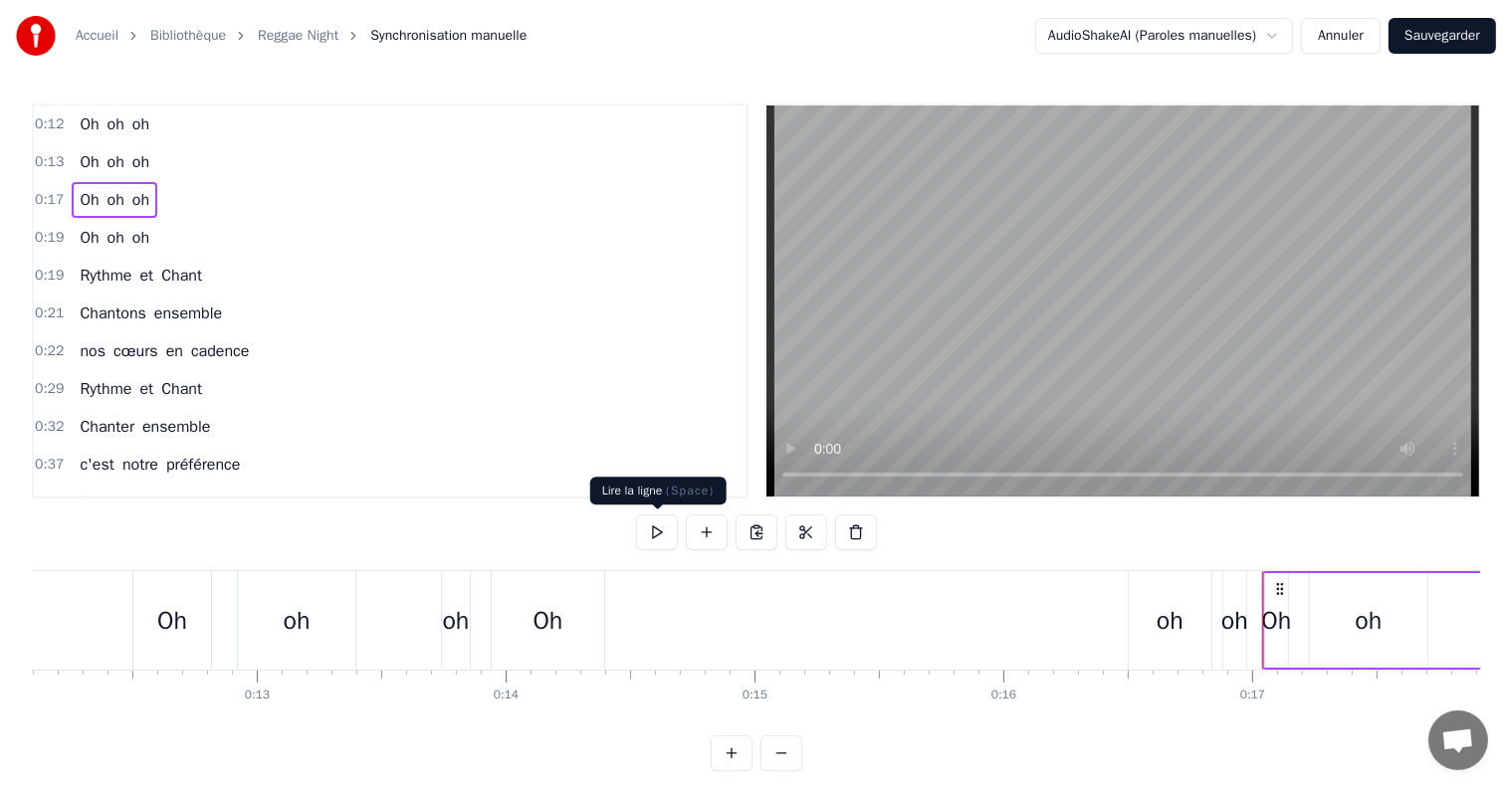 click at bounding box center [657, 532] 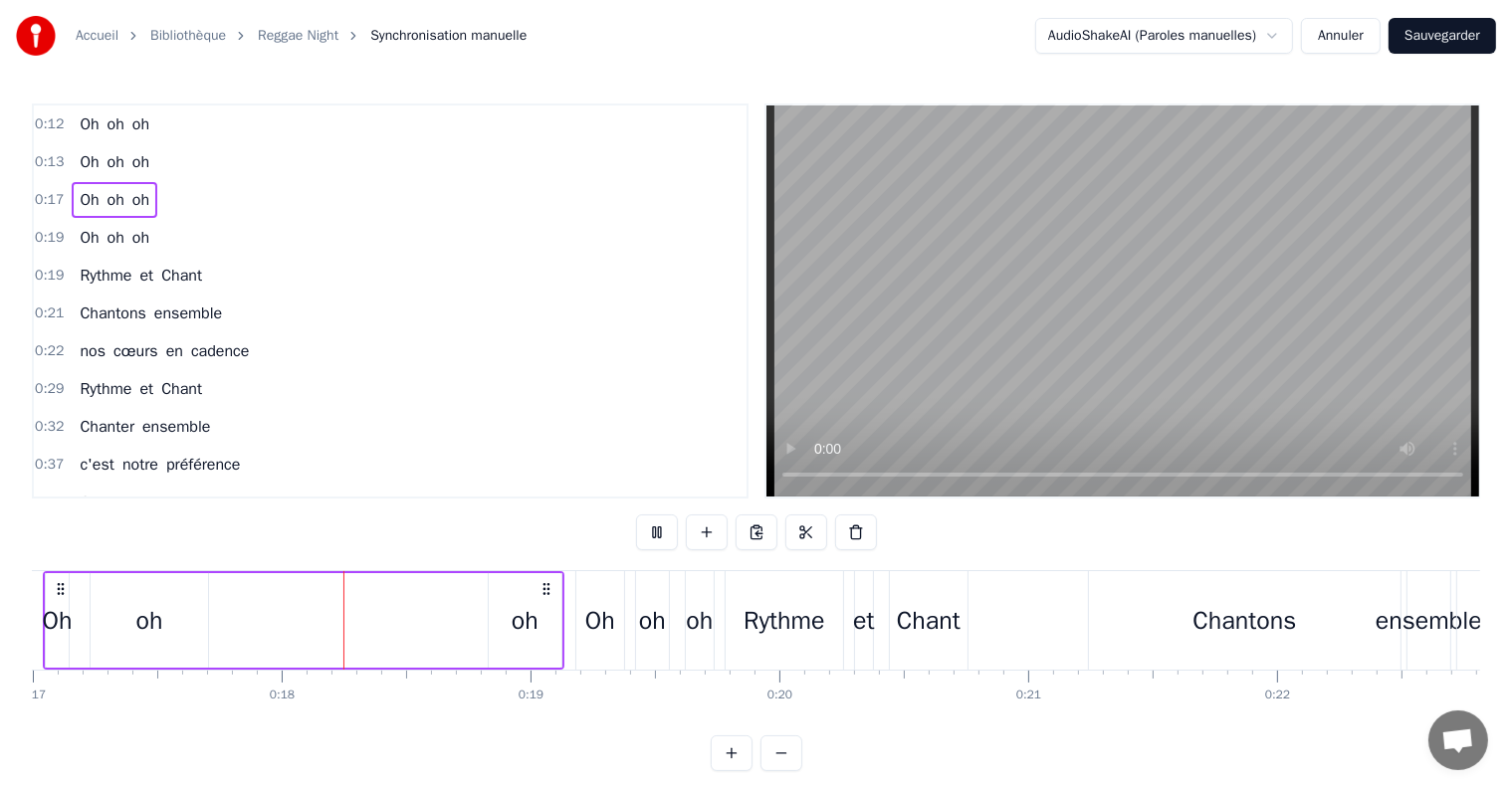 scroll, scrollTop: 0, scrollLeft: 4264, axis: horizontal 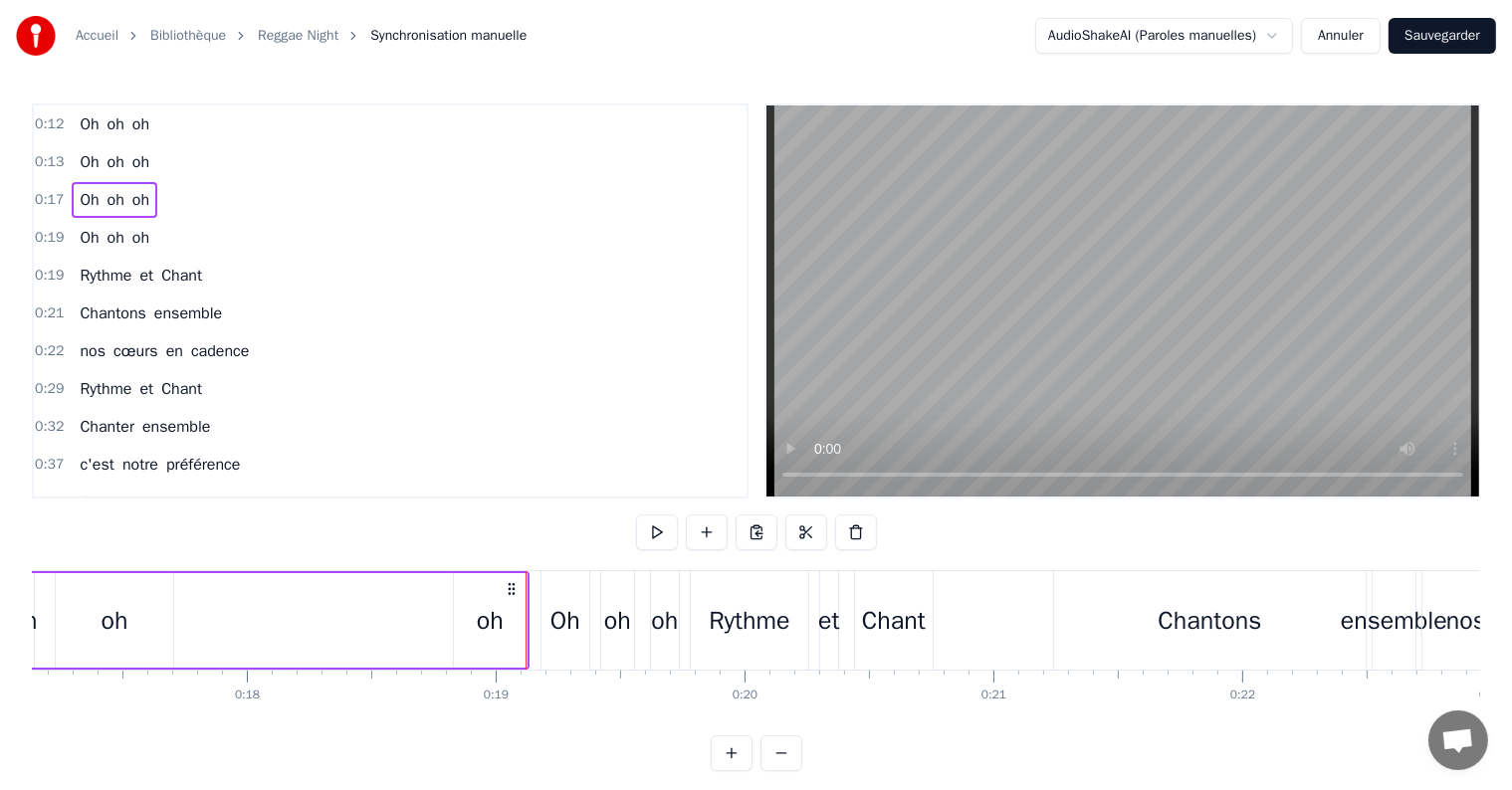click on "Accueil Bibliothèque Reggae Night Synchronisation manuelle AudioShakeAI (Paroles manuelles) Annuler Sauvegarder 0:12 Oh oh oh 0:13 Oh oh oh 0:17 Oh oh oh 0:19 Oh oh oh 0:19 Rythme et Chant 0:21 Chantons ensemble 0:22 nos cœurs en cadence 0:29 Rythme et Chant 0:32 Chanter ensemble 0:37 c'est notre préférence 0:41 On se retrouve ensemble 0:46 tous les jeudis 0:49 Nos voix sont unies 0:51 avec les harmonies 0:56 C'est notre passion notre folie 1:02 Un peu de bruit beaucoup d'envie 1:07 Oh oh oh oh 1:12 Rythme et Chant 1:16 Chantons ensemble 1:21 nos cœurs en cadence 1:24 Rythme et Chant 1:29 Chanter ensemble 1:48 c'est notre préférence 1:50 Sur la scène chaque note nous relie 1:53 Un vrai défi pour un concert réussi 1:57 Oh oh oh oh 1:58 Rythme et Chant 2:00 Oh oh oh oh 2:01 Rythme et Chant 2:03 Oh oh oh oh 2:05 Rythme et Chant 2:09 Oh oh oh oh 2:13 Rythme et Chant 2:16 Nous chantons en chœur 2:18 emportés par le son 2:23 La musique nous envoie 2:27 dans la même émotion 2:30 Quand les lumières Et" at bounding box center (756, 401) 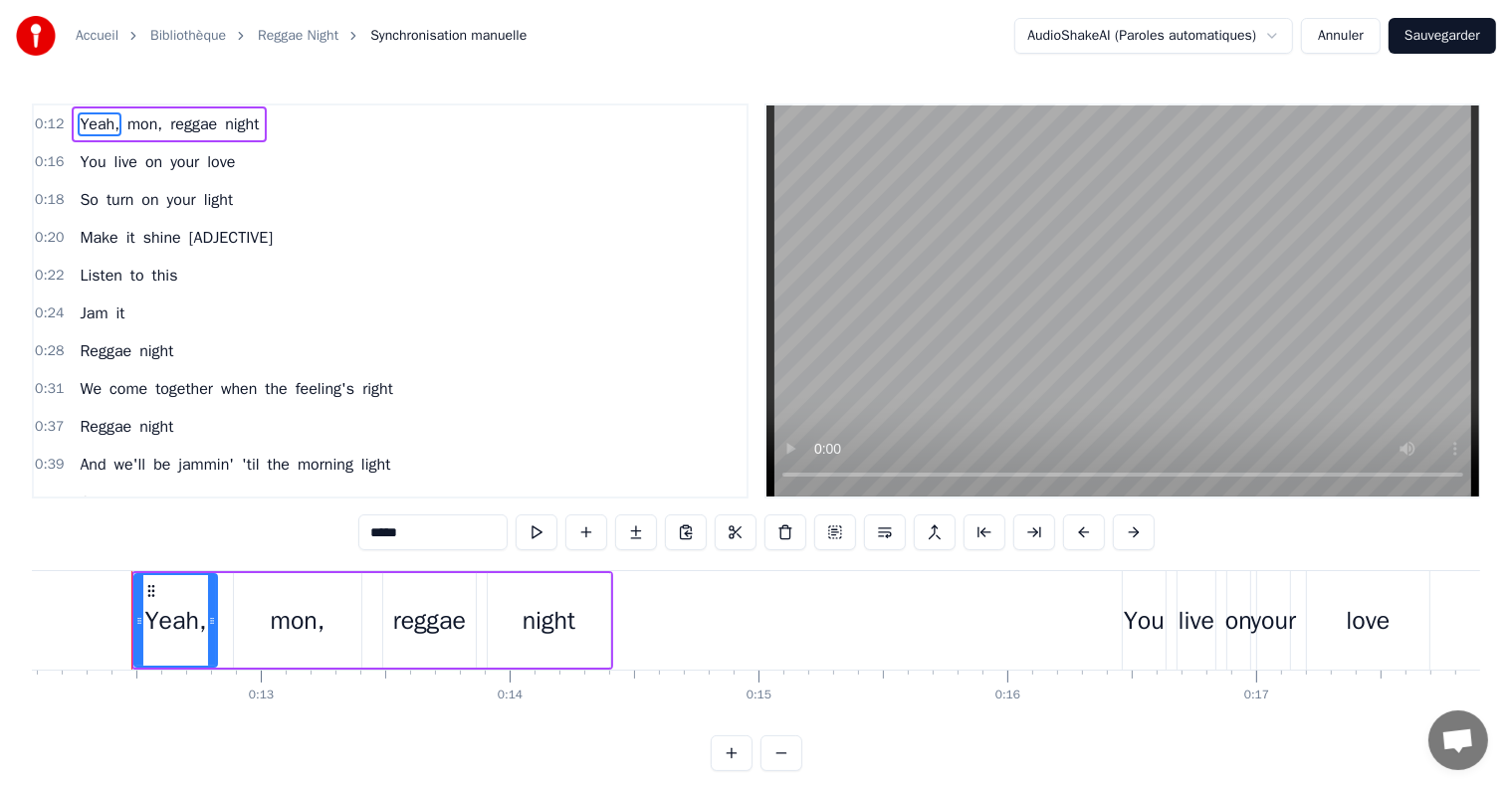 scroll, scrollTop: 0, scrollLeft: 3005, axis: horizontal 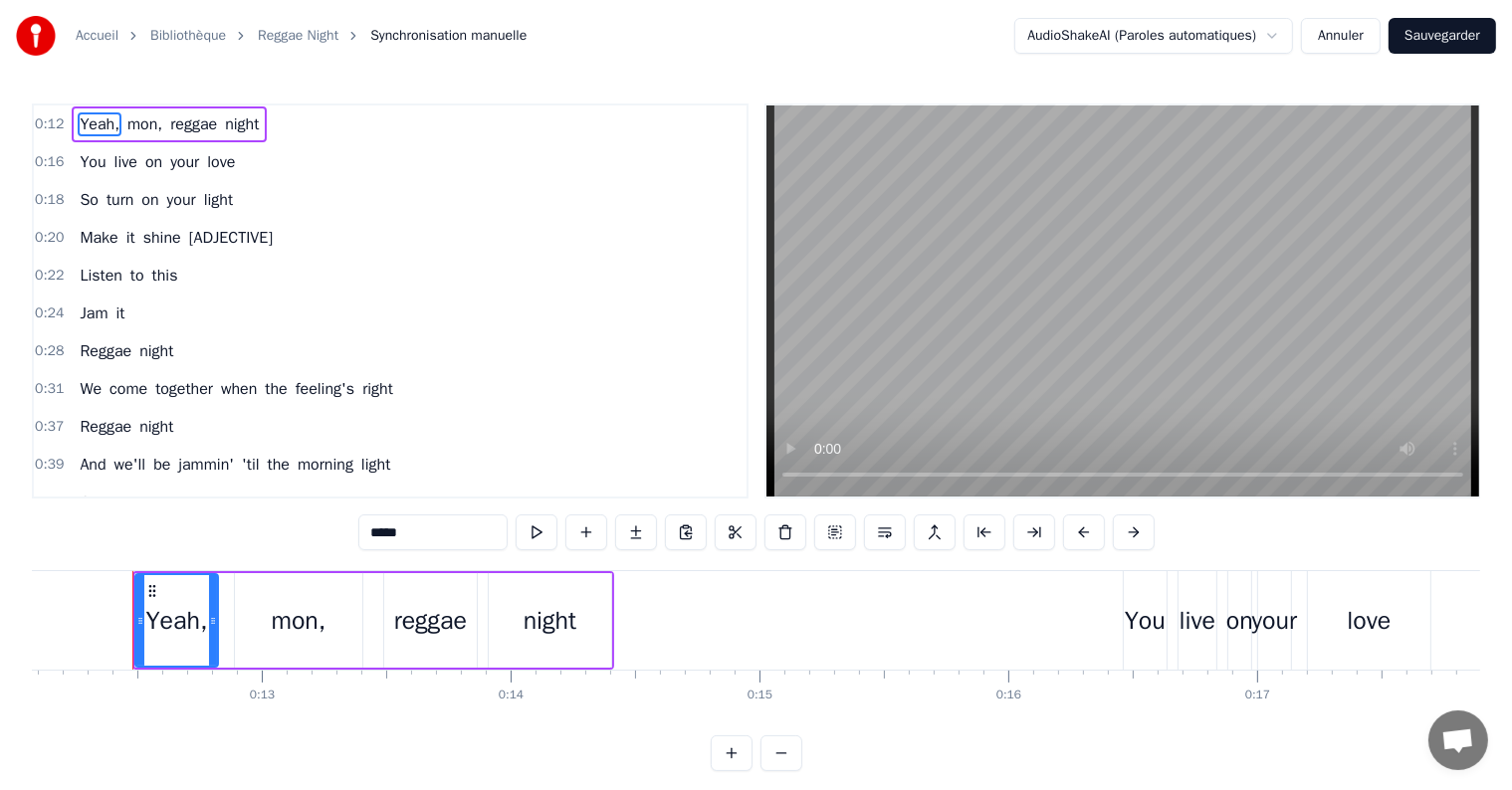 click on "Accueil Bibliothèque Reggae Night Synchronisation manuelle AudioShakeAI (Paroles automatiques) Annuler Sauvegarder 0:12 Yeah, mon, reggae night 0:16 You live on your love 0:18 So turn on your light 0:20 Make it shine bright 0:22 Listen to this 0:24 Jam it 0:28 Reggae night 0:31 We come together when the feeling's right 0:37 Reggae night 0:39 And we'll be jammin' 'til the morning light 0:44 Oh, any riddle, just call 0:47 Got to get my things 0:50 Got to catch this ride 0:52 I've got to look my best 0:56 'Cause I know they'll be 0:57 Mashin' it up tonight 1:03 Reggae night 1:06 We come together when the feeling's right 1:12 Reggae night 1:14 And we'll be jammin' 'til the morning light 1:19 Oh, you will find it happens only once a year 1:25 So don't miss out on this session here, oh 1:47 There'll be people coming 1:49 From the north and south 1:51 And east and west 1:53 So your friends'll look your best, man 1:56 Now lightning strikes at eight 1:58 So you better not be late 2:00 For this rub- a- dubbin', fun, a" at bounding box center [756, 401] 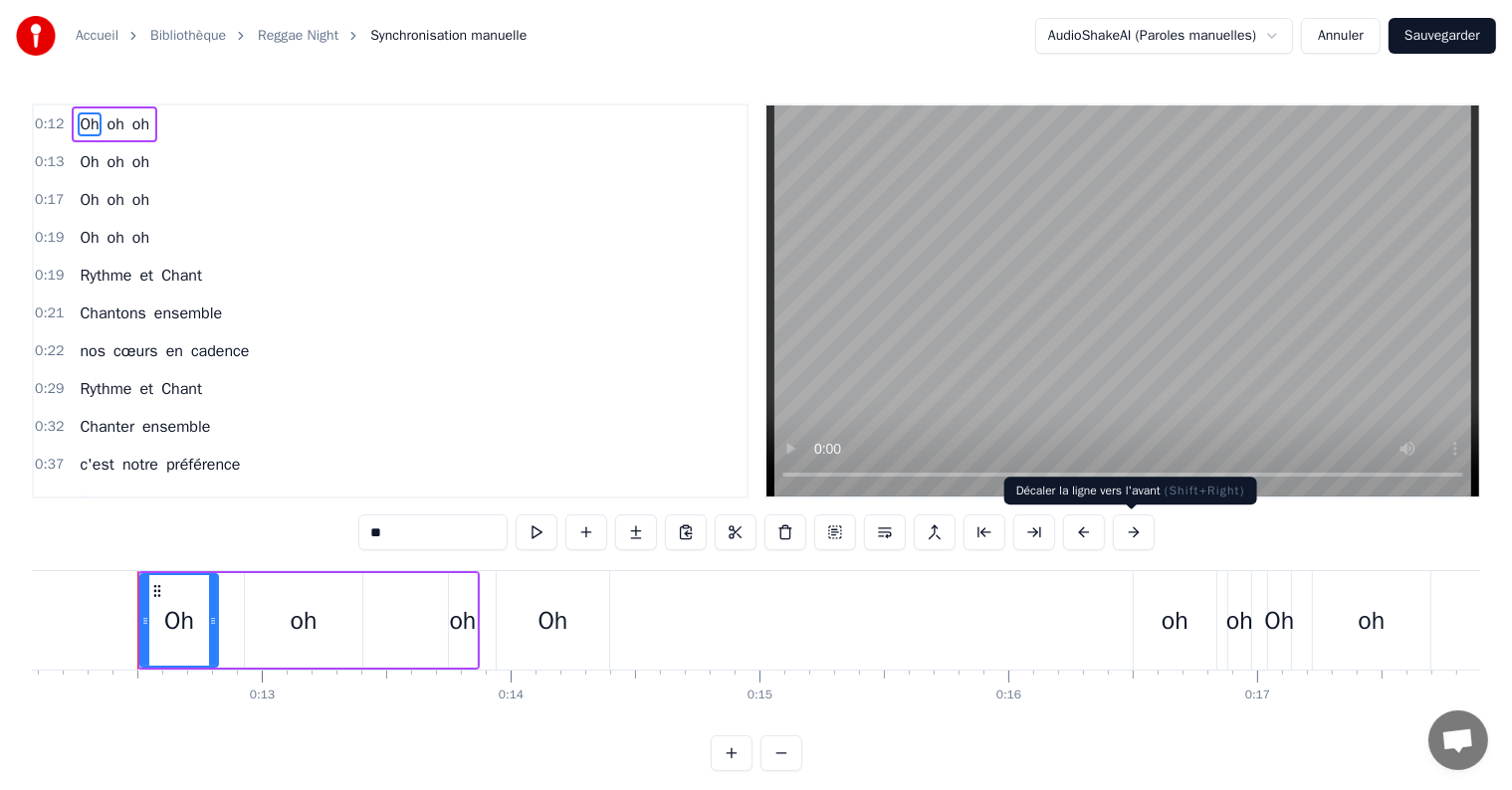 click at bounding box center [1134, 532] 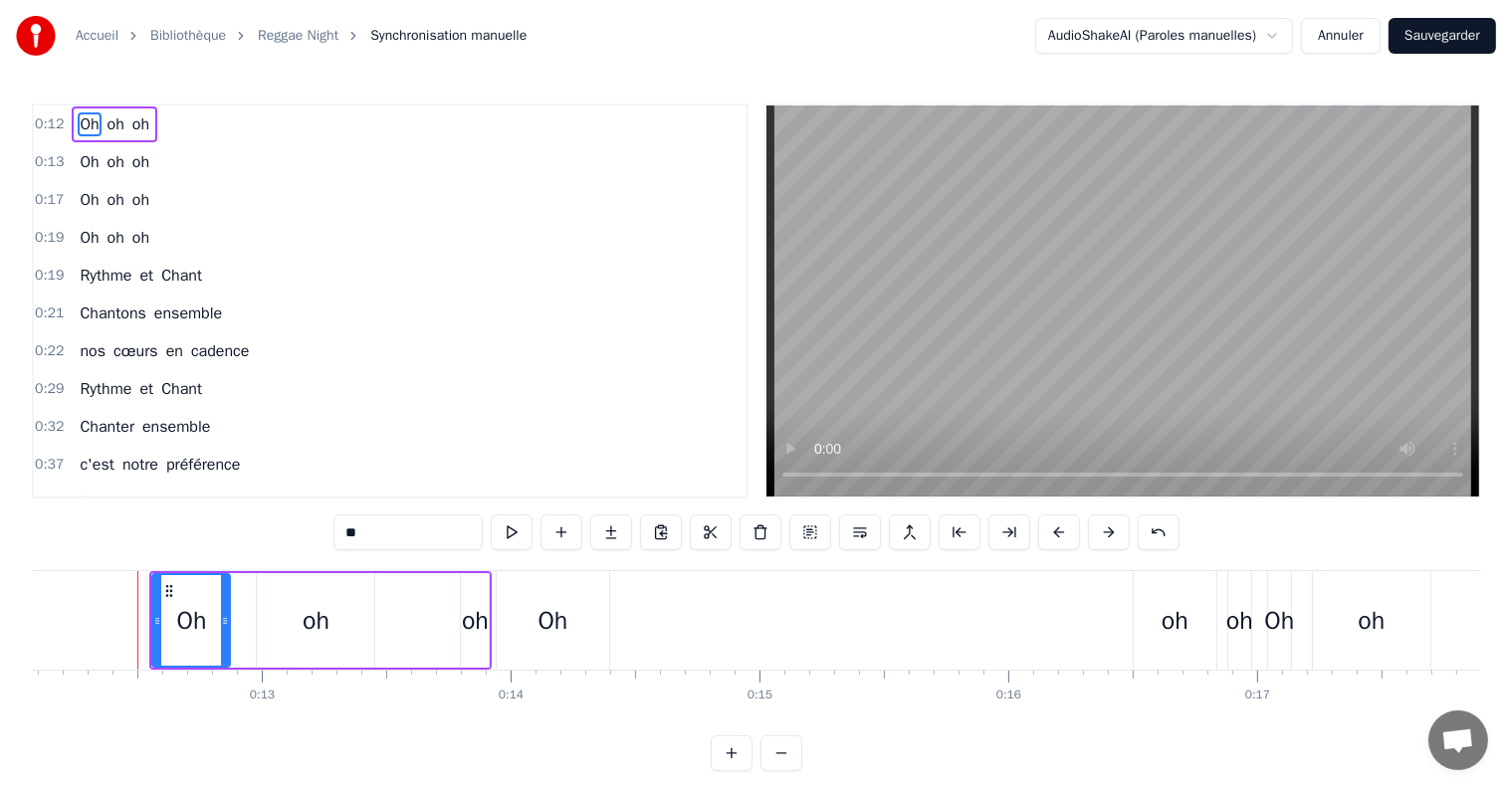 click at bounding box center [1109, 532] 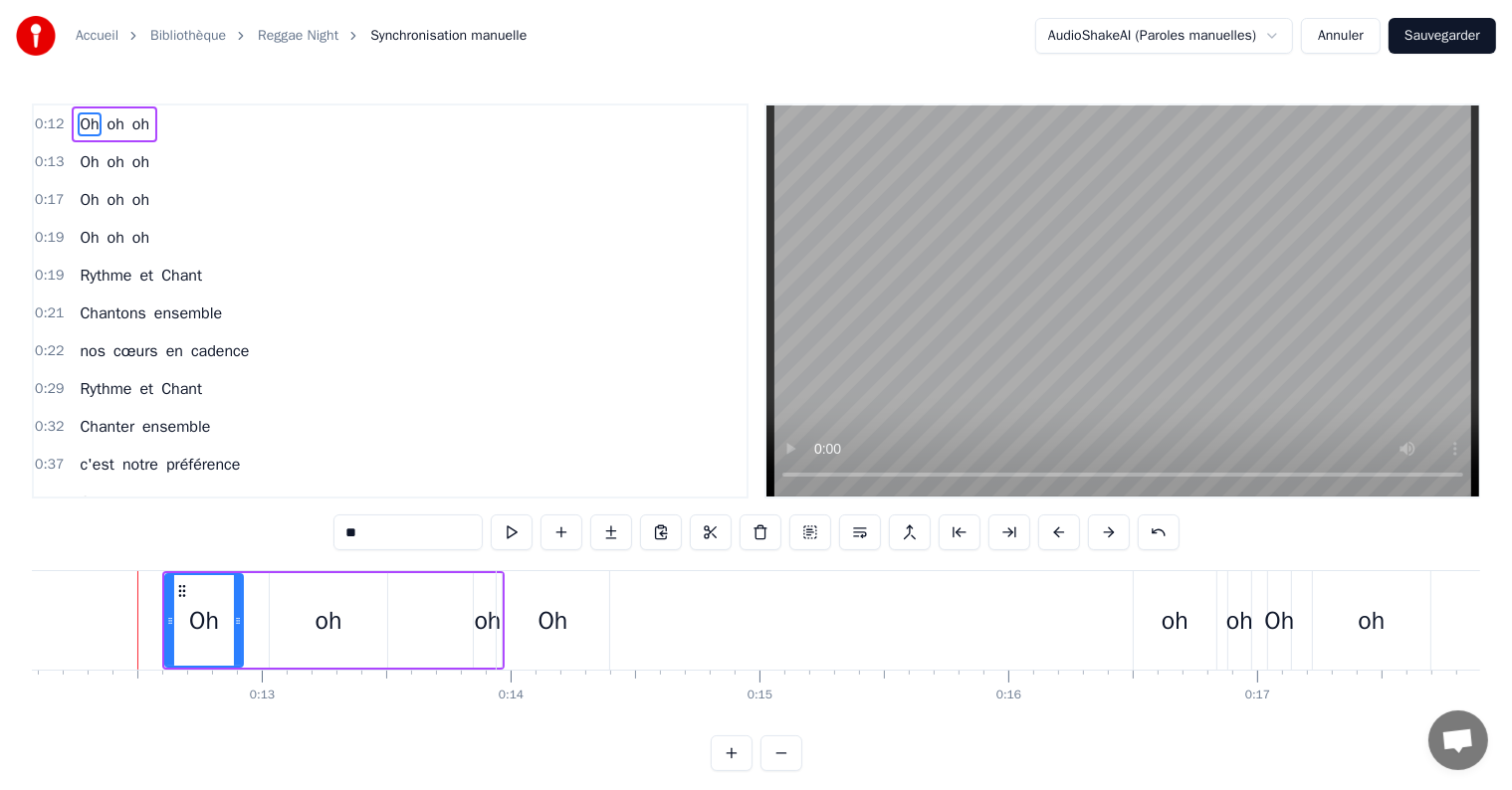 click at bounding box center (1109, 532) 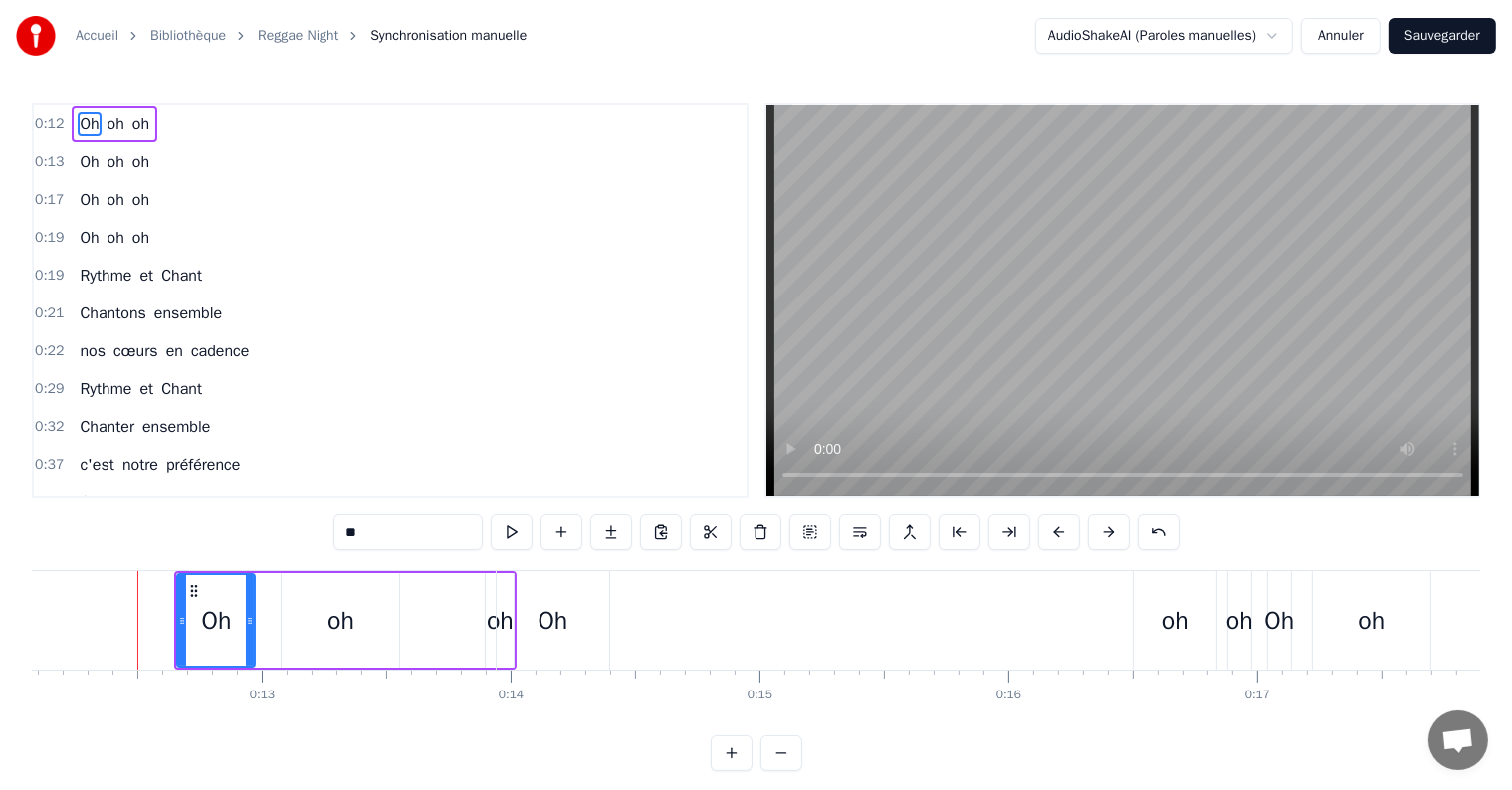 click at bounding box center [1109, 532] 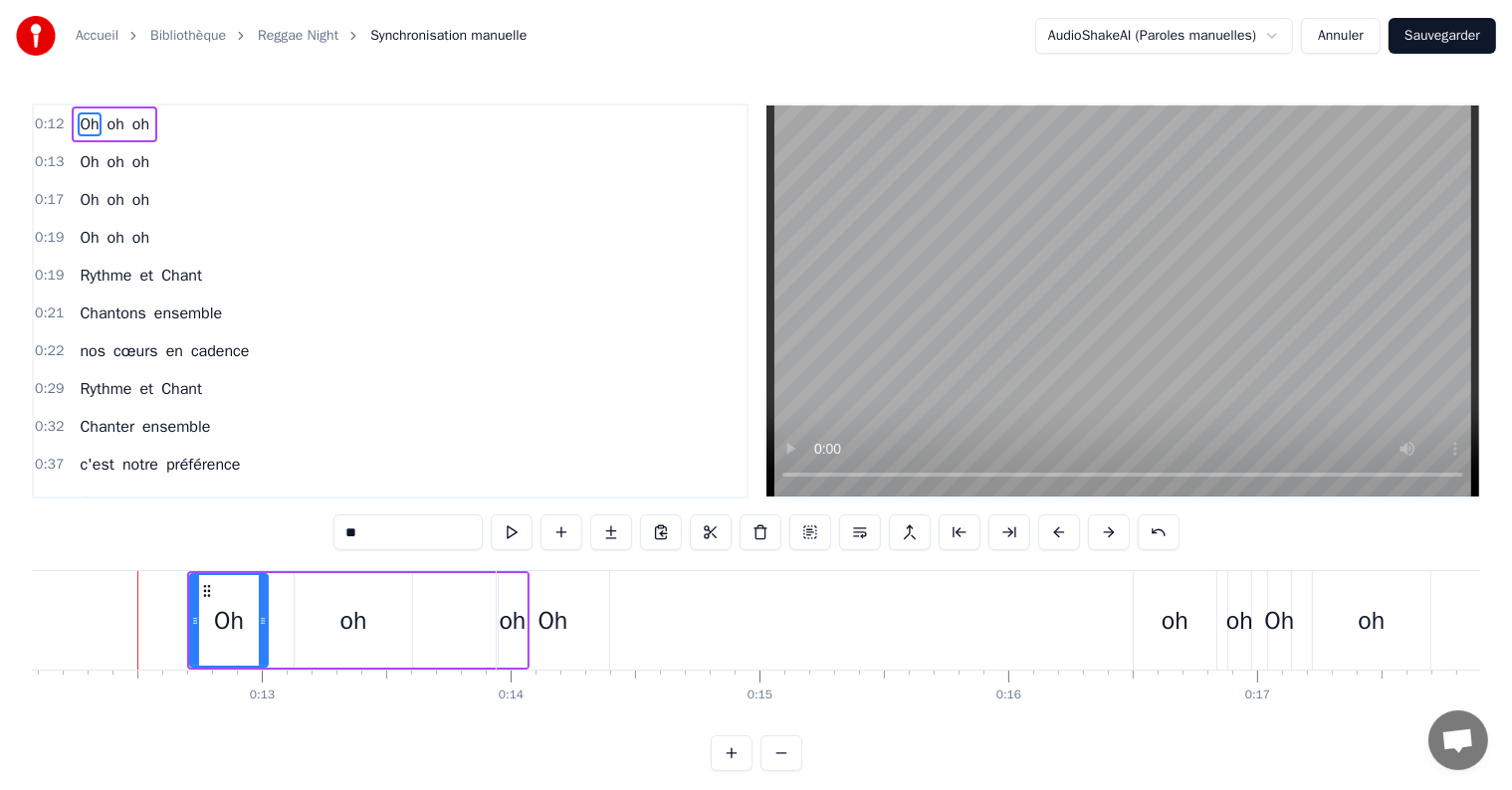 click at bounding box center [1109, 532] 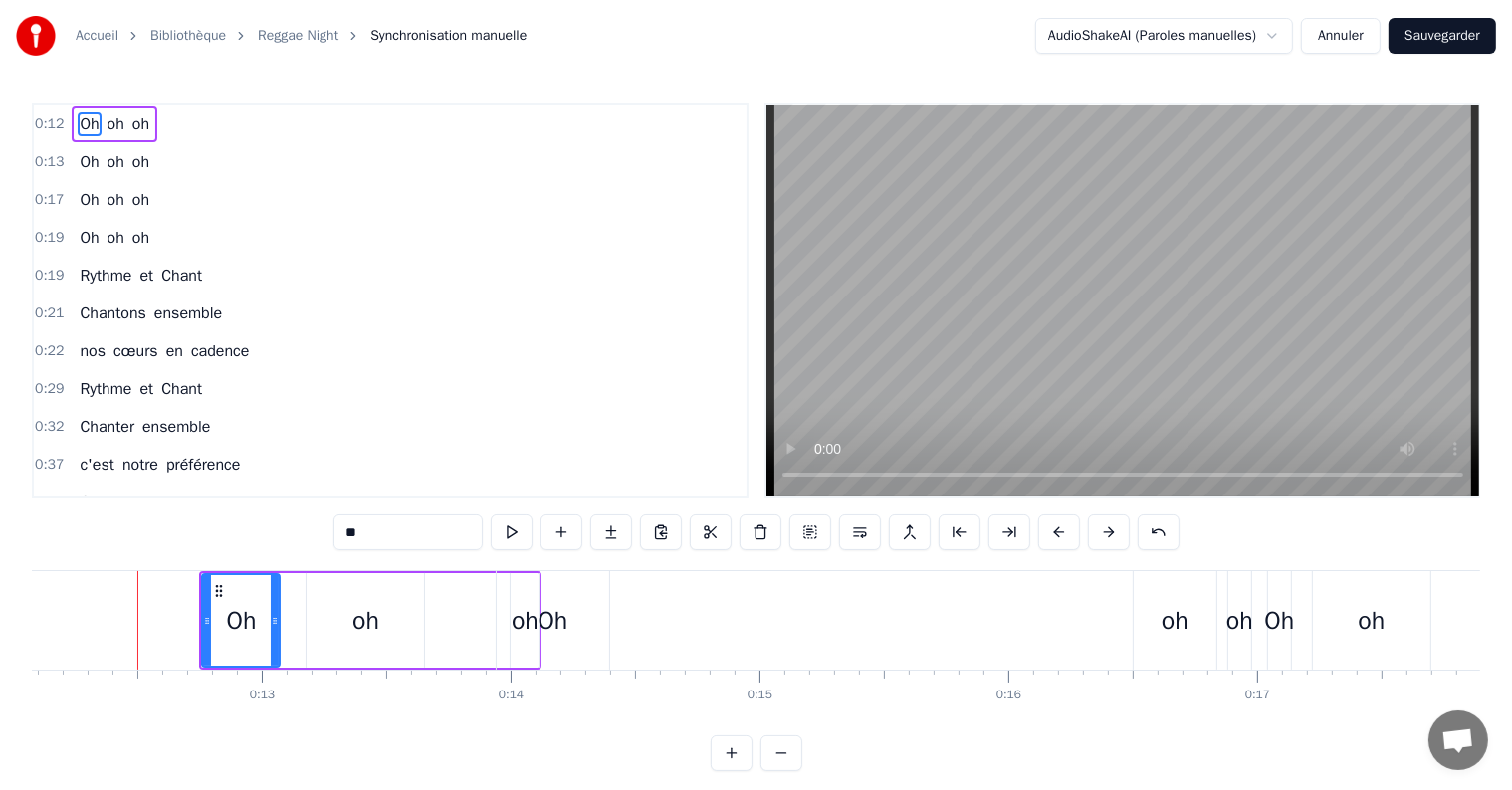 click at bounding box center (1109, 532) 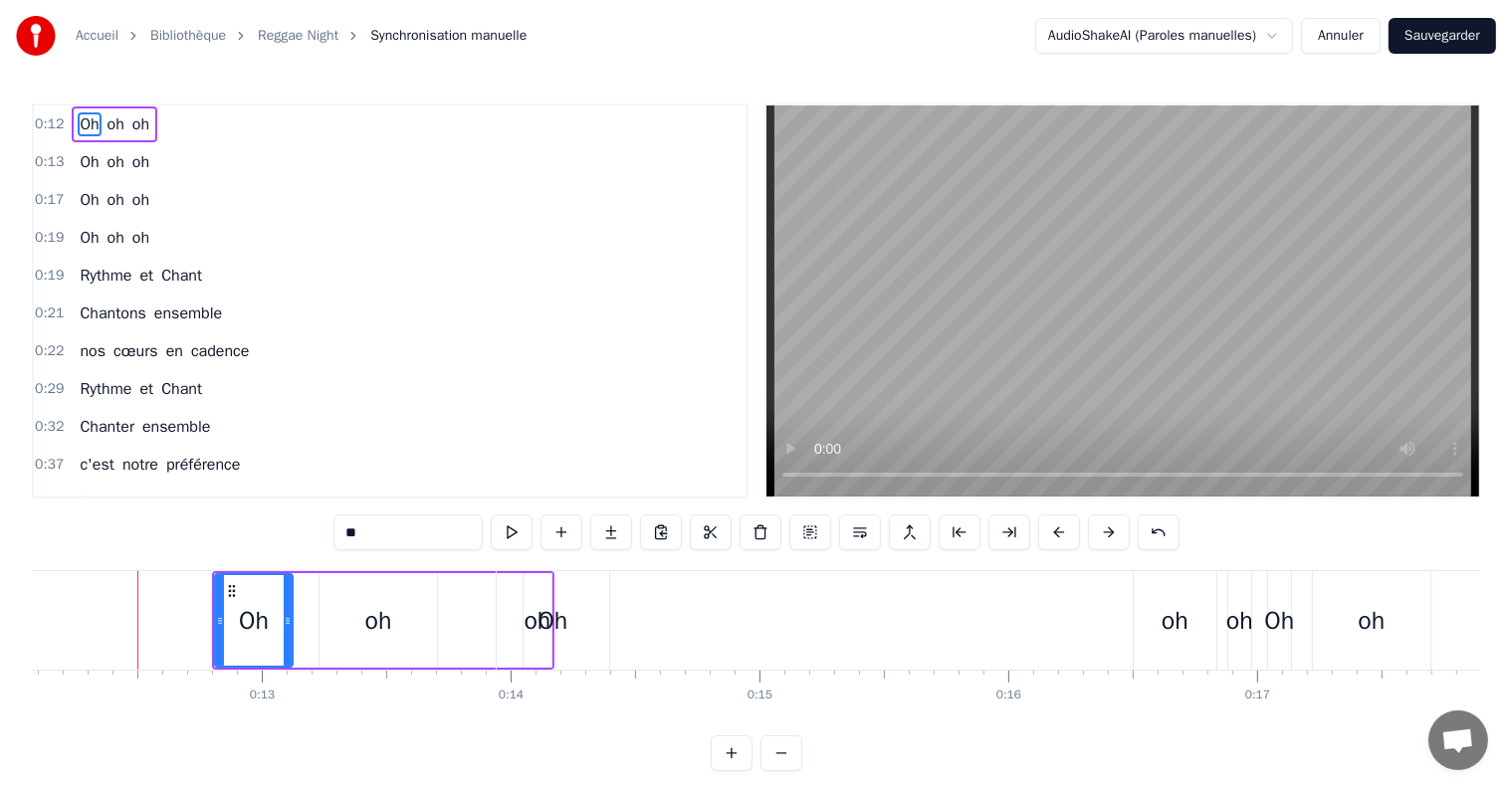 click at bounding box center (1109, 532) 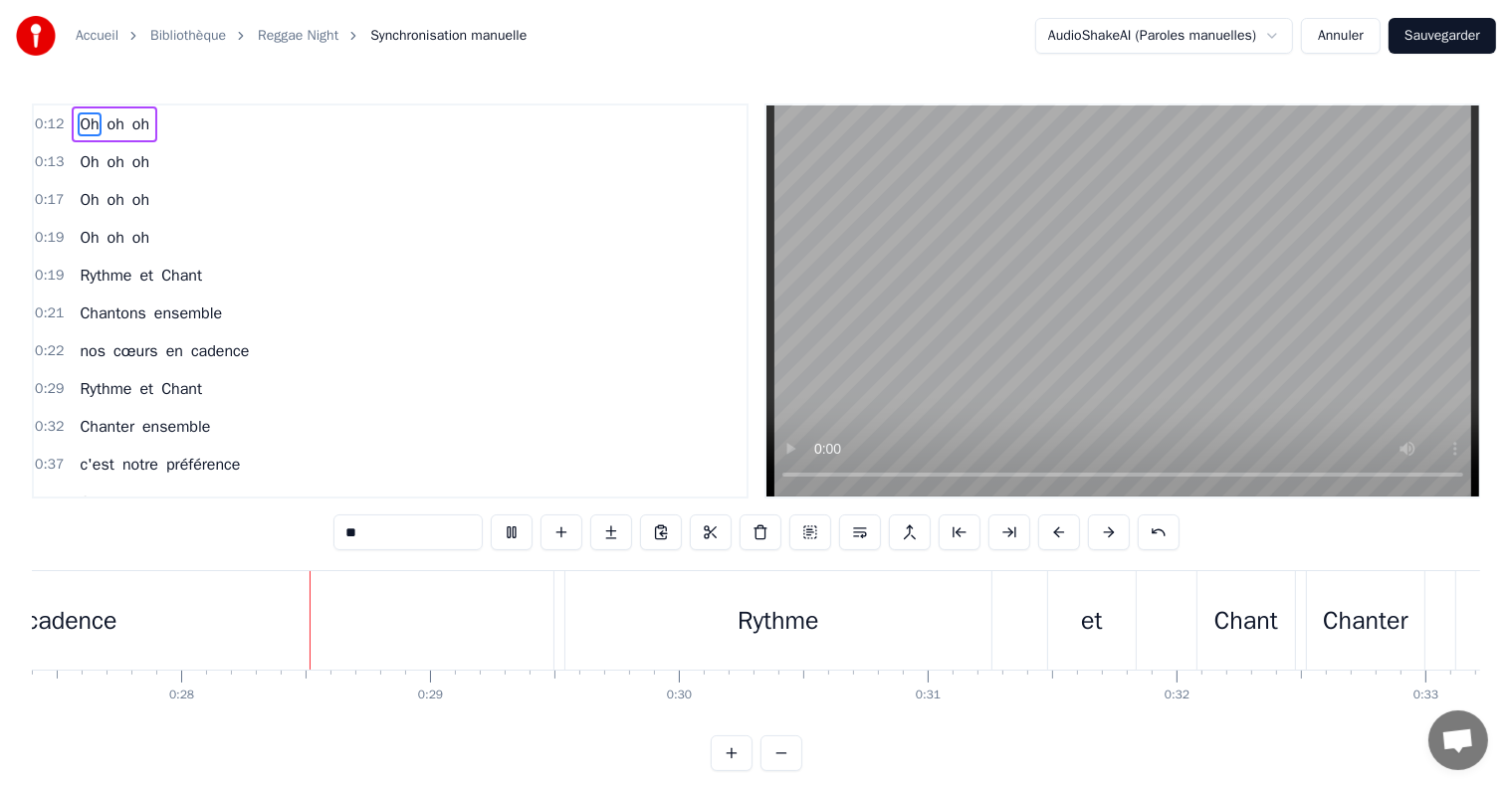 scroll, scrollTop: 0, scrollLeft: 6844, axis: horizontal 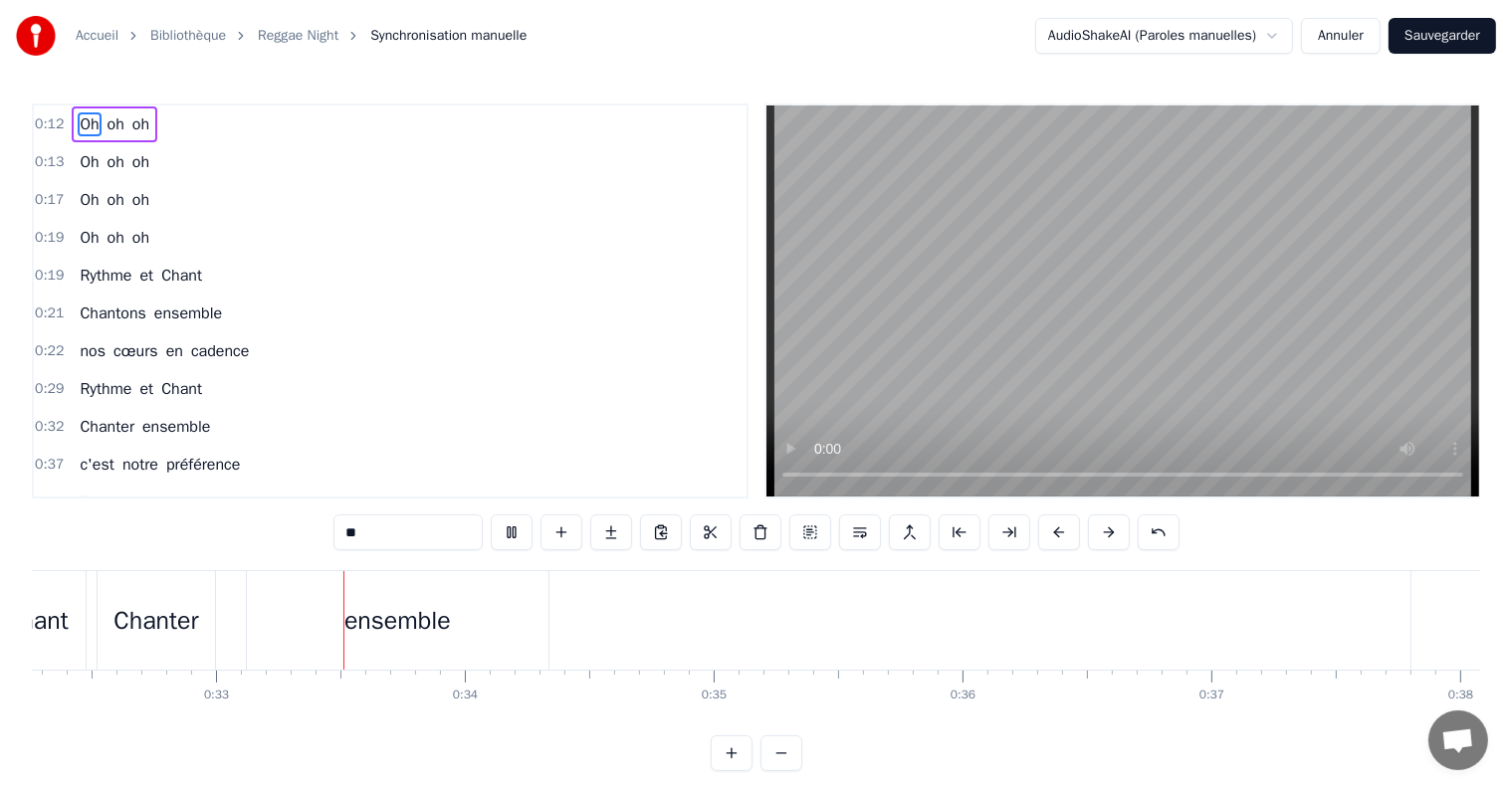 click on "Reggae Night" at bounding box center [298, 36] 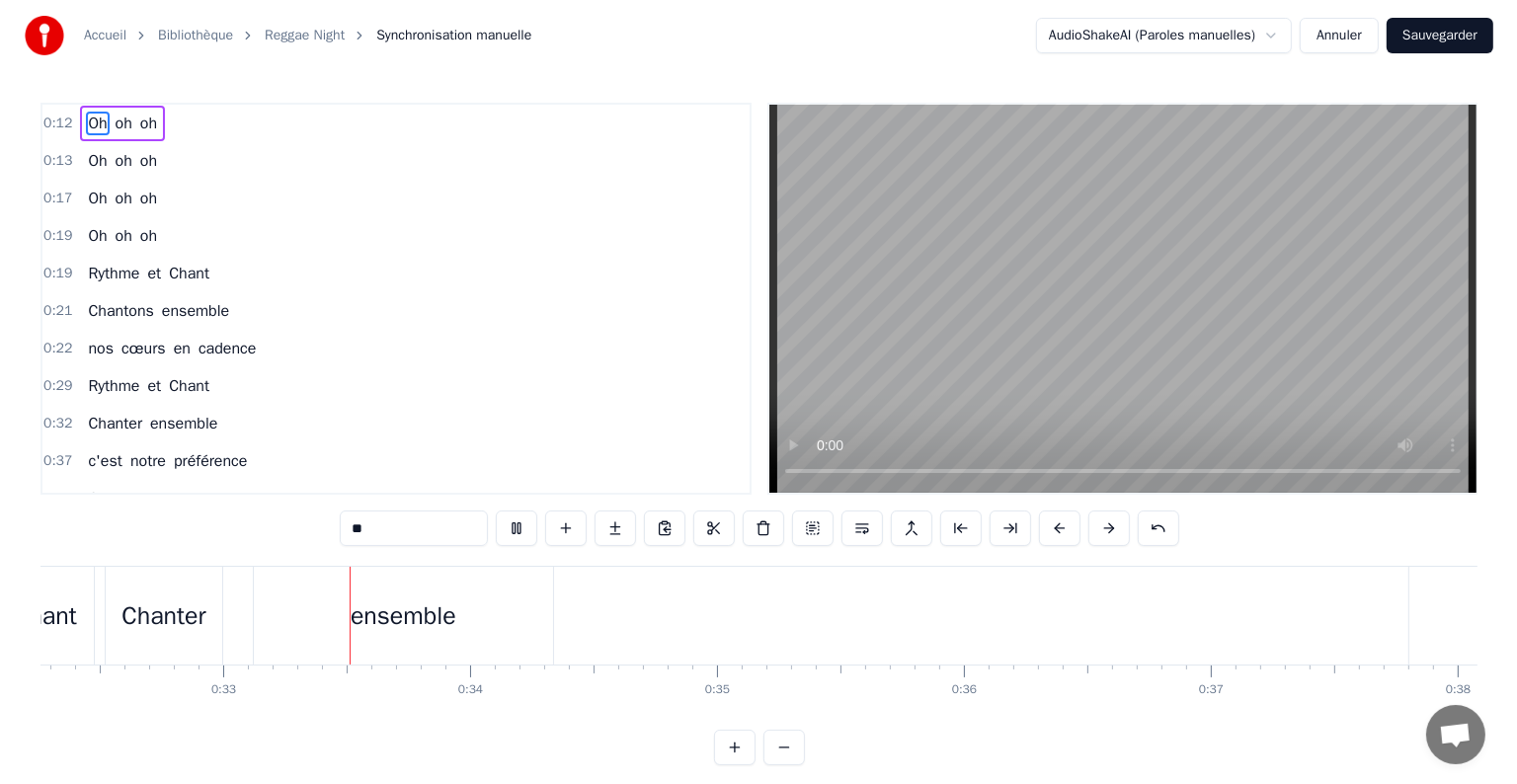 scroll, scrollTop: 0, scrollLeft: 0, axis: both 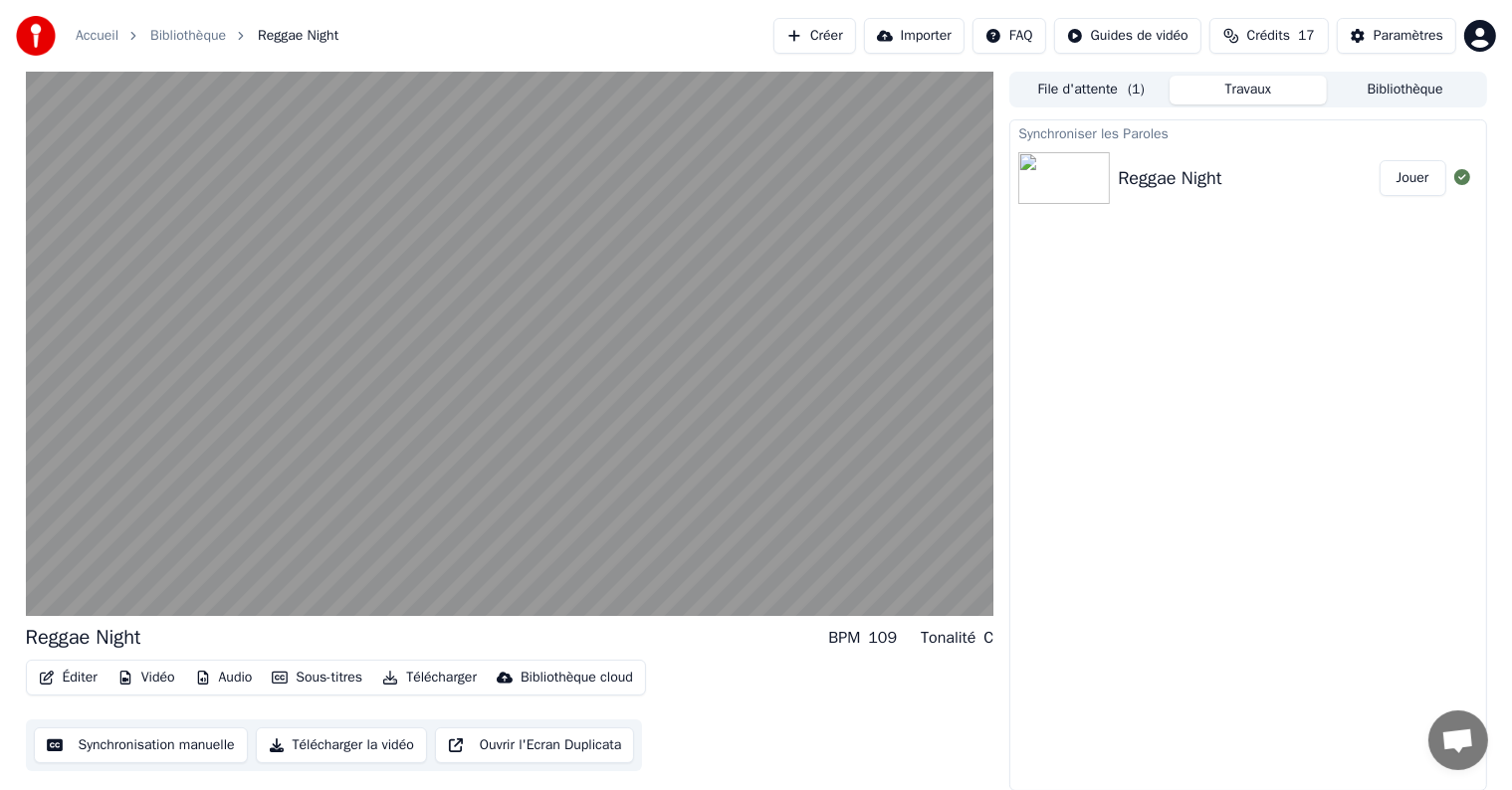 click on "File d'attente ( 1 )" at bounding box center [1091, 90] 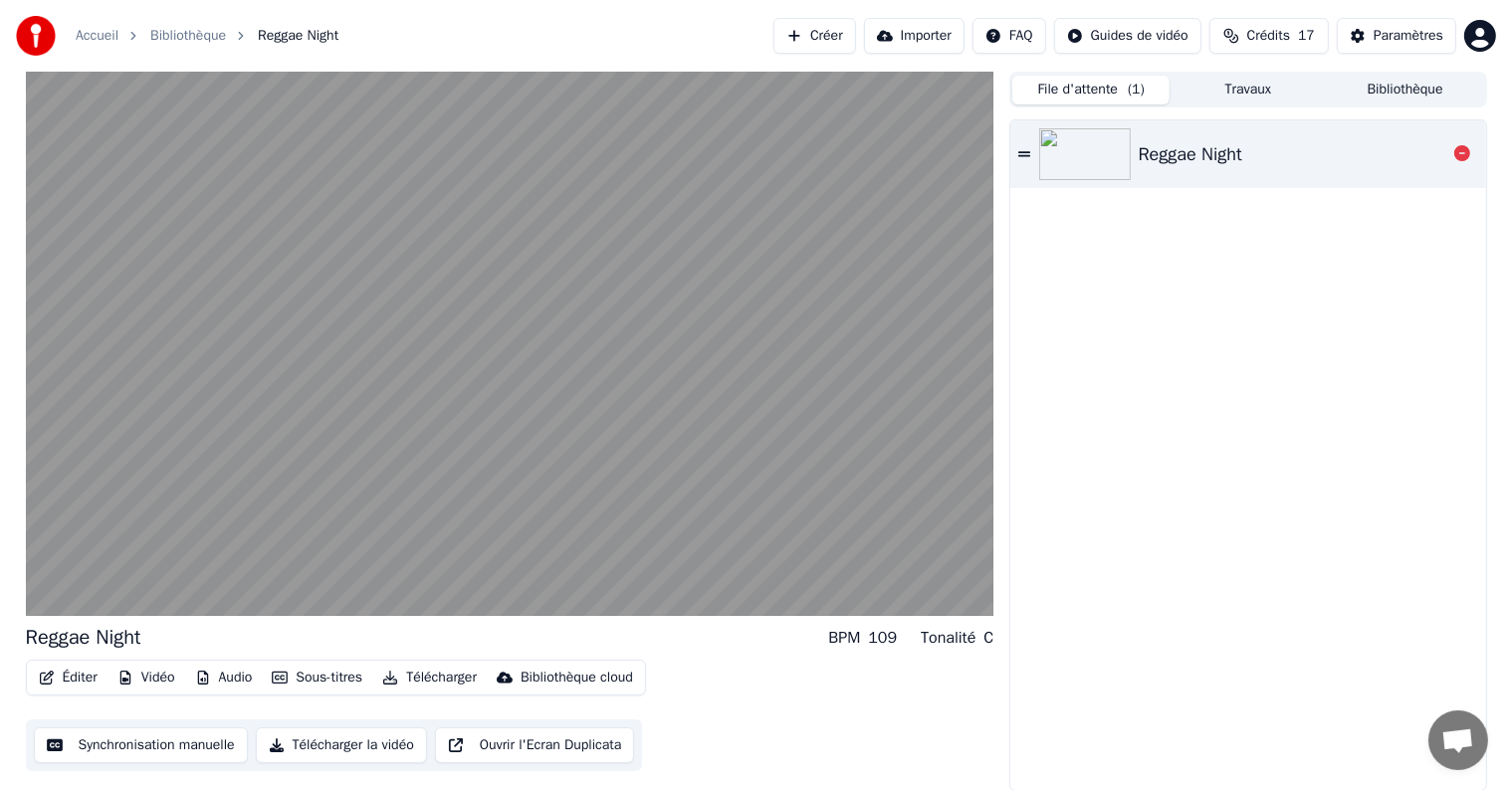 click on "Reggae Night" at bounding box center [1247, 154] 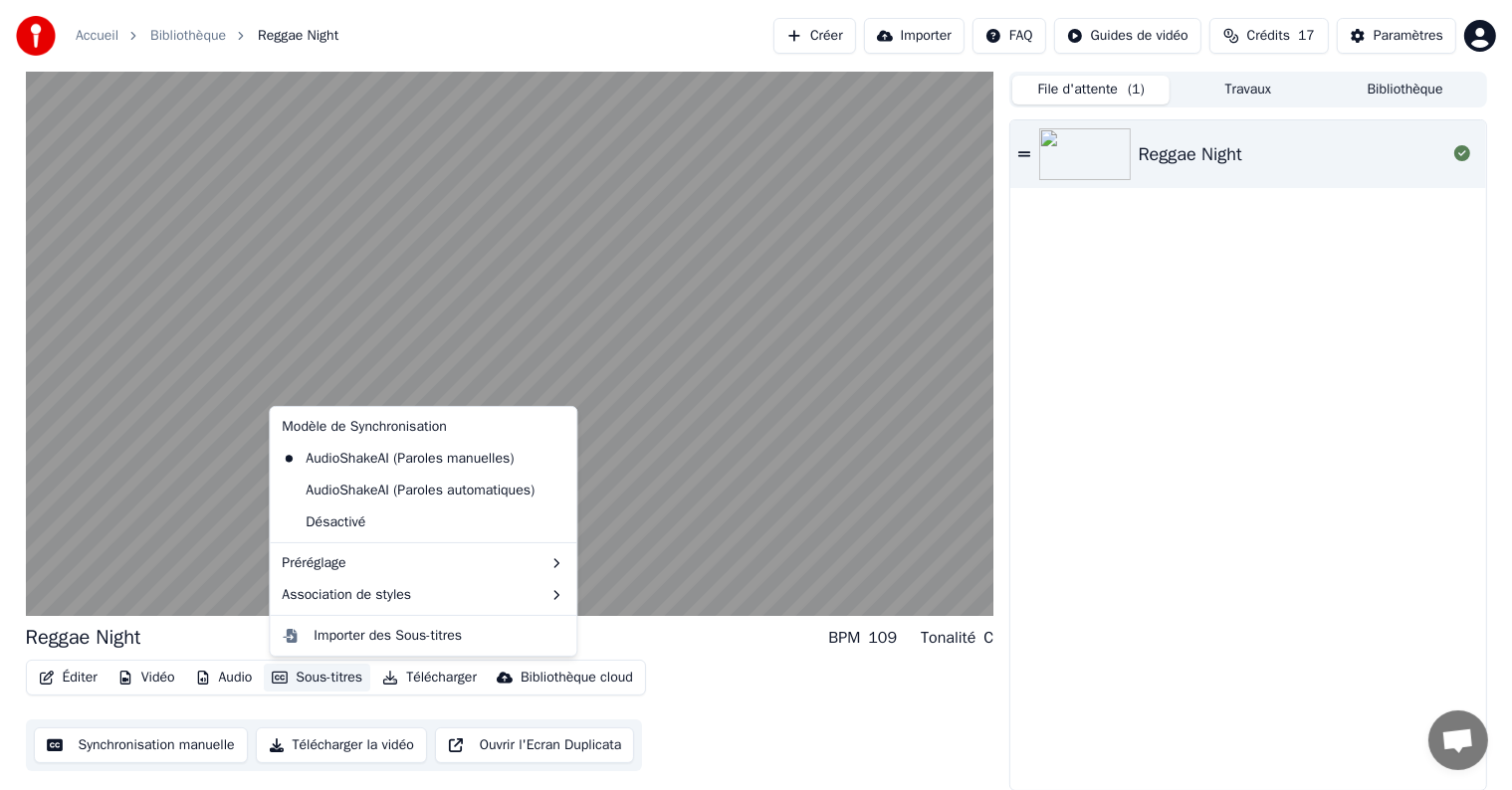 click on "Sous-titres" at bounding box center (317, 678) 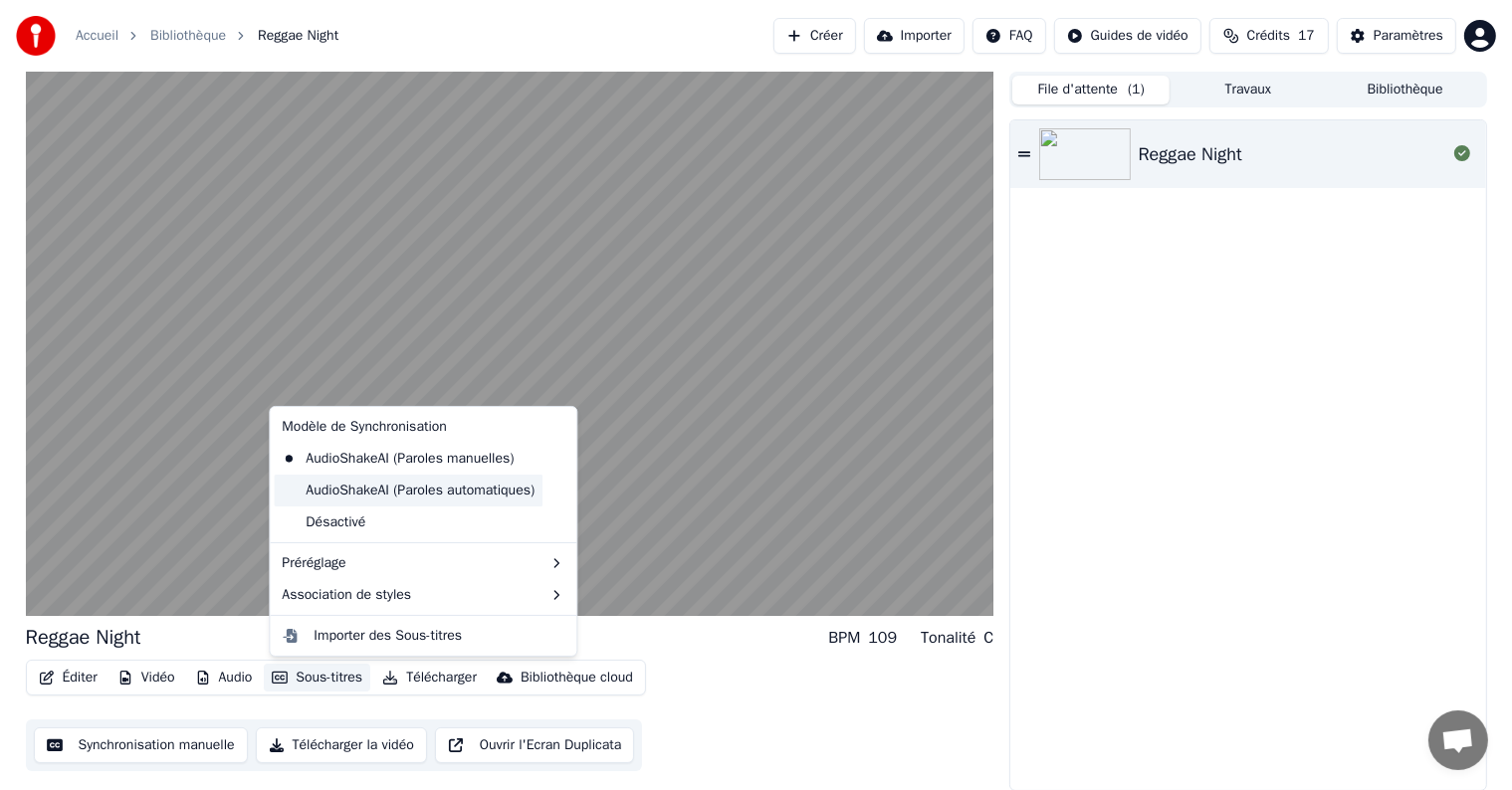 click on "AudioShakeAI (Paroles automatiques)" at bounding box center [408, 491] 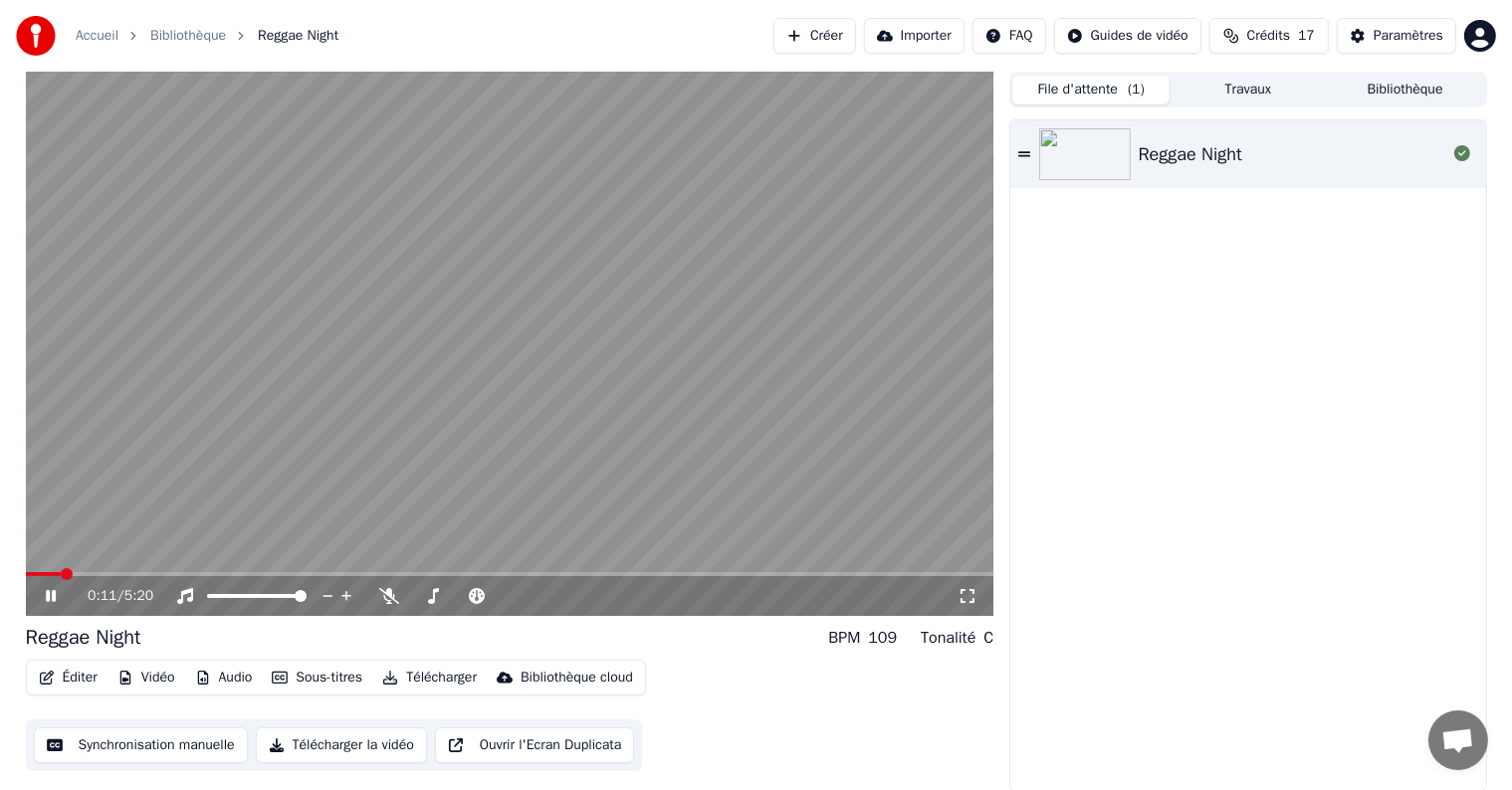 click on "Sous-titres" at bounding box center [317, 678] 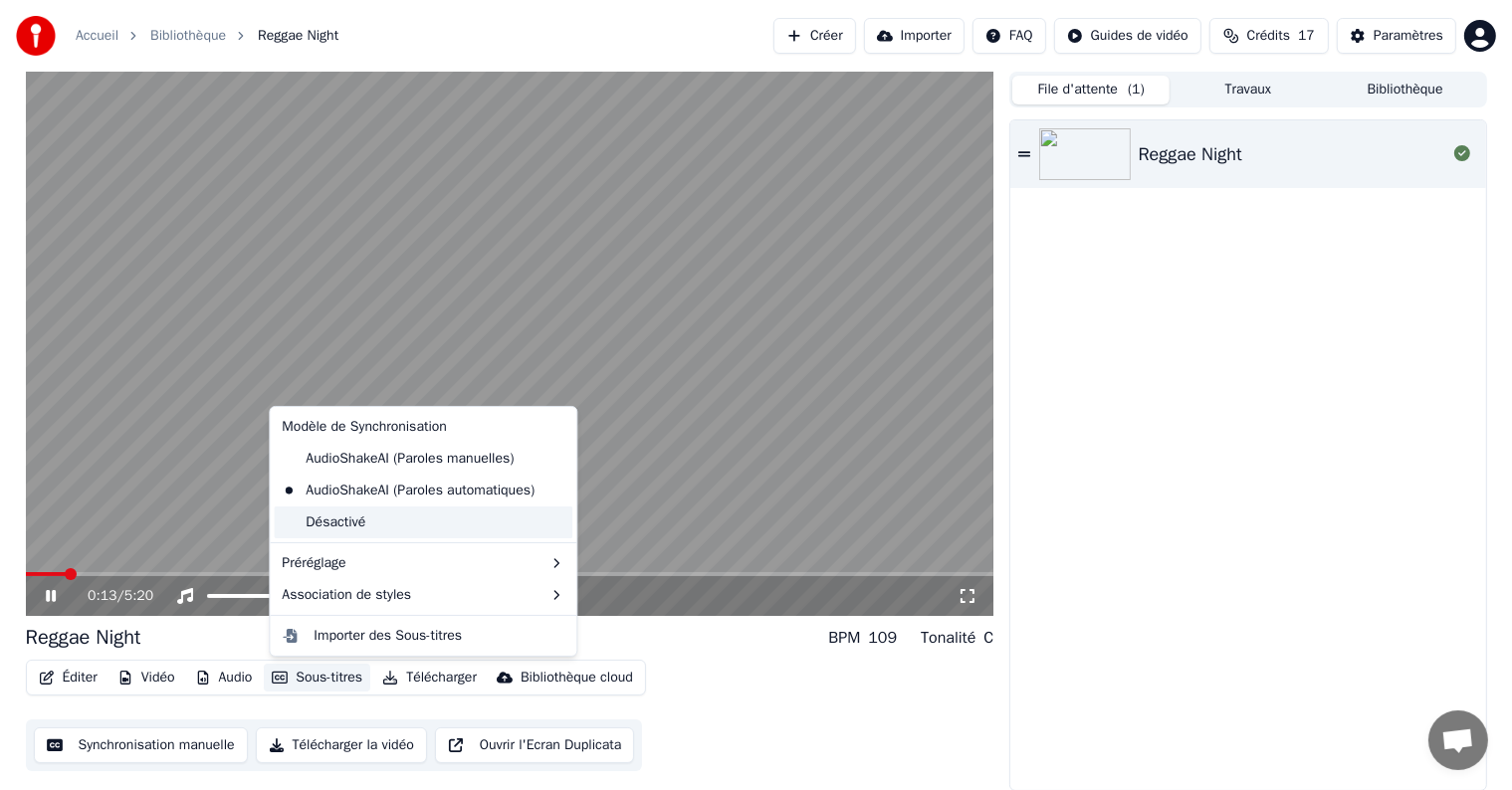 click on "Désactivé" at bounding box center [423, 522] 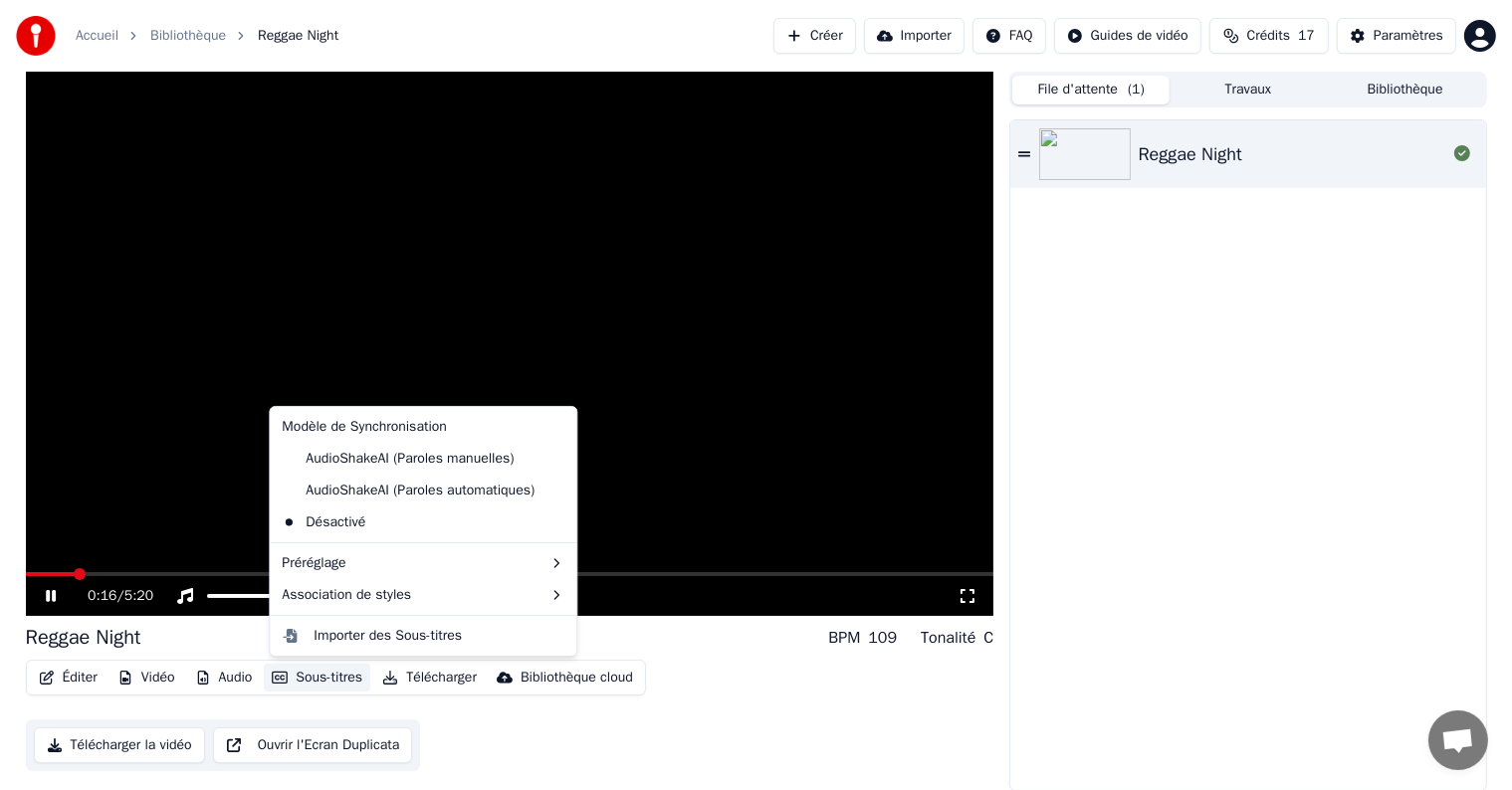 click on "Sous-titres" at bounding box center [317, 678] 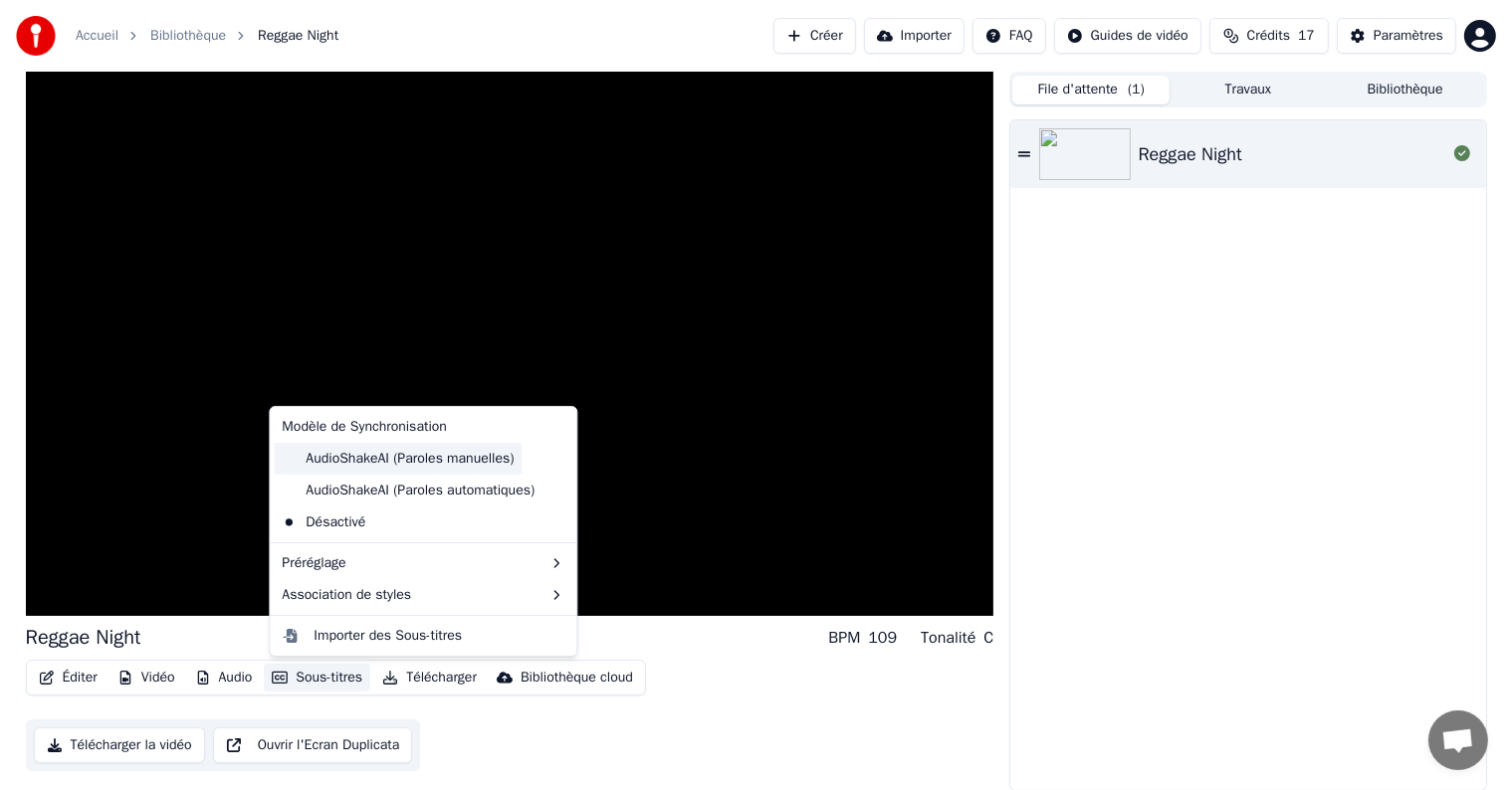 click on "AudioShakeAI (Paroles manuelles)" at bounding box center (397, 459) 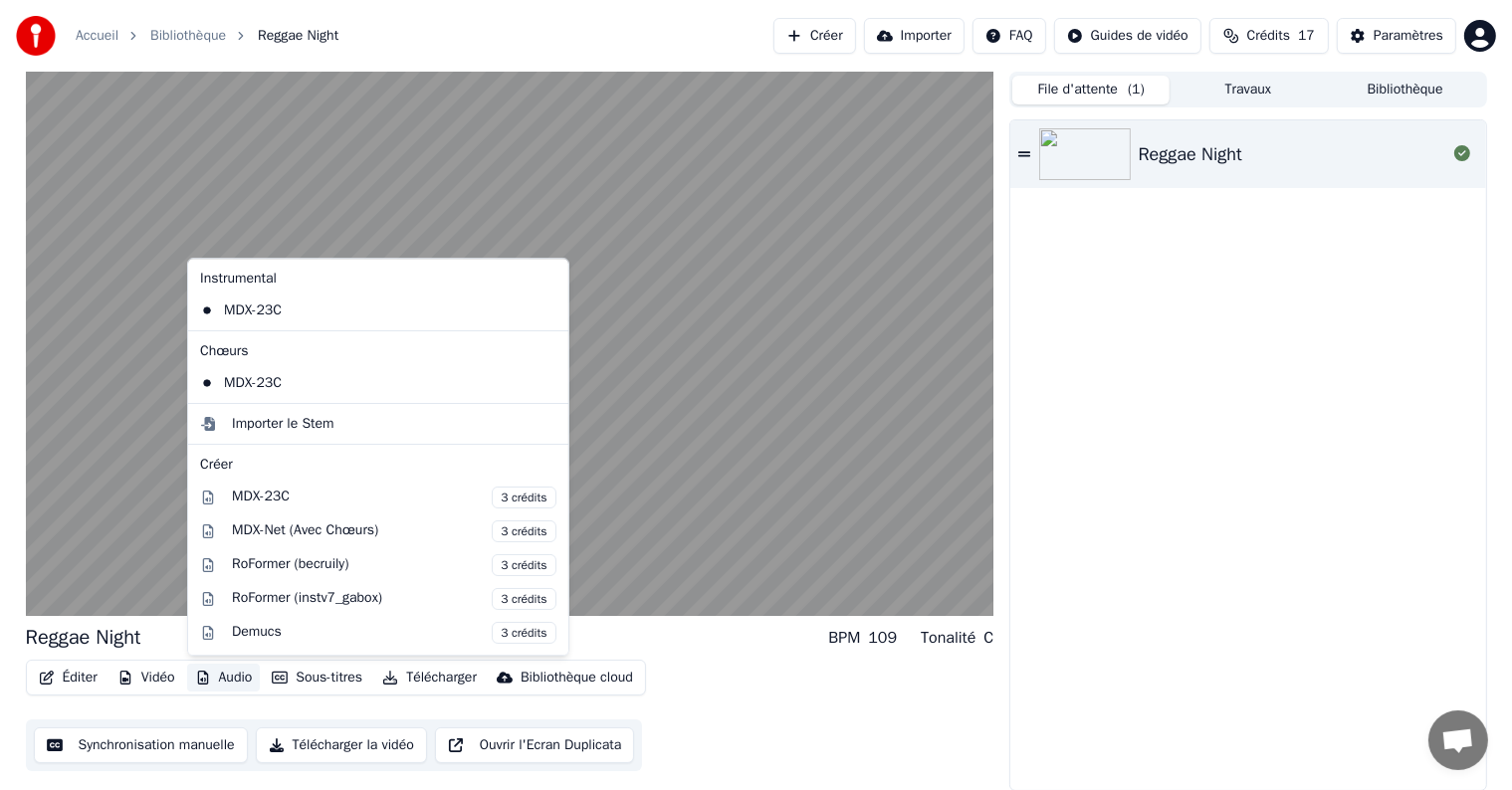 click on "Audio" at bounding box center (224, 678) 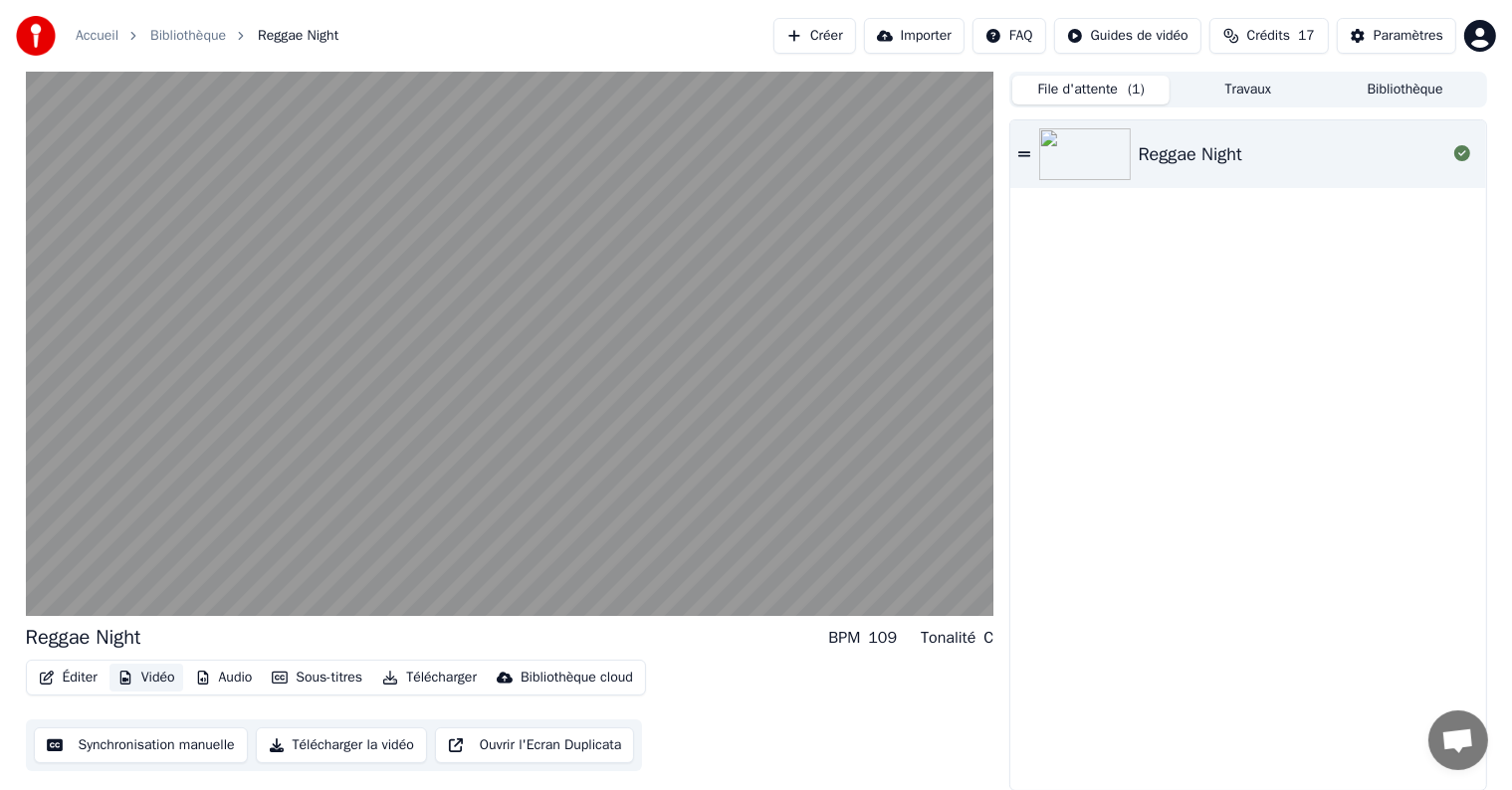 click on "Vidéo" at bounding box center [146, 678] 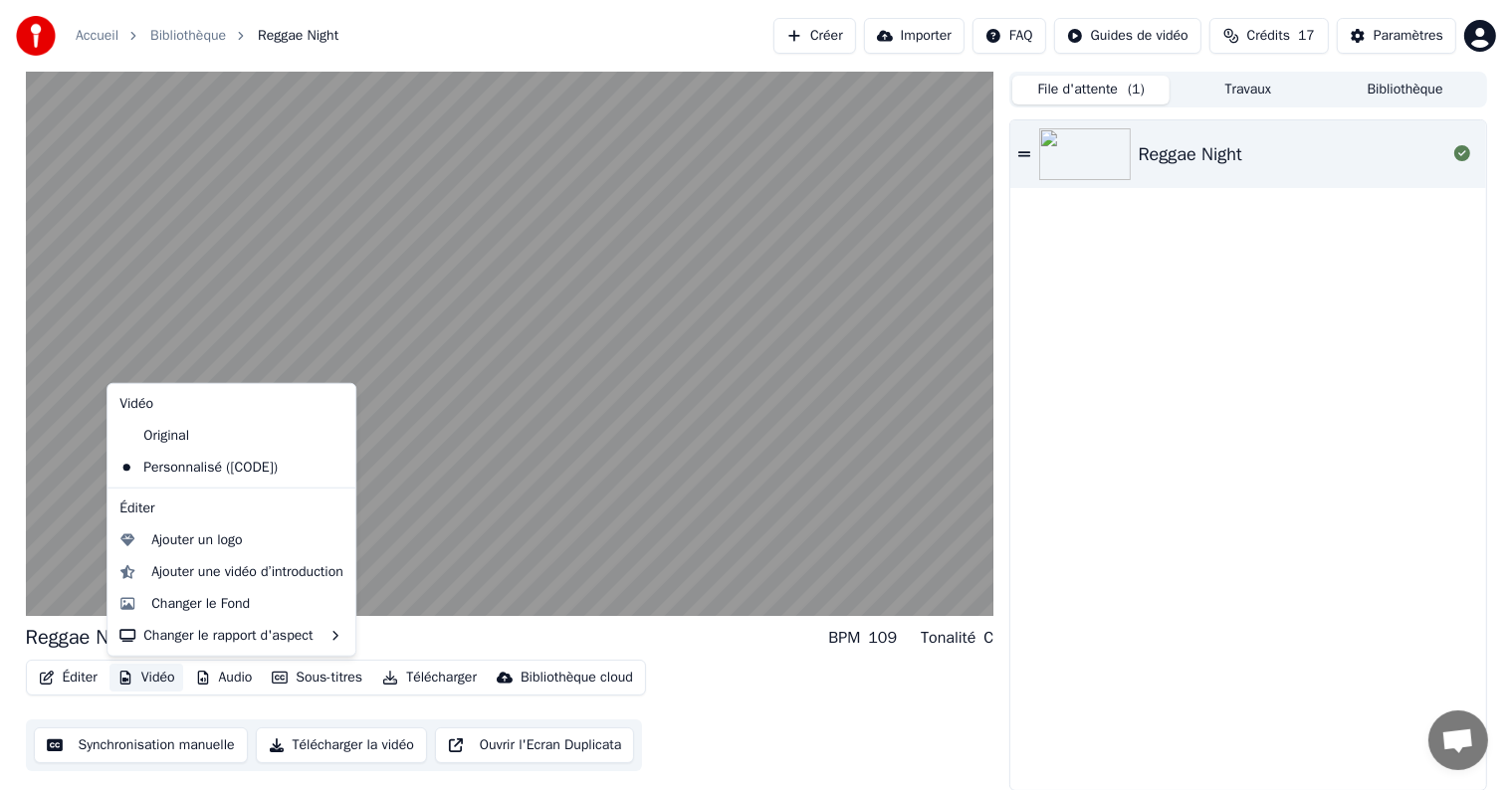 click on "Vidéo" at bounding box center (146, 678) 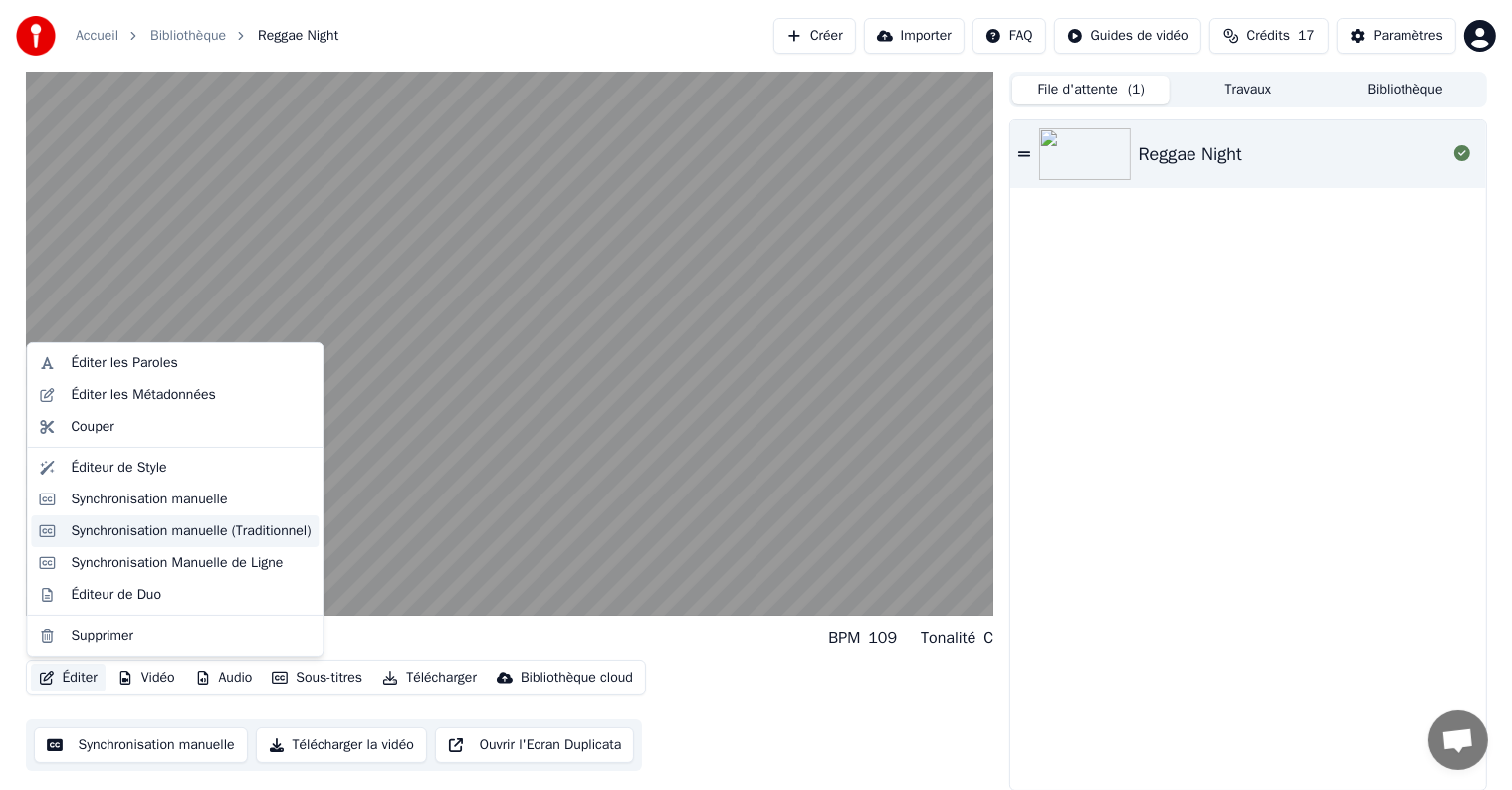 click on "Synchronisation manuelle (Traditionnel)" at bounding box center (190, 531) 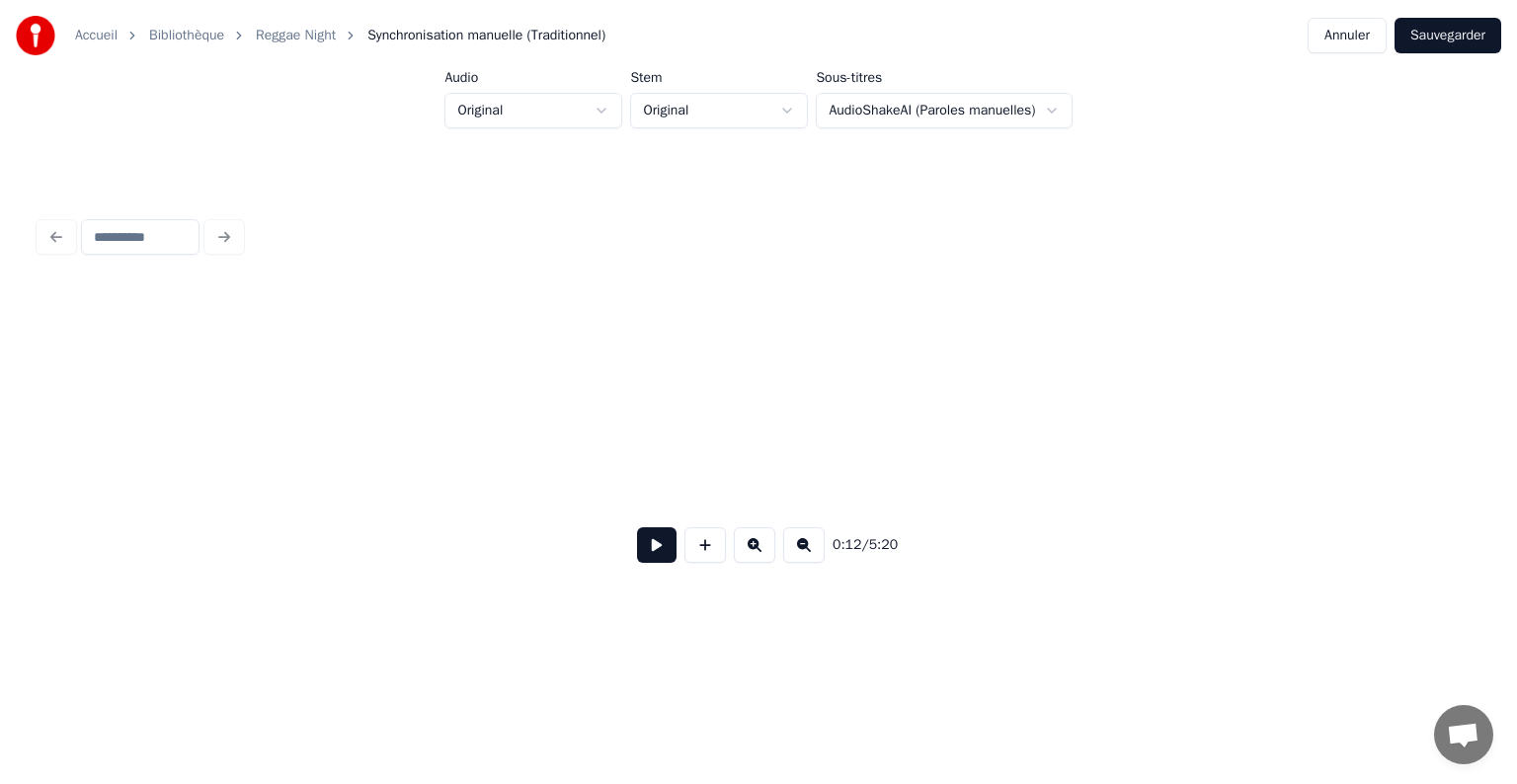 scroll, scrollTop: 0, scrollLeft: 2468, axis: horizontal 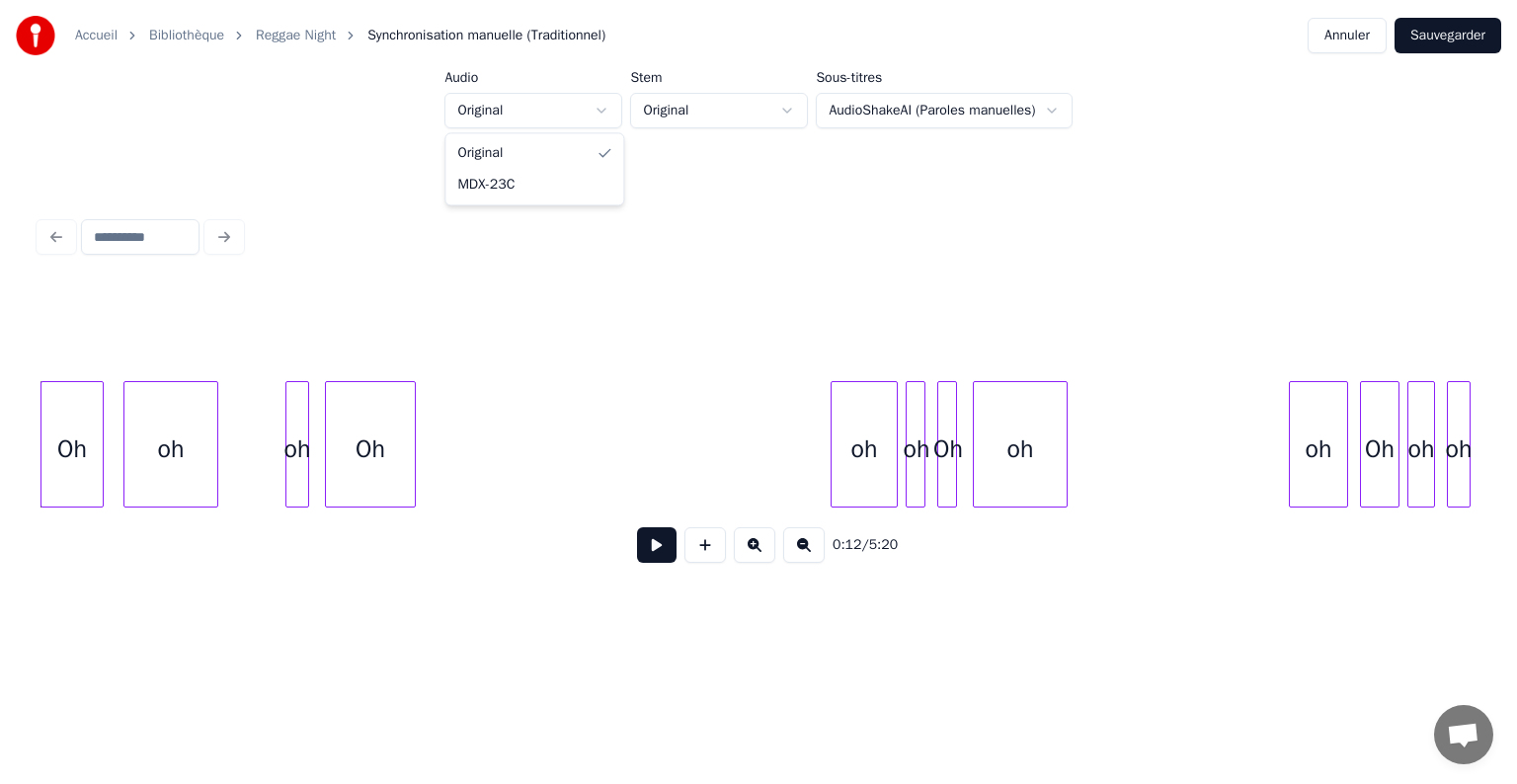 click on "Accueil Bibliothèque Reggae Night Synchronisation manuelle (Traditionnel) Annuler Sauvegarder Audio Original Stem Original Sous-titres AudioShakeAI (Paroles manuelles) [TIME]  /  5:20 Original MDX-23C" at bounding box center [758, 331] 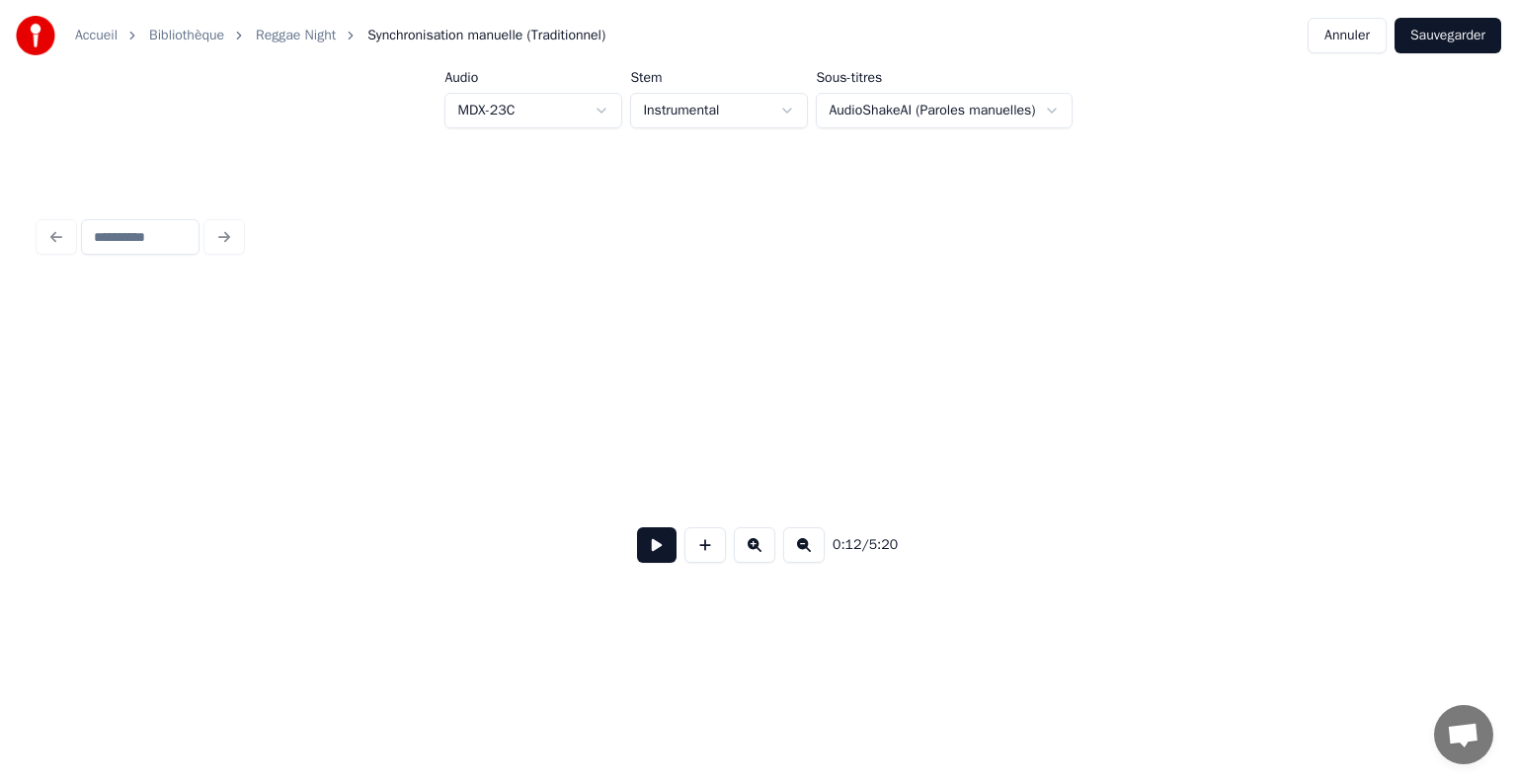 scroll, scrollTop: 0, scrollLeft: 2468, axis: horizontal 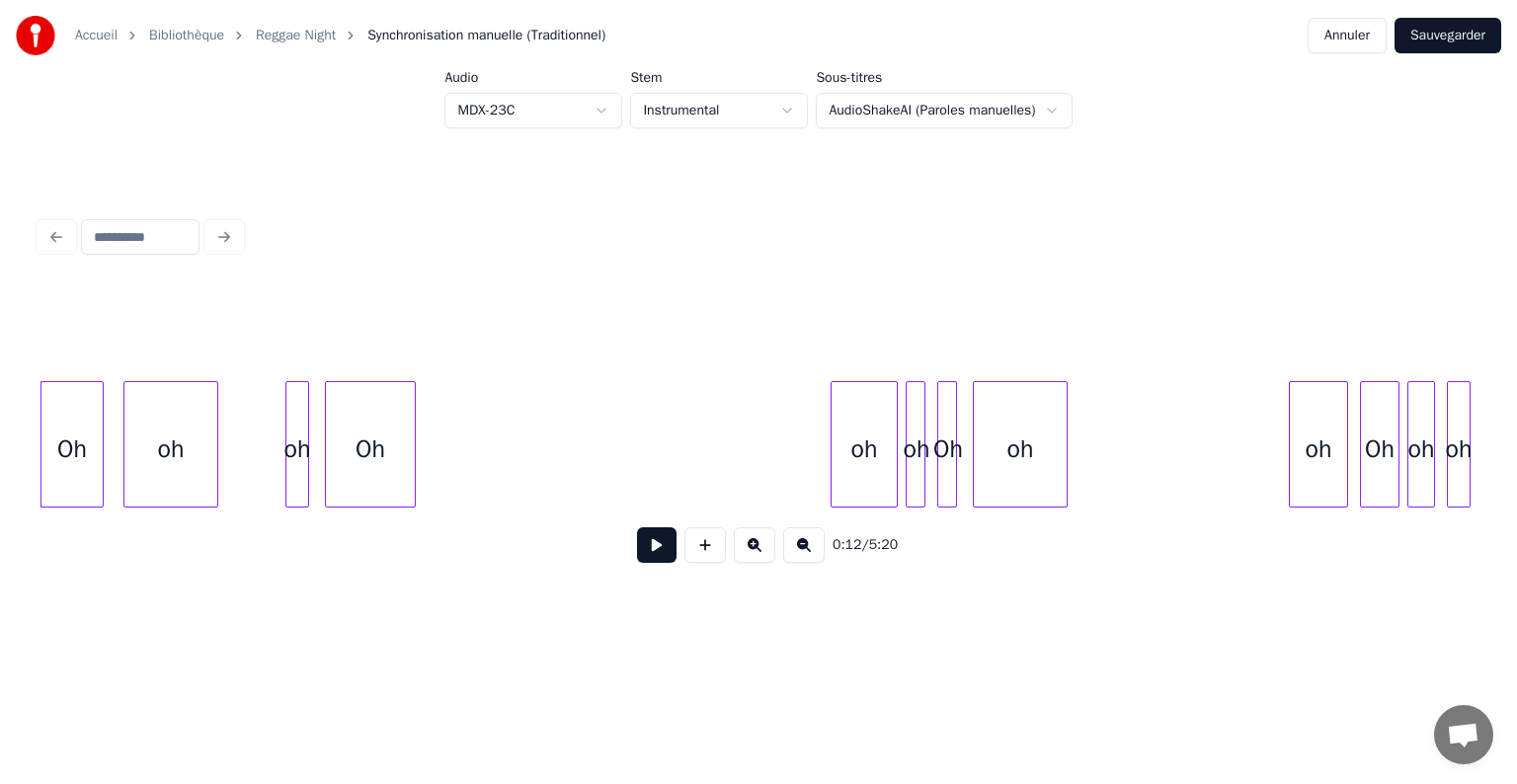 click at bounding box center (657, 545) 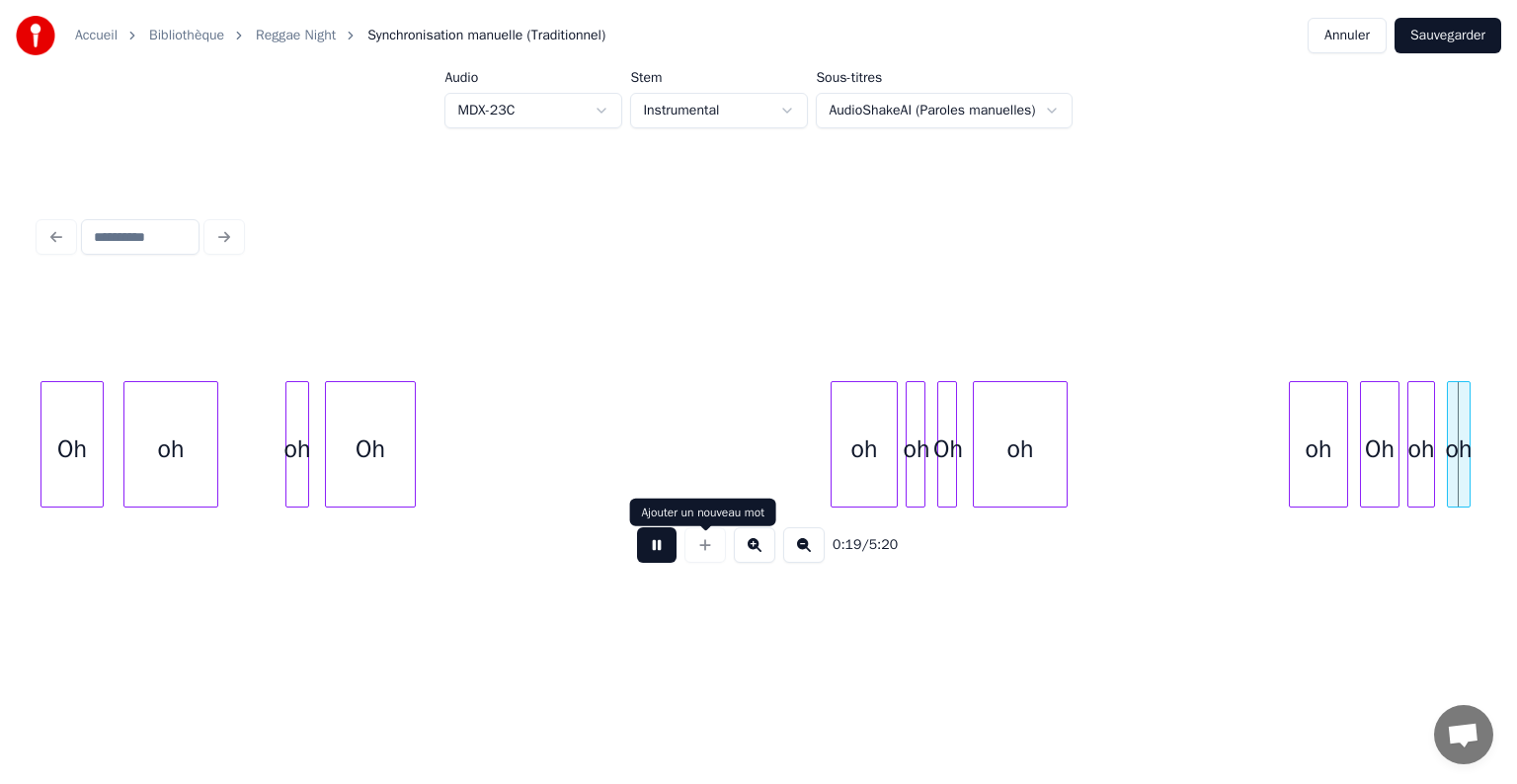 scroll, scrollTop: 0, scrollLeft: 3906, axis: horizontal 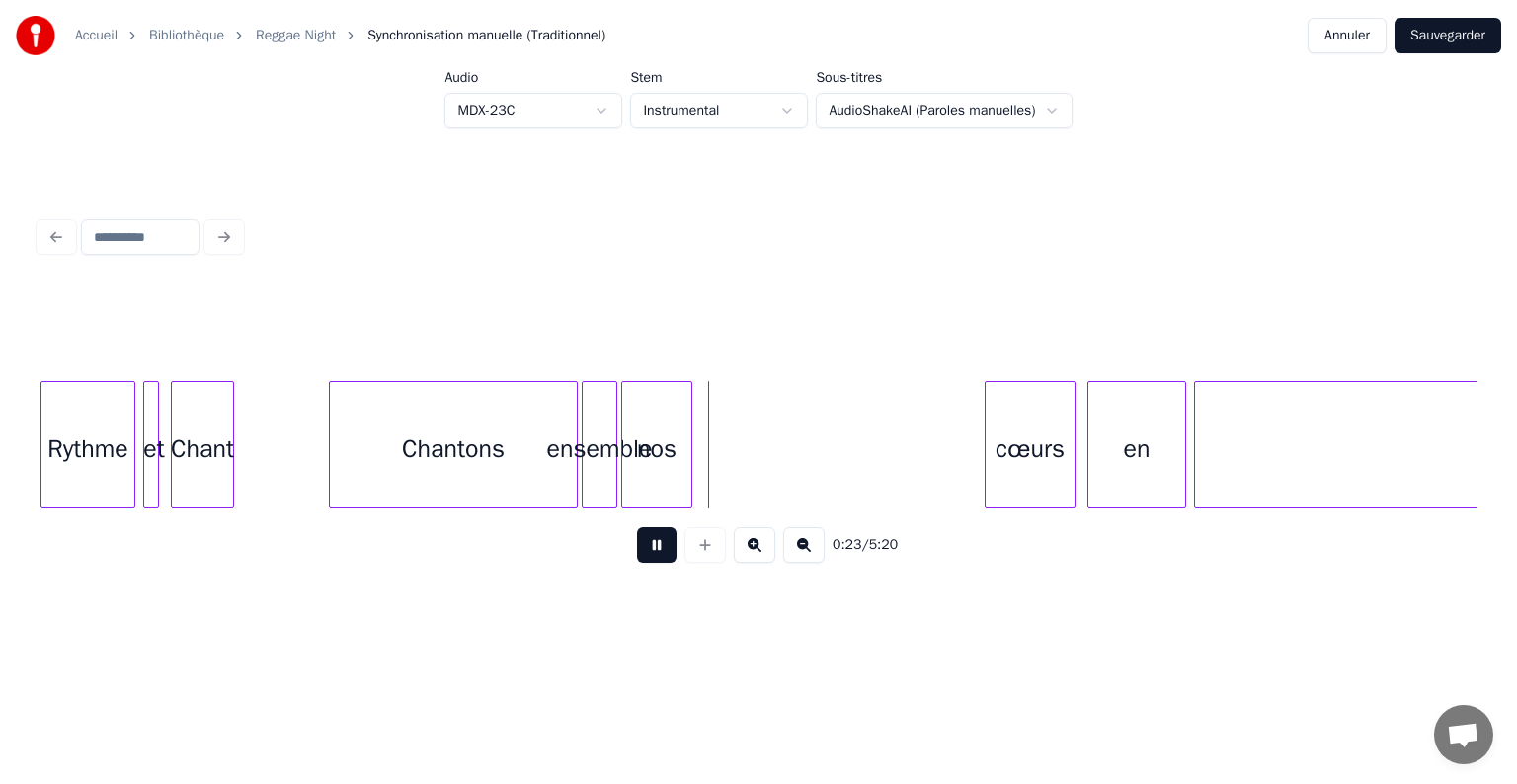 click at bounding box center (804, 545) 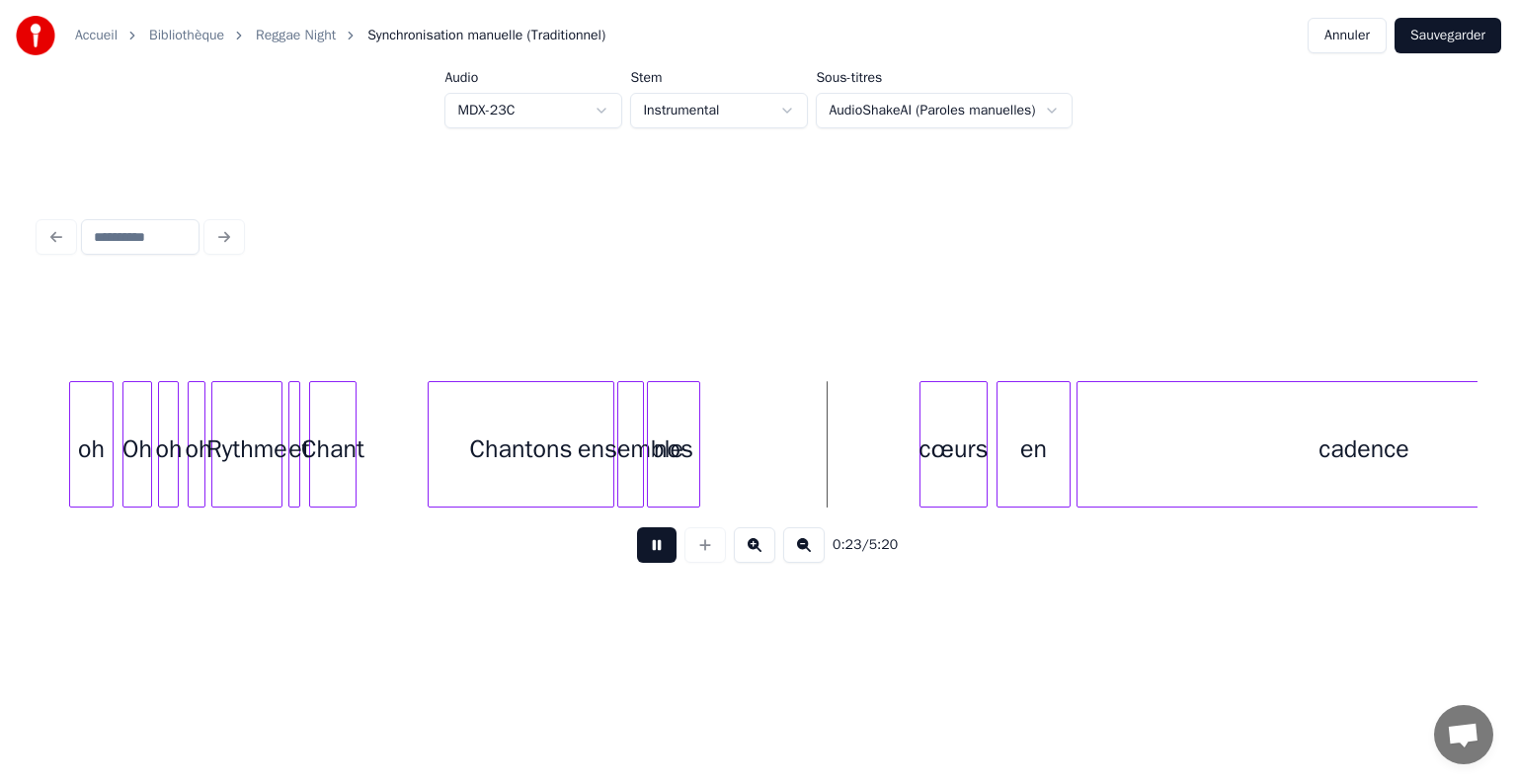 click at bounding box center (804, 545) 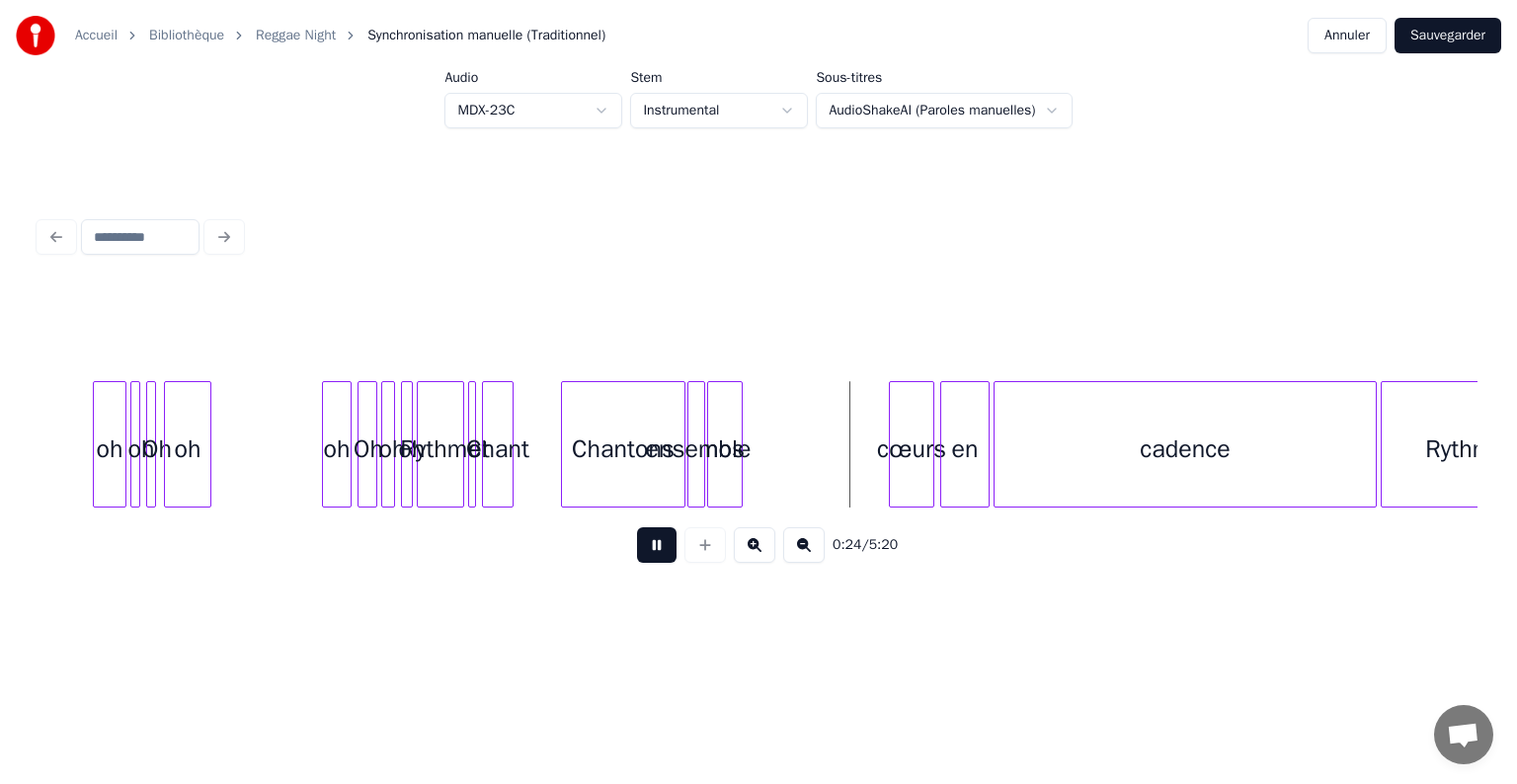 click at bounding box center [804, 545] 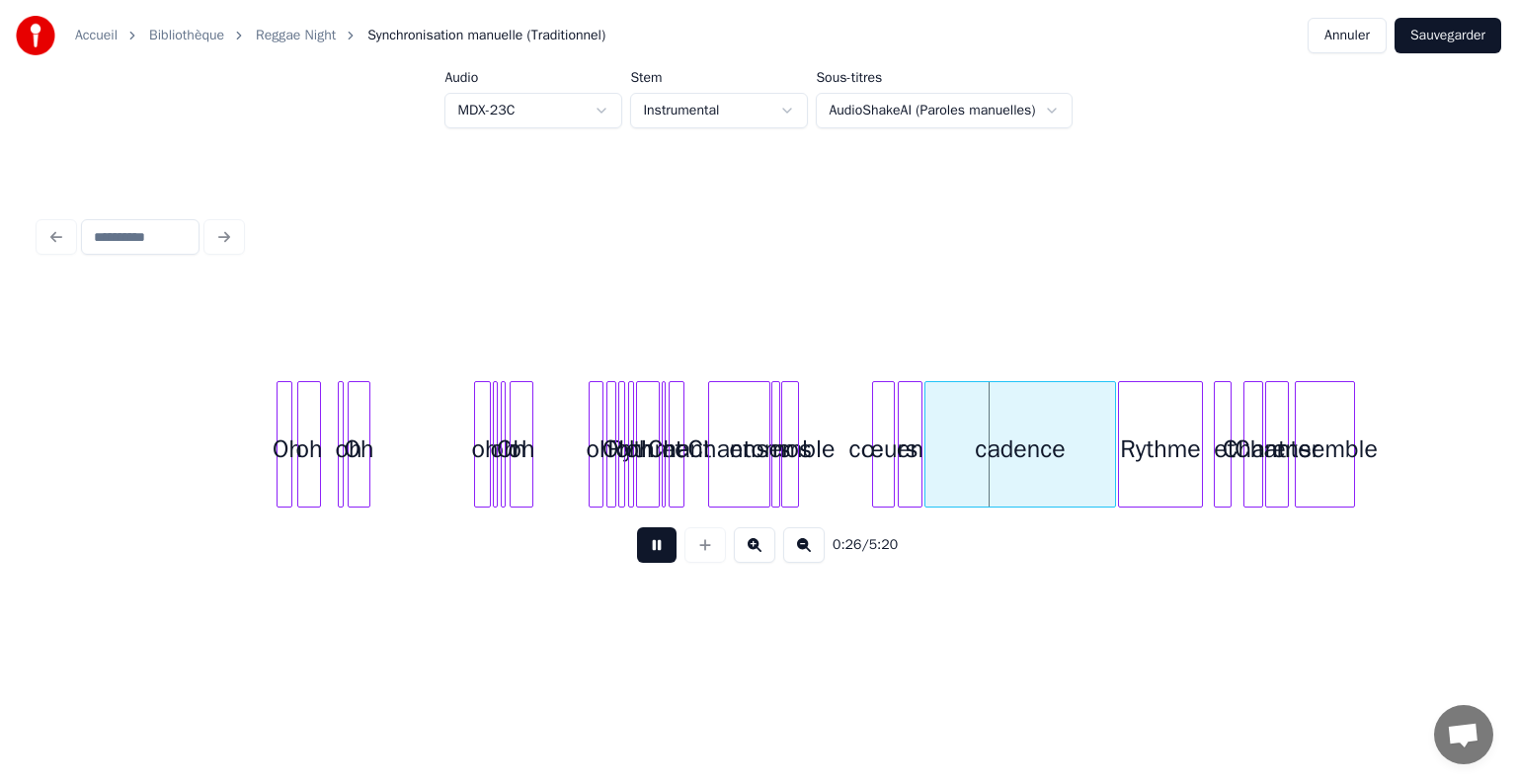 click at bounding box center (804, 545) 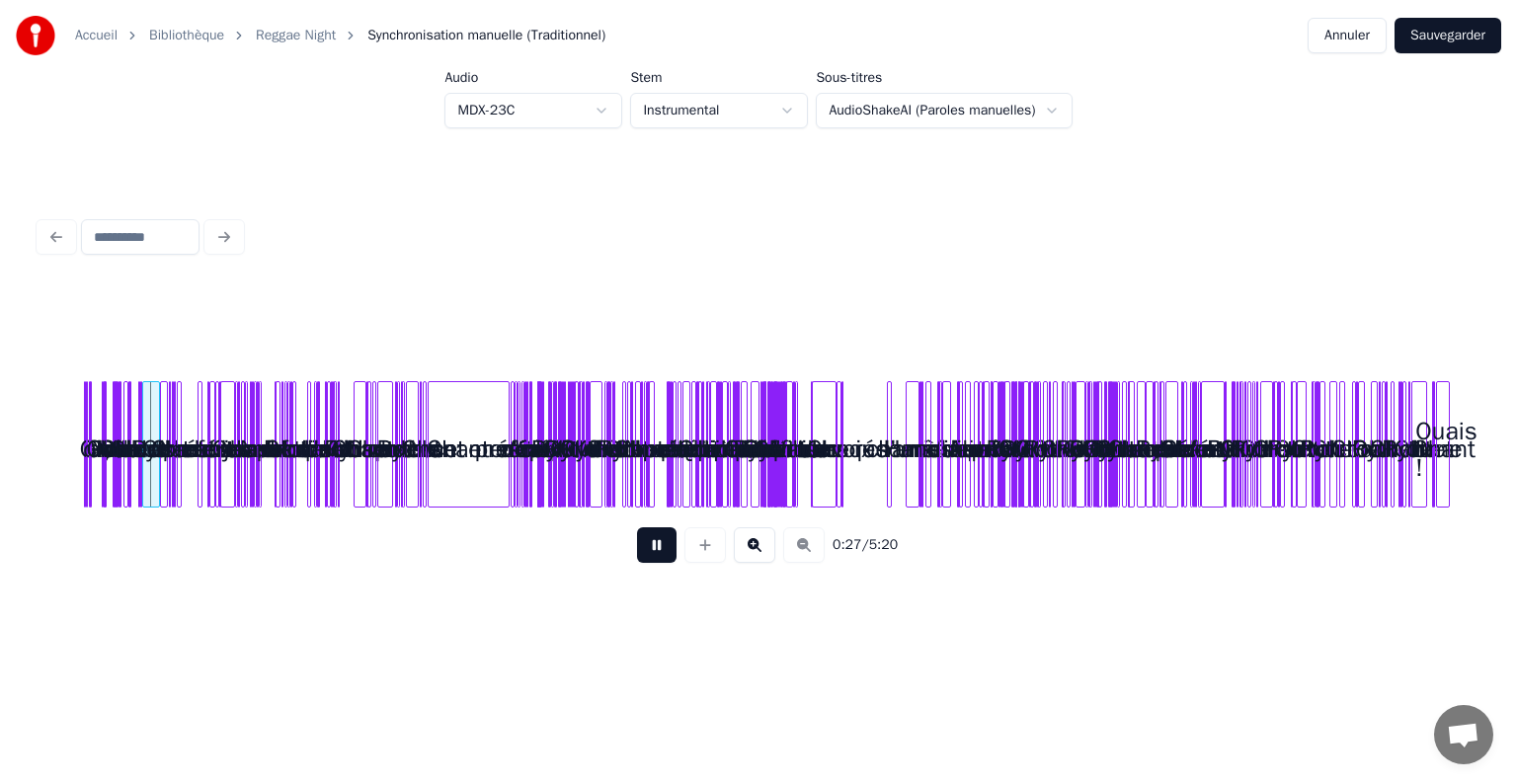 click on "[TIME]  /  5:20" at bounding box center (758, 545) 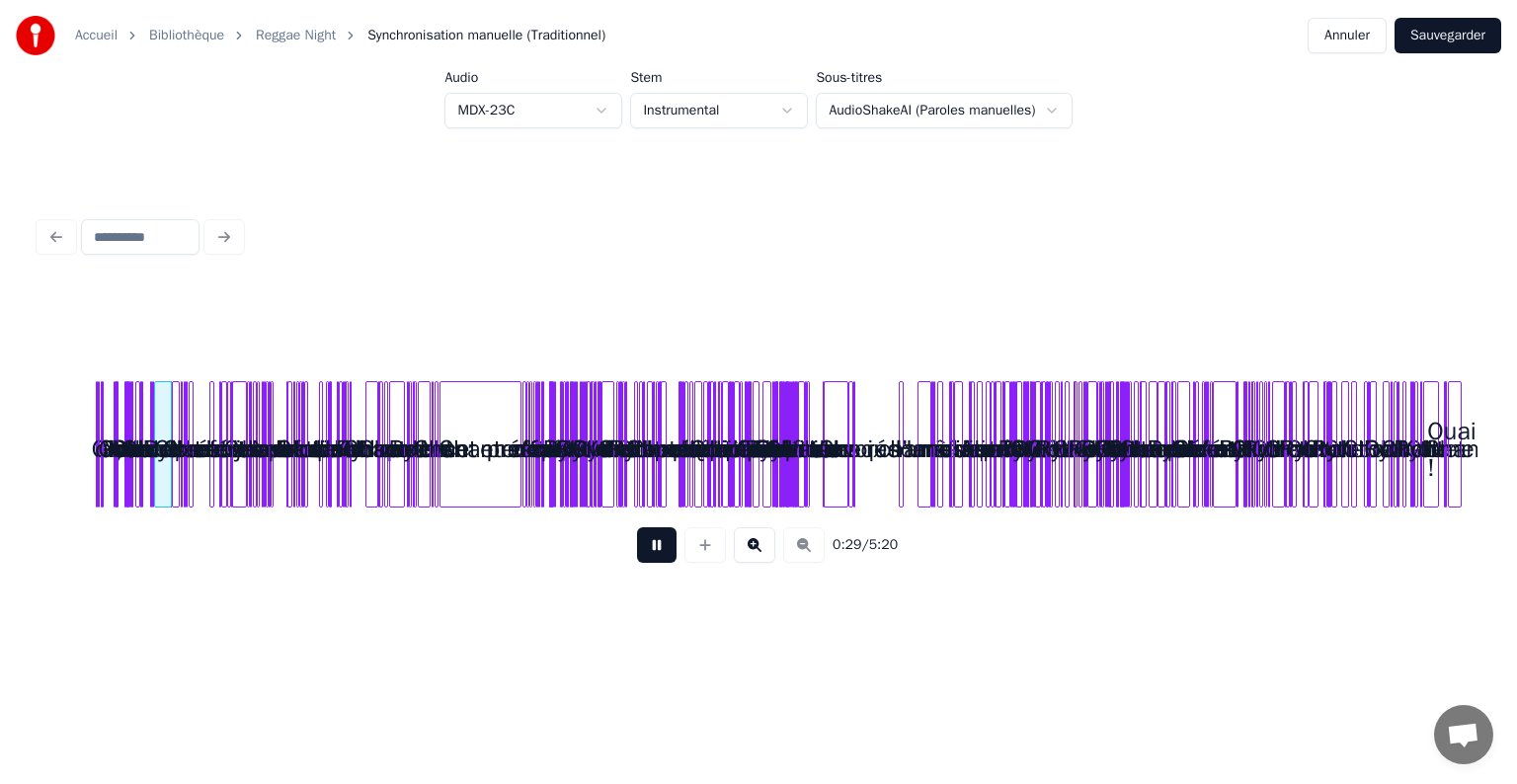 click at bounding box center (755, 545) 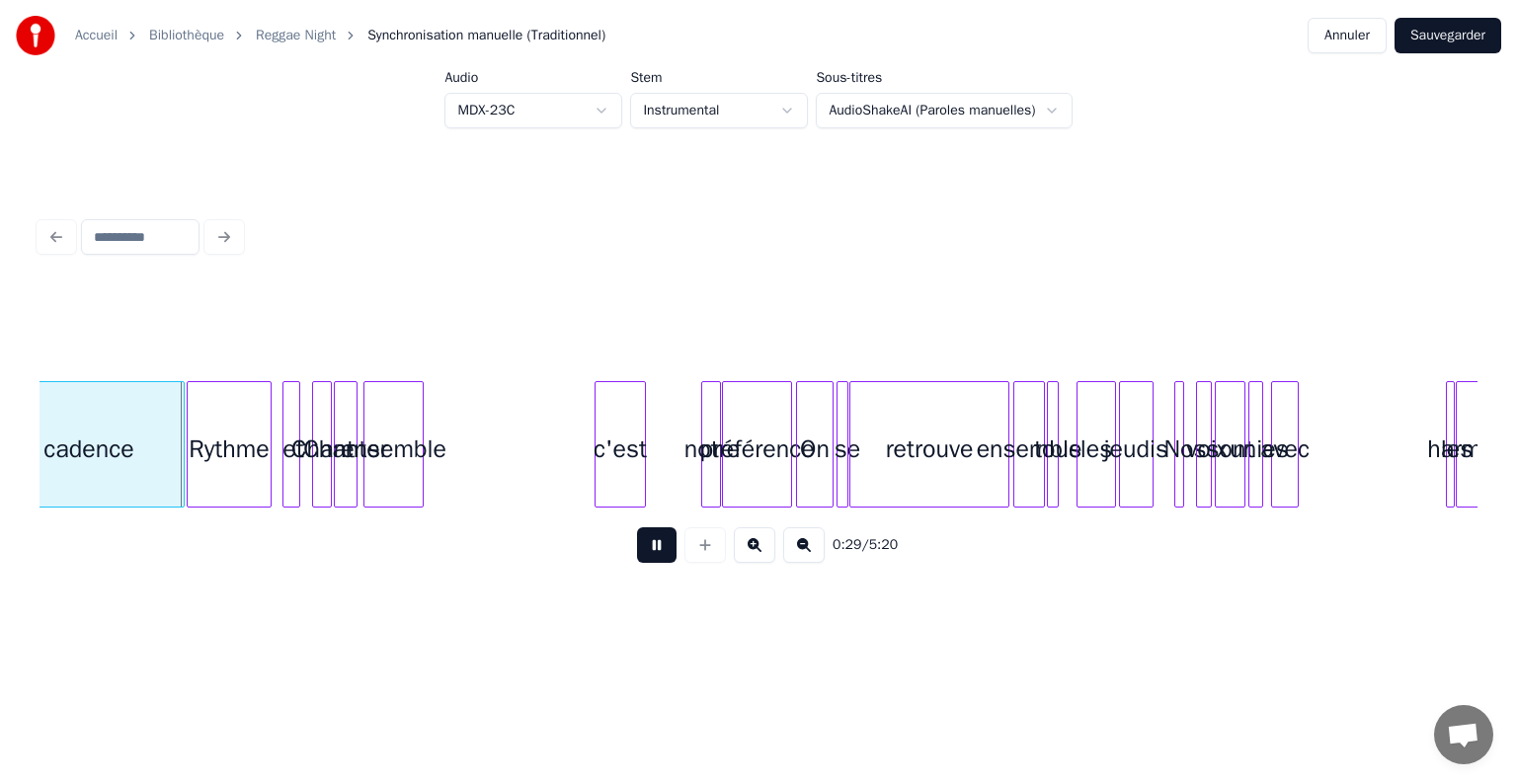 click at bounding box center (755, 545) 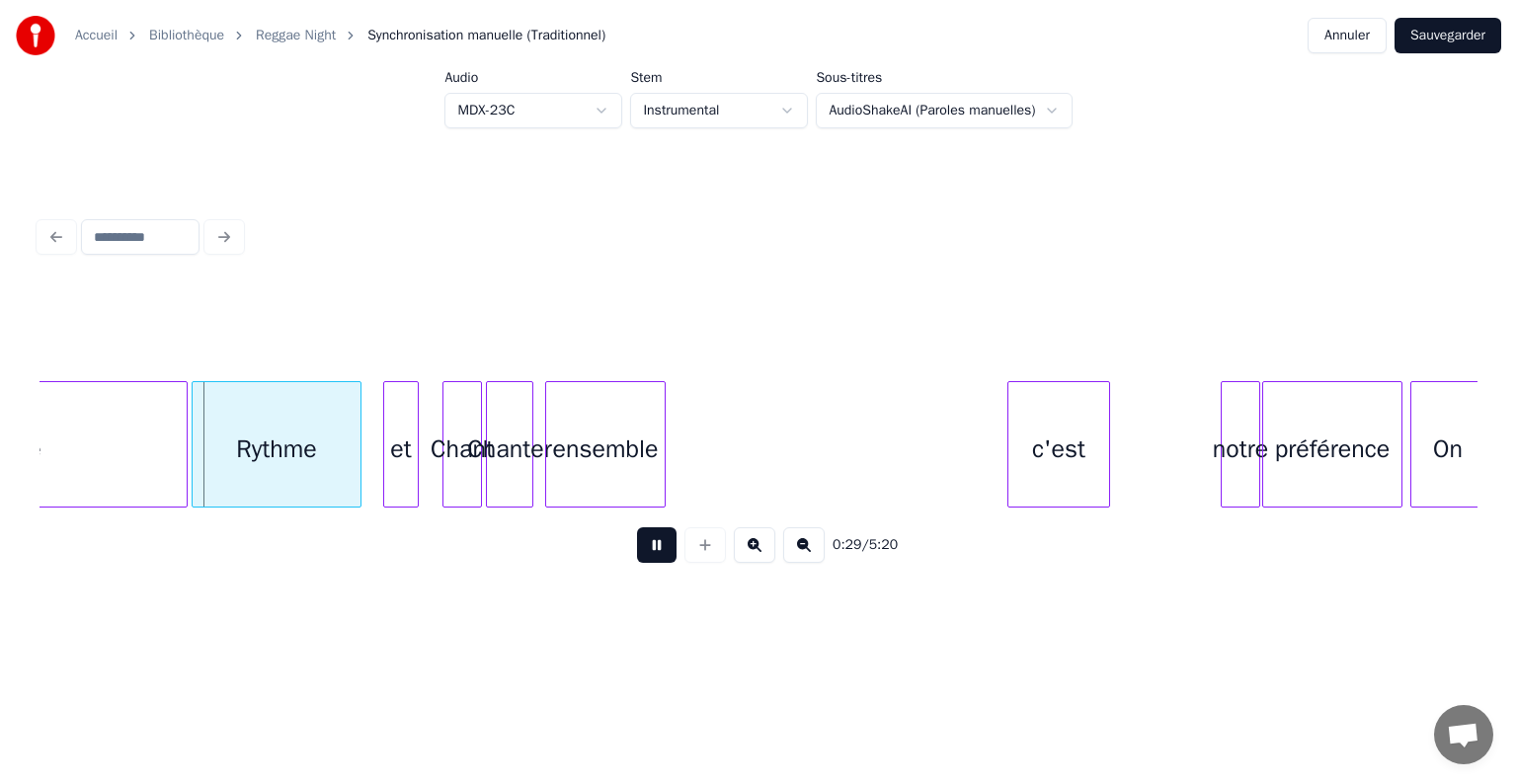 click at bounding box center [755, 545] 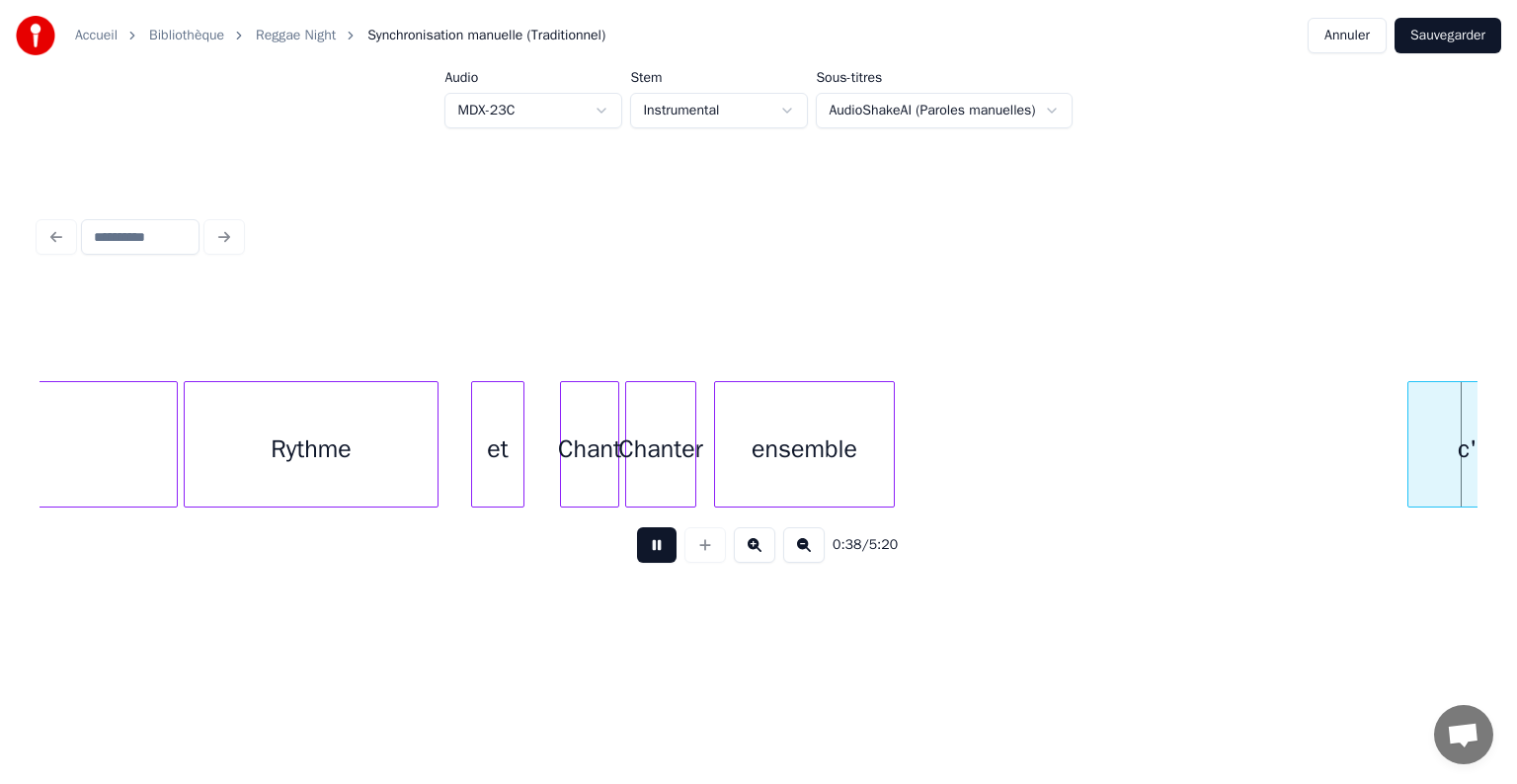 scroll, scrollTop: 0, scrollLeft: 5671, axis: horizontal 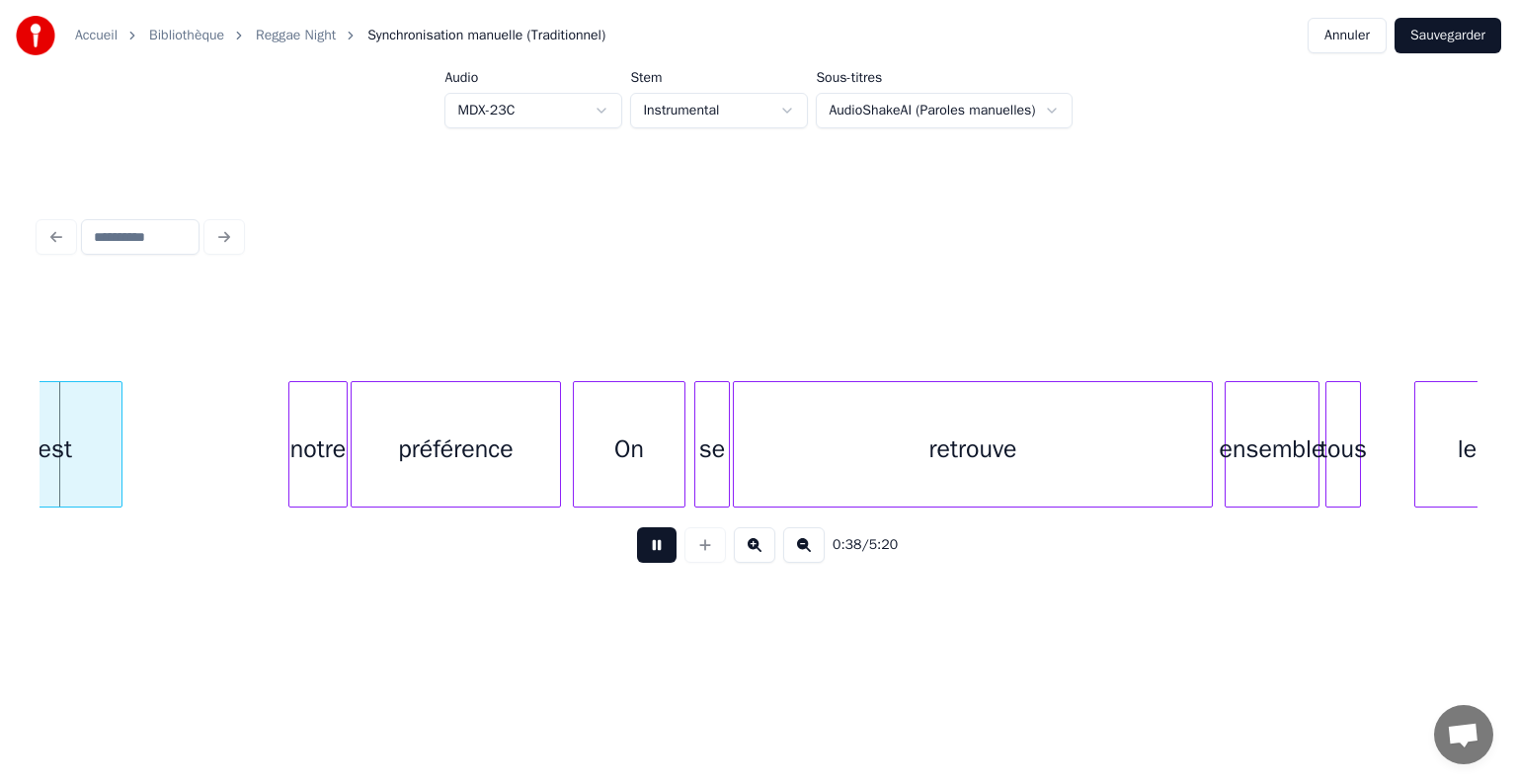 click at bounding box center (657, 545) 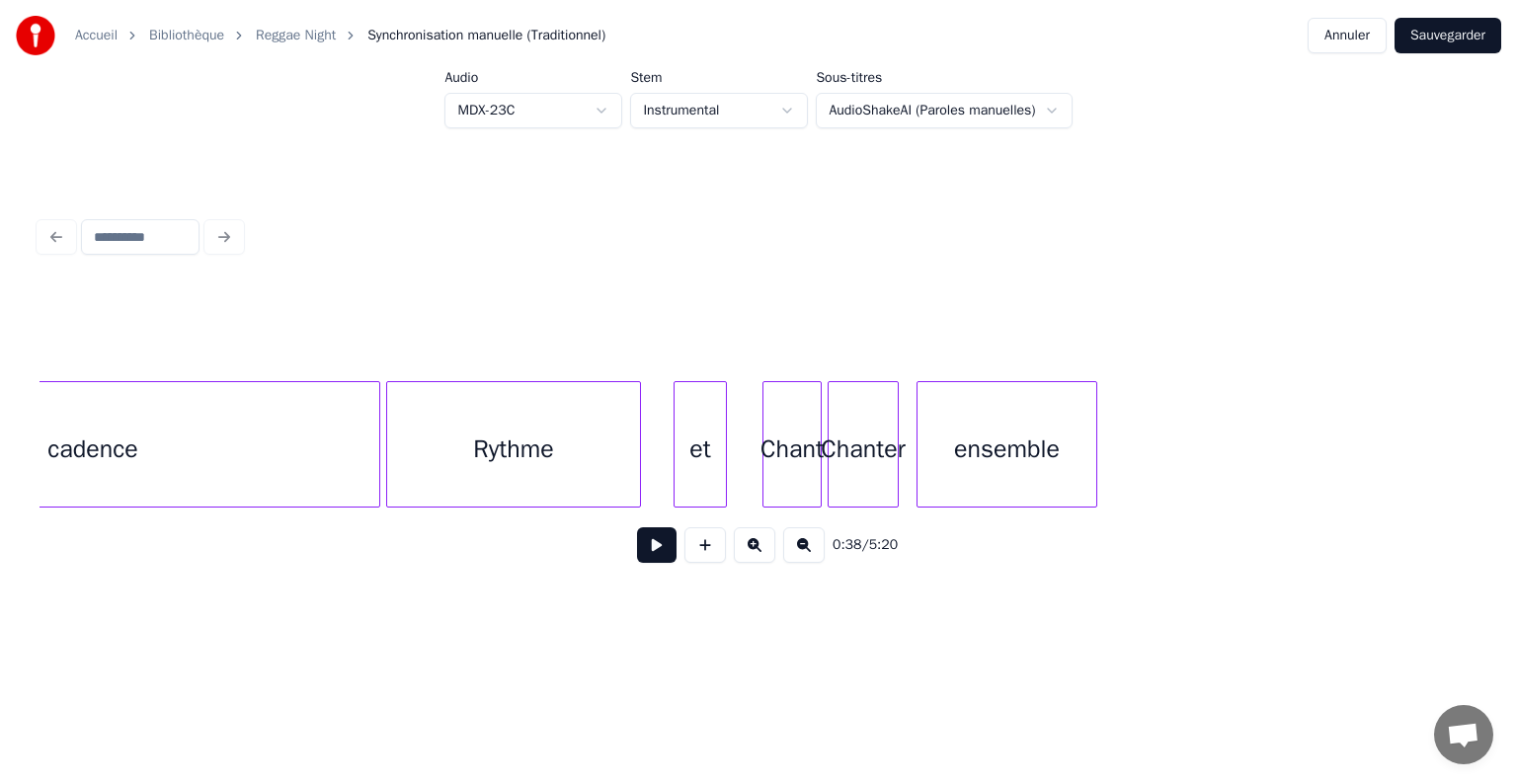 scroll, scrollTop: 0, scrollLeft: 4243, axis: horizontal 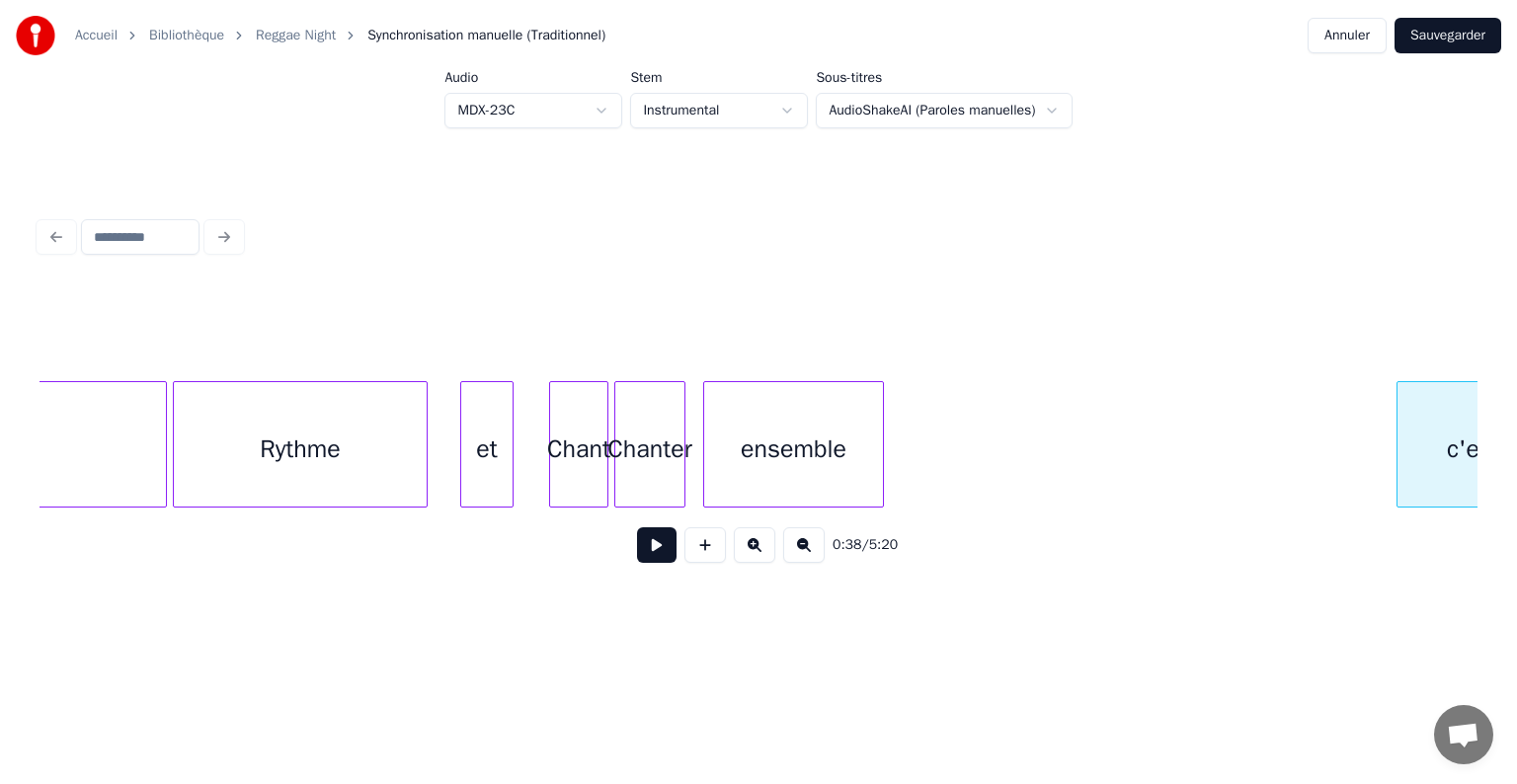 drag, startPoint x: 216, startPoint y: 530, endPoint x: 184, endPoint y: 506, distance: 40 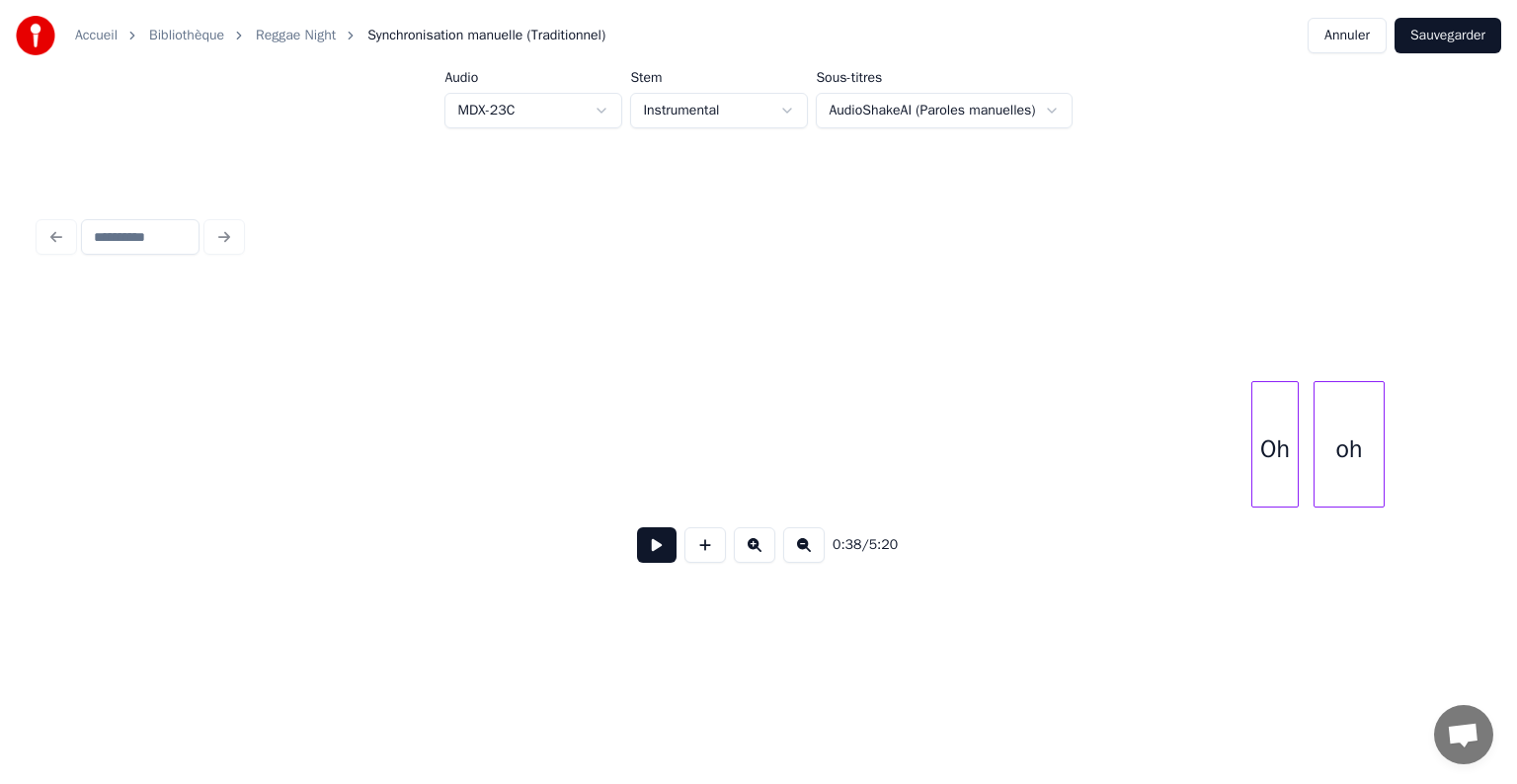 scroll, scrollTop: 0, scrollLeft: 587, axis: horizontal 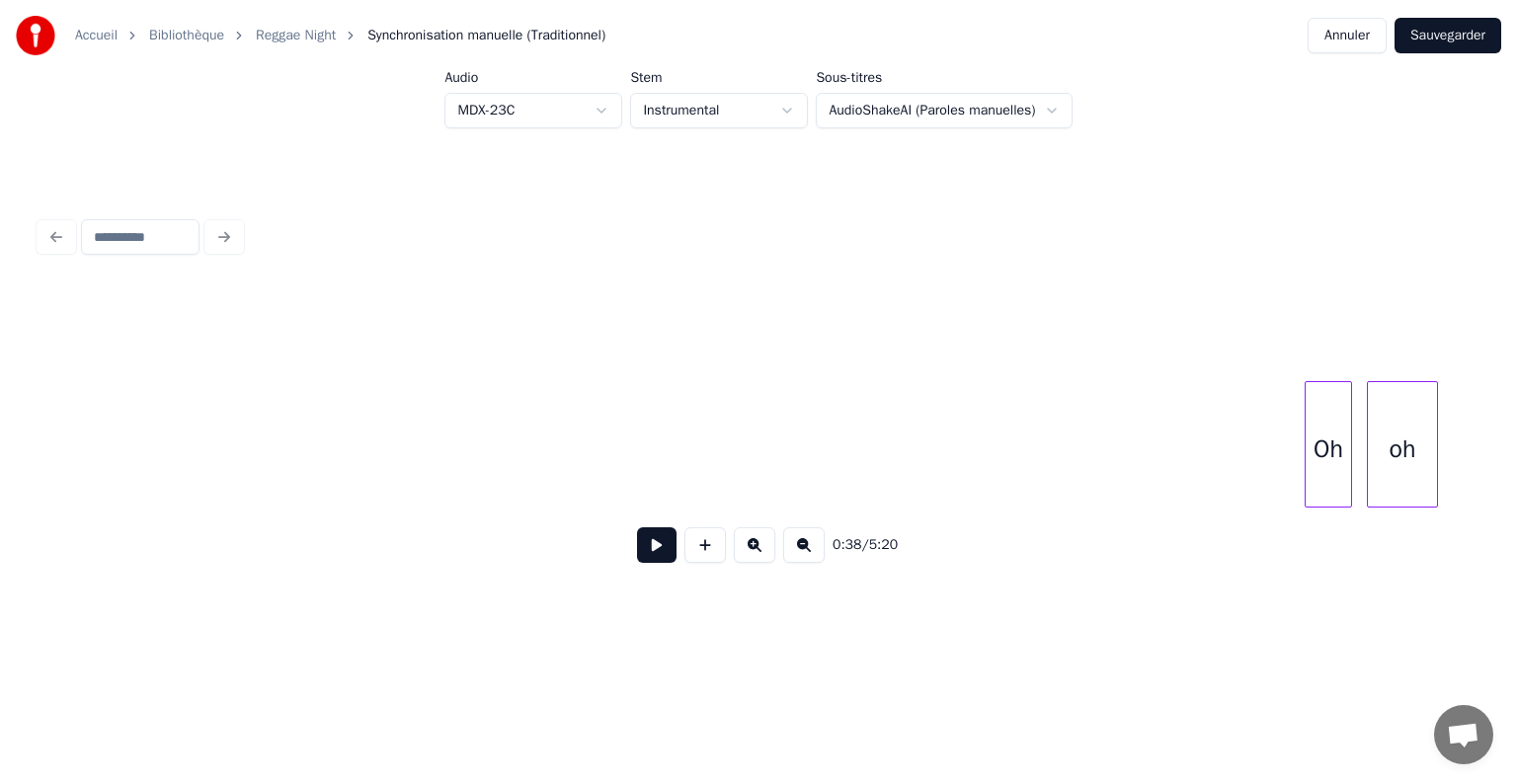 click at bounding box center [657, 545] 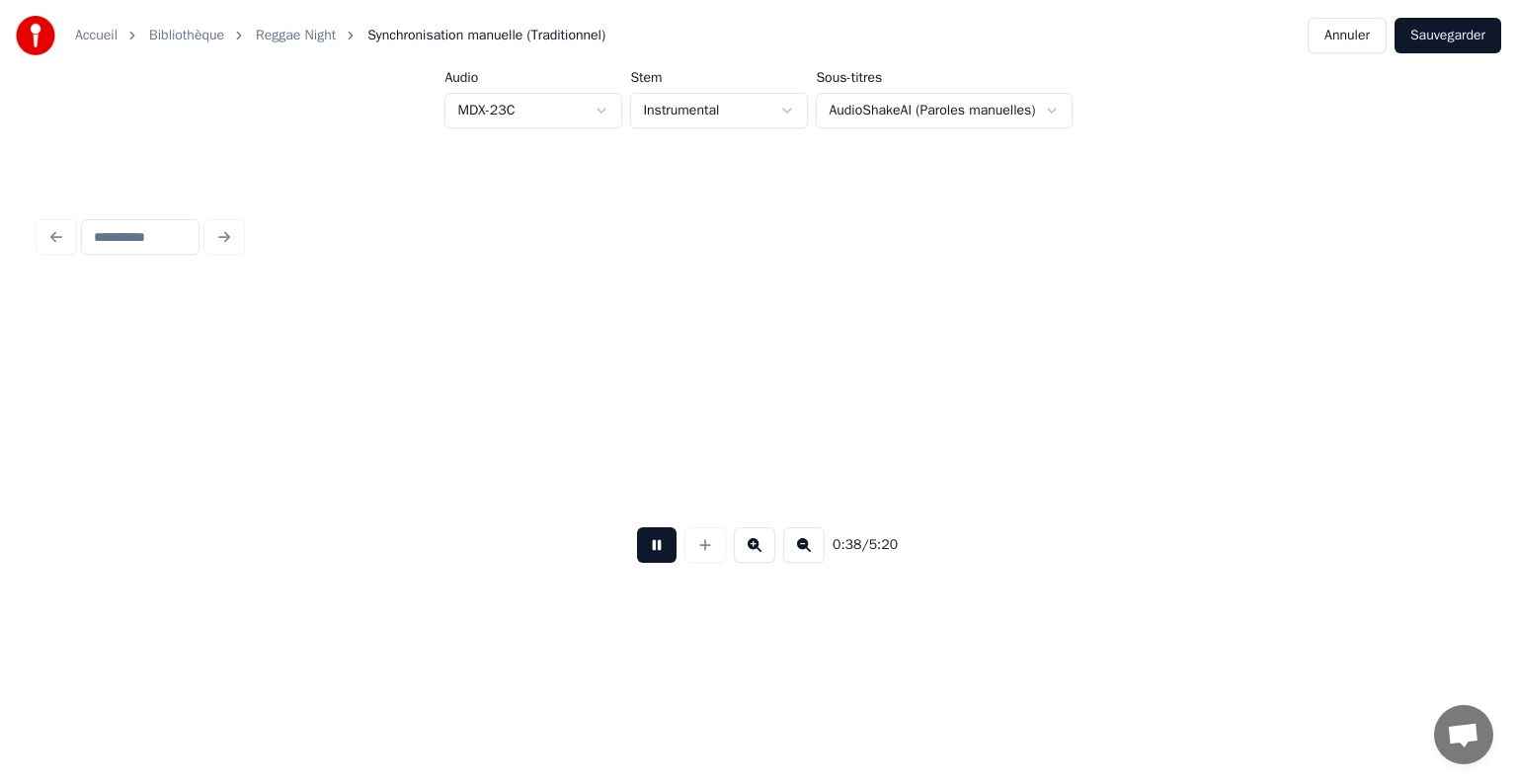 scroll, scrollTop: 0, scrollLeft: 5704, axis: horizontal 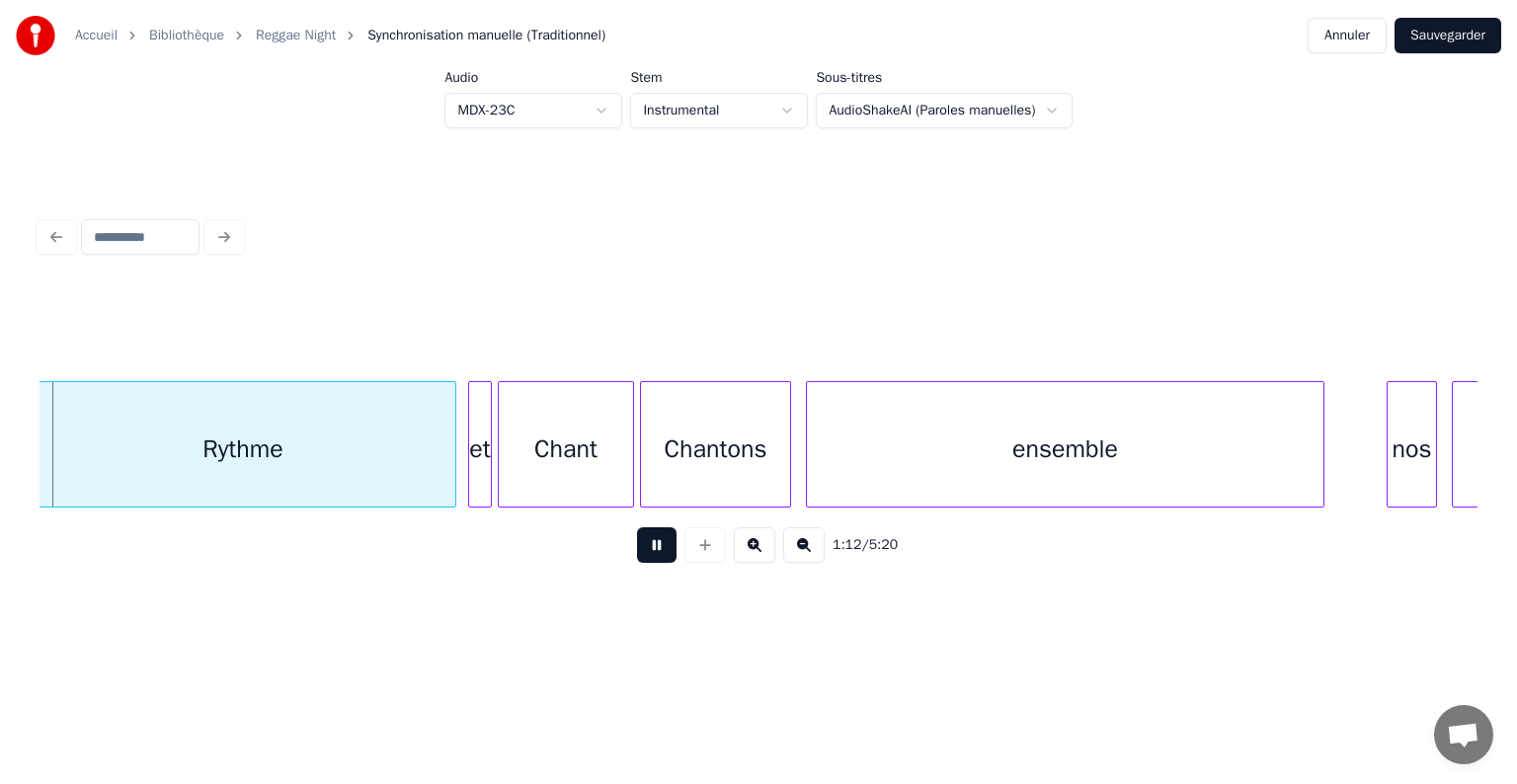 click at bounding box center (657, 545) 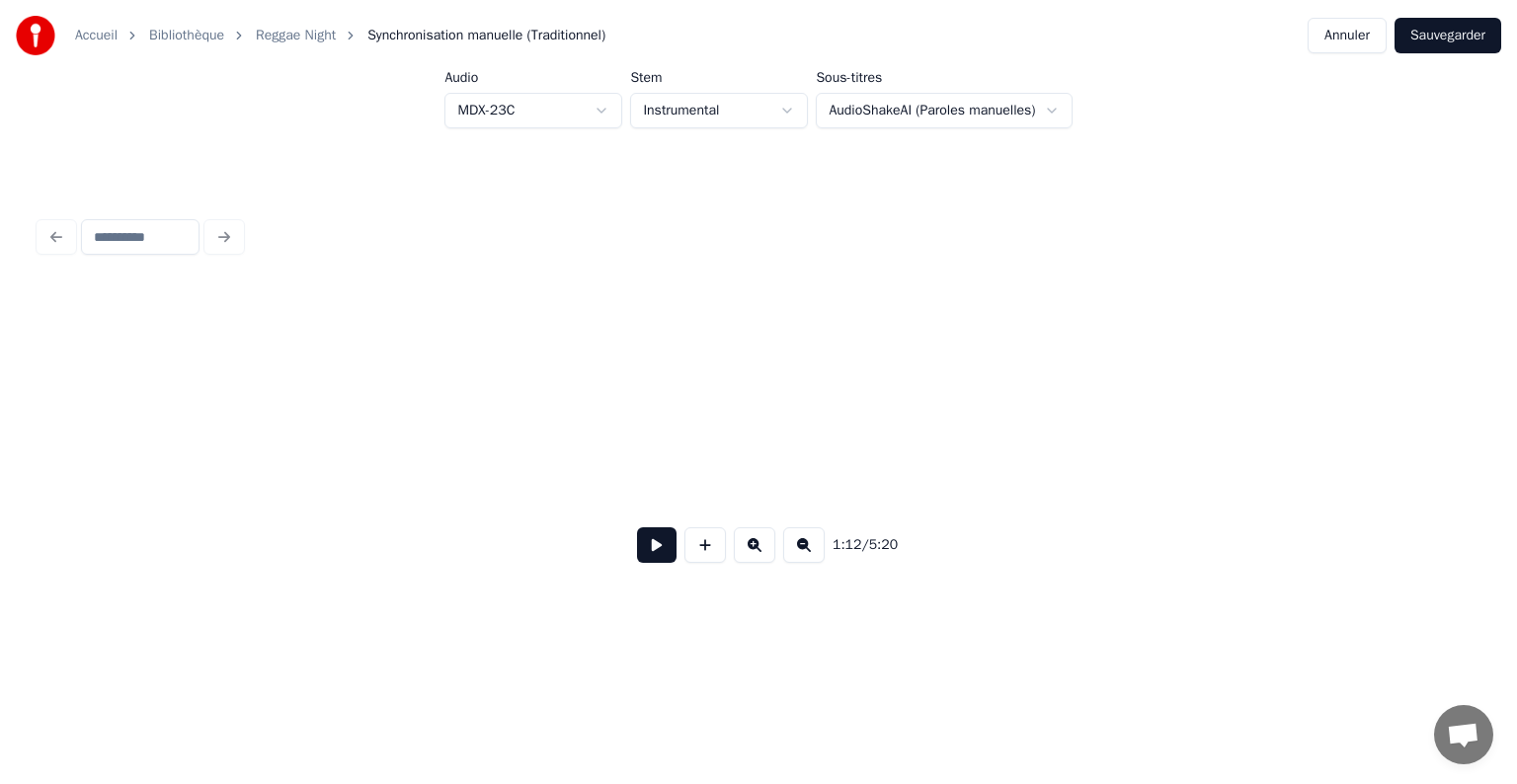 scroll, scrollTop: 0, scrollLeft: 0, axis: both 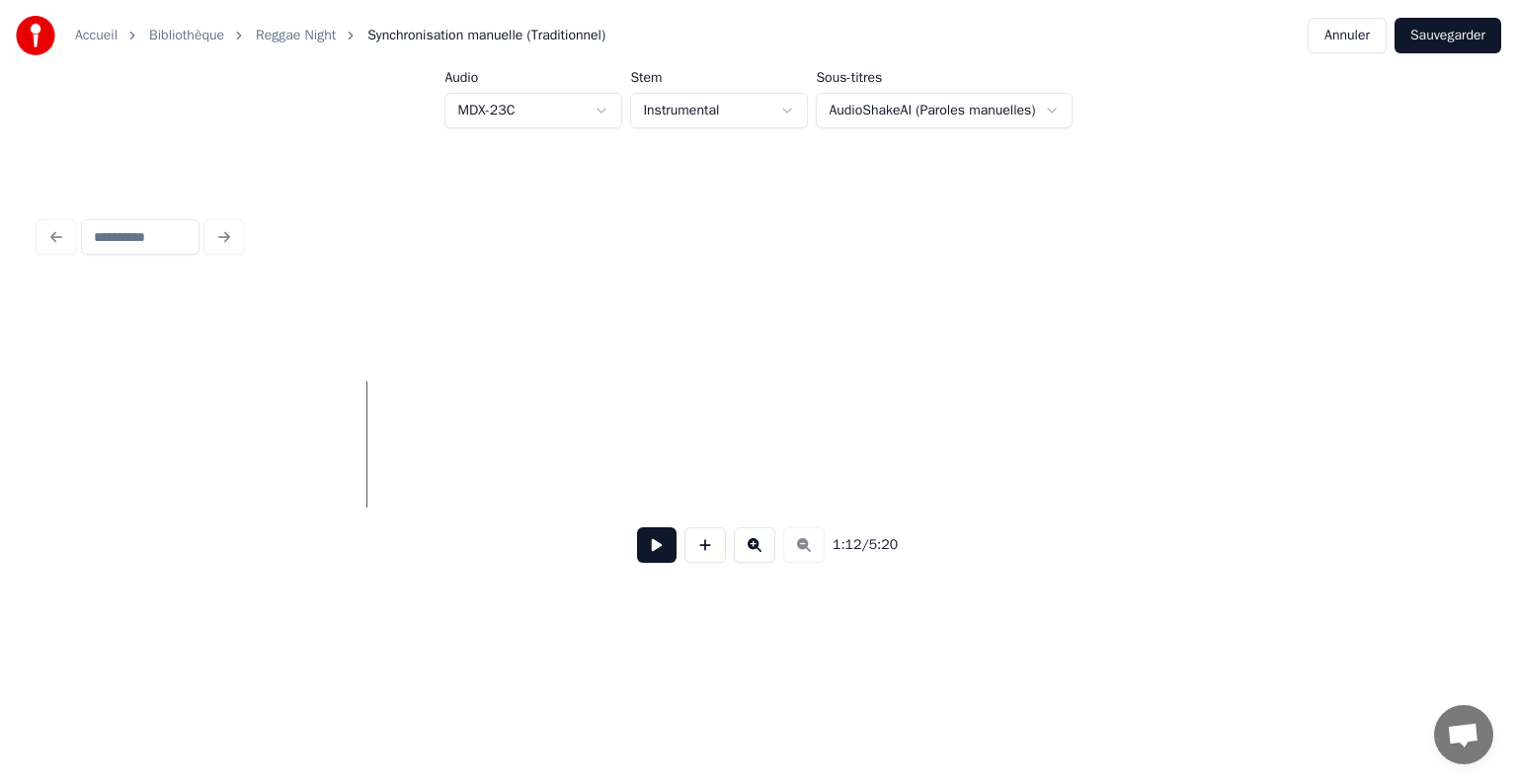click at bounding box center (657, 545) 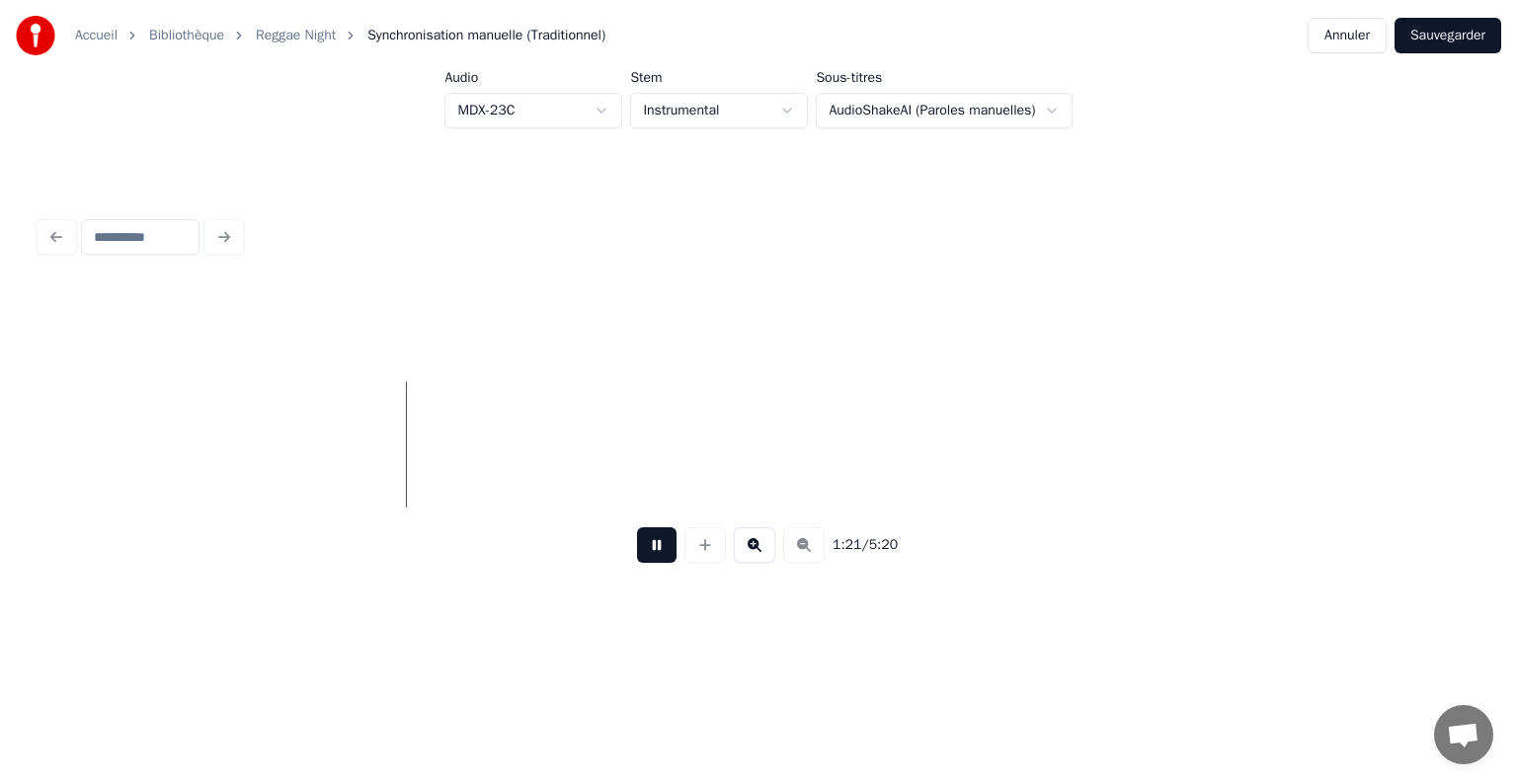 click at bounding box center [755, 545] 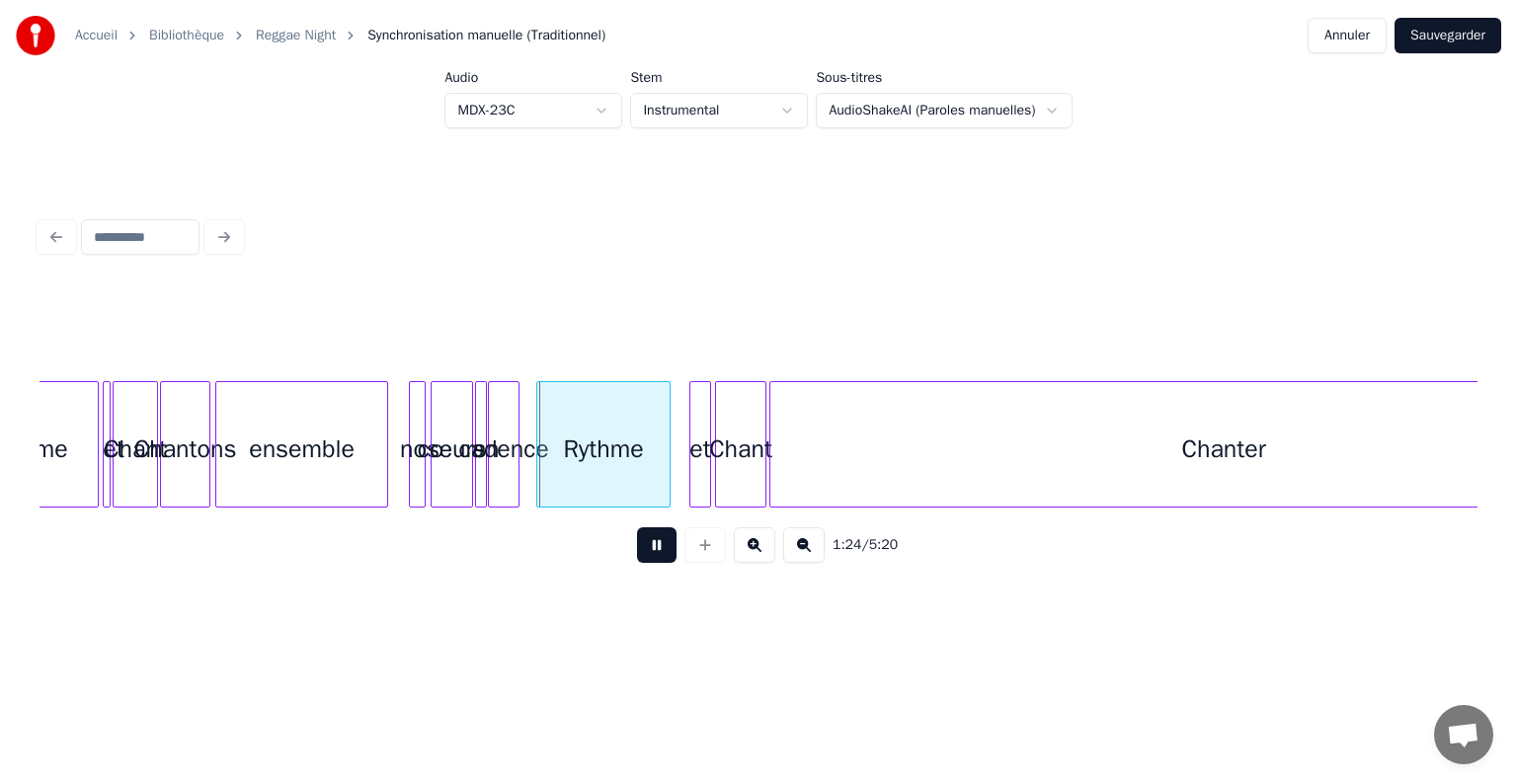 click at bounding box center (755, 545) 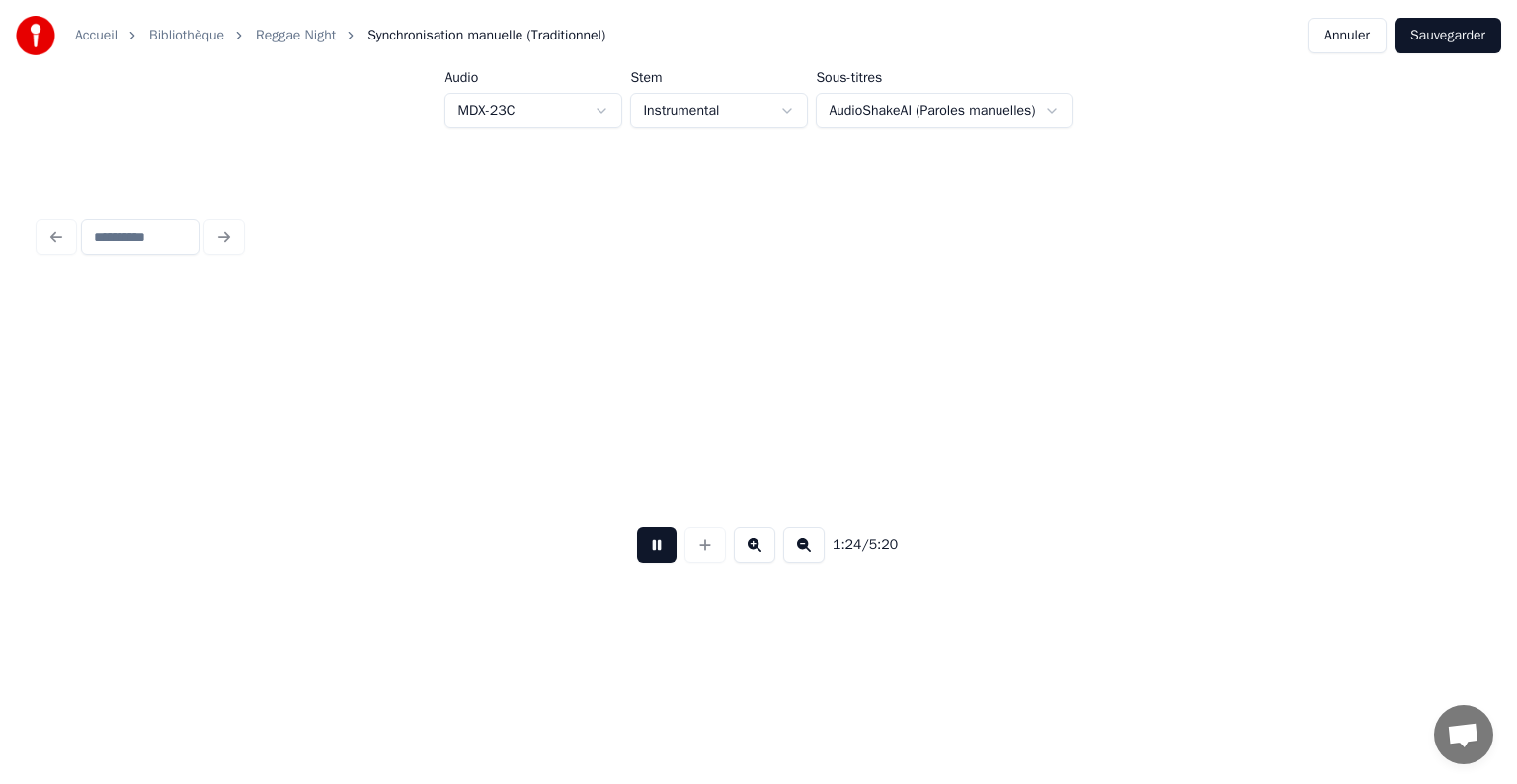 scroll, scrollTop: 0, scrollLeft: 7838, axis: horizontal 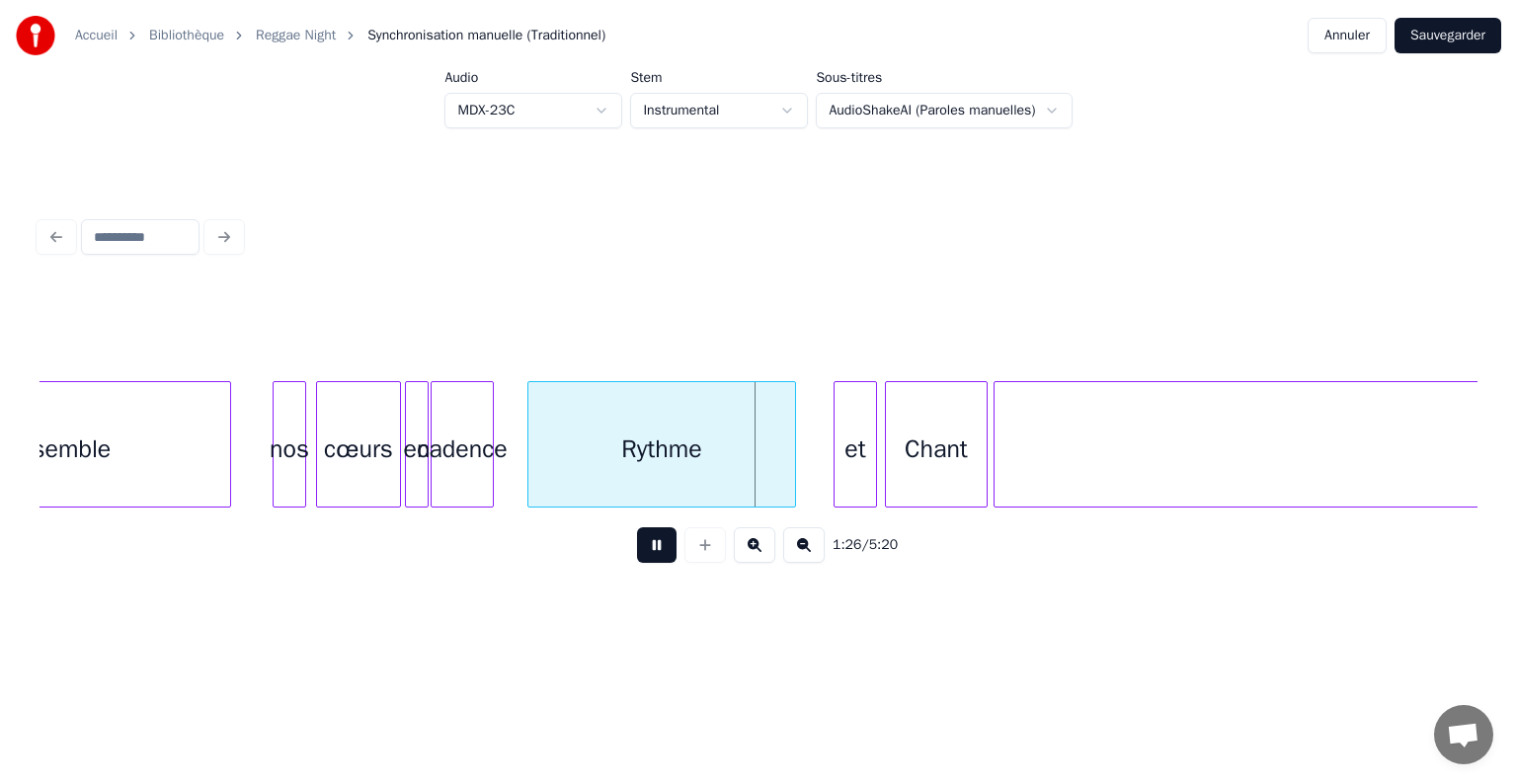 click at bounding box center (657, 545) 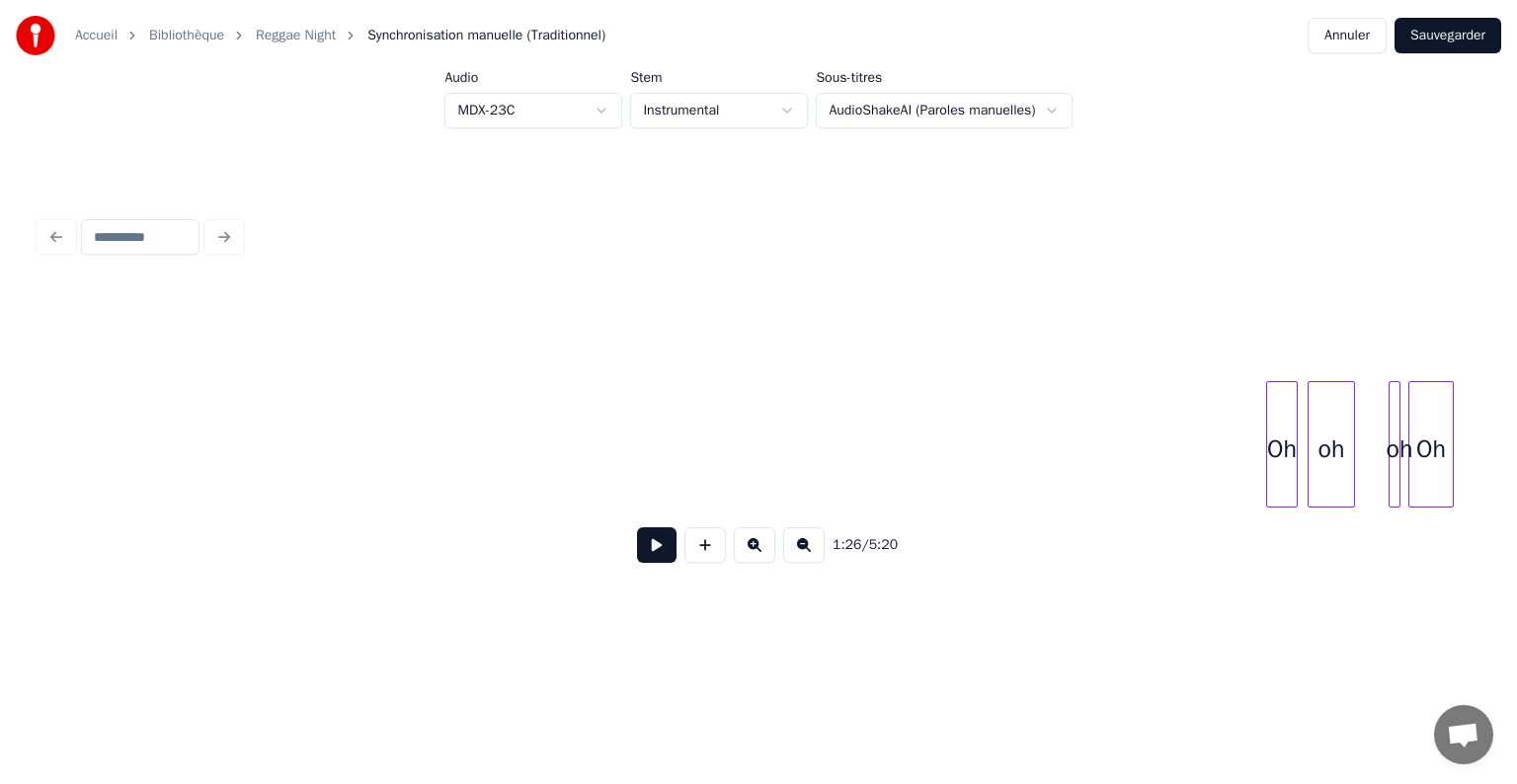 scroll, scrollTop: 0, scrollLeft: 0, axis: both 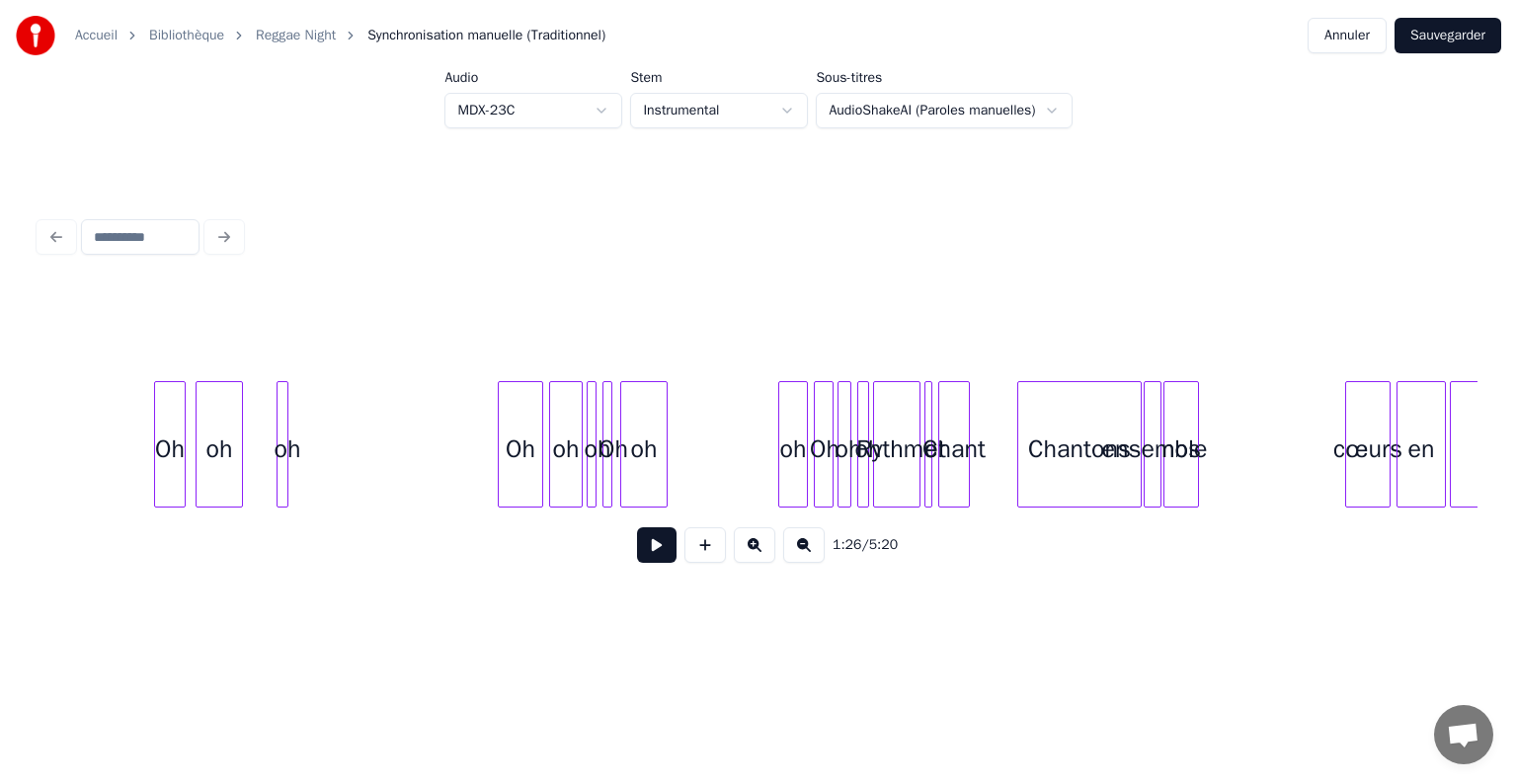 click on "Oh" at bounding box center [520, 449] 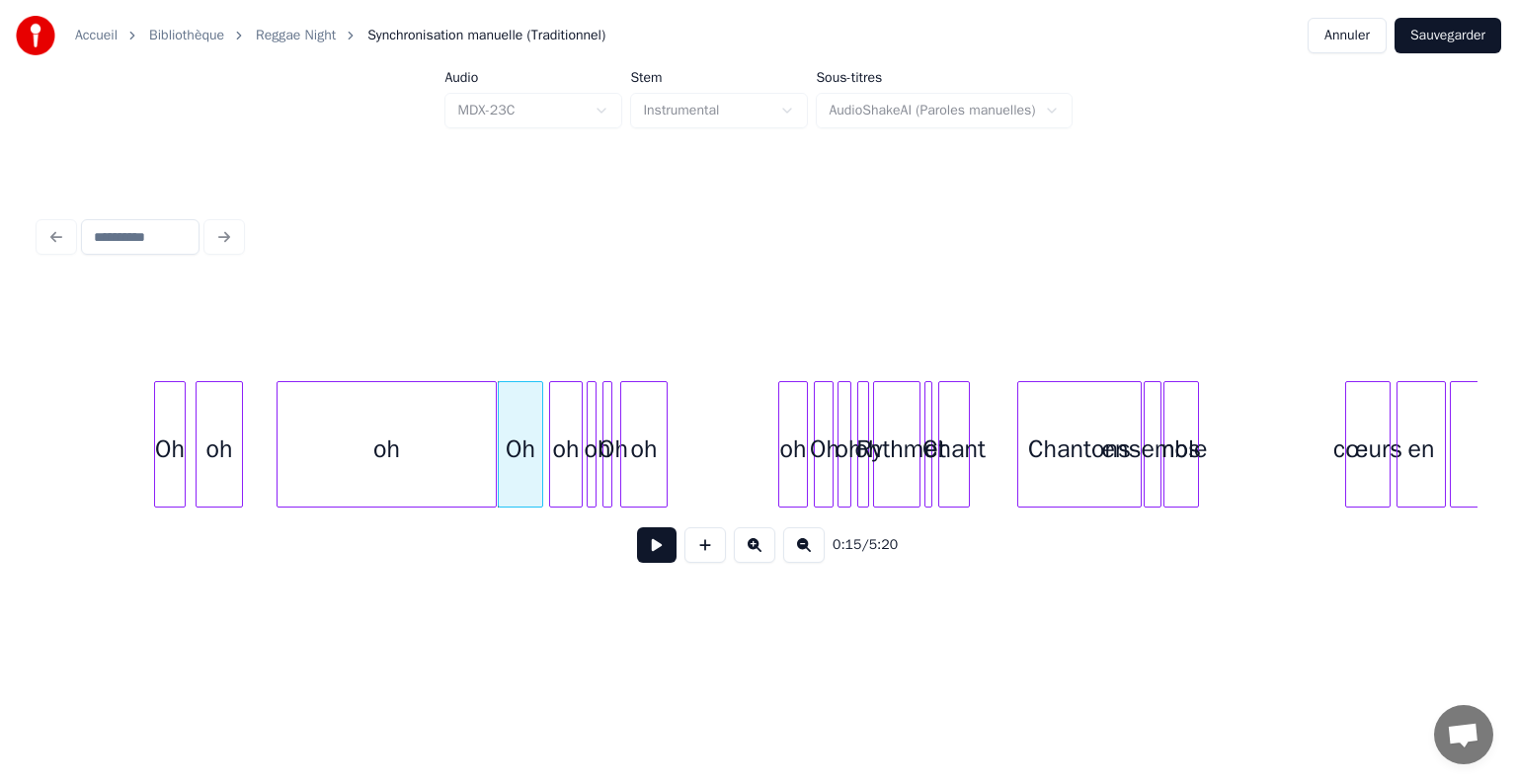 click at bounding box center [493, 444] 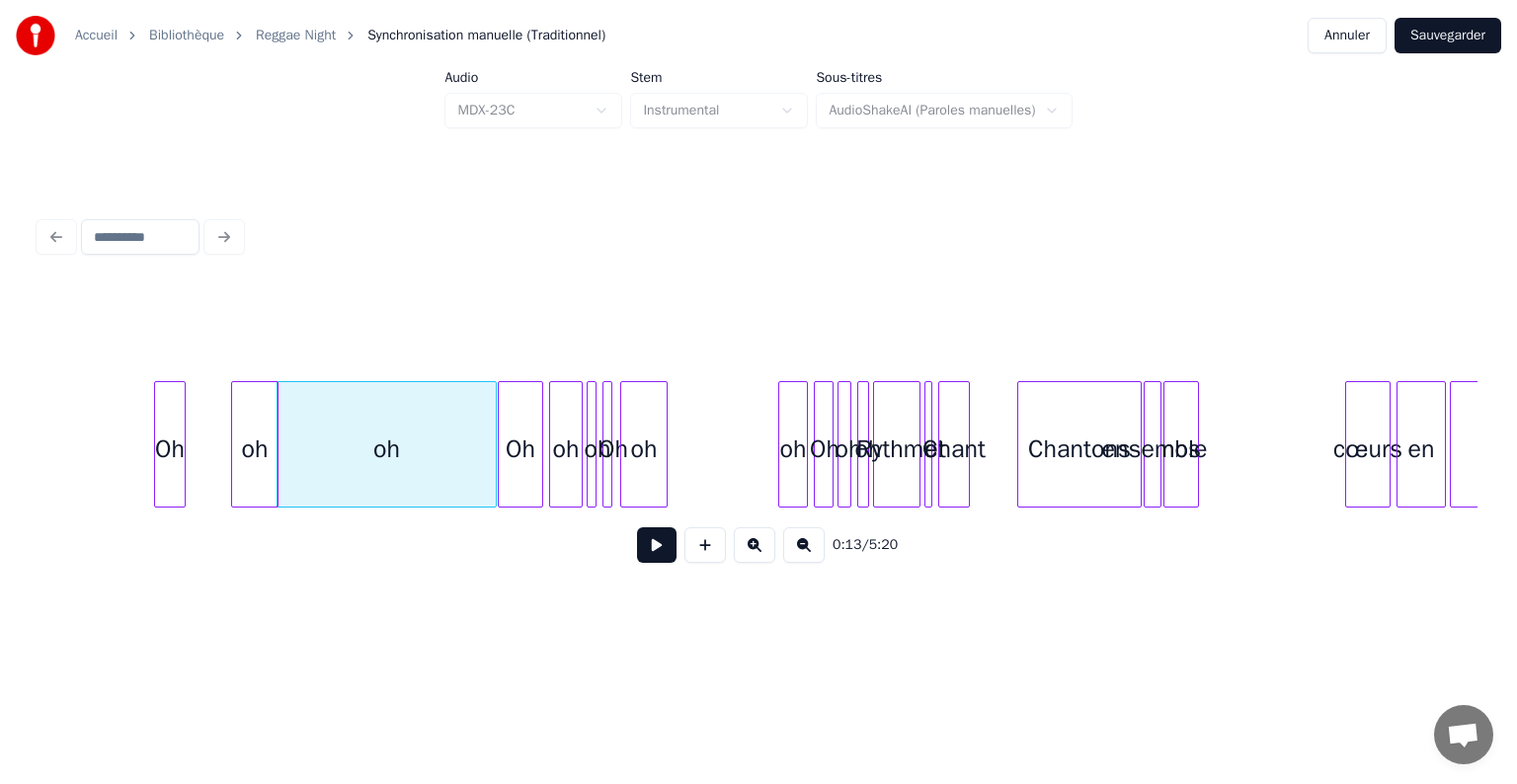 click on "oh" at bounding box center (255, 449) 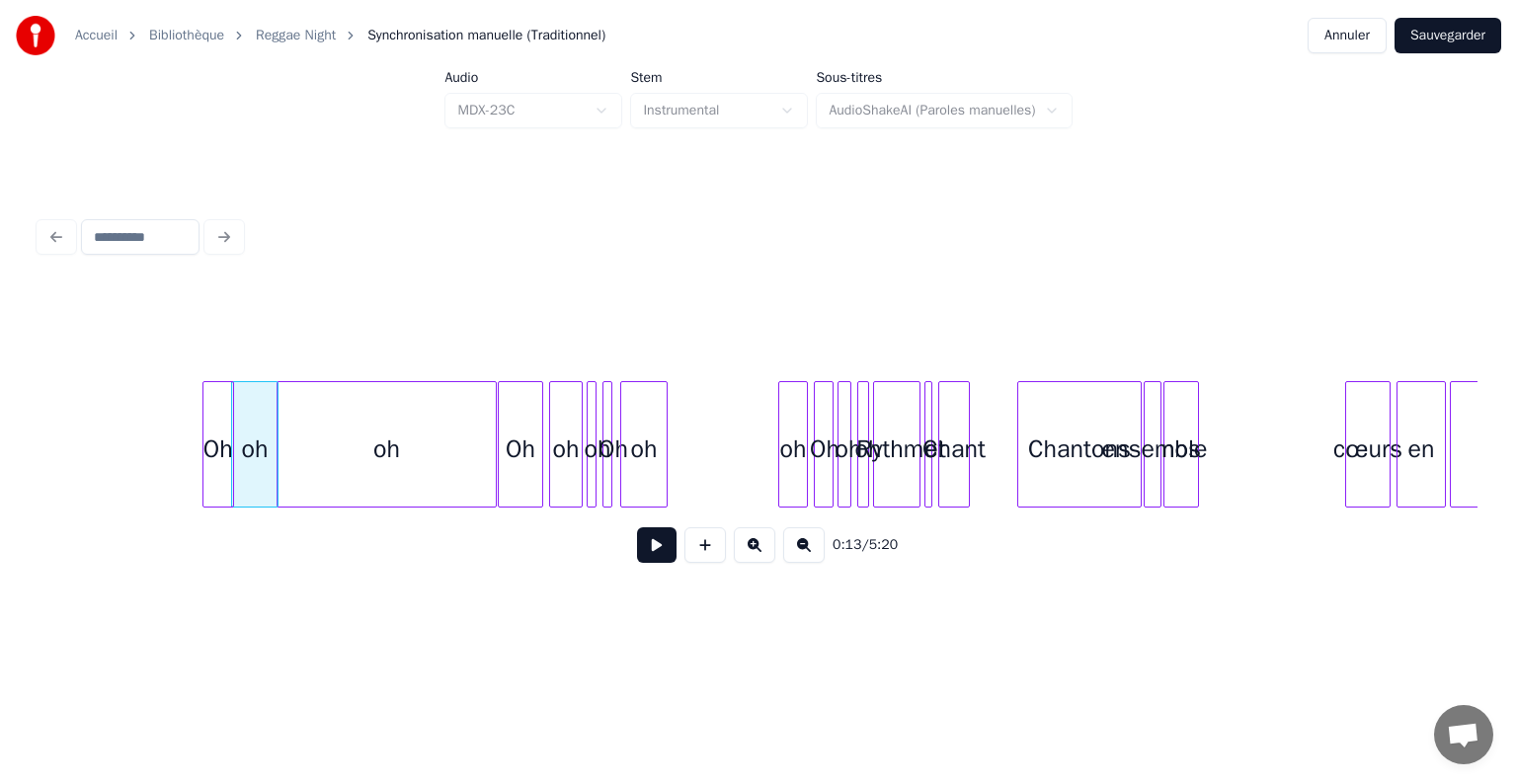 click on "Oh" at bounding box center (218, 449) 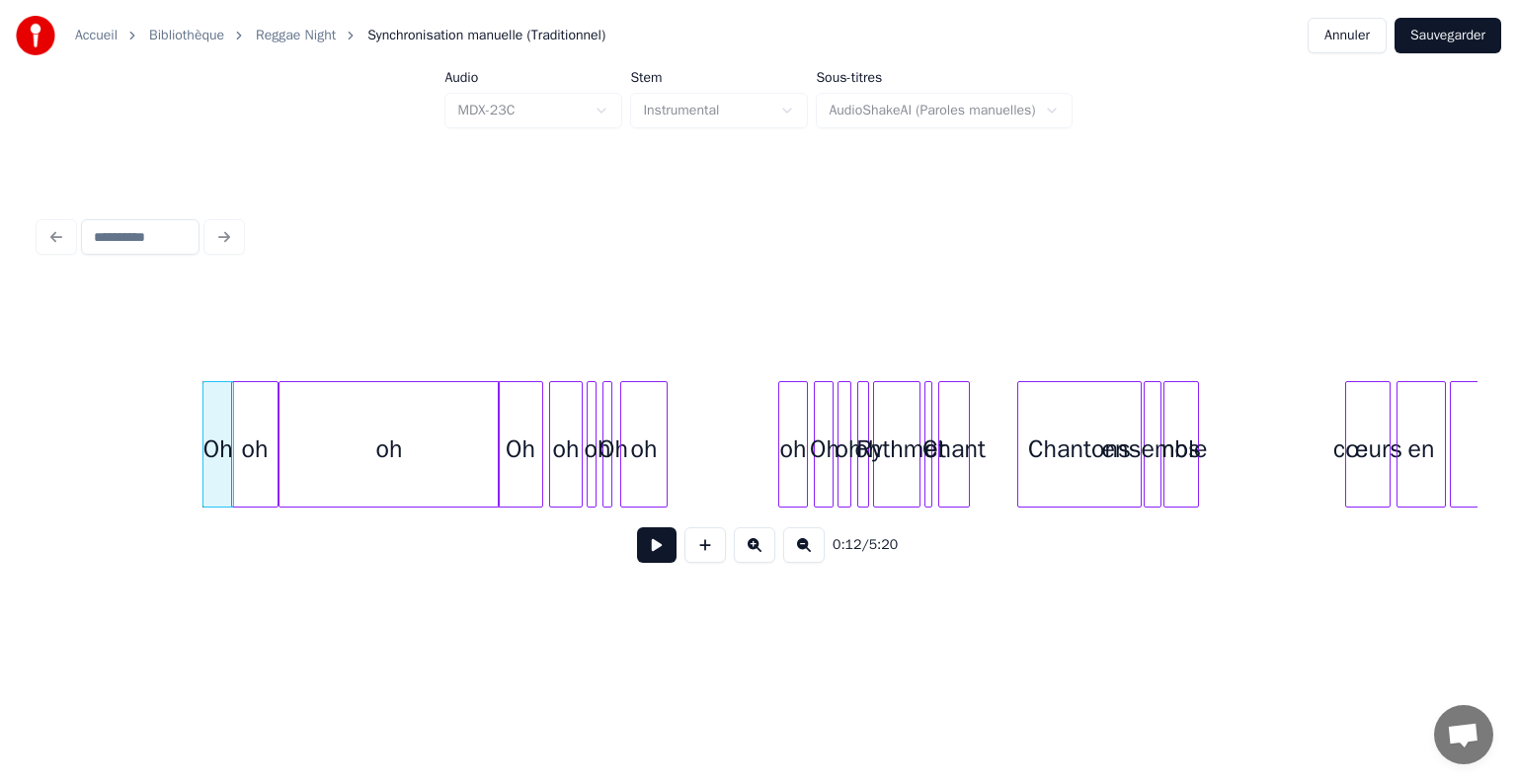 click on "oh" at bounding box center [388, 449] 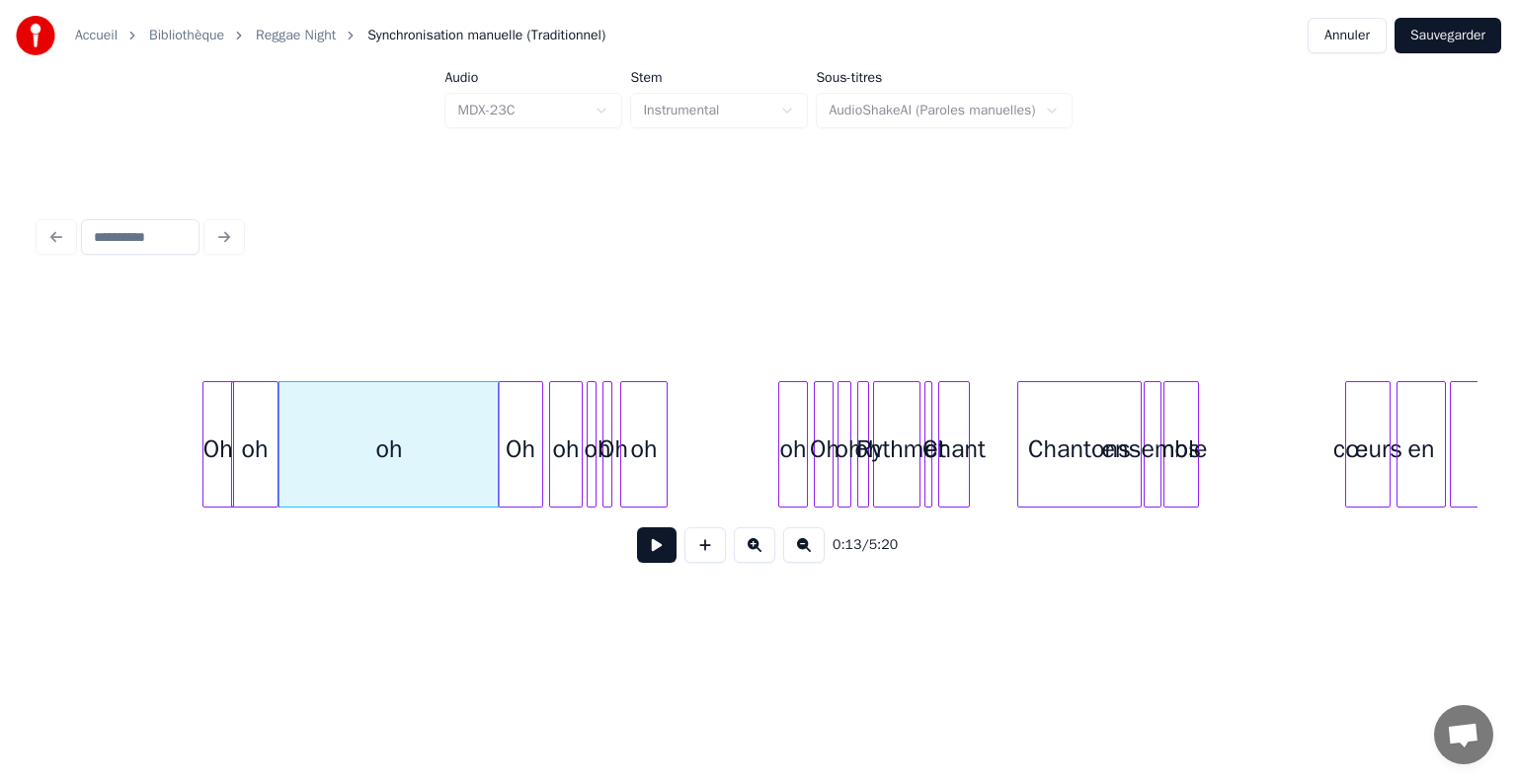 click at bounding box center [755, 545] 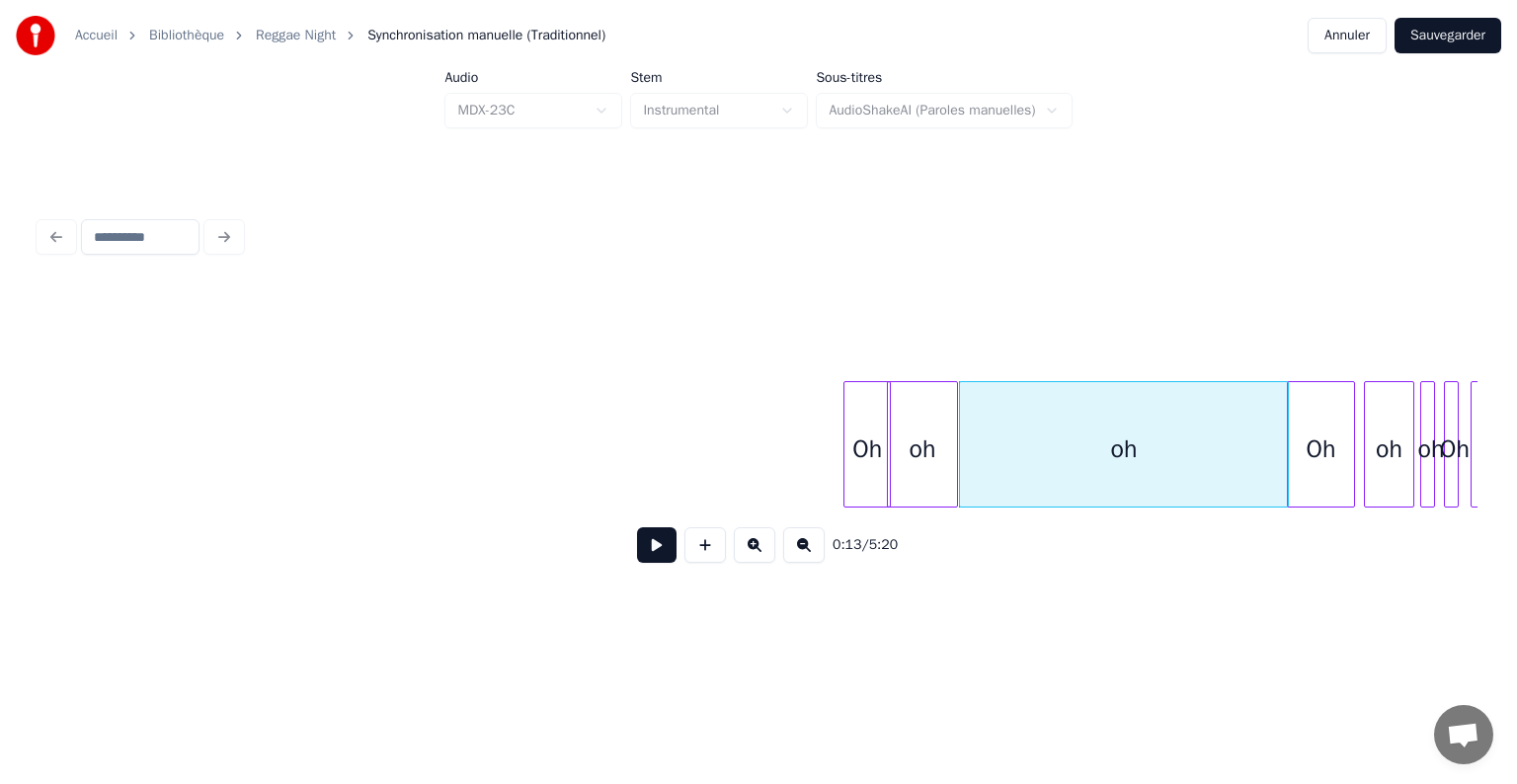 scroll, scrollTop: 0, scrollLeft: 1799, axis: horizontal 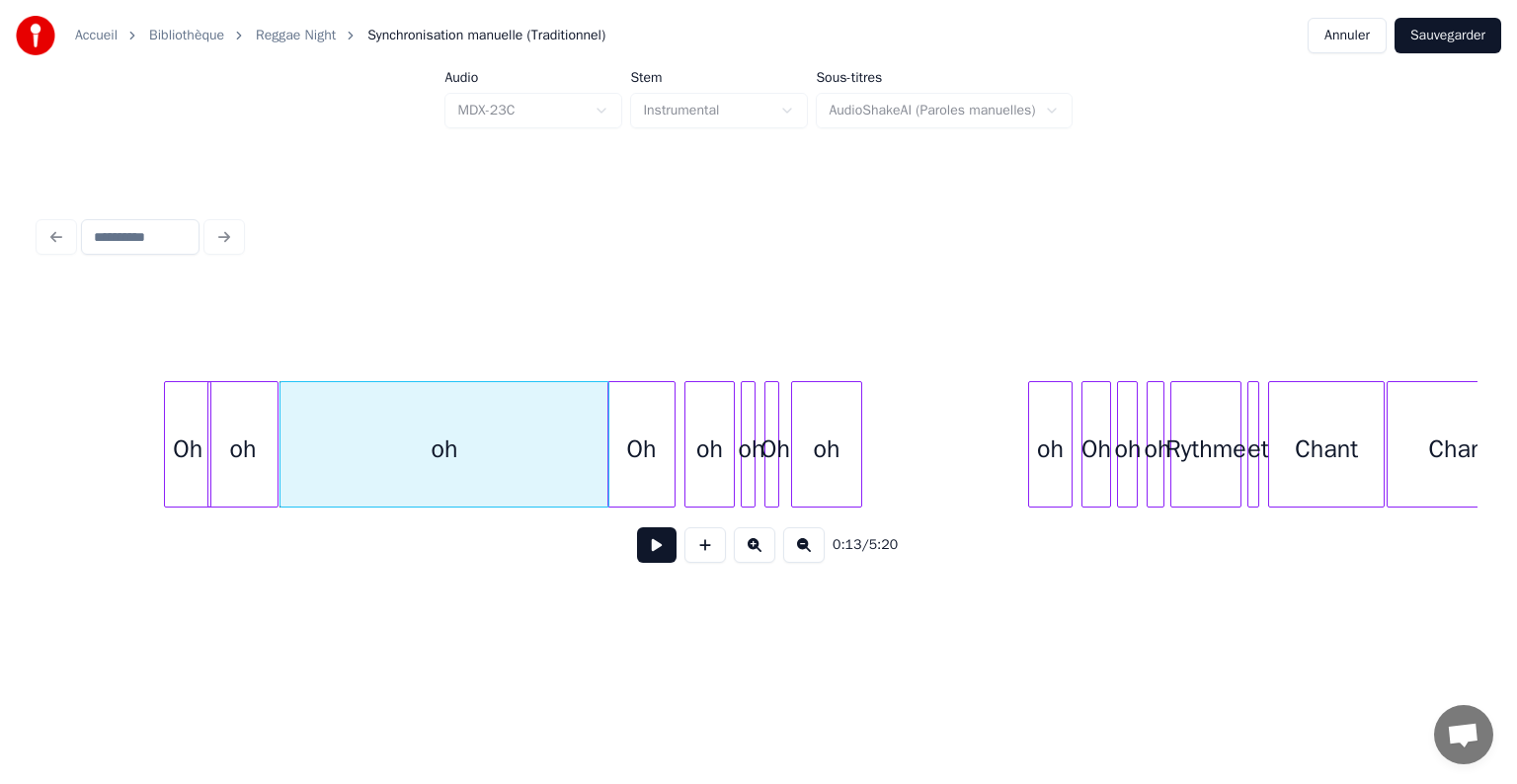 click at bounding box center (1381, 444) 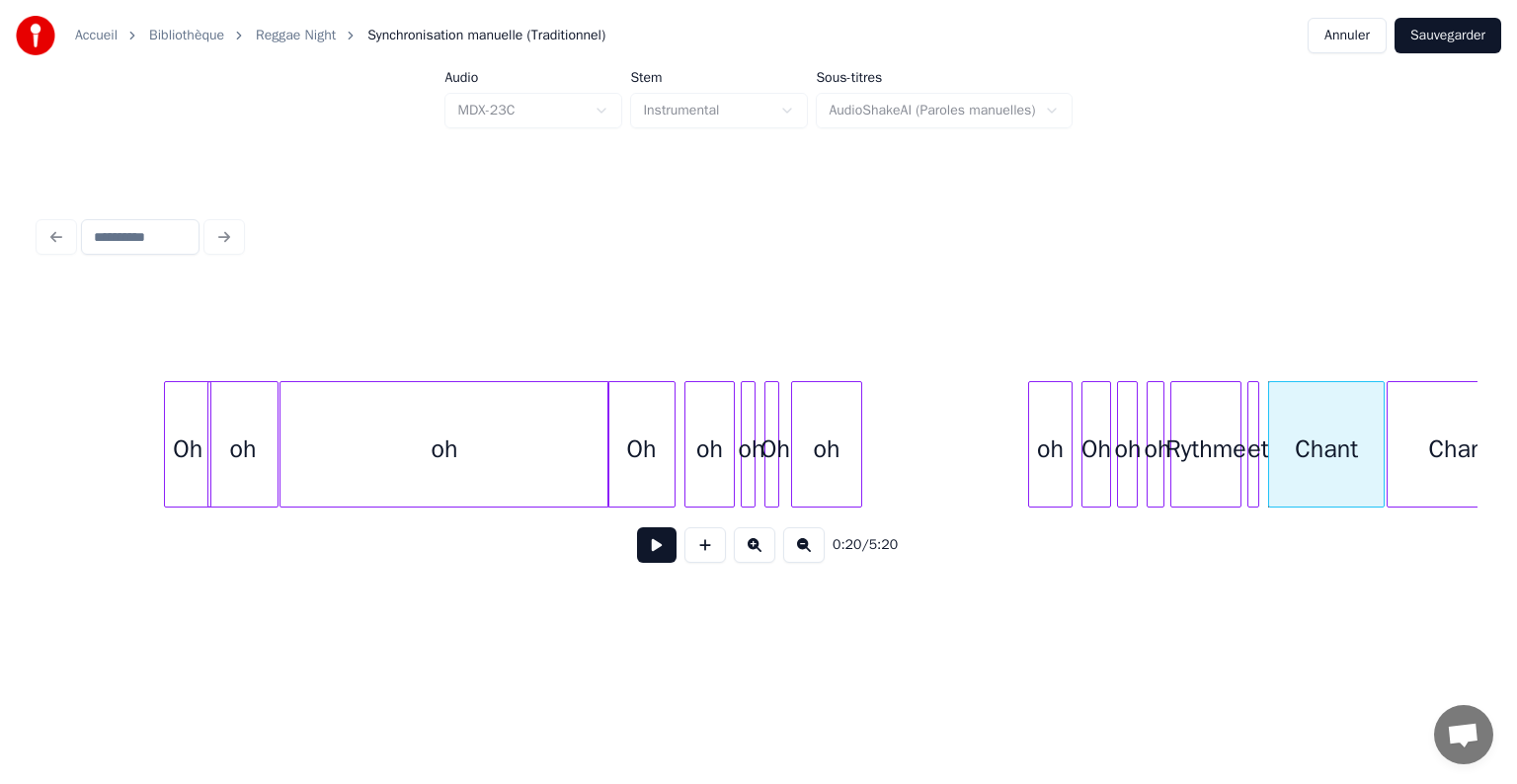 click at bounding box center [758, 237] 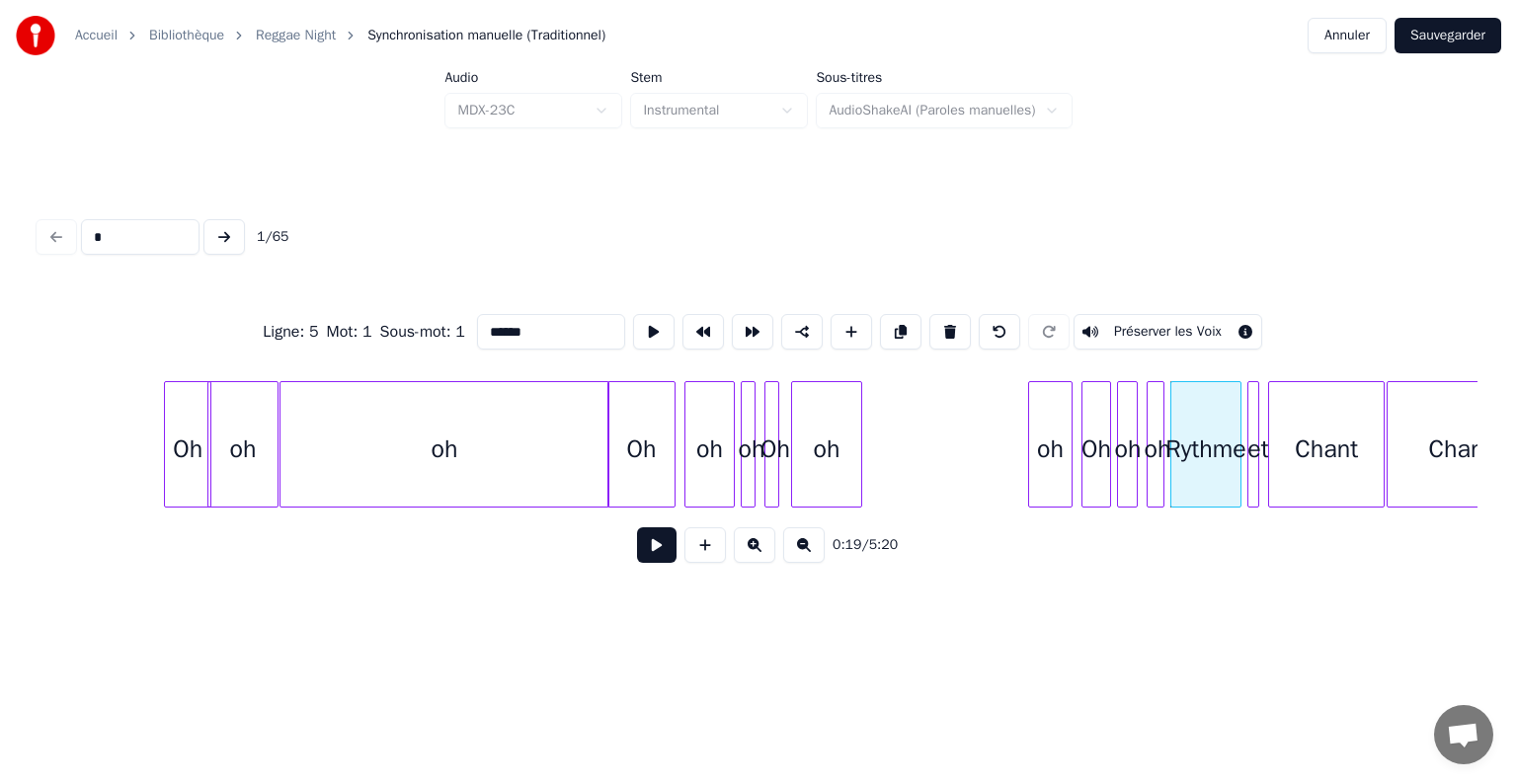 type on "**" 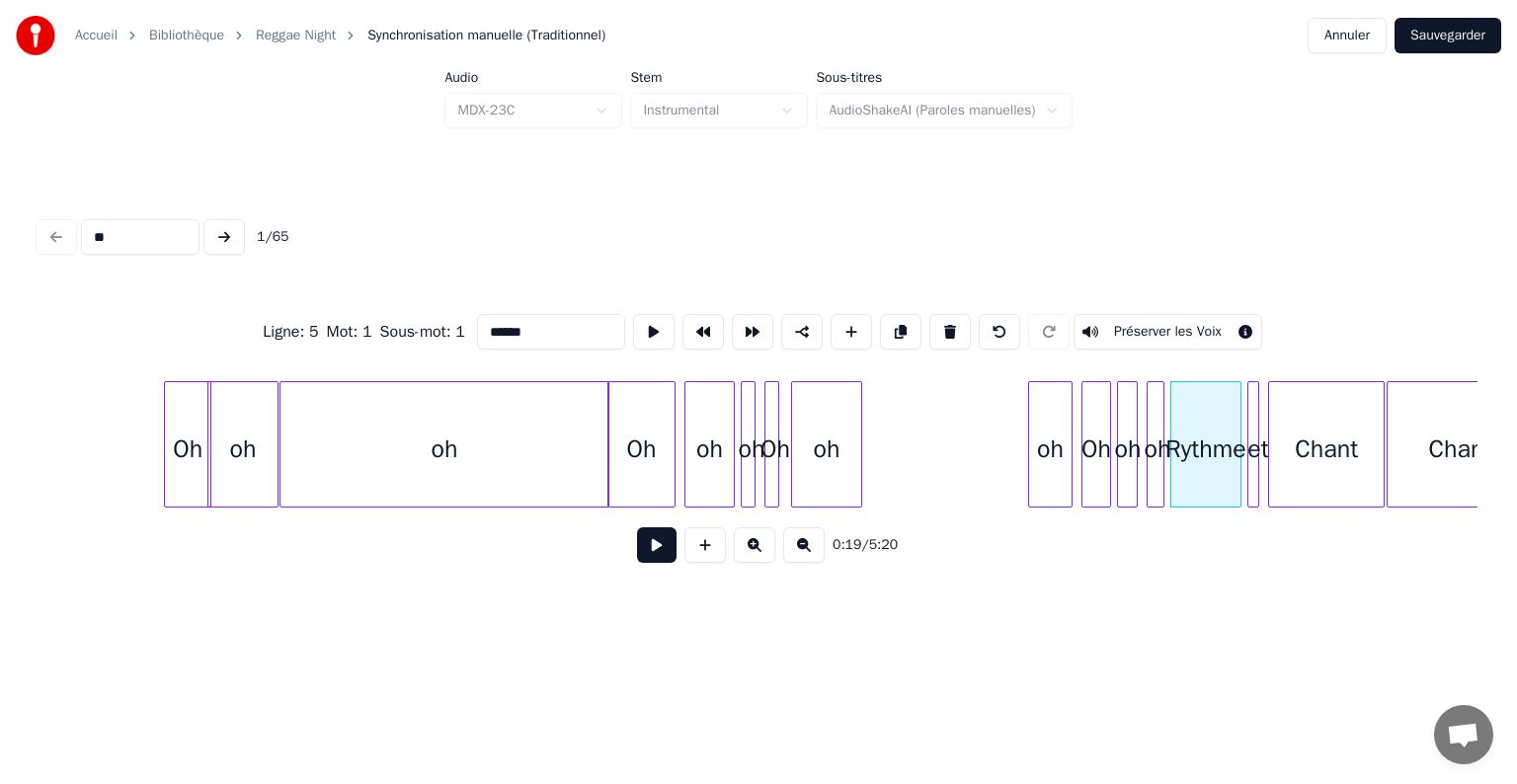 type on "*****" 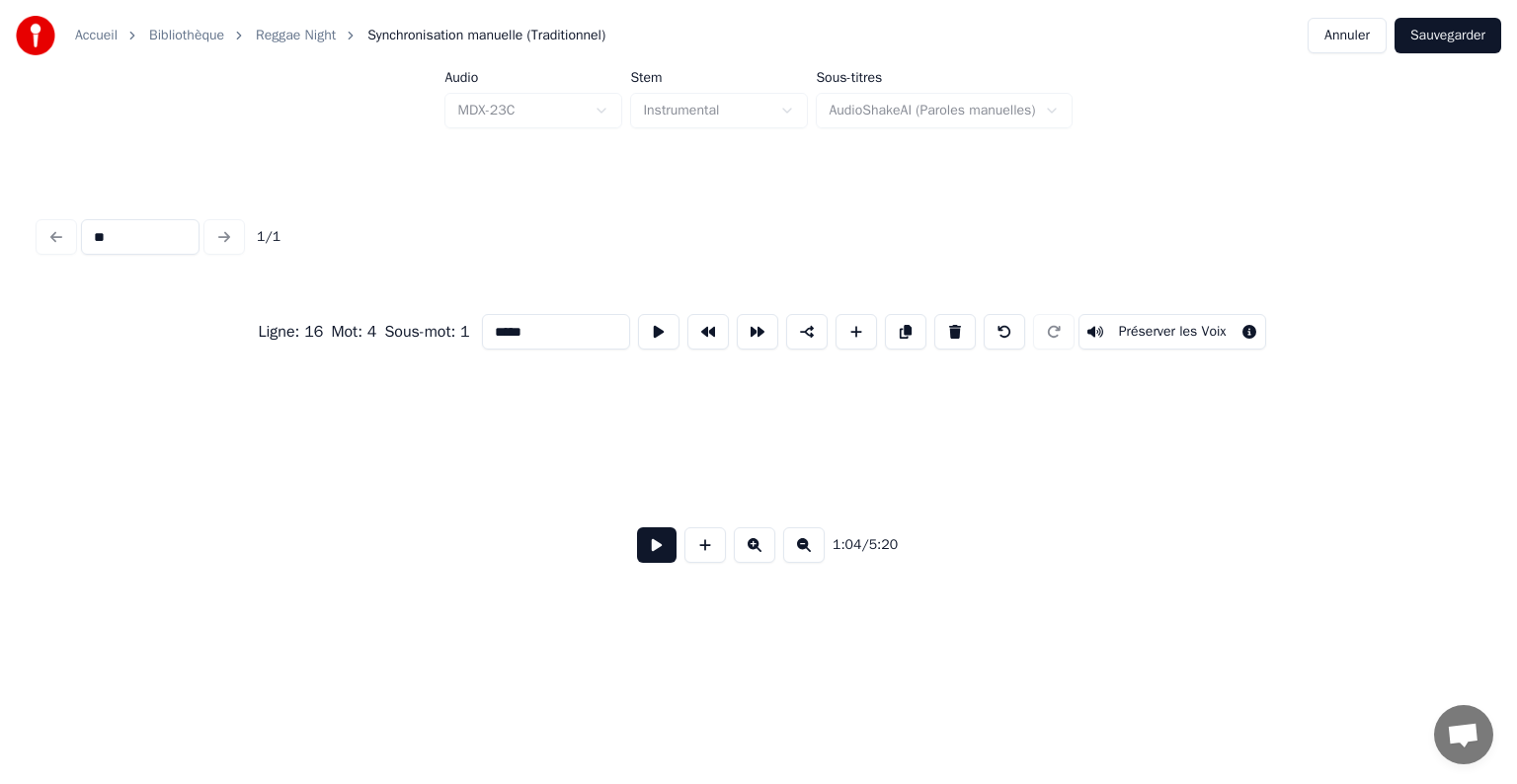 scroll, scrollTop: 0, scrollLeft: 9566, axis: horizontal 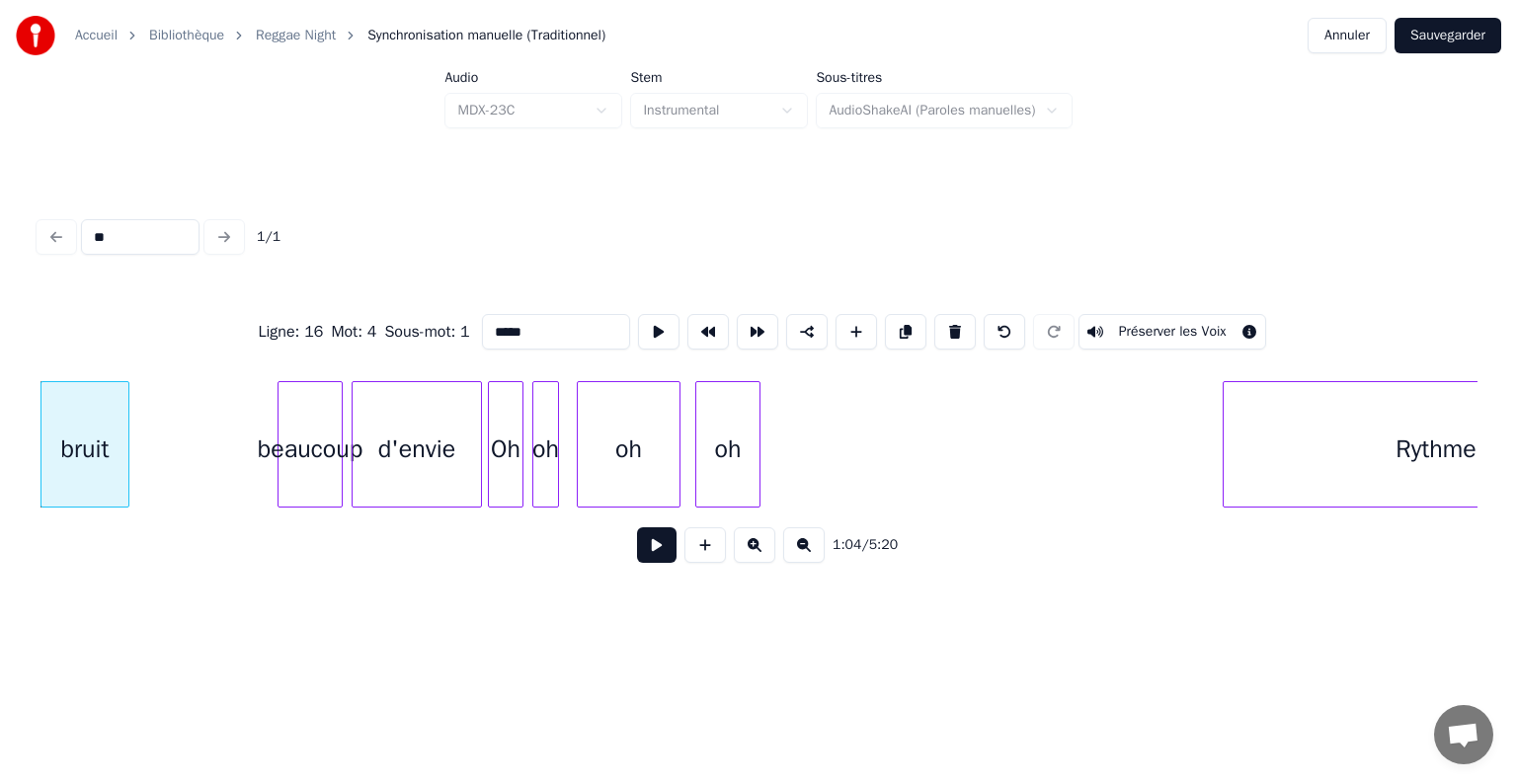 type on "*" 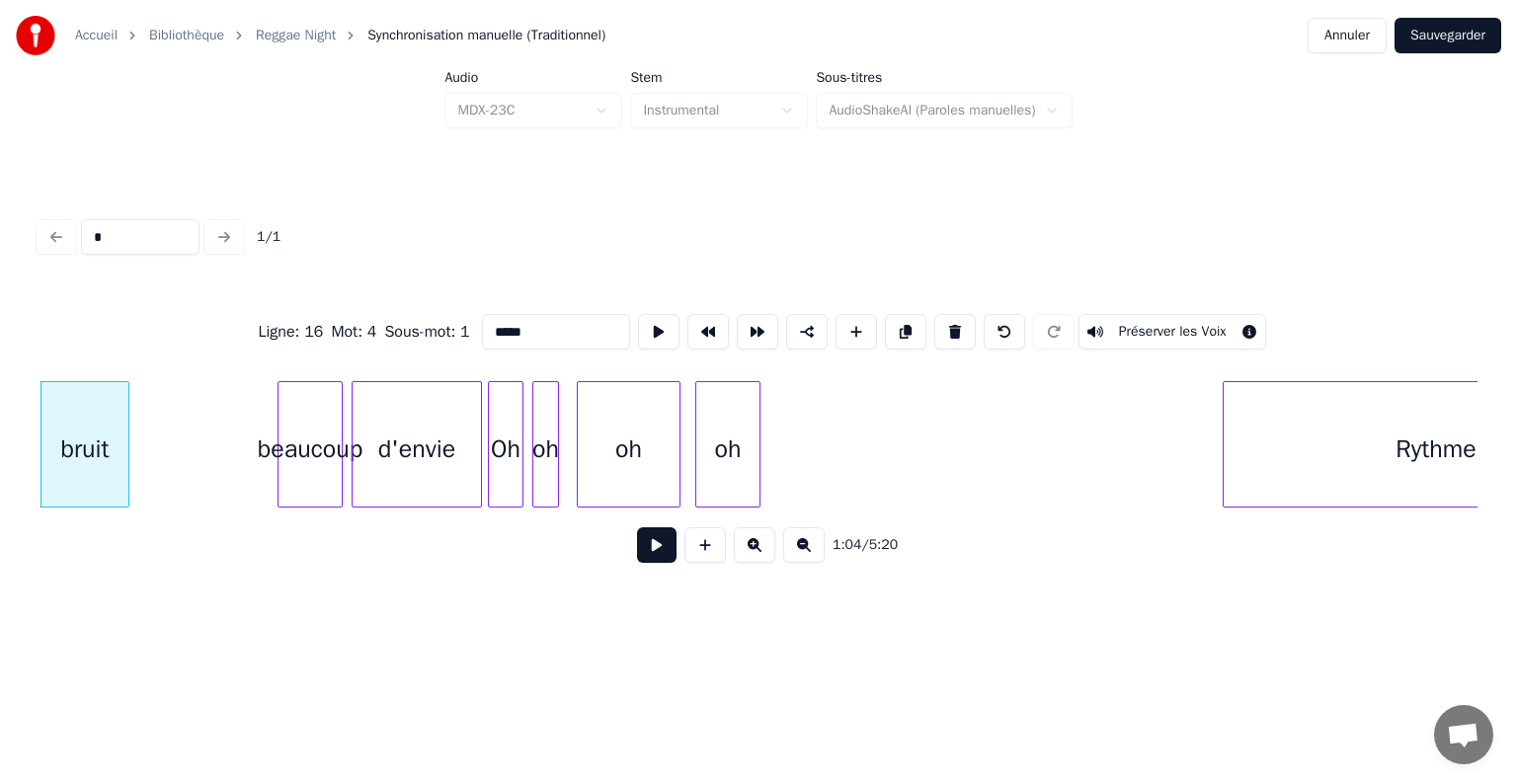 type on "******" 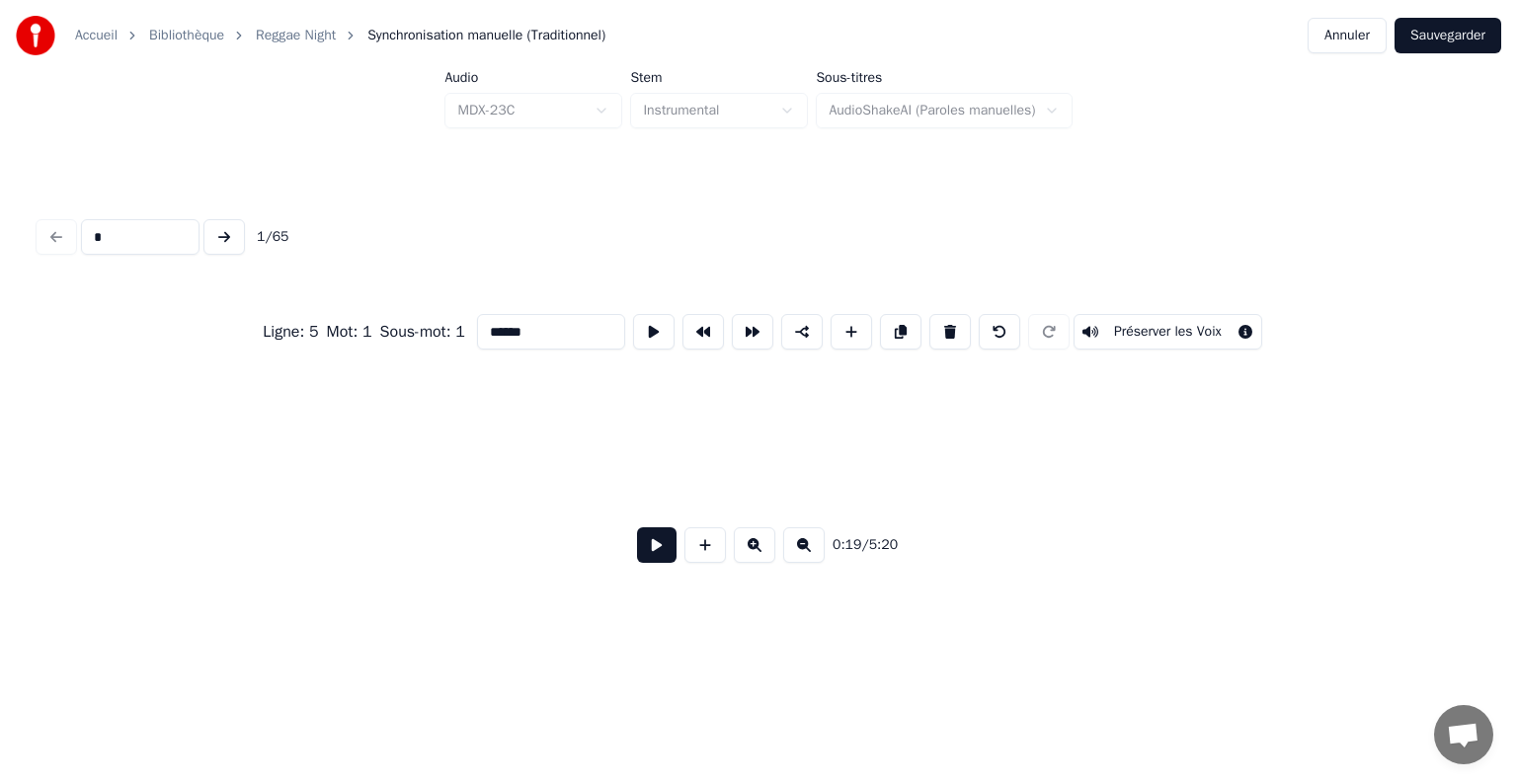 scroll, scrollTop: 0, scrollLeft: 2929, axis: horizontal 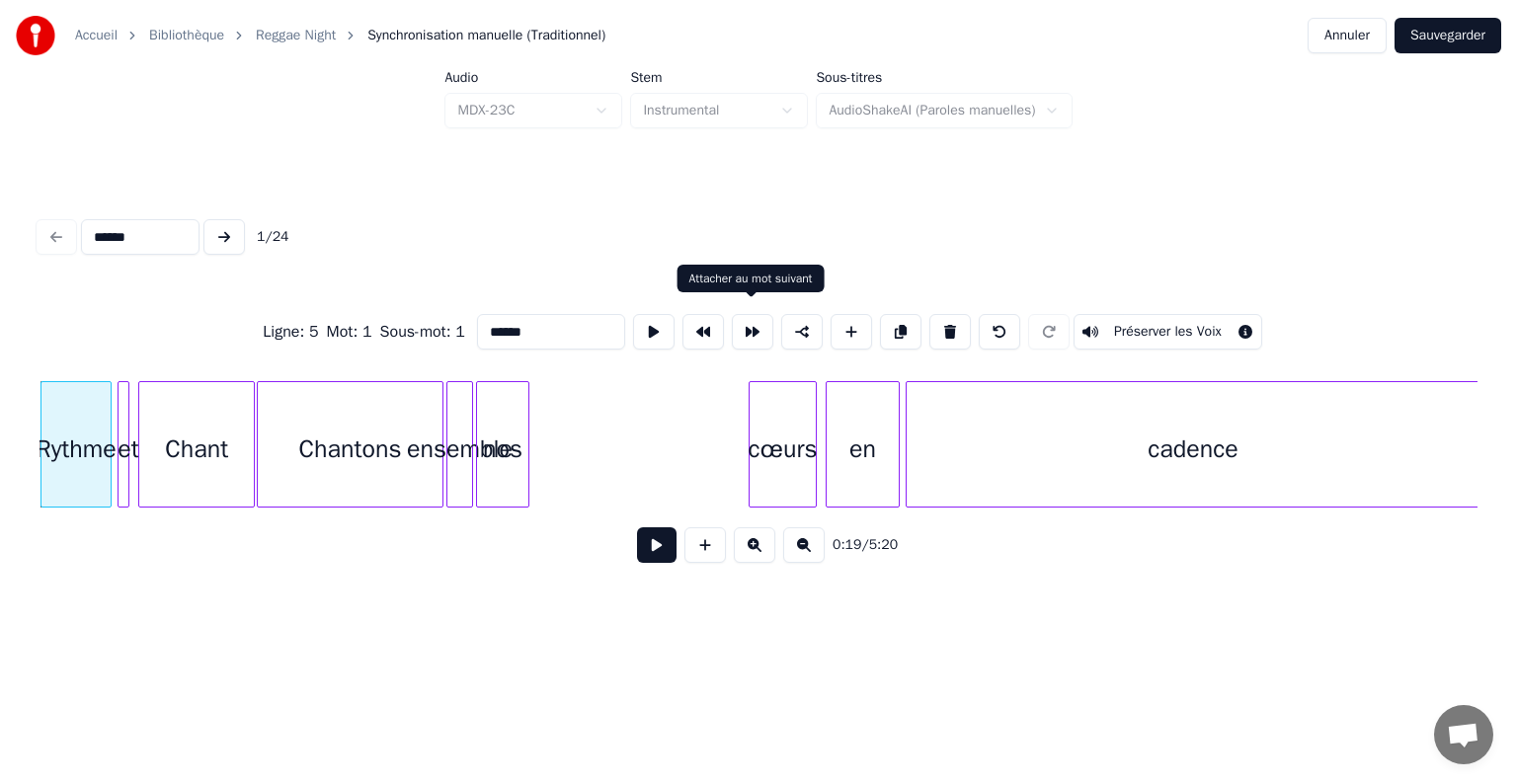 type on "******" 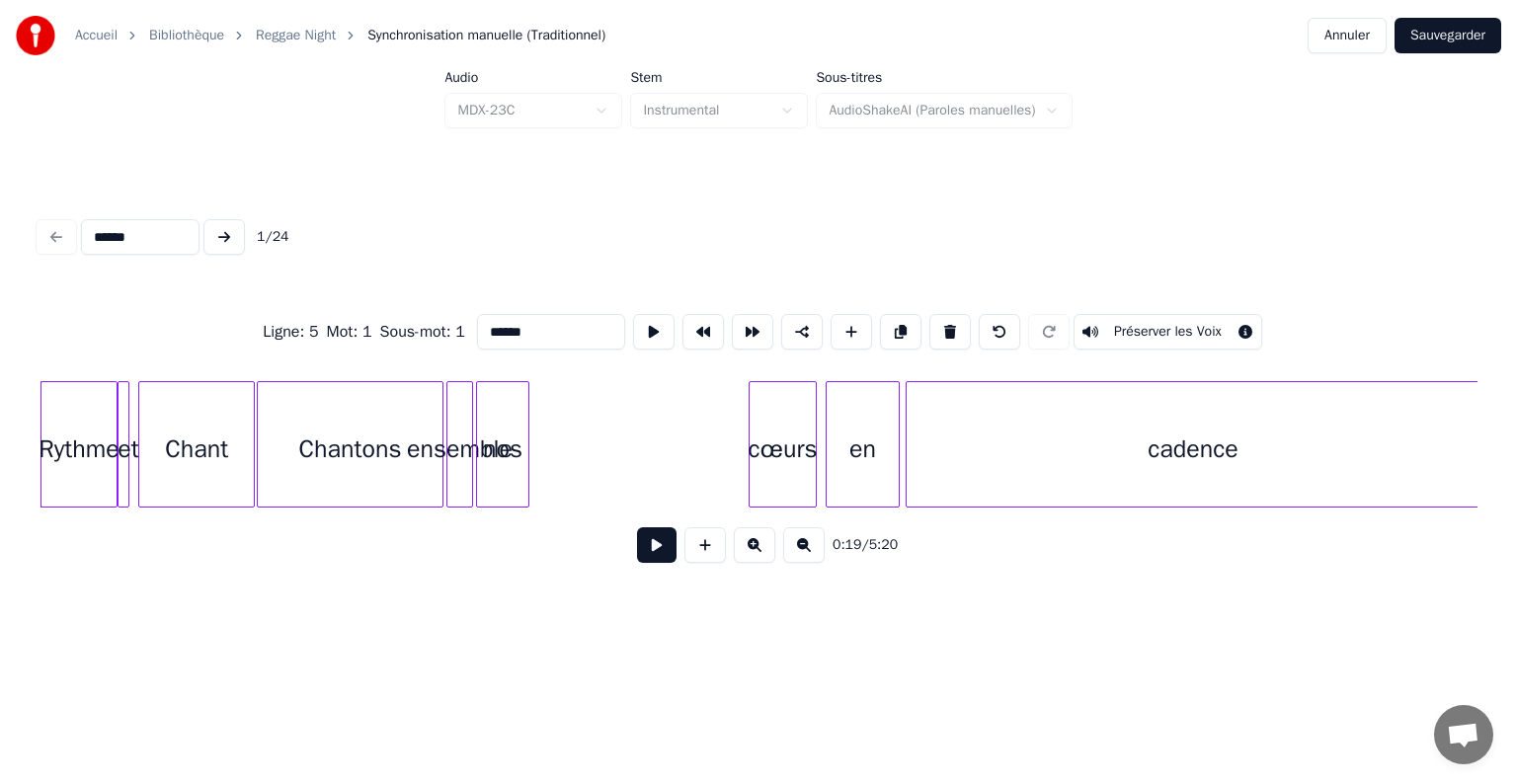 click at bounding box center [753, 332] 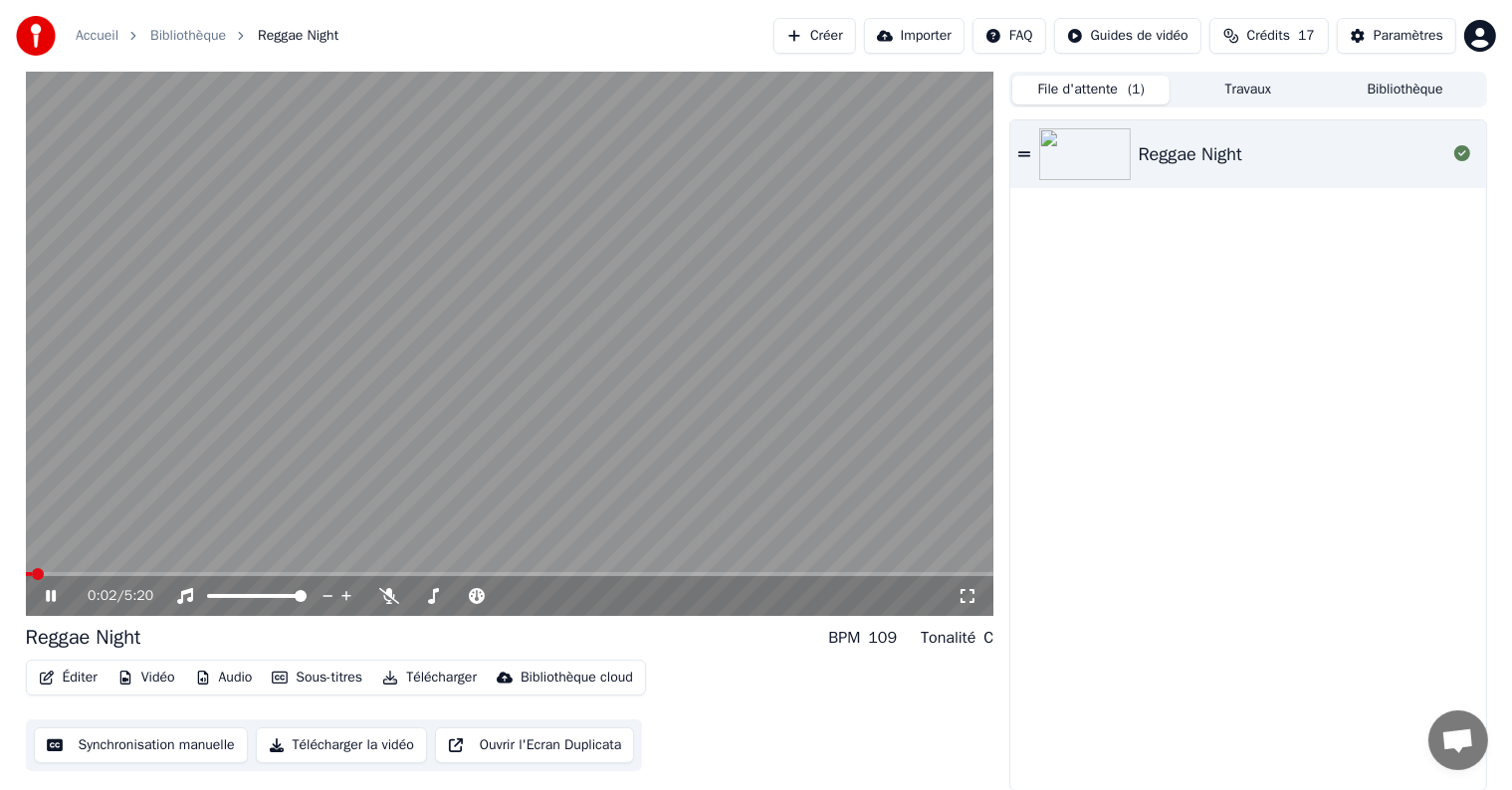 click 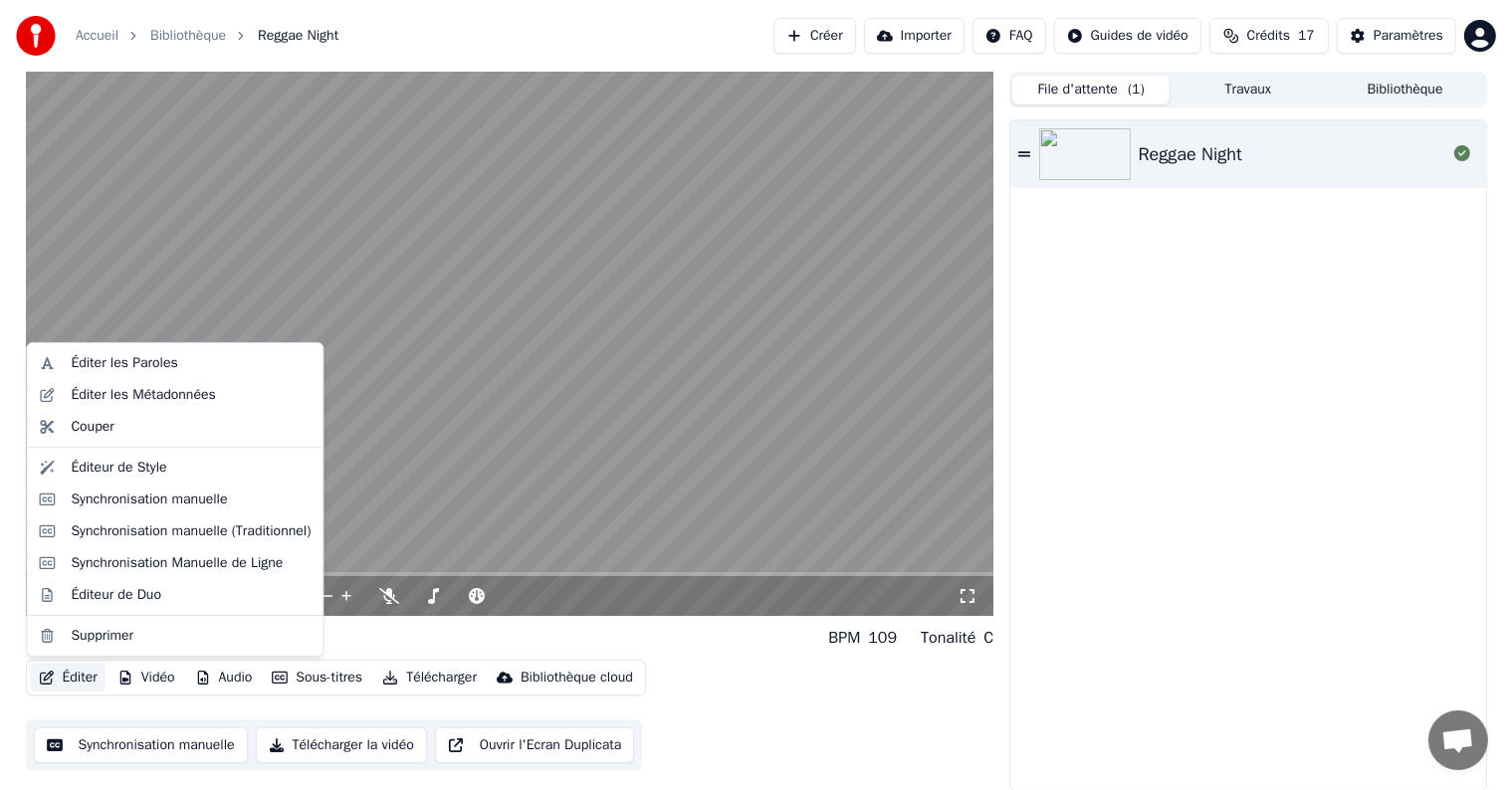 click on "Éditer" at bounding box center (68, 678) 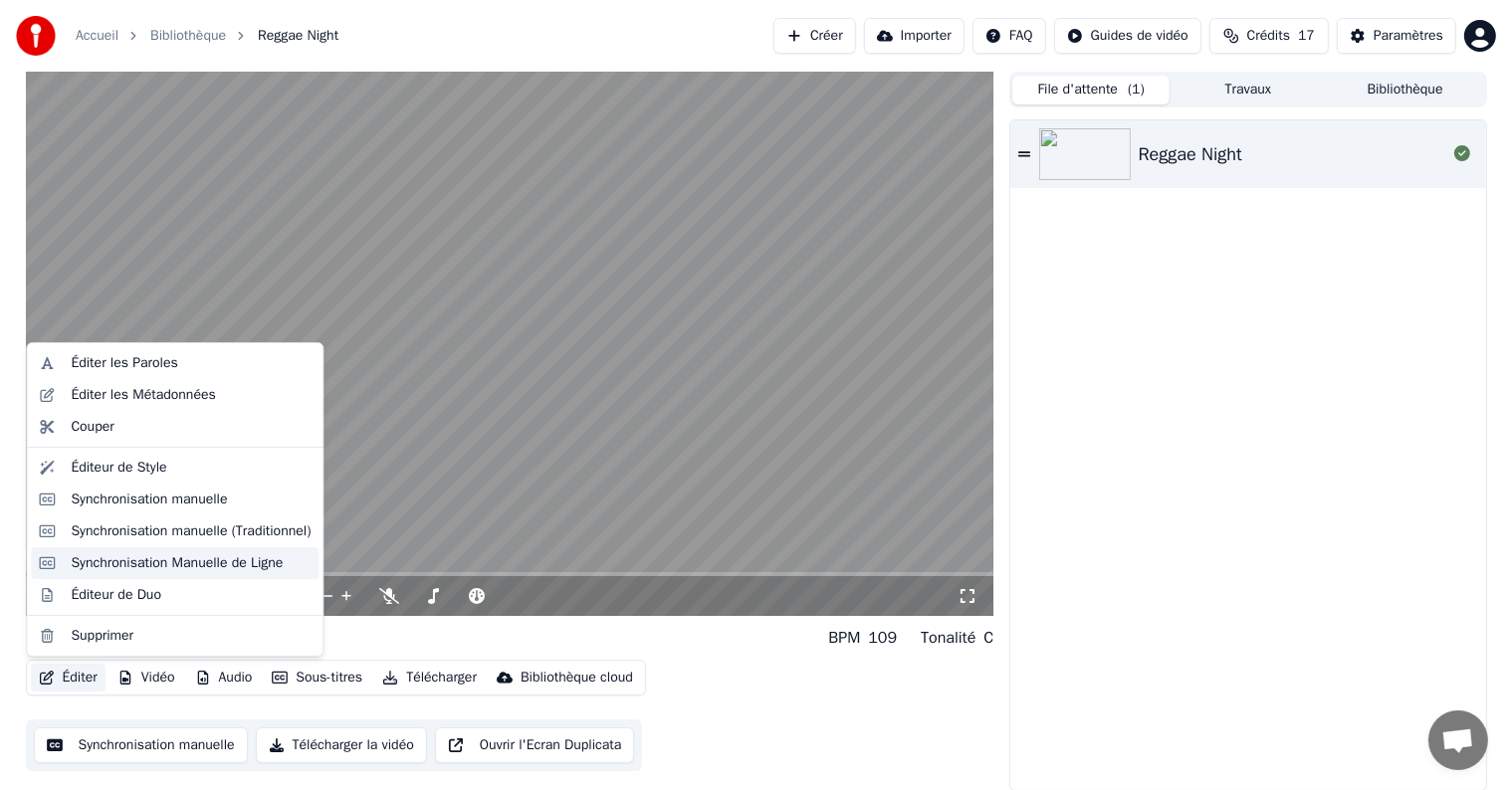 click on "Synchronisation Manuelle de Ligne" at bounding box center (176, 563) 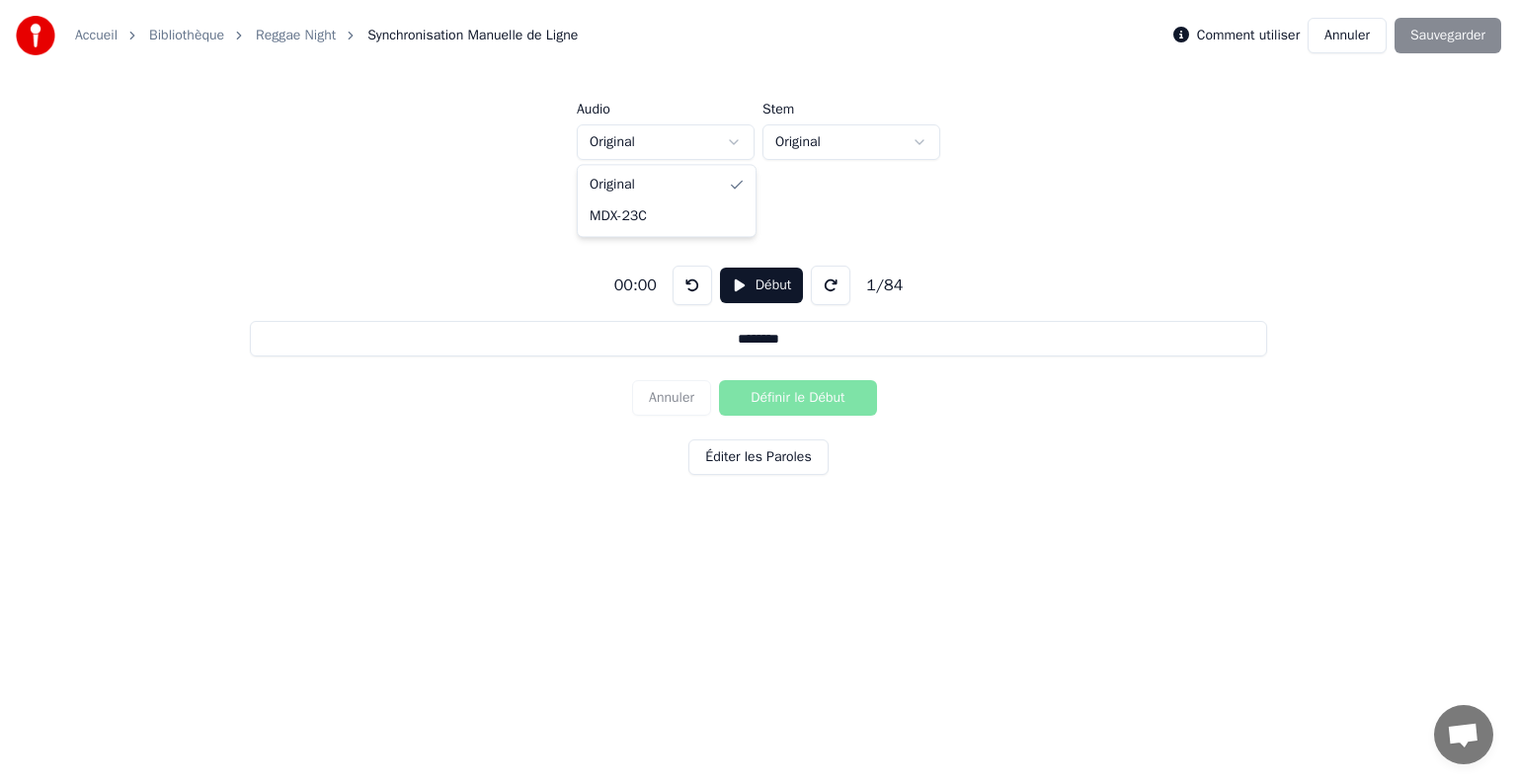 click on "Accueil Bibliothèque Reggae Night Synchronisation Manuelle de Ligne Comment utiliser Annuler Sauvegarder Audio Original Stem Original 00:00 Début 1  /  84 ******** Annuler Définir le Début Éditer les Paroles Original MDX-23C" at bounding box center [758, 302] 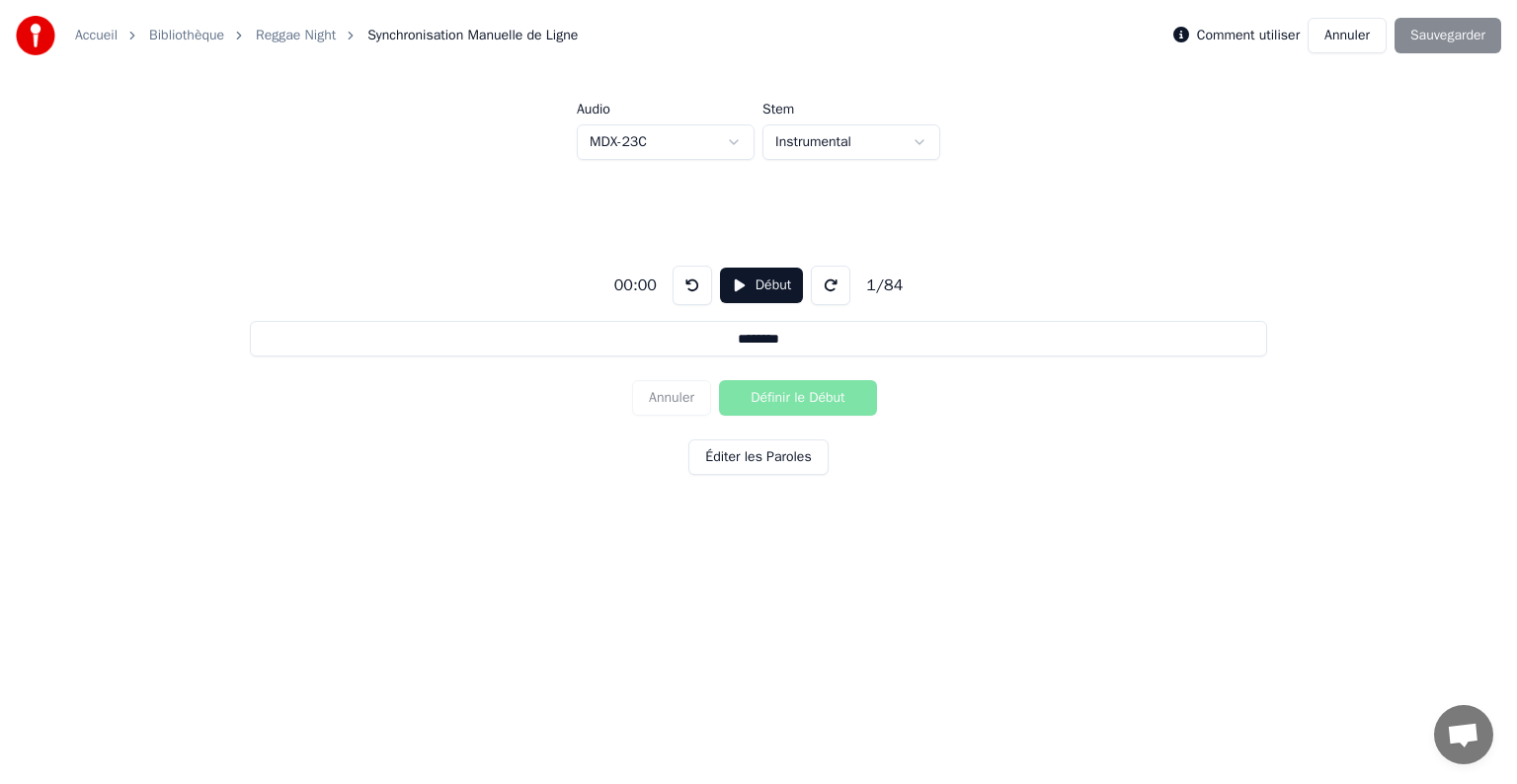 click on "Début" at bounding box center [761, 285] 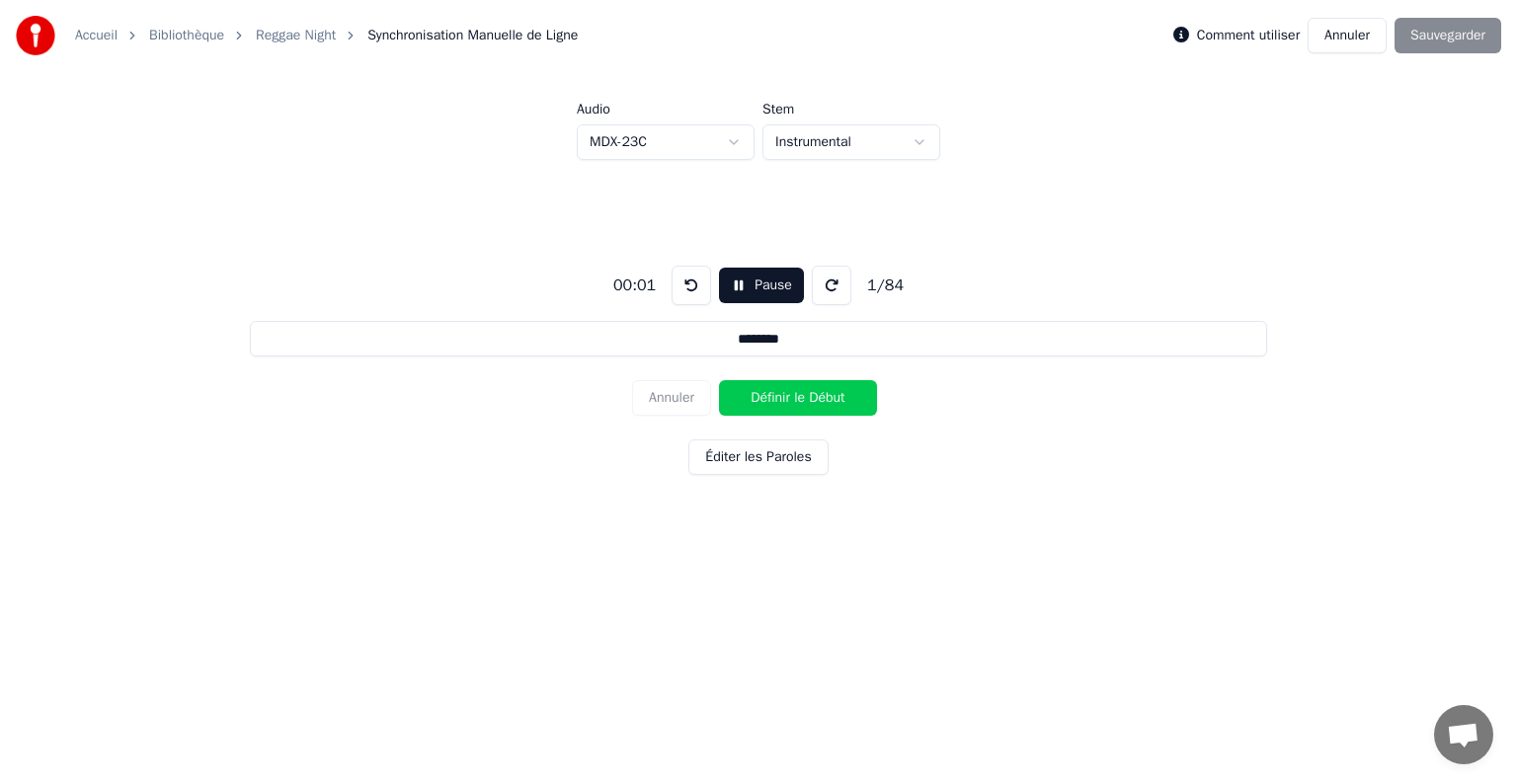 click on "Définir le Début" at bounding box center [798, 398] 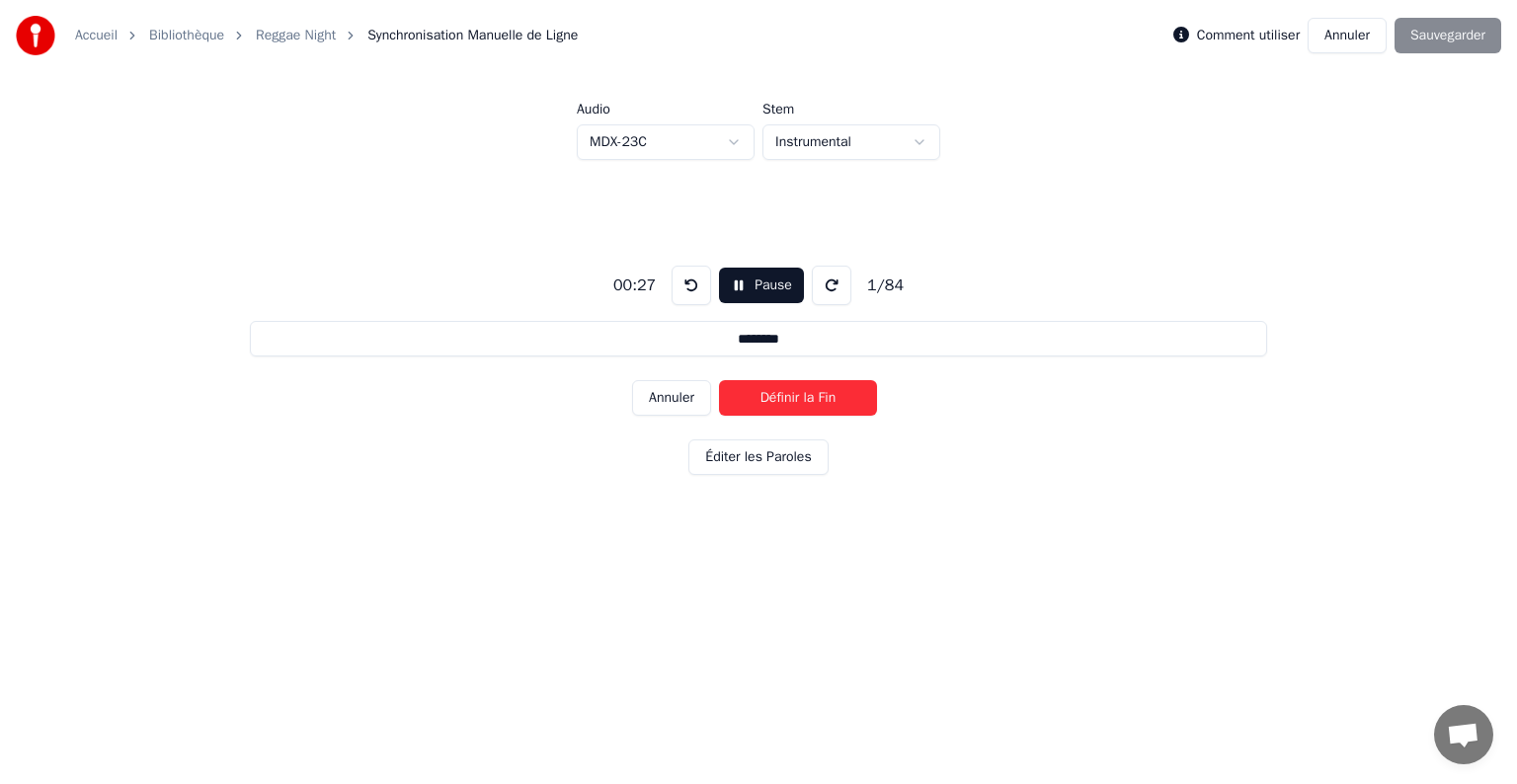 click on "Définir la Fin" at bounding box center (798, 398) 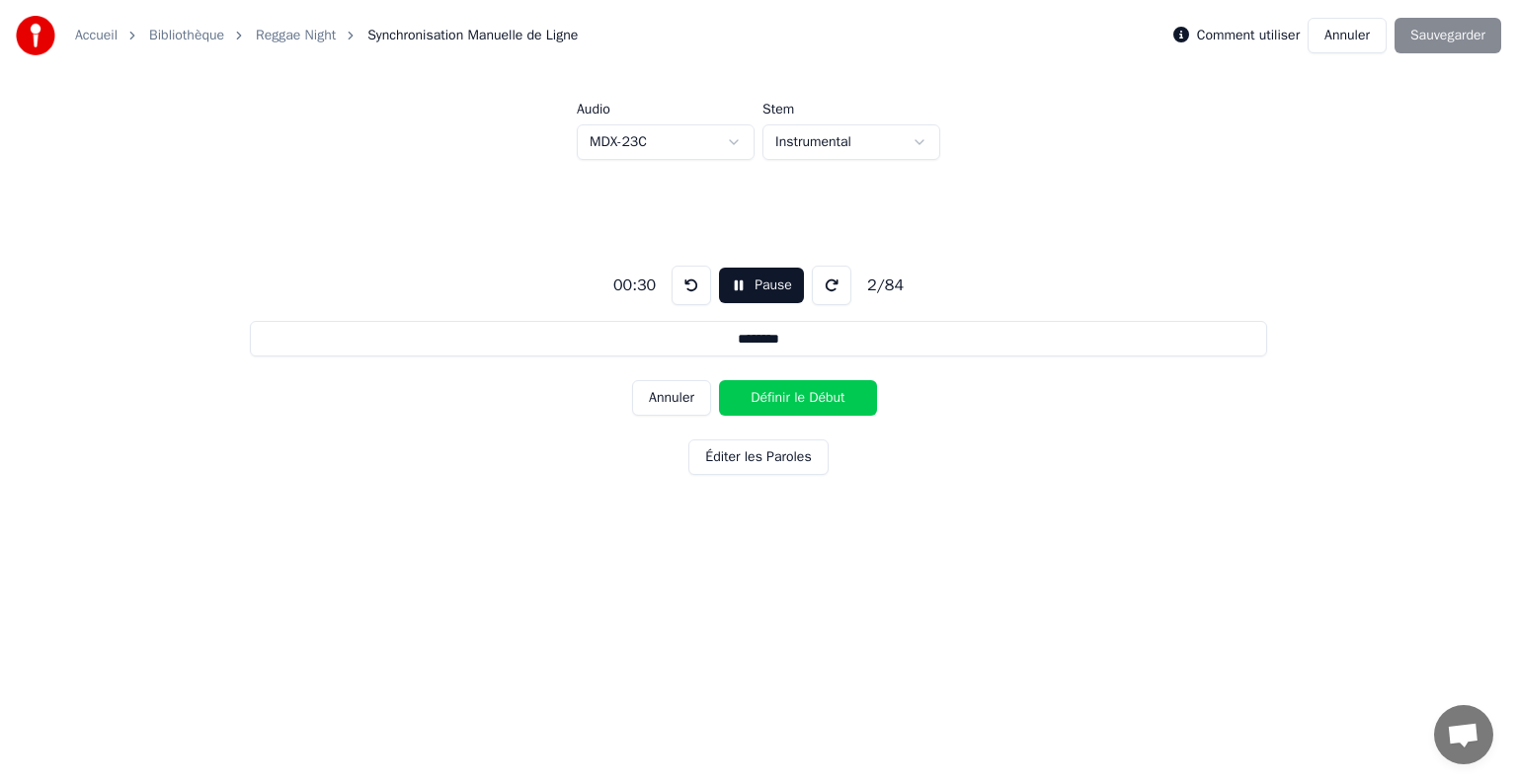click on "Définir le Début" at bounding box center (798, 398) 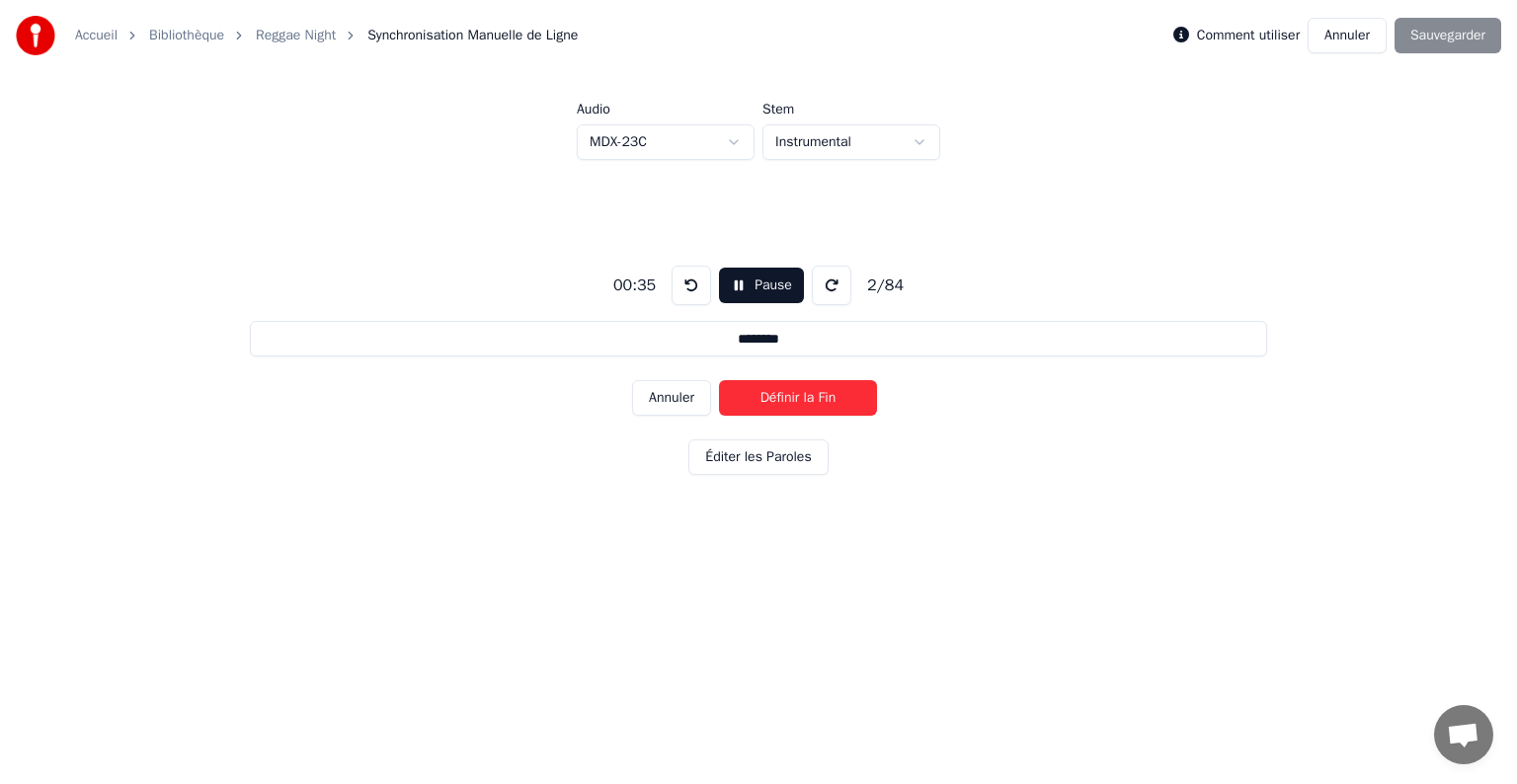 click on "Pause" at bounding box center [761, 285] 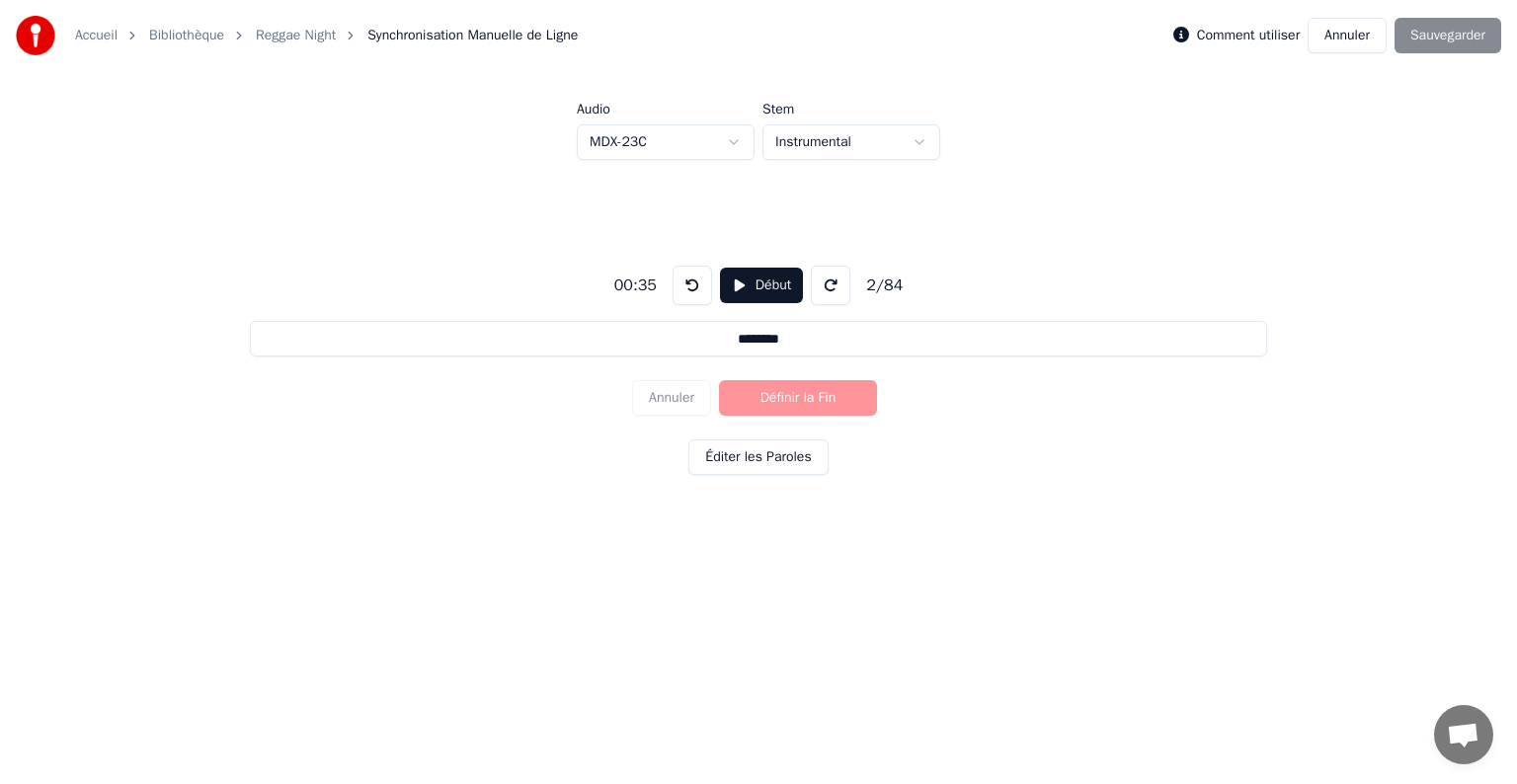 click at bounding box center (831, 285) 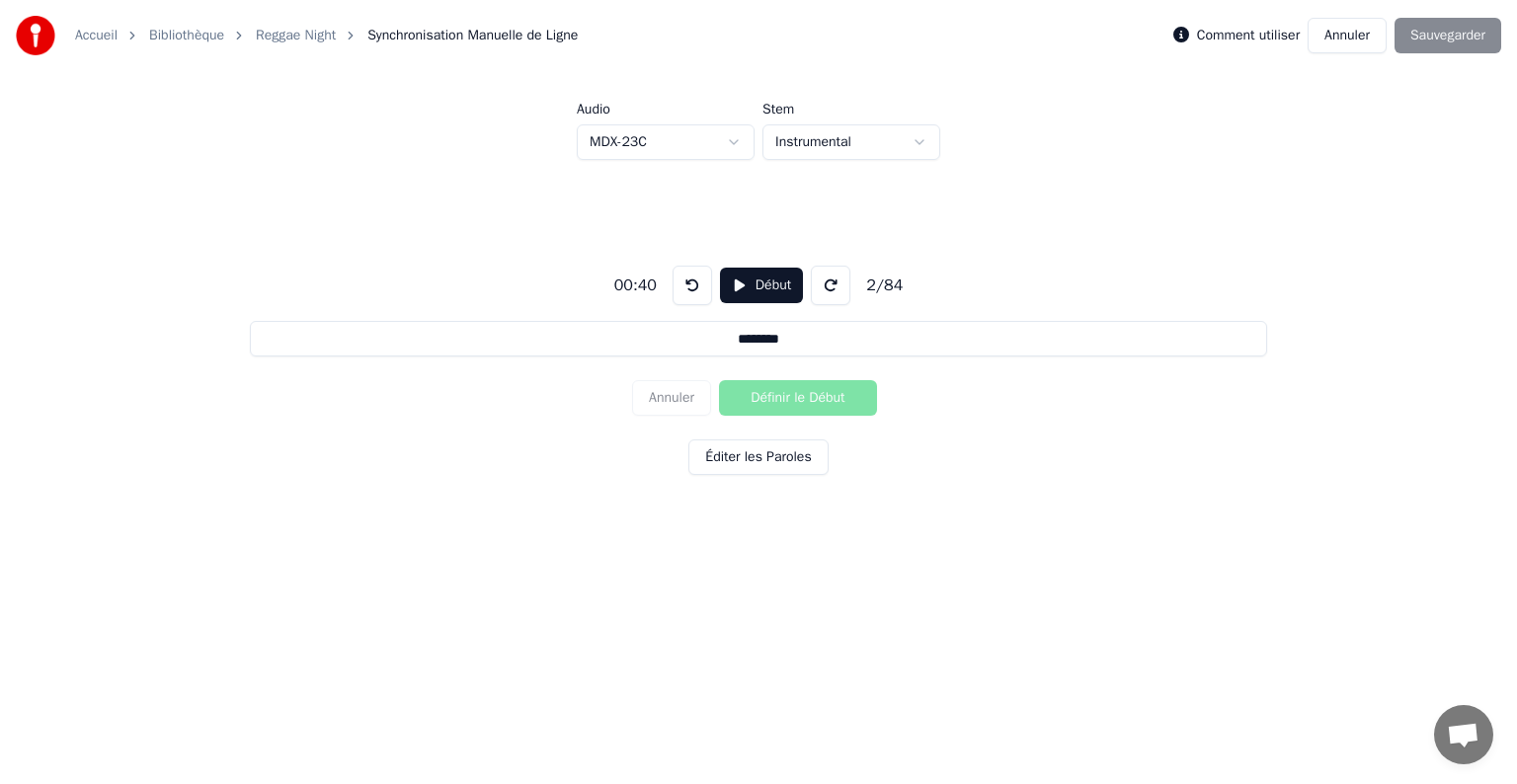 click at bounding box center (831, 285) 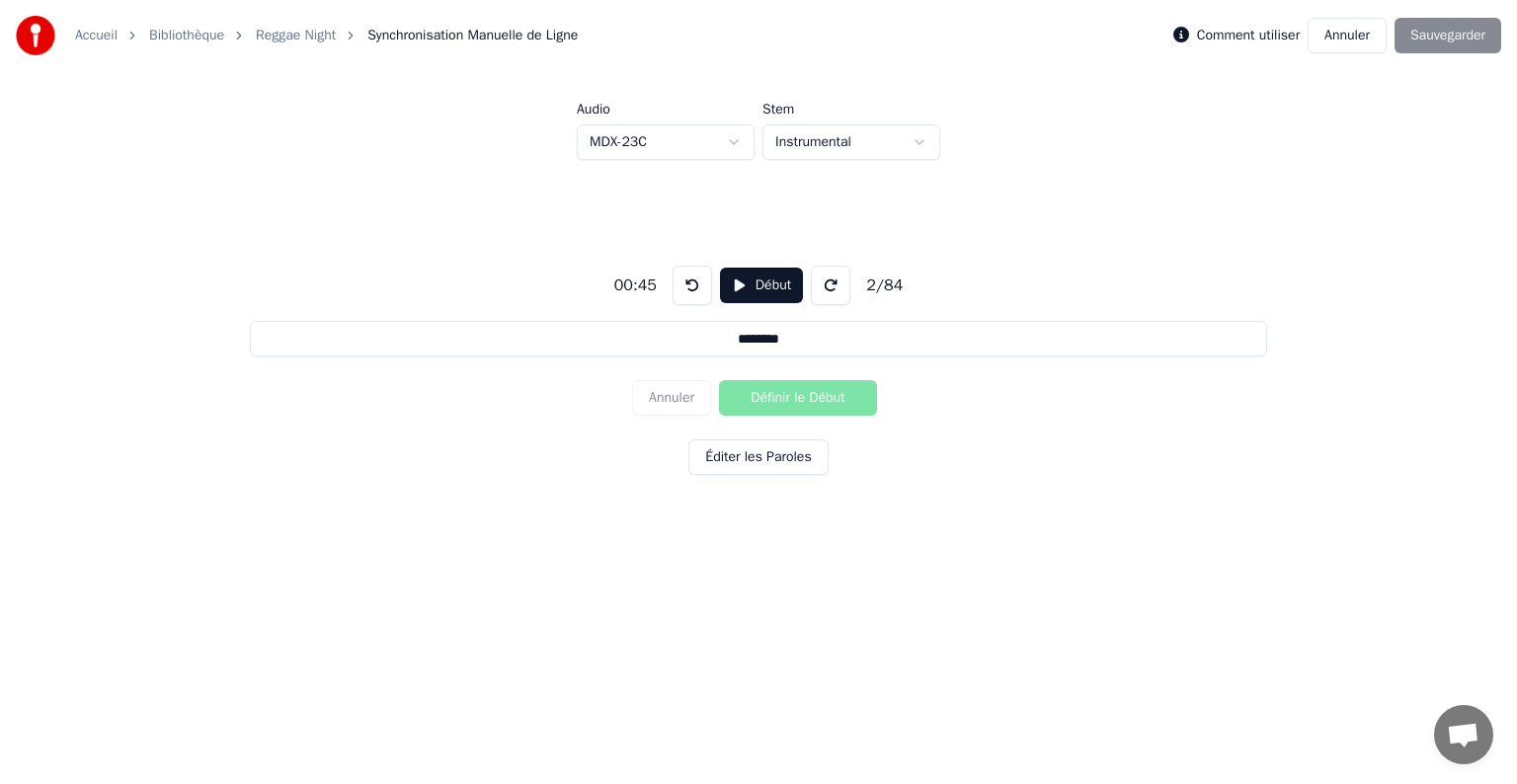 click at bounding box center [831, 285] 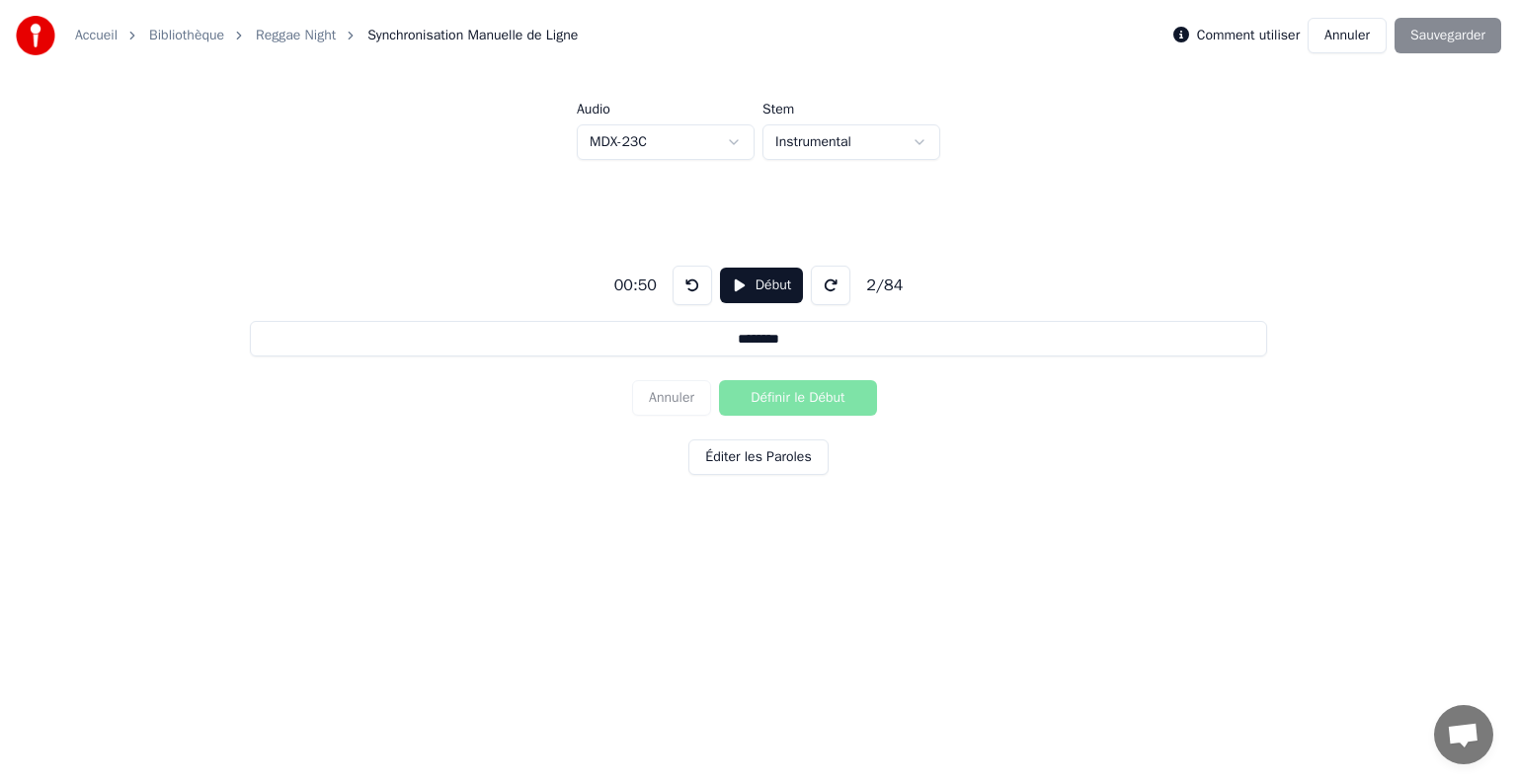 click on "Annuler Définir le Début" at bounding box center (758, 398) 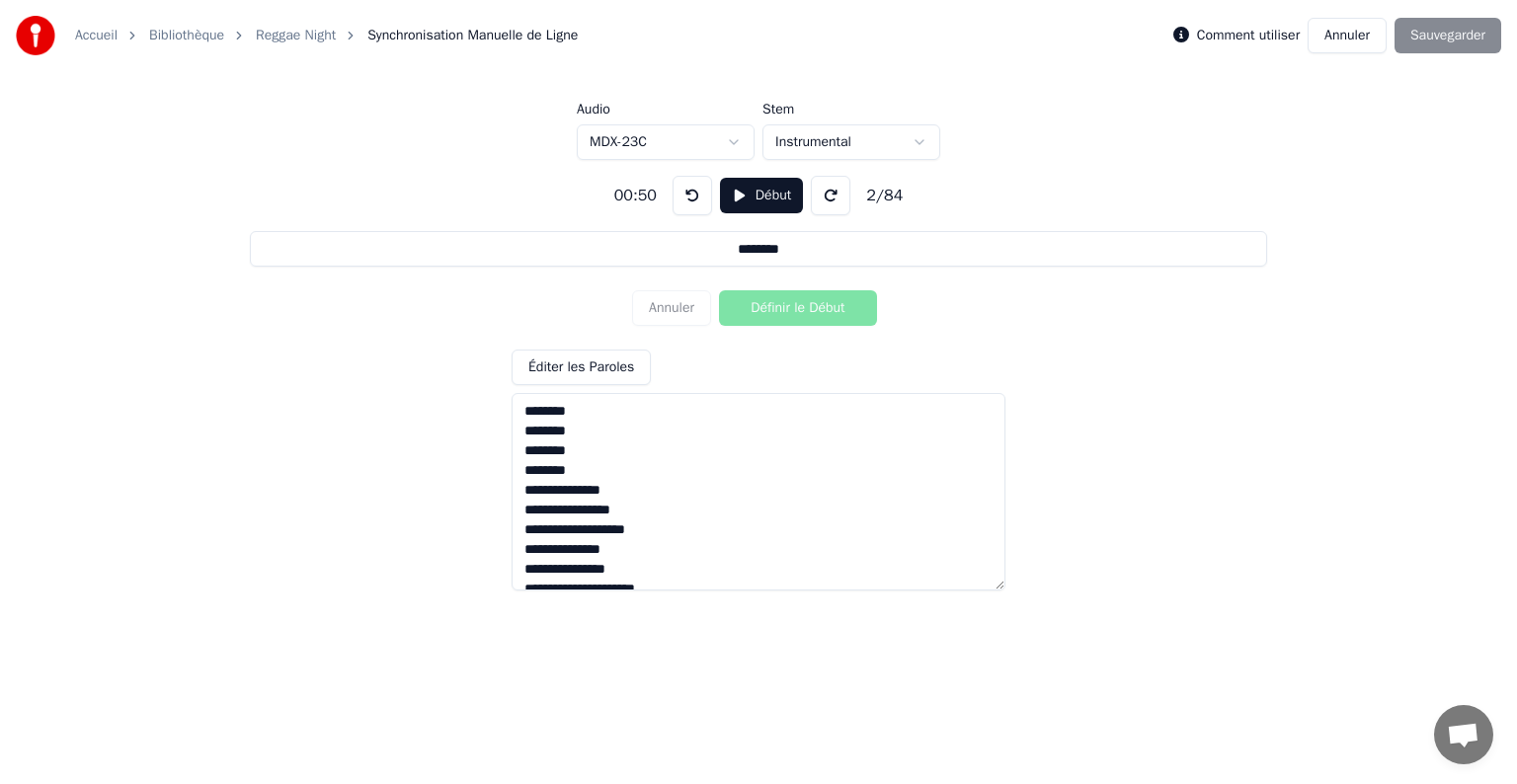click at bounding box center [758, 492] 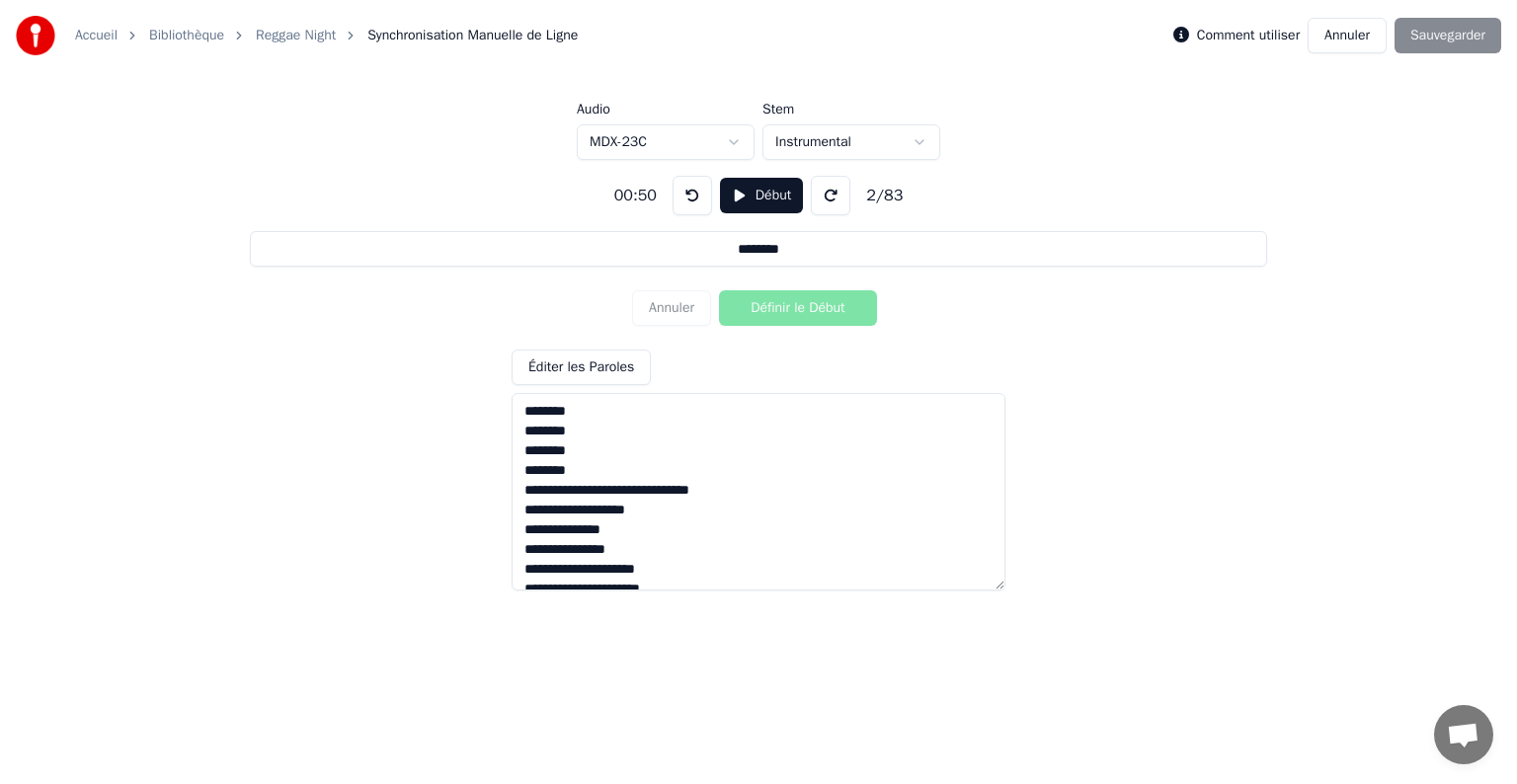 click at bounding box center [758, 492] 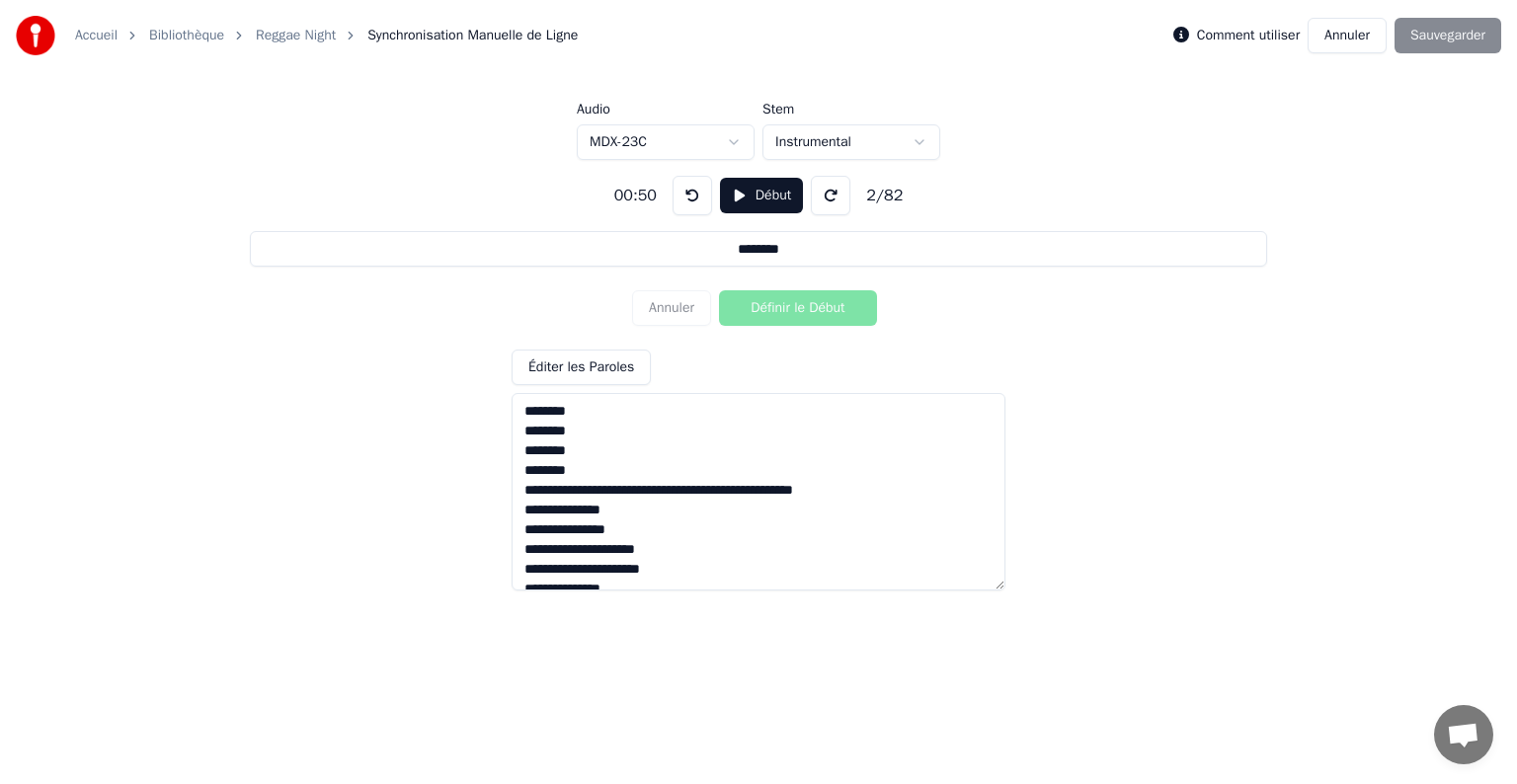 click at bounding box center (758, 492) 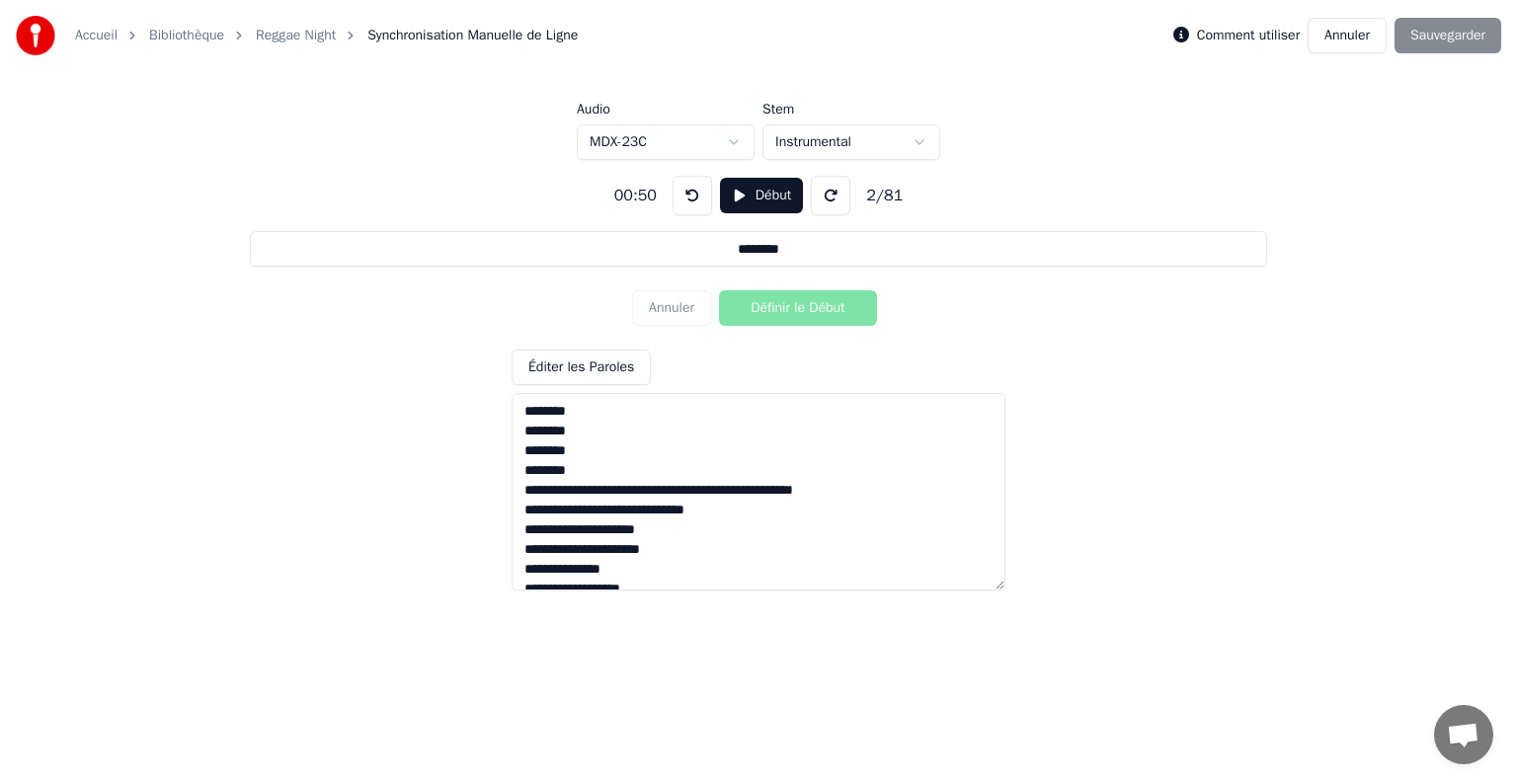 click at bounding box center (758, 492) 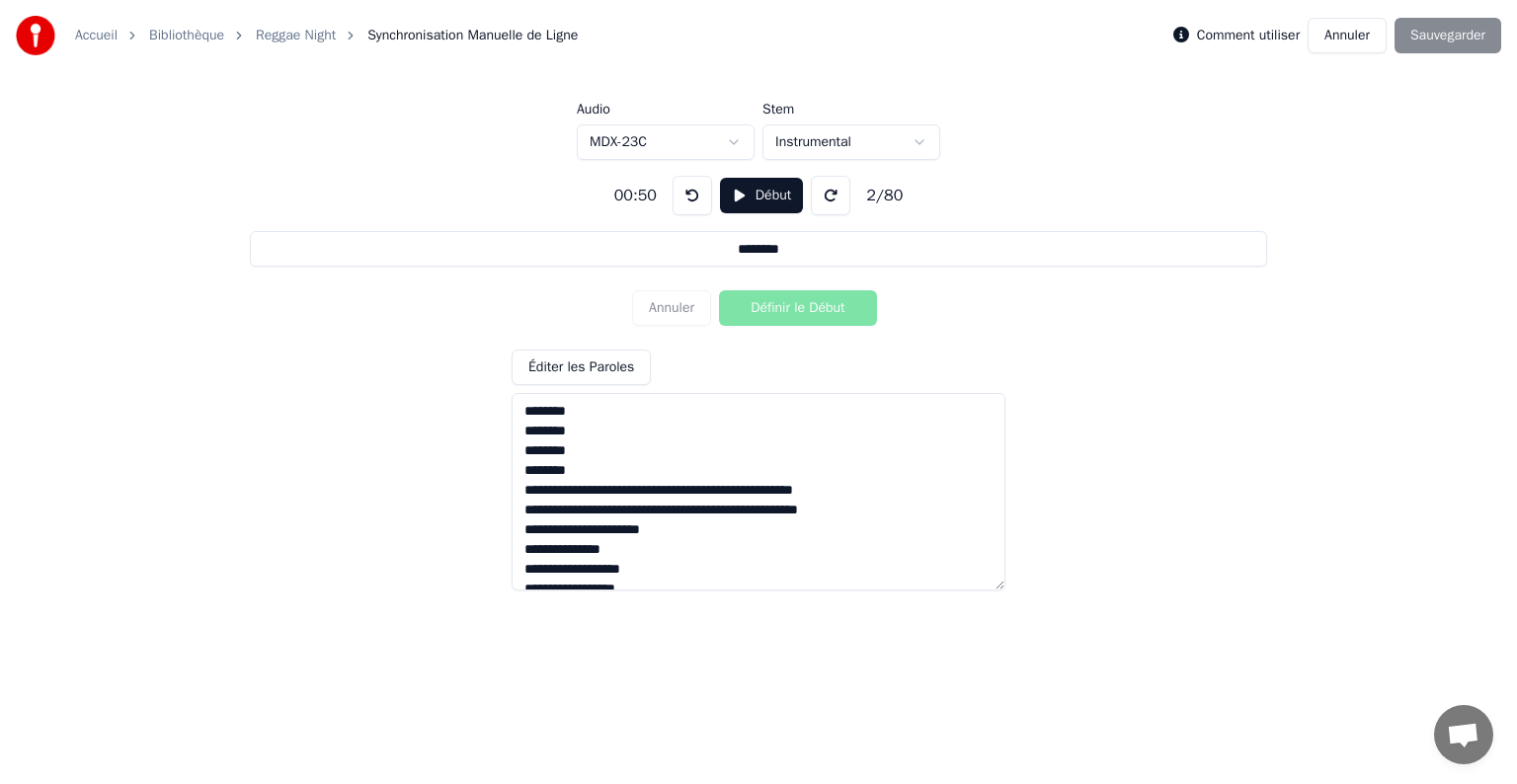 click at bounding box center [758, 492] 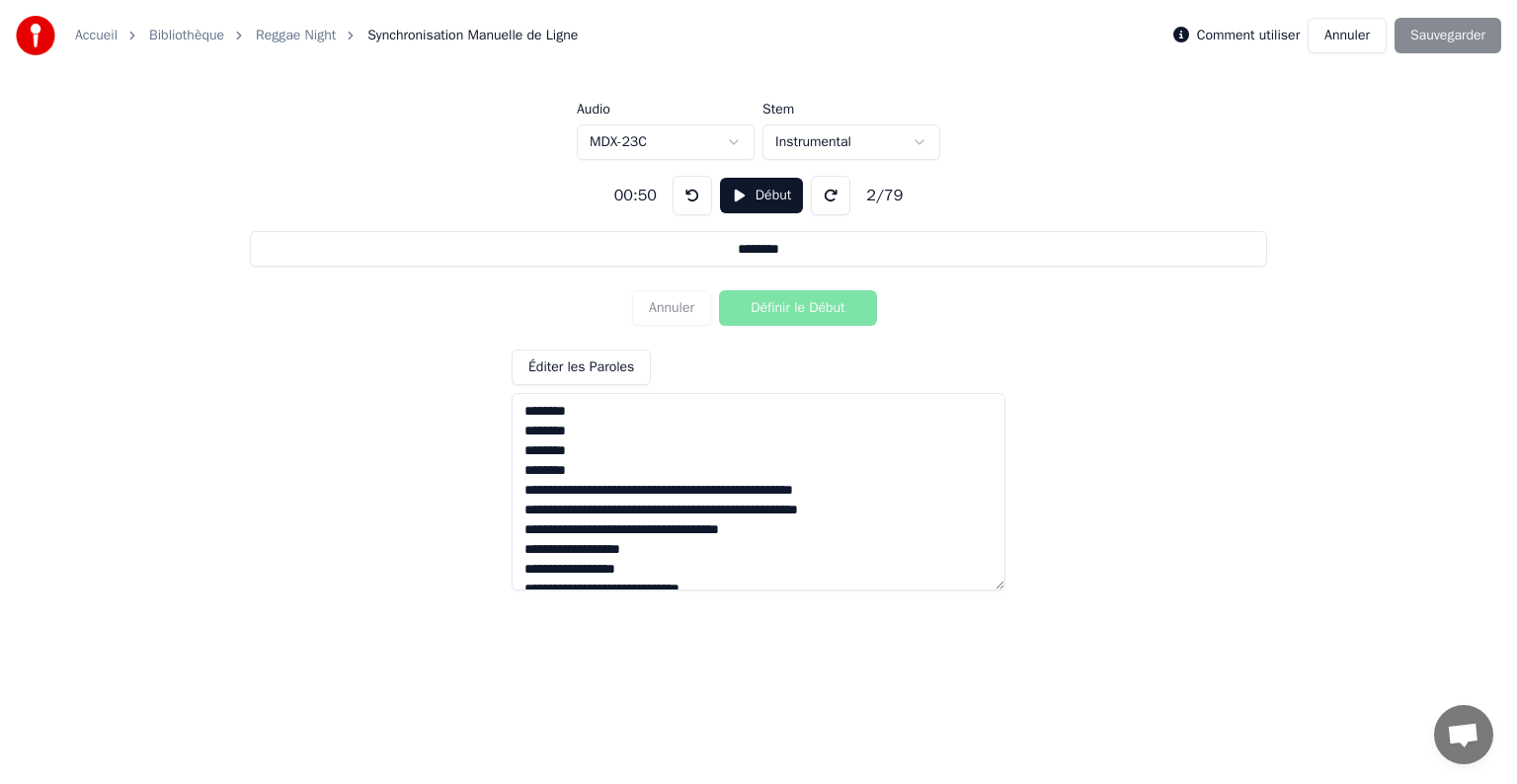 click at bounding box center [758, 492] 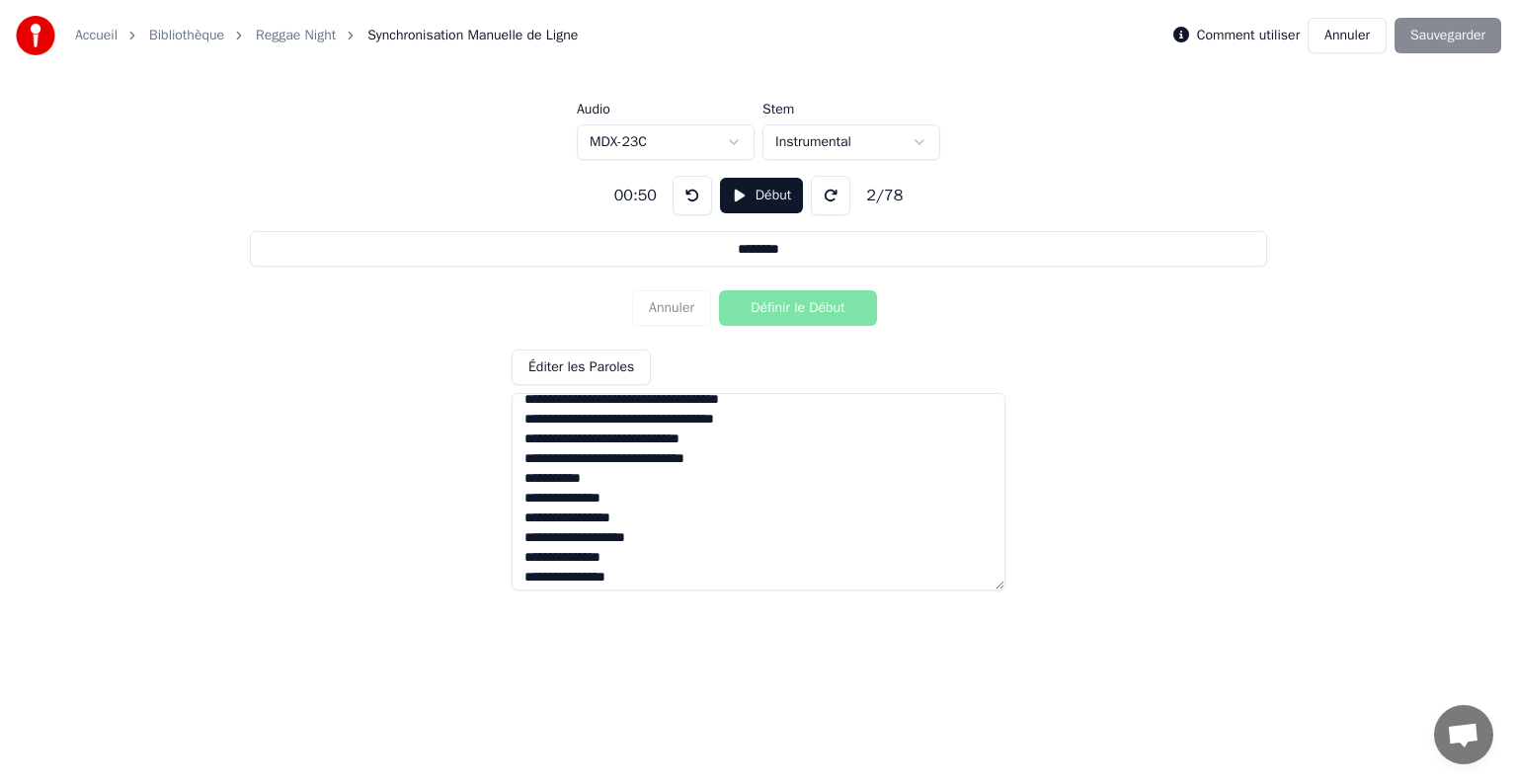 scroll, scrollTop: 99, scrollLeft: 0, axis: vertical 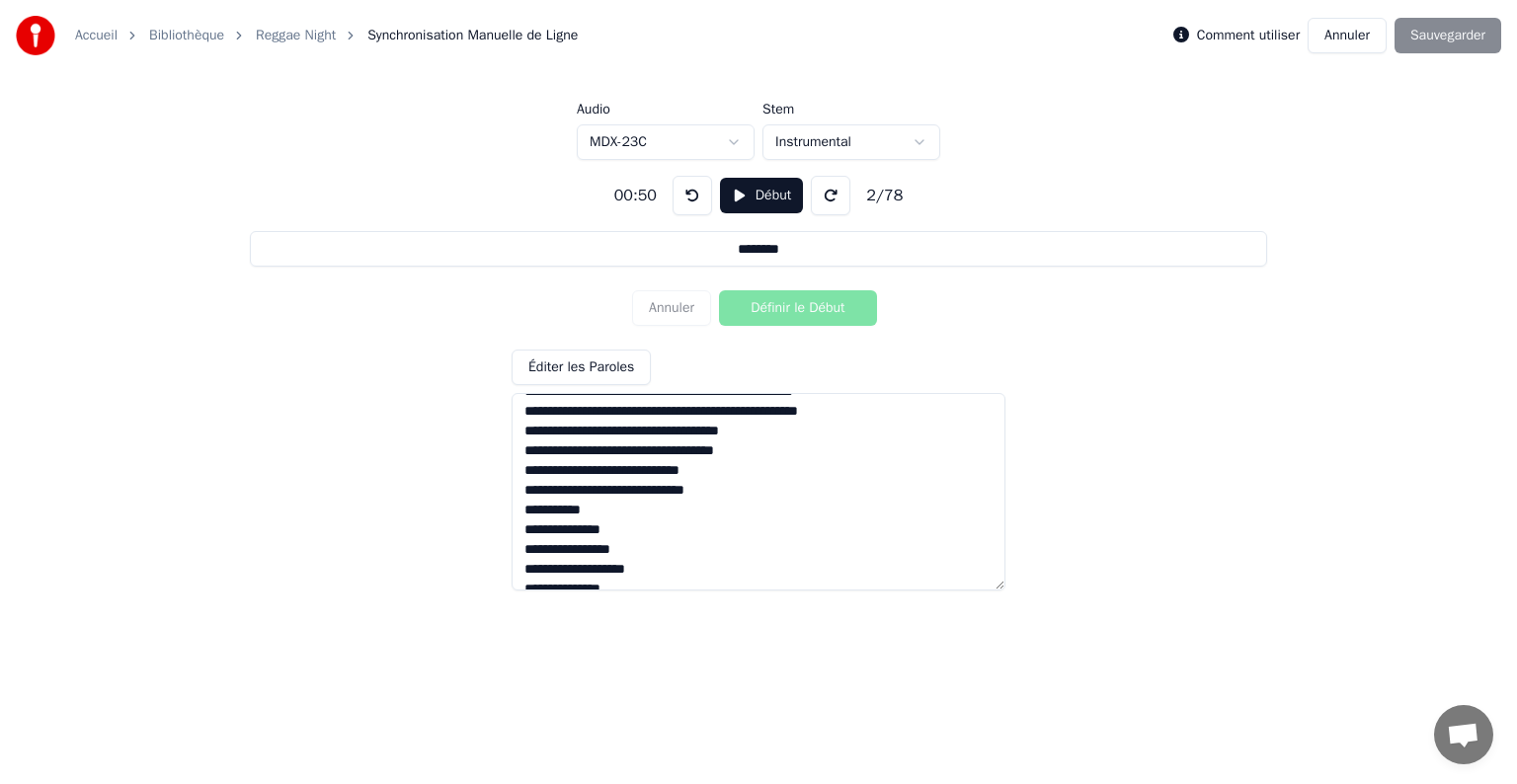click at bounding box center [758, 492] 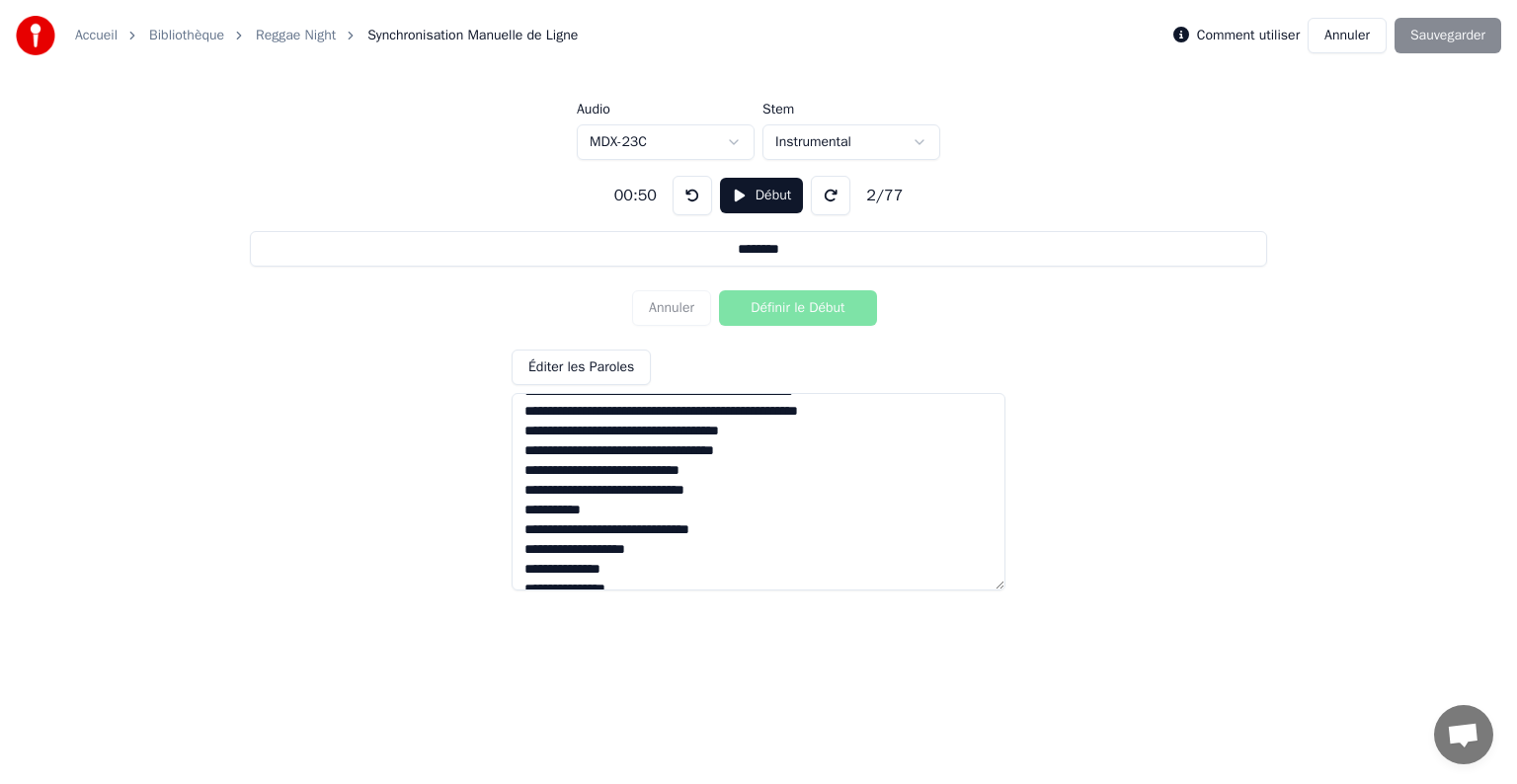 click at bounding box center [758, 492] 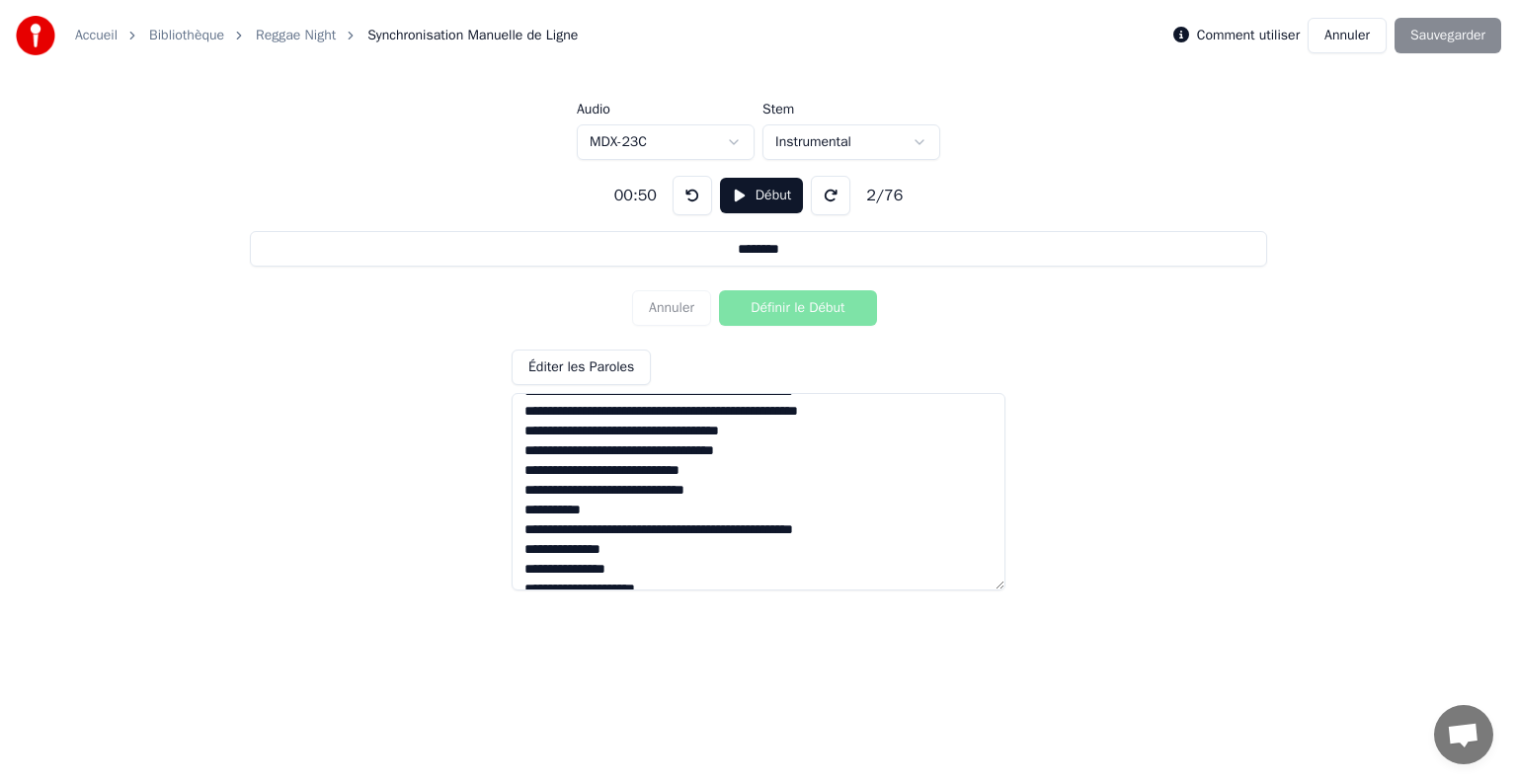 click at bounding box center [758, 492] 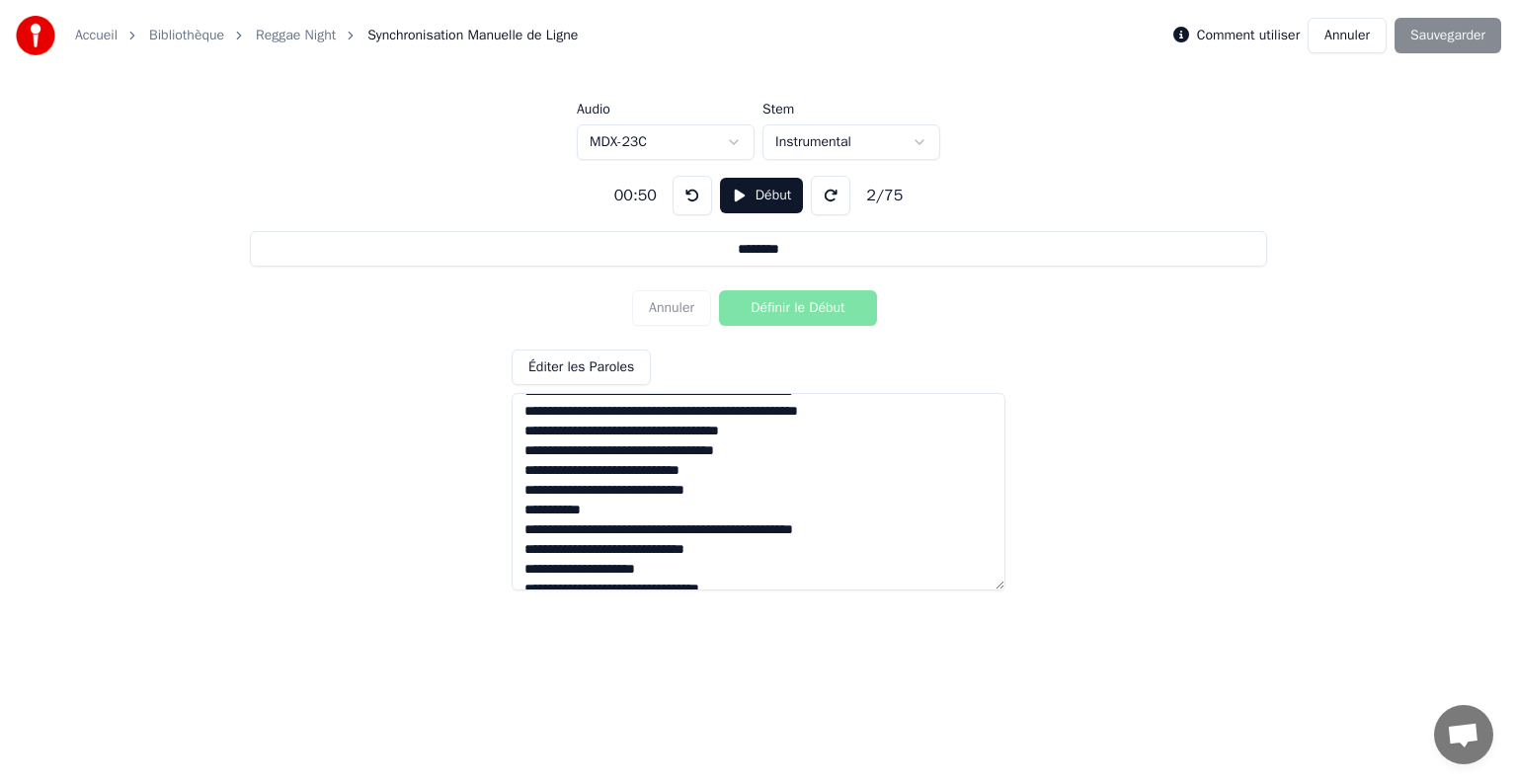 click at bounding box center [758, 492] 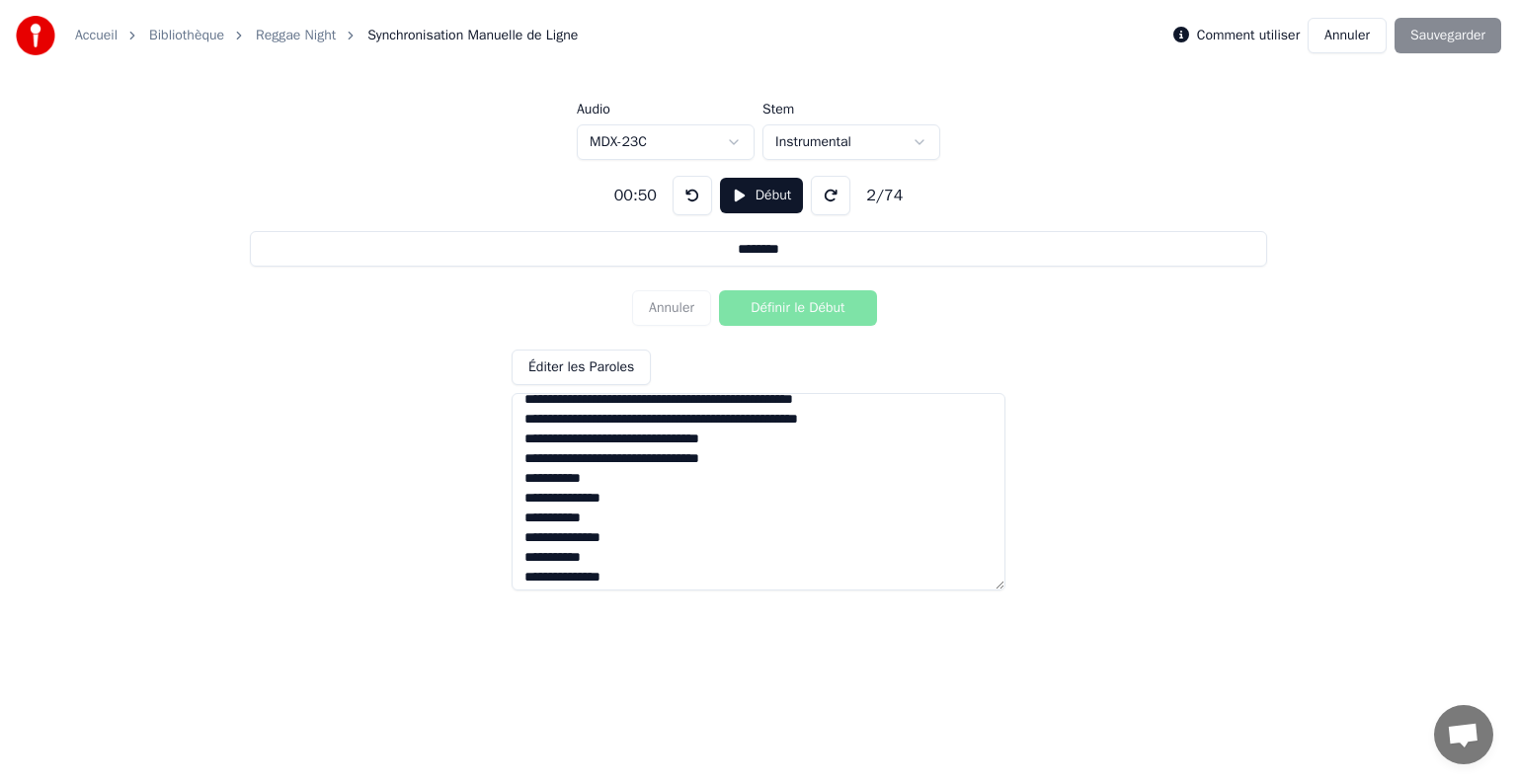 scroll, scrollTop: 197, scrollLeft: 0, axis: vertical 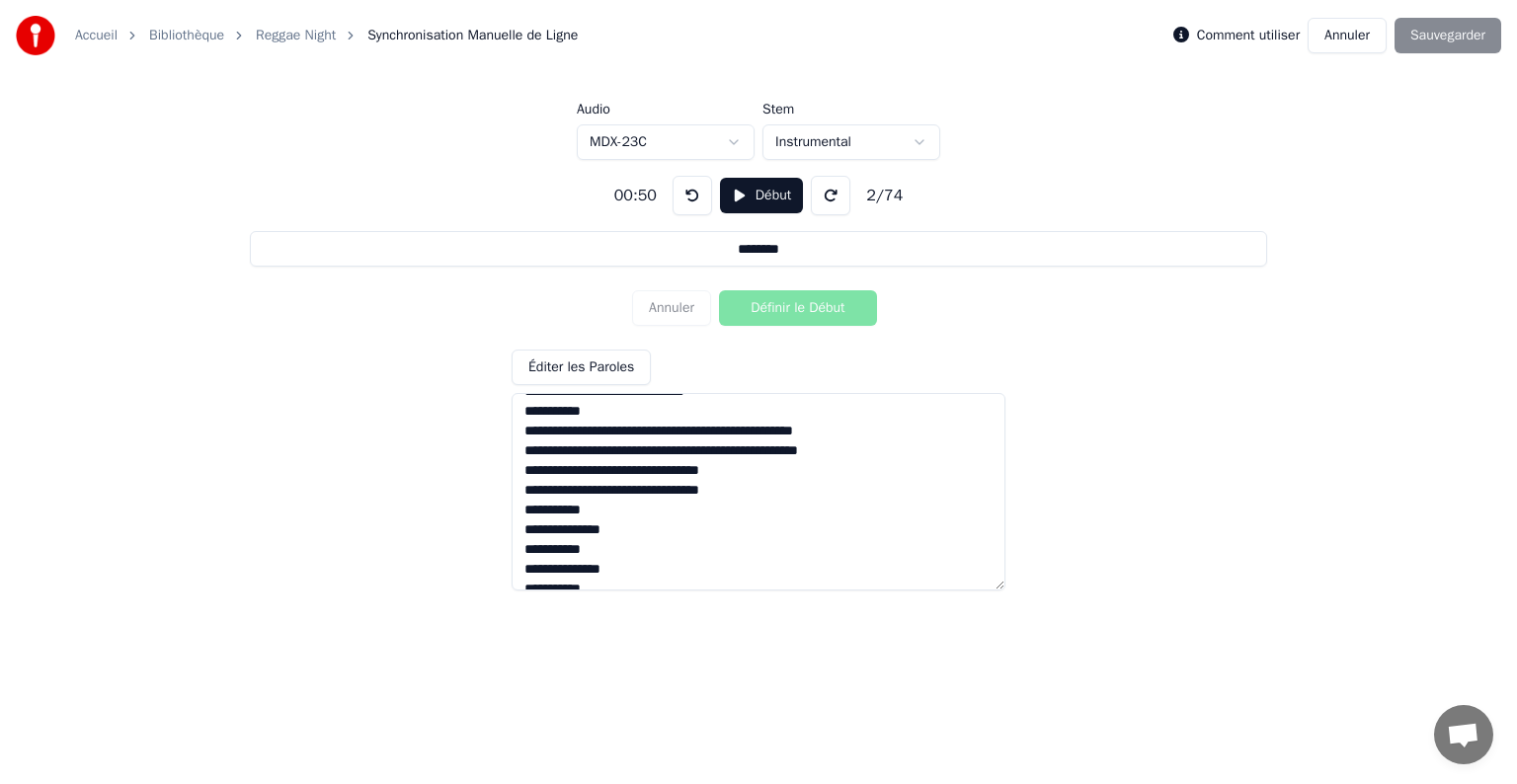 click at bounding box center [758, 492] 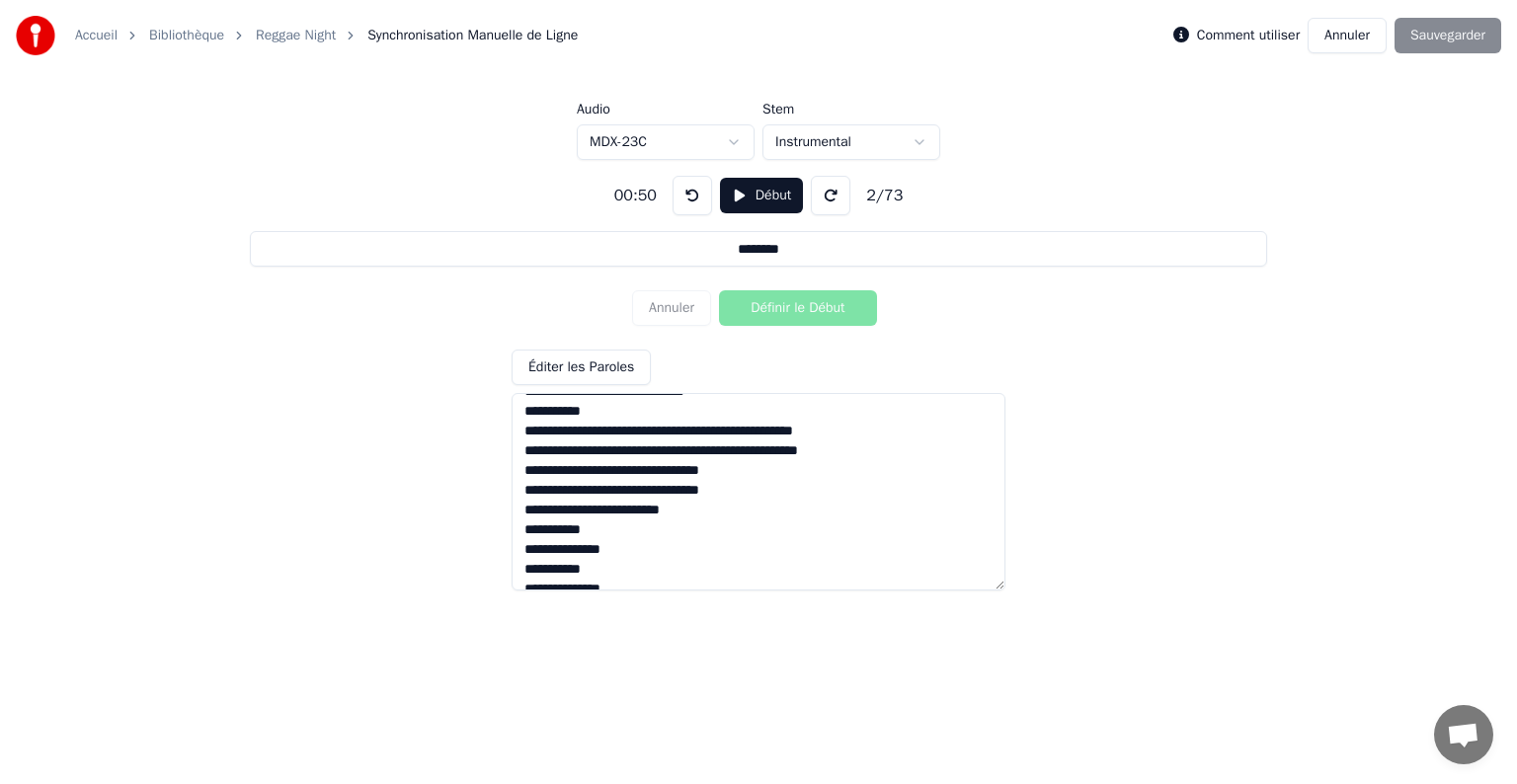 click at bounding box center [758, 492] 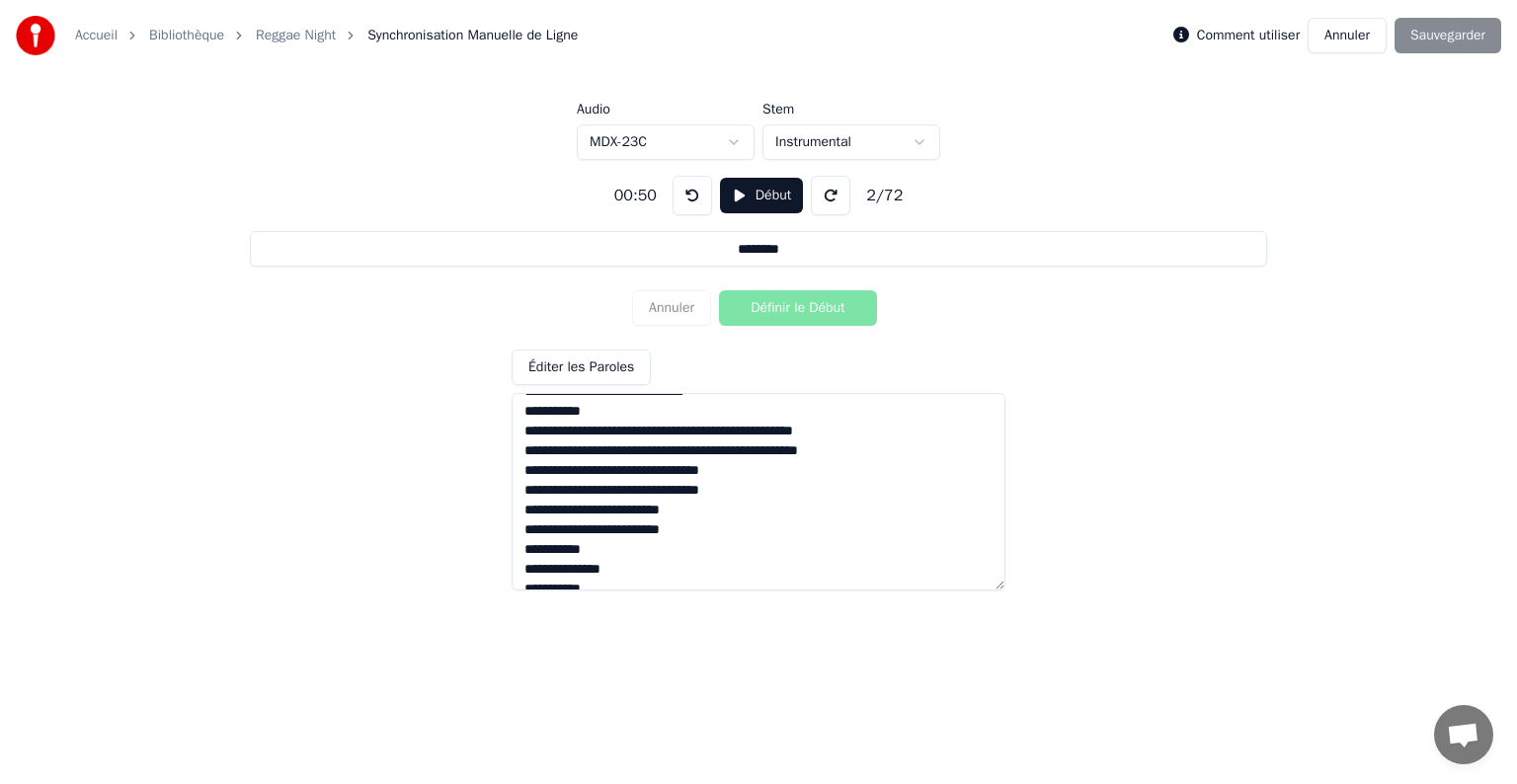 click at bounding box center [758, 492] 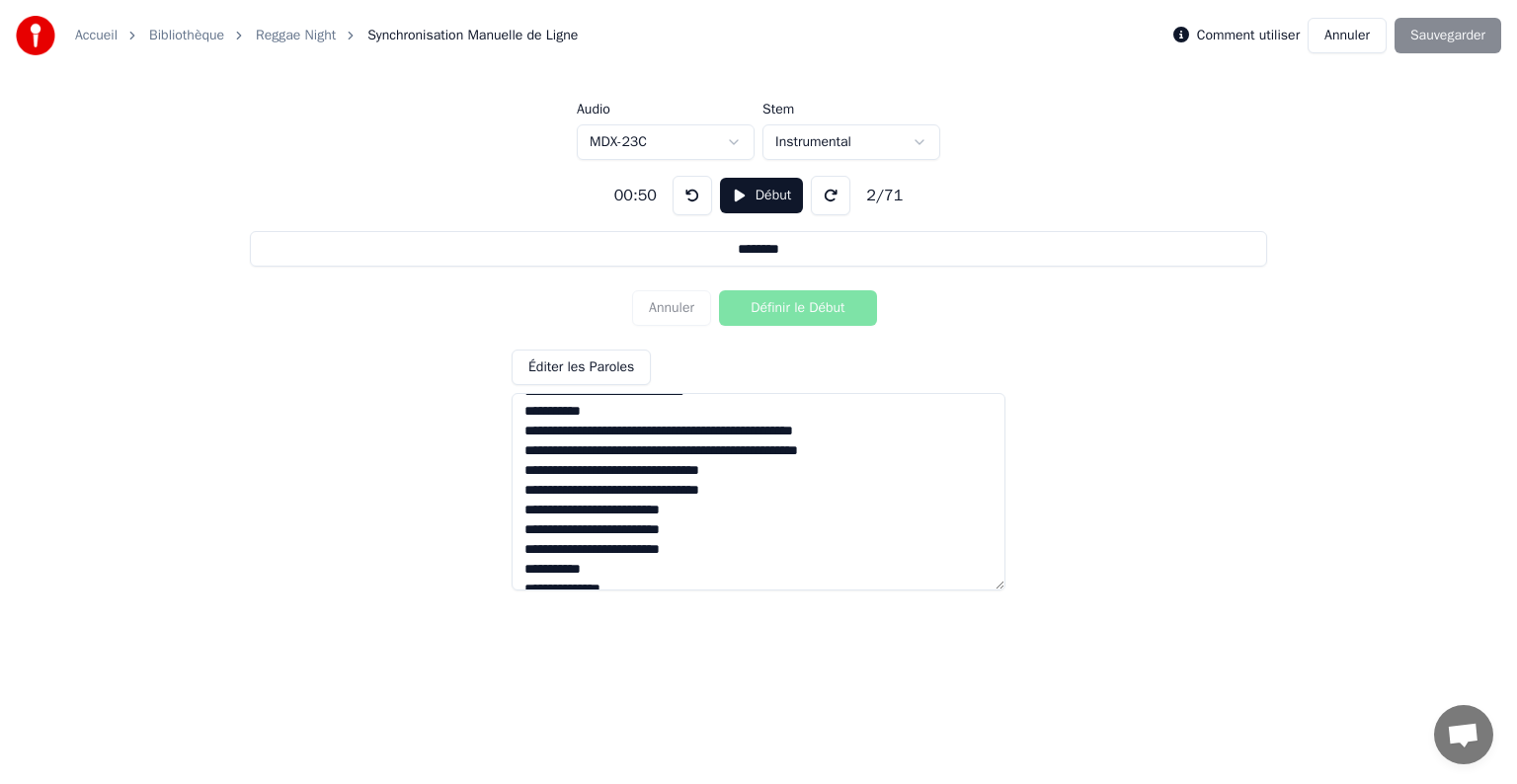 click at bounding box center [758, 492] 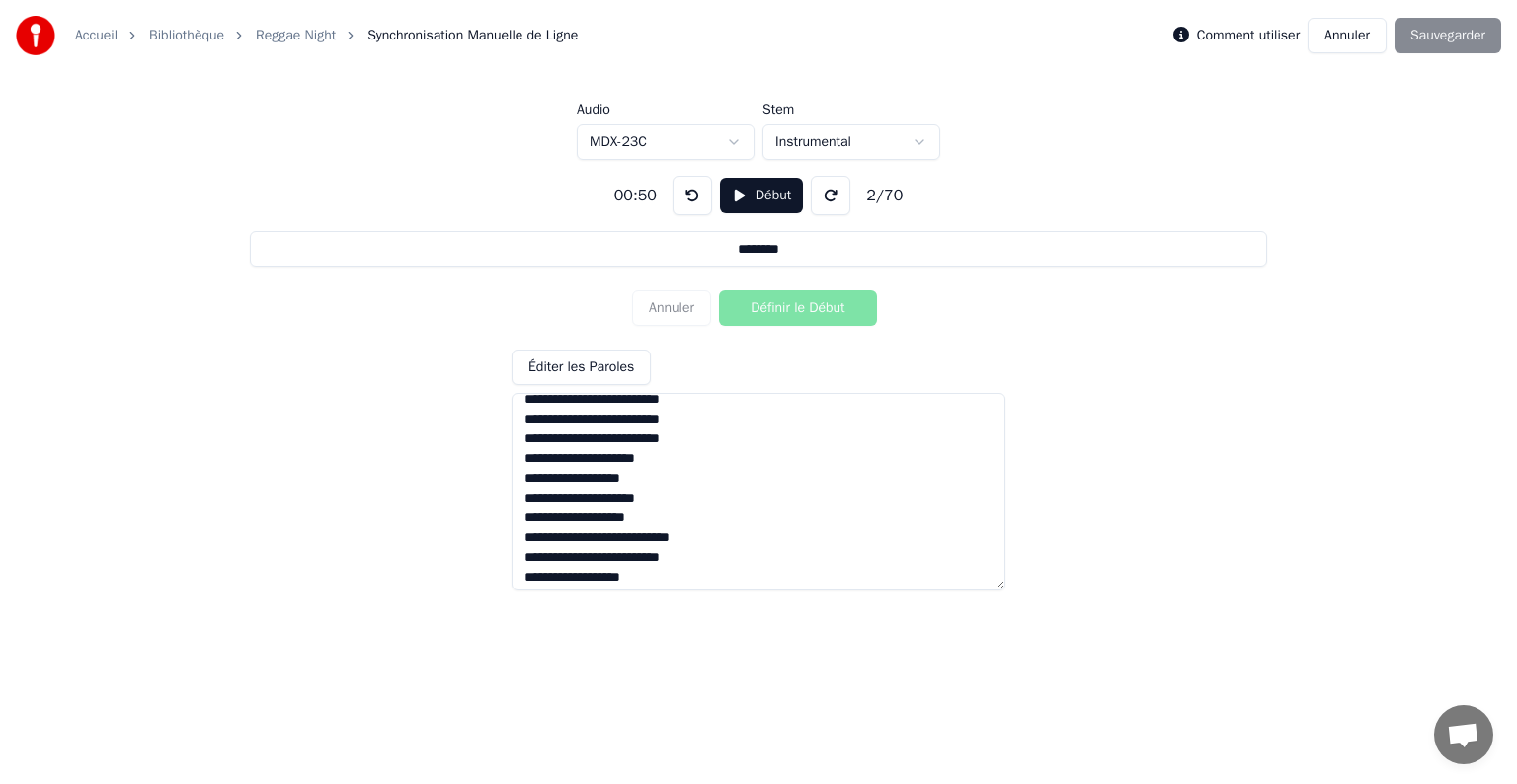 scroll, scrollTop: 296, scrollLeft: 0, axis: vertical 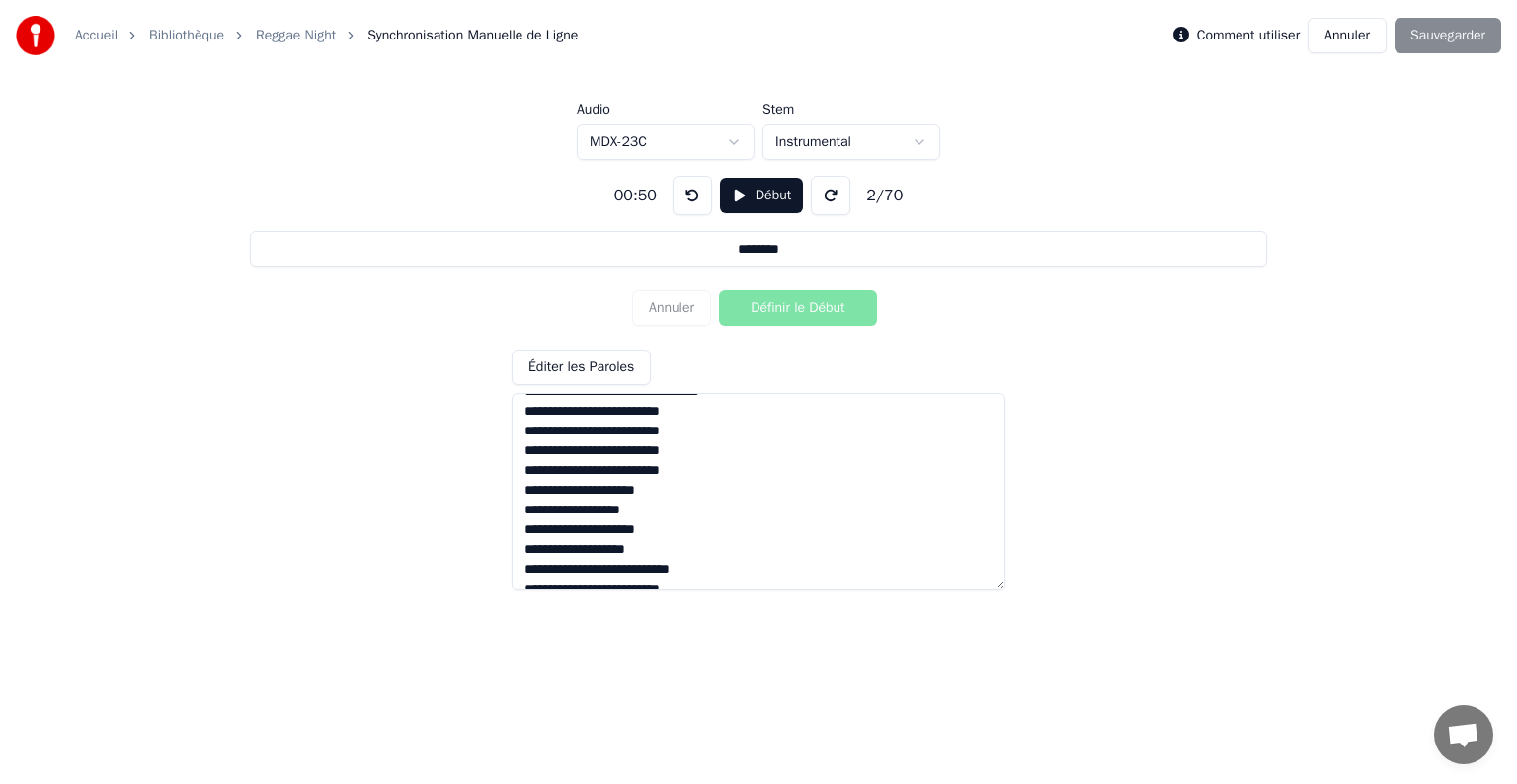 click at bounding box center [758, 492] 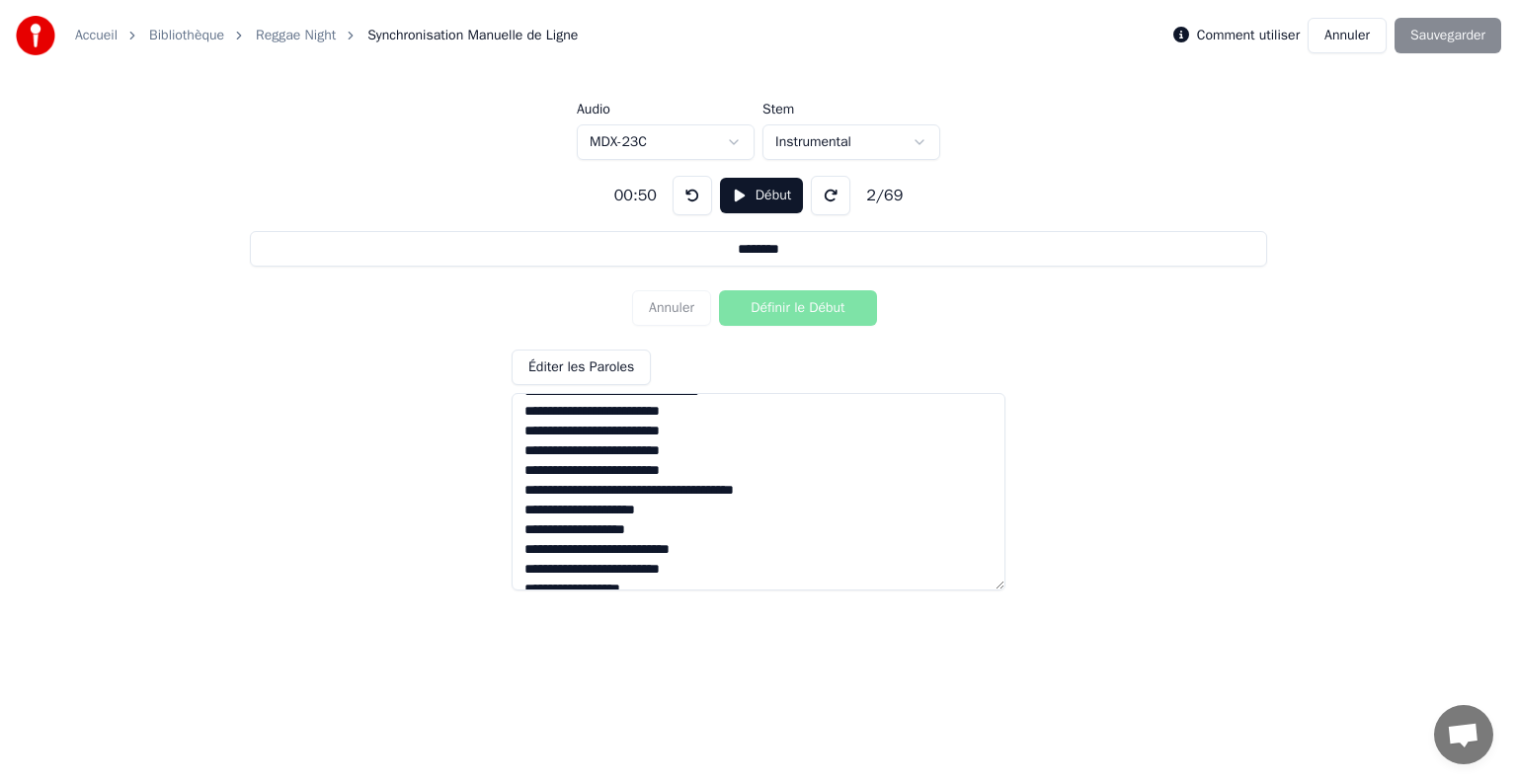 click at bounding box center (758, 492) 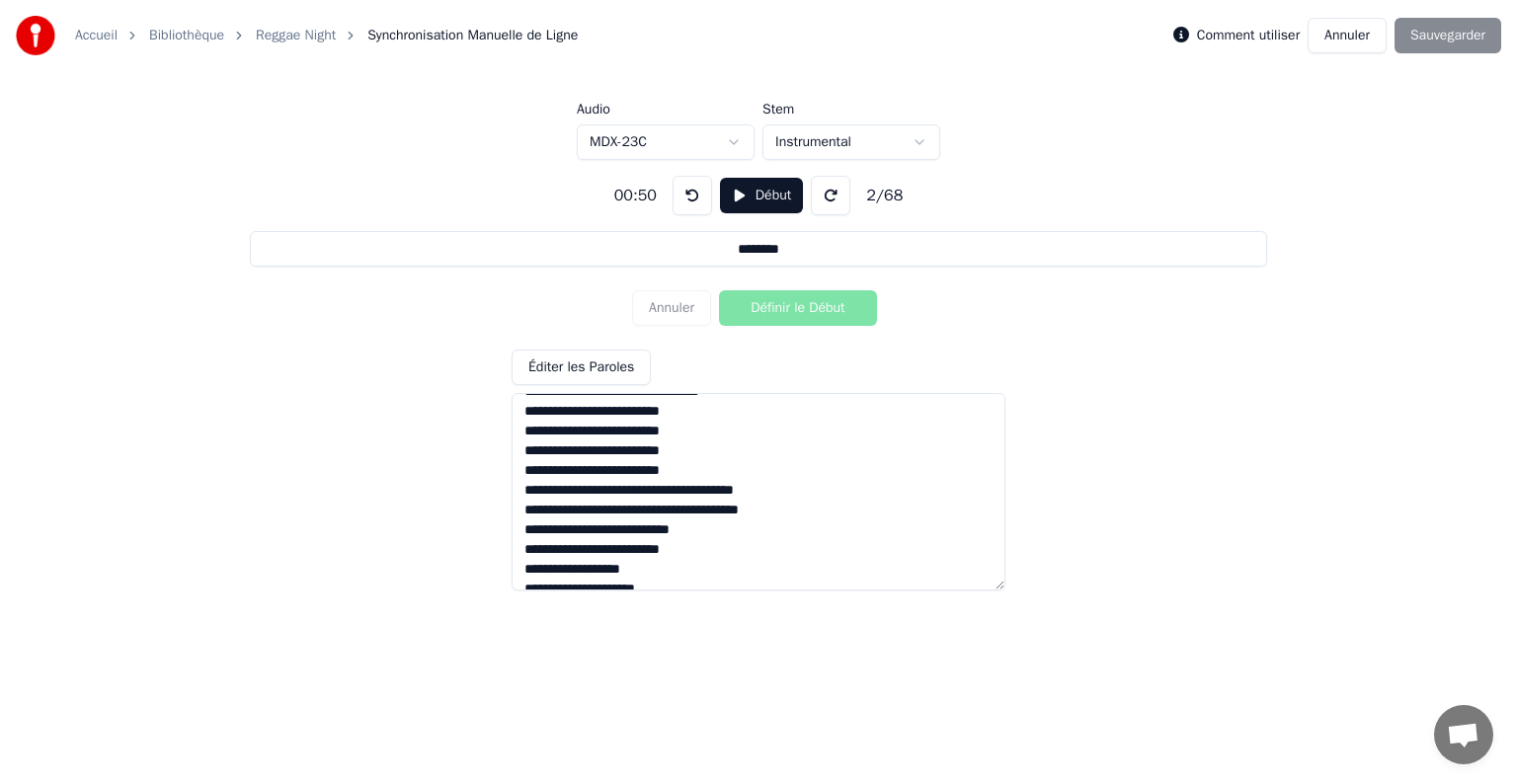 click at bounding box center (758, 492) 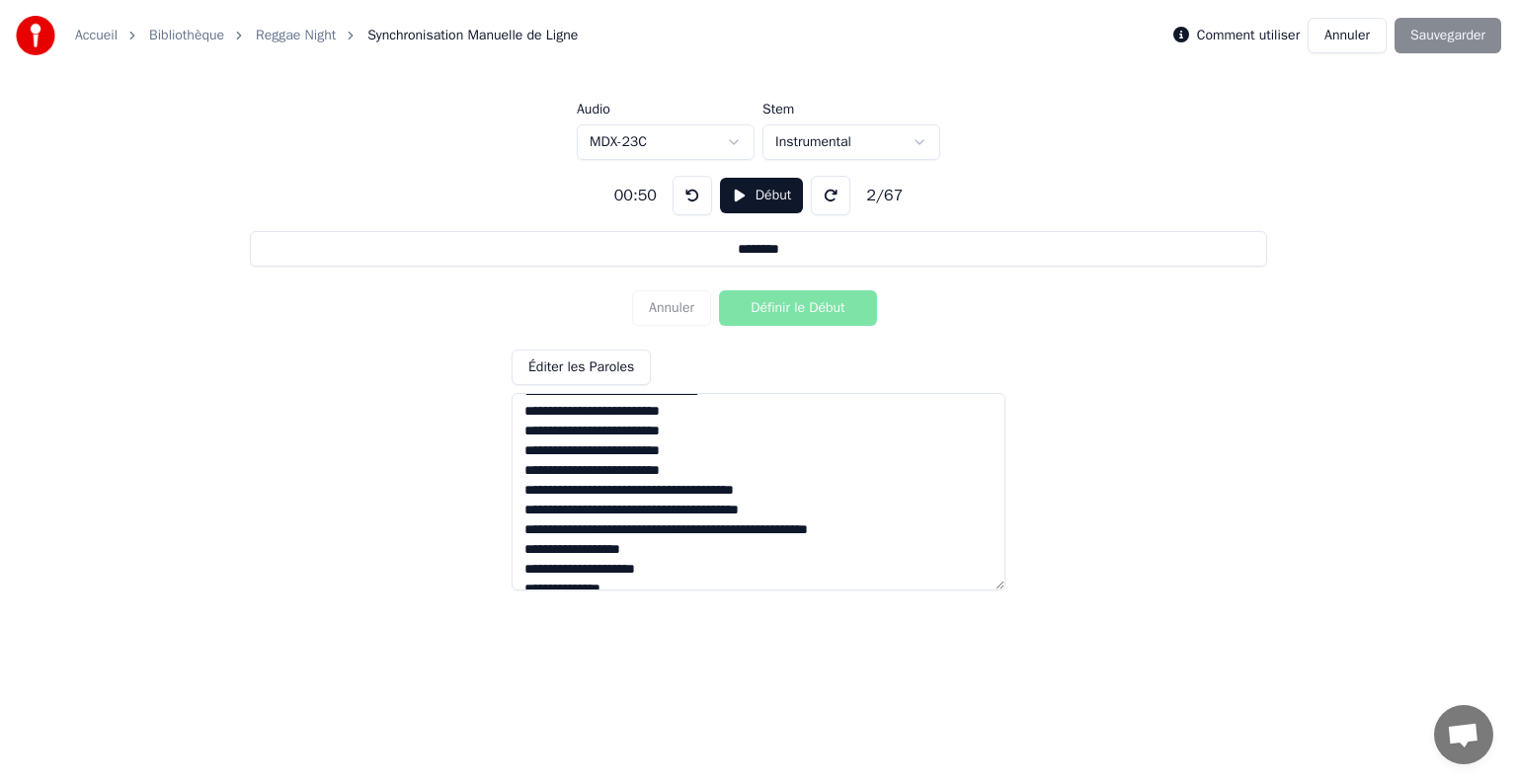 click at bounding box center (758, 492) 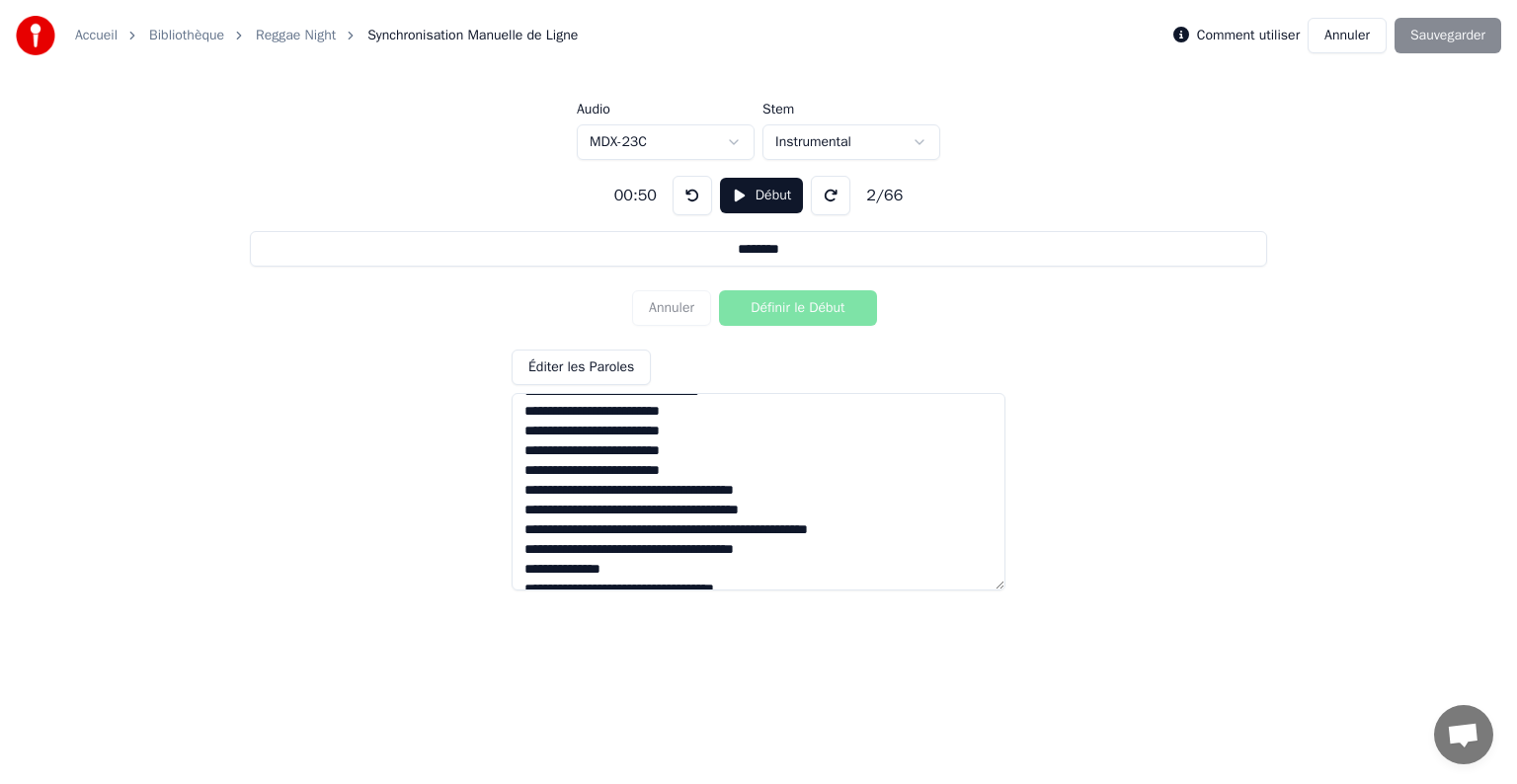 scroll, scrollTop: 395, scrollLeft: 0, axis: vertical 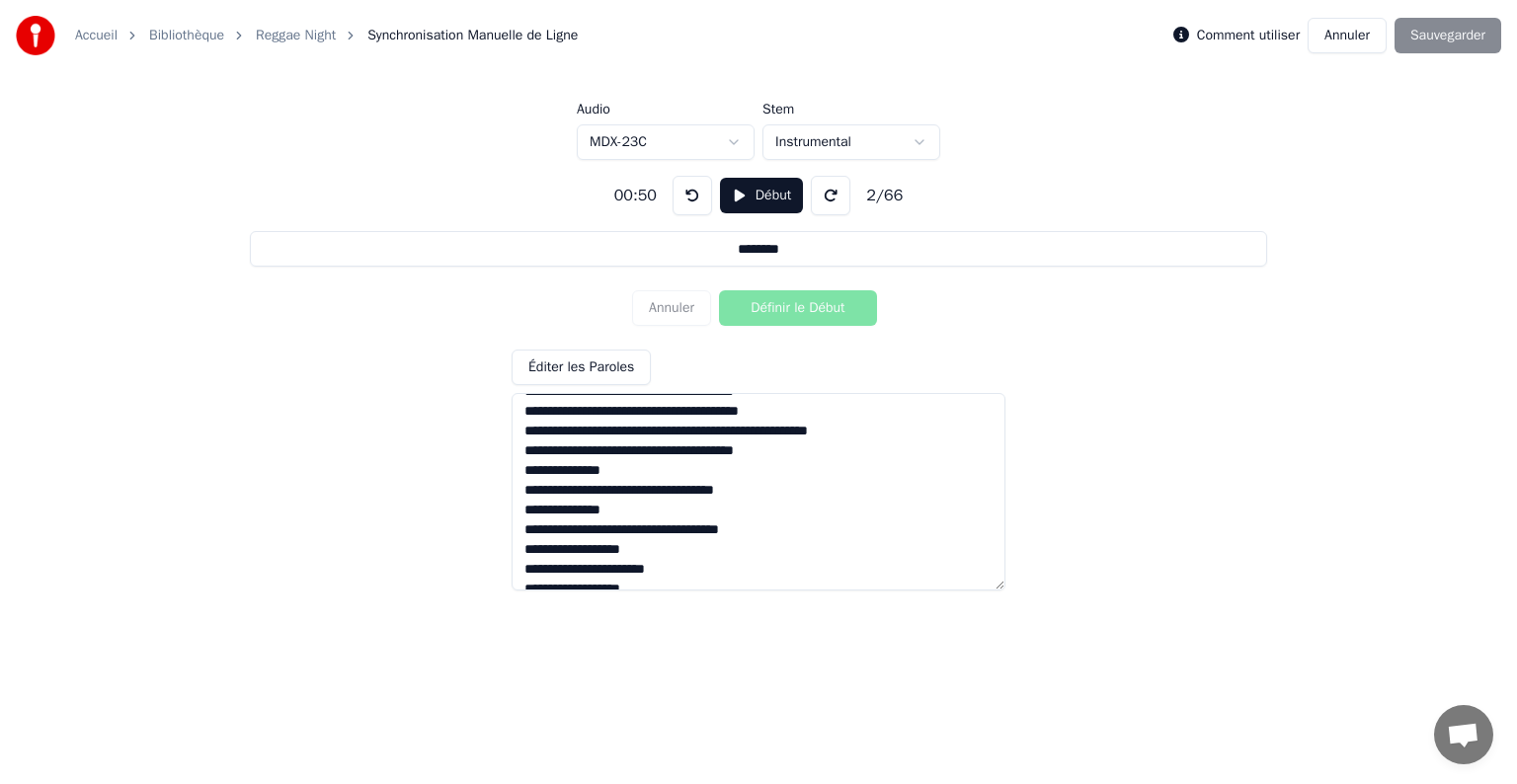 click at bounding box center (758, 492) 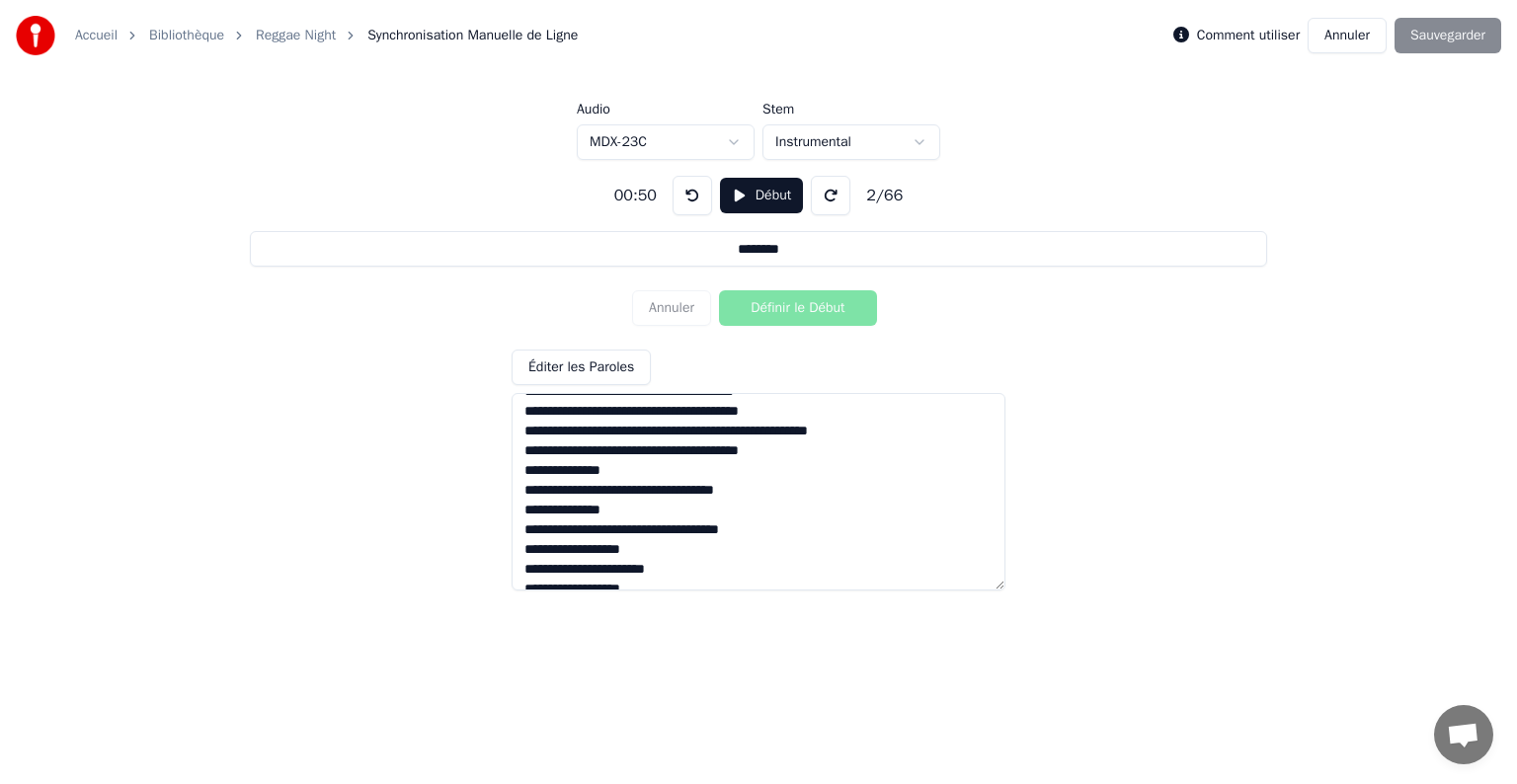 click at bounding box center (758, 492) 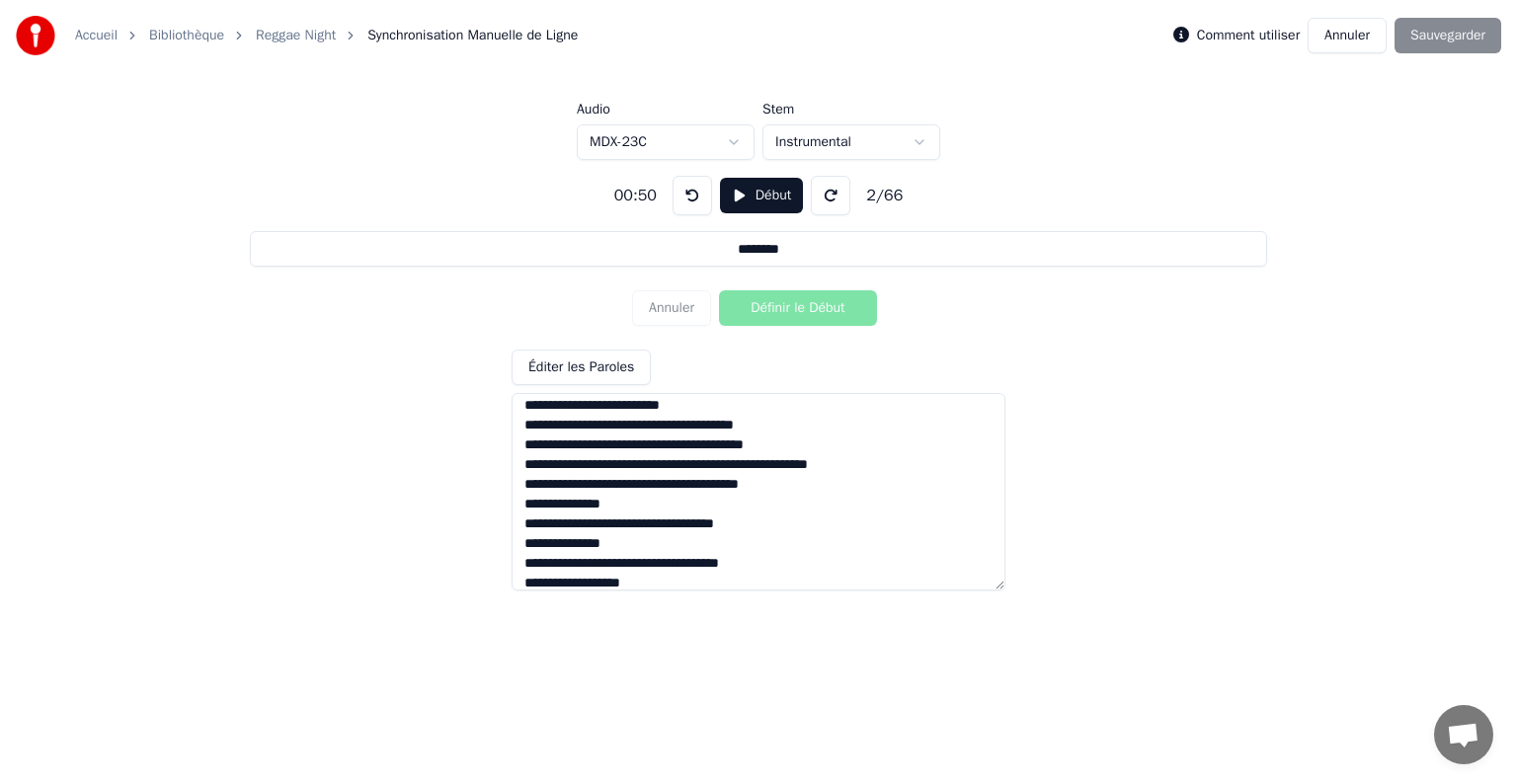scroll, scrollTop: 395, scrollLeft: 0, axis: vertical 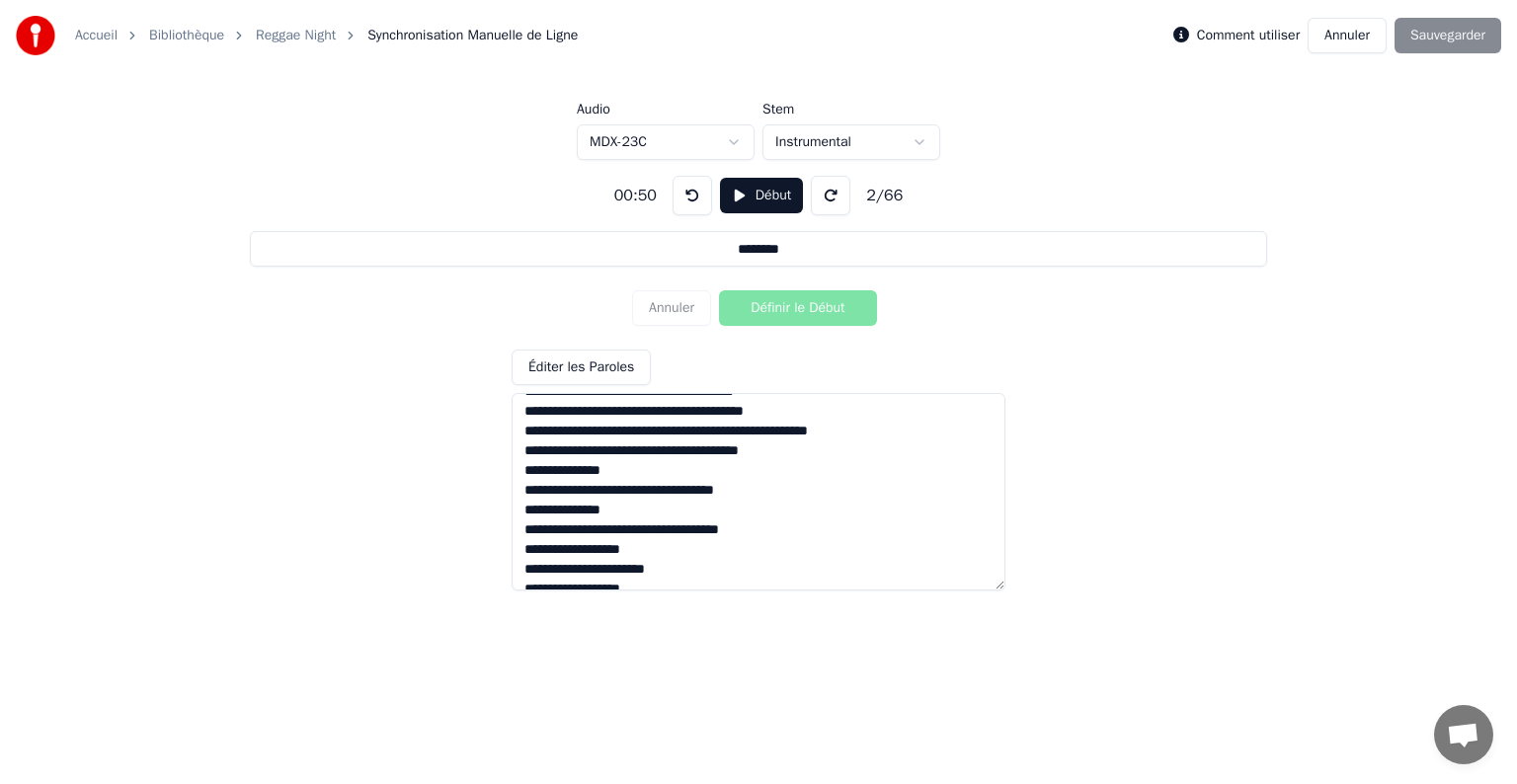 click at bounding box center [758, 492] 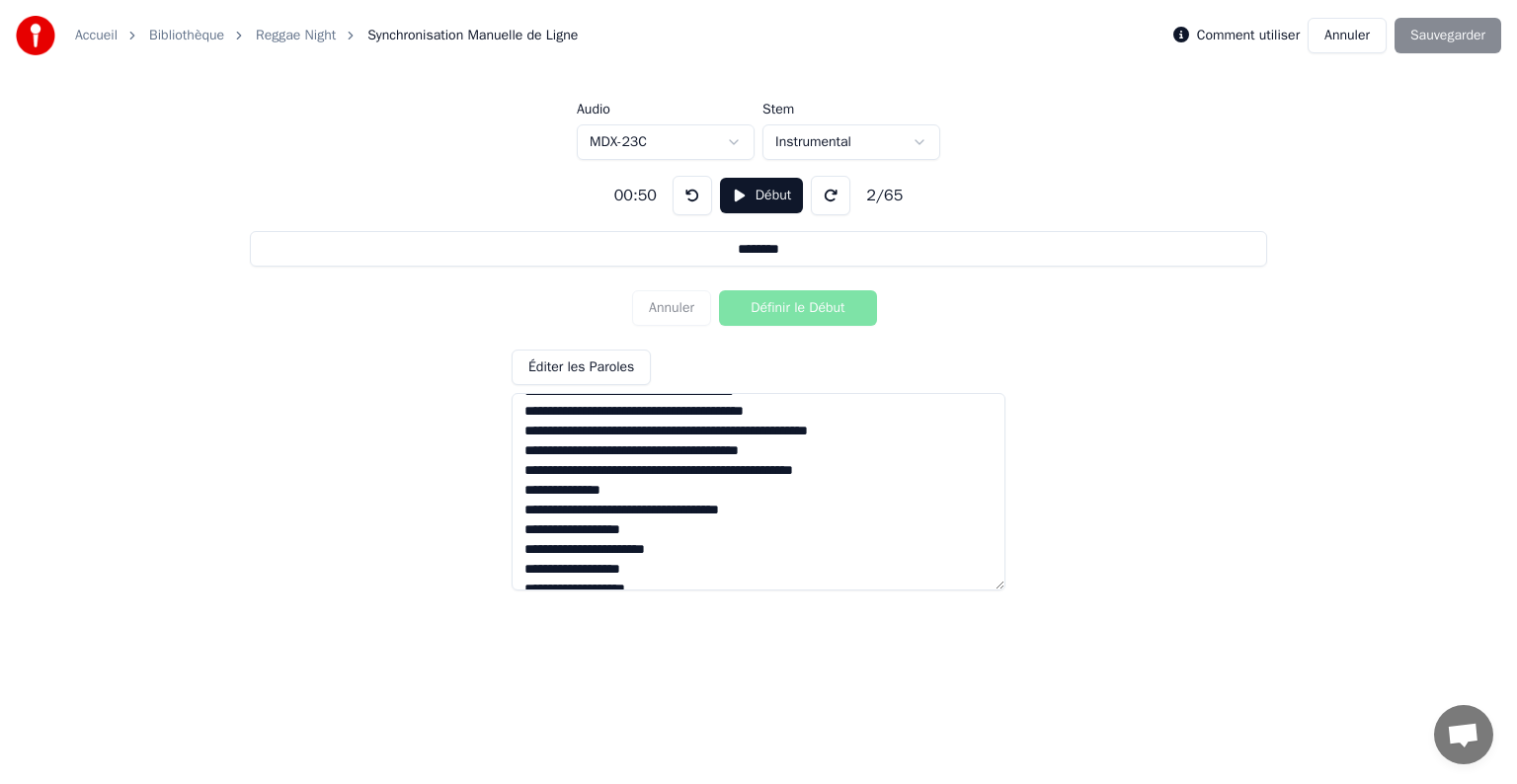 click at bounding box center [758, 492] 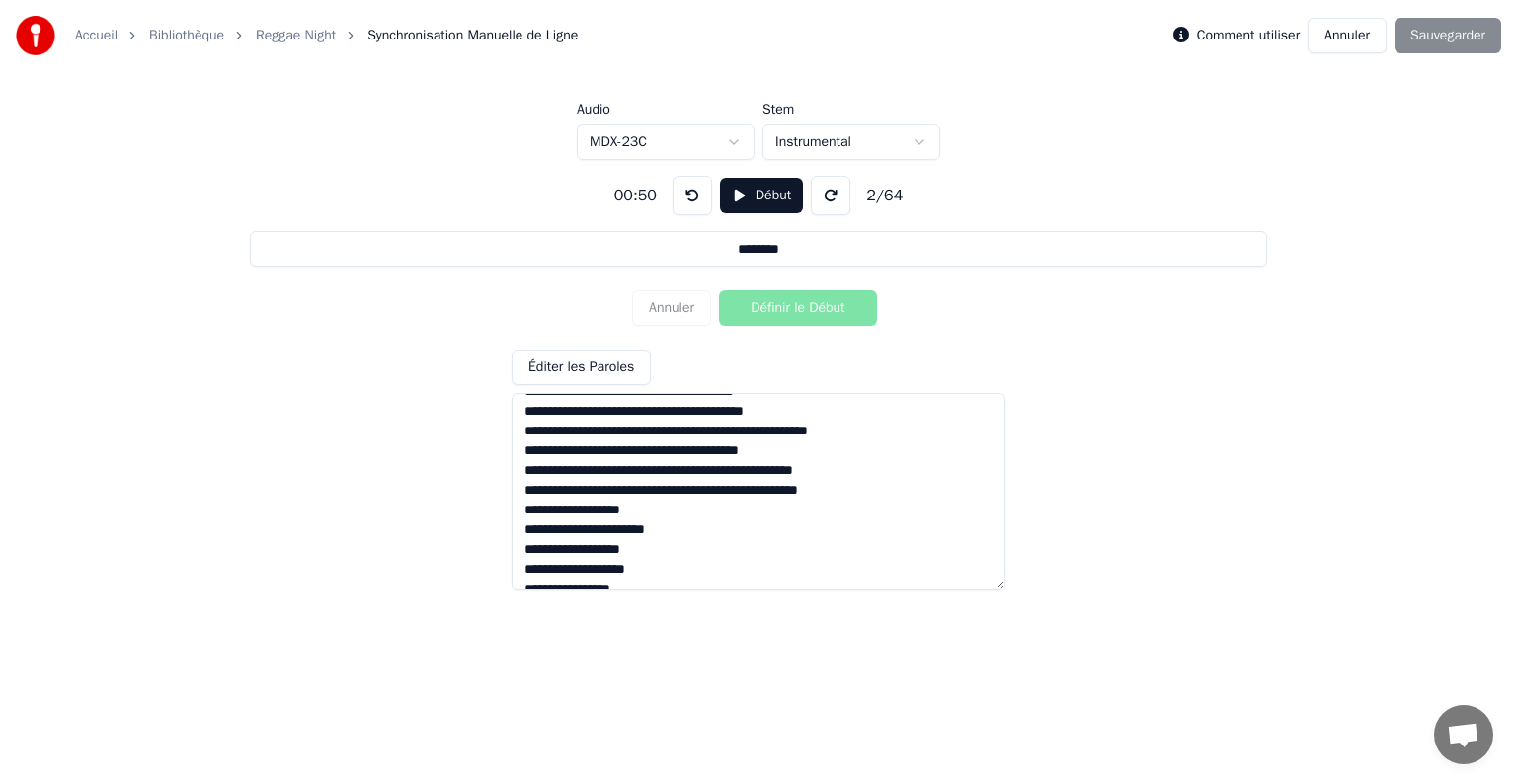 click at bounding box center (758, 492) 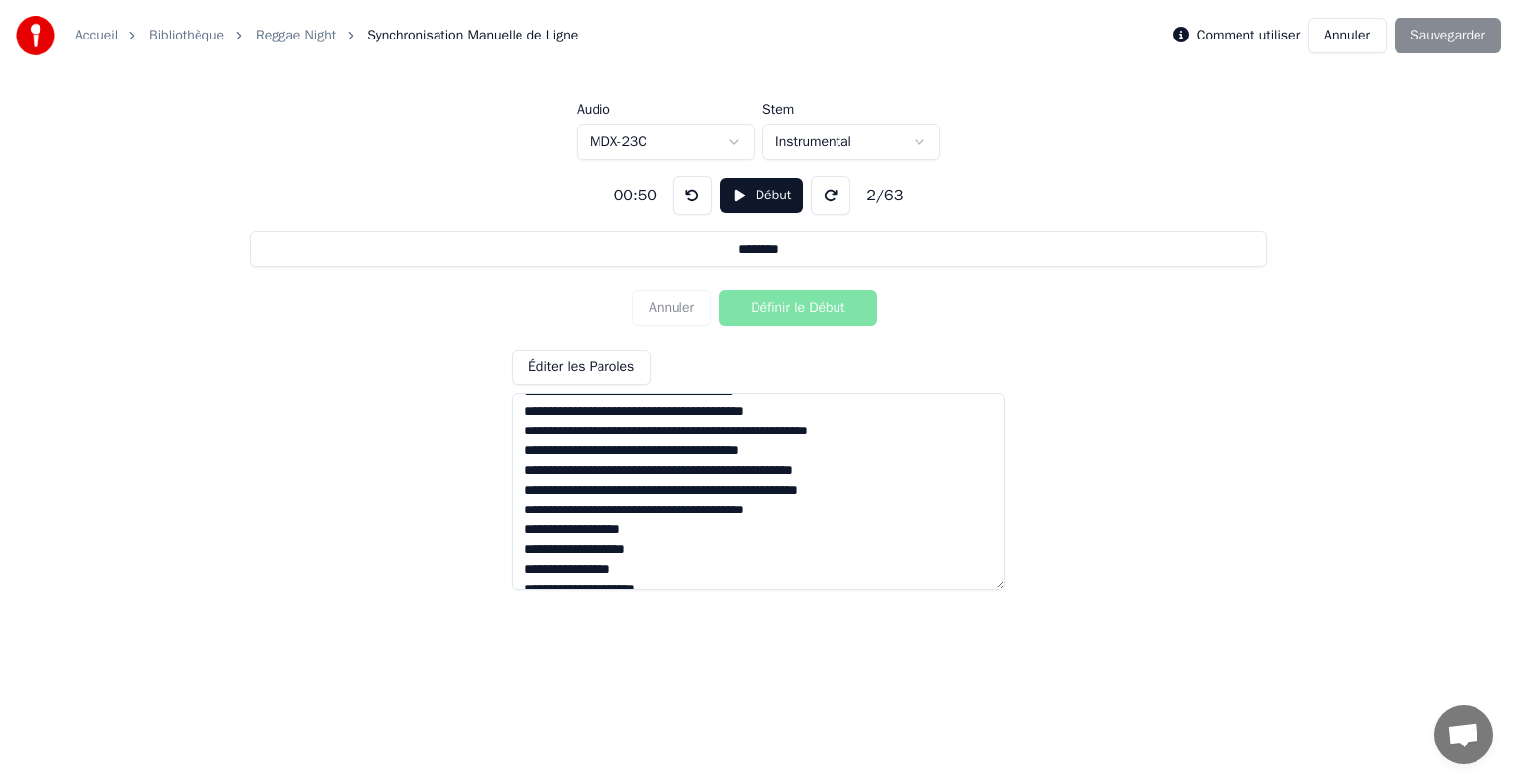 click at bounding box center (758, 492) 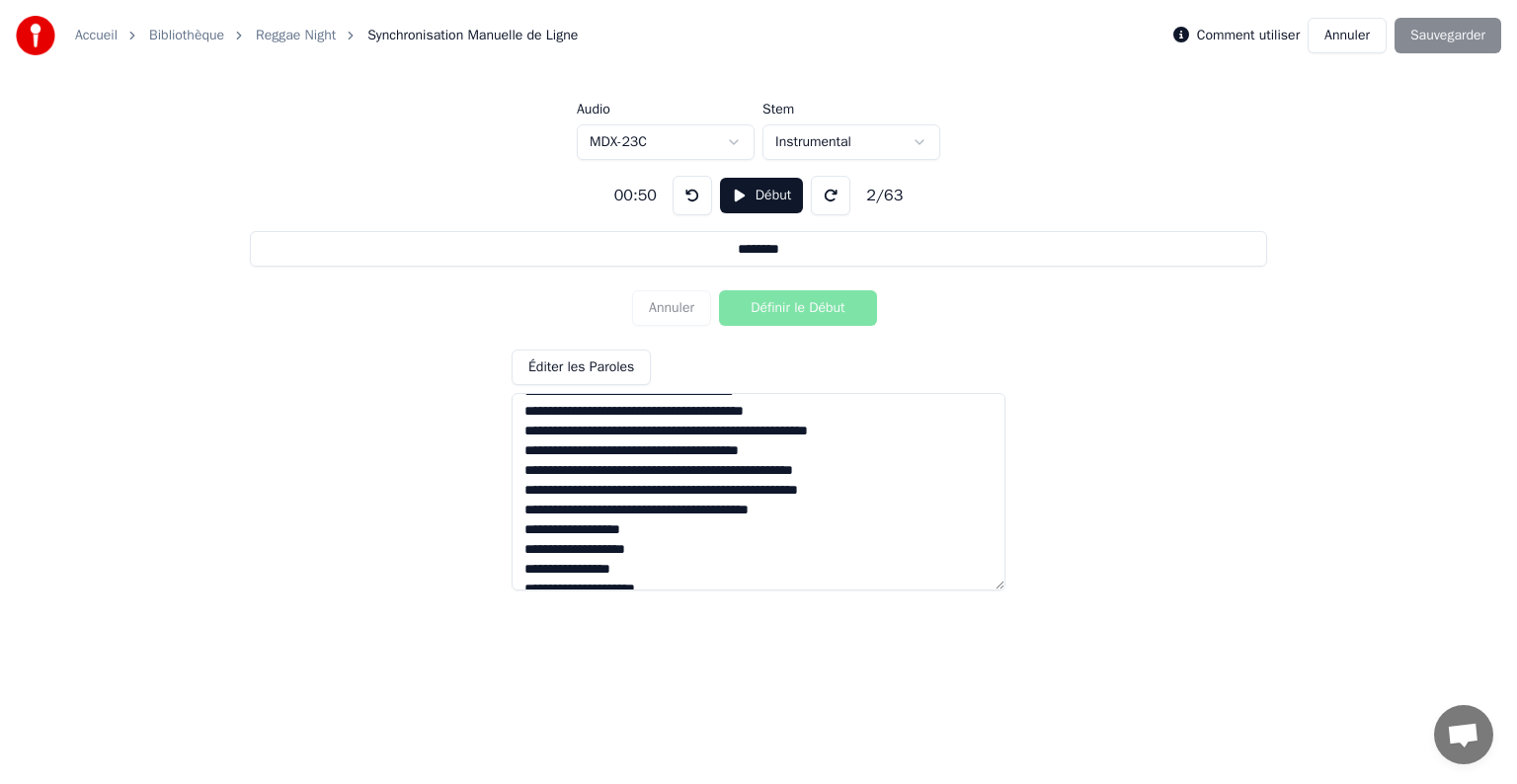 scroll, scrollTop: 521, scrollLeft: 0, axis: vertical 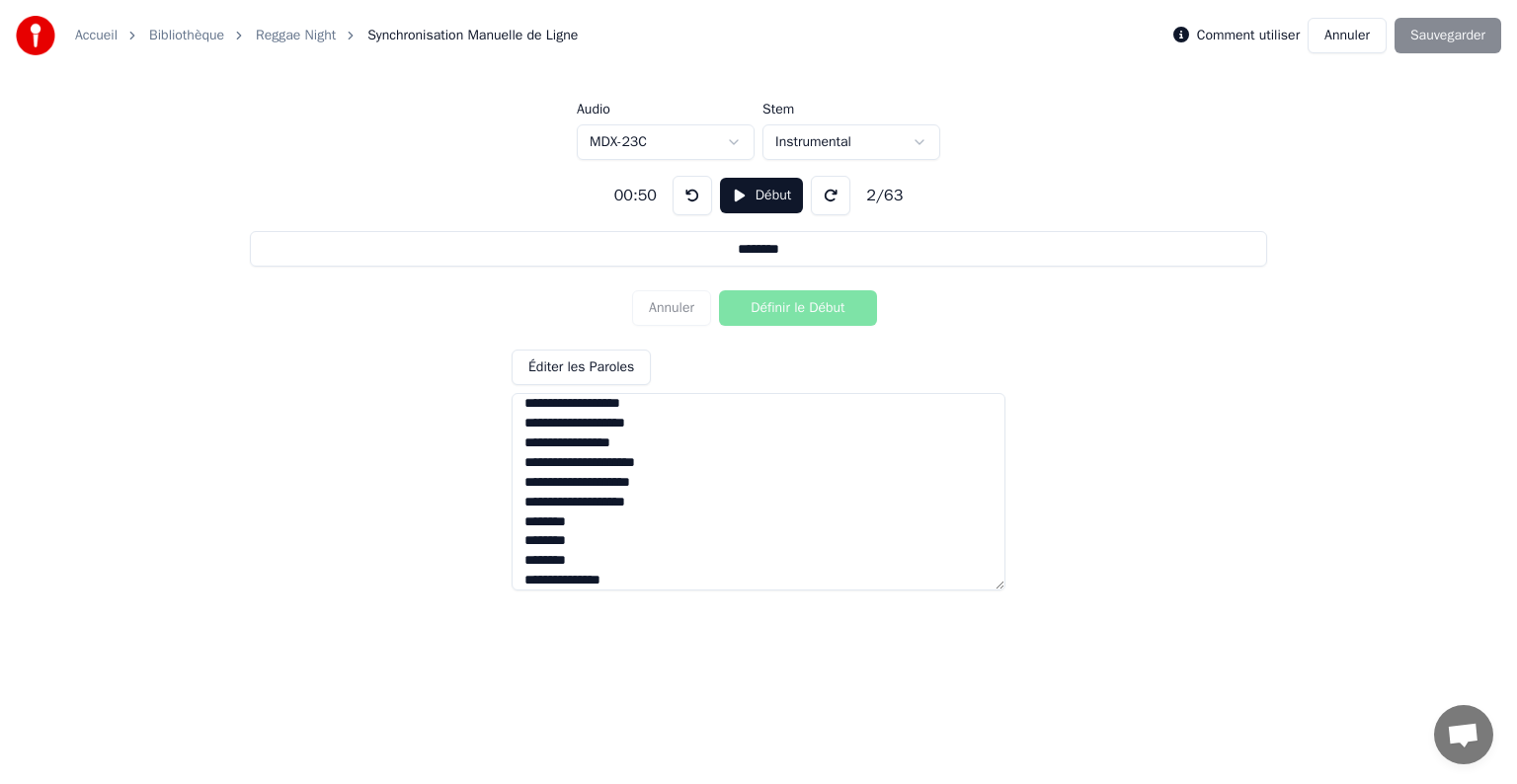 click at bounding box center [758, 492] 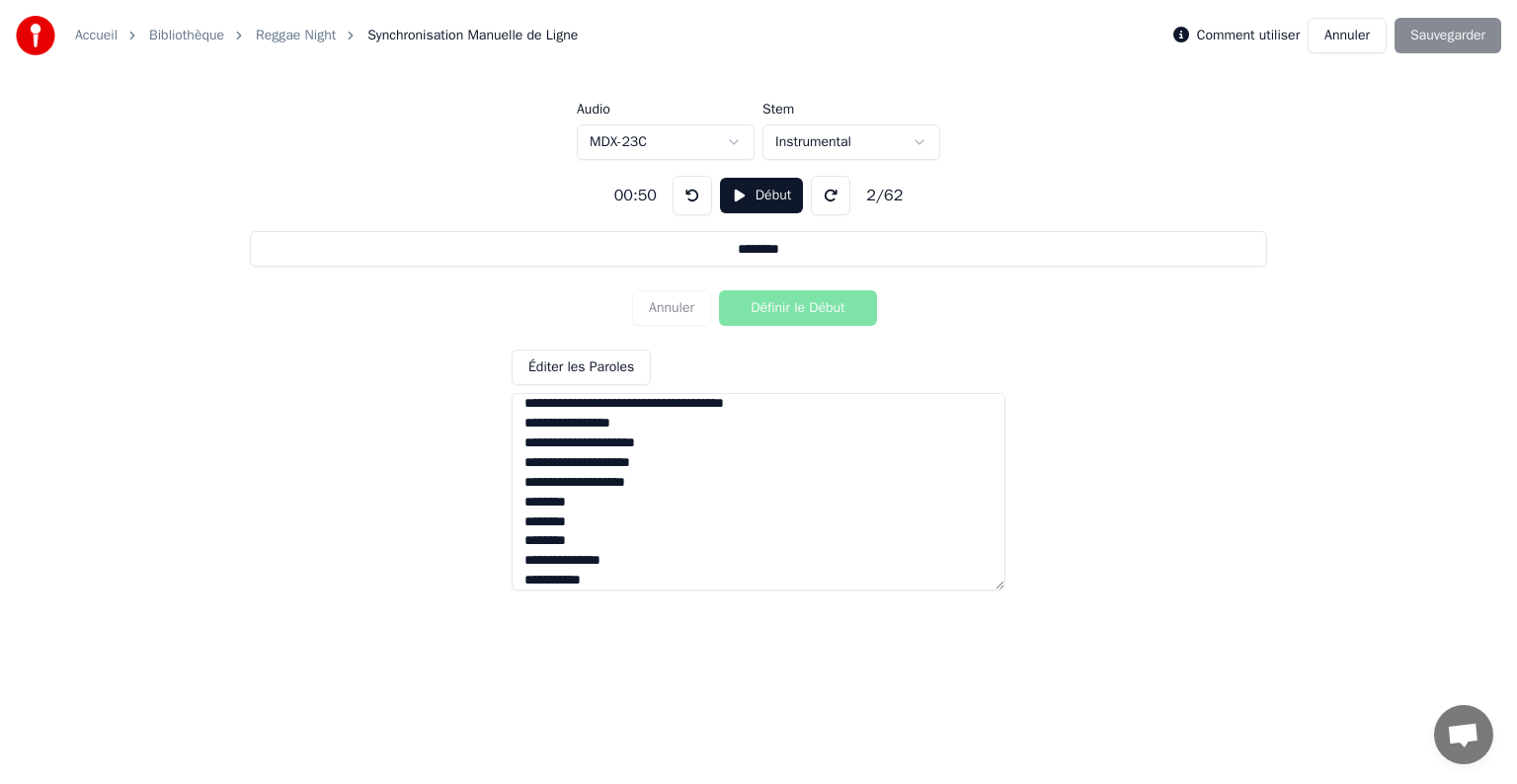 click at bounding box center (758, 492) 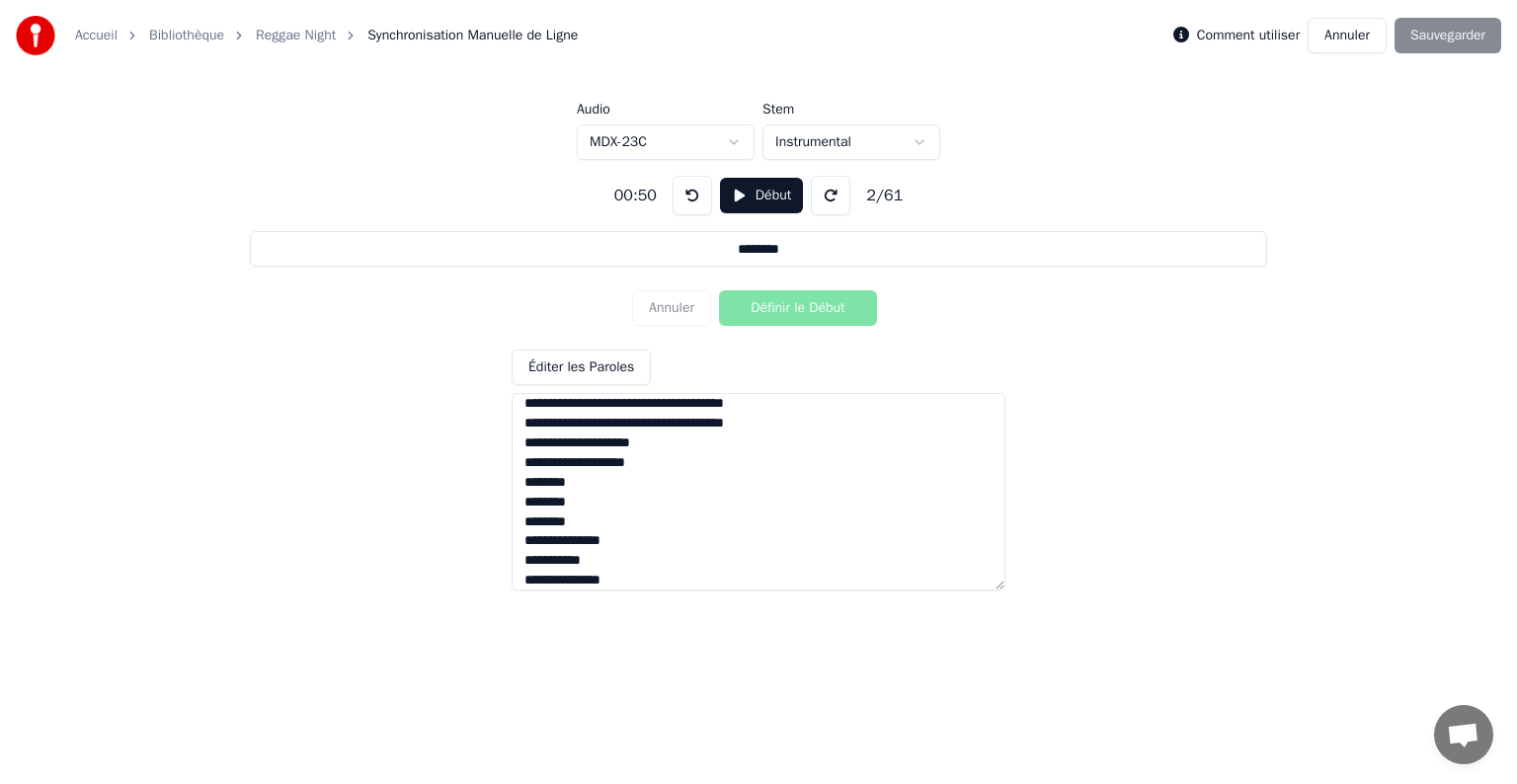 click at bounding box center [758, 492] 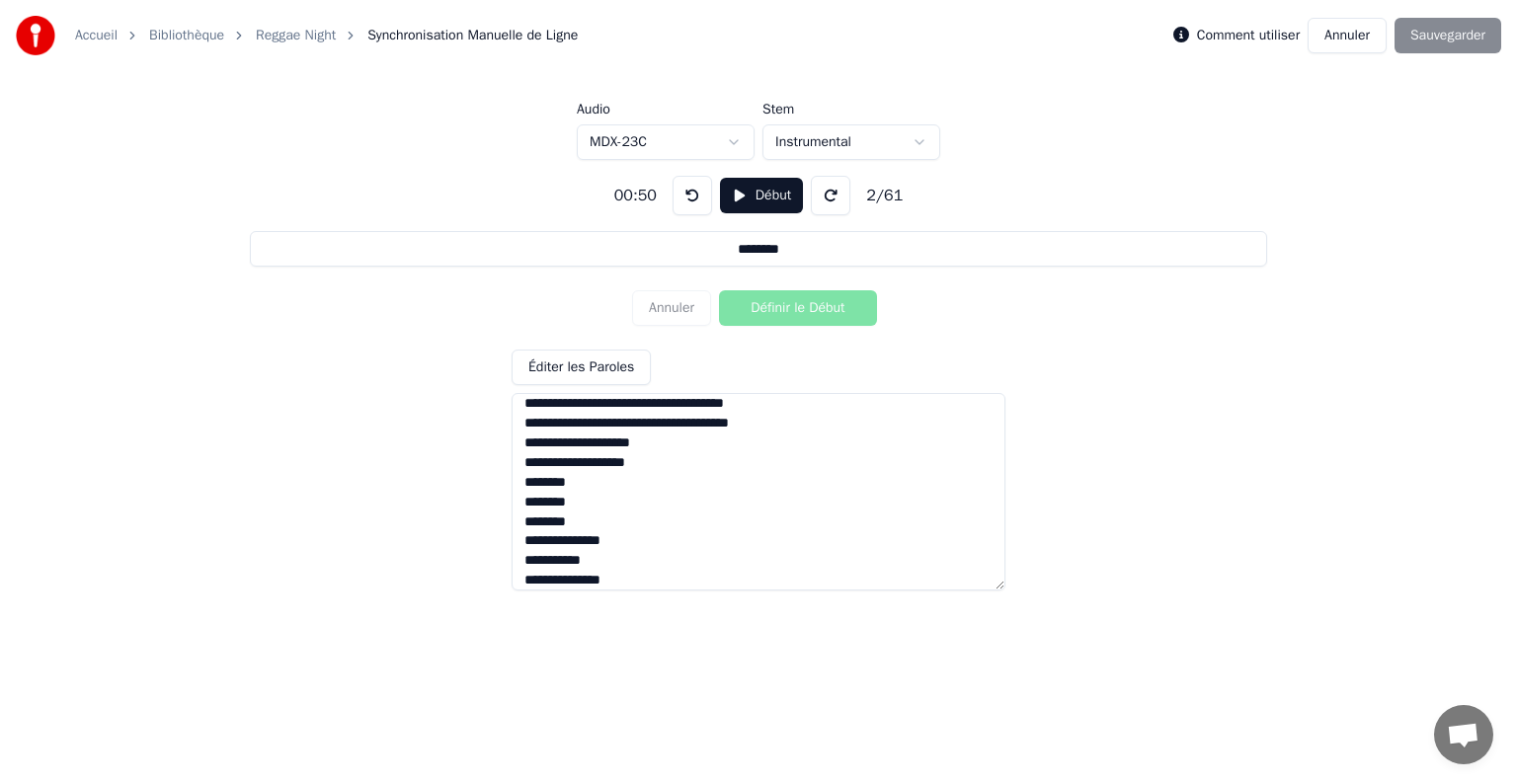 click at bounding box center (758, 492) 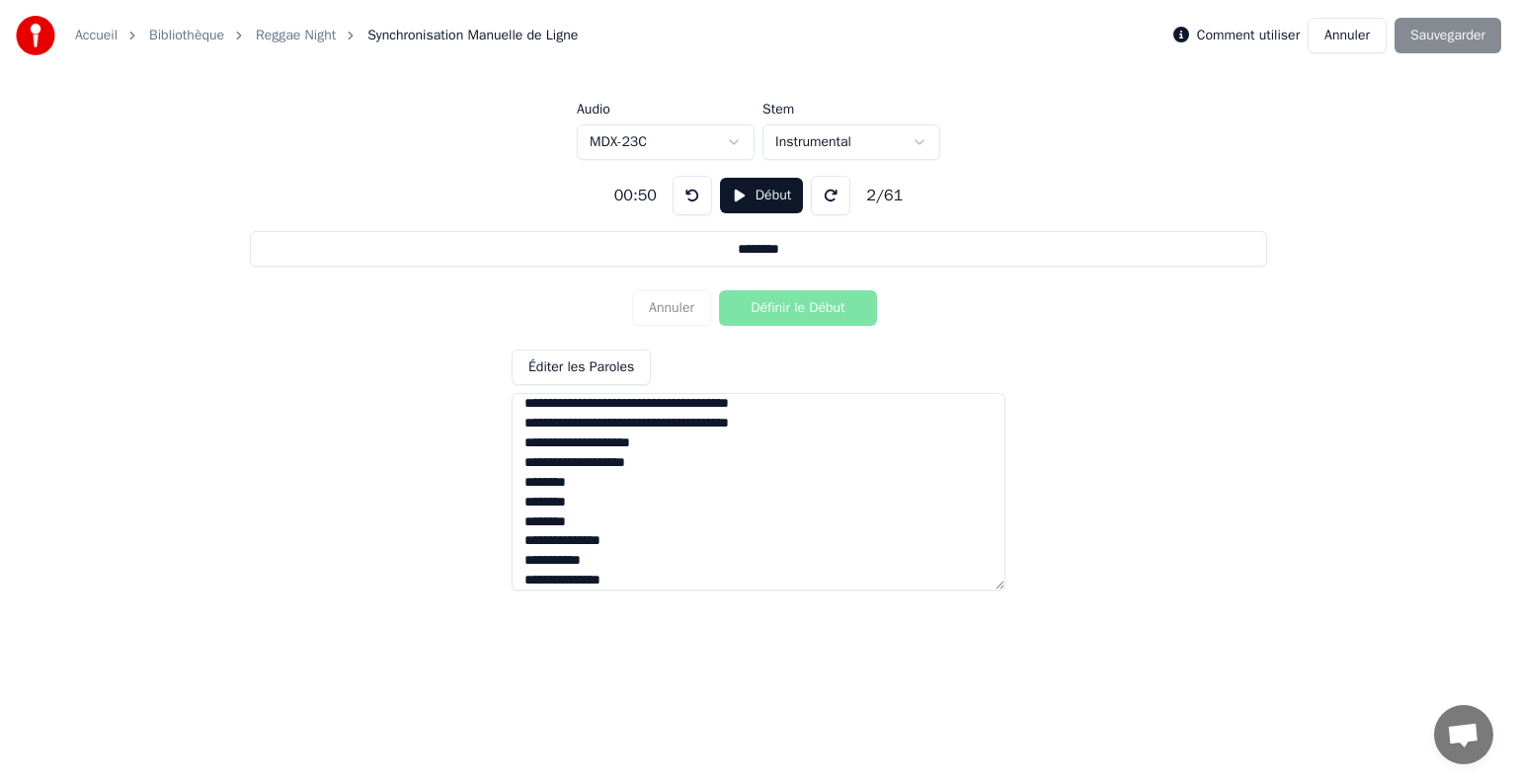 click at bounding box center (758, 492) 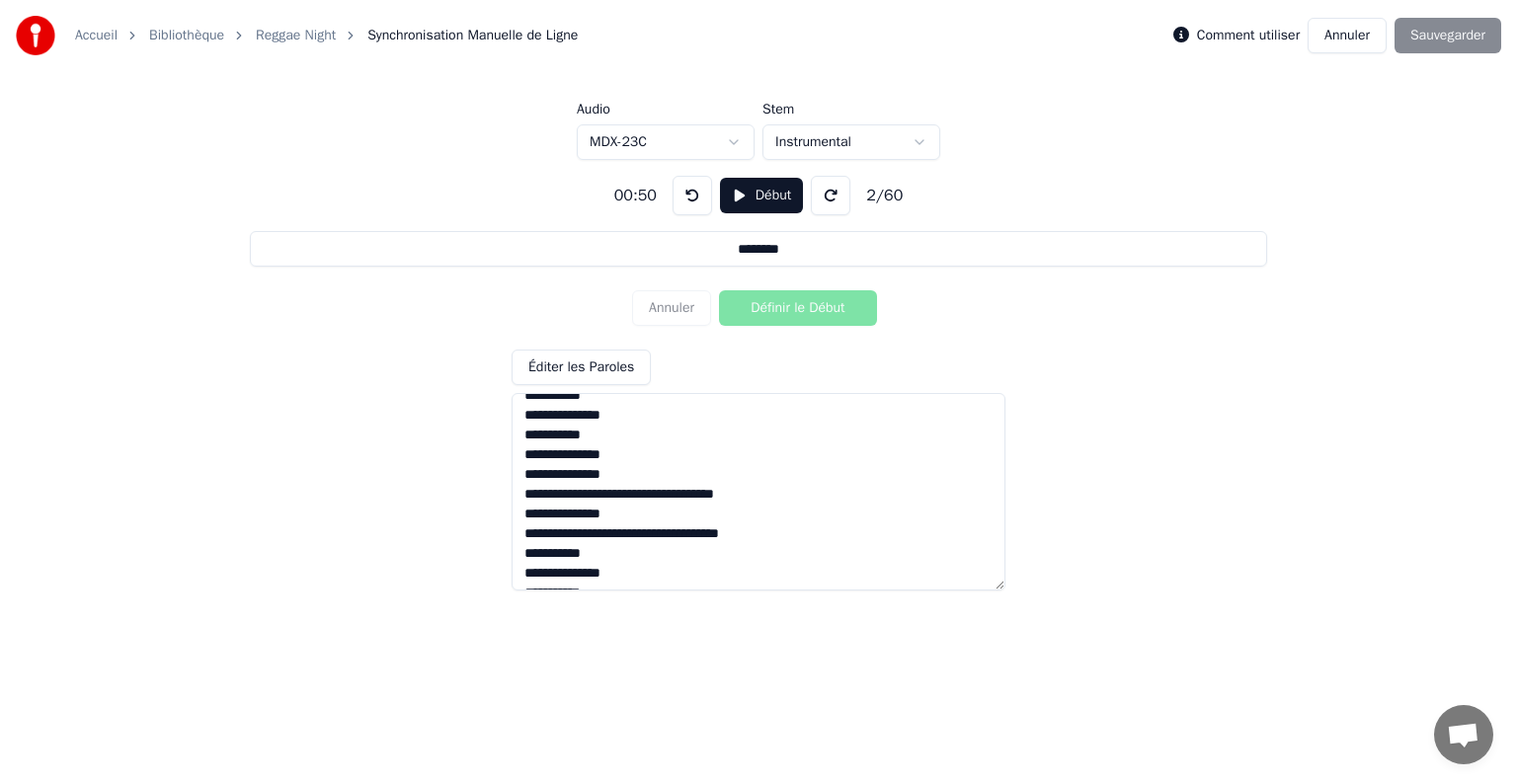 scroll, scrollTop: 818, scrollLeft: 0, axis: vertical 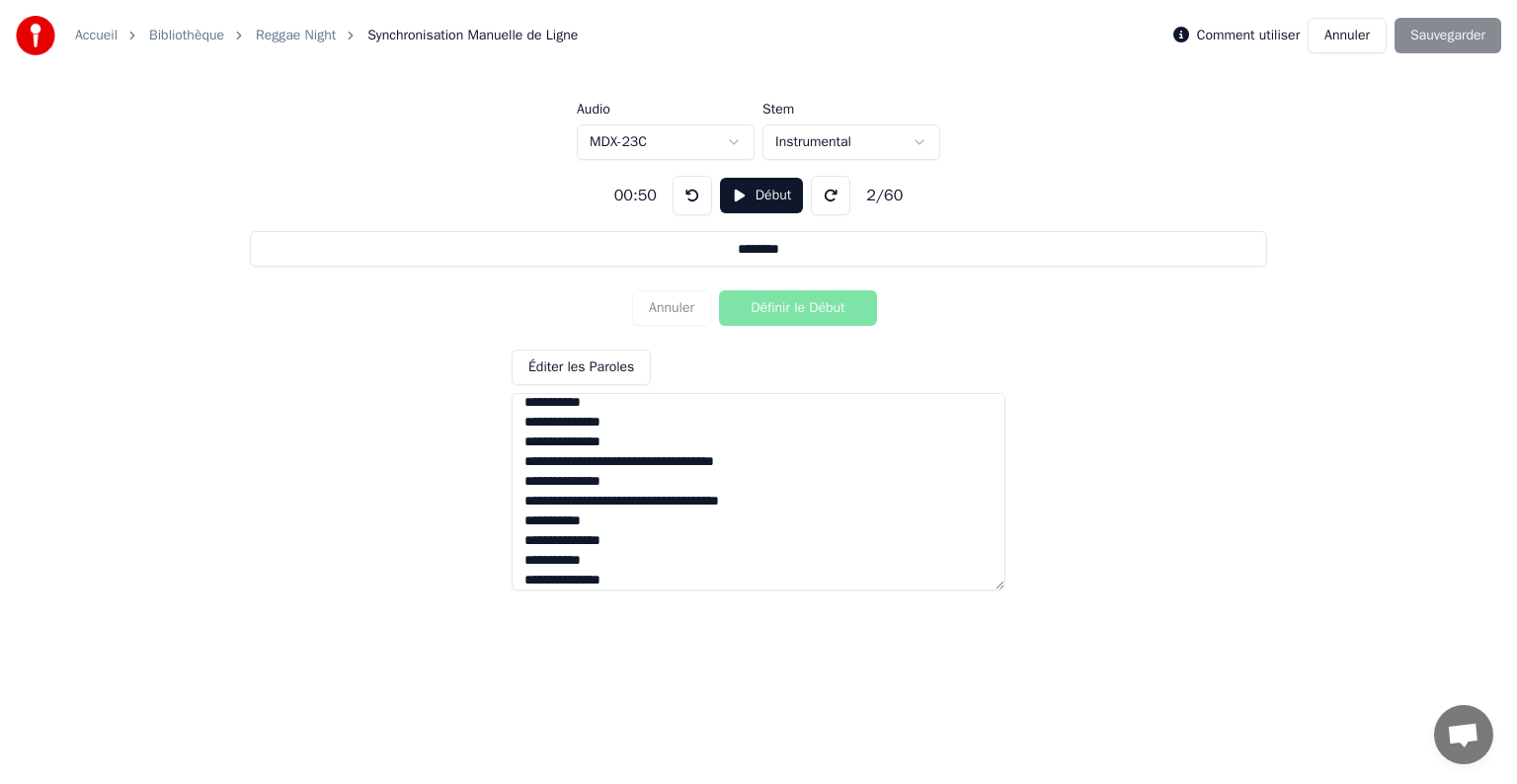 click at bounding box center (758, 492) 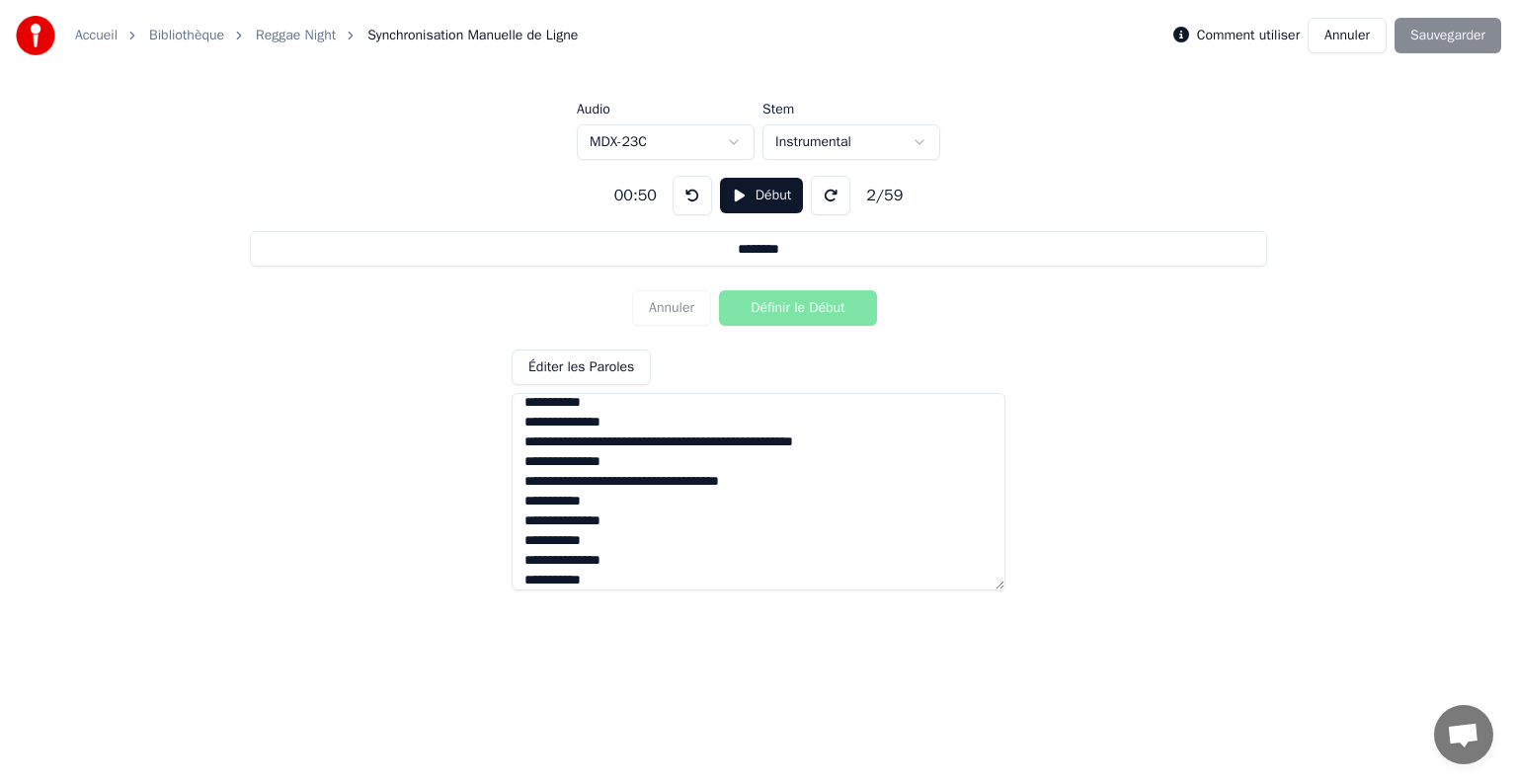 click at bounding box center (758, 492) 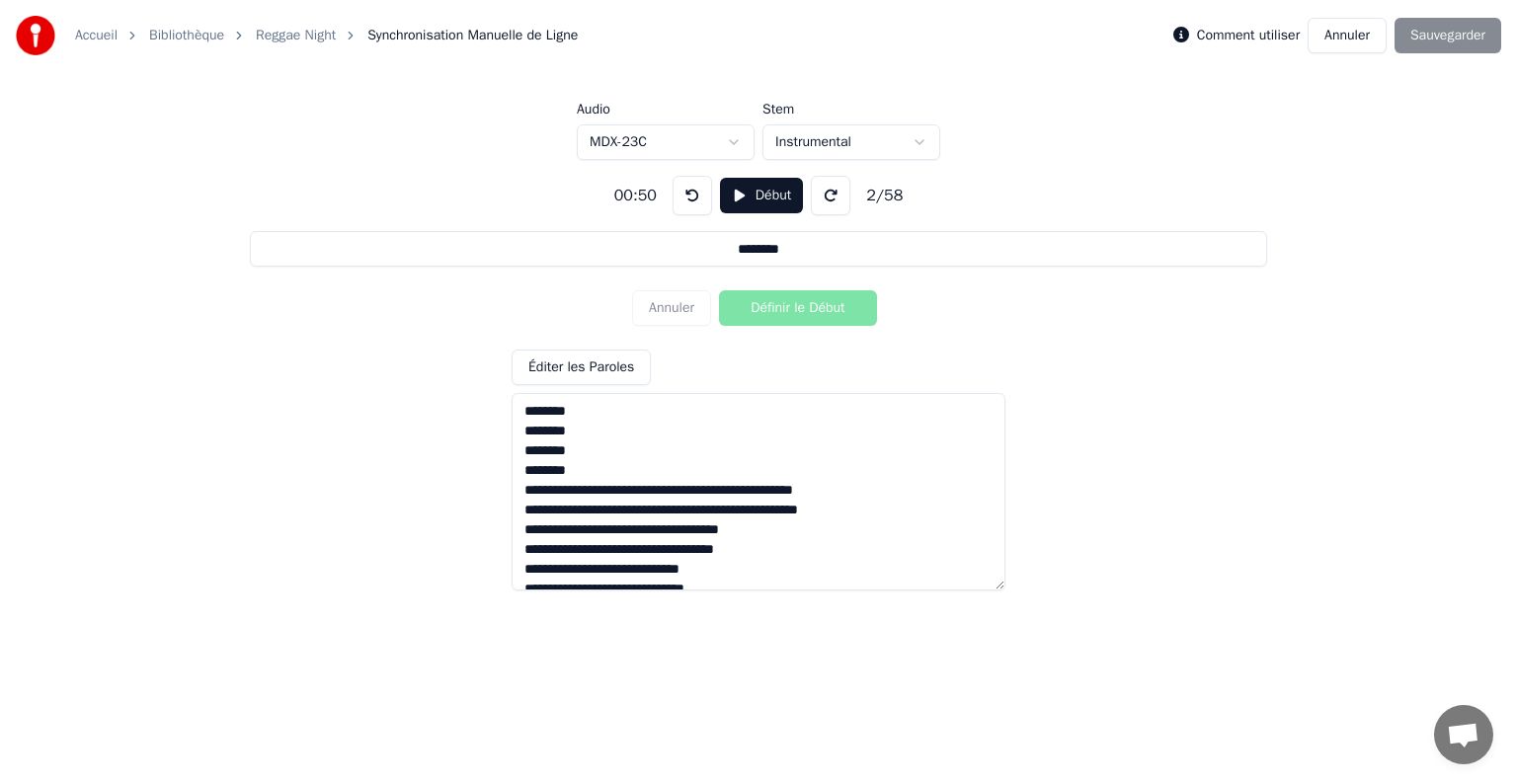 scroll, scrollTop: 0, scrollLeft: 0, axis: both 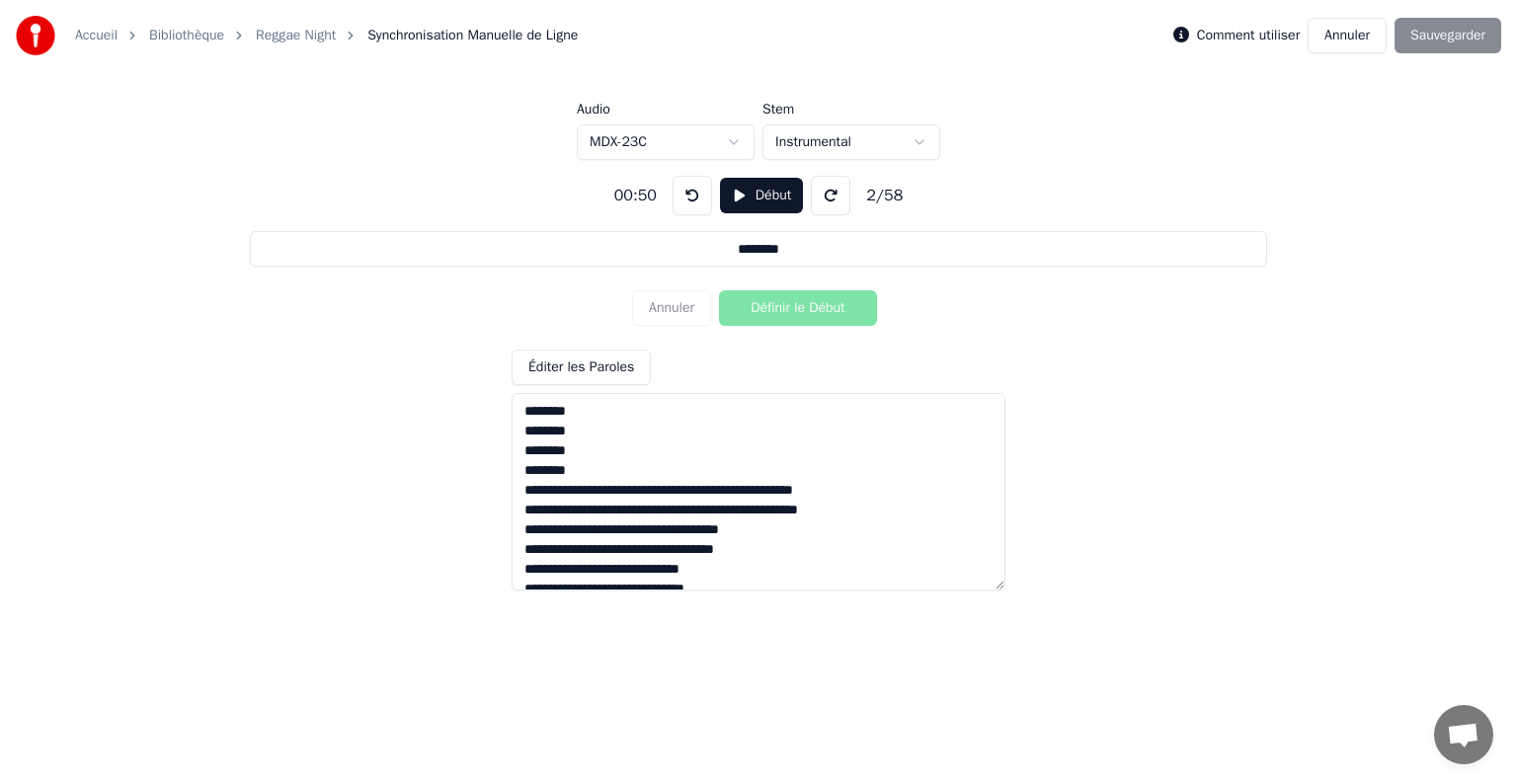 click at bounding box center [758, 492] 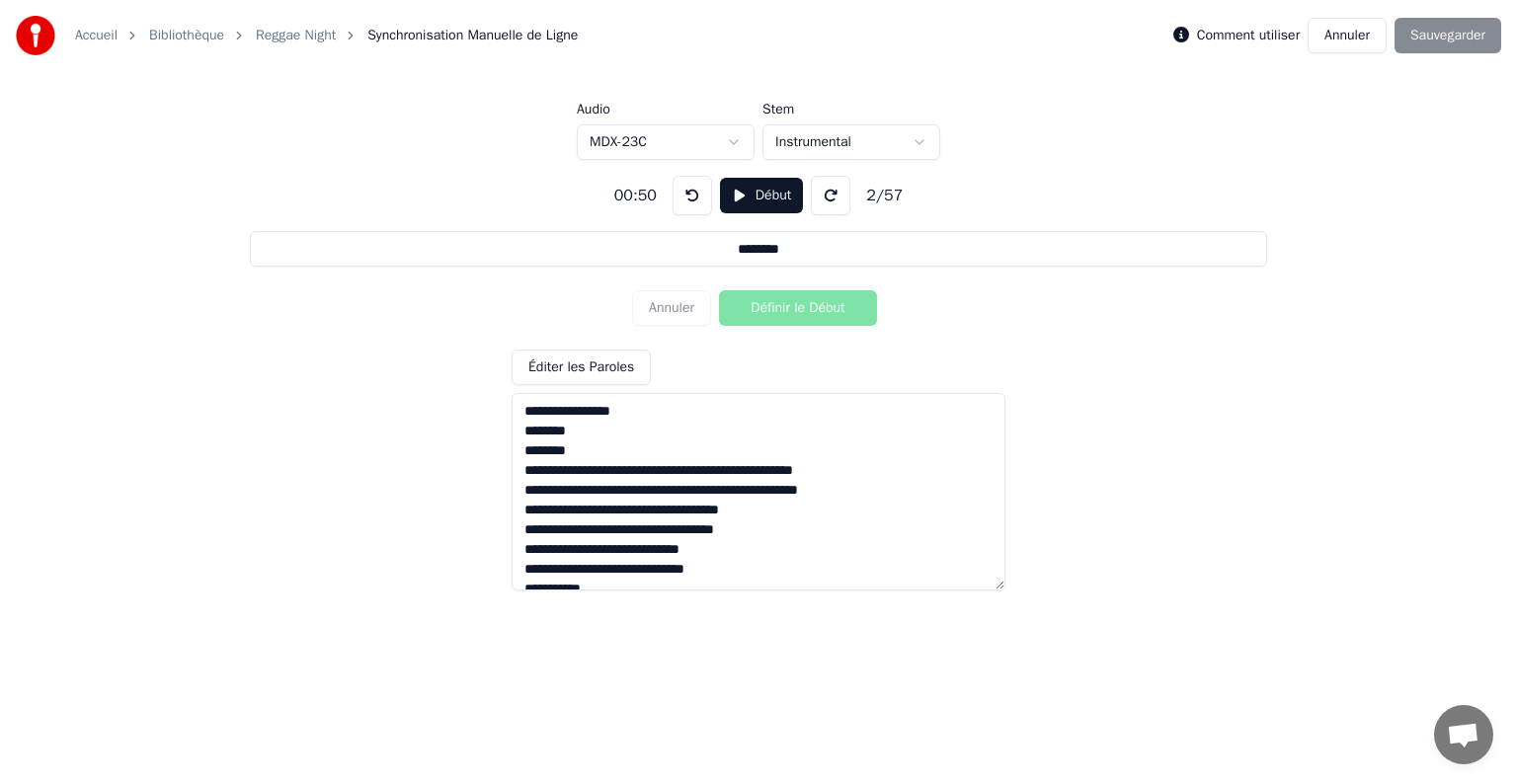 click at bounding box center [758, 492] 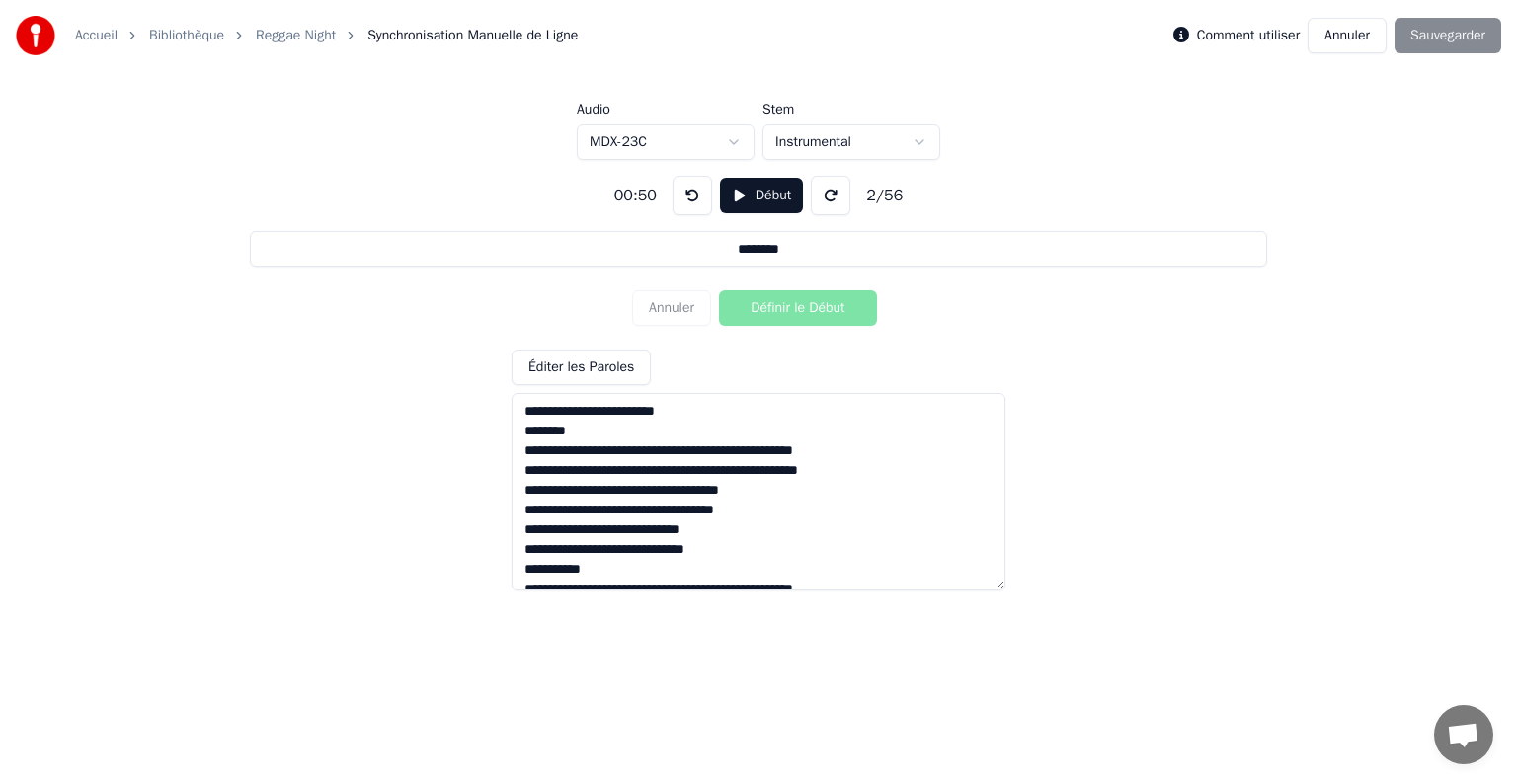 click at bounding box center (758, 492) 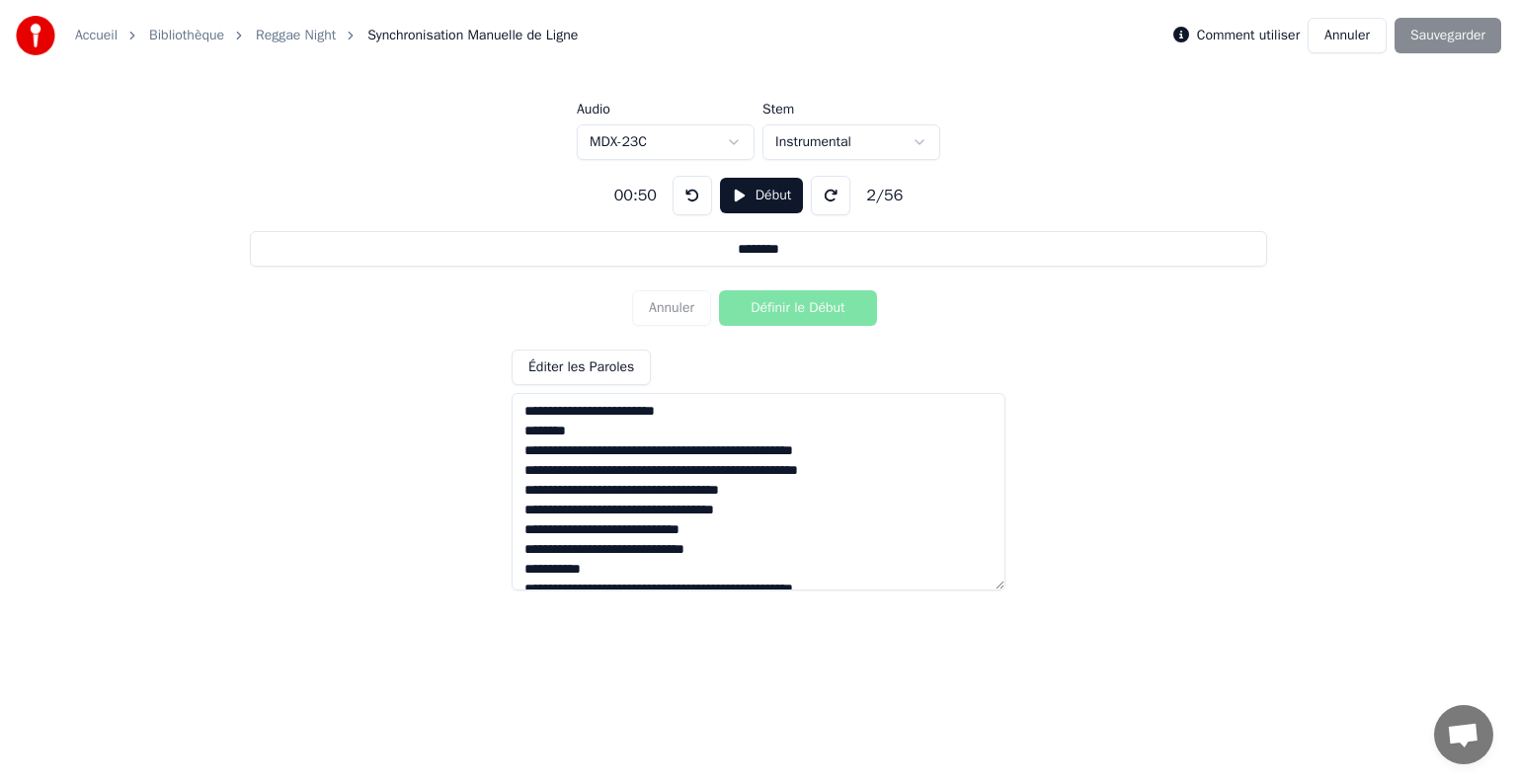 type on "**********" 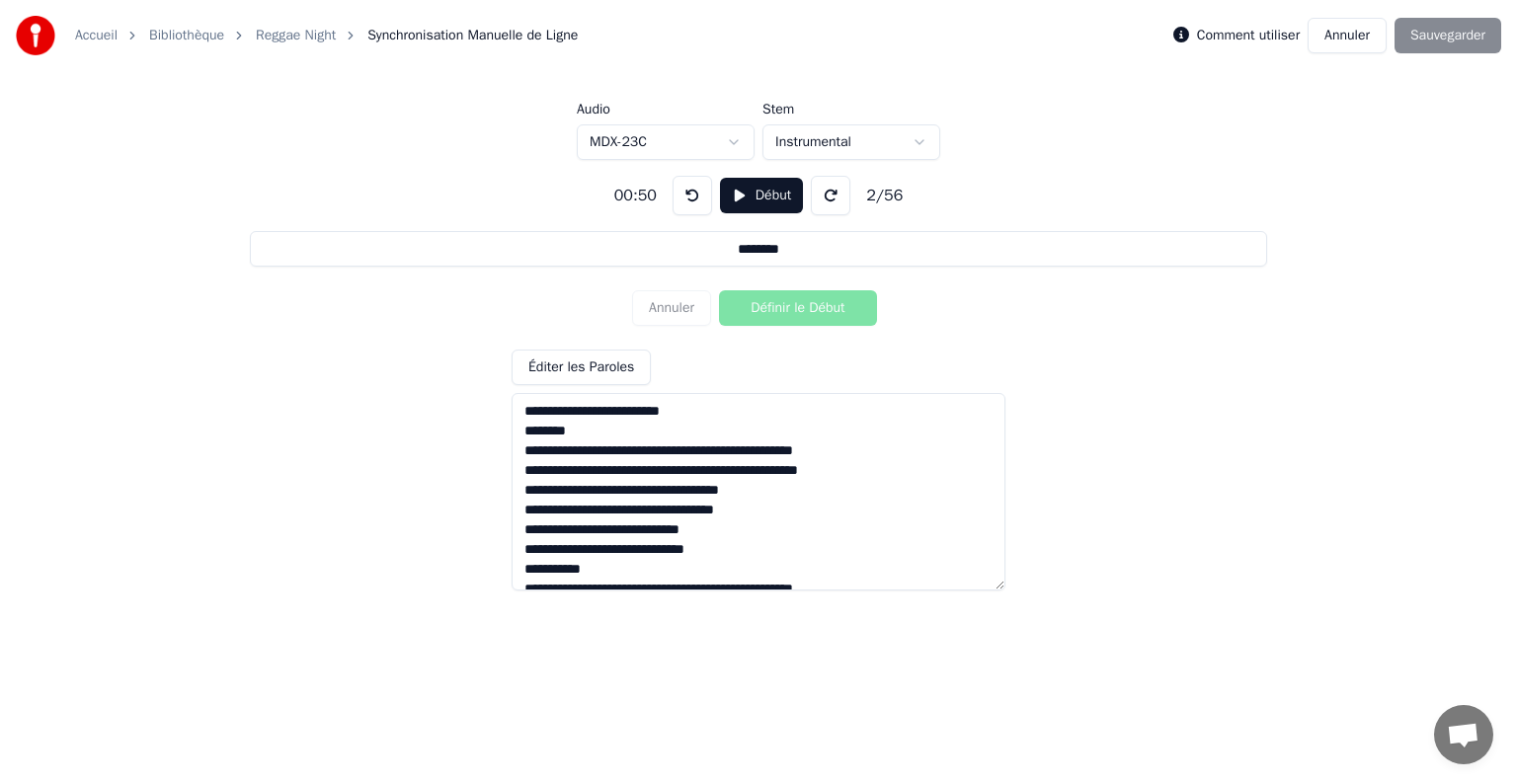 type on "**********" 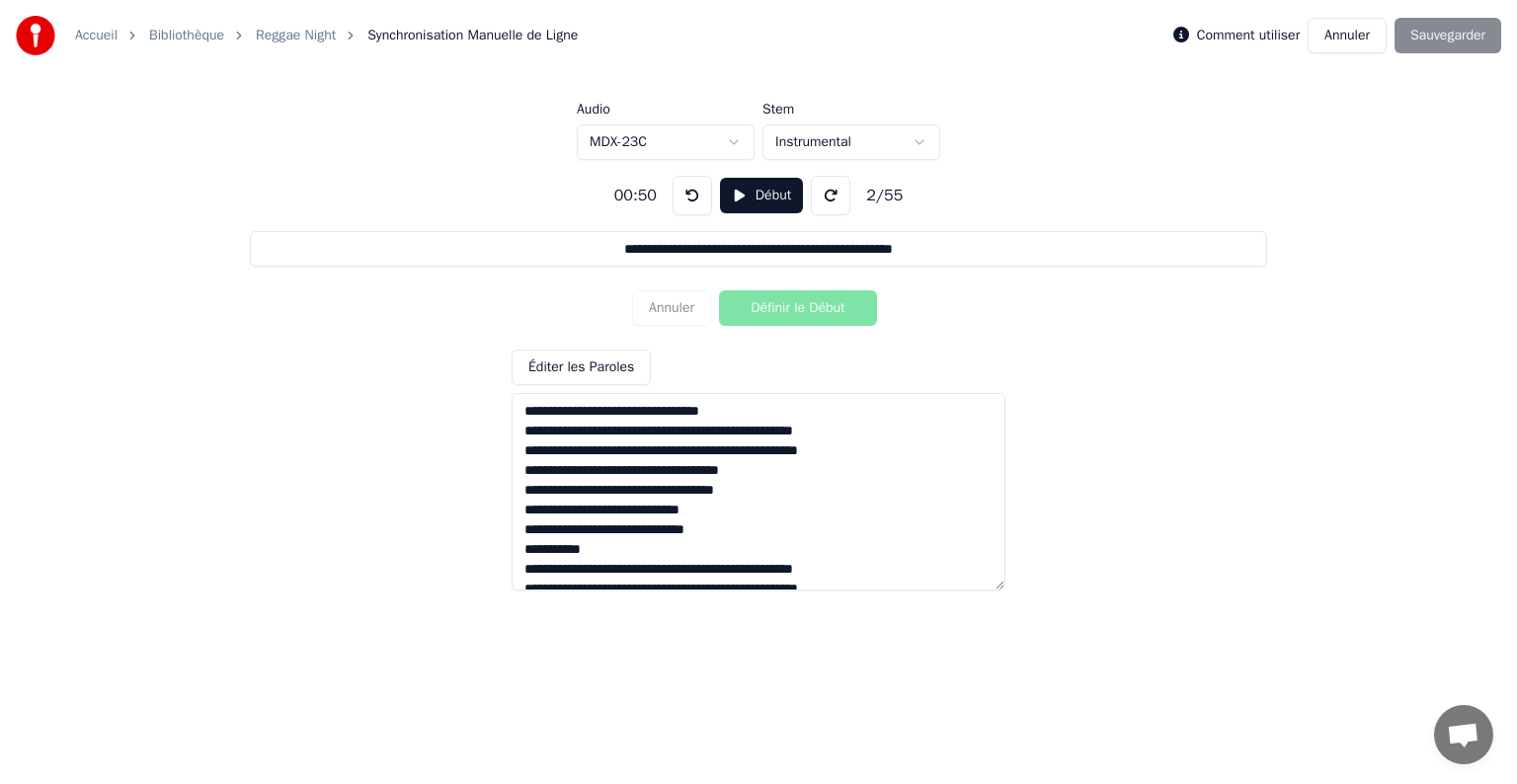 type on "**********" 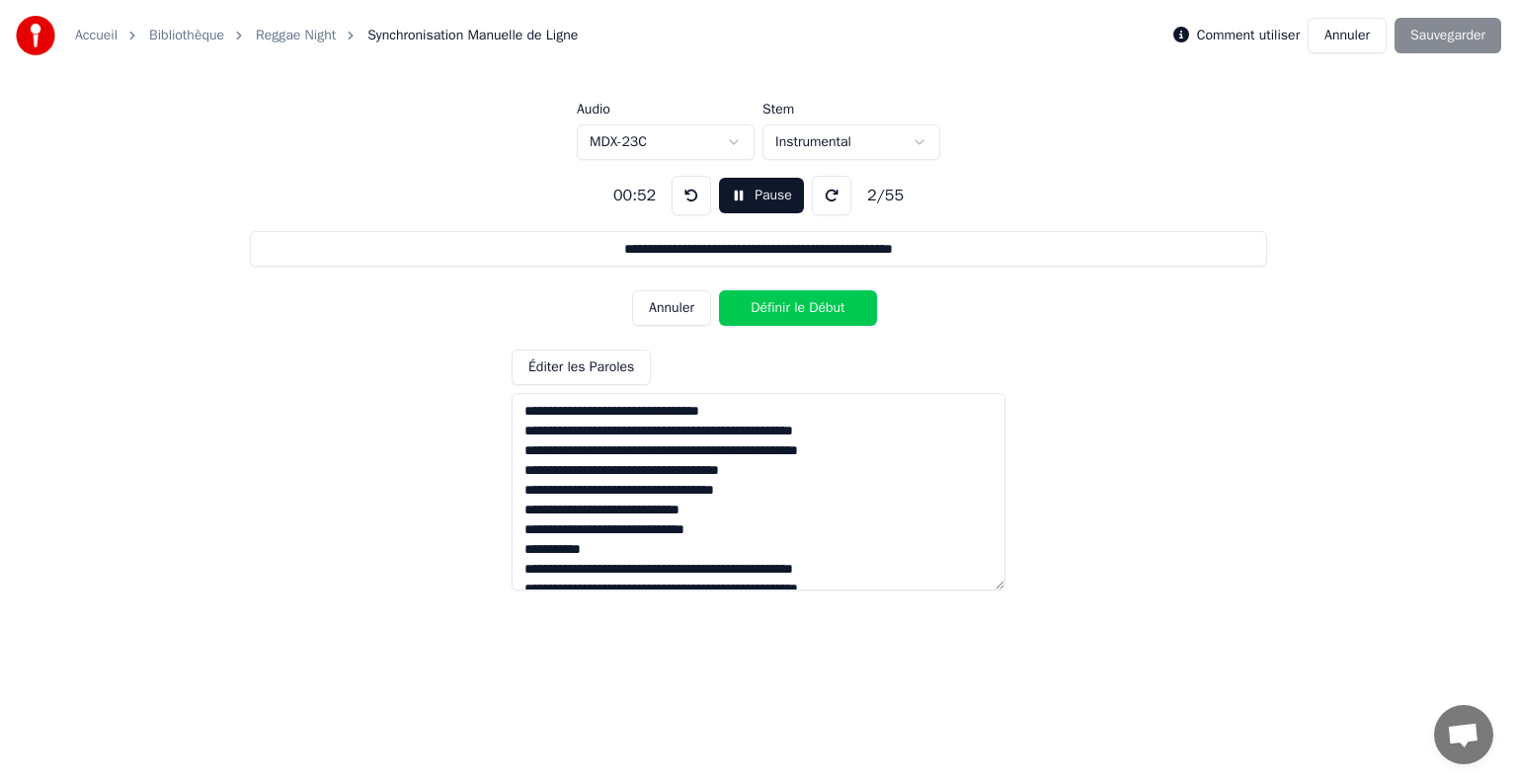 click at bounding box center [691, 196] 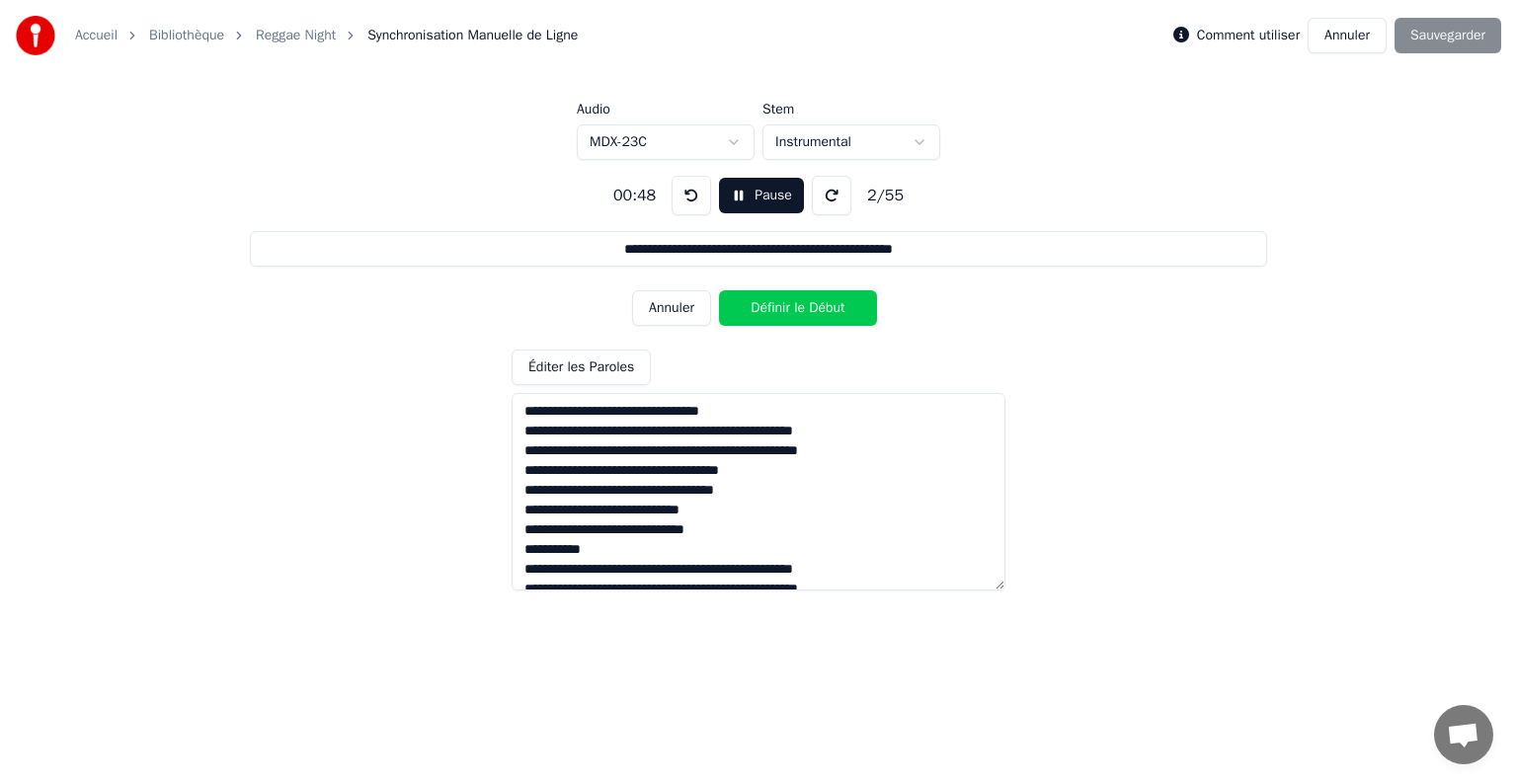 click at bounding box center [691, 196] 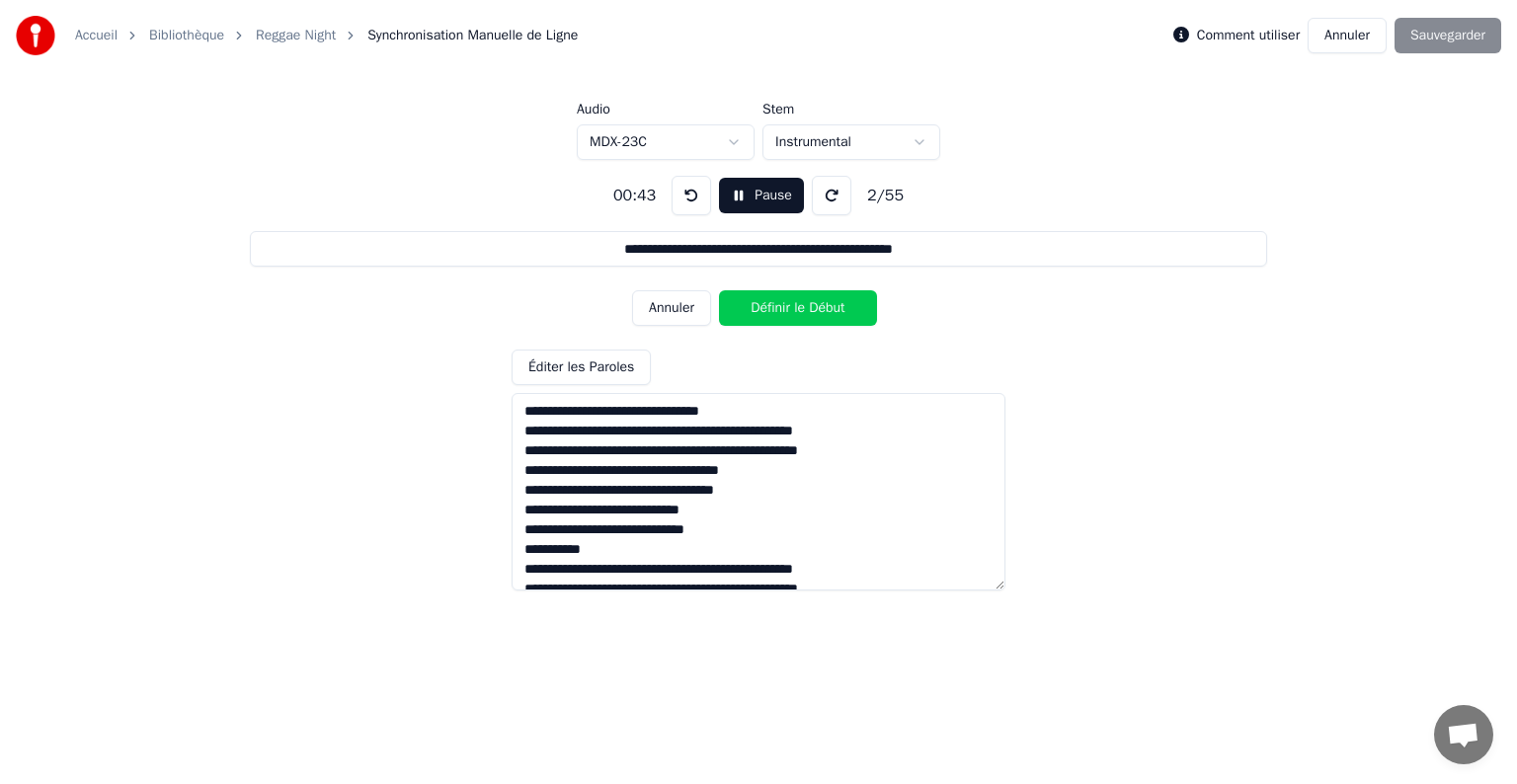click at bounding box center (691, 196) 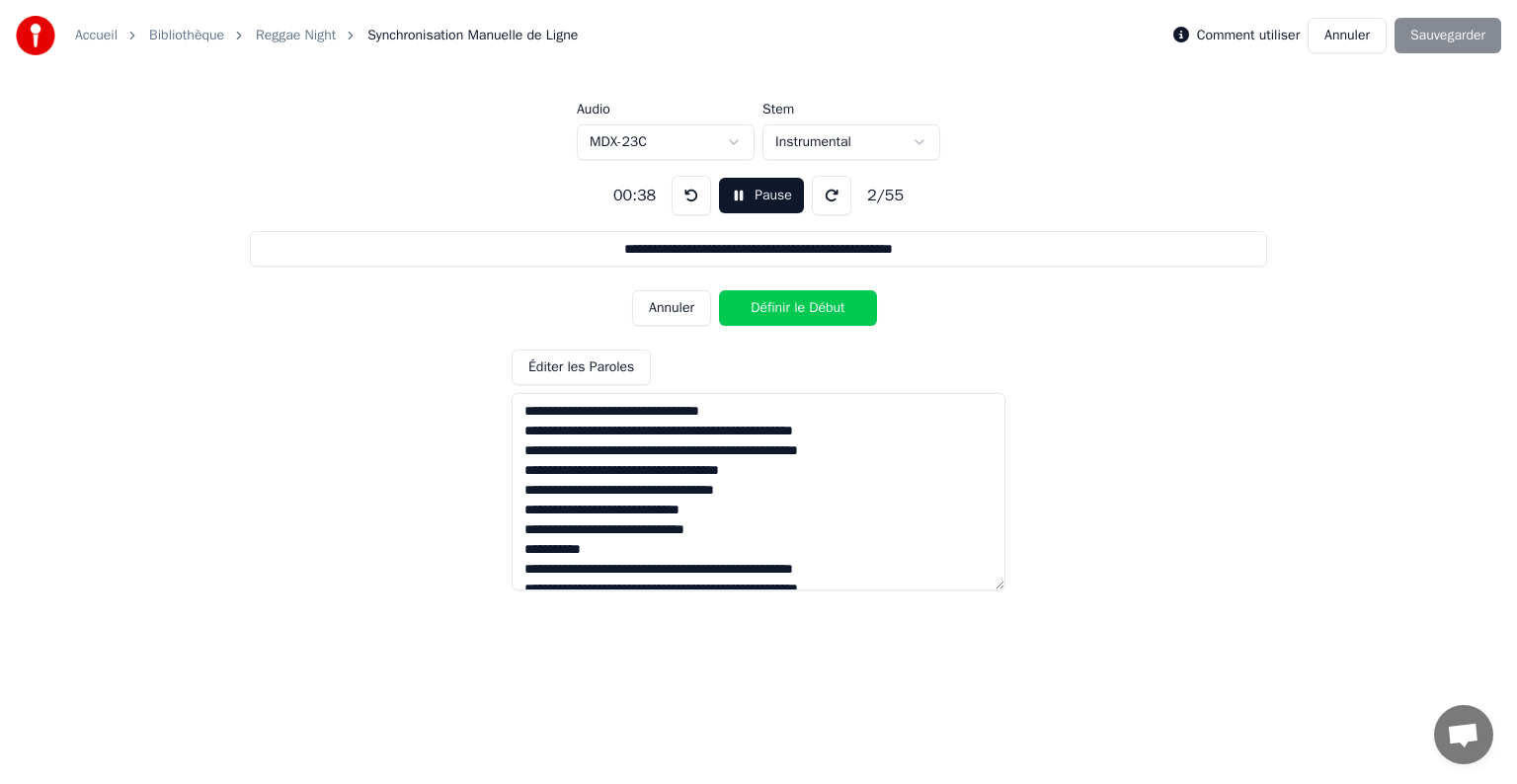 click at bounding box center (691, 196) 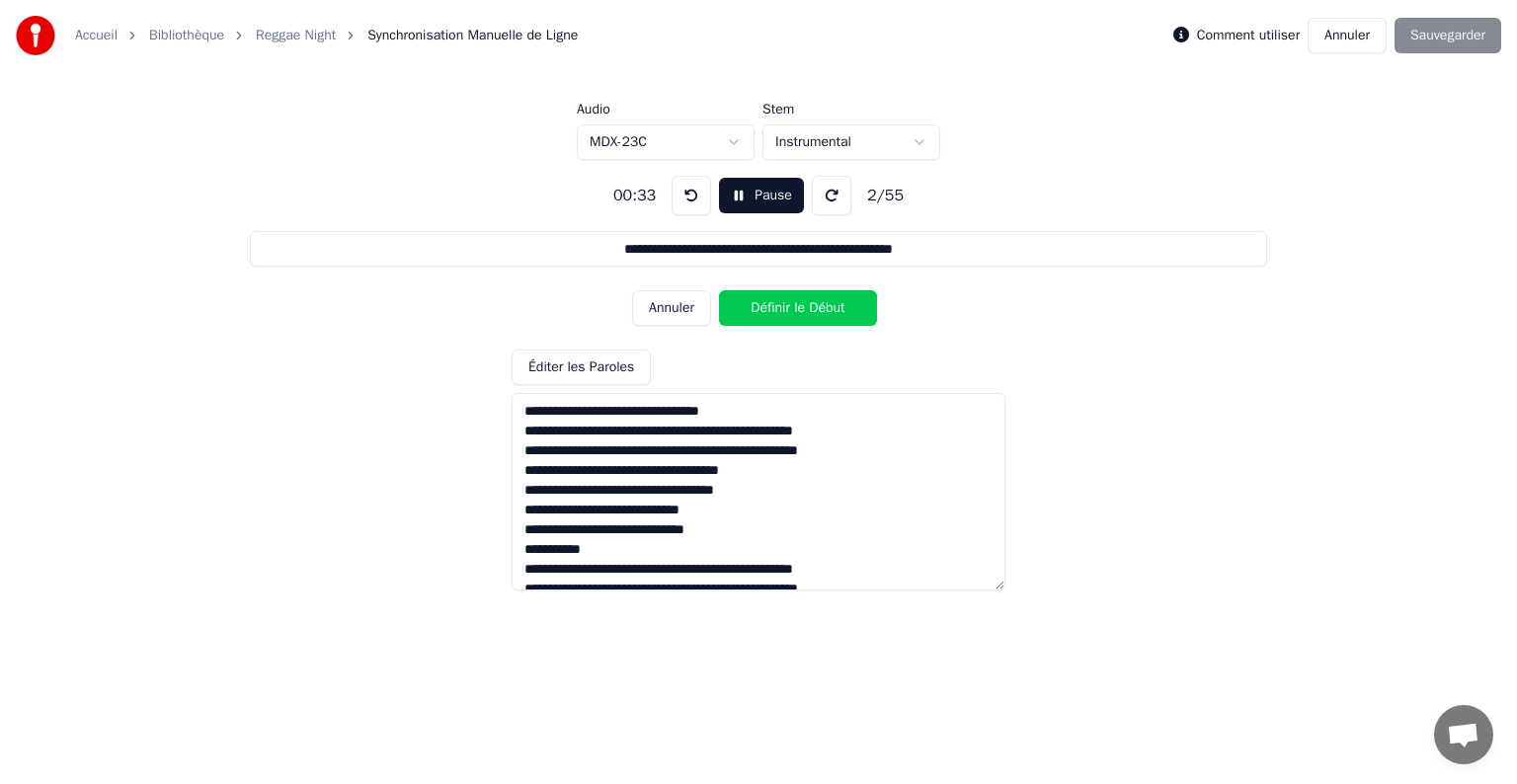 click at bounding box center (691, 196) 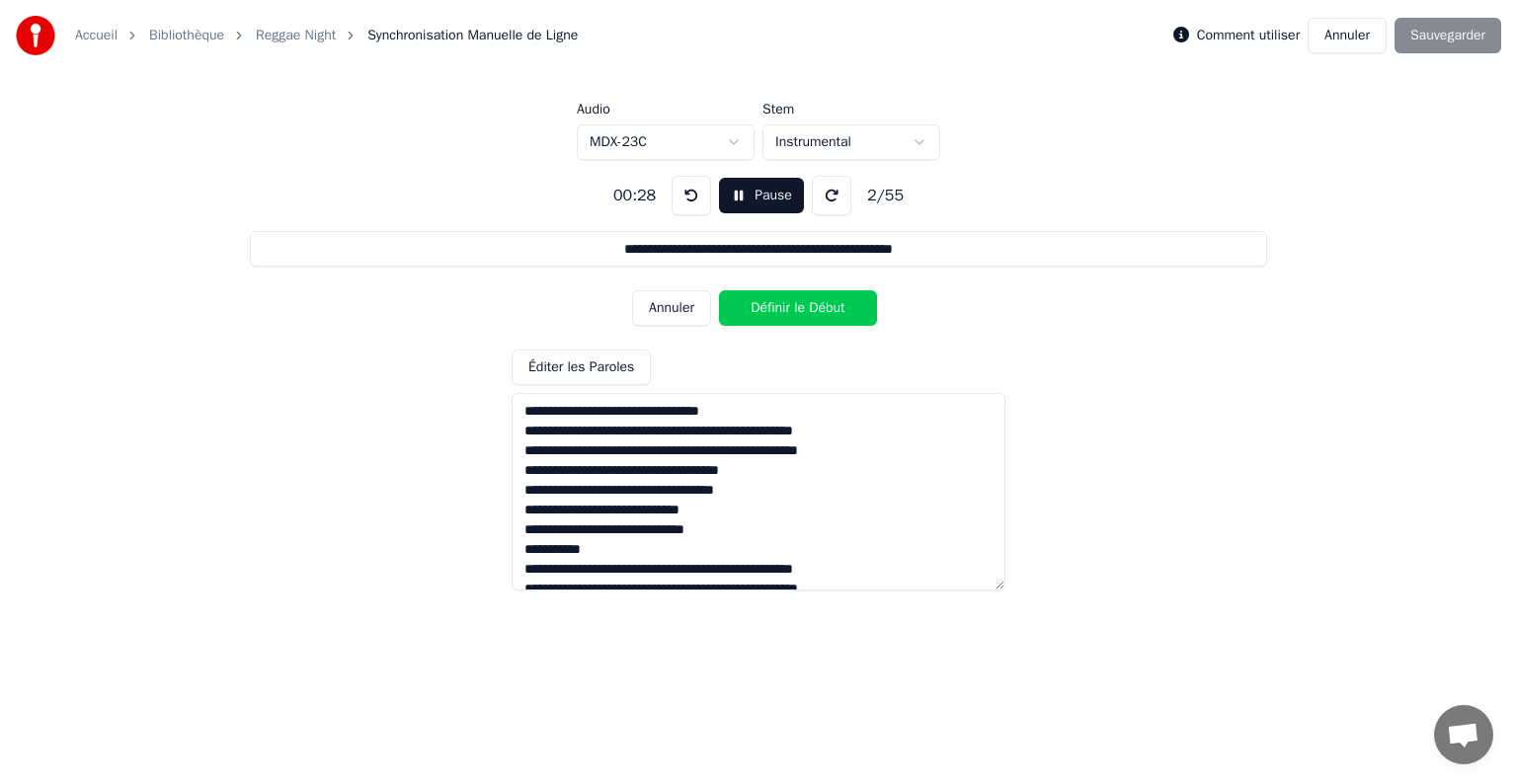 click at bounding box center (691, 196) 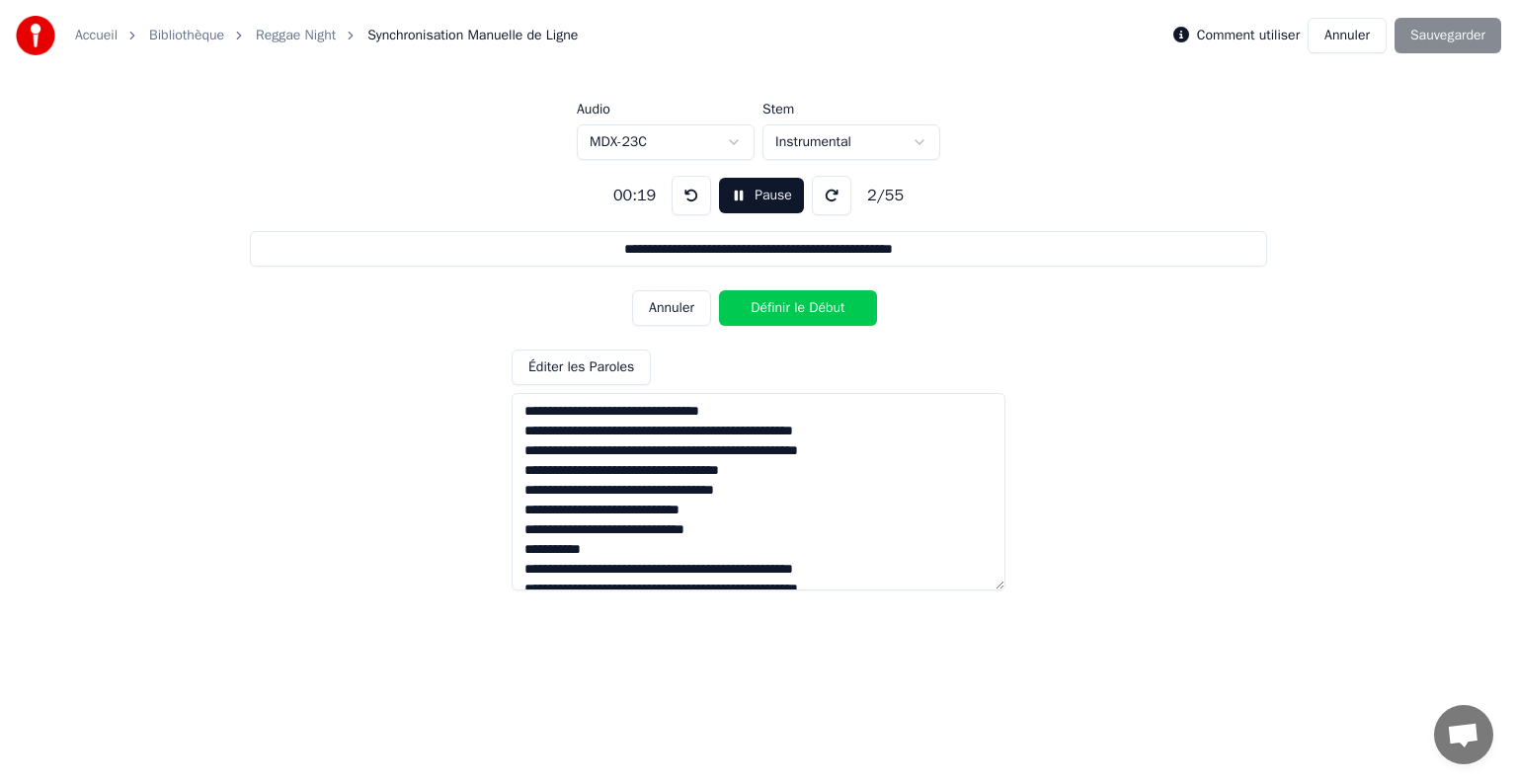 click at bounding box center (691, 196) 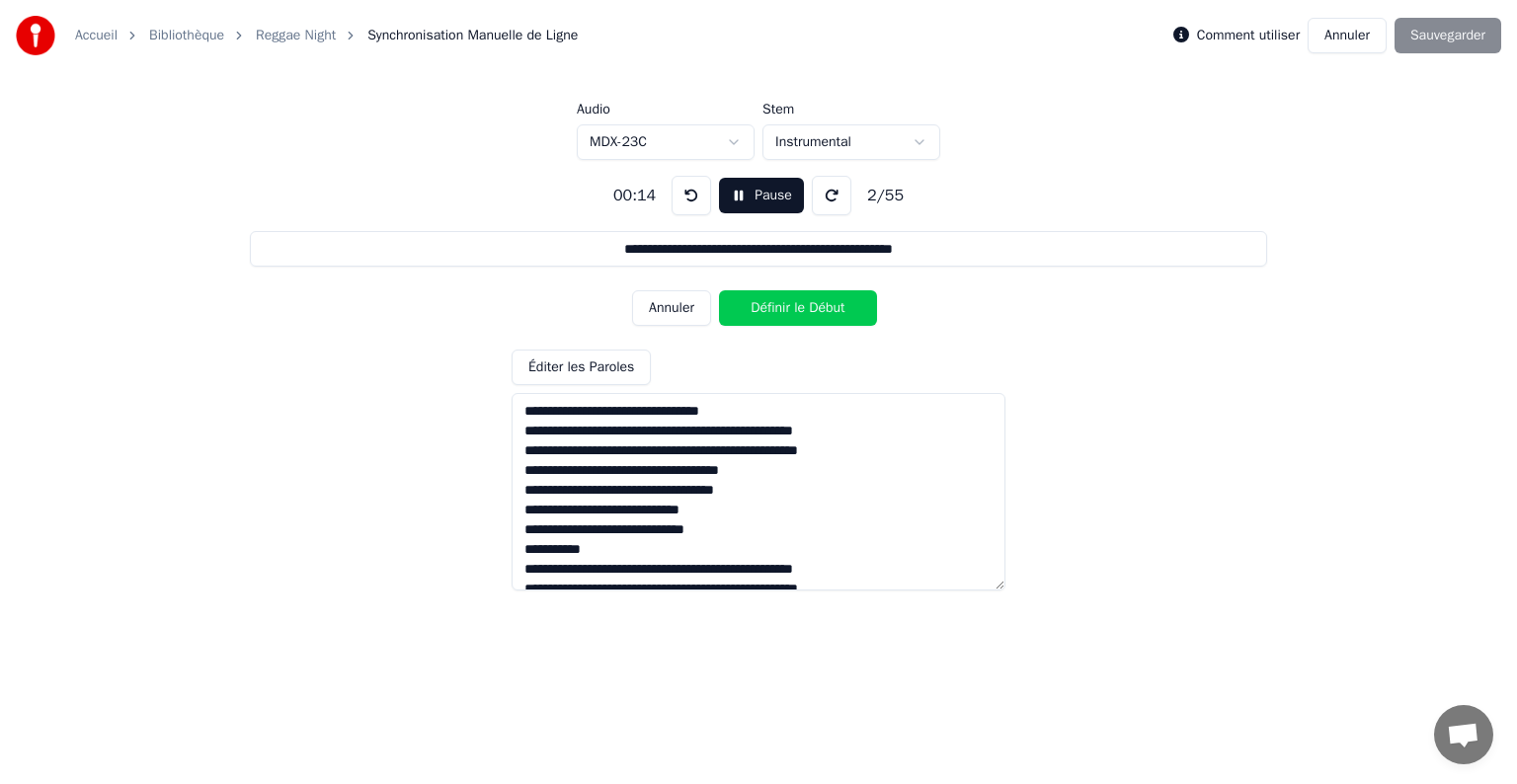 click at bounding box center (691, 196) 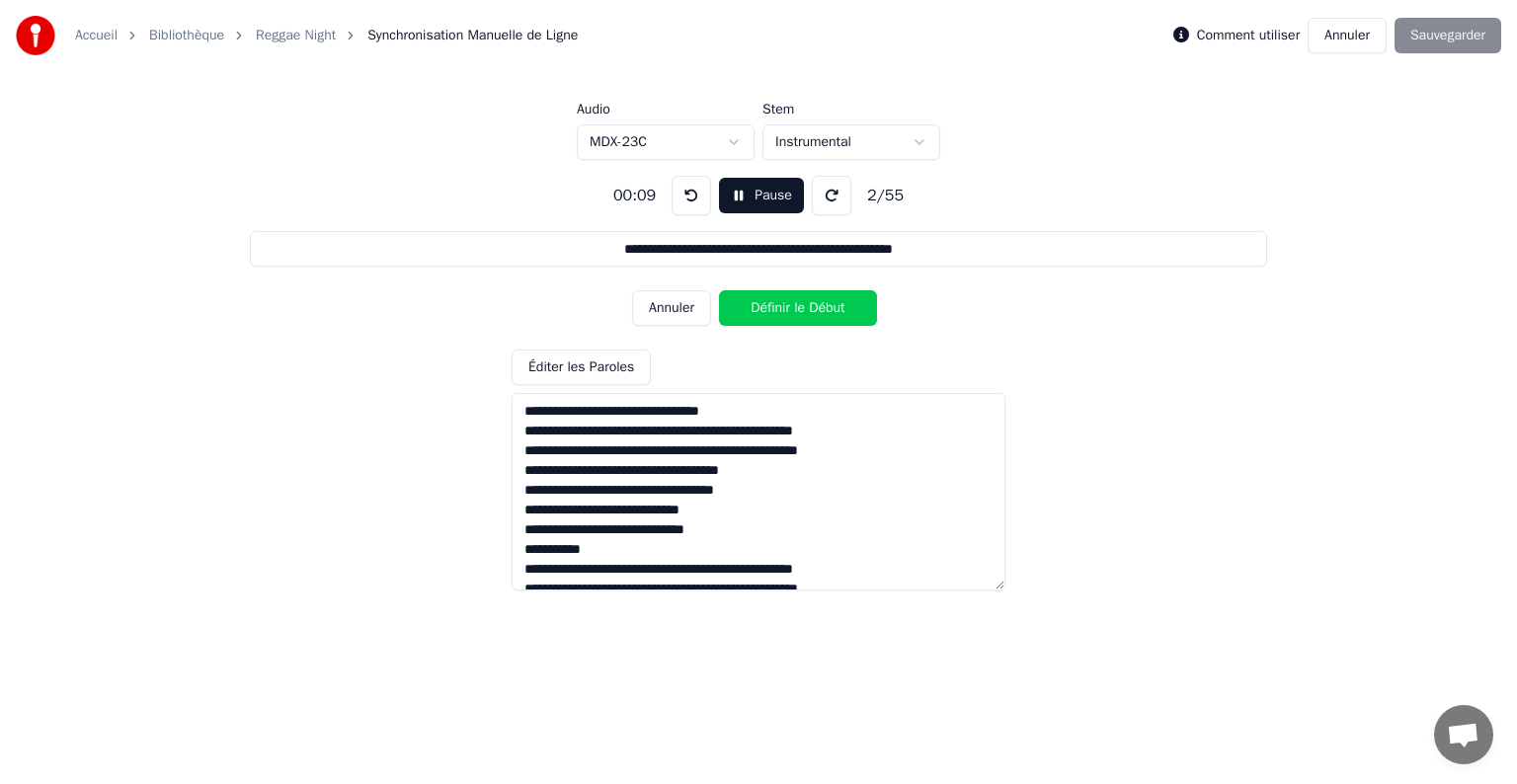 click at bounding box center (691, 196) 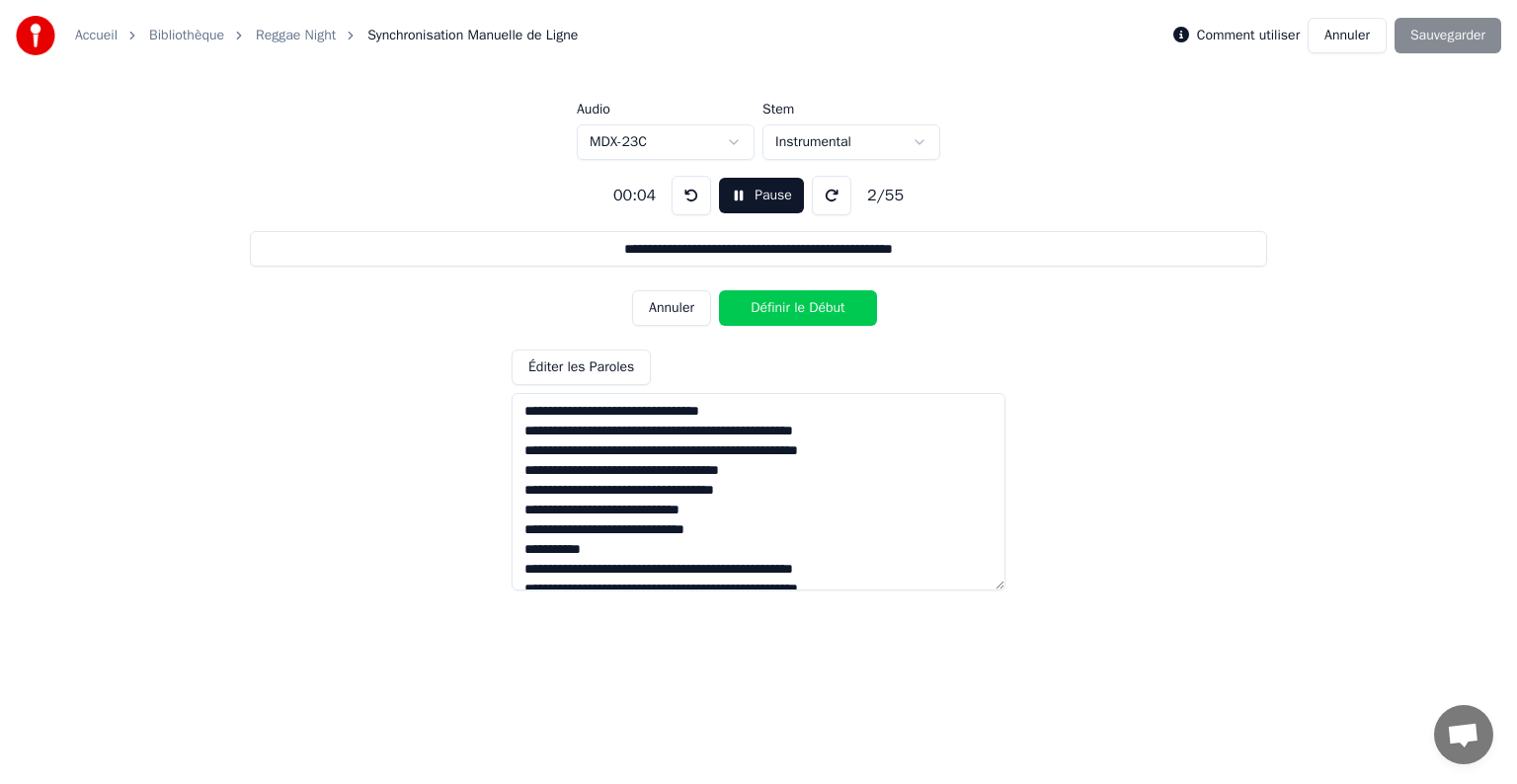 click at bounding box center (691, 196) 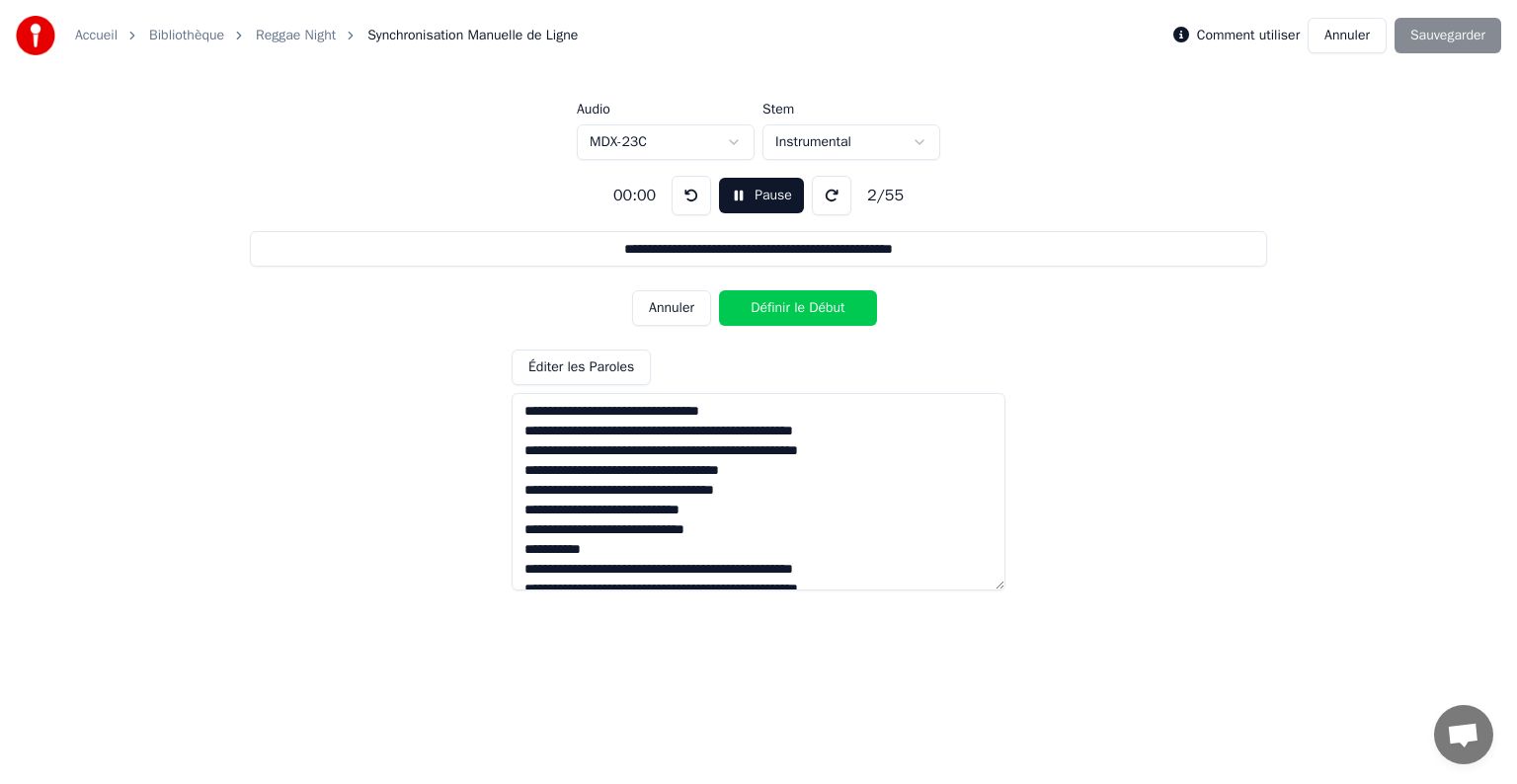click at bounding box center [691, 196] 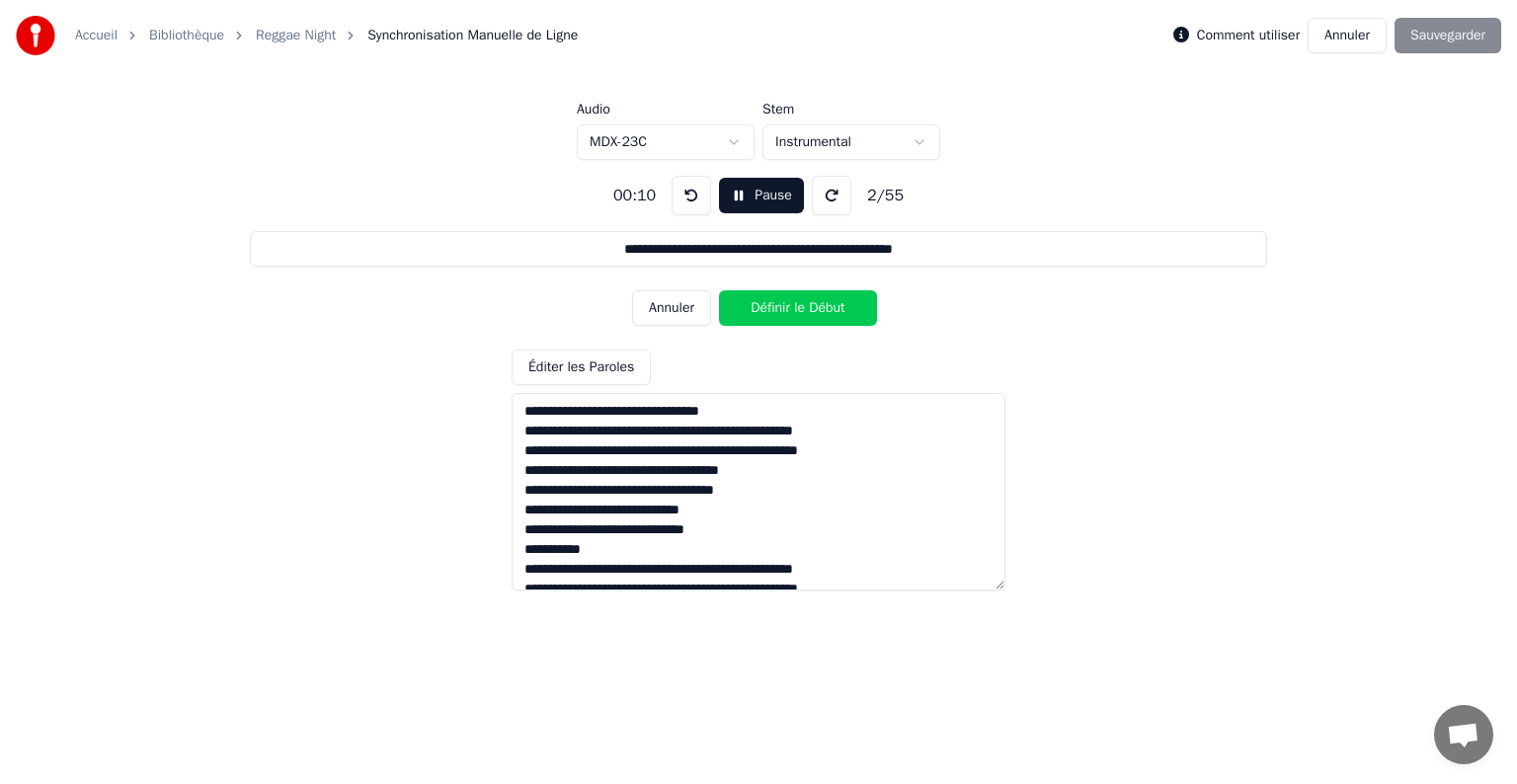 click on "Définir le Début" at bounding box center [798, 308] 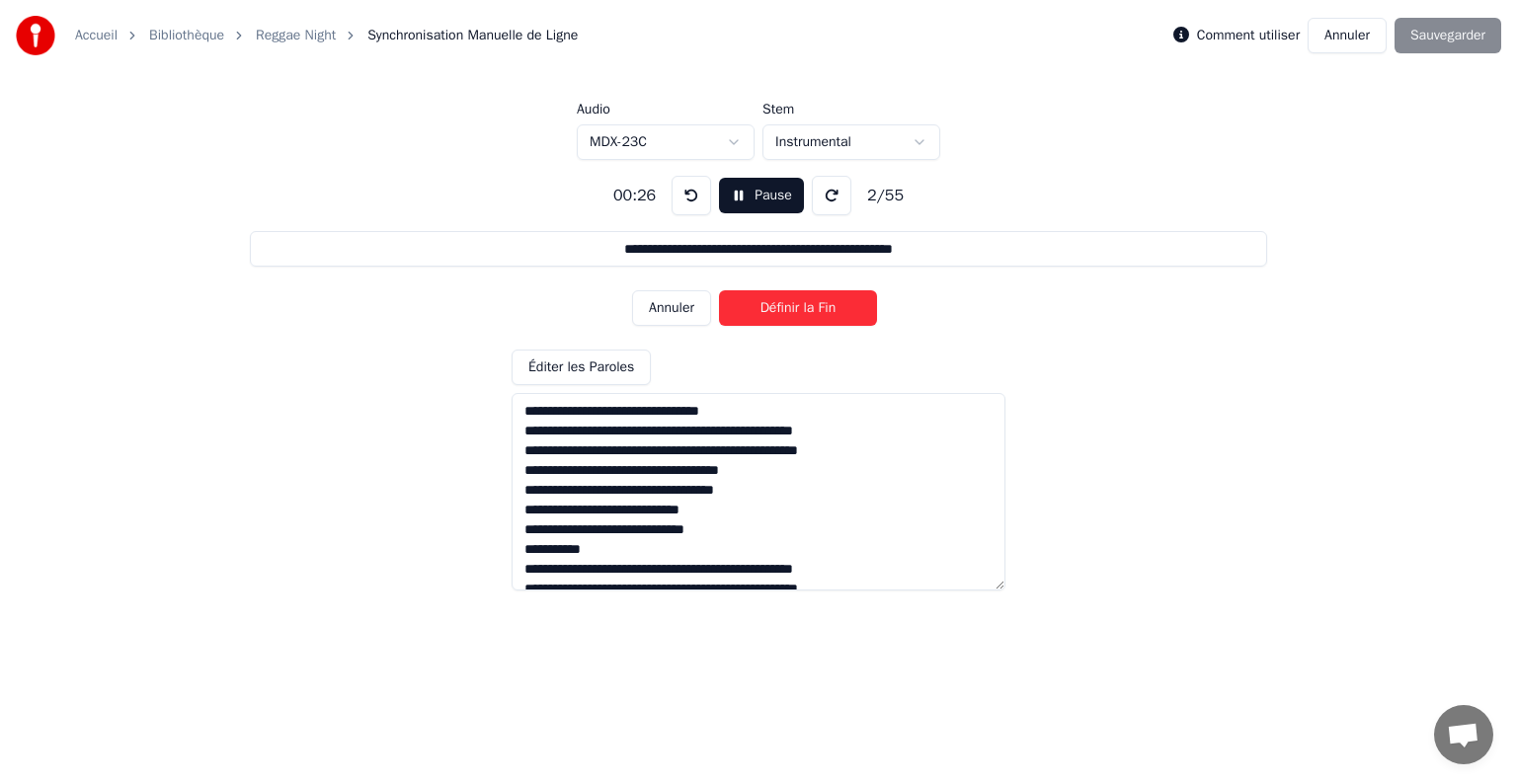 click on "Définir la Fin" at bounding box center (798, 308) 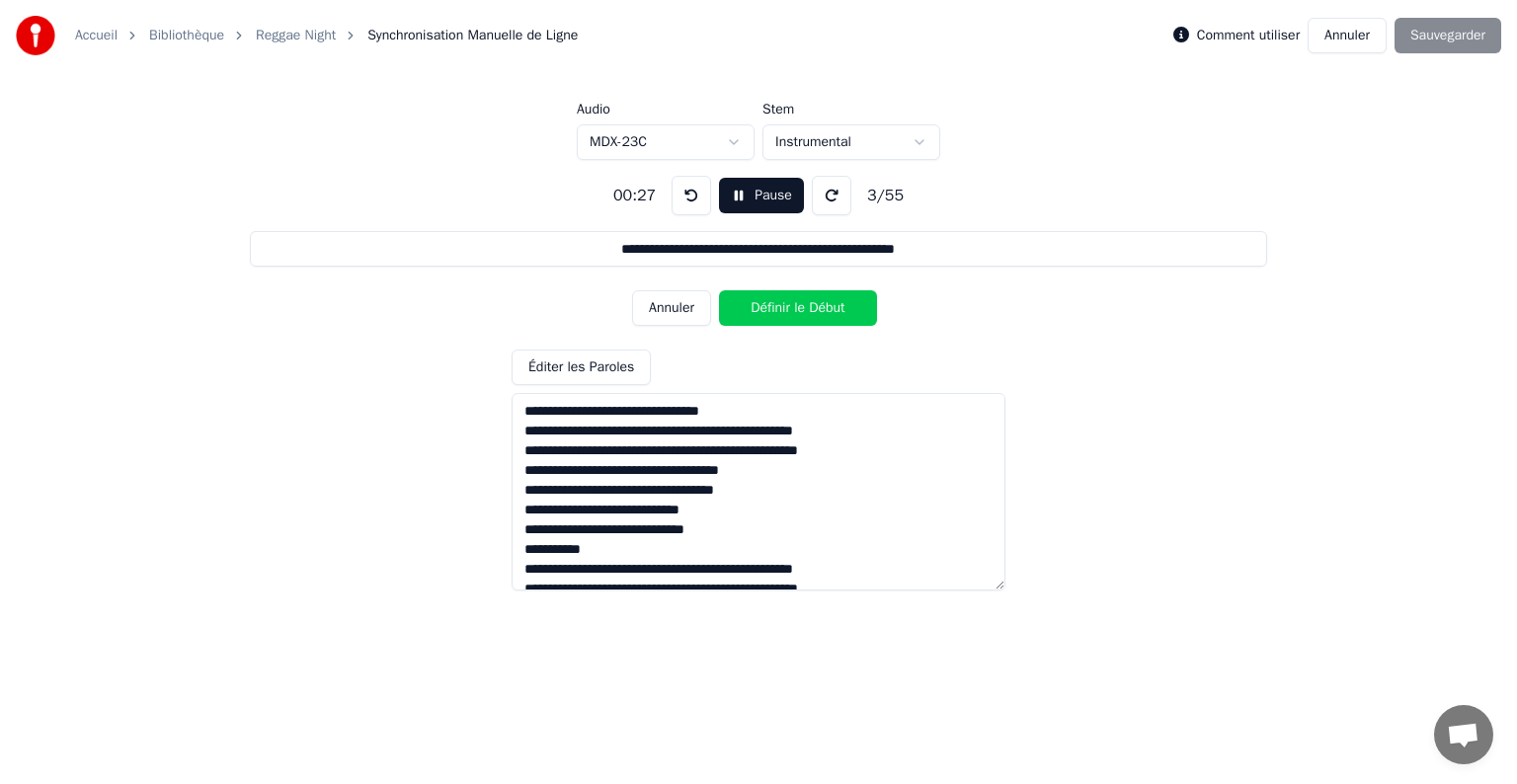 click on "Définir le Début" at bounding box center [798, 308] 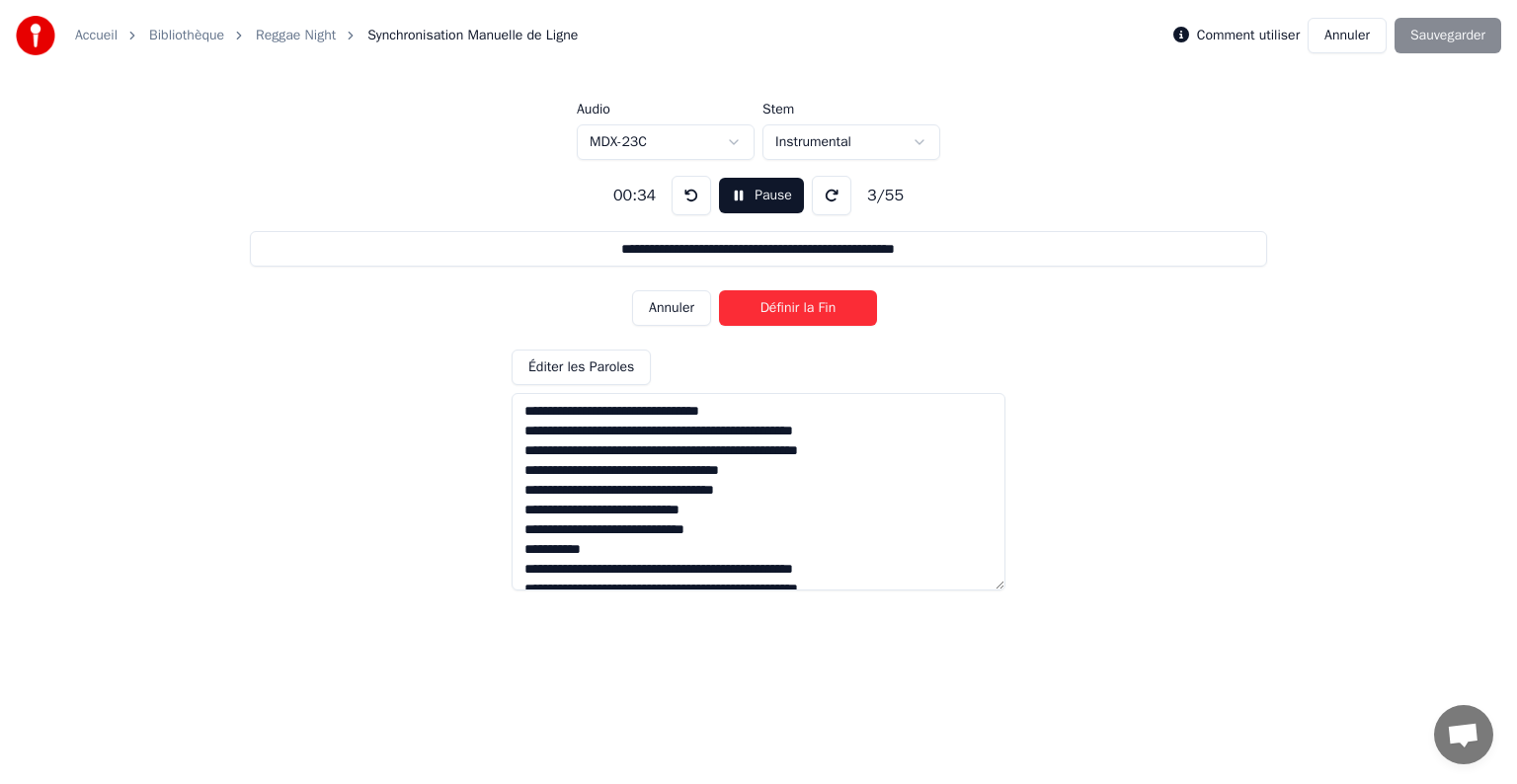 click on "Définir la Fin" at bounding box center (798, 308) 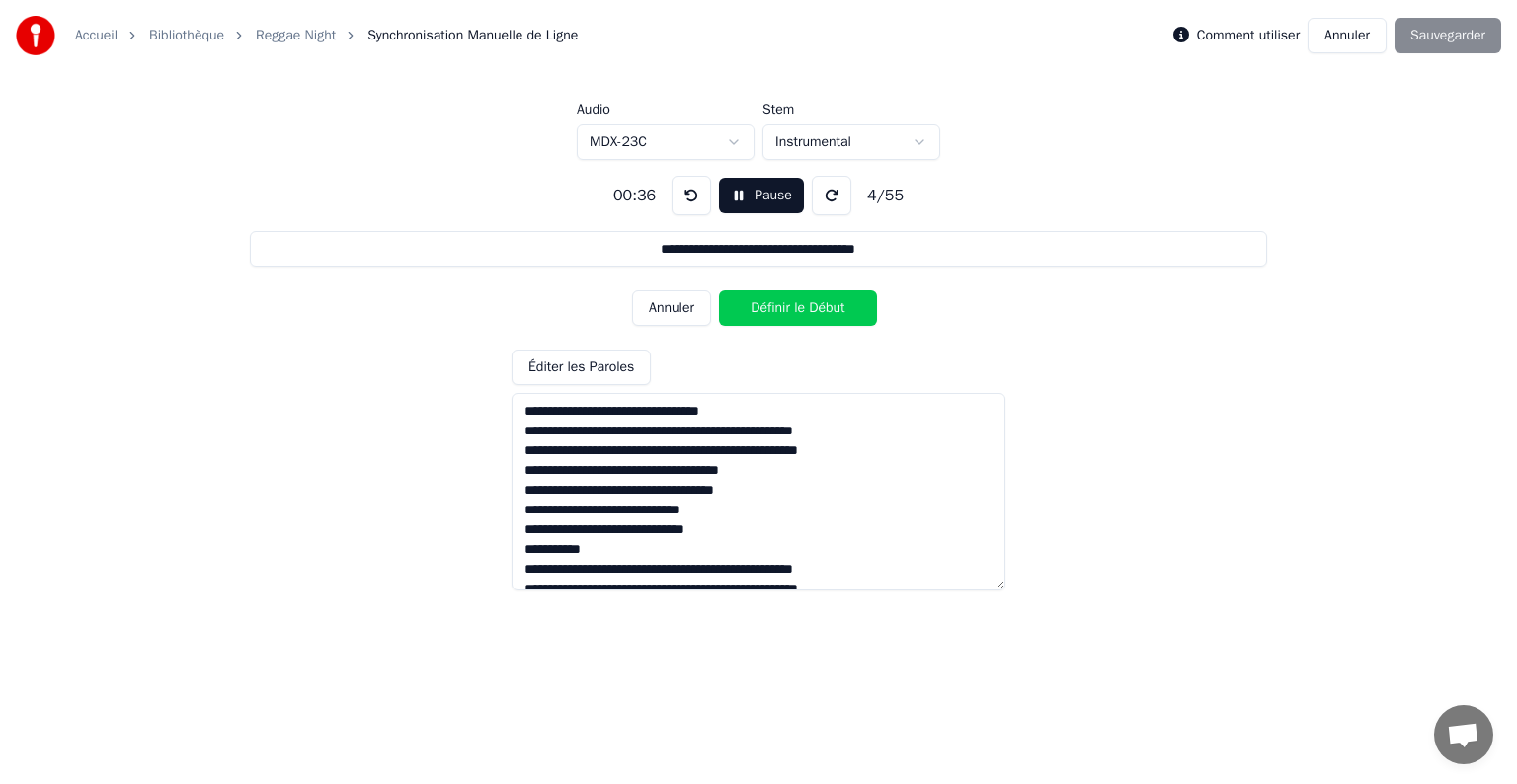 click on "Définir le Début" at bounding box center [798, 308] 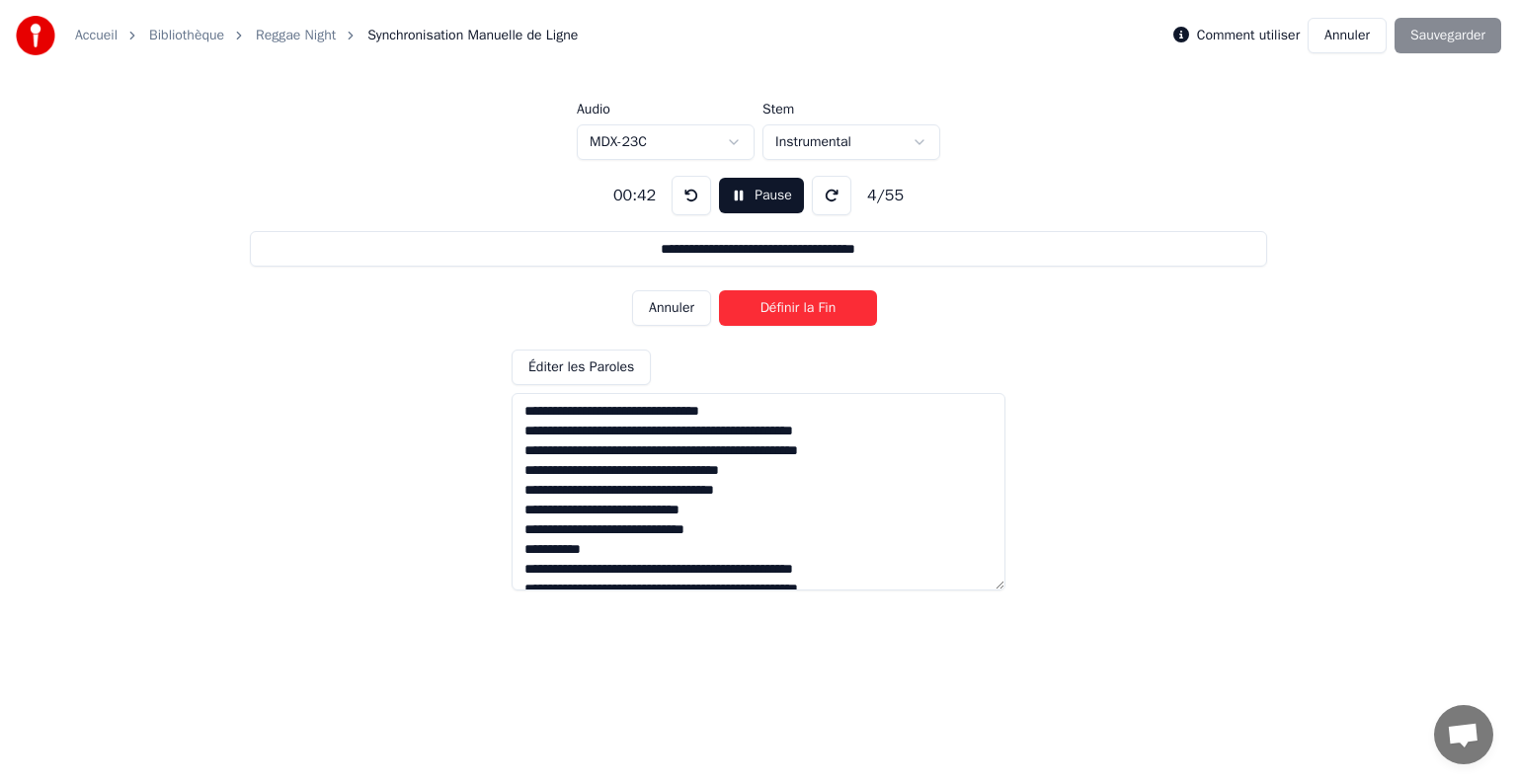 click on "Définir la Fin" at bounding box center [798, 308] 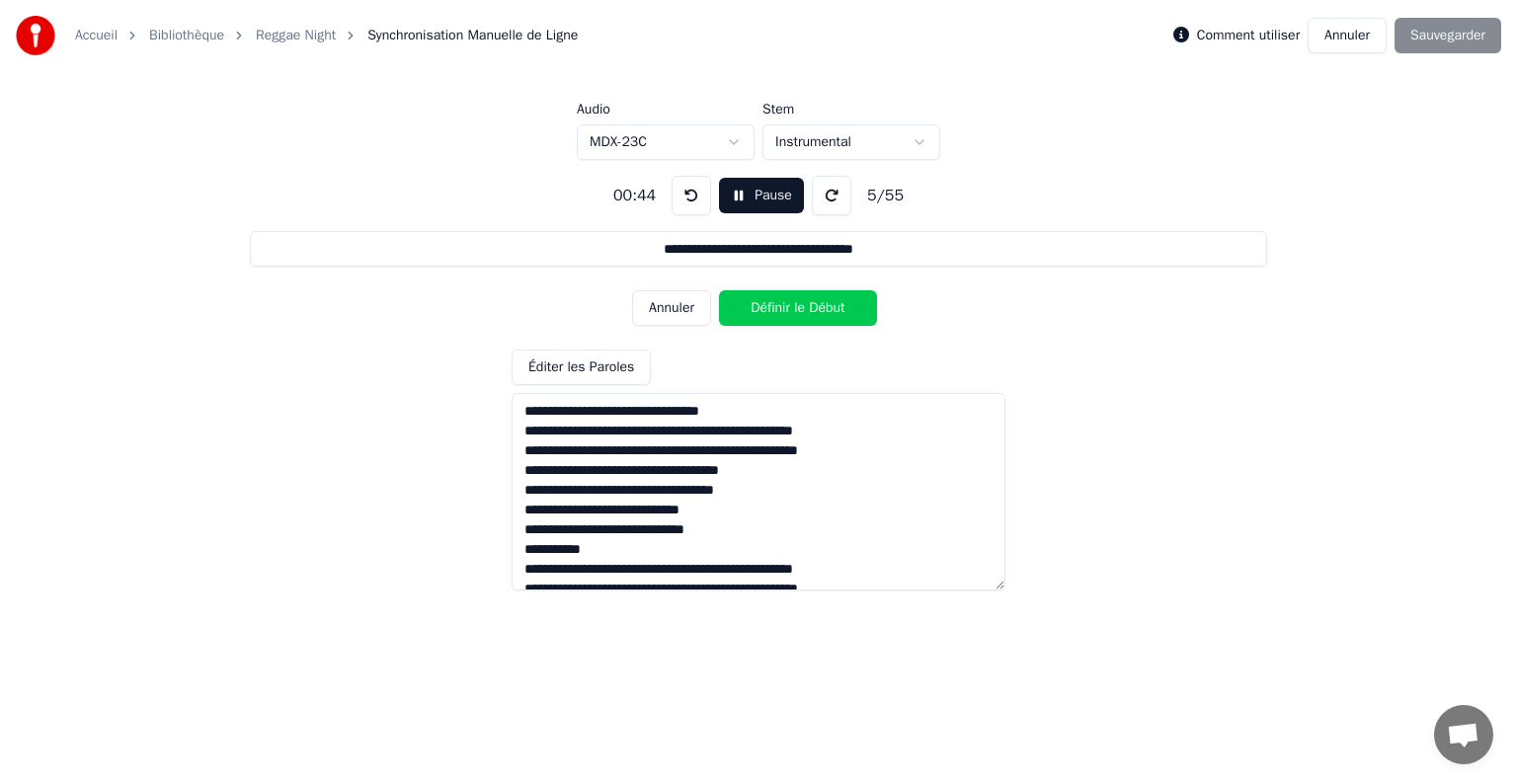 click on "Définir le Début" at bounding box center (798, 308) 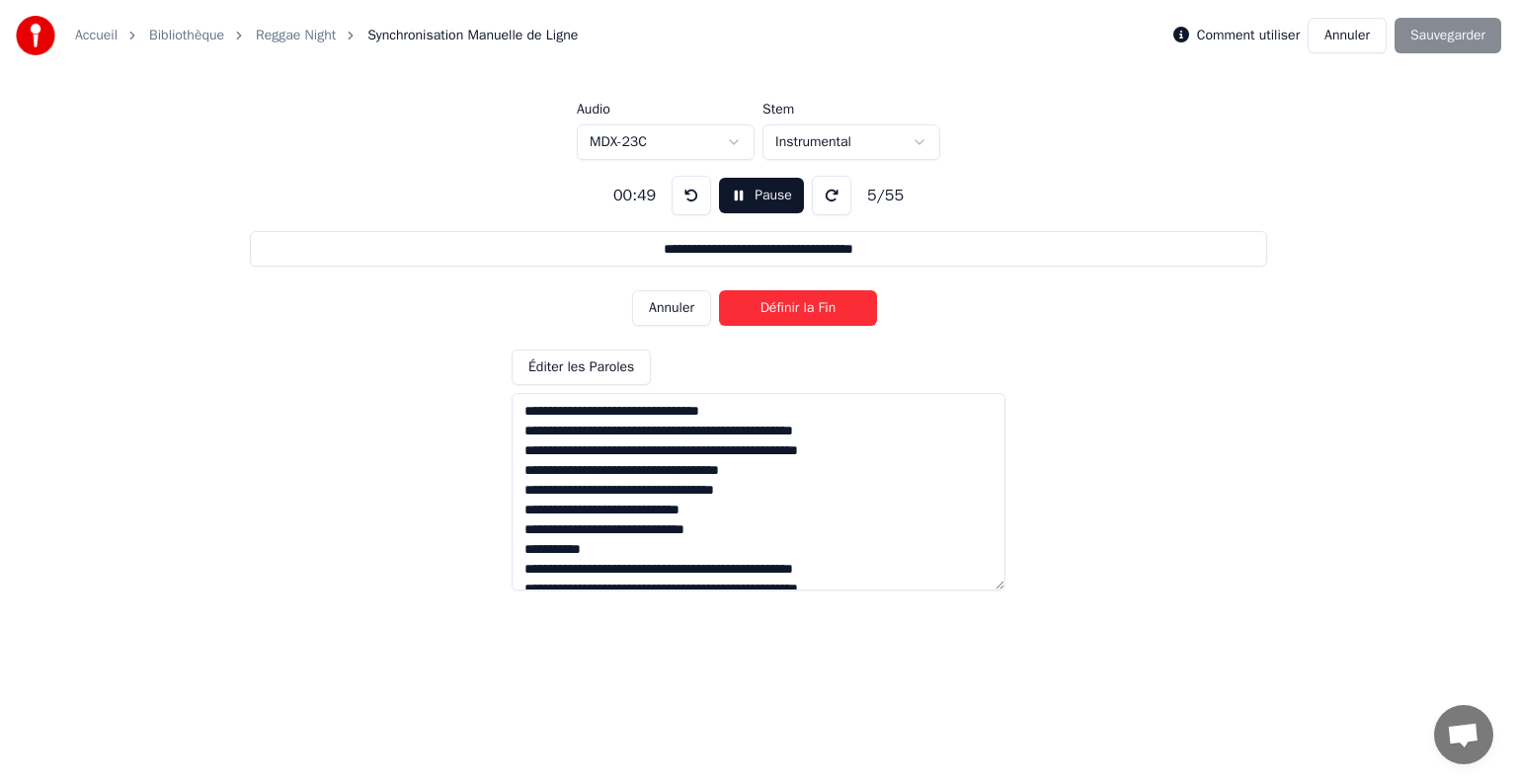 click on "Définir la Fin" at bounding box center (798, 308) 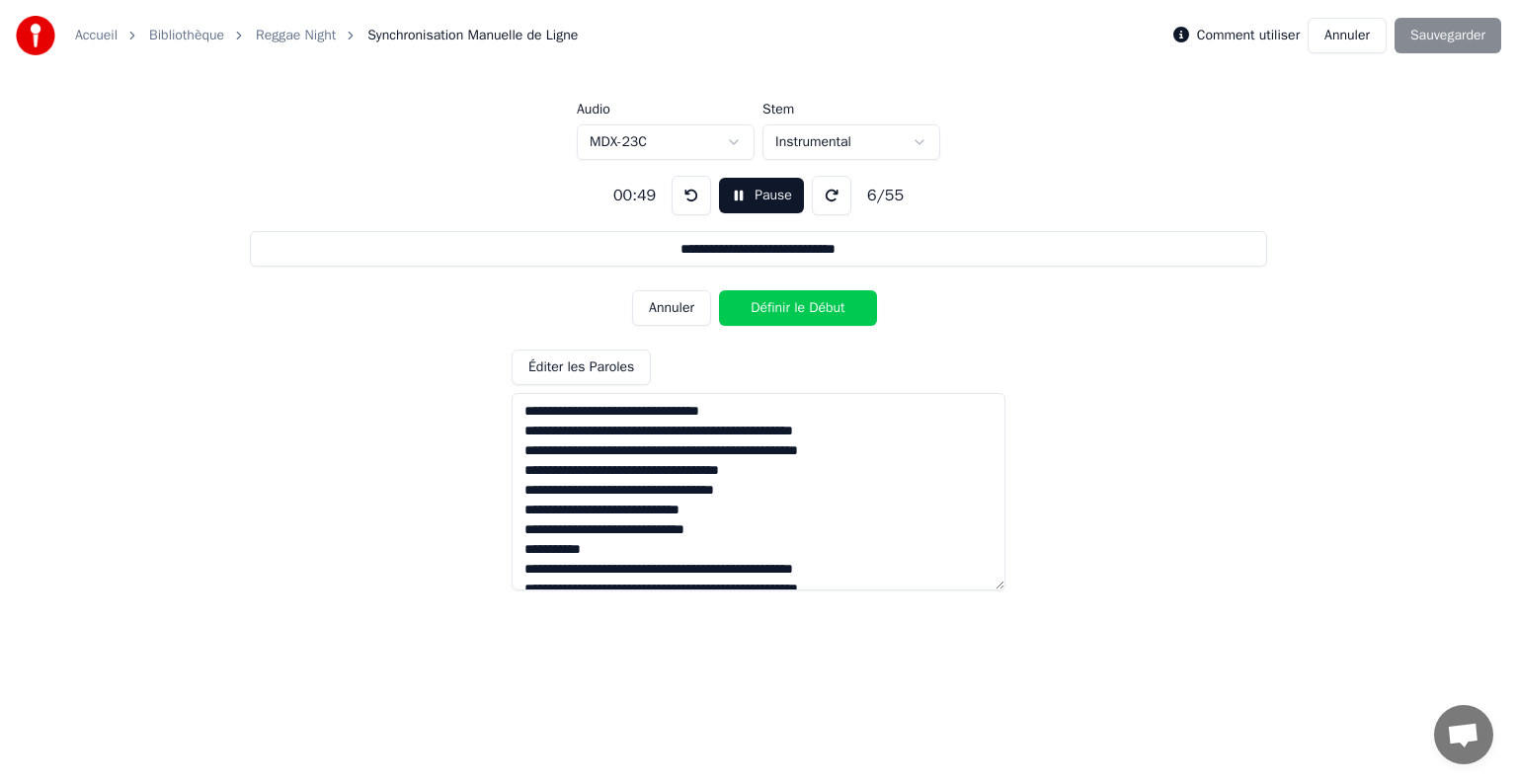 click on "Définir le Début" at bounding box center (798, 308) 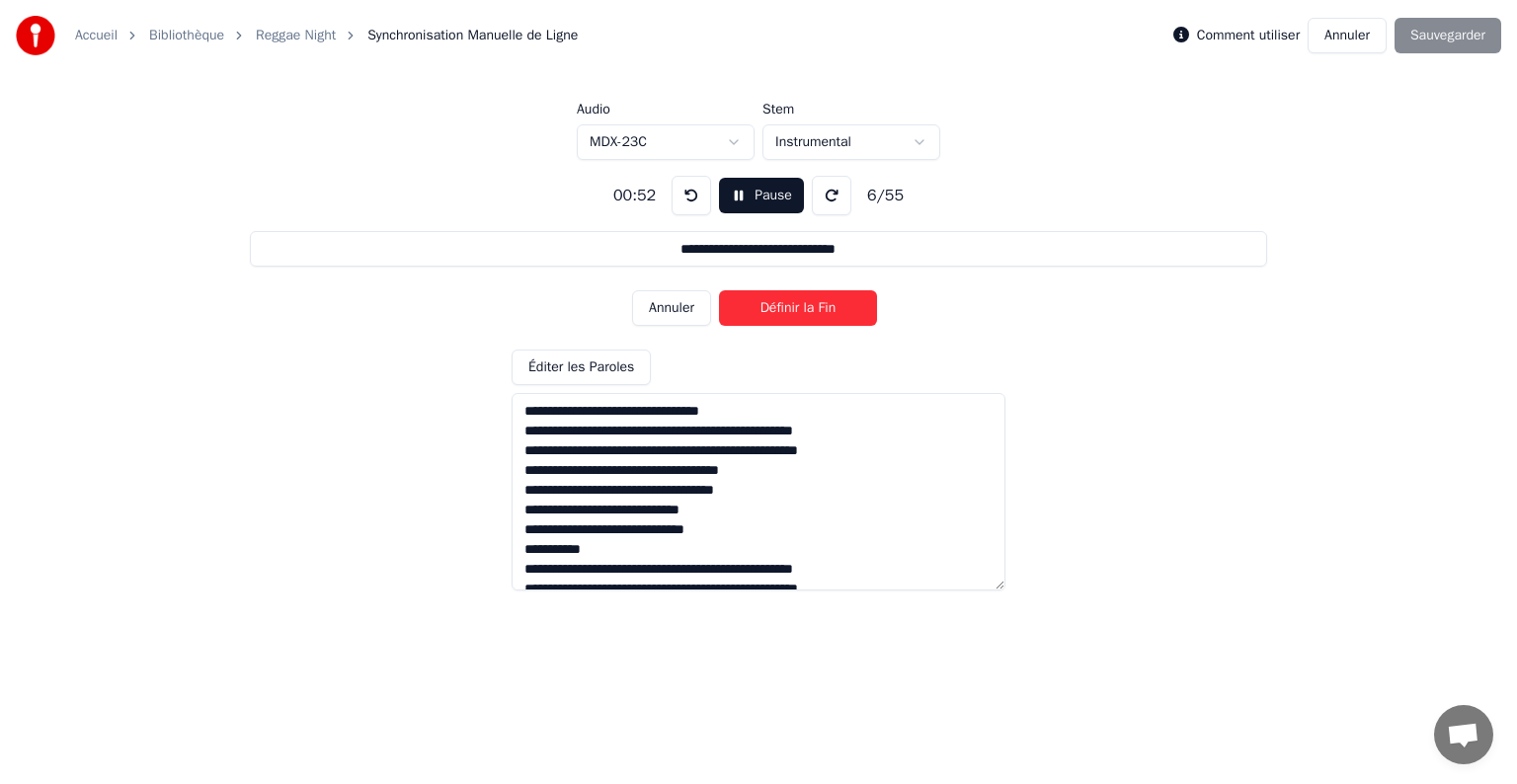 click on "Définir la Fin" at bounding box center (798, 308) 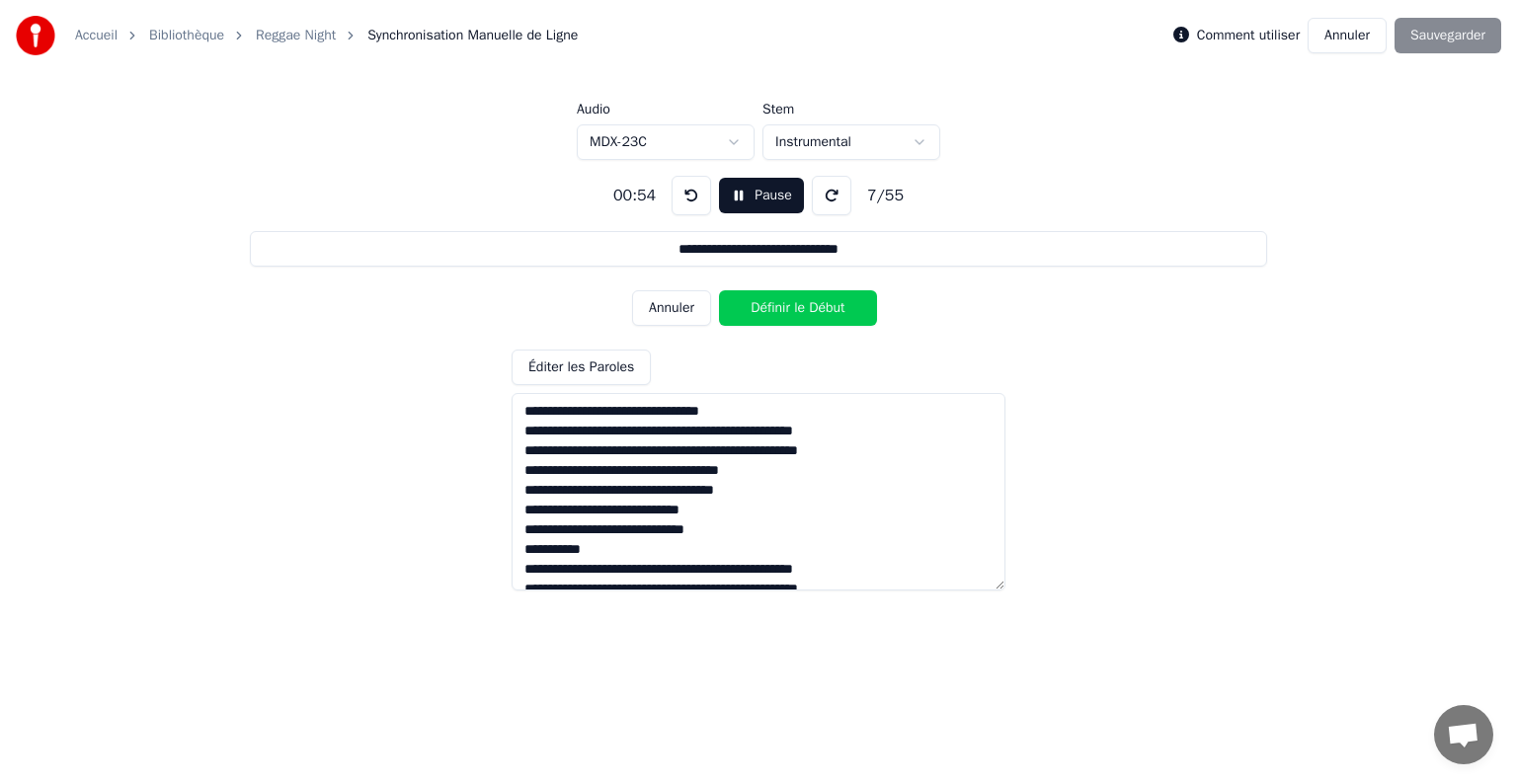 click on "Définir le Début" at bounding box center (798, 308) 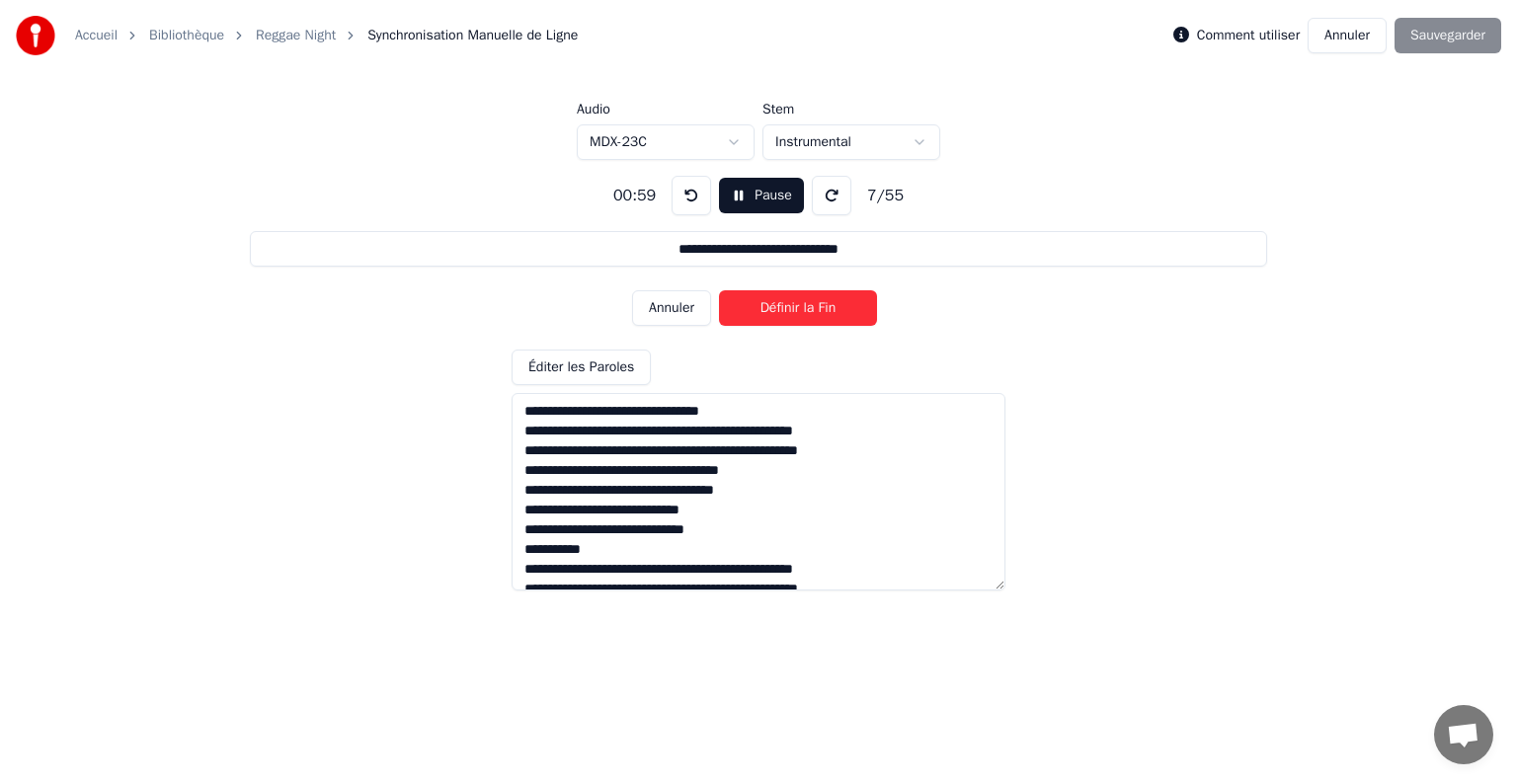 click on "Définir la Fin" at bounding box center [798, 308] 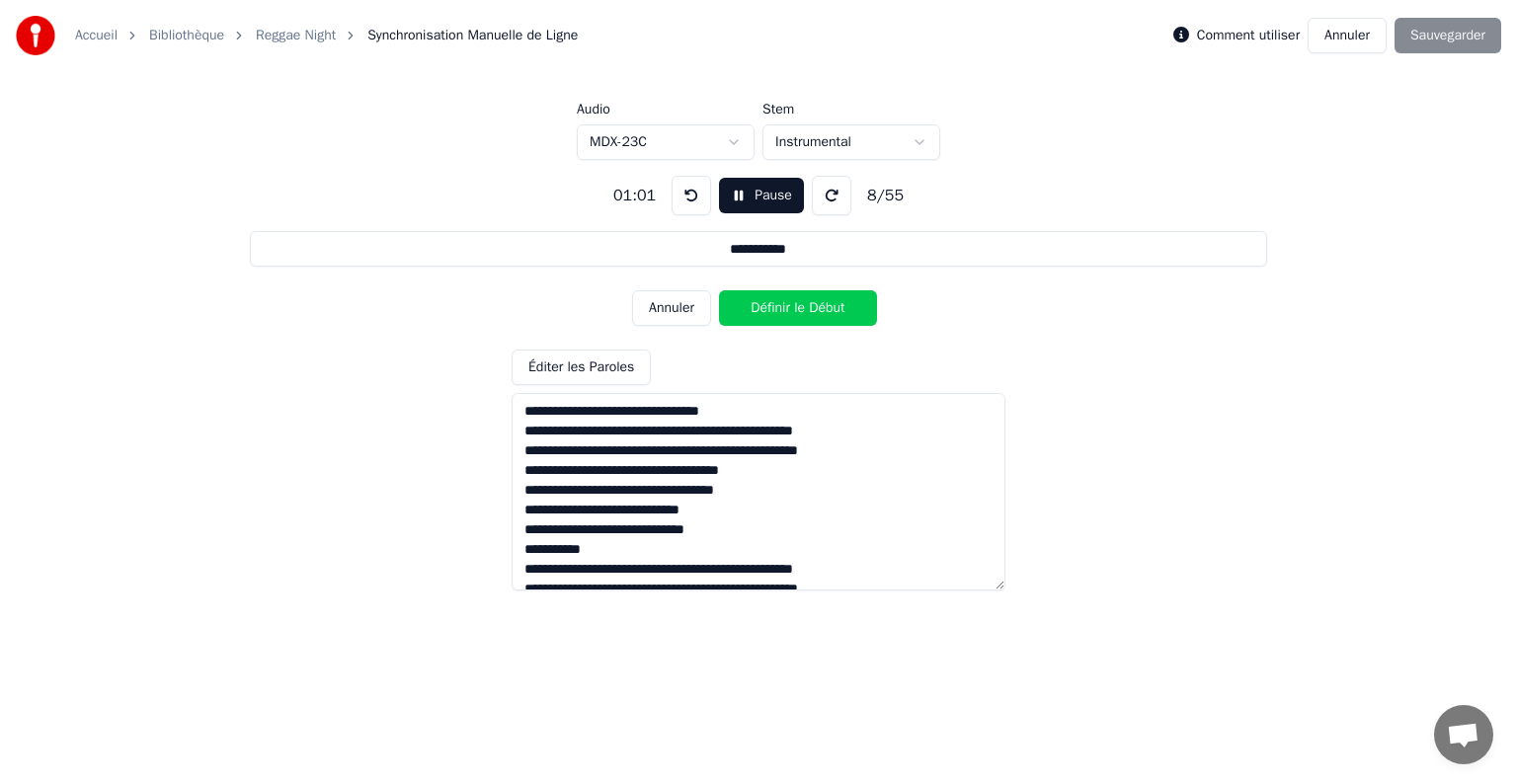 click on "Définir le Début" at bounding box center (798, 308) 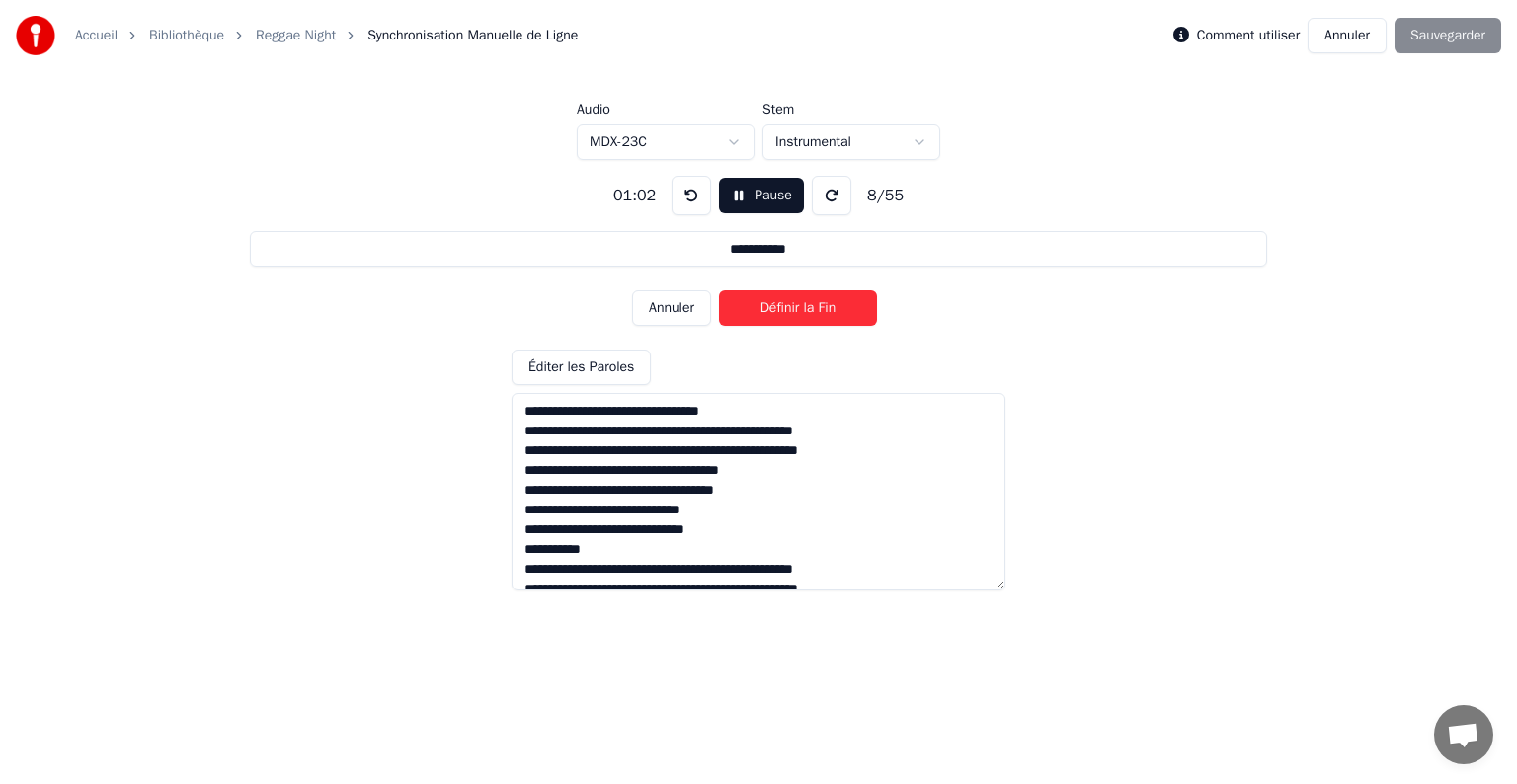 click on "Définir la Fin" at bounding box center [798, 308] 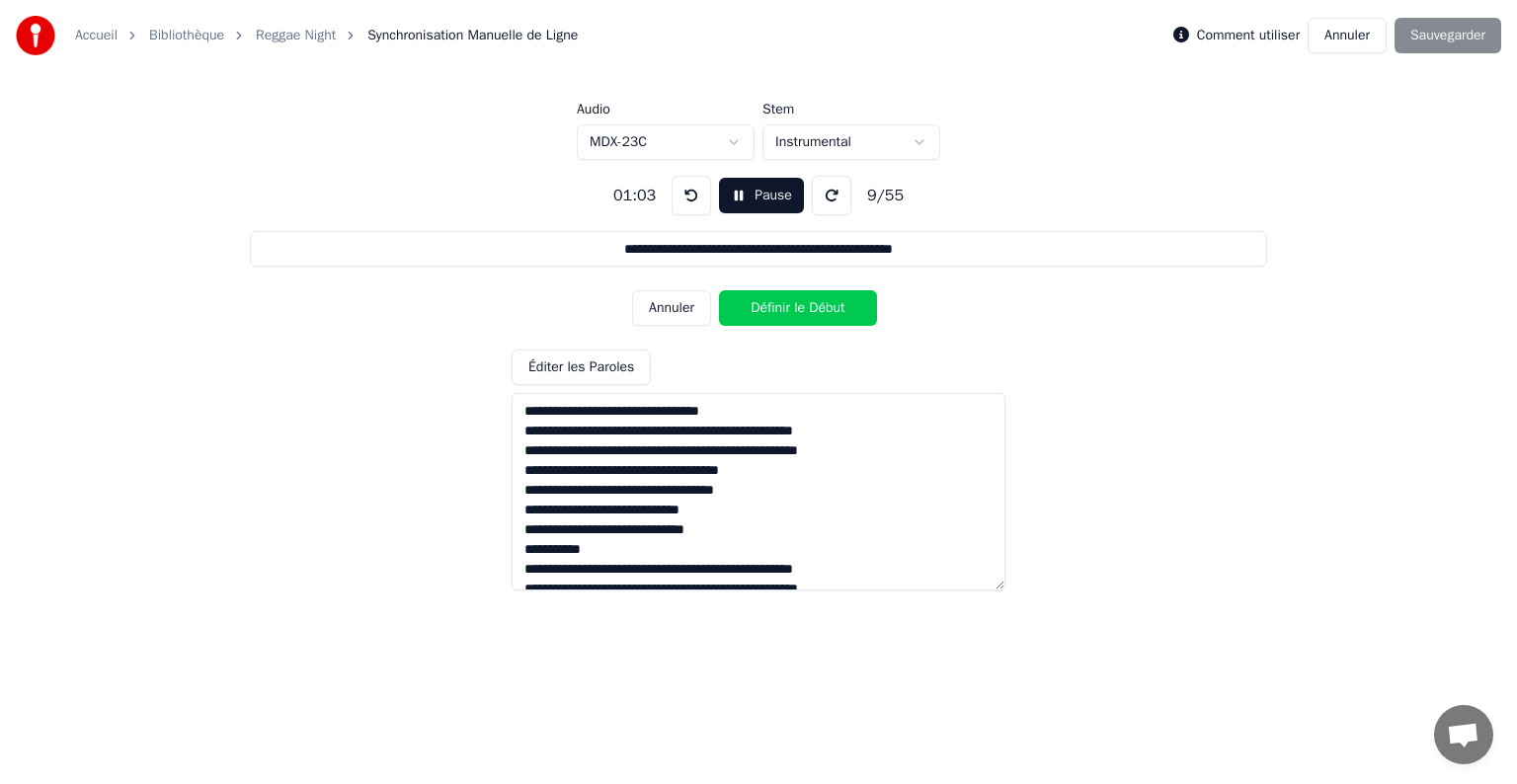 click on "Définir le Début" at bounding box center (798, 308) 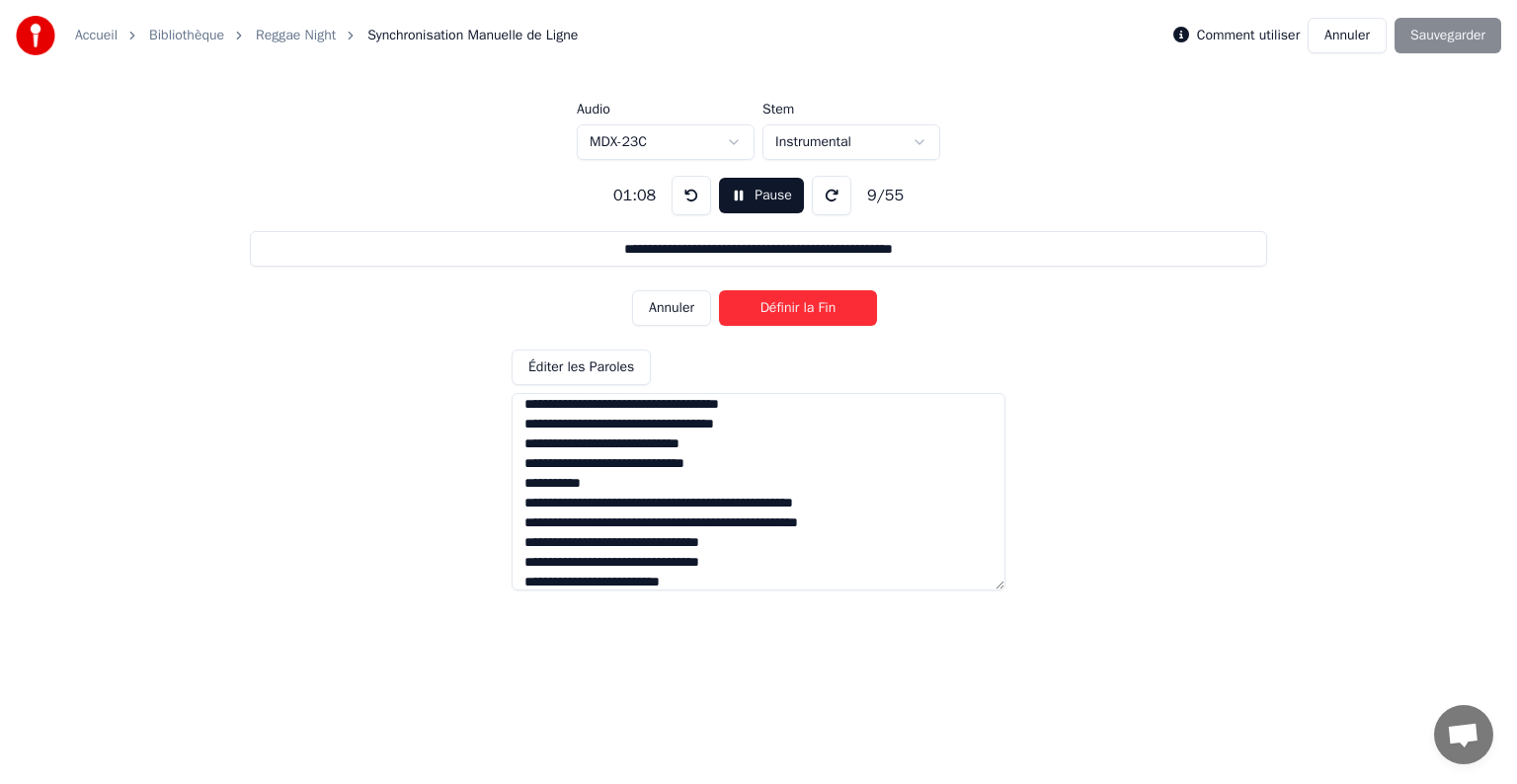 scroll, scrollTop: 79, scrollLeft: 0, axis: vertical 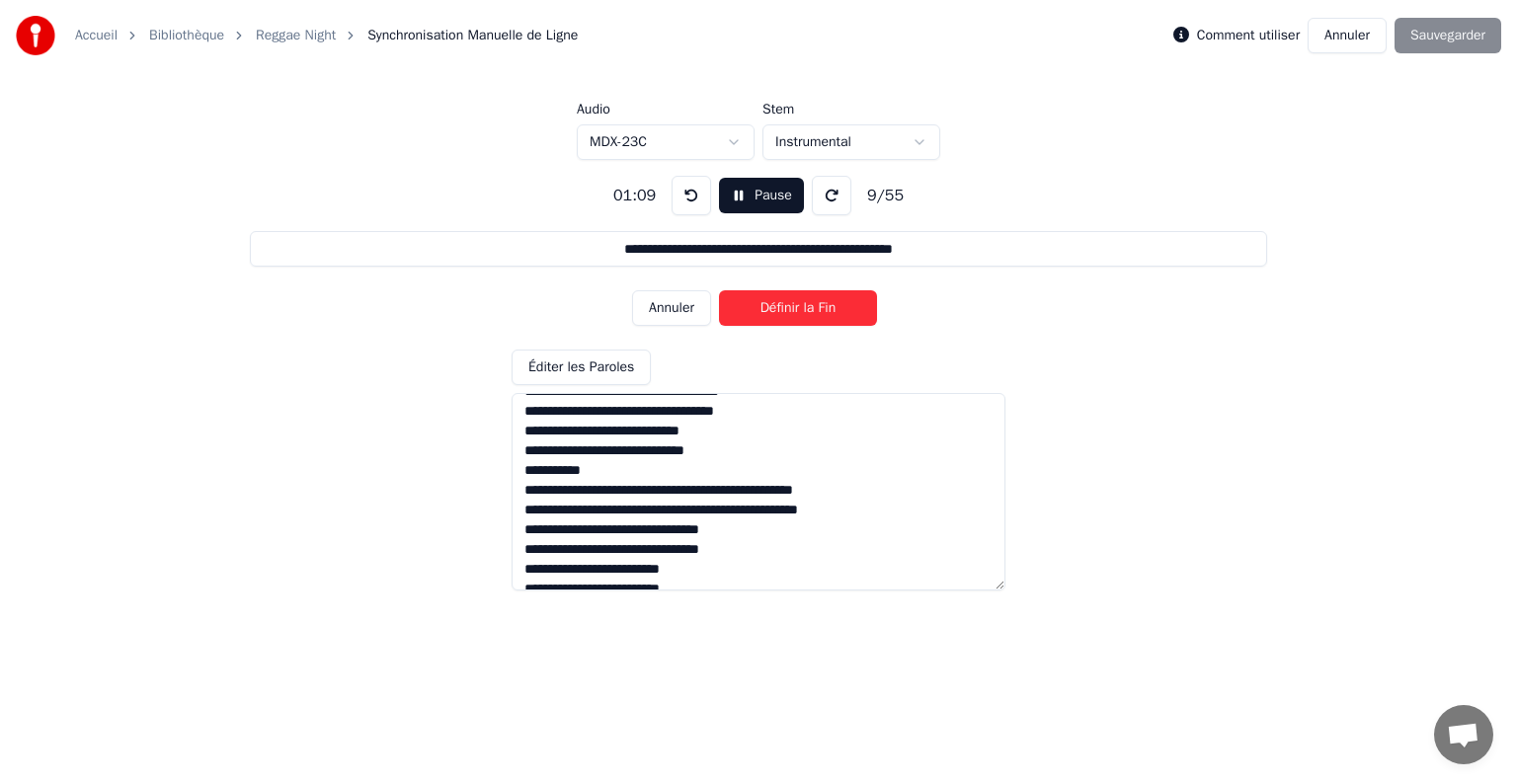 click on "Définir la Fin" at bounding box center (798, 308) 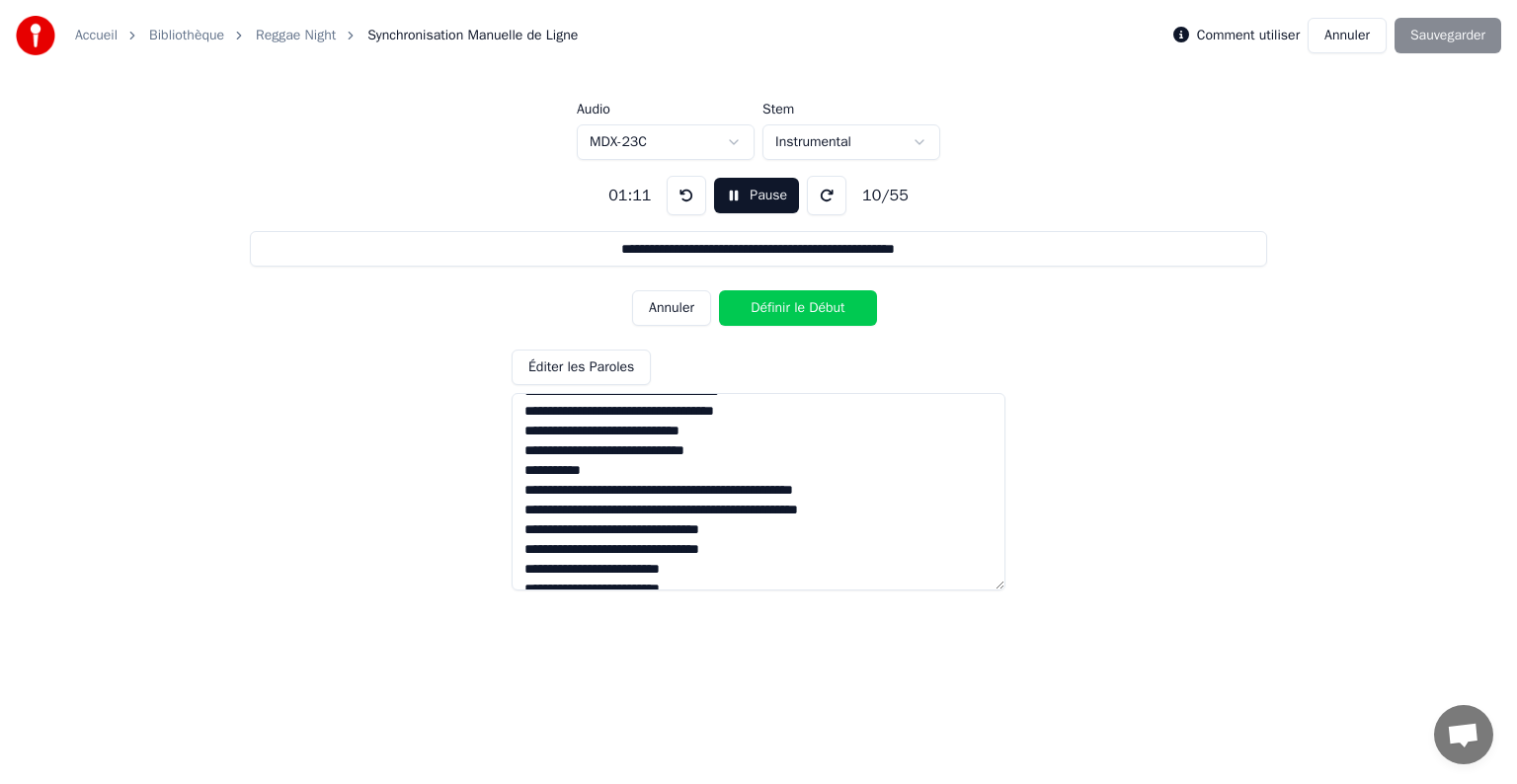 click on "Définir le Début" at bounding box center [798, 308] 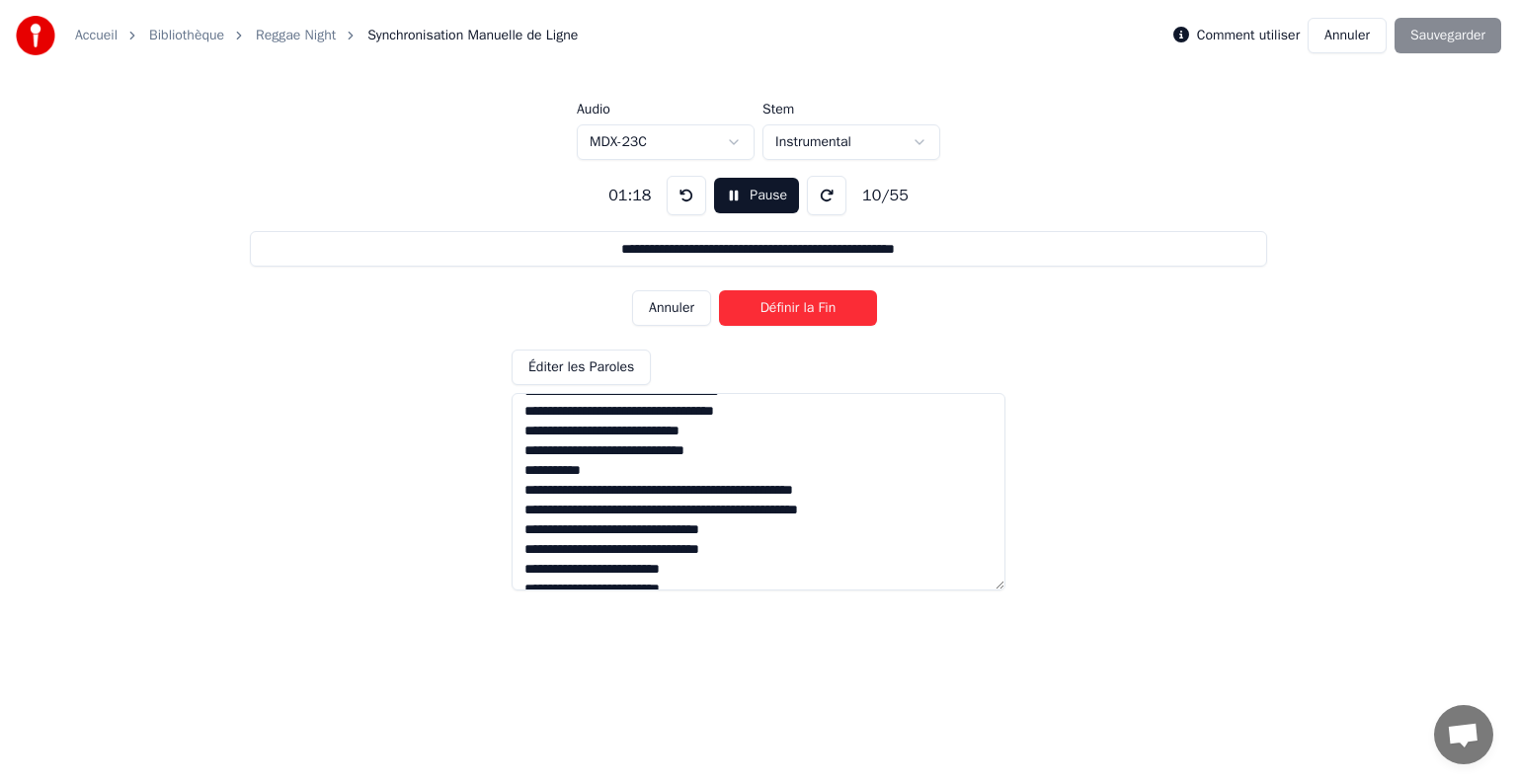 click on "Définir la Fin" at bounding box center [798, 308] 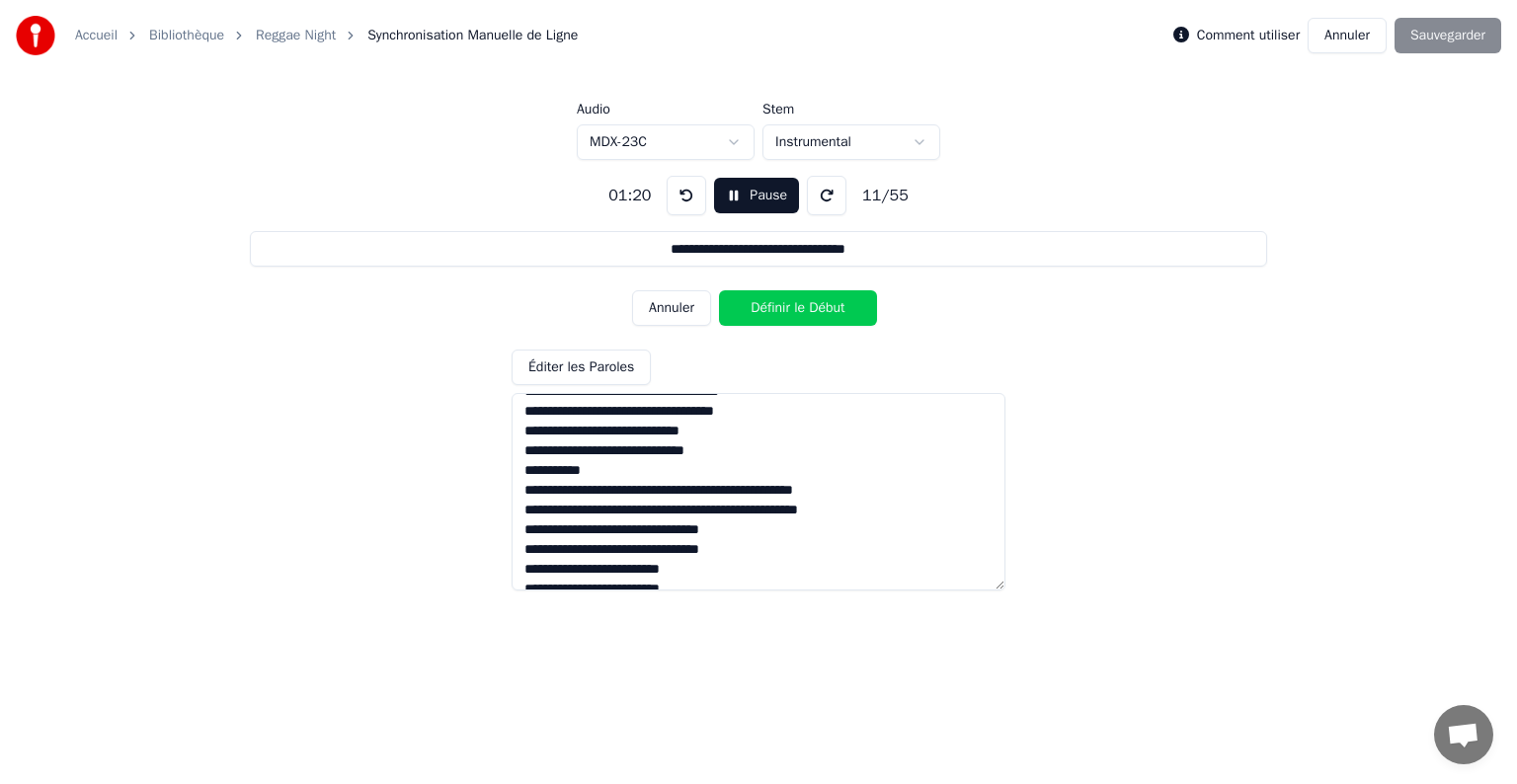click on "Définir le Début" at bounding box center (798, 308) 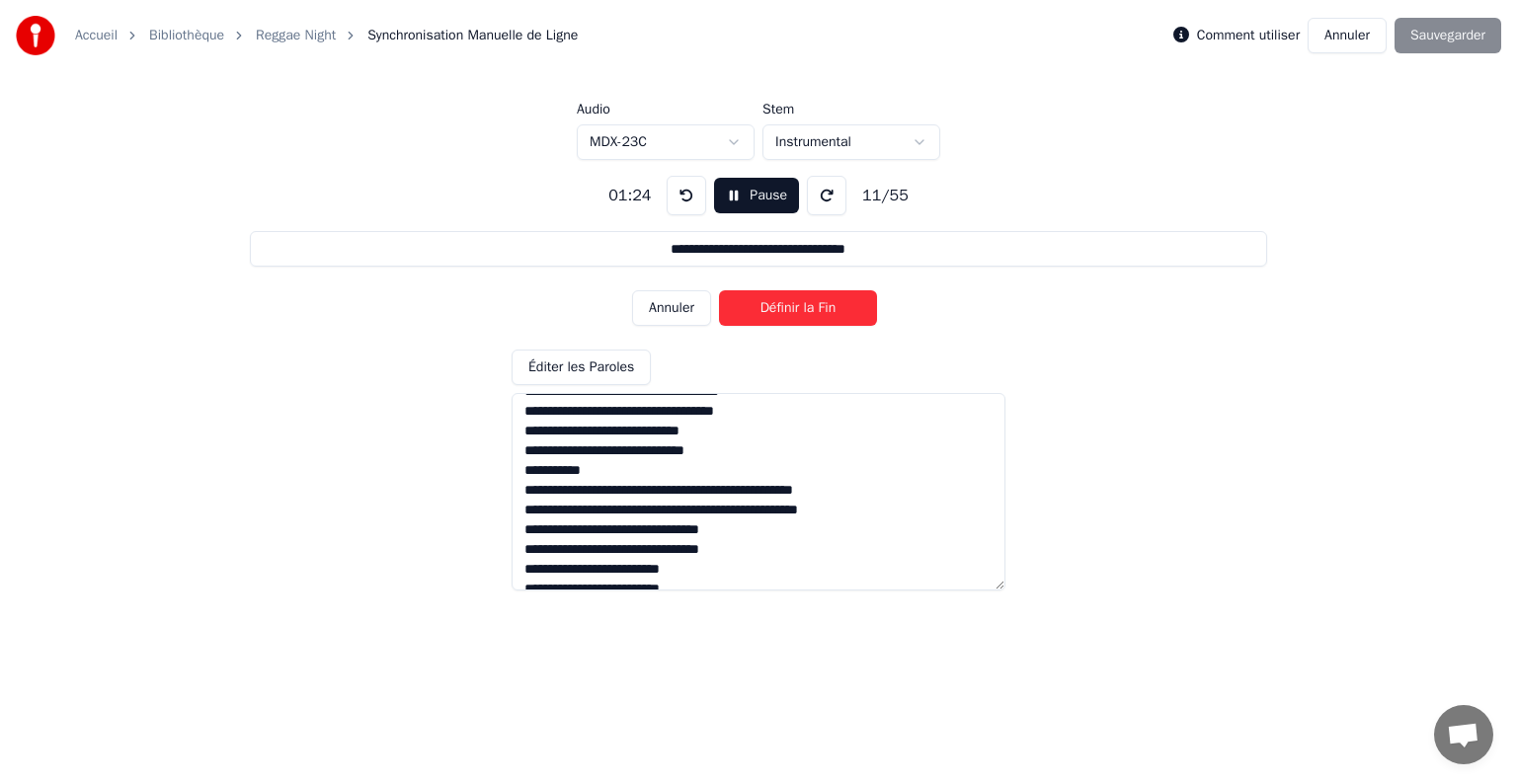 click on "Définir la Fin" at bounding box center [798, 308] 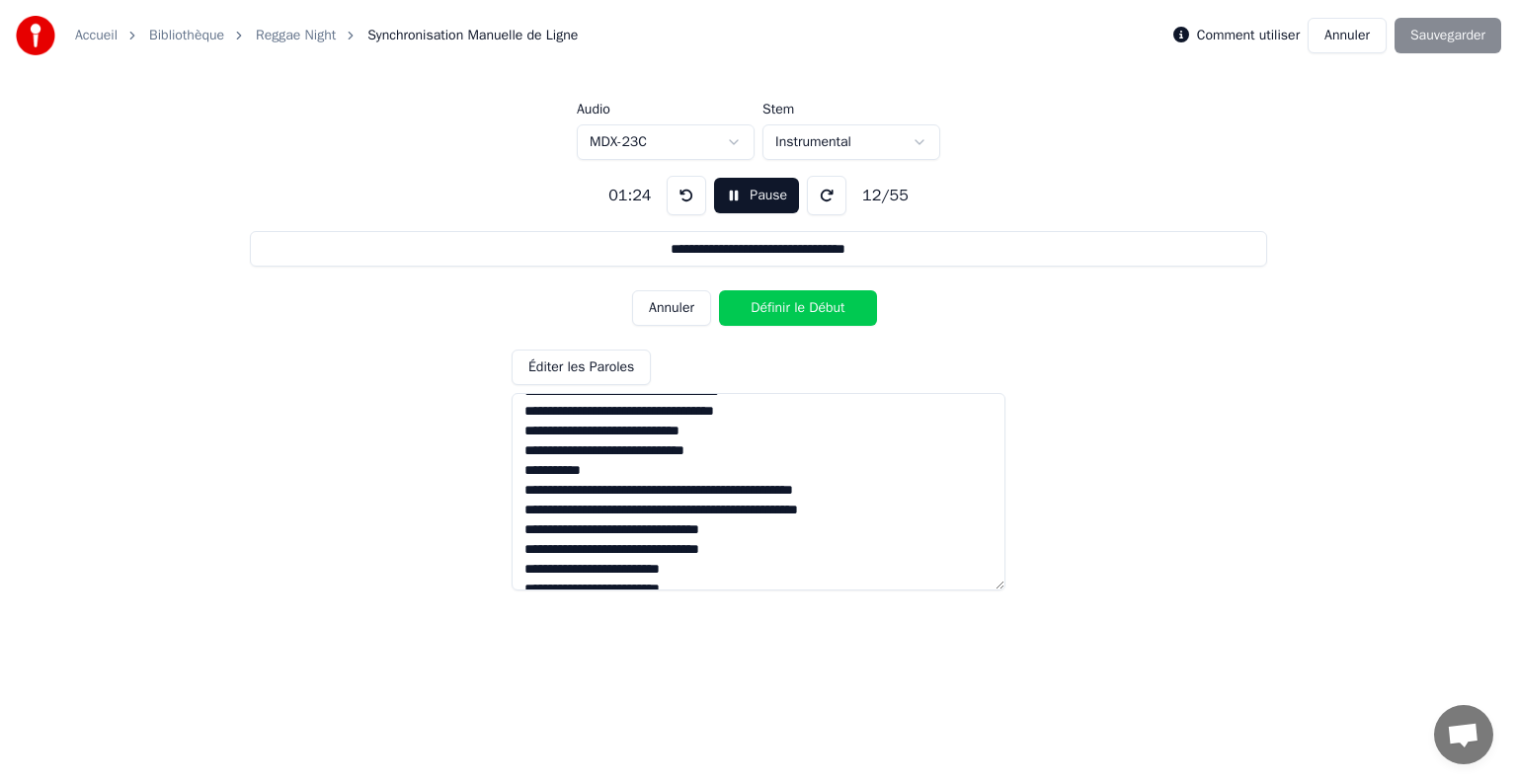 click on "Définir le Début" at bounding box center [798, 308] 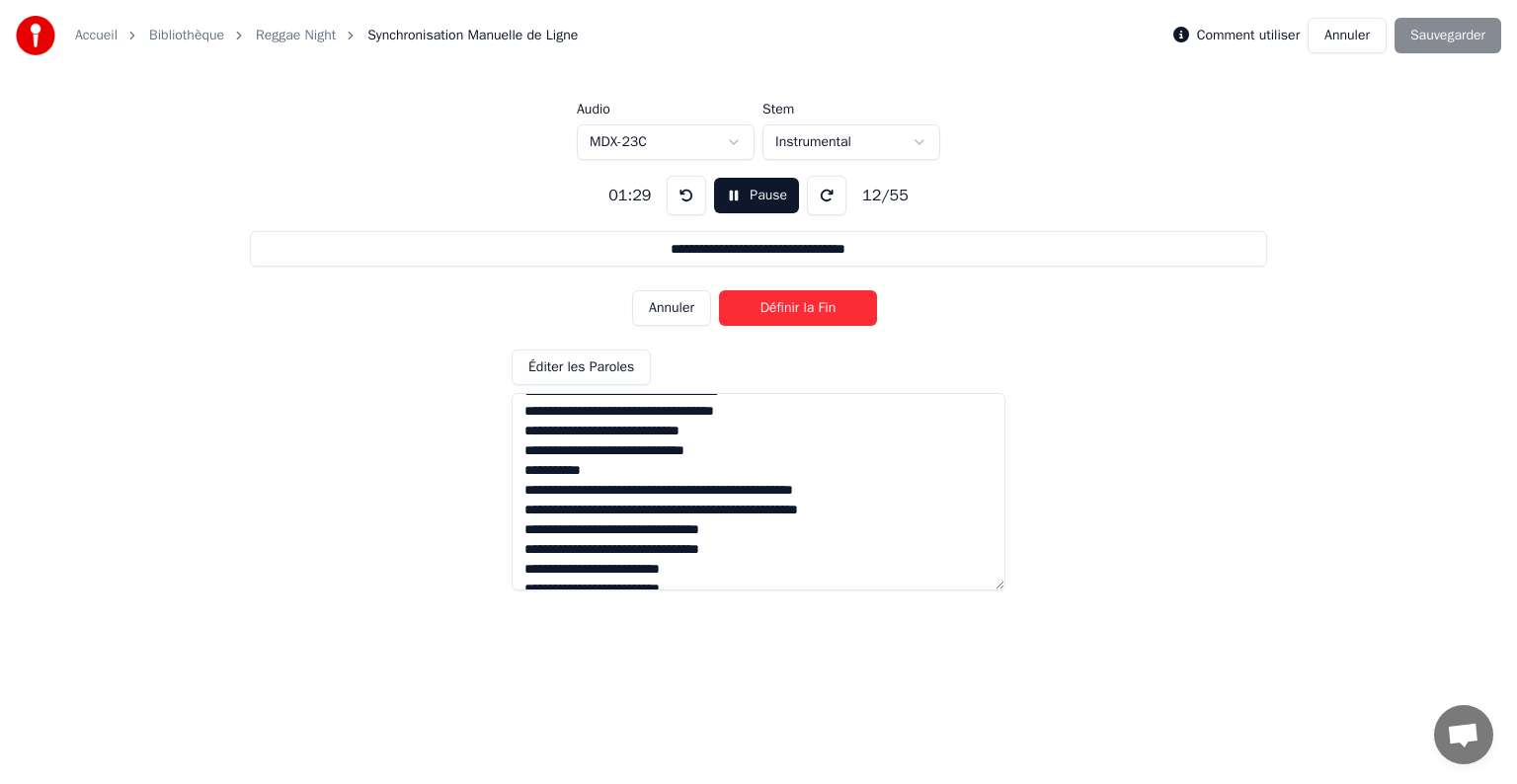 click on "Définir la Fin" at bounding box center (798, 308) 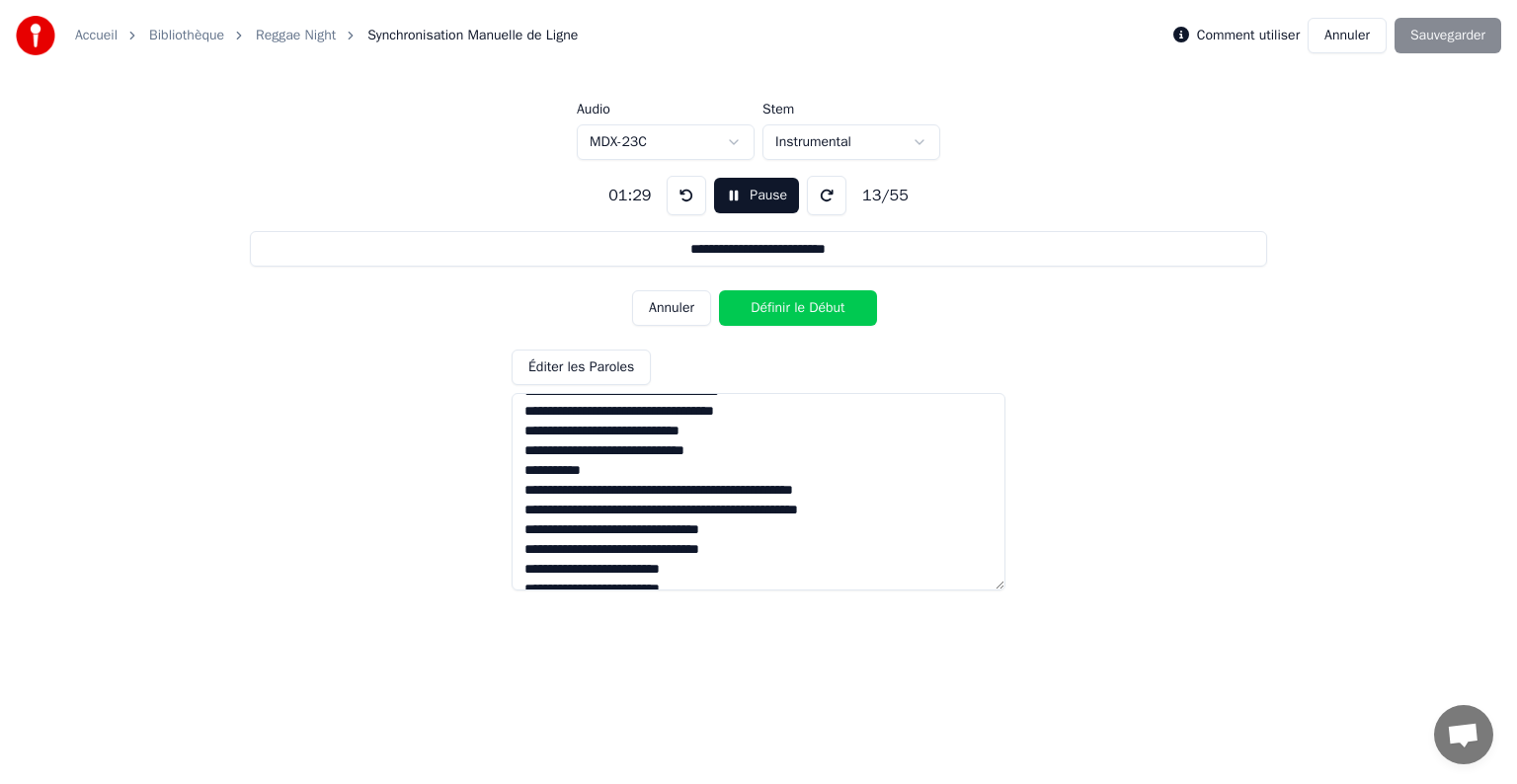 click on "Définir le Début" at bounding box center (798, 308) 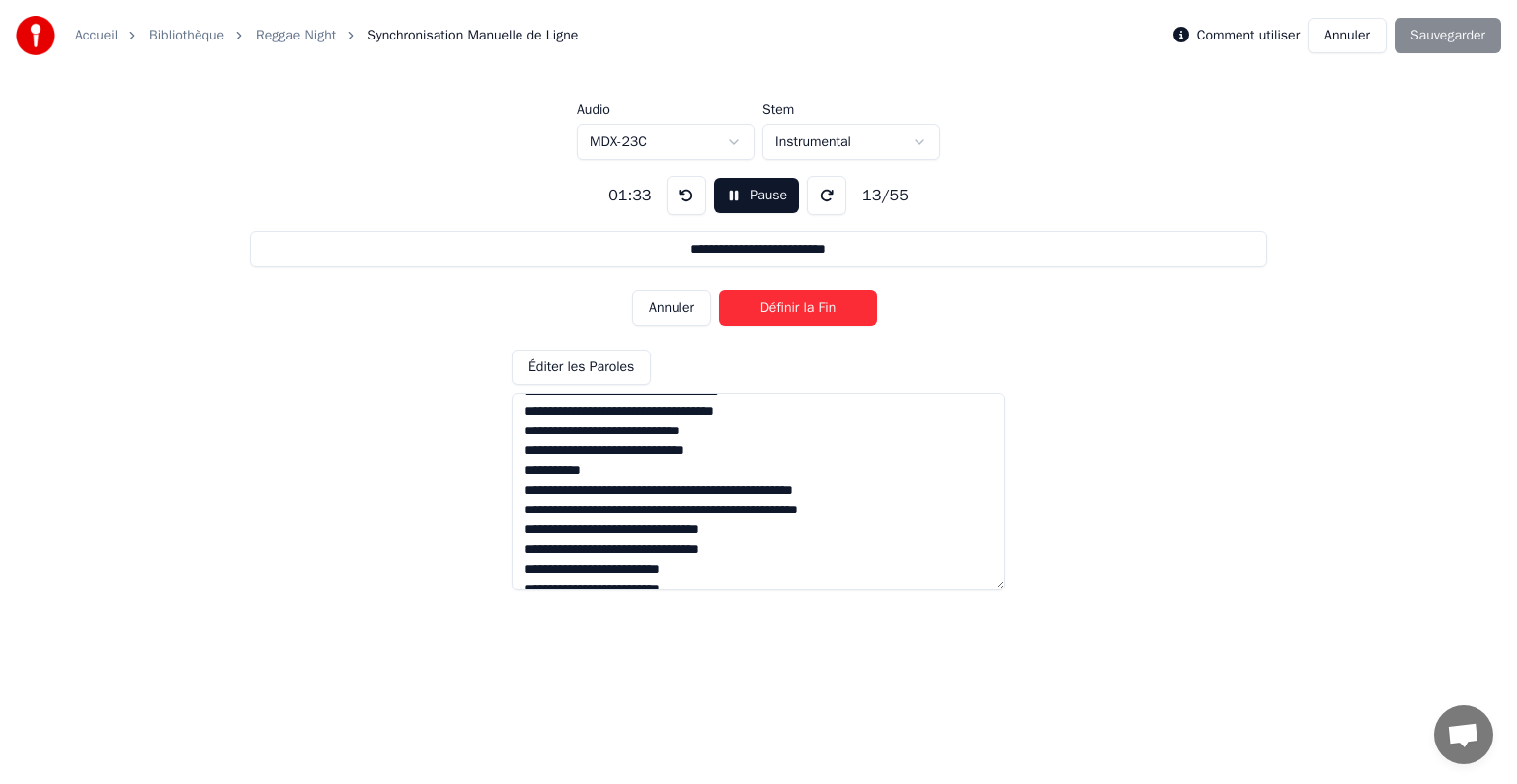 click on "Définir la Fin" at bounding box center (798, 308) 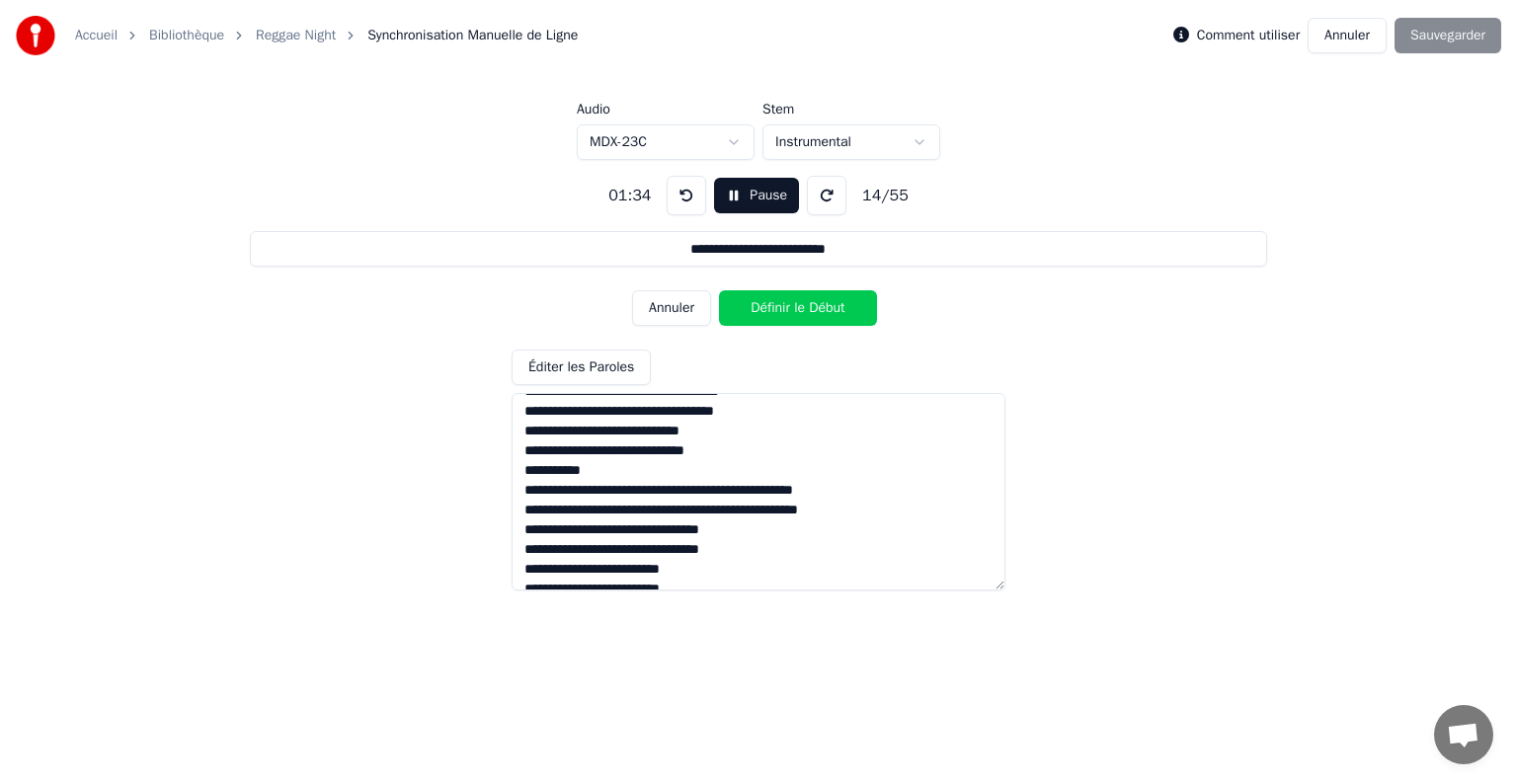 click on "Définir le Début" at bounding box center [798, 308] 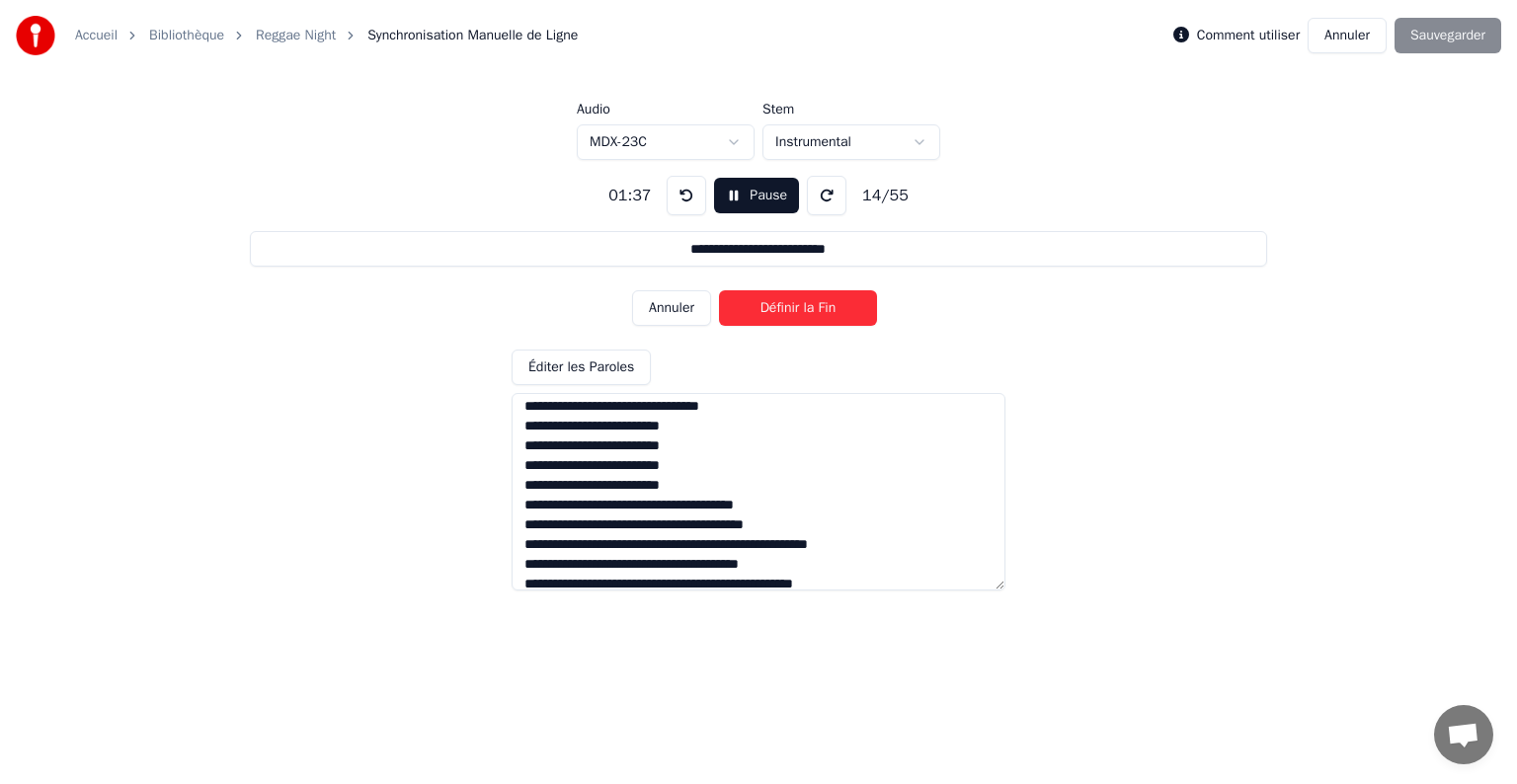 scroll, scrollTop: 276, scrollLeft: 0, axis: vertical 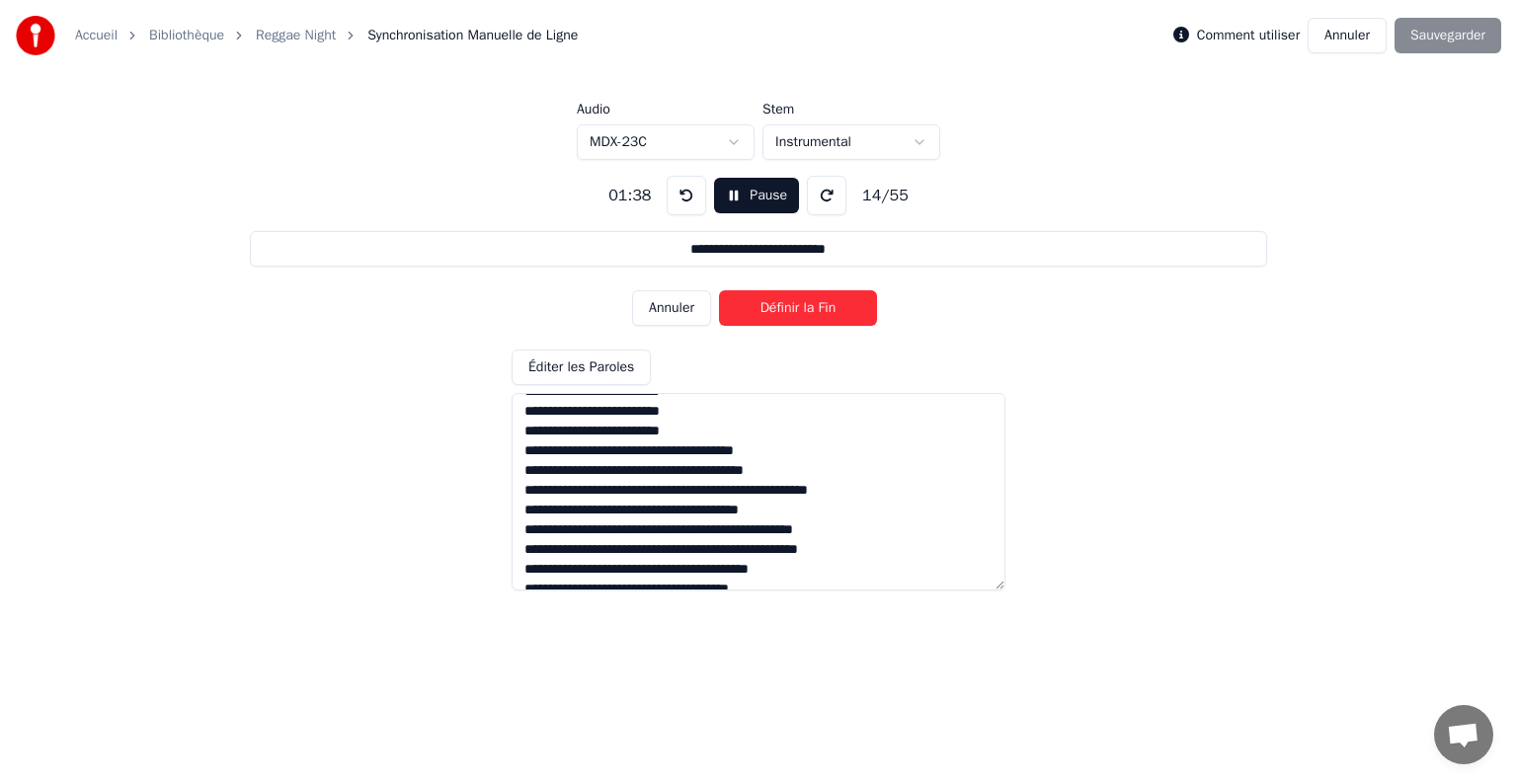 click on "Définir la Fin" at bounding box center [798, 308] 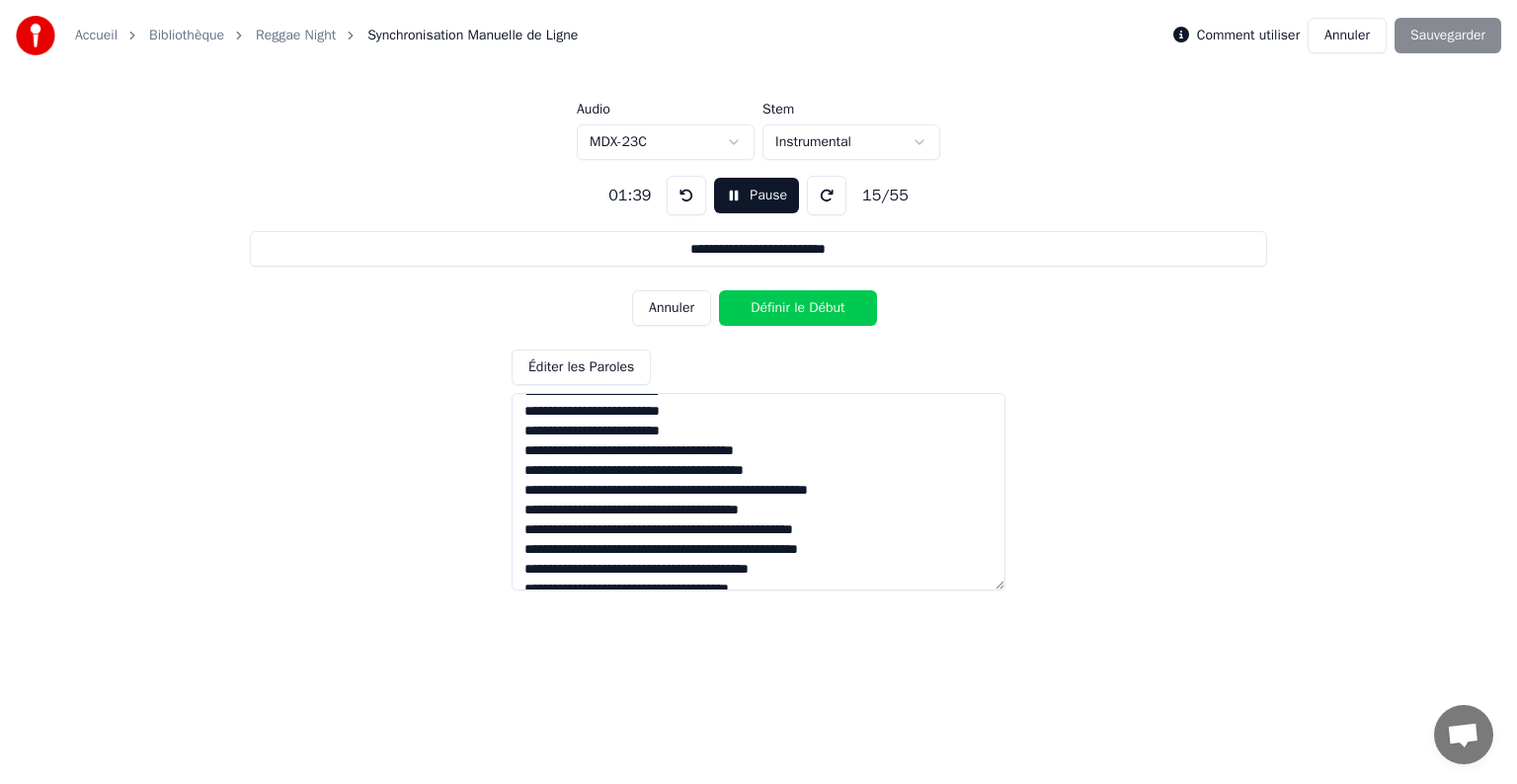 click on "Définir le Début" at bounding box center (798, 308) 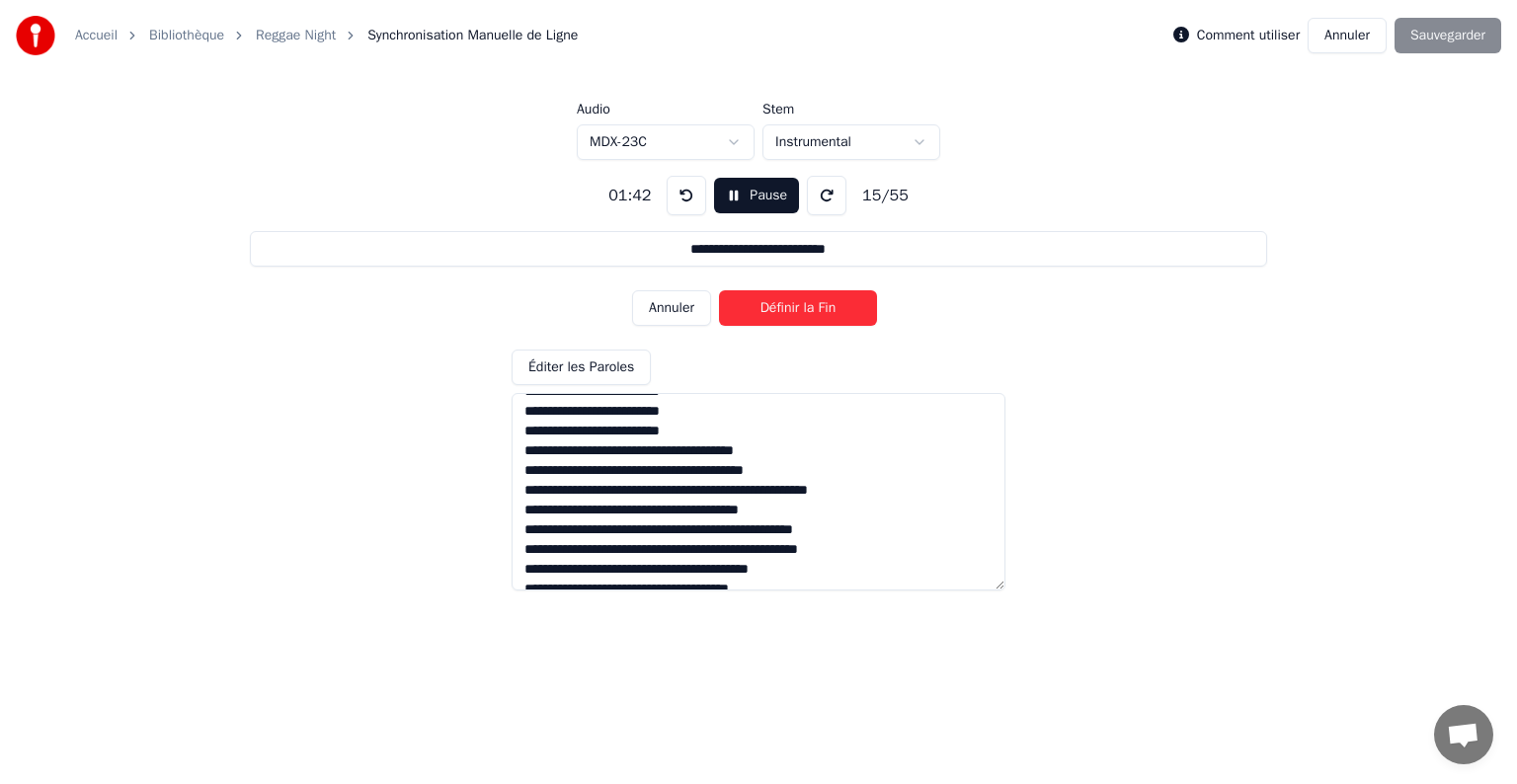 click on "Définir la Fin" at bounding box center [798, 308] 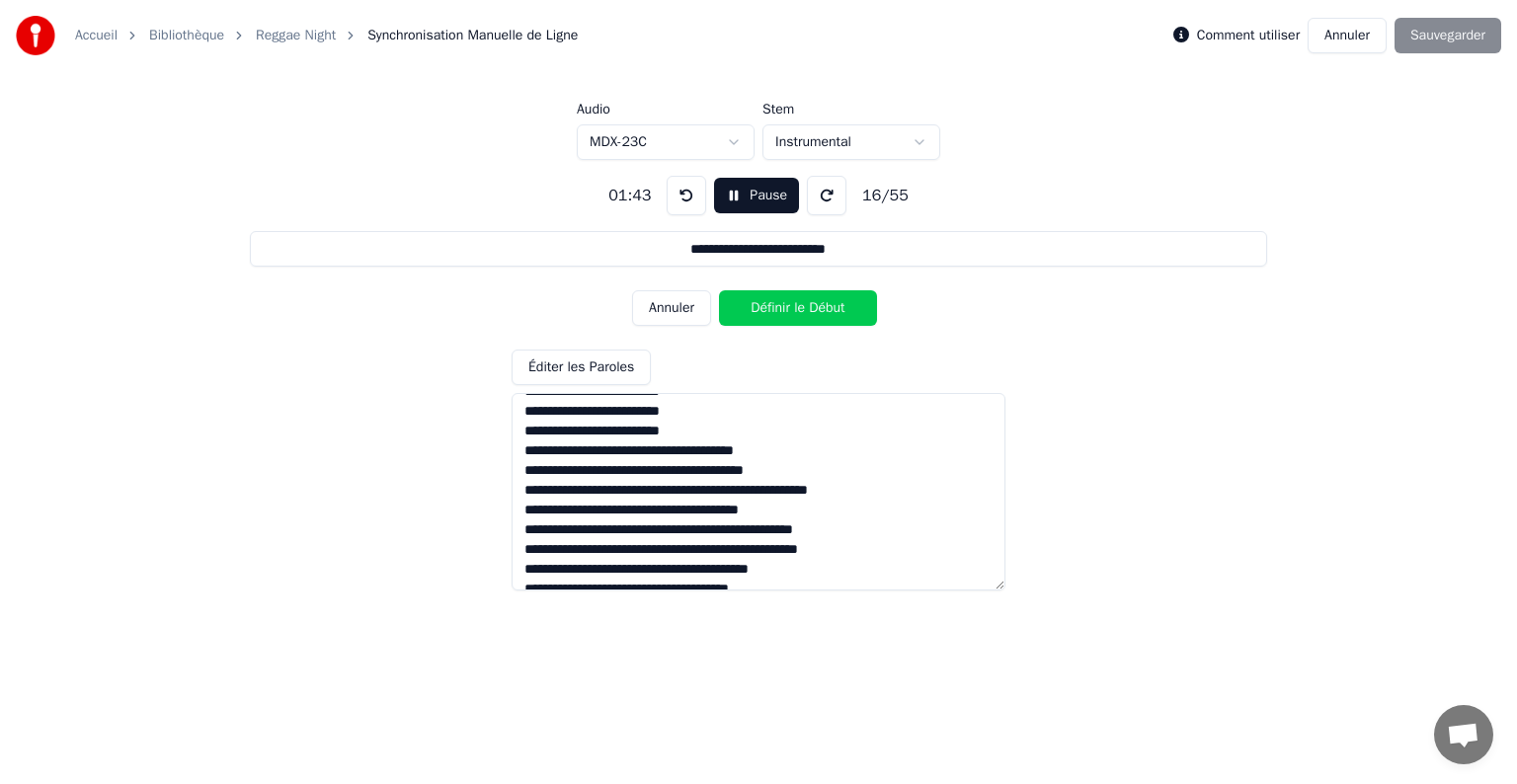 click on "Définir le Début" at bounding box center [798, 308] 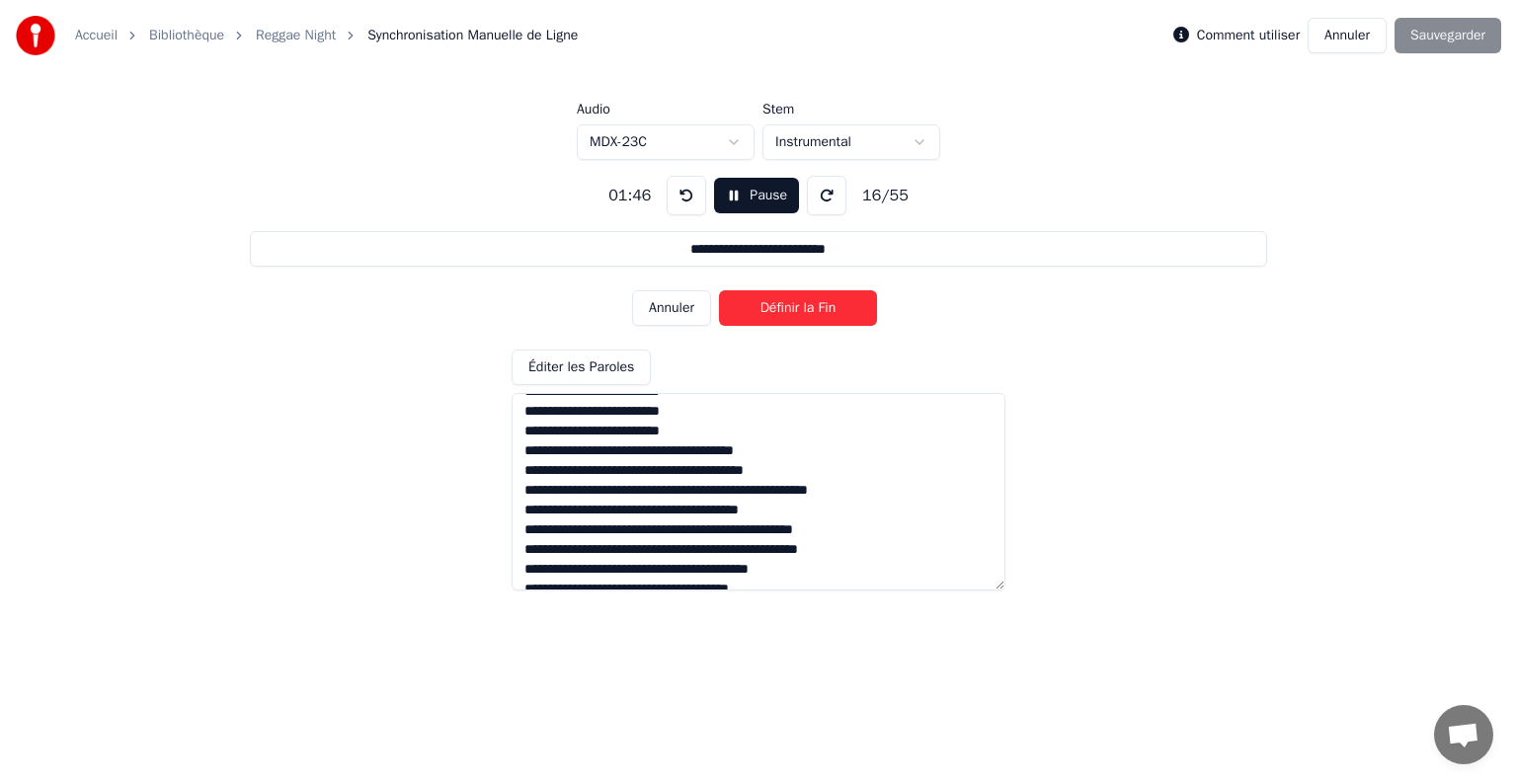 click on "Définir la Fin" at bounding box center [798, 308] 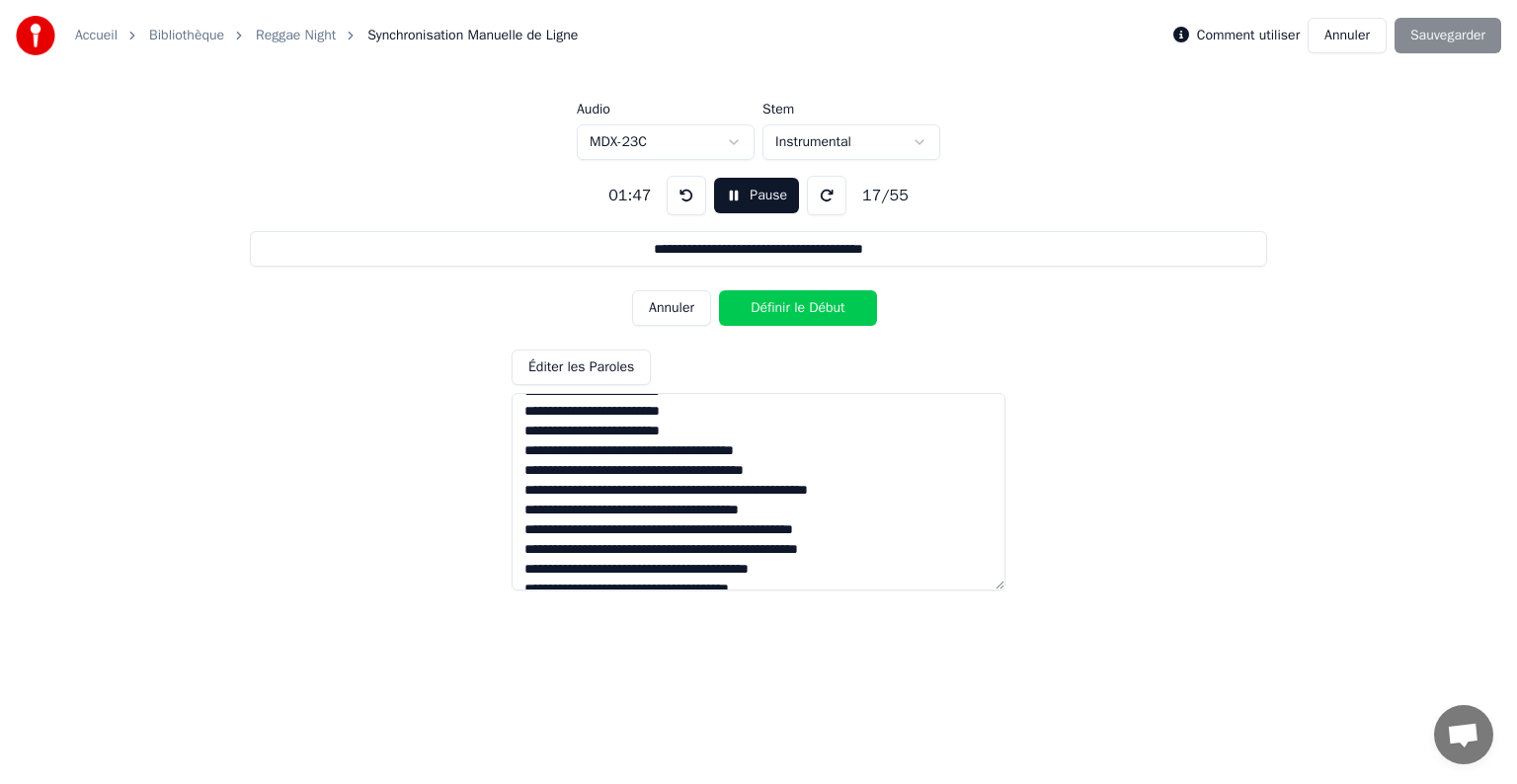 click on "Définir le Début" at bounding box center (798, 308) 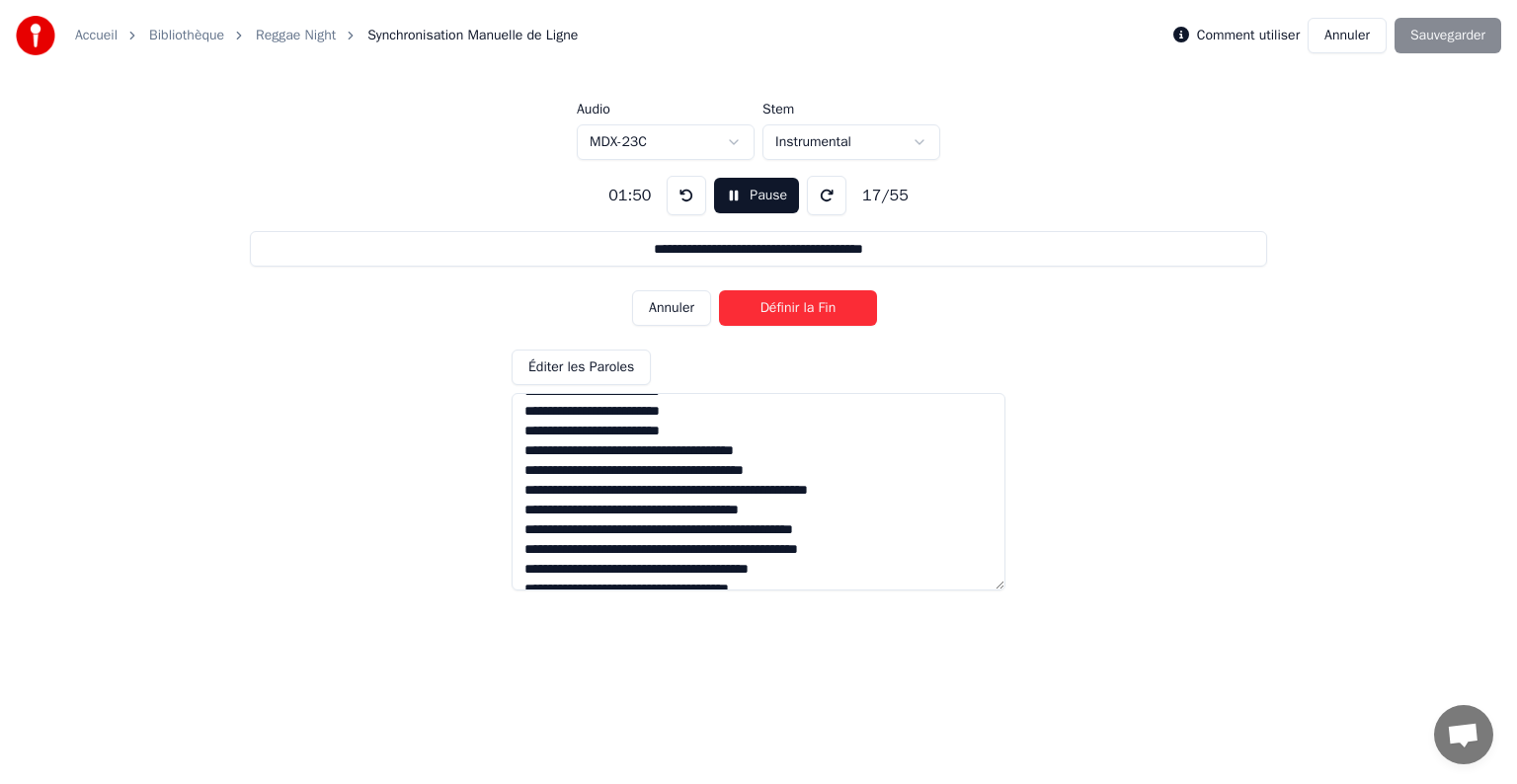 click on "Définir la Fin" at bounding box center (798, 308) 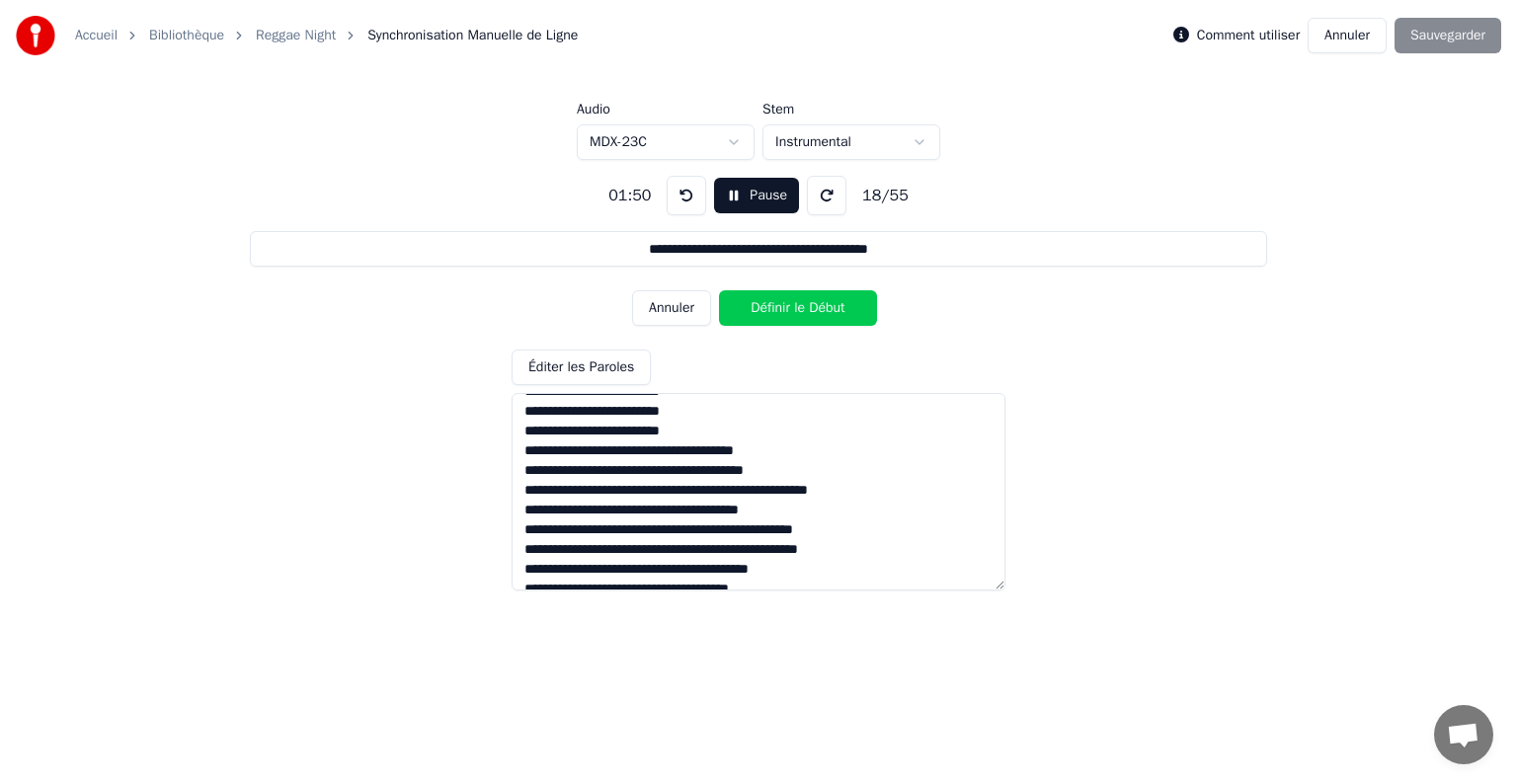 click on "Définir le Début" at bounding box center [798, 308] 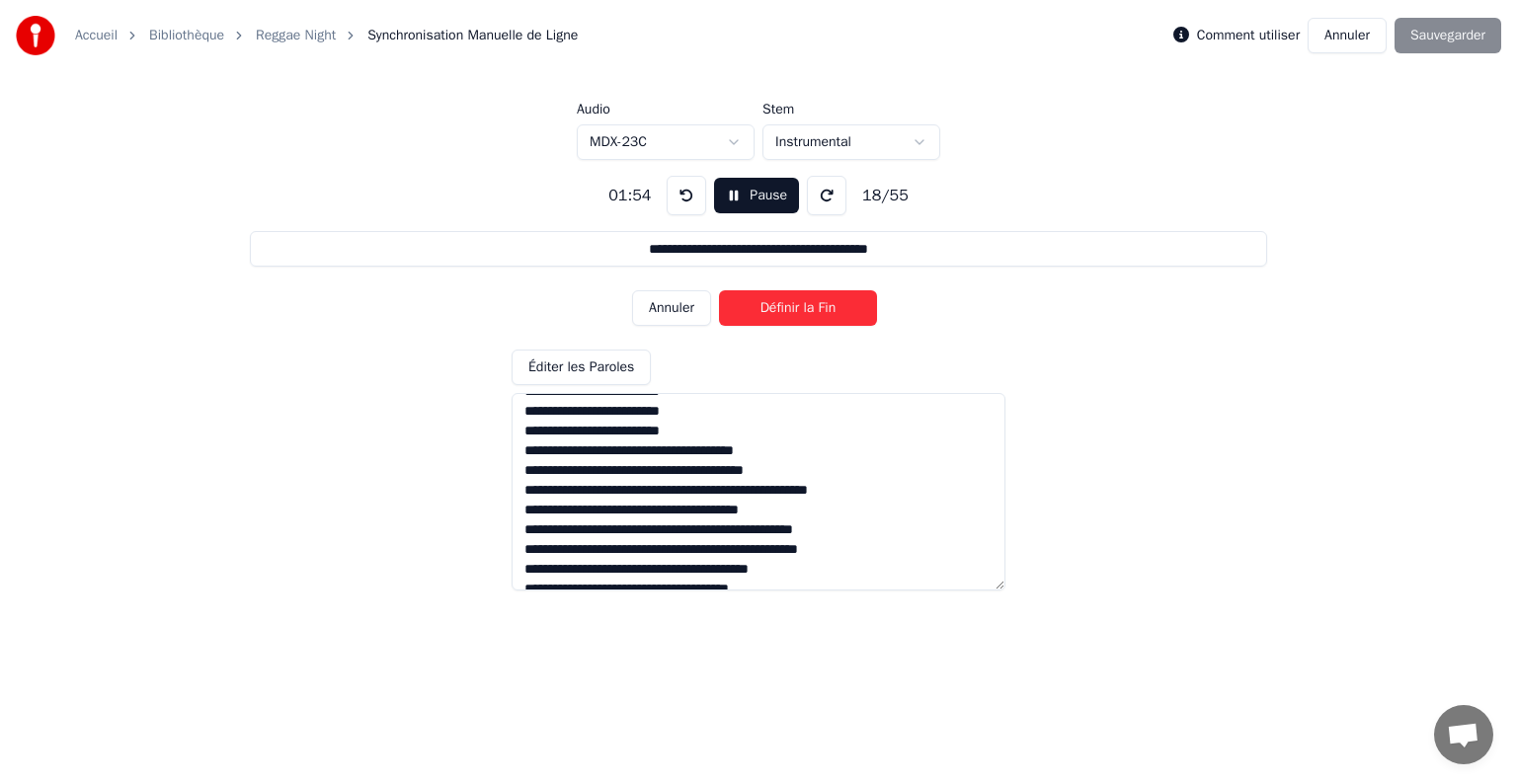 click on "Définir la Fin" at bounding box center (798, 308) 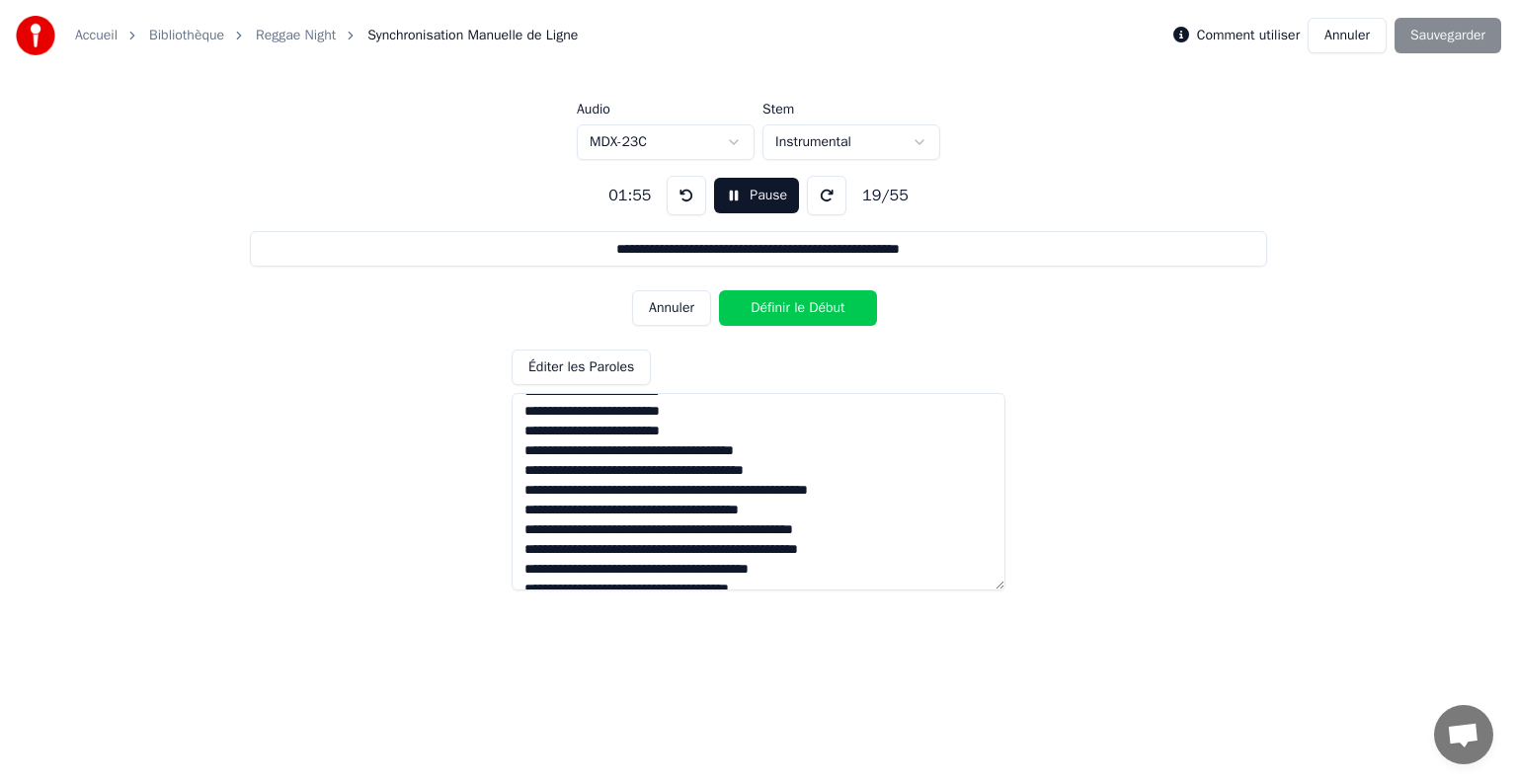 click on "Définir le Début" at bounding box center (798, 308) 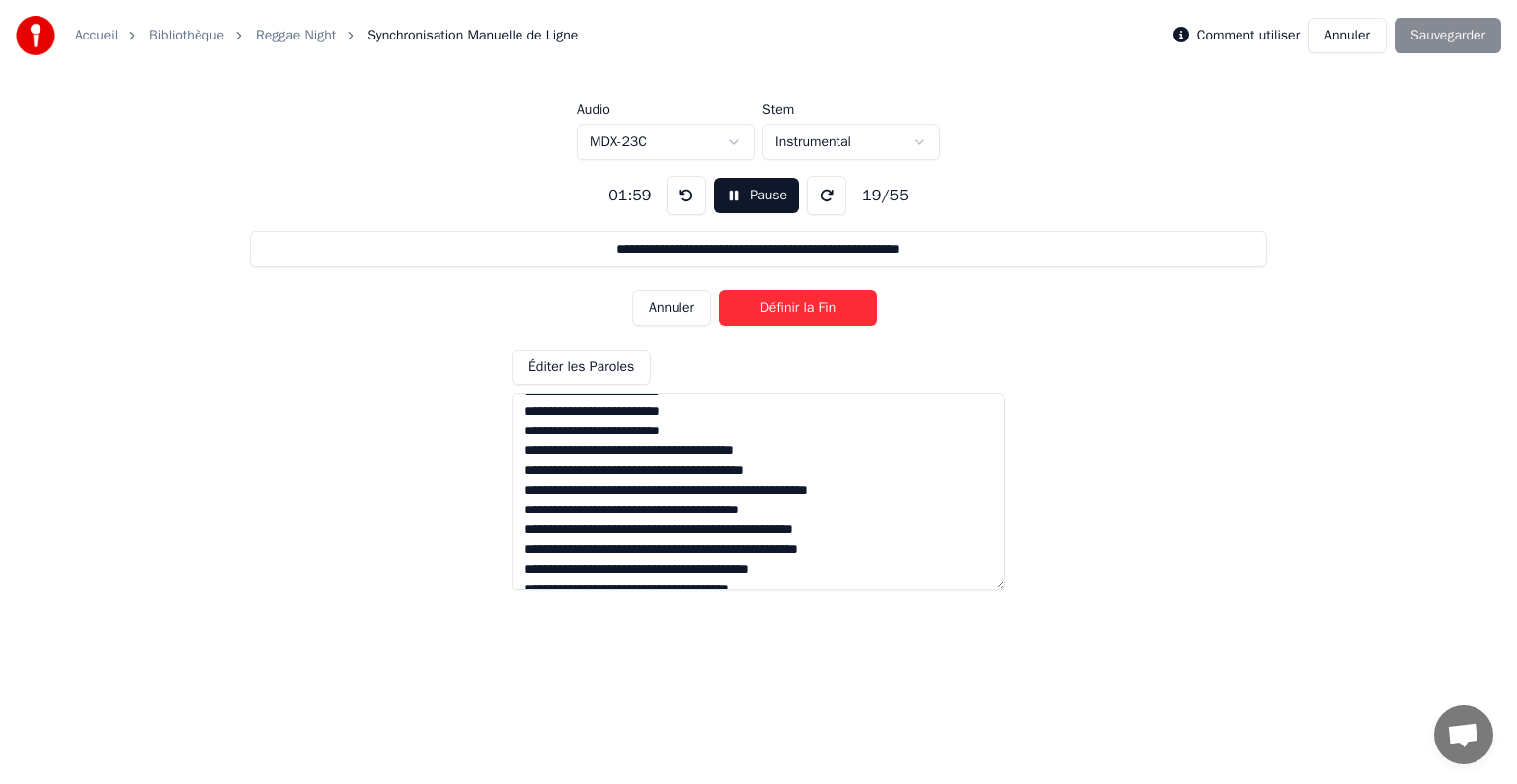 click on "Définir la Fin" at bounding box center [798, 308] 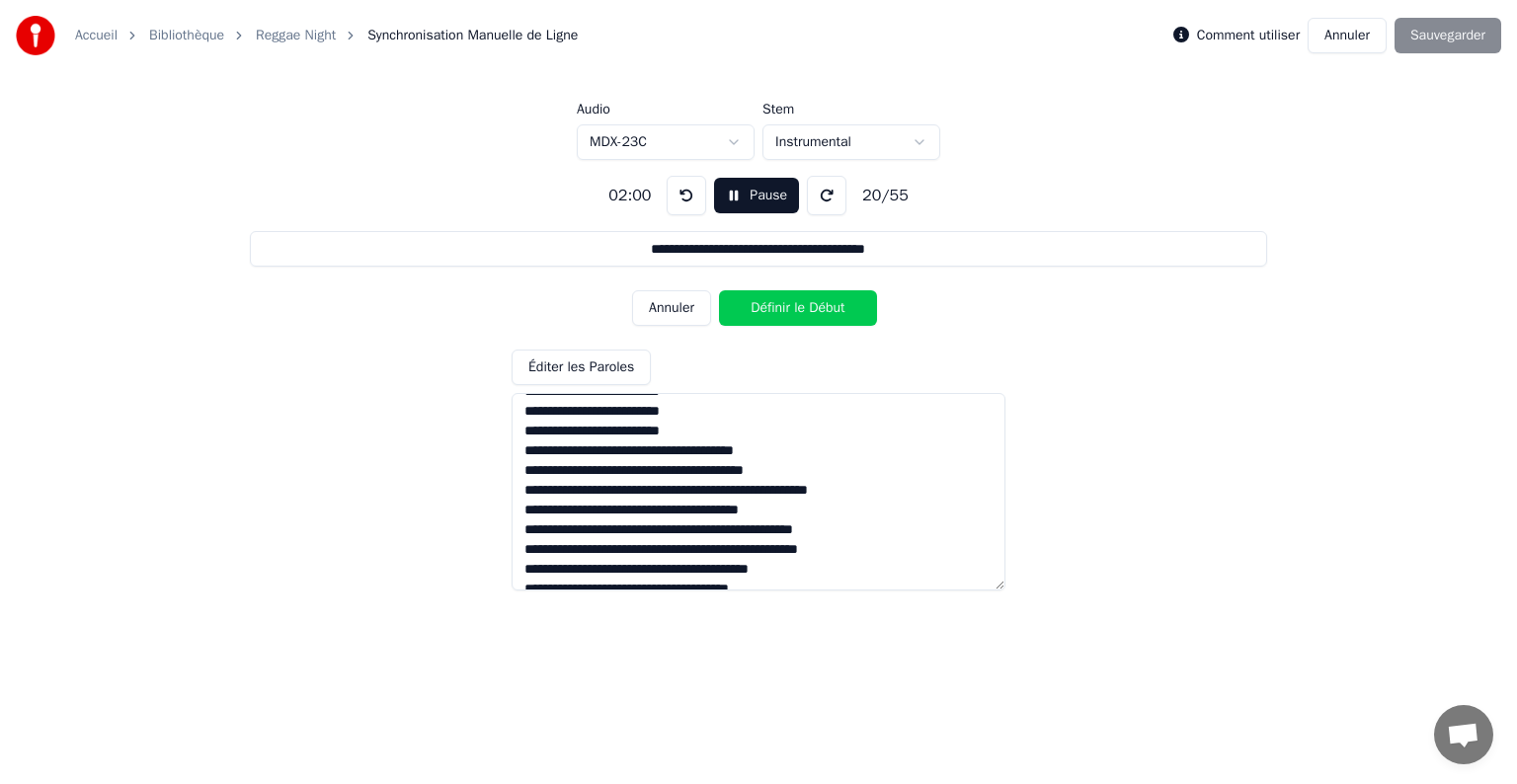 click on "Définir le Début" at bounding box center (798, 308) 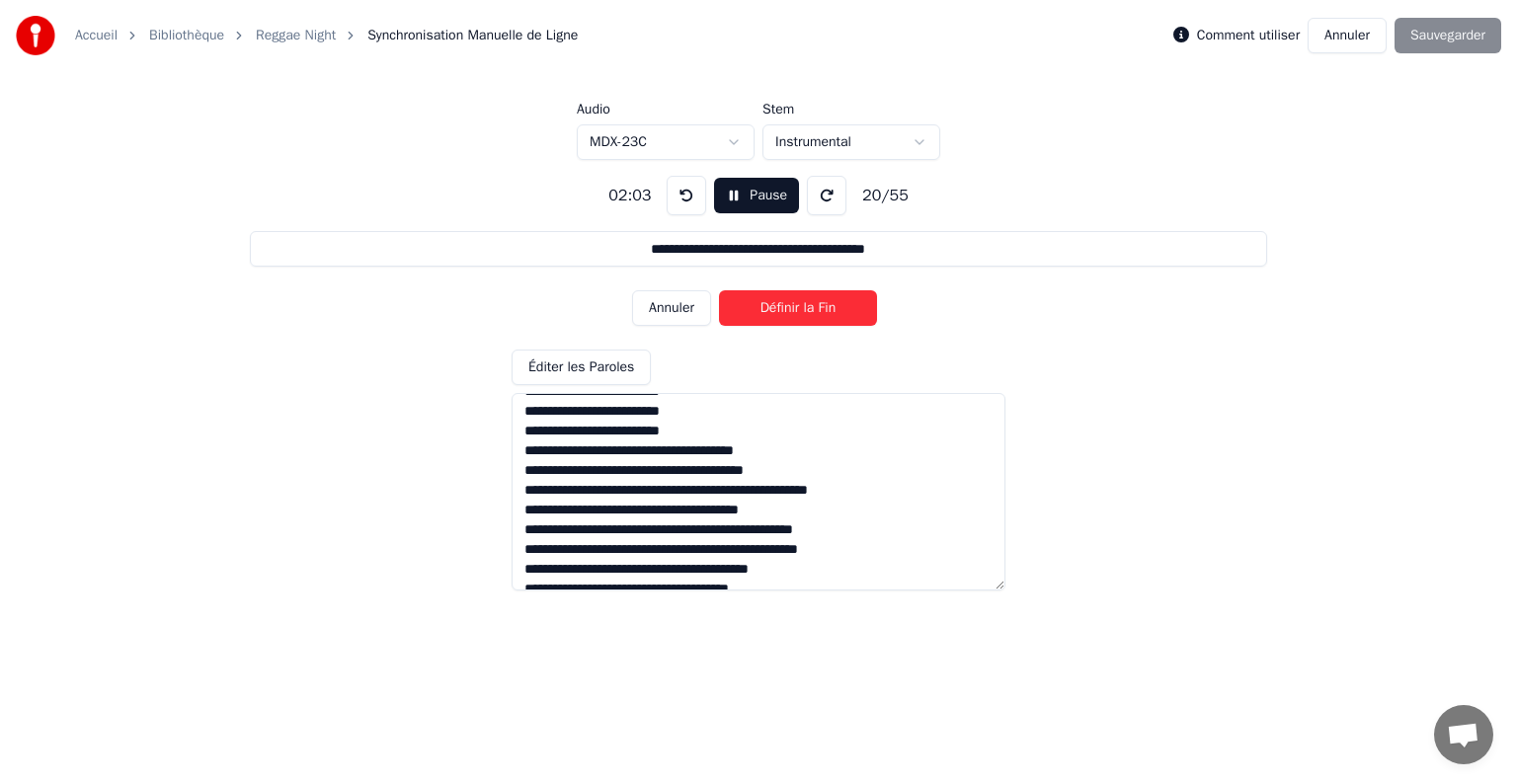 click on "Définir la Fin" at bounding box center [798, 308] 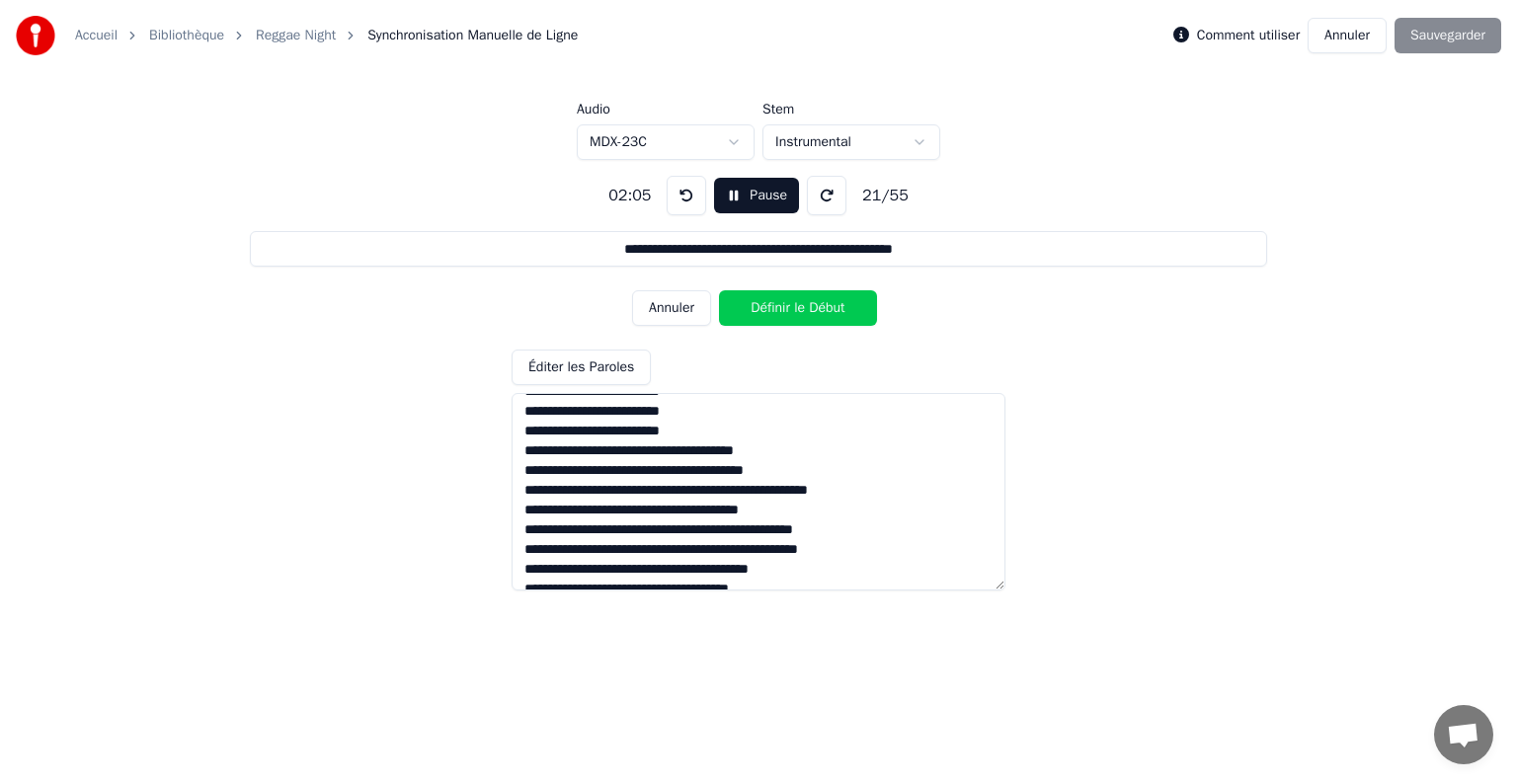 click on "Définir le Début" at bounding box center (798, 308) 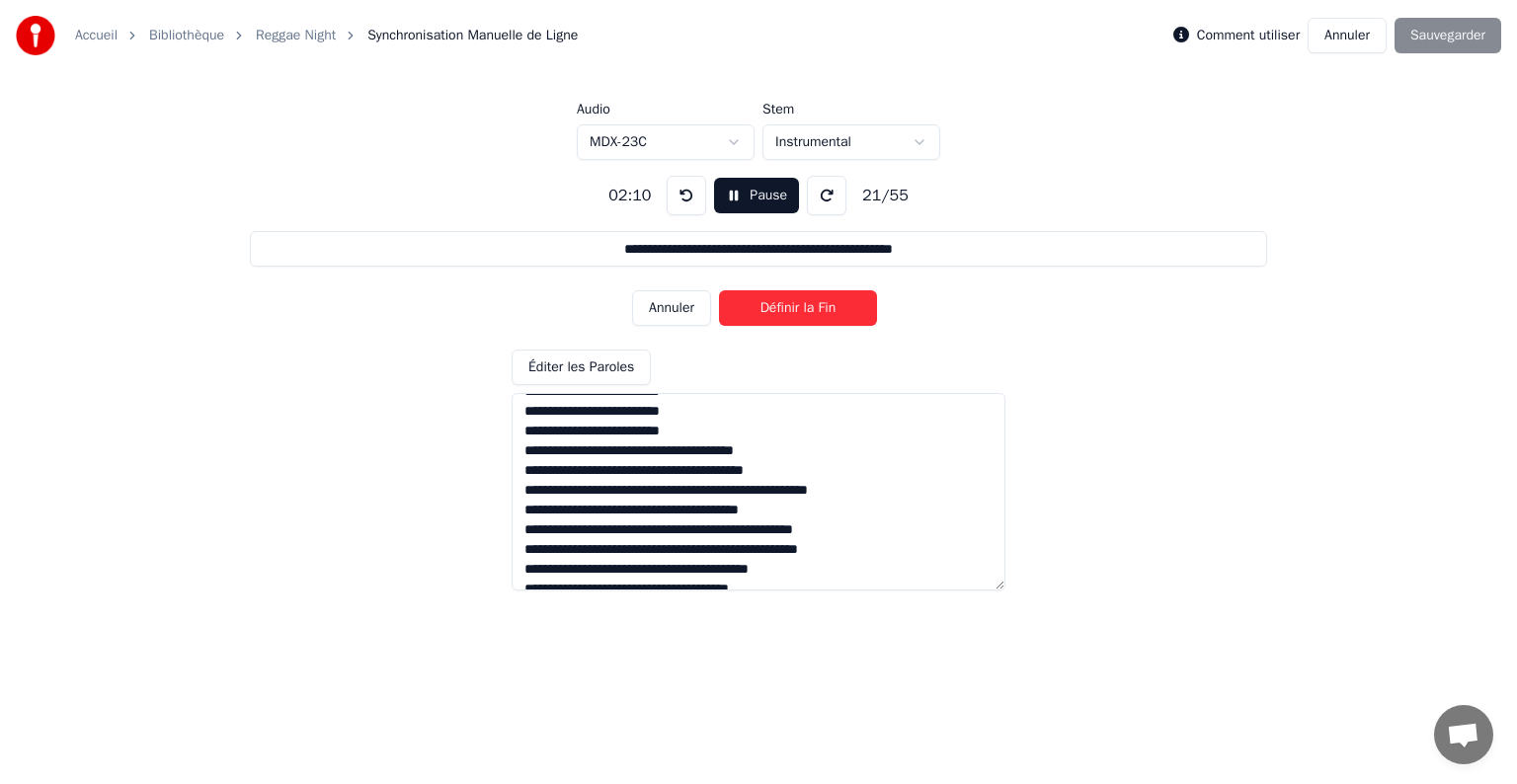click on "Définir la Fin" at bounding box center (798, 308) 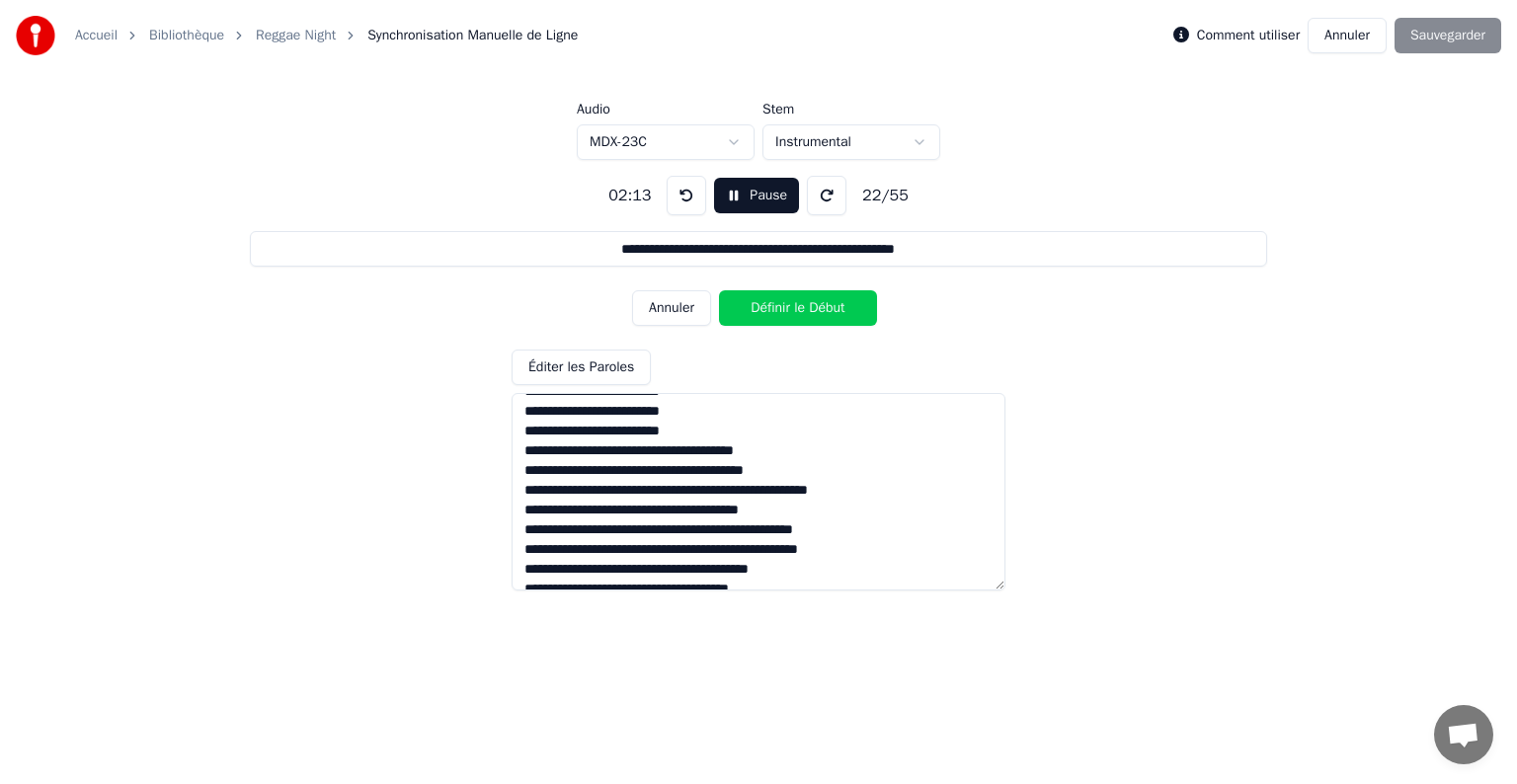 click on "Définir le Début" at bounding box center (798, 308) 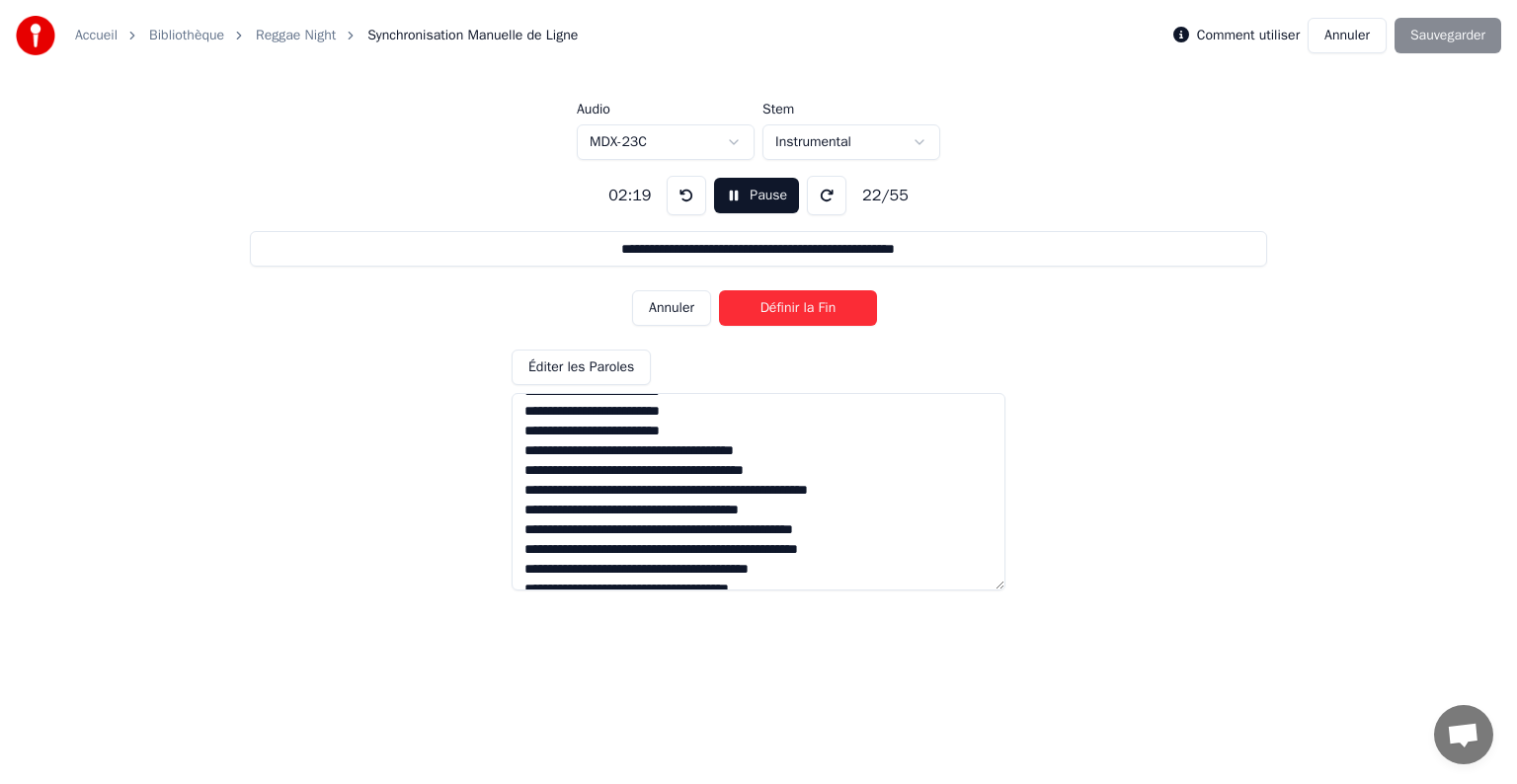 click on "Définir la Fin" at bounding box center (798, 308) 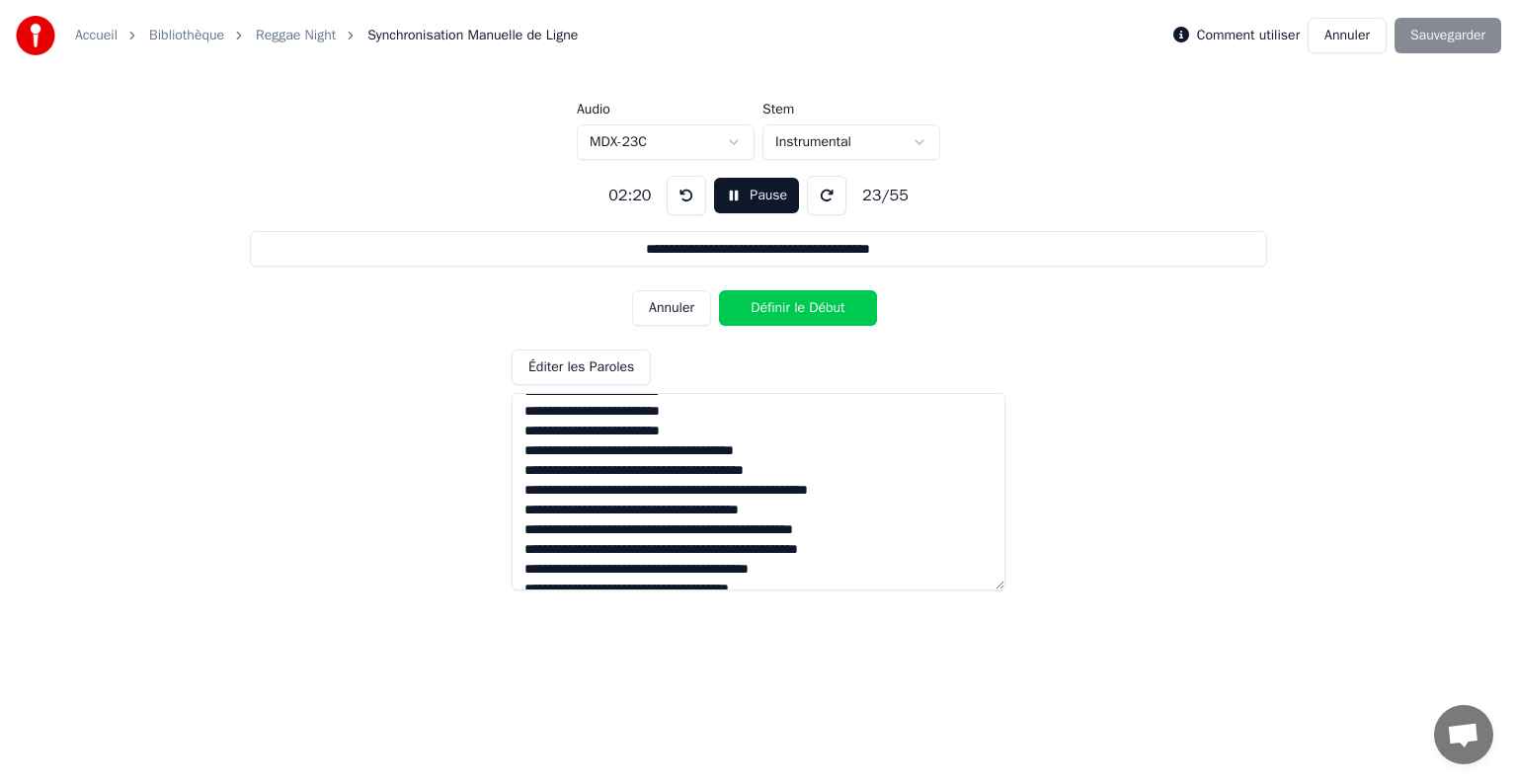 click at bounding box center [758, 492] 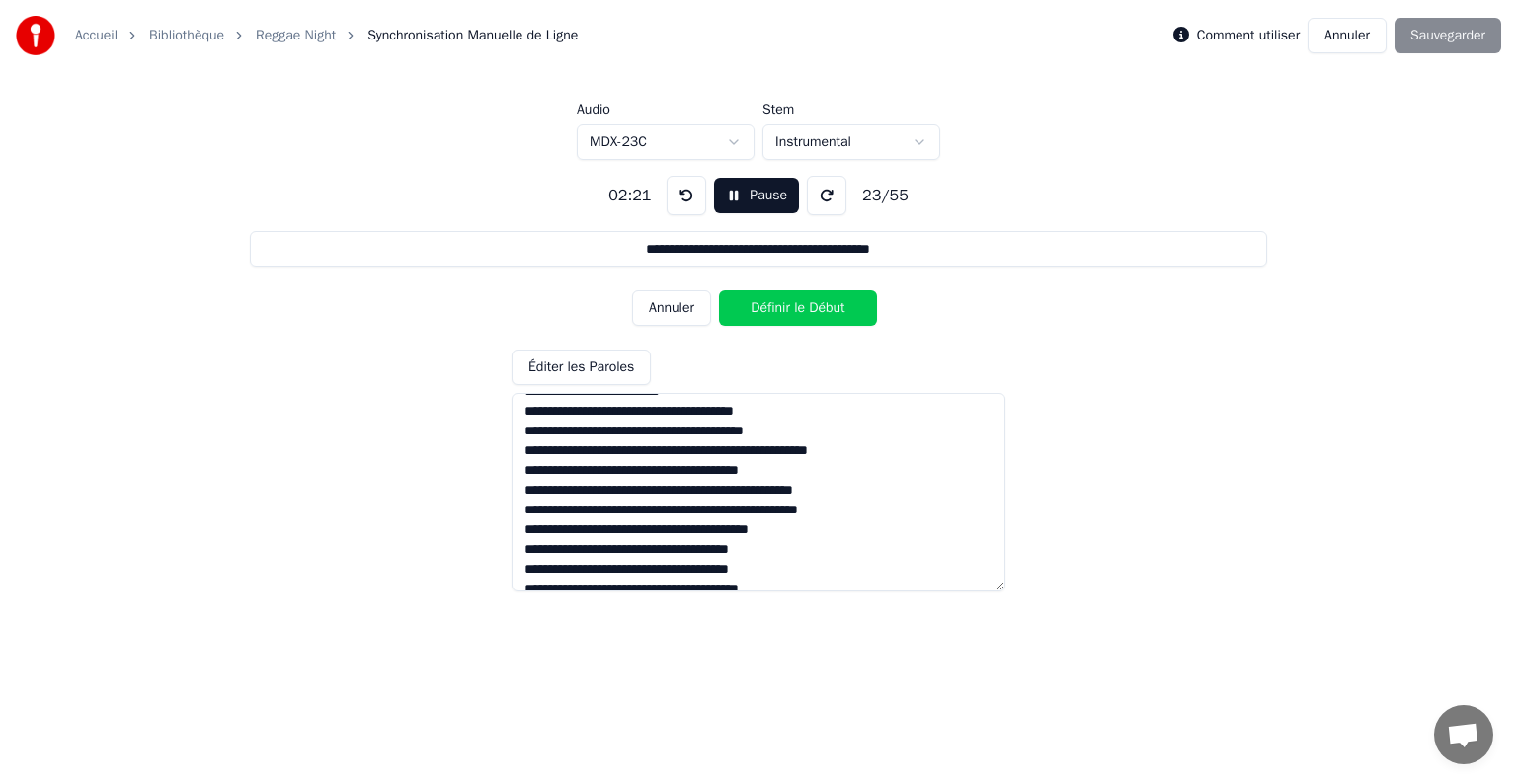 scroll, scrollTop: 355, scrollLeft: 0, axis: vertical 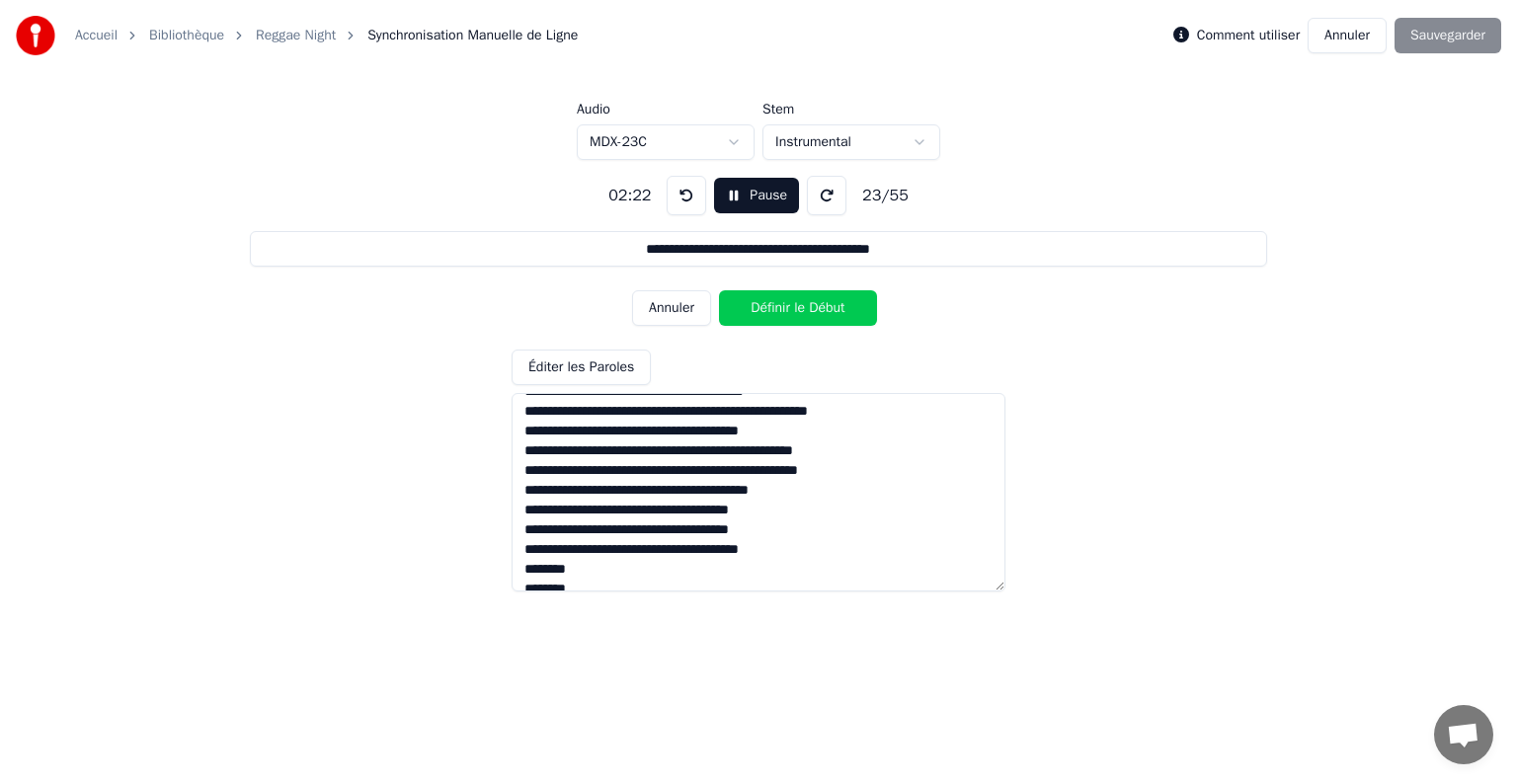 click on "Définir le Début" at bounding box center (798, 308) 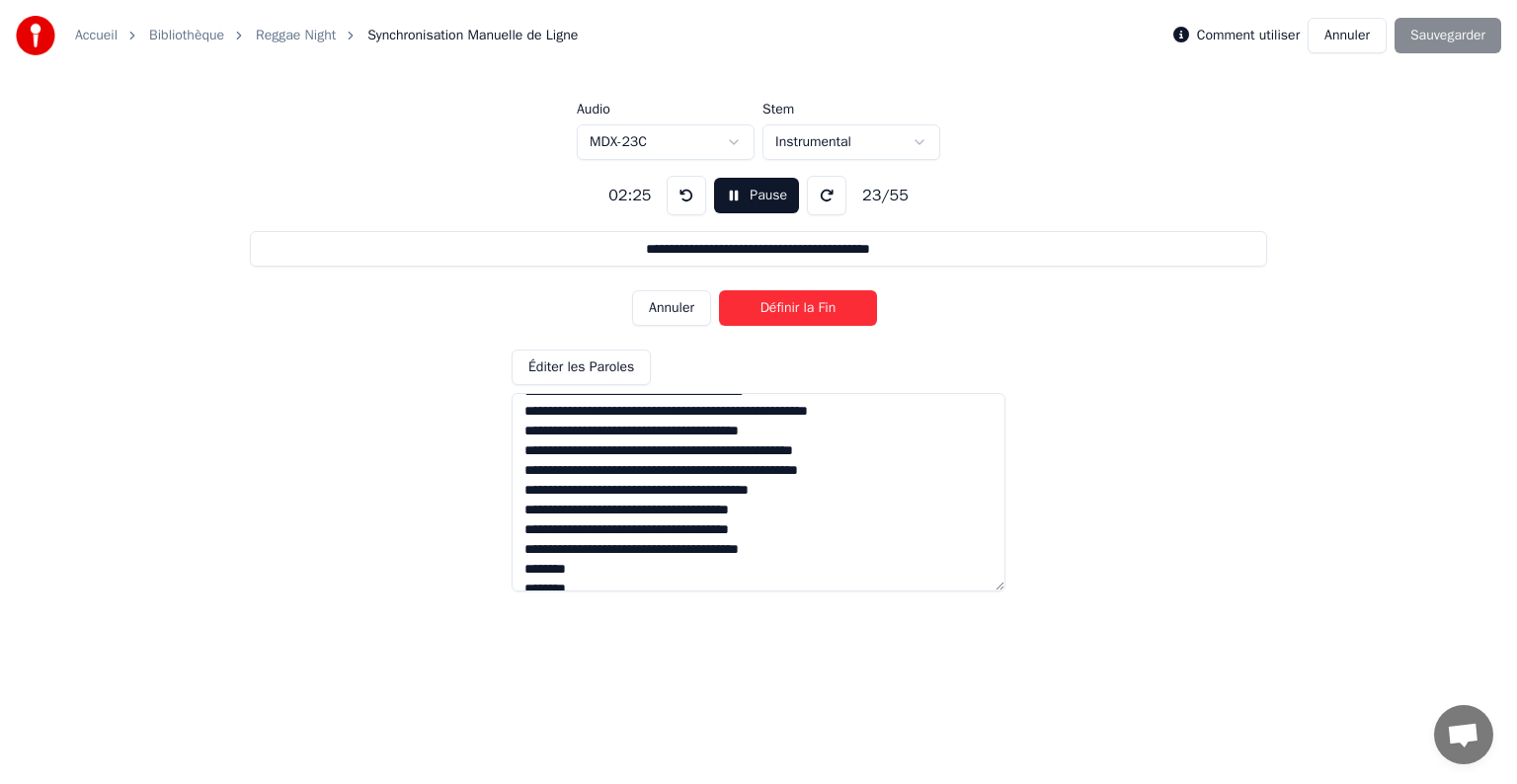 click on "Définir la Fin" at bounding box center [798, 308] 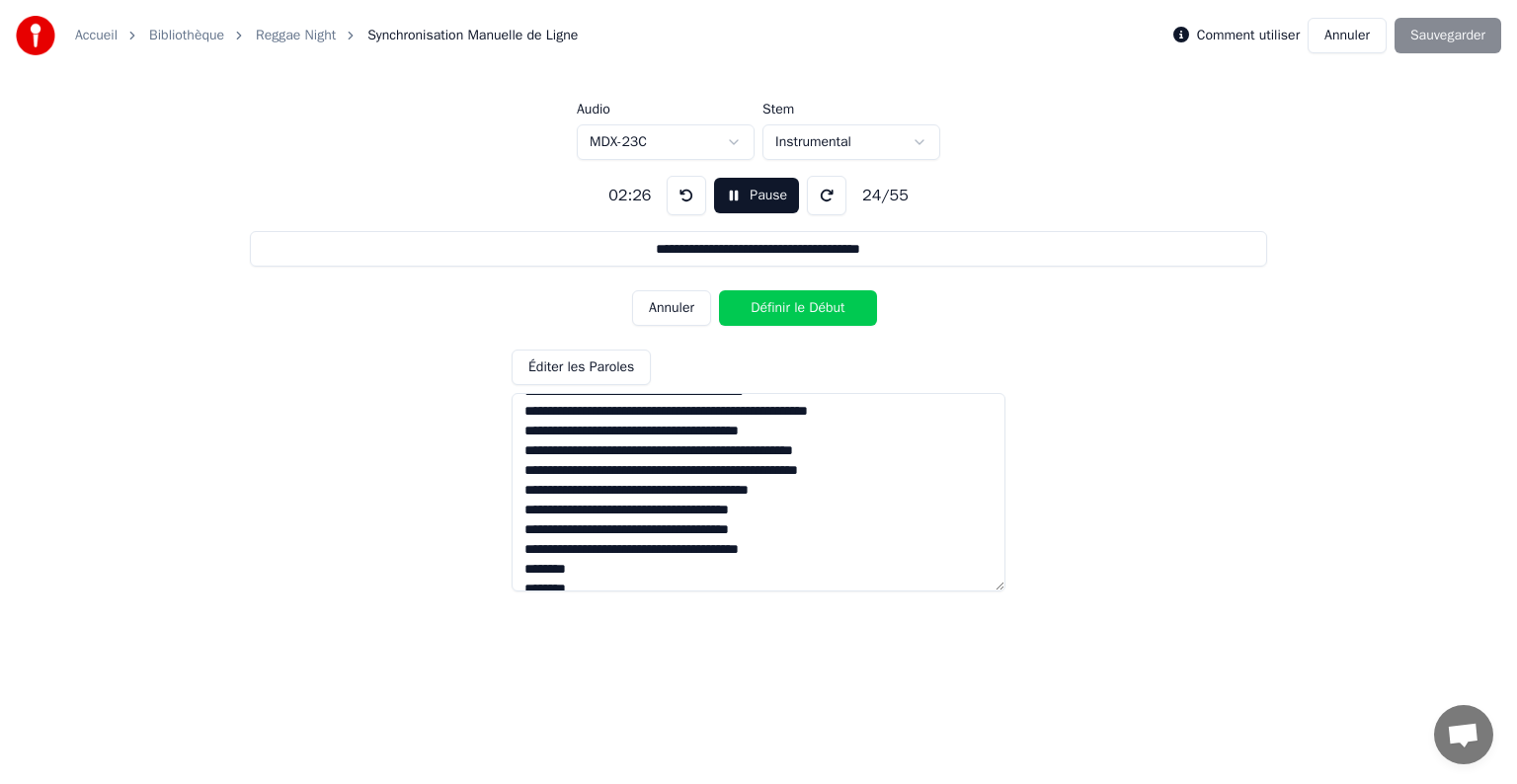 click on "Définir le Début" at bounding box center (798, 308) 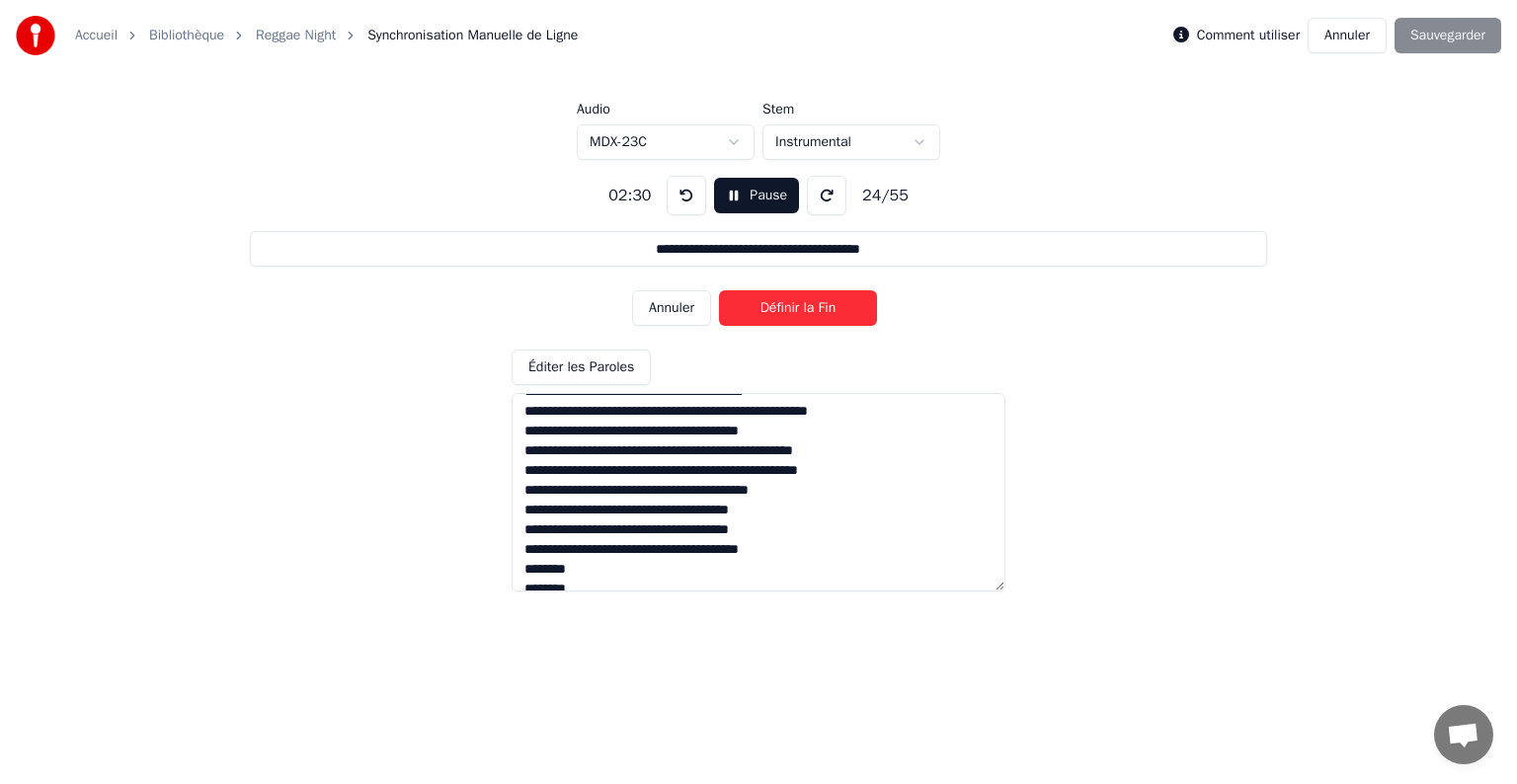 click on "Définir la Fin" at bounding box center (798, 308) 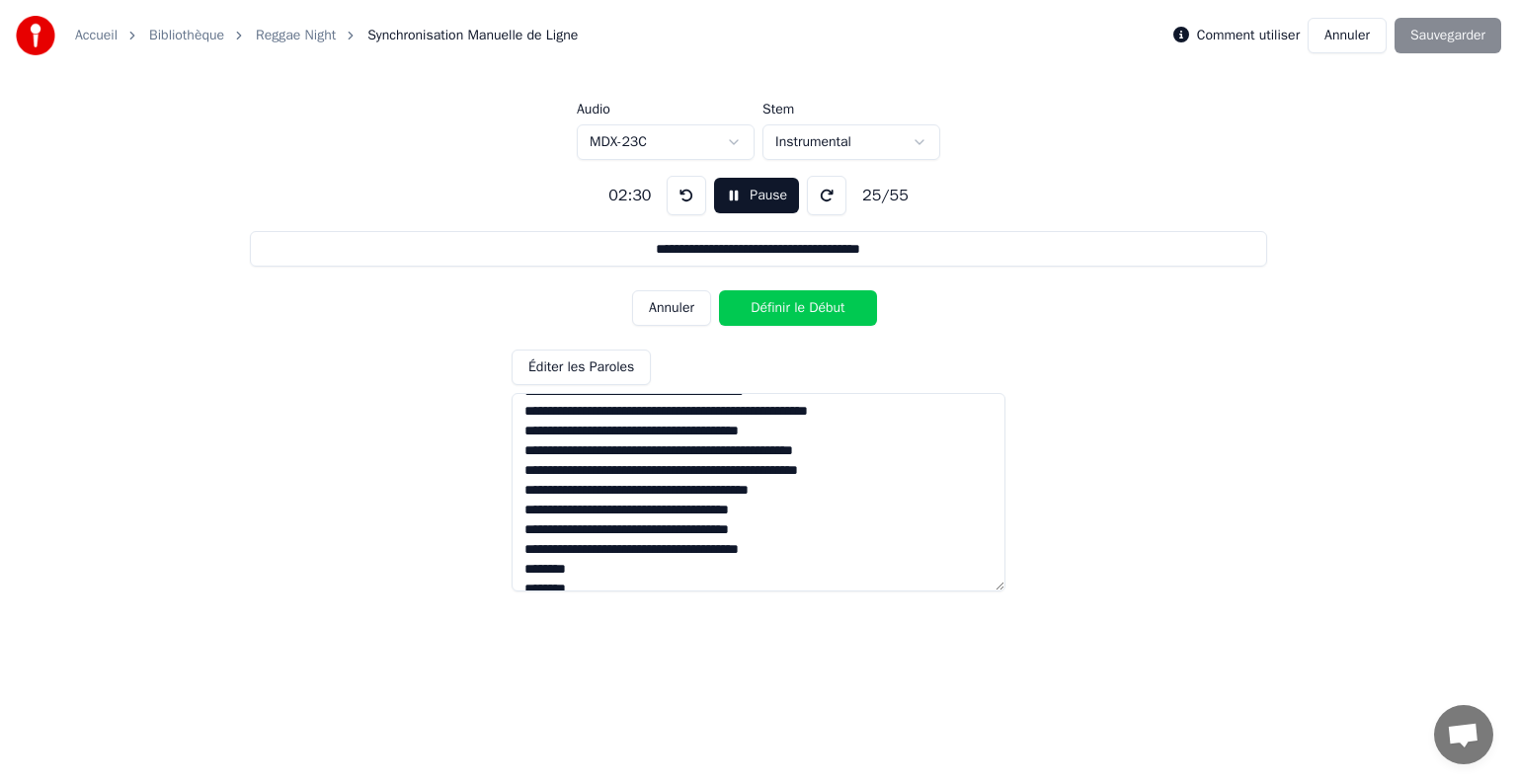 click on "Définir le Début" at bounding box center [798, 308] 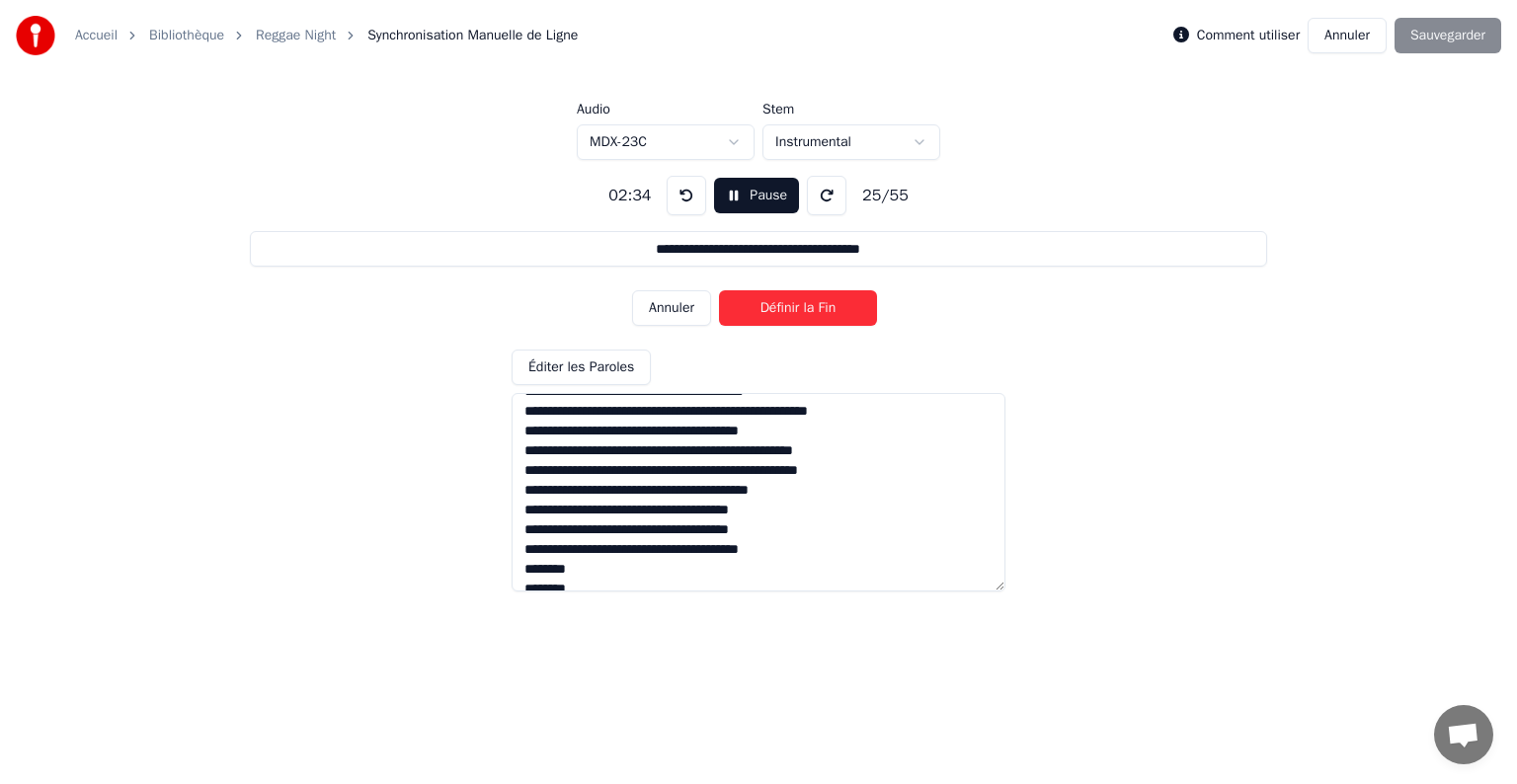 click on "Définir la Fin" at bounding box center [798, 308] 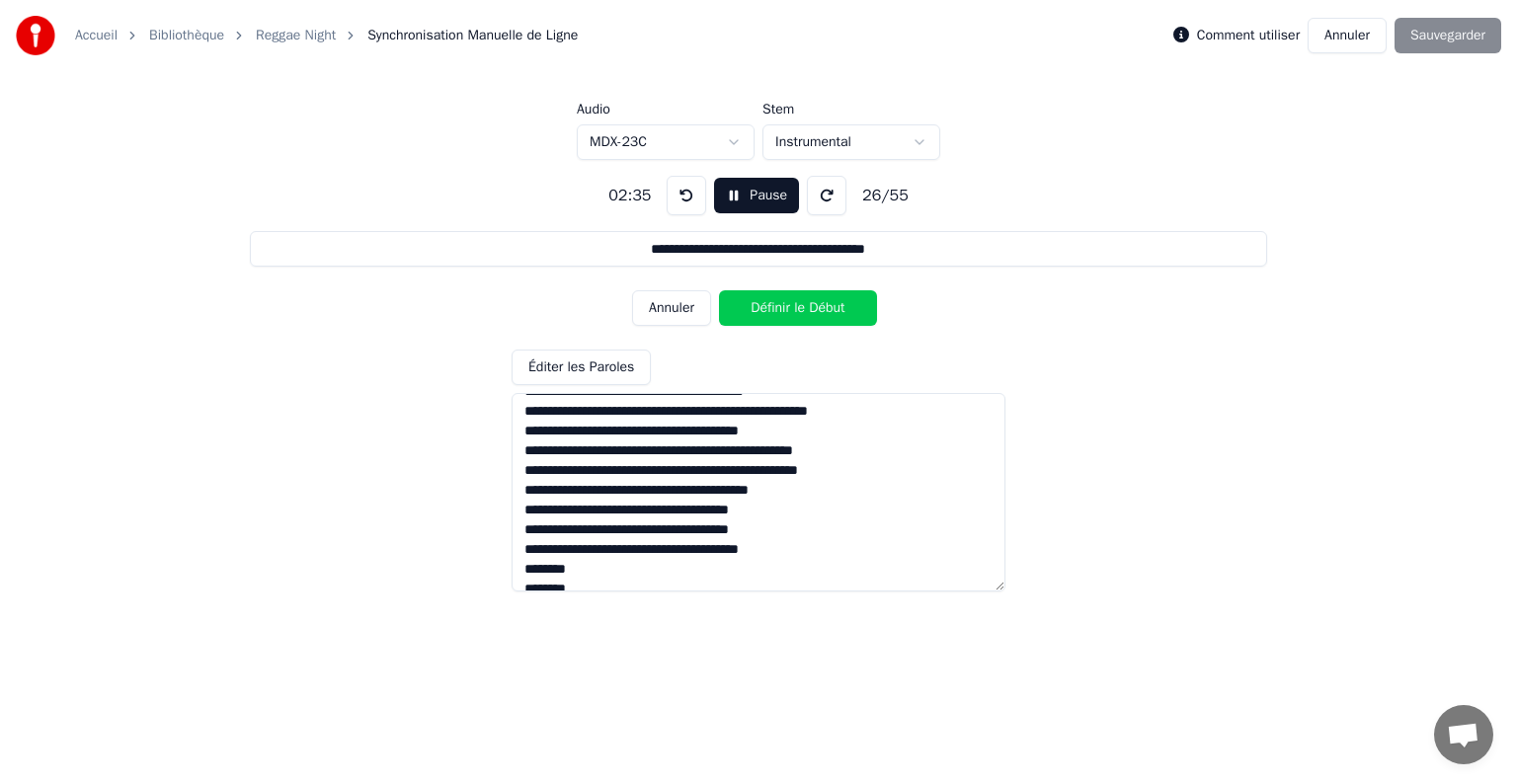 click on "Définir le Début" at bounding box center (798, 308) 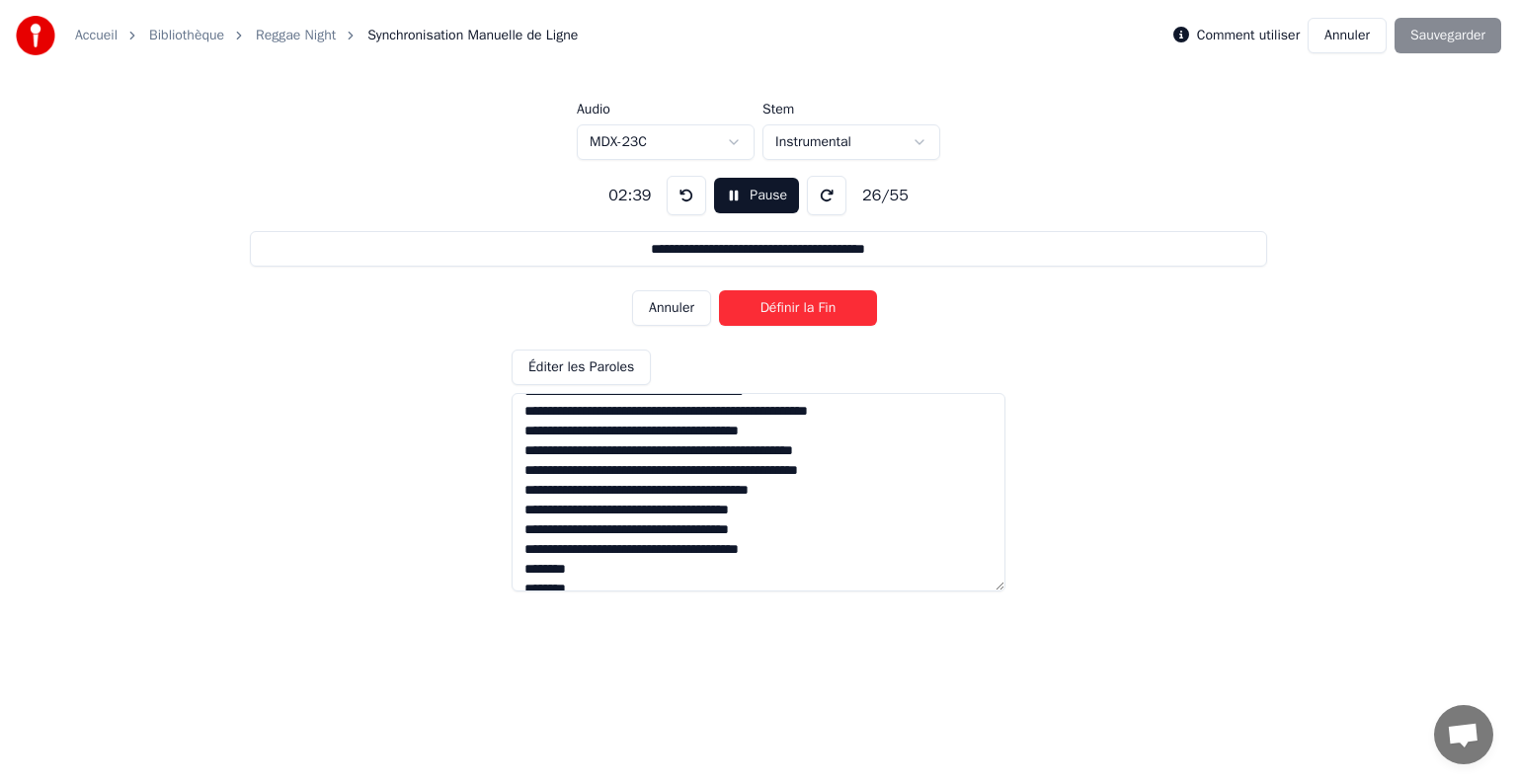 click on "Définir la Fin" at bounding box center (798, 308) 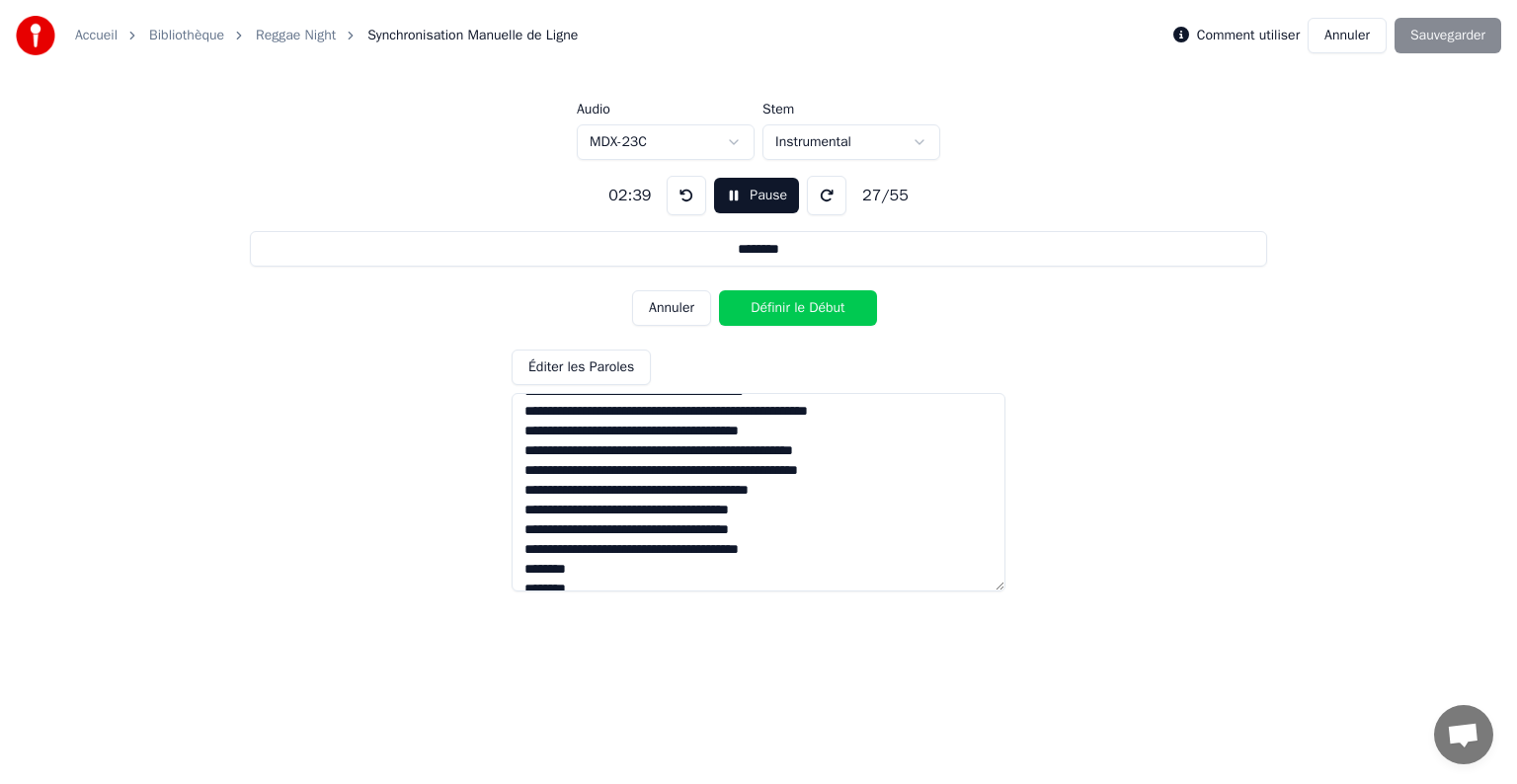 click on "Définir le Début" at bounding box center (798, 308) 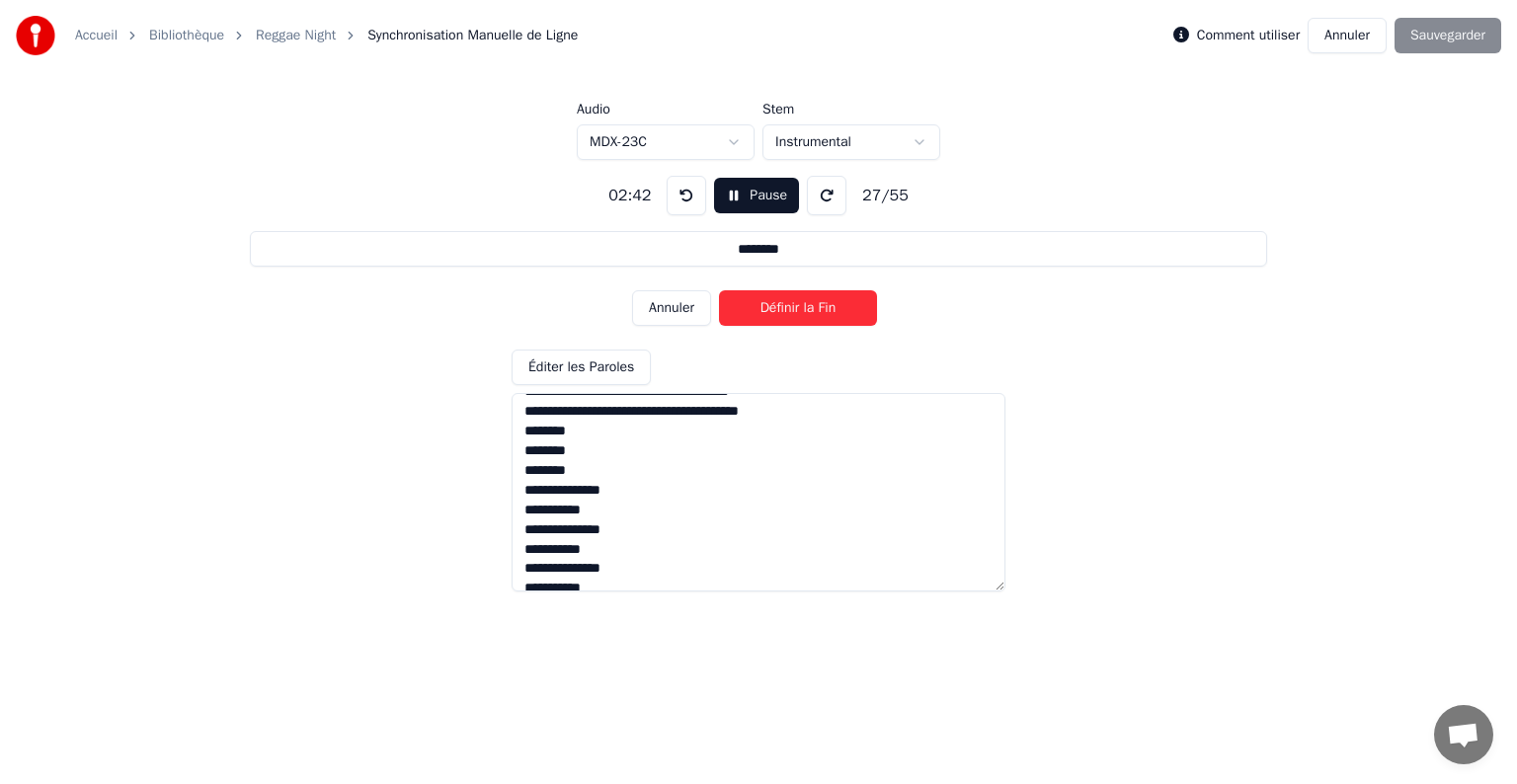 scroll, scrollTop: 513, scrollLeft: 0, axis: vertical 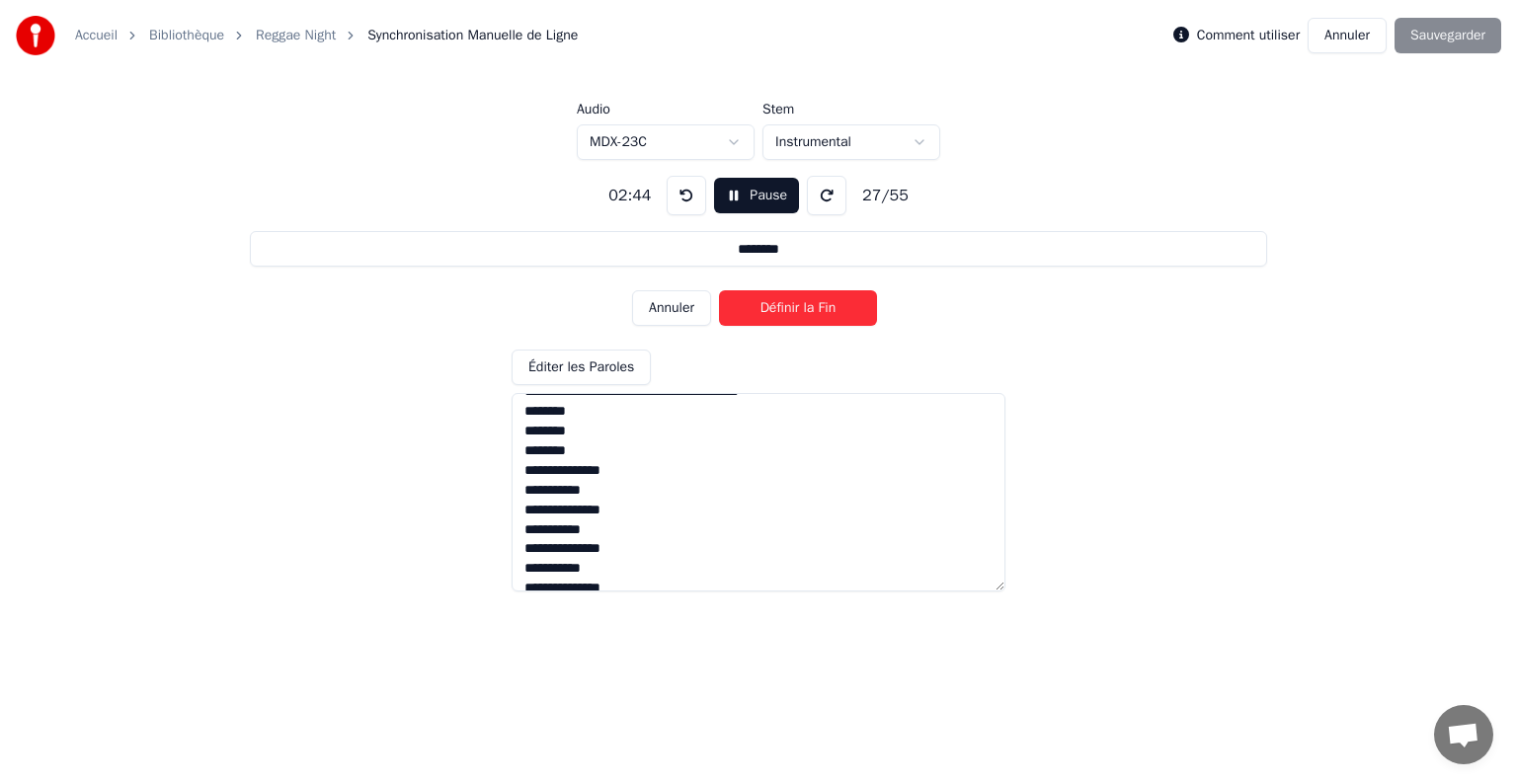 click on "Définir la Fin" at bounding box center [798, 308] 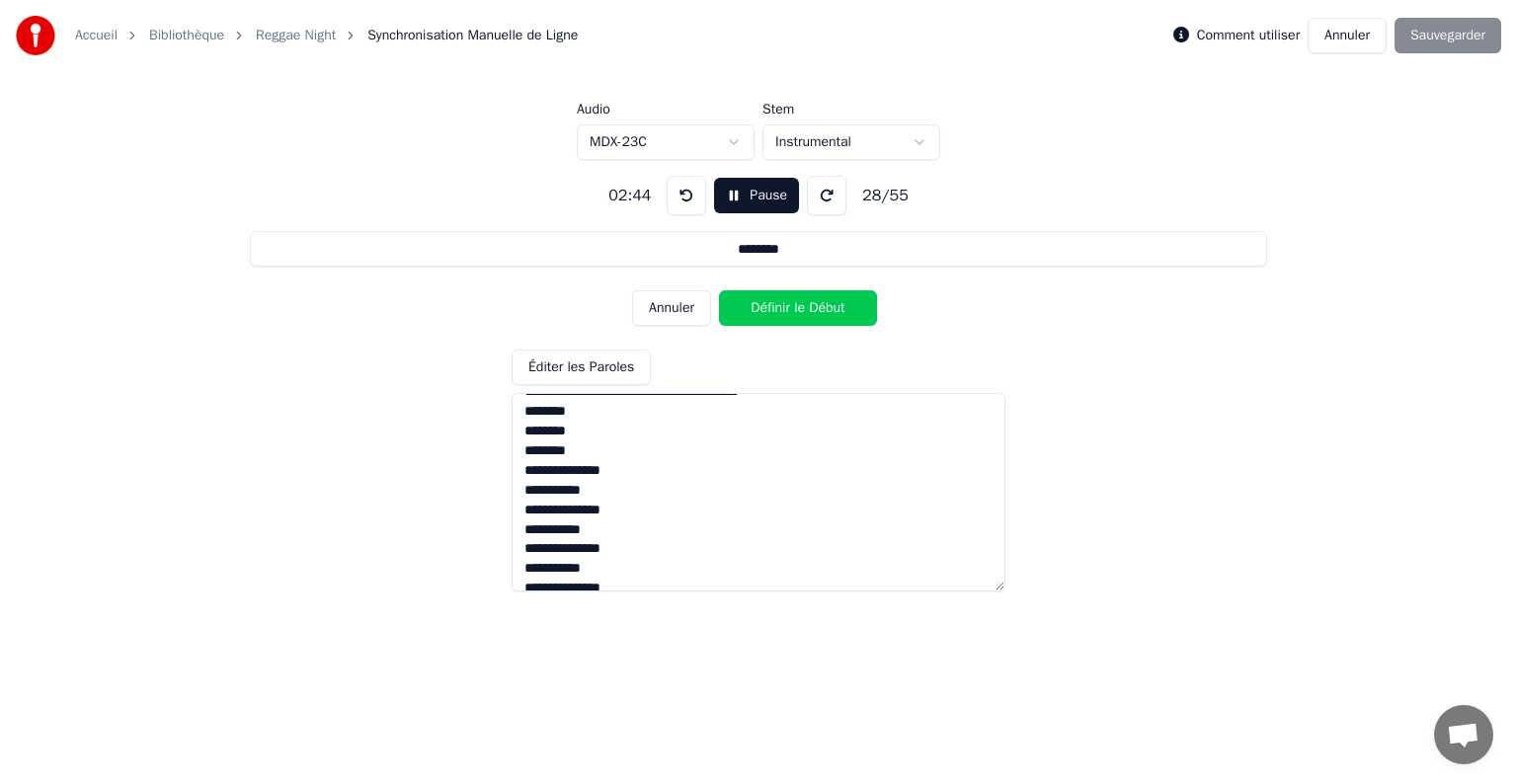 click on "Définir le Début" at bounding box center (798, 308) 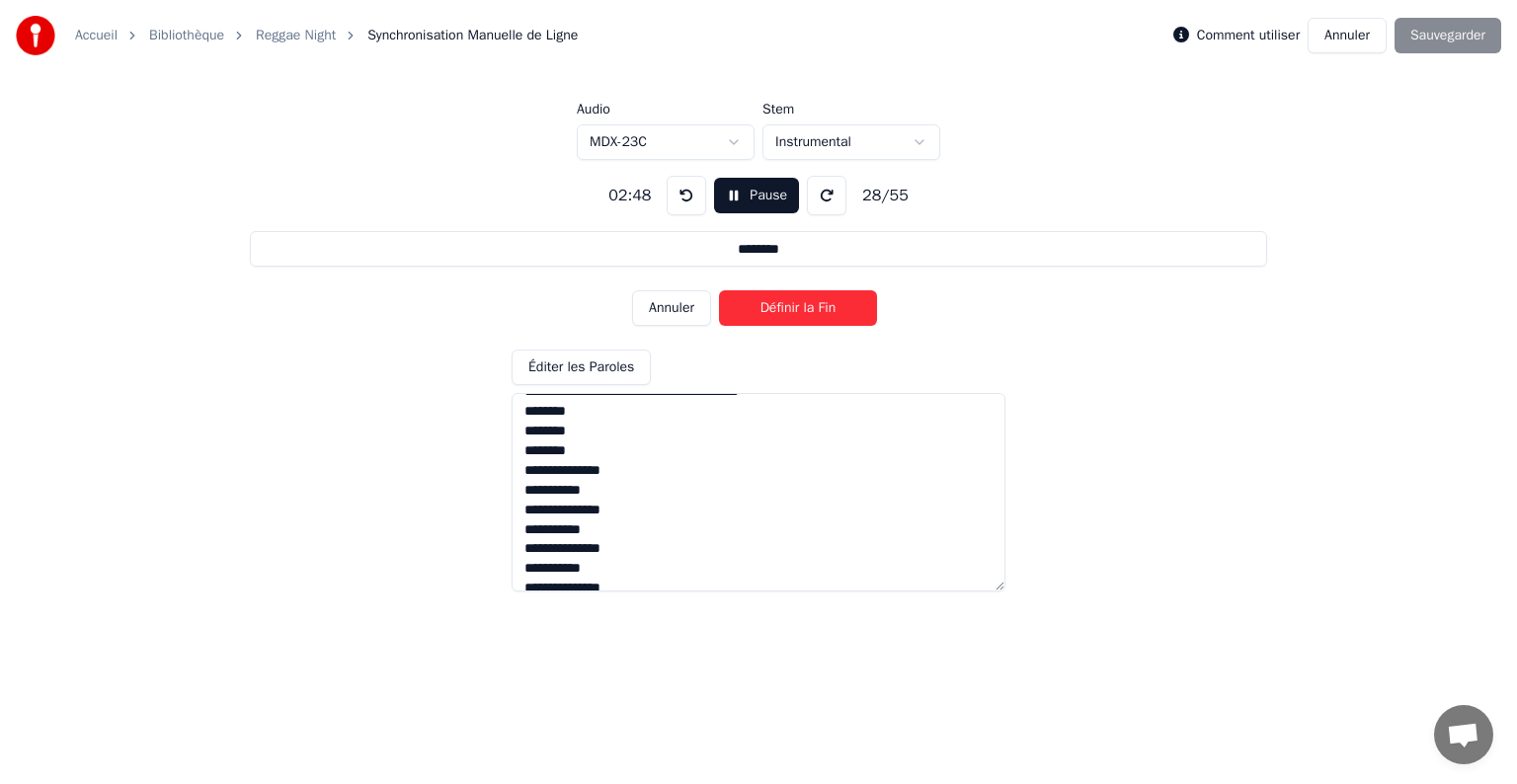 click on "Définir la Fin" at bounding box center [798, 308] 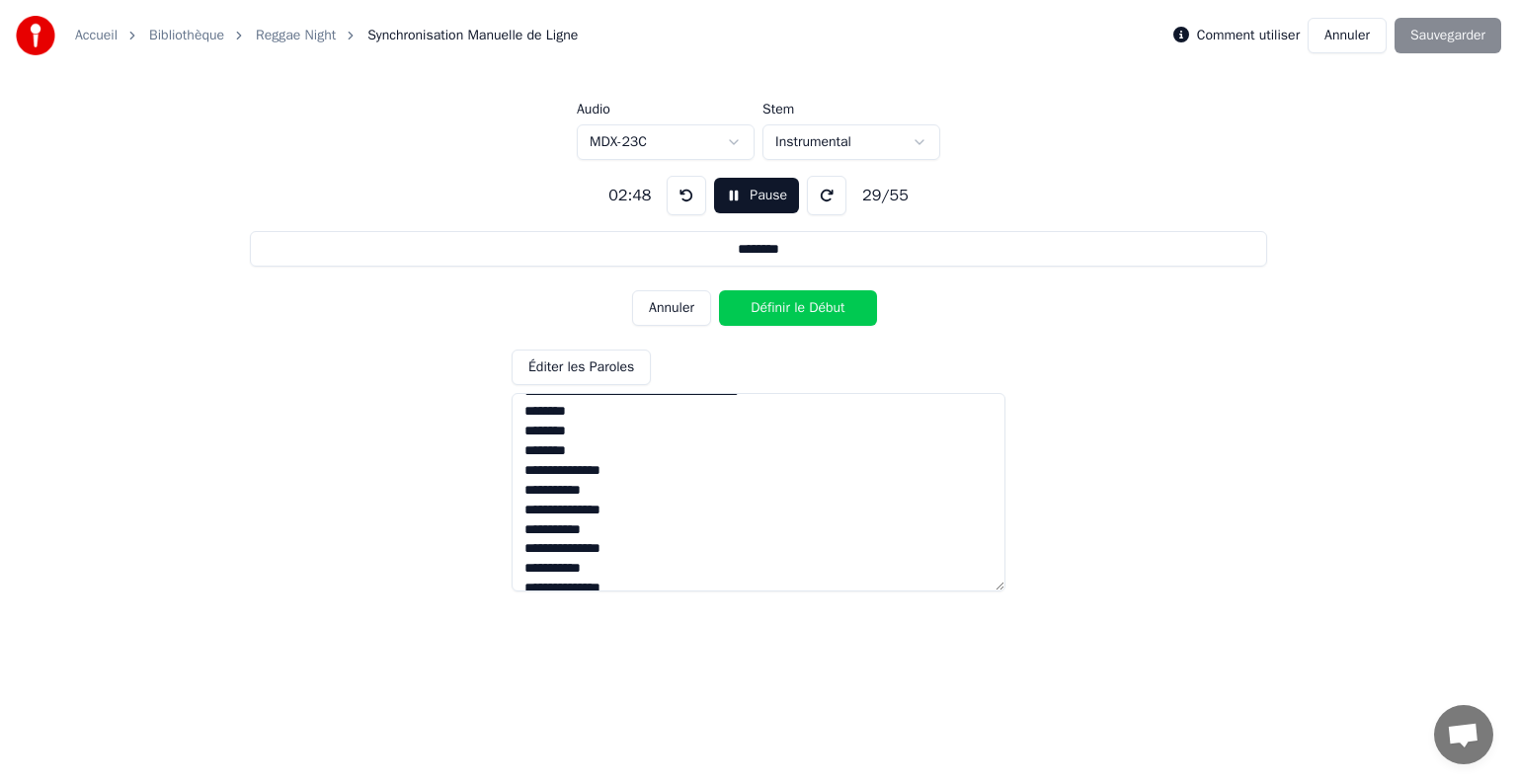 click on "Définir le Début" at bounding box center (798, 308) 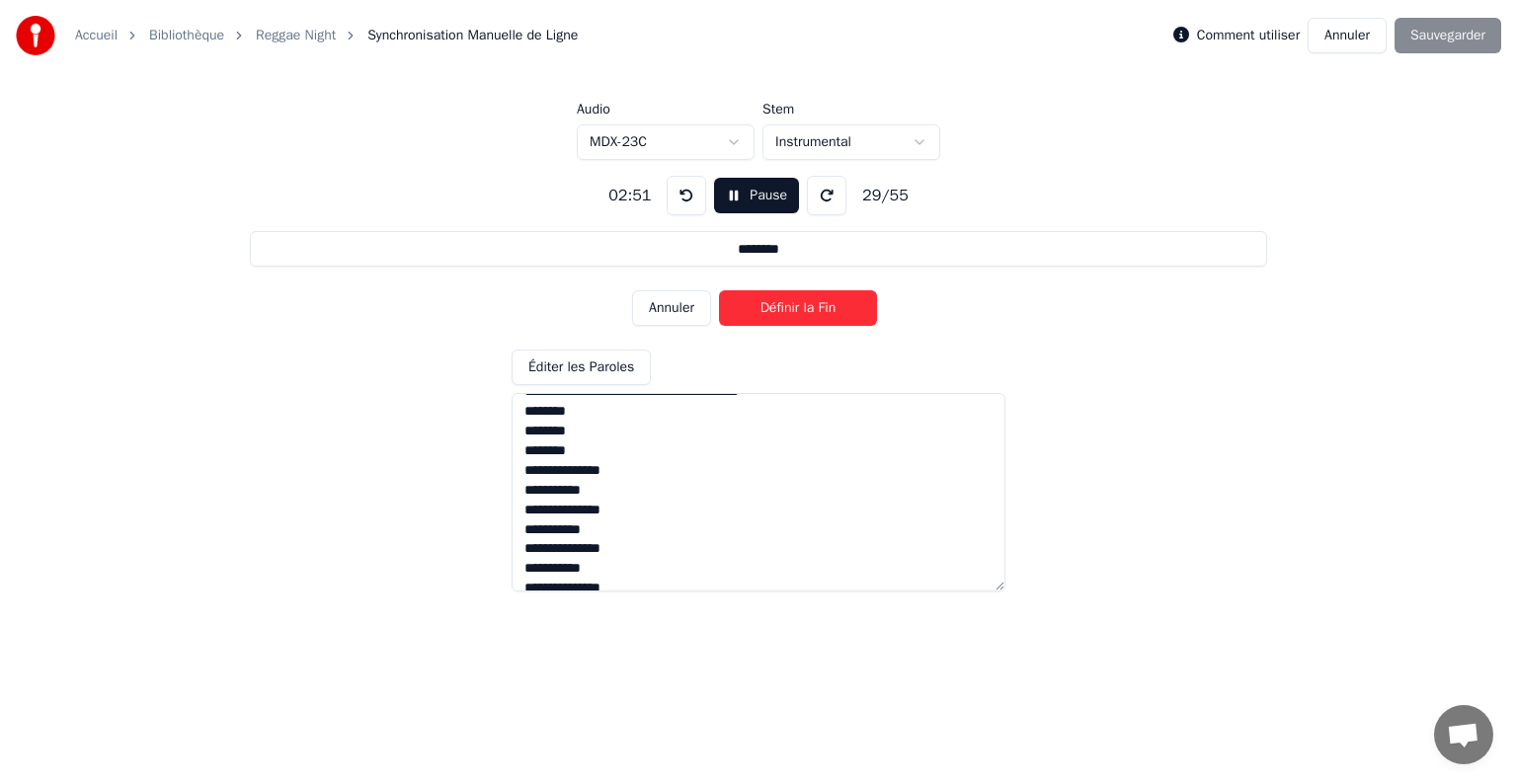 click on "Définir la Fin" at bounding box center (798, 308) 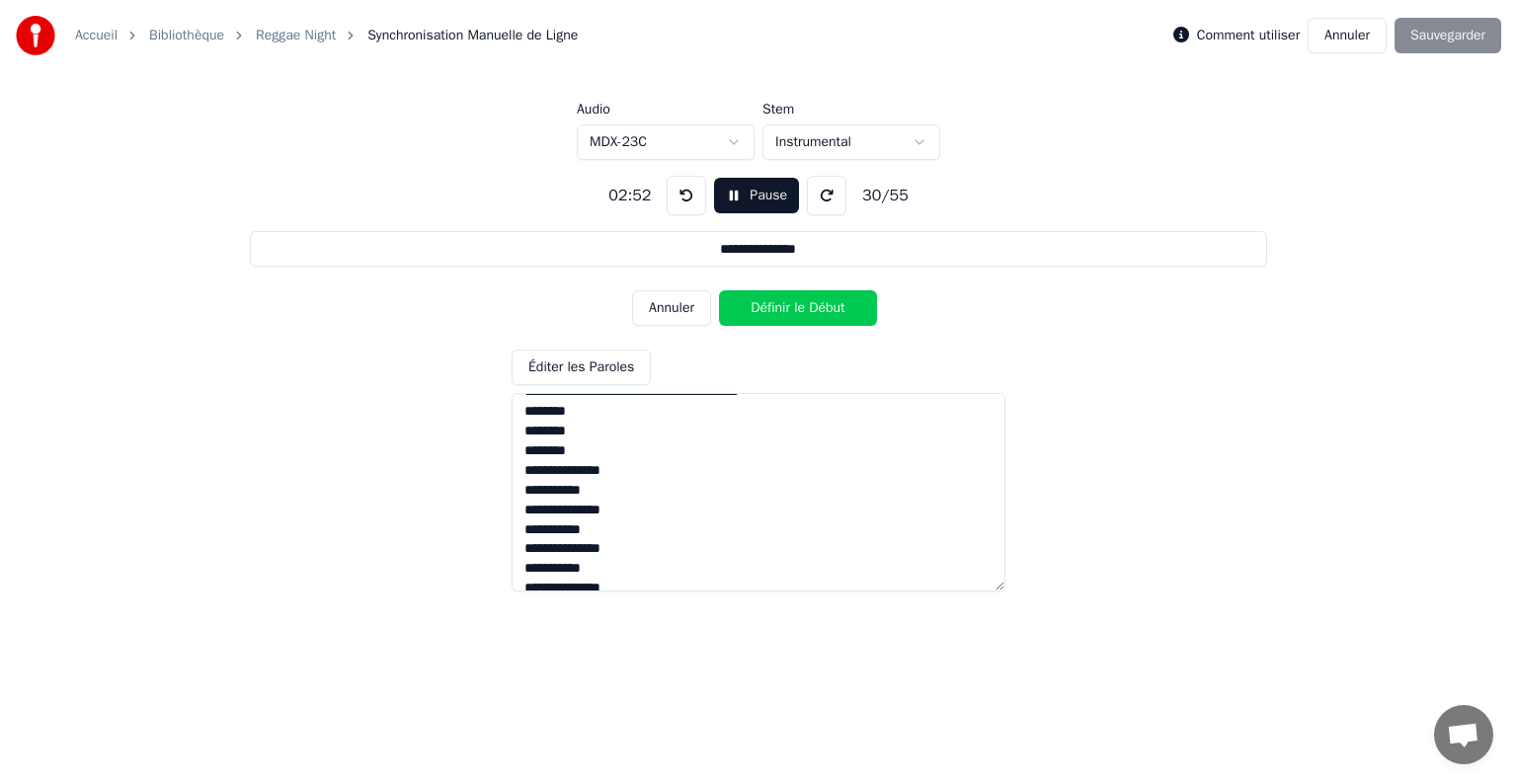 click on "Définir le Début" at bounding box center [798, 308] 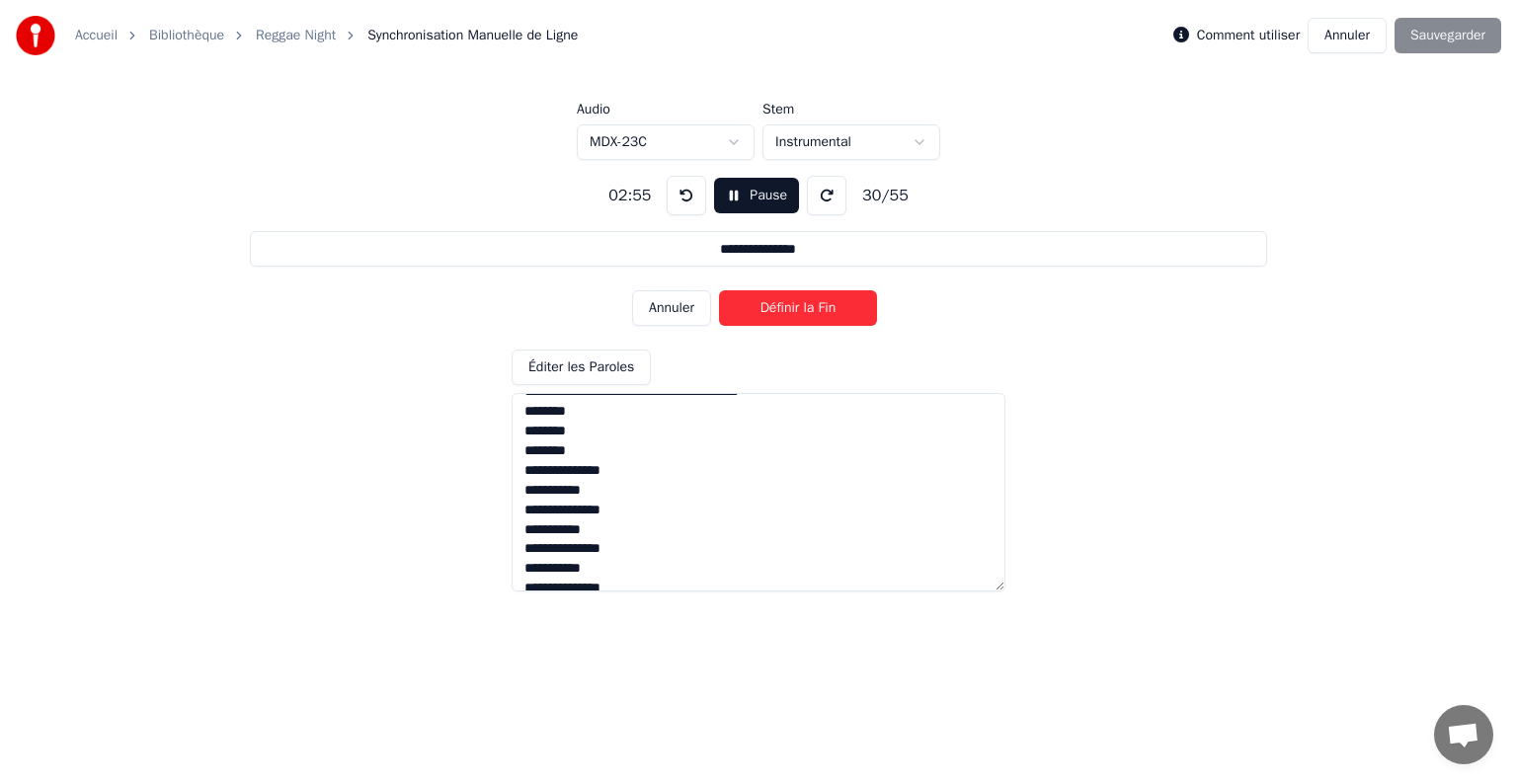 click on "Définir la Fin" at bounding box center [798, 308] 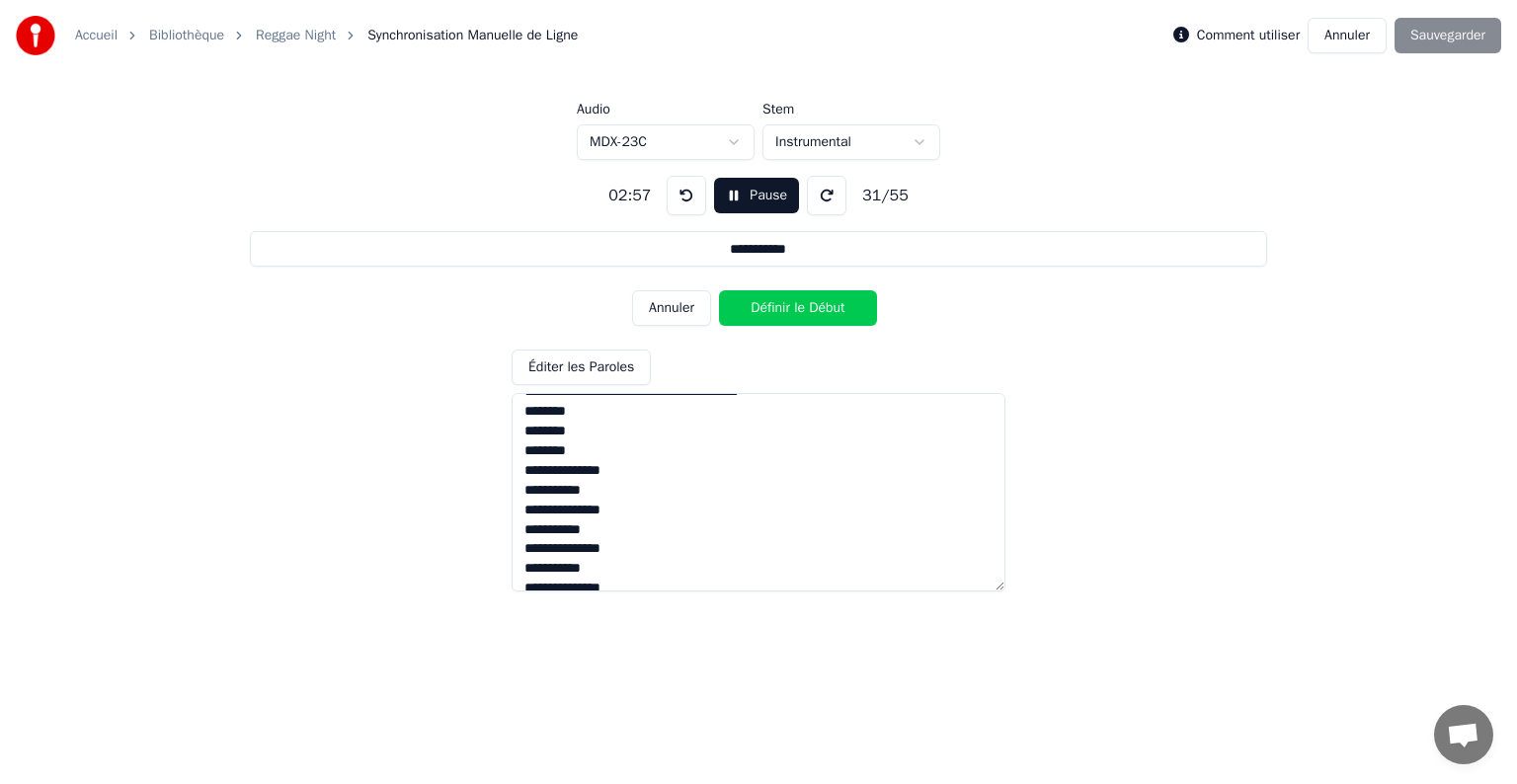 click on "Définir le Début" at bounding box center (798, 308) 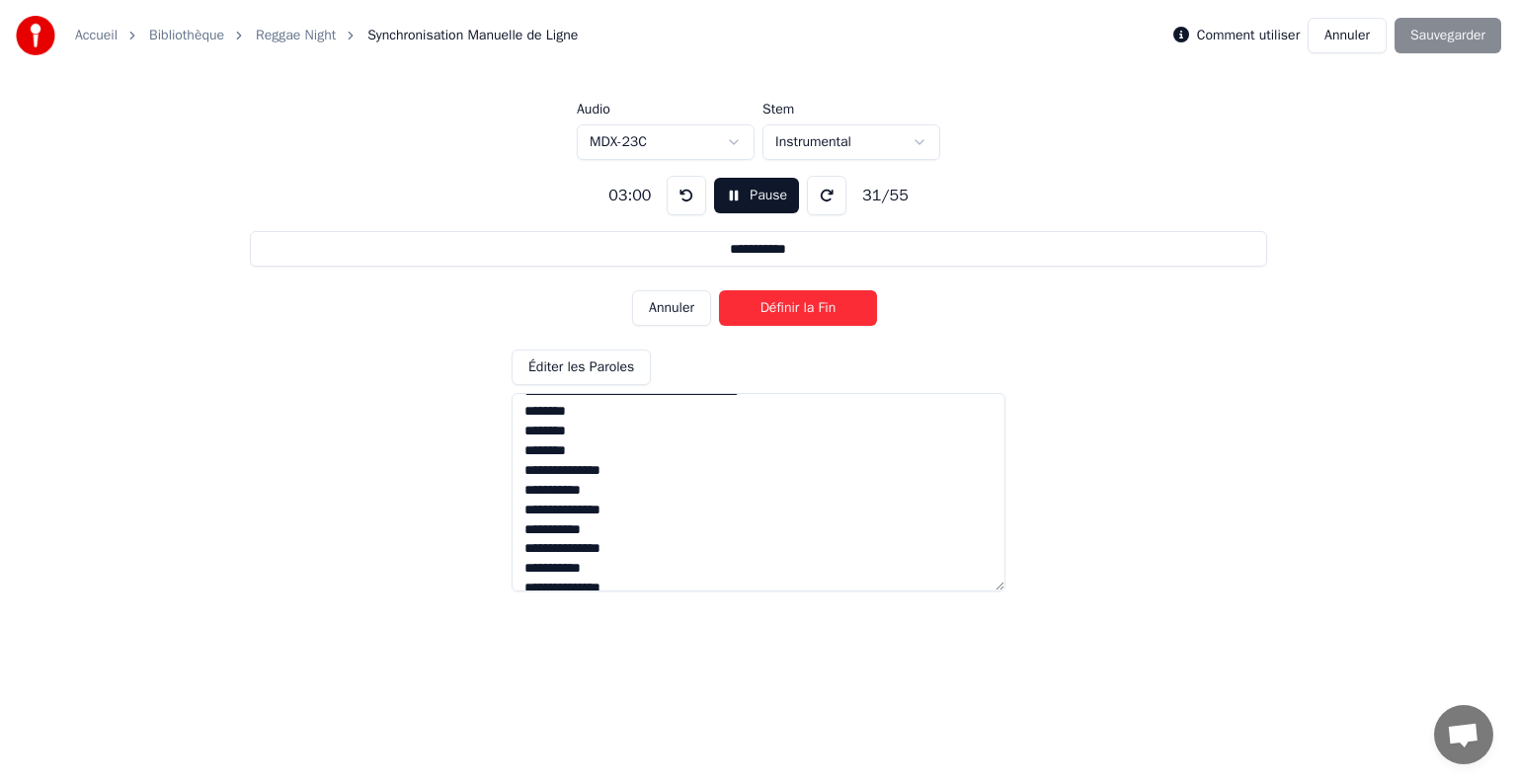 click on "Définir la Fin" at bounding box center (798, 308) 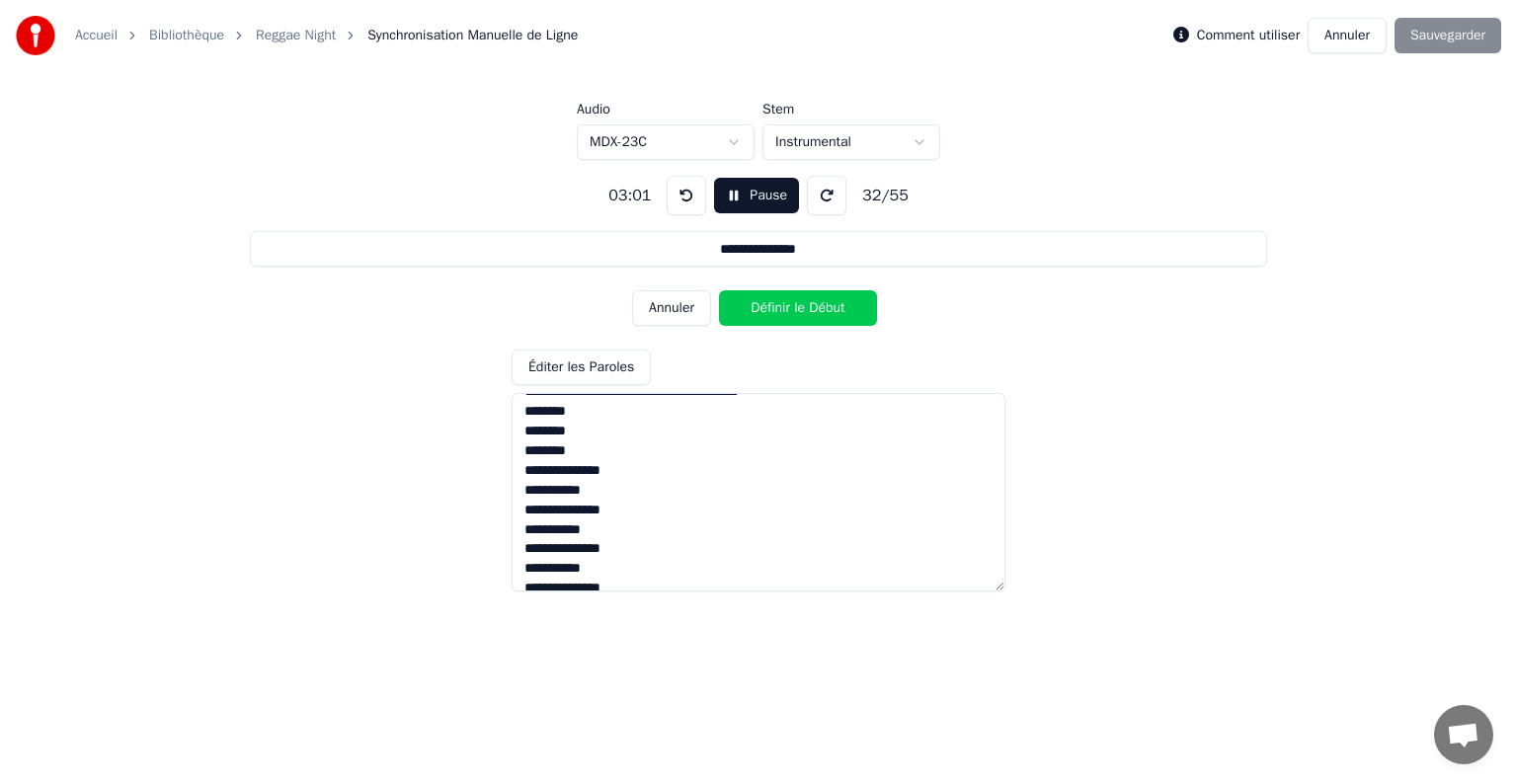 click on "Définir le Début" at bounding box center (798, 308) 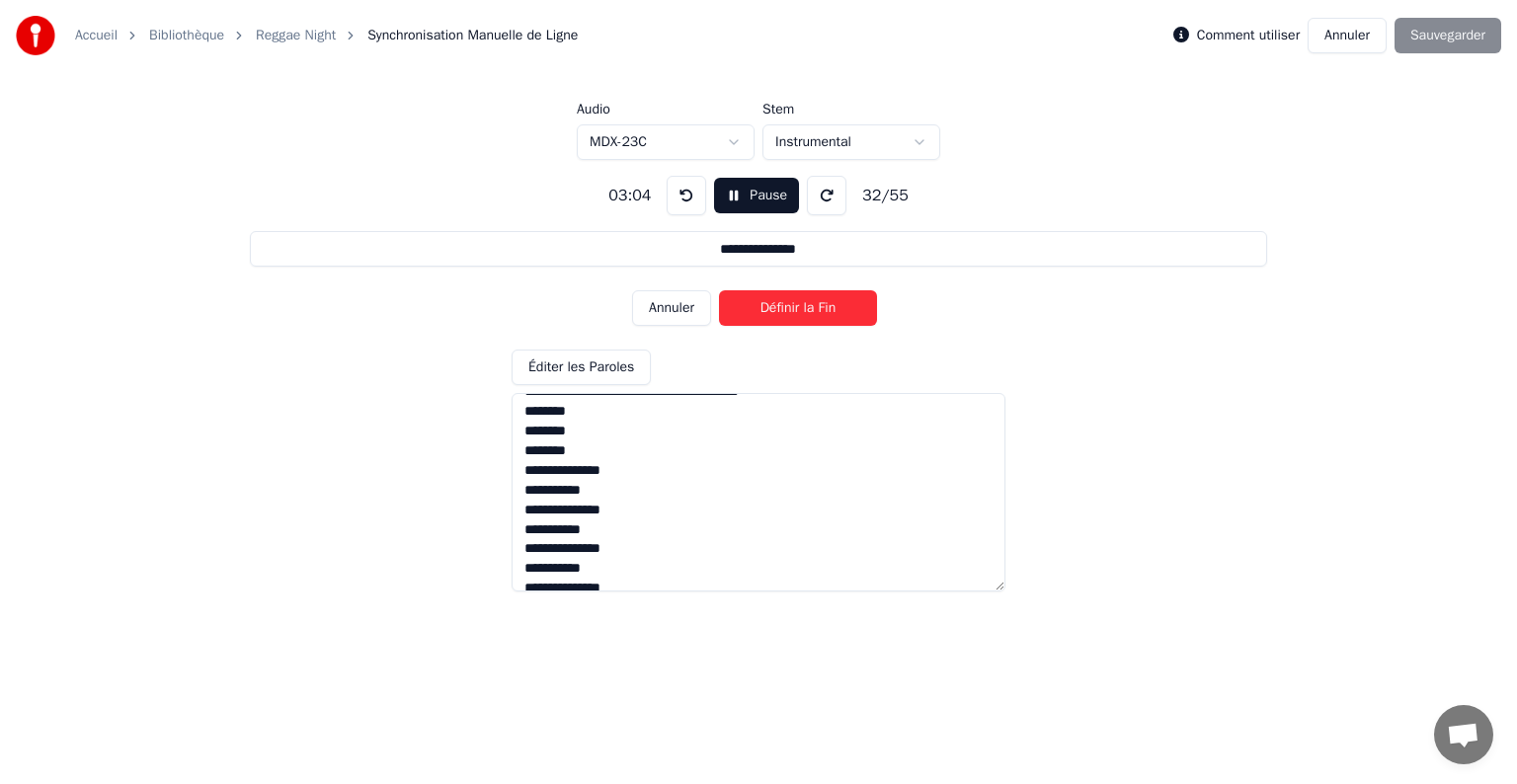 click on "Définir la Fin" at bounding box center [798, 308] 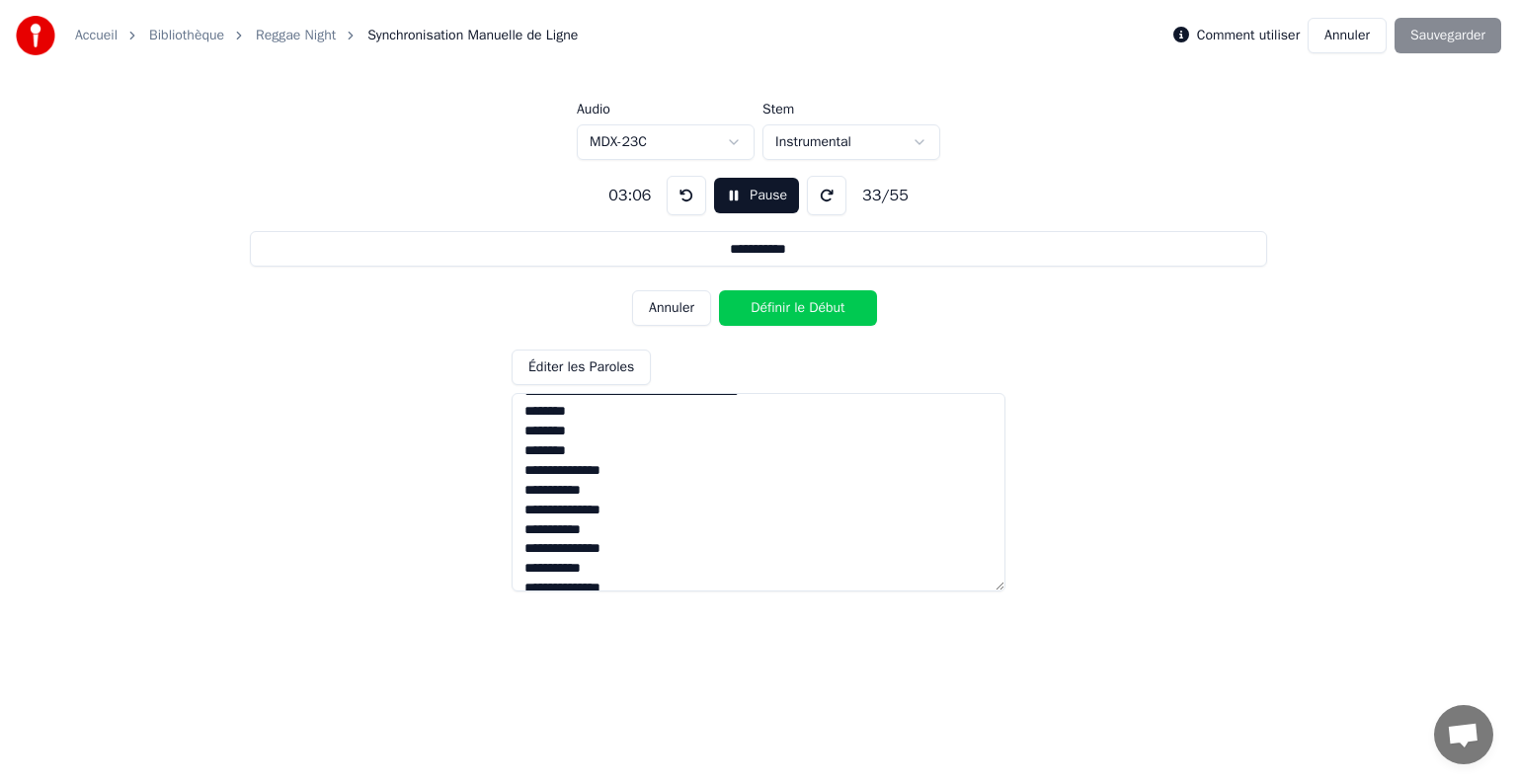 click on "Définir le Début" at bounding box center [798, 308] 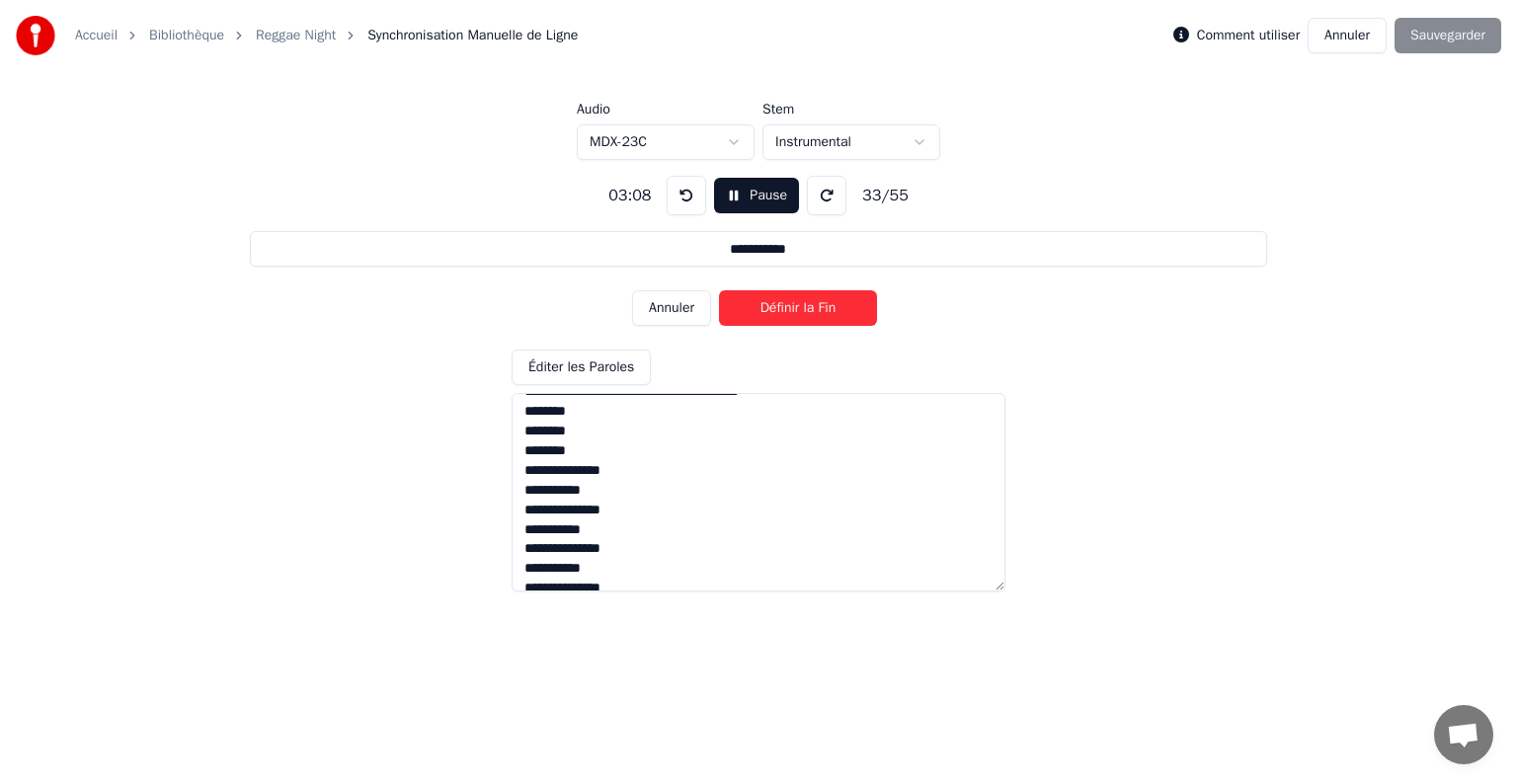 click on "Définir la Fin" at bounding box center [798, 308] 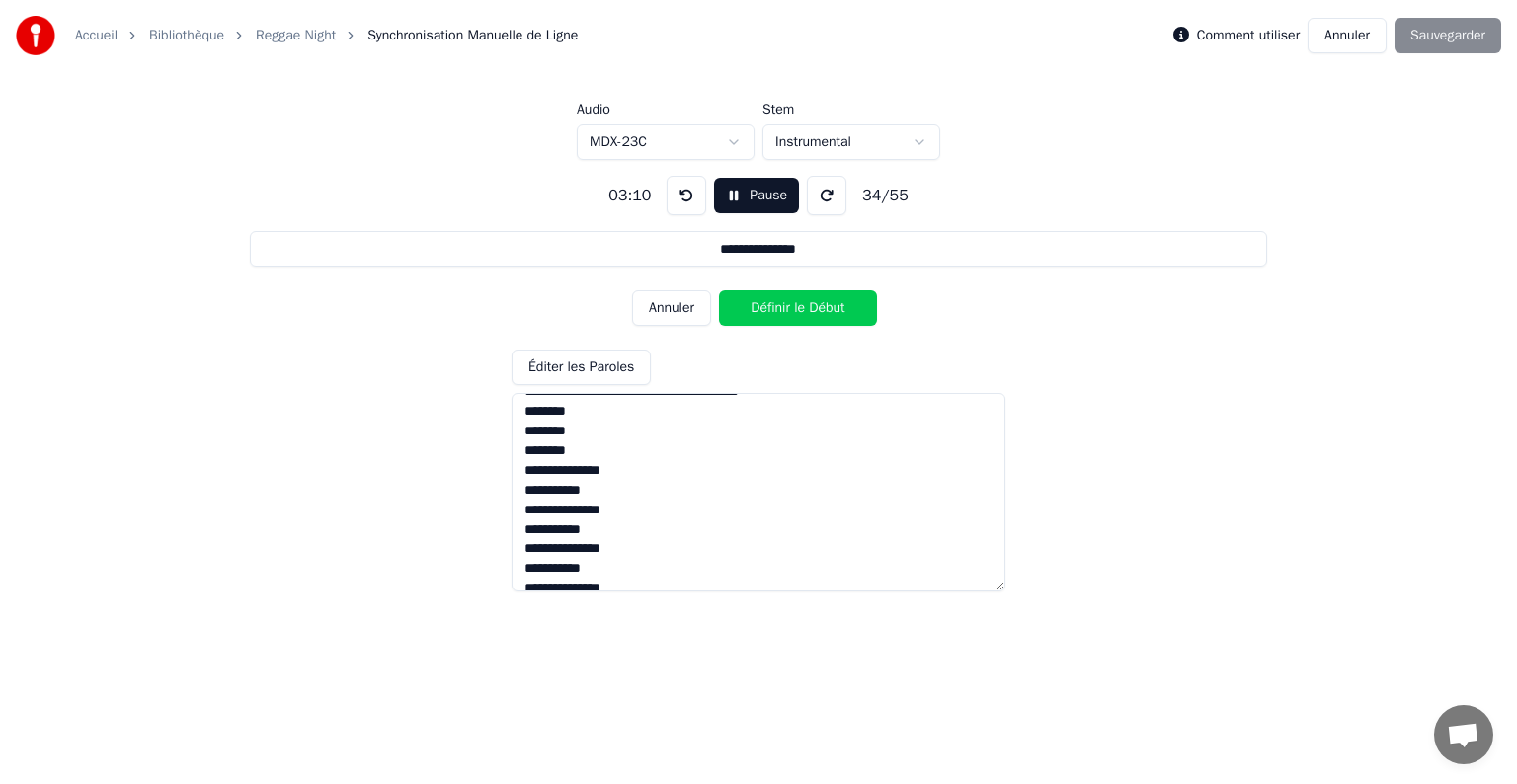 scroll, scrollTop: 553, scrollLeft: 0, axis: vertical 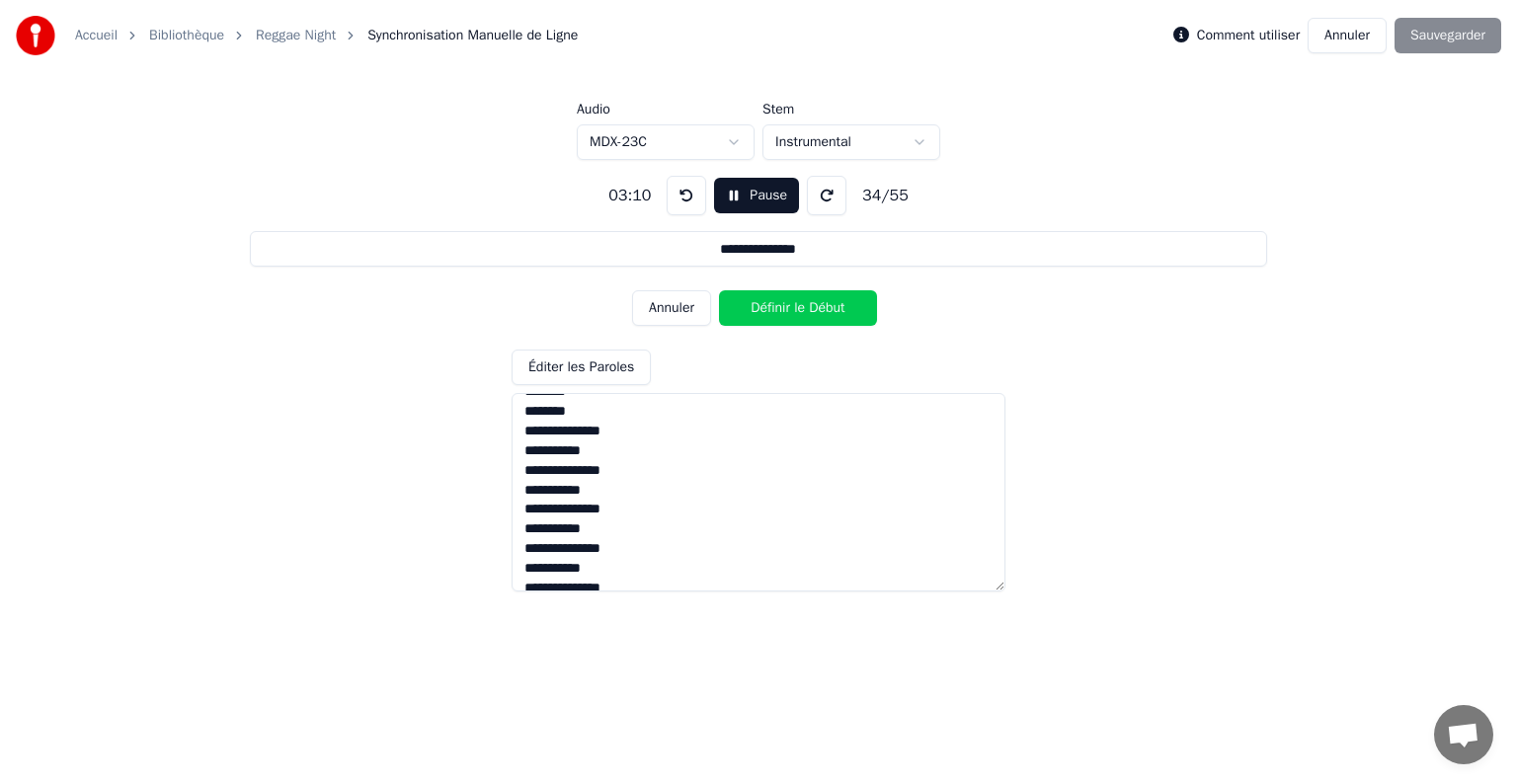 click on "Définir le Début" at bounding box center [798, 308] 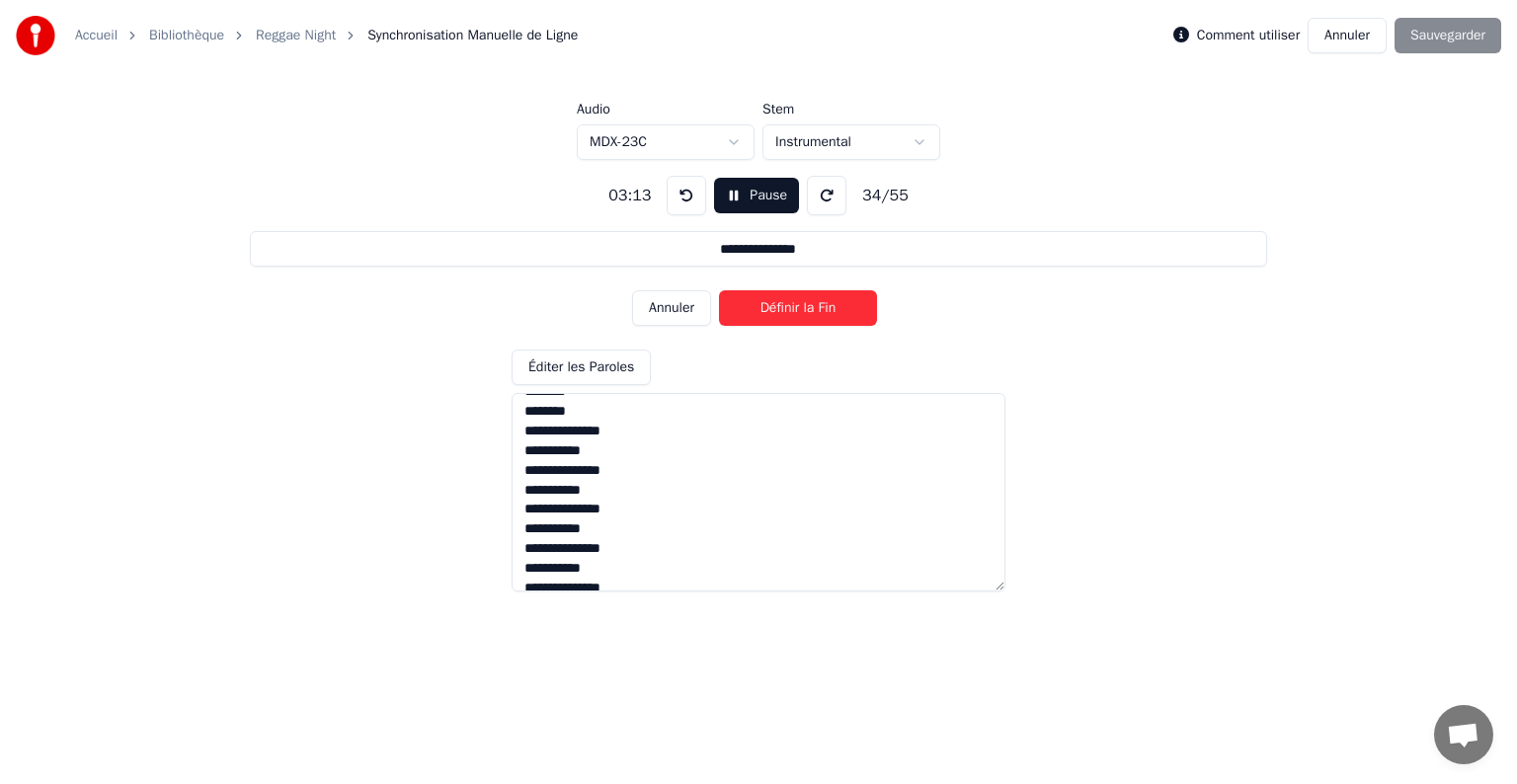 click on "Définir la Fin" at bounding box center (798, 308) 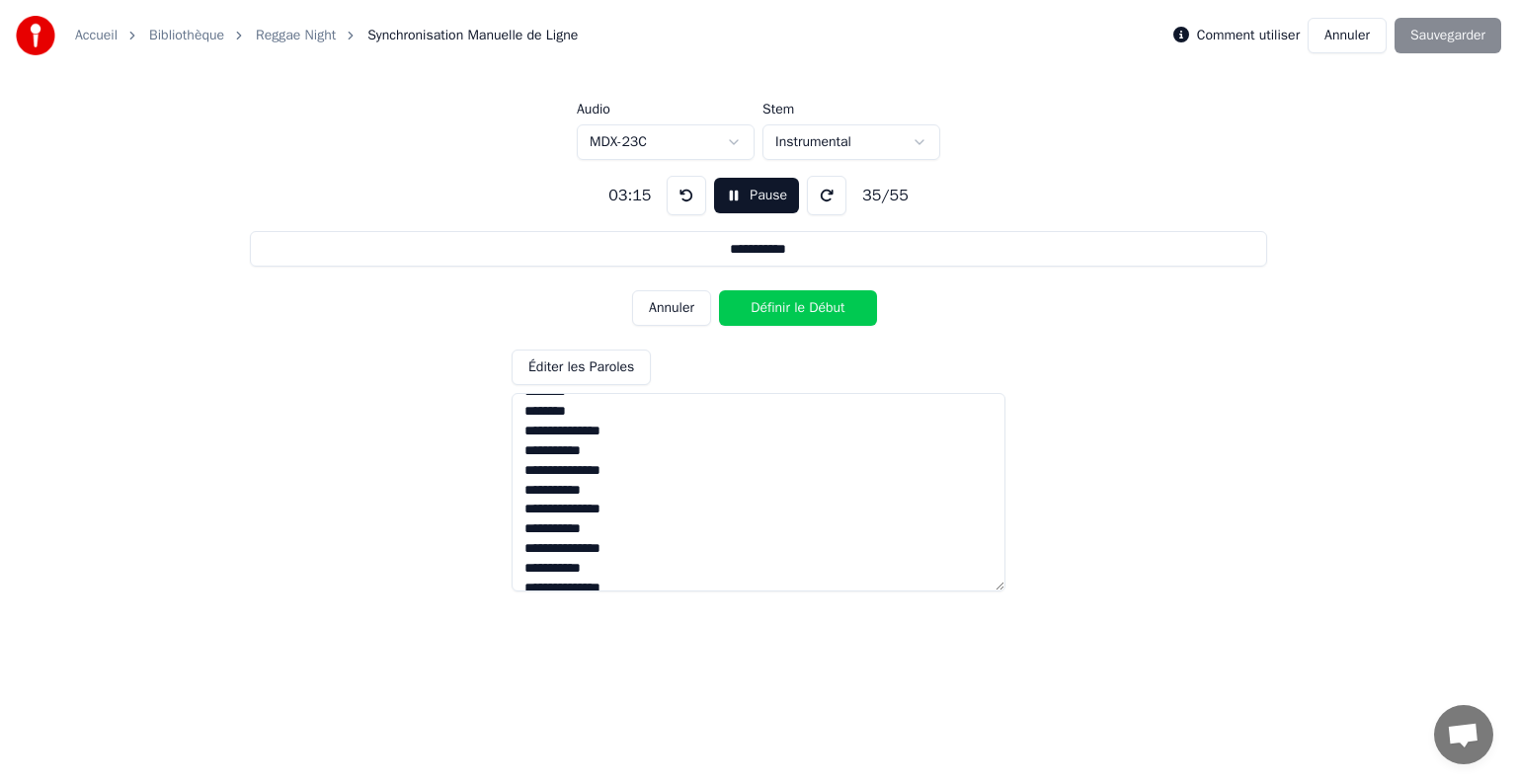 click on "Définir le Début" at bounding box center (798, 308) 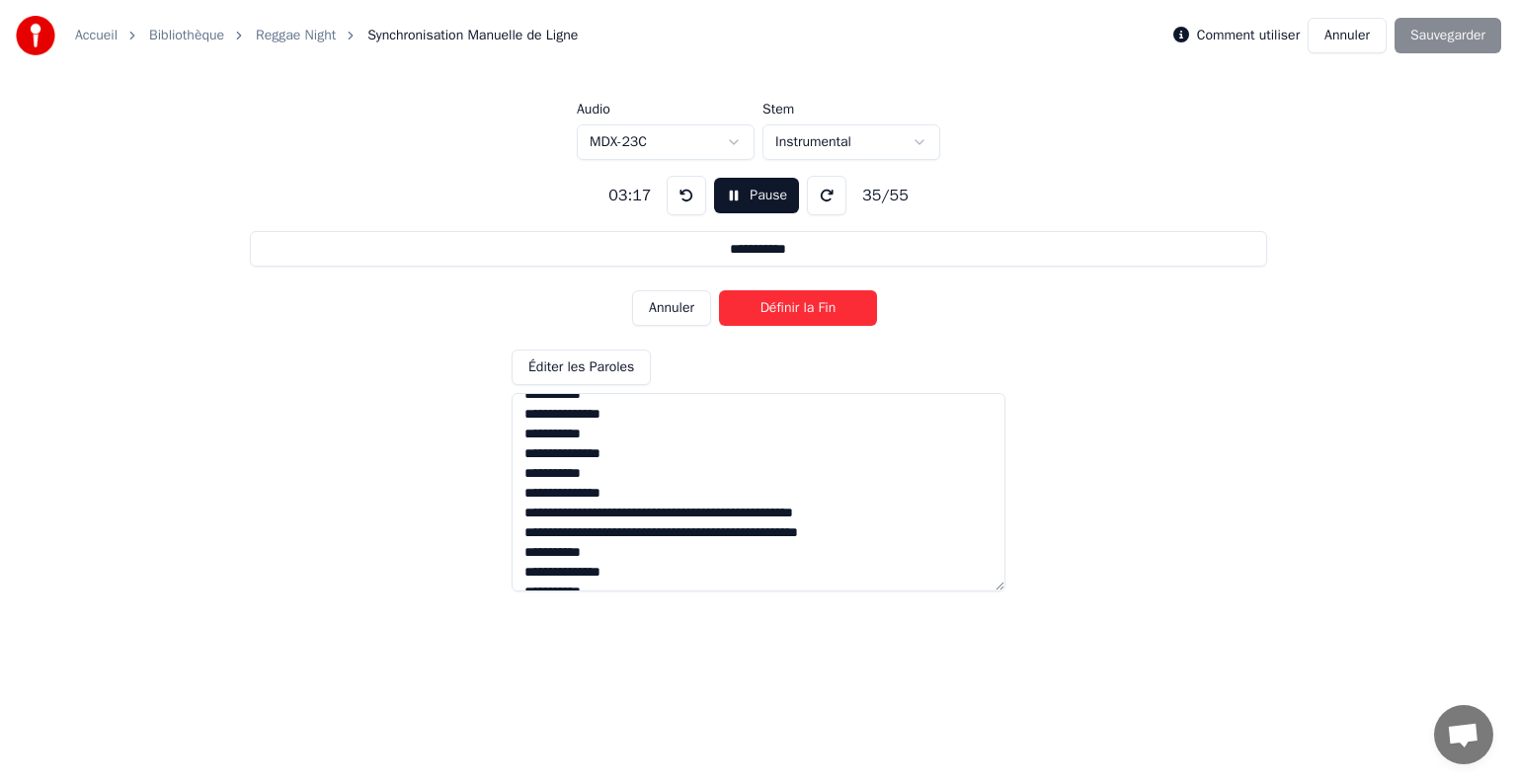 scroll, scrollTop: 711, scrollLeft: 0, axis: vertical 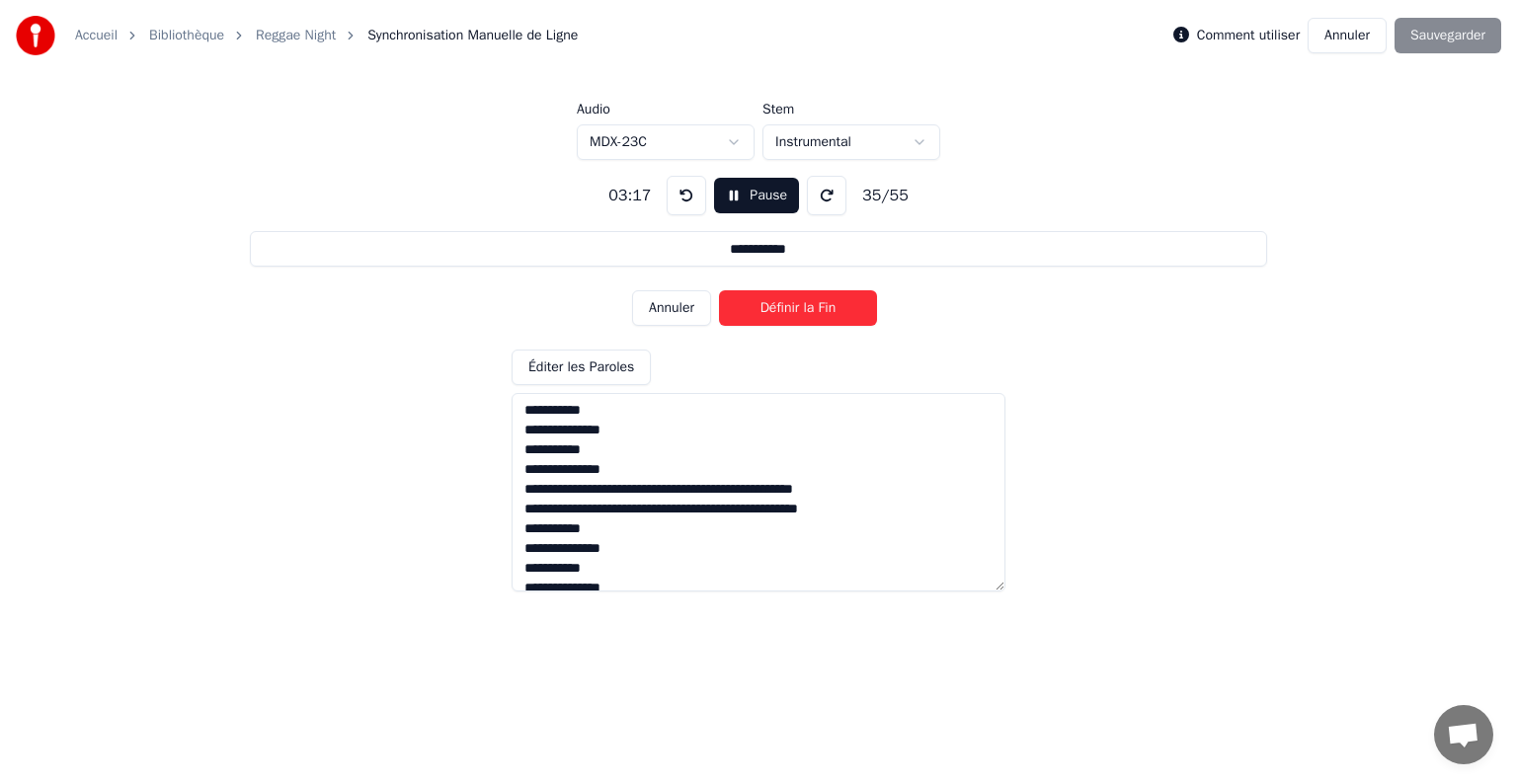 click on "Définir la Fin" at bounding box center [798, 308] 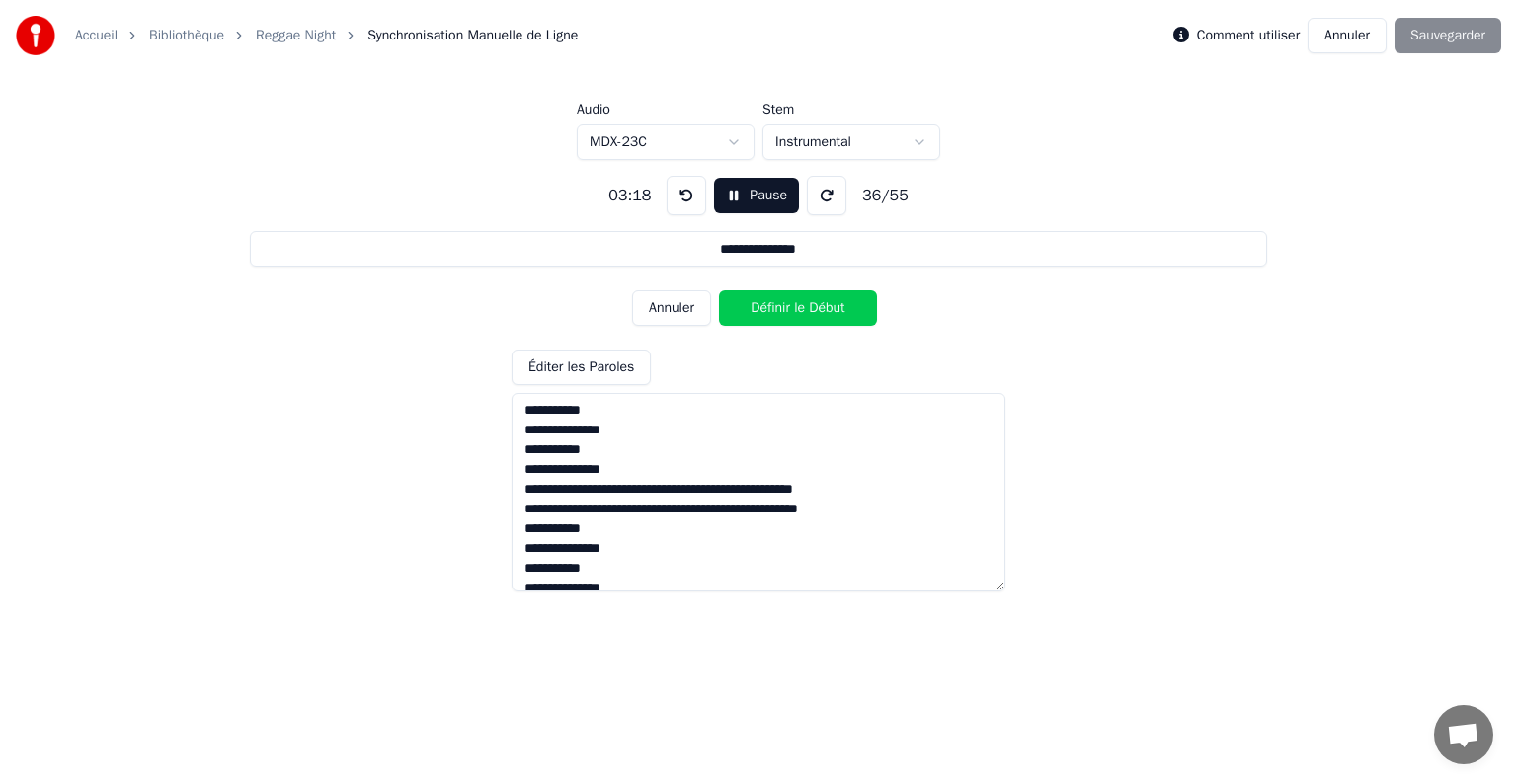 click on "Définir le Début" at bounding box center [798, 308] 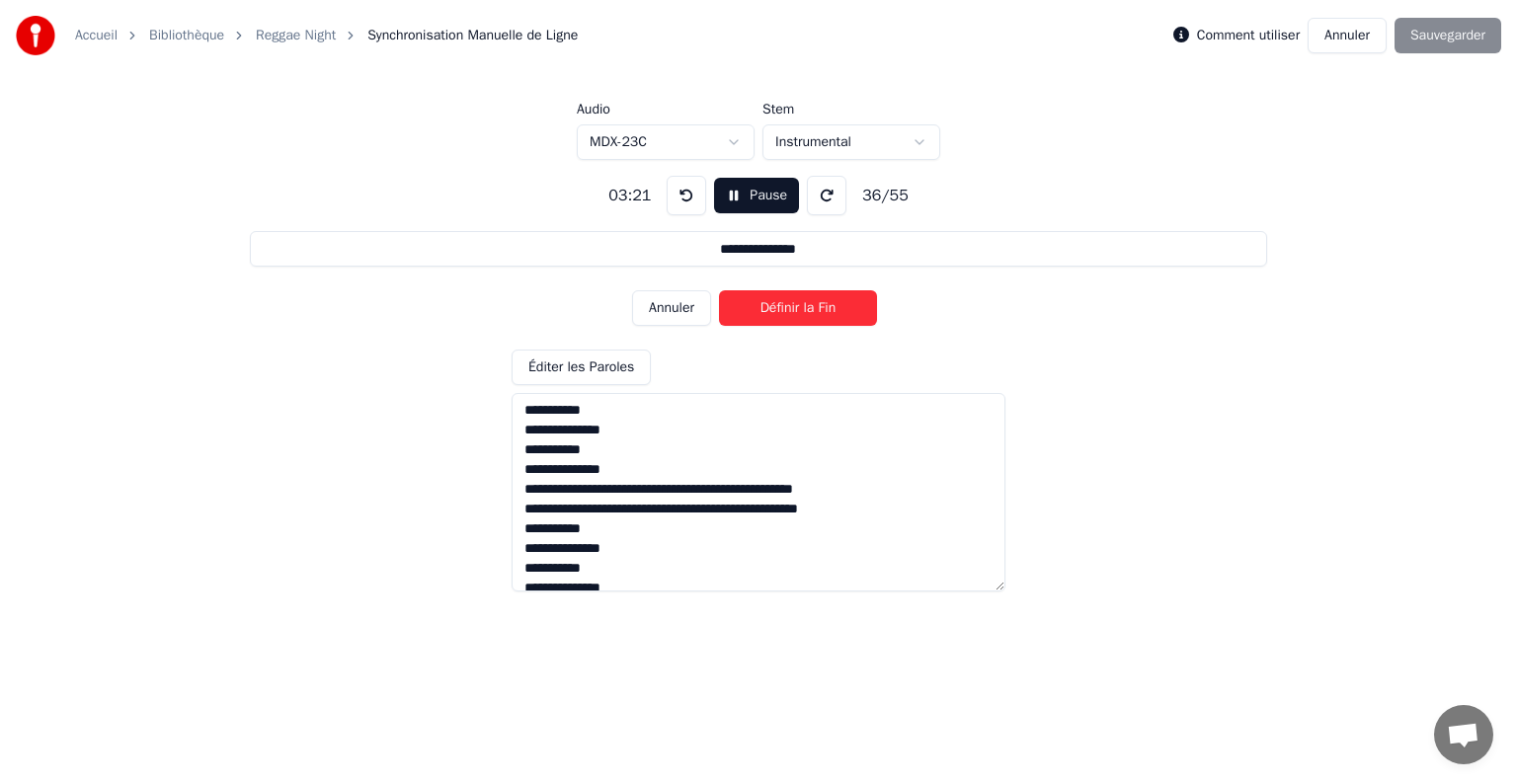 click on "Définir la Fin" at bounding box center (798, 308) 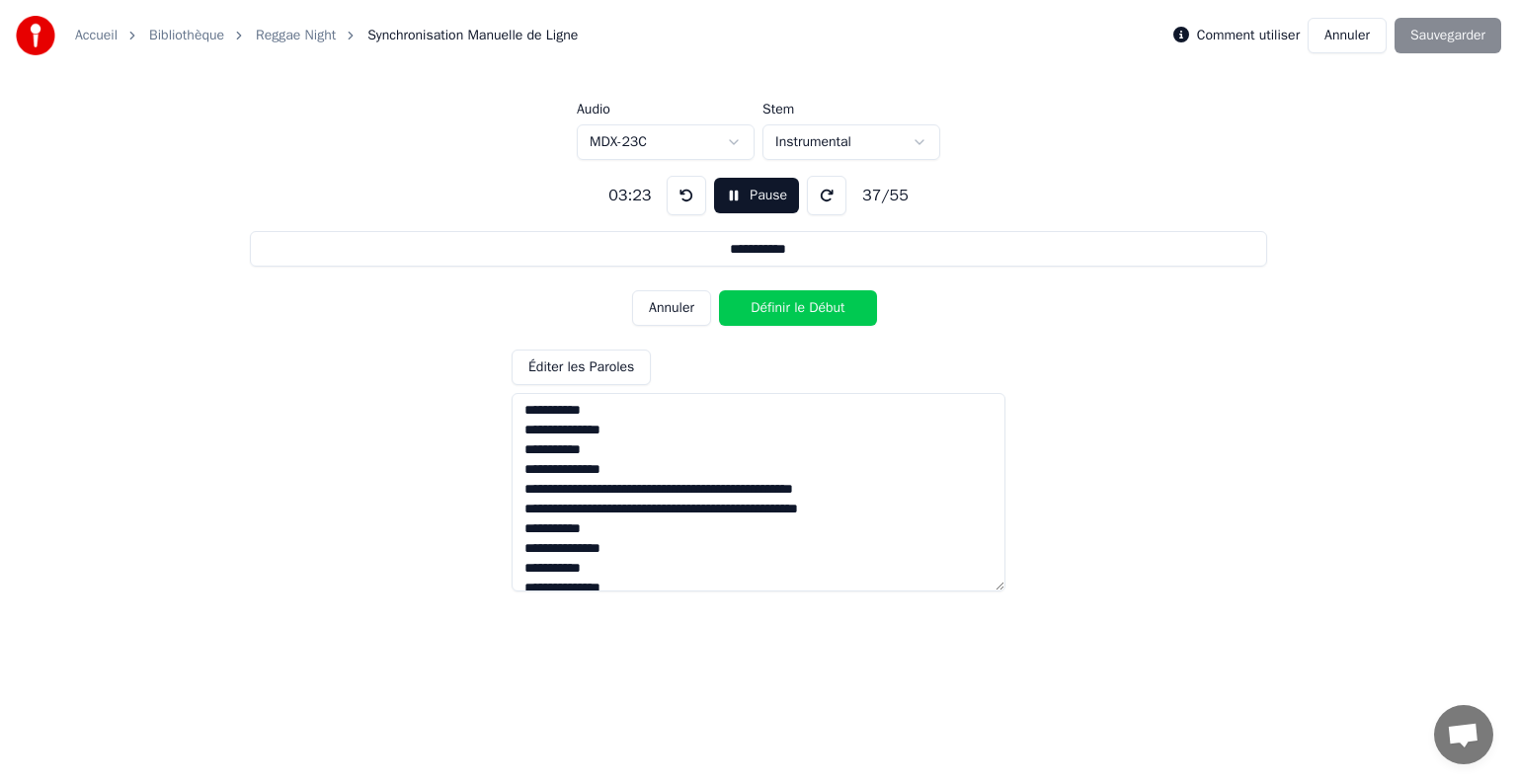 click on "Définir le Début" at bounding box center [798, 308] 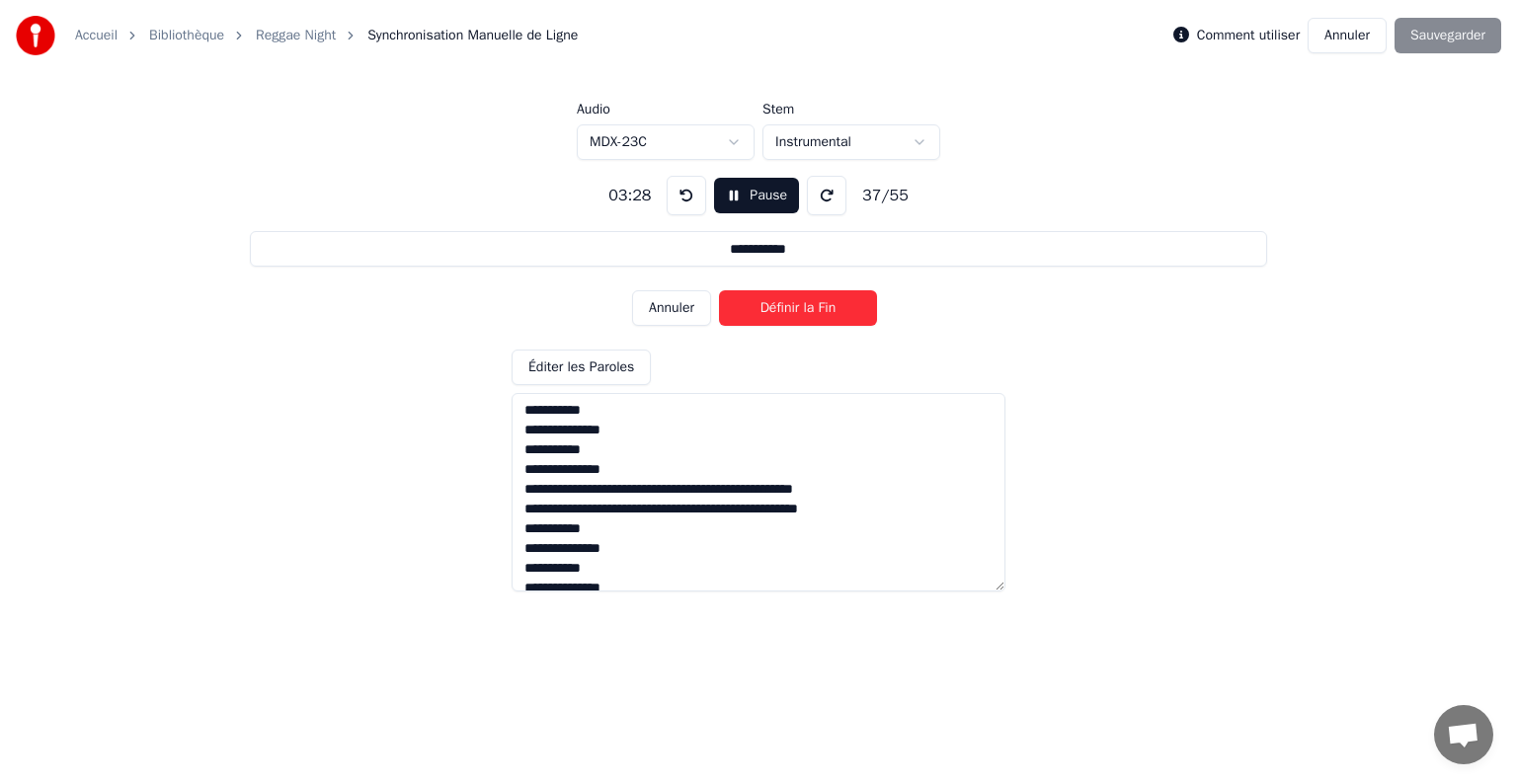 click on "Définir la Fin" at bounding box center [798, 308] 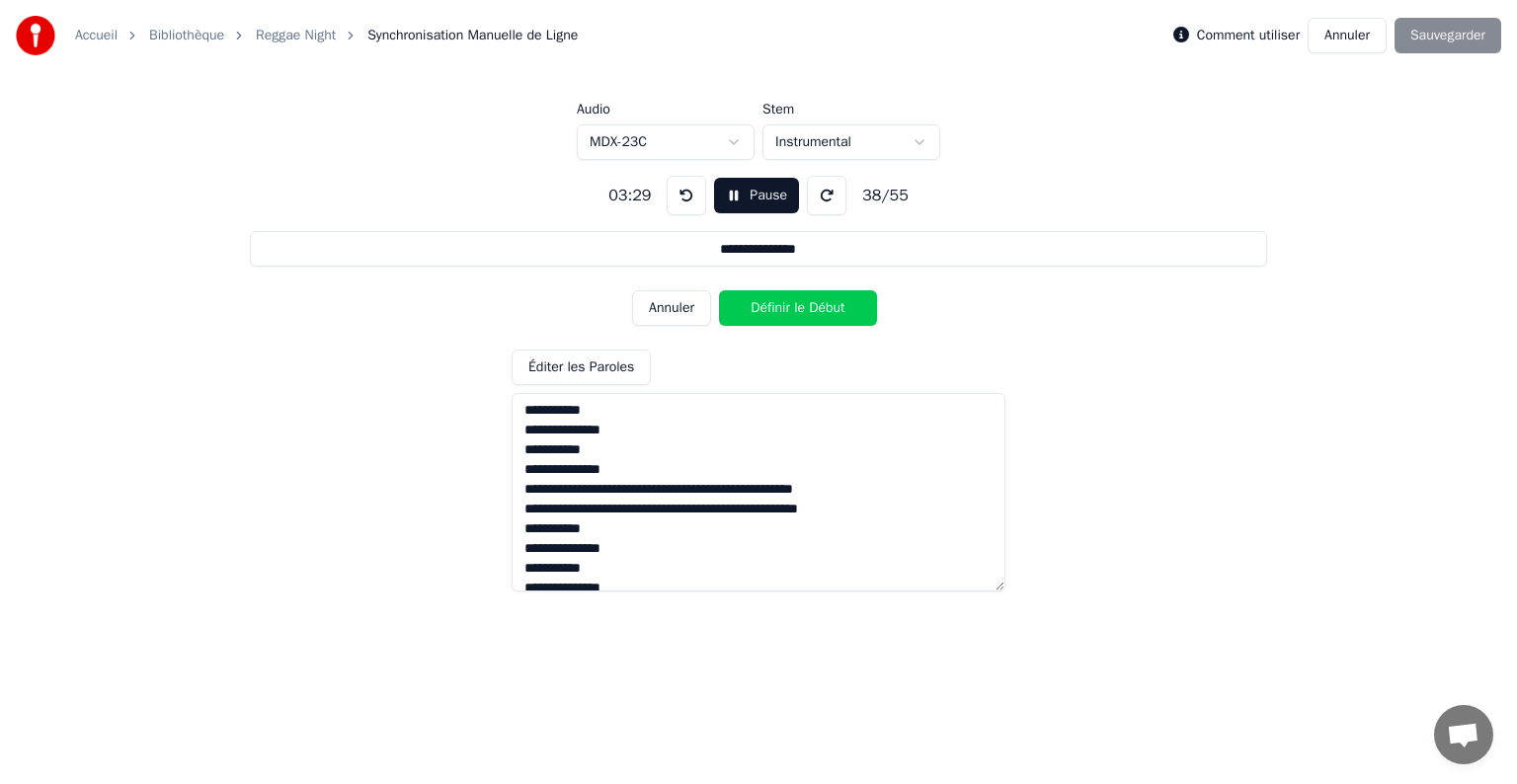 click on "Définir le Début" at bounding box center [798, 308] 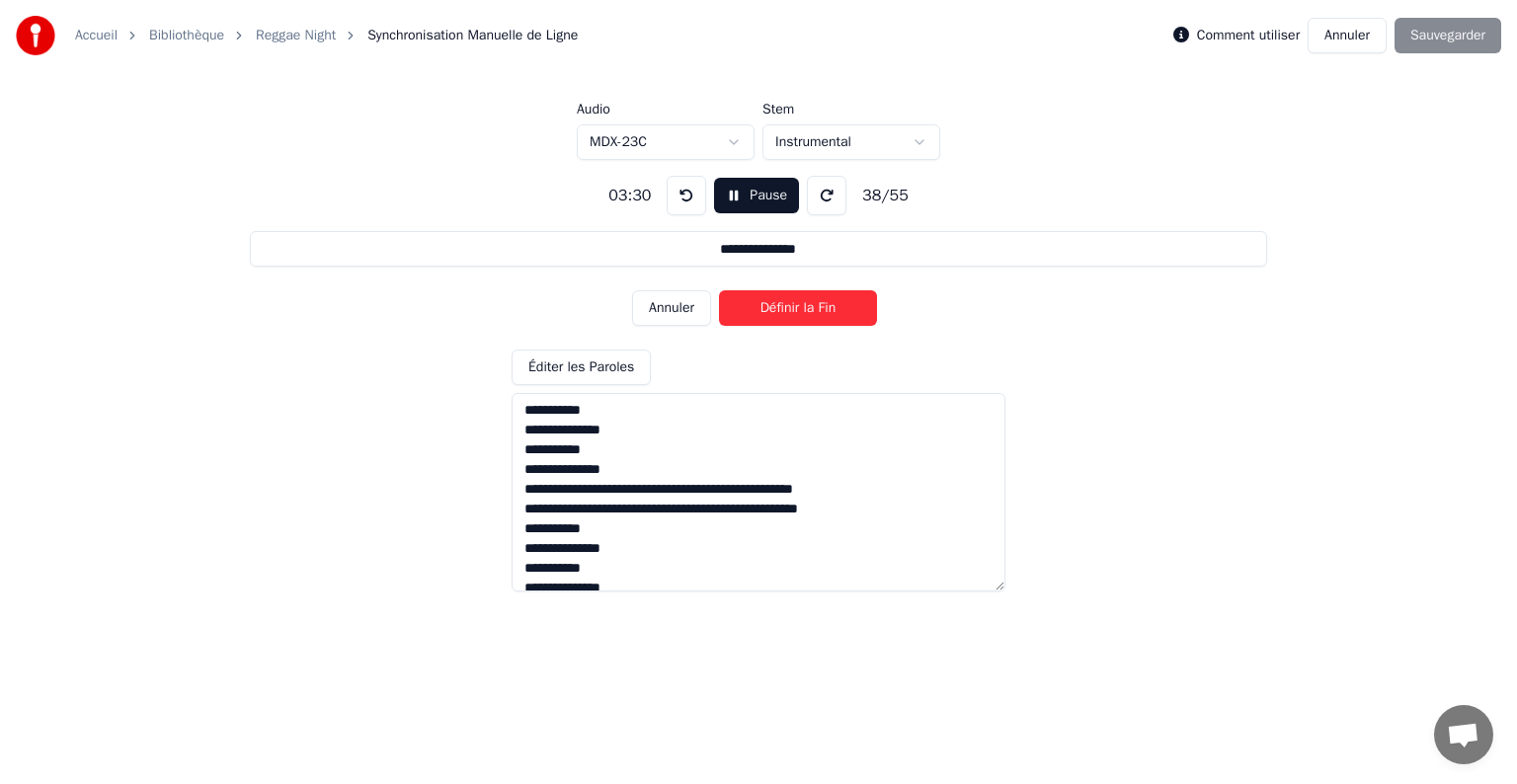 click on "Définir la Fin" at bounding box center (798, 308) 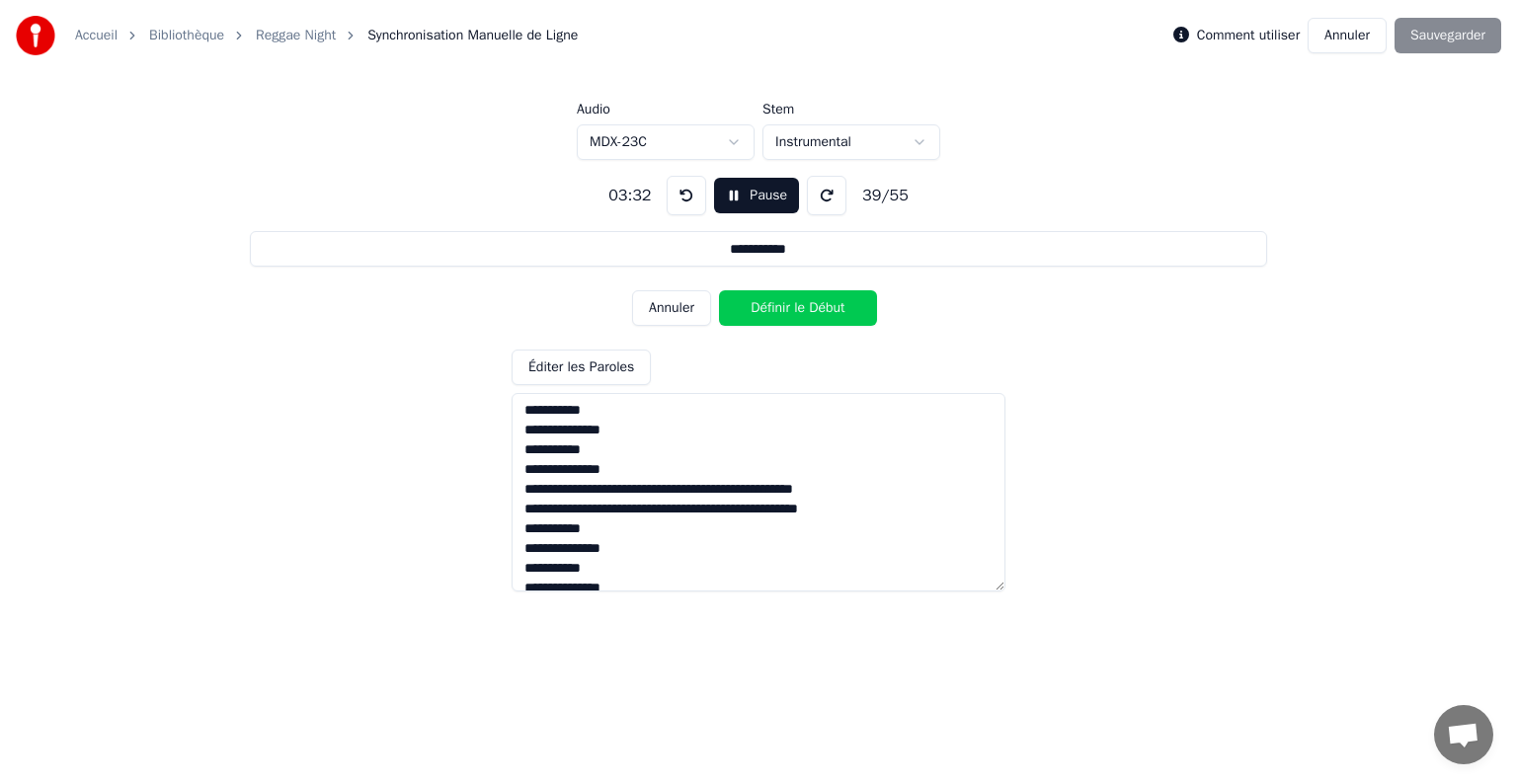 click on "Définir le Début" at bounding box center (798, 308) 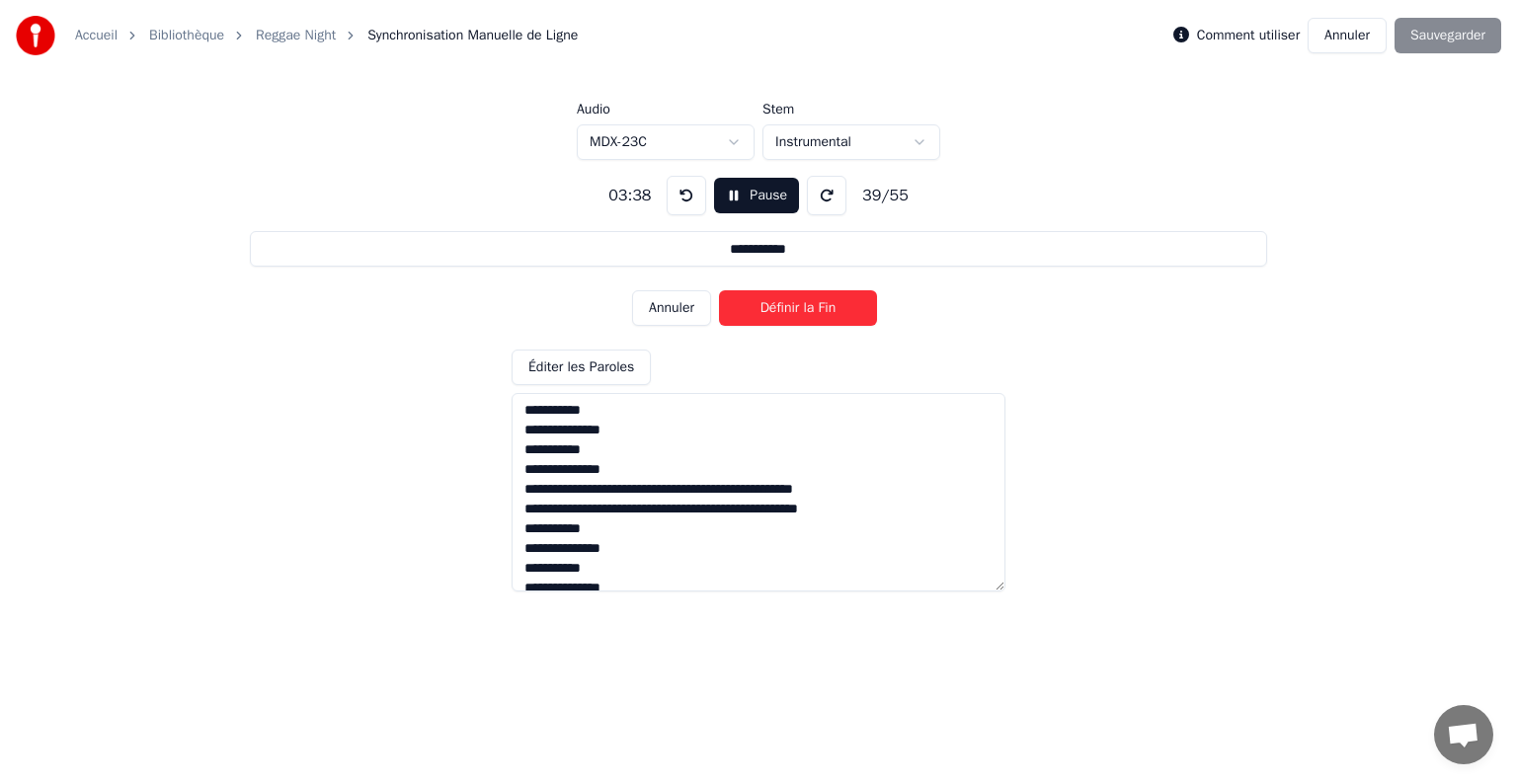 click on "Définir la Fin" at bounding box center (798, 308) 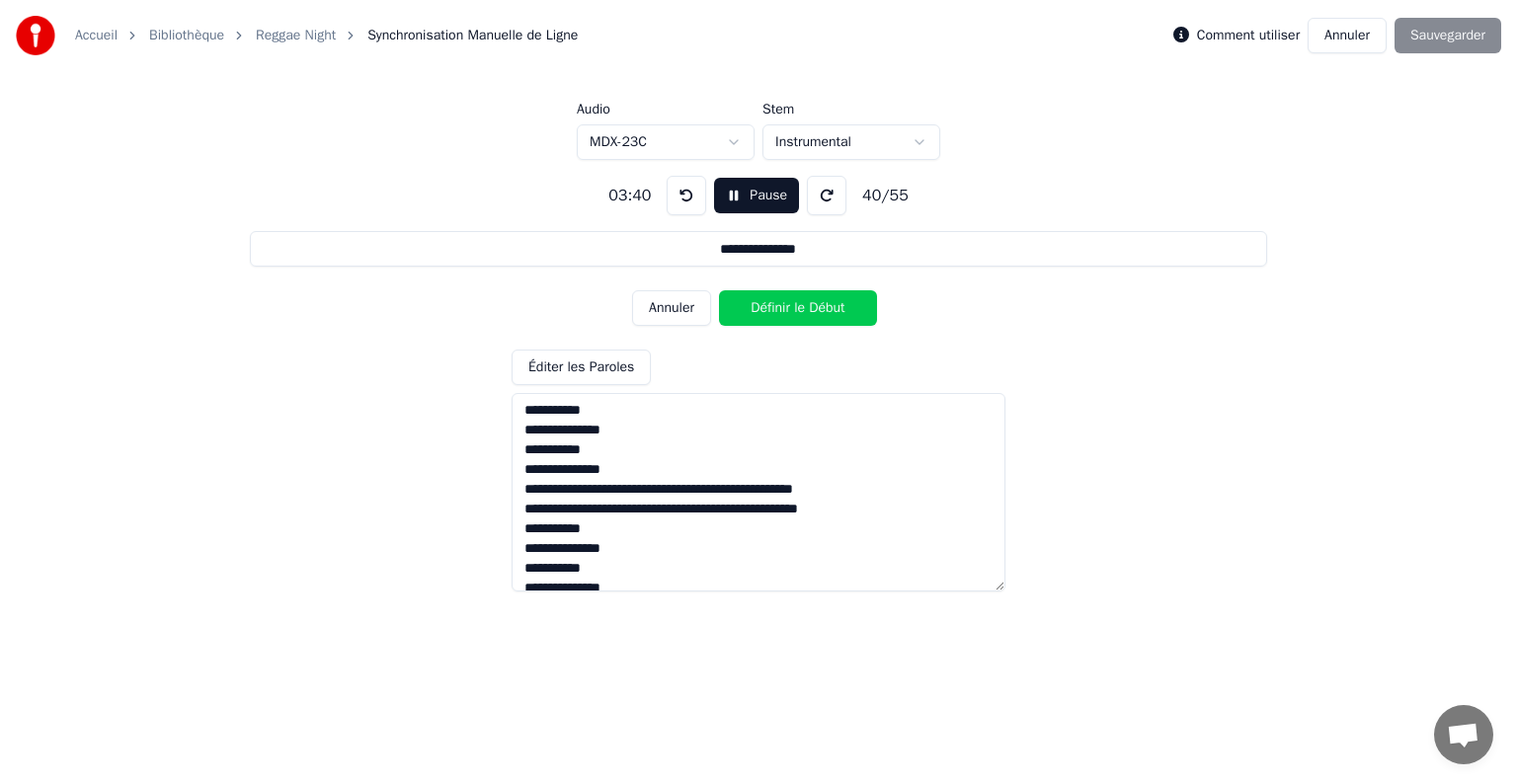 click on "Définir le Début" at bounding box center [798, 308] 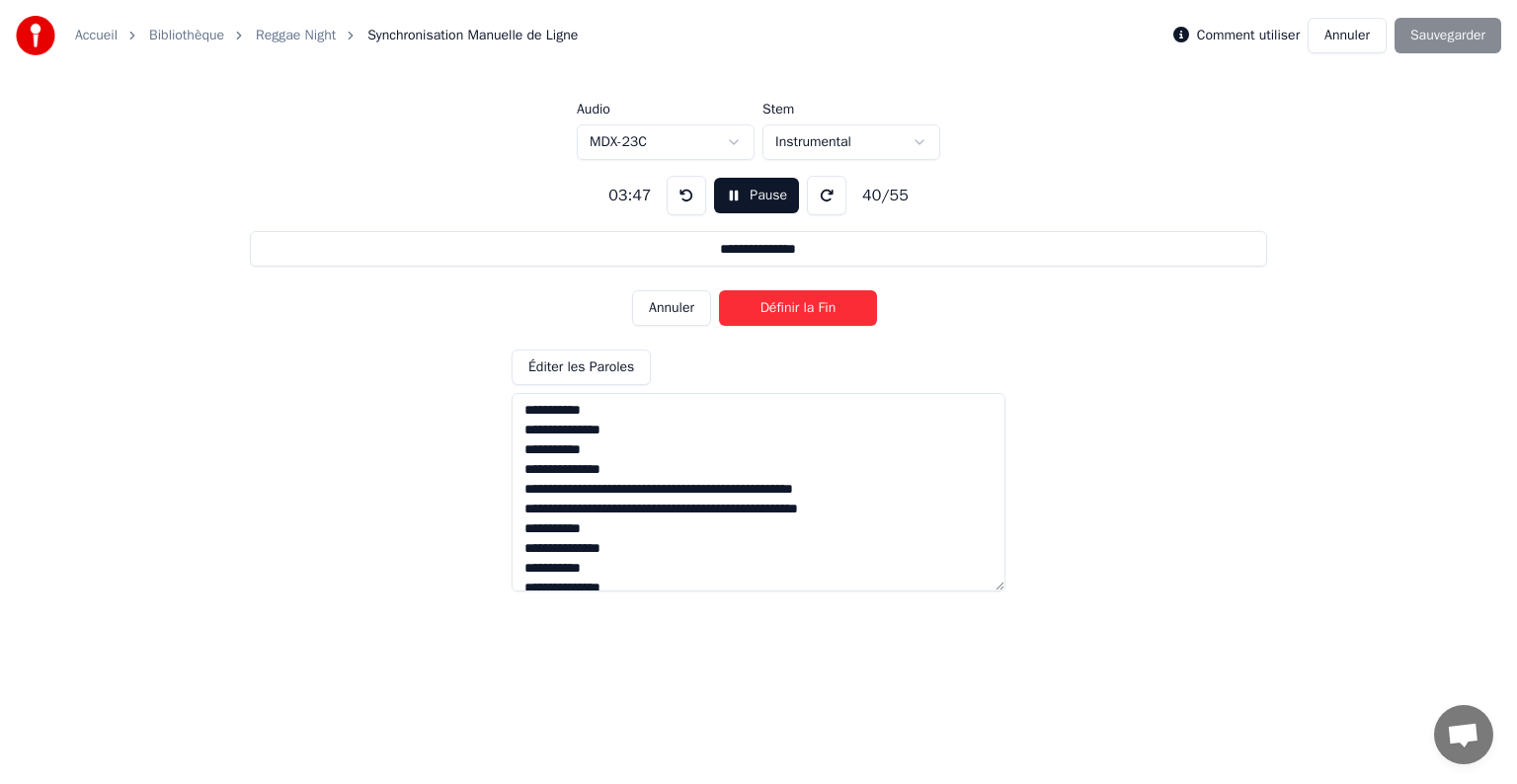 click on "Définir la Fin" at bounding box center (798, 308) 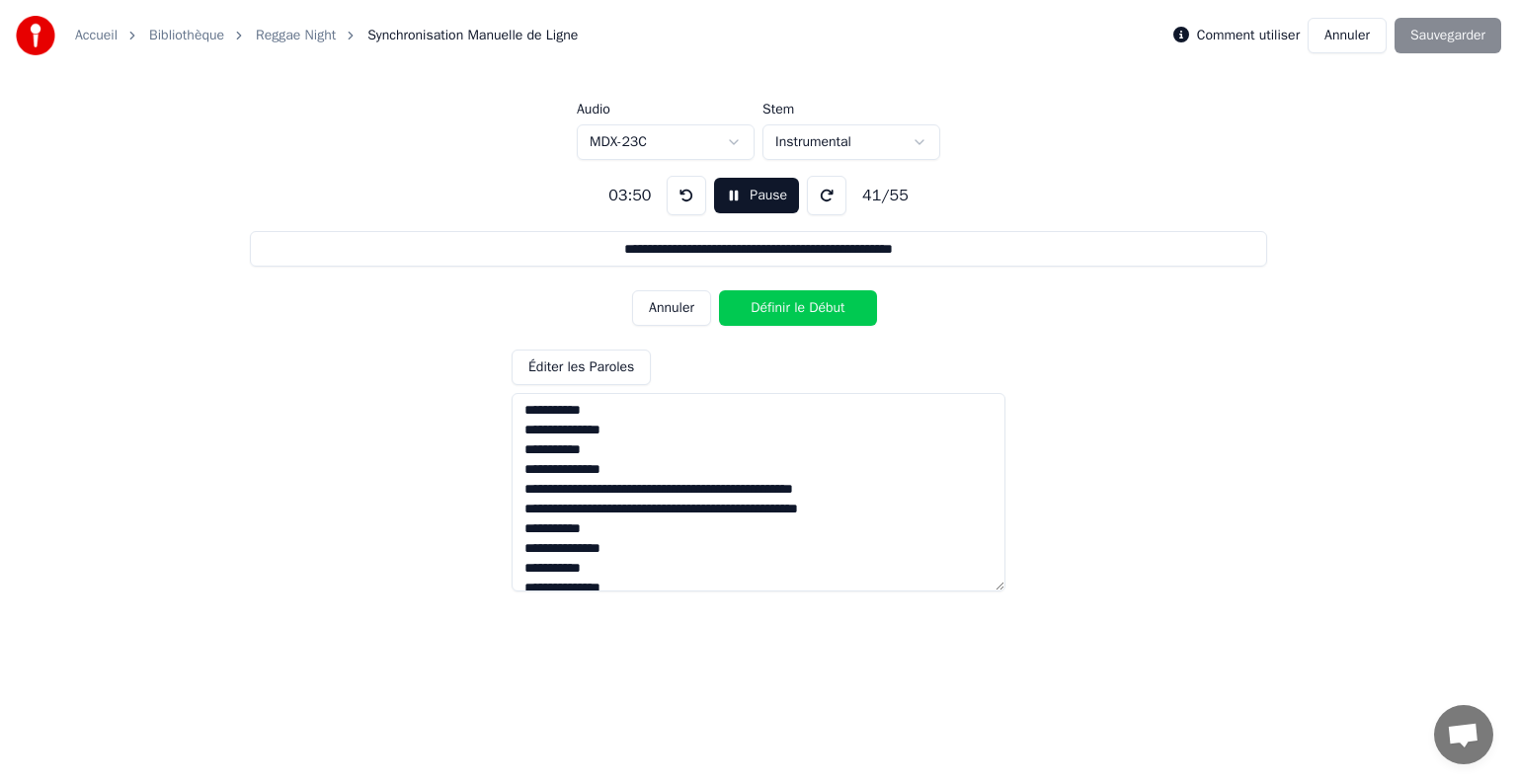 click on "Définir le Début" at bounding box center (798, 308) 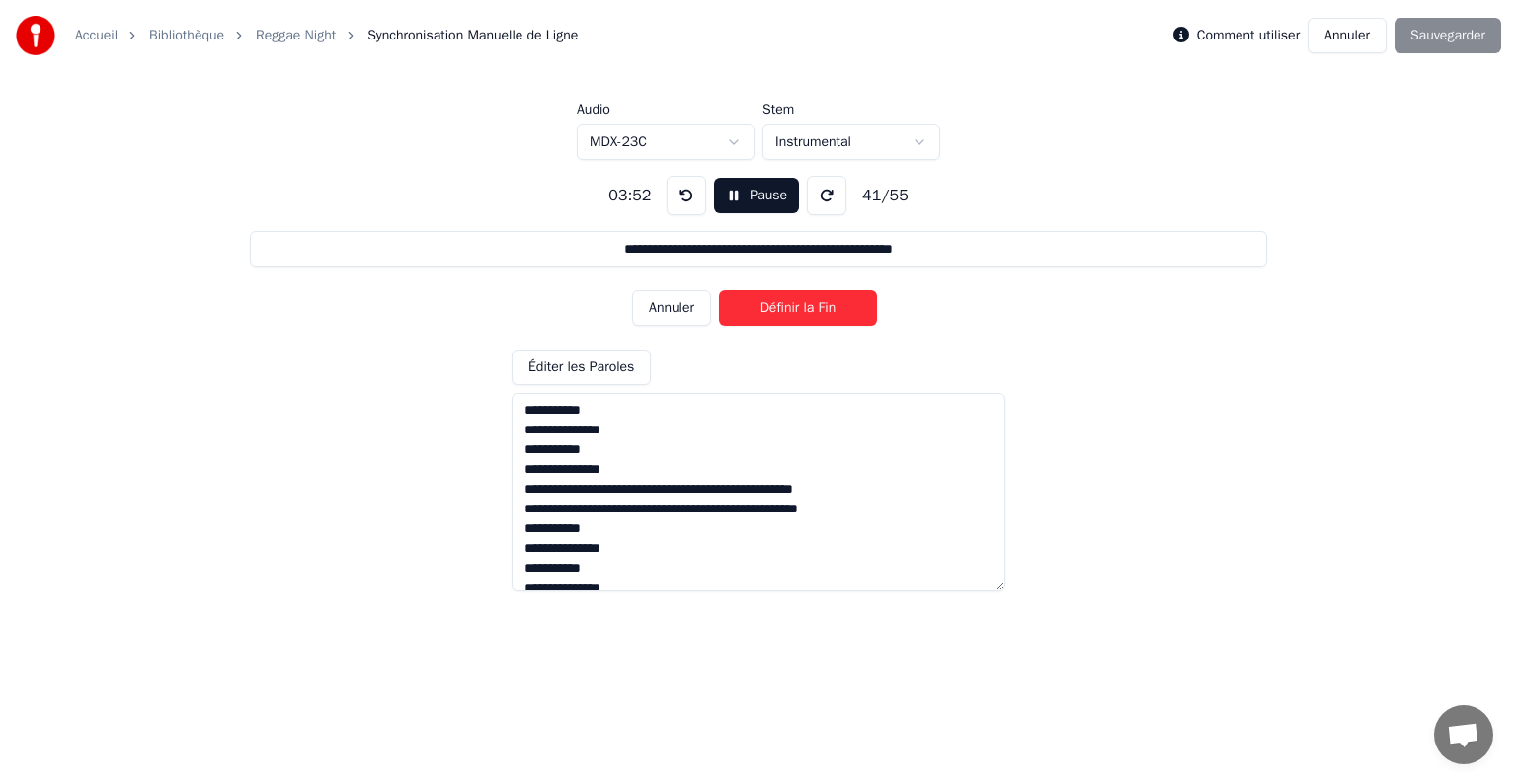 click on "Définir la Fin" at bounding box center (798, 308) 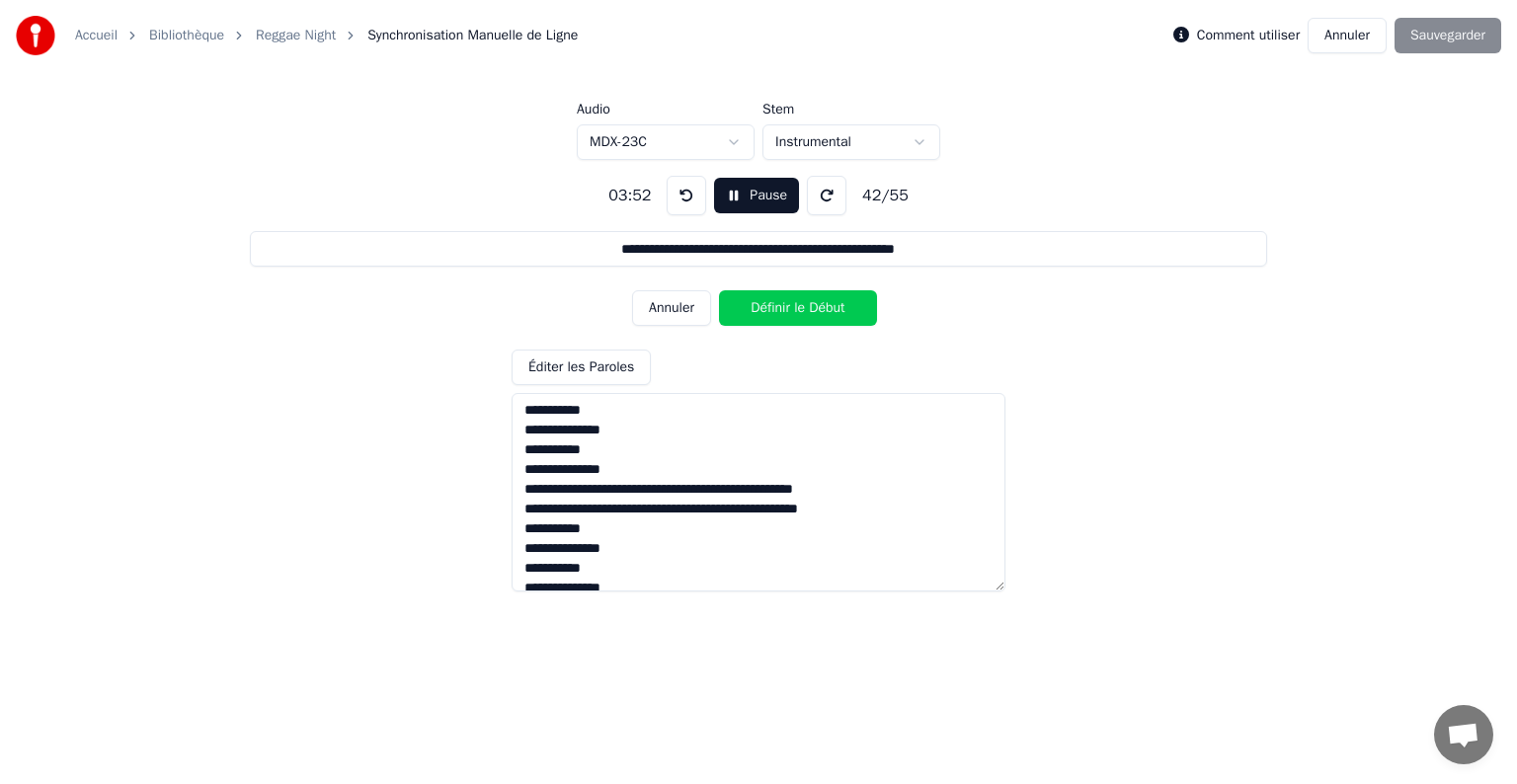 click on "Définir le Début" at bounding box center (798, 308) 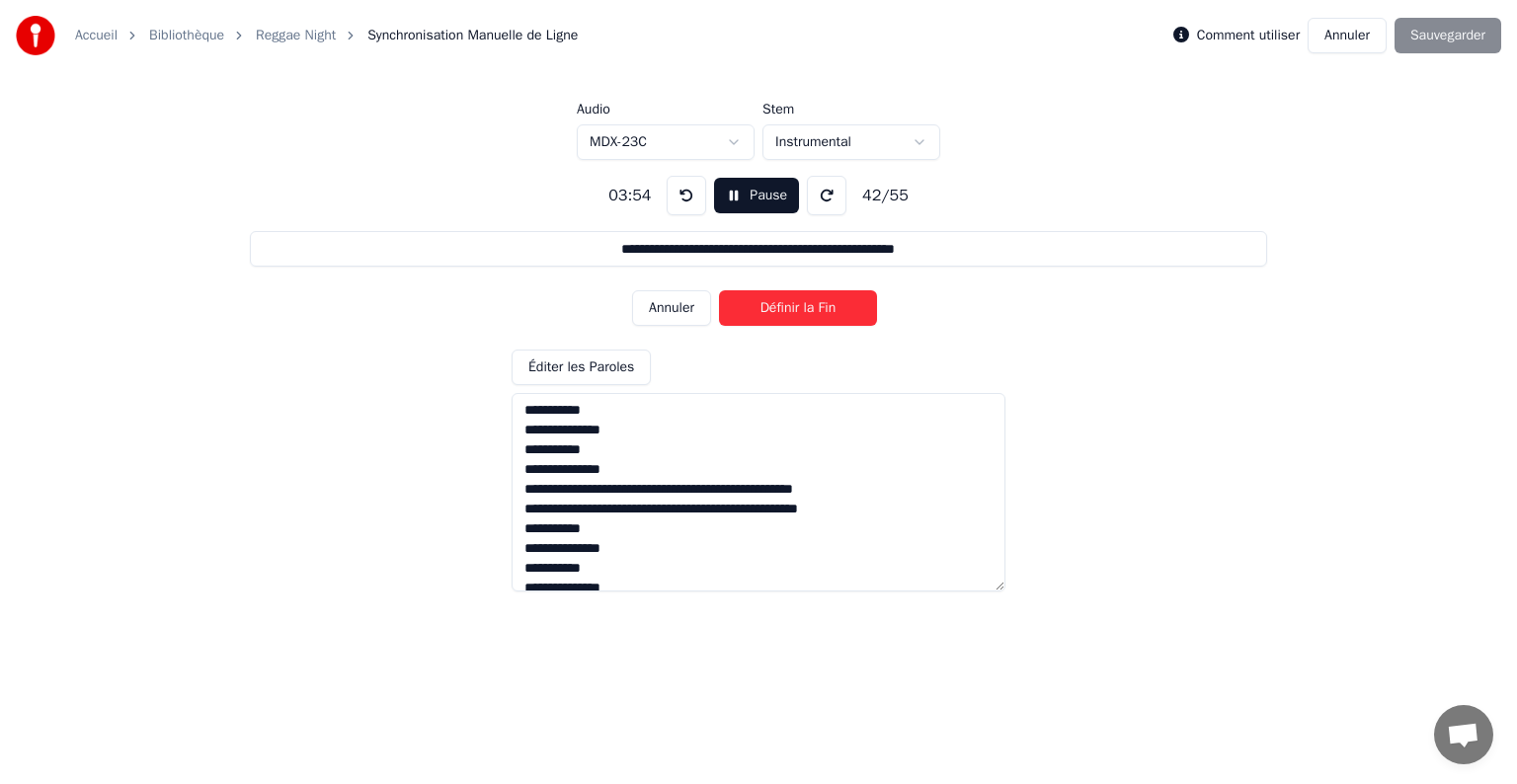 click on "Définir la Fin" at bounding box center (798, 308) 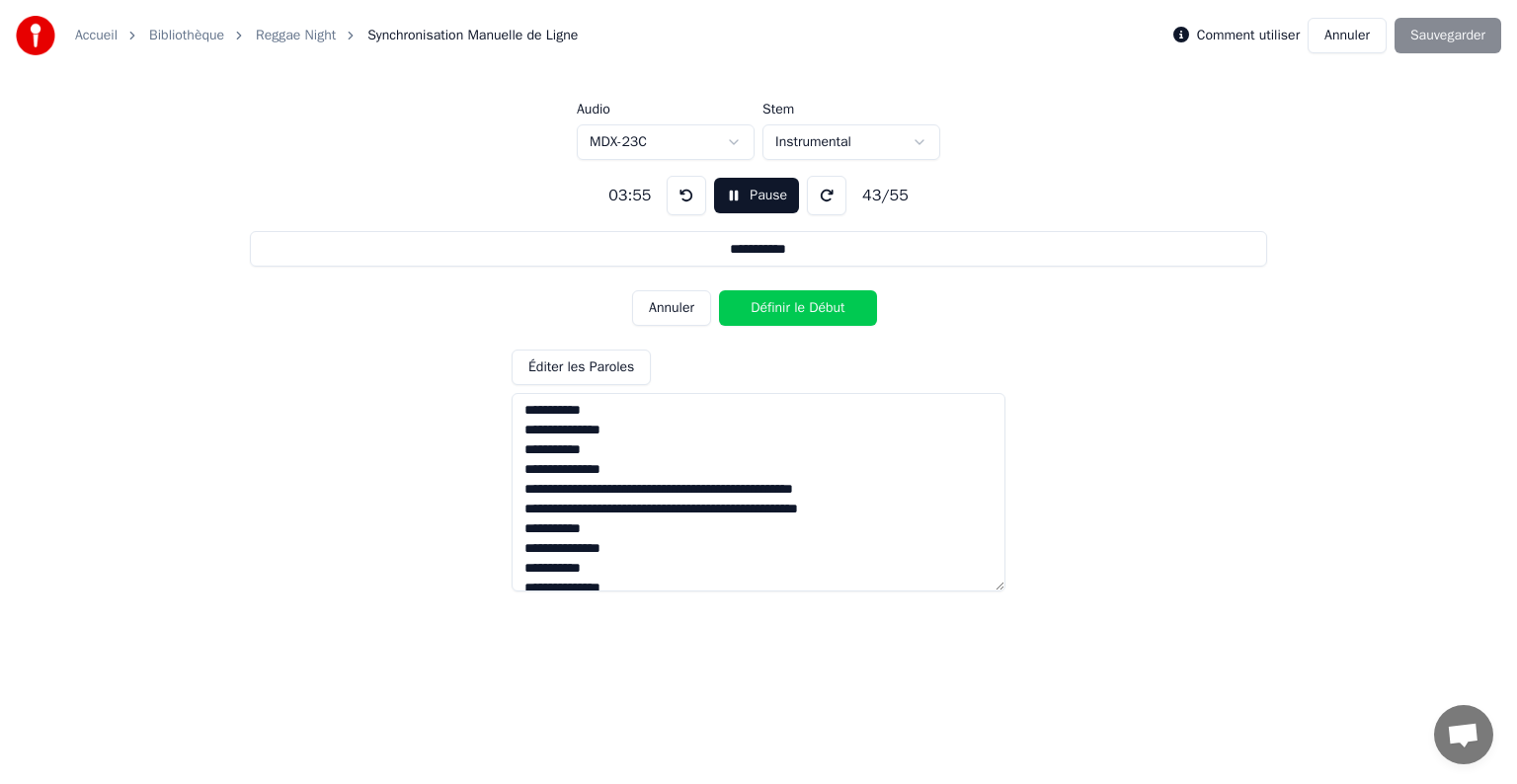 click on "Définir le Début" at bounding box center [798, 308] 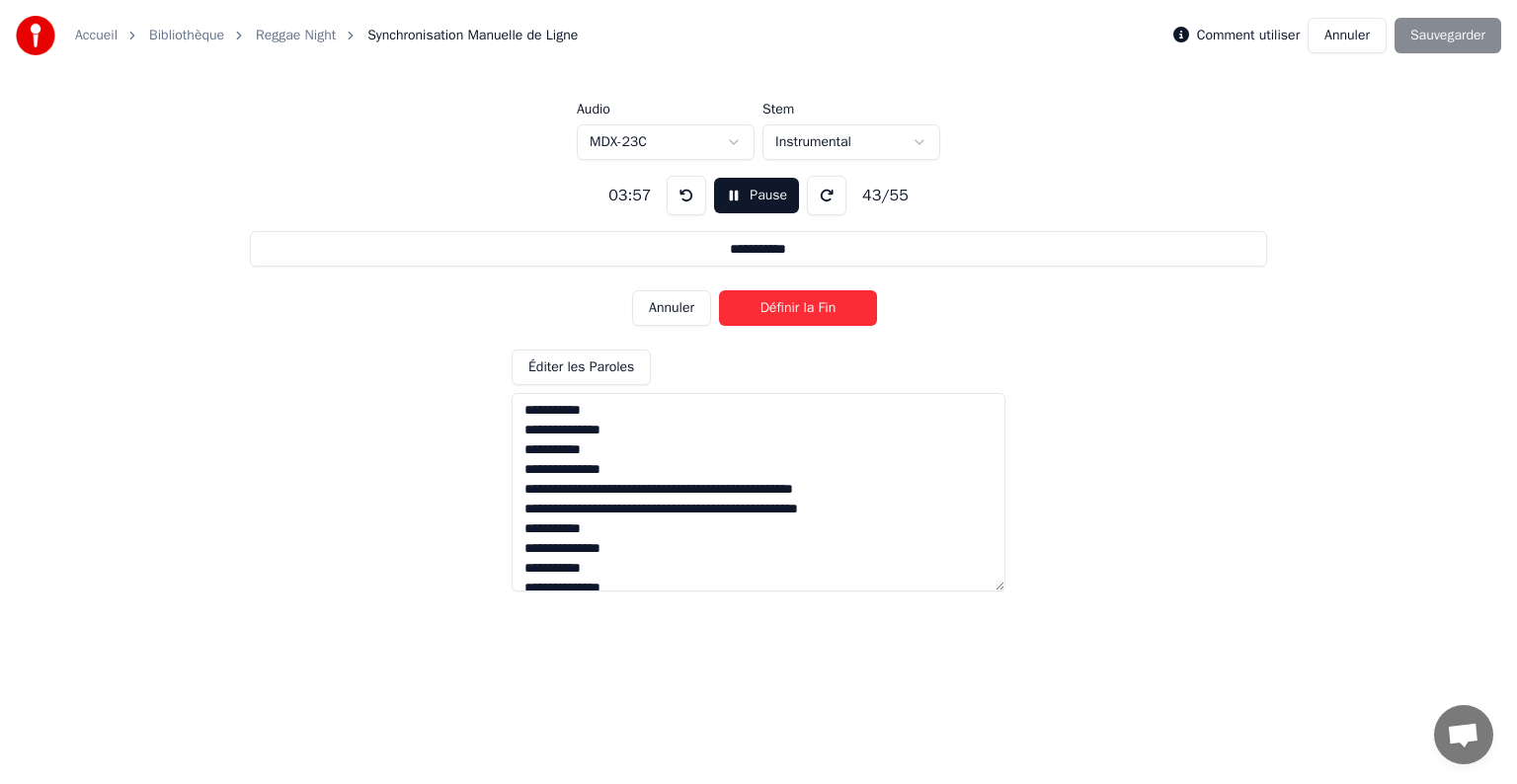 click on "Définir la Fin" at bounding box center [798, 308] 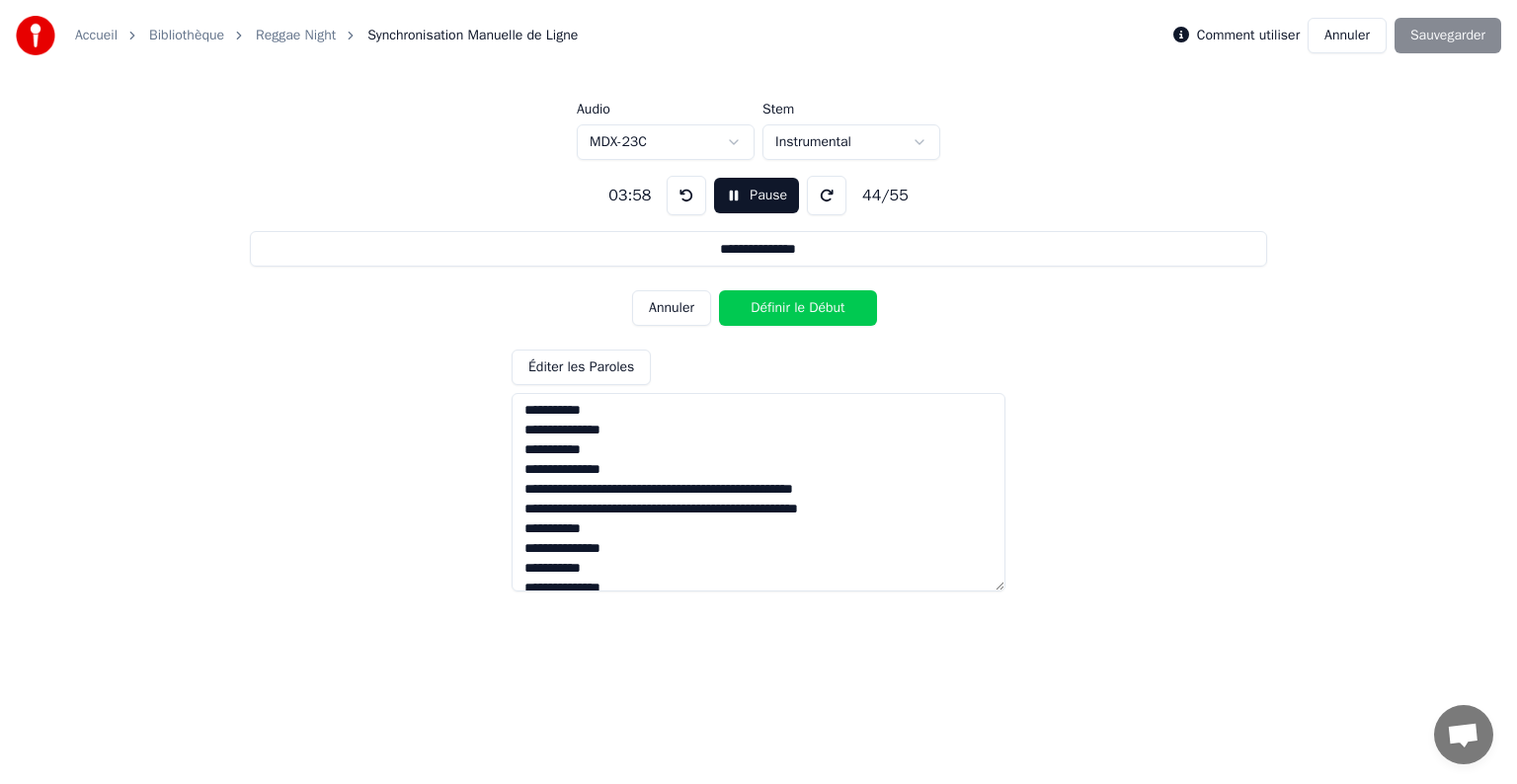 click on "Définir le Début" at bounding box center [798, 308] 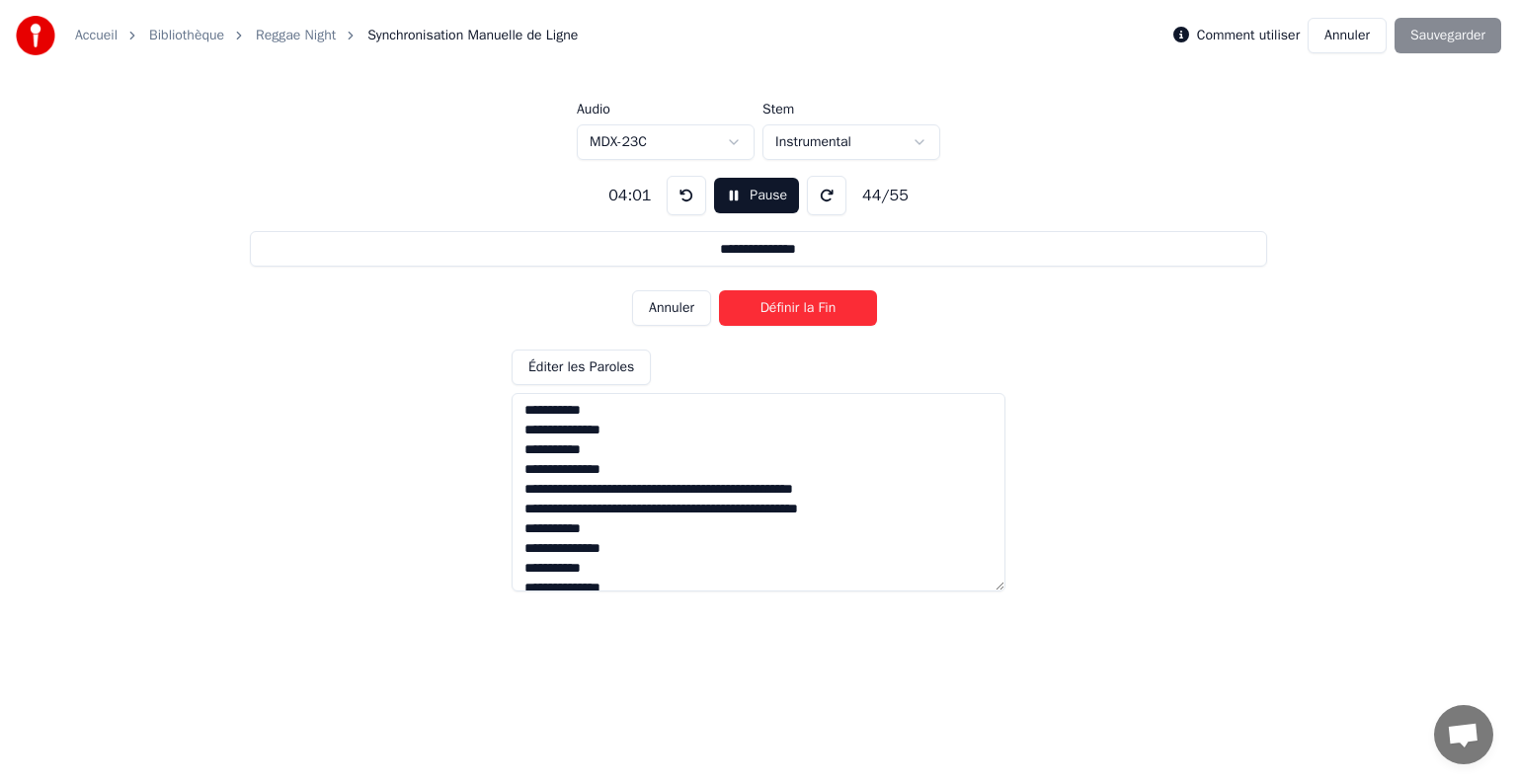 click on "Définir la Fin" at bounding box center [798, 308] 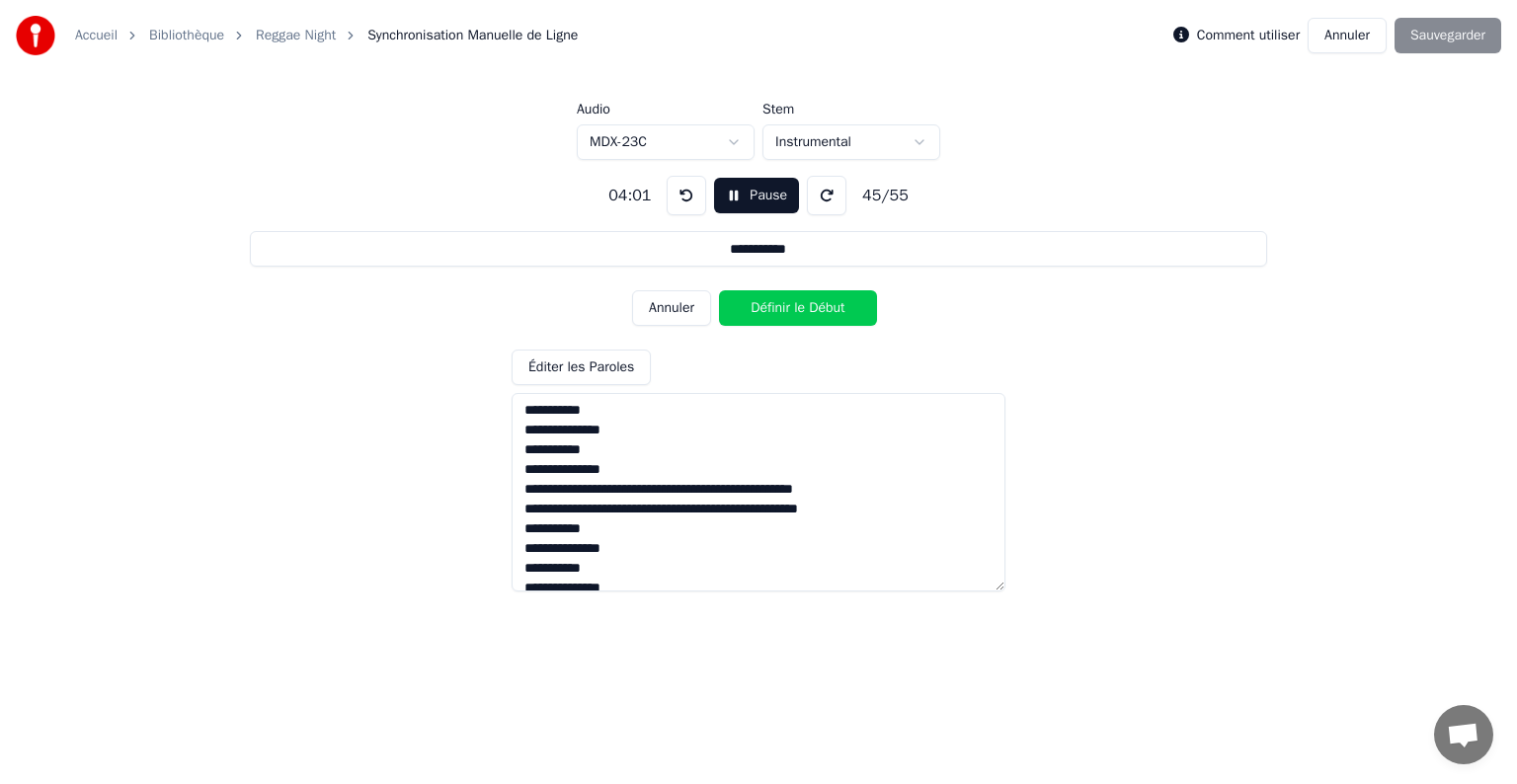 click on "Définir le Début" at bounding box center [798, 308] 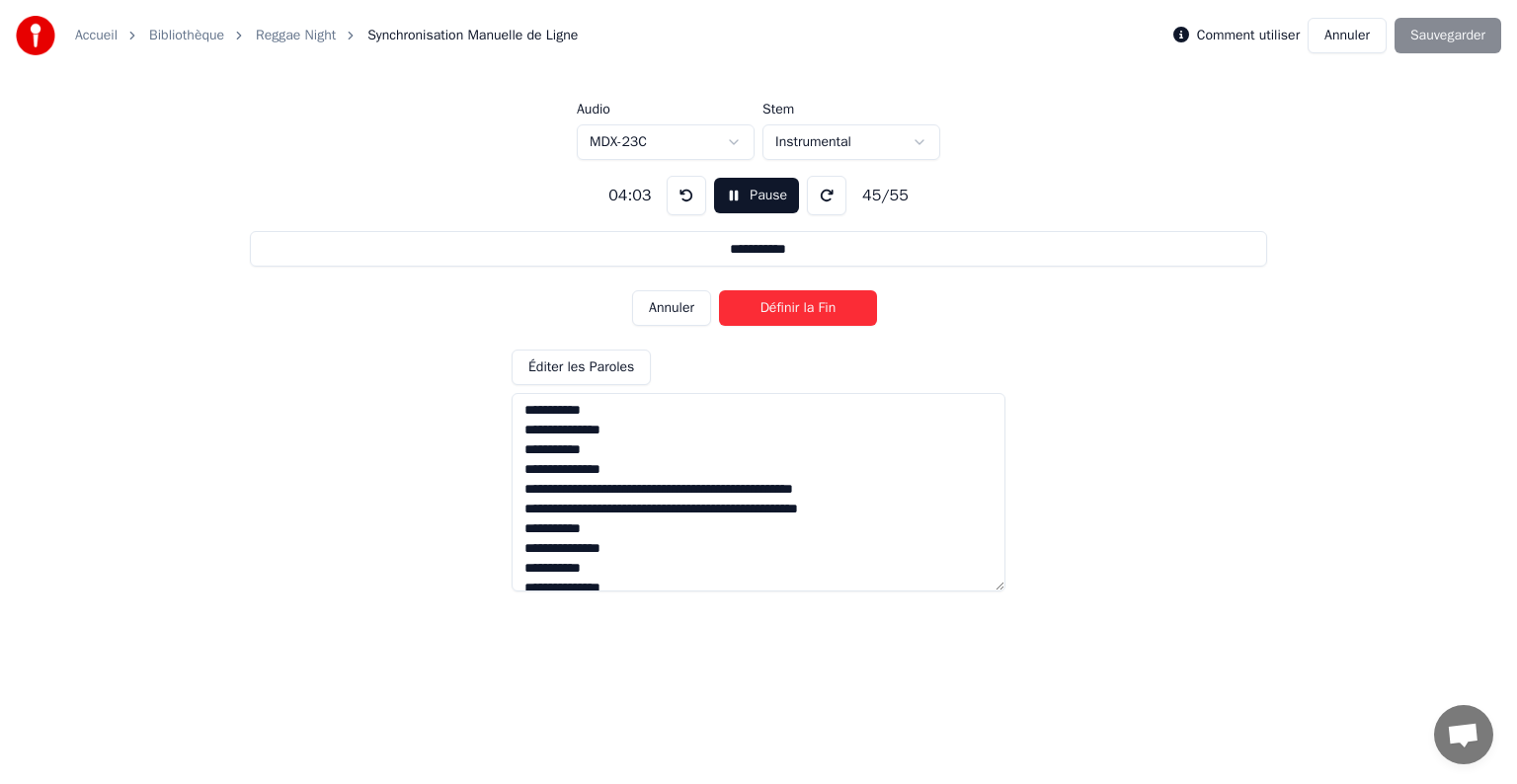 click on "Définir la Fin" at bounding box center [798, 308] 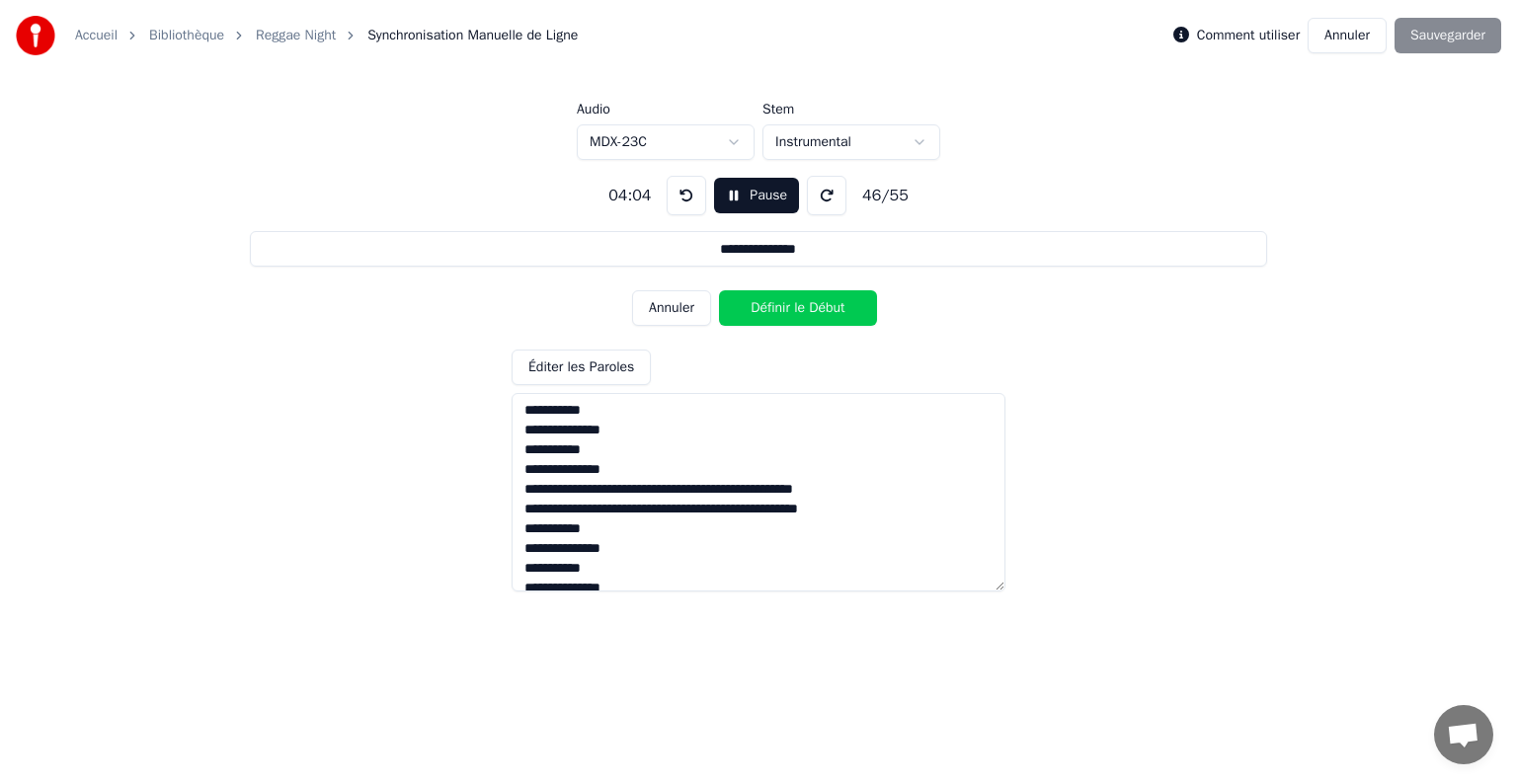 click on "Définir le Début" at bounding box center (798, 308) 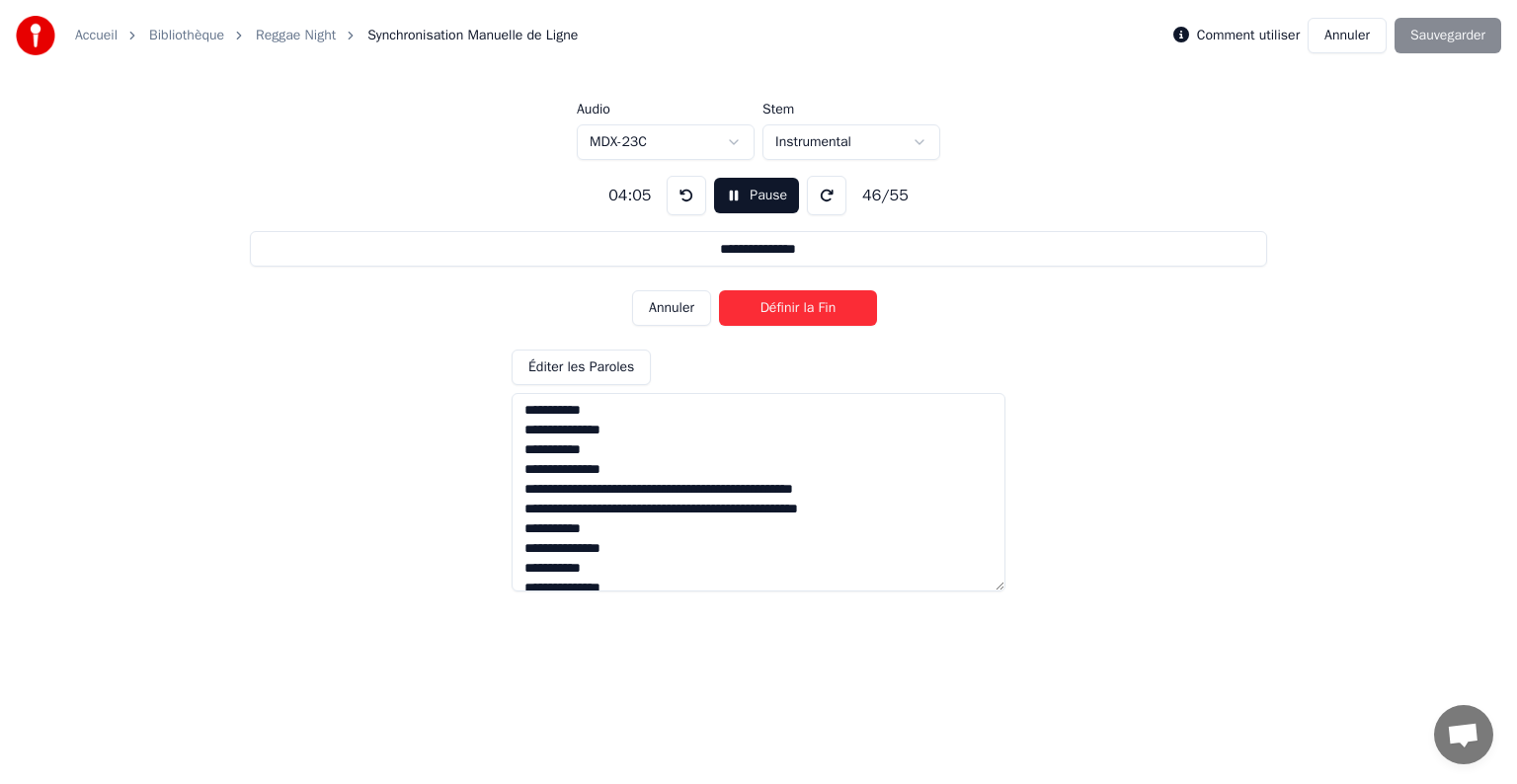 click on "Définir la Fin" at bounding box center (798, 308) 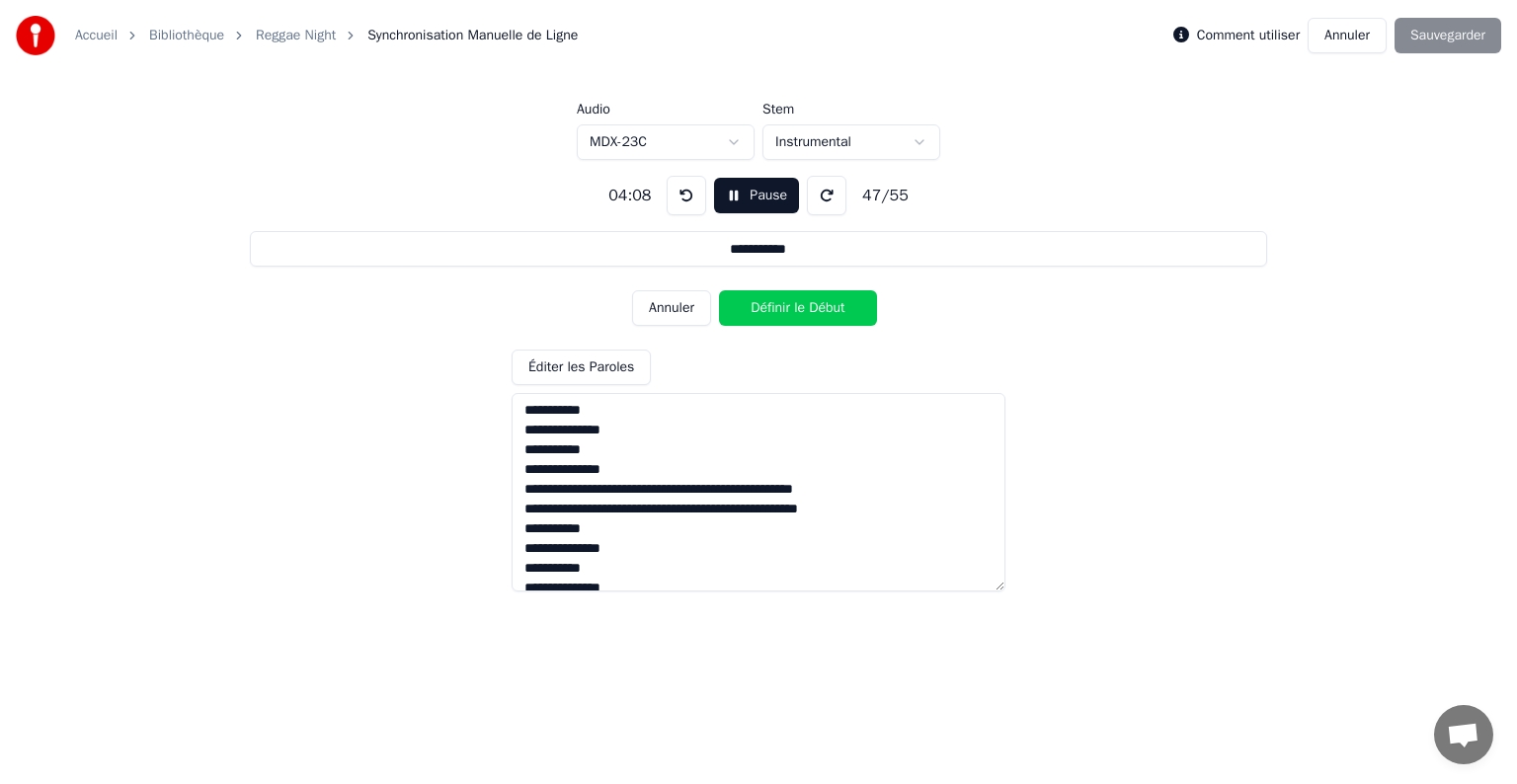click on "Définir le Début" at bounding box center (798, 308) 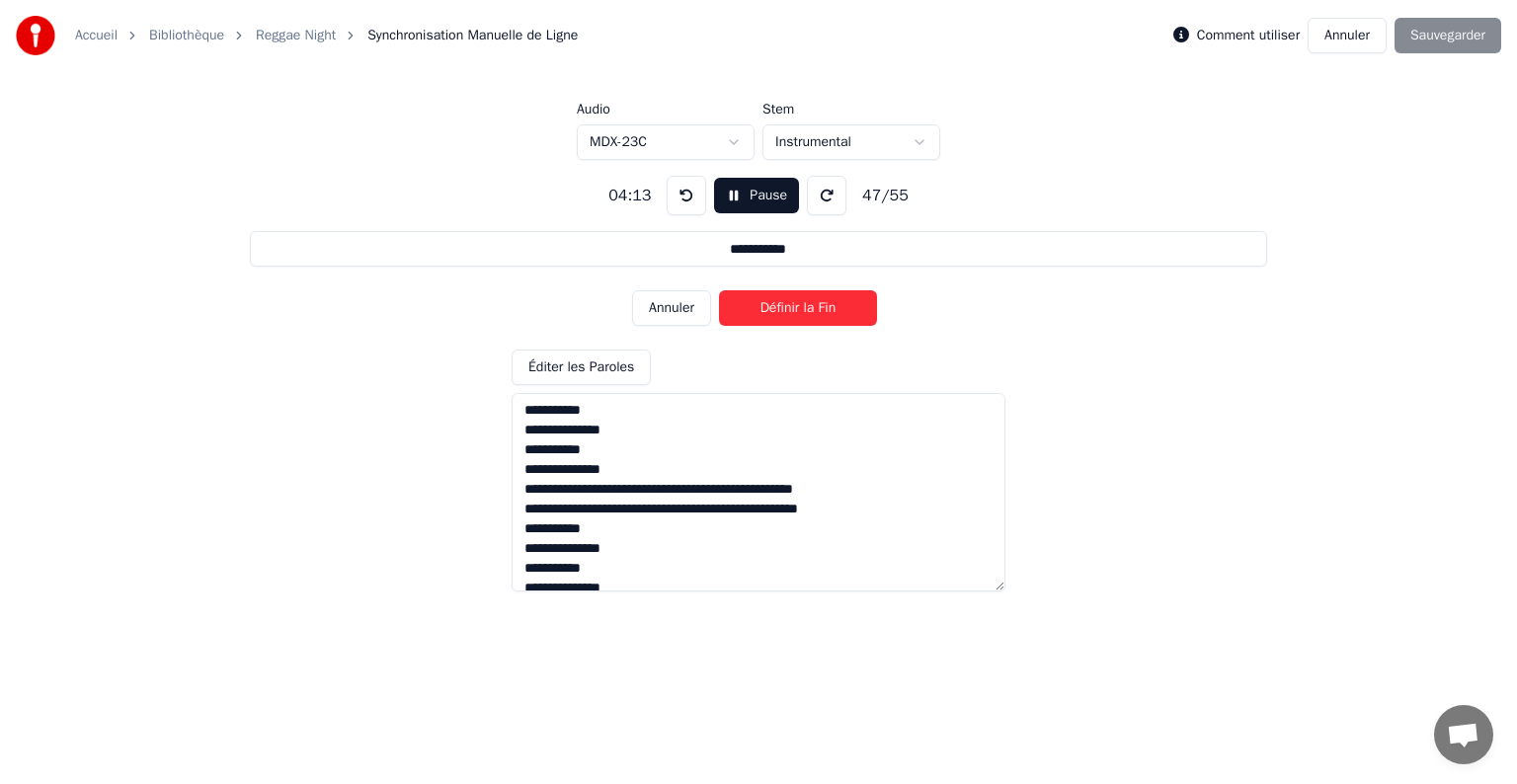 click on "Définir la Fin" at bounding box center [798, 308] 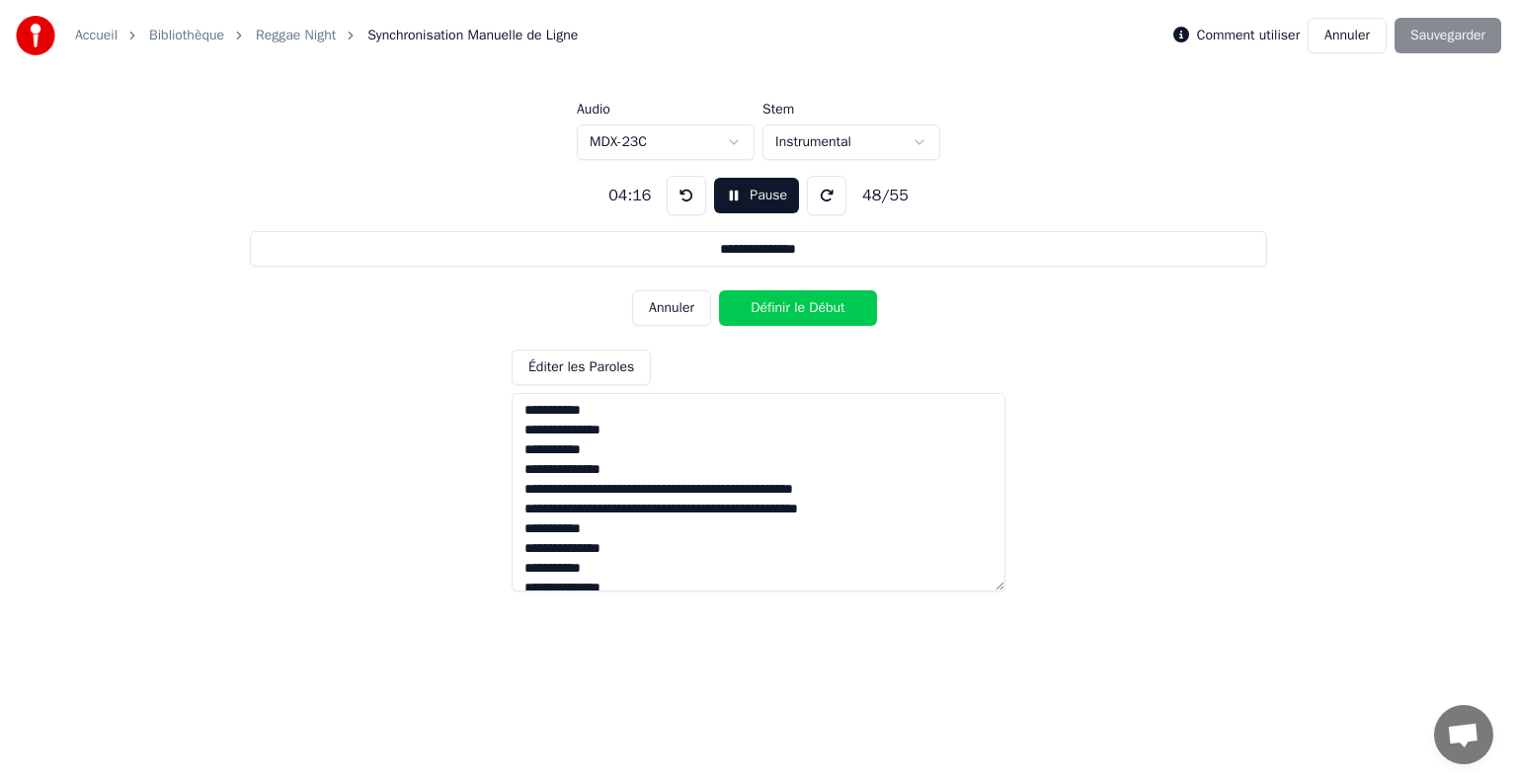 click on "Définir le Début" at bounding box center (798, 308) 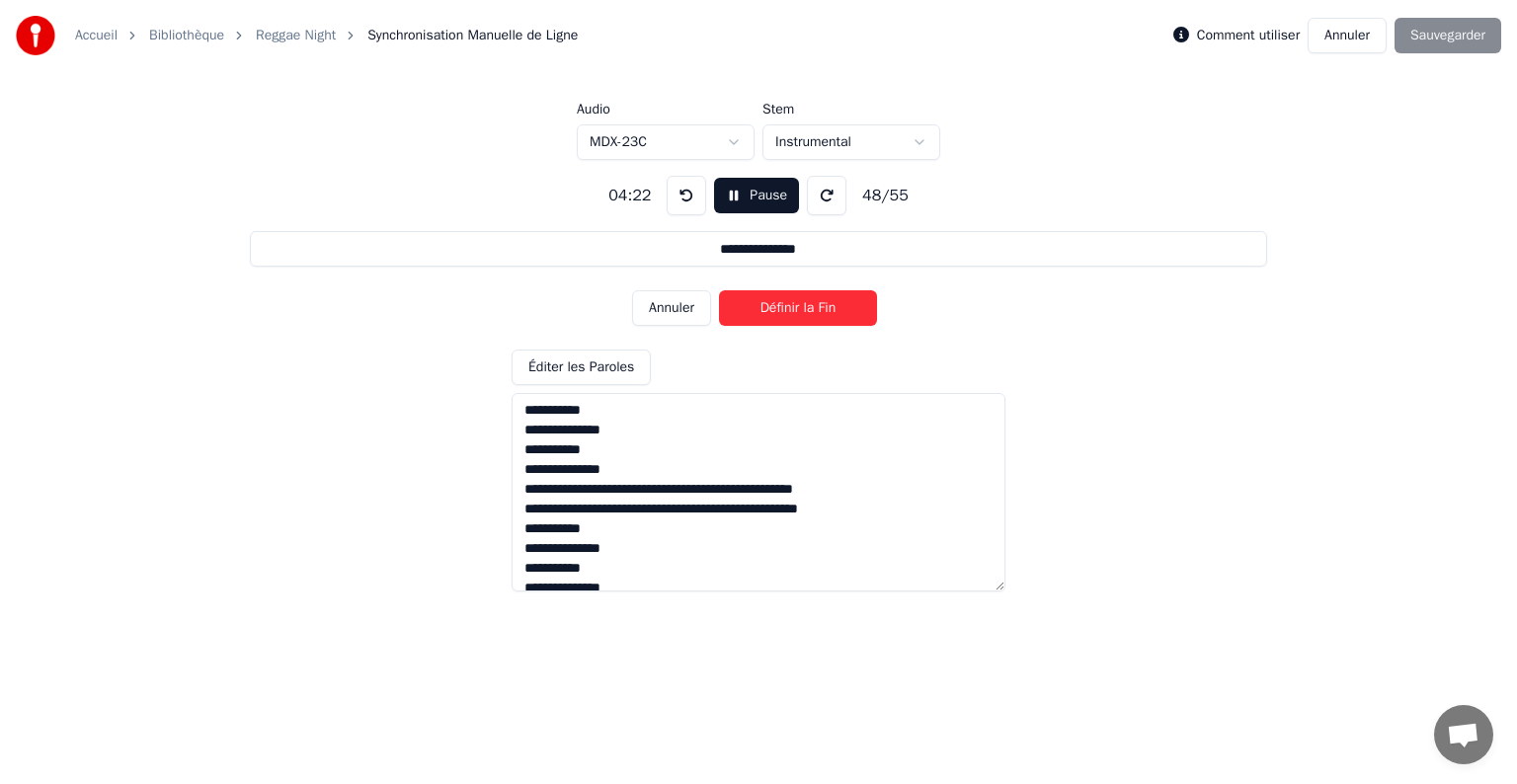 click on "Définir la Fin" at bounding box center (798, 308) 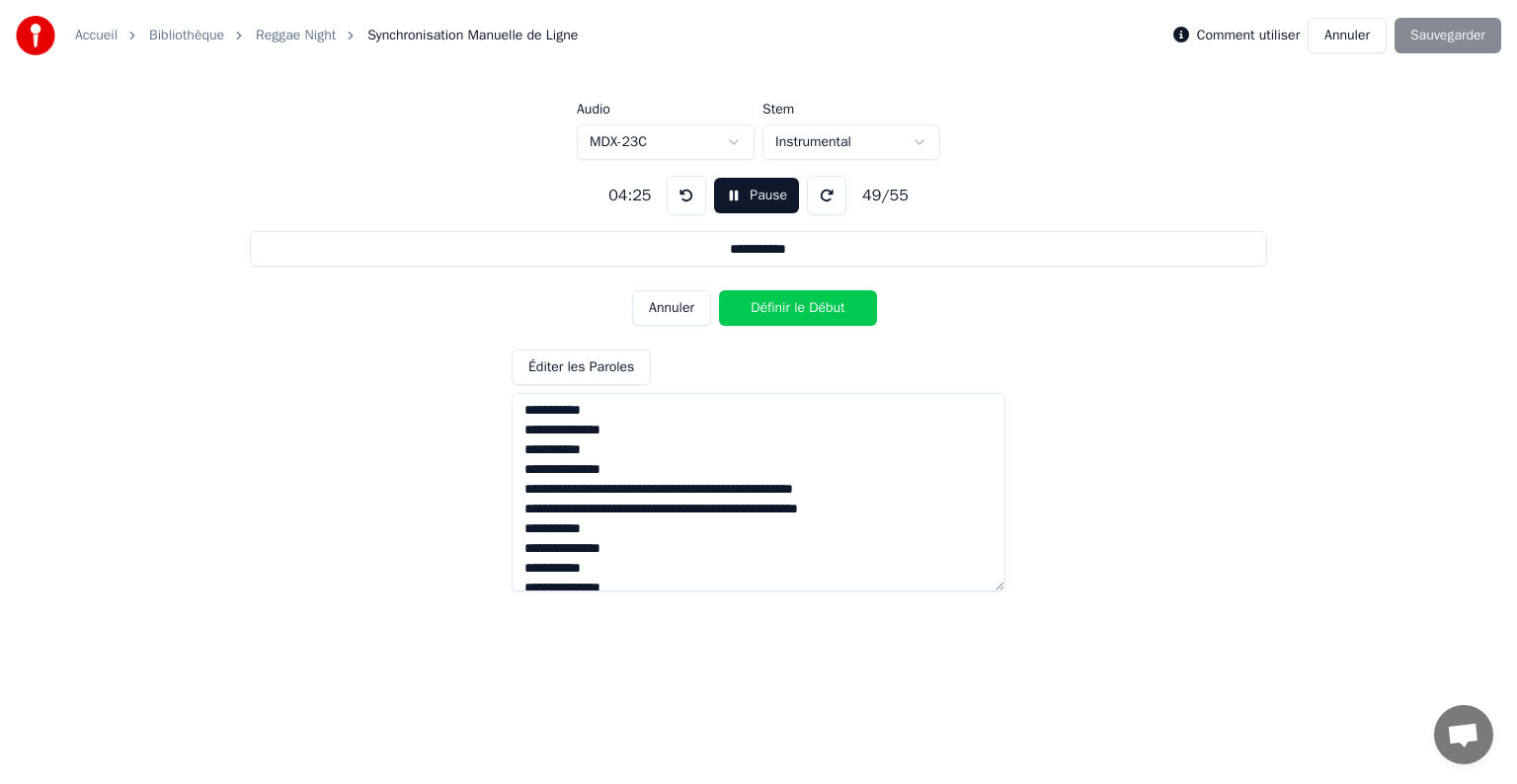 click on "Définir le Début" at bounding box center [798, 308] 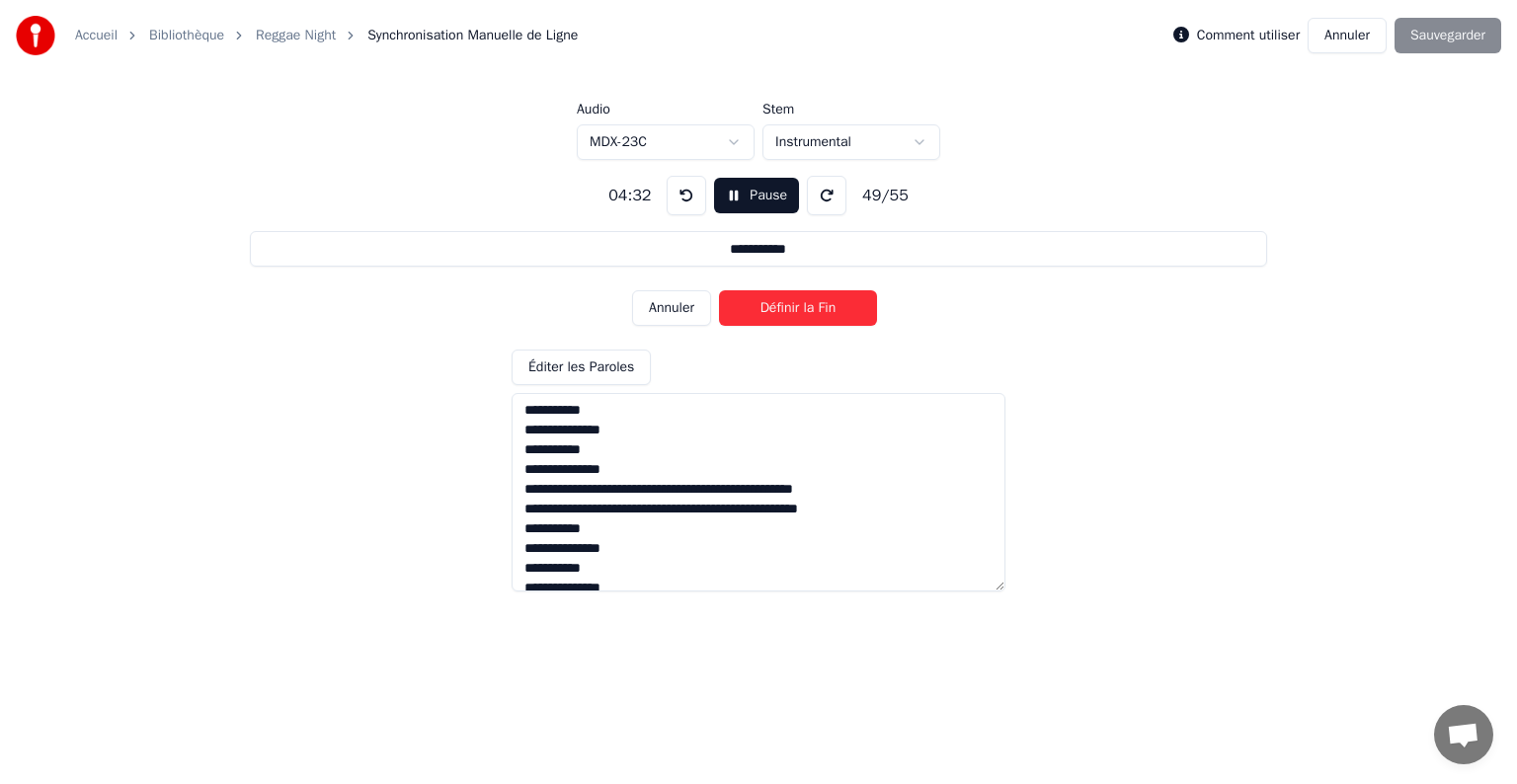 click on "Définir la Fin" at bounding box center [798, 308] 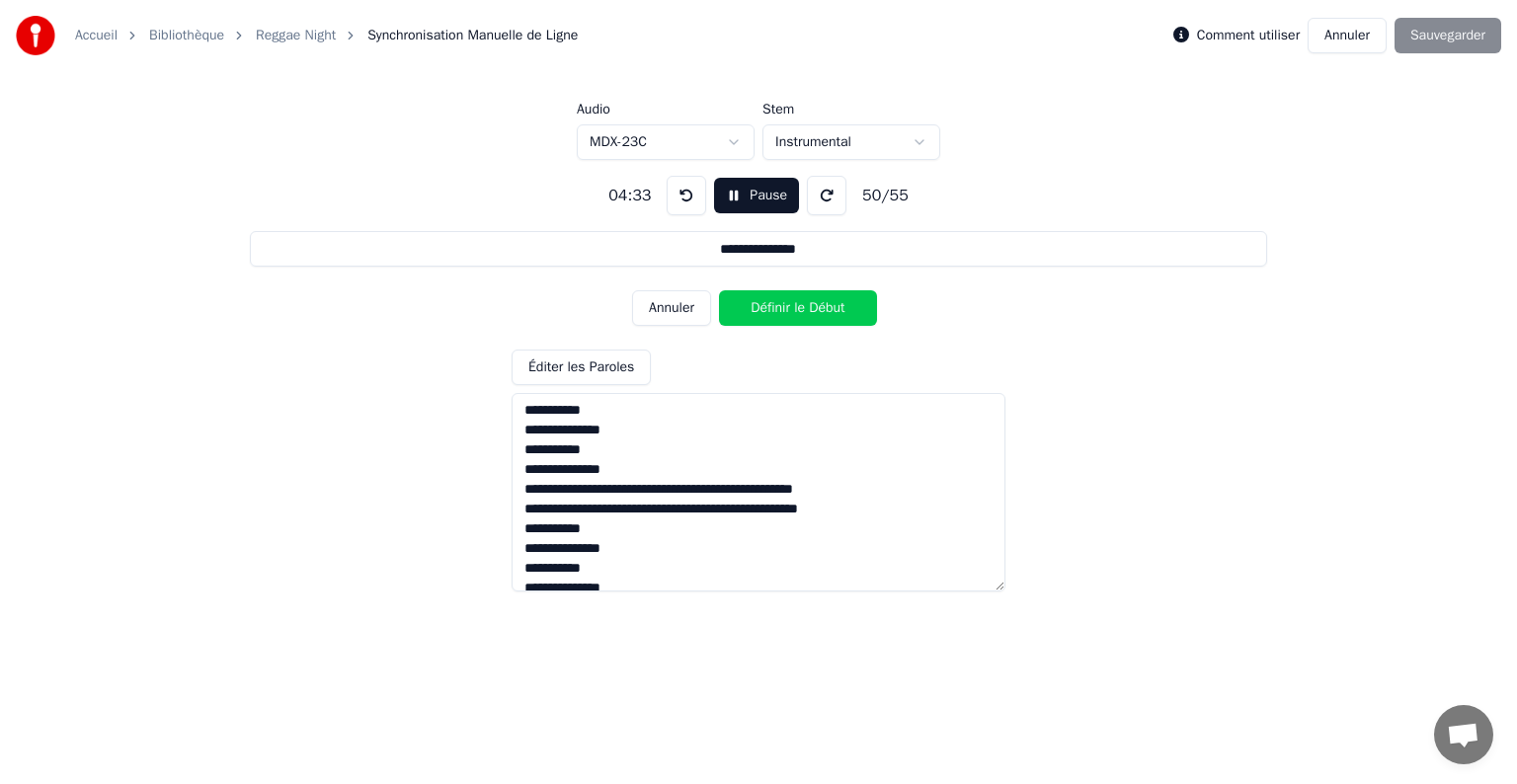 click on "Définir le Début" at bounding box center (798, 308) 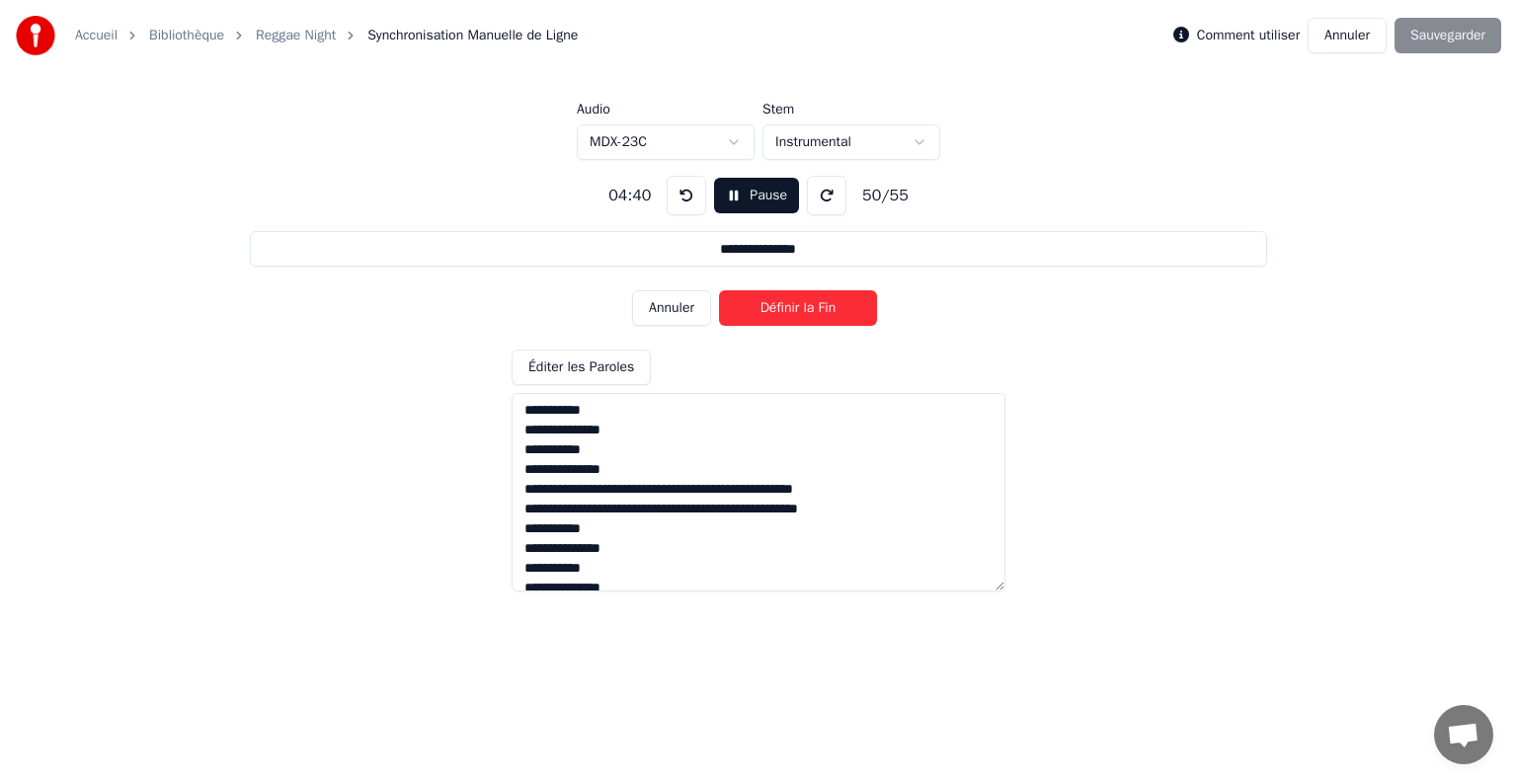 click on "Définir la Fin" at bounding box center [798, 308] 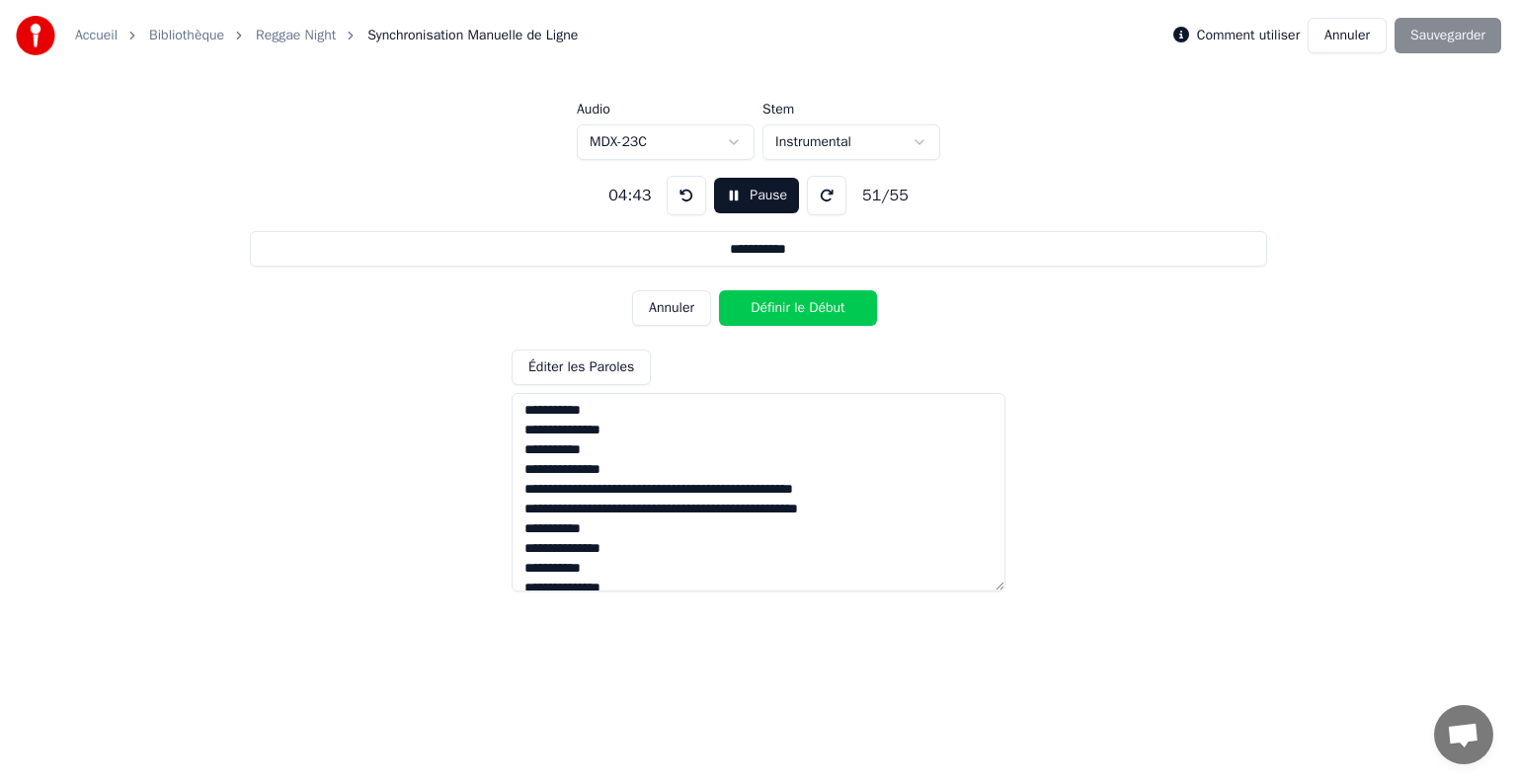 click on "Définir le Début" at bounding box center (798, 308) 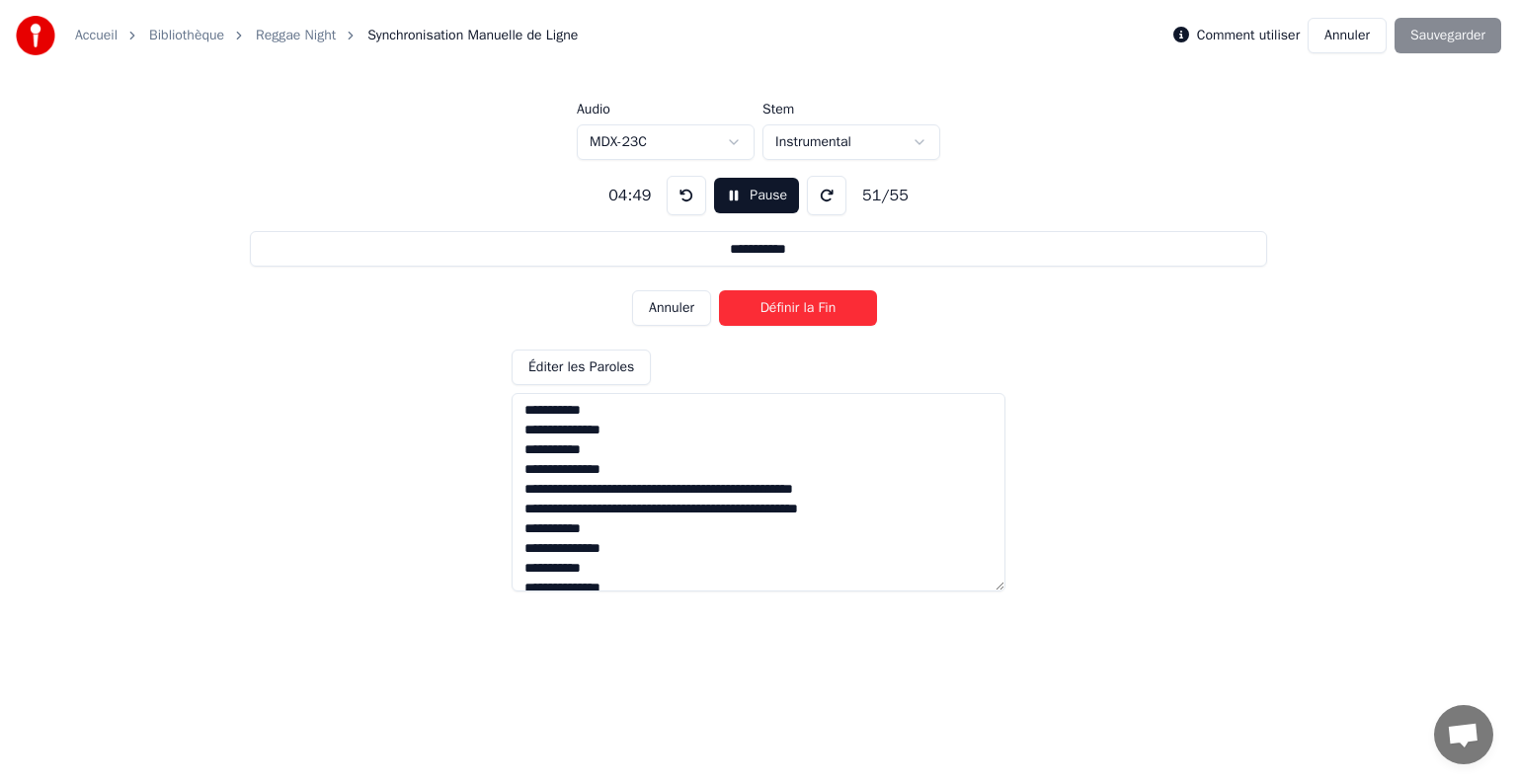 click on "Définir la Fin" at bounding box center [798, 308] 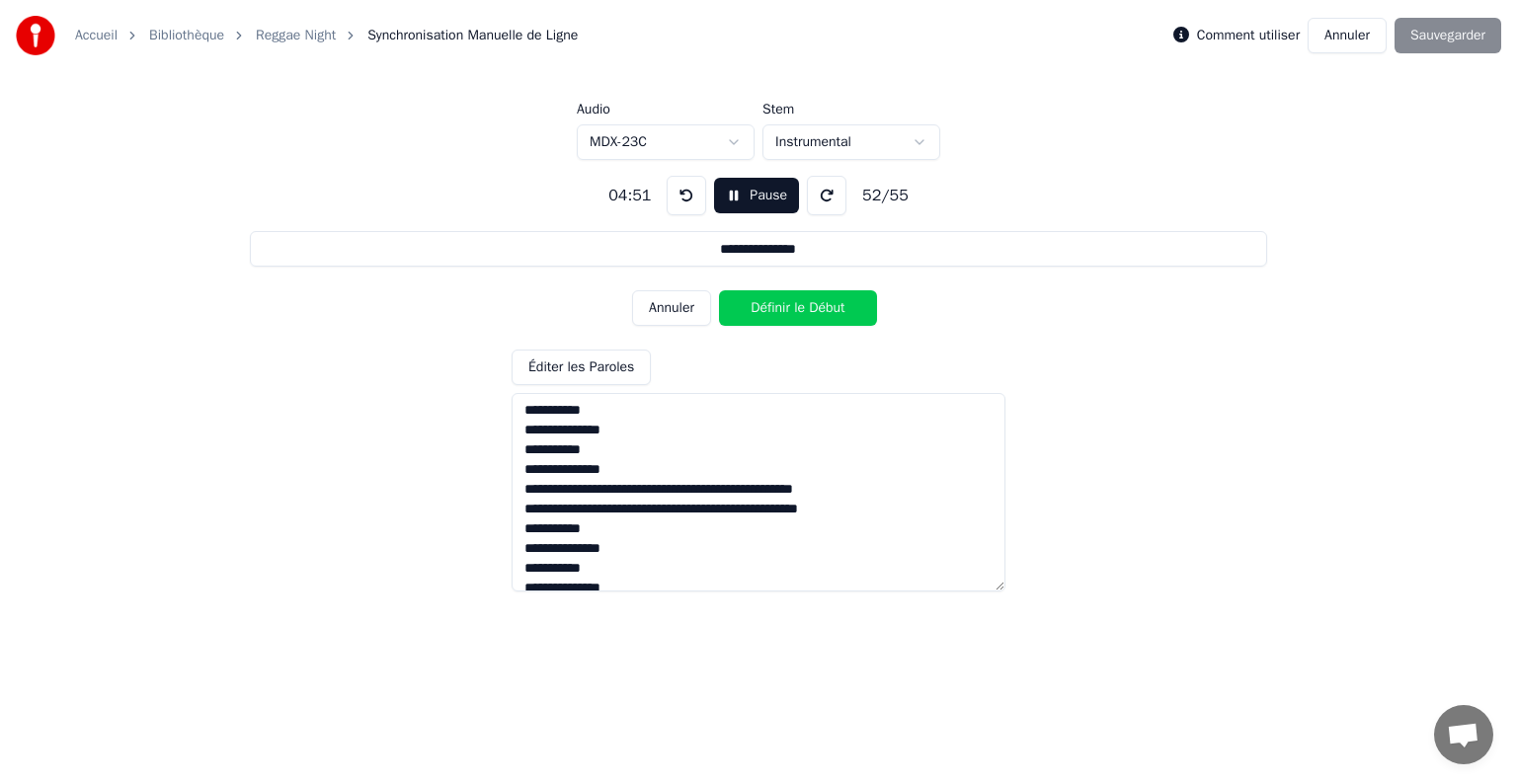click on "Définir le Début" at bounding box center (798, 308) 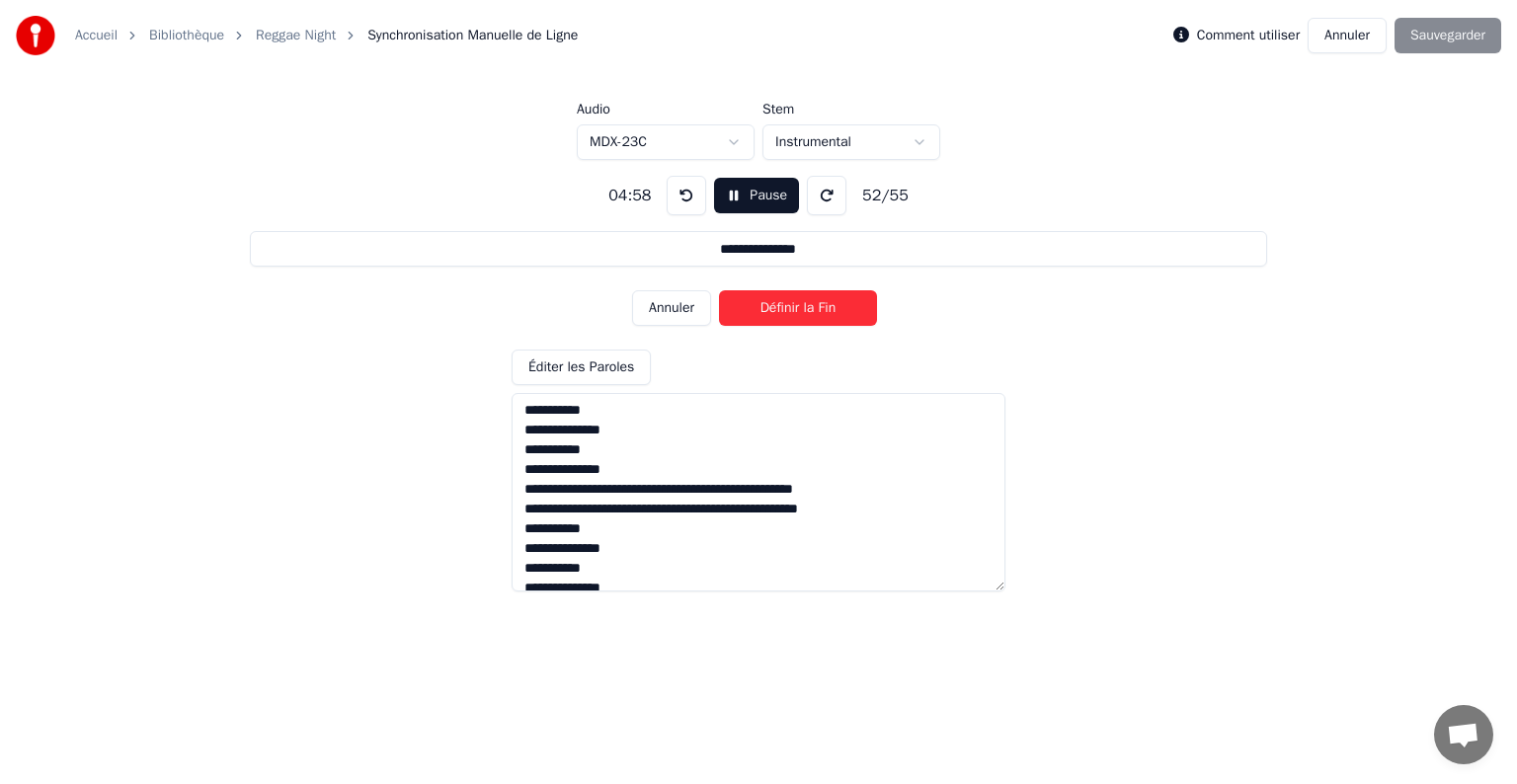 click on "Définir la Fin" at bounding box center (798, 308) 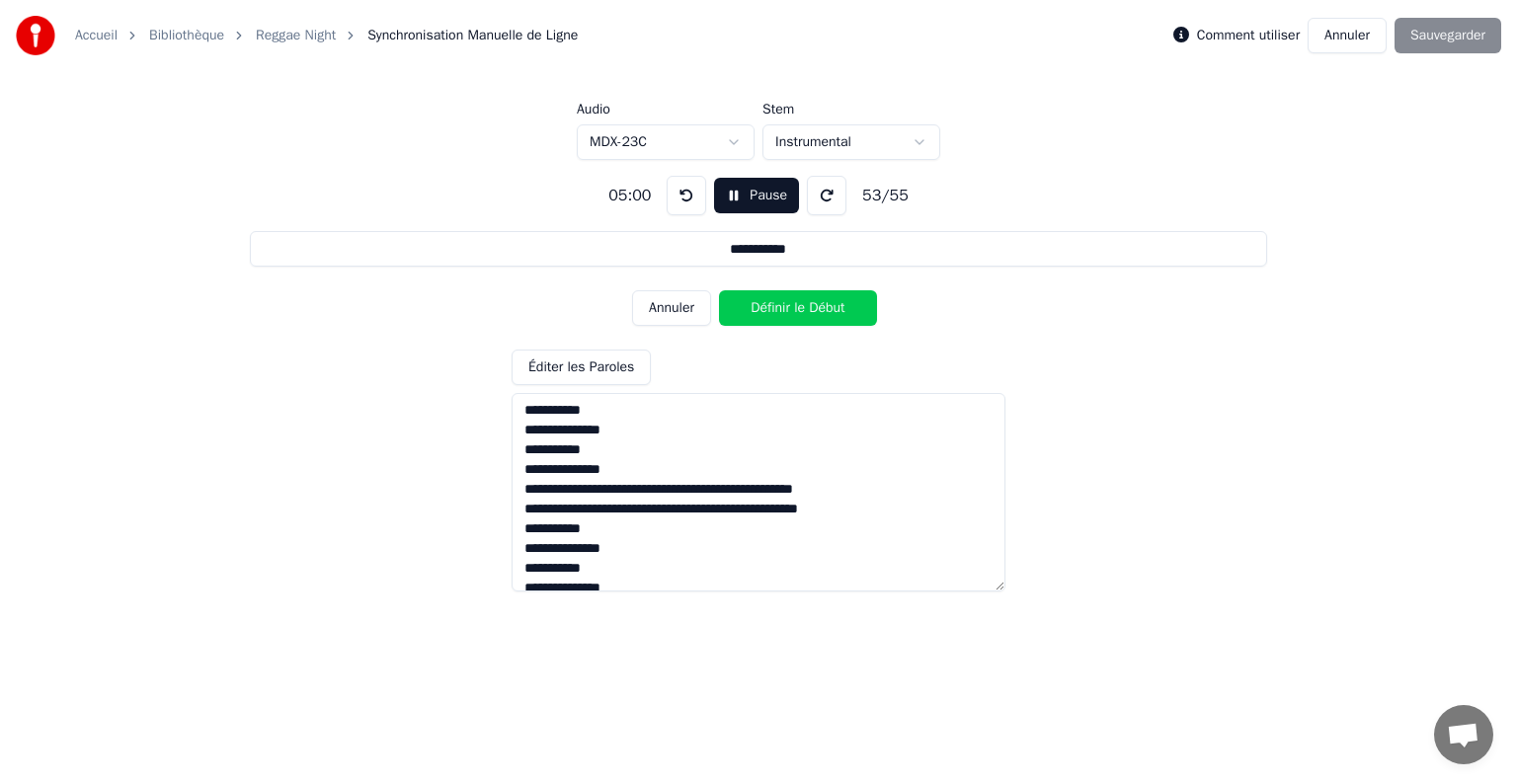 click on "Définir le Début" at bounding box center [798, 308] 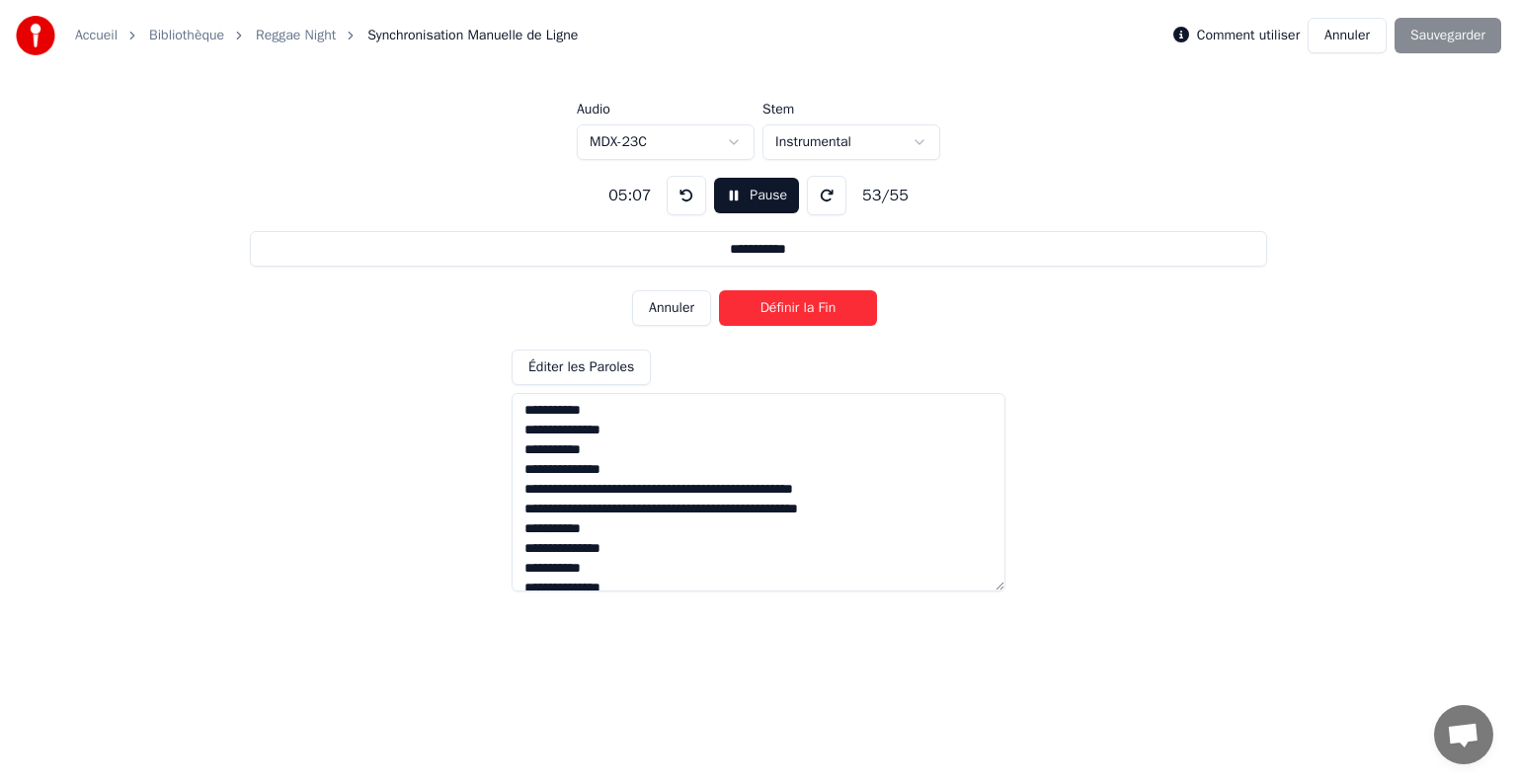 click on "Définir la Fin" at bounding box center [798, 308] 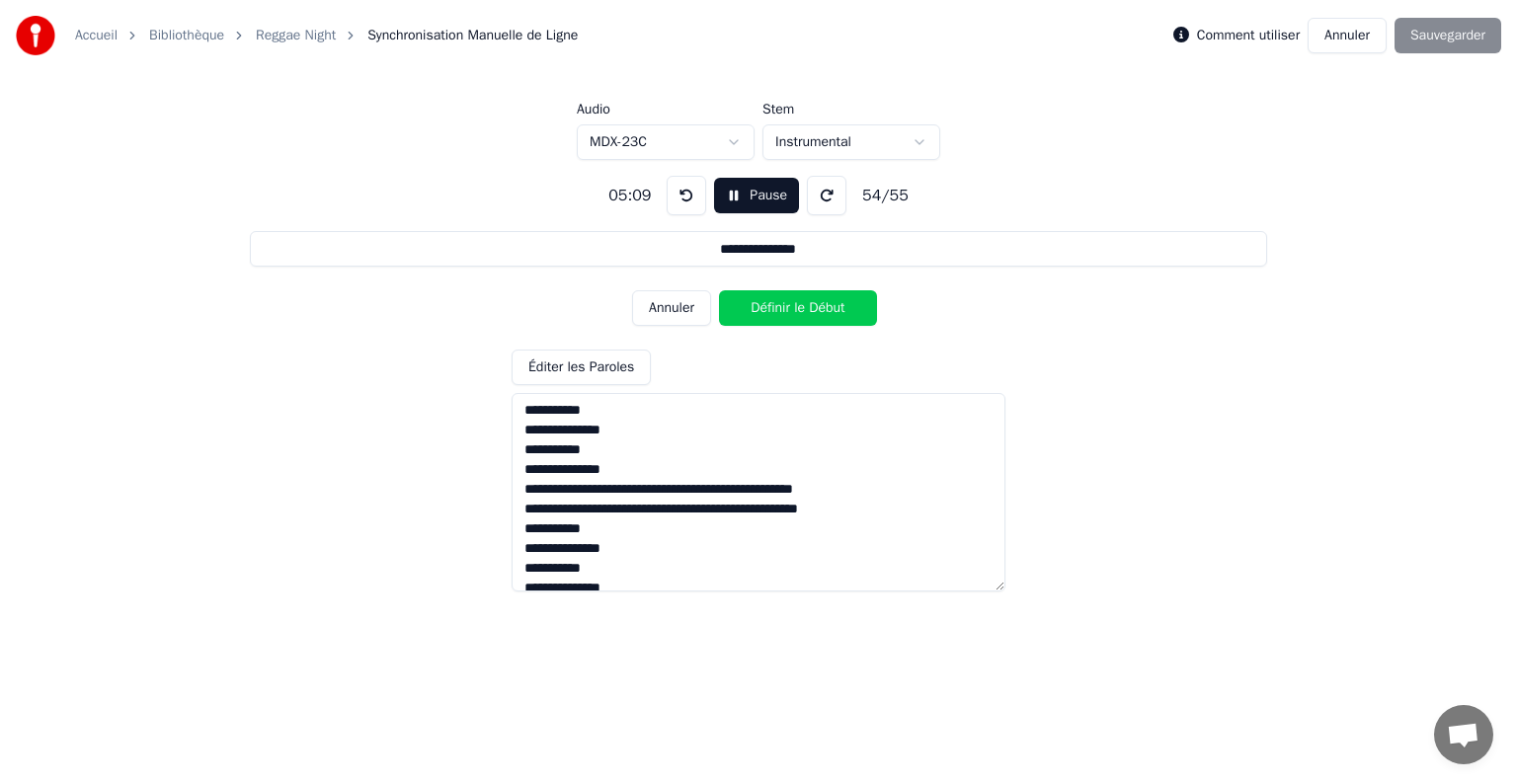click on "Définir le Début" at bounding box center [798, 308] 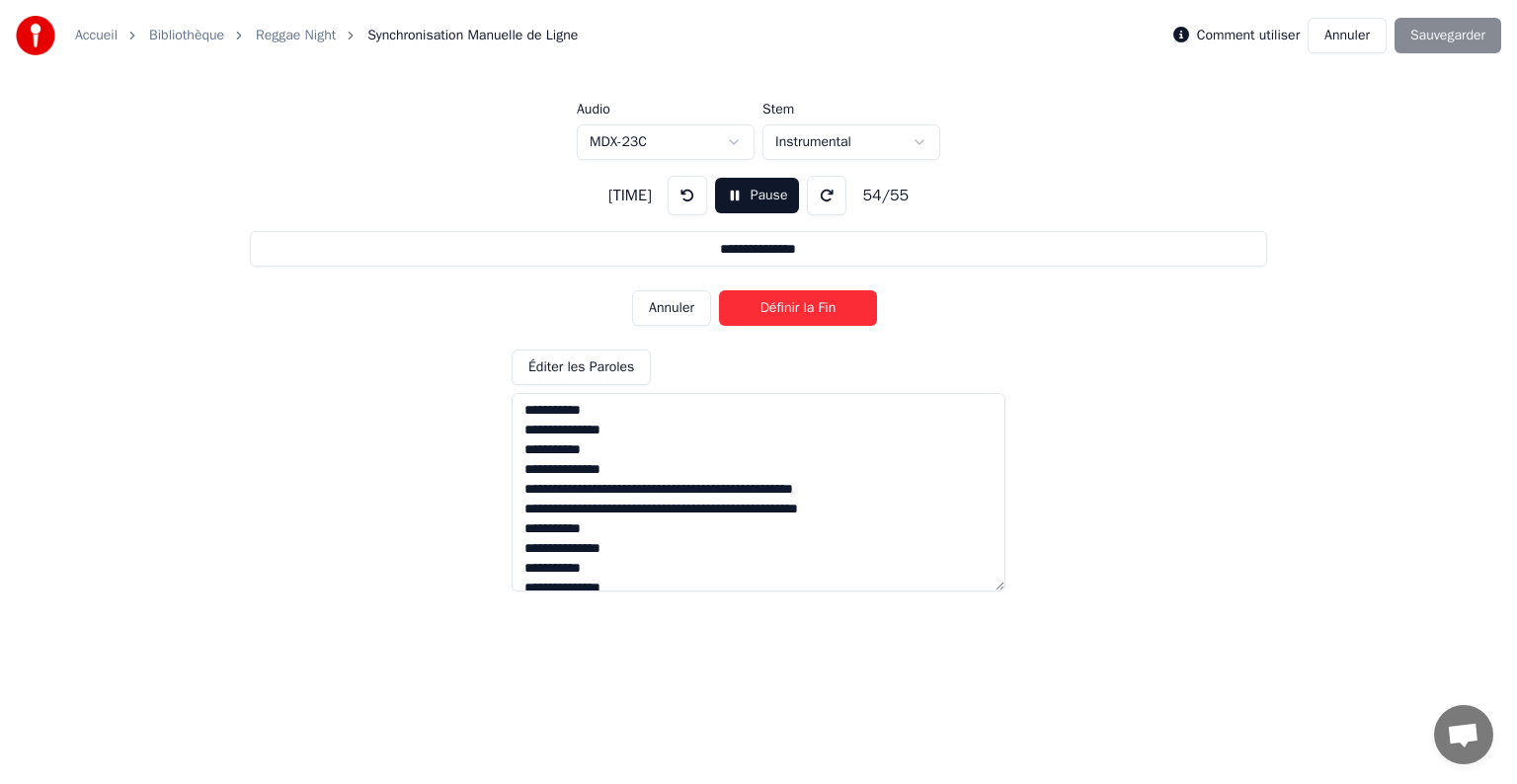 click on "Définir la Fin" at bounding box center [798, 308] 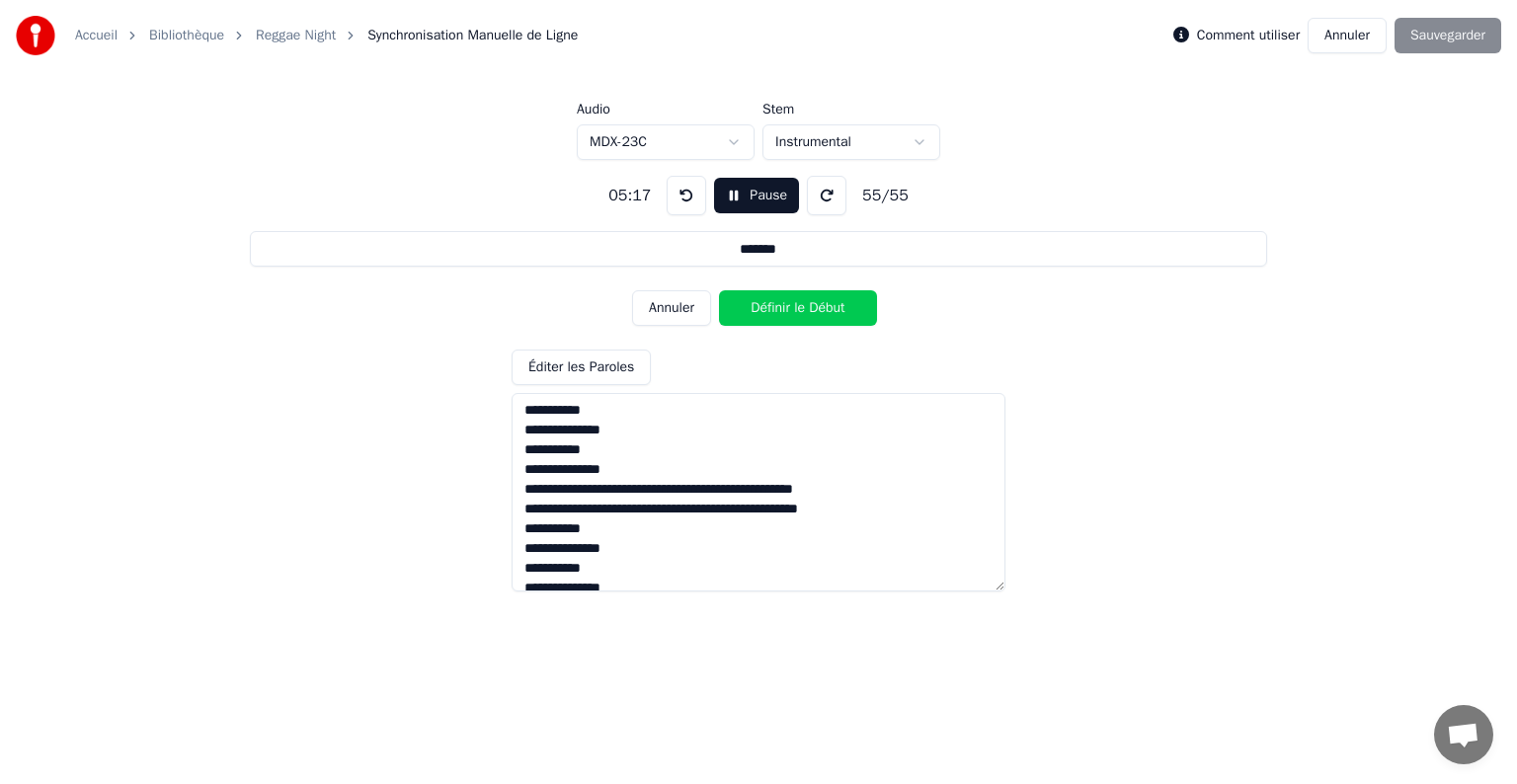 click on "Comment utiliser Annuler Sauvegarder" at bounding box center [1337, 36] 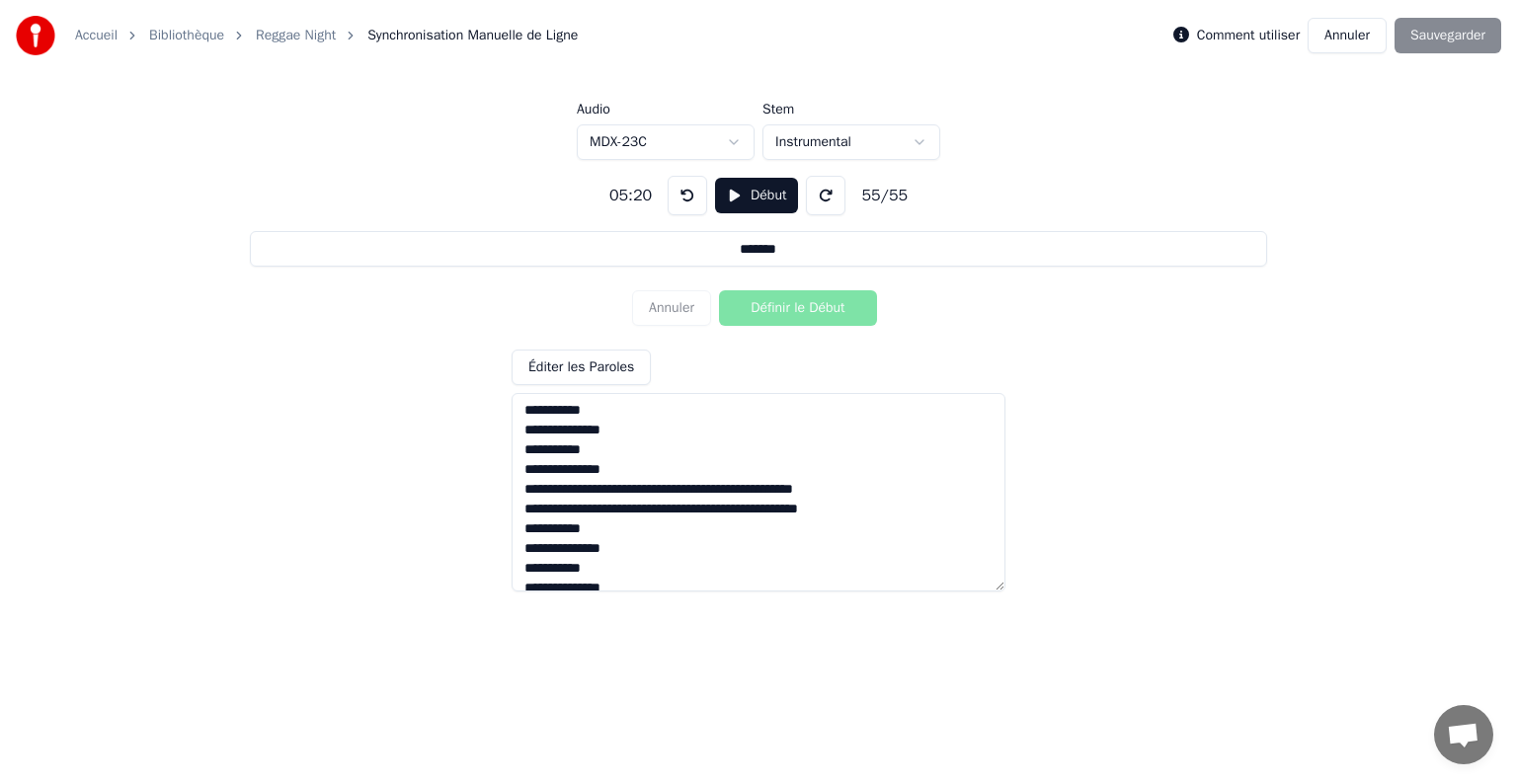 click on "Comment utiliser Annuler Sauvegarder" at bounding box center [1337, 36] 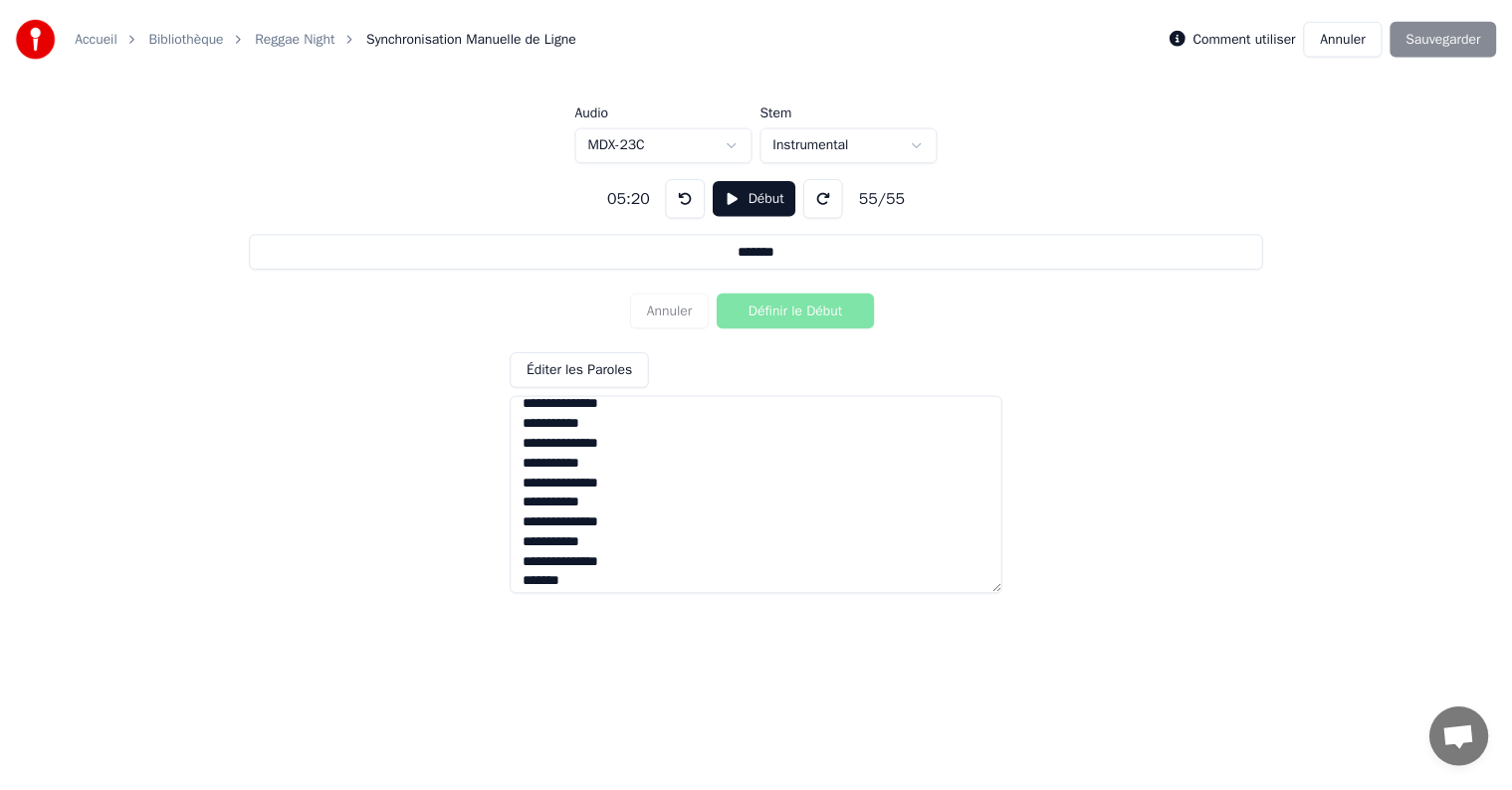scroll, scrollTop: 911, scrollLeft: 0, axis: vertical 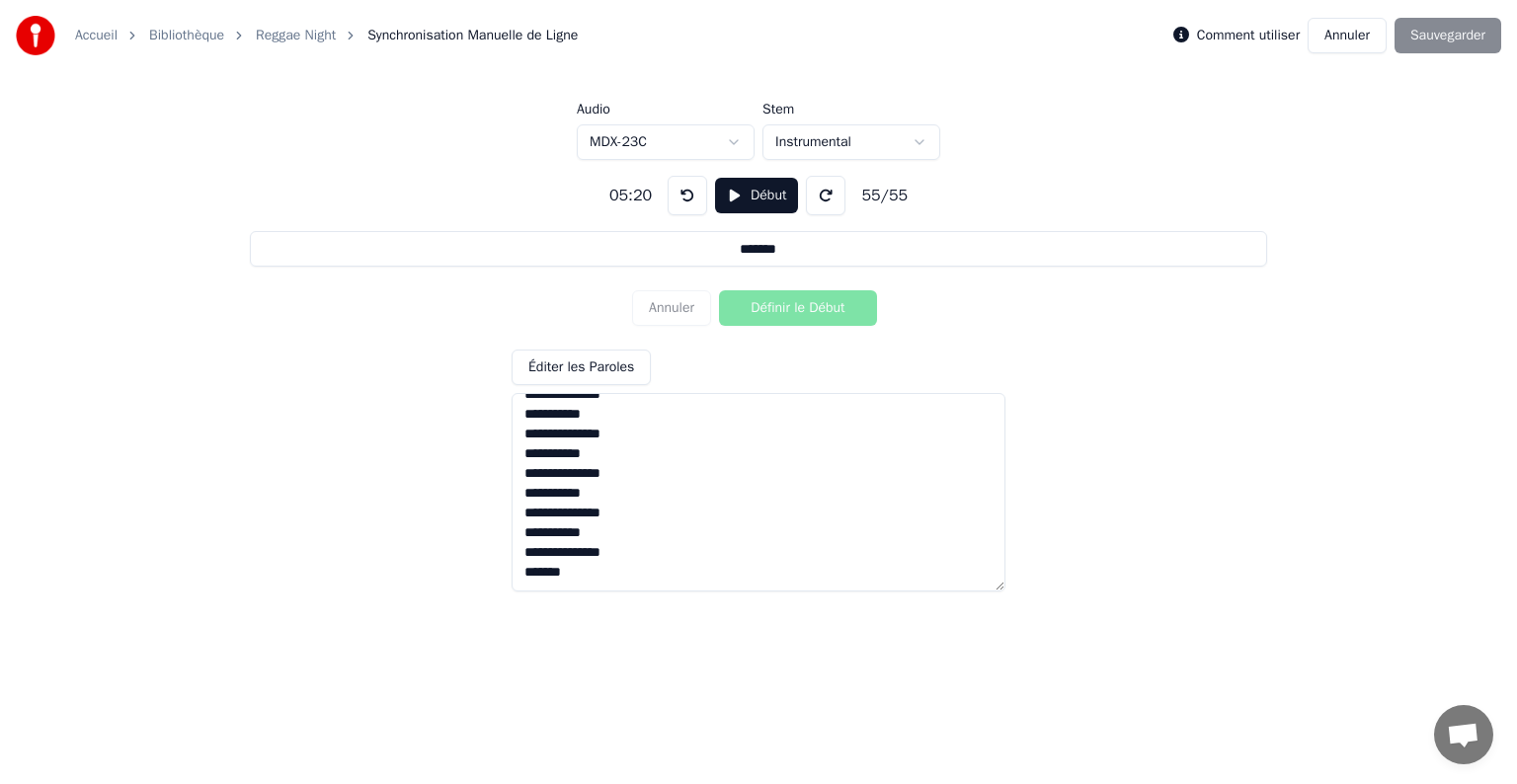 click on "Comment utiliser Annuler Sauvegarder" at bounding box center (1337, 36) 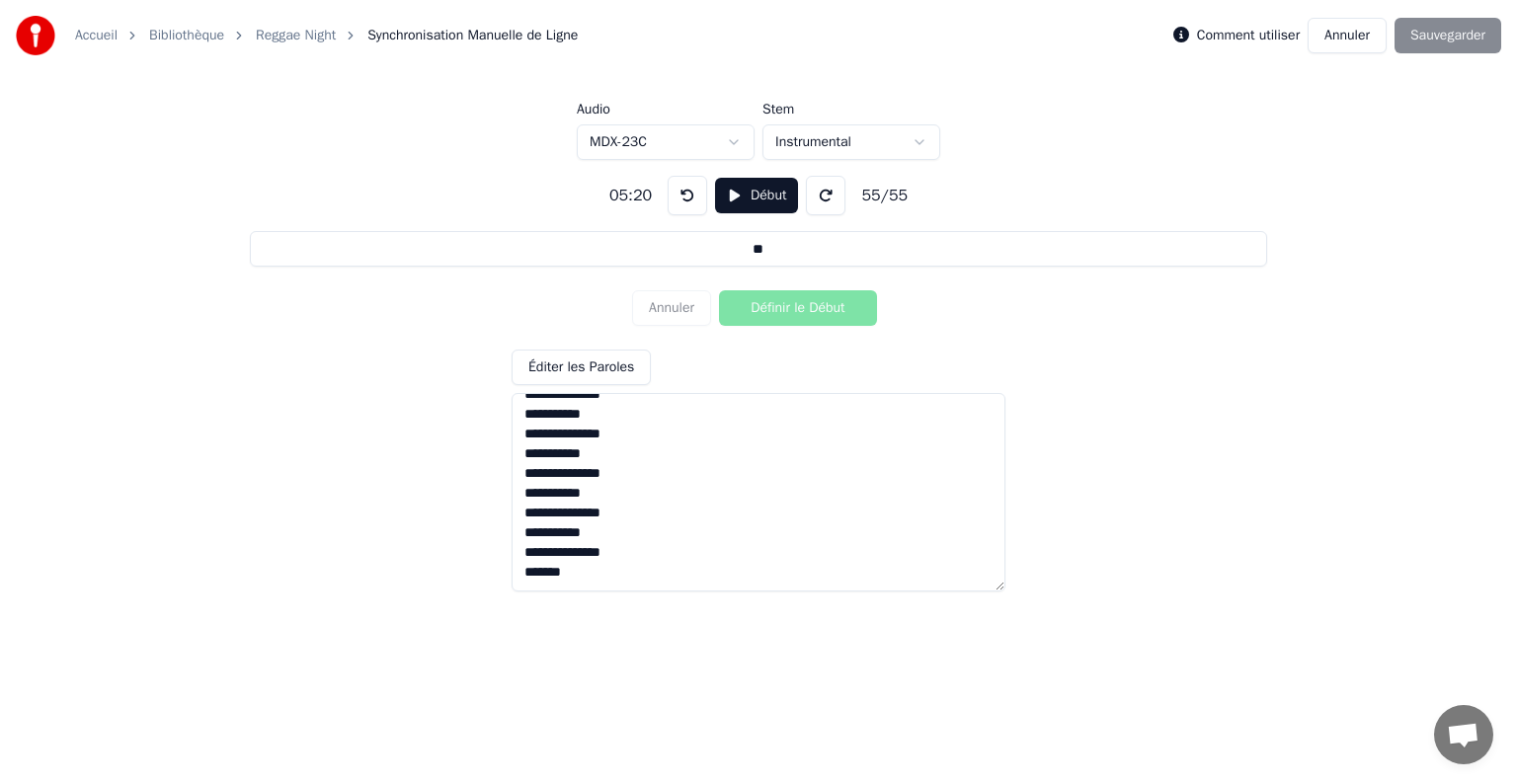 type on "*" 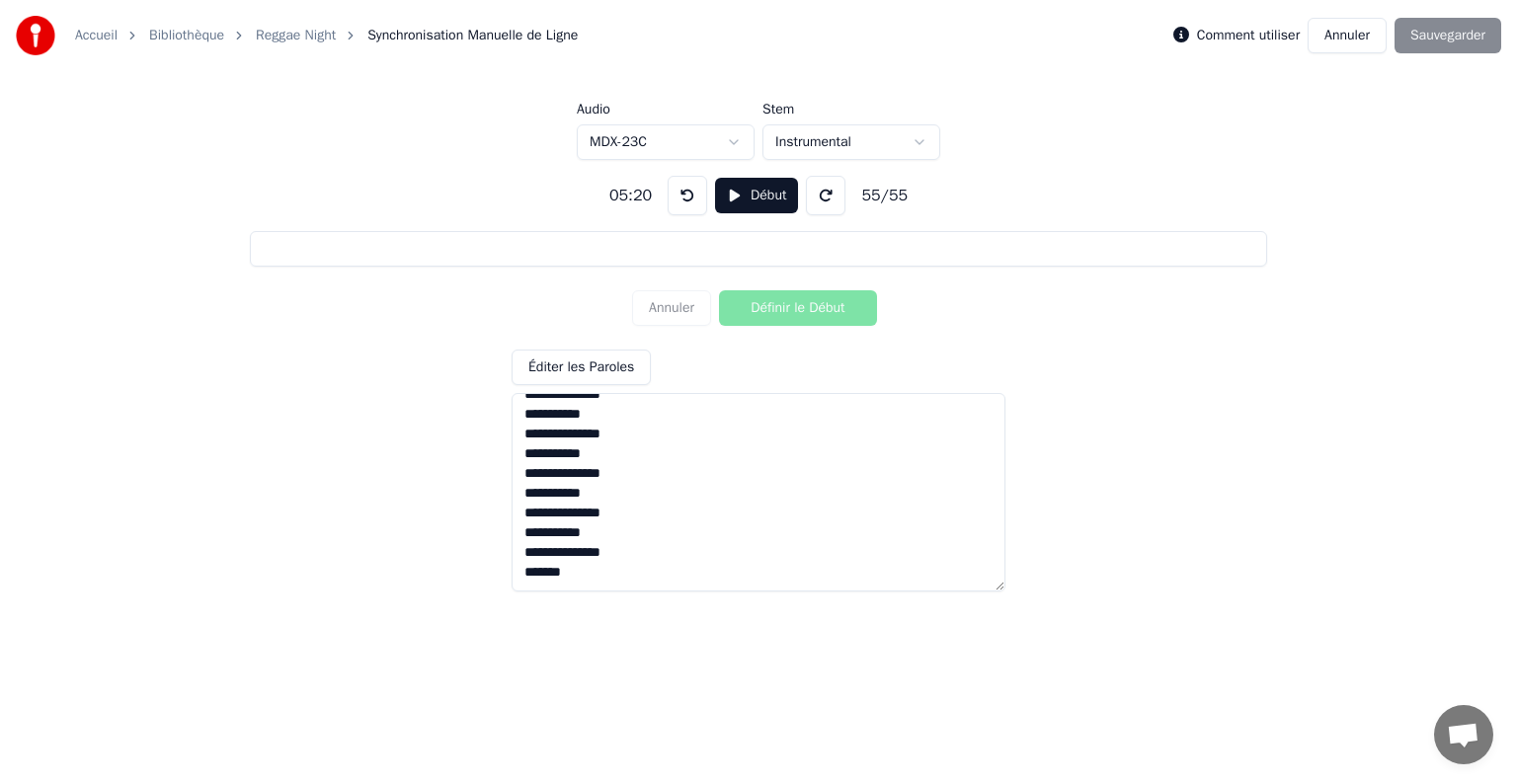 type 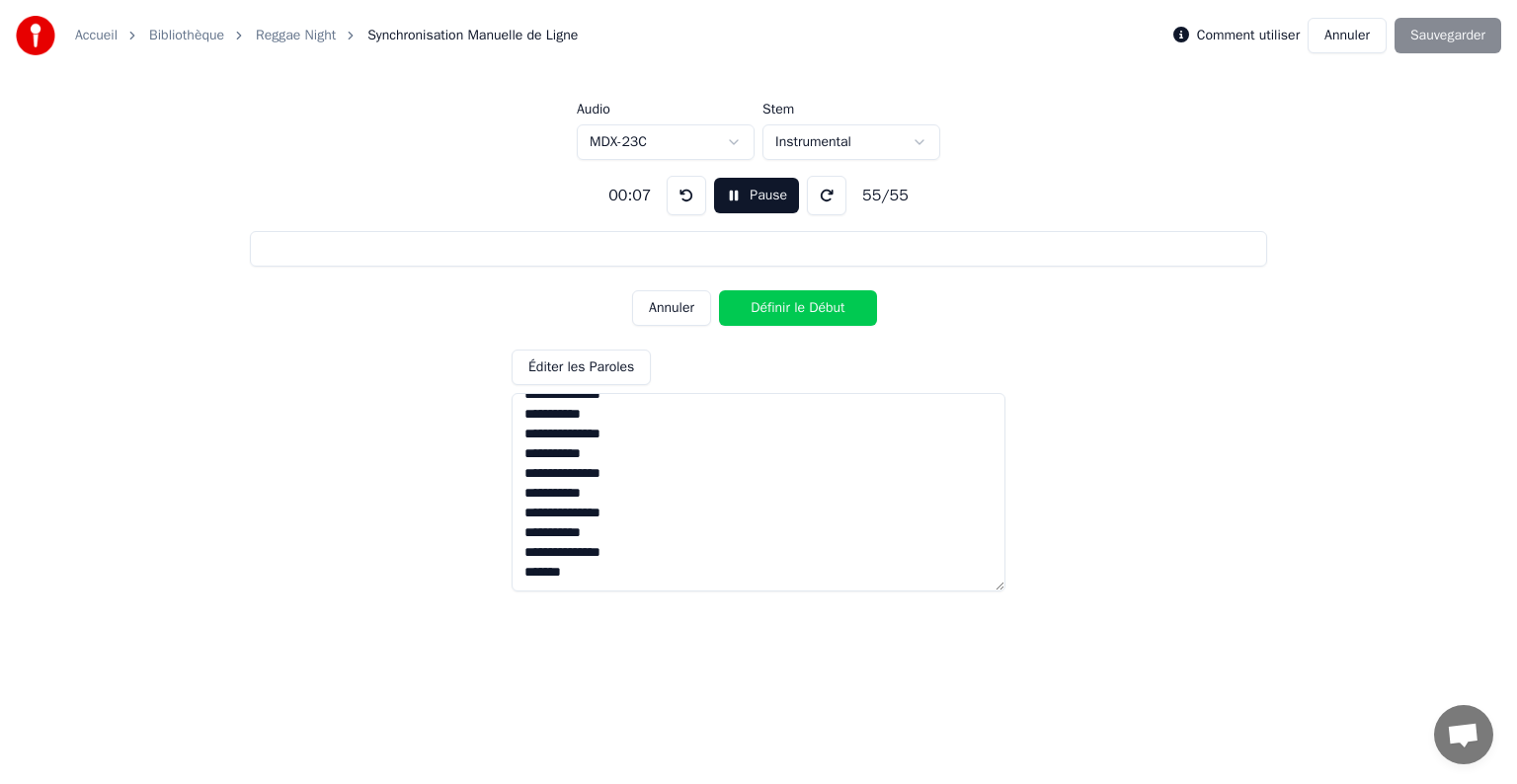 click on "Pause" at bounding box center [757, 196] 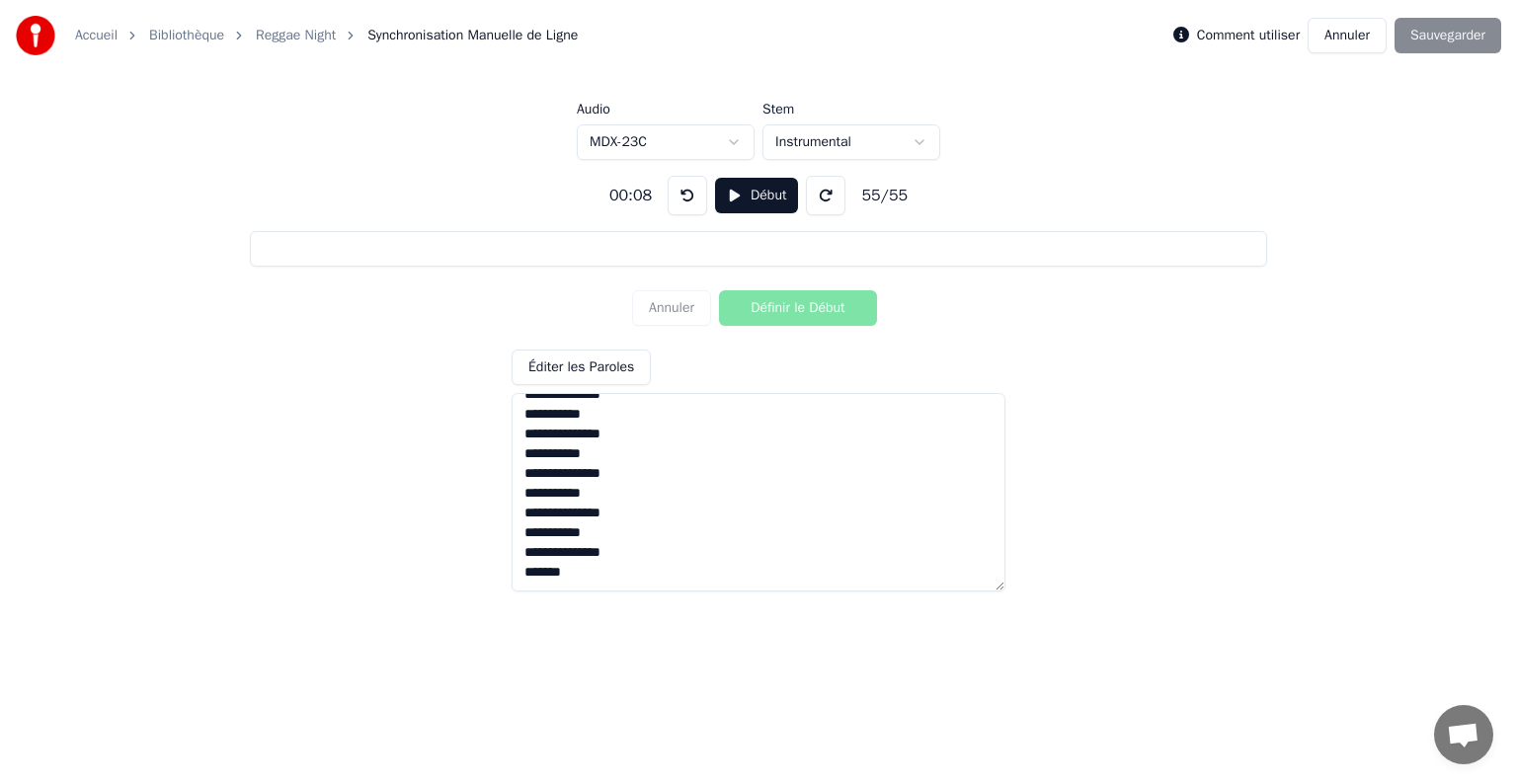 click on "Comment utiliser Annuler Sauvegarder" at bounding box center [1337, 36] 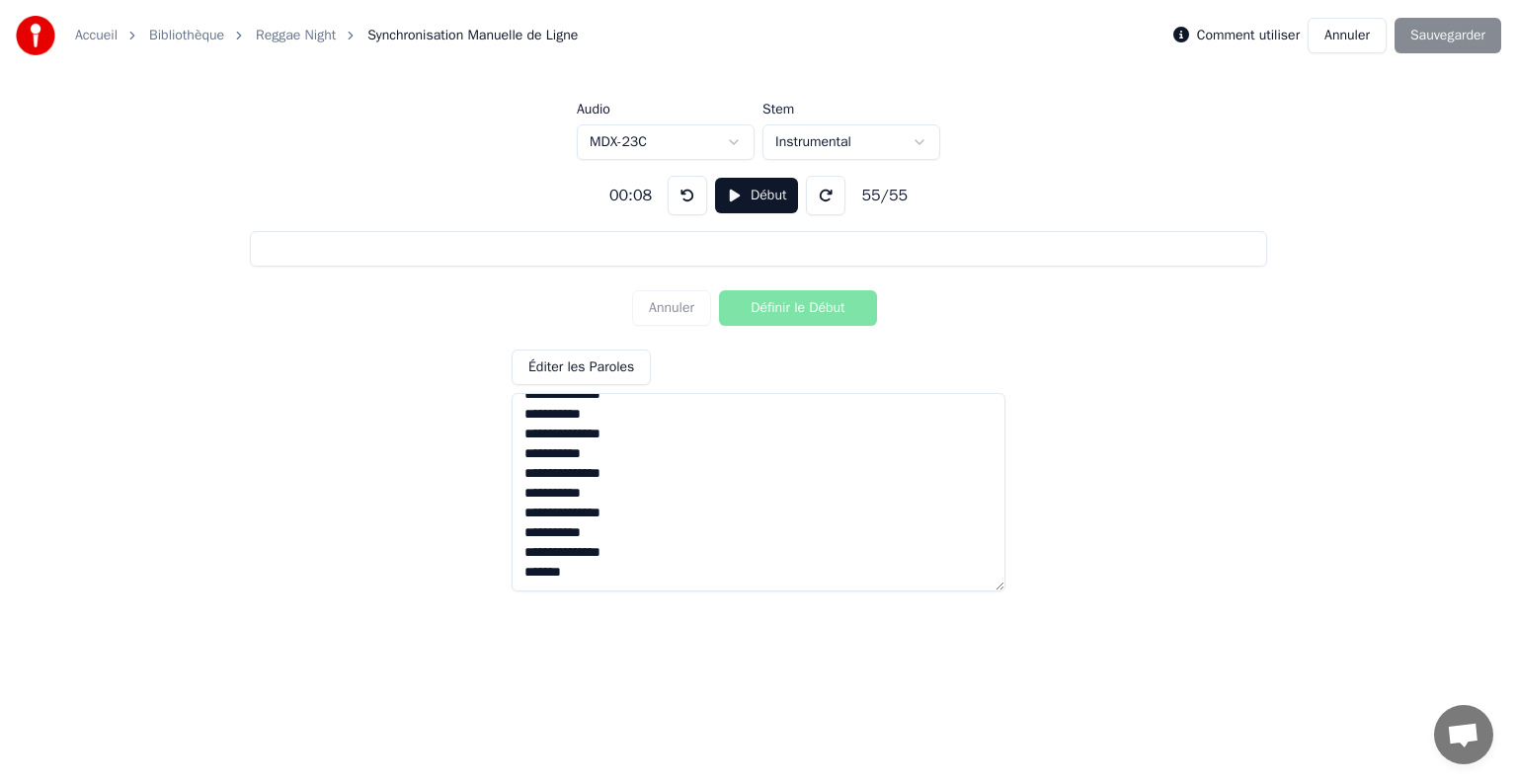 click on "Comment utiliser" at bounding box center (1248, 36) 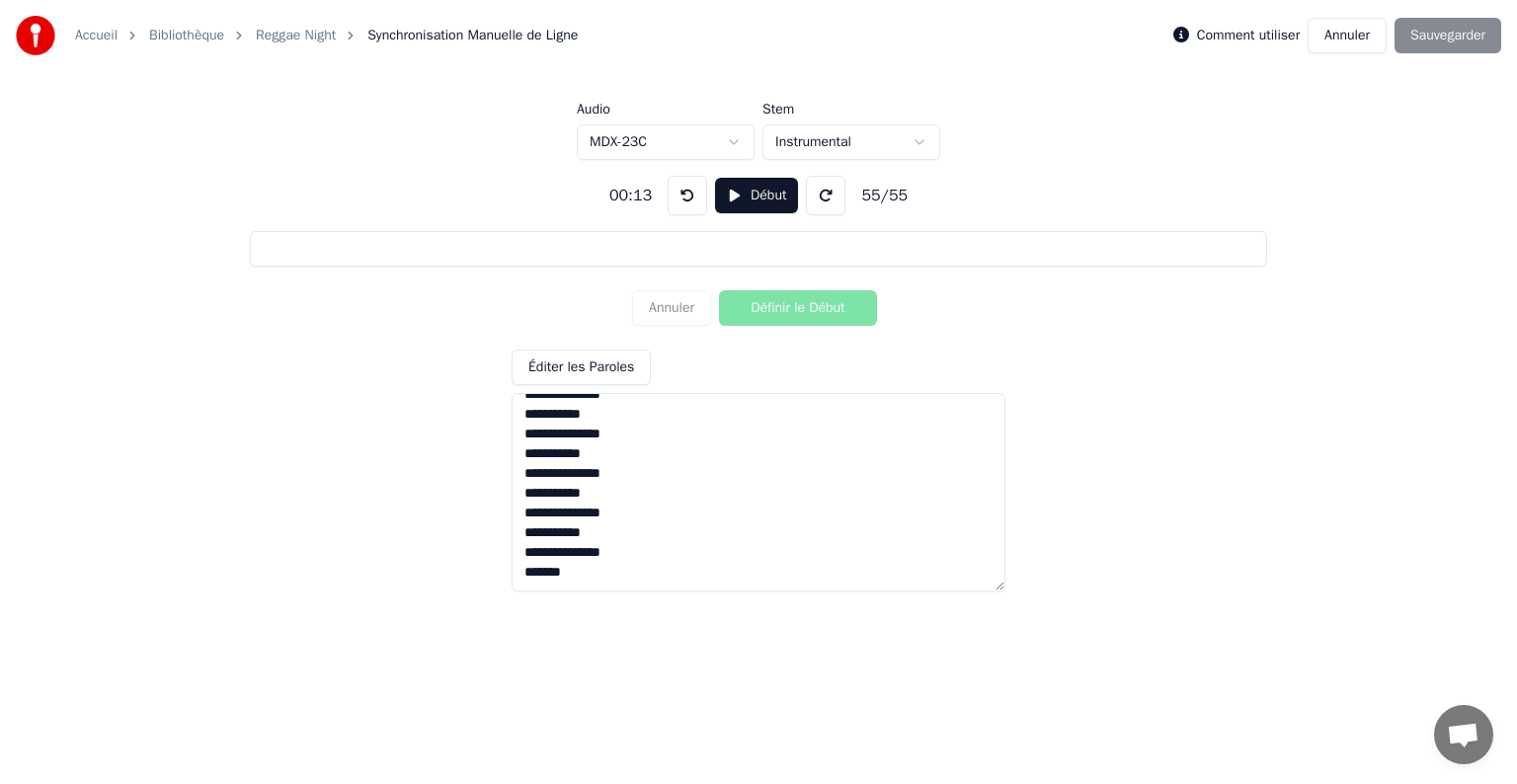 click at bounding box center [826, 196] 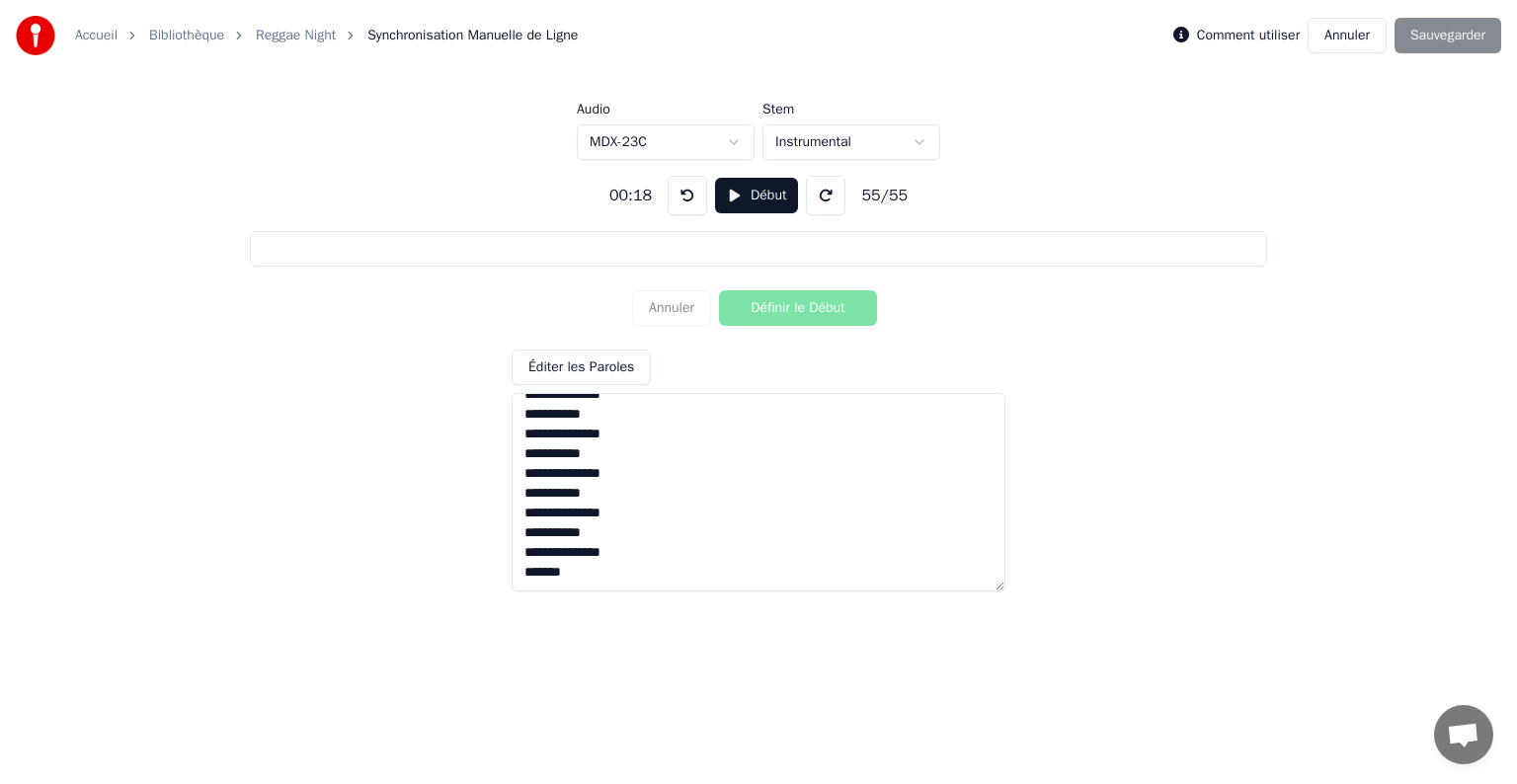 click at bounding box center (826, 196) 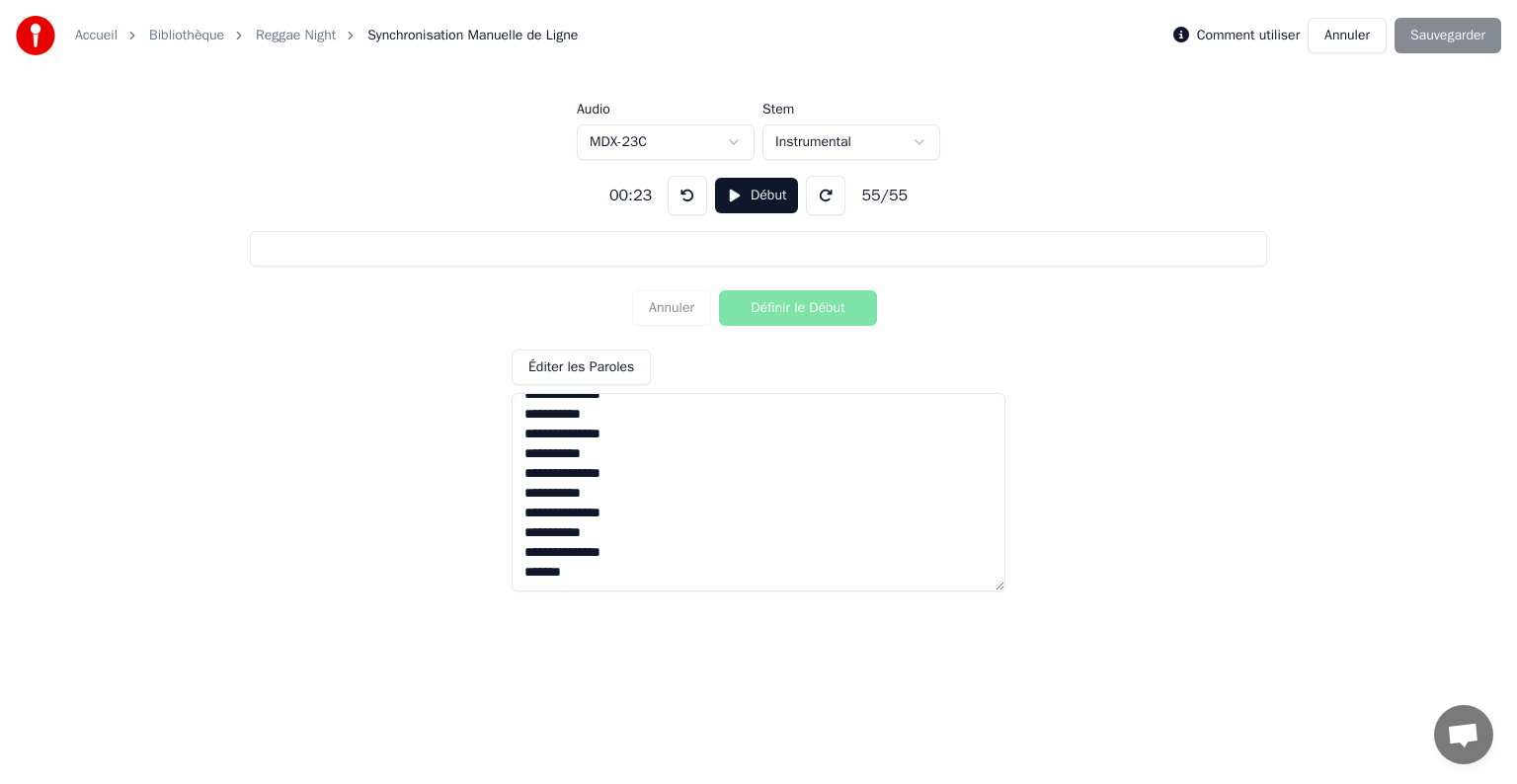 click at bounding box center [826, 196] 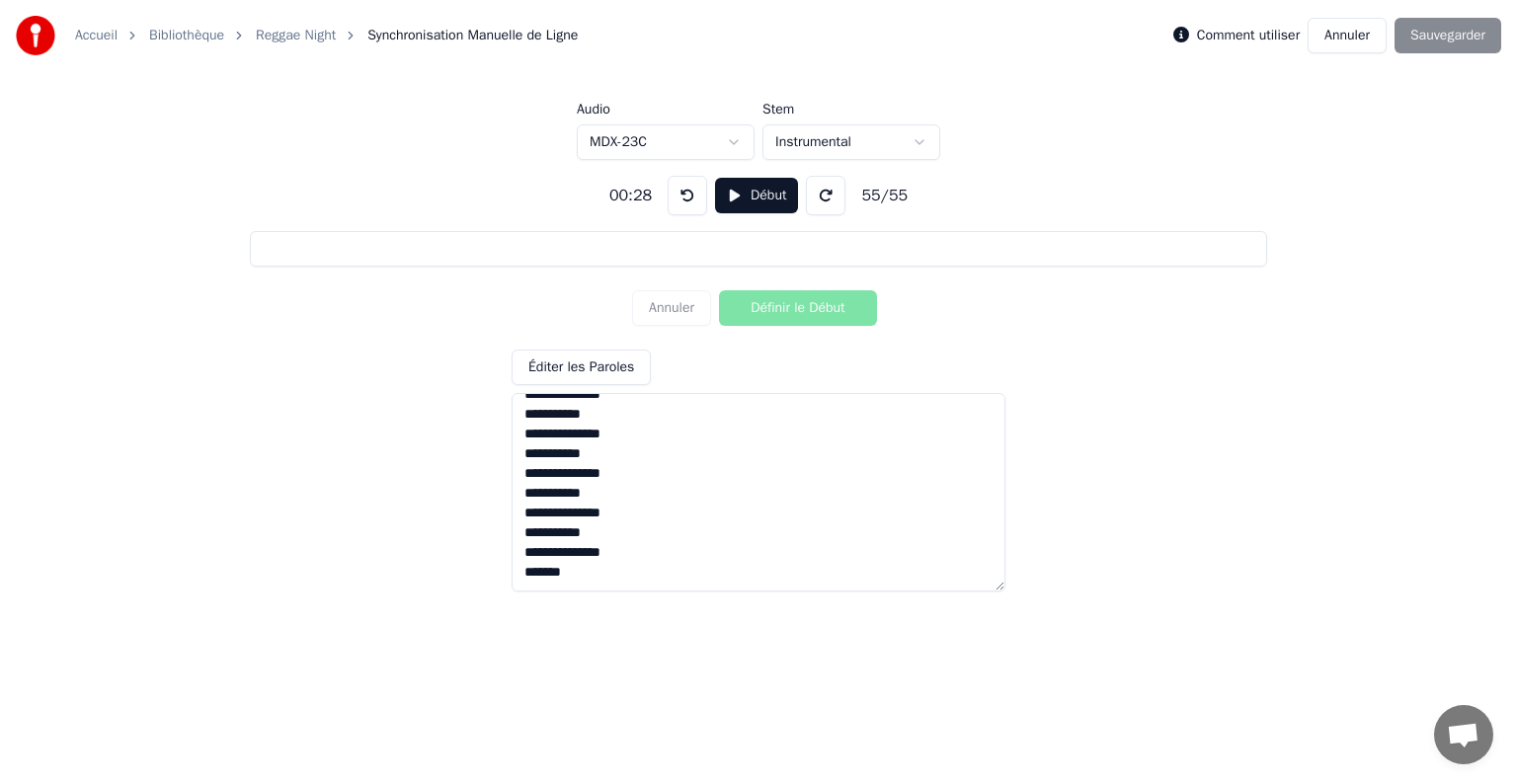 click at bounding box center [826, 196] 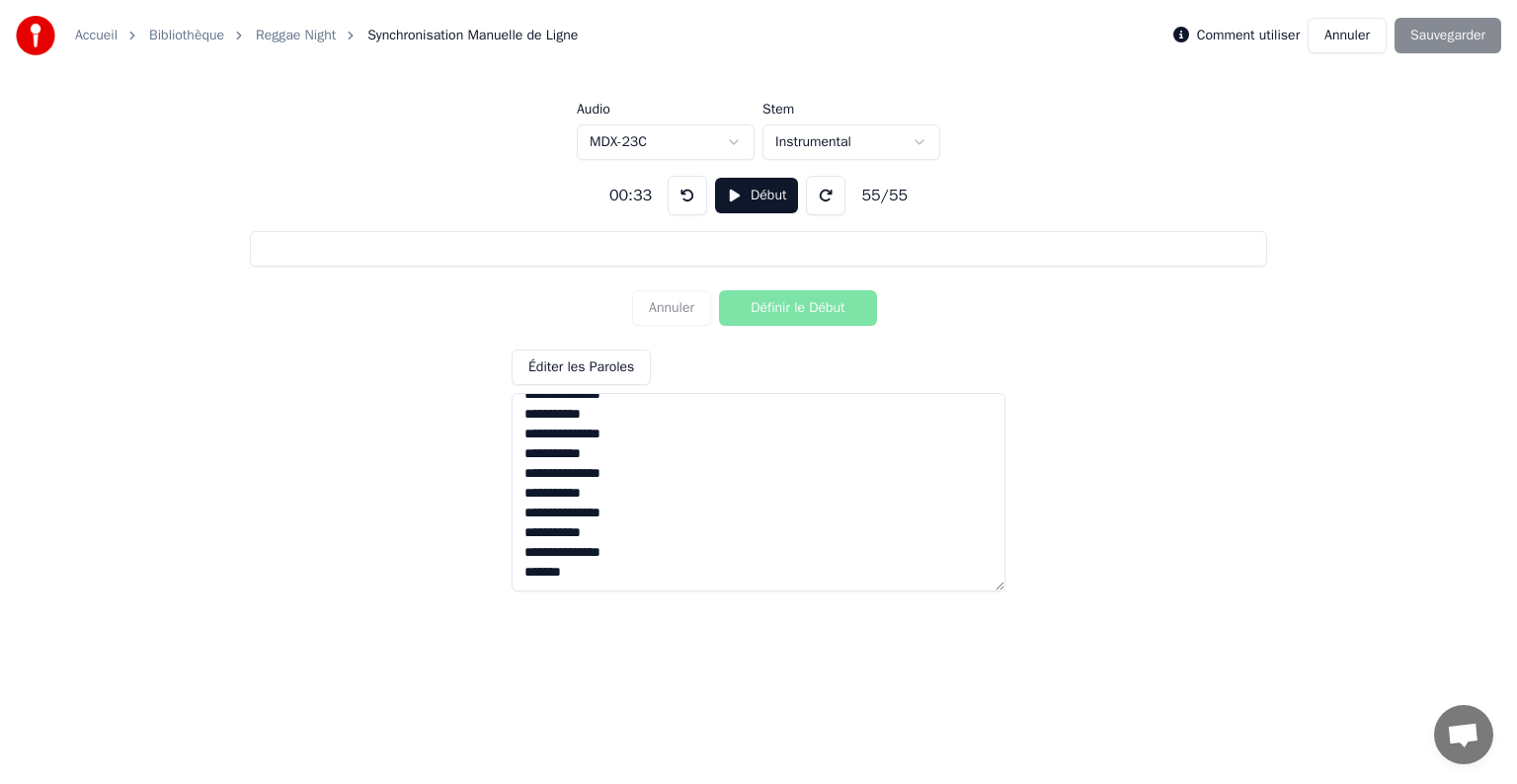 click at bounding box center [826, 196] 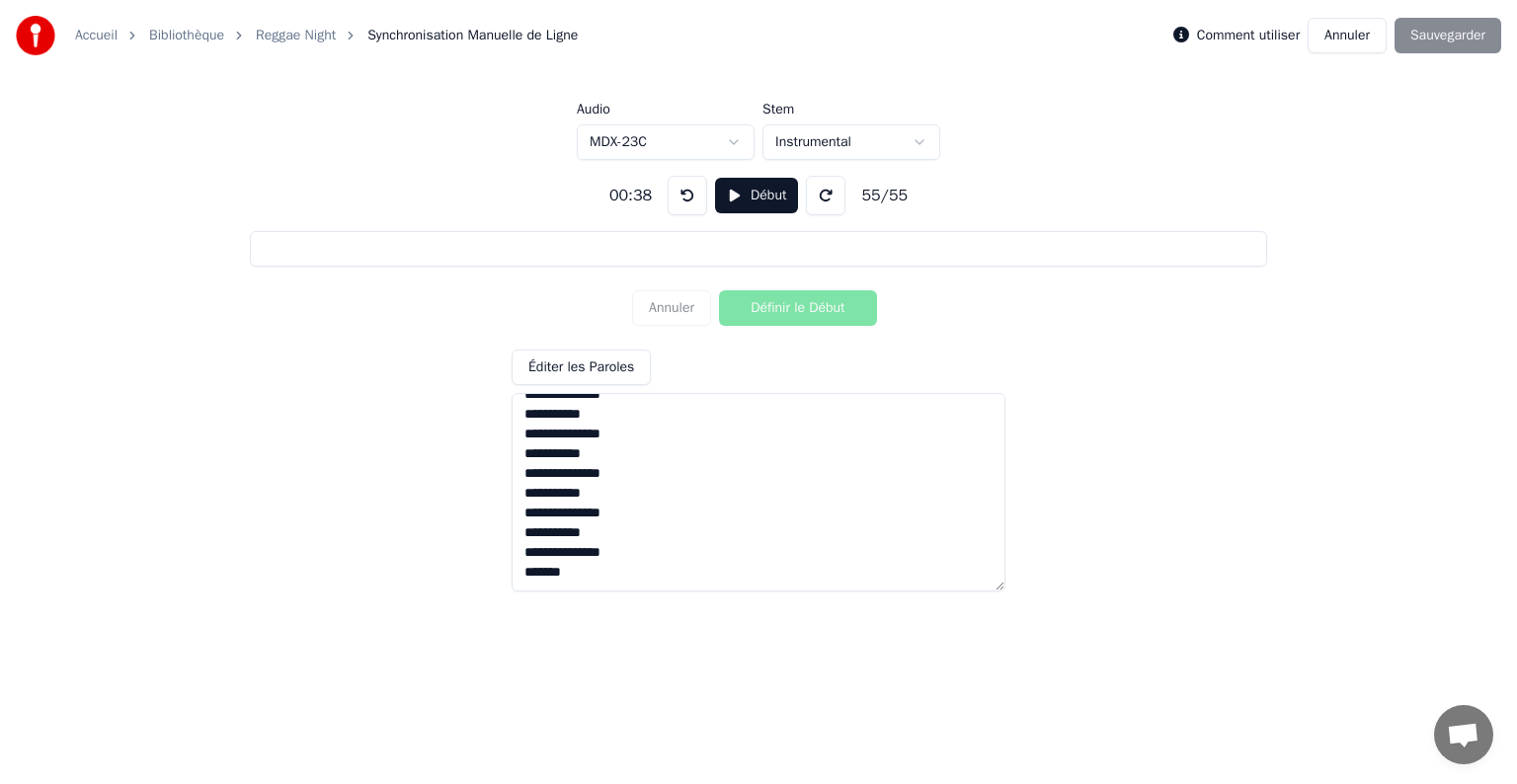 click at bounding box center [826, 196] 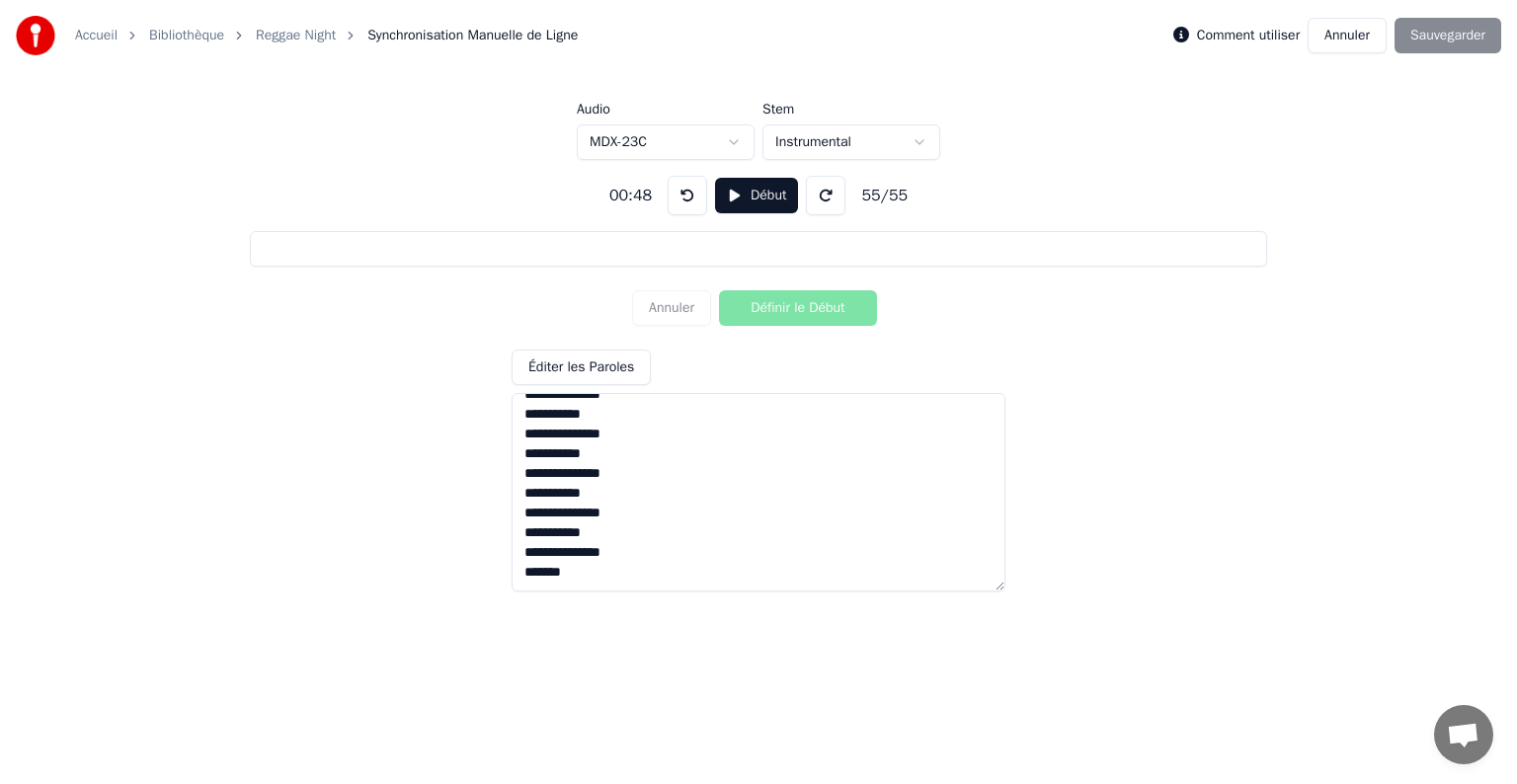 click at bounding box center (826, 196) 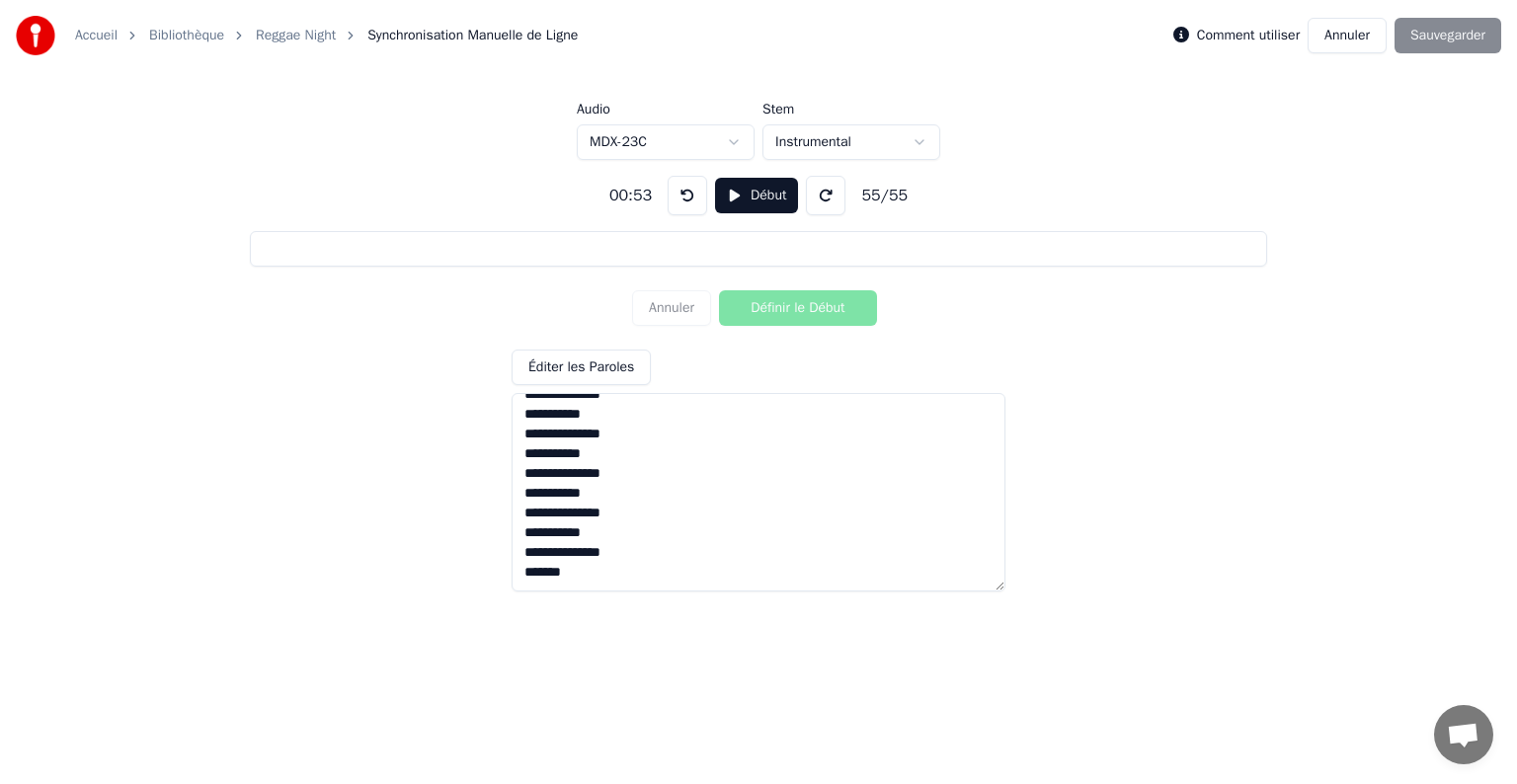 click at bounding box center [826, 196] 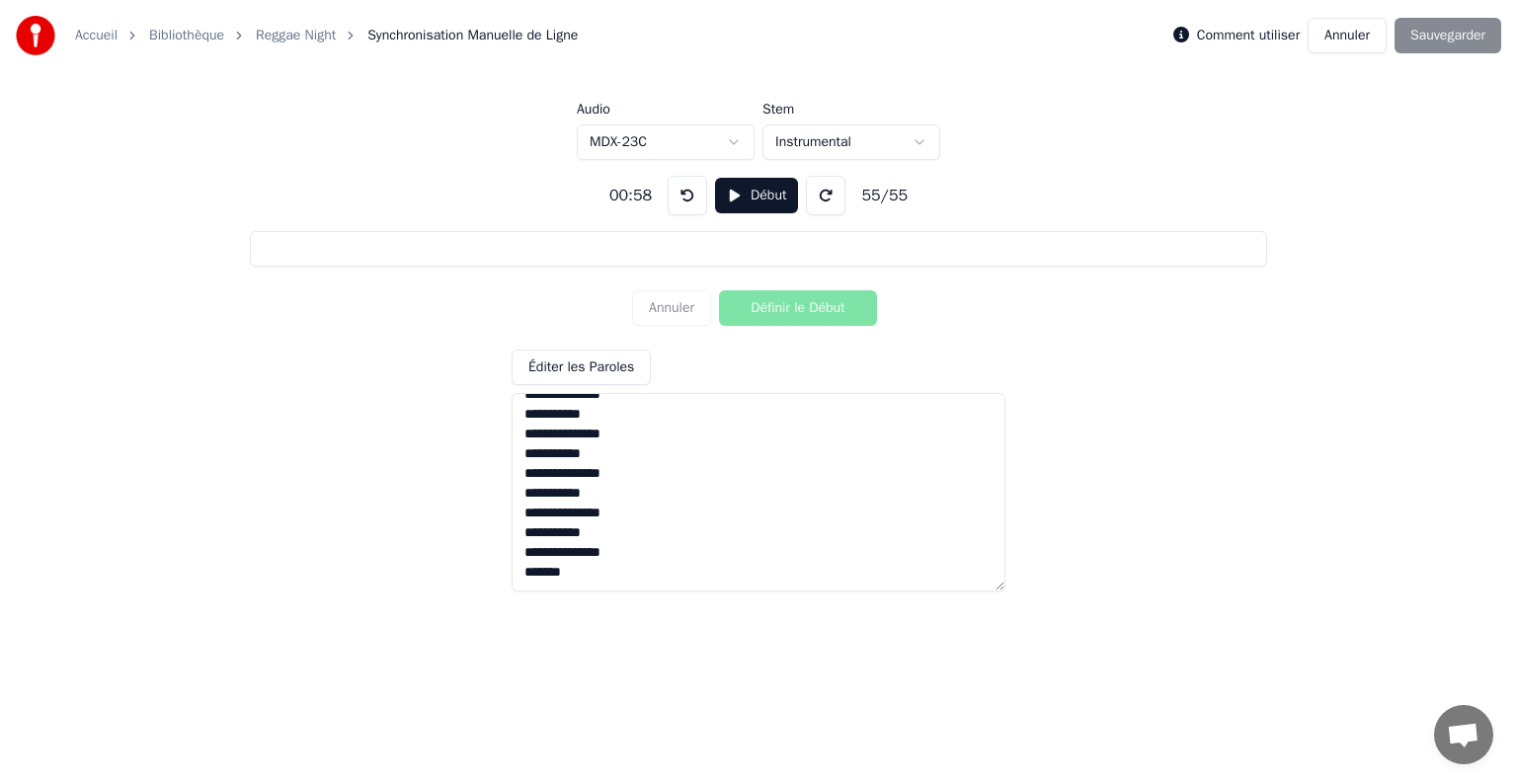 click at bounding box center [826, 196] 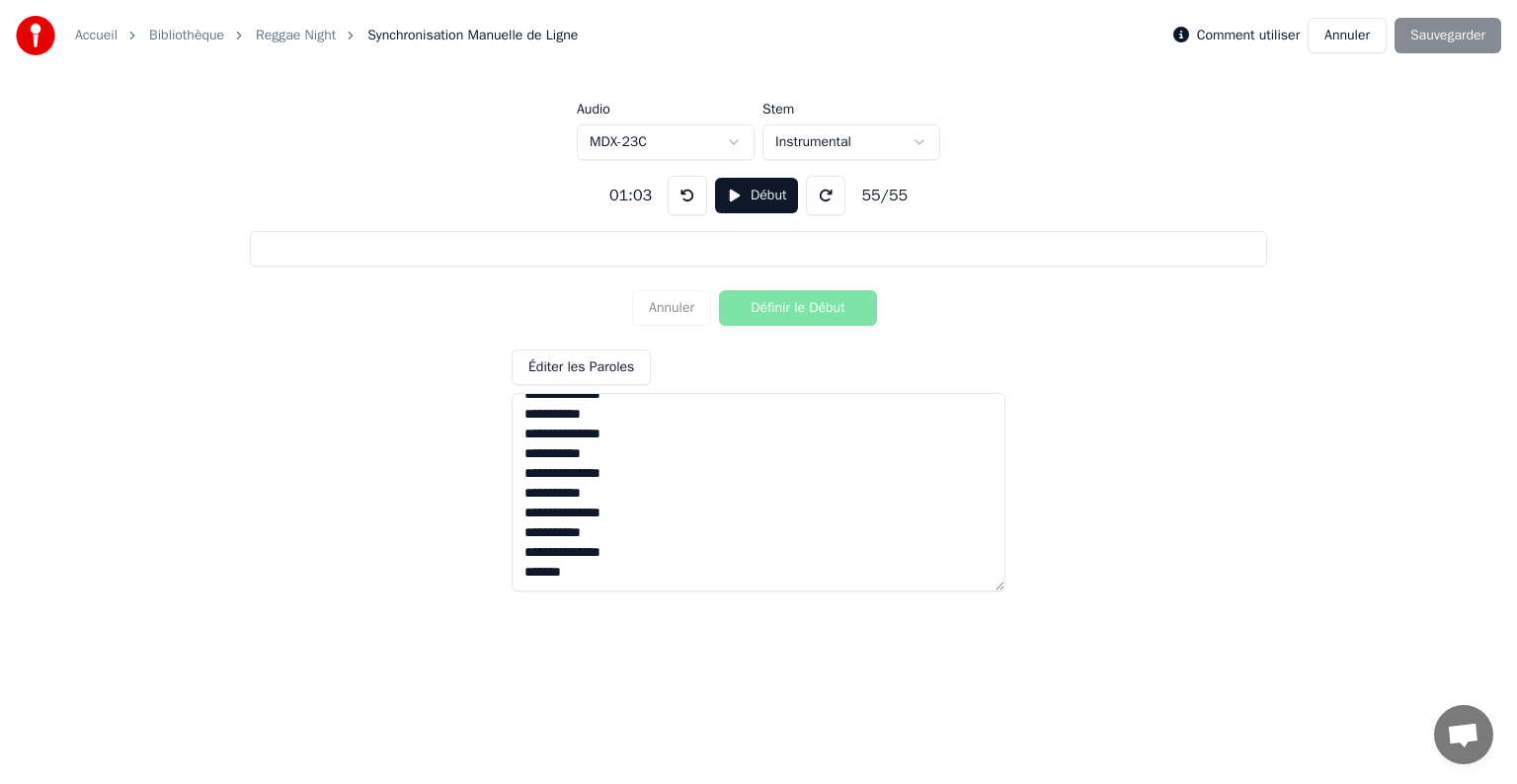 click at bounding box center [826, 196] 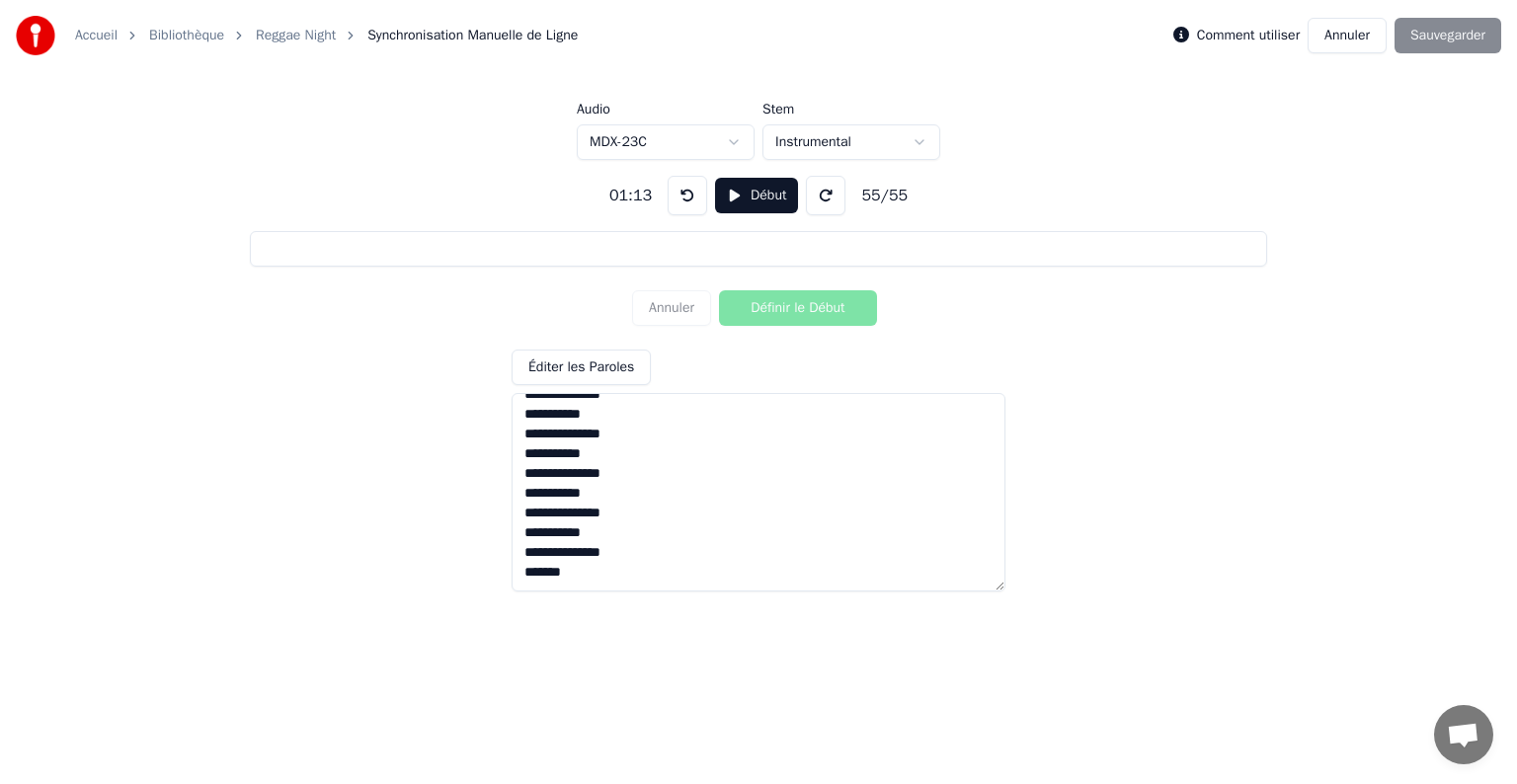 click at bounding box center (826, 196) 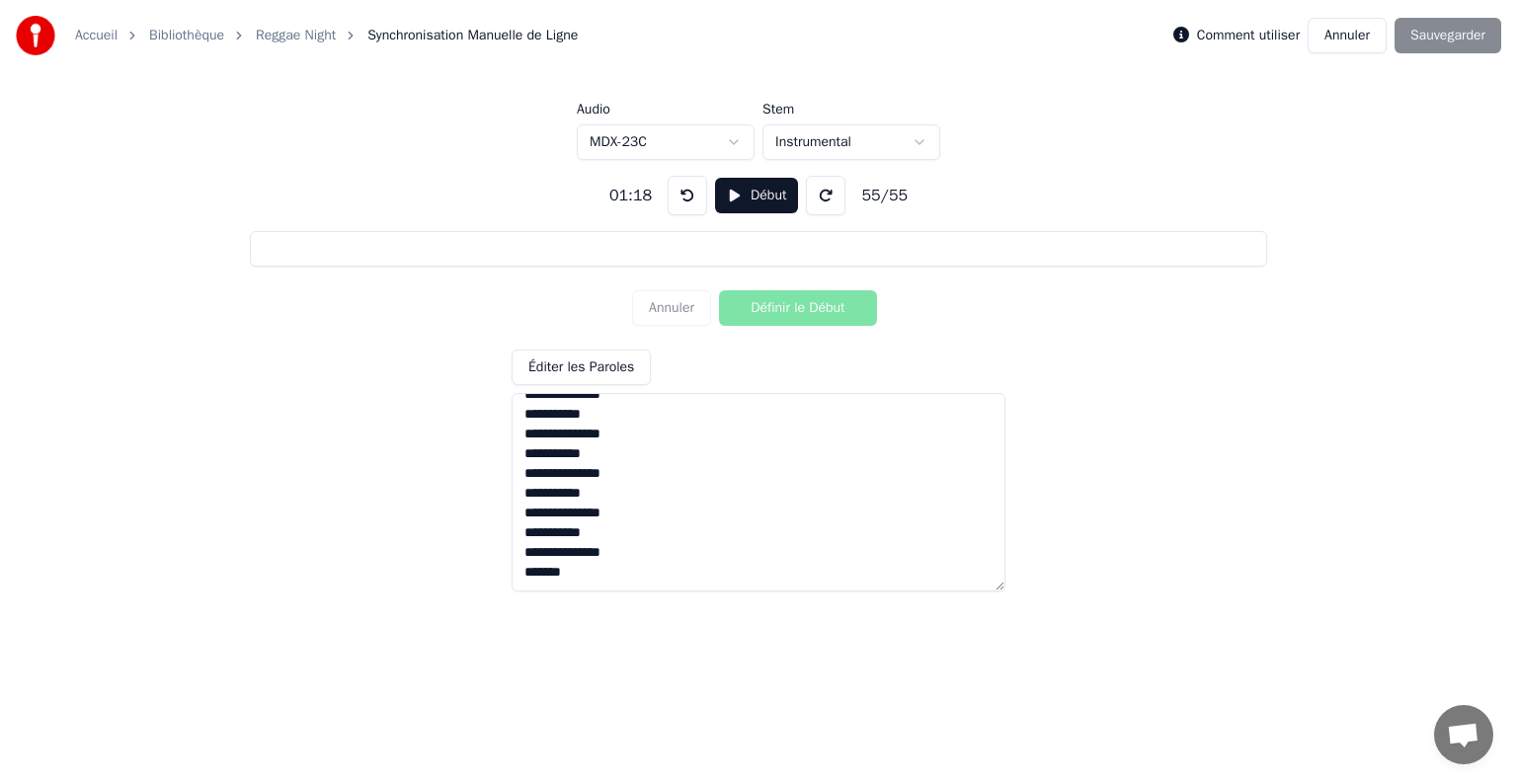 click at bounding box center [826, 196] 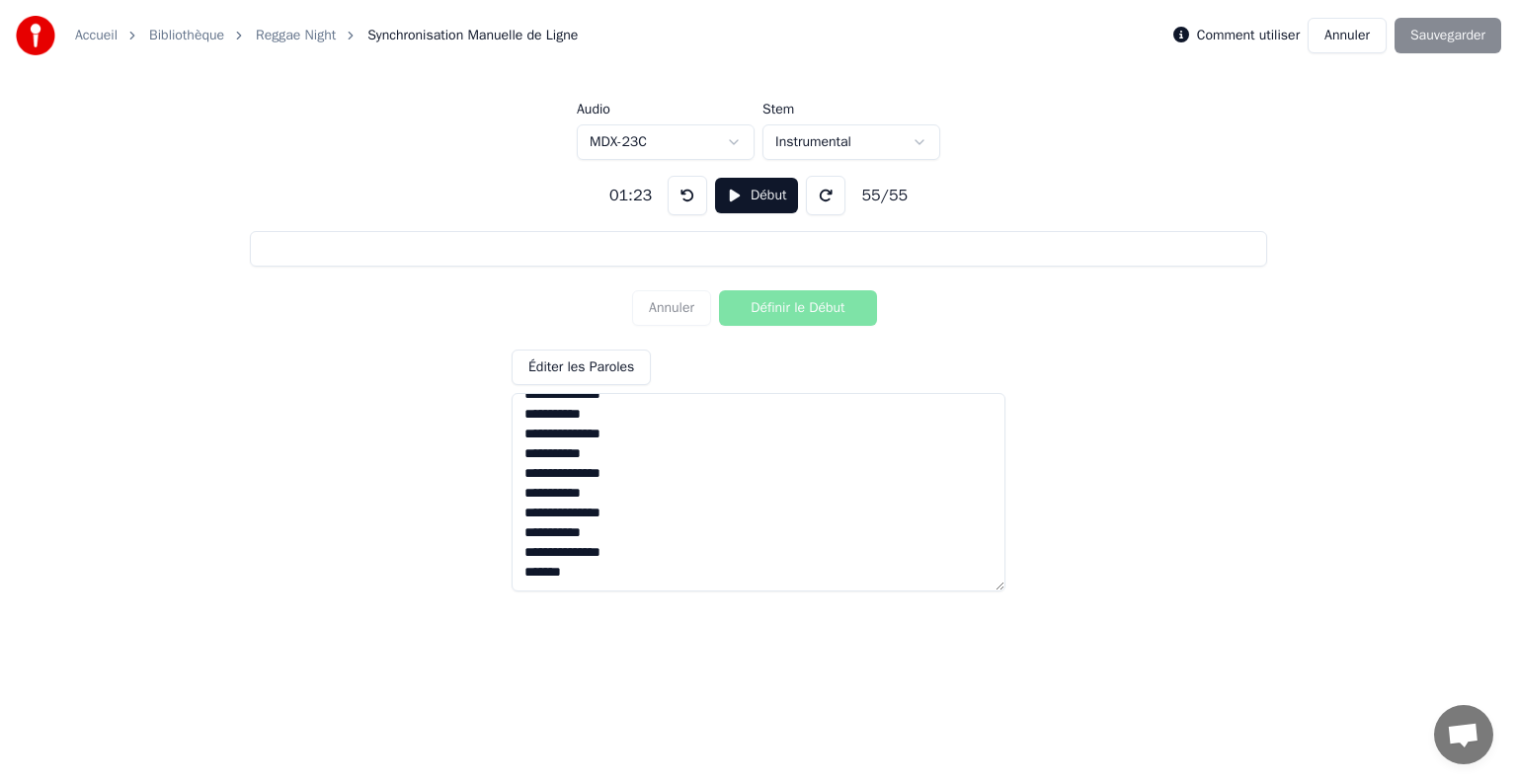 click at bounding box center [826, 196] 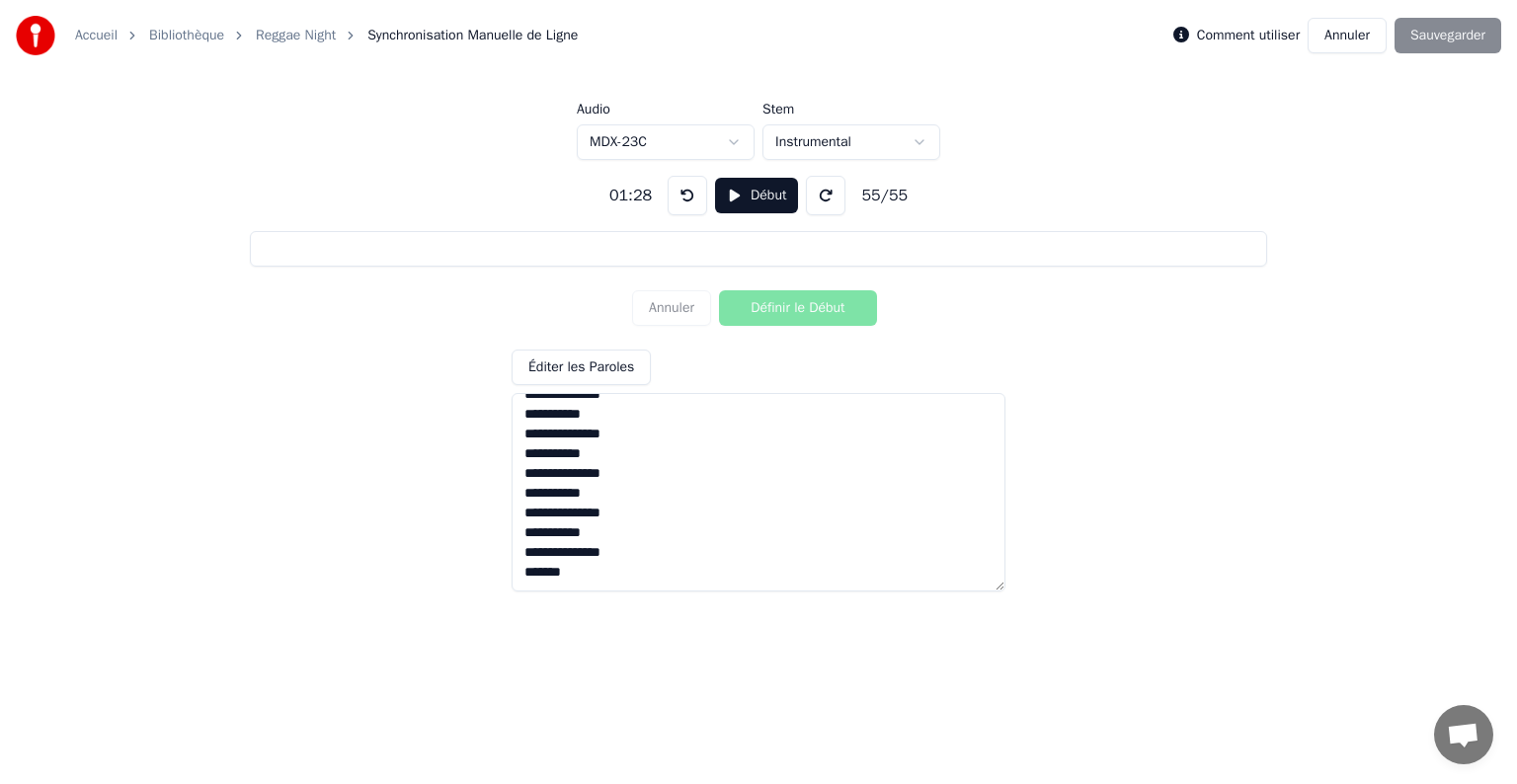 click at bounding box center [826, 196] 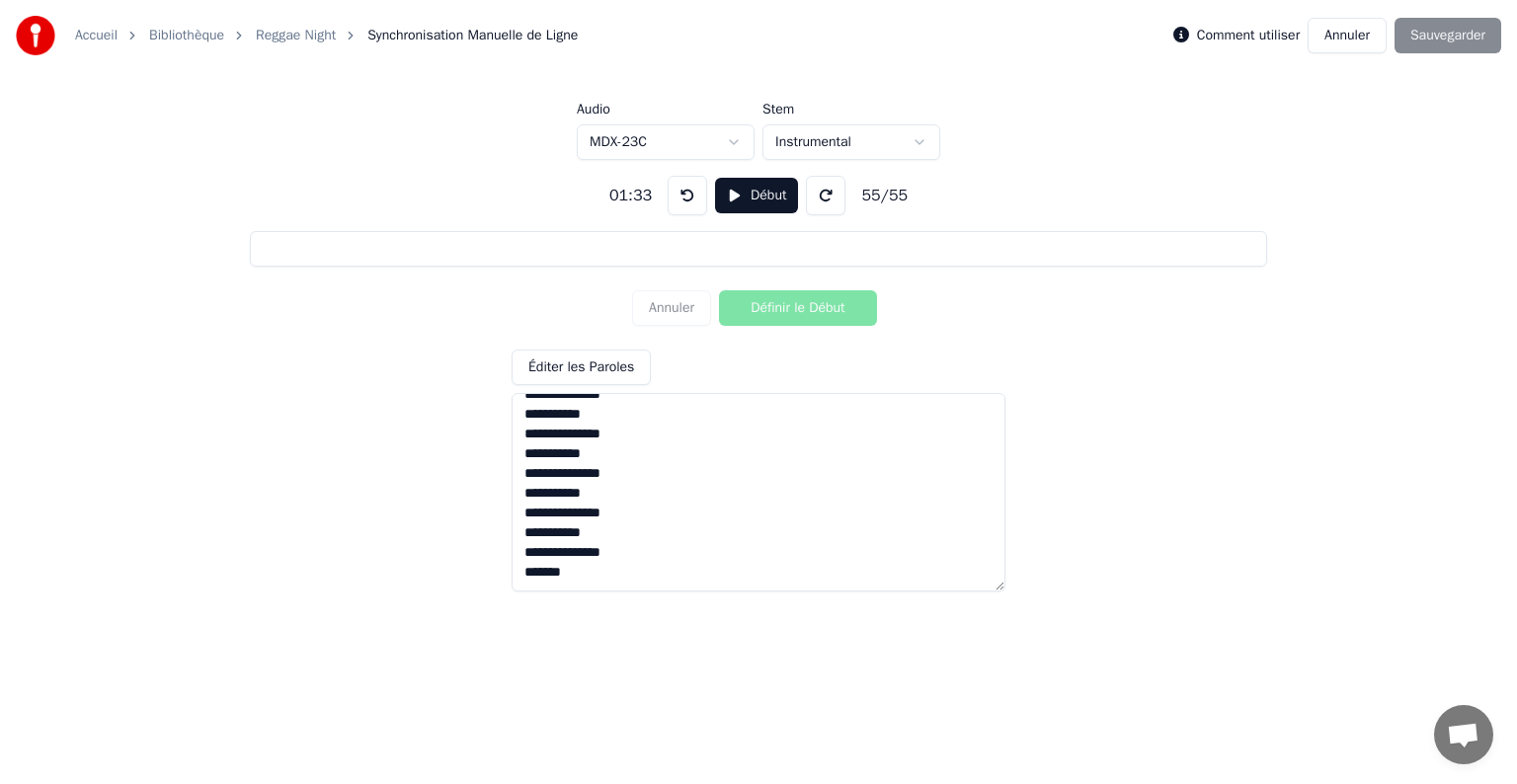 click at bounding box center (826, 196) 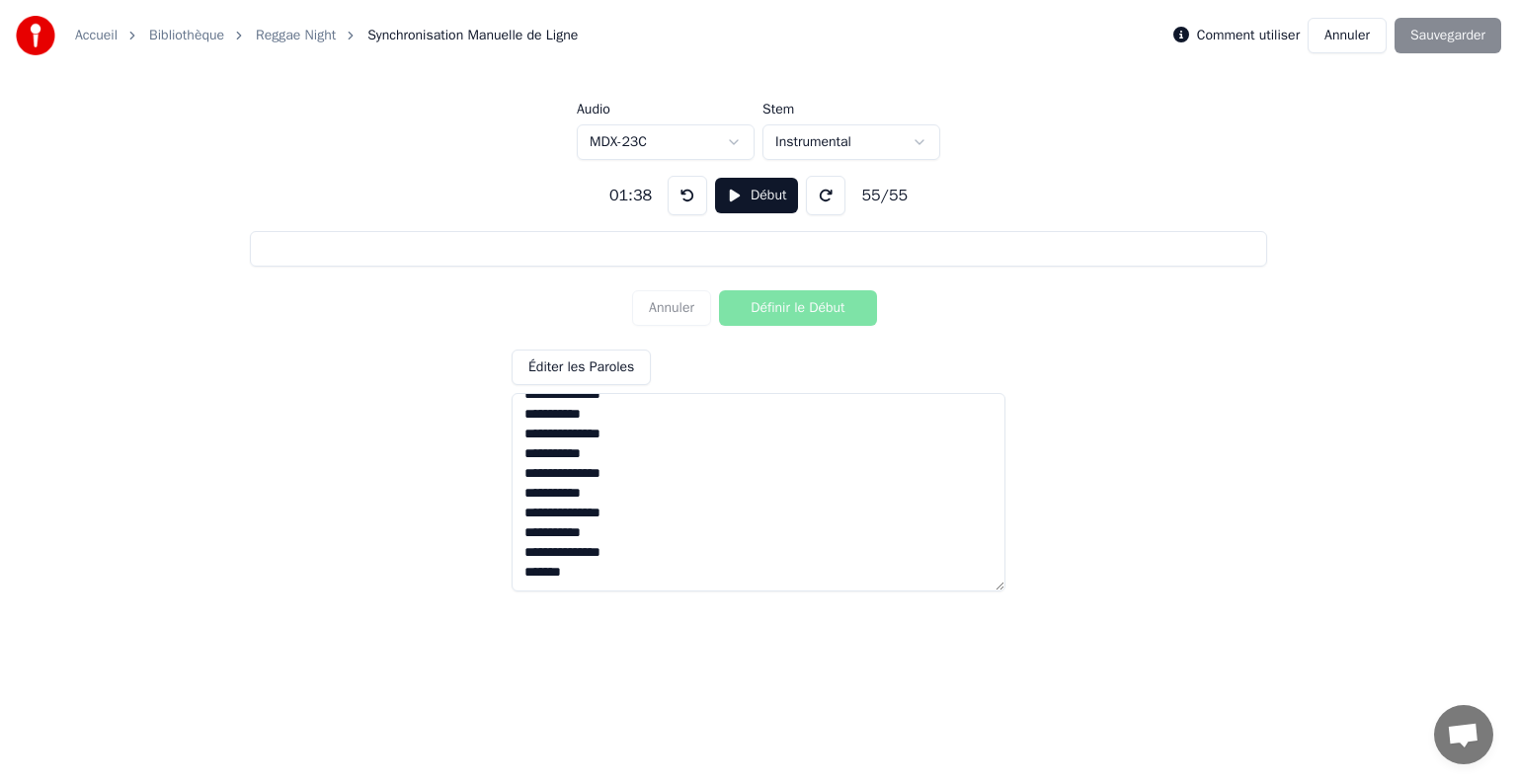 click at bounding box center (826, 196) 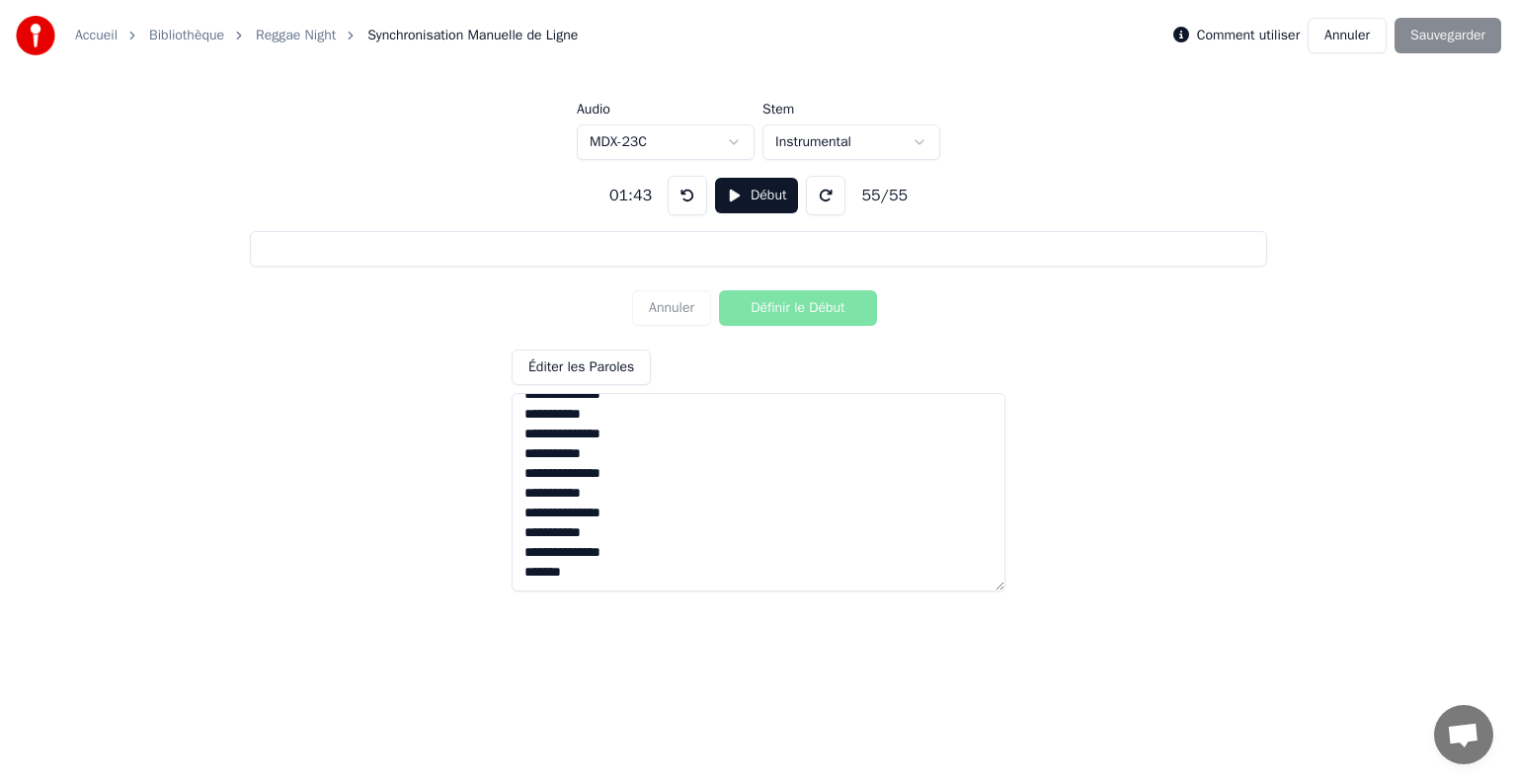 click at bounding box center (826, 196) 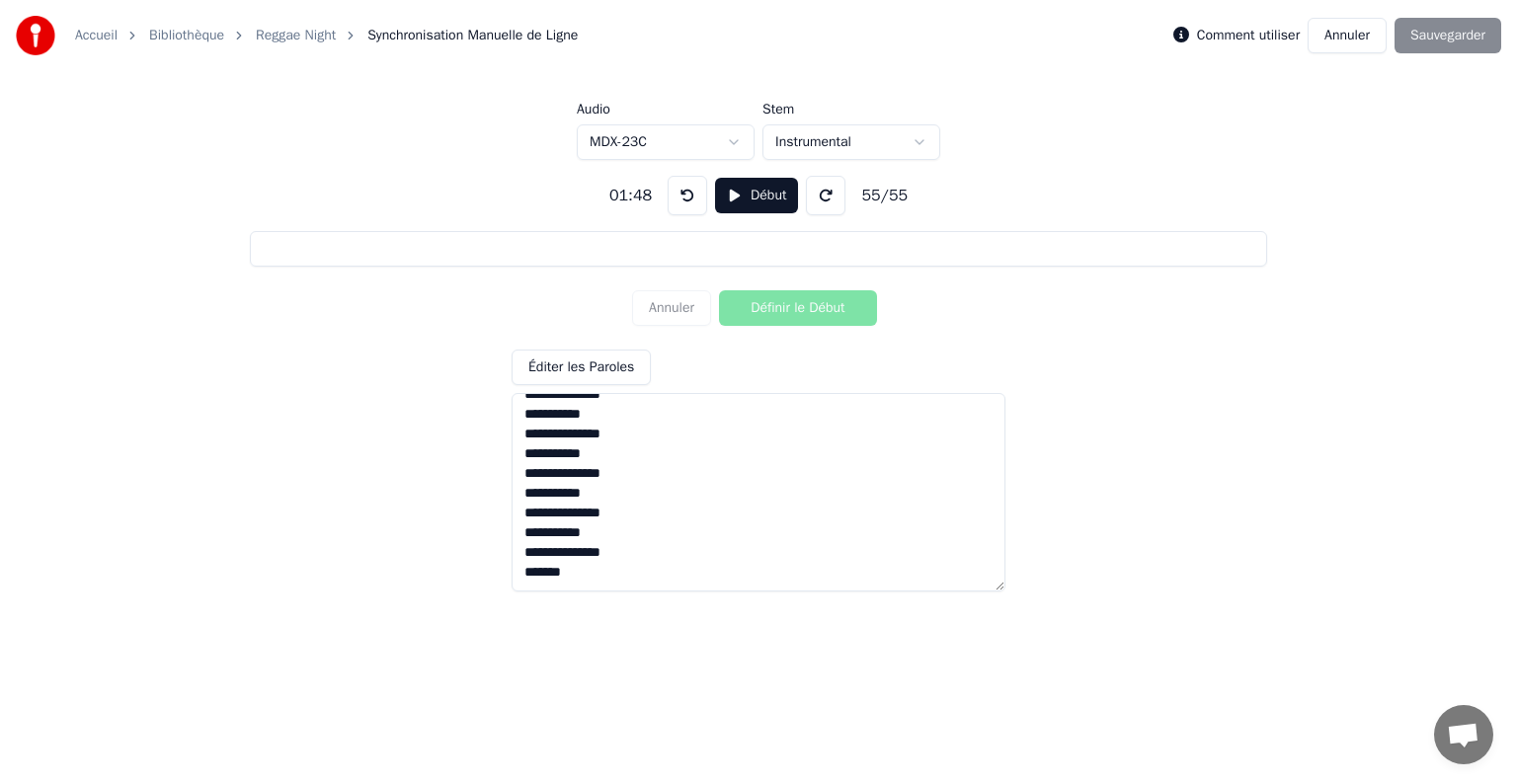 click at bounding box center [826, 196] 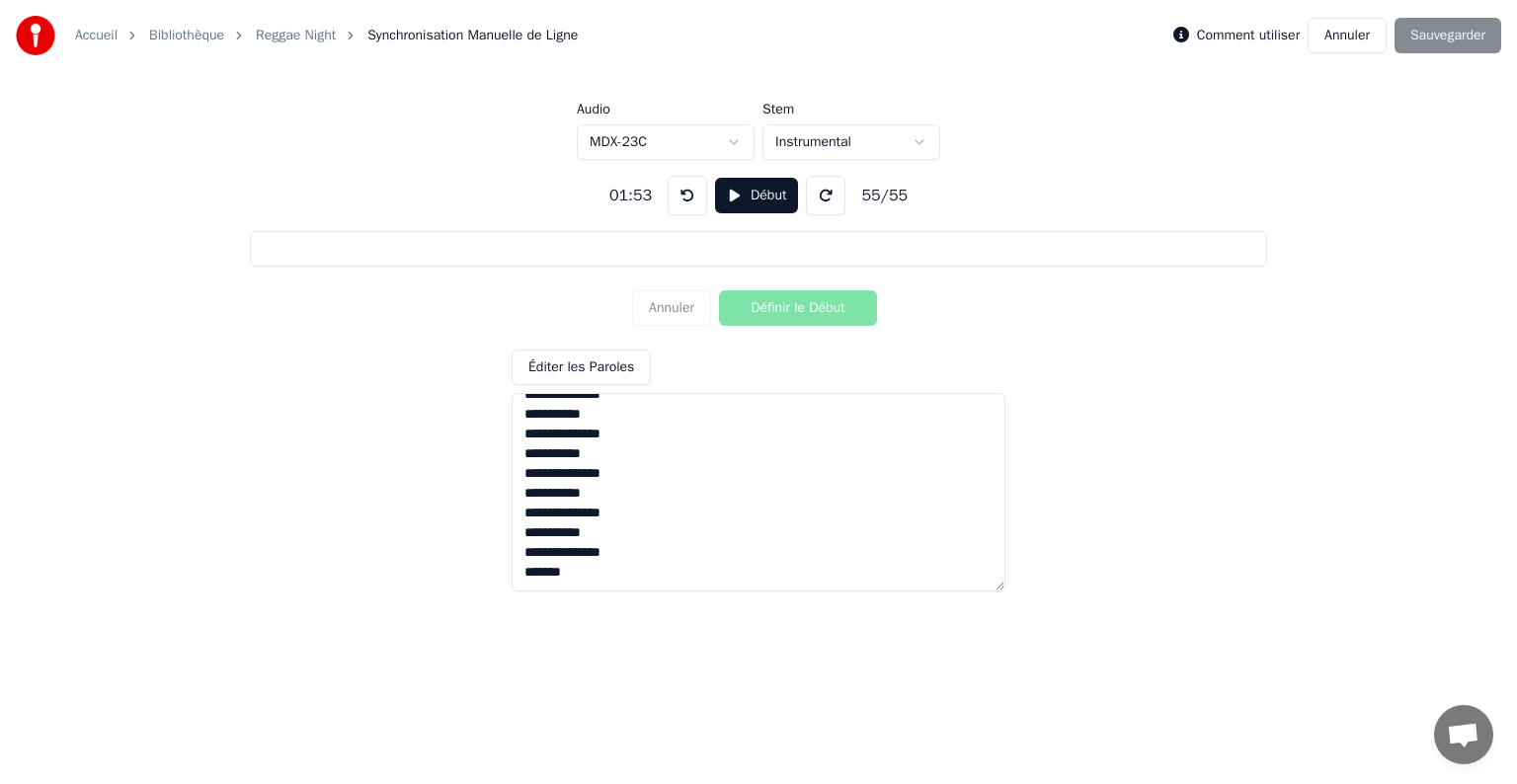 click at bounding box center (826, 196) 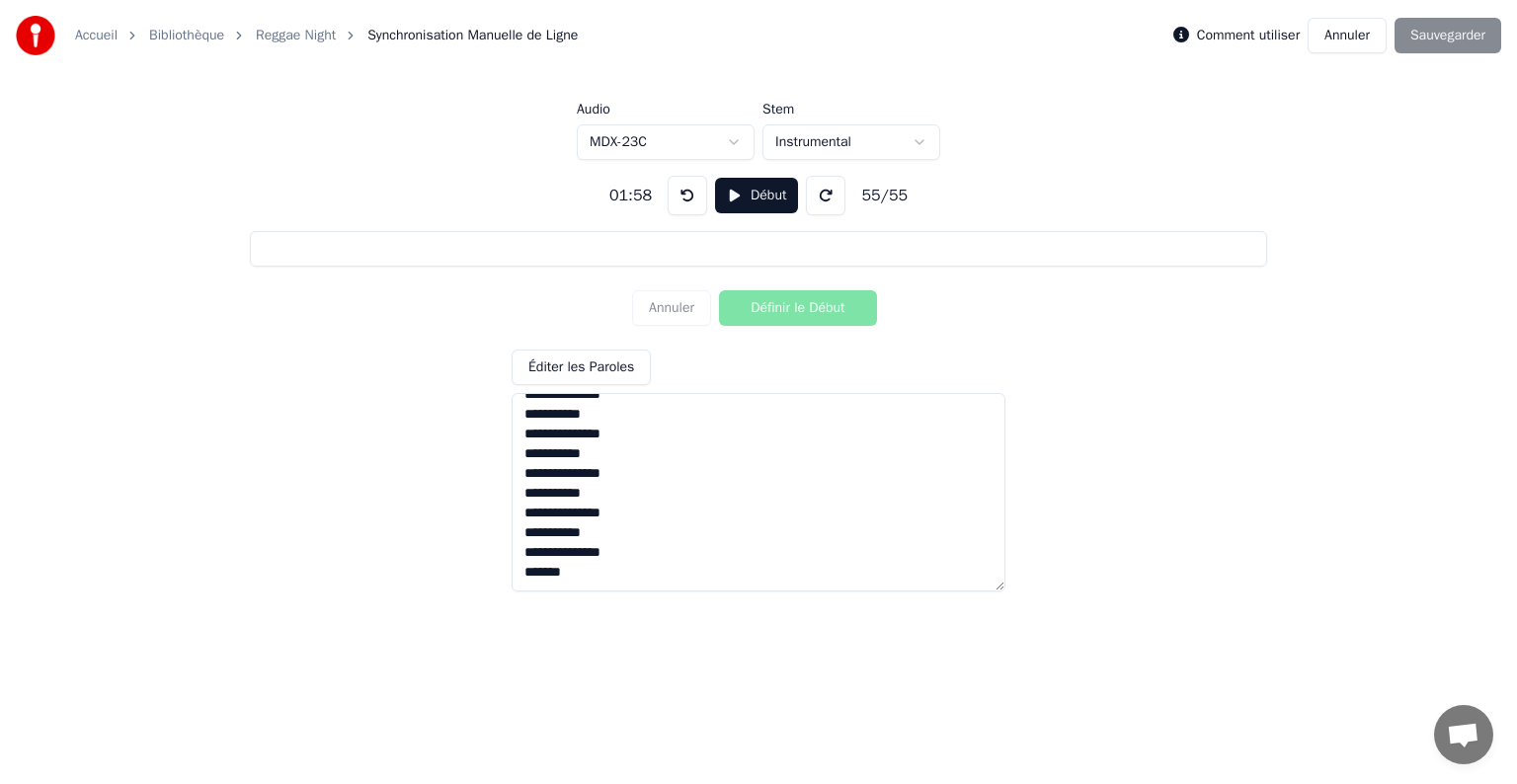 click at bounding box center (826, 196) 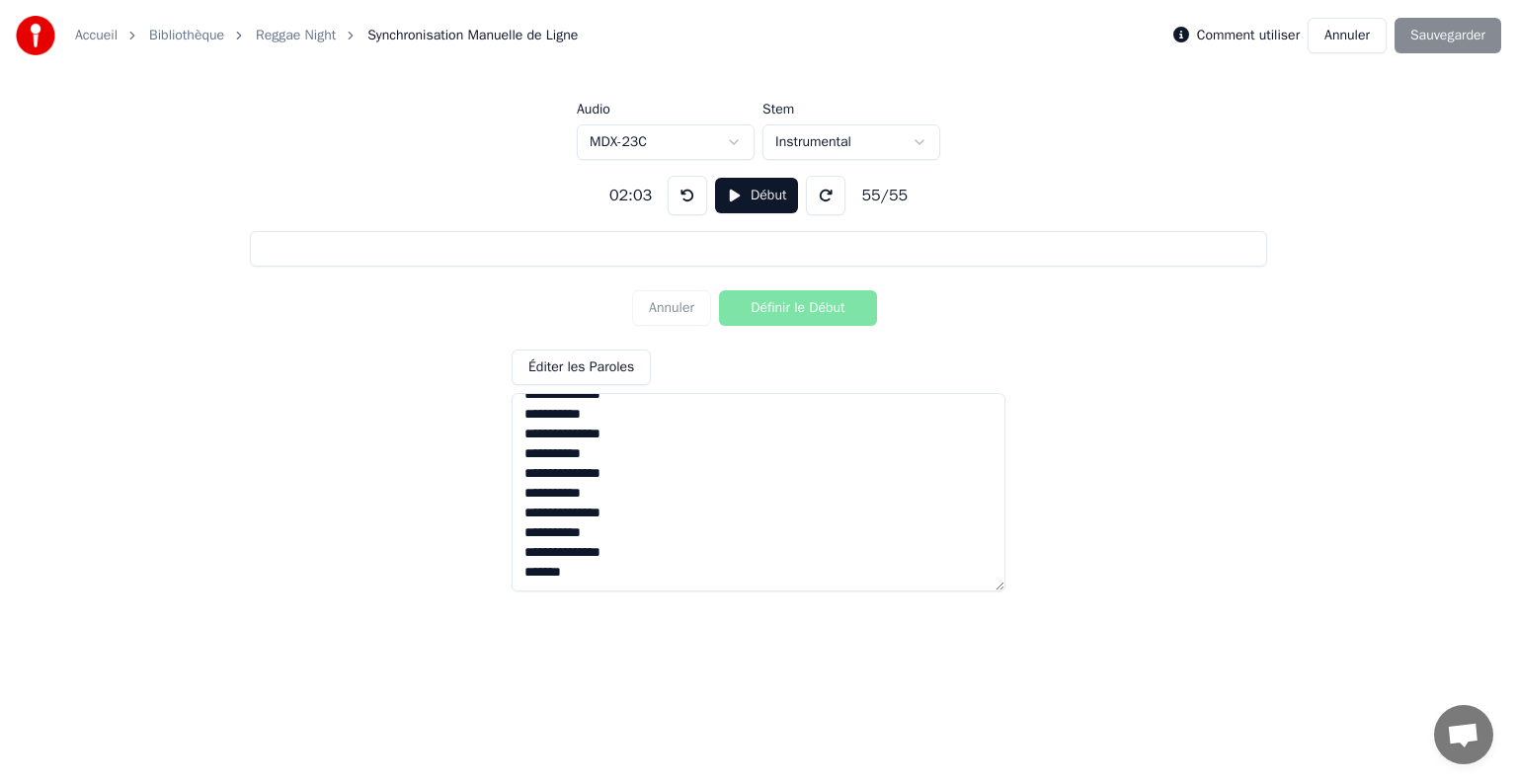 click at bounding box center (826, 196) 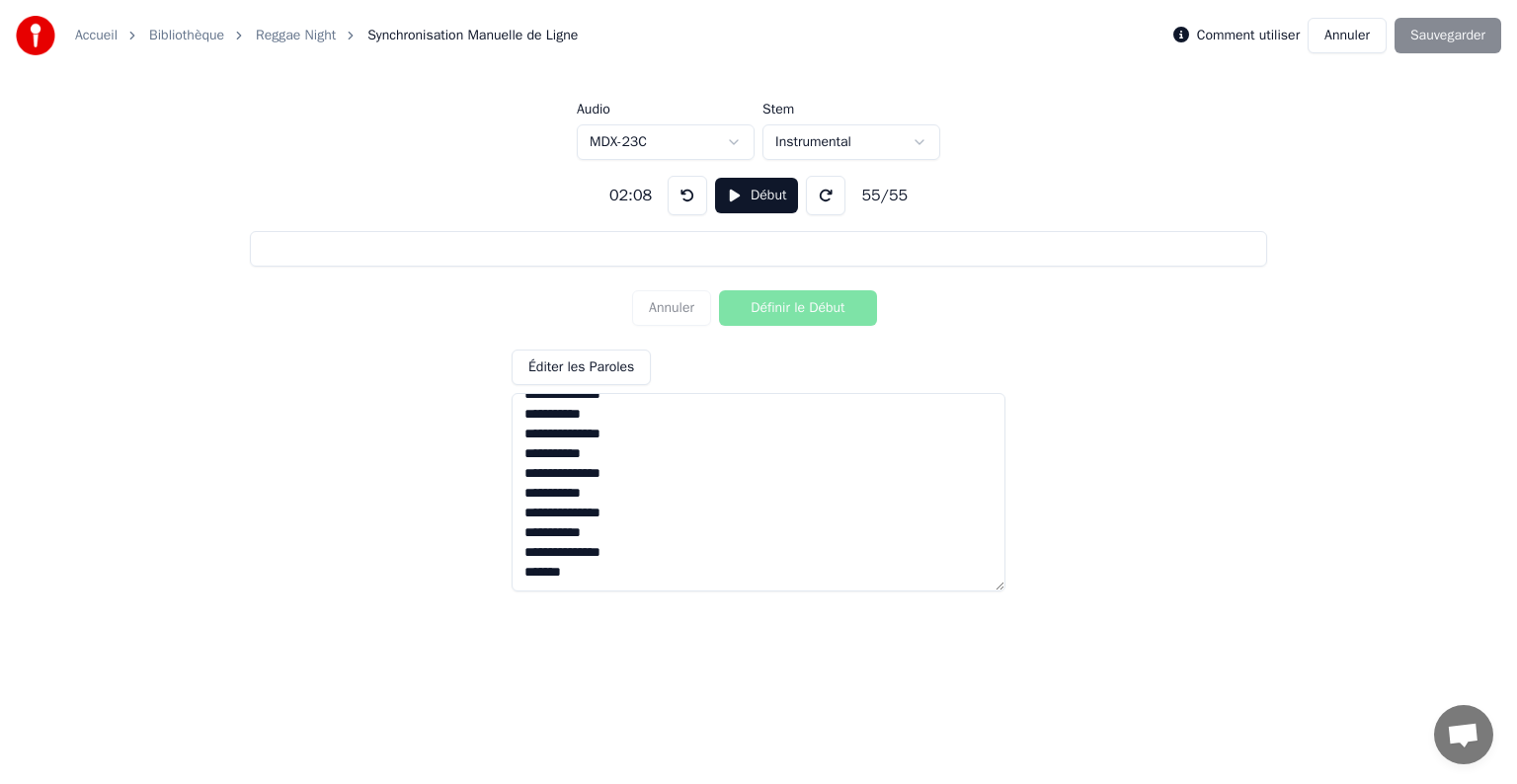 click at bounding box center [826, 196] 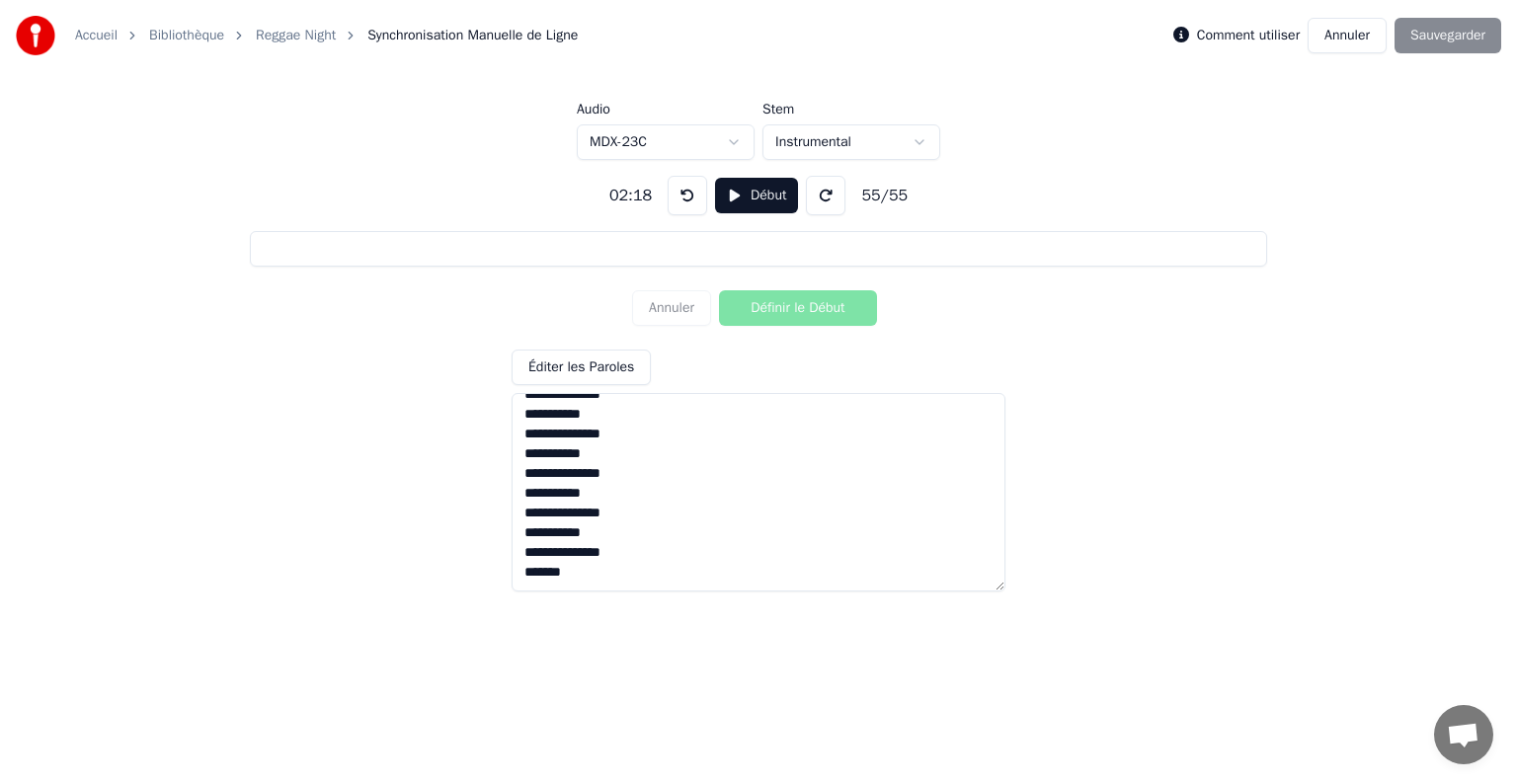 click at bounding box center [826, 196] 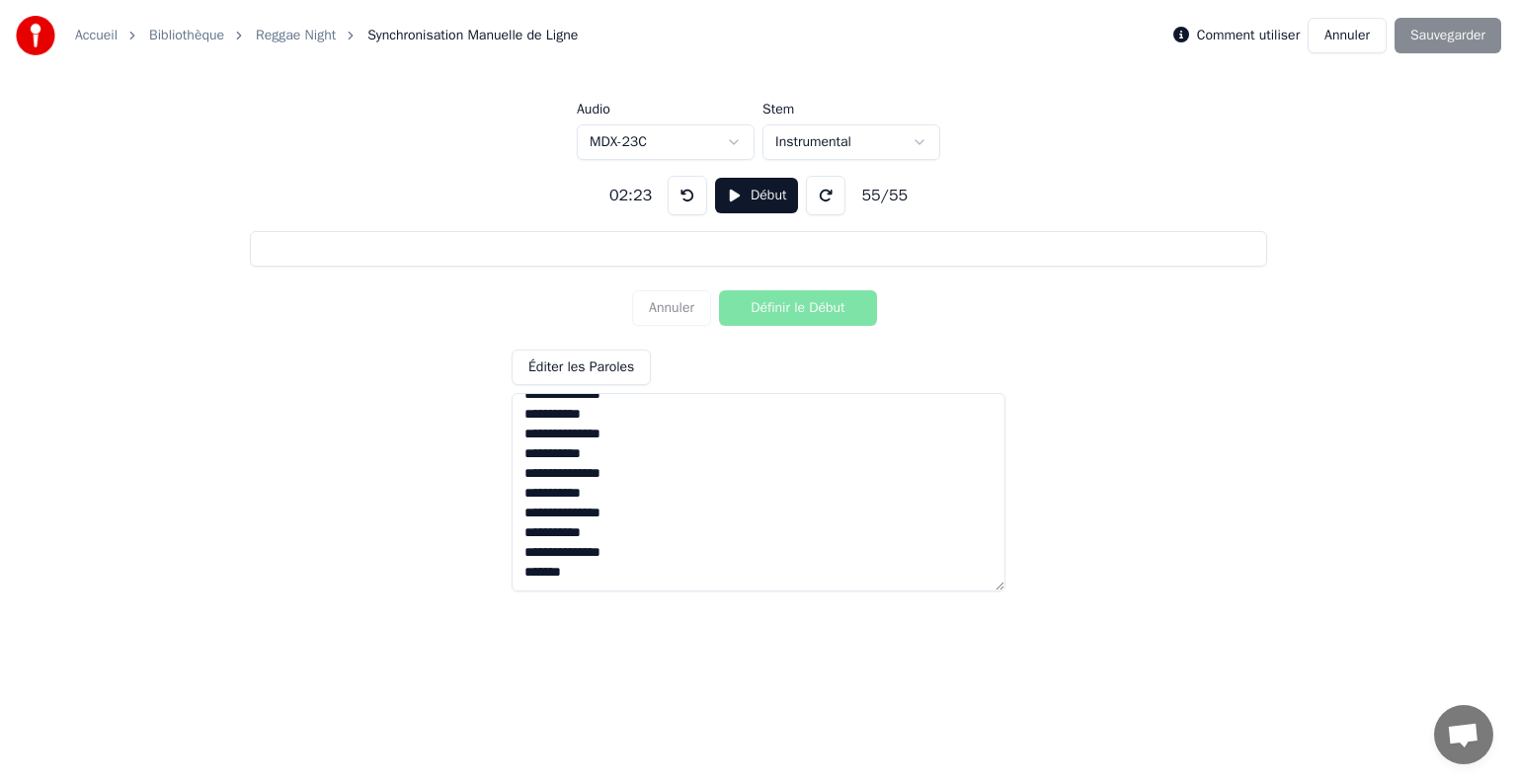click at bounding box center [826, 196] 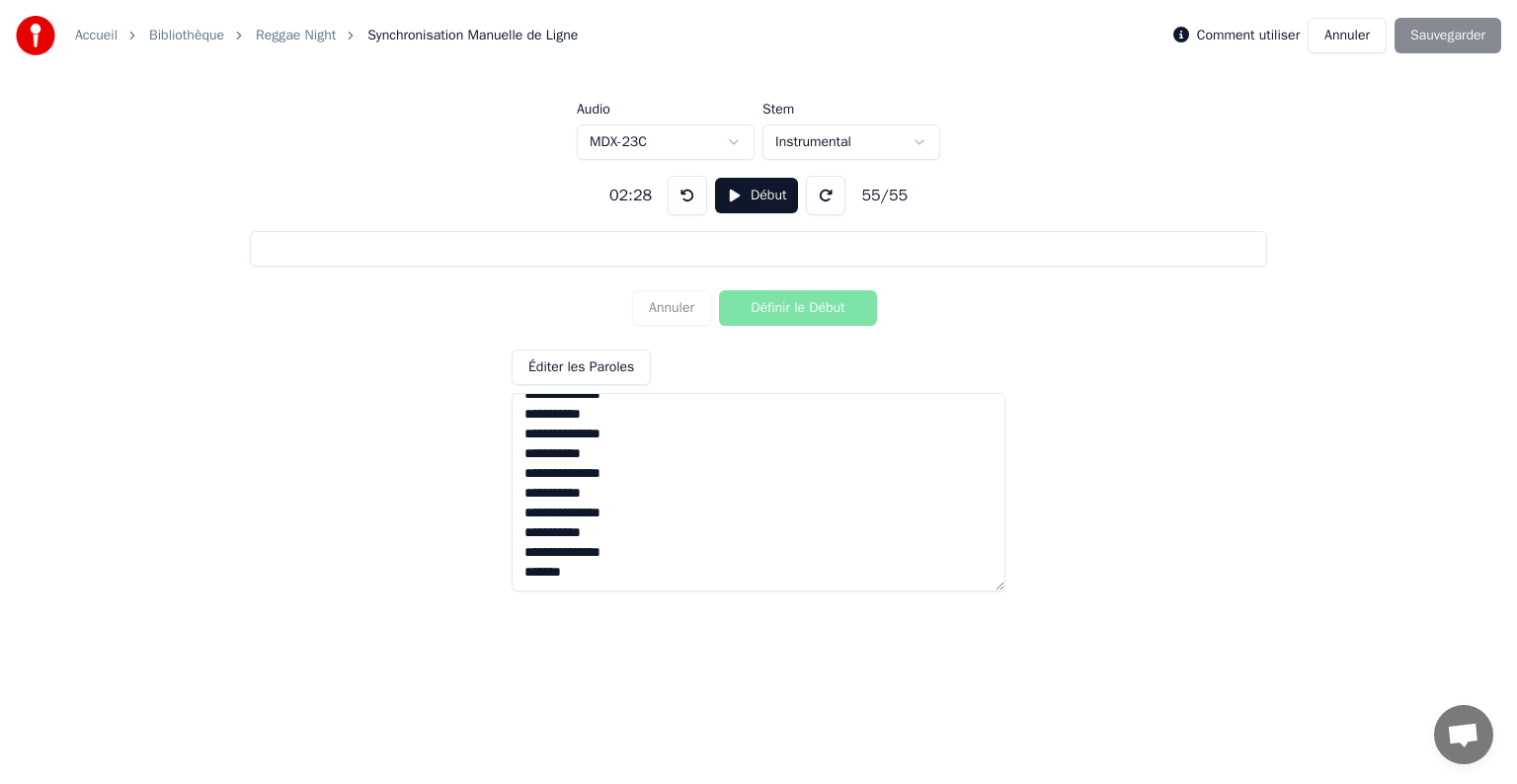 click at bounding box center (826, 196) 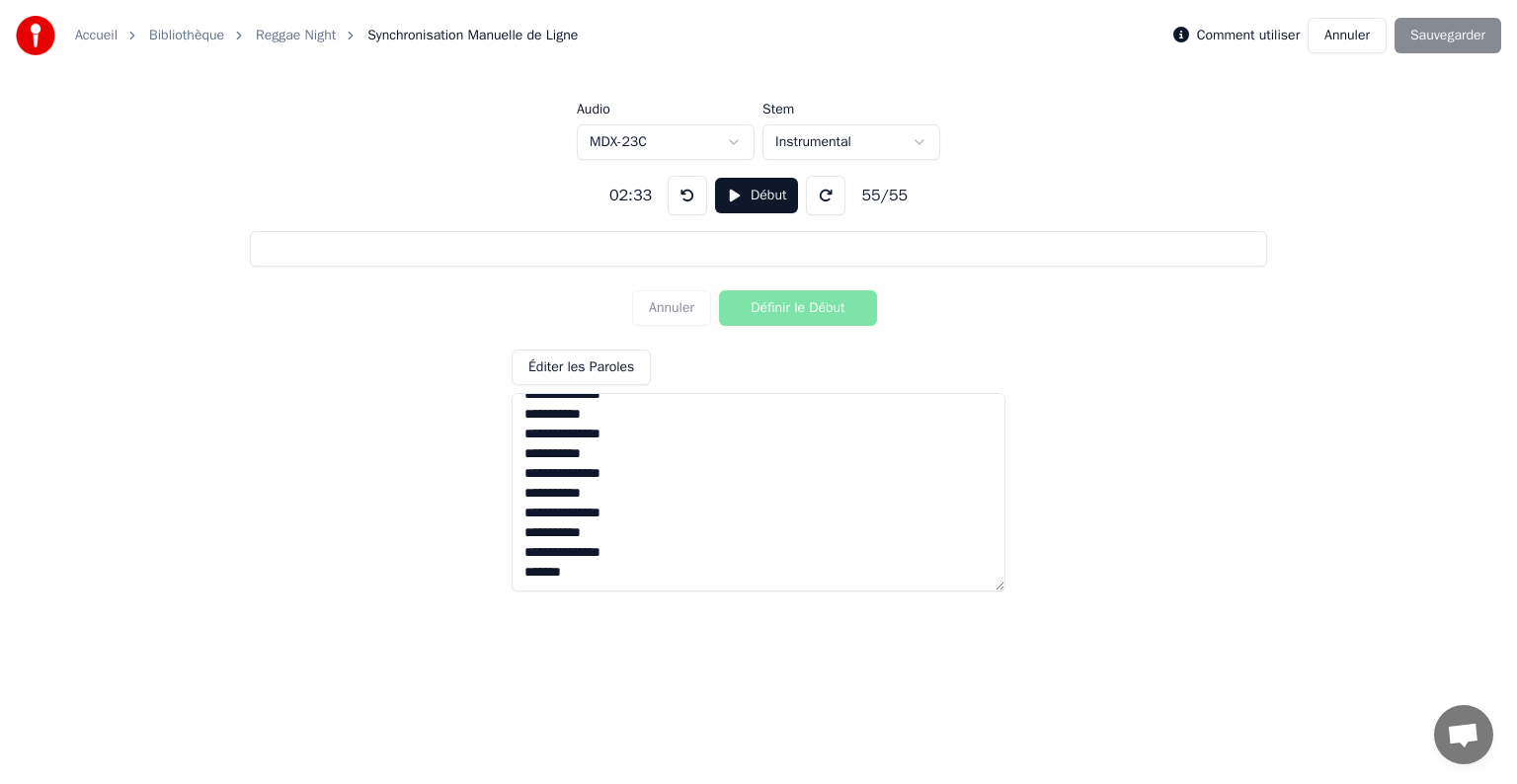 click at bounding box center [826, 196] 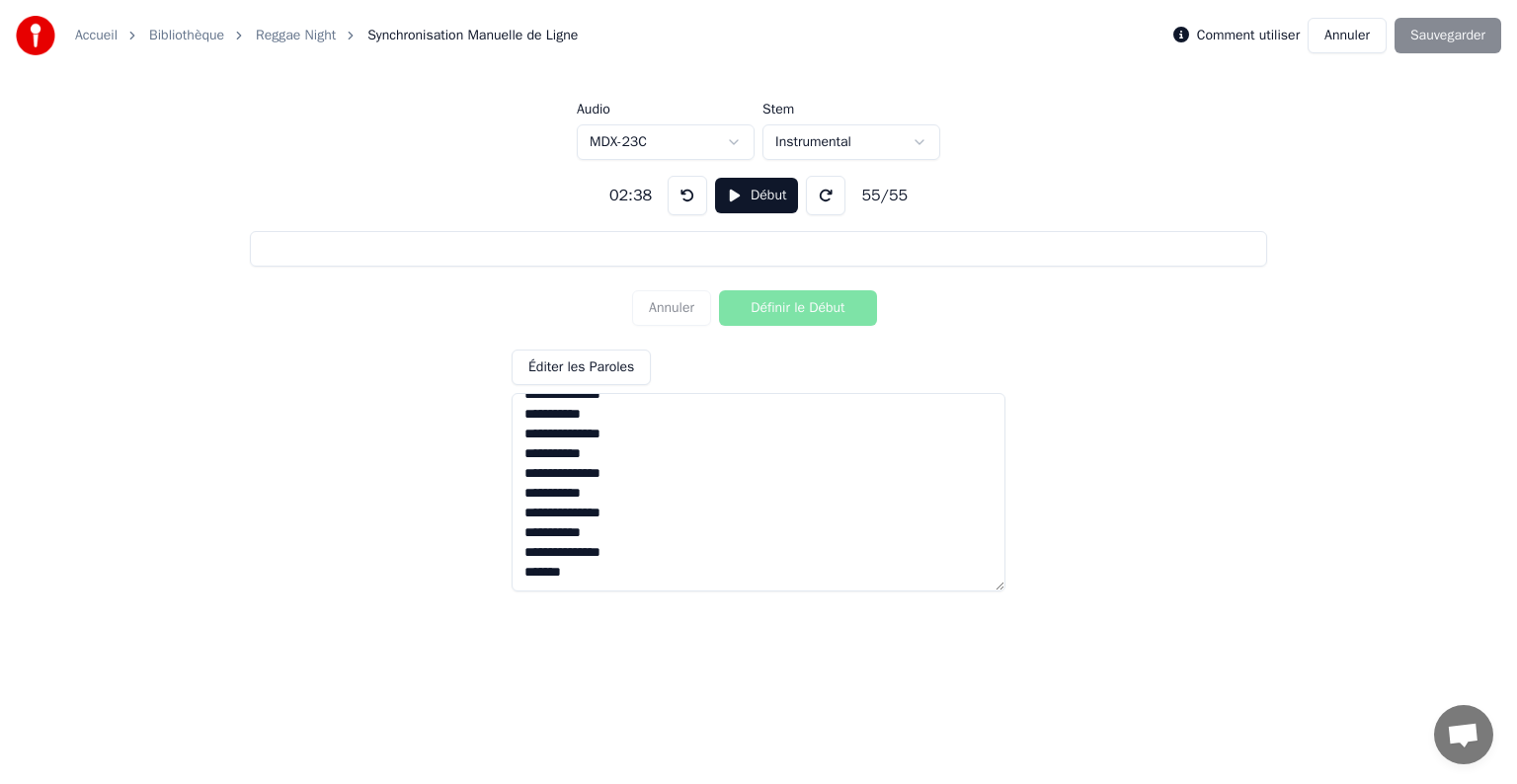 click at bounding box center [826, 196] 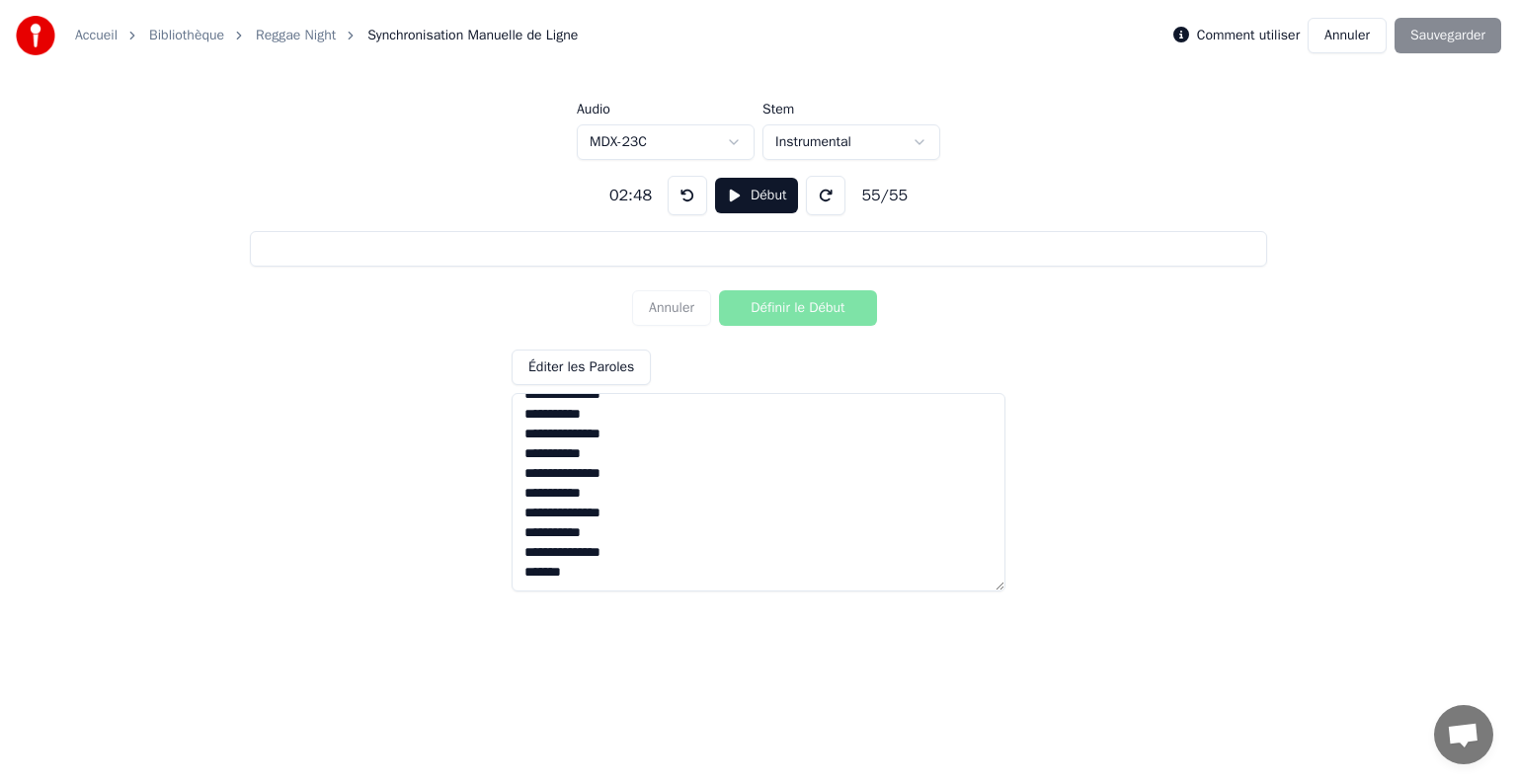 click at bounding box center [826, 196] 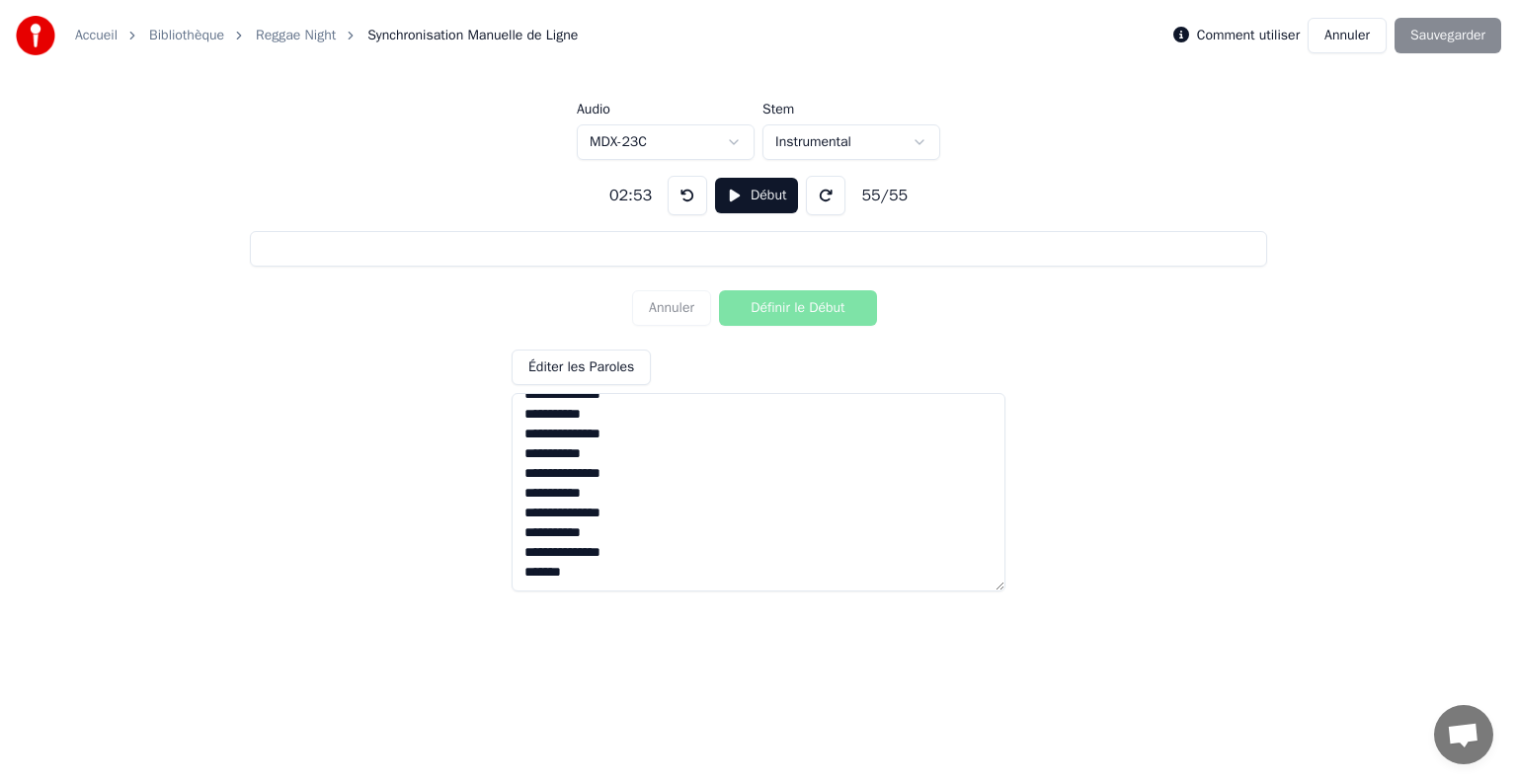 click at bounding box center (826, 196) 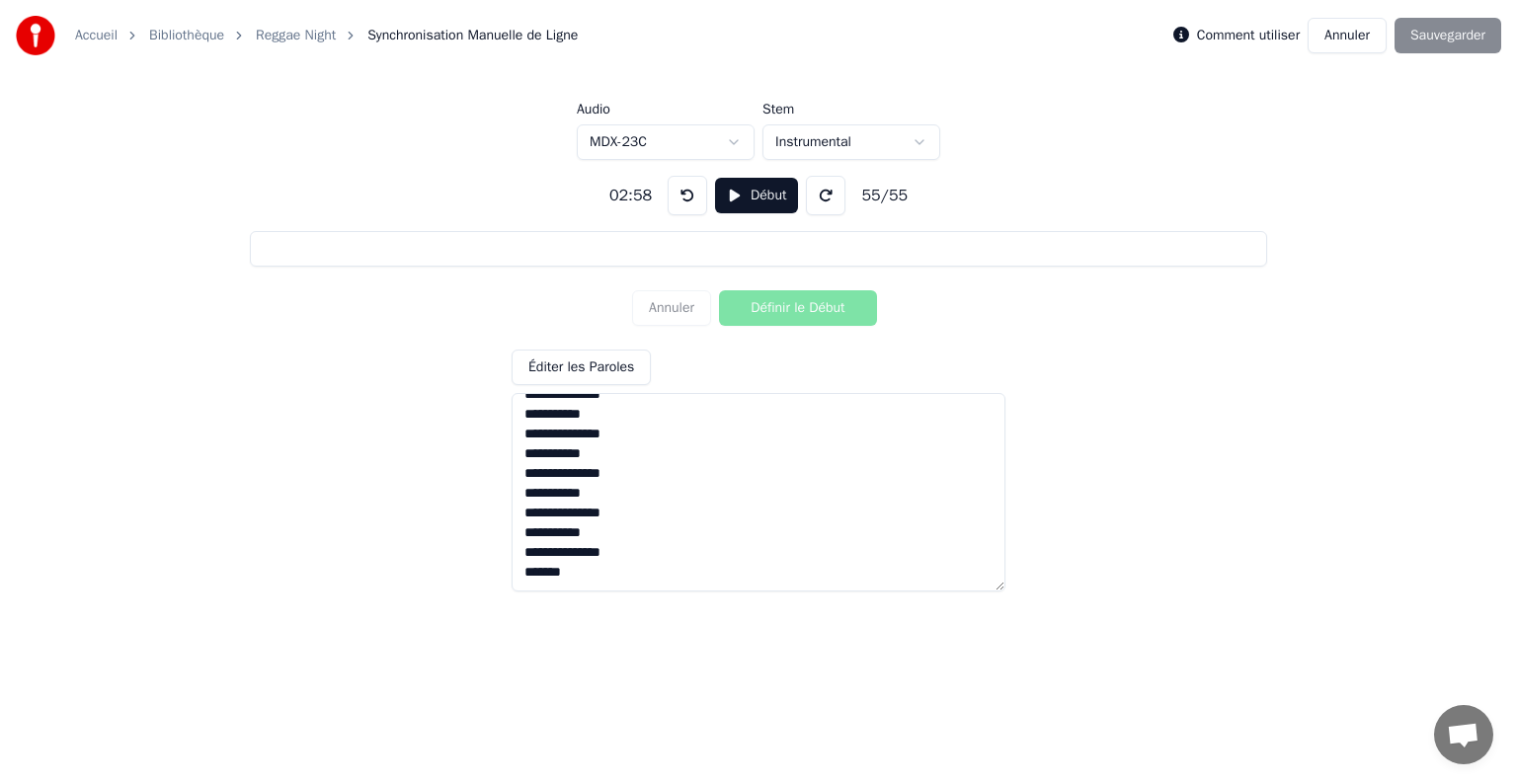click at bounding box center [826, 196] 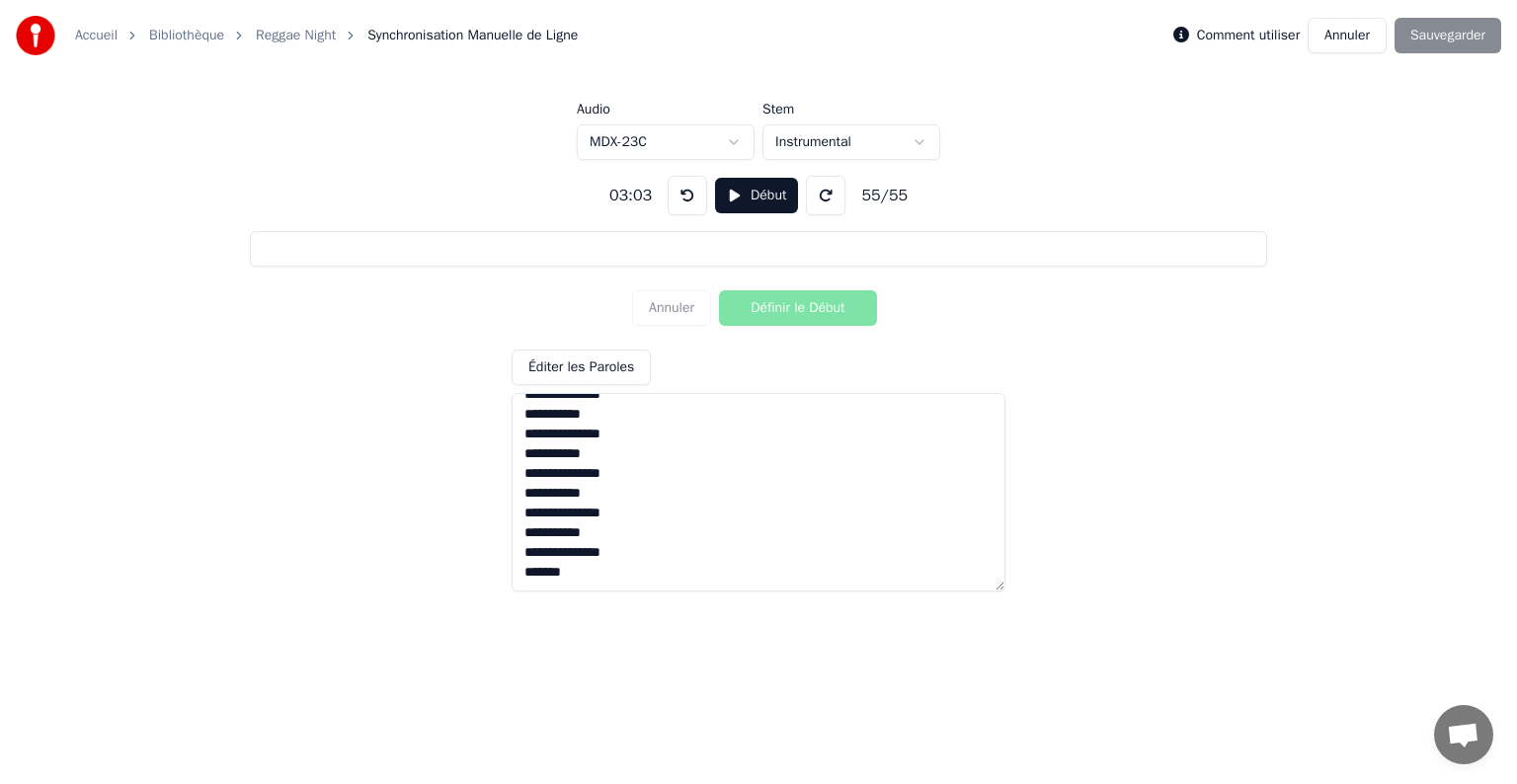 click at bounding box center [826, 196] 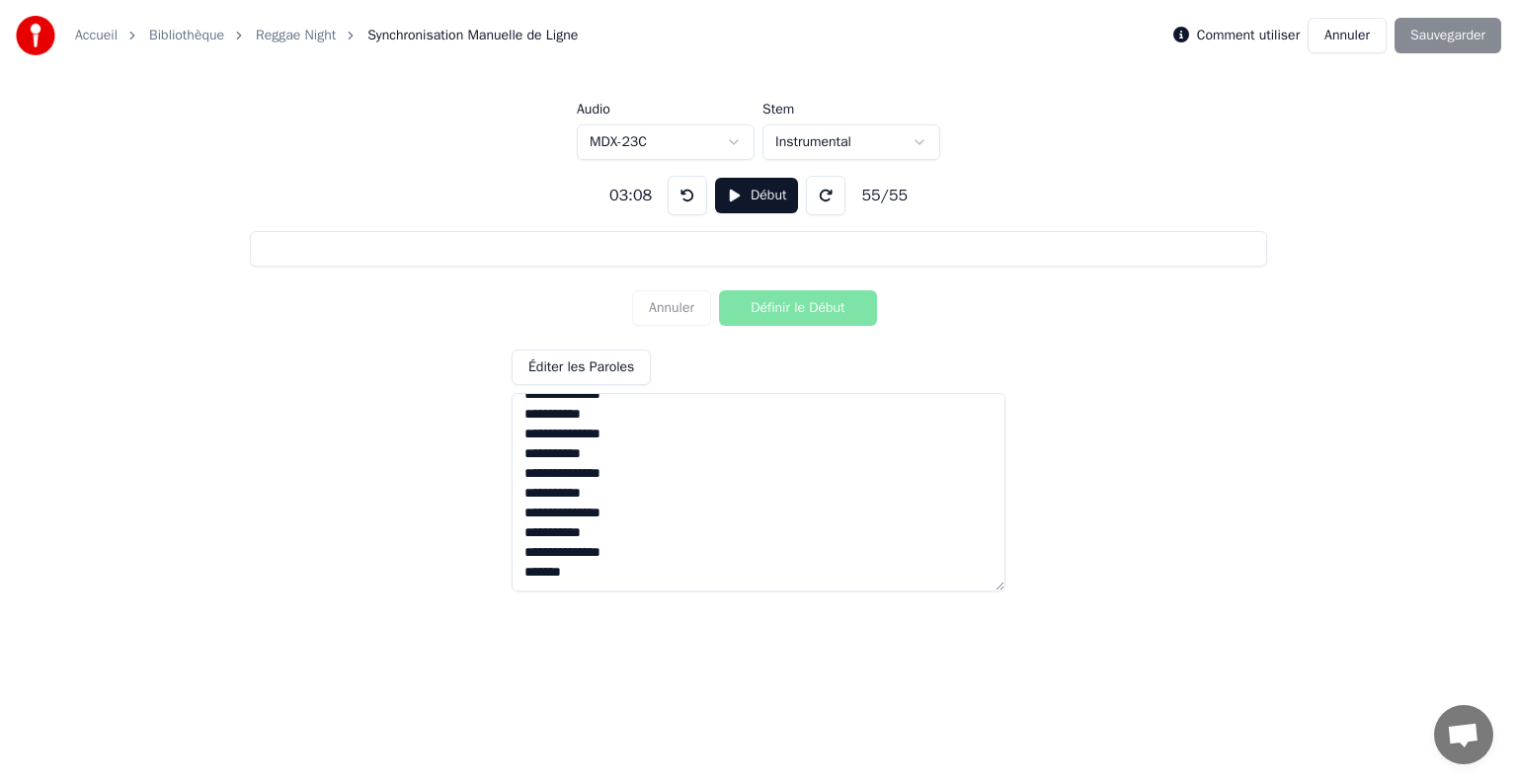 click at bounding box center (826, 196) 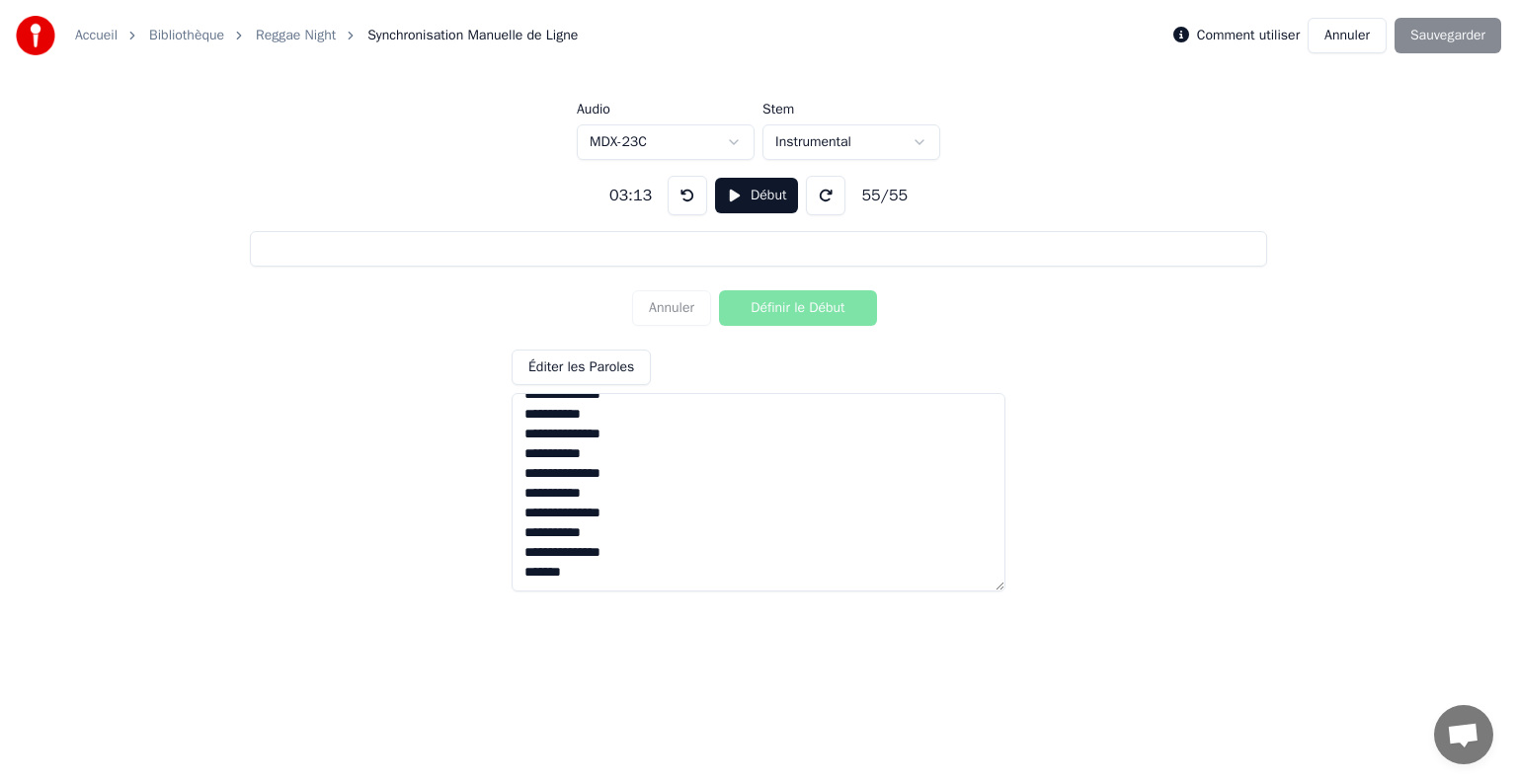 click at bounding box center [826, 196] 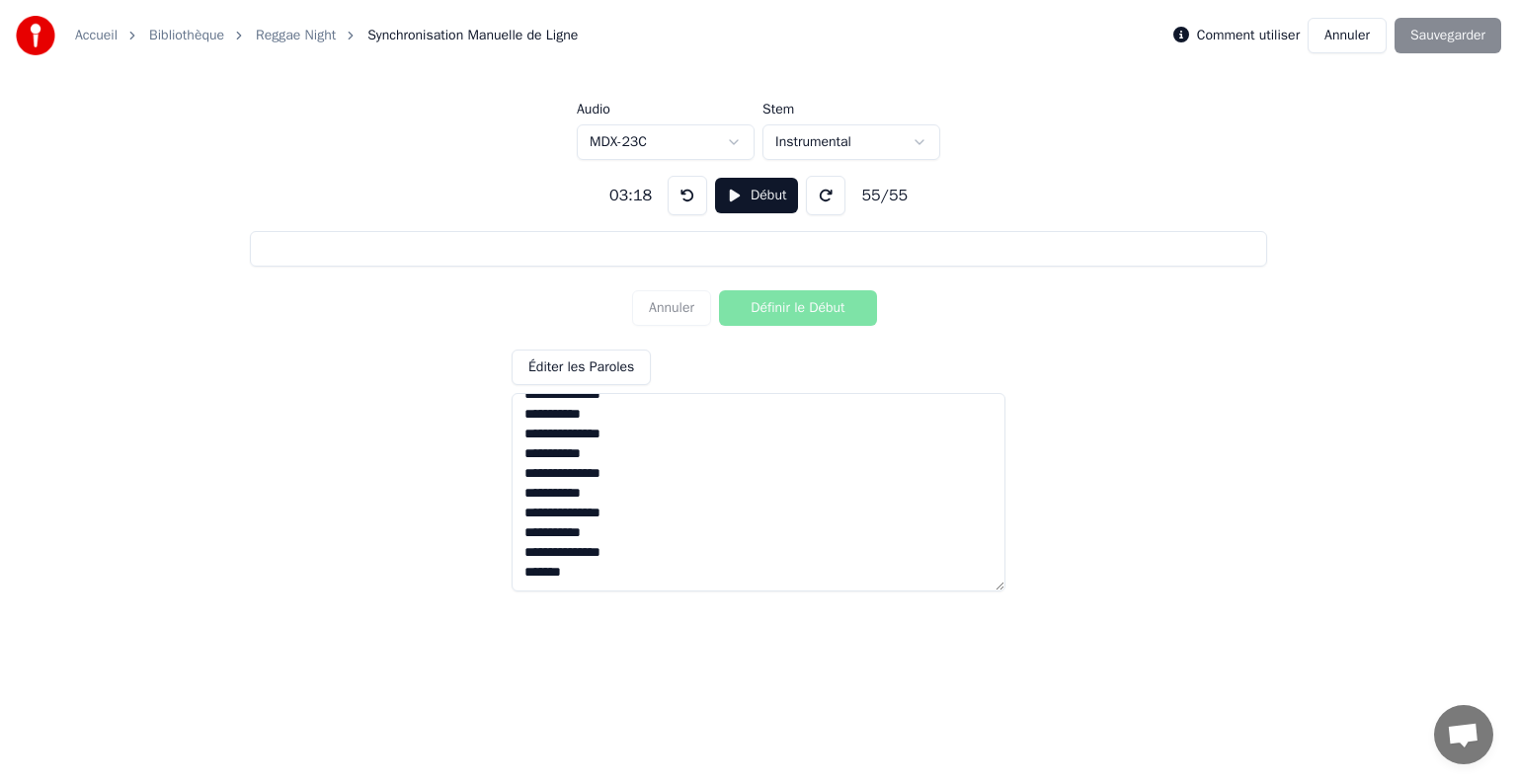 click at bounding box center [826, 196] 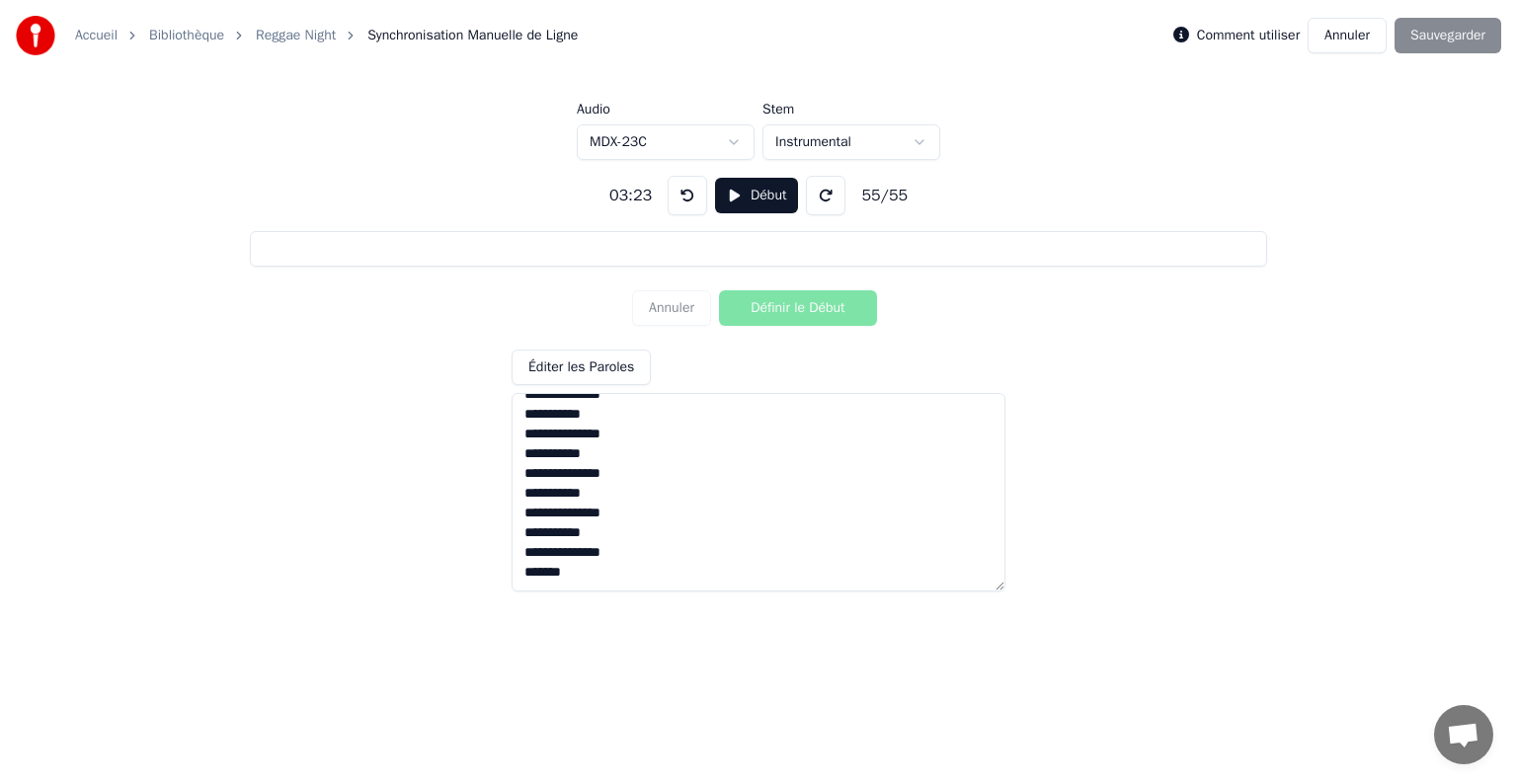 click at bounding box center (826, 196) 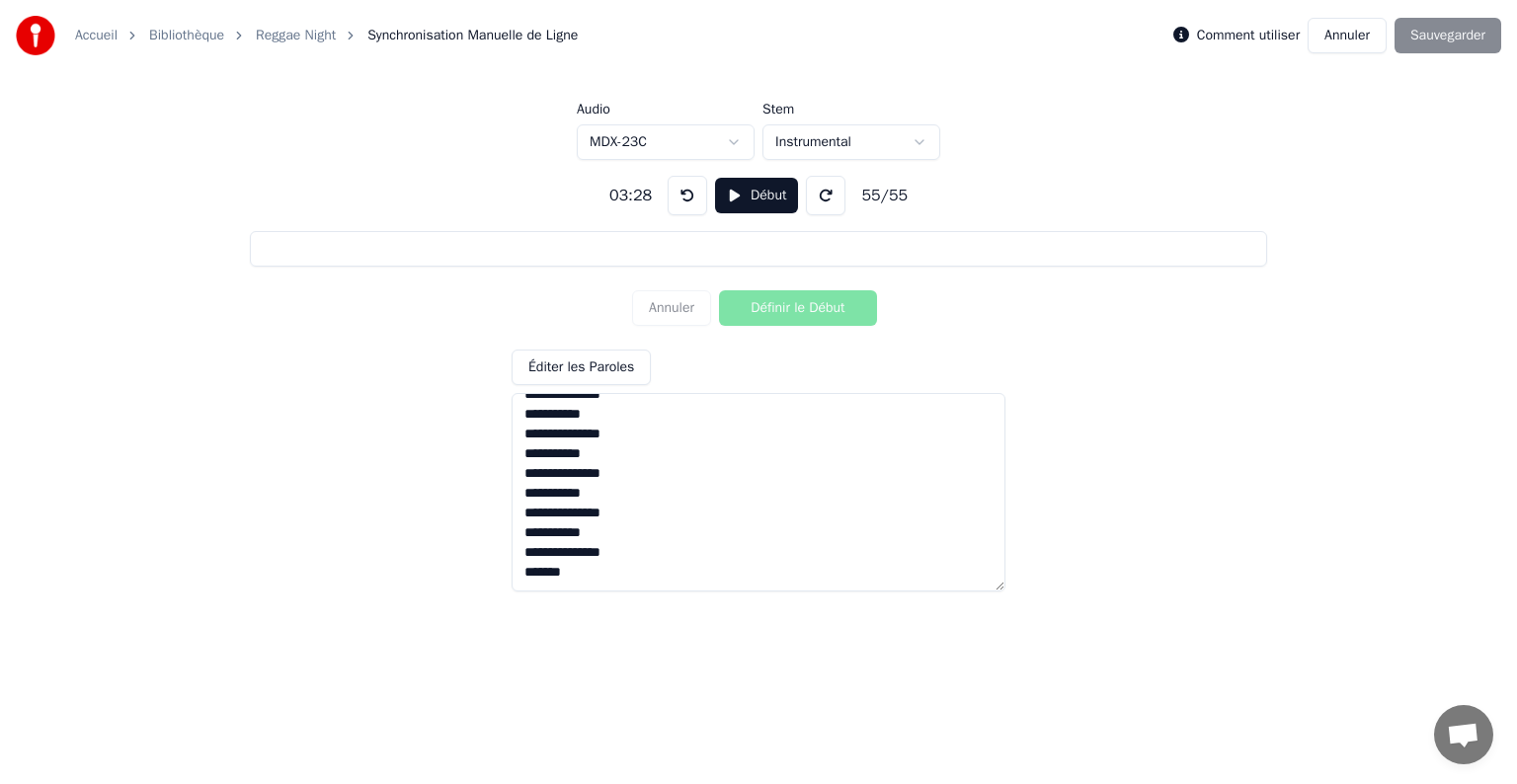 click at bounding box center (826, 196) 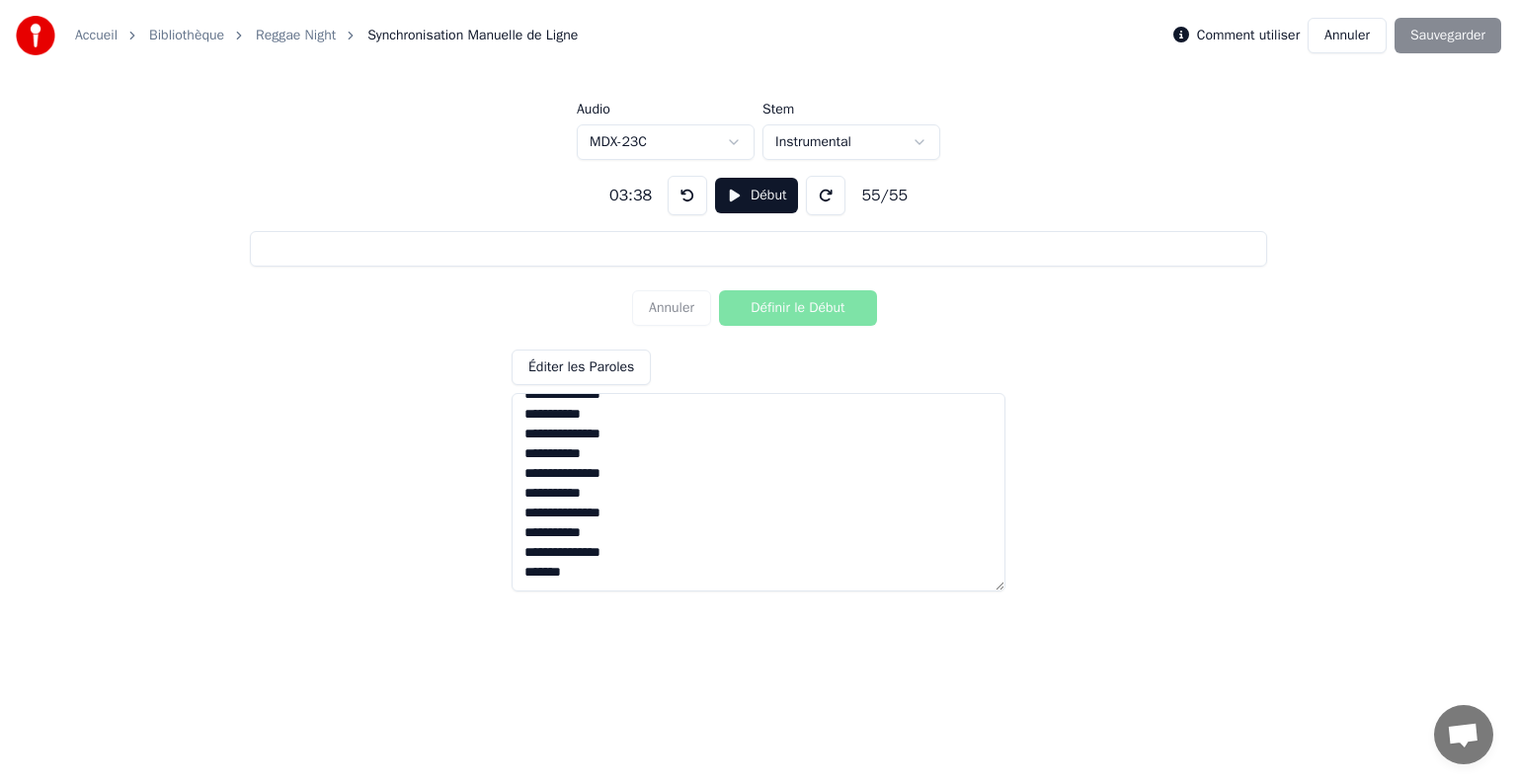 click at bounding box center (826, 196) 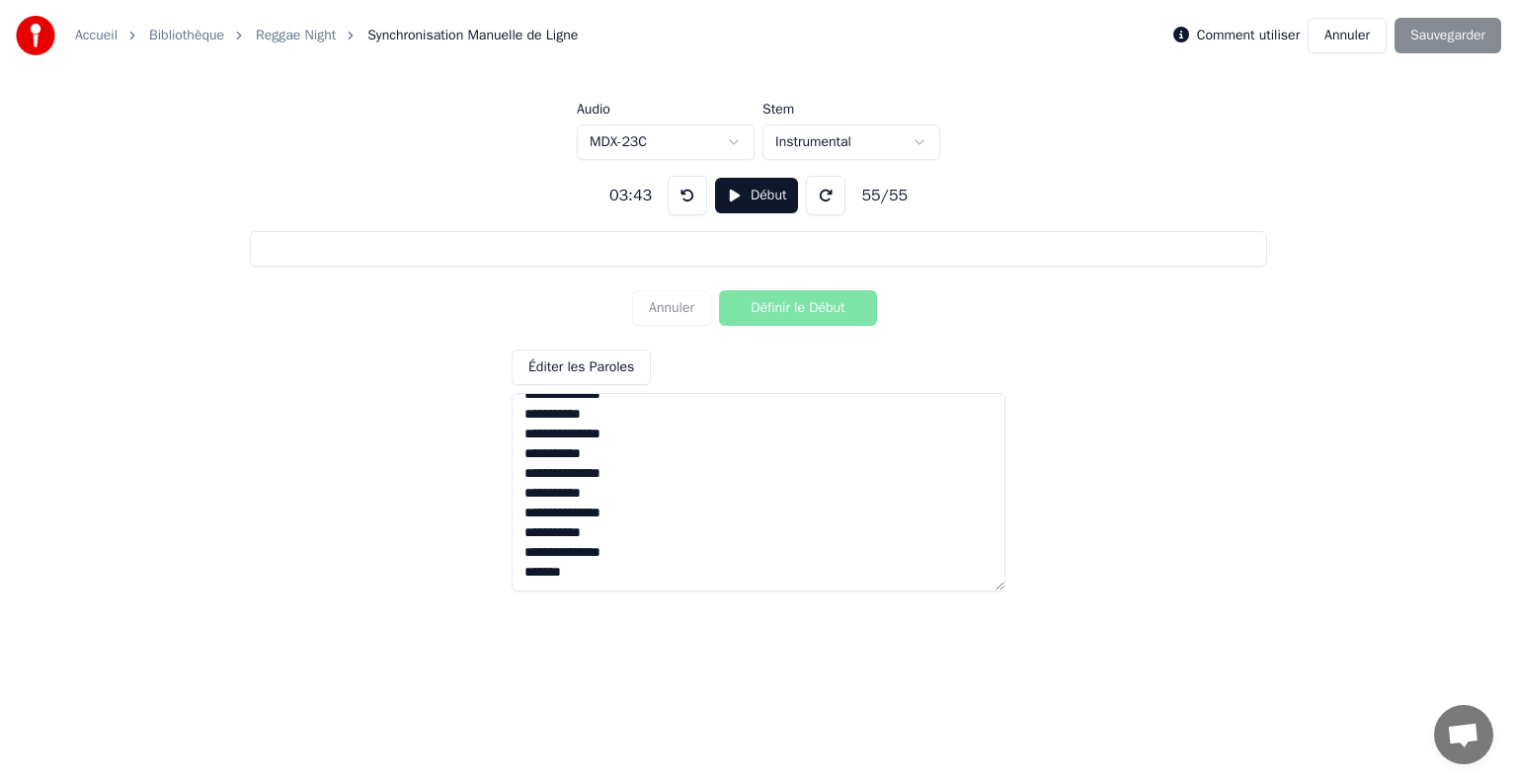 click at bounding box center (826, 196) 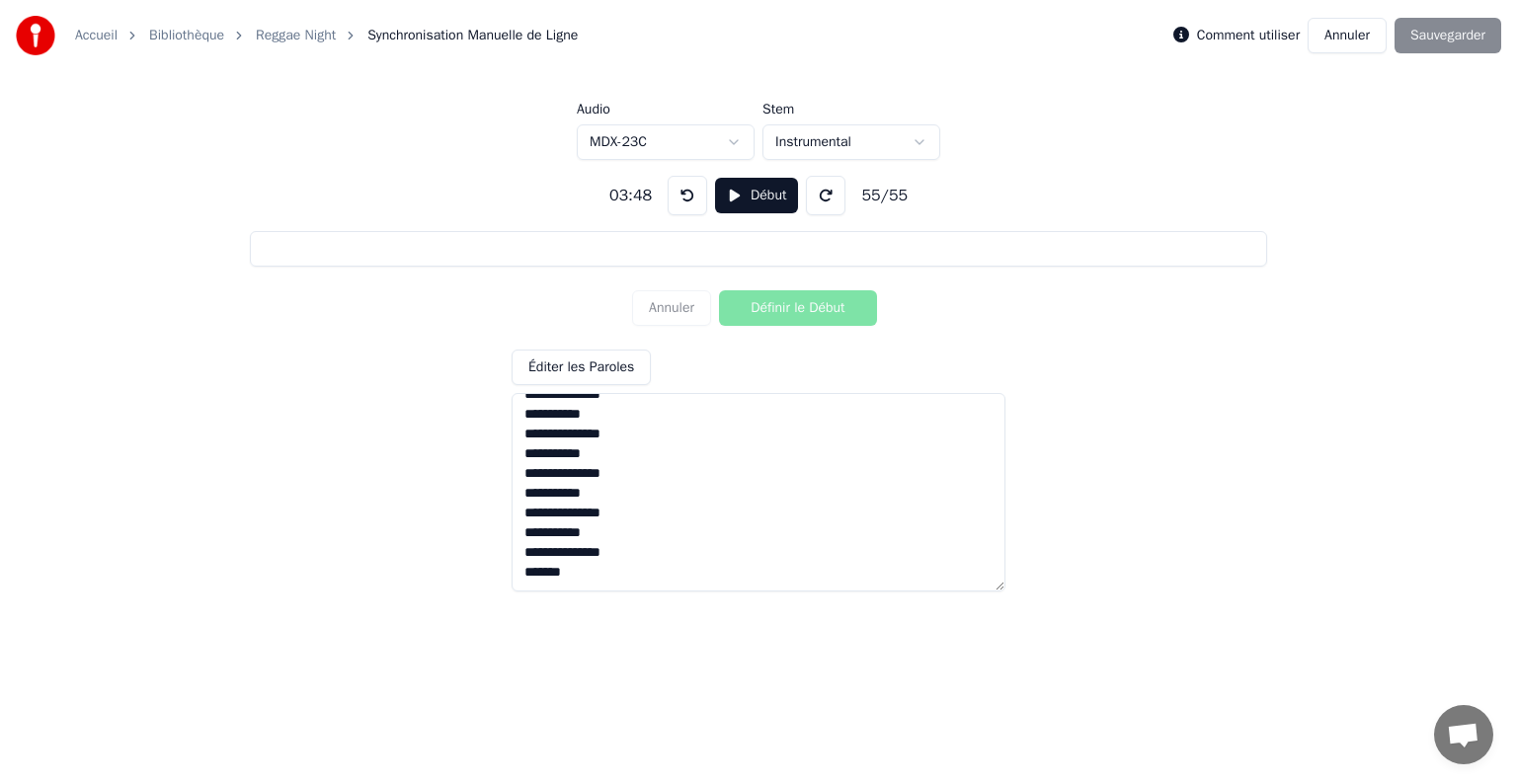 click at bounding box center [826, 196] 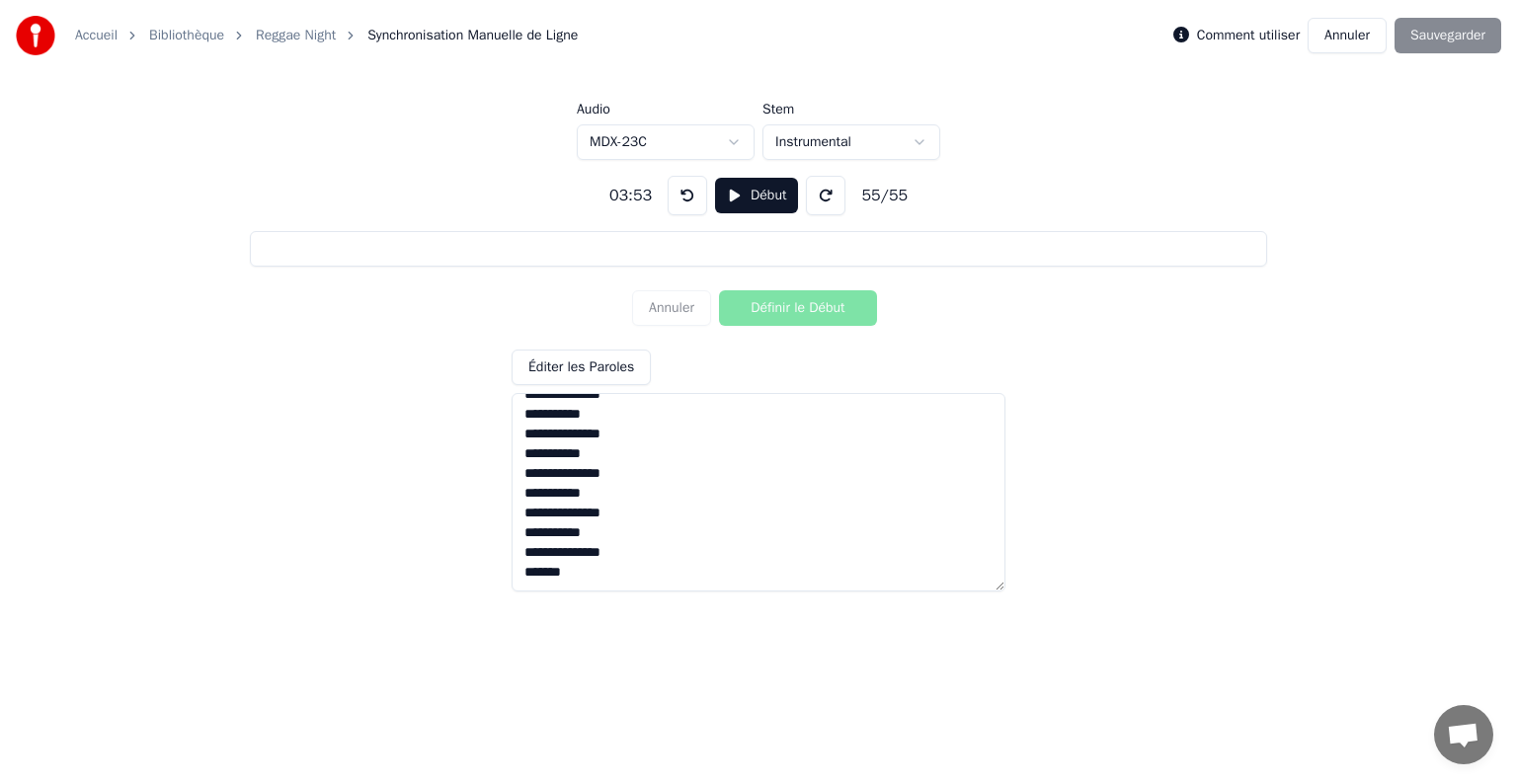 click at bounding box center (826, 196) 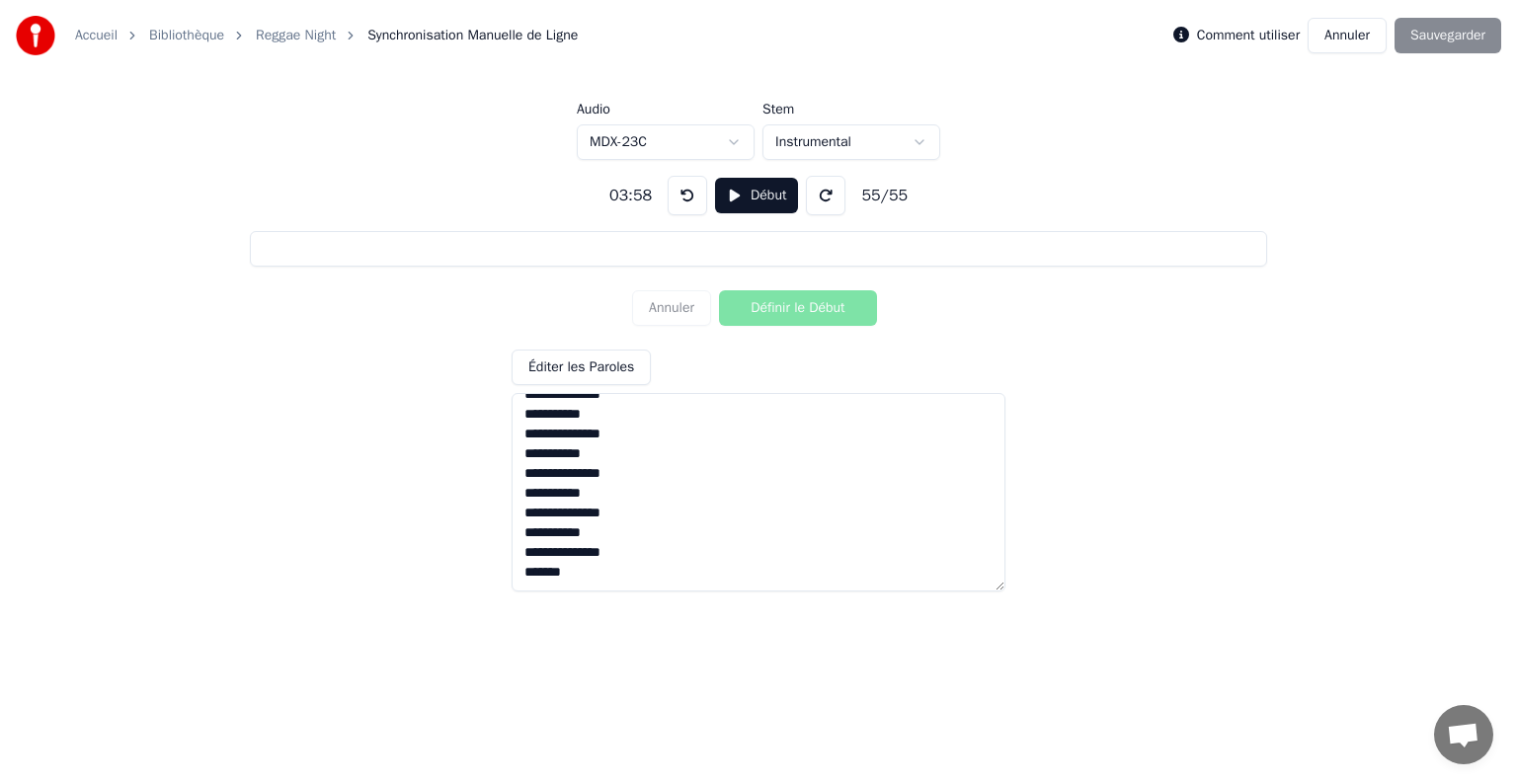 click at bounding box center (826, 196) 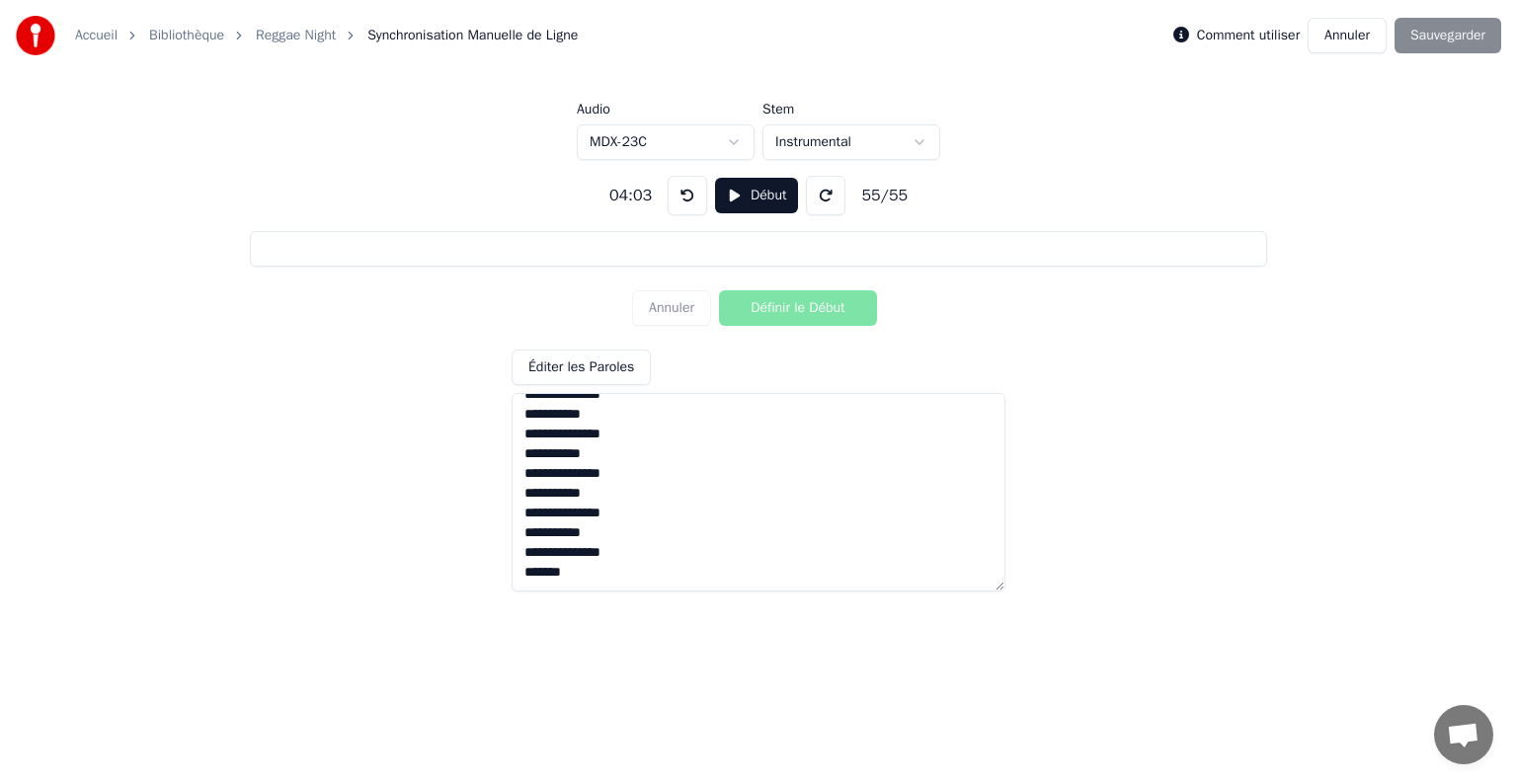 click at bounding box center (826, 196) 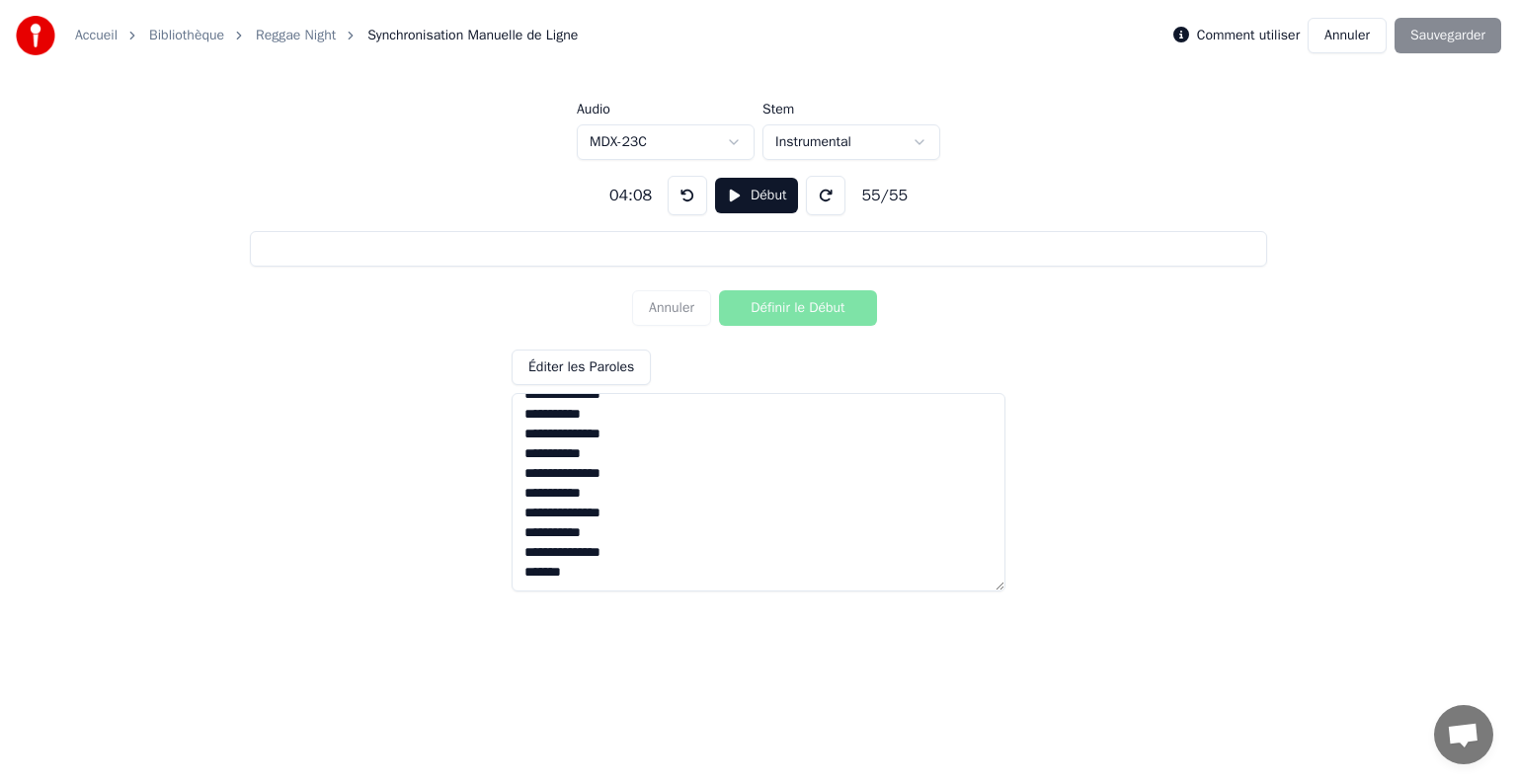 click at bounding box center [826, 196] 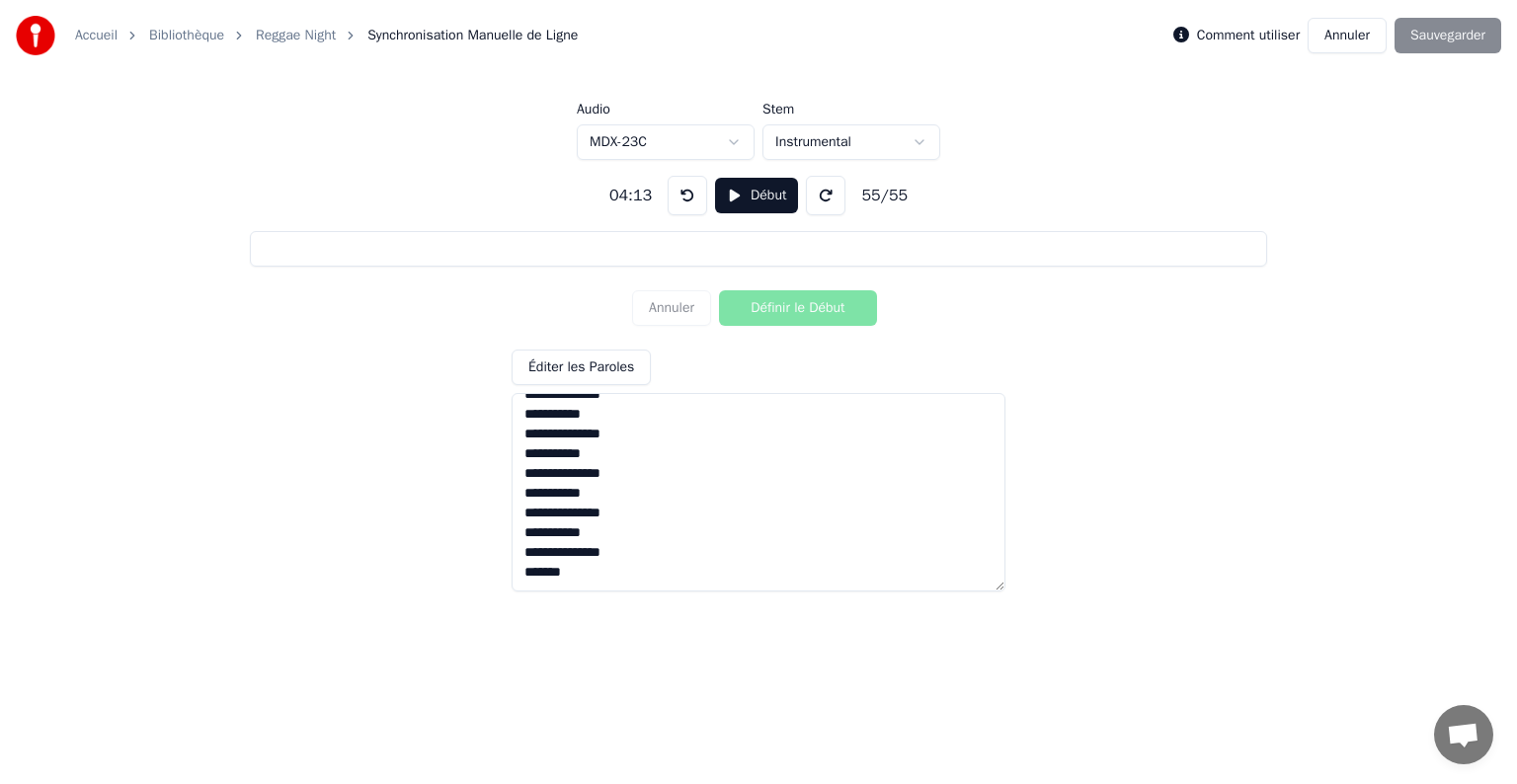 click at bounding box center [826, 196] 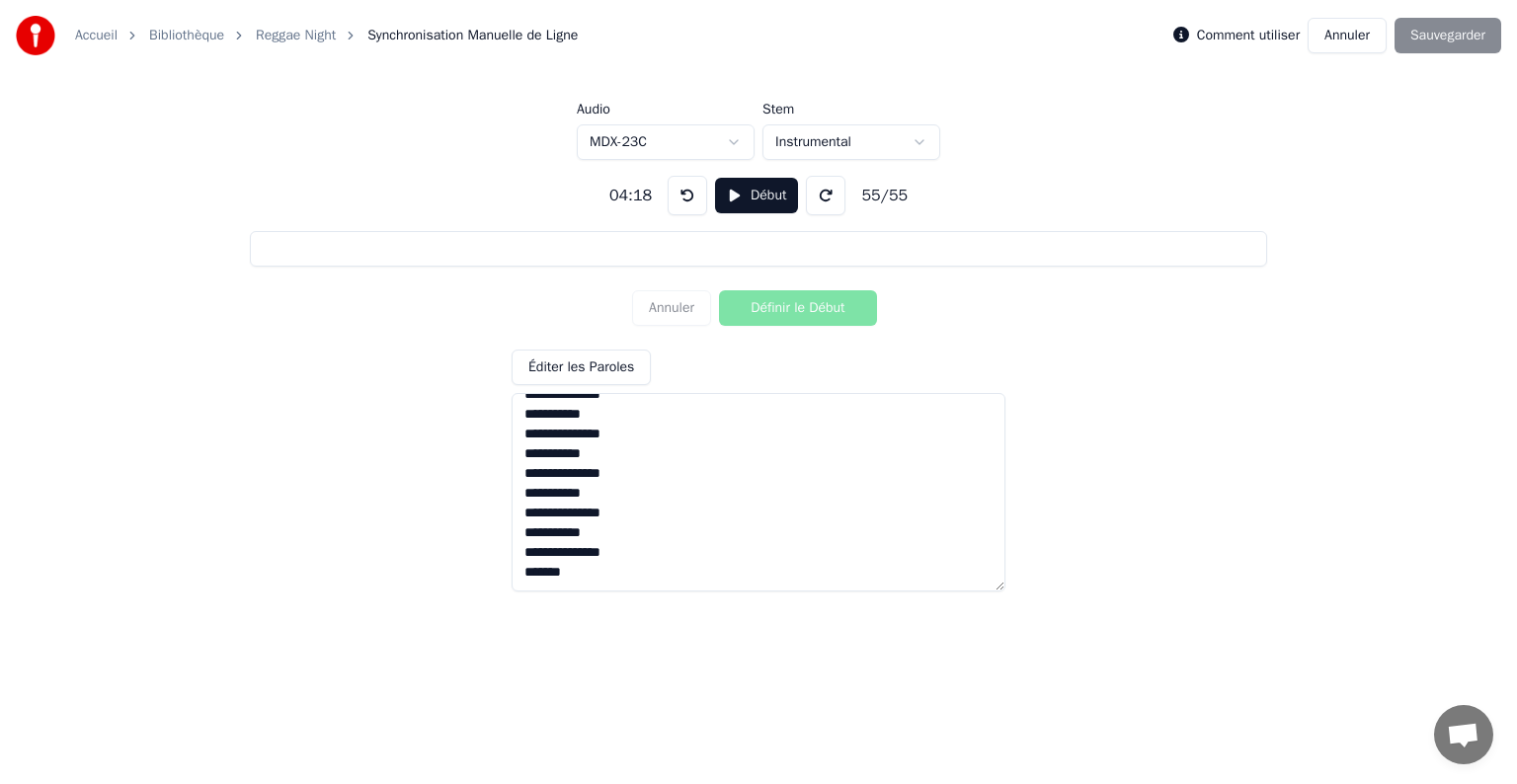click at bounding box center [826, 196] 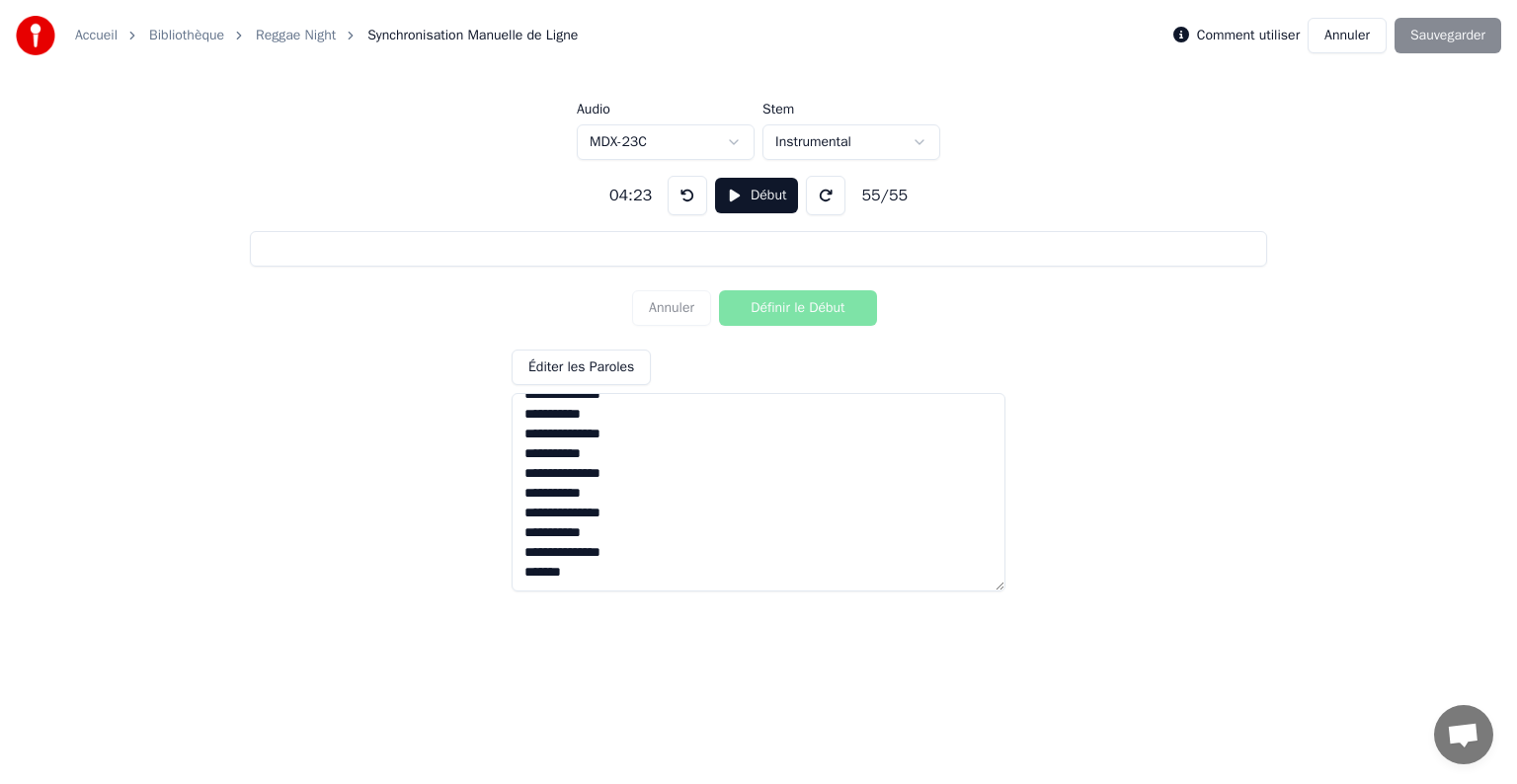 click at bounding box center (826, 196) 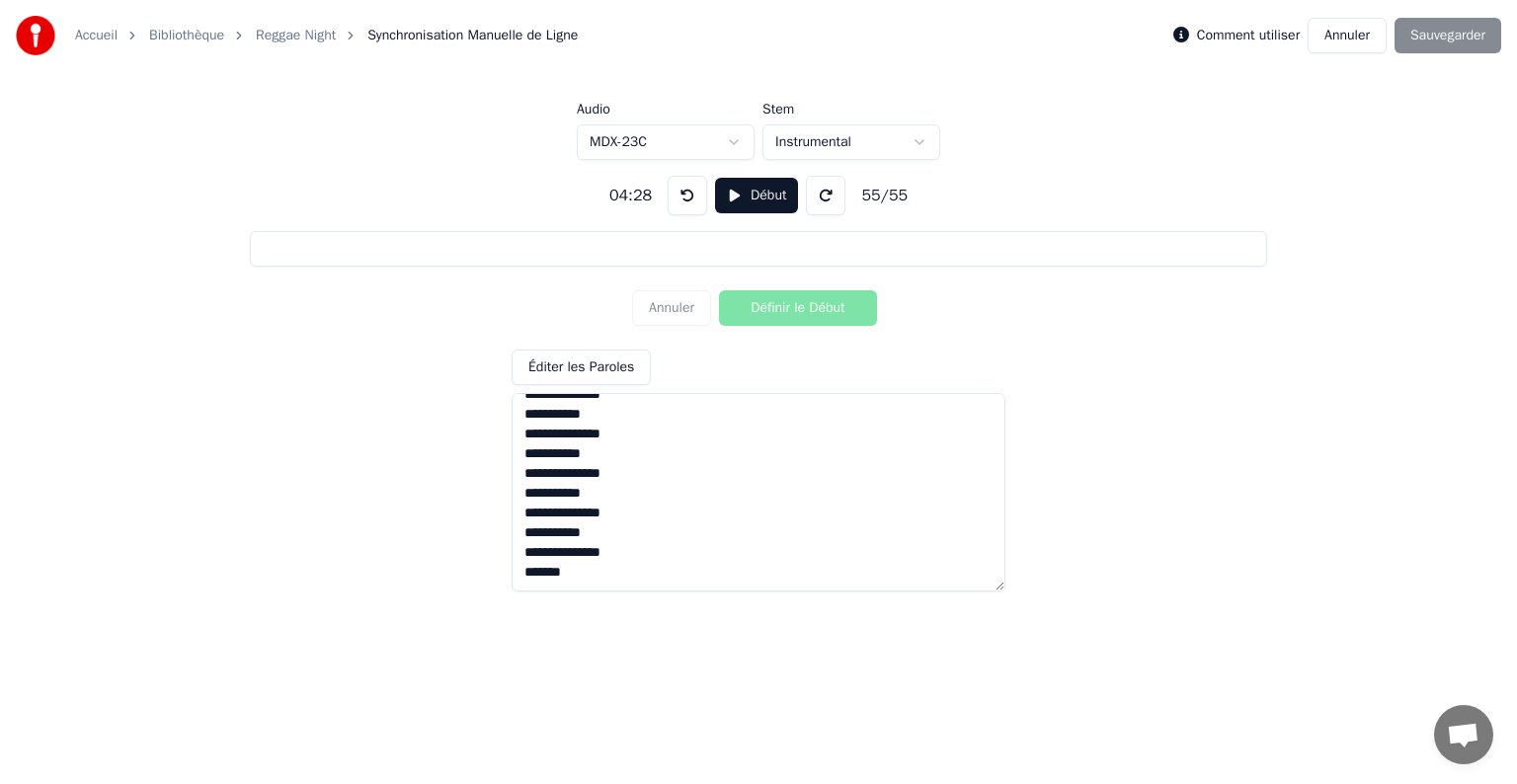 click at bounding box center [826, 196] 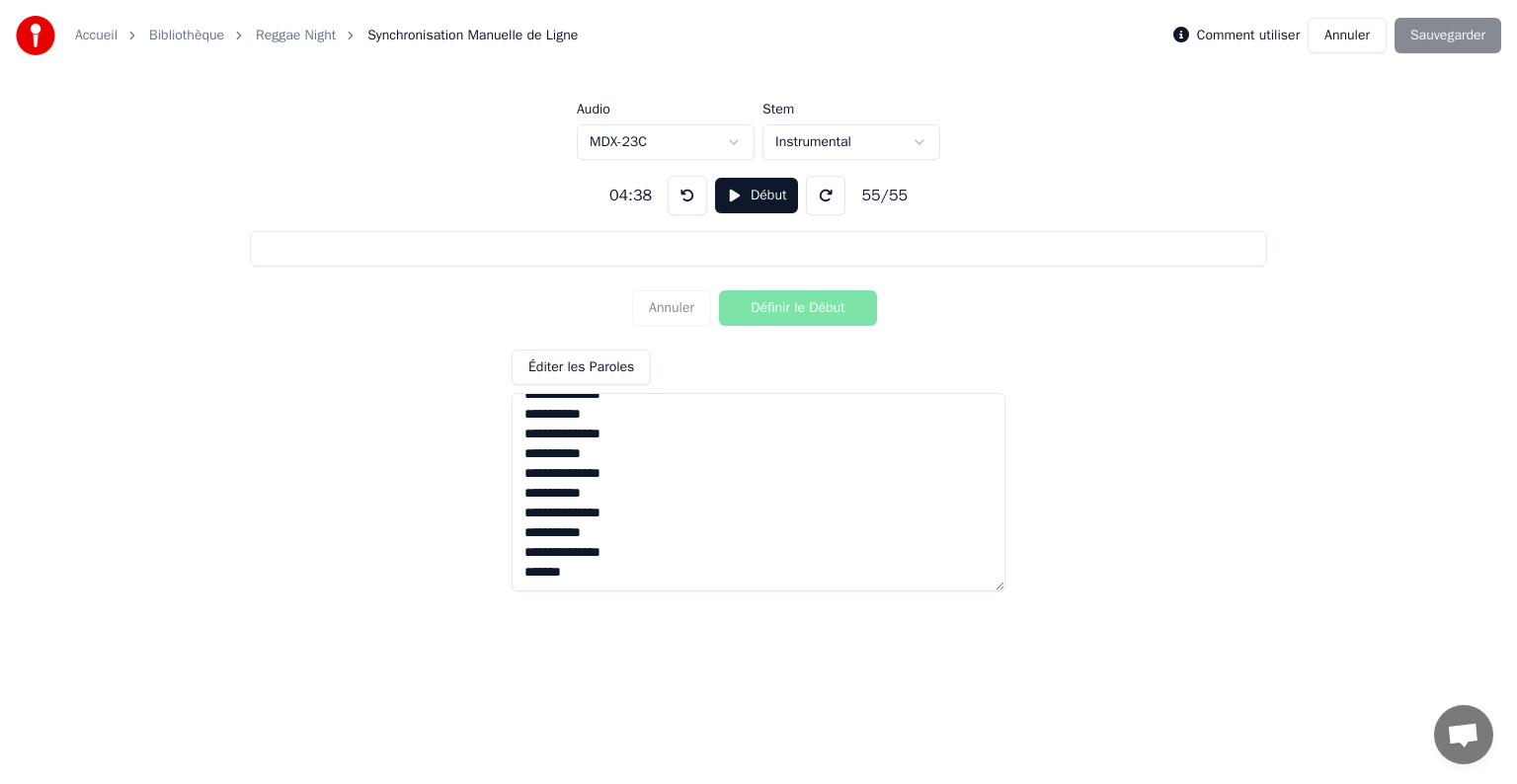 click at bounding box center [826, 196] 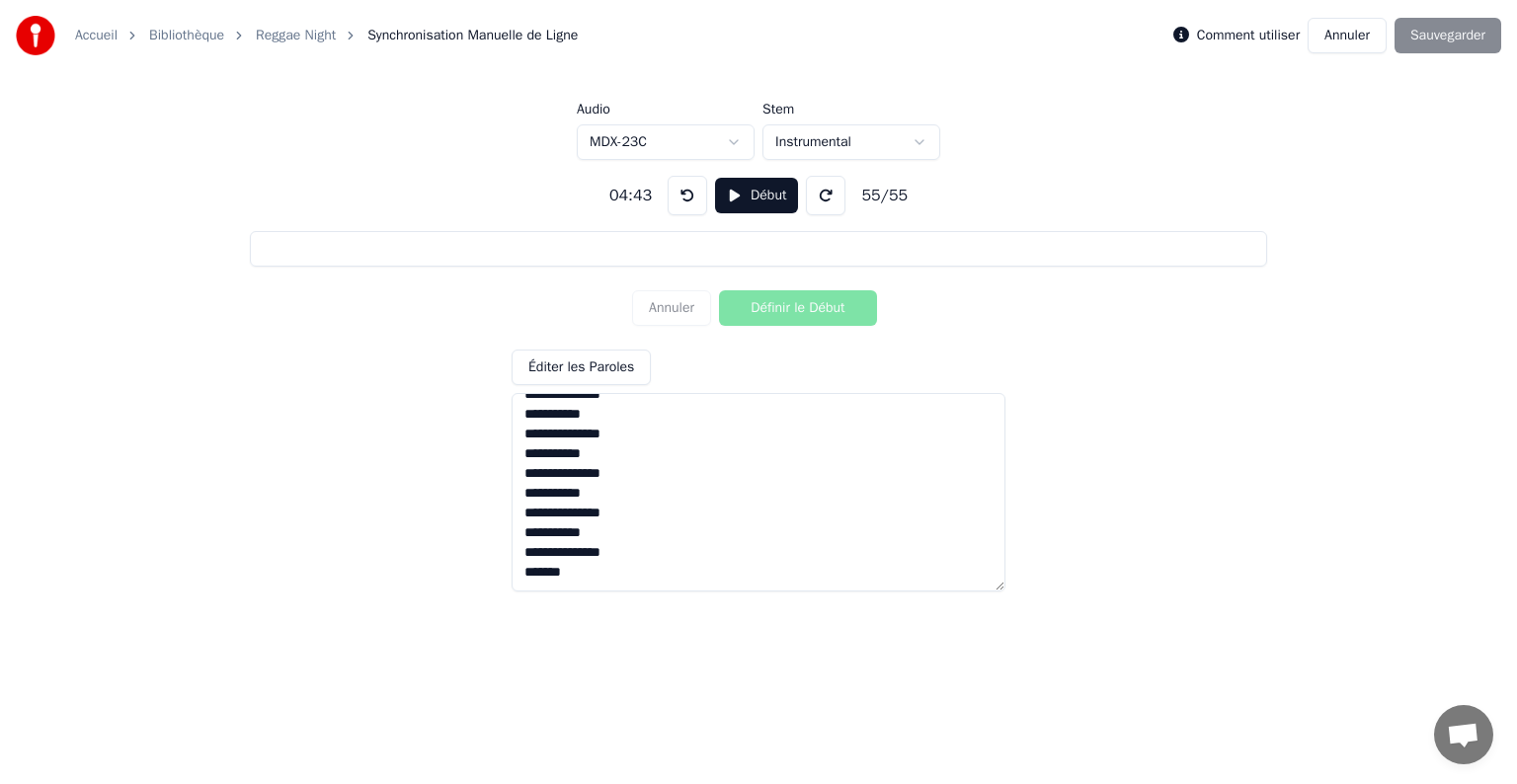 click at bounding box center [826, 196] 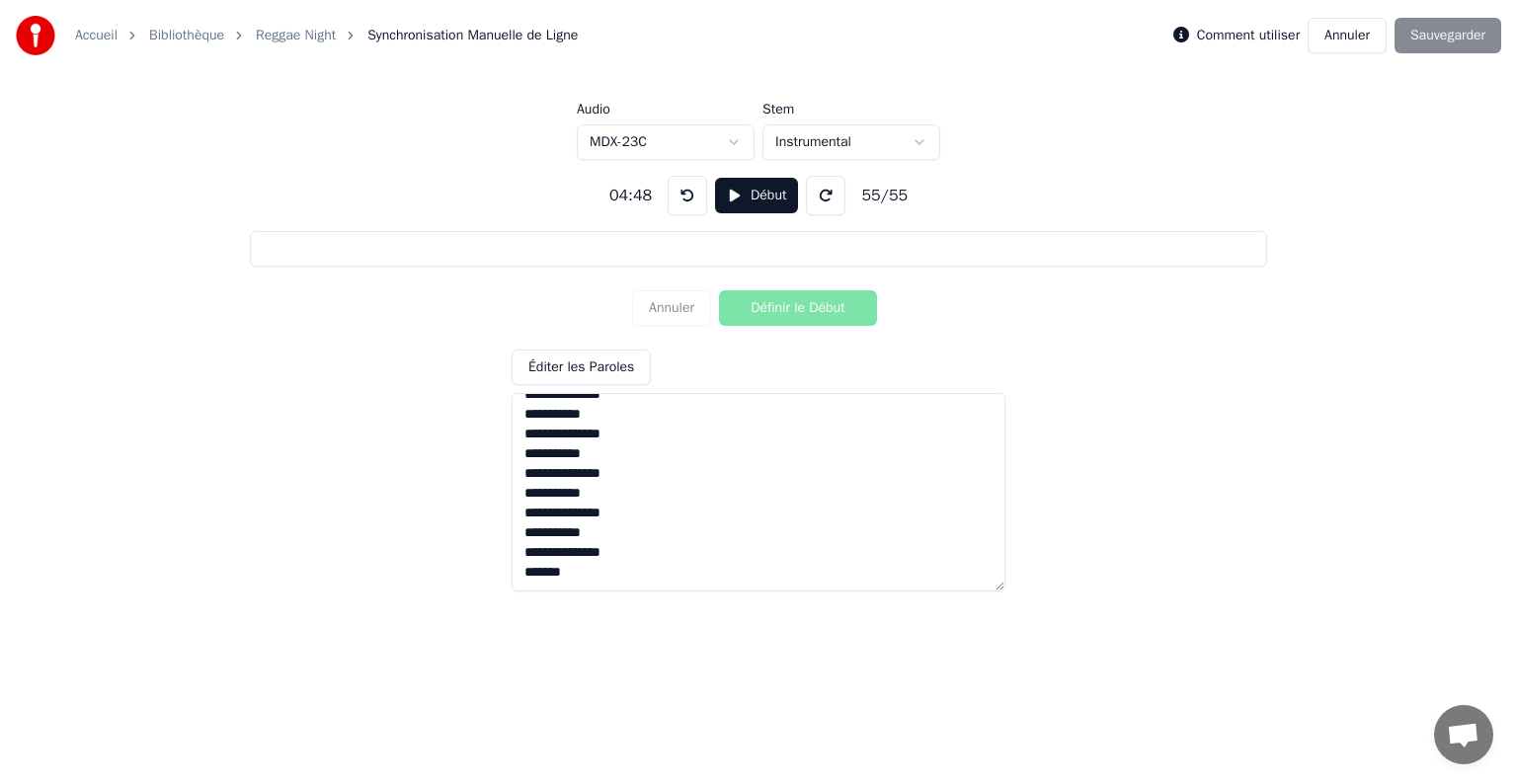 click at bounding box center [826, 196] 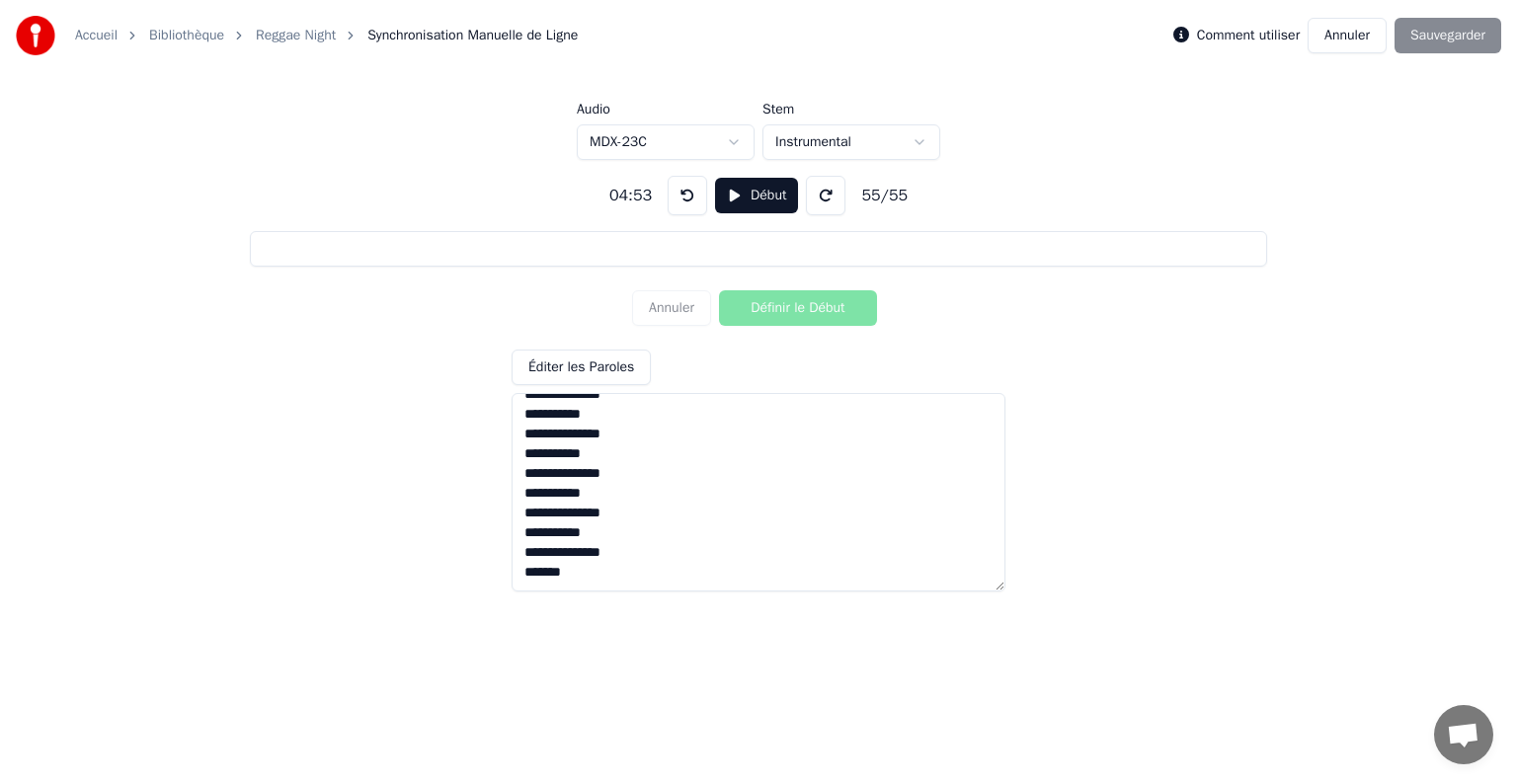 click at bounding box center (826, 196) 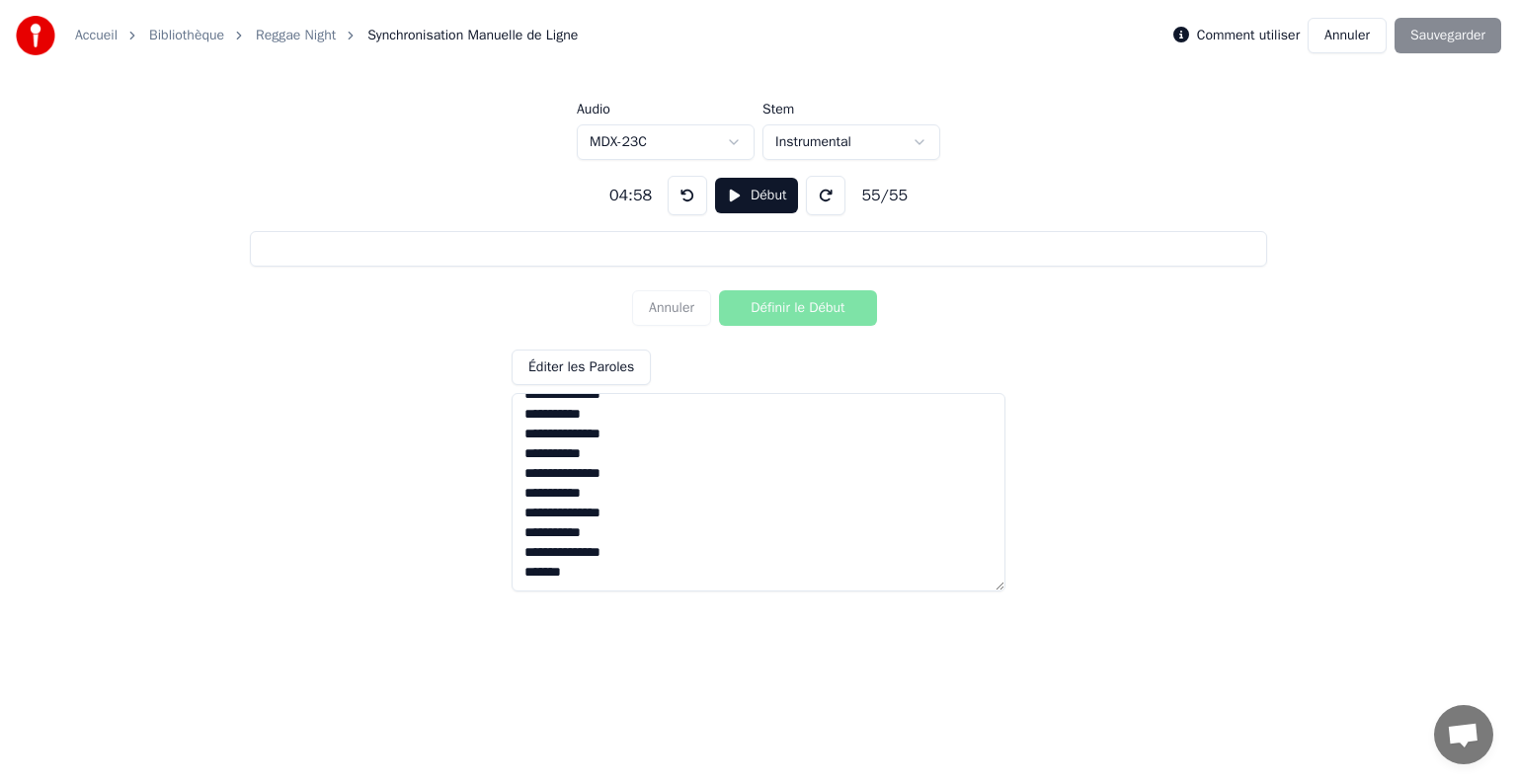 click at bounding box center (826, 196) 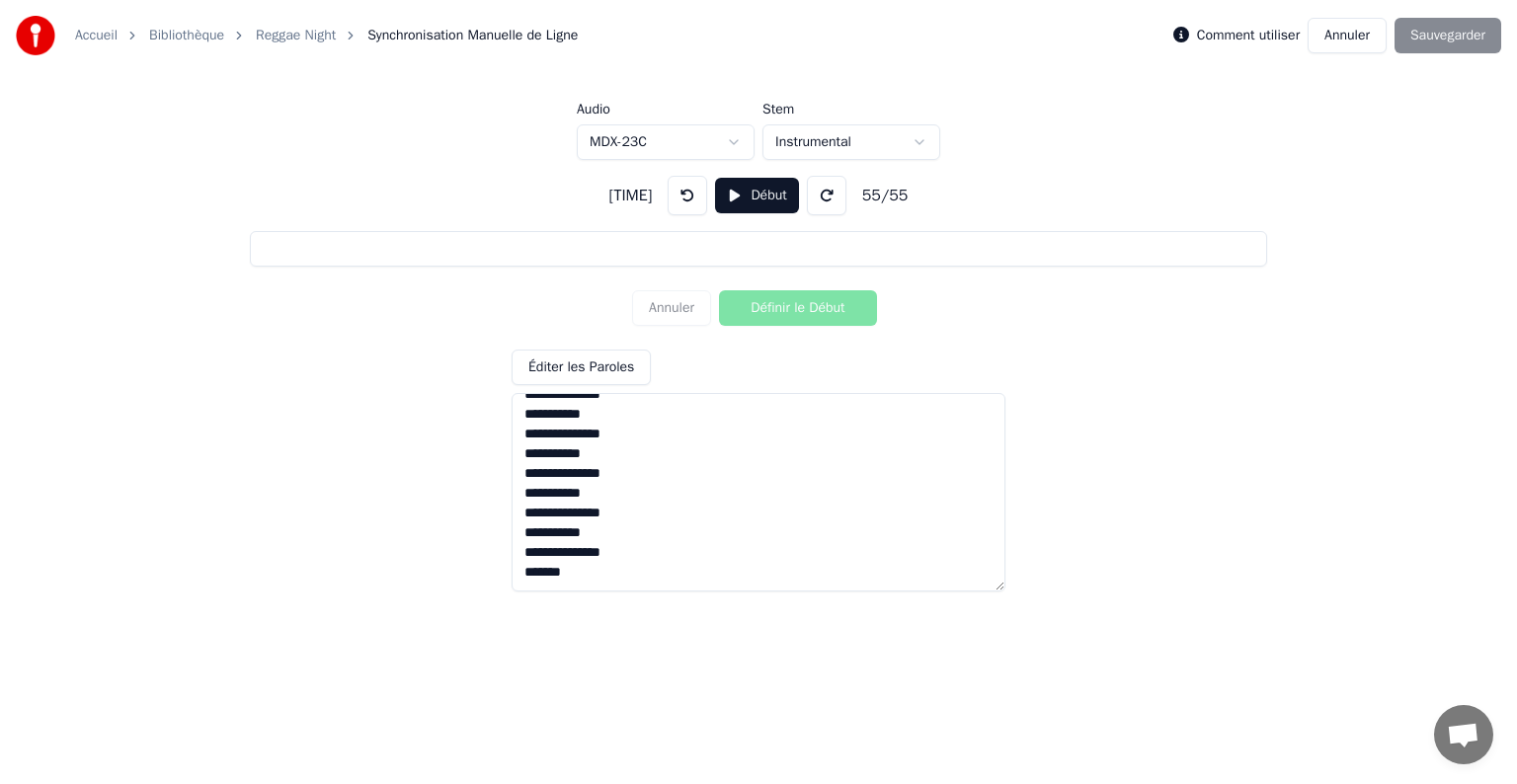 click at bounding box center [827, 196] 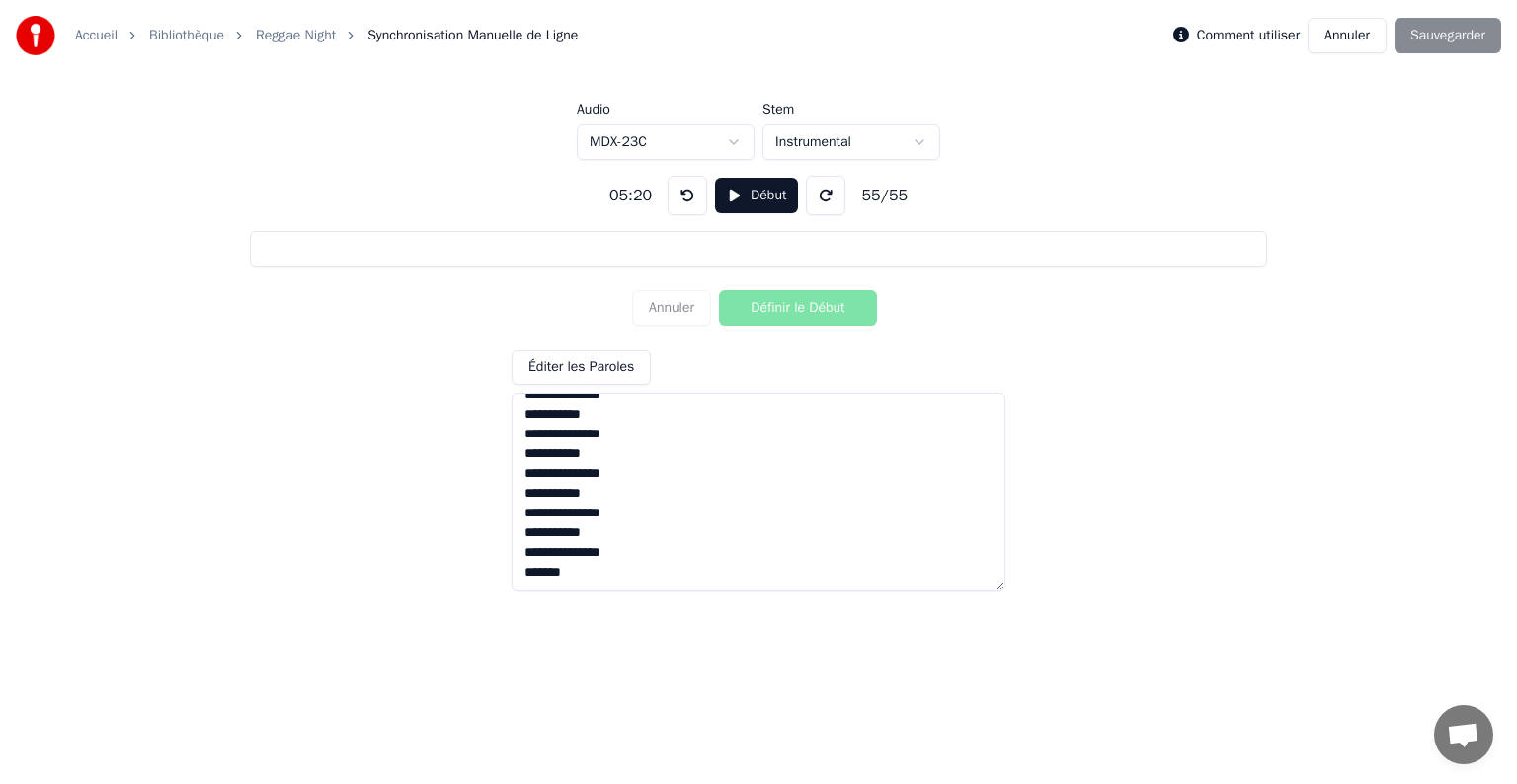 click at bounding box center (826, 196) 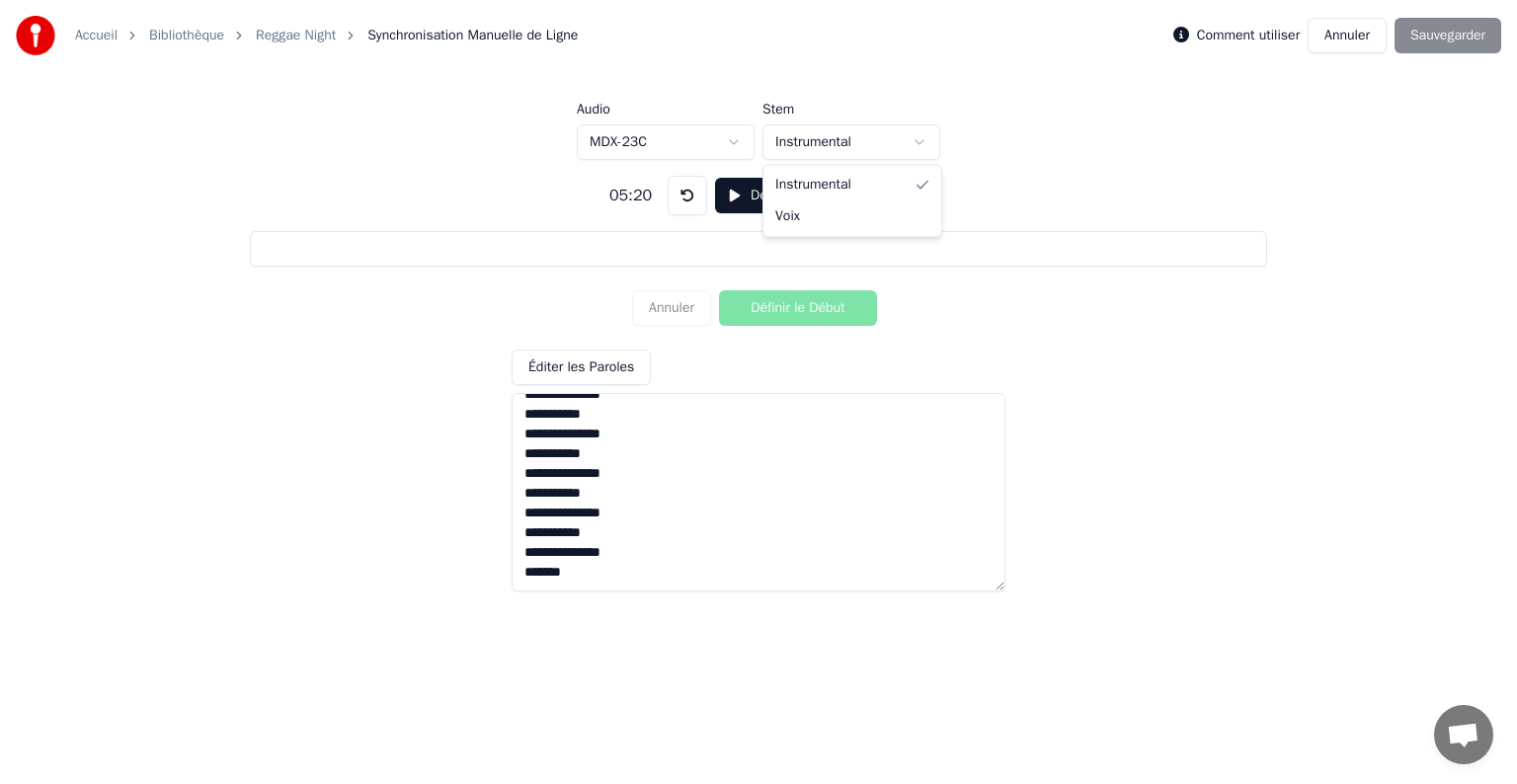 click on "Accueil Bibliothèque Reggae Night Synchronisation Manuelle de Ligne Comment utiliser Annuler Sauvegarder Audio MDX-23C Stem Instrumental [TIME] Début 55  /  55 Annuler Définir le Début Éditer les Paroles Instrumental Voix" at bounding box center [758, 302] 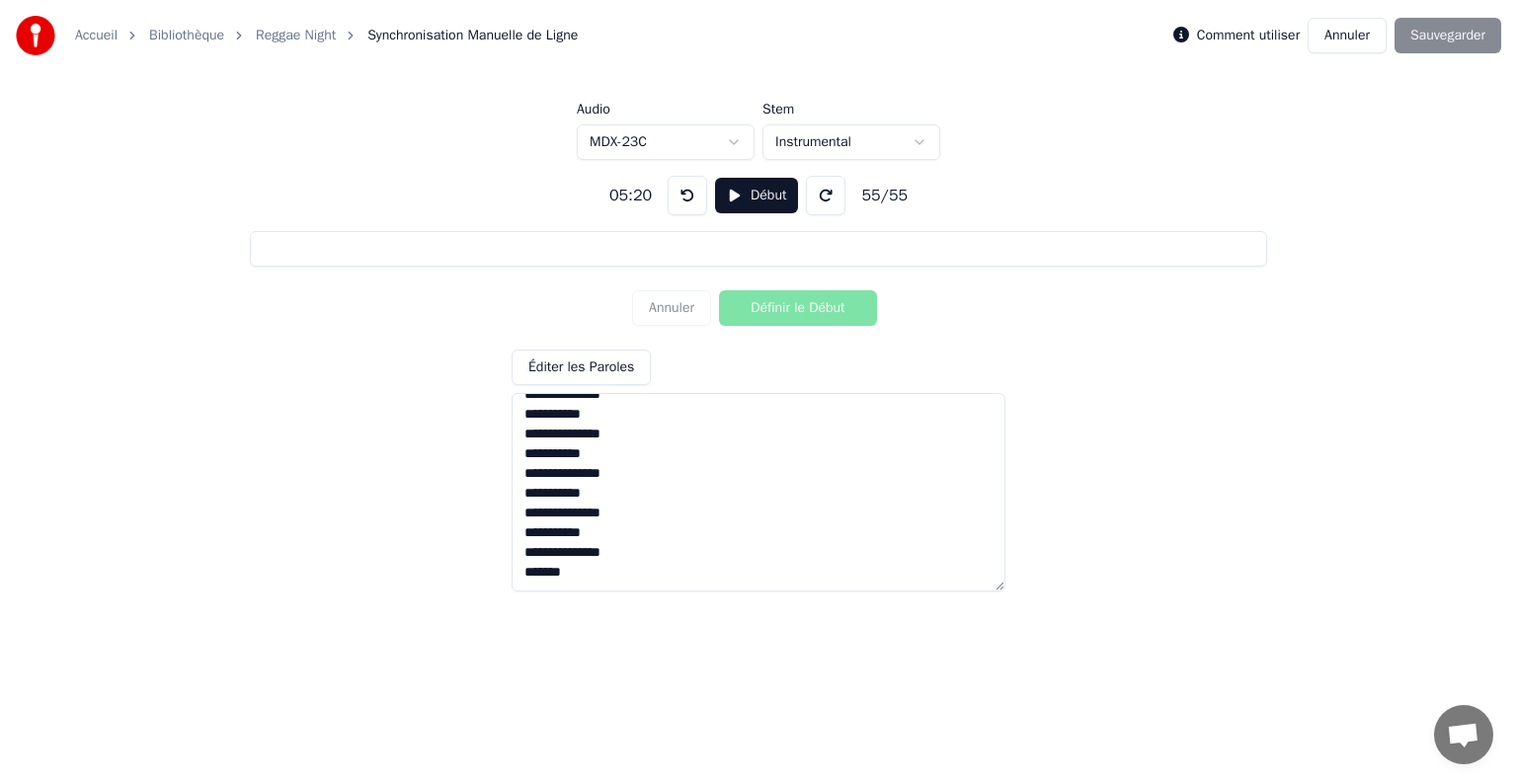 click on "Comment utiliser Annuler Sauvegarder" at bounding box center [1337, 36] 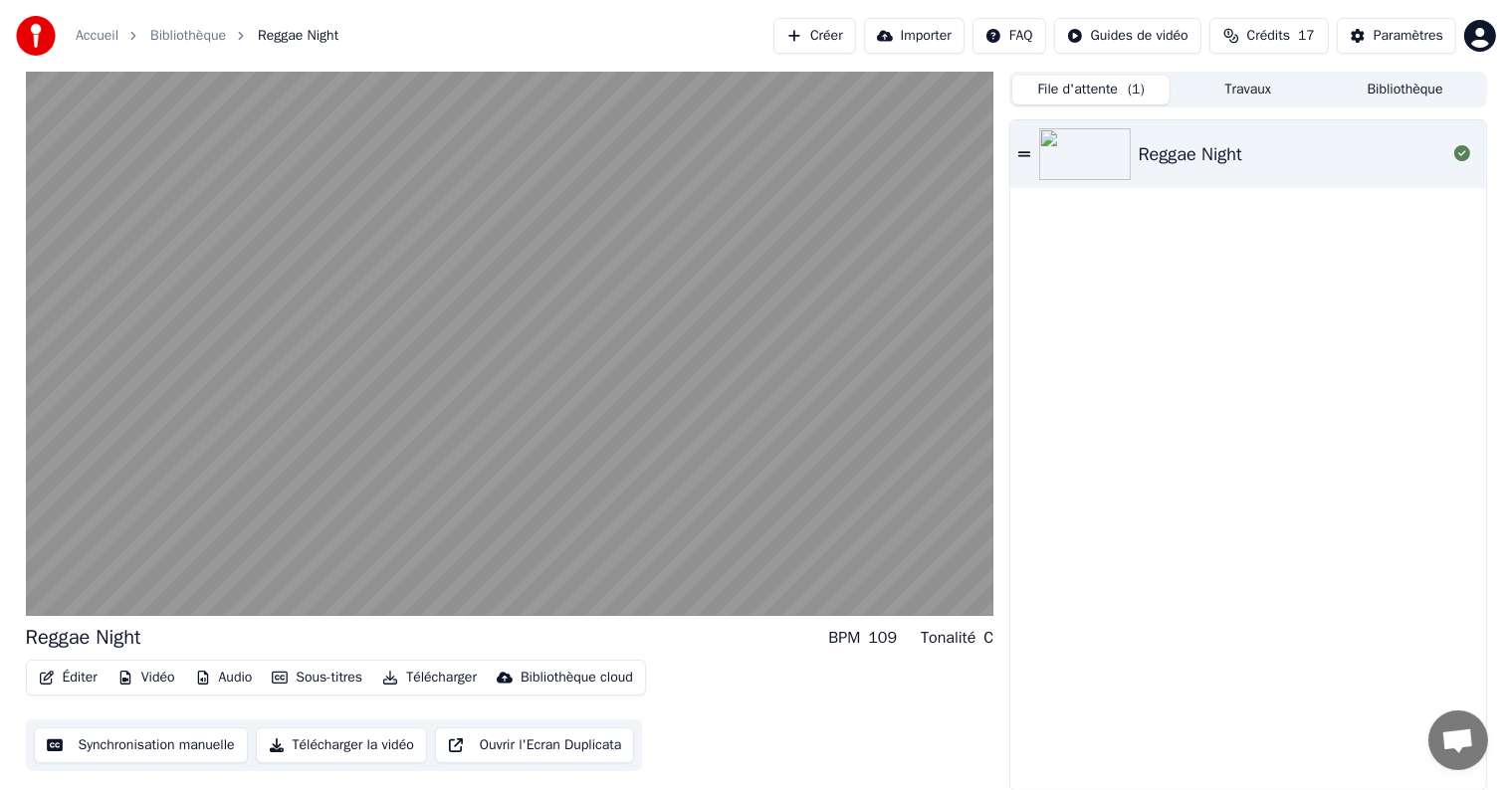 click on "File d'attente ( 1 )" at bounding box center (1091, 90) 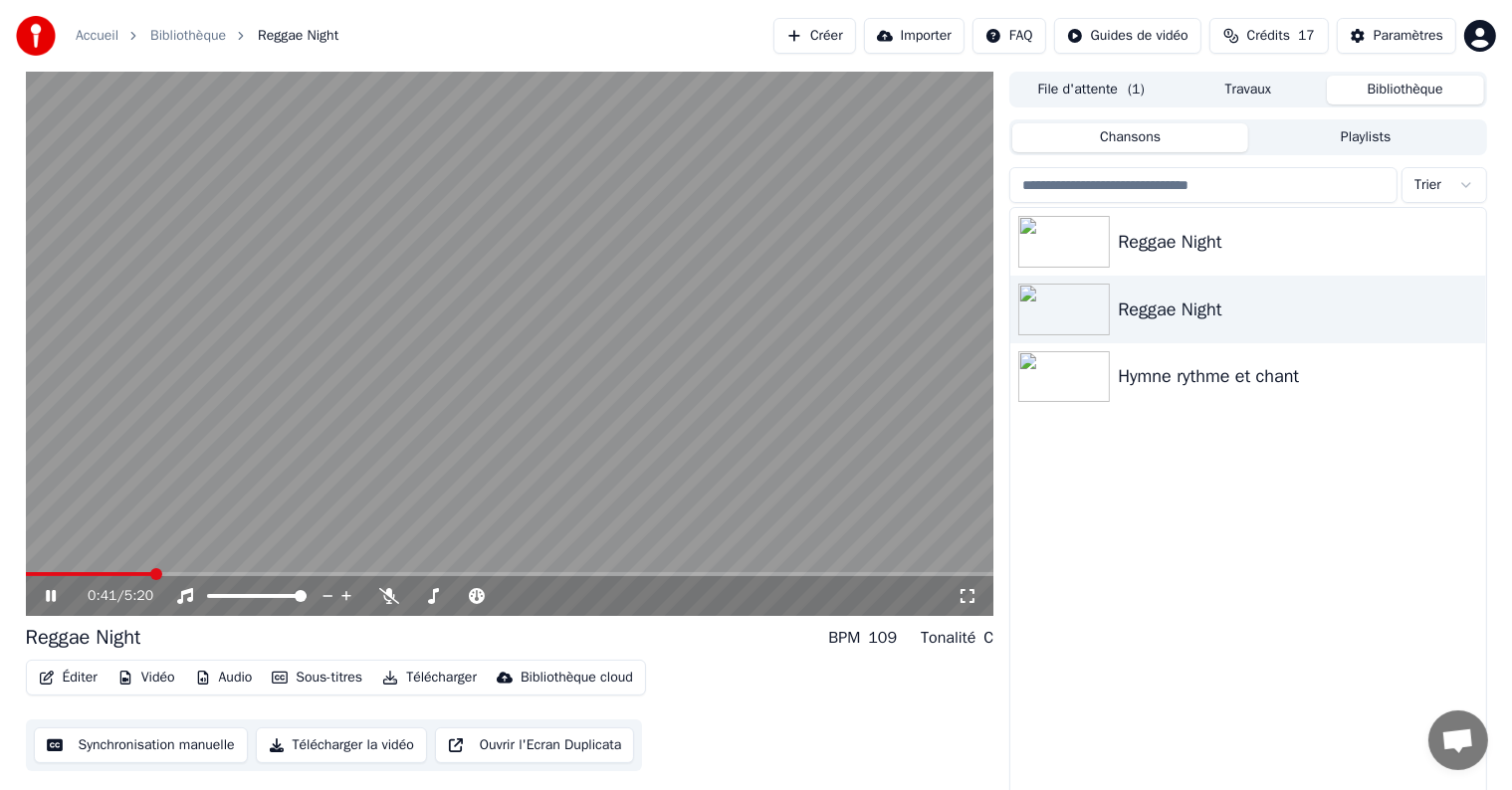 click on "Bibliothèque" at bounding box center [1405, 90] 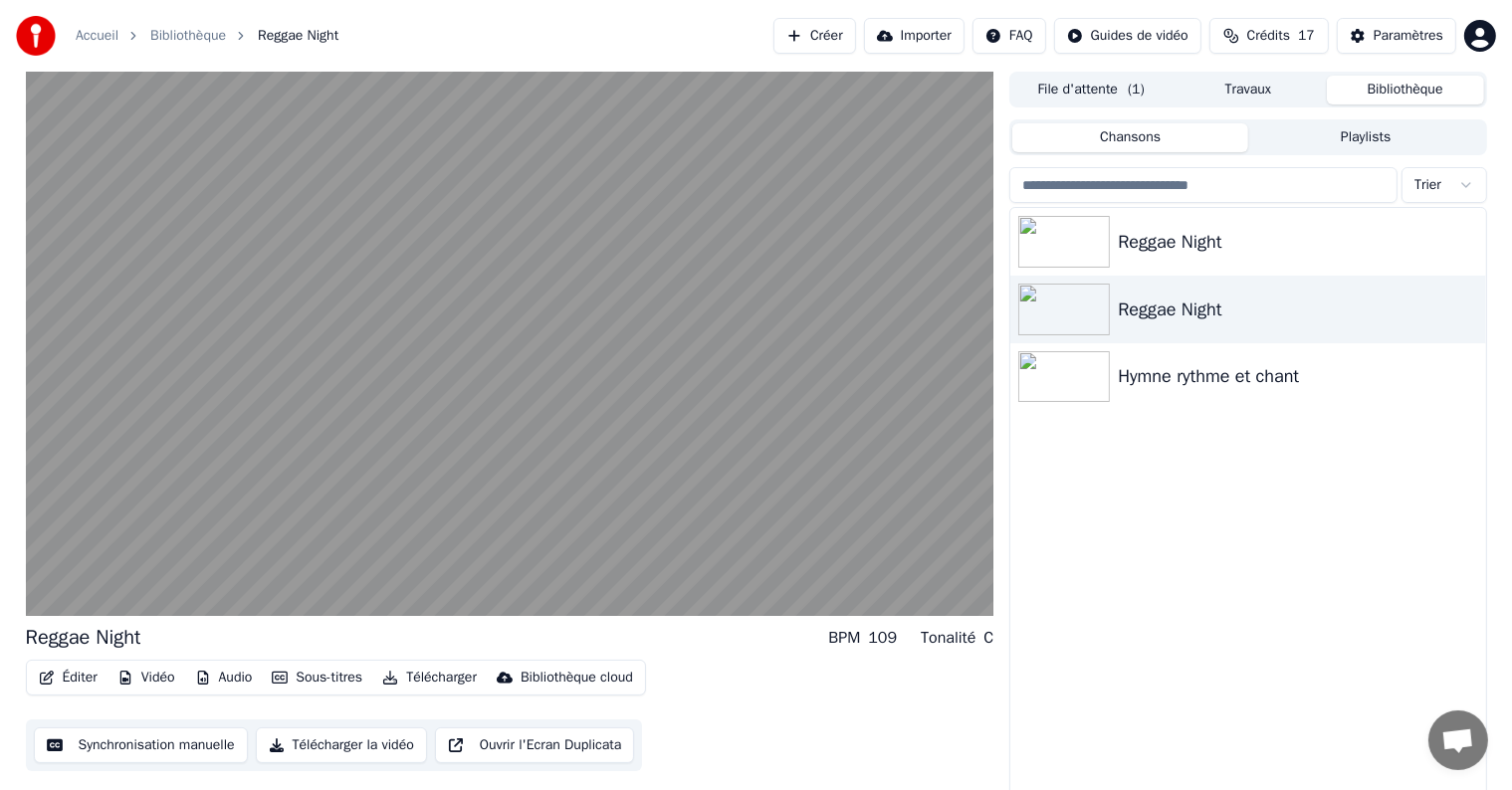 click on "Chansons Playlists" at bounding box center [1247, 137] 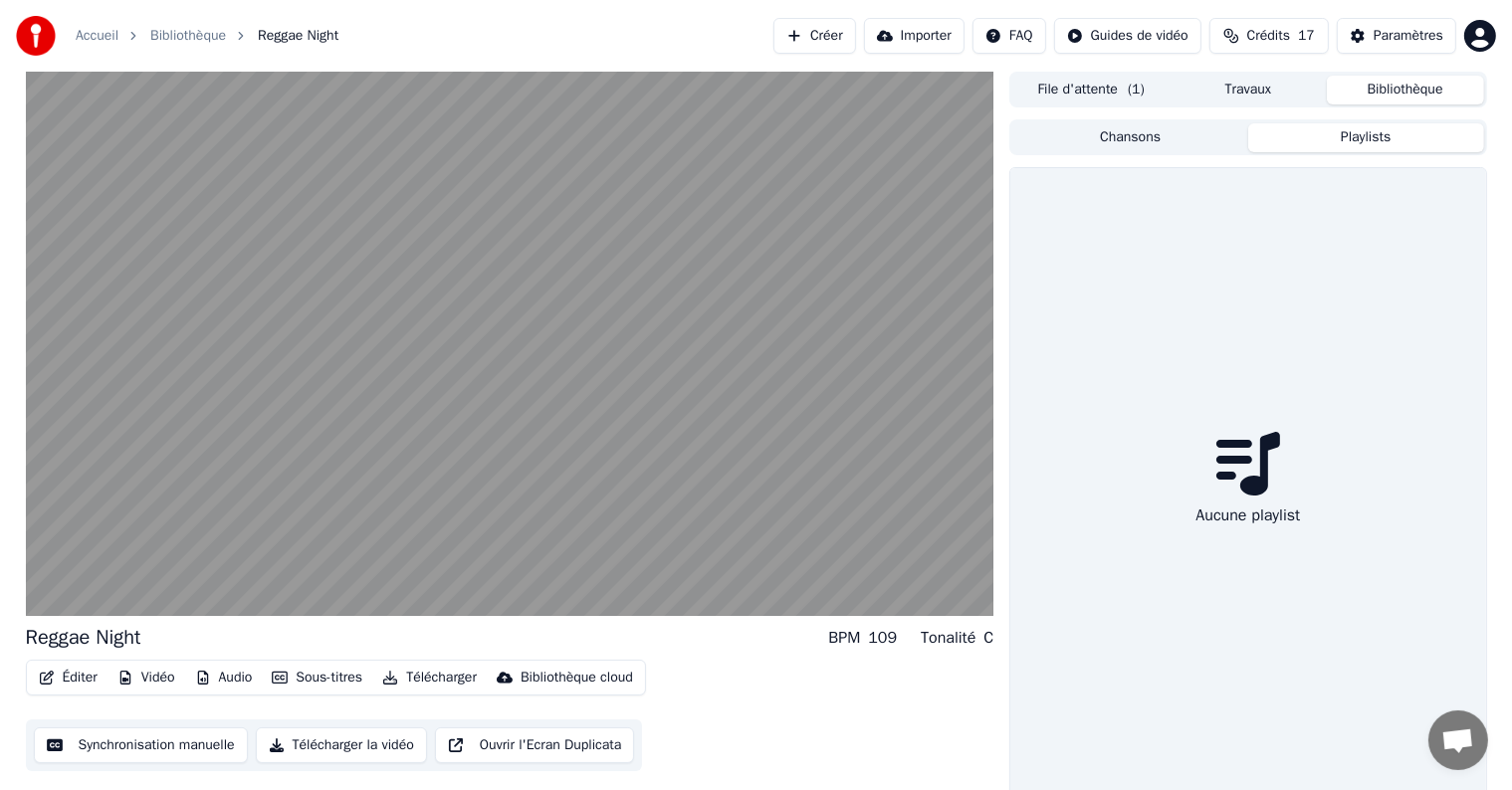 click on "Travaux" at bounding box center (1248, 90) 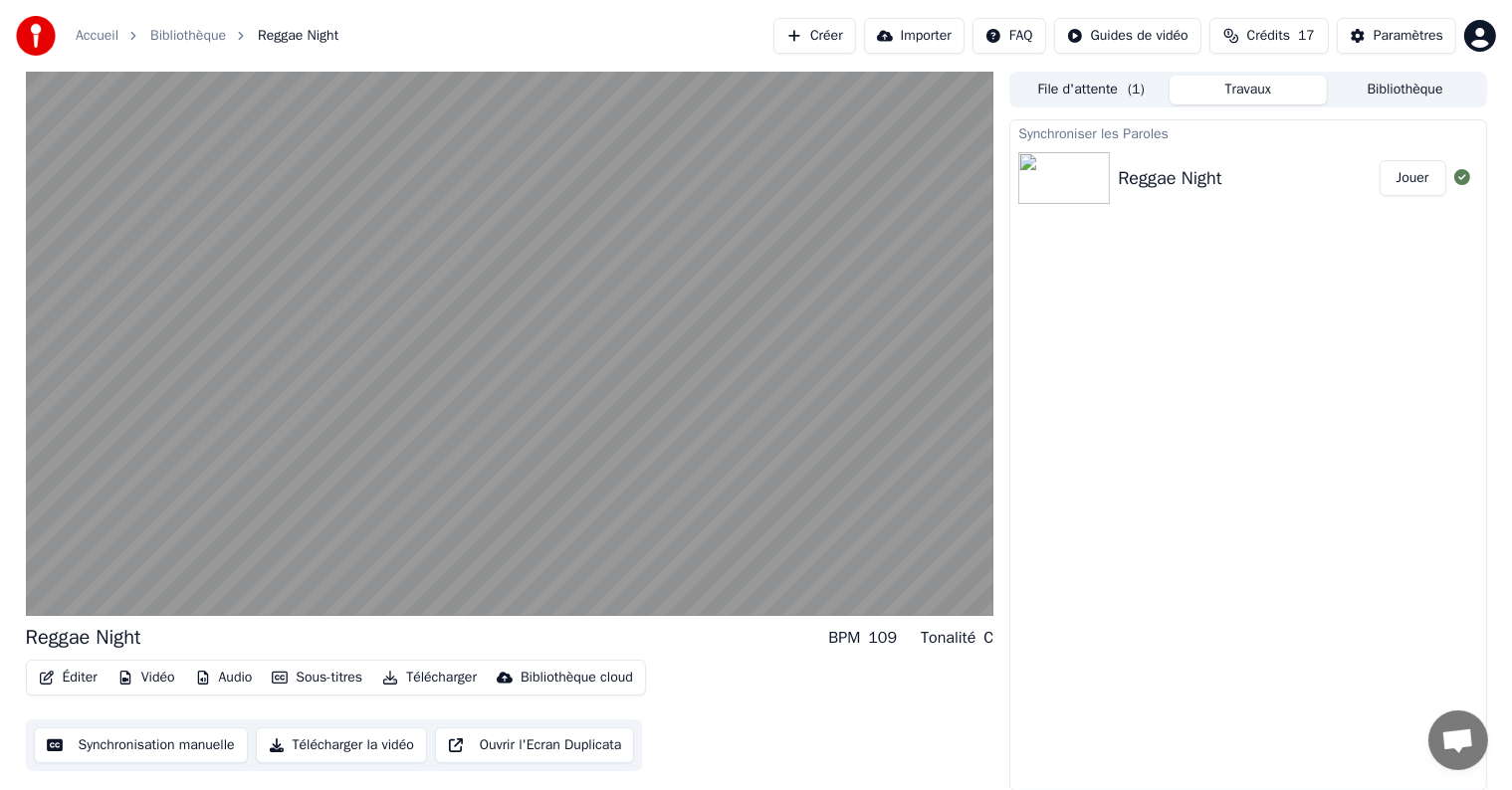 click on "Jouer" at bounding box center [1412, 178] 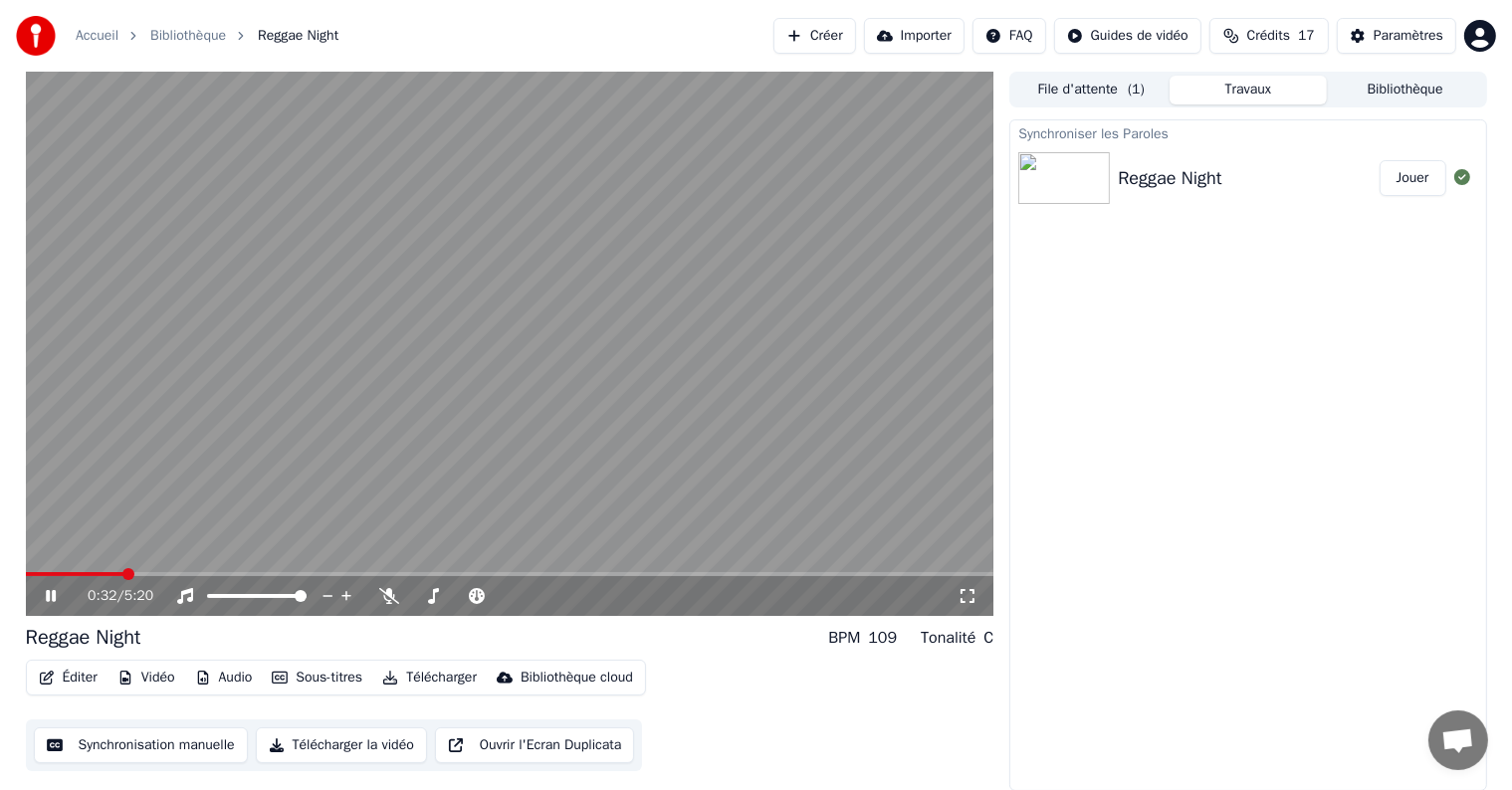 click on "Éditer" at bounding box center [68, 678] 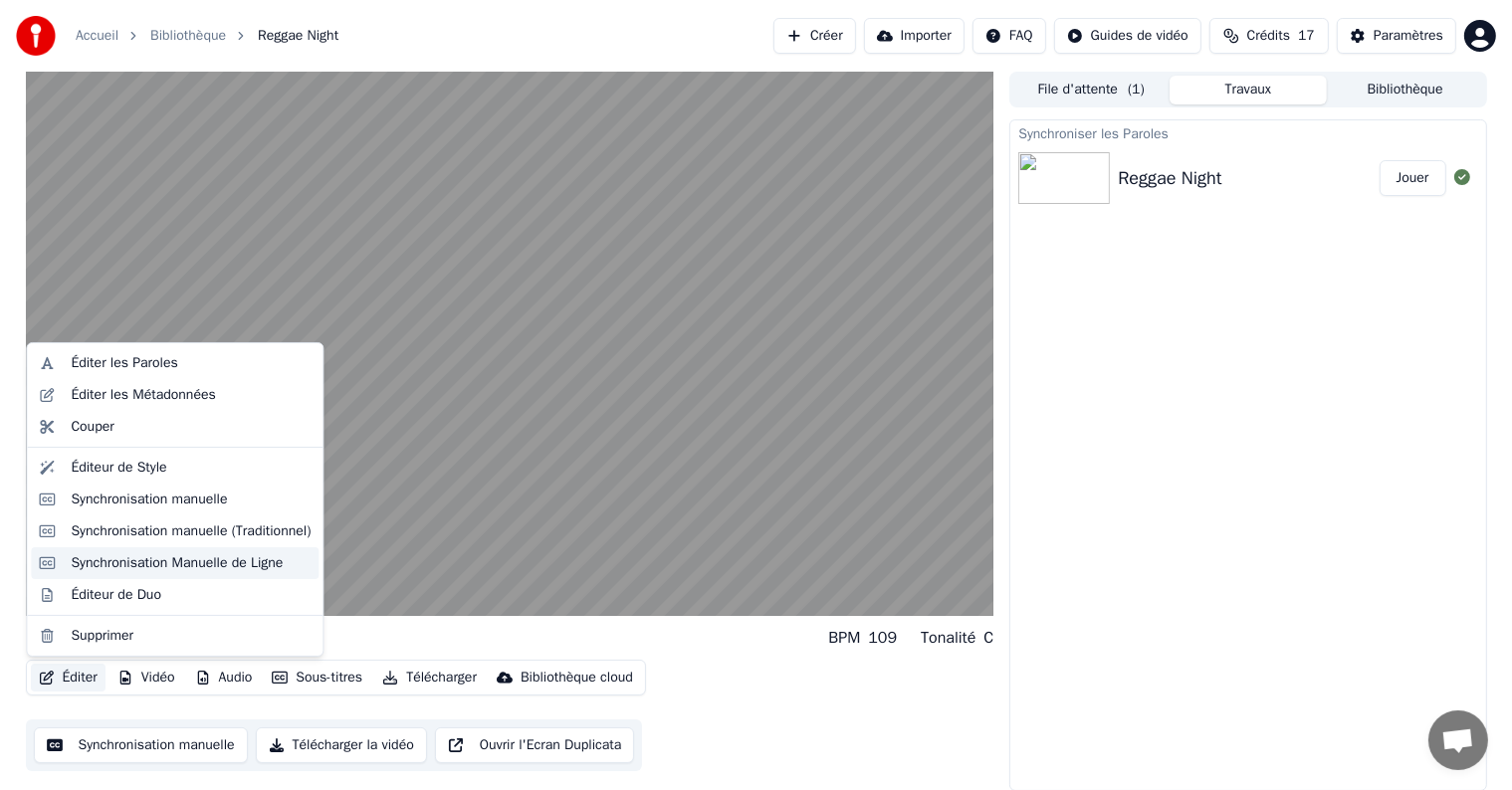 click on "Synchronisation Manuelle de Ligne" at bounding box center (176, 563) 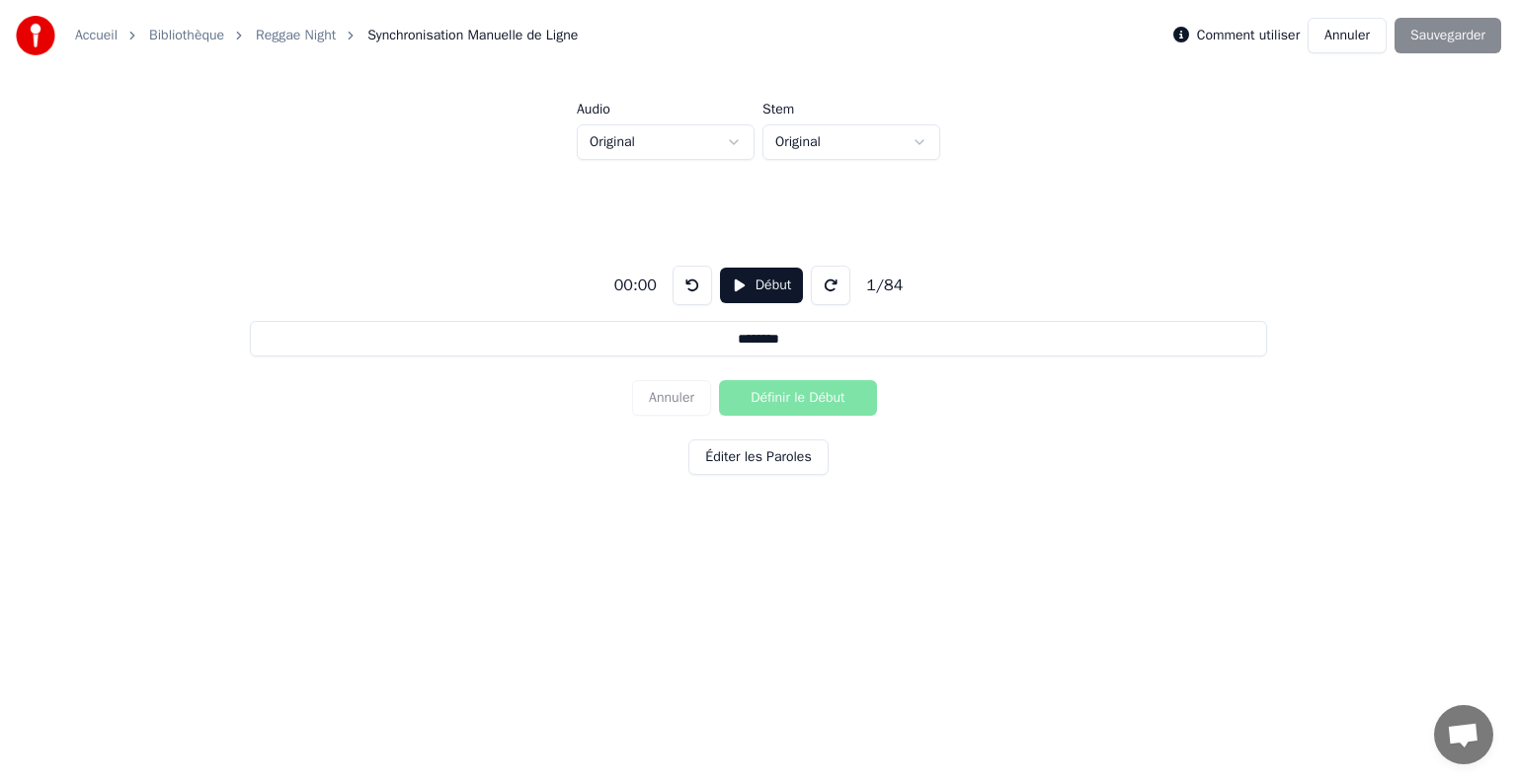 click on "Comment utiliser" at bounding box center (1248, 36) 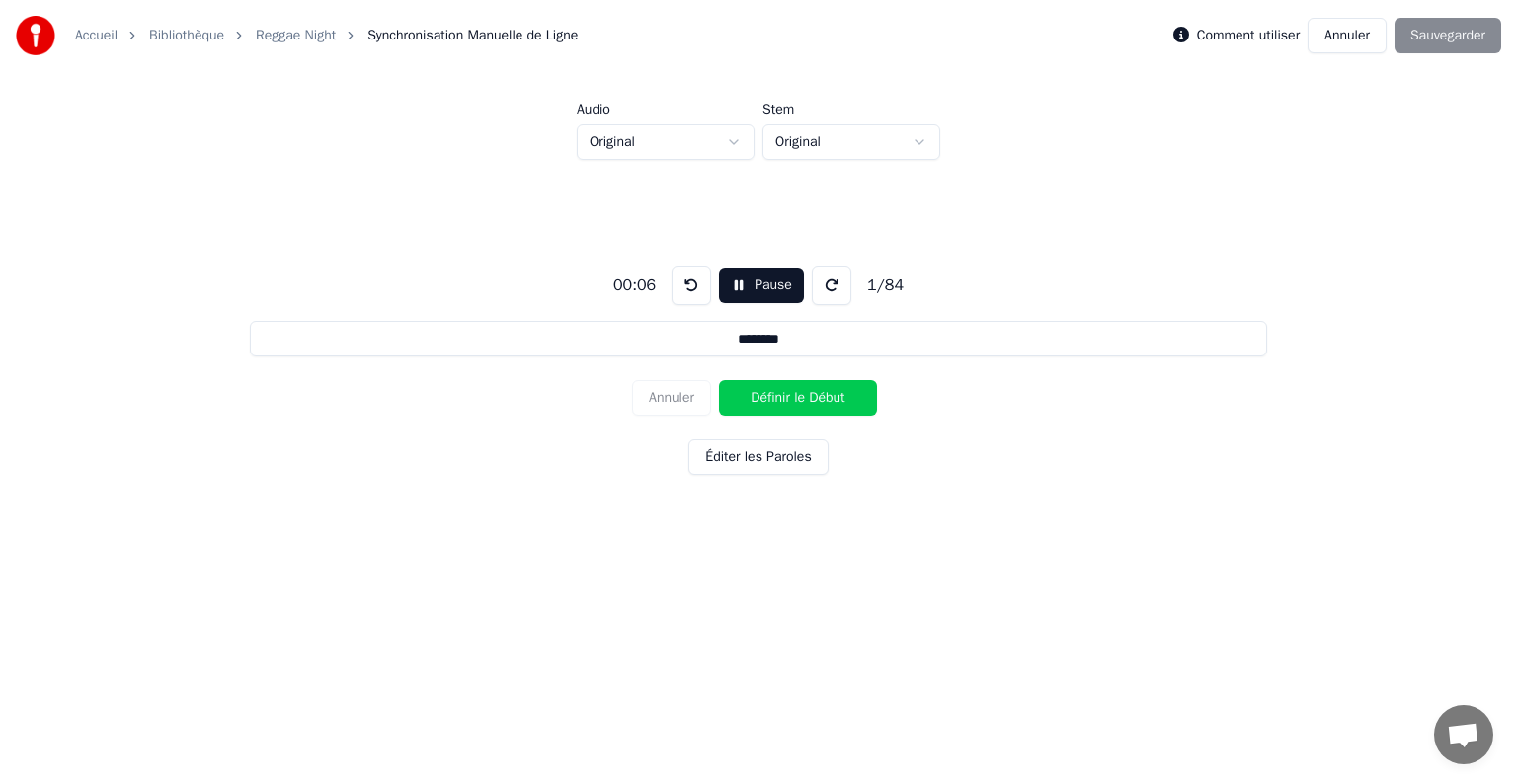 click on "Éditer les Paroles" at bounding box center (758, 457) 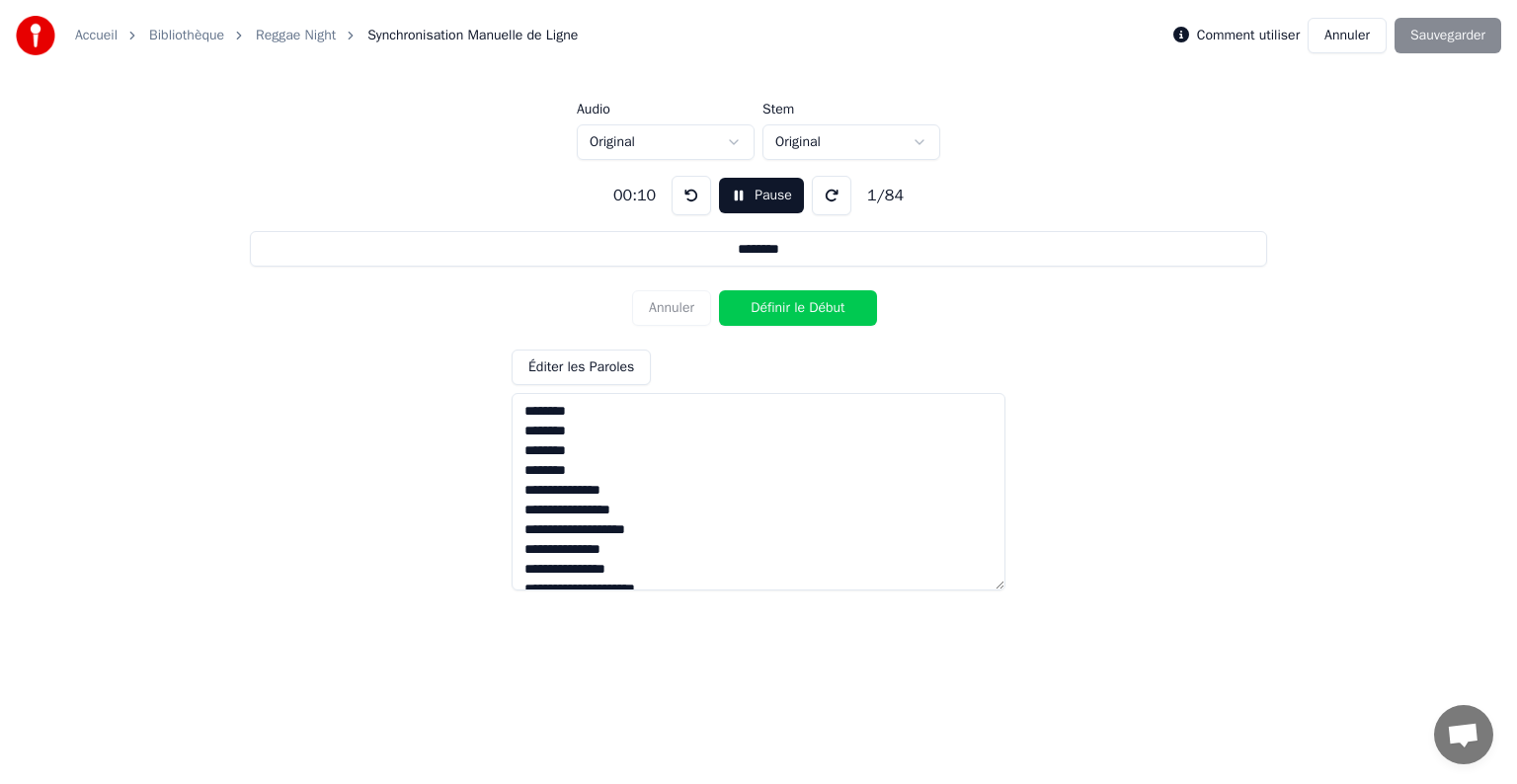 click on "Définir le Début" at bounding box center (798, 308) 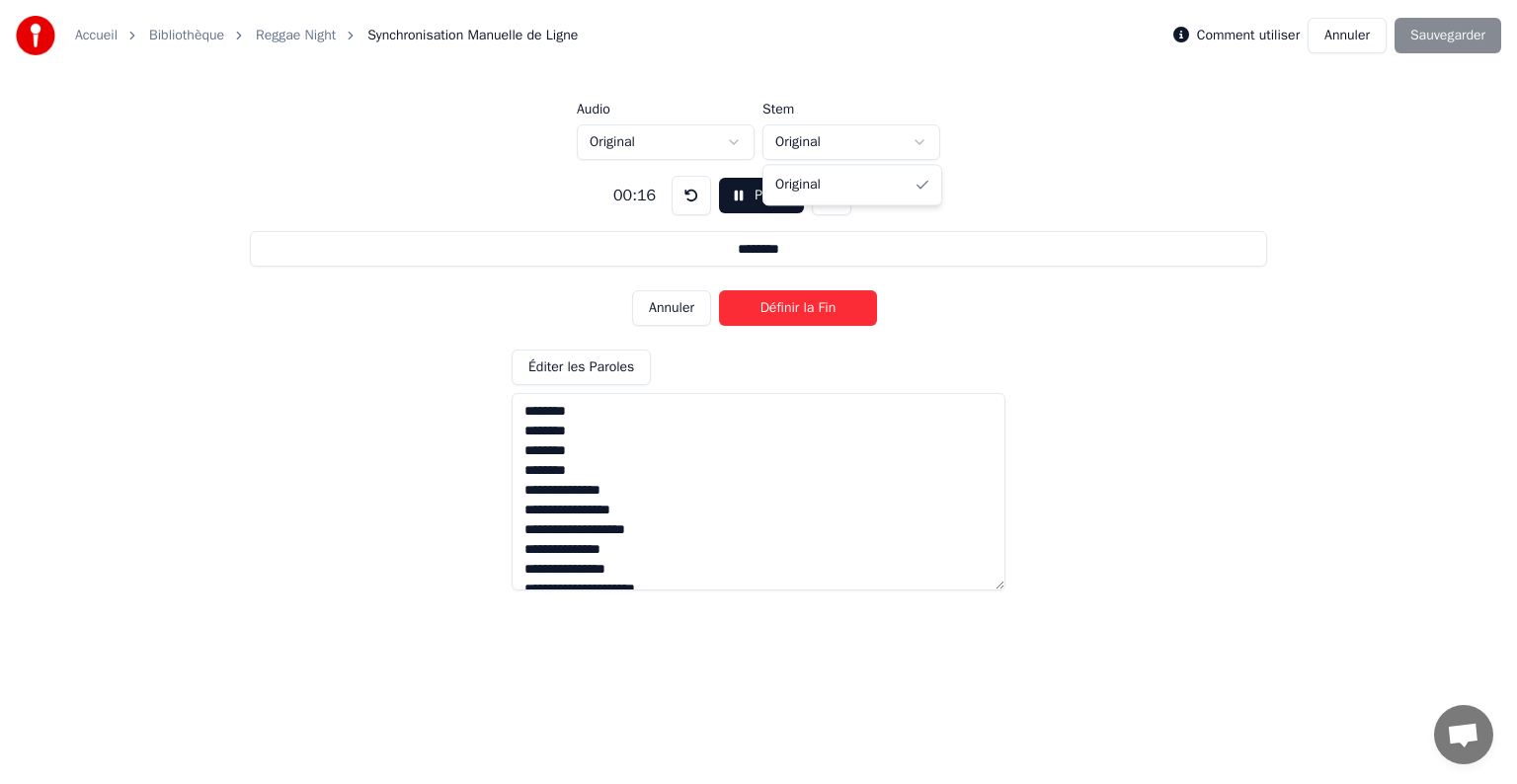 click on "Accueil Bibliothèque Reggae Night Synchronisation Manuelle de Ligne Comment utiliser Annuler Sauvegarder Audio Original Stem Original [TIME] Pause 1  /  84 ******** Annuler Définir la Fin Éditer les Paroles" at bounding box center [758, 302] 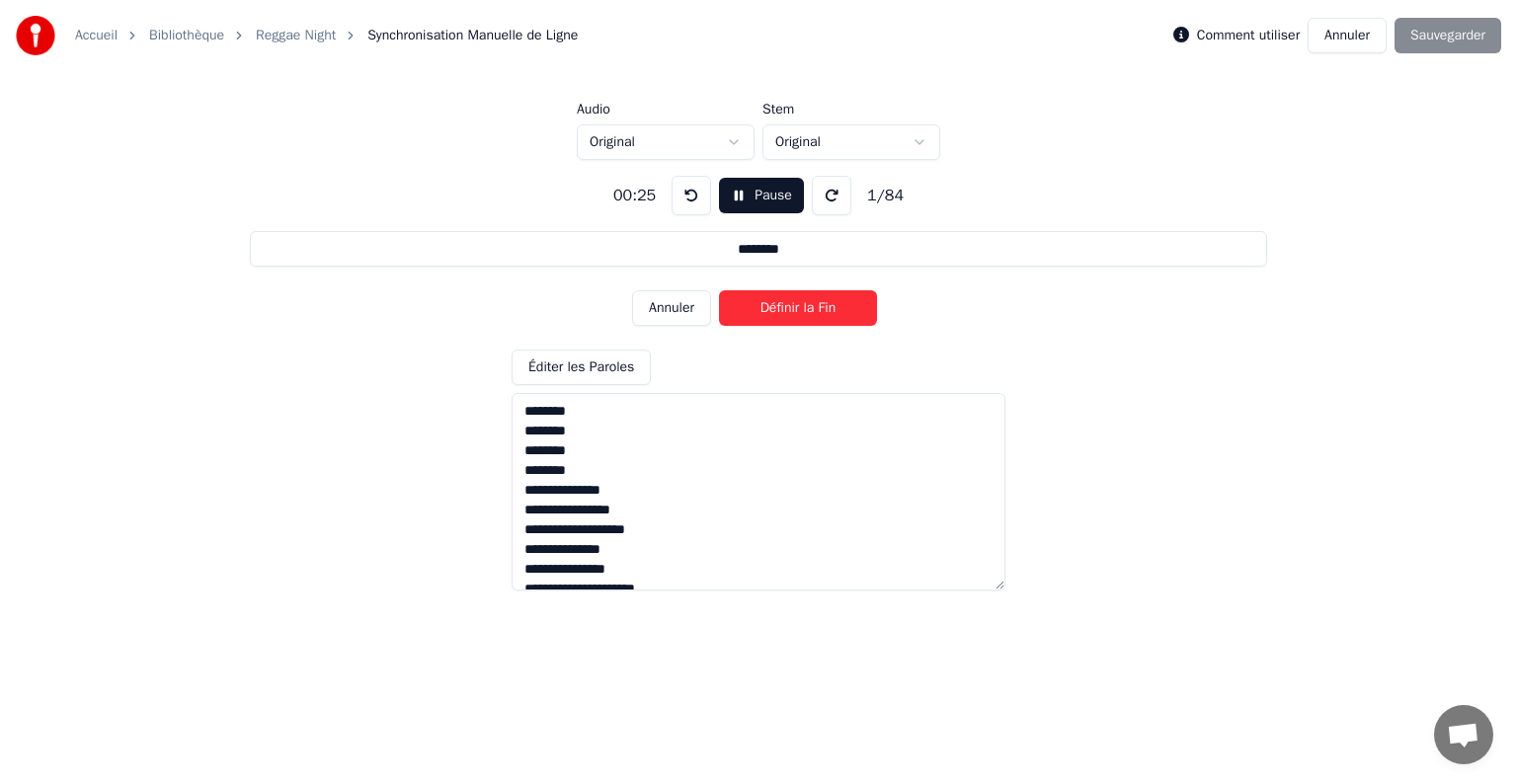 click on "Accueil Bibliothèque Reggae Night Synchronisation Manuelle de Ligne Comment utiliser Annuler Sauvegarder Audio Original Stem Original [TIME] Pause 1  /  84 ******** Annuler Définir la Fin Éditer les Paroles" at bounding box center [758, 302] 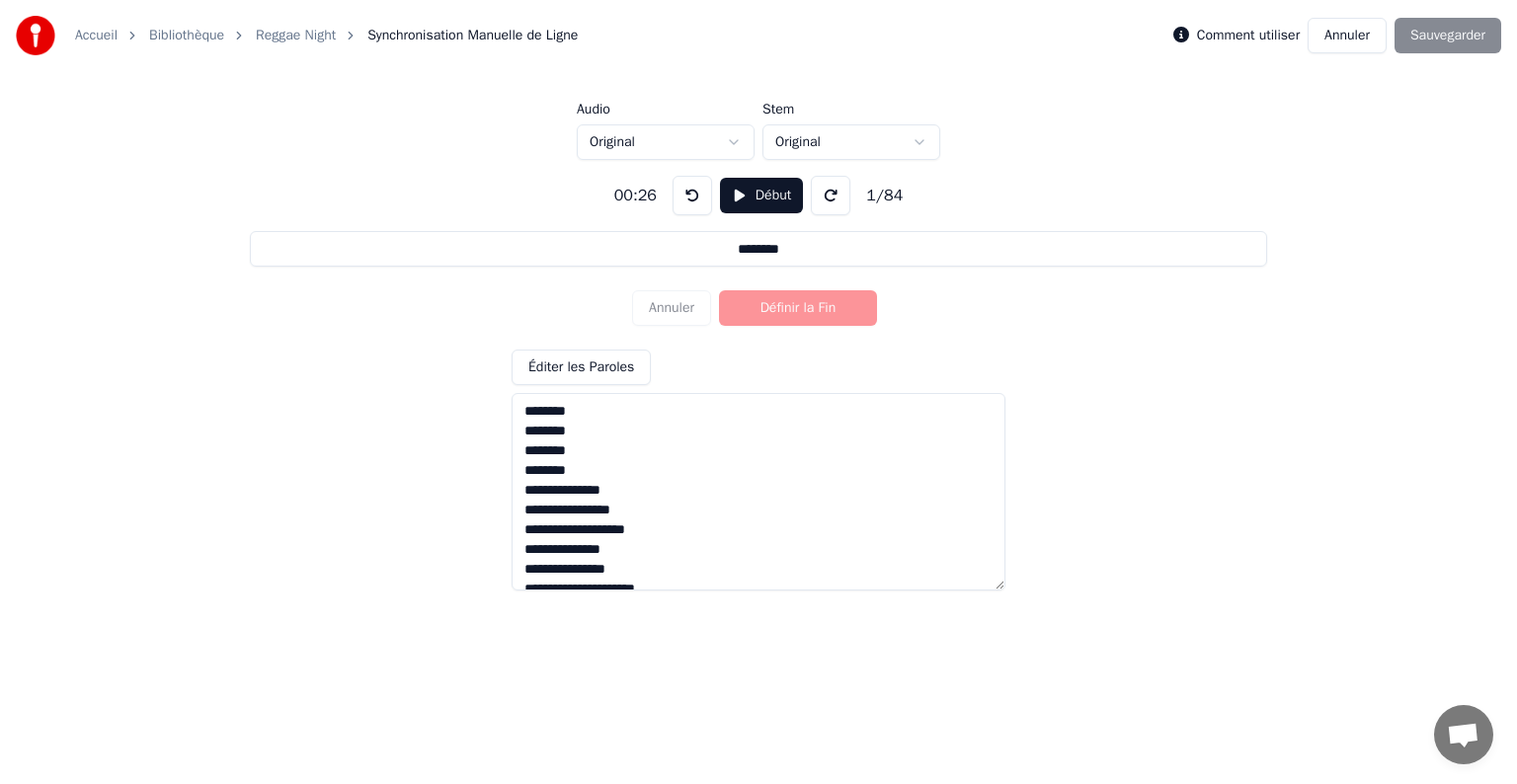 click on "Comment utiliser Annuler Sauvegarder" at bounding box center [1337, 36] 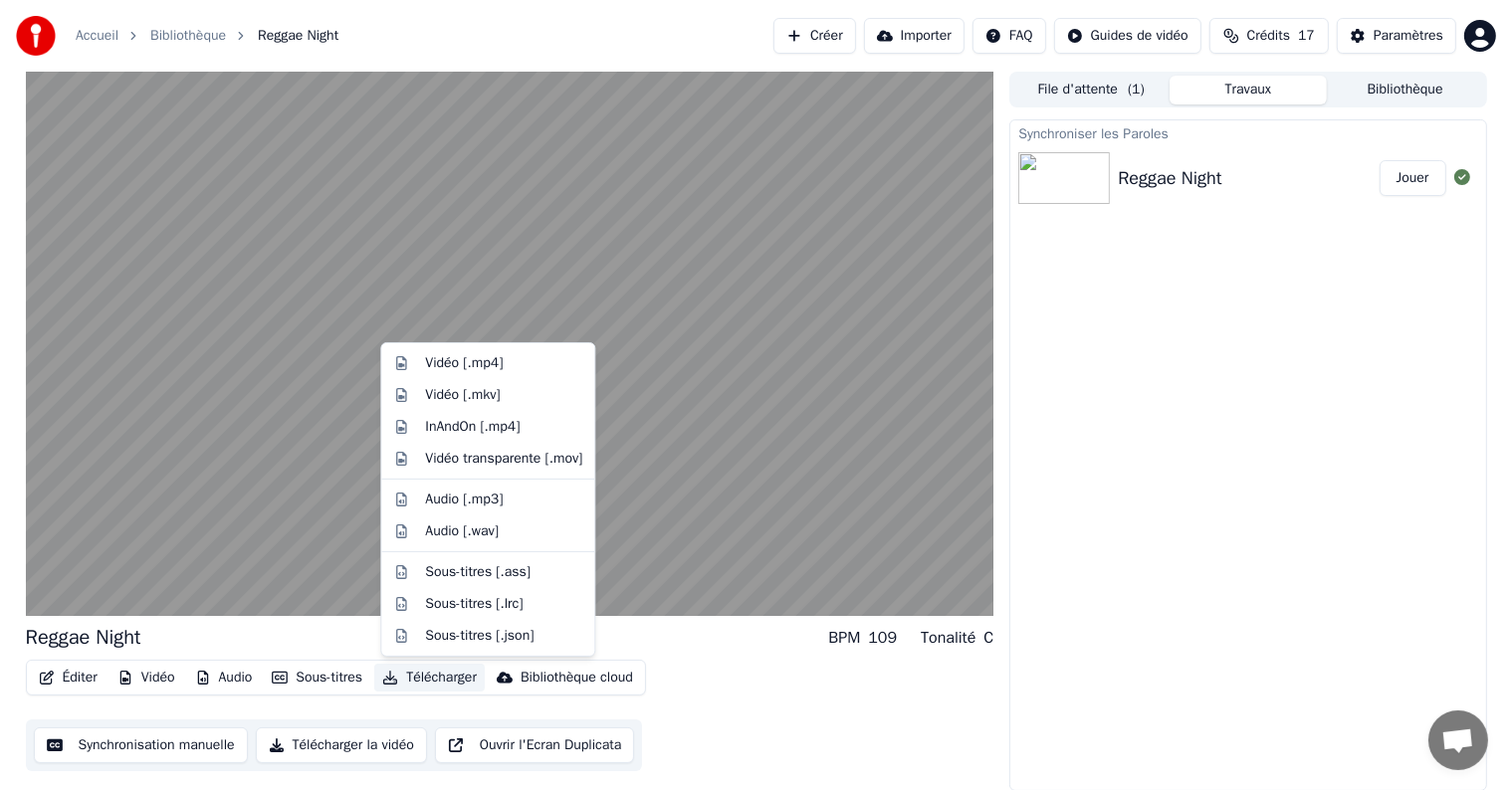click on "Télécharger" at bounding box center (429, 678) 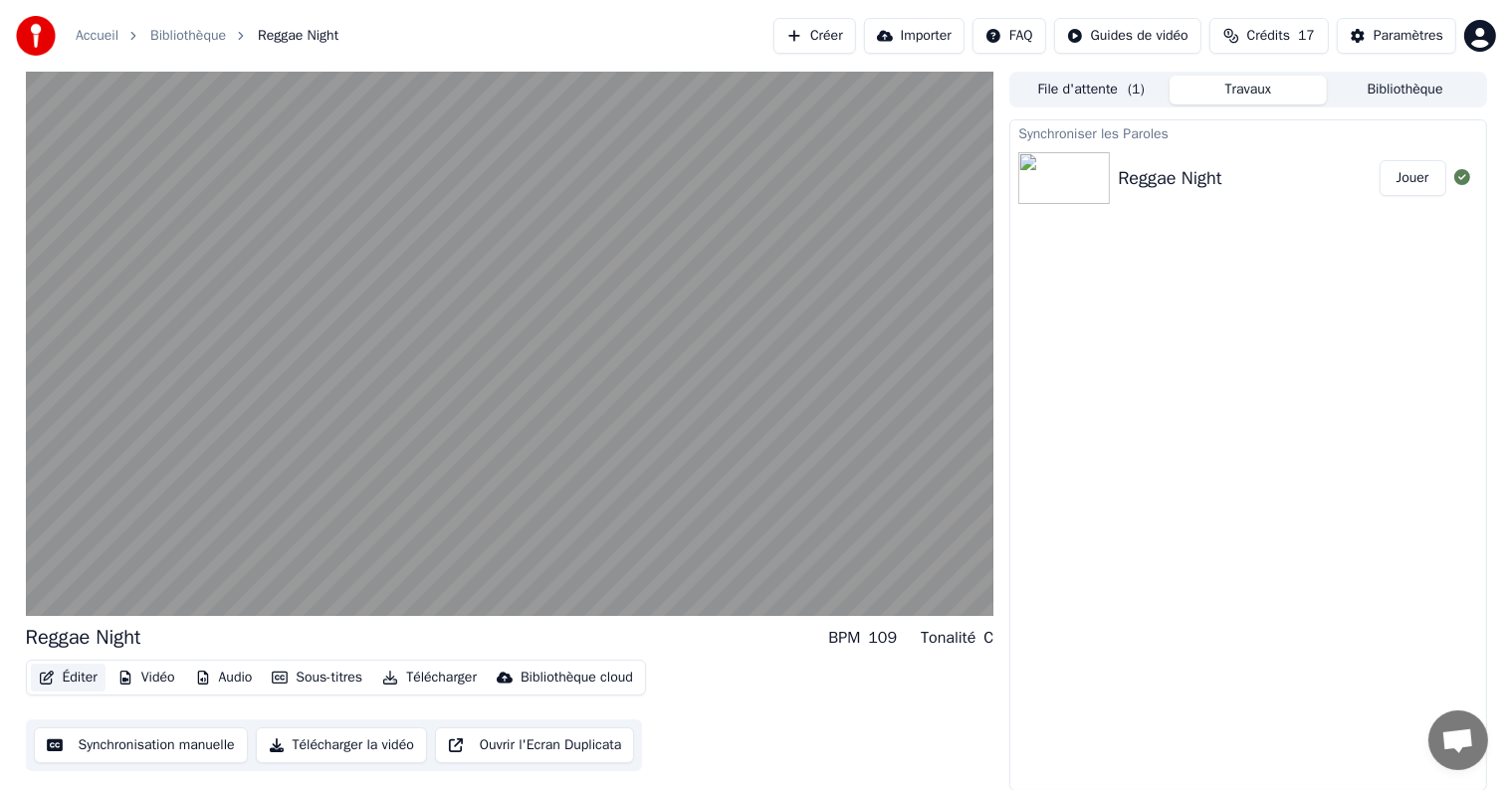 click on "Éditer" at bounding box center [68, 678] 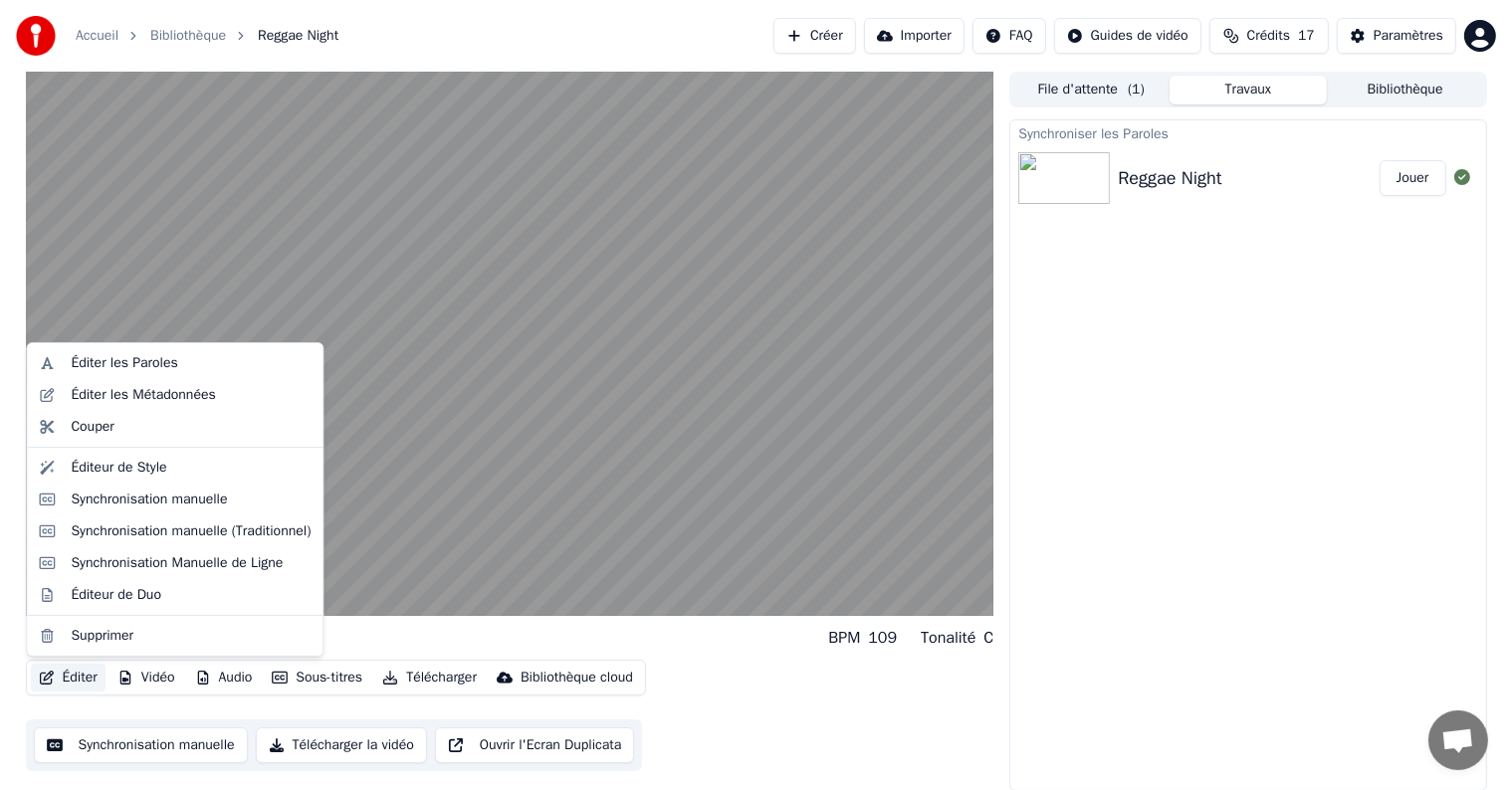click on "Éditer" at bounding box center [68, 678] 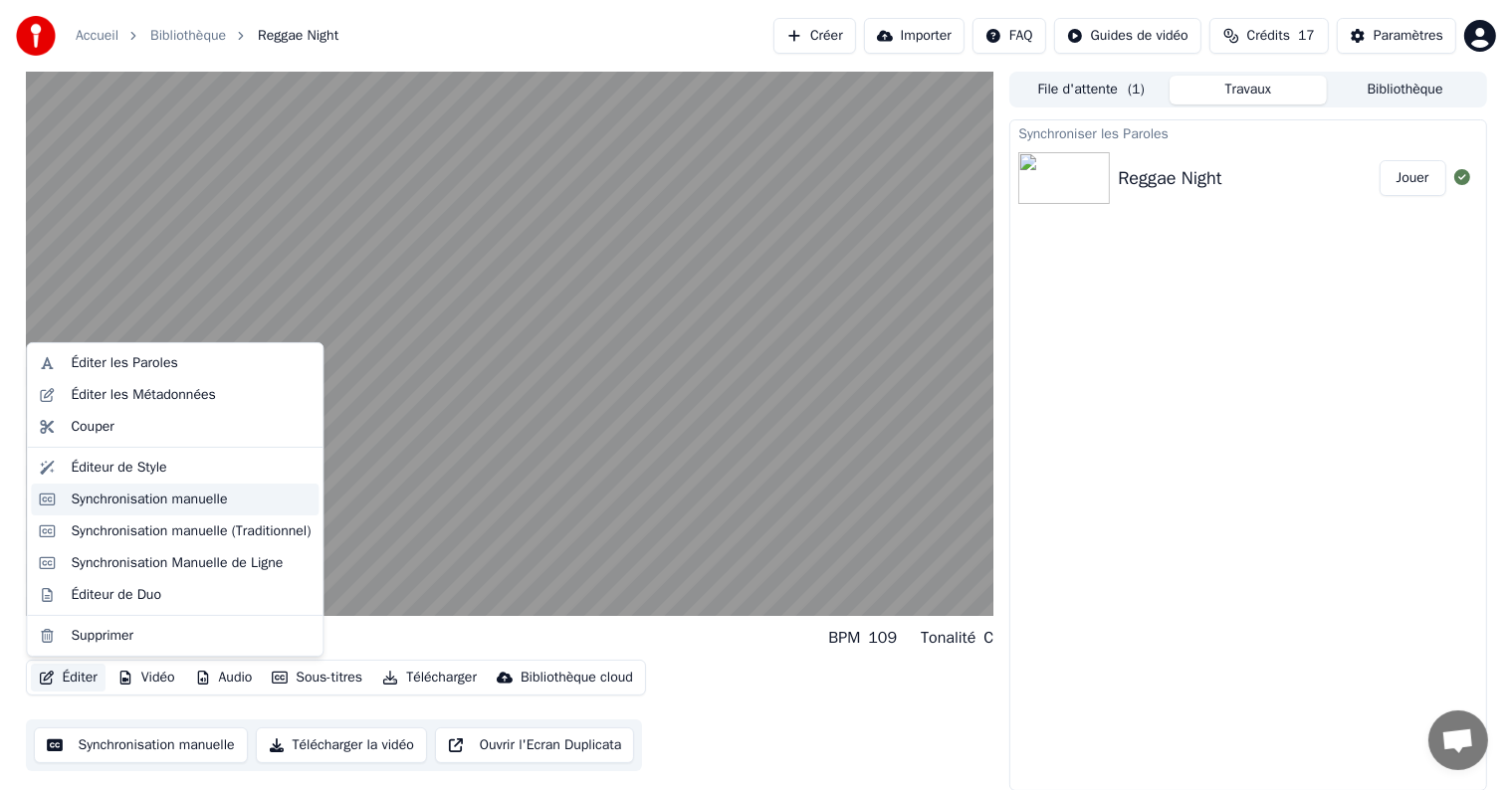 click on "Synchronisation manuelle" at bounding box center (148, 499) 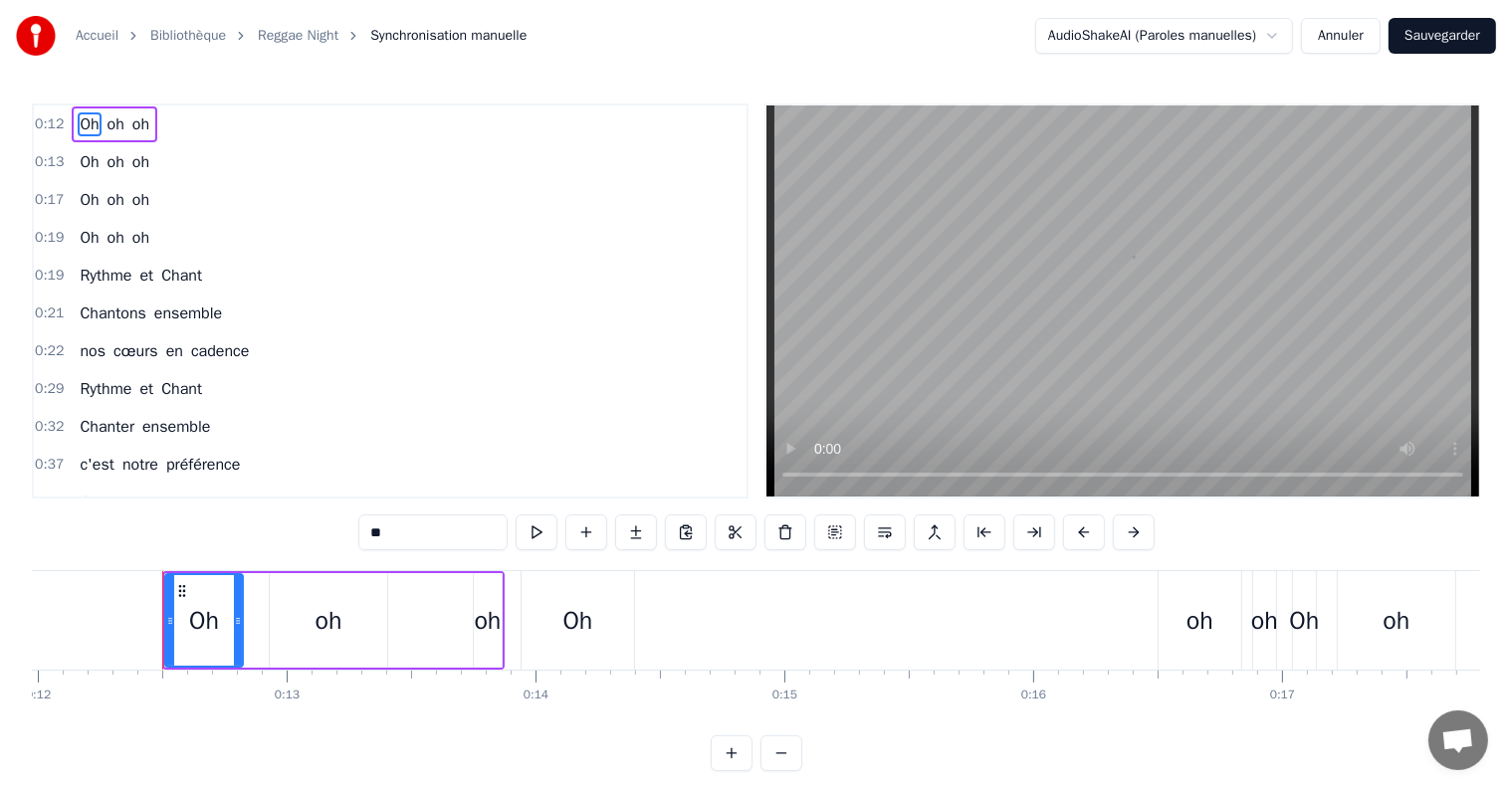 scroll, scrollTop: 0, scrollLeft: 3010, axis: horizontal 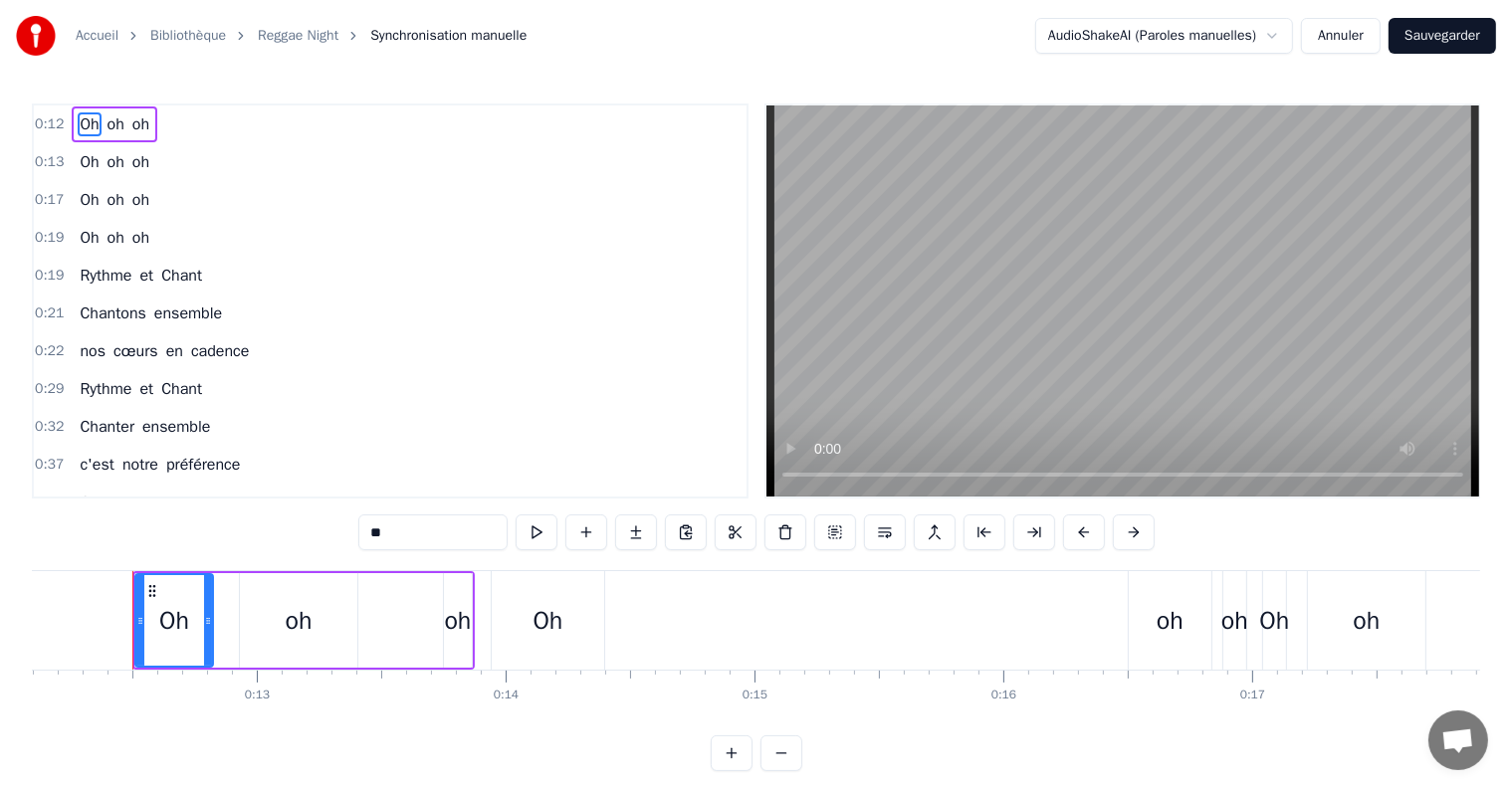 click on "Accueil Bibliothèque Reggae Night Synchronisation manuelle AudioShakeAI (Paroles manuelles) Annuler Sauvegarder 0:12 Oh oh oh 0:13 Oh oh oh 0:17 Oh oh oh 0:19 Oh oh oh 0:19 Rythme et Chant 0:21 Chantons ensemble 0:22 nos cœurs en cadence 0:29 Rythme et Chant 0:32 Chanter ensemble 0:37 c'est notre préférence 0:41 On se retrouve ensemble 0:46 tous les jeudis 0:49 Nos voix sont unies 0:51 avec les harmonies 0:56 C'est notre passion notre folie 1:02 Un peu de bruit beaucoup d'envie 1:07 Oh oh oh oh 1:12 Rythme et Chant 1:16 Chantons ensemble 1:21 nos cœurs en cadence 1:24 Rythme et Chant 1:29 Chanter ensemble 1:48 c'est notre préférence 1:50 Sur la scène chaque note nous relie 1:53 Un vrai défi pour un concert réussi 1:57 Oh oh oh oh 1:58 Rythme et Chant 2:00 Oh oh oh oh 2:01 Rythme et Chant 2:03 Oh oh oh oh 2:05 Rythme et Chant 2:09 Oh oh oh oh 2:13 Rythme et Chant 2:16 Nous chantons en chœur 2:18 emportés par le son 2:23 La musique nous envoie 2:27 dans la même émotion 2:30 Quand les lumières Et" at bounding box center (756, 401) 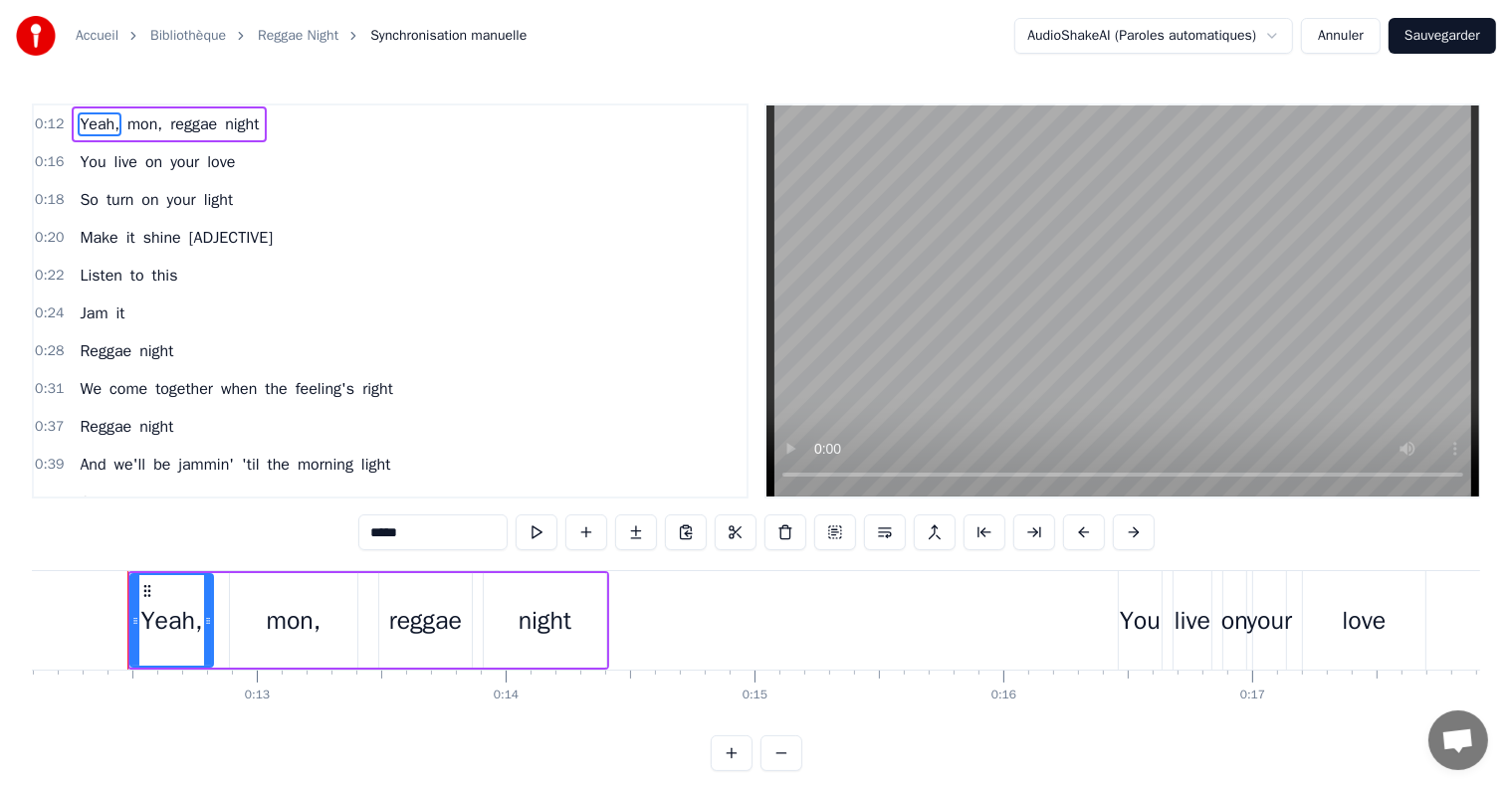 scroll, scrollTop: 0, scrollLeft: 3005, axis: horizontal 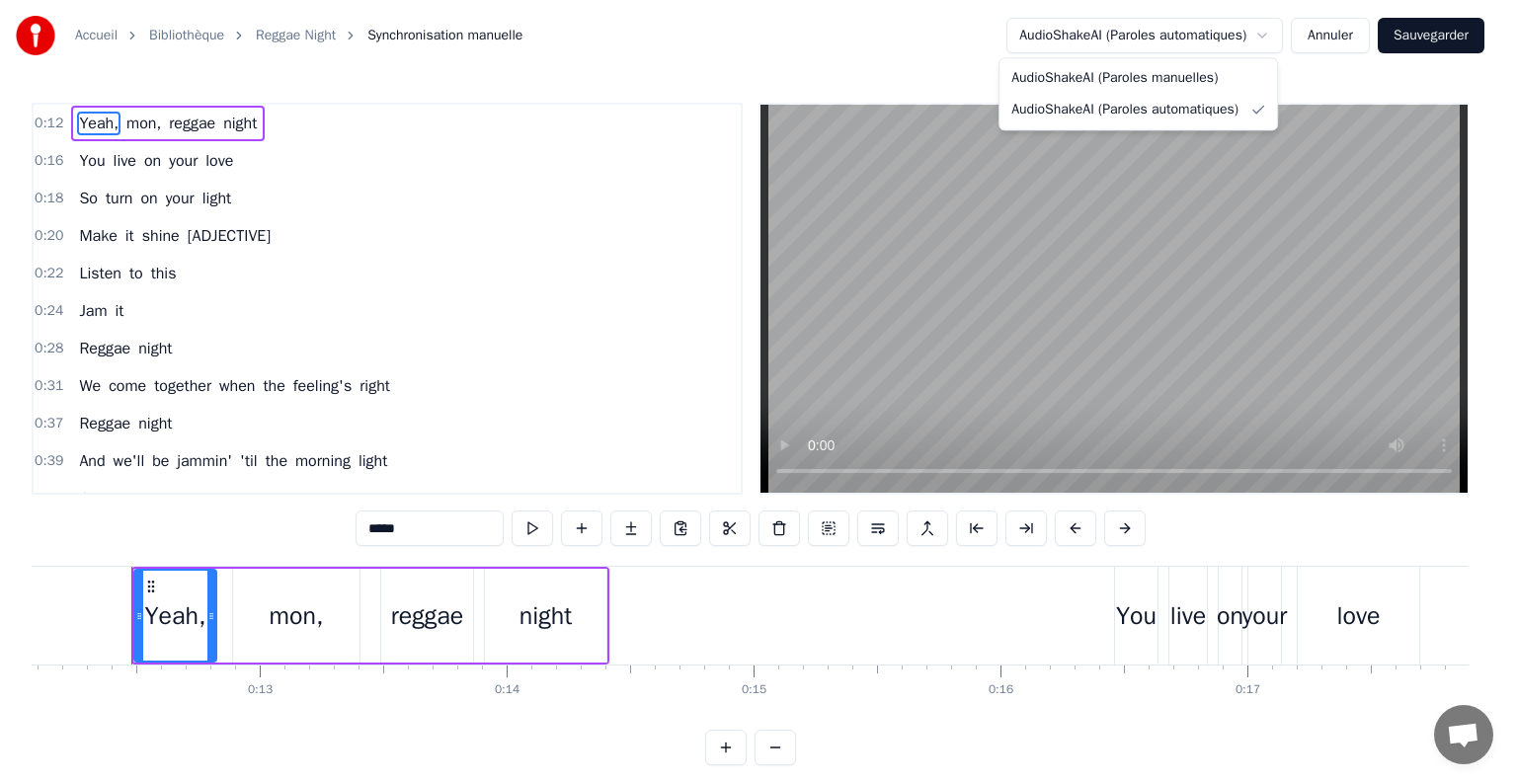 click on "Accueil Bibliothèque Reggae Night Synchronisation manuelle AudioShakeAI (Paroles automatiques) Annuler Sauvegarder 0:12 Yeah, mon, reggae night 0:16 You live on your love 0:18 So turn on your light 0:20 Make it shine bright 0:22 Listen to this 0:24 Jam it 0:28 Reggae night 0:31 We come together when the feeling's right 0:37 Reggae night 0:39 And we'll be jammin' 'til the morning light 0:44 Oh, any riddle, just call 0:47 Got to get my things 0:50 Got to catch this ride 0:52 I've got to look my best 0:56 'Cause I know they'll be 0:57 Mashin' it up tonight 1:03 Reggae night 1:06 We come together when the feeling's right 1:12 Reggae night 1:14 And we'll be jammin' 'til the morning light 1:19 Oh, you will find it happens only once a year 1:25 So don't miss out on this session here, oh 1:47 There'll be people coming 1:49 From the north and south 1:51 And east and west 1:53 So your friends'll look your best, man 1:56 Now lightning strikes at eight 1:58 So you better not be late 2:00 For this rub- a- dubbin', fun, a" at bounding box center [758, 398] 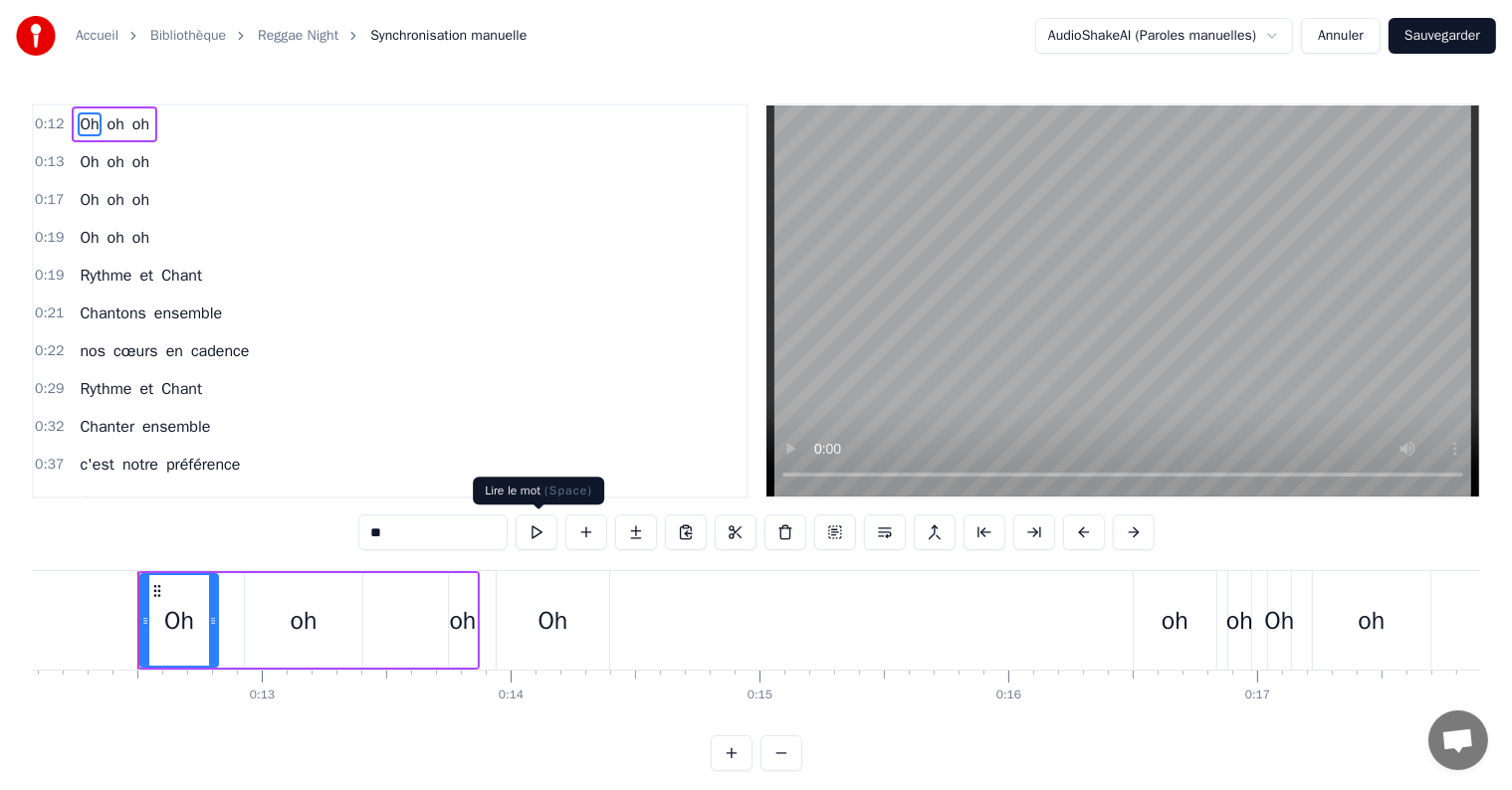 click at bounding box center [537, 532] 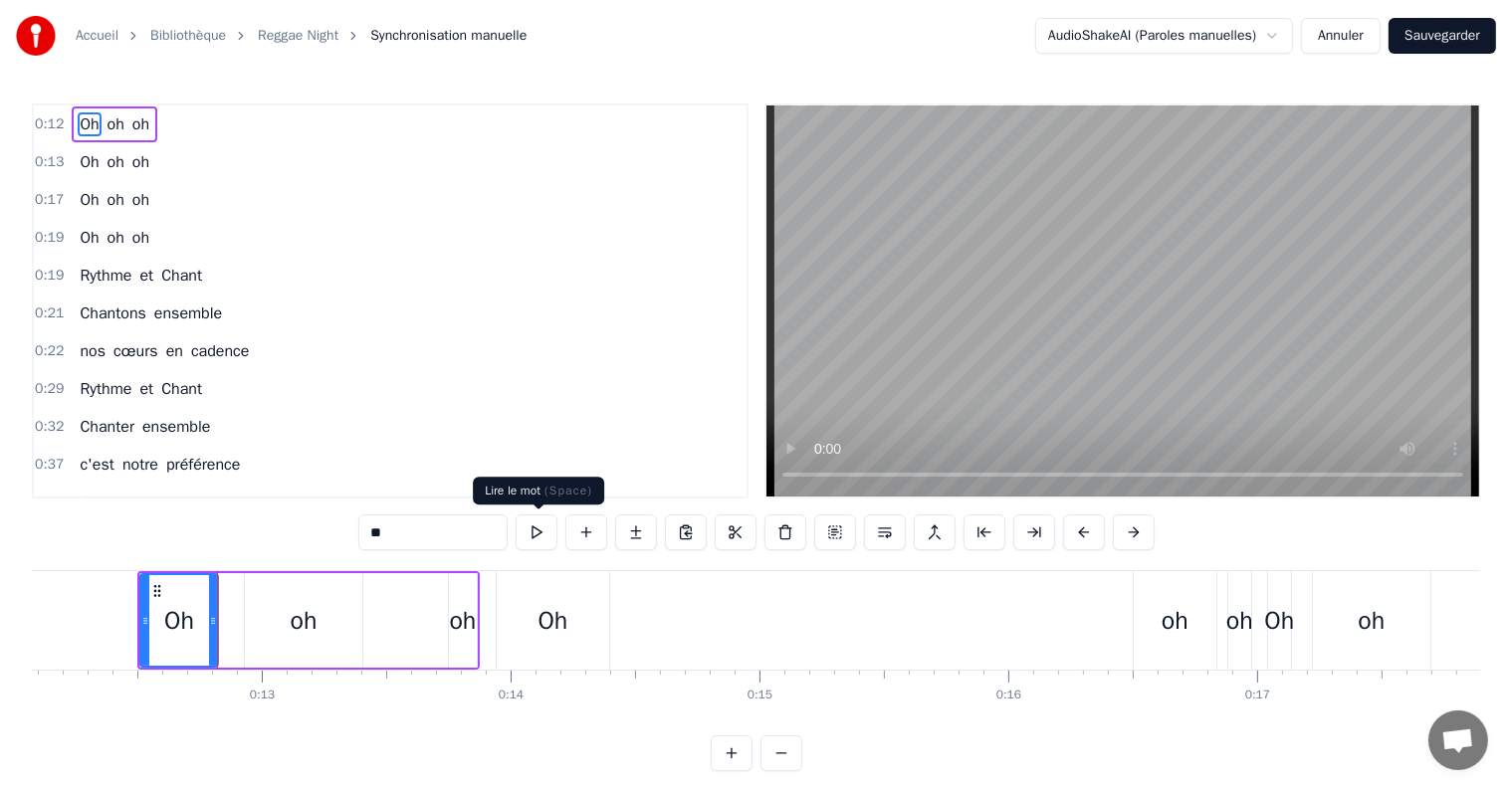 click at bounding box center (537, 532) 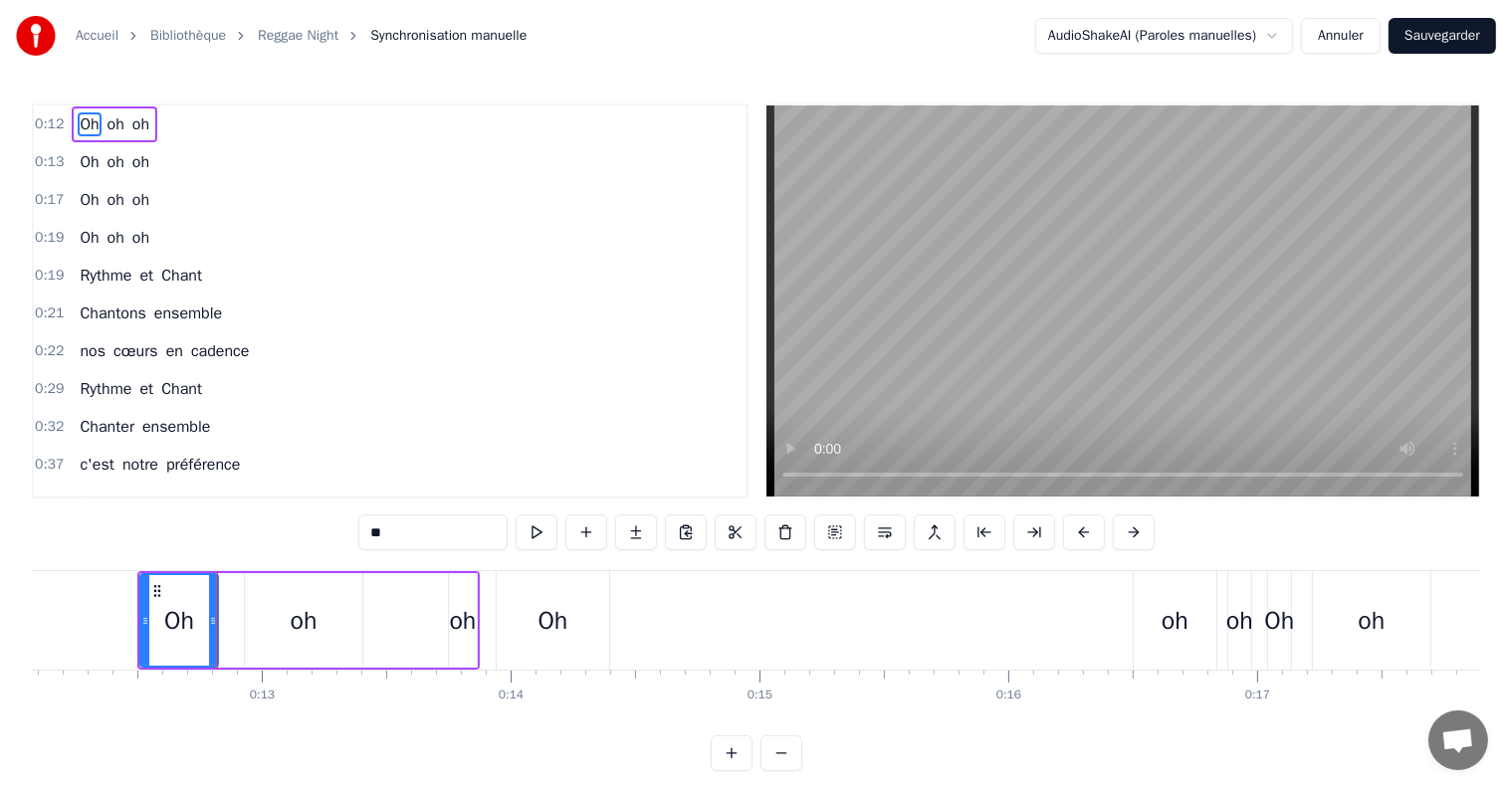 click on "0:21 Chantons ensemble" at bounding box center (390, 313) 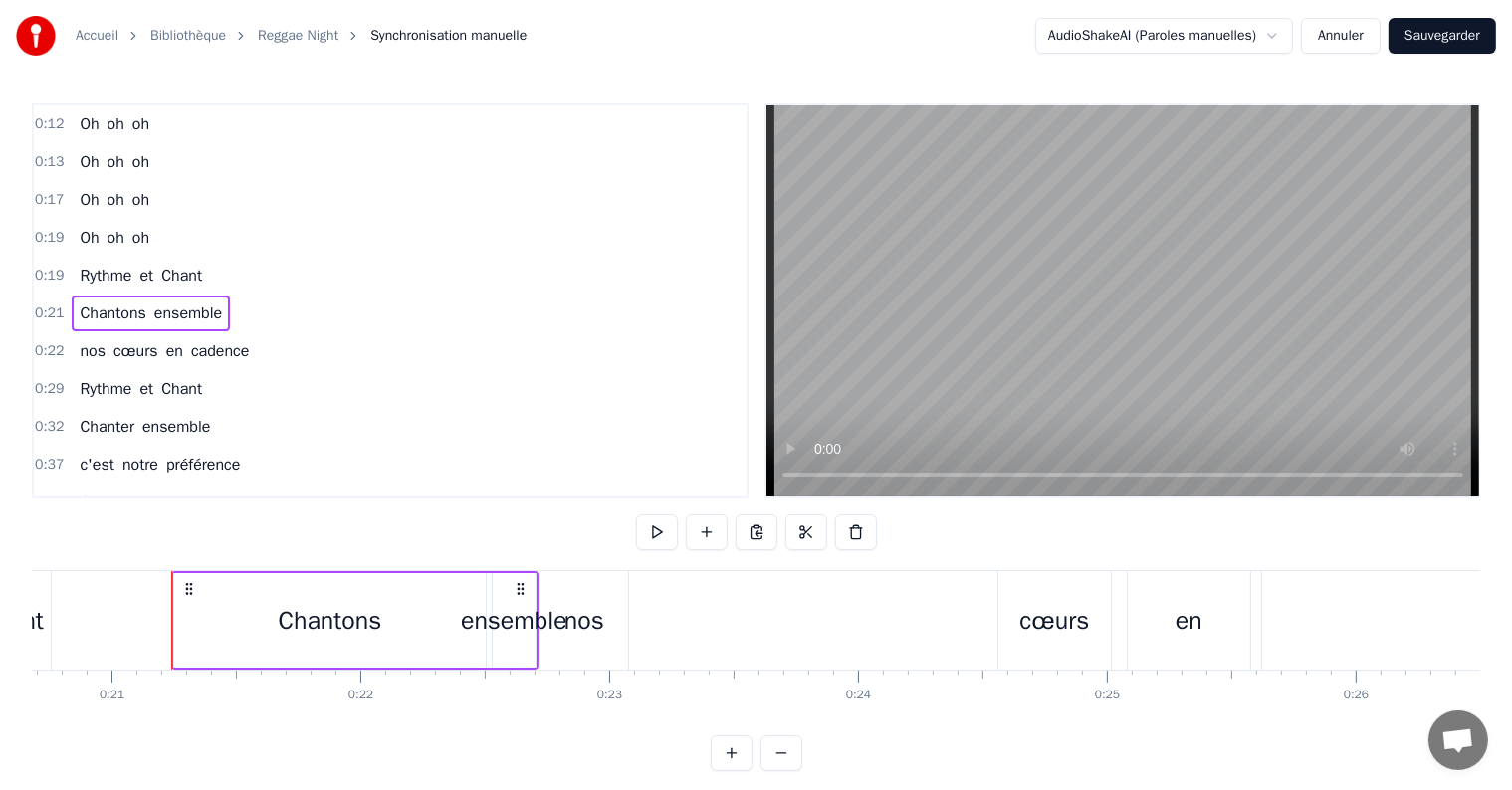 scroll, scrollTop: 0, scrollLeft: 5185, axis: horizontal 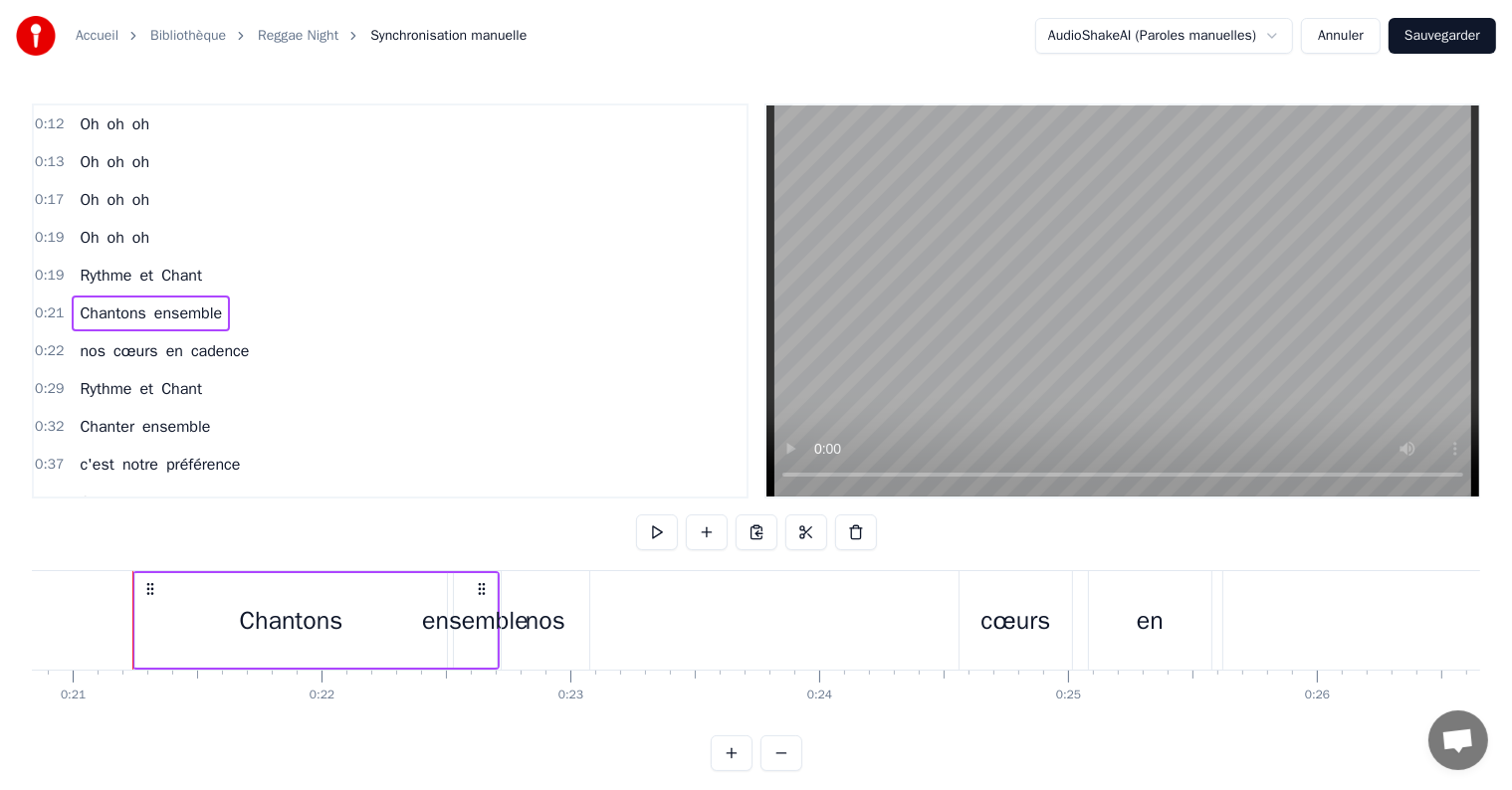 click on "0:12 Oh oh oh" at bounding box center (390, 124) 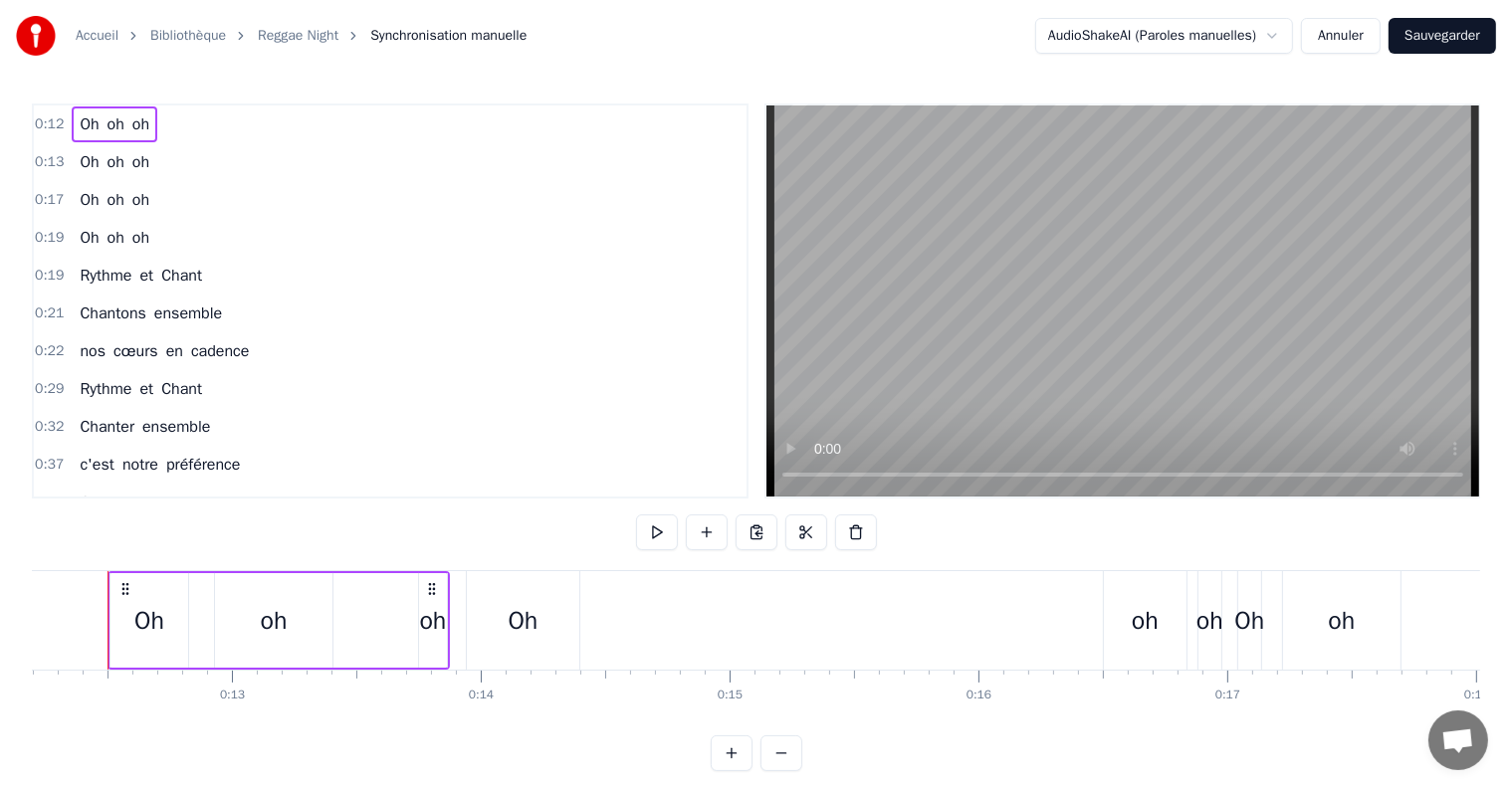 scroll, scrollTop: 0, scrollLeft: 3010, axis: horizontal 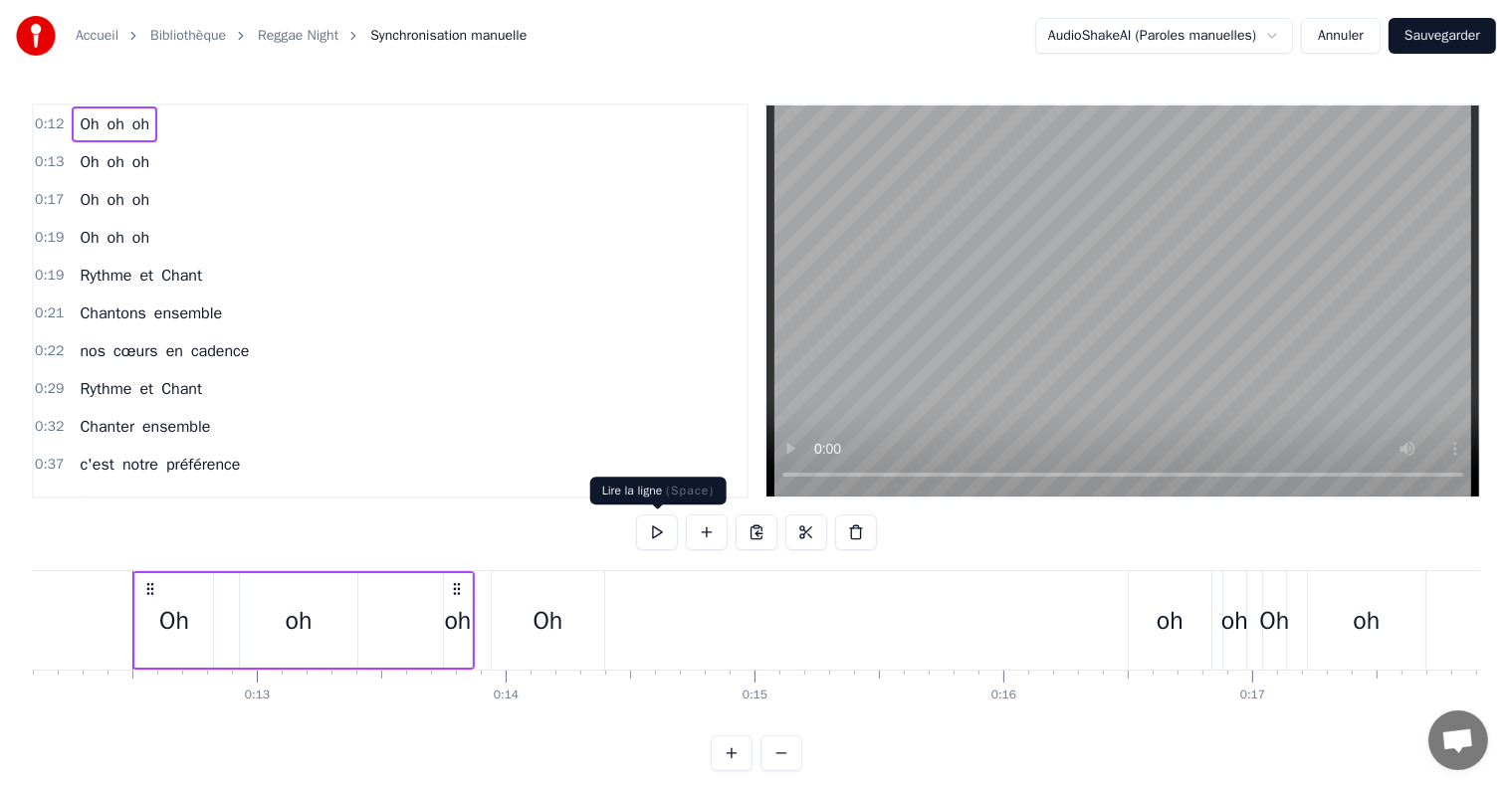 click at bounding box center (657, 532) 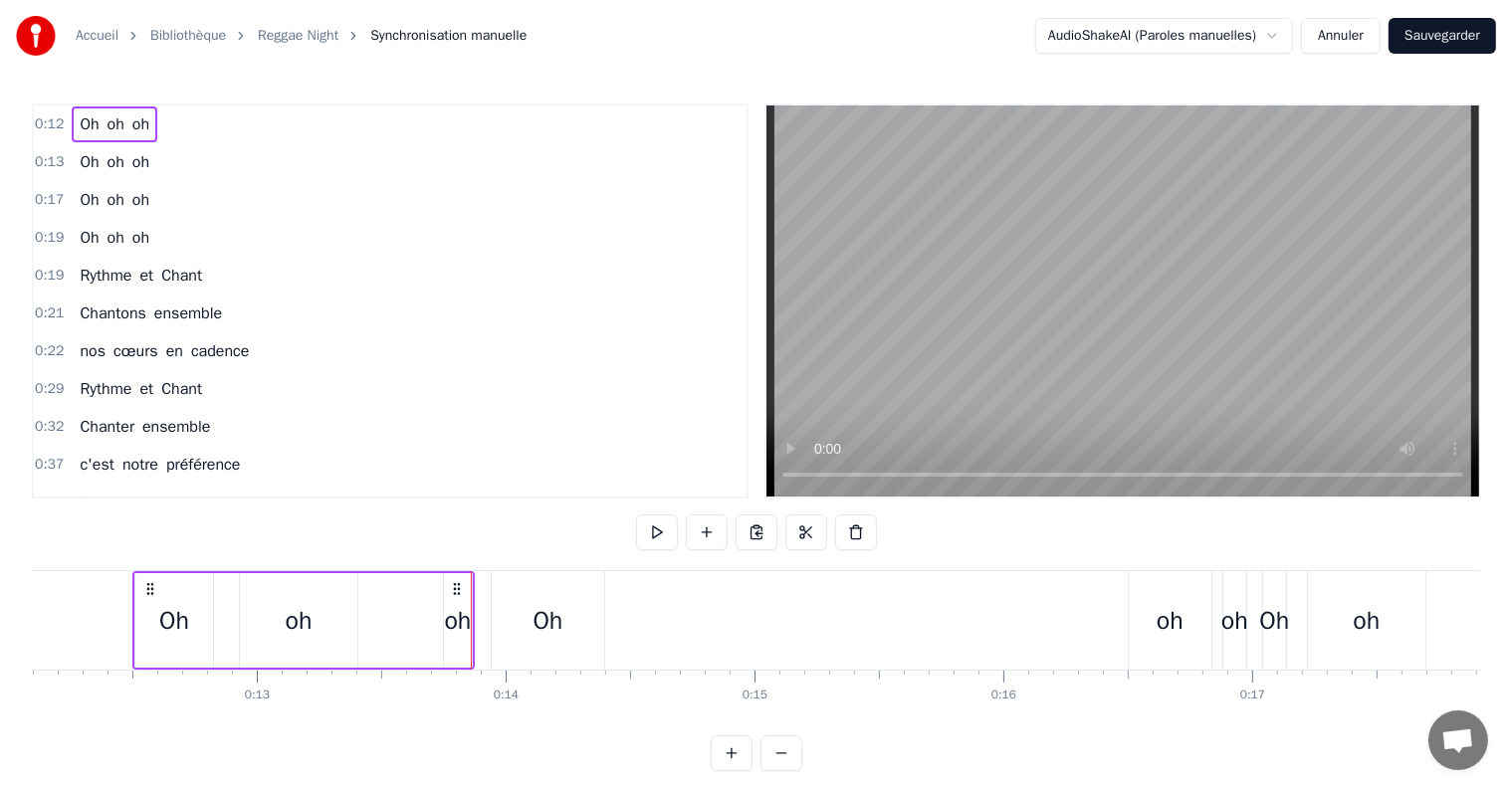 click on "Reggae Night" at bounding box center [298, 36] 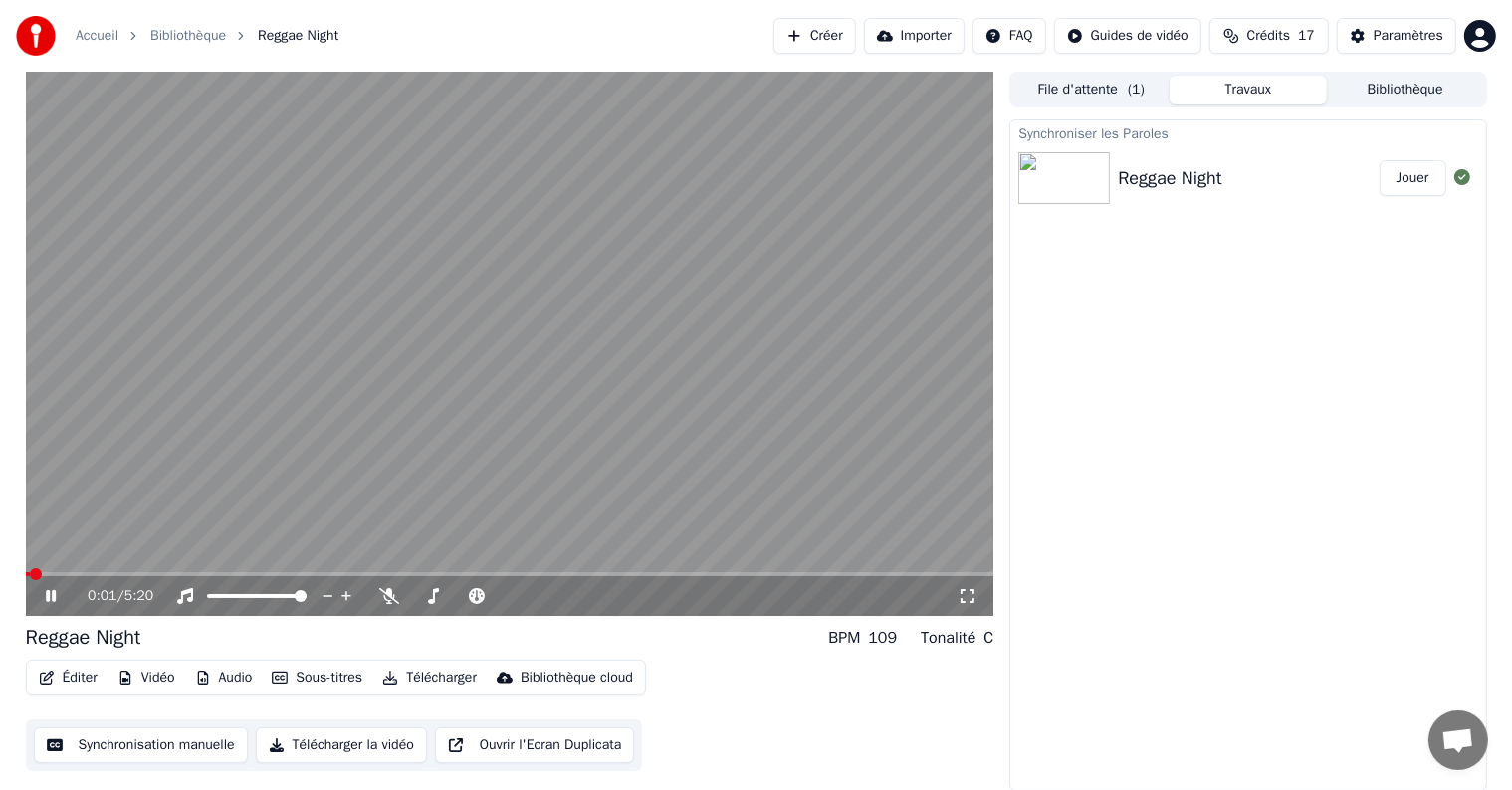 click on "File d'attente ( 1 )" at bounding box center (1091, 90) 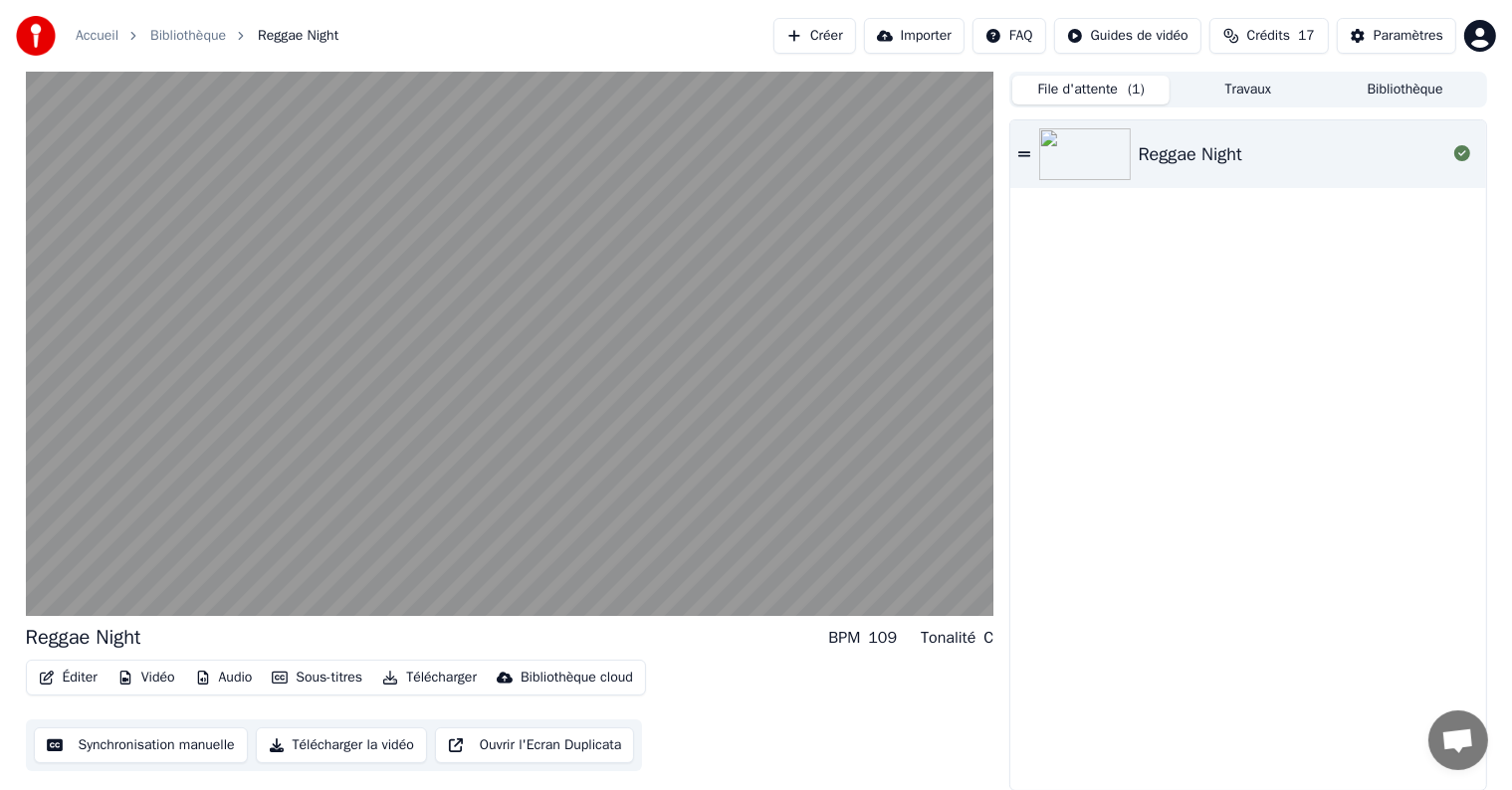 click on "File d'attente ( 1 )" at bounding box center (1091, 90) 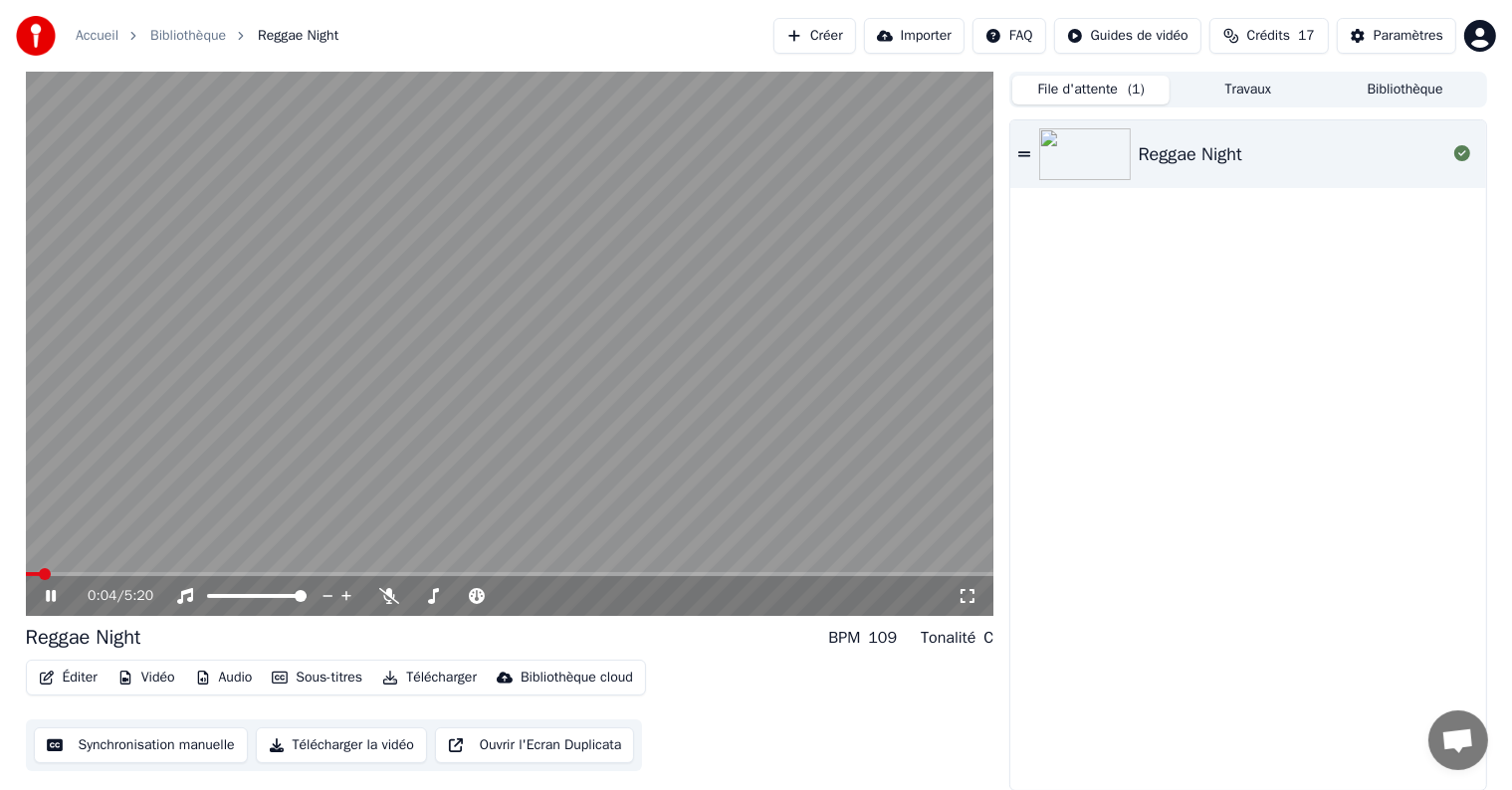click 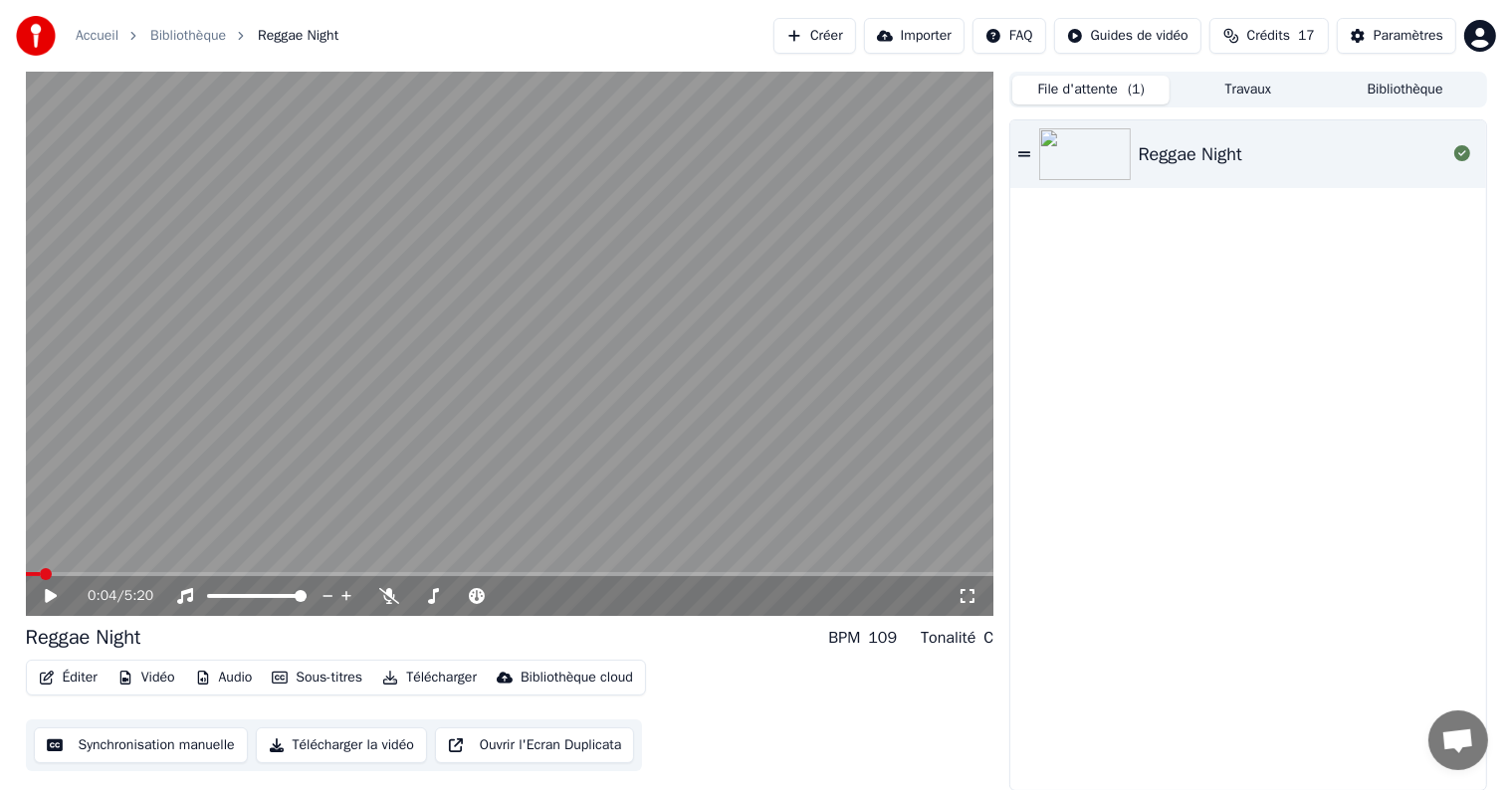 click on "File d'attente ( 1 )" at bounding box center [1091, 90] 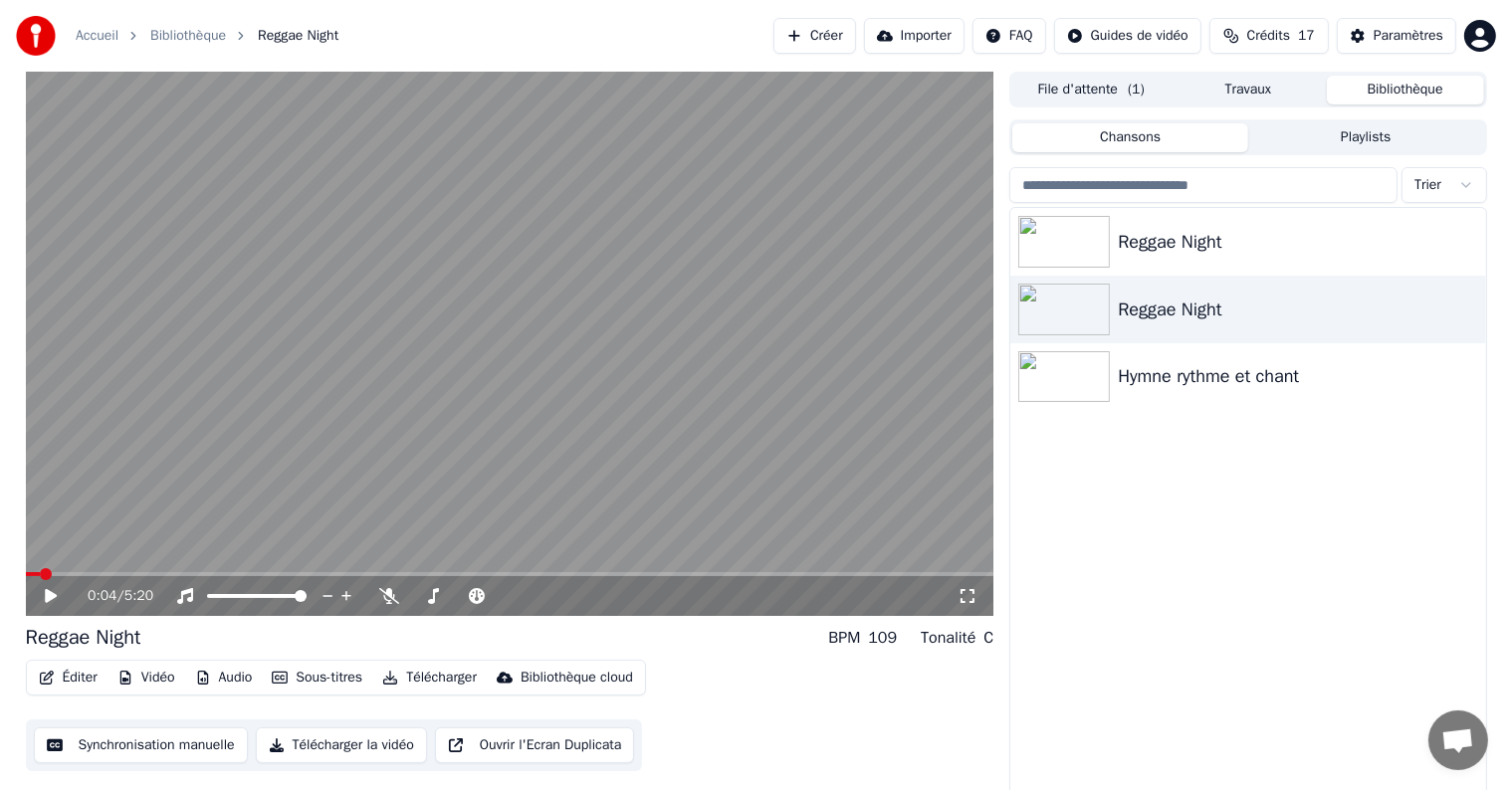 click on "Chansons" at bounding box center (1130, 137) 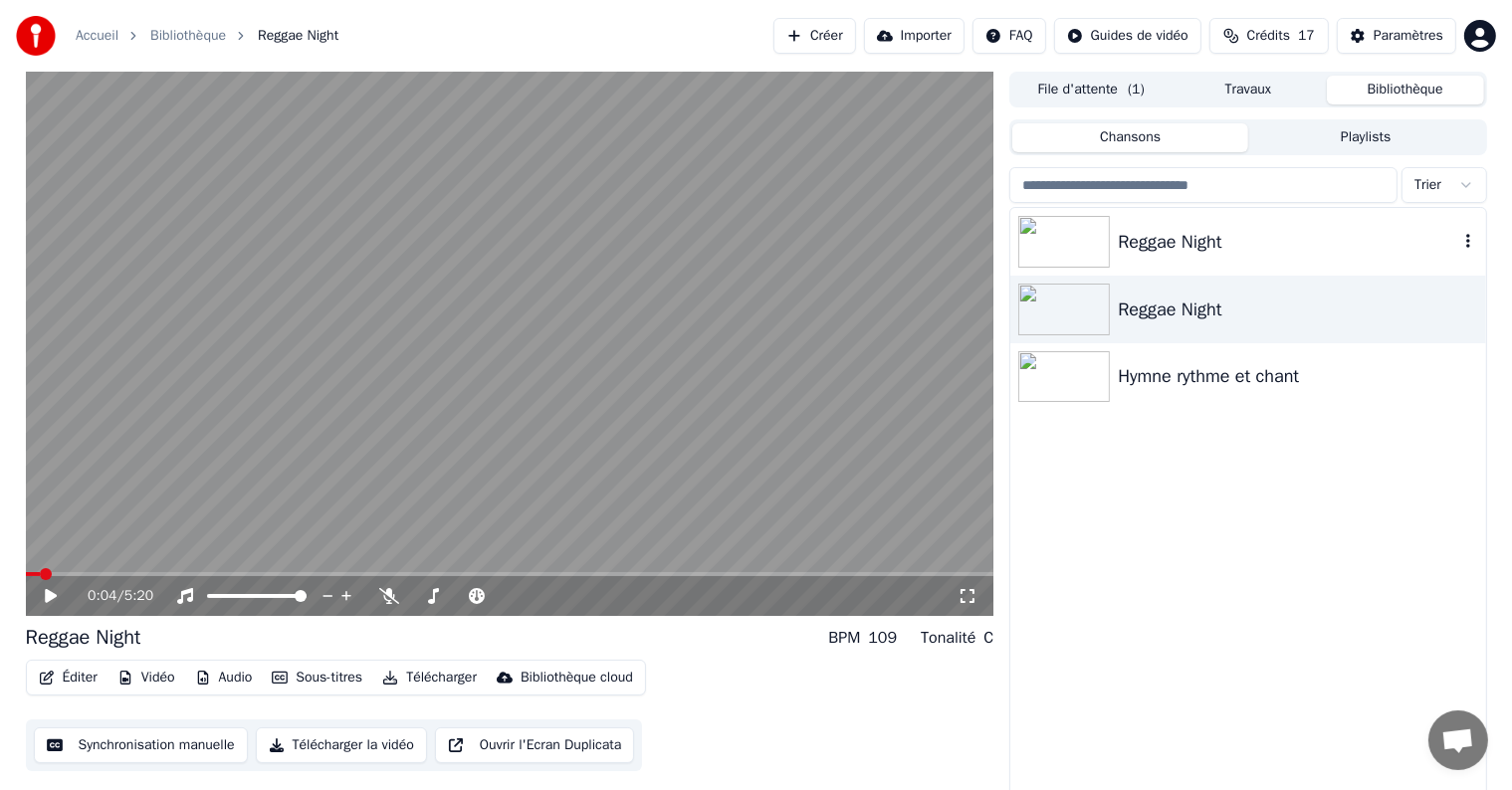click on "Reggae Night" at bounding box center (1287, 242) 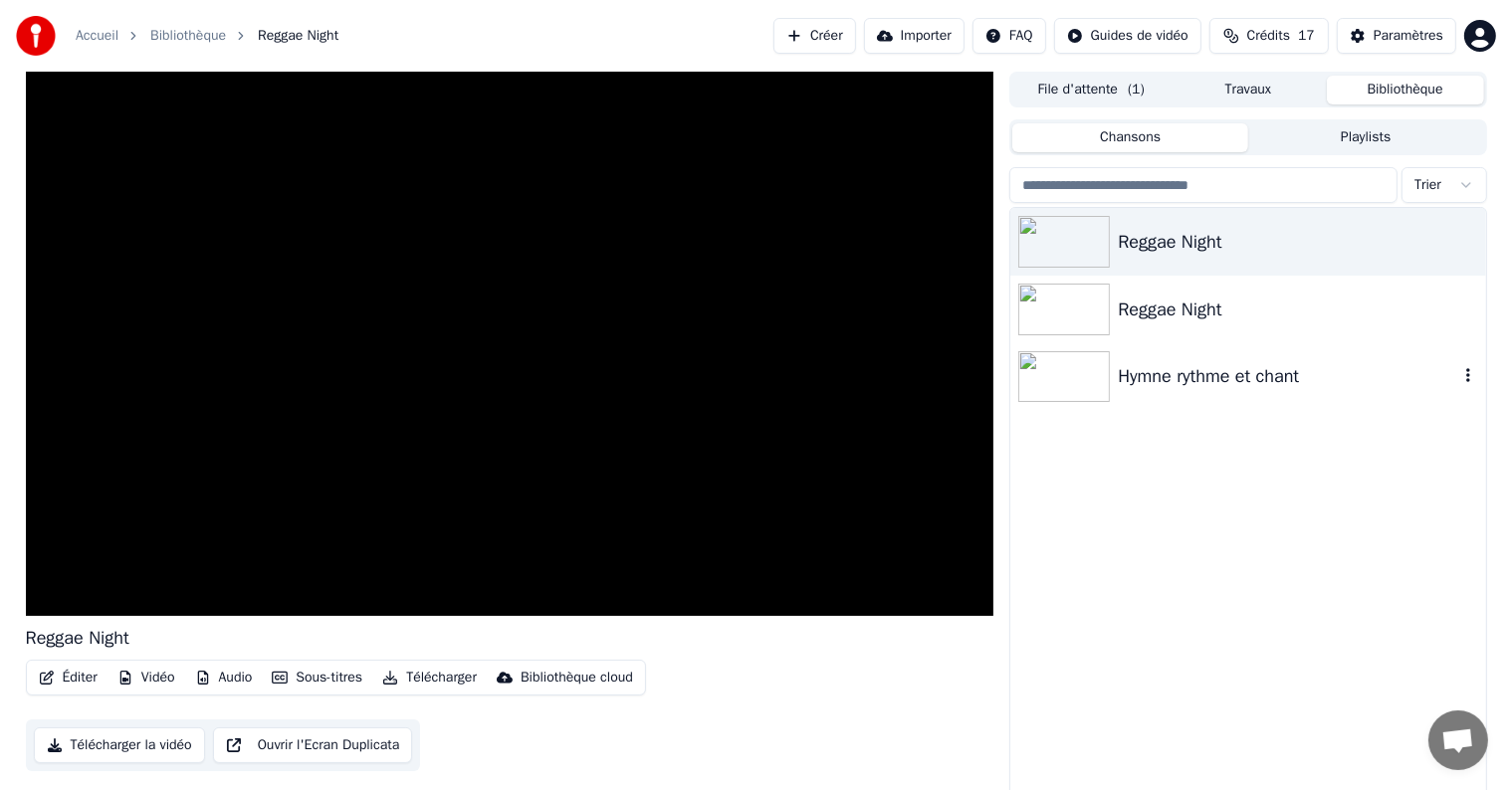 click on "Hymne rythme et chant" at bounding box center (1287, 376) 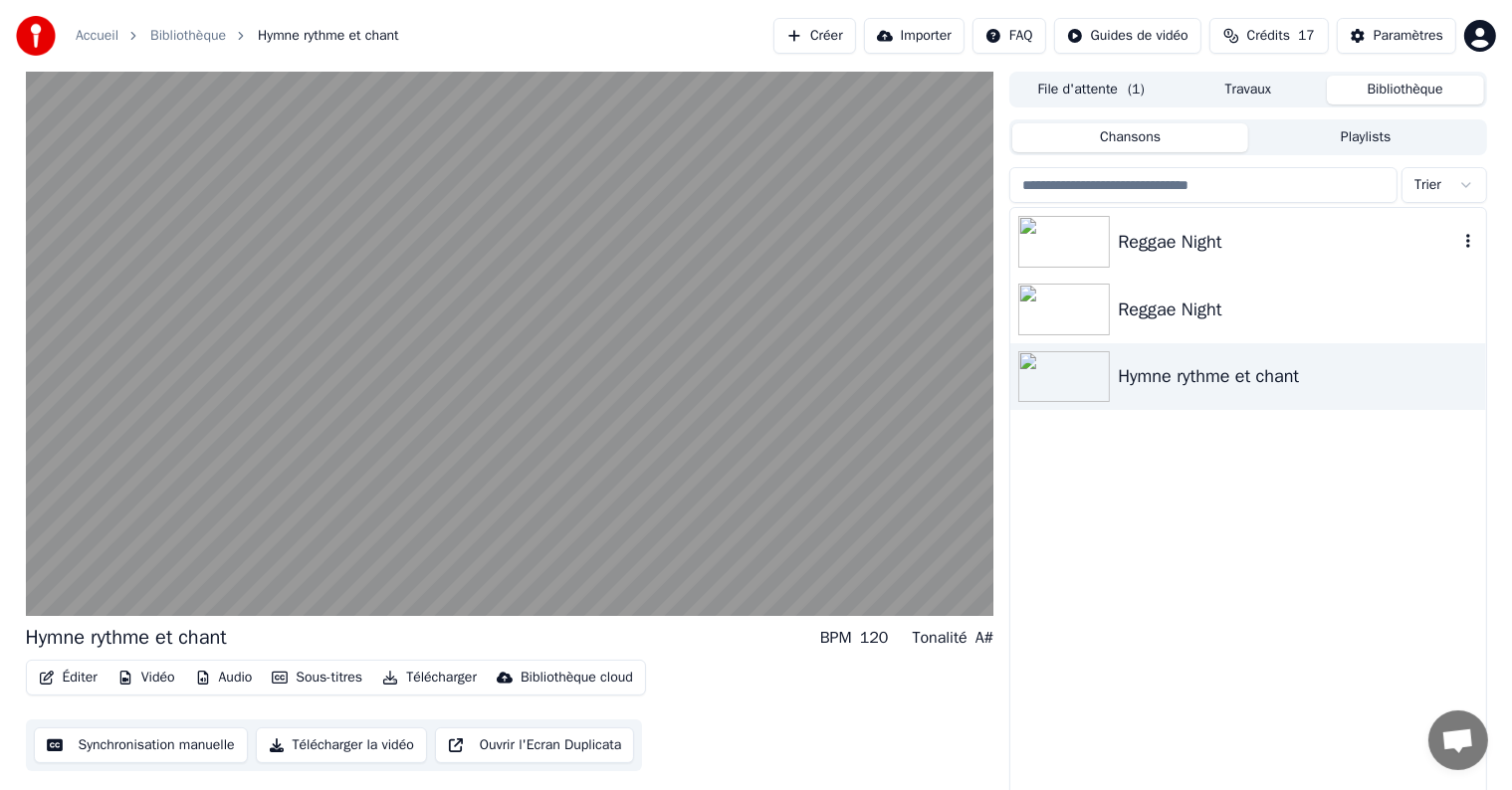 click on "Reggae Night" at bounding box center (1287, 242) 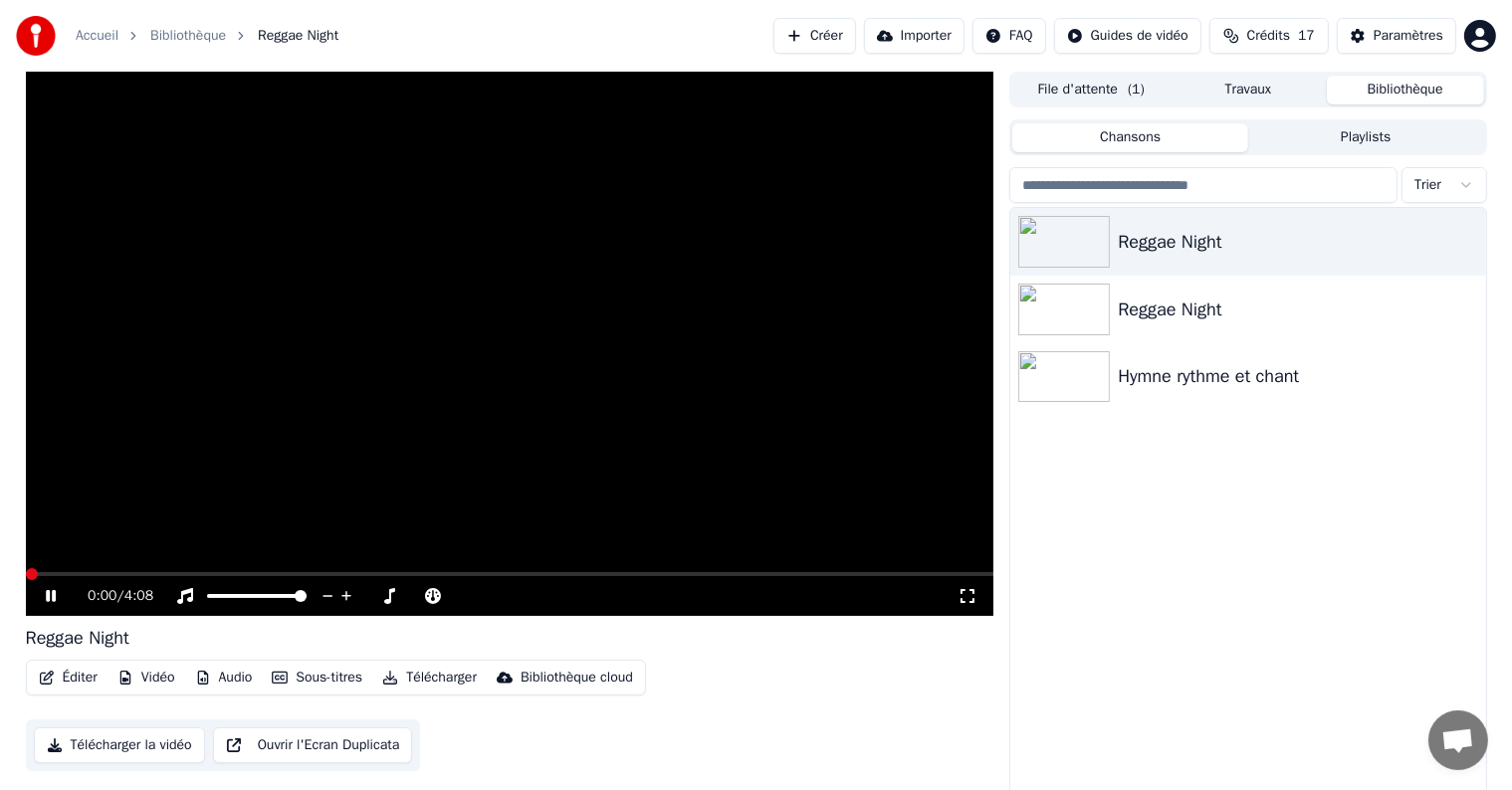 click on "Éditer" at bounding box center [68, 678] 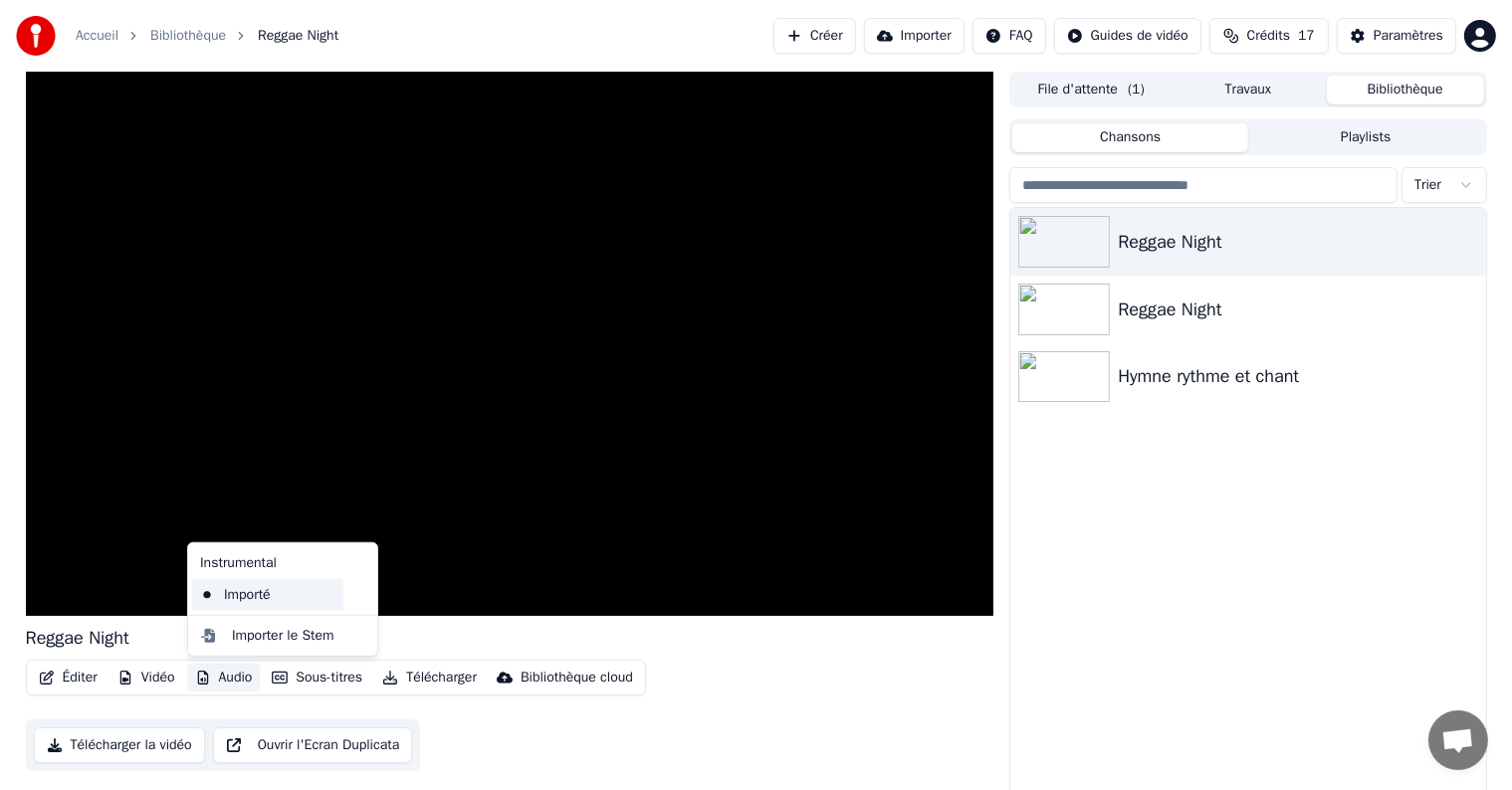 click on "Importé" at bounding box center [268, 595] 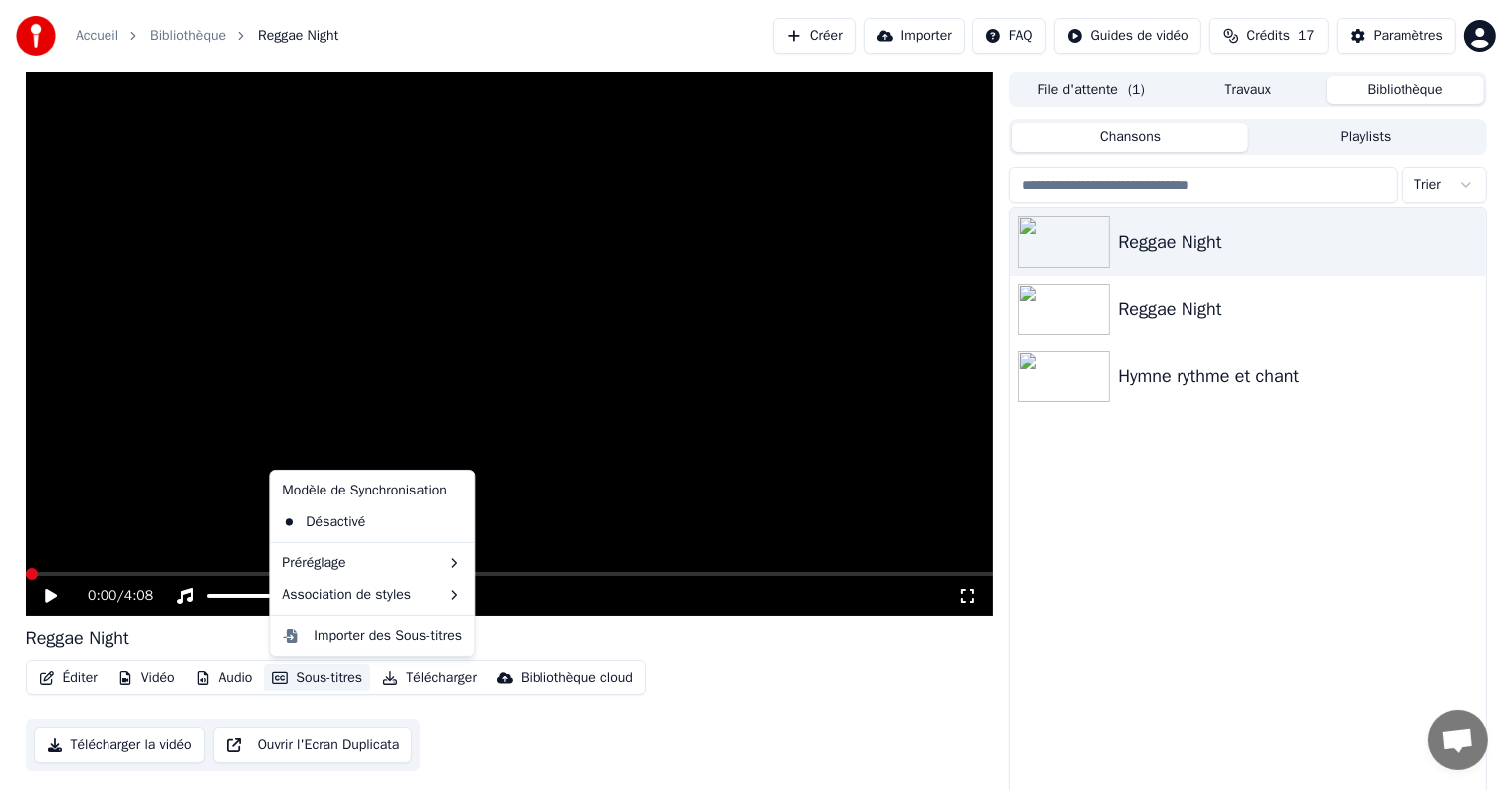 click on "Sous-titres" at bounding box center (317, 678) 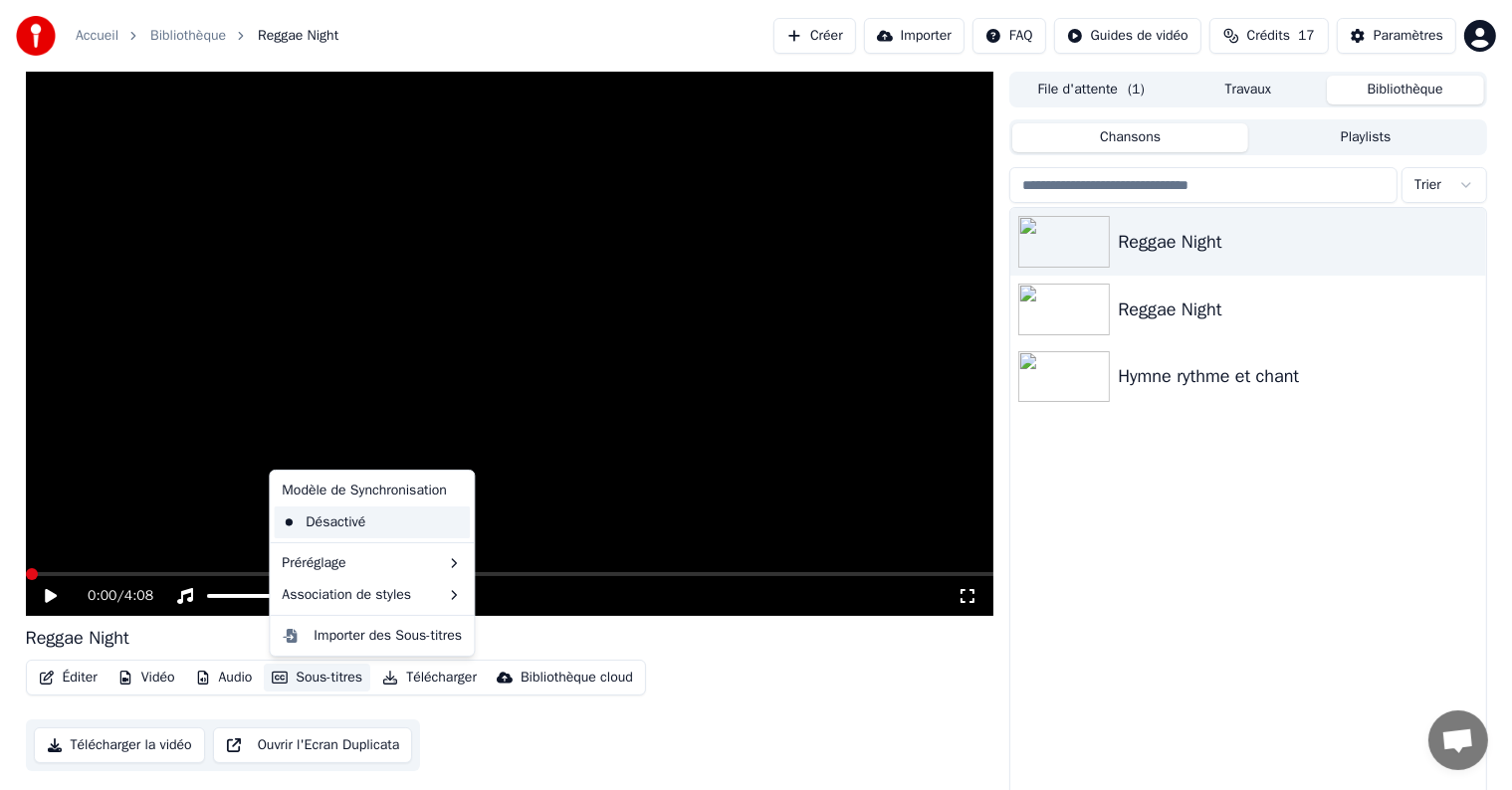 click on "Désactivé" at bounding box center (371, 522) 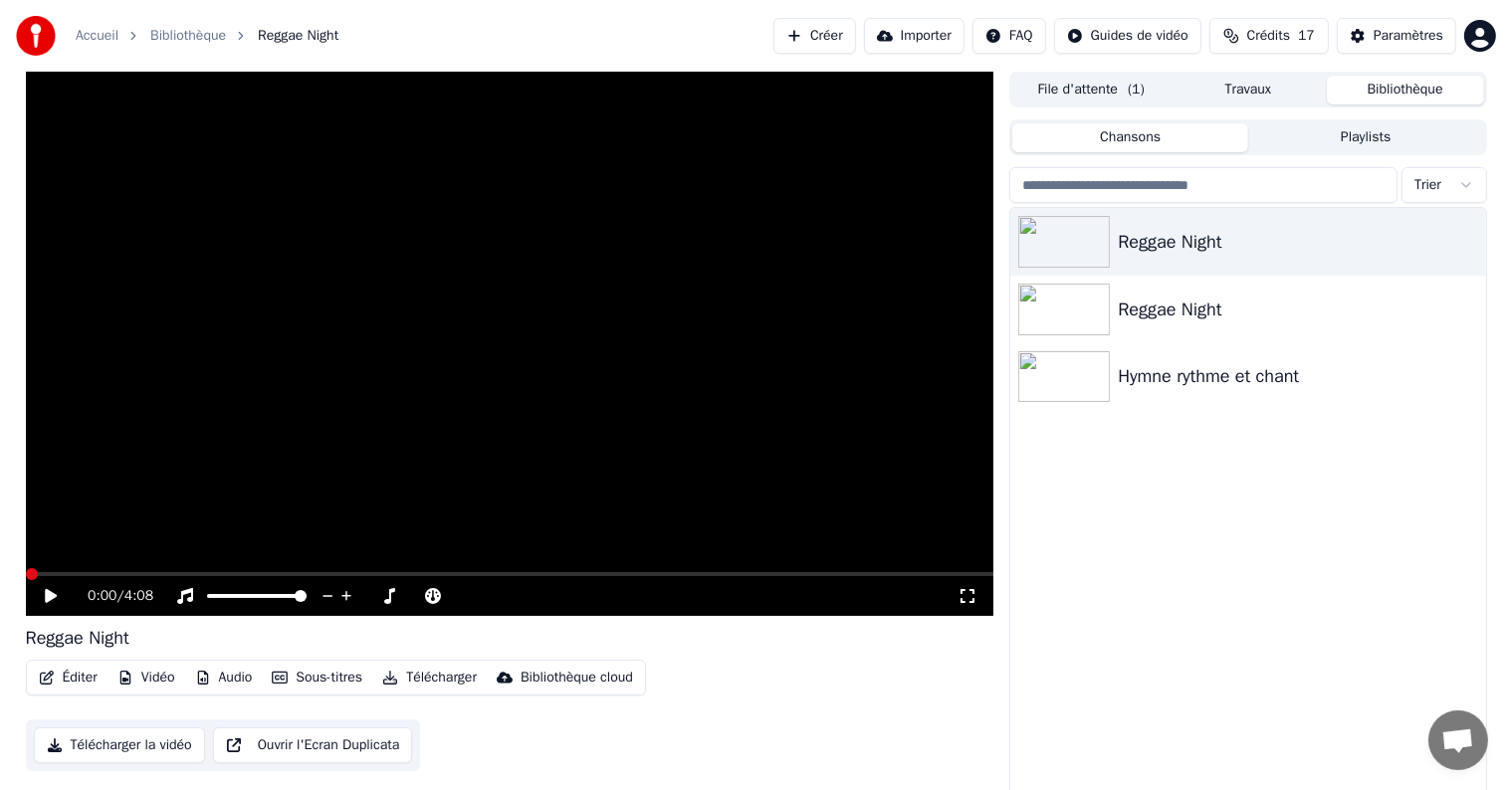click on "Sous-titres" at bounding box center (317, 678) 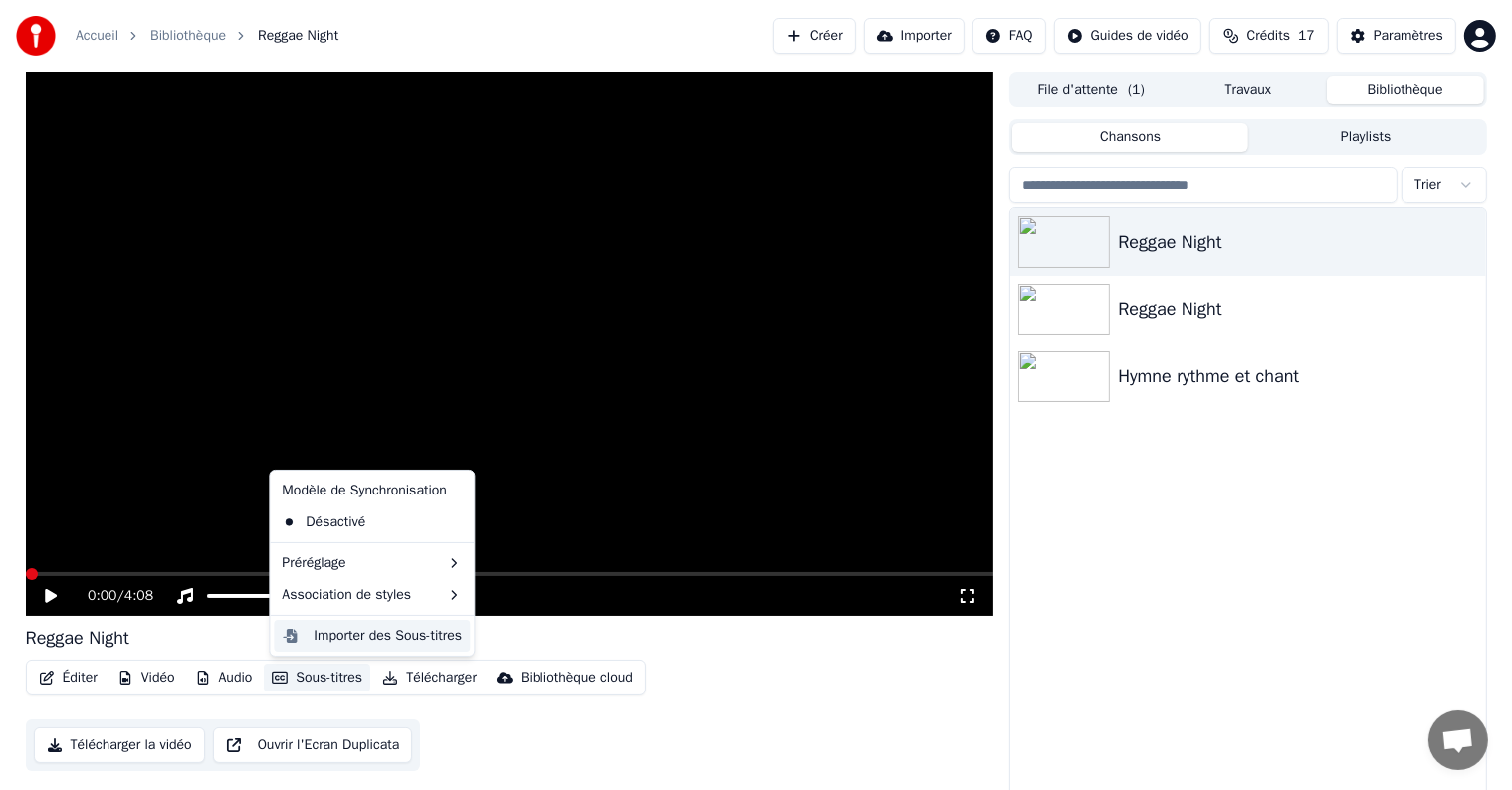 click on "Importer des Sous-titres" at bounding box center [387, 636] 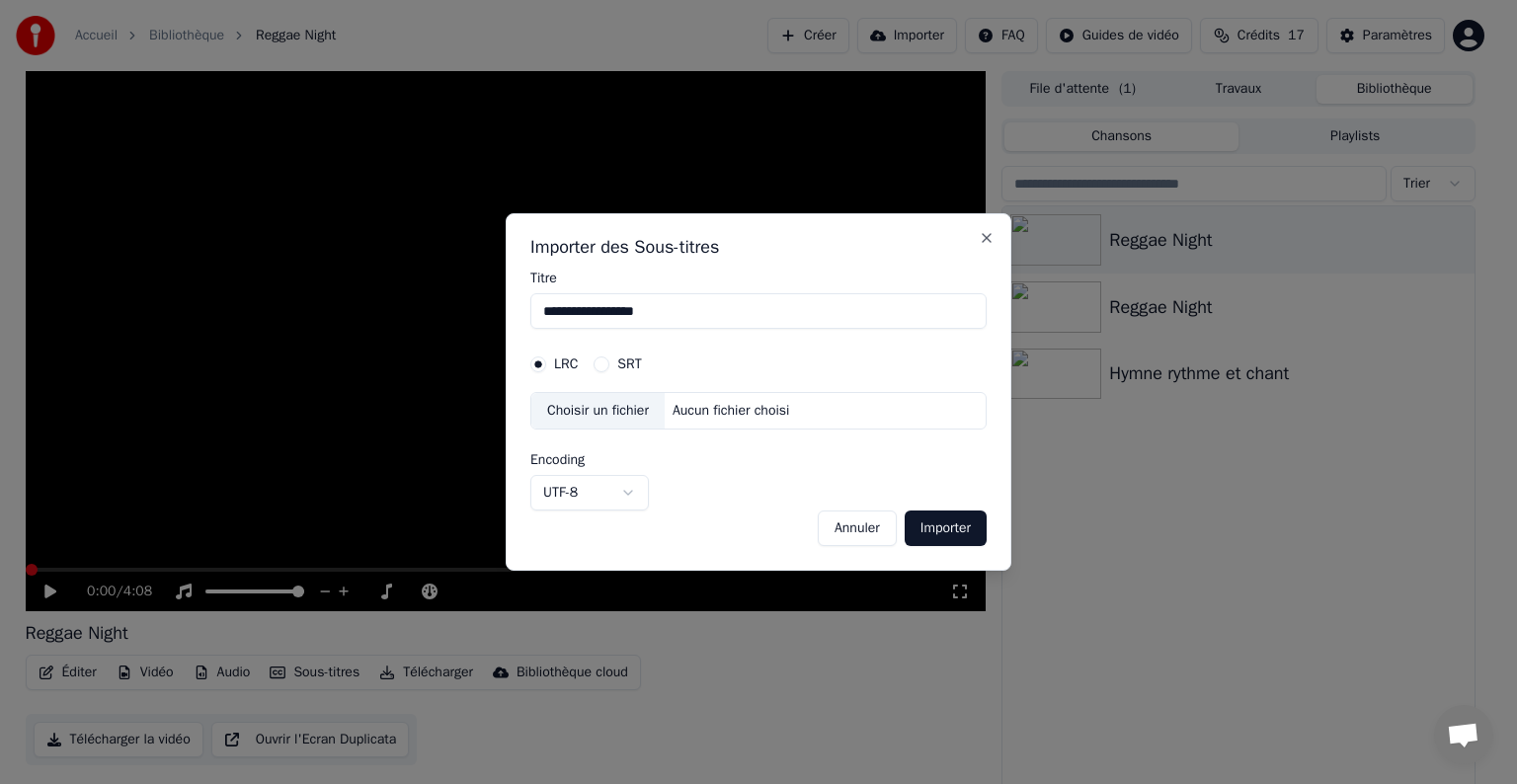 click on "Annuler" at bounding box center [857, 528] 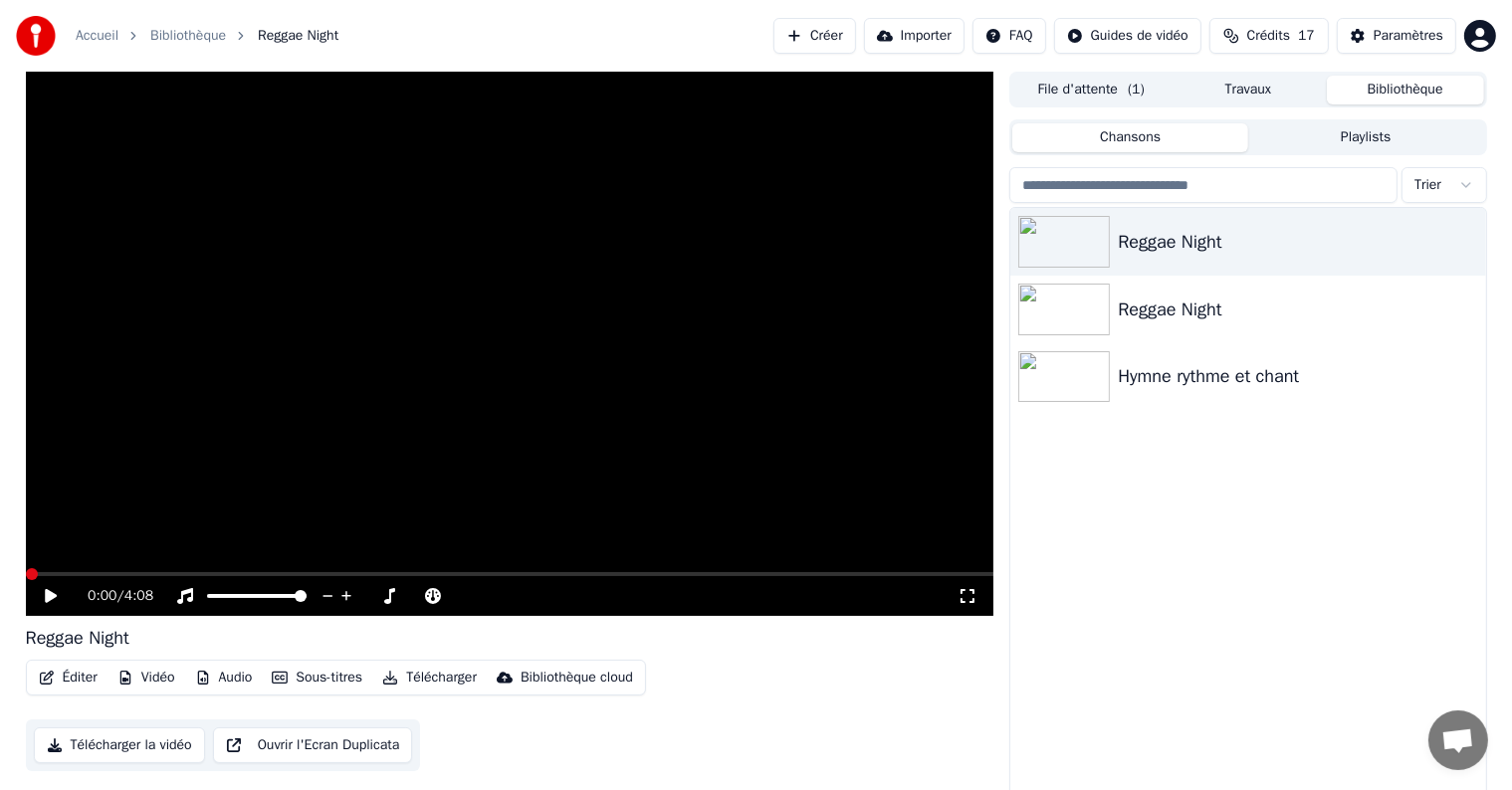 click on "Télécharger" at bounding box center [429, 678] 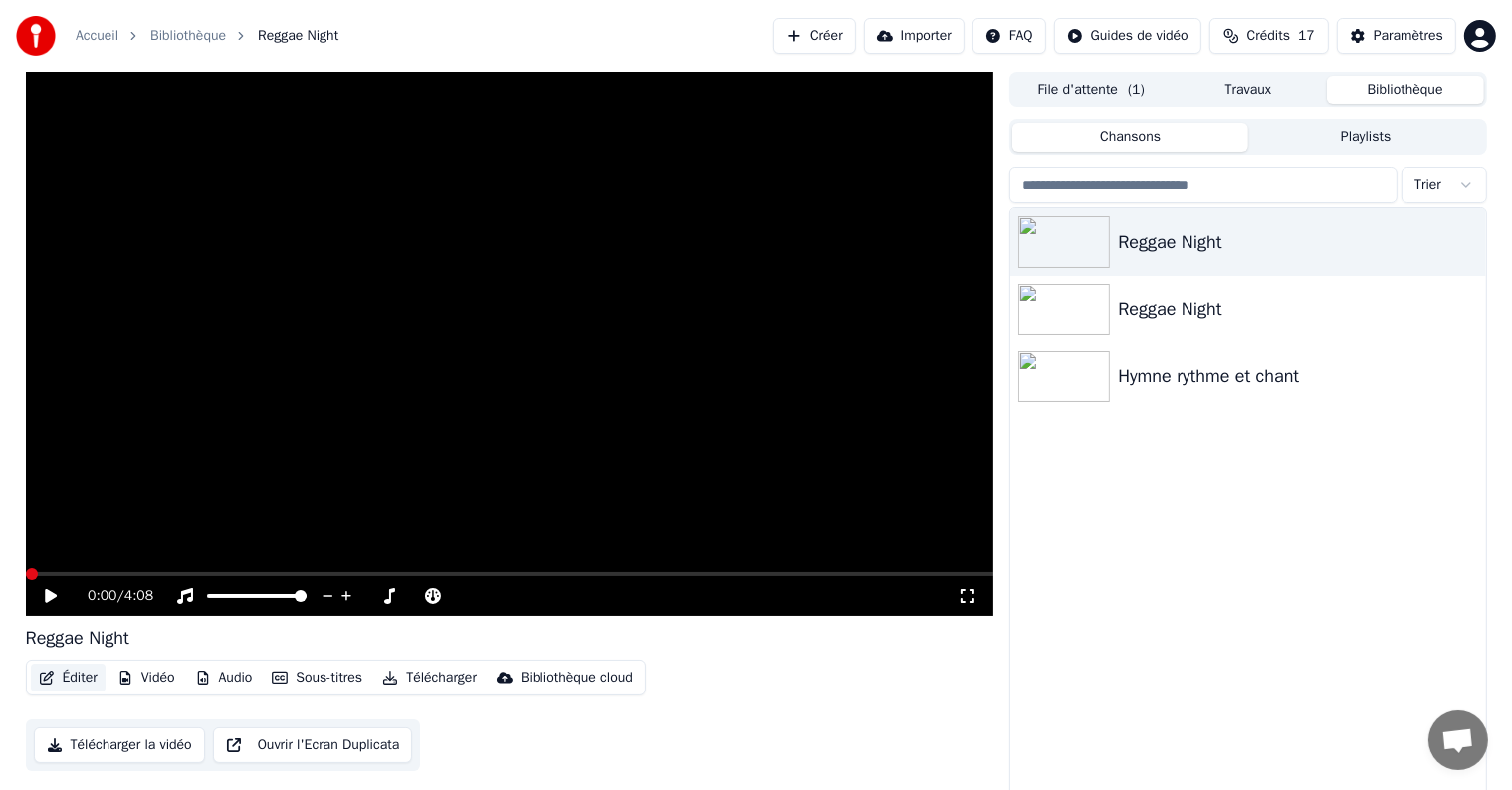 click on "Éditer" at bounding box center (68, 678) 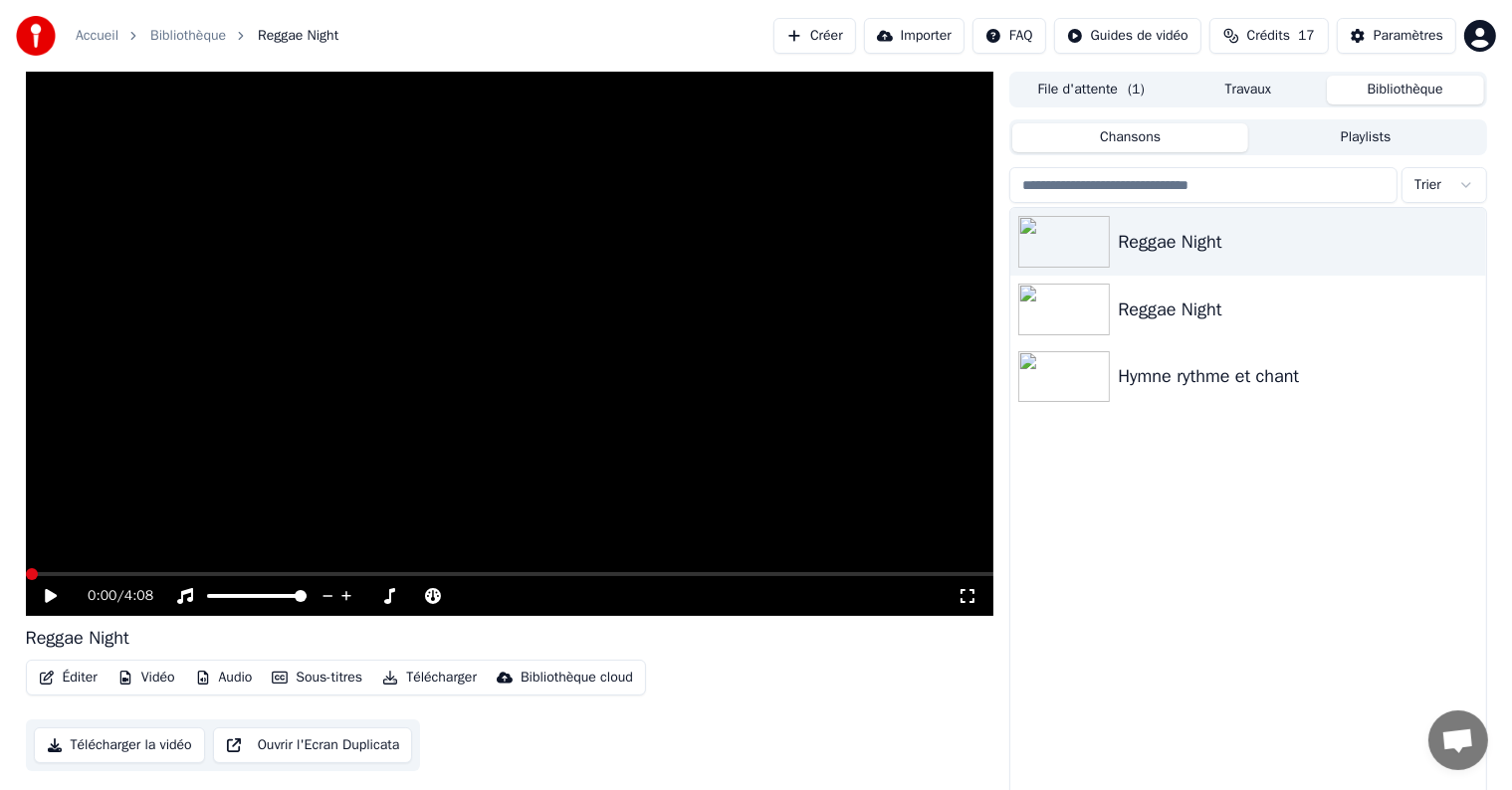 click on "Éditer" at bounding box center (68, 678) 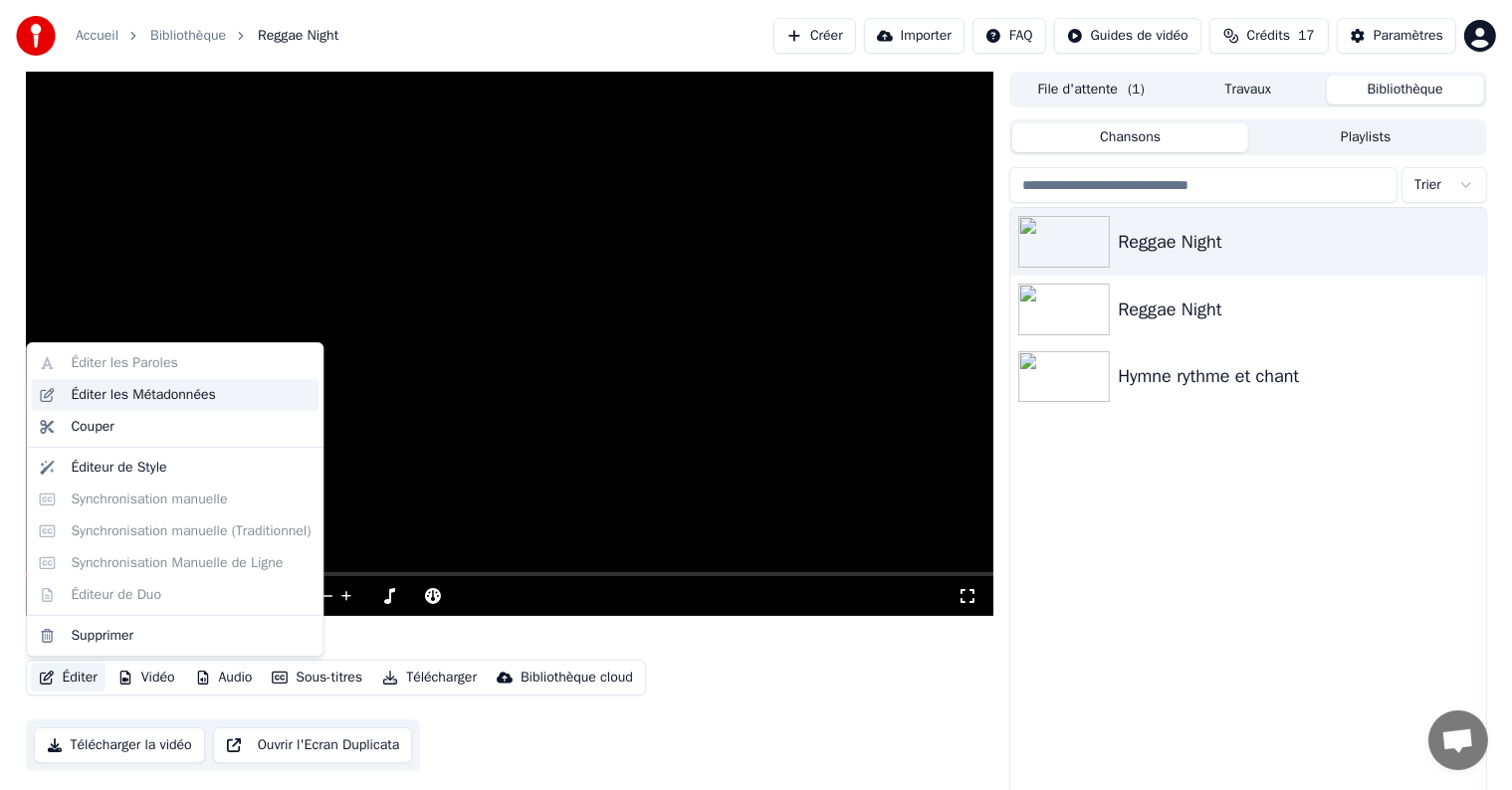 click on "Éditer les Métadonnées" at bounding box center (142, 395) 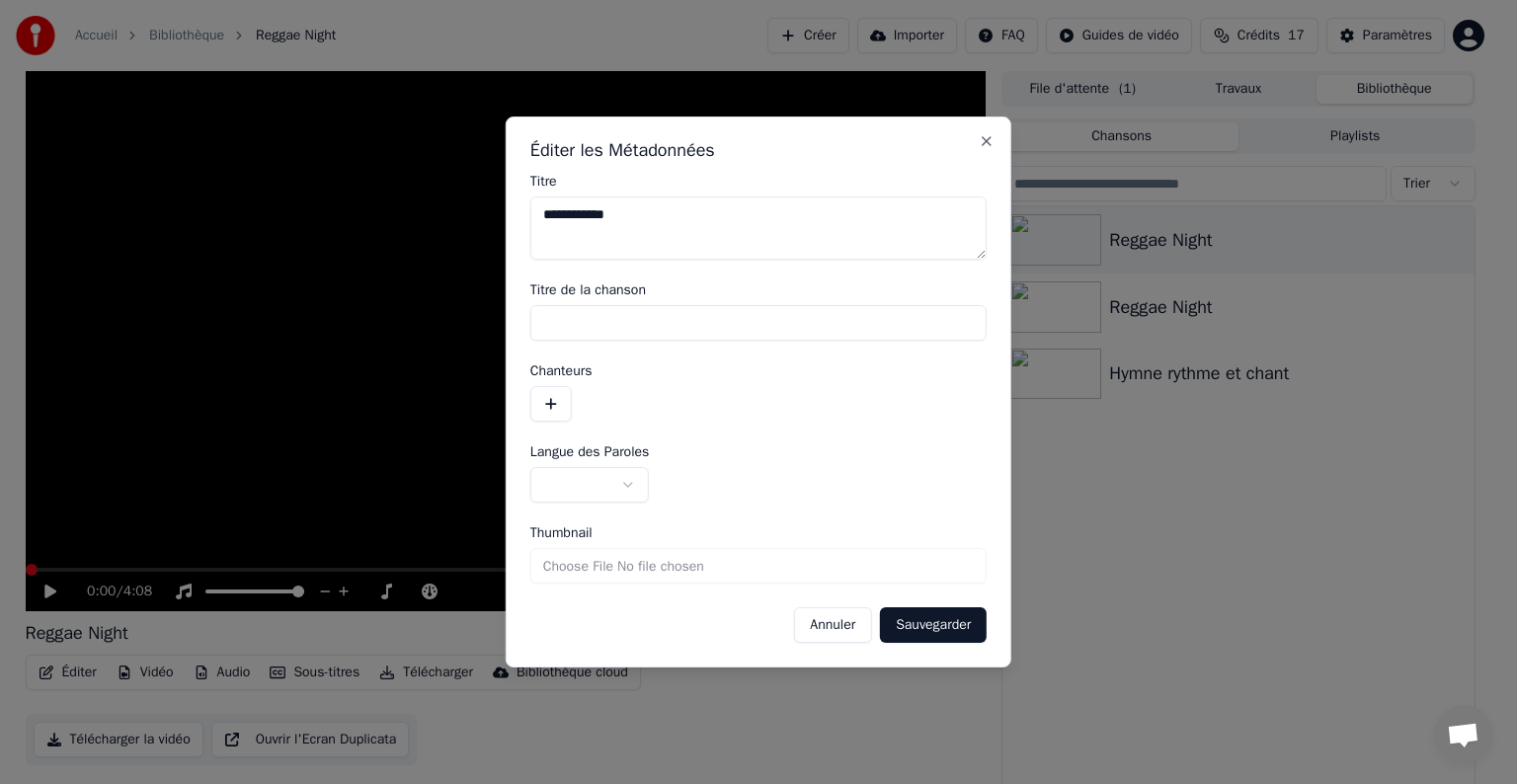 click on "**********" at bounding box center (750, 392) 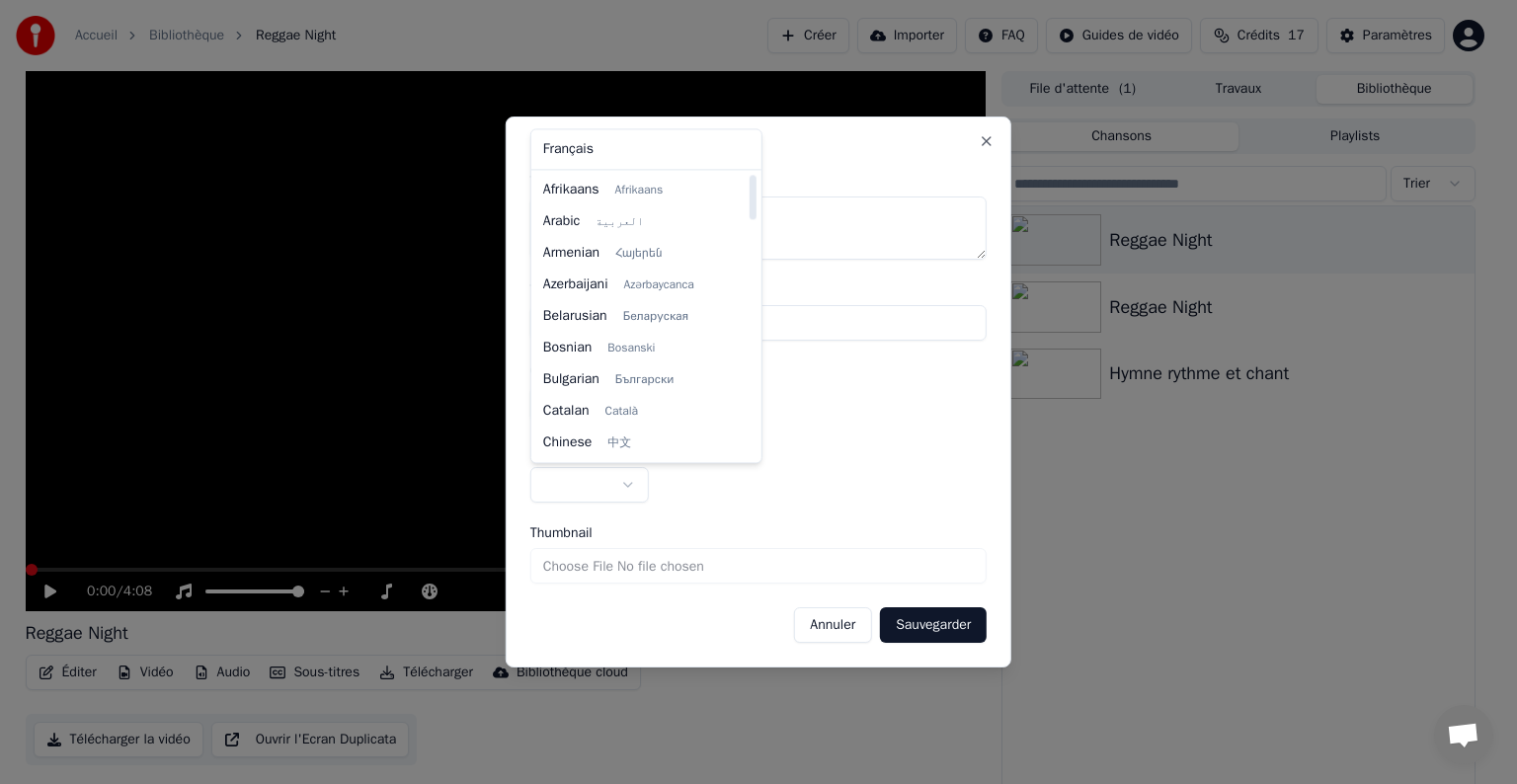 select on "**" 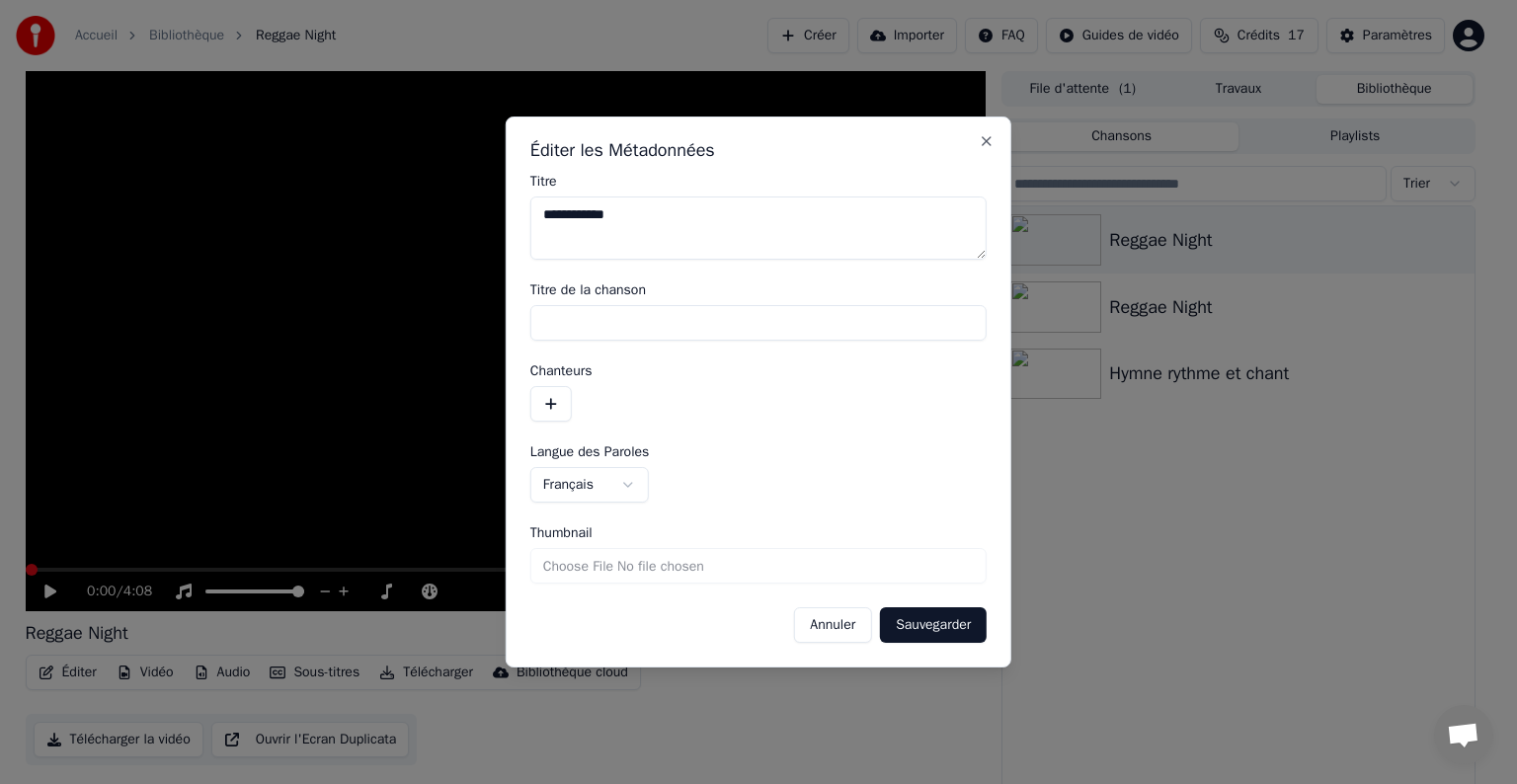 click on "Thumbnail" at bounding box center [758, 566] 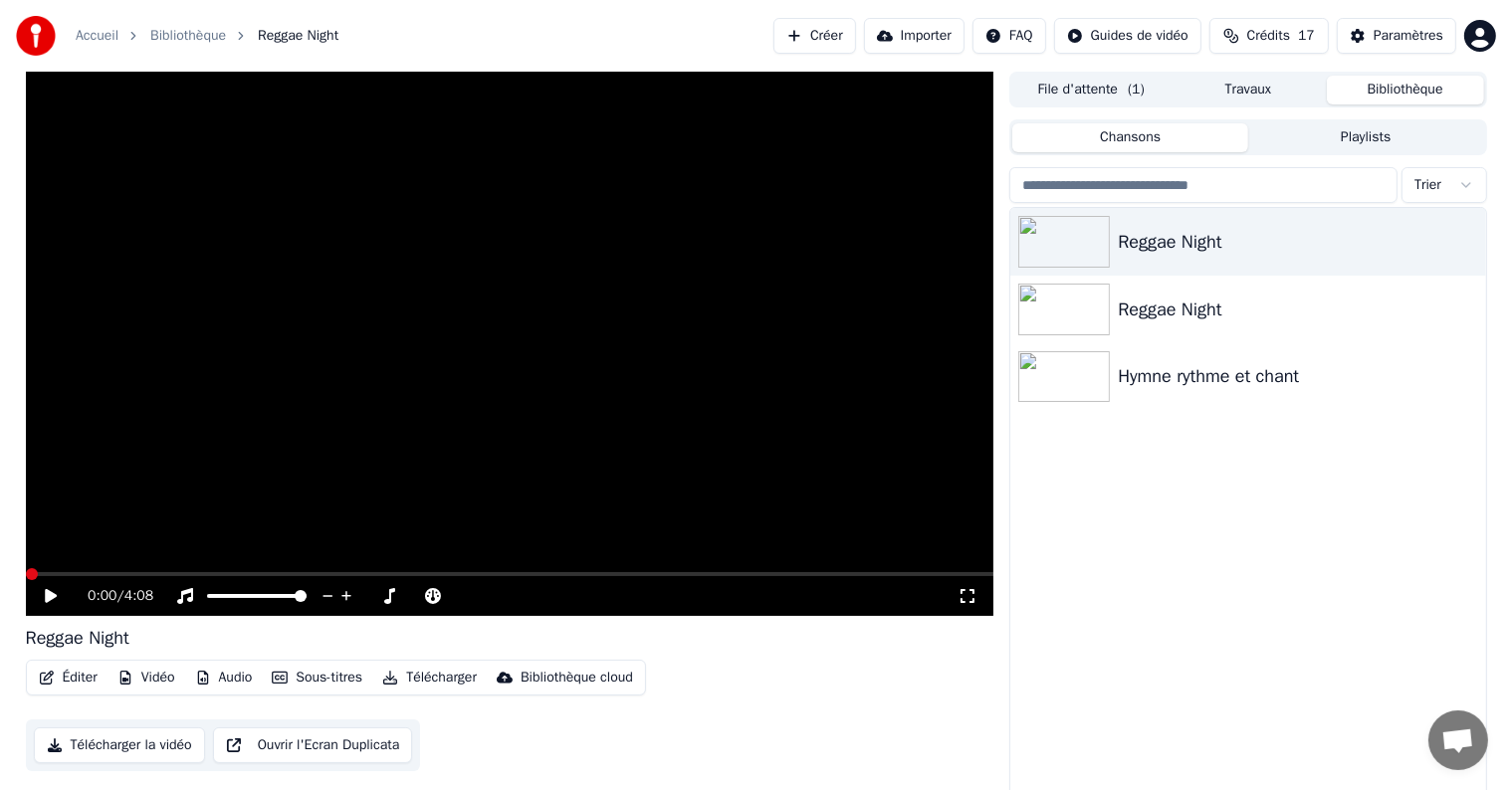 click on "File d'attente ( 1 )" at bounding box center [1091, 90] 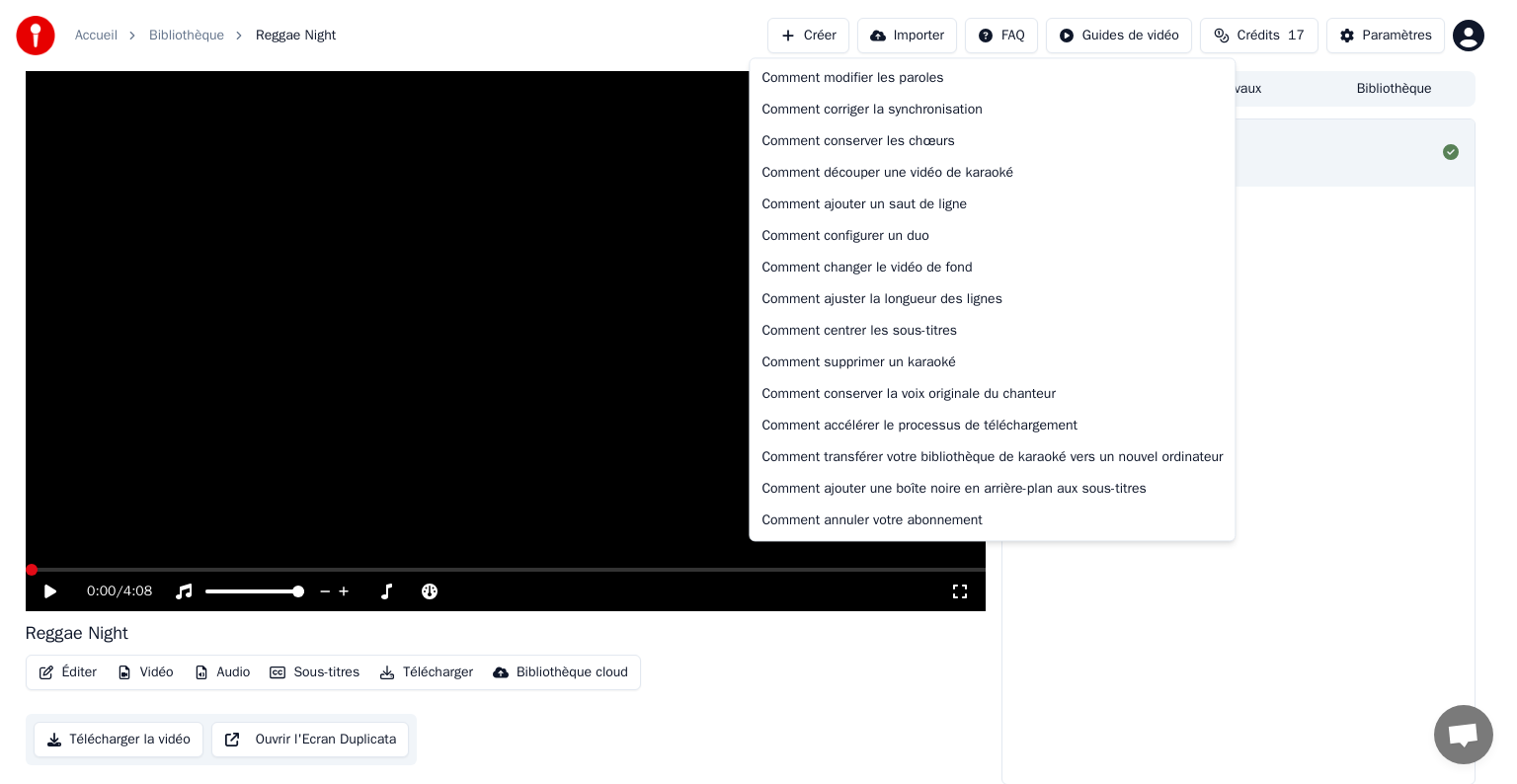 click on "Accueil Bibliothèque Reggae Night Créer Importer FAQ Guides de vidéo Crédits 17 Paramètres [TIME] Reggae Night Éditer Vidéo Audio Sous-titres Télécharger Bibliothèque cloud Télécharger la vidéo Ouvrir l'Ecran Duplicata File d'attente ( 1 ) Travaux Bibliothèque Reggae Night Comment modifier les paroles Comment corriger la synchronisation Comment conserver les chœurs Comment découper une vidéo de karaoké Comment ajouter un saut de ligne Comment configurer un duo Comment changer le vidéo de fond Comment ajuster la longueur des lignes Comment centrer les sous-titres Comment supprimer un karaoké Comment conserver la voix originale du chanteur Comment accélérer le processus de téléchargement Comment transférer votre bibliothèque de karaoké vers un nouvel ordinateur Comment ajouter une boîte noire en arrière-plan aux sous-titres Comment annuler votre abonnement" at bounding box center (758, 392) 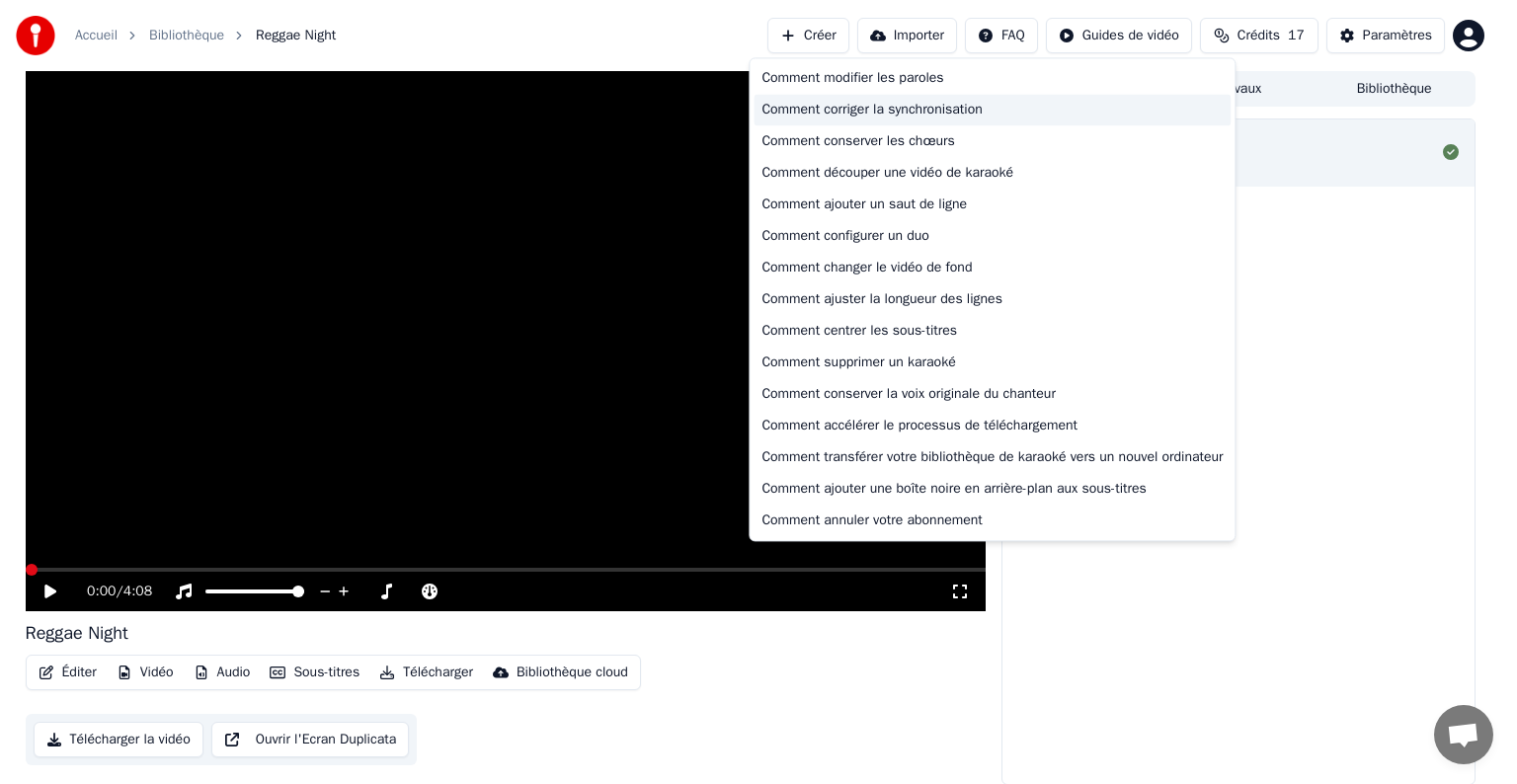 click on "Comment corriger la synchronisation" at bounding box center (992, 110) 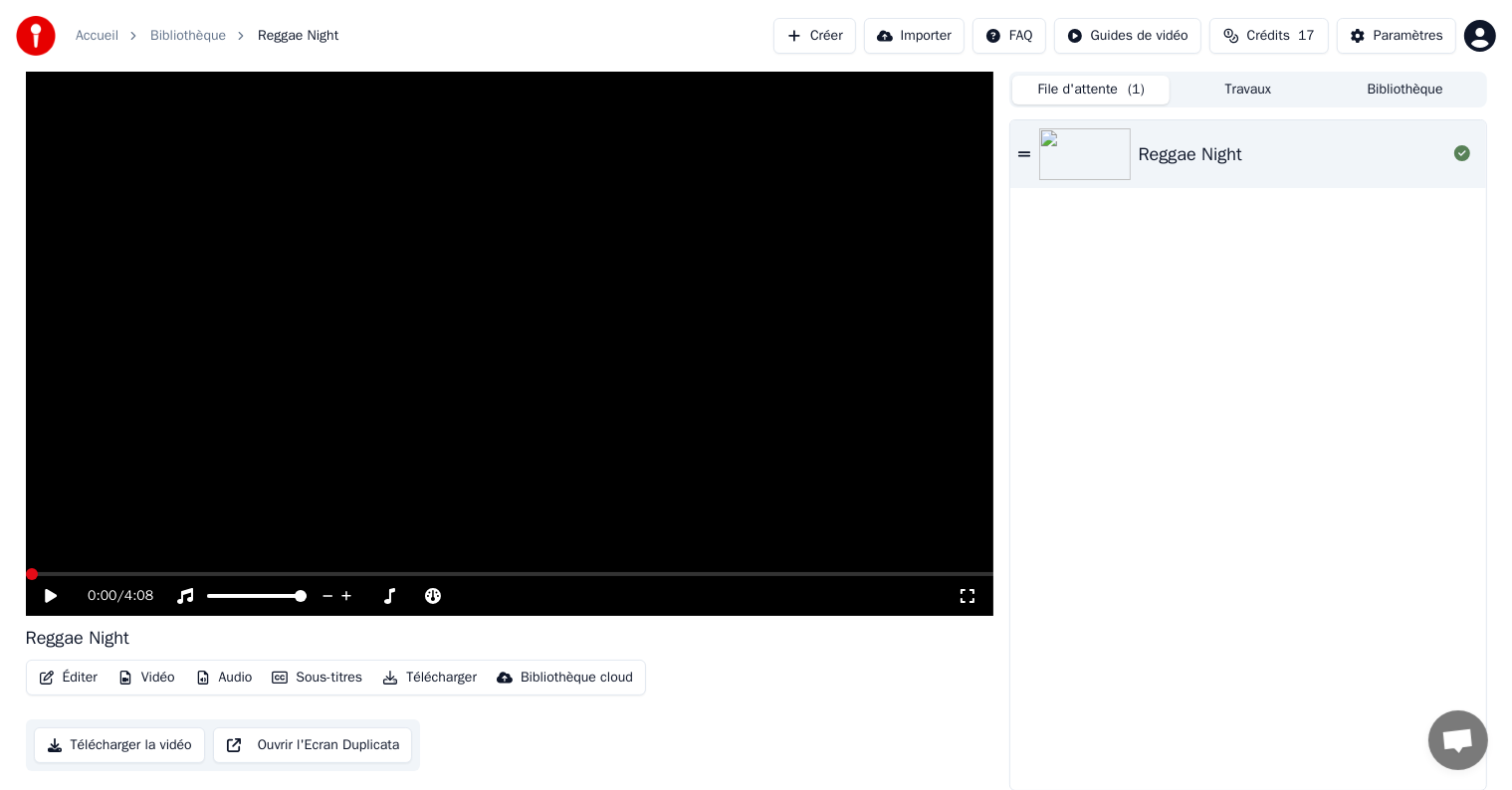 click 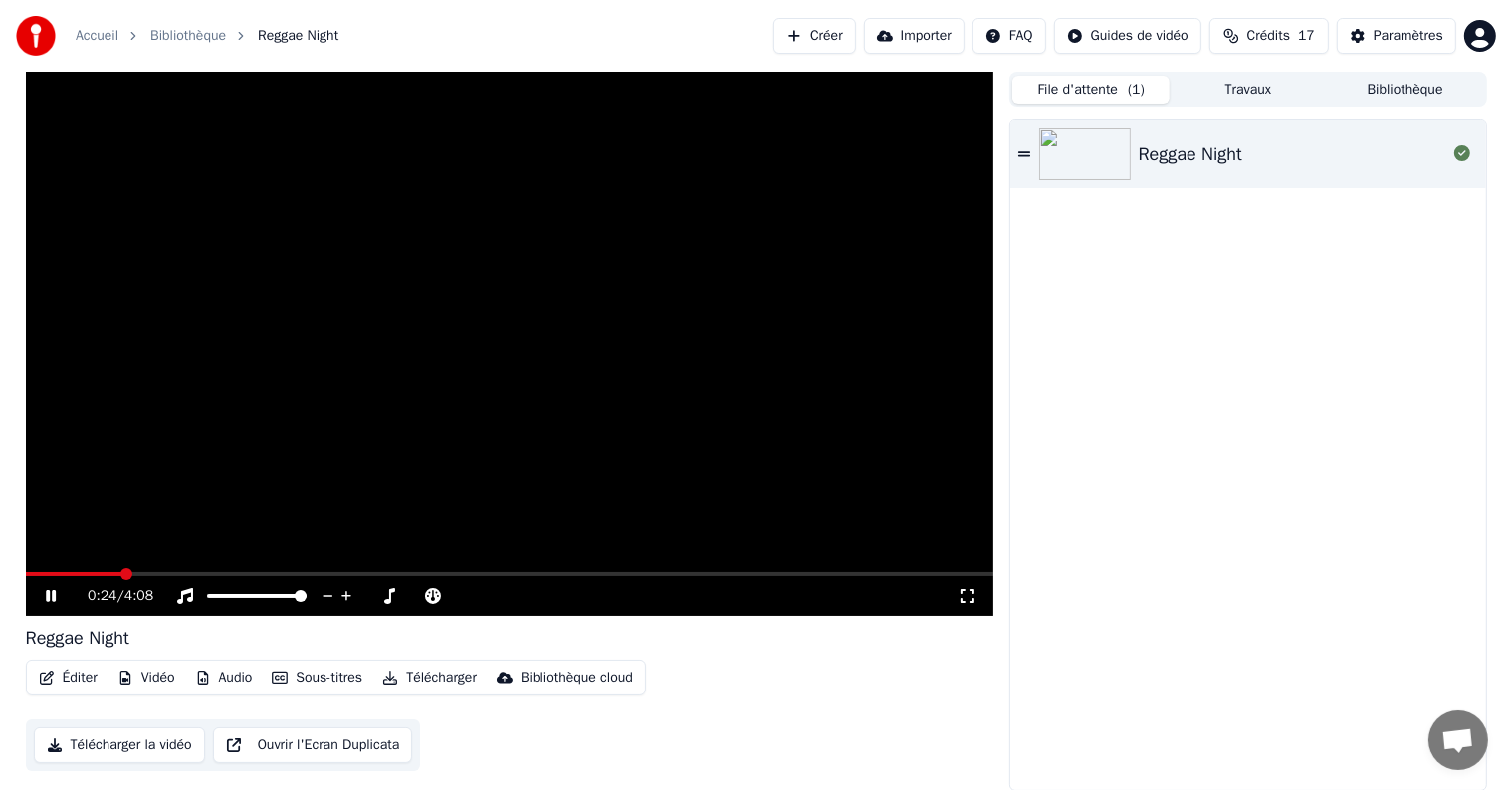 click 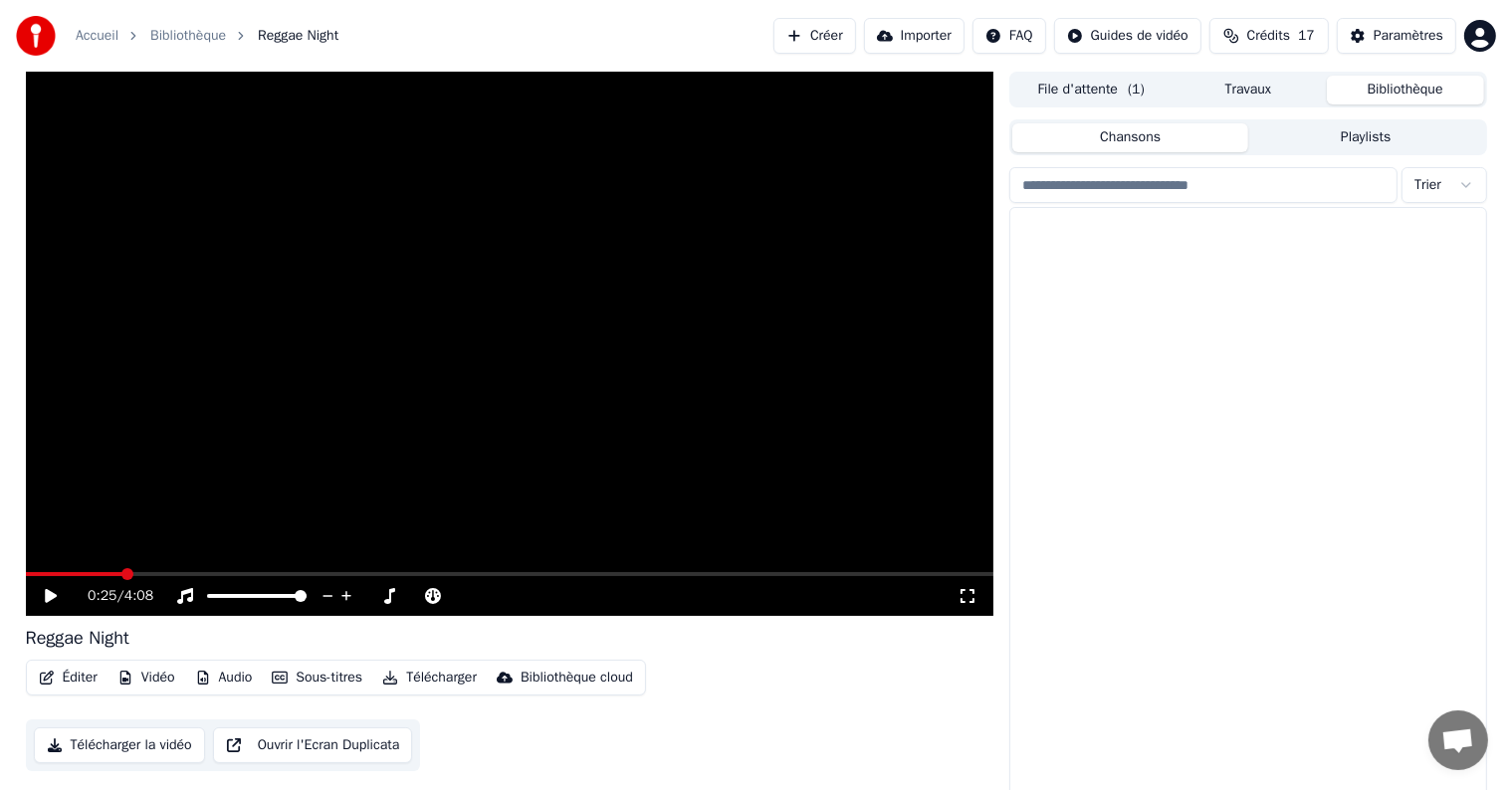 click on "Bibliothèque" at bounding box center [1405, 90] 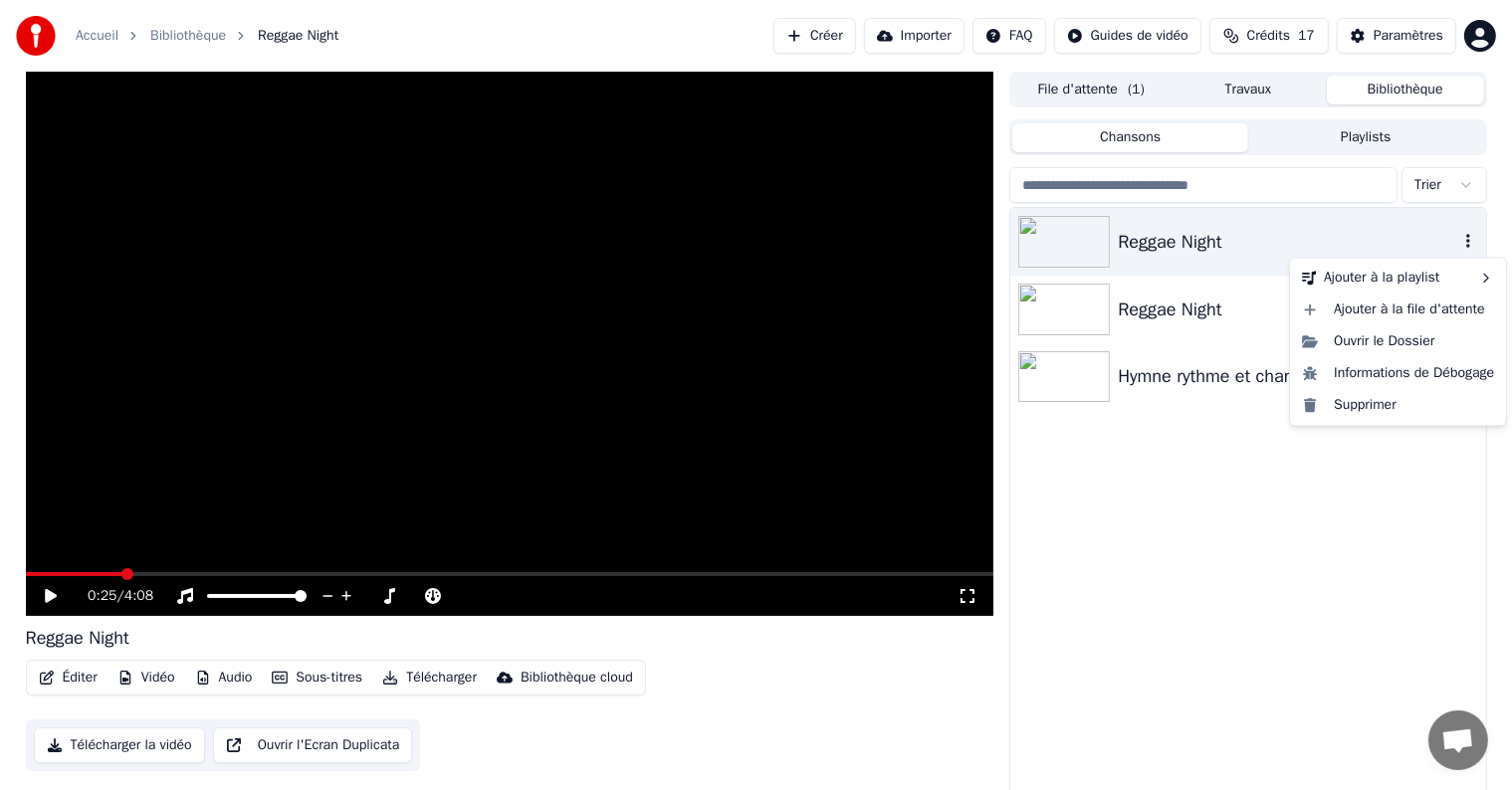 click 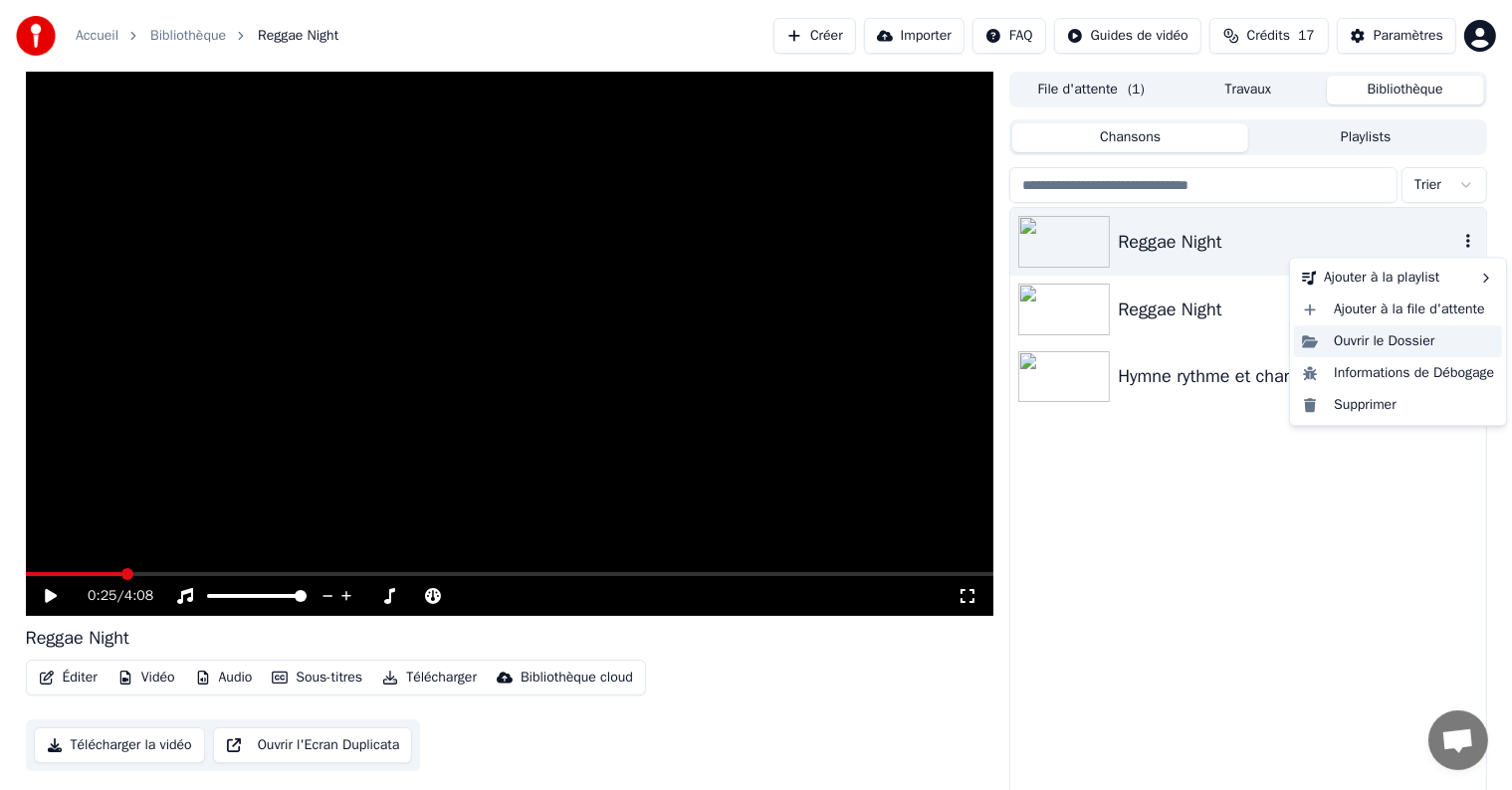 click on "Ouvrir le Dossier" at bounding box center (1398, 341) 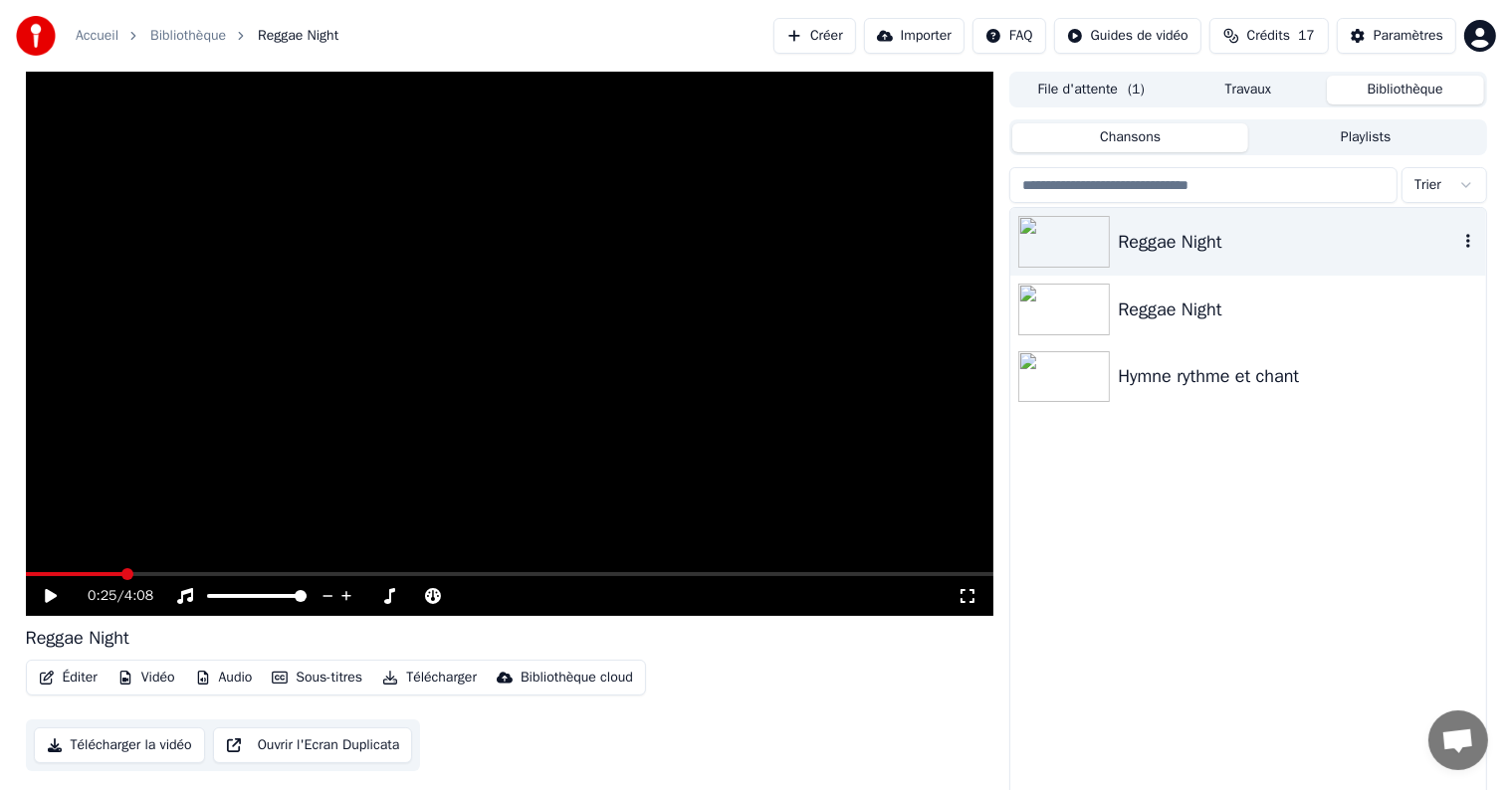 click on "Reggae Night" at bounding box center [1247, 242] 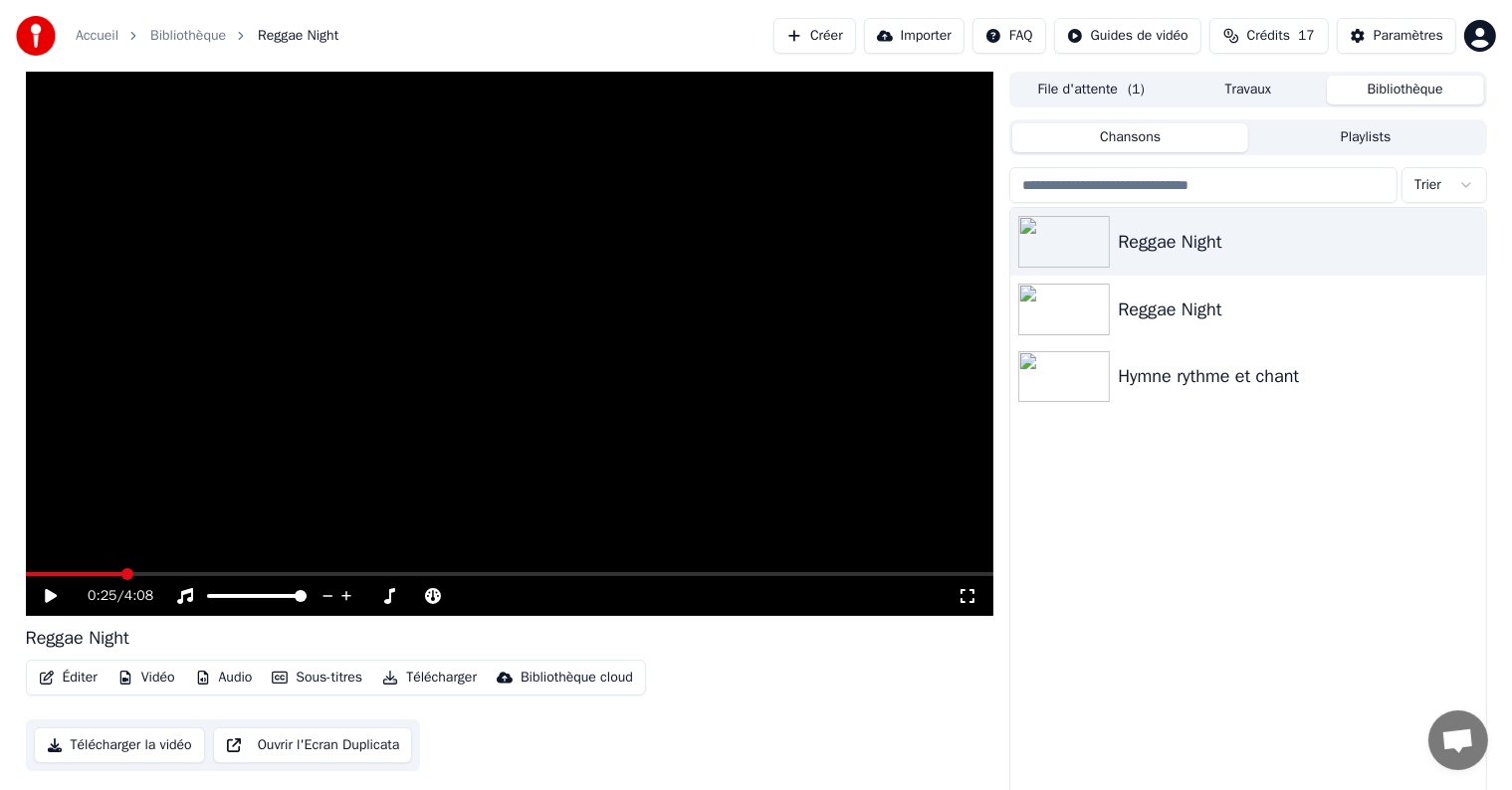 click on "File d'attente ( 1 )" at bounding box center (1091, 90) 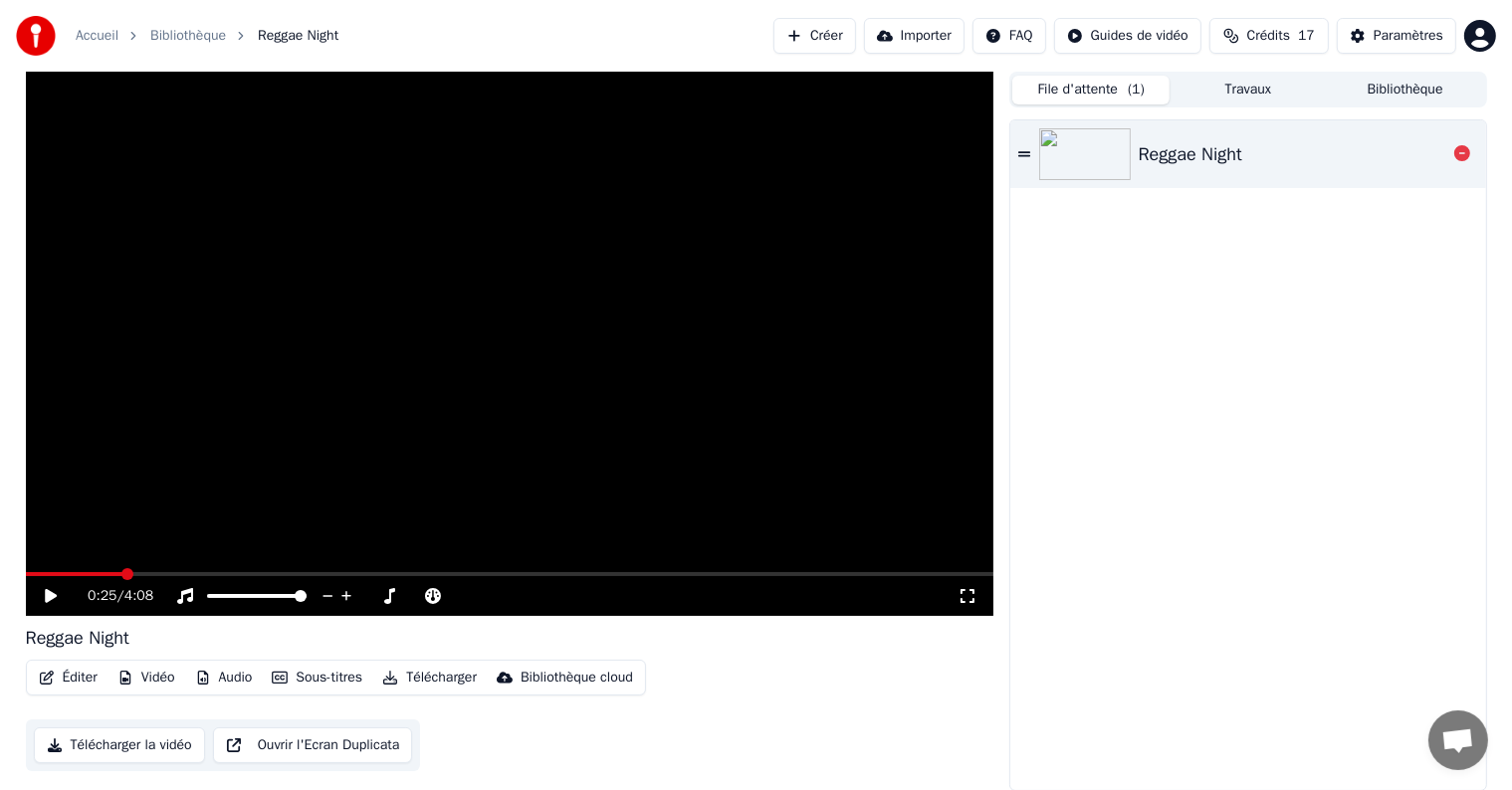 click at bounding box center (1085, 154) 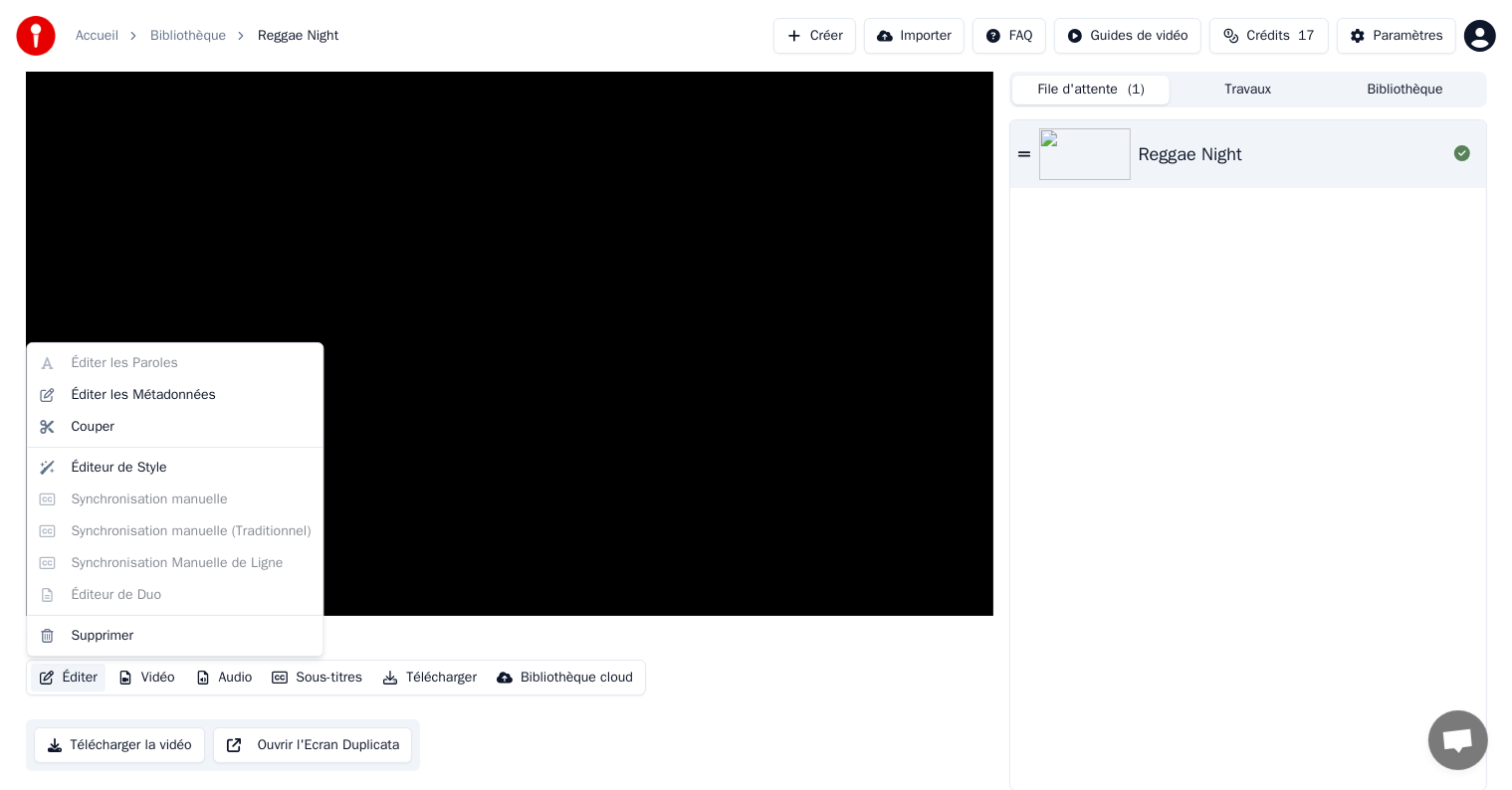 click on "Éditer" at bounding box center [68, 678] 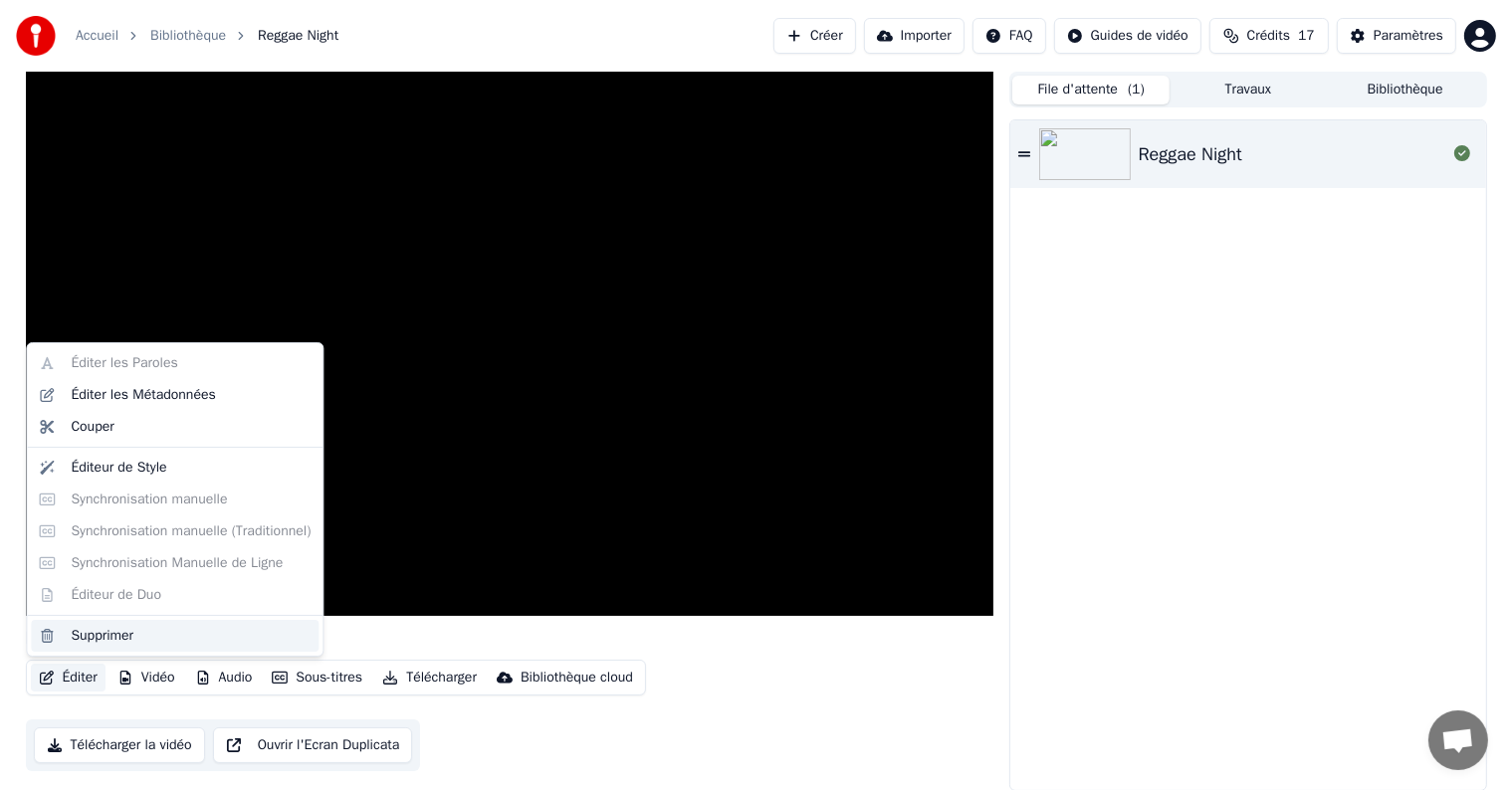 click on "Supprimer" at bounding box center [102, 636] 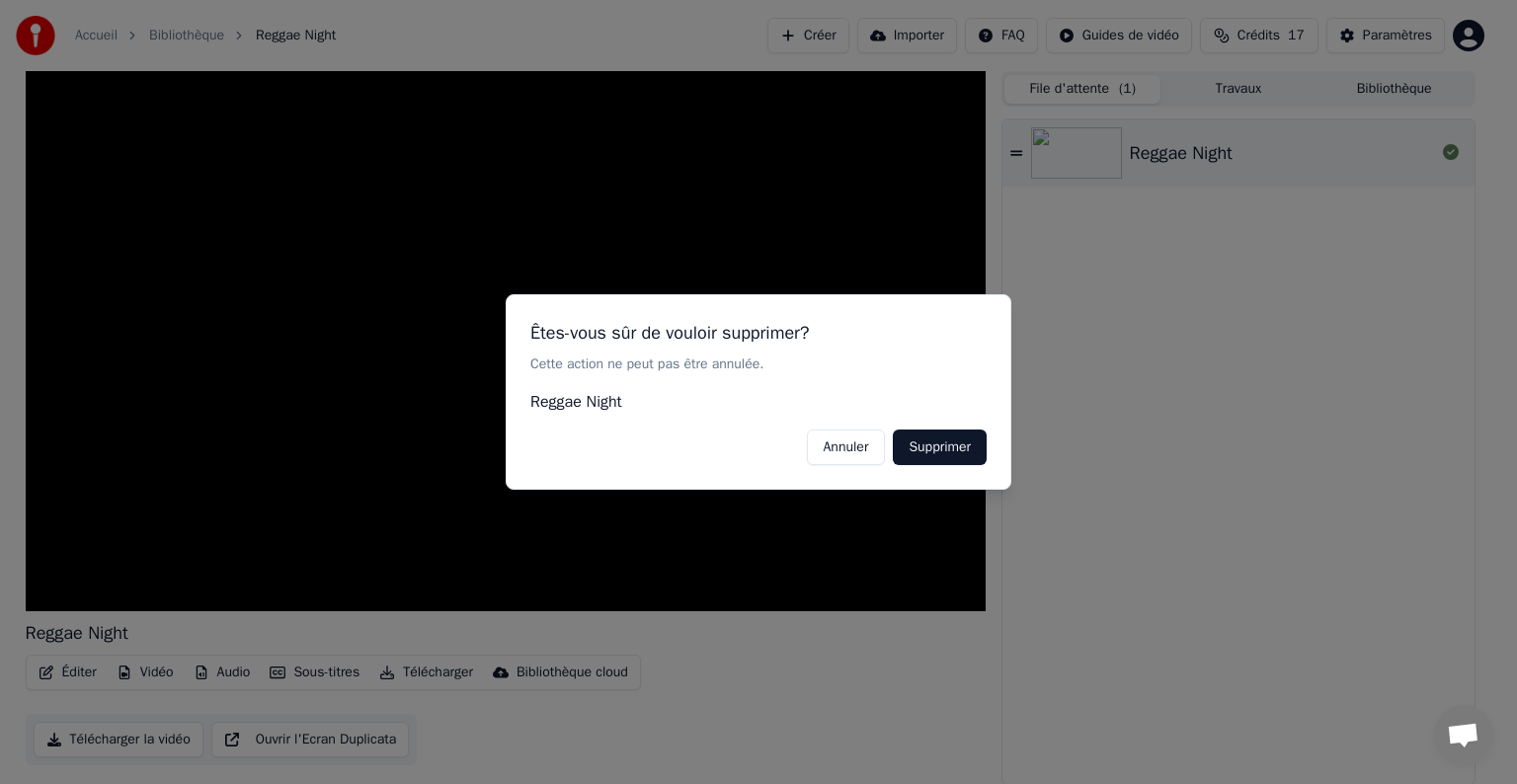 click on "Annuler" at bounding box center [846, 447] 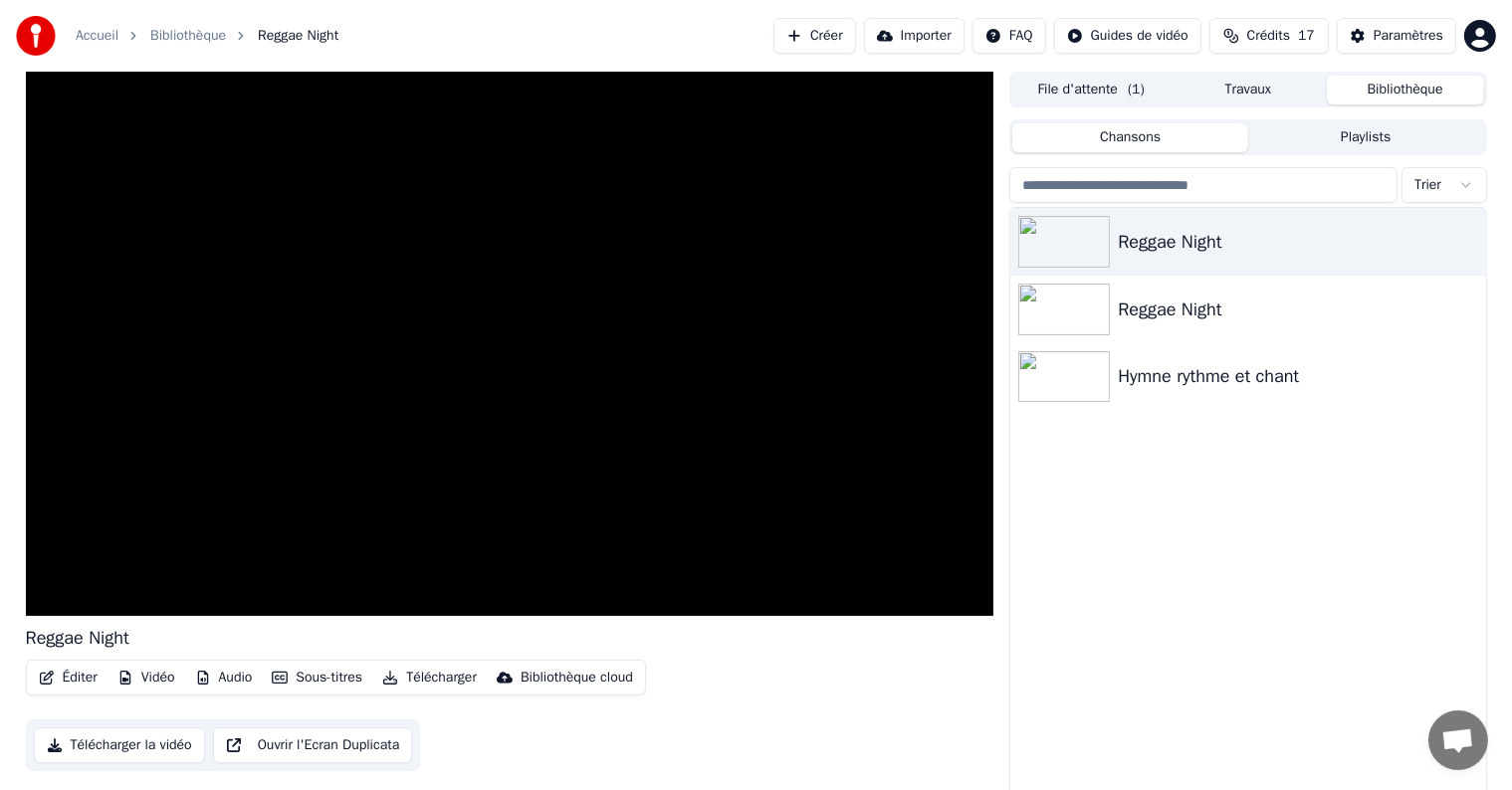 click on "Bibliothèque" at bounding box center [1405, 90] 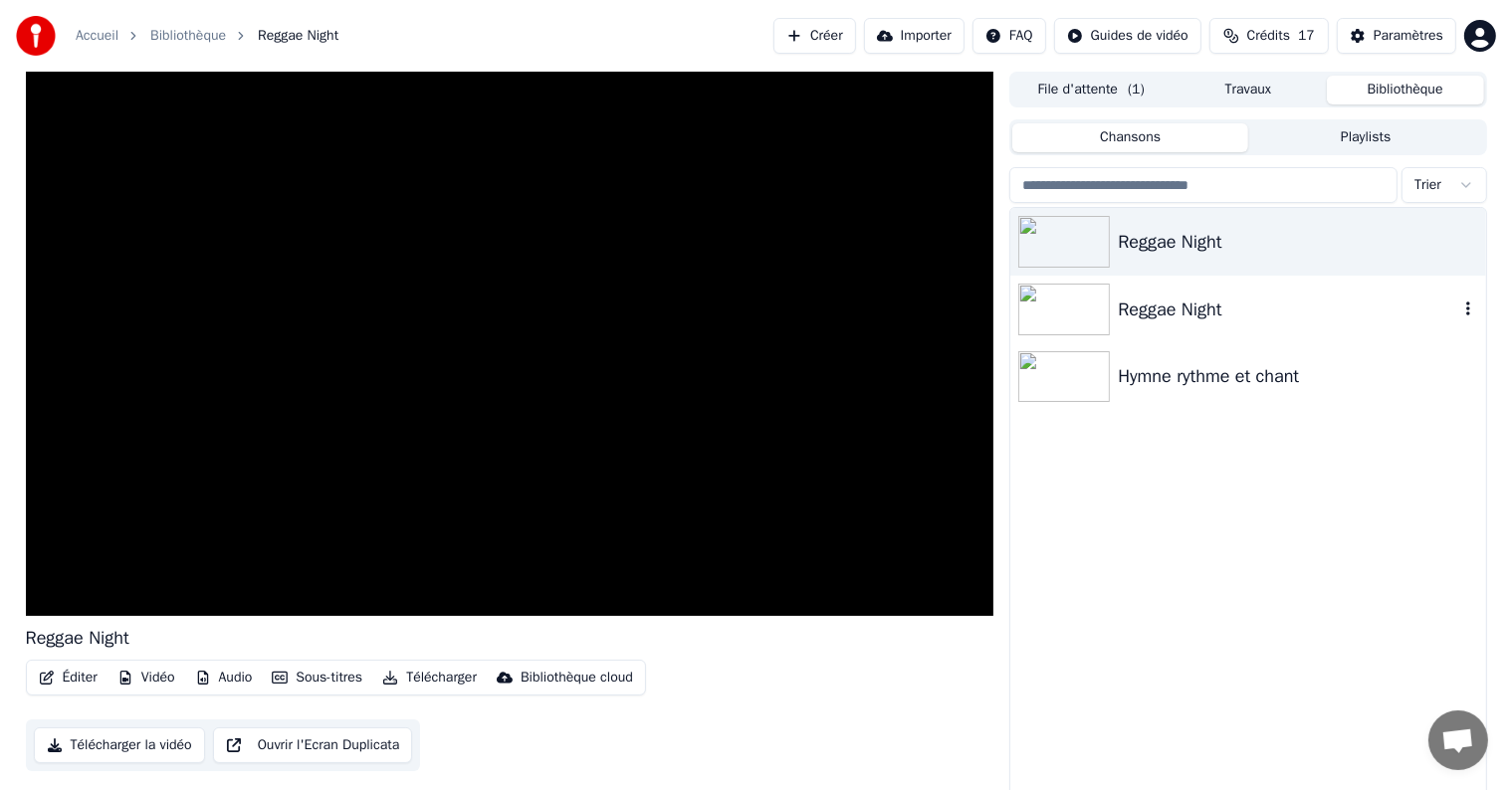 click on "Reggae Night" at bounding box center [1287, 309] 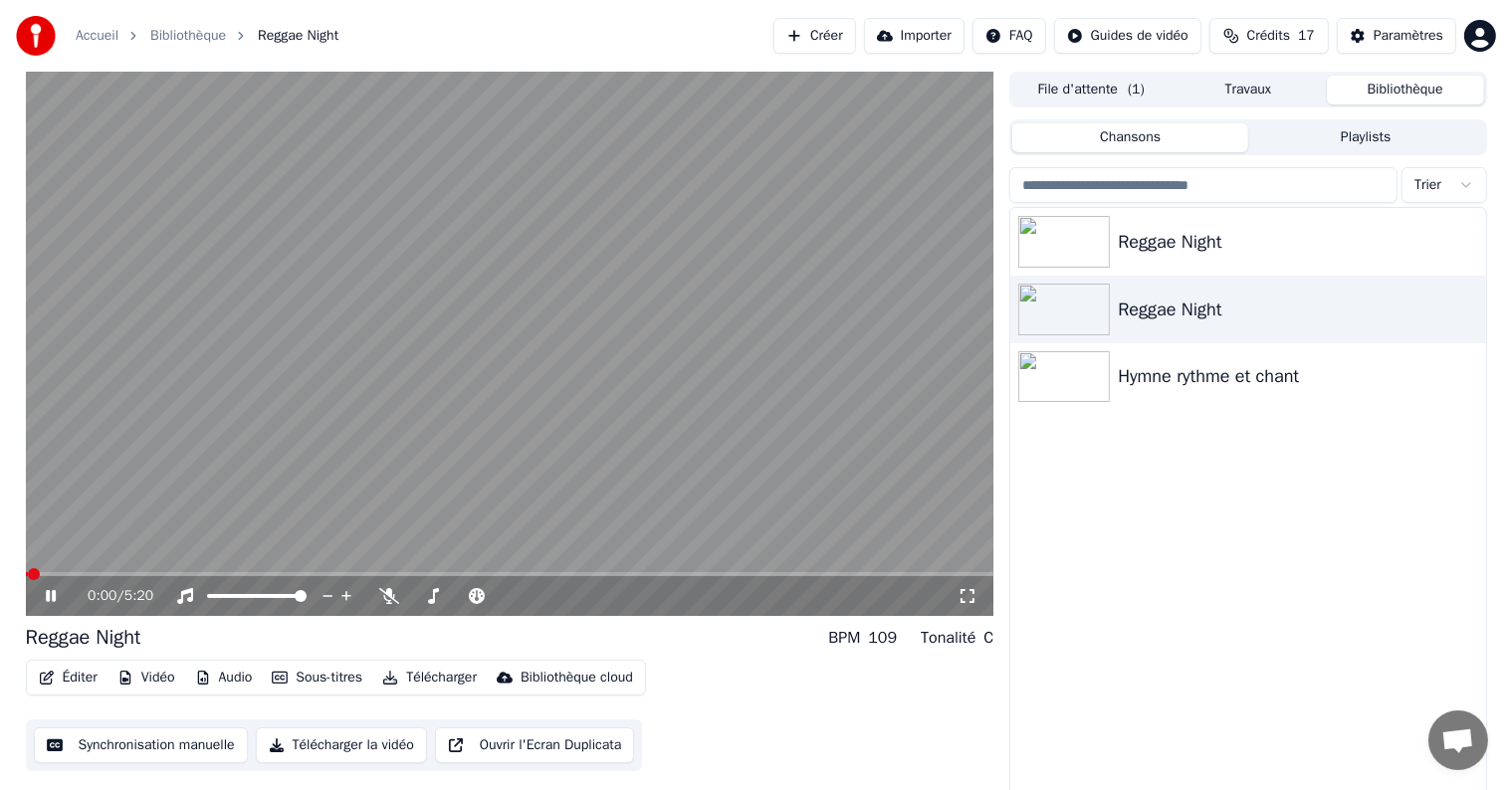 click on "Éditer" at bounding box center (68, 678) 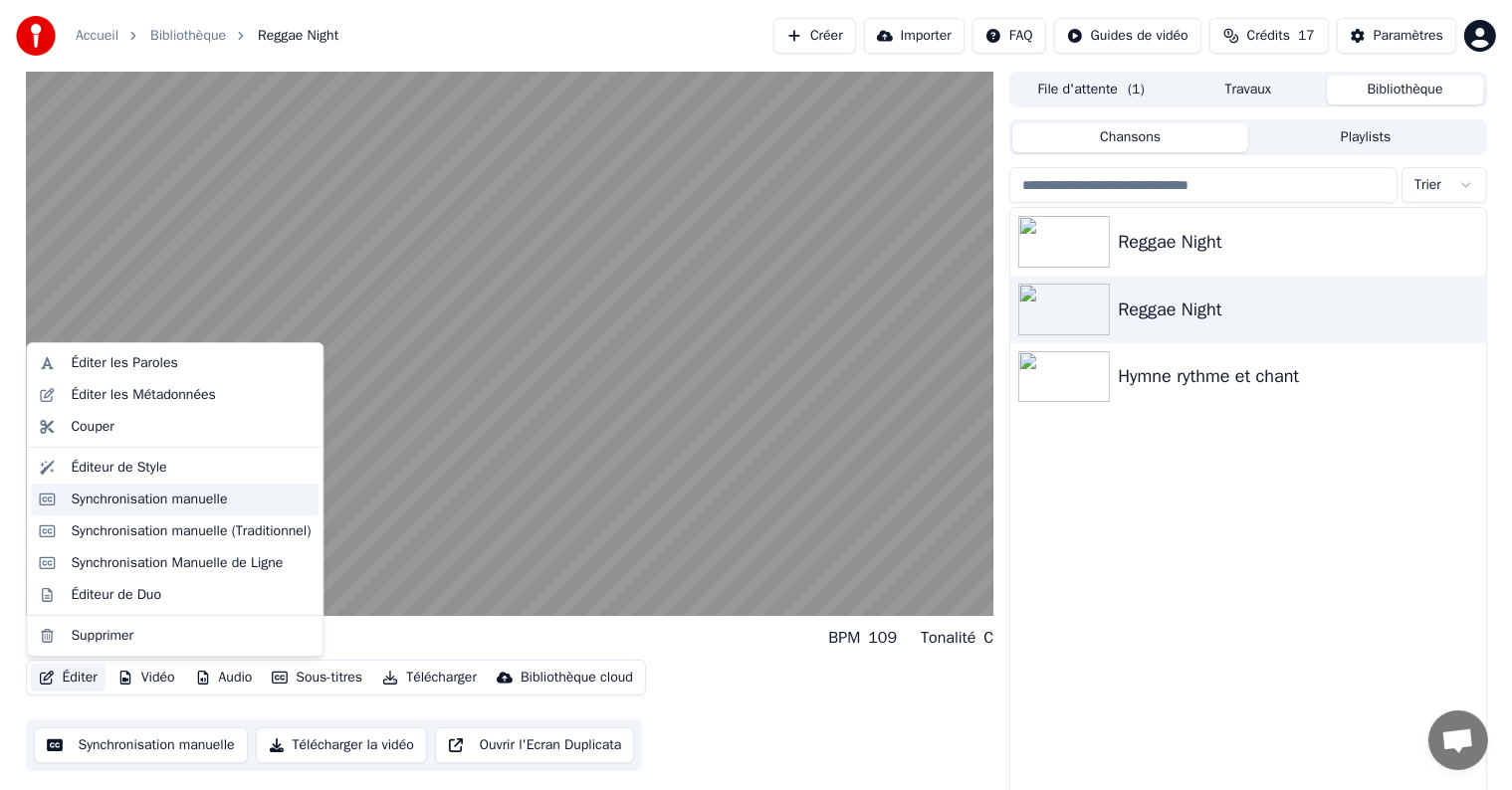 click on "Synchronisation manuelle" at bounding box center (148, 499) 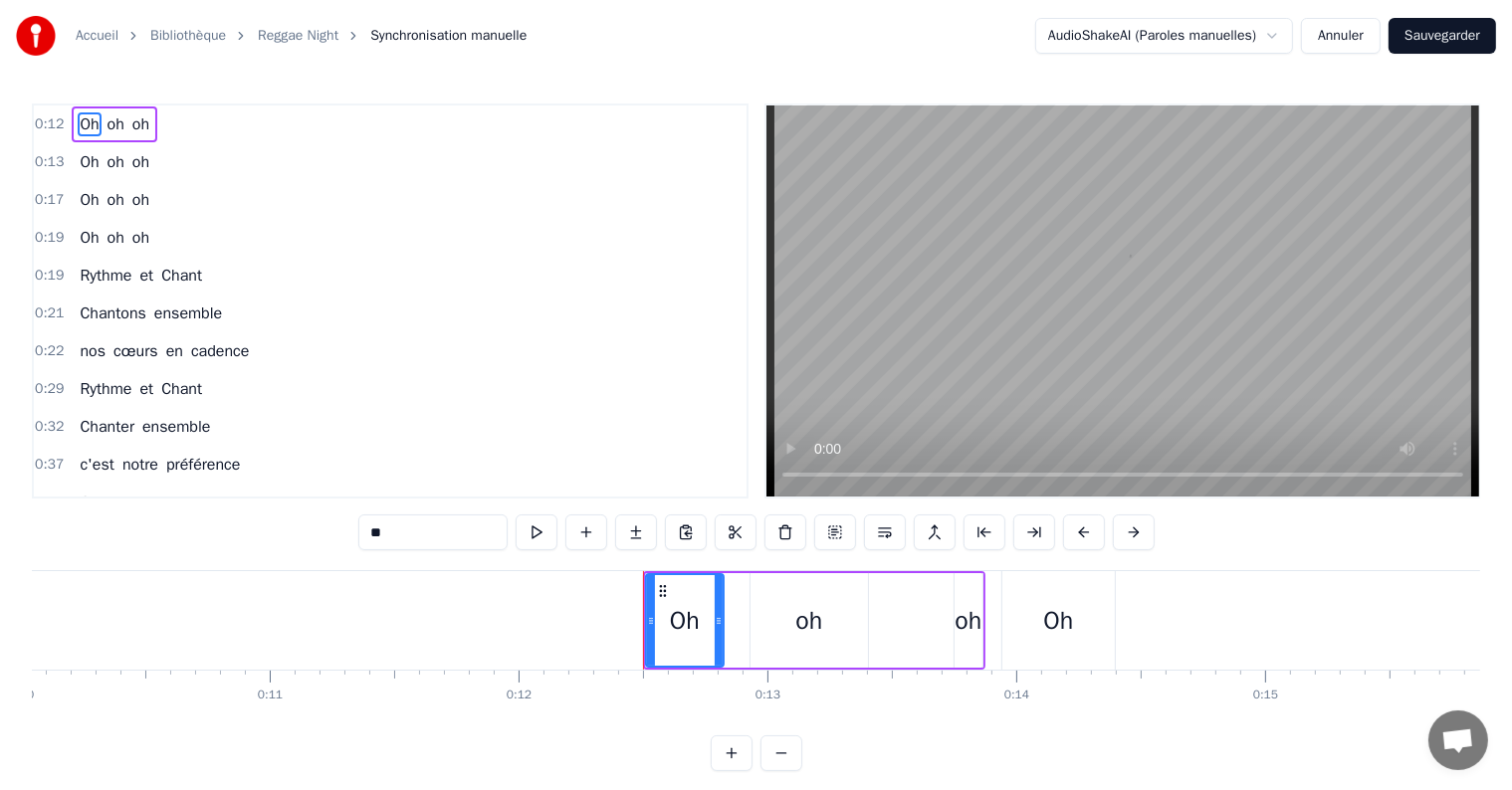 scroll, scrollTop: 0, scrollLeft: 3010, axis: horizontal 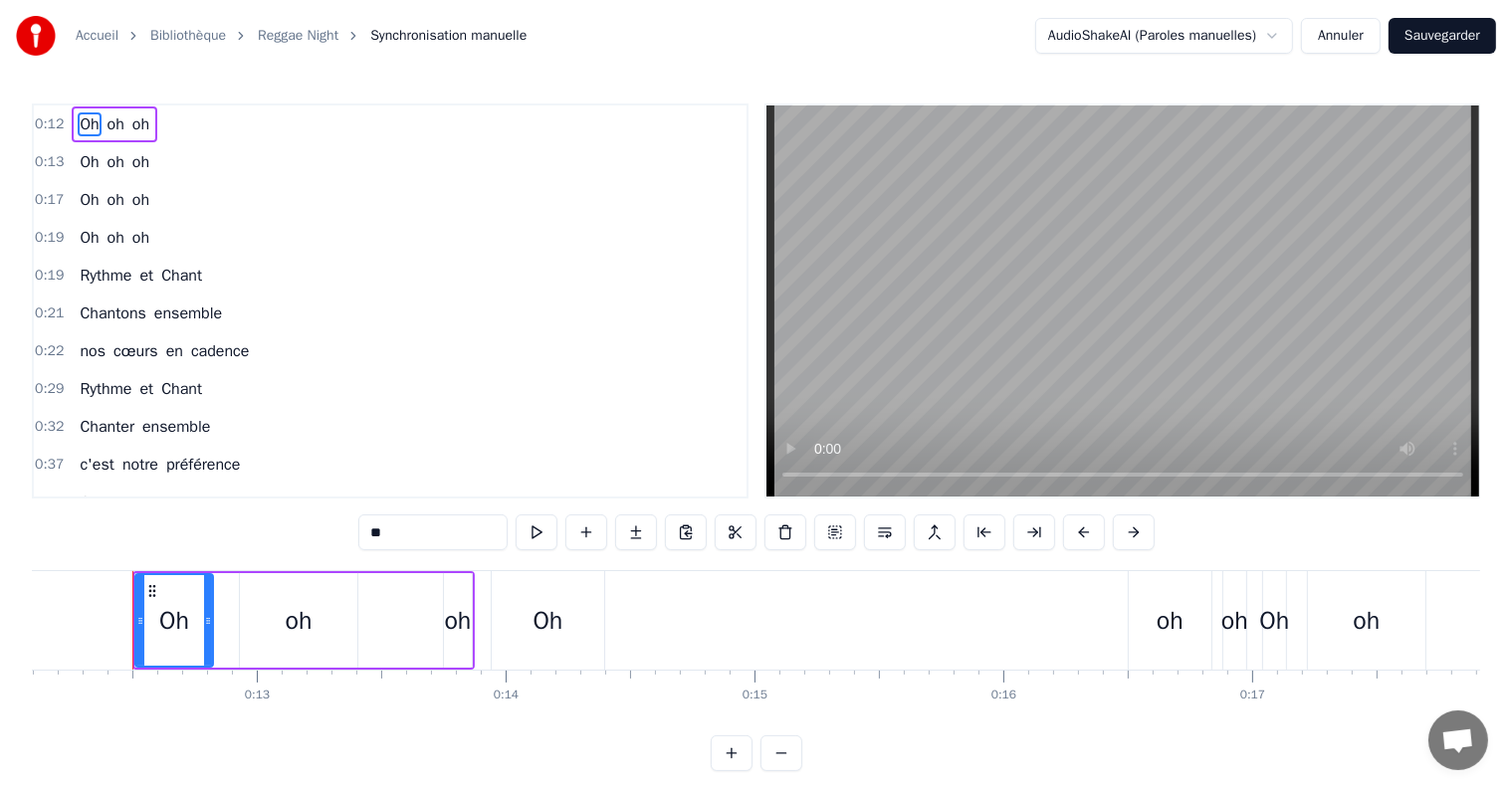click on "[TIME] Rythme et Chant" at bounding box center (390, 276) 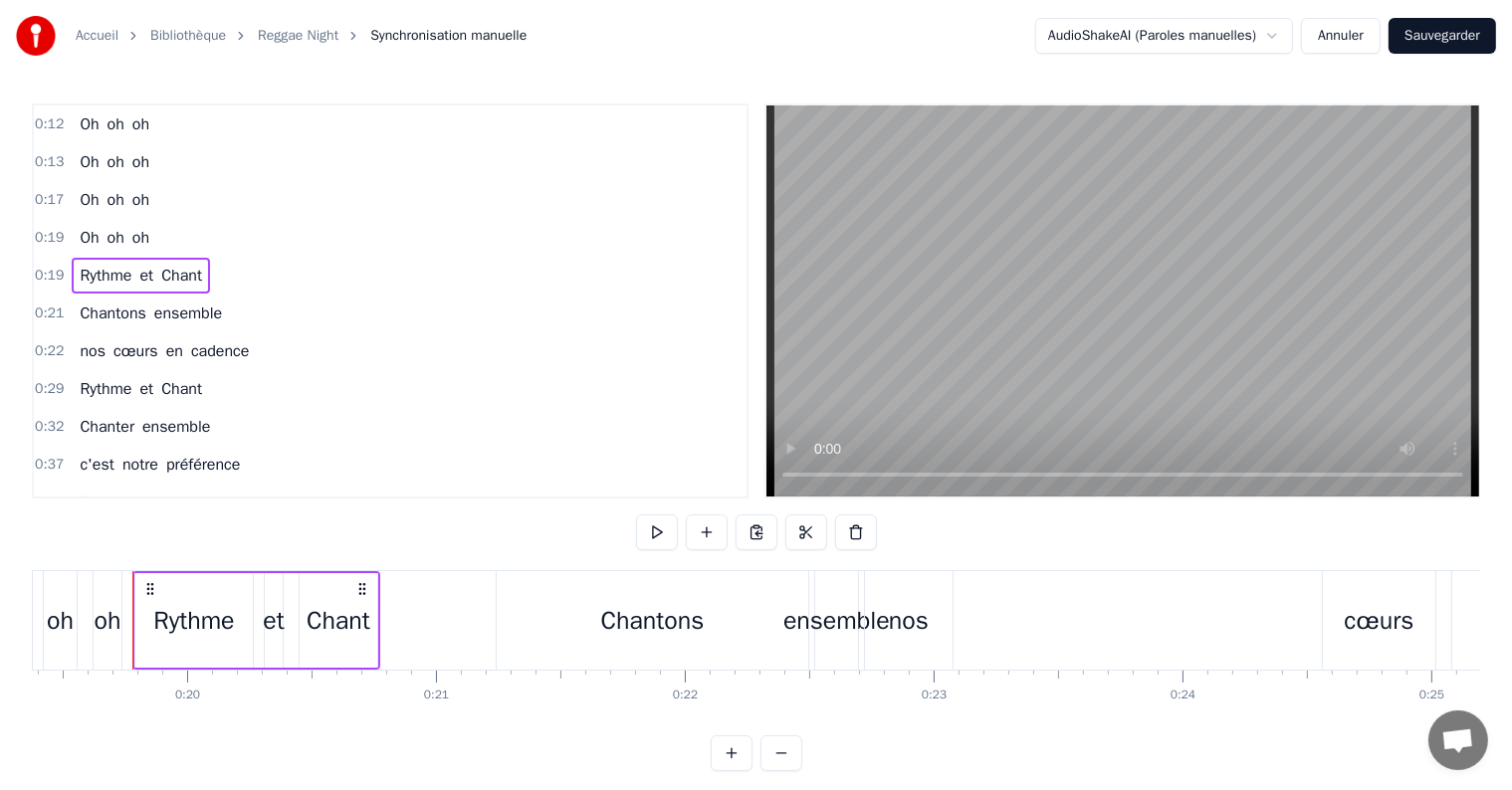 click on "0:12 Oh oh oh" at bounding box center (390, 124) 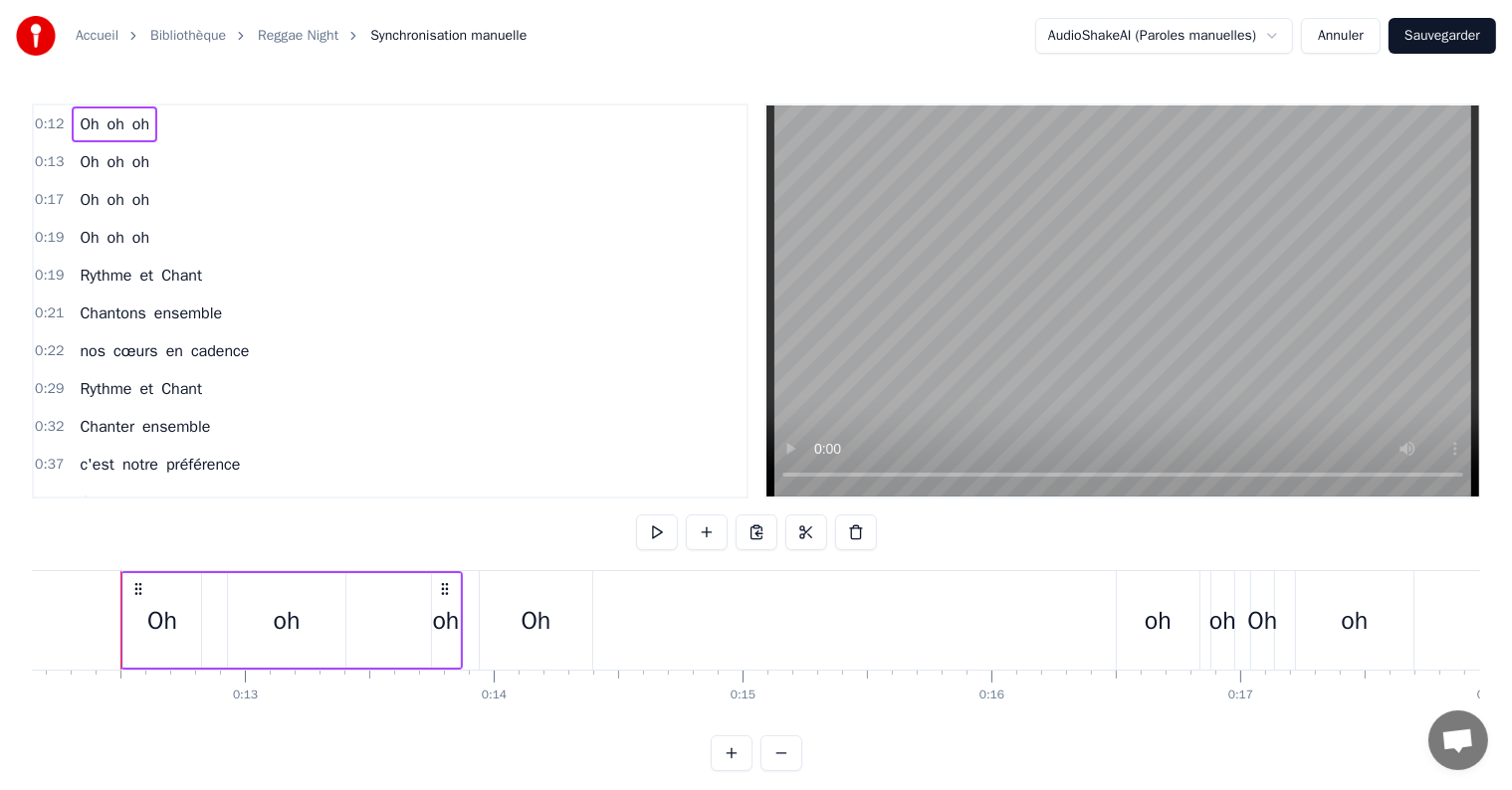 scroll, scrollTop: 0, scrollLeft: 3010, axis: horizontal 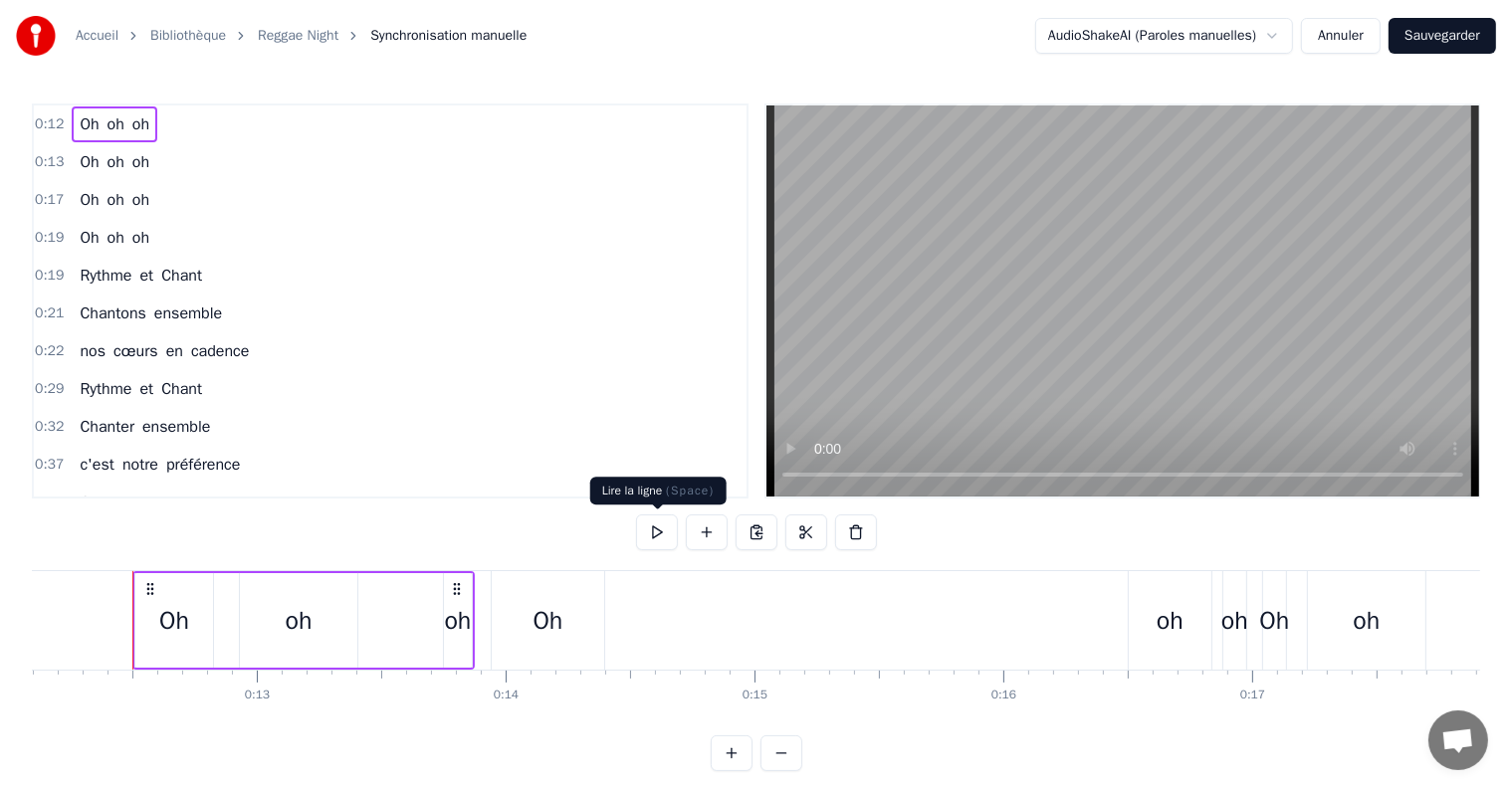 click at bounding box center (657, 532) 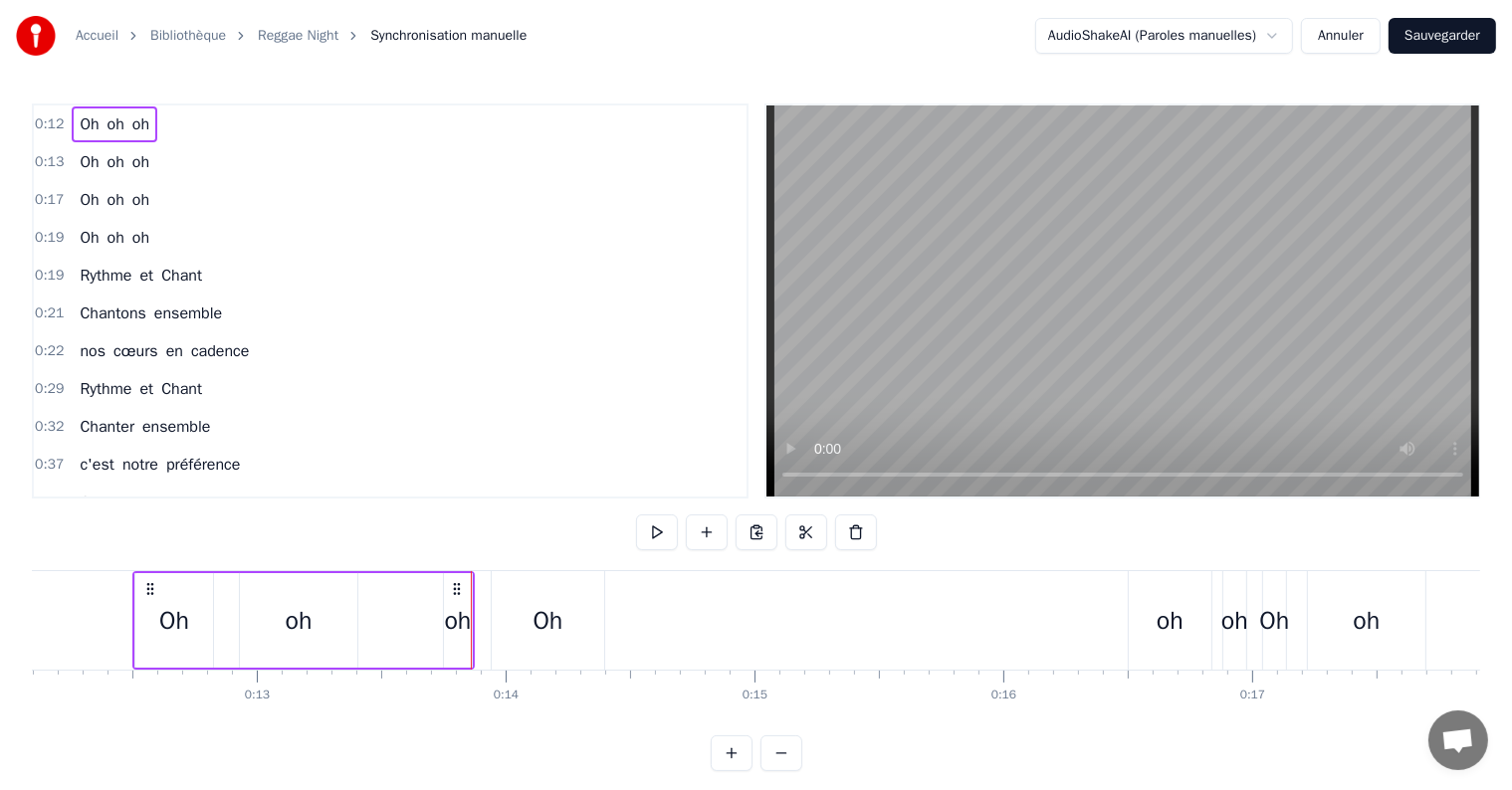 click on "Accueil Bibliothèque Reggae Night Synchronisation manuelle AudioShakeAI (Paroles manuelles) Annuler Sauvegarder 0:12 Oh oh oh 0:13 Oh oh oh 0:17 Oh oh oh 0:19 Oh oh oh 0:19 Rythme et Chant 0:21 Chantons ensemble 0:22 nos cœurs en cadence 0:29 Rythme et Chant 0:32 Chanter ensemble 0:37 c'est notre préférence 0:41 On se retrouve ensemble 0:46 tous les jeudis 0:49 Nos voix sont unies 0:51 avec les harmonies 0:56 C'est notre passion notre folie 1:02 Un peu de bruit beaucoup d'envie 1:07 Oh oh oh oh 1:12 Rythme et Chant 1:16 Chantons ensemble 1:21 nos cœurs en cadence 1:24 Rythme et Chant 1:29 Chanter ensemble 1:48 c'est notre préférence 1:50 Sur la scène chaque note nous relie 1:53 Un vrai défi pour un concert réussi 1:57 Oh oh oh oh 1:58 Rythme et Chant 2:00 Oh oh oh oh 2:01 Rythme et Chant 2:03 Oh oh oh oh 2:05 Rythme et Chant 2:09 Oh oh oh oh 2:13 Rythme et Chant 2:16 Nous chantons en chœur 2:18 emportés par le son 2:23 La musique nous envoie 2:27 dans la même émotion 2:30 Quand les lumières Et" at bounding box center [756, 401] 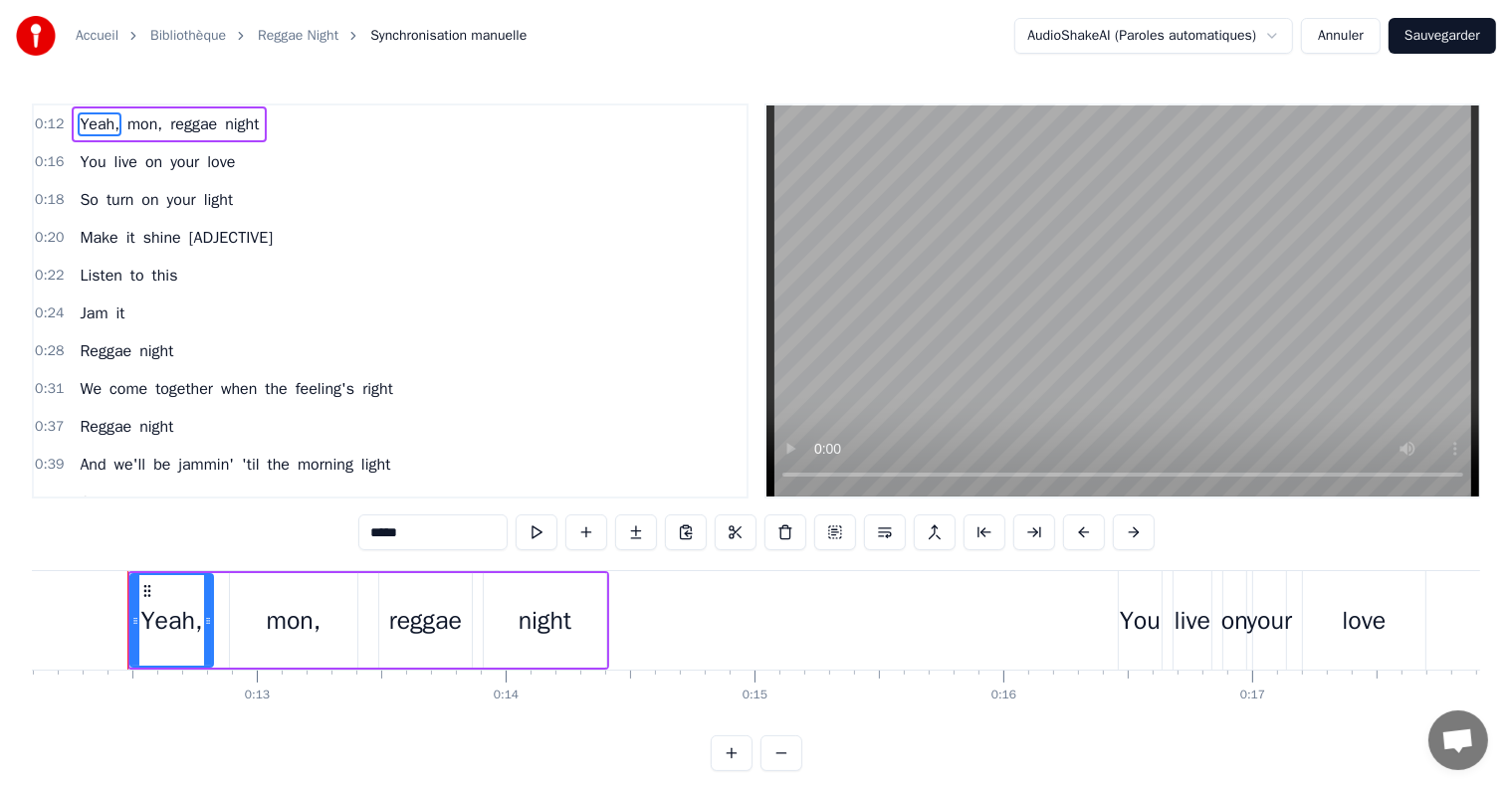 scroll, scrollTop: 0, scrollLeft: 3005, axis: horizontal 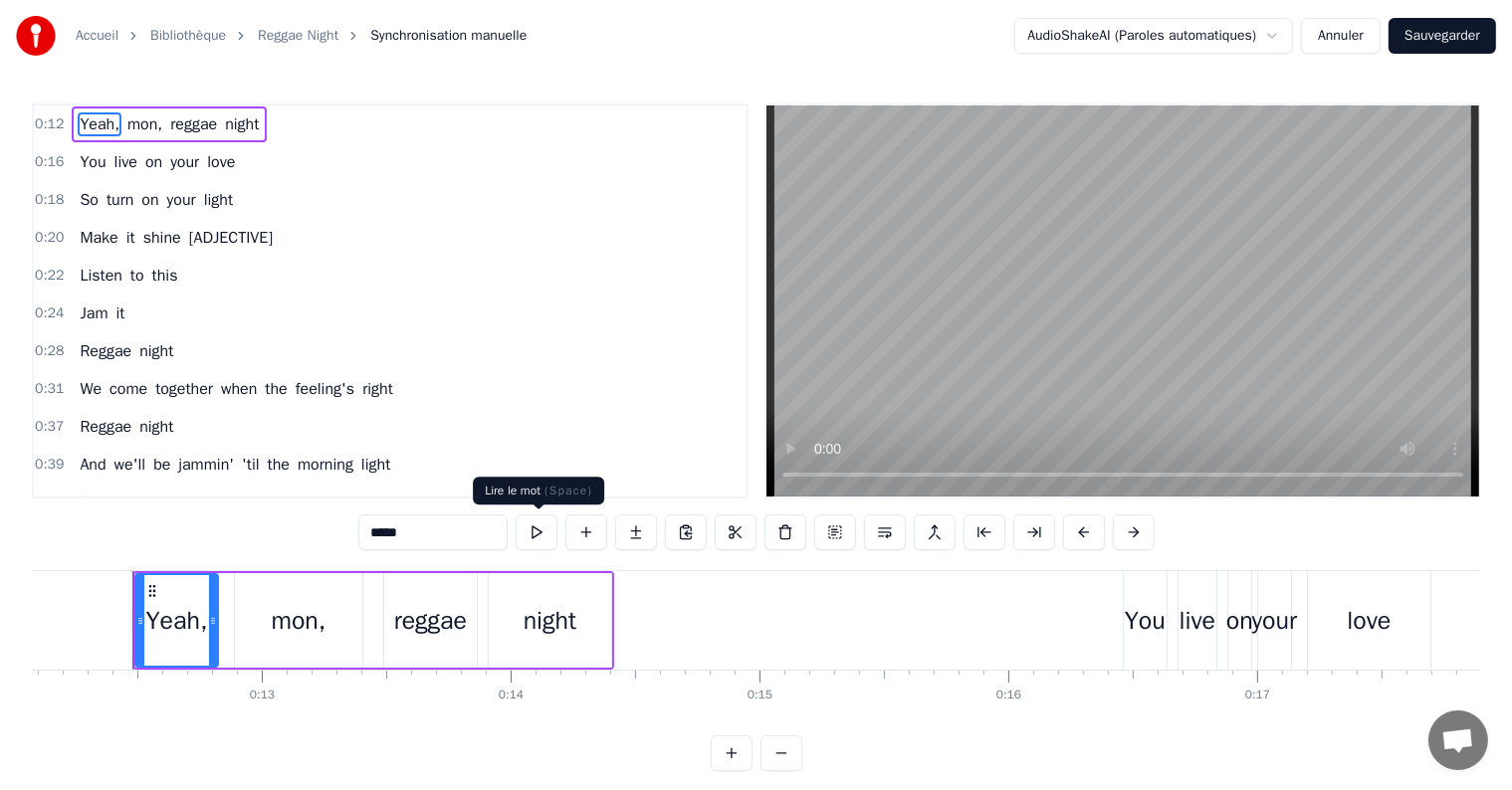 click at bounding box center (537, 532) 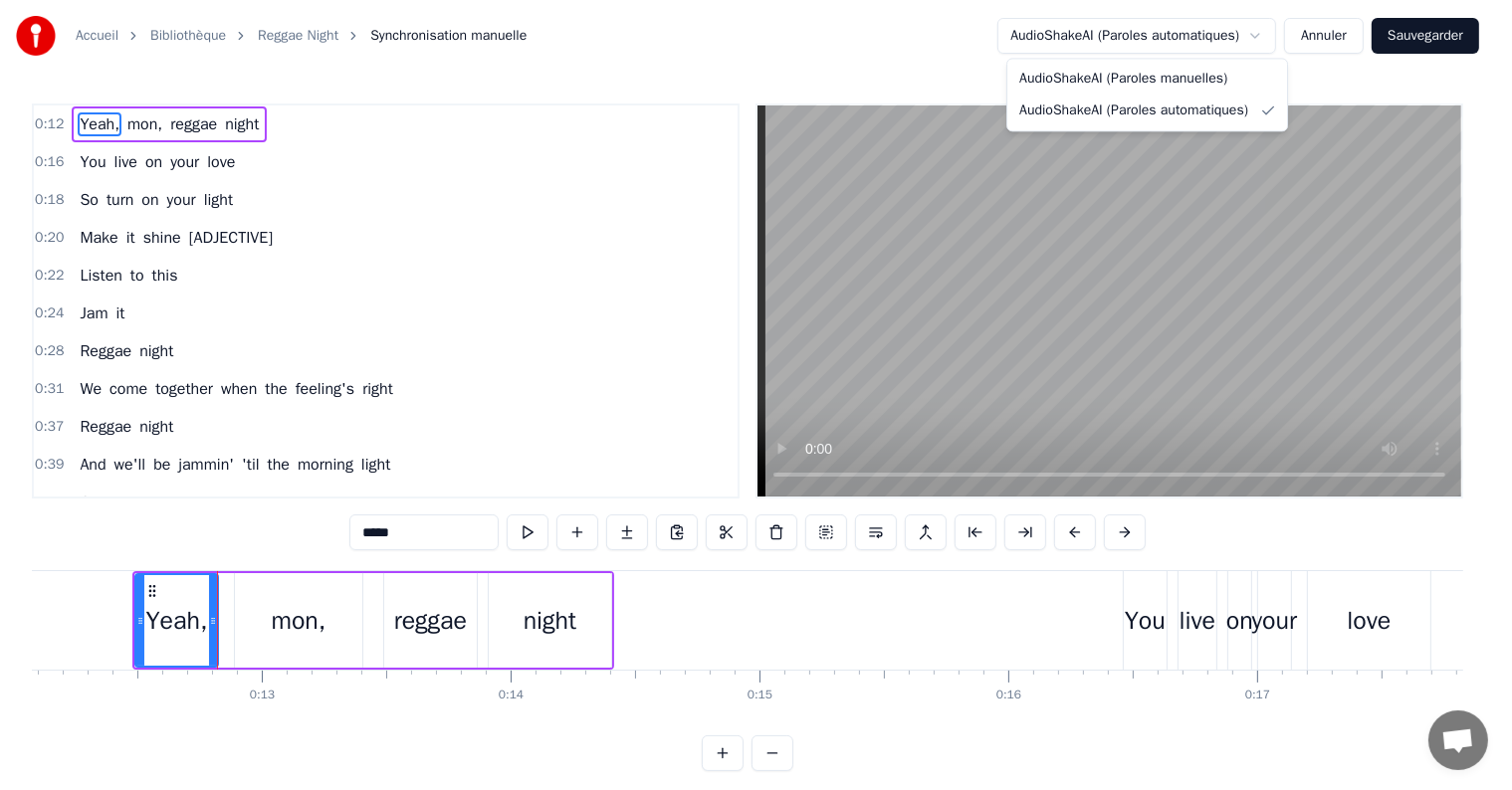 click on "Accueil Bibliothèque Reggae Night Synchronisation manuelle AudioShakeAI (Paroles automatiques) Annuler Sauvegarder 0:12 Yeah, mon, reggae night 0:16 You live on your love 0:18 So turn on your light 0:20 Make it shine bright 0:22 Listen to this 0:24 Jam it 0:28 Reggae night 0:31 We come together when the feeling's right 0:37 Reggae night 0:39 And we'll be jammin' 'til the morning light 0:44 Oh, any riddle, just call 0:47 Got to get my things 0:50 Got to catch this ride 0:52 I've got to look my best 0:56 'Cause I know they'll be 0:57 Mashin' it up tonight 1:03 Reggae night 1:06 We come together when the feeling's right 1:12 Reggae night 1:14 And we'll be jammin' 'til the morning light 1:19 Oh, you will find it happens only once a year 1:25 So don't miss out on this session here, oh 1:47 There'll be people coming 1:49 From the north and south 1:51 And east and west 1:53 So your friends'll look your best, man 1:56 Now lightning strikes at eight 1:58 So you better not be late 2:00 For this rub- a- dubbin', fun, a" at bounding box center (756, 401) 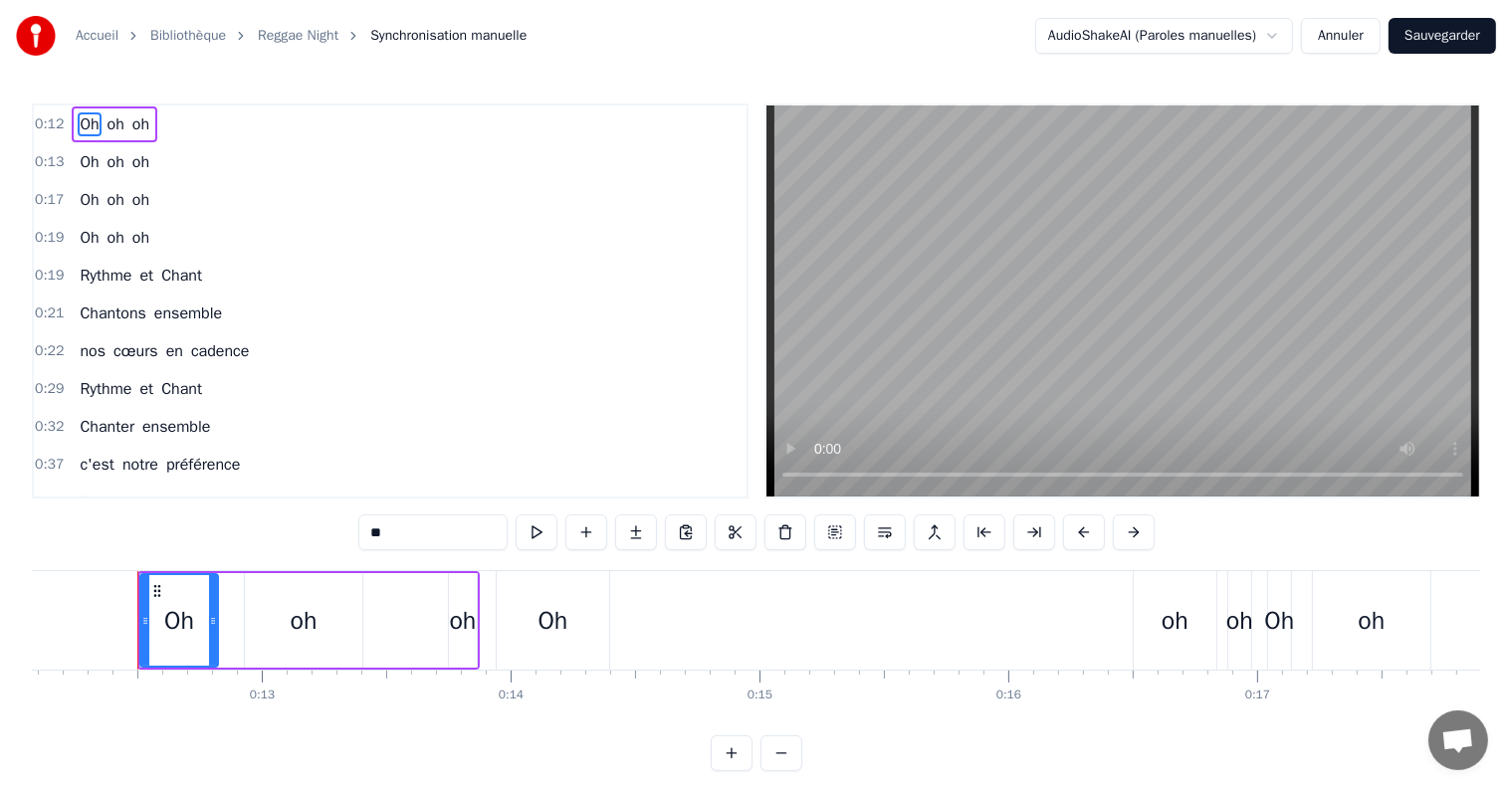 click on "0:12 Oh oh oh" at bounding box center [390, 124] 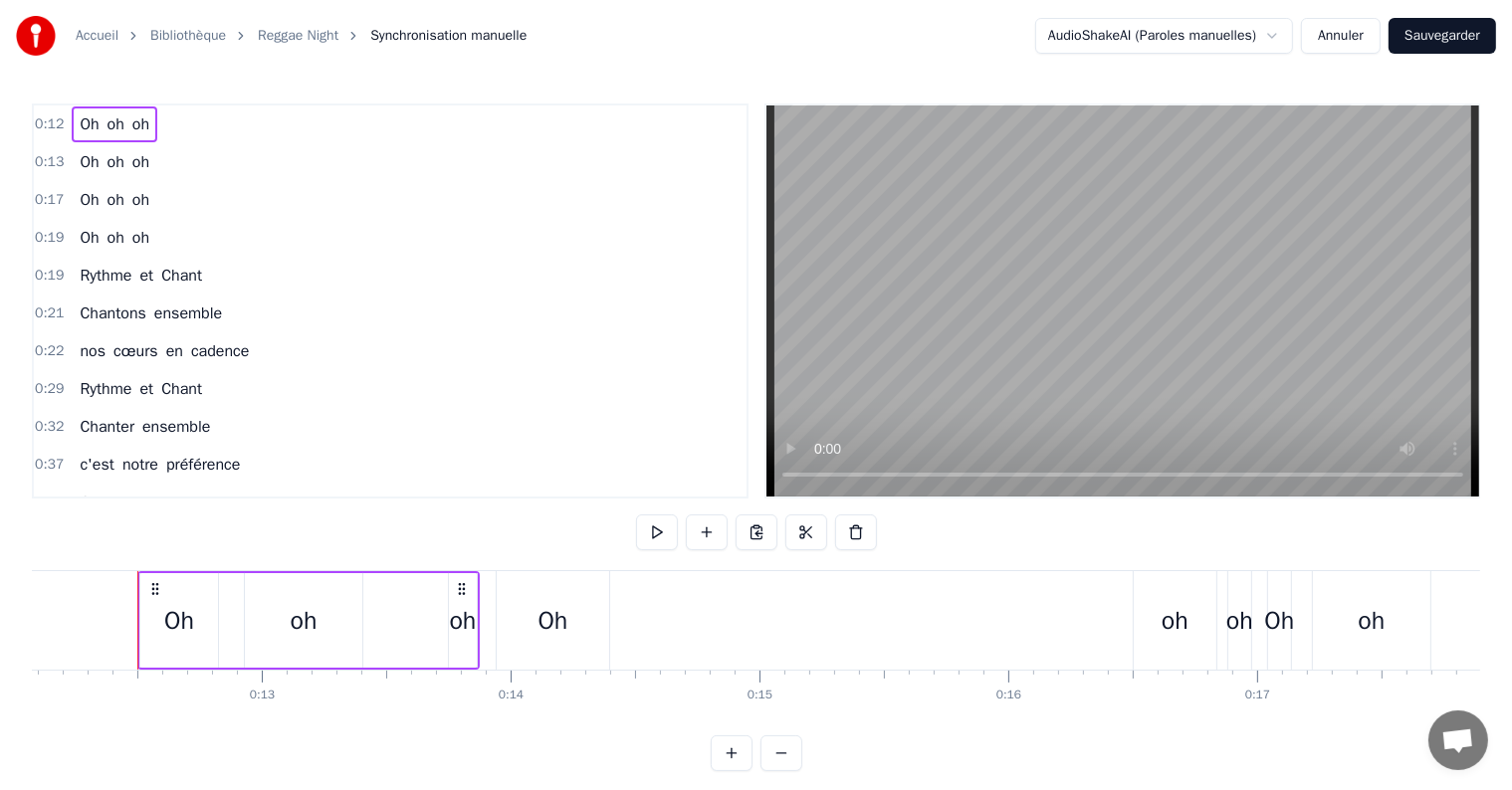 drag, startPoint x: 584, startPoint y: 639, endPoint x: 911, endPoint y: 623, distance: 327.39 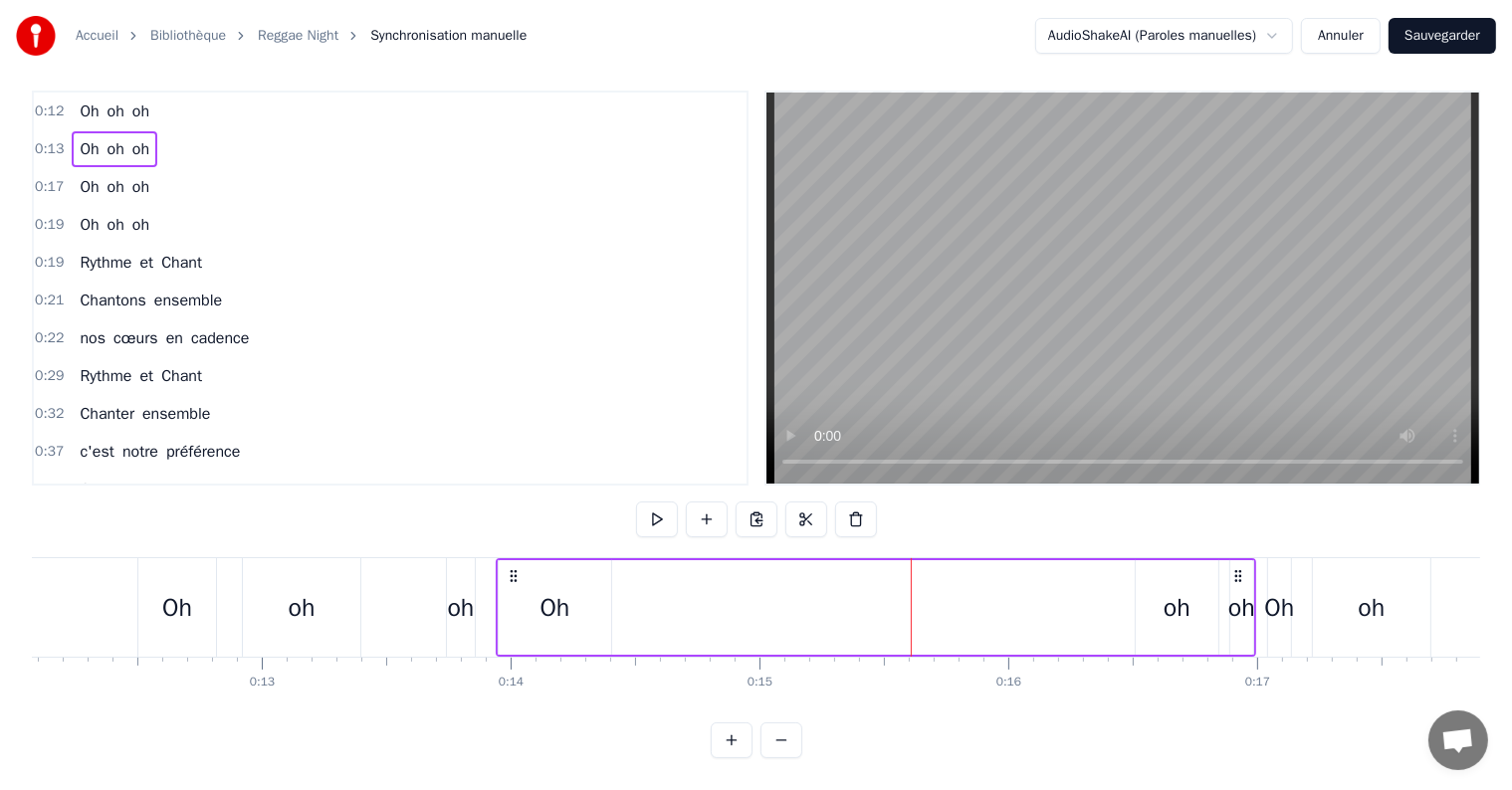 scroll, scrollTop: 30, scrollLeft: 0, axis: vertical 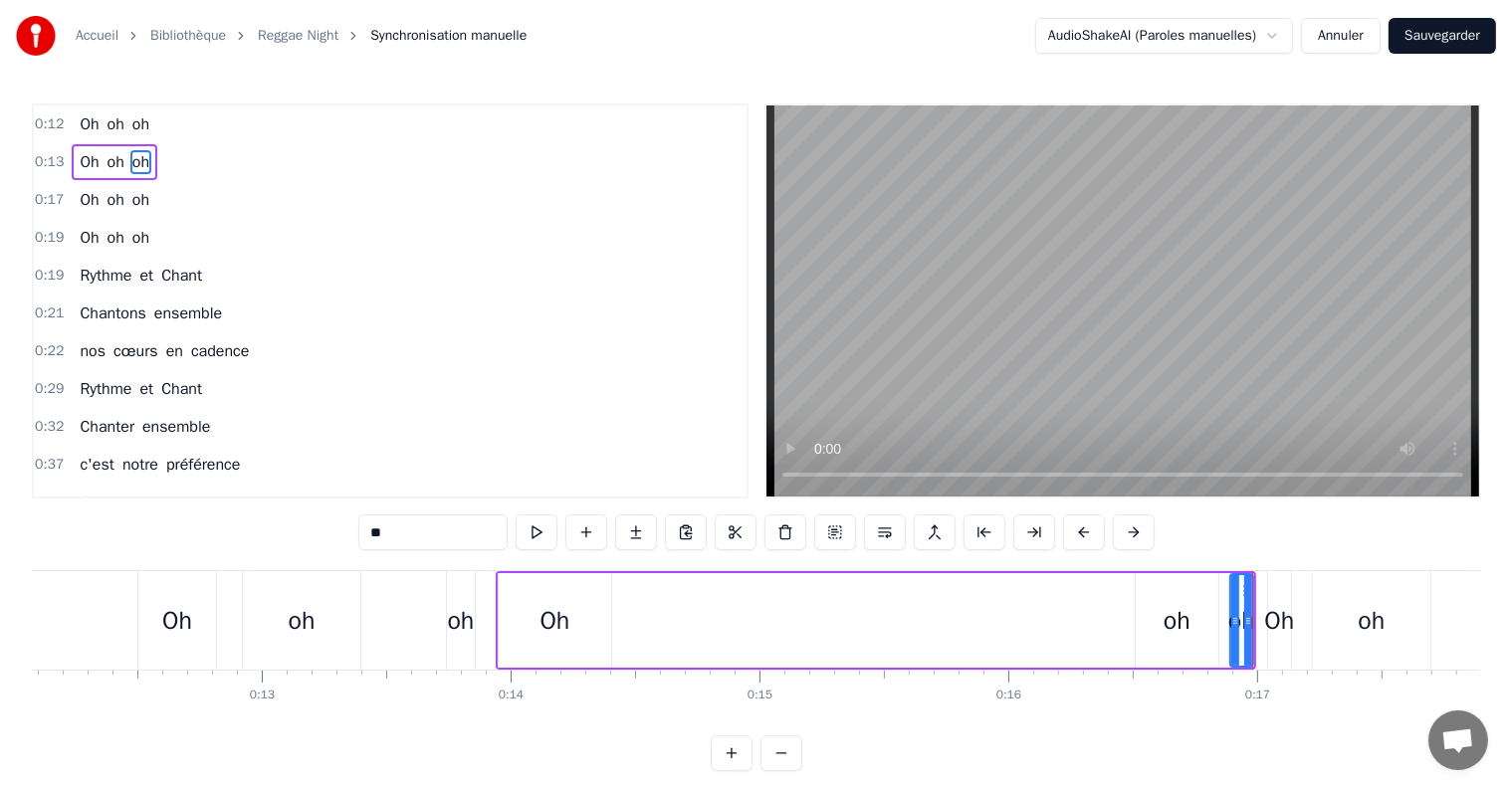 click on "0:12 Oh oh oh 0:13 Oh oh oh 0:17 Oh oh oh 0:19 Oh oh oh 0:19 Rythme et Chant 0:21 Chantons ensemble 0:22 nos cœurs en cadence 0:29 Rythme et Chant 0:32 Chanter ensemble 0:37 c'est notre préférence 0:41 On se retrouve ensemble 0:46 tous les jeudis 0:49 Nos voix sont unies 0:51 avec les harmonies 0:56 C'est notre passion notre folie 1:02 Un peu de bruit beaucoup d'envie 1:07 Oh oh oh oh 1:12 Rythme et Chant 1:16 Chantons ensemble 1:21 nos cœurs en cadence 1:24 Rythme et Chant 1:29 Chanter ensemble 1:48 c'est notre préférence 1:50 Sur la scène chaque note nous relie 1:53 Un vrai défi pour un concert réussi 1:57 Oh oh oh oh 1:58 Rythme et Chant 2:00 Oh oh oh oh 2:01 Rythme et Chant 2:03 Oh oh oh oh 2:05 Rythme et Chant 2:09 Oh oh oh oh 2:13 Rythme et Chant 2:16 Nous chantons en chœur 2:18 emportés par le son 2:23 La musique nous envoie 2:27 dans la même émotion 2:30 Quand les lumières s'allument 2:33 tous ensemble nous brillons 2:35 Et le public est là 2:38 nous unissons nos voix 2:43 Rythme et nos" at bounding box center (756, 437) 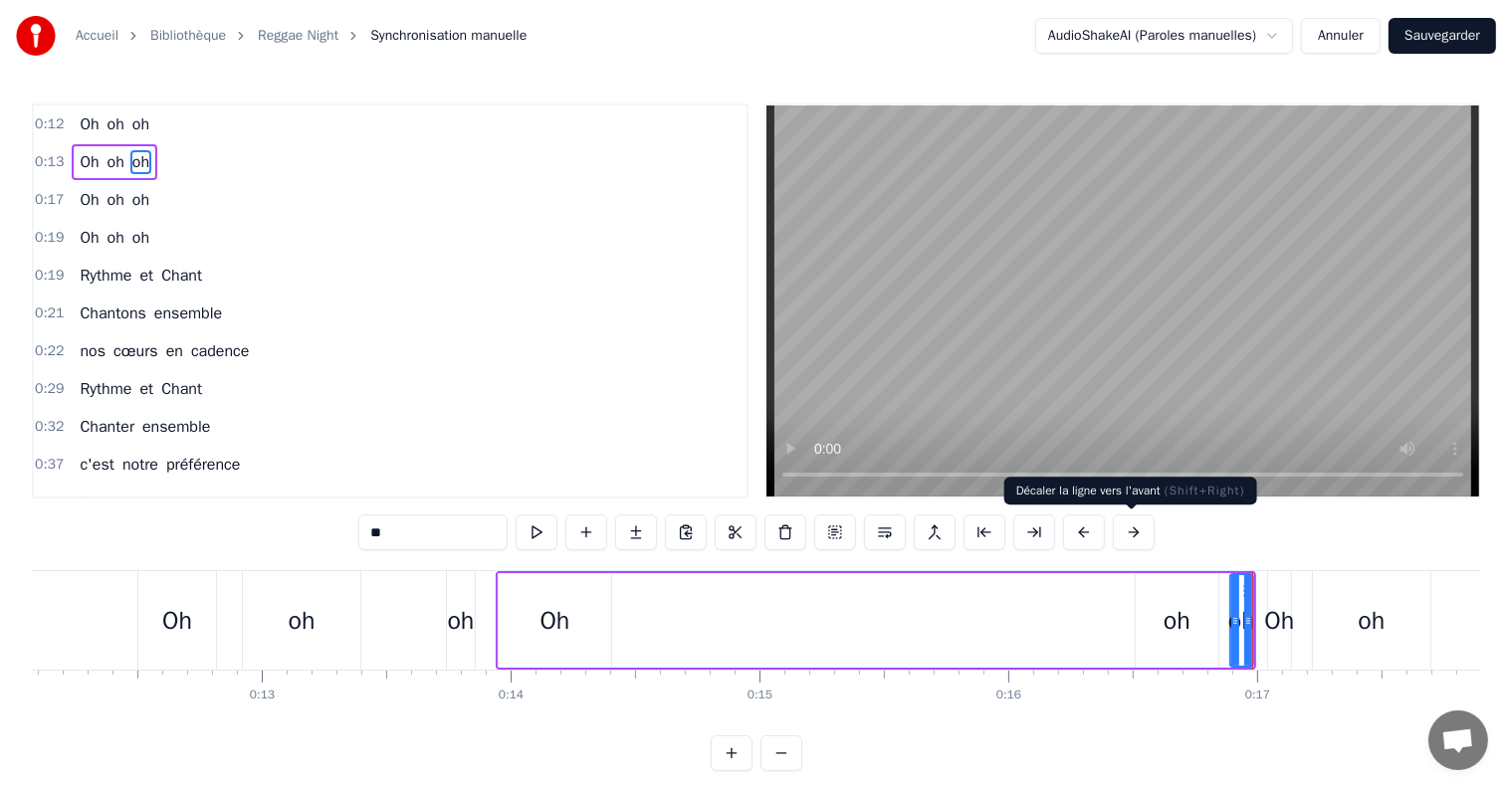 click at bounding box center [1134, 532] 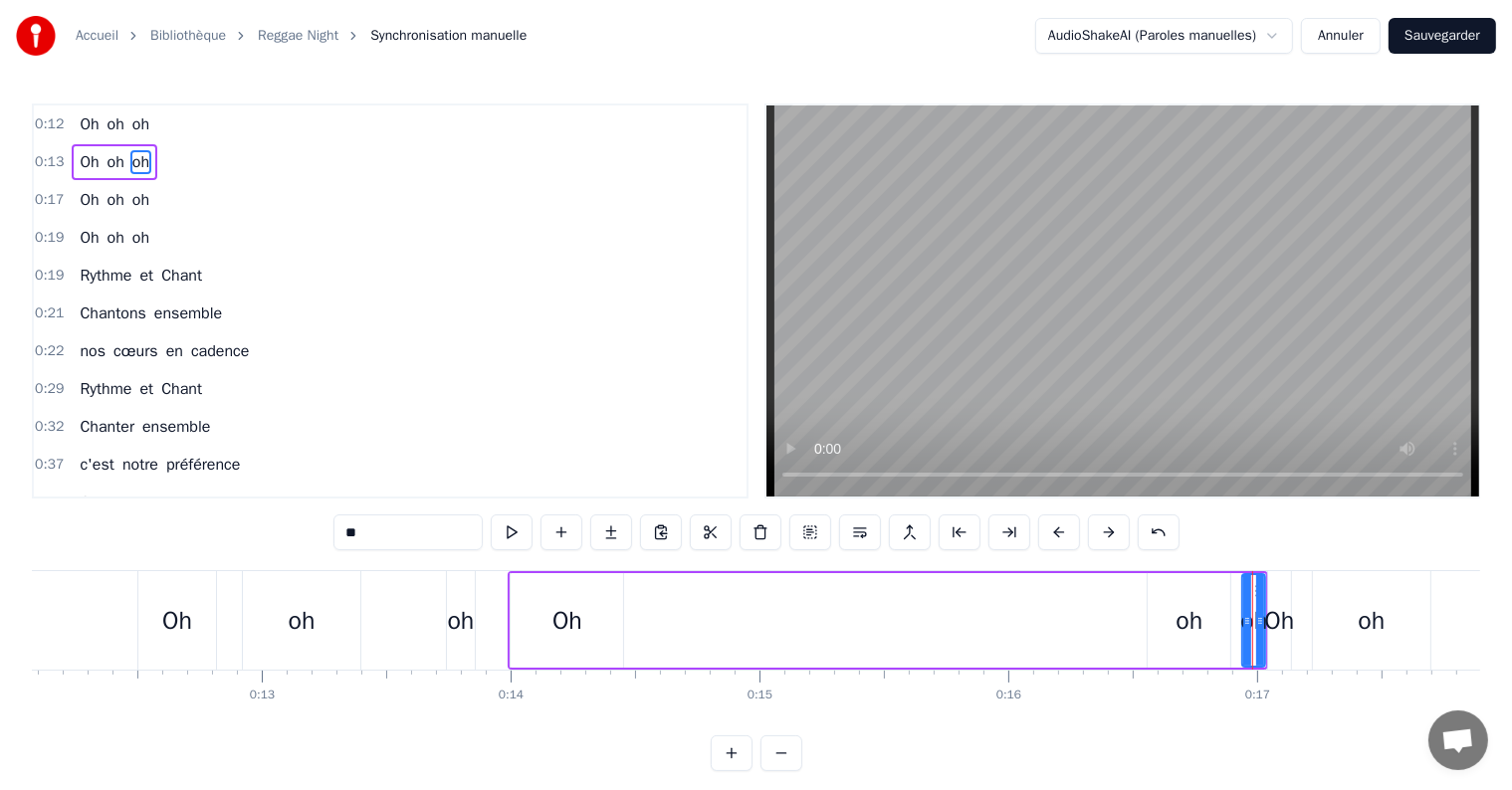click at bounding box center [1109, 532] 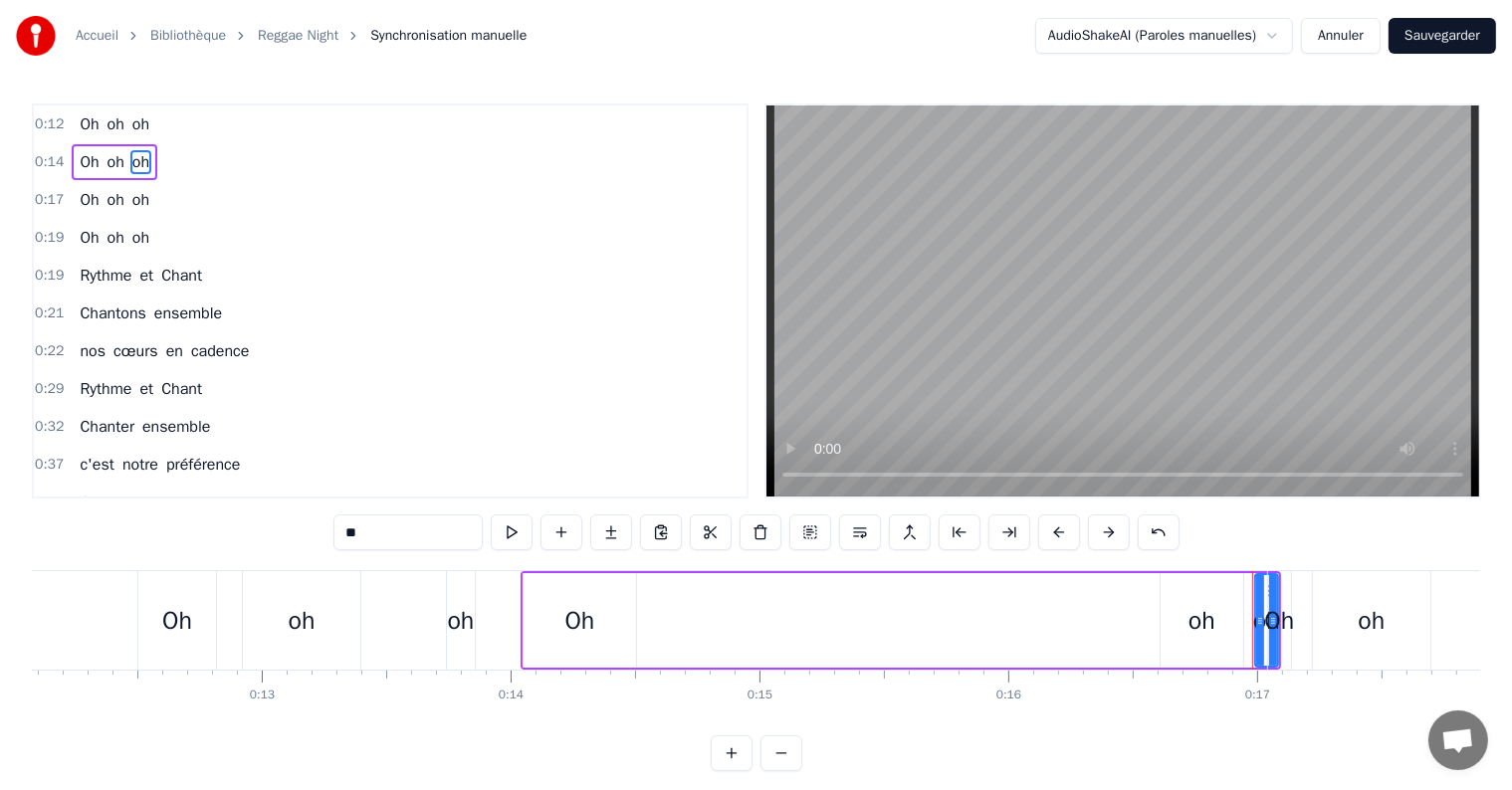 click at bounding box center (1109, 532) 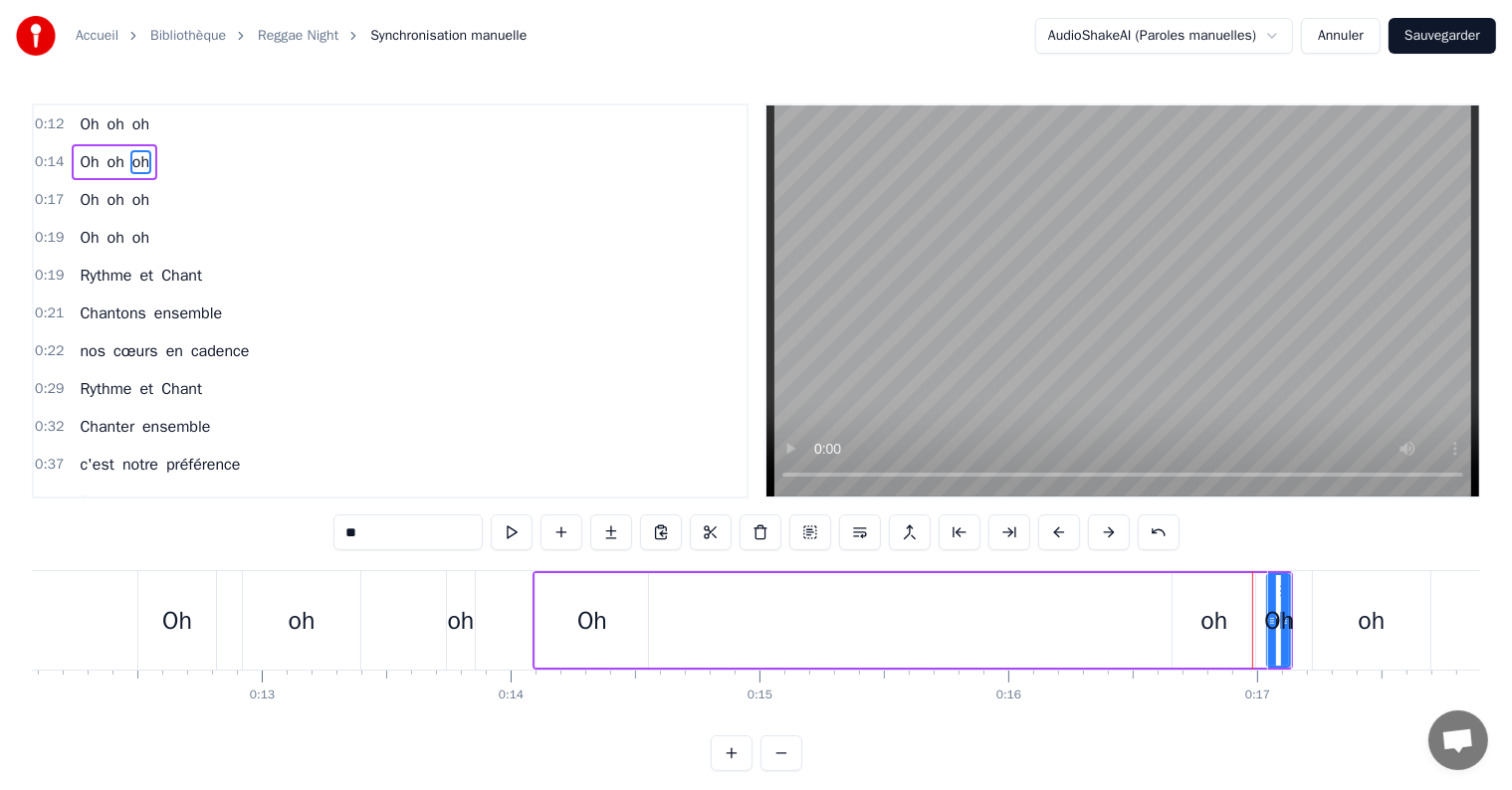 click at bounding box center (1109, 532) 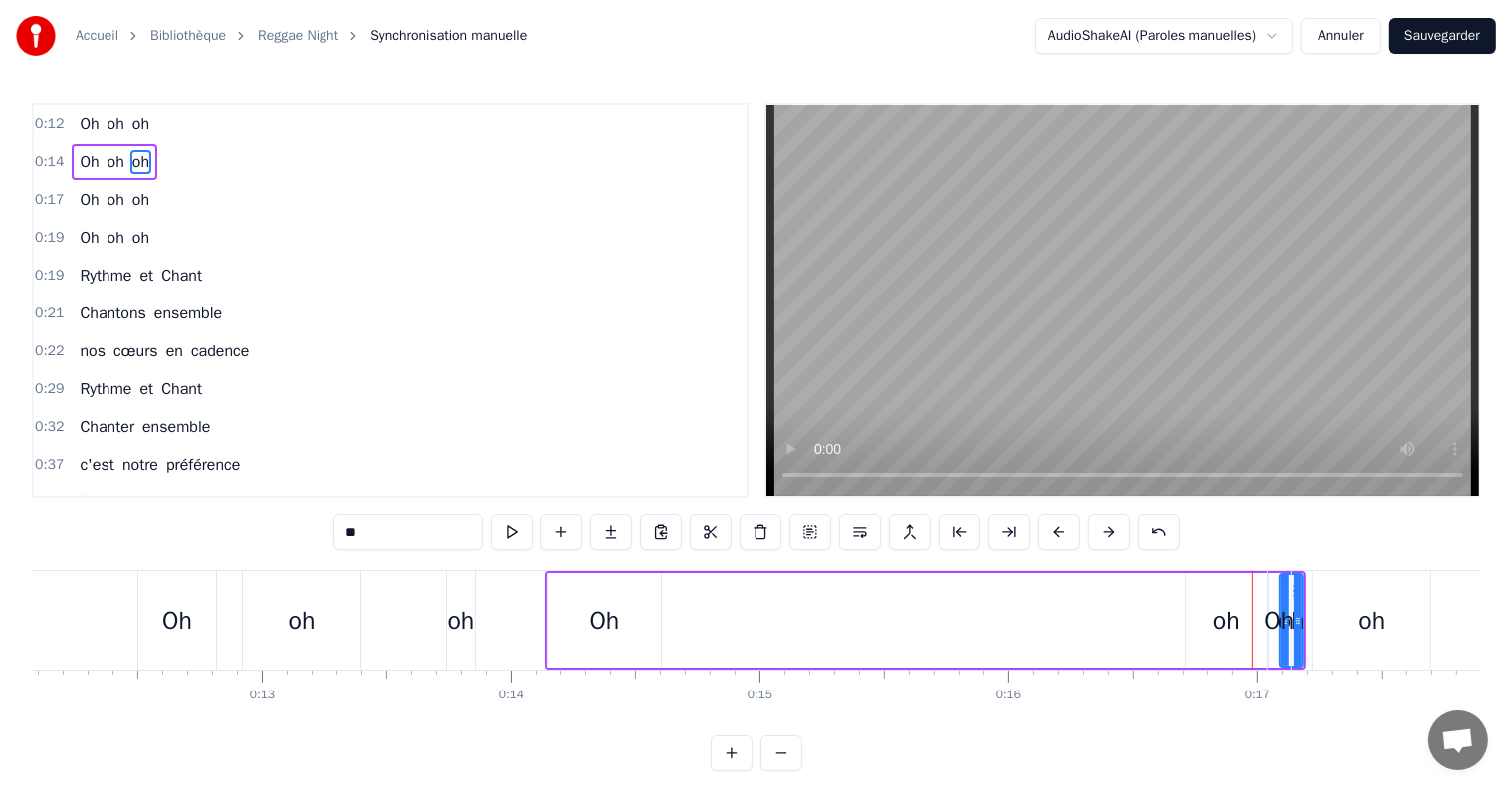 click at bounding box center (1109, 532) 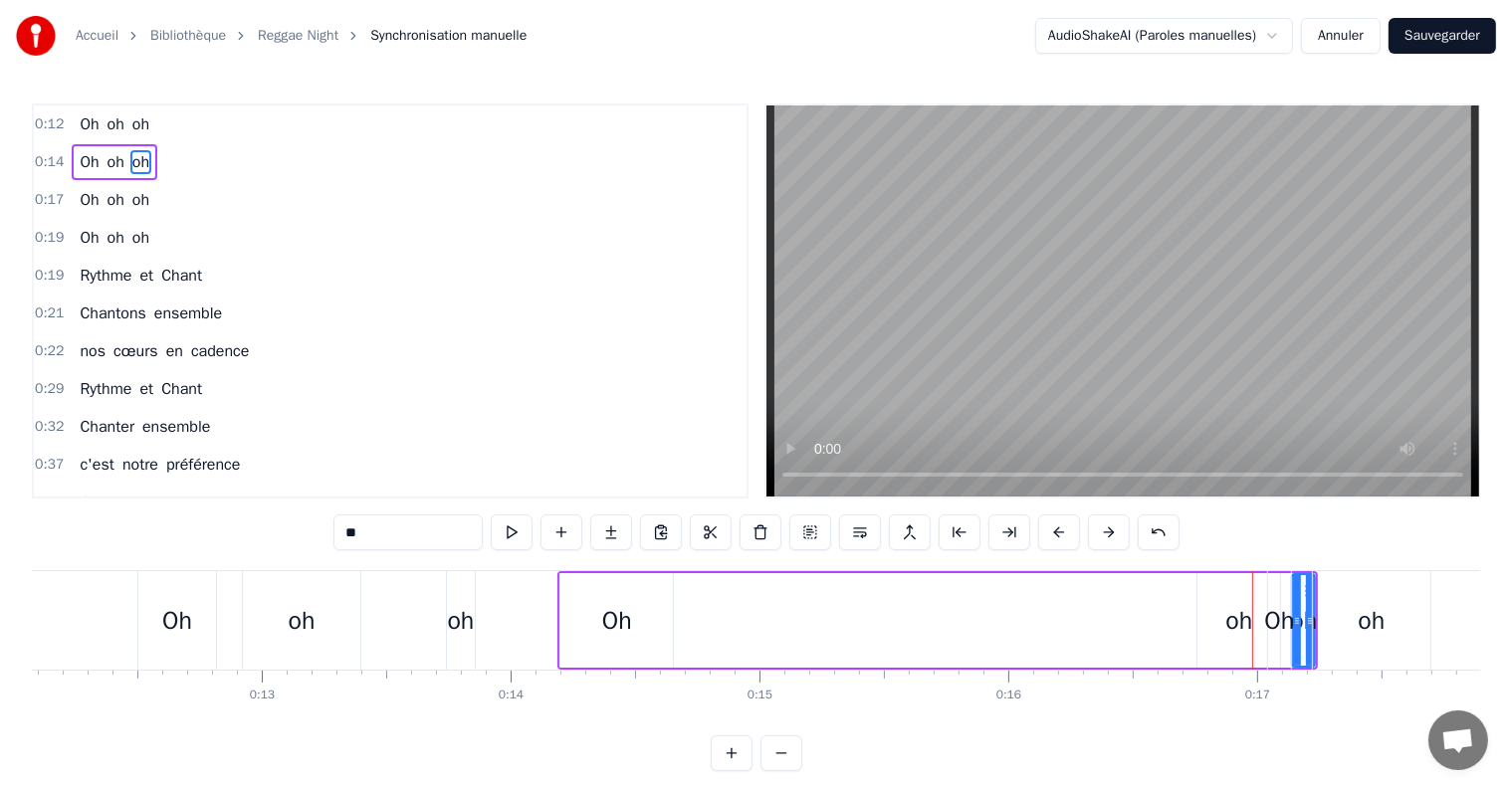 click at bounding box center (1109, 532) 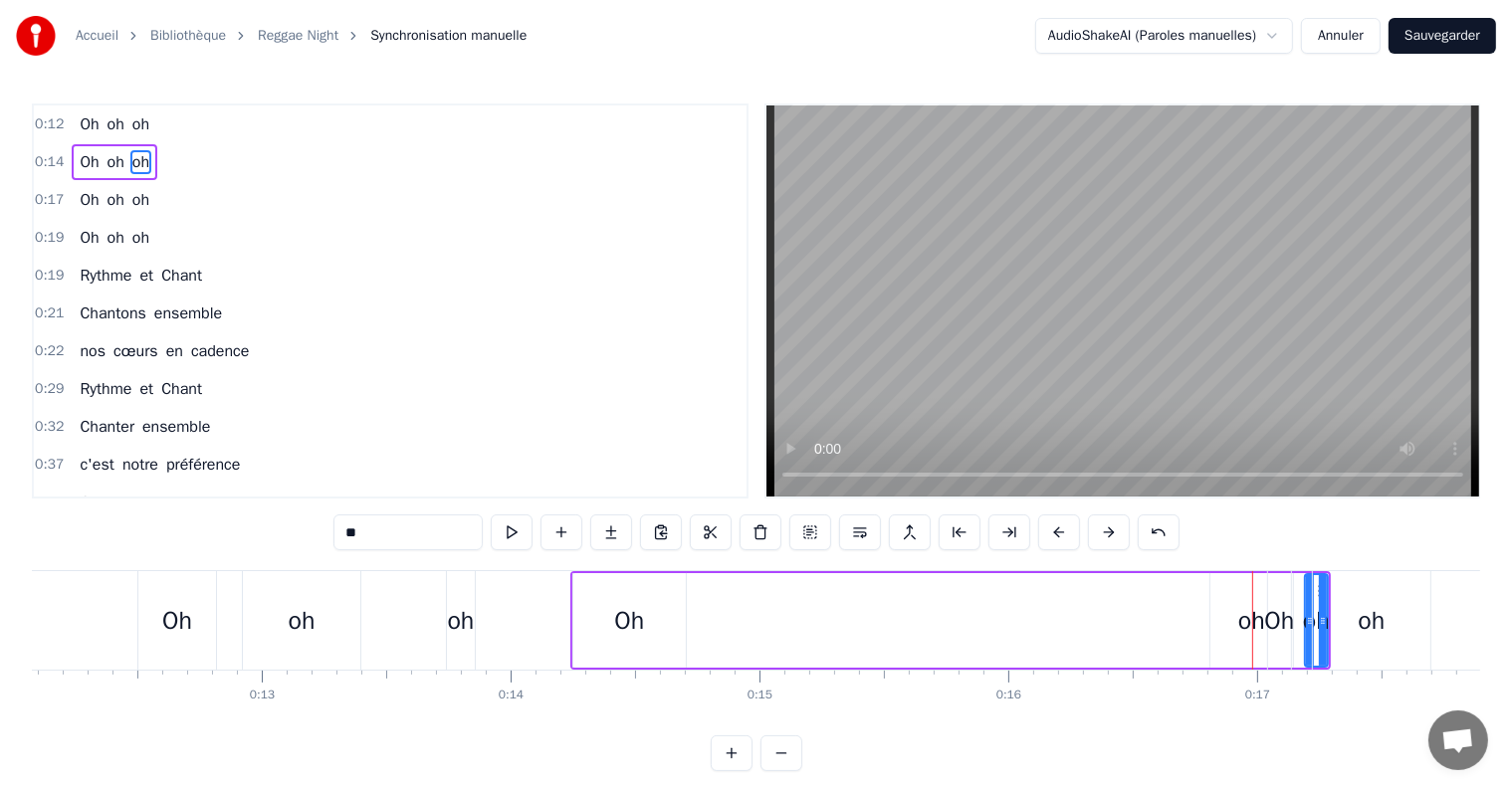 click at bounding box center (1109, 532) 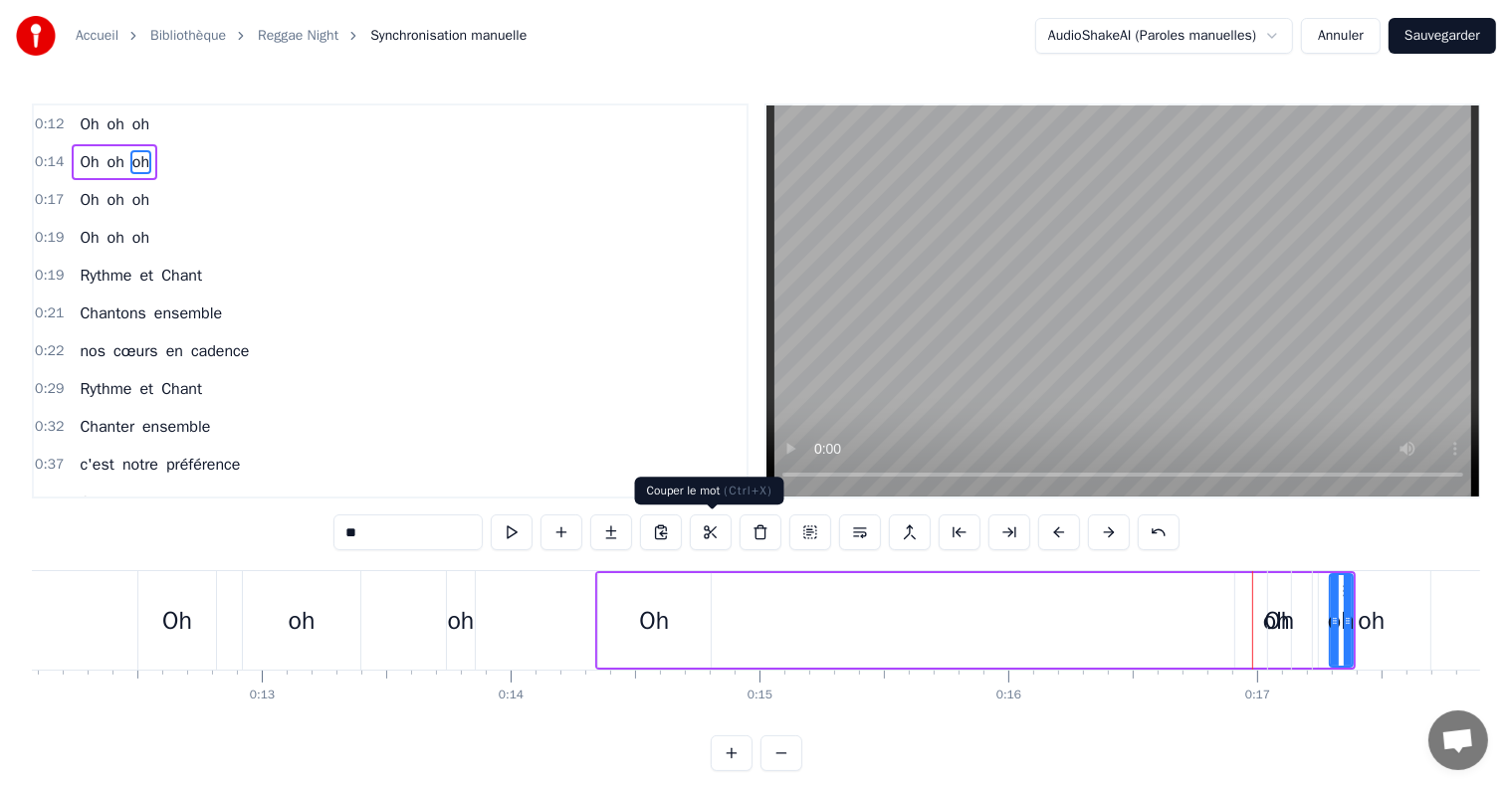 click at bounding box center (711, 532) 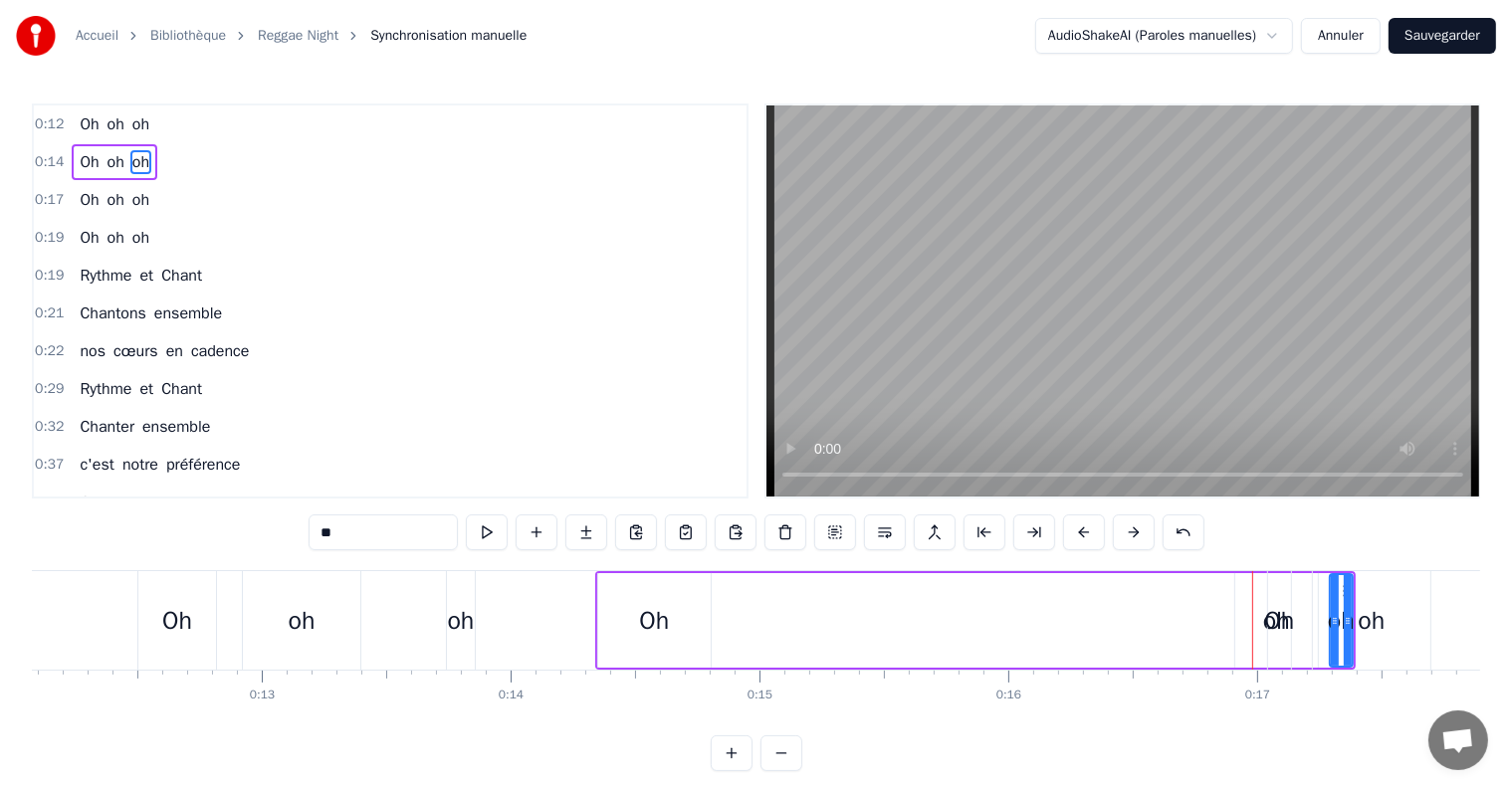 click on "**" at bounding box center (756, 532) 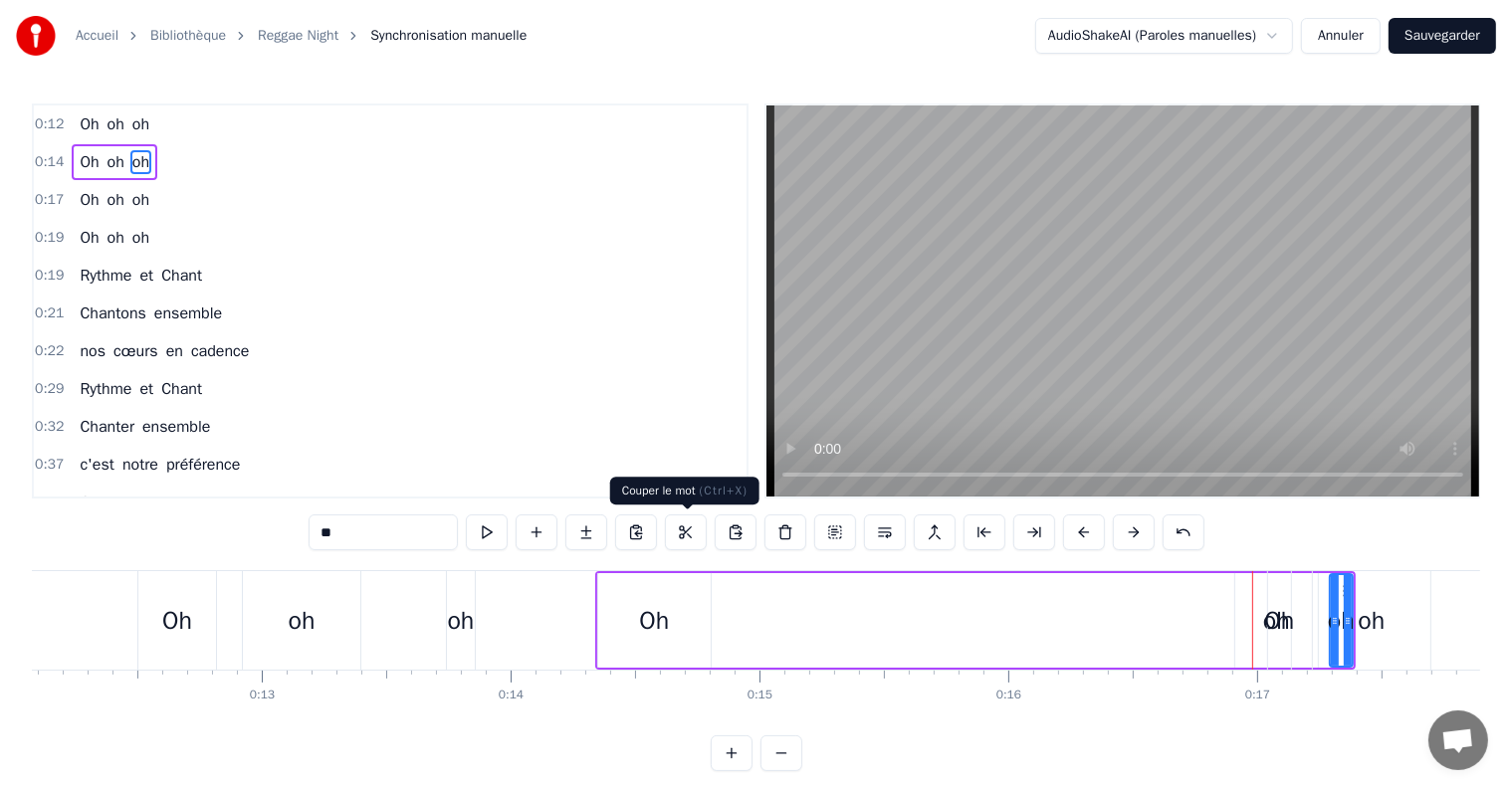 click at bounding box center [686, 532] 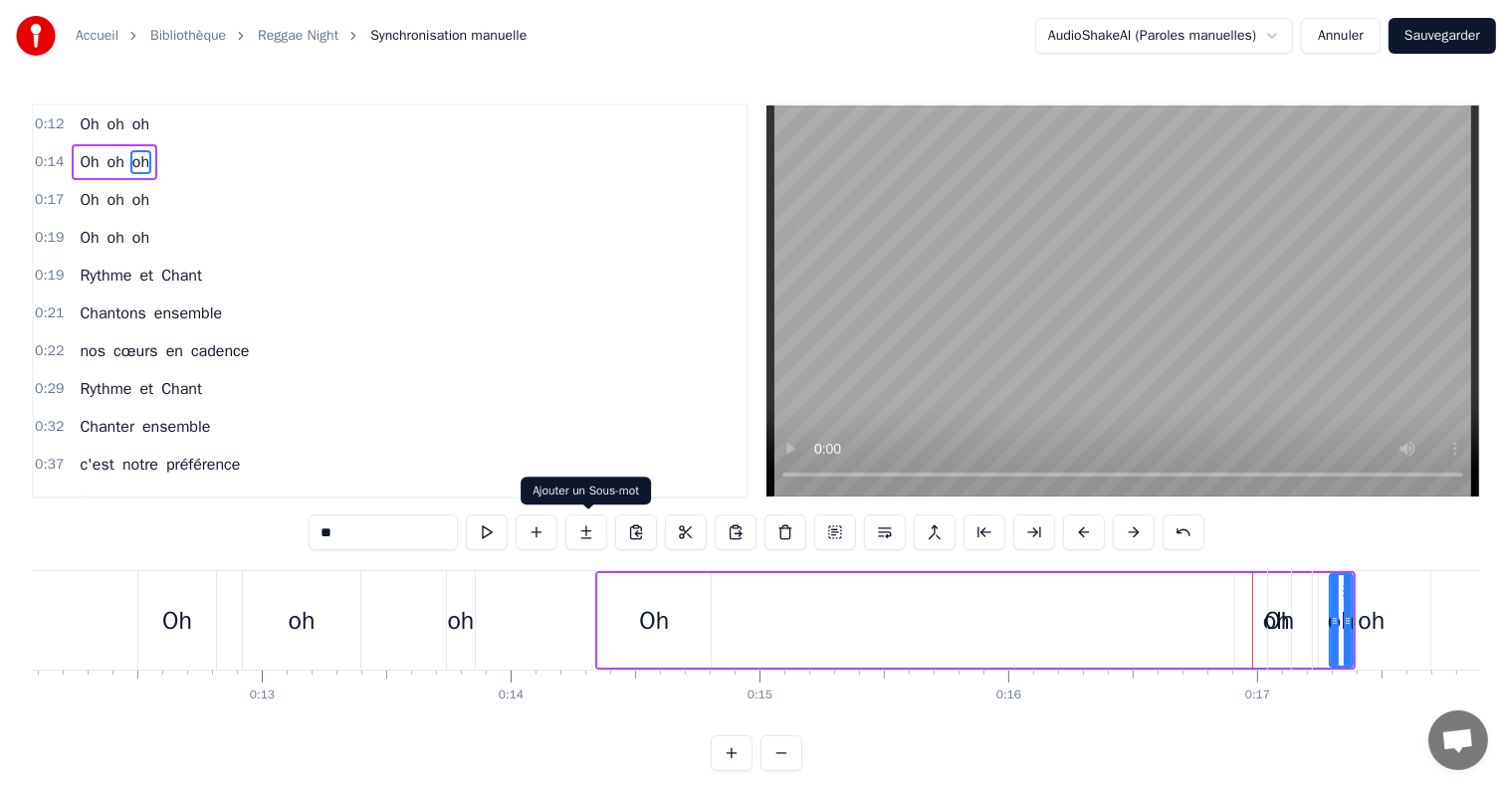 click at bounding box center [586, 532] 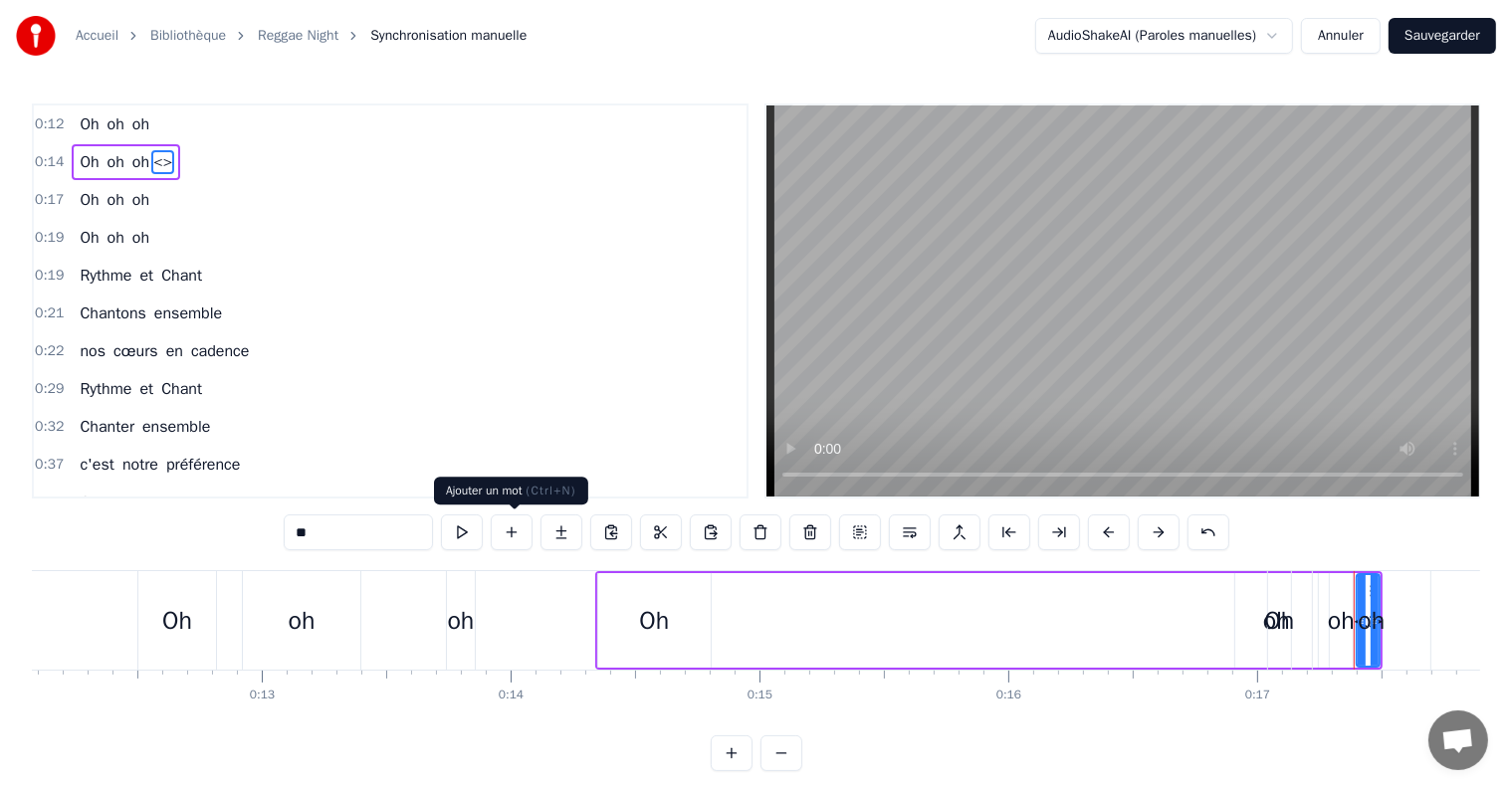 click at bounding box center [512, 532] 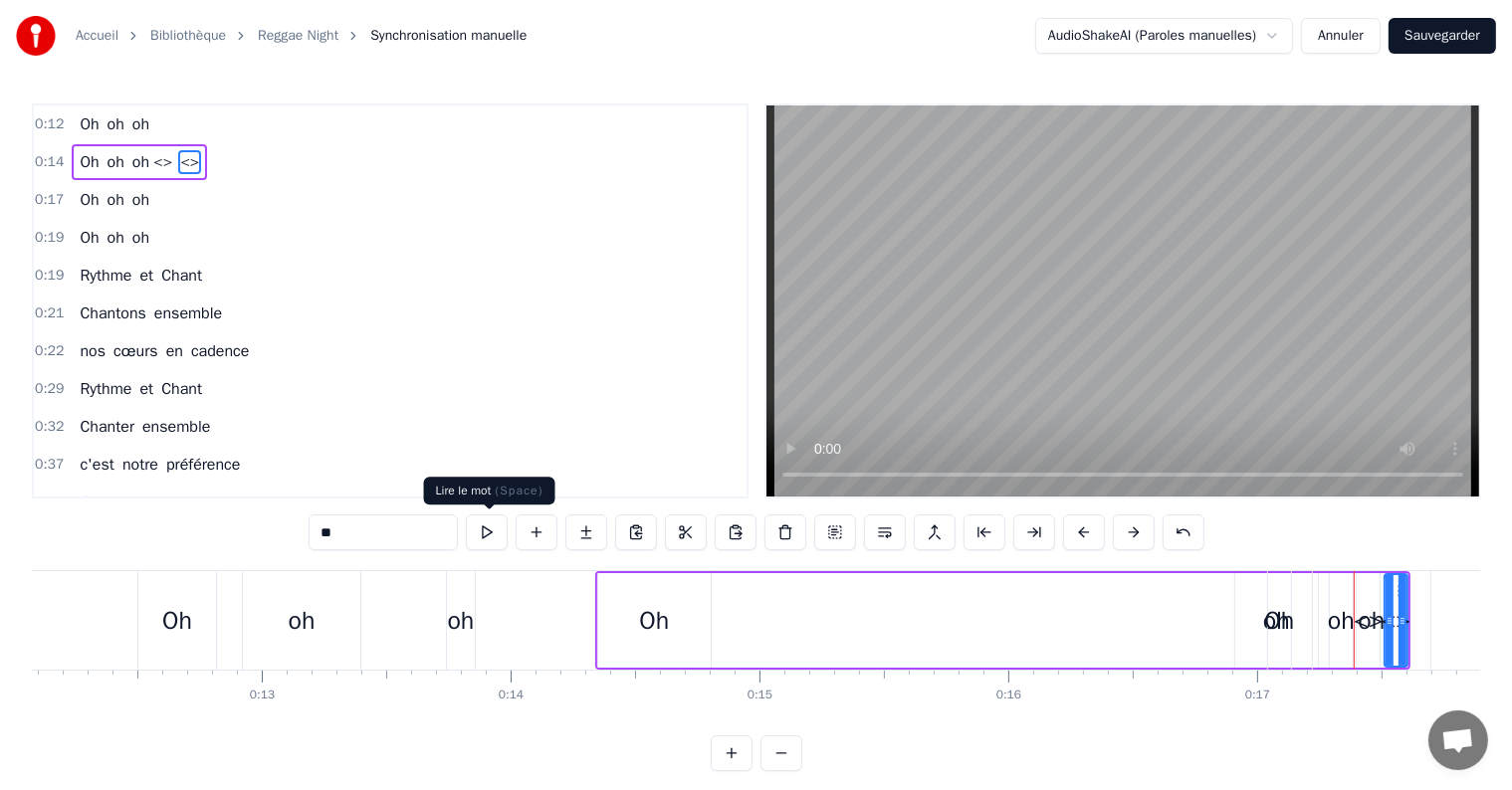 click at bounding box center (487, 532) 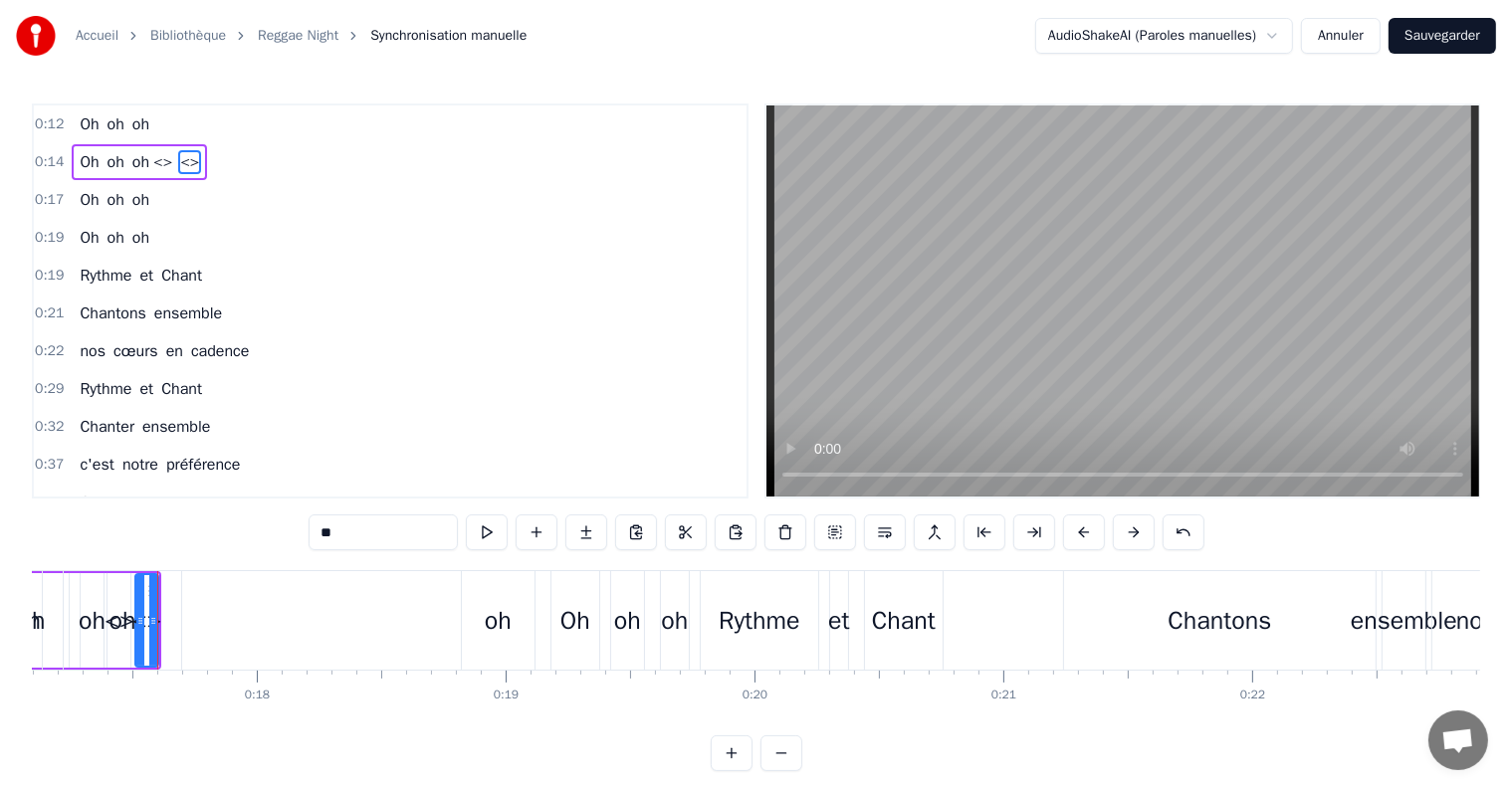scroll, scrollTop: 0, scrollLeft: 4255, axis: horizontal 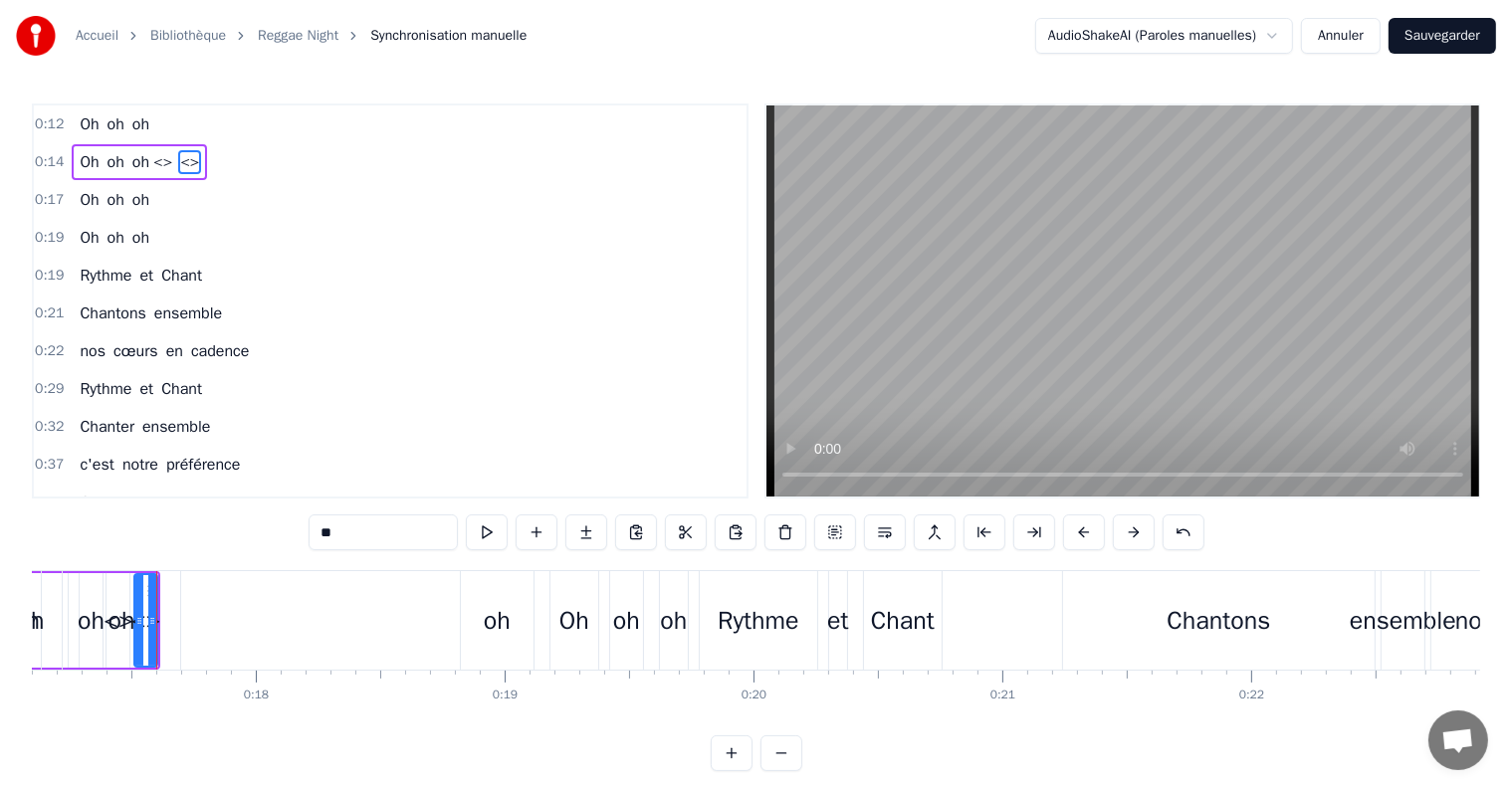 drag, startPoint x: 167, startPoint y: 605, endPoint x: 341, endPoint y: 606, distance: 174.00287 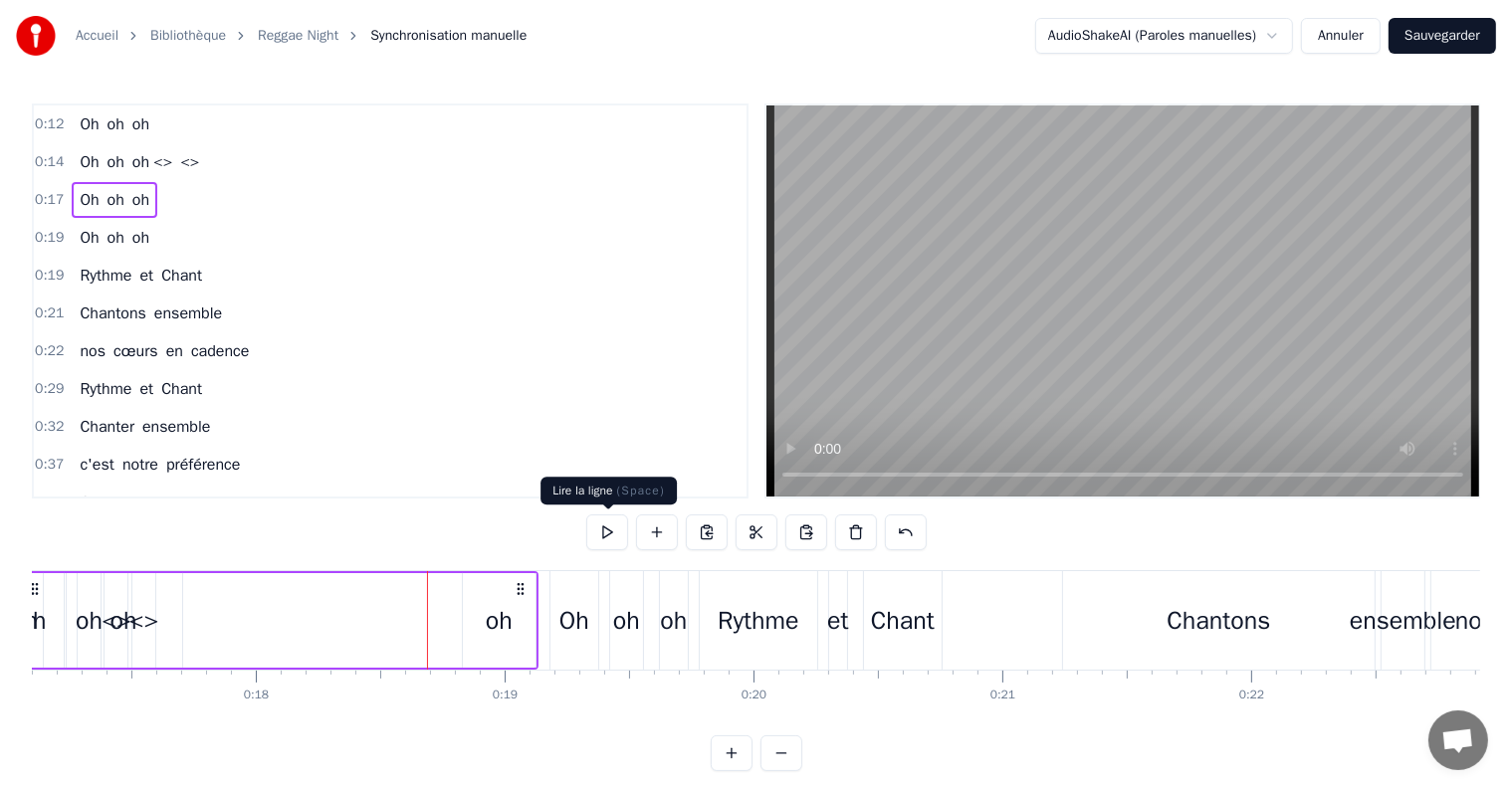 click at bounding box center (607, 532) 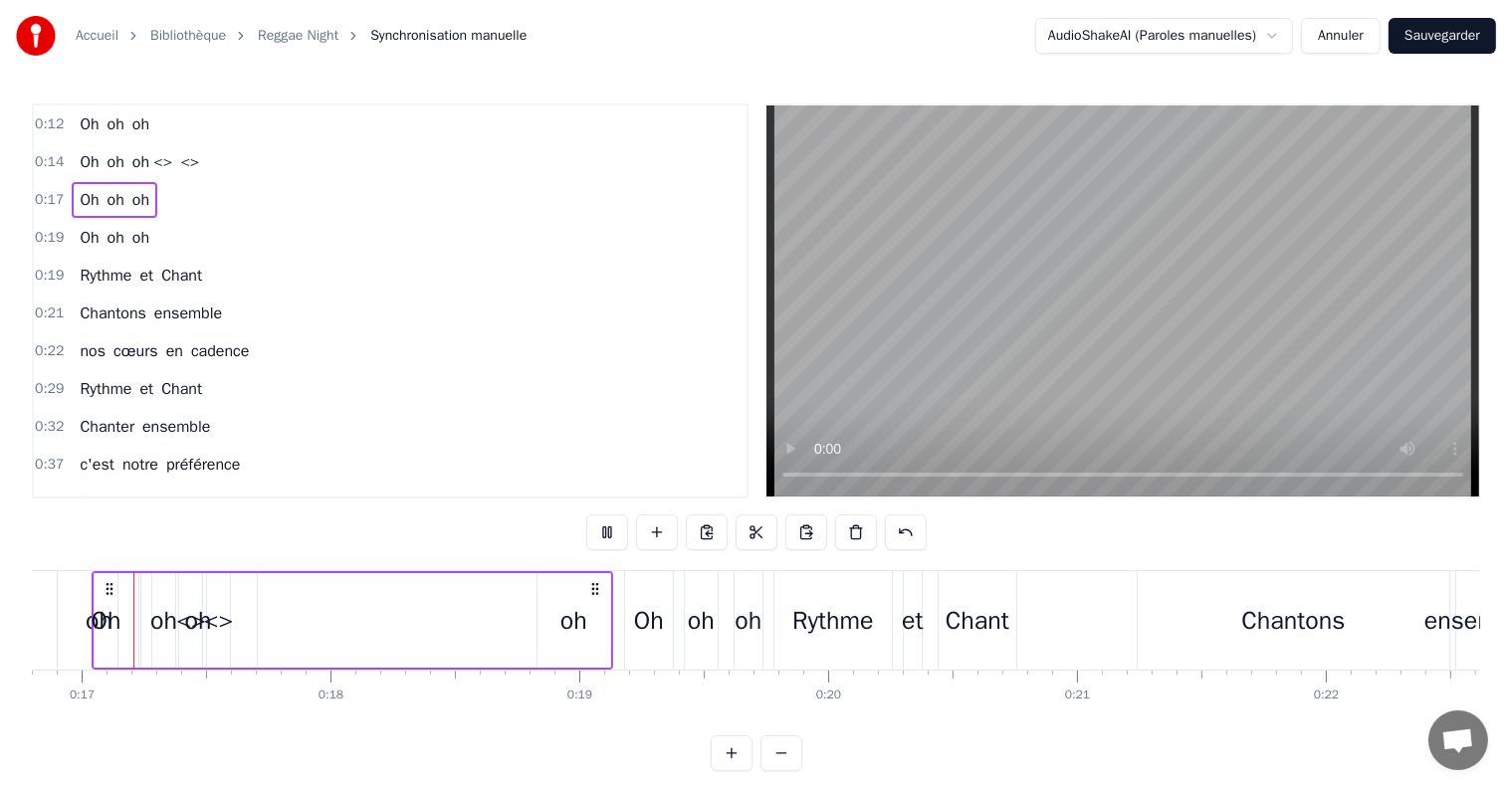 scroll, scrollTop: 0, scrollLeft: 4141, axis: horizontal 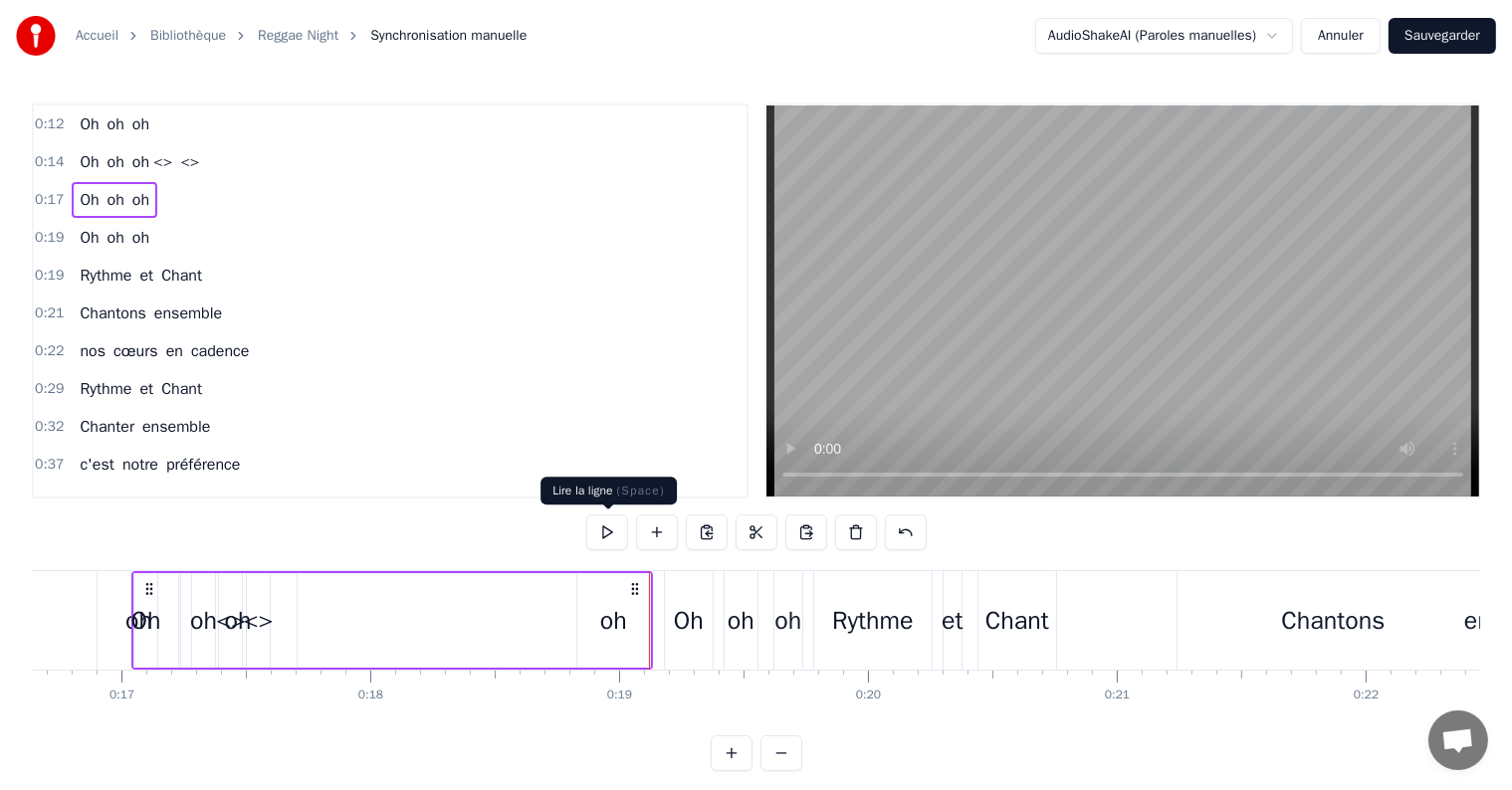 click at bounding box center [607, 532] 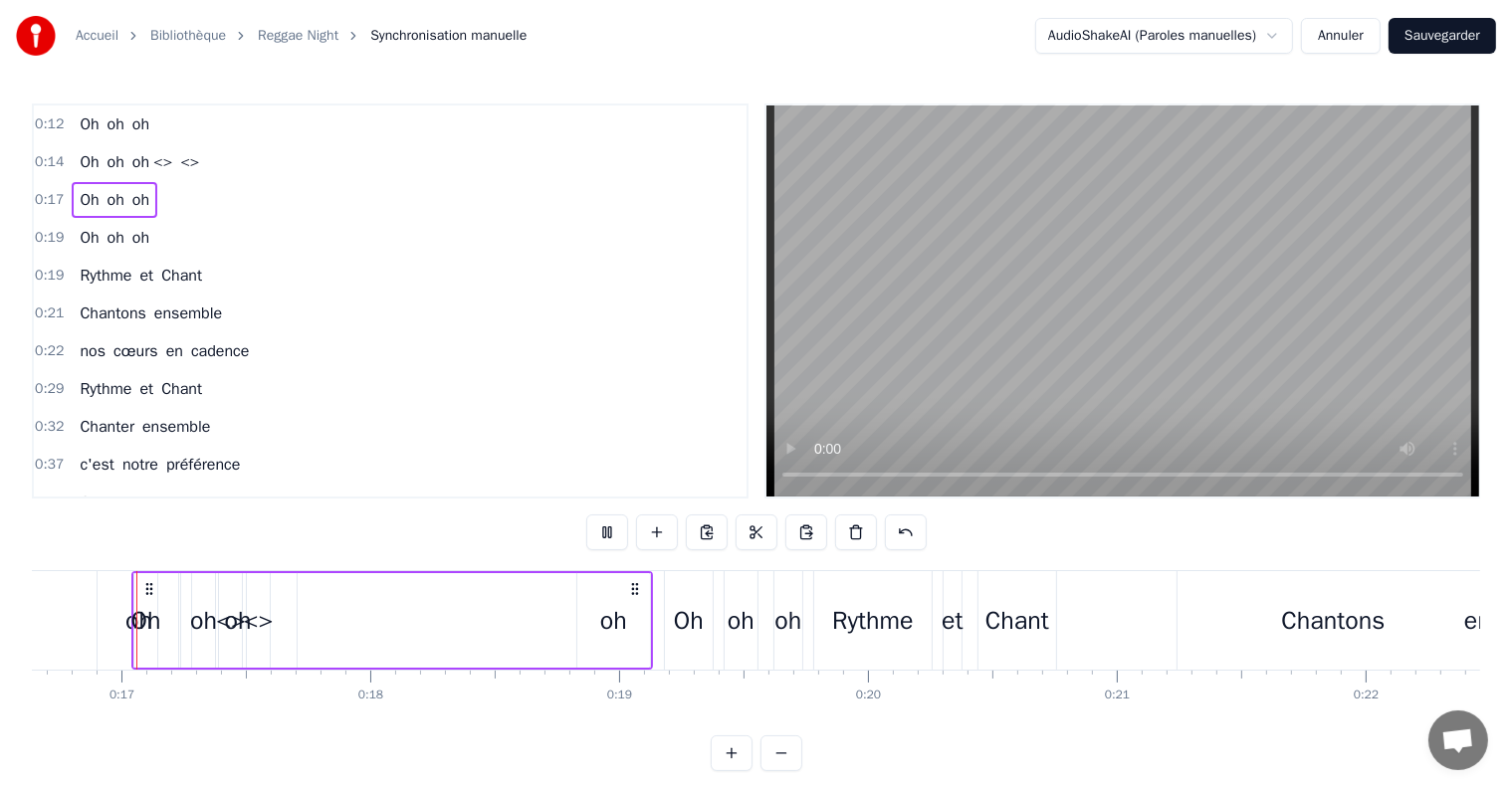 scroll, scrollTop: 0, scrollLeft: 4141, axis: horizontal 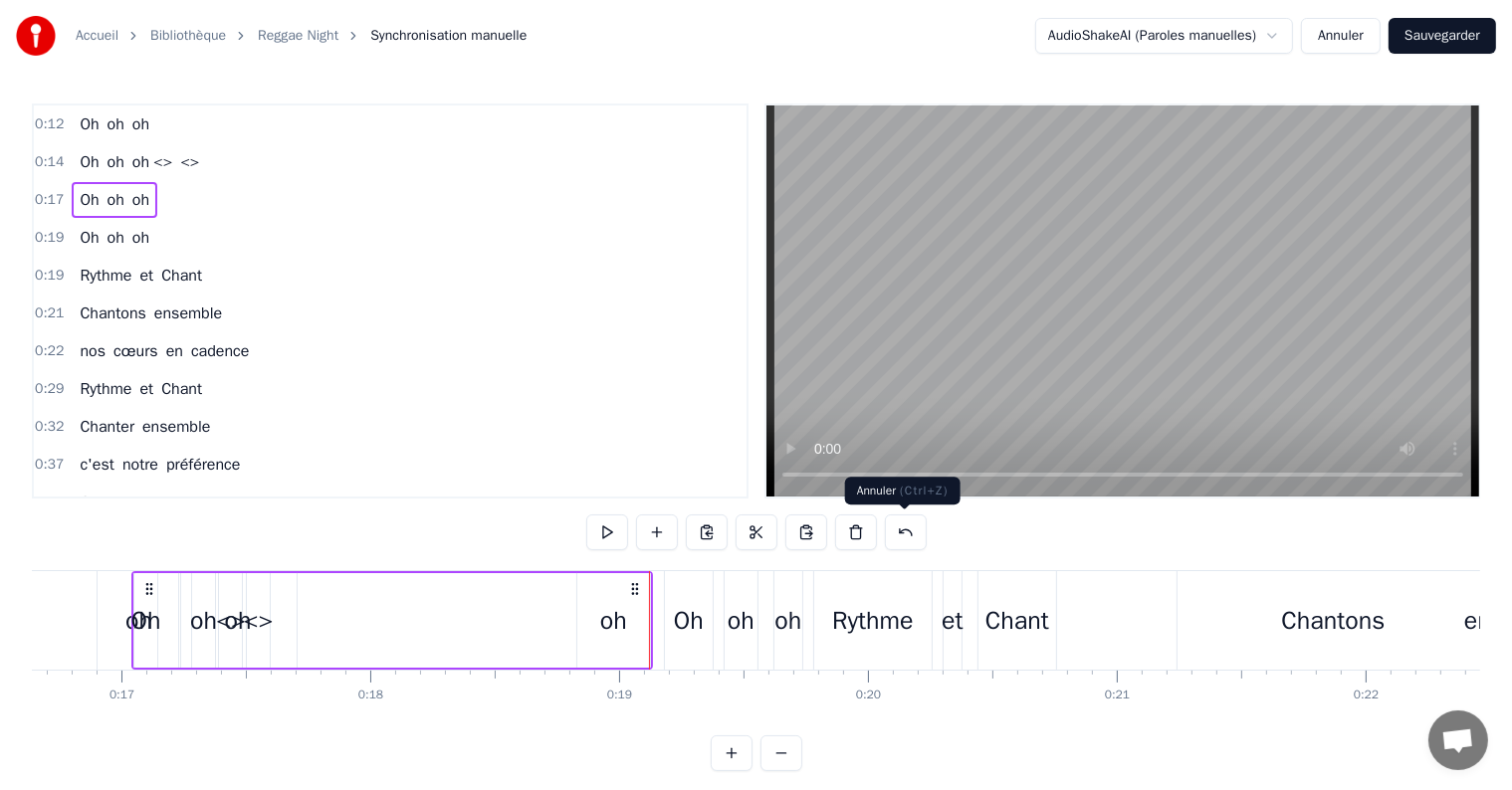 click at bounding box center [906, 532] 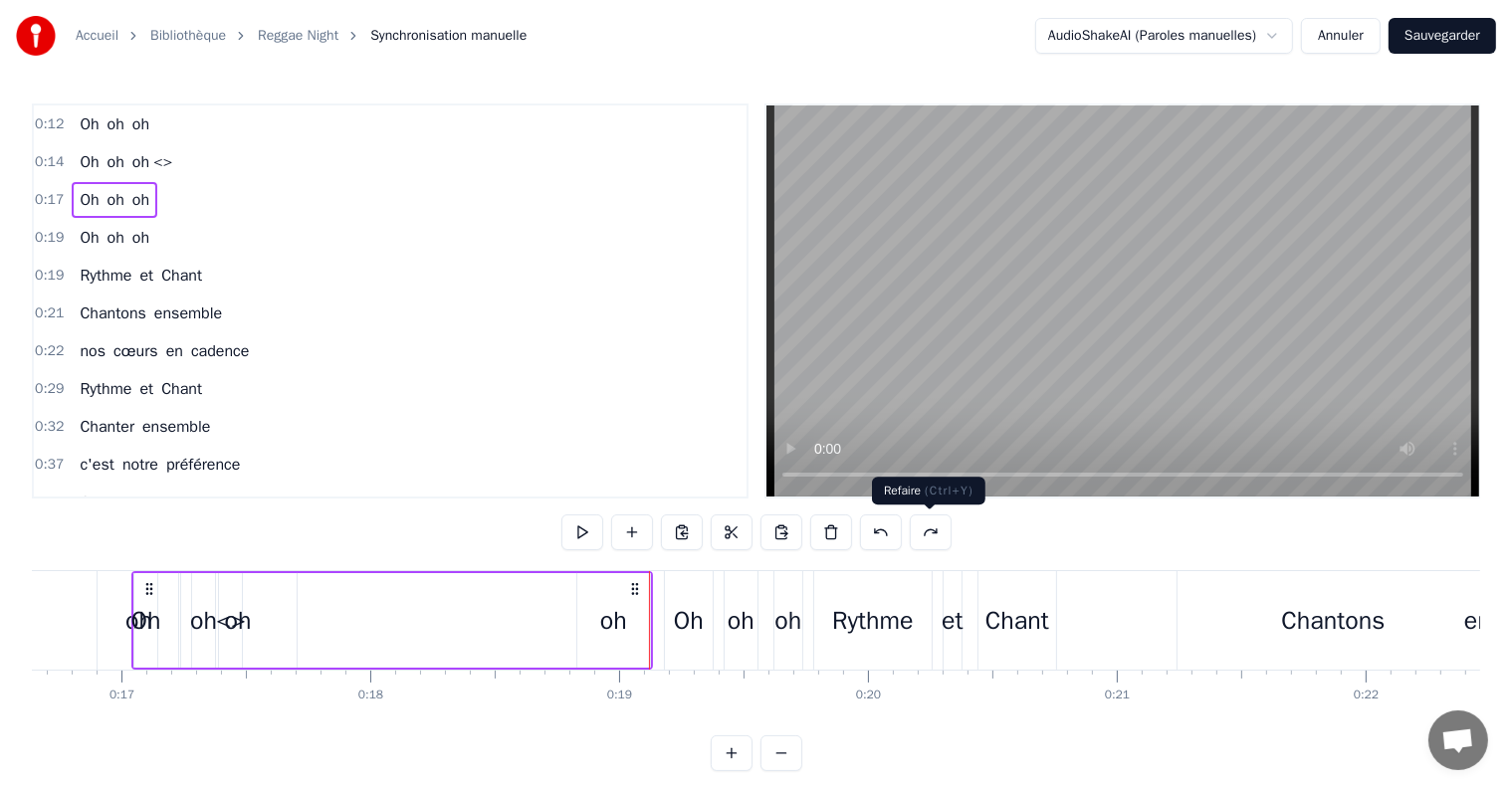 click at bounding box center (931, 532) 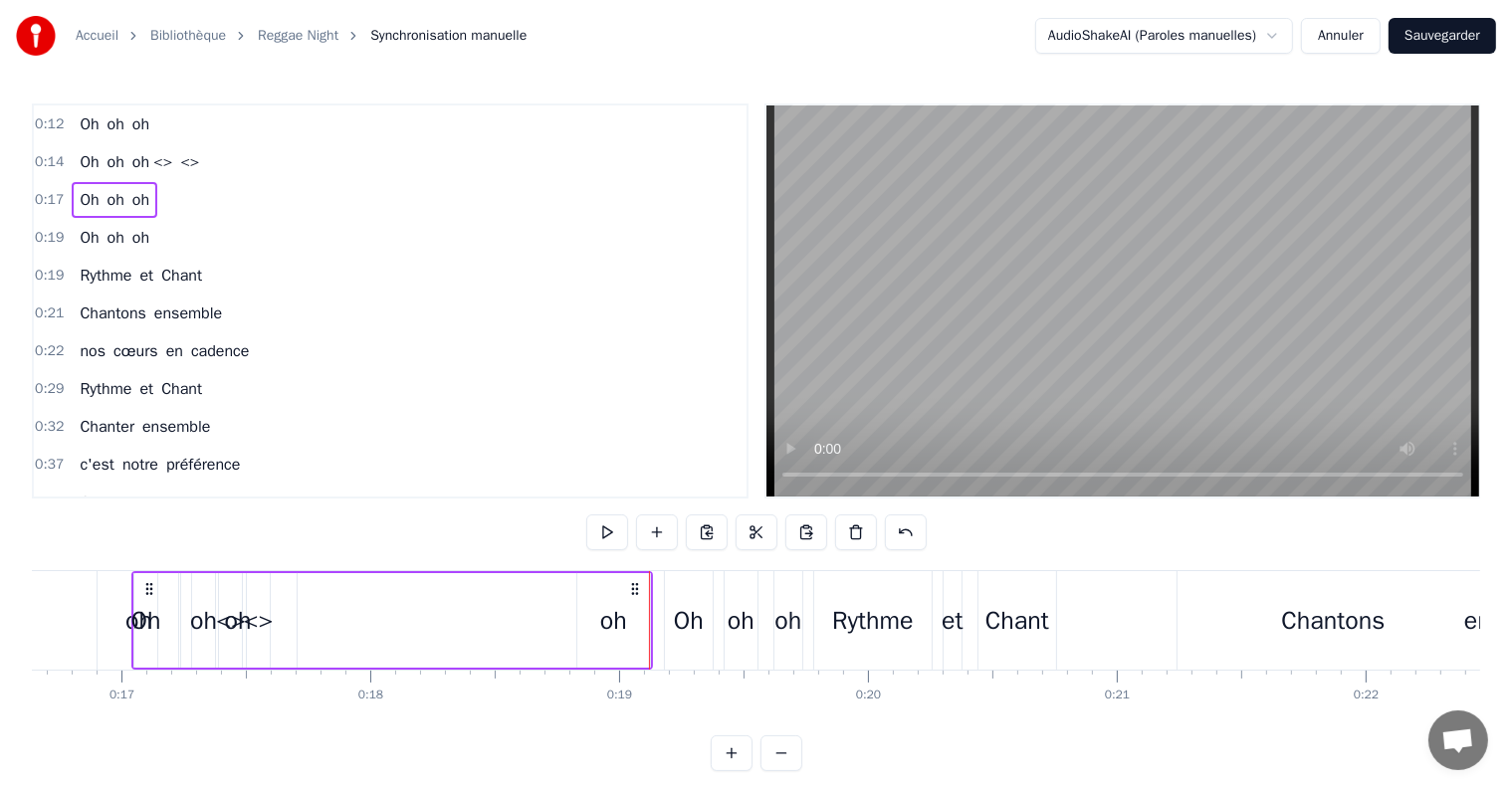 click on "Annuler" at bounding box center [1341, 36] 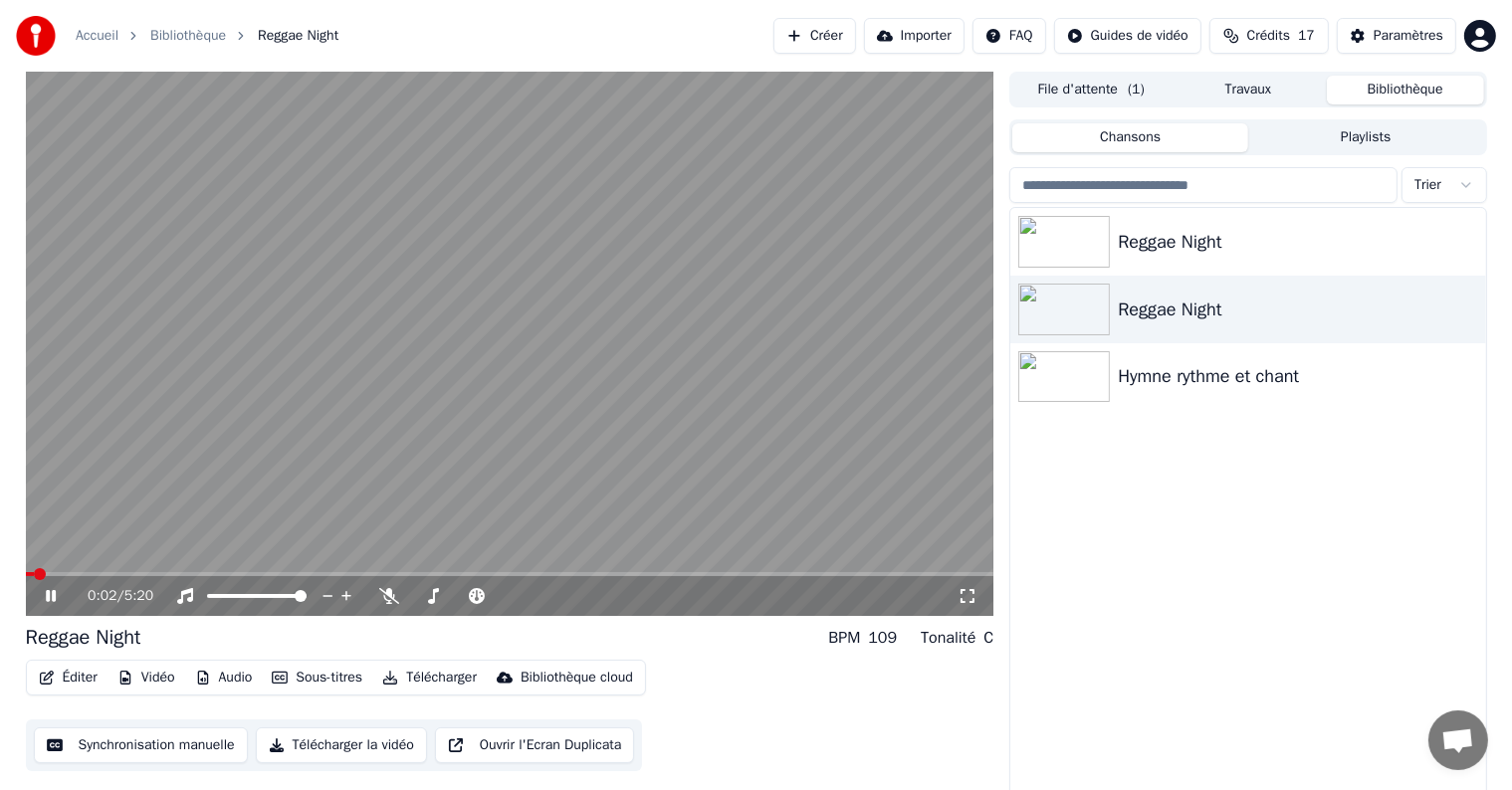click 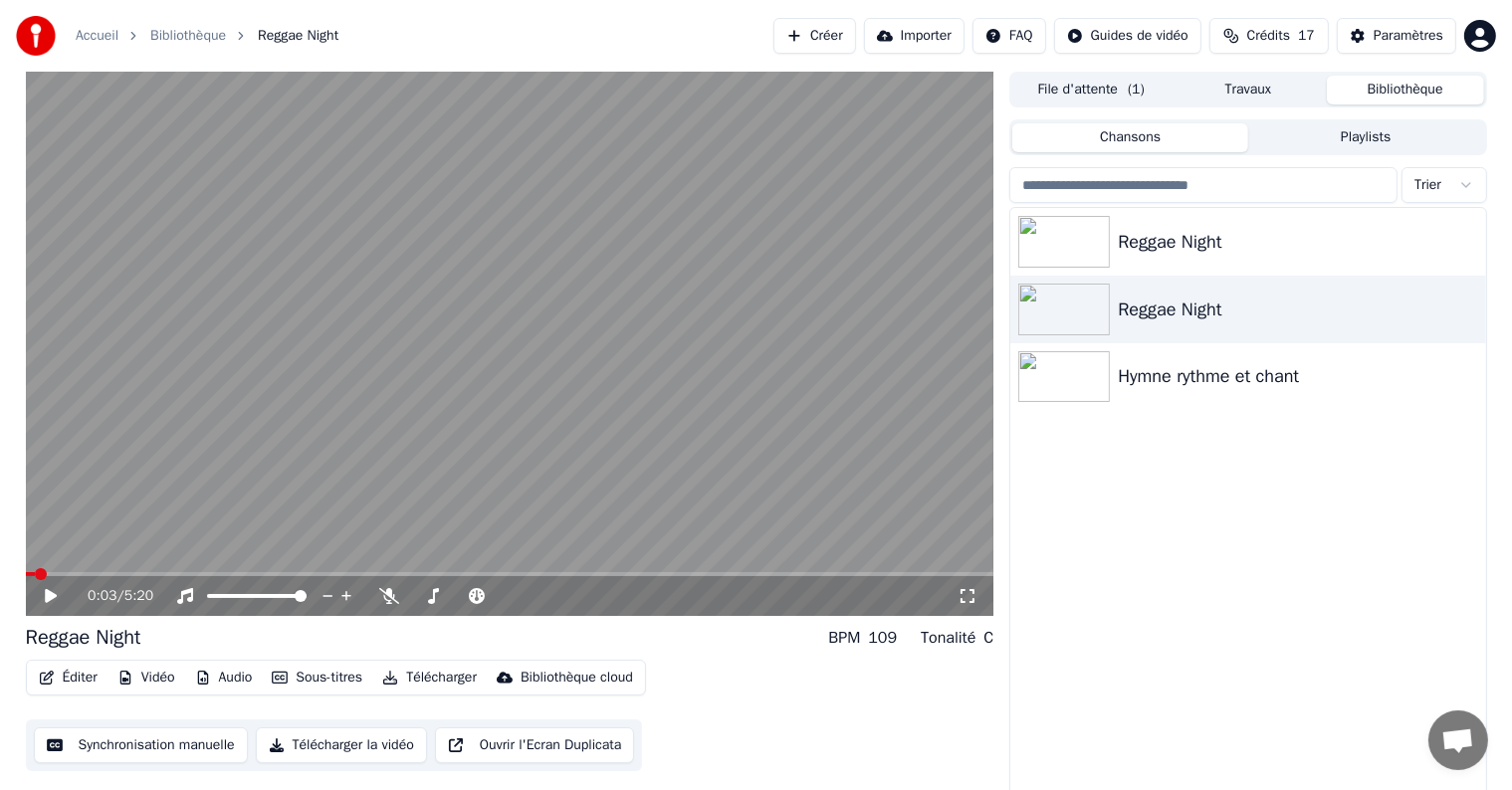 click on "Crédits" at bounding box center [1268, 36] 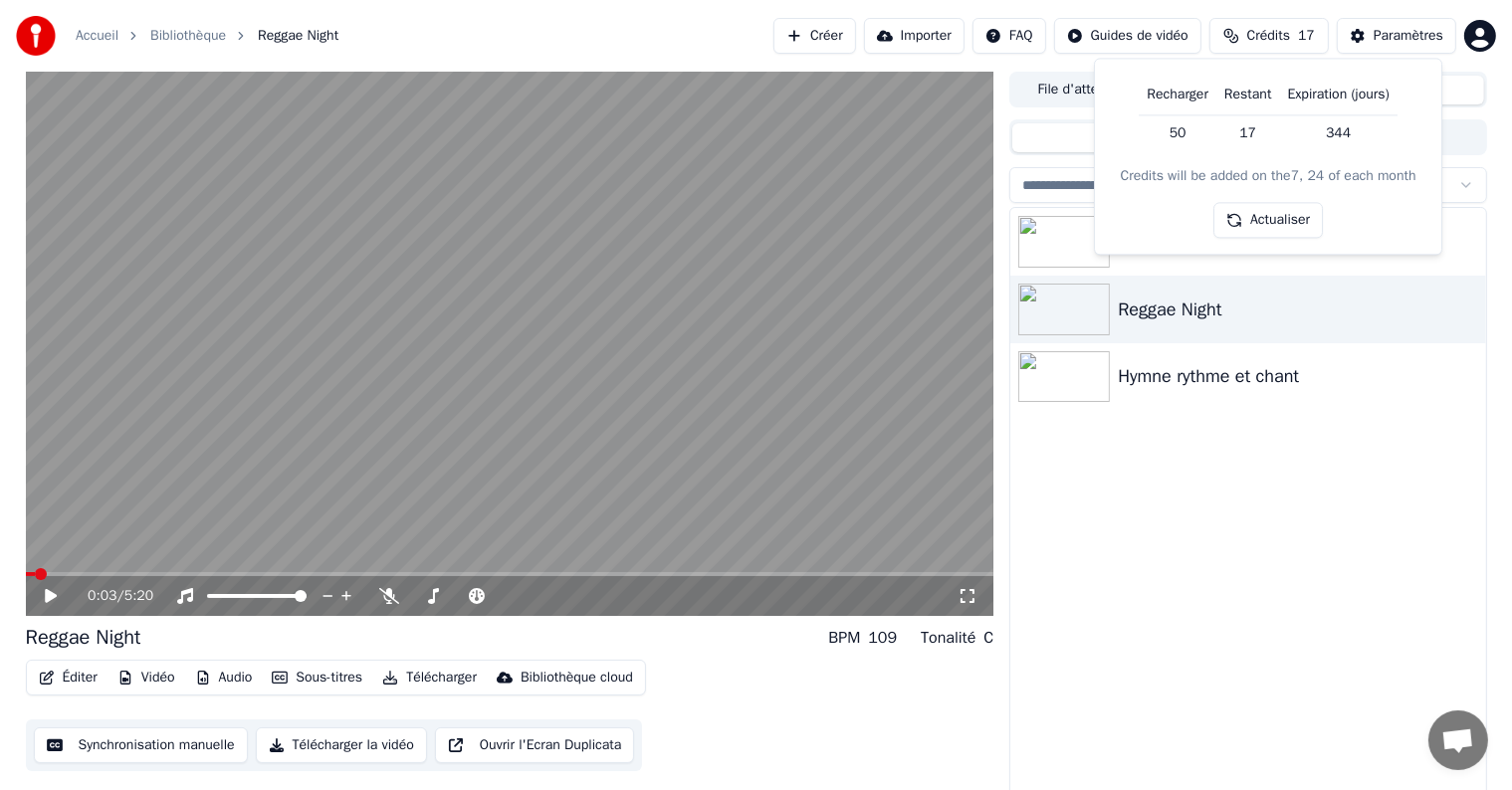 click on "Actualiser" at bounding box center (1268, 221) 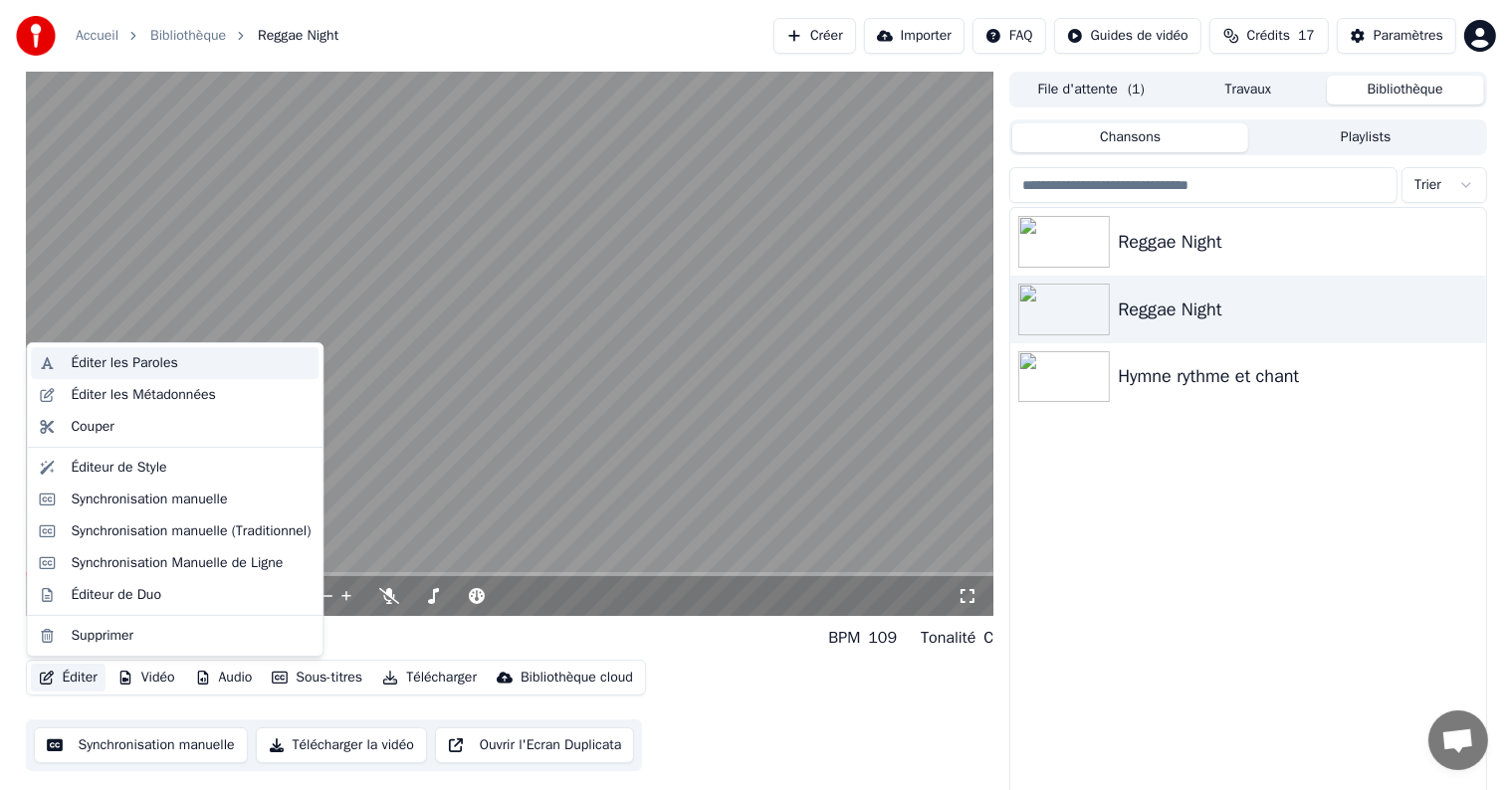 click on "Éditer les Paroles" at bounding box center [123, 363] 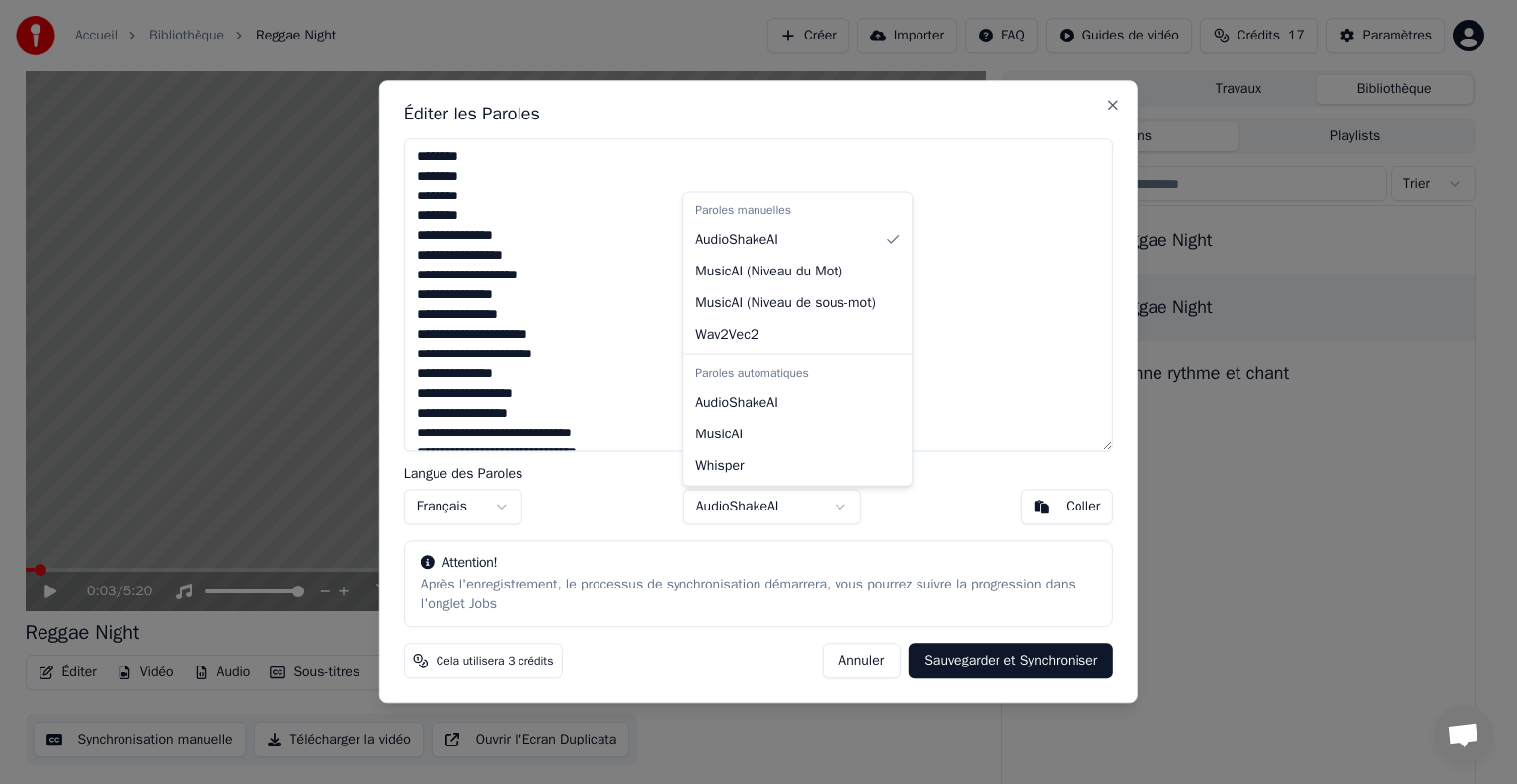 click on "Accueil Bibliothèque Reggae Night Créer Importer FAQ Guides de vidéo Crédits 17 Paramètres 0:03  /  5:20 Reggae Night BPM 109 Tonalité C Éditer Vidéo Audio Sous-titres Télécharger Bibliothèque cloud Synchronisation manuelle Télécharger la vidéo Ouvrir l'Ecran Duplicata File d'attente ( 1 ) Travaux Bibliothèque Chansons Playlists Trier Reggae Night Reggae Night Hymne rythme et chant Éditer les Paroles Langue des Paroles Français Modèle de Synchronisation AudioShakeAI Coller Attention! Après l'enregistrement, le processus de synchronisation démarrera, vous pourrez suivre la progression dans l'onglet Jobs Cela utilisera 3 crédits Annuler Sauvegarder et Synchroniser Close Paroles manuelles AudioShakeAI MusicAI ( Niveau du Mot ) MusicAI ( Niveau de sous-mot ) Wav2Vec2 Paroles automatiques AudioShakeAI MusicAI Whisper" at bounding box center [750, 392] 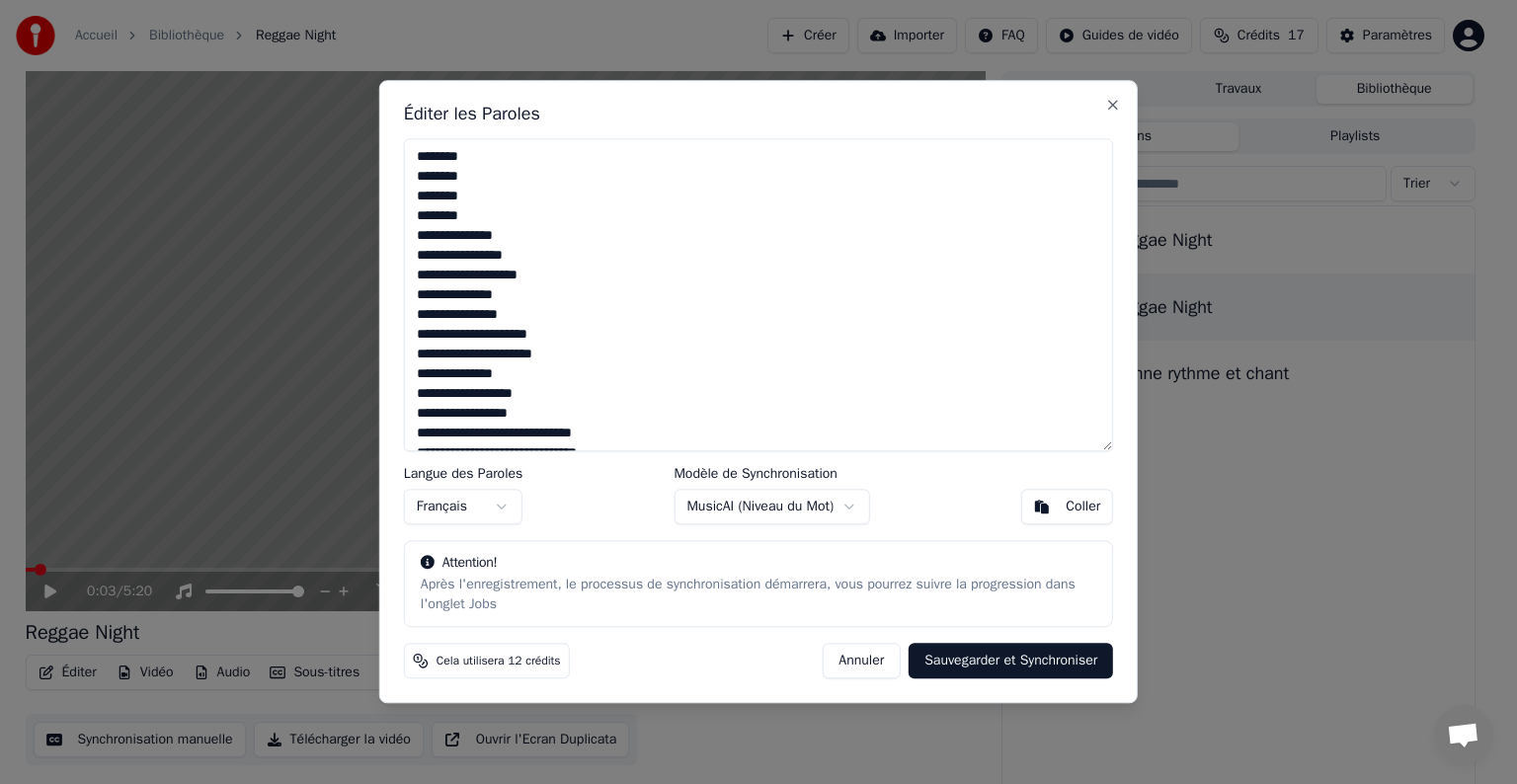 click on "Sauvegarder et Synchroniser" at bounding box center [1010, 662] 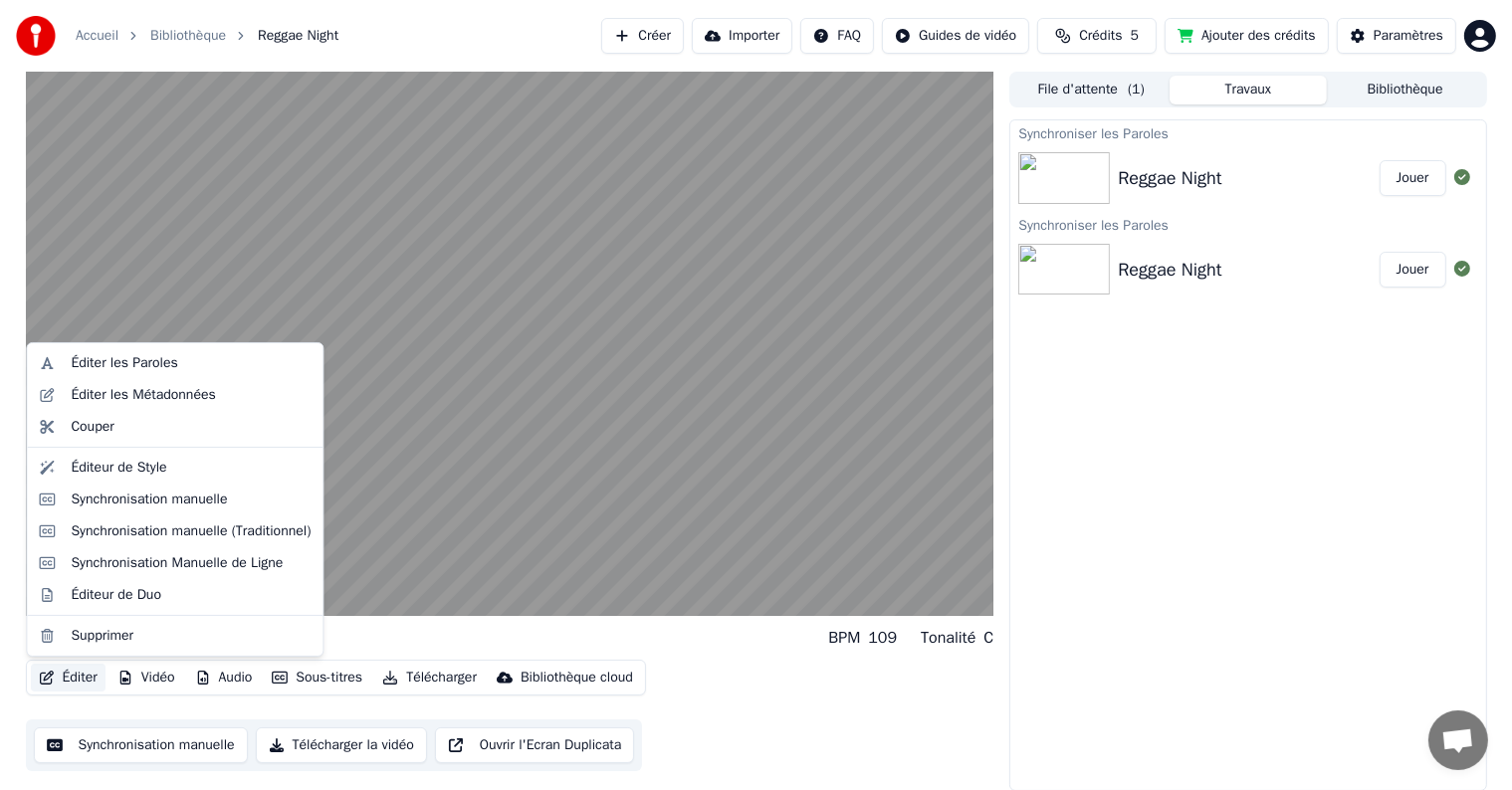 click on "Éditer" at bounding box center [68, 678] 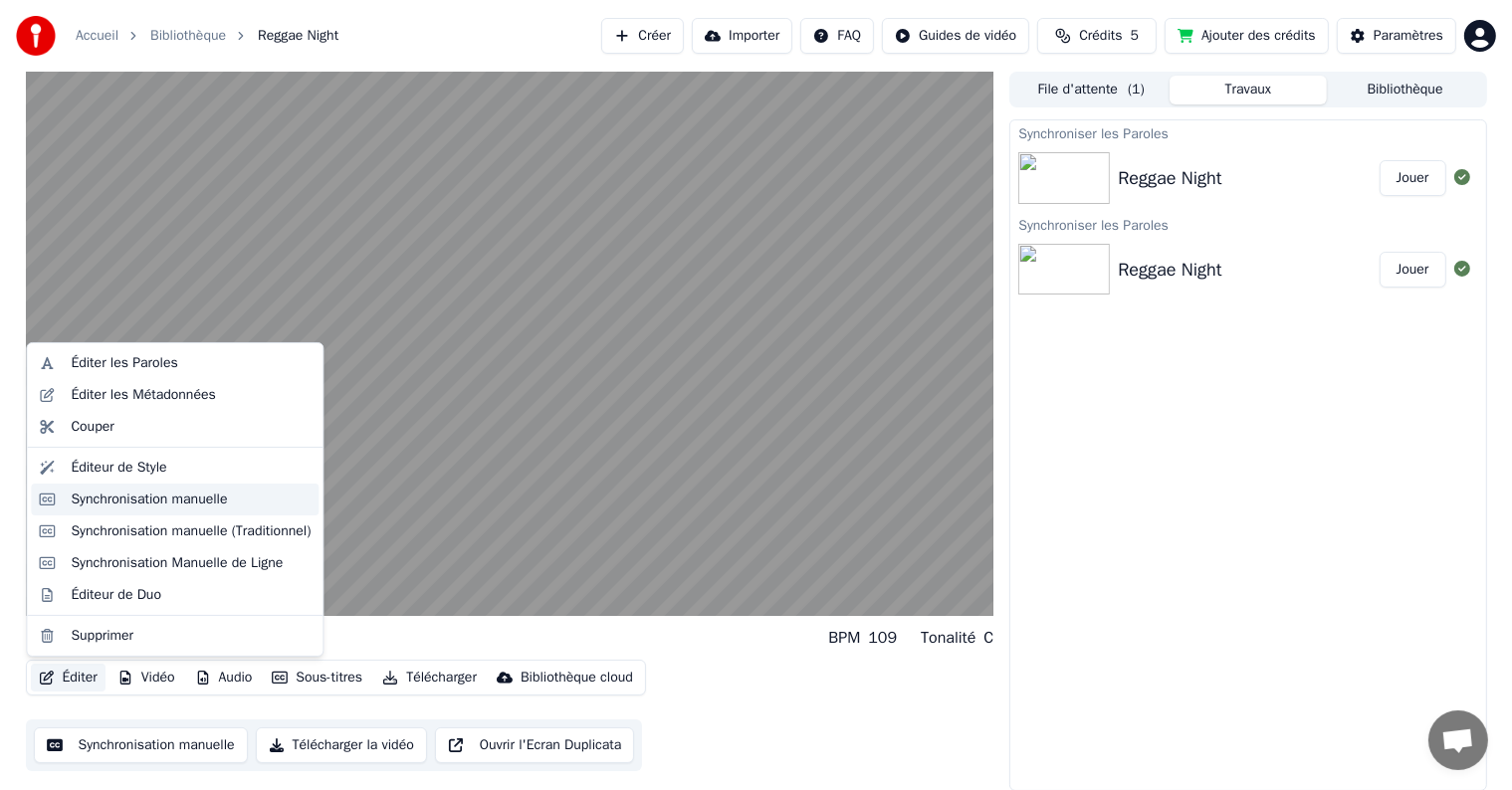 click on "Synchronisation manuelle" at bounding box center [148, 499] 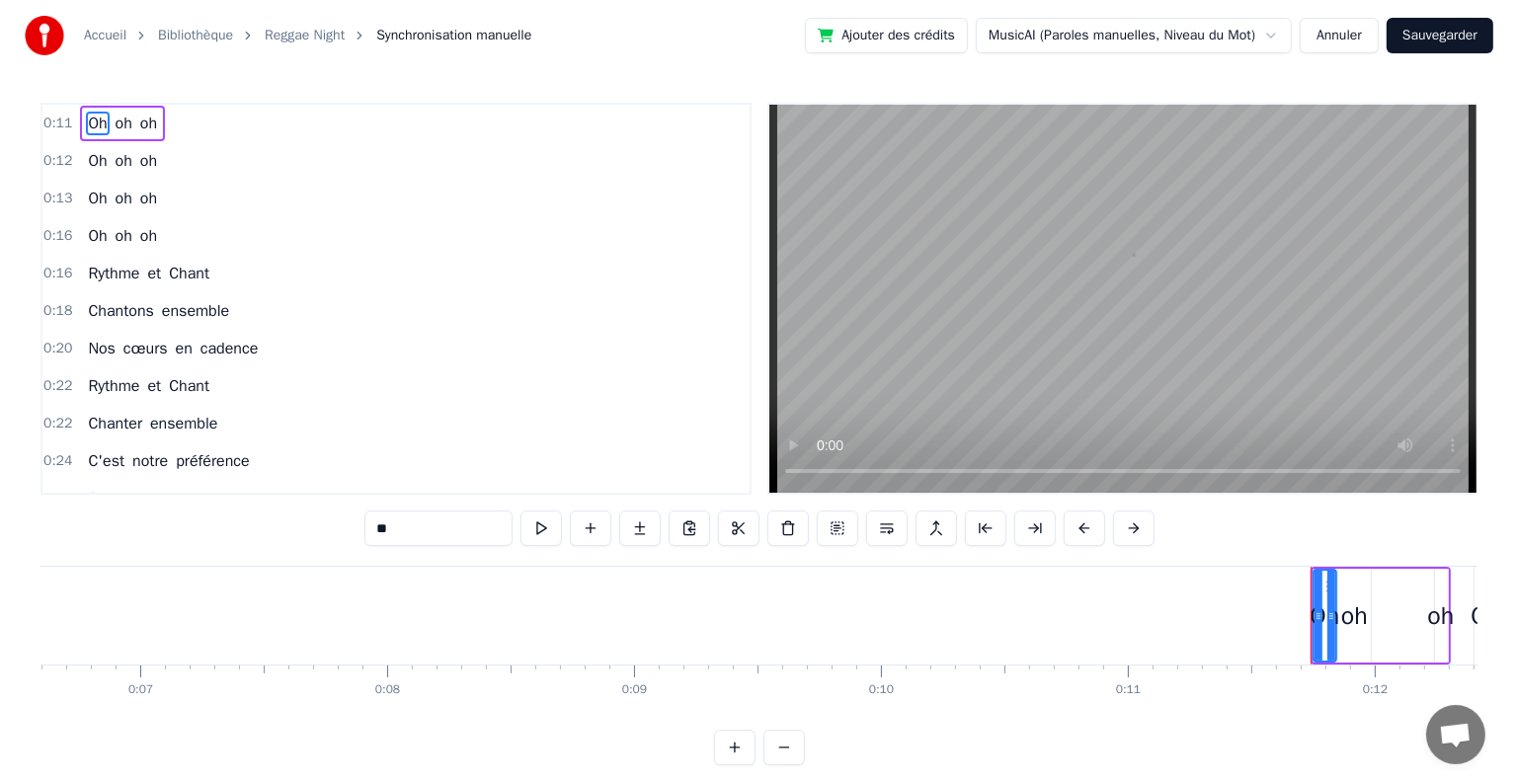 scroll, scrollTop: 0, scrollLeft: 2799, axis: horizontal 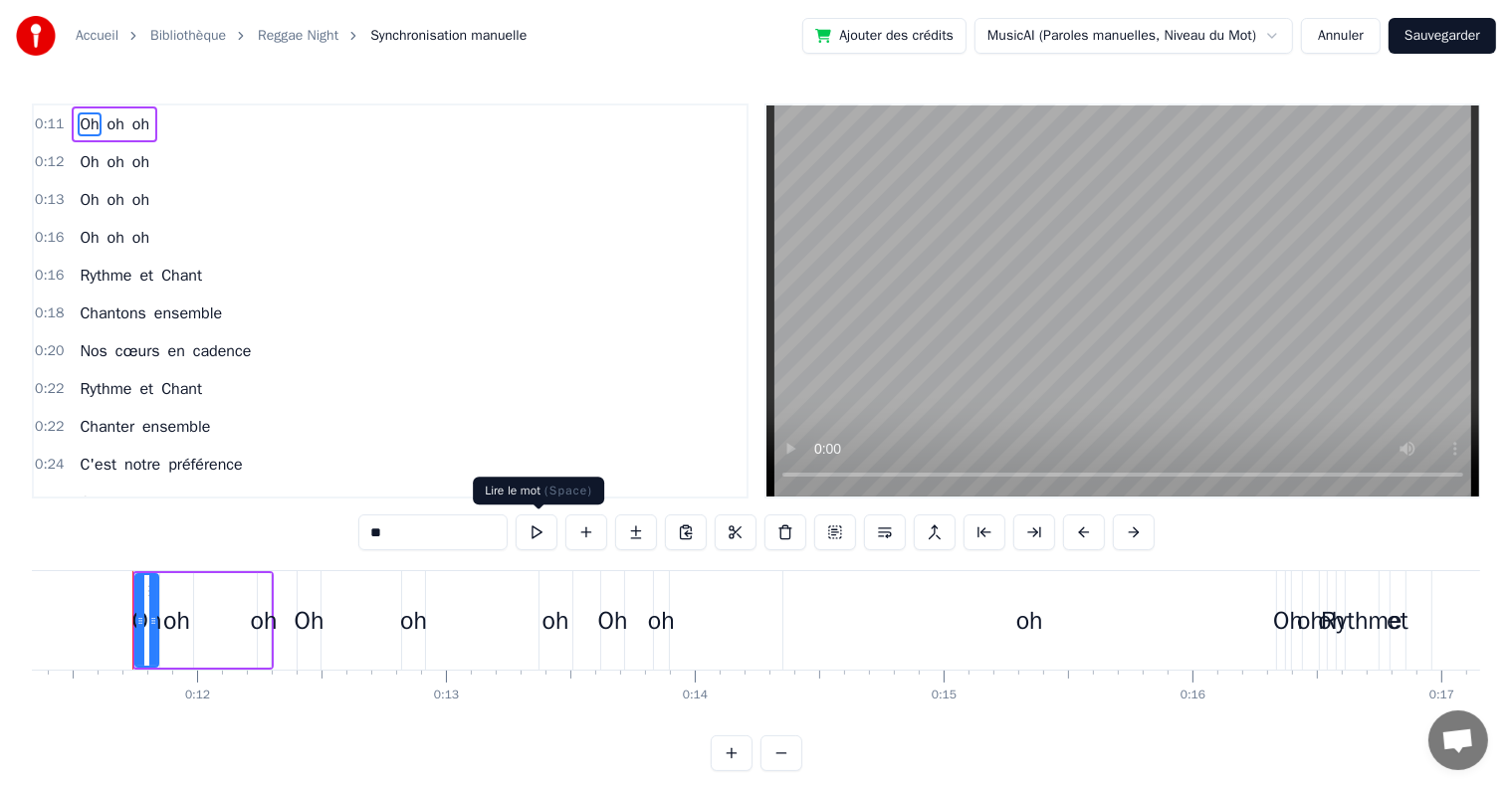 click at bounding box center (537, 532) 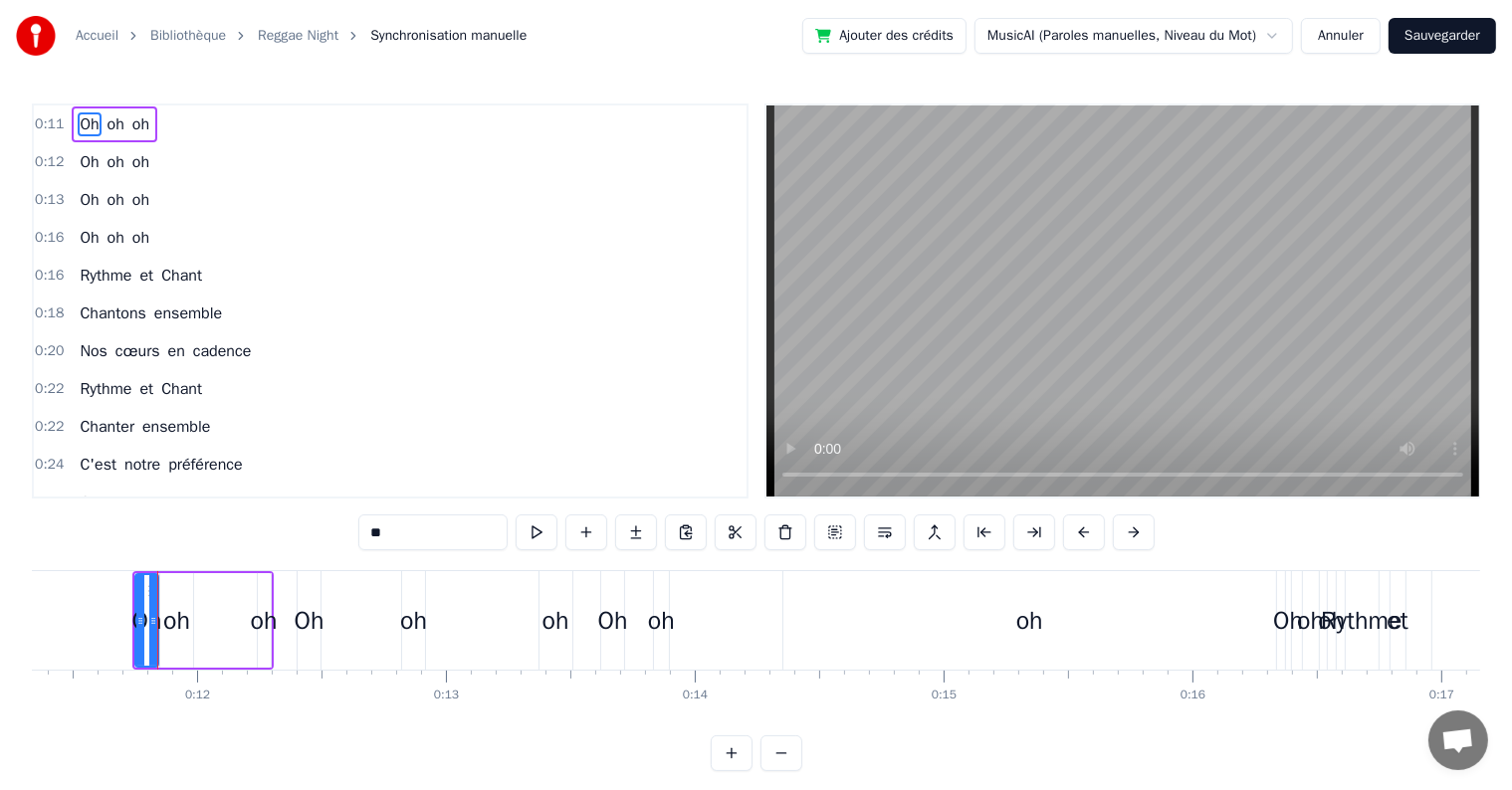 click at bounding box center (537, 532) 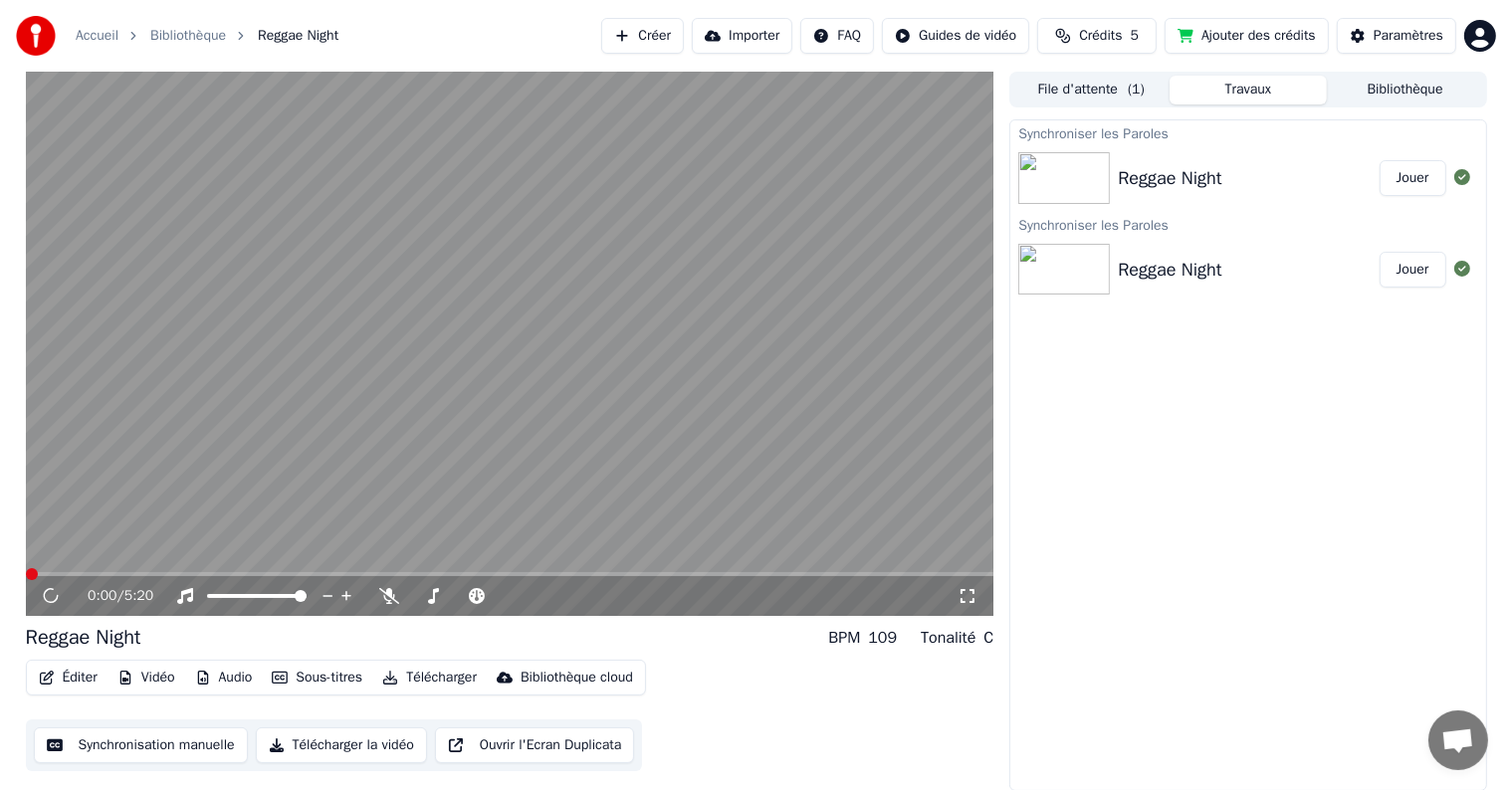 click on "Éditer" at bounding box center (68, 678) 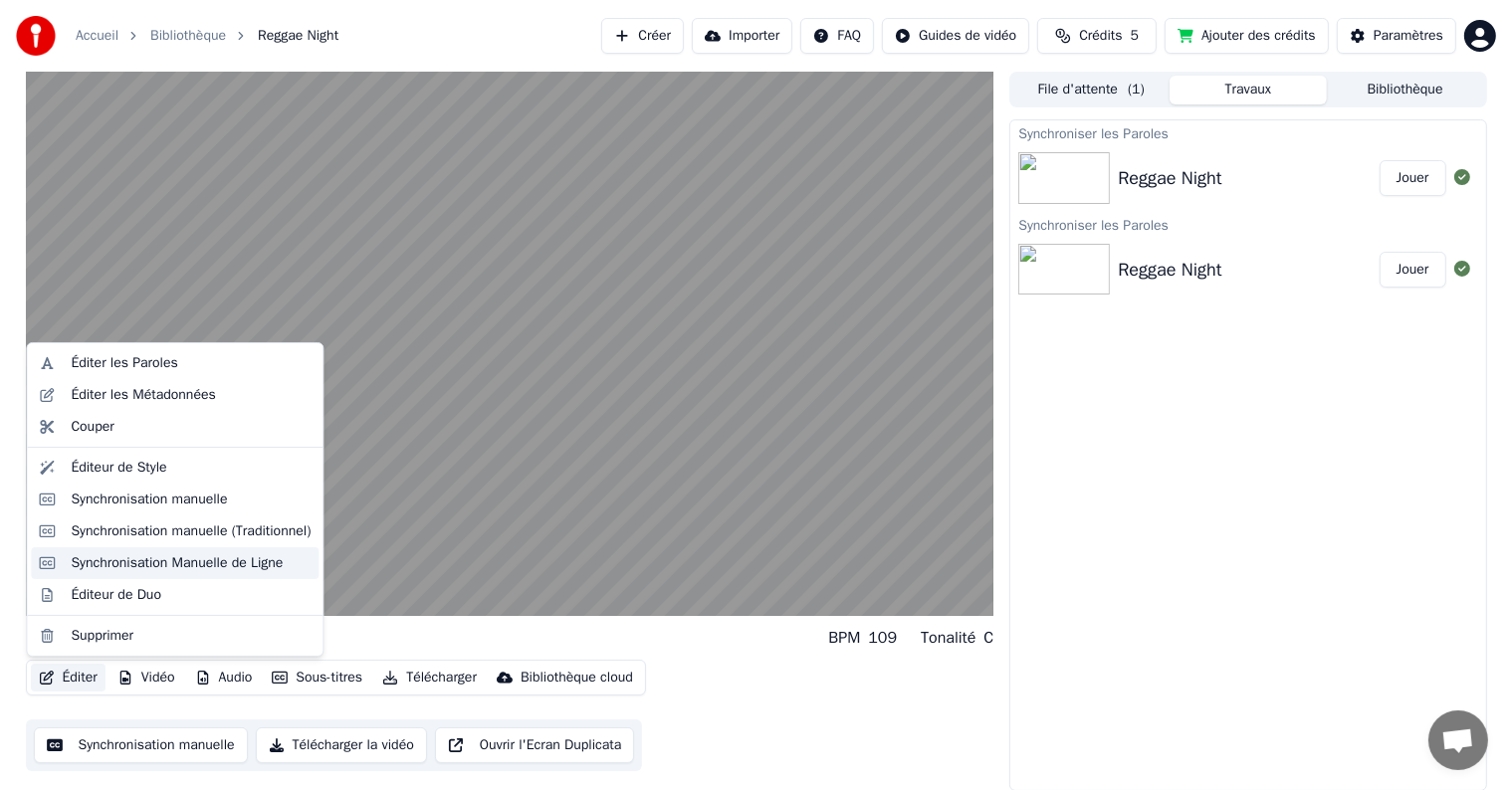 click on "Synchronisation Manuelle de Ligne" at bounding box center (176, 563) 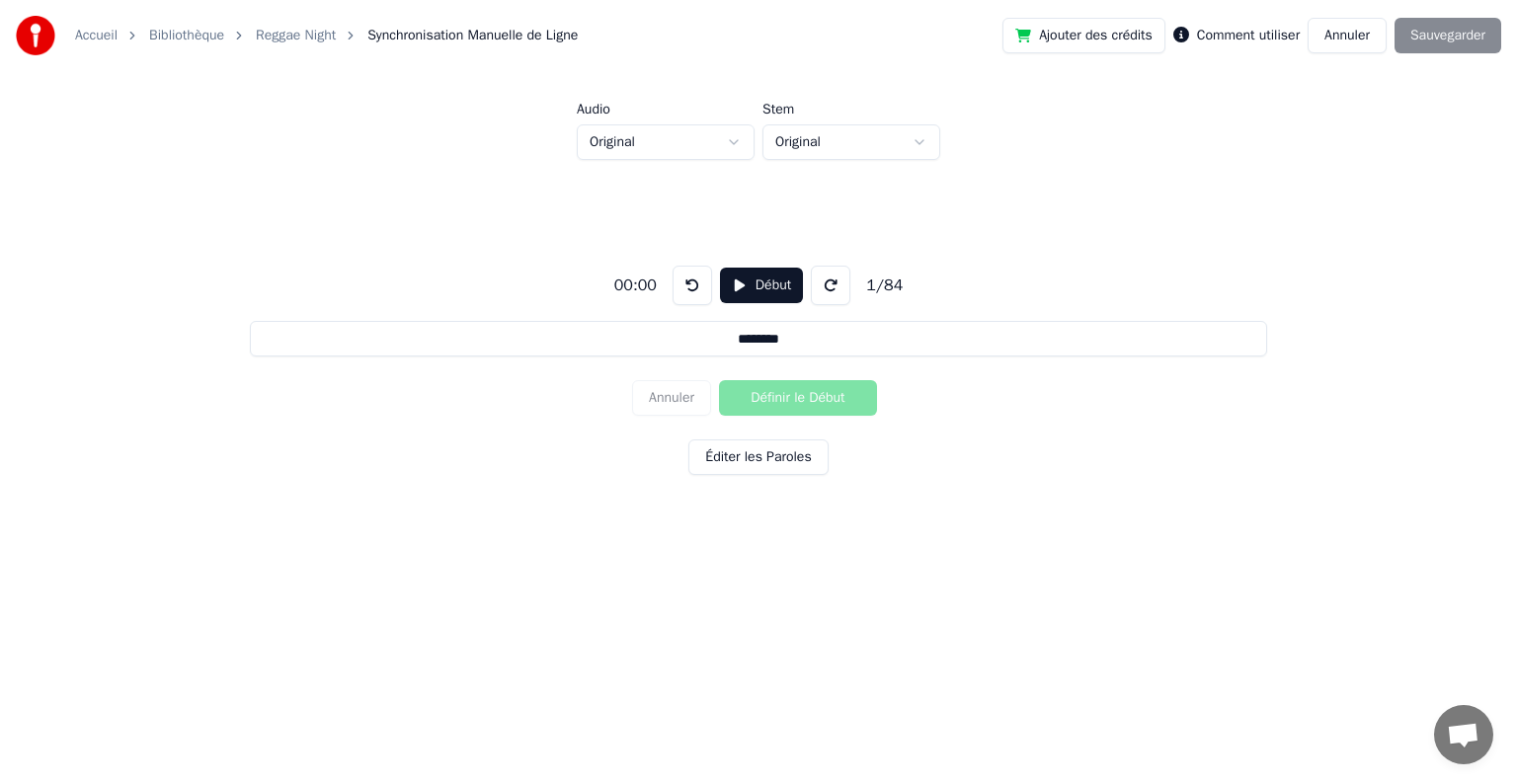 click on "Éditer les Paroles" at bounding box center [758, 457] 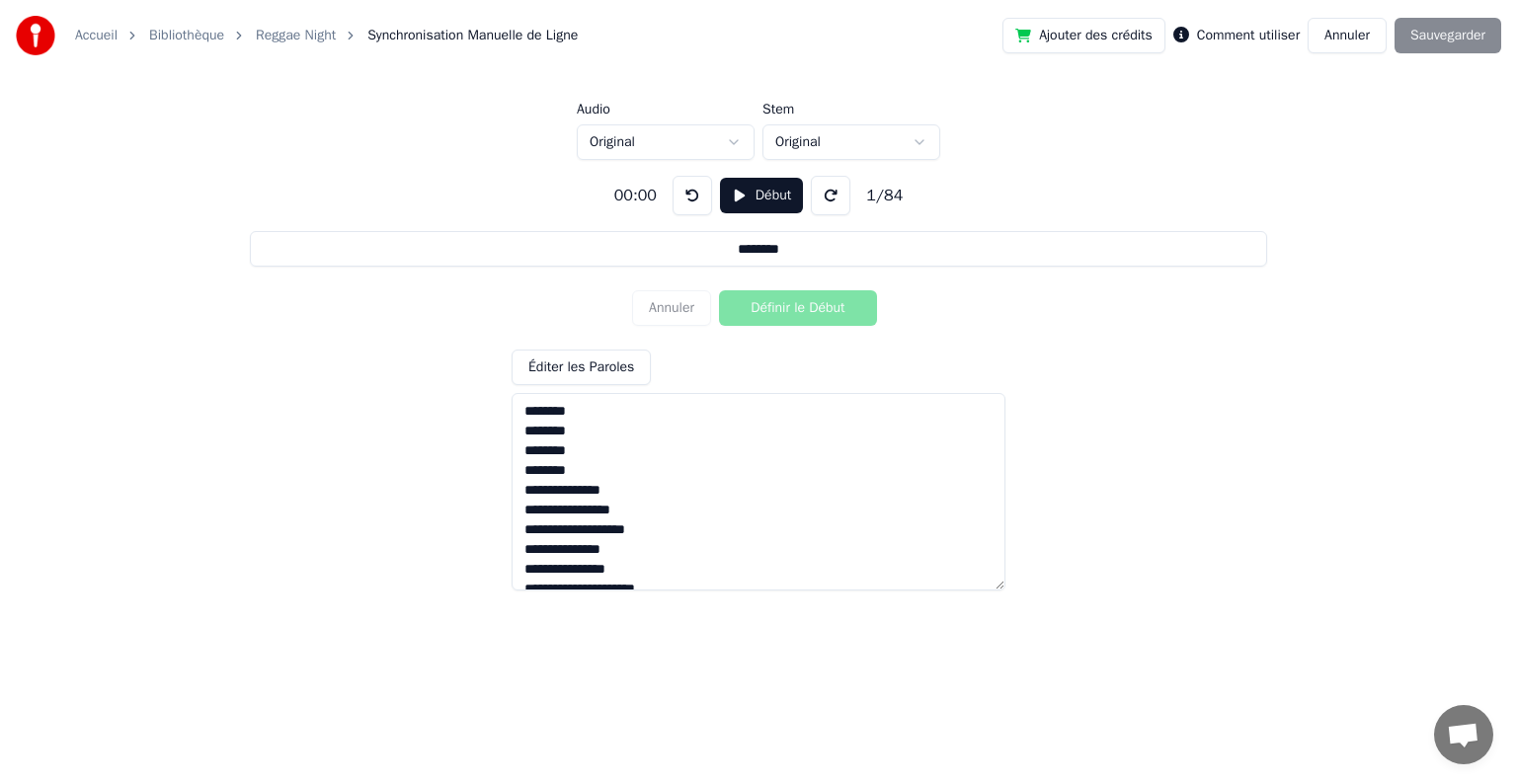 click on "Début" at bounding box center (761, 196) 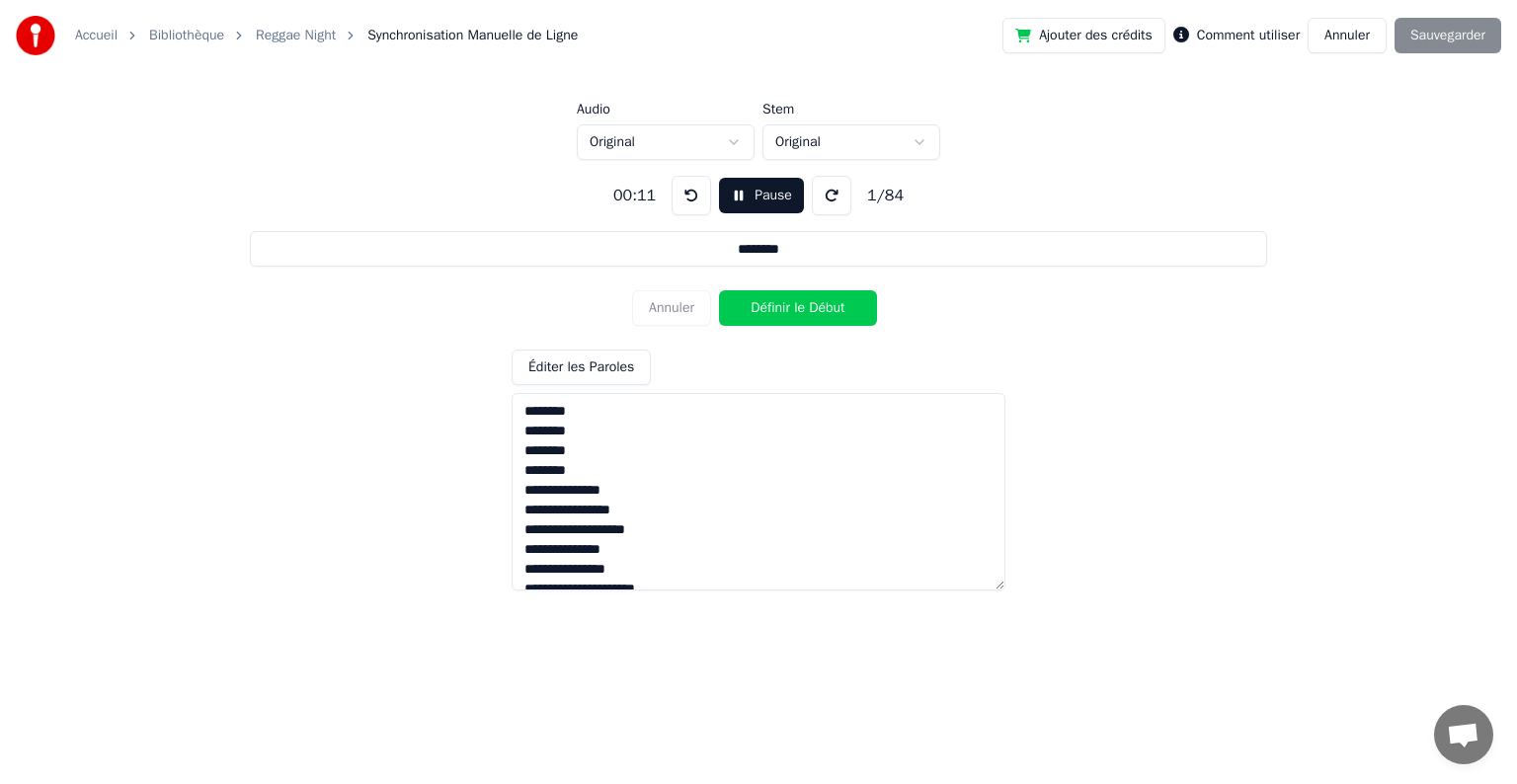 click on "Définir le Début" at bounding box center [798, 308] 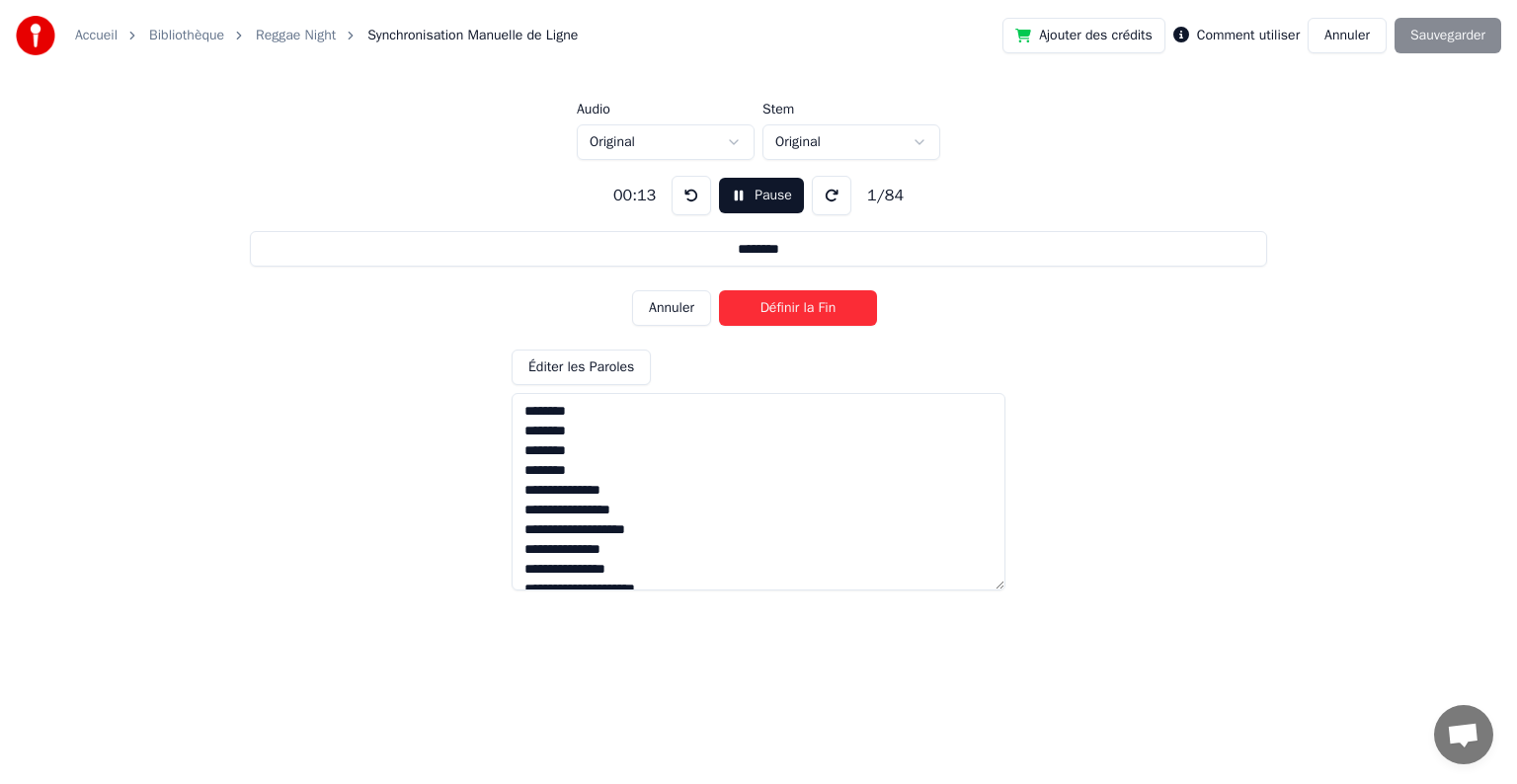 click on "Définir la Fin" at bounding box center [798, 308] 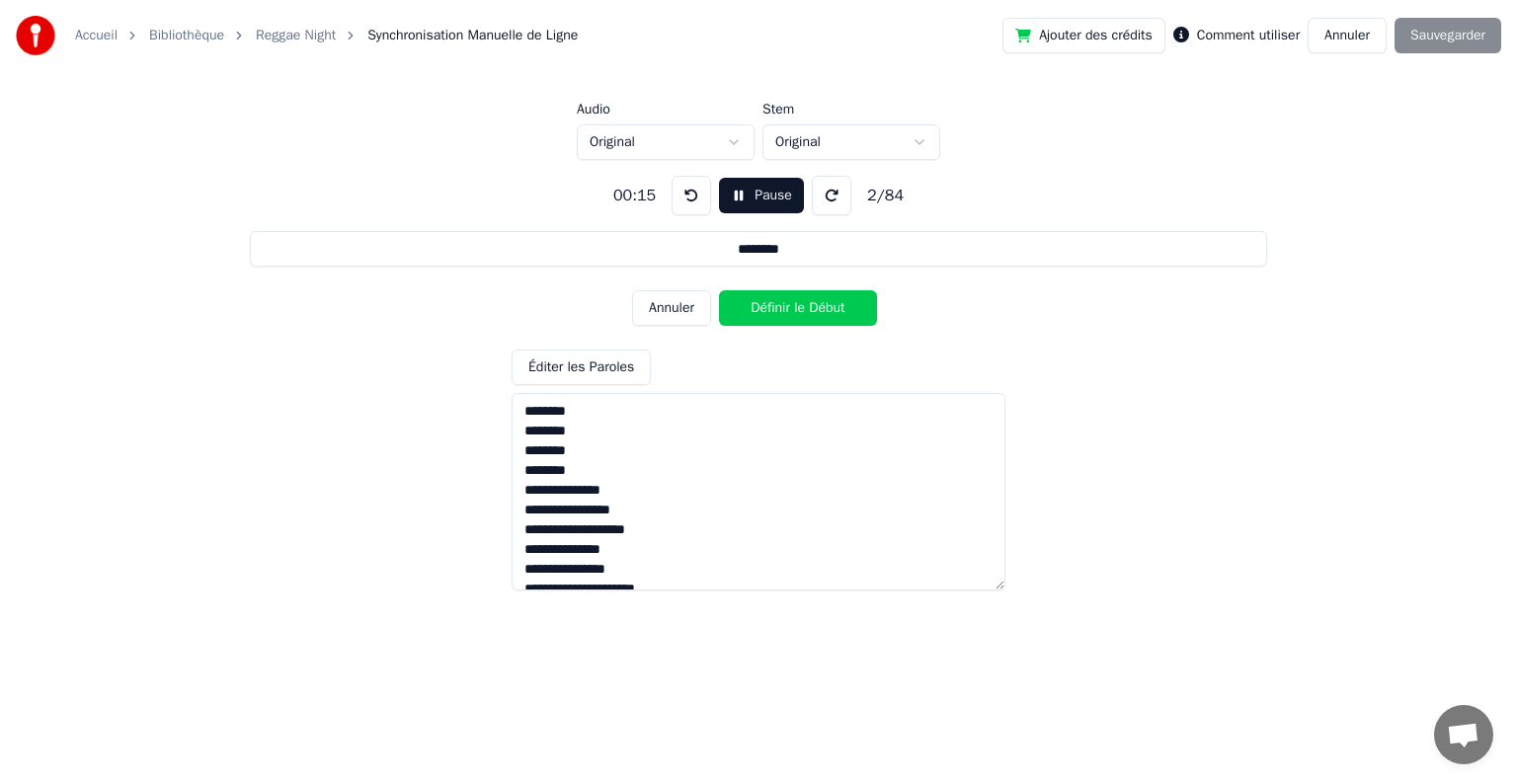 click on "Définir le Début" at bounding box center [798, 308] 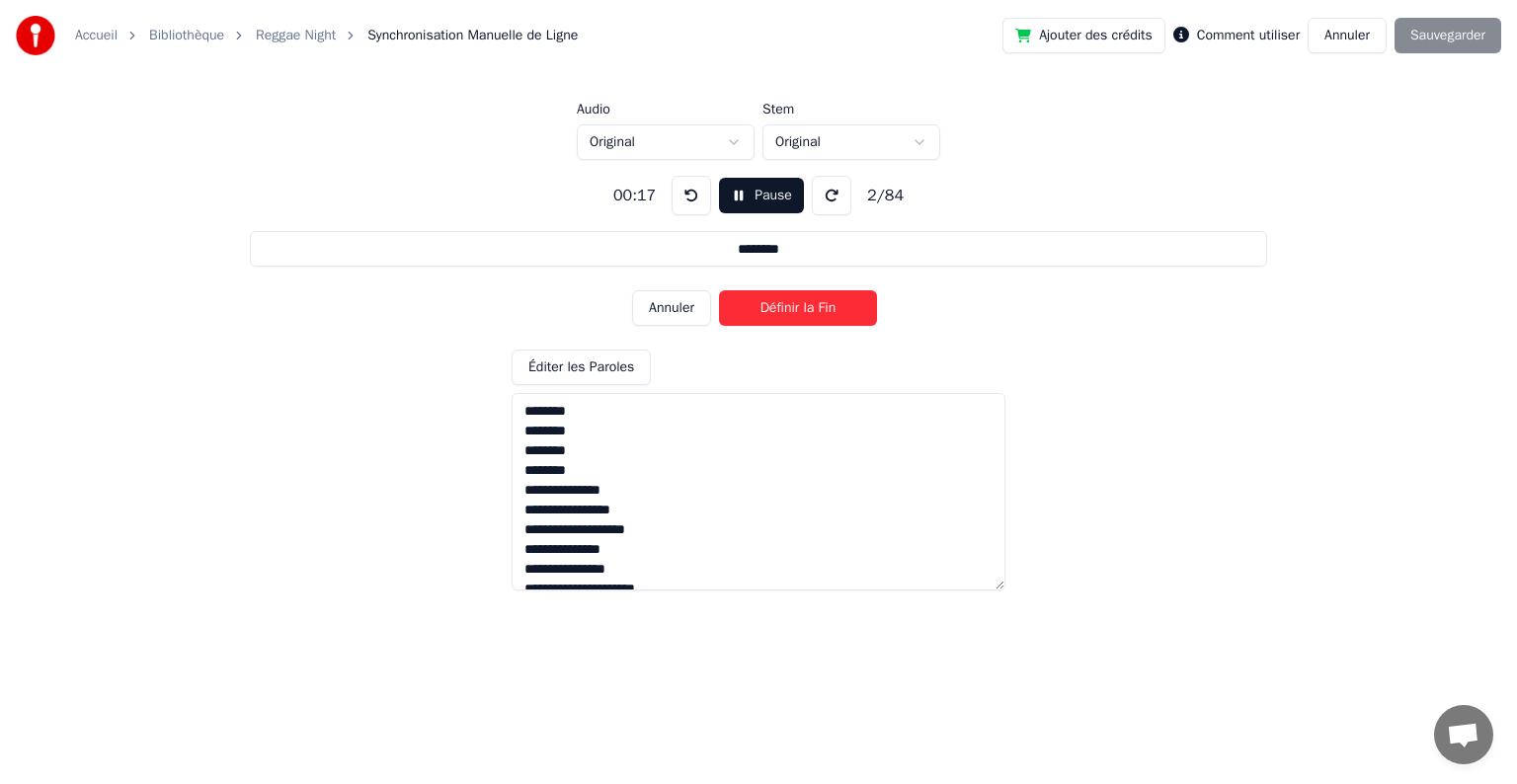 click on "Définir la Fin" at bounding box center [798, 308] 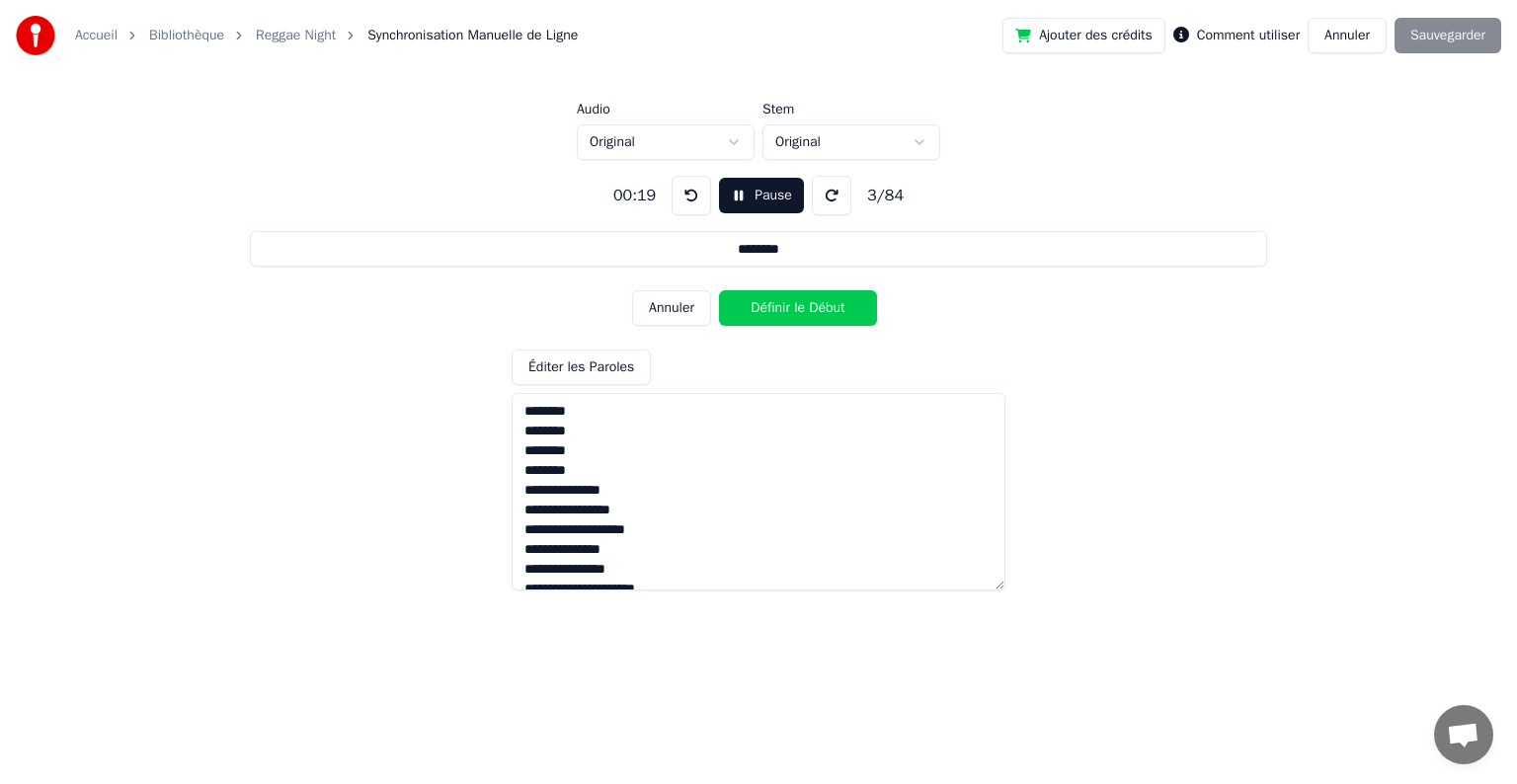 click on "Définir le Début" at bounding box center (798, 308) 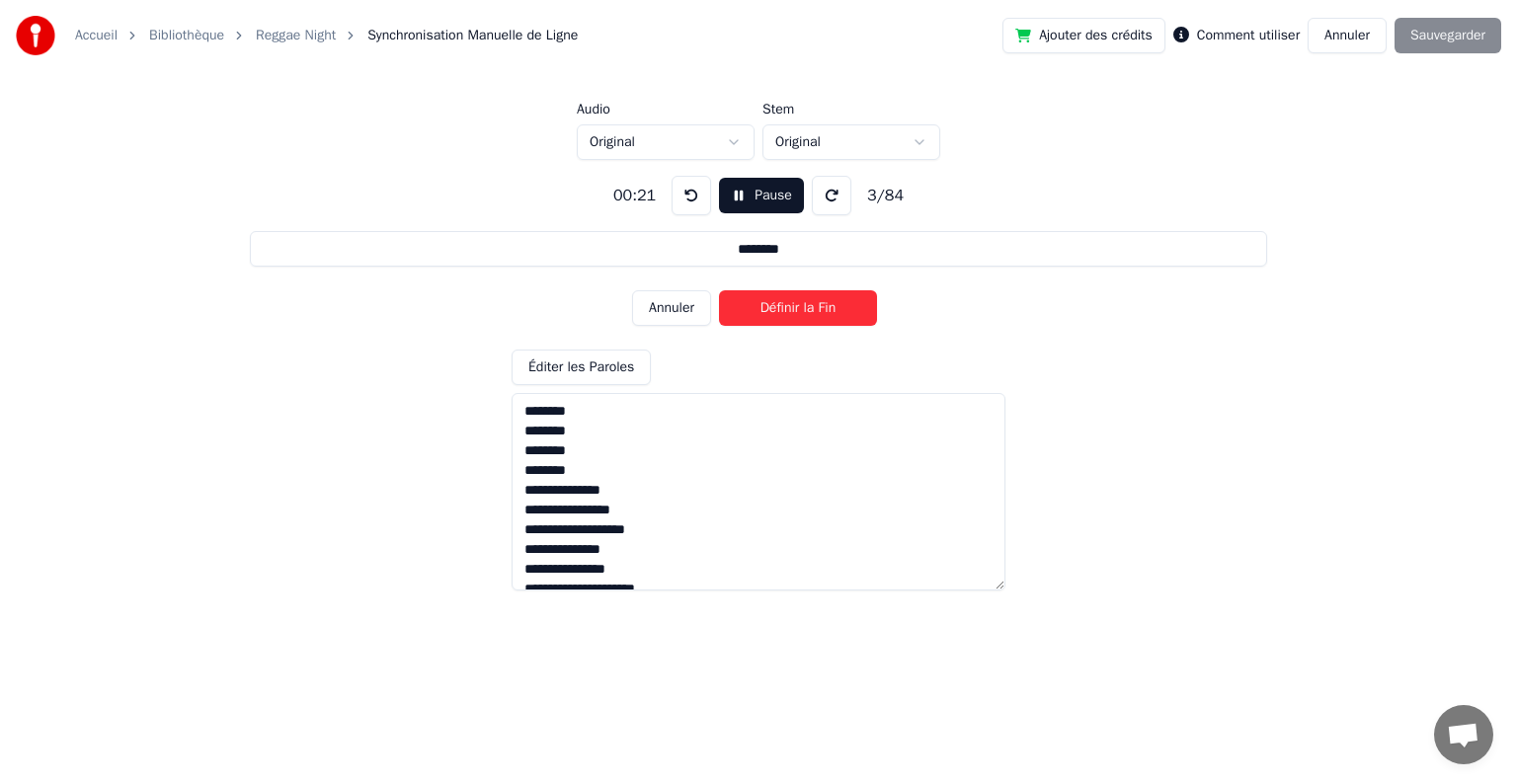click on "Définir la Fin" at bounding box center (798, 308) 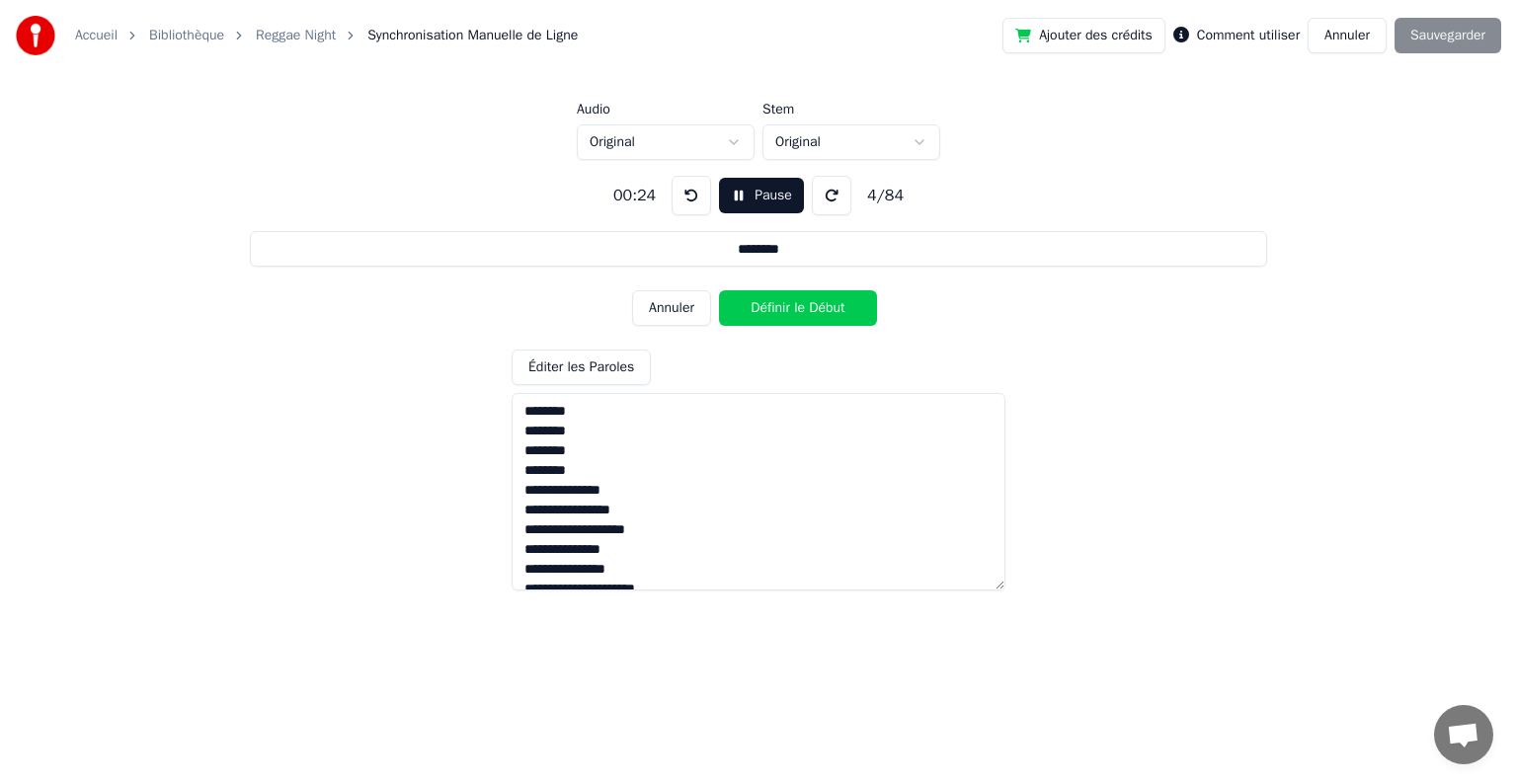 click on "Définir le Début" at bounding box center [798, 308] 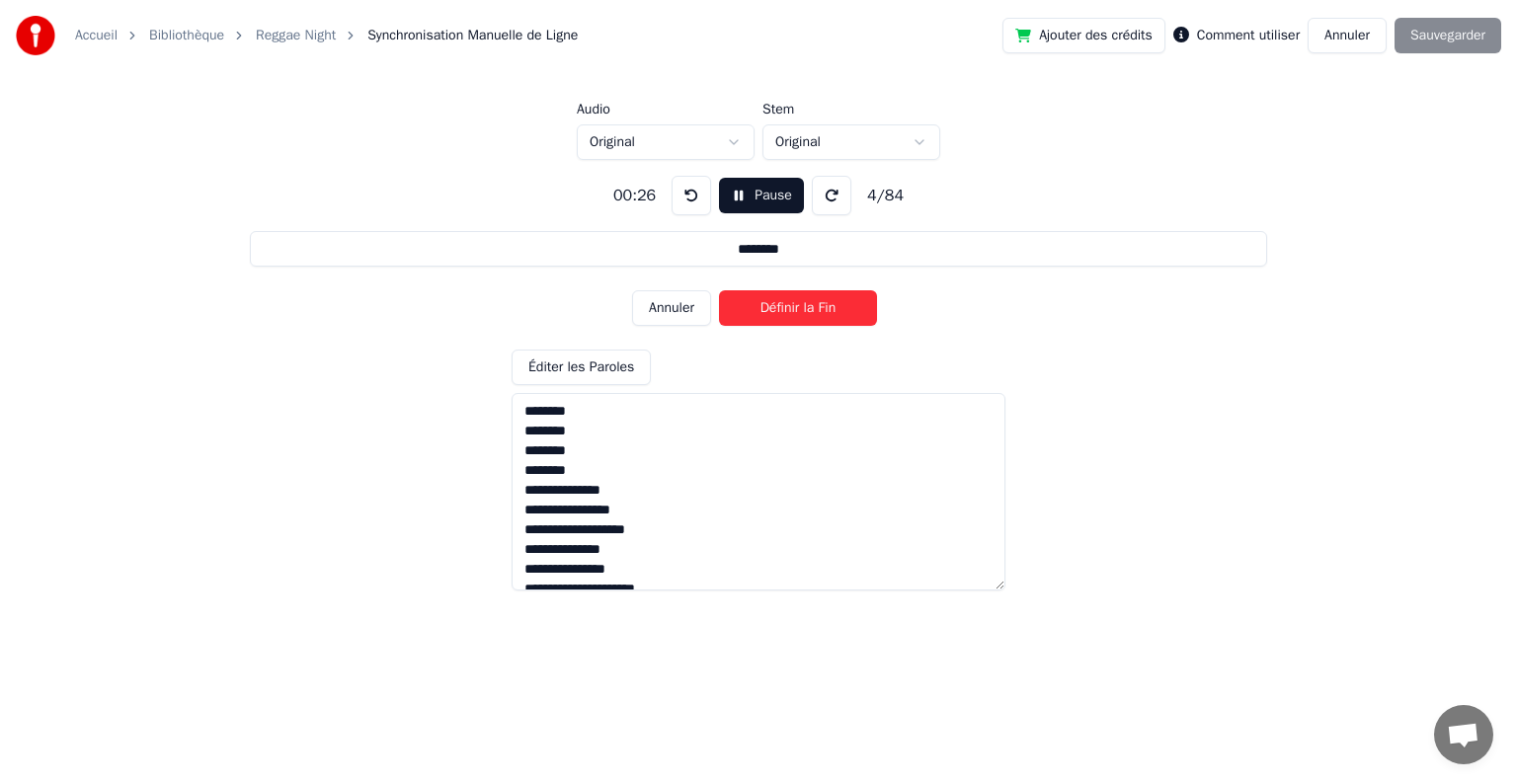 click on "Définir la Fin" at bounding box center (798, 308) 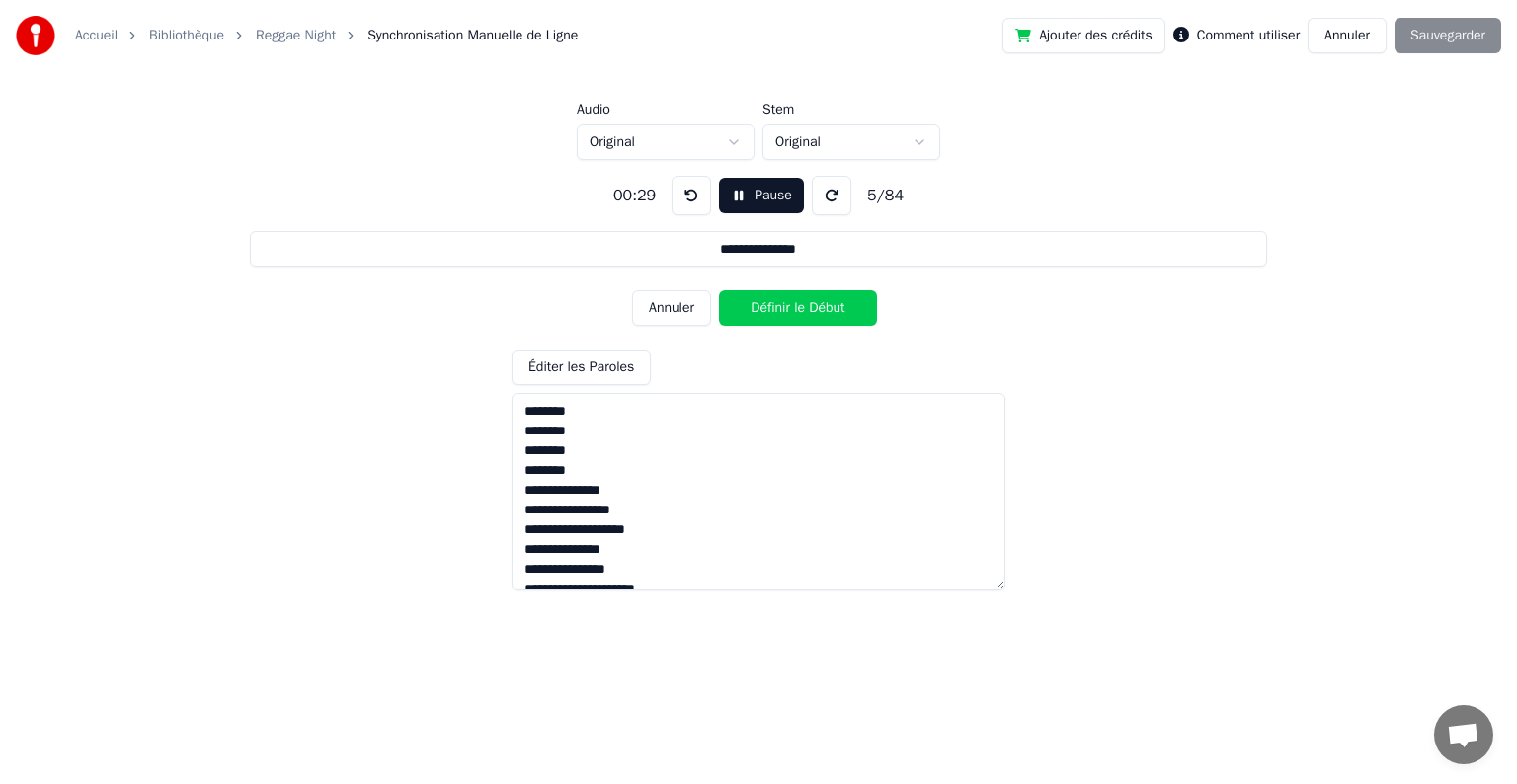 click on "Pause" at bounding box center [761, 196] 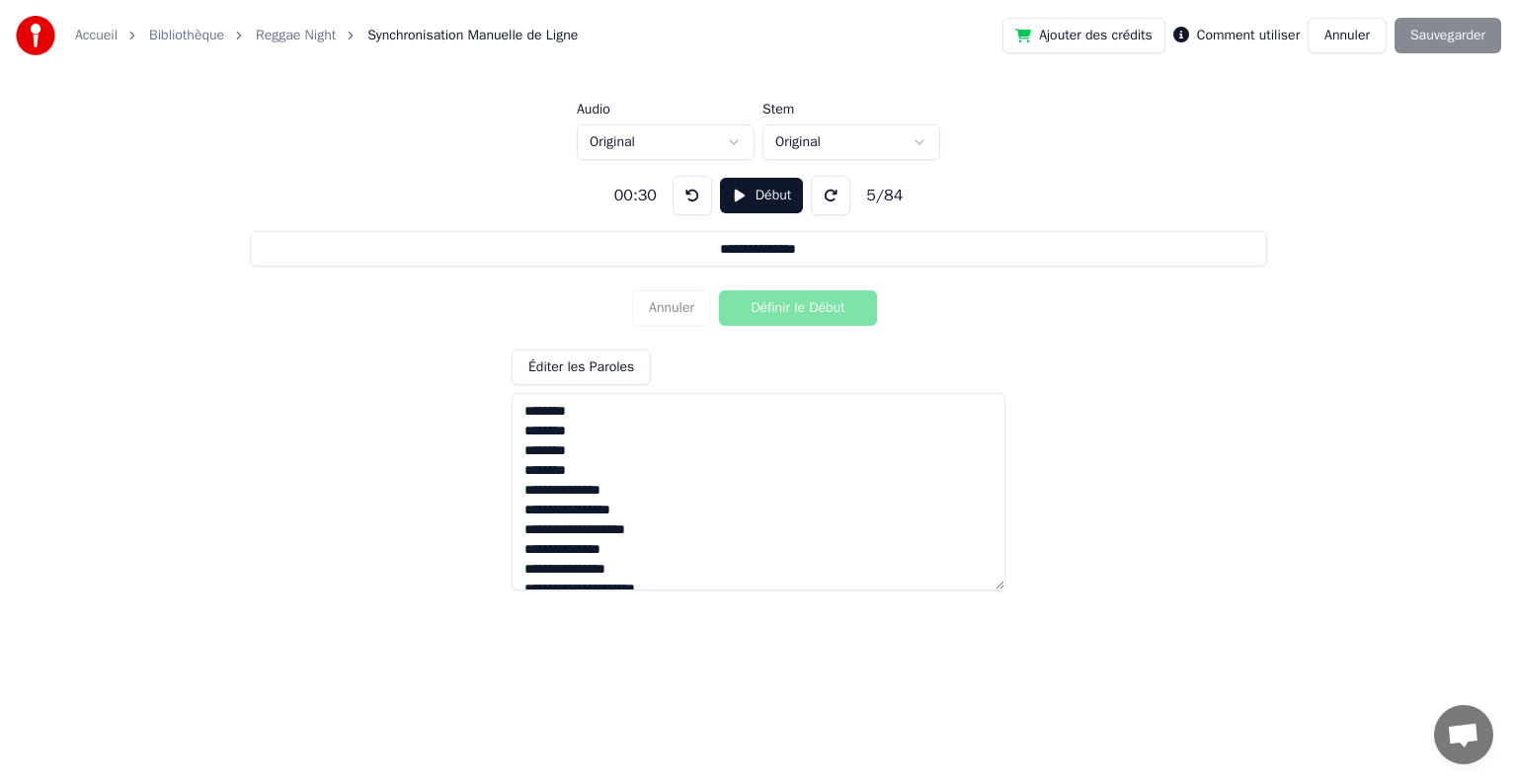 click on "Ajouter des crédits Comment utiliser Annuler Sauvegarder" at bounding box center [1251, 36] 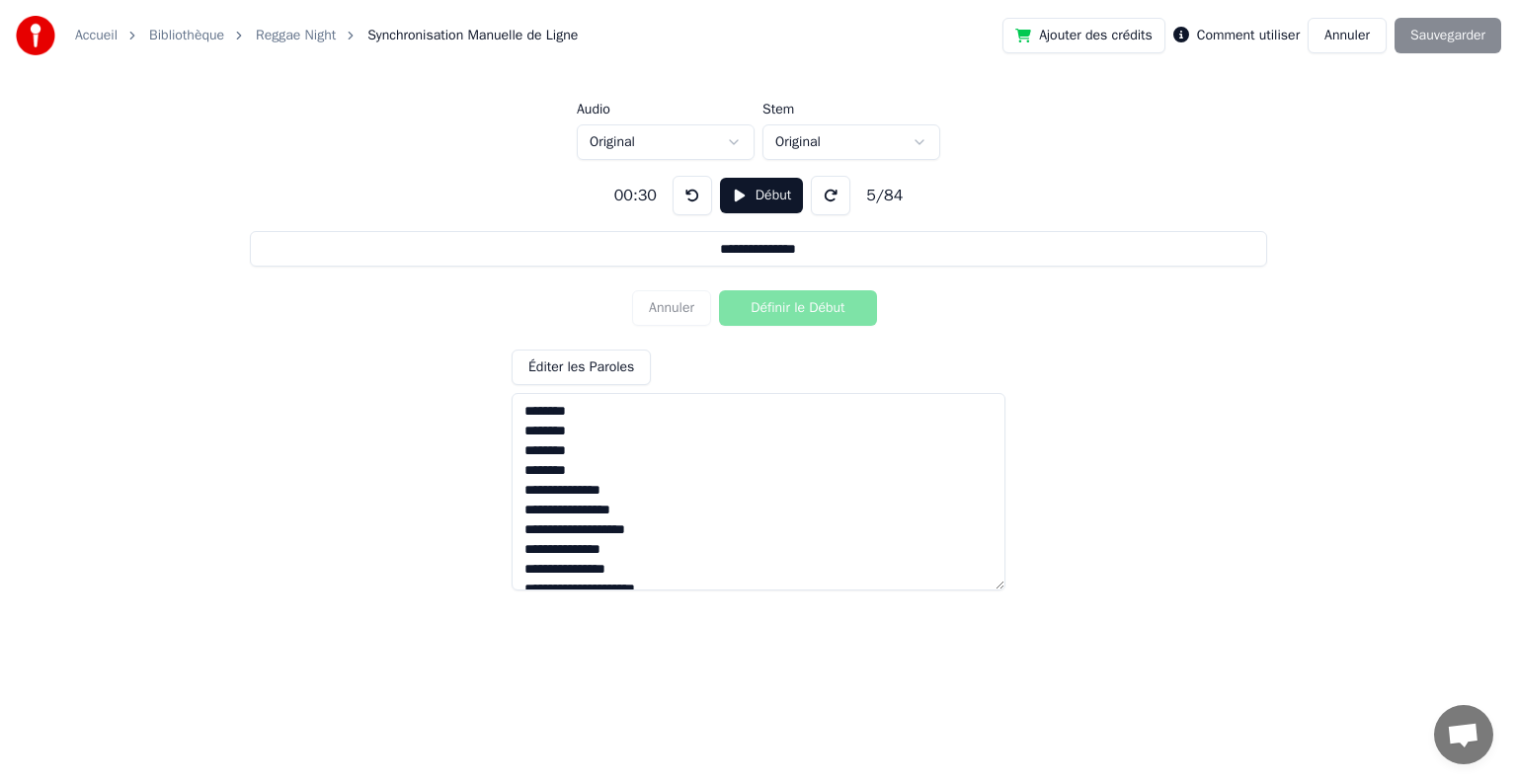 click on "**********" at bounding box center [758, 302] 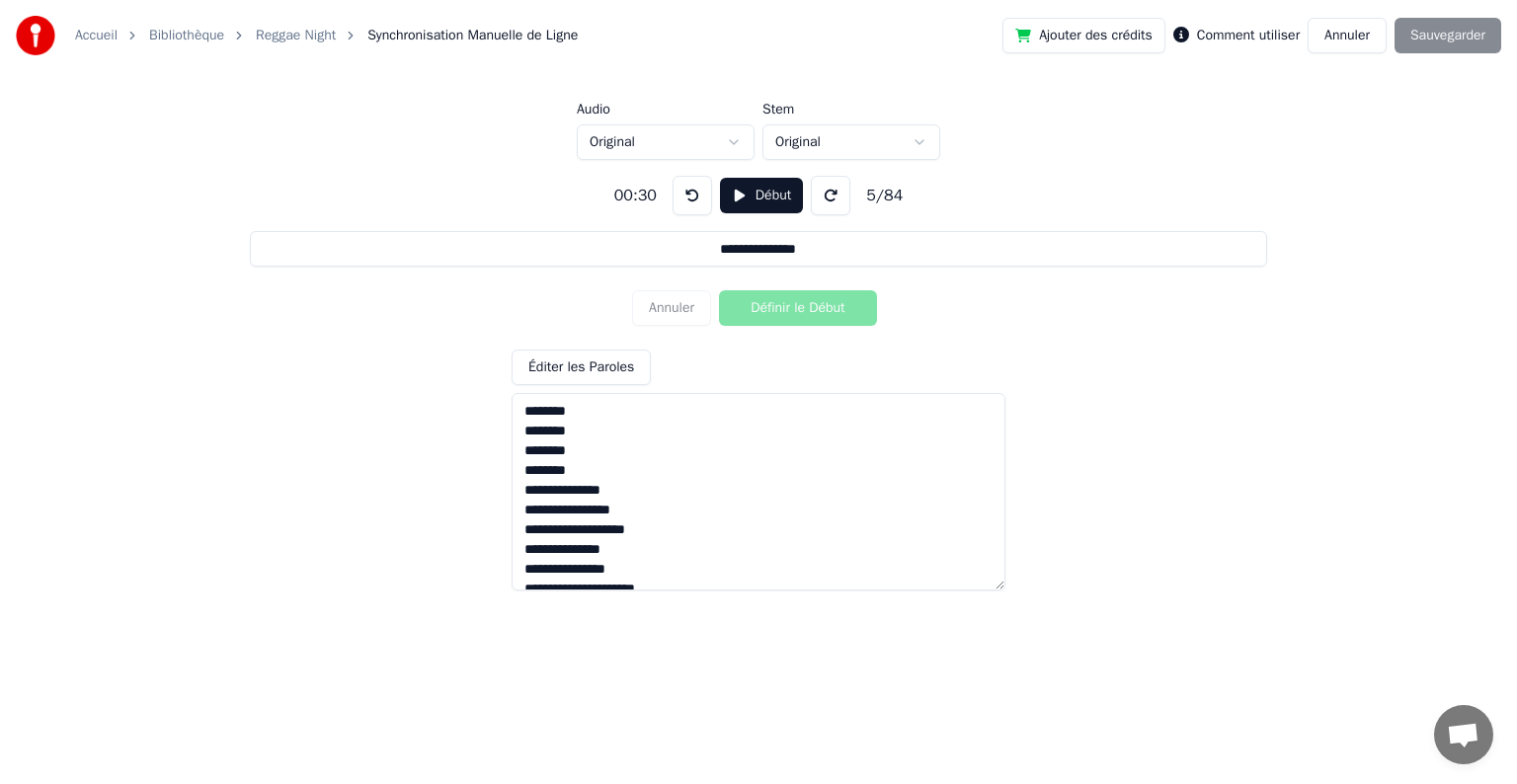 click on "**********" at bounding box center (758, 302) 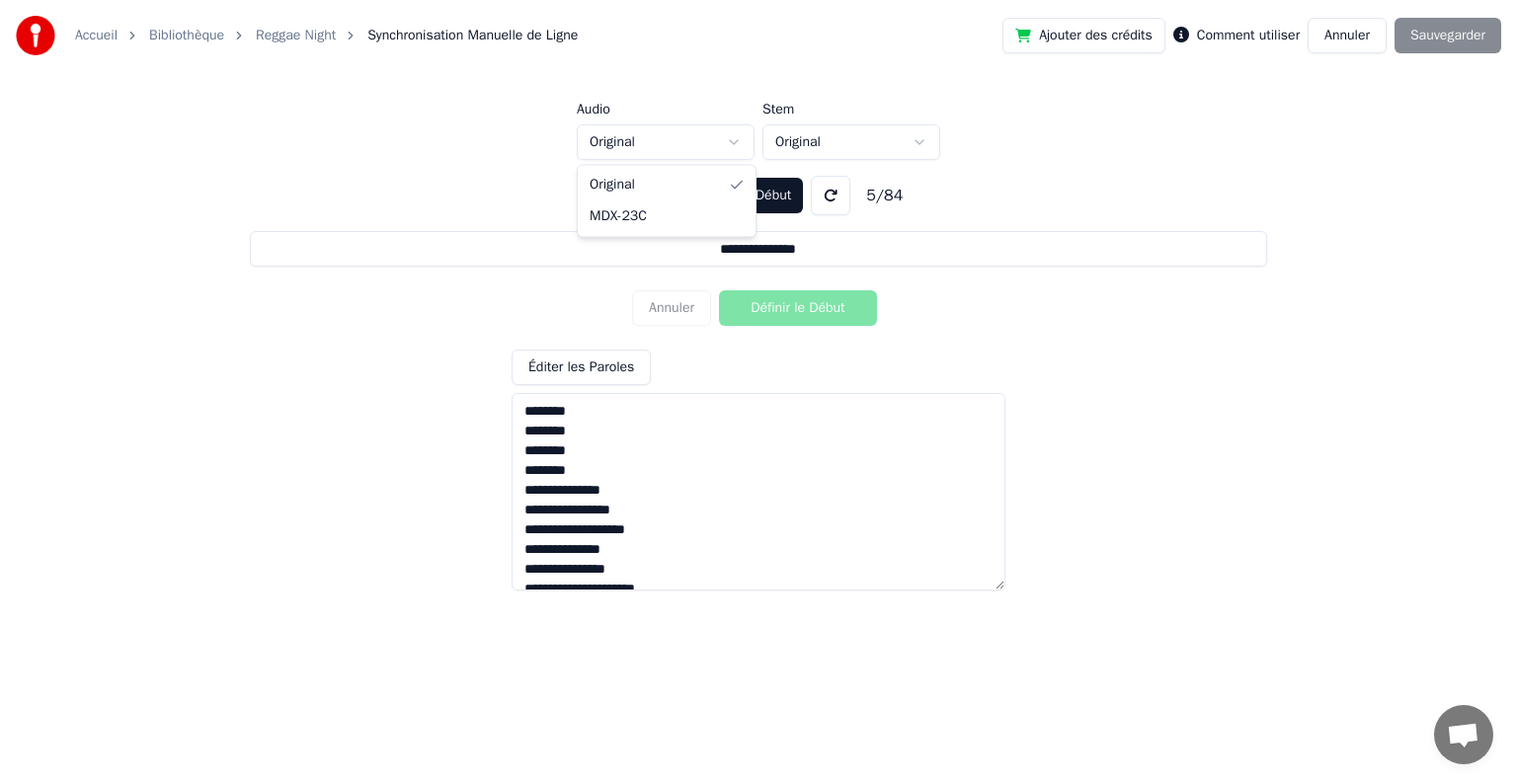 click on "**********" at bounding box center (758, 302) 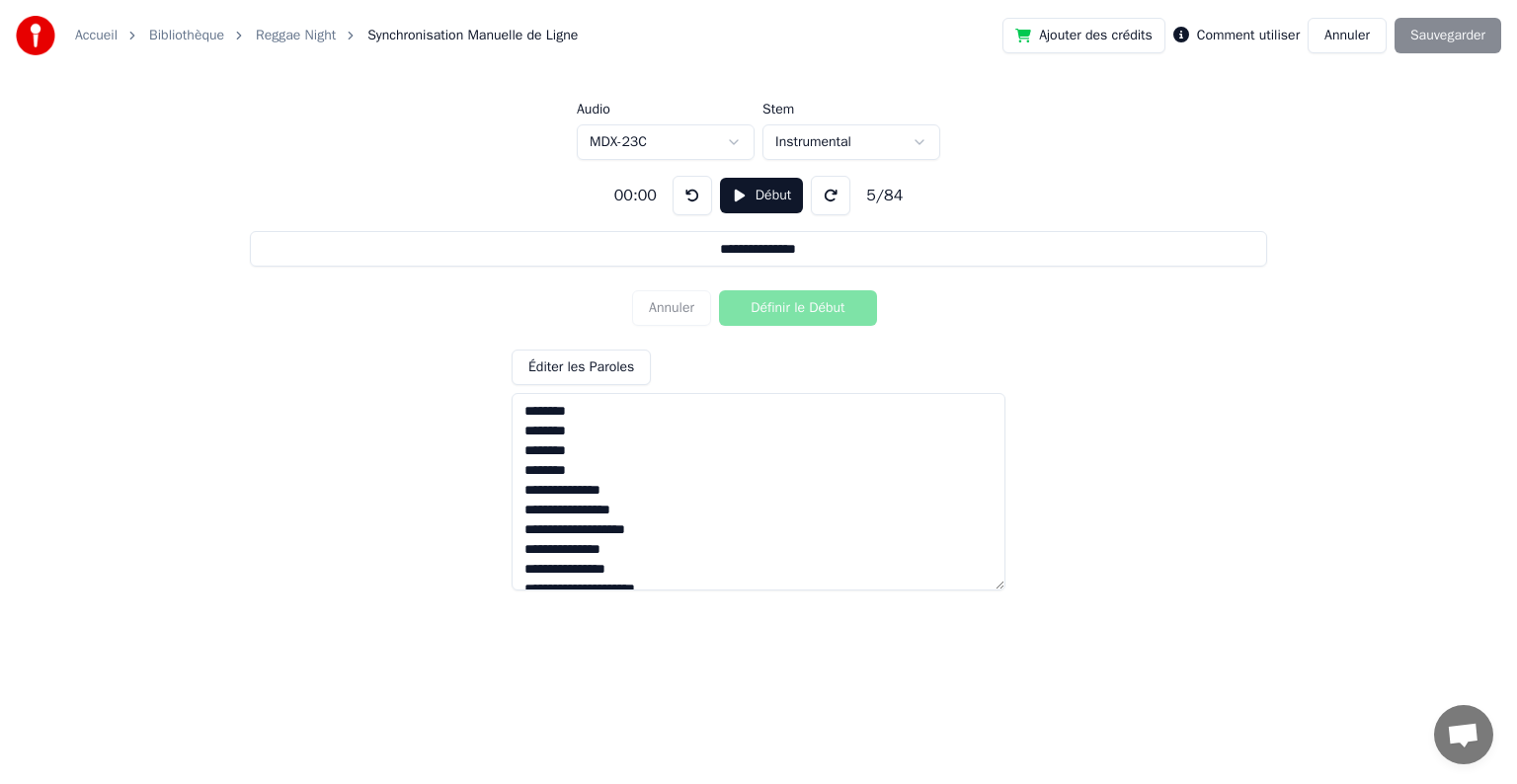 click on "Ajouter des crédits Comment utiliser Annuler Sauvegarder" at bounding box center [1251, 36] 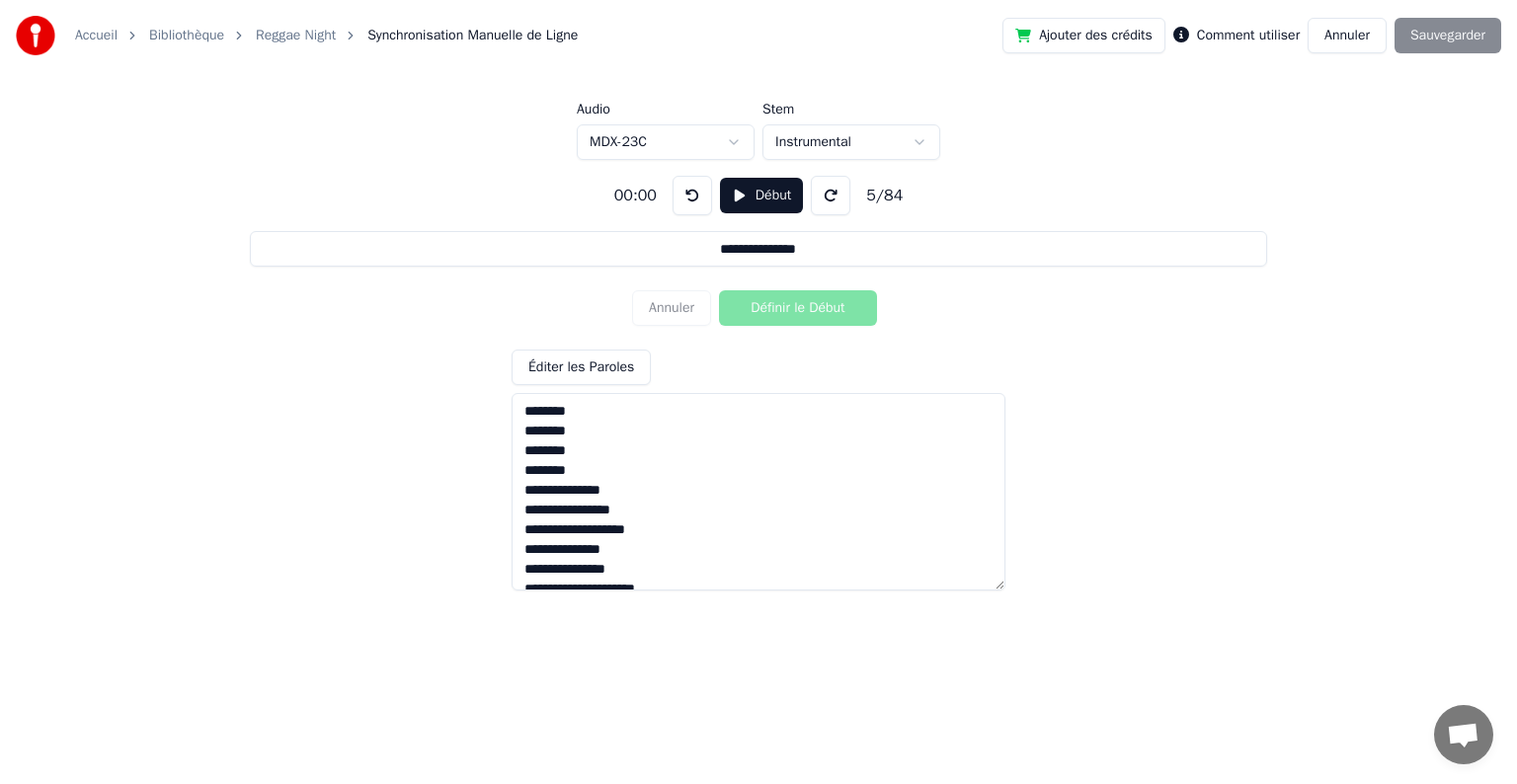 click on "Début" at bounding box center (761, 196) 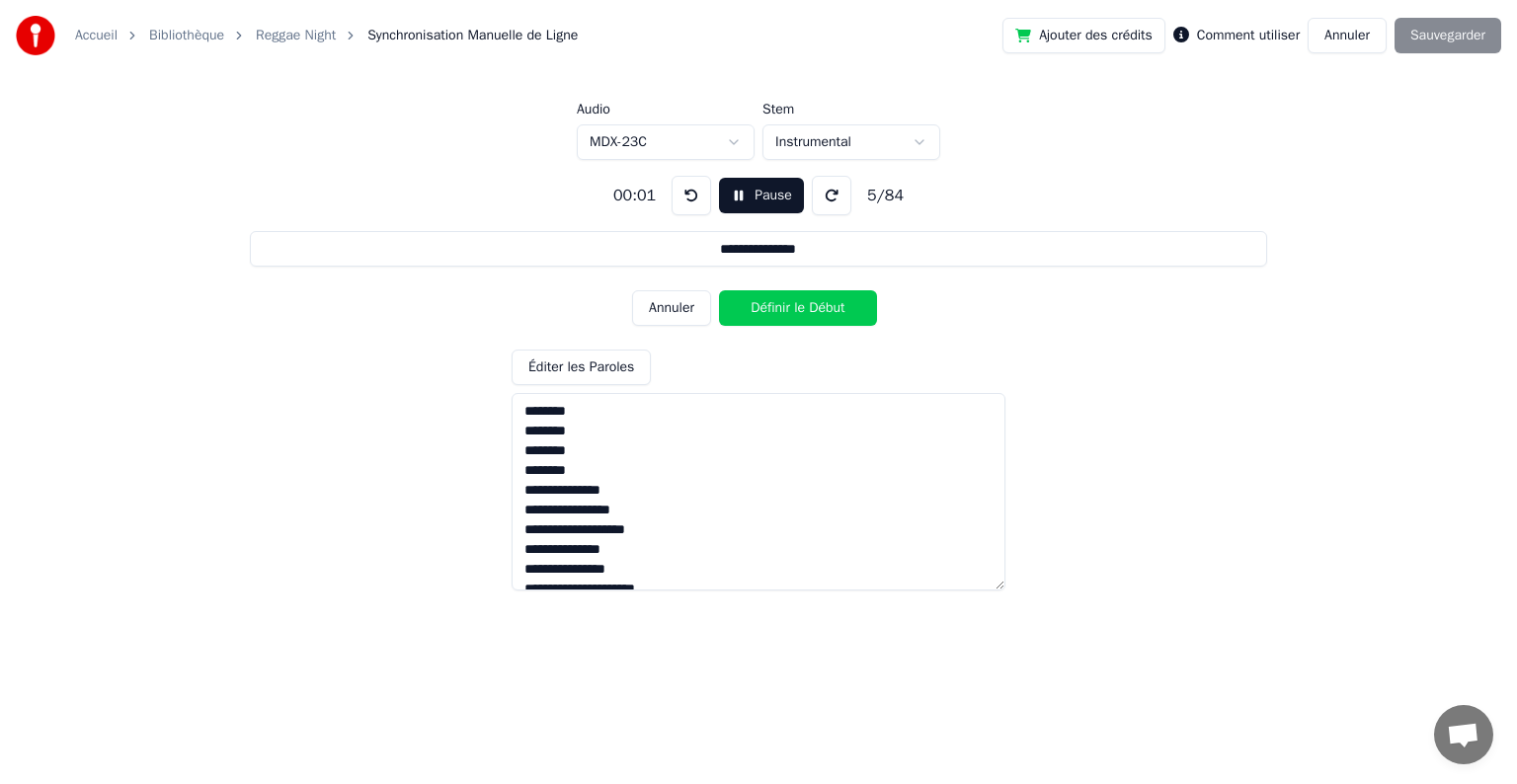 click on "Ajouter des crédits Comment utiliser Annuler Sauvegarder" at bounding box center (1251, 36) 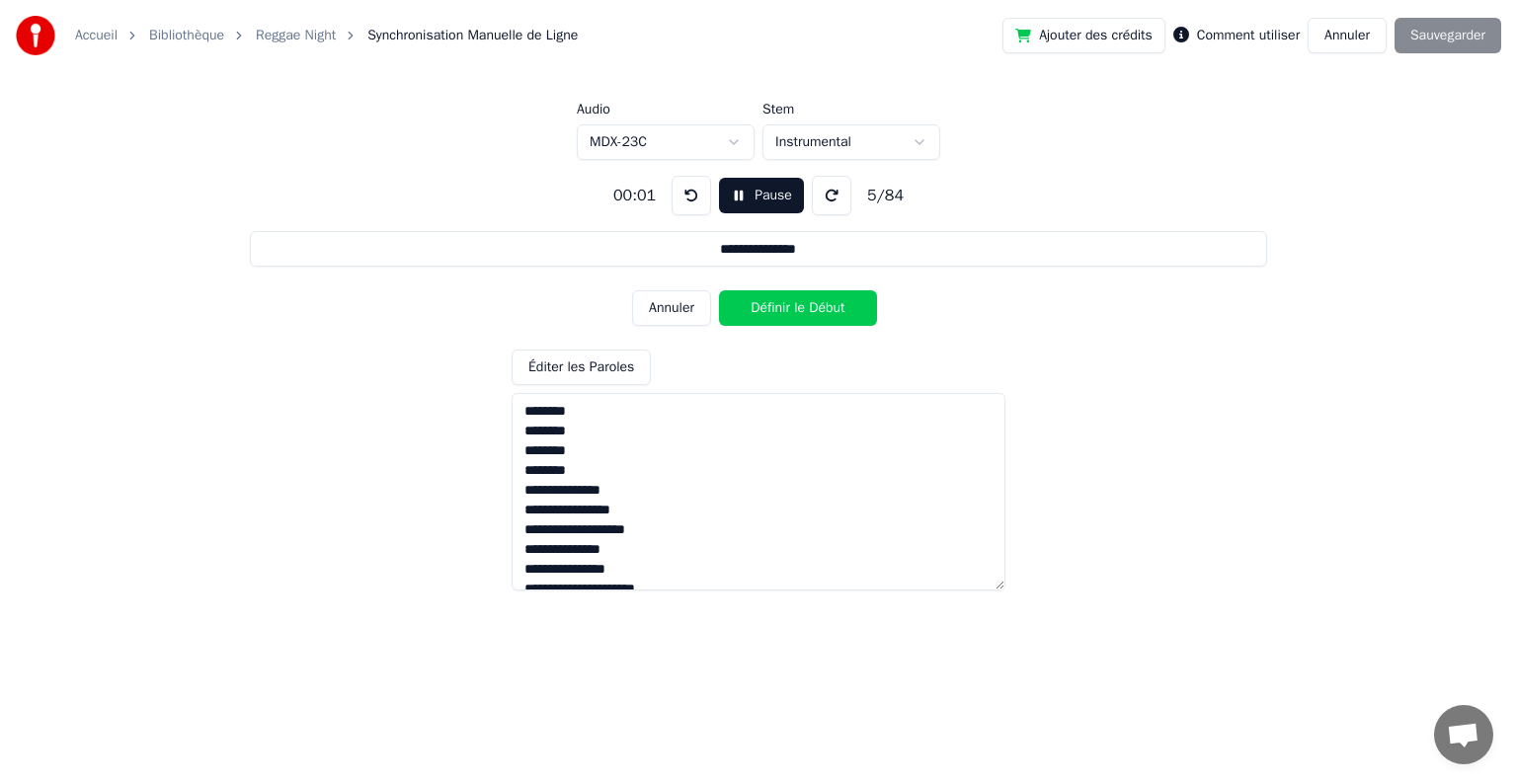 click on "Ajouter des crédits Comment utiliser Annuler Sauvegarder" at bounding box center [1251, 36] 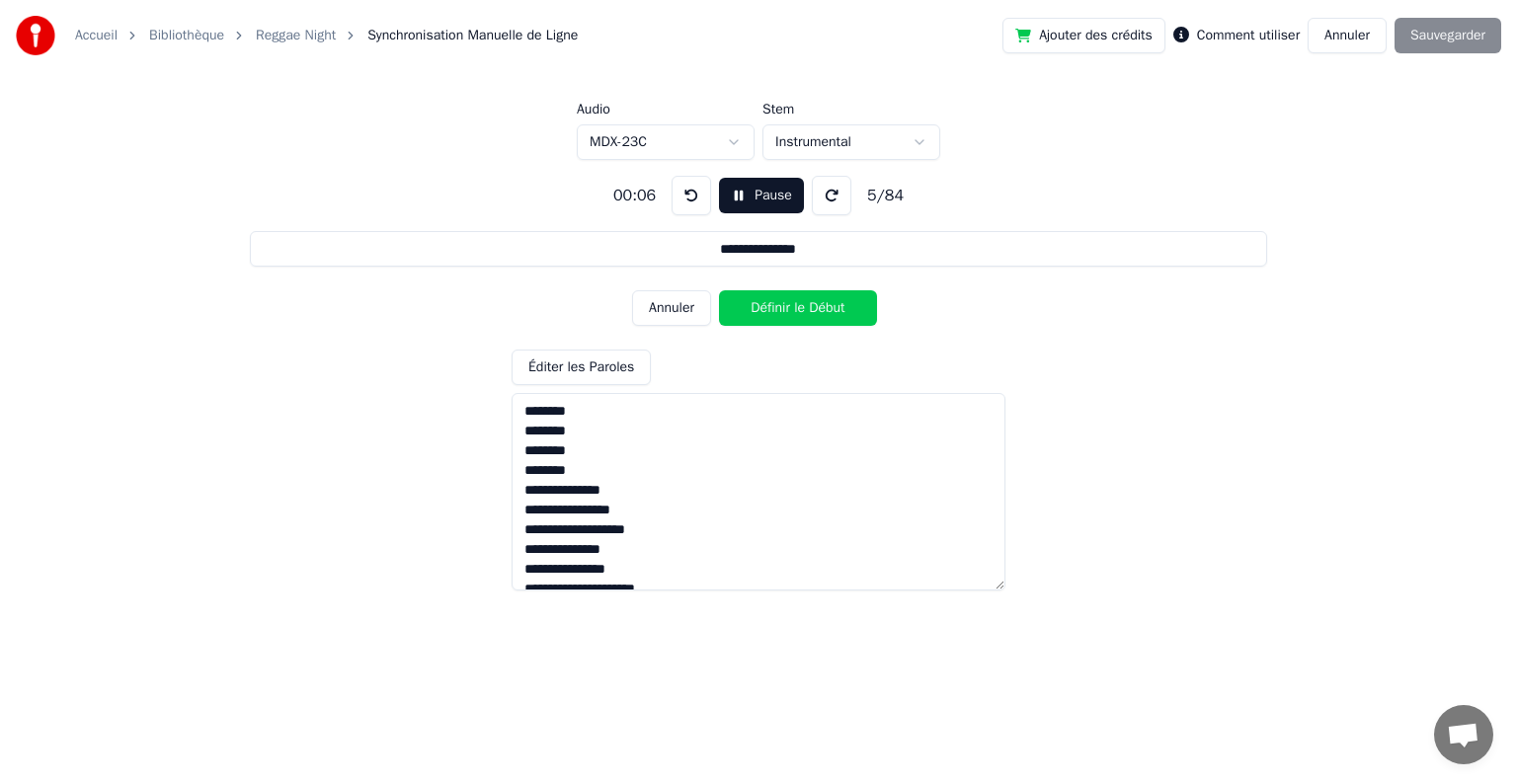 click at bounding box center [758, 492] 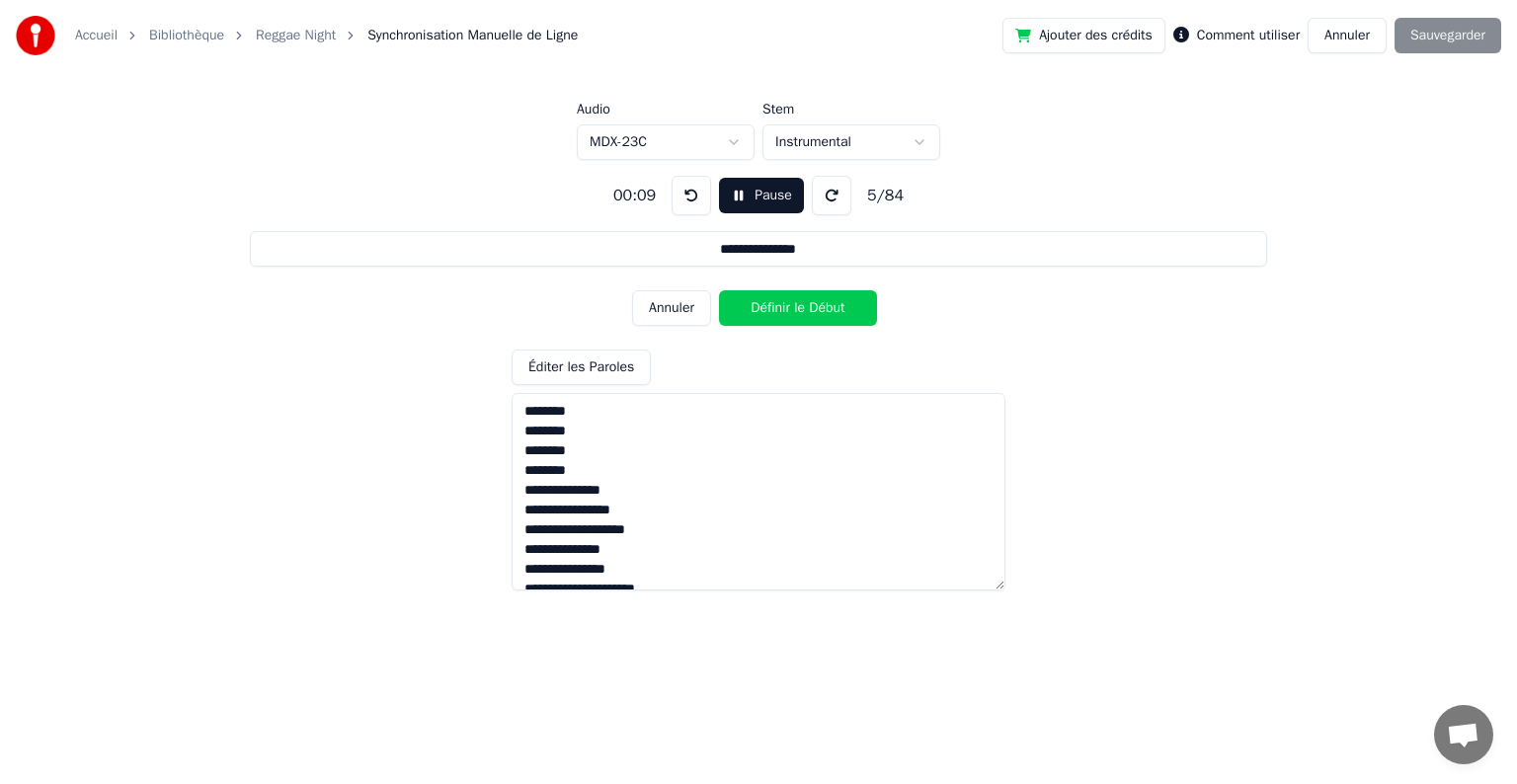 drag, startPoint x: 523, startPoint y: 413, endPoint x: 660, endPoint y: 413, distance: 137 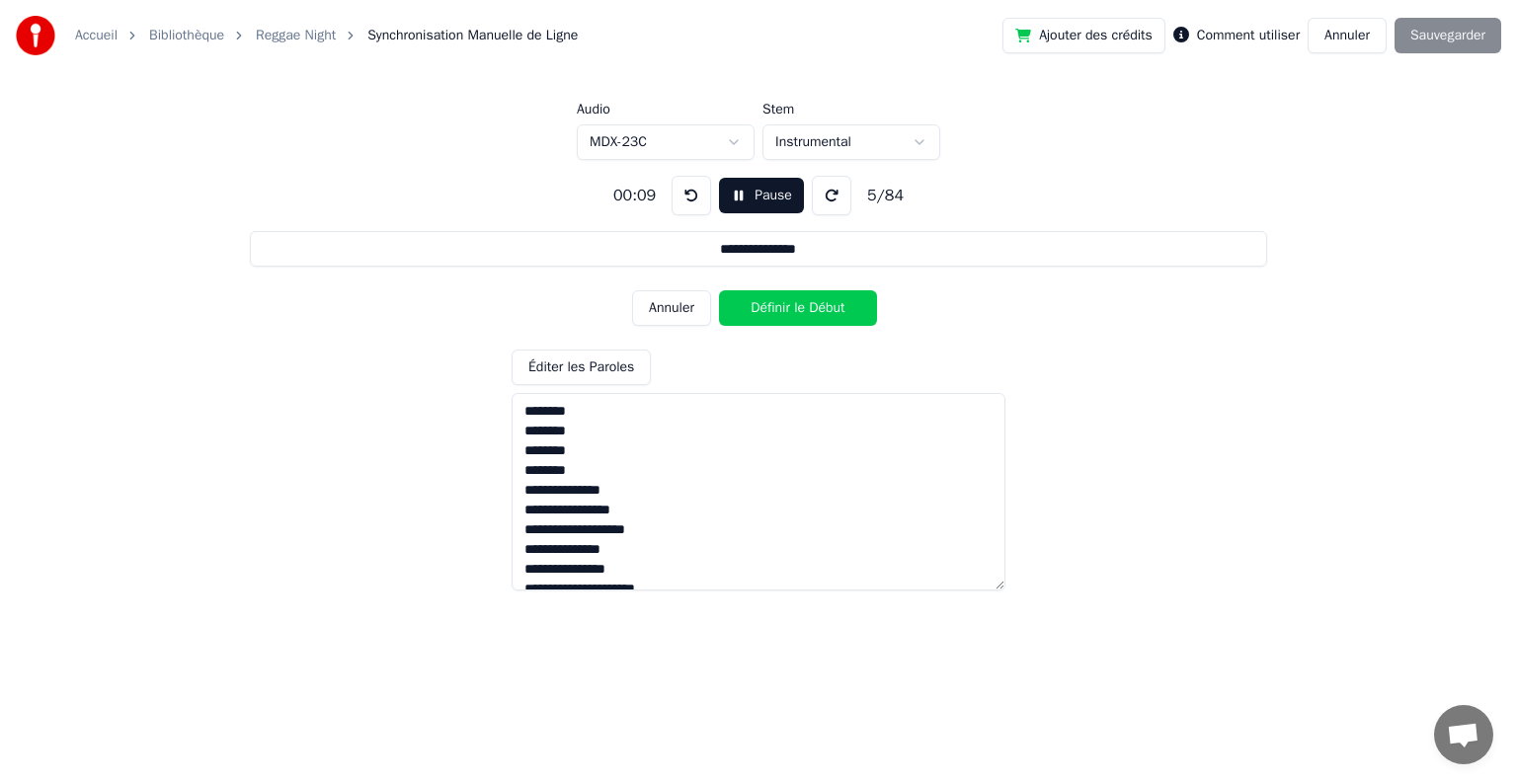 click at bounding box center (758, 492) 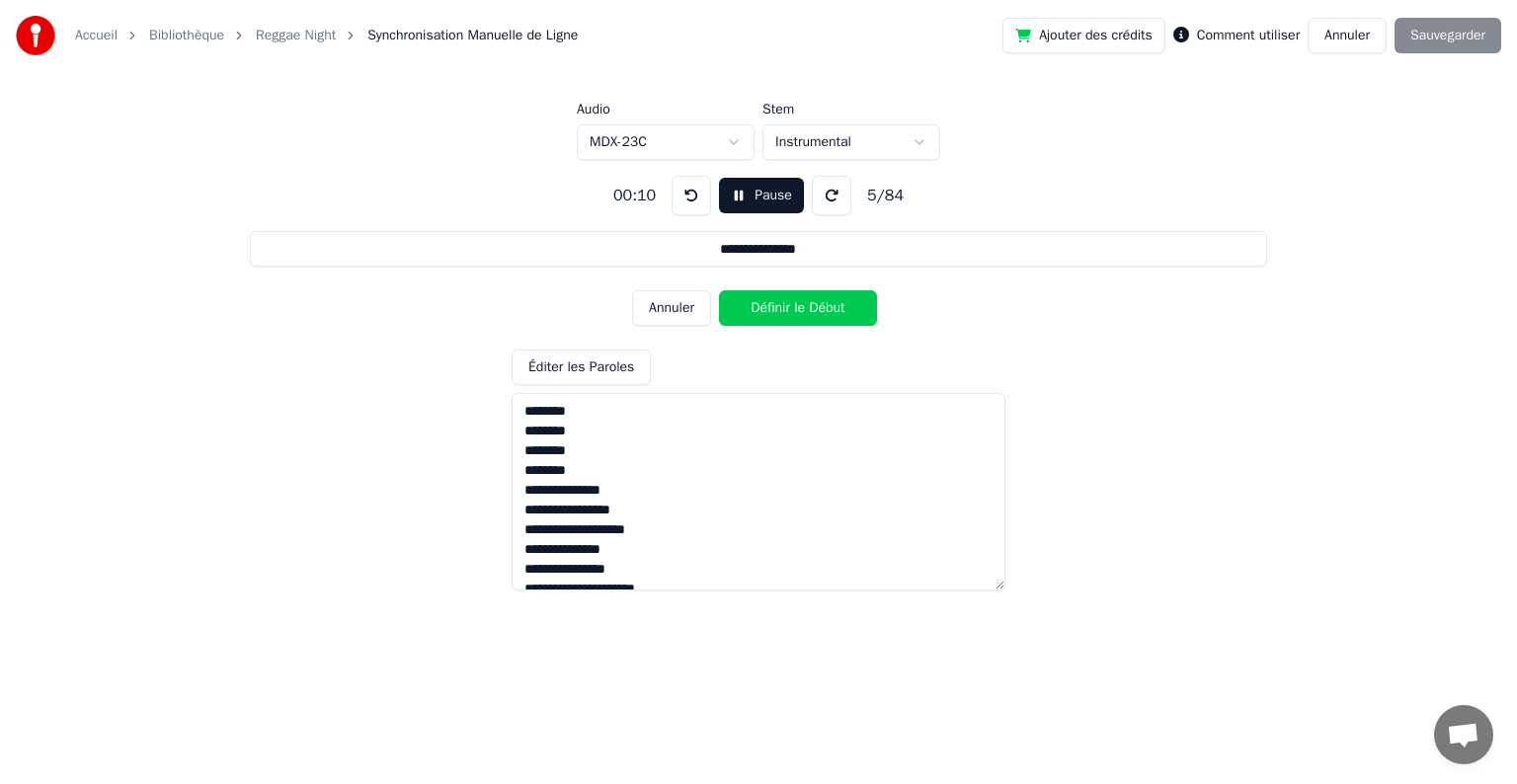 click on "Éditer les Paroles" at bounding box center [581, 367] 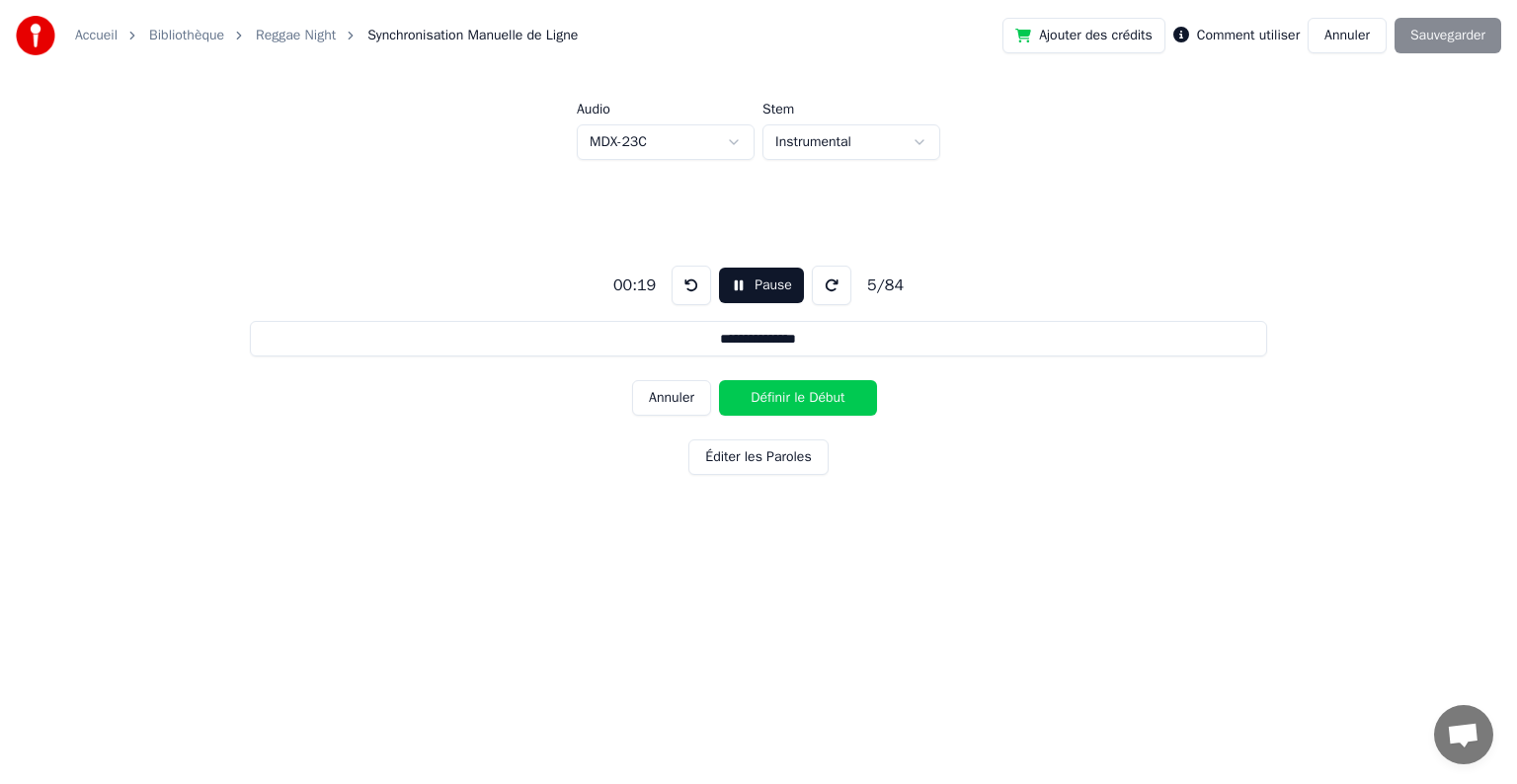 click on "Définir le Début" at bounding box center (798, 398) 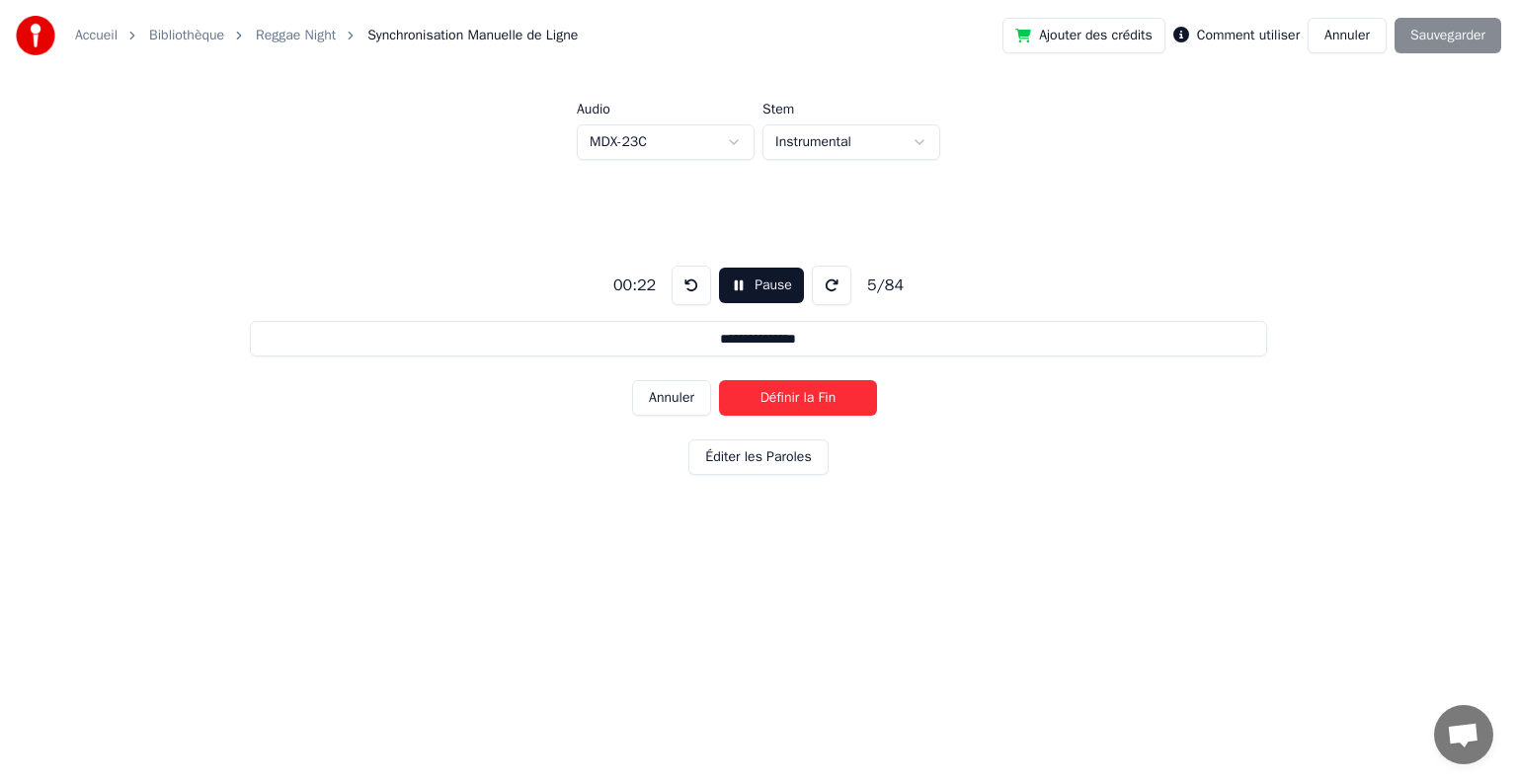 click on "Définir la Fin" at bounding box center (798, 398) 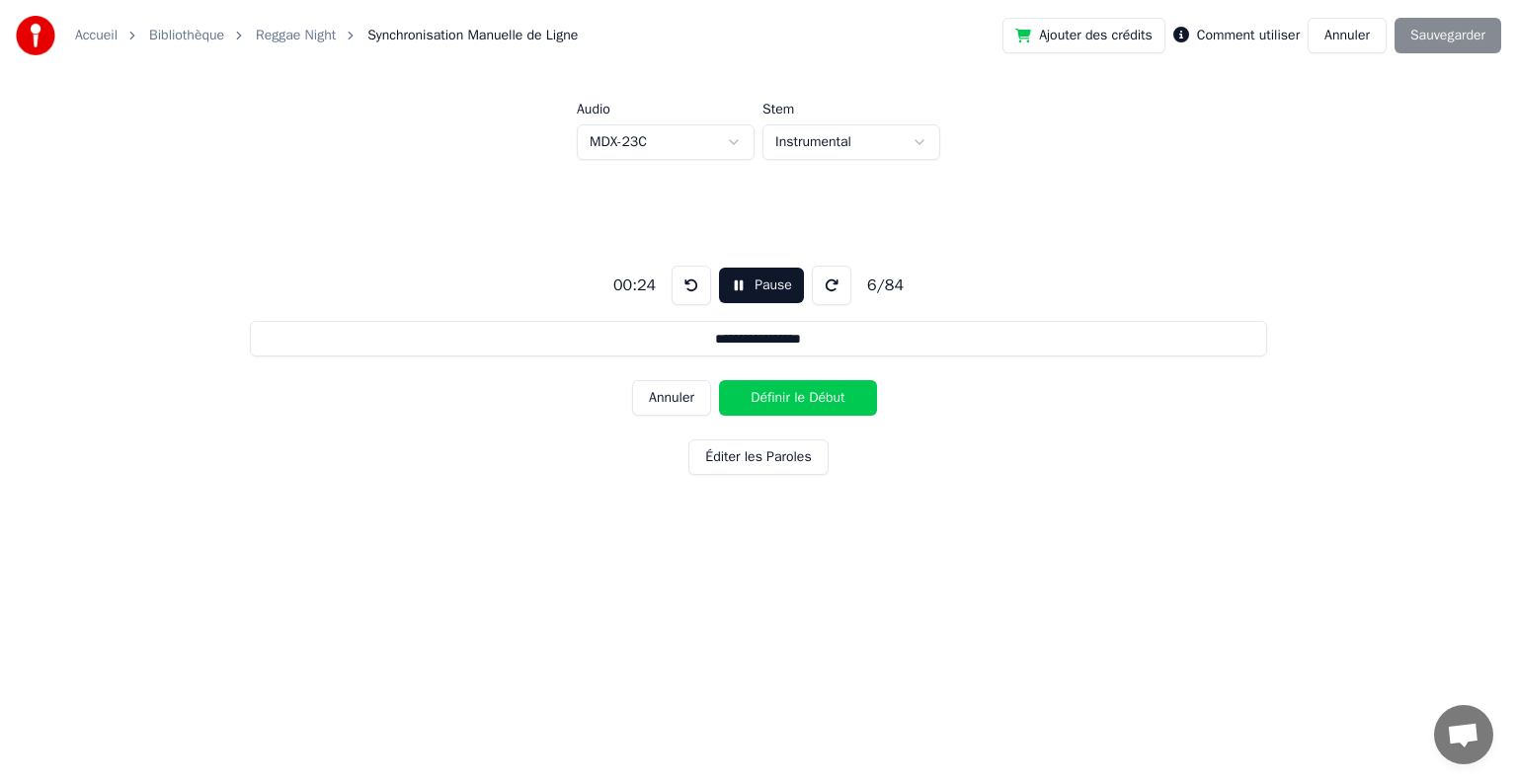 click on "Définir le Début" at bounding box center [798, 398] 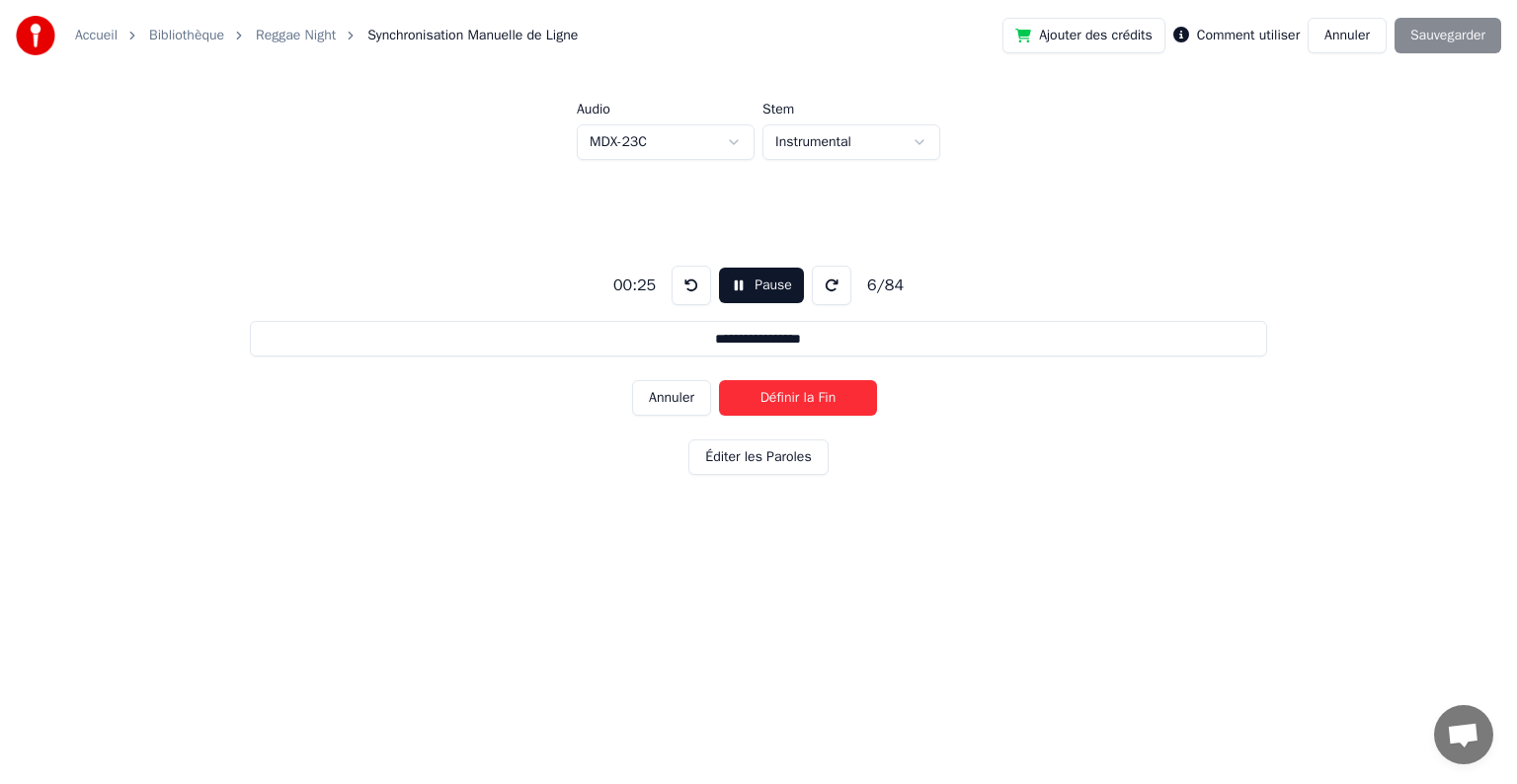 click on "Définir la Fin" at bounding box center [798, 398] 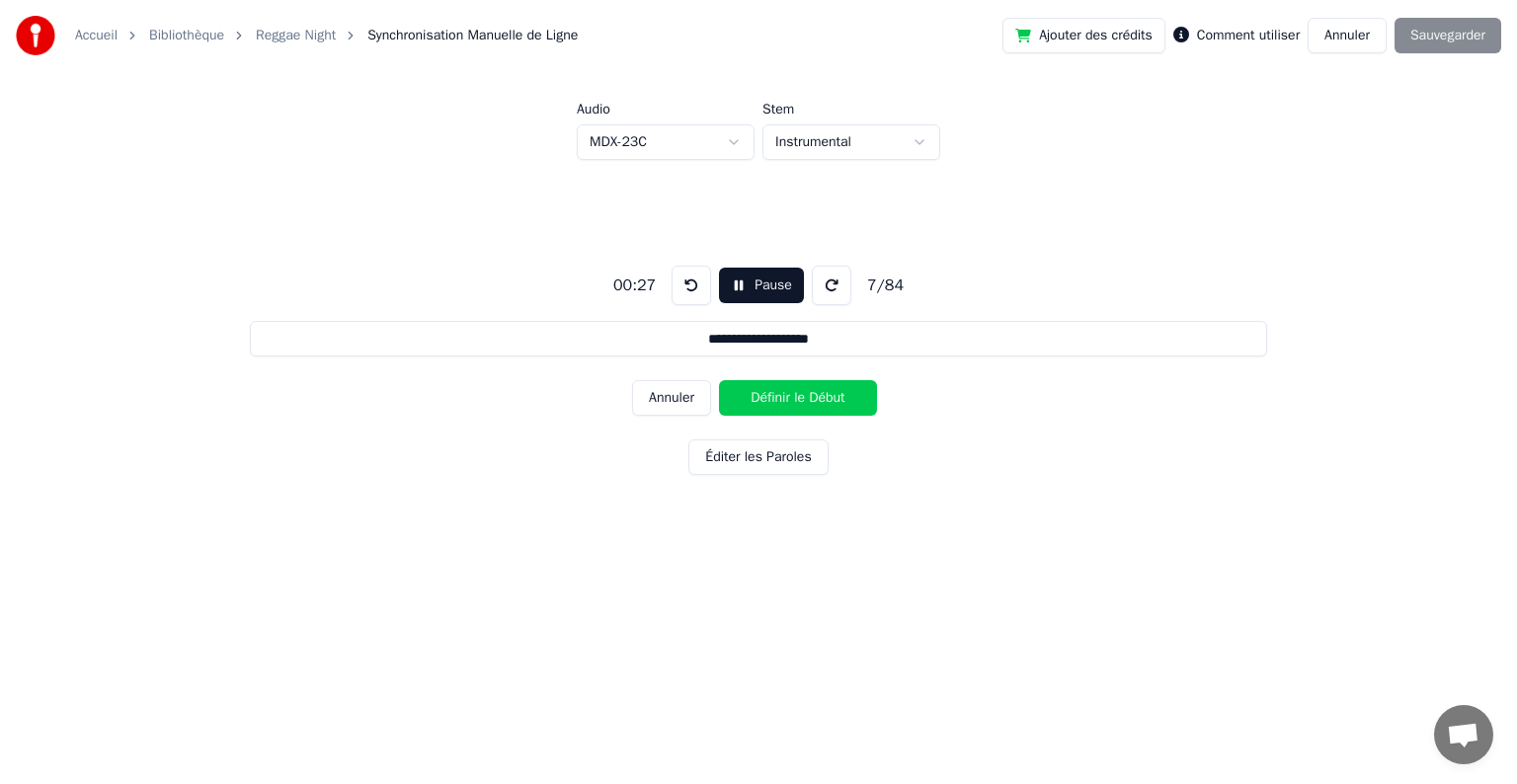 click on "Annuler" at bounding box center (672, 398) 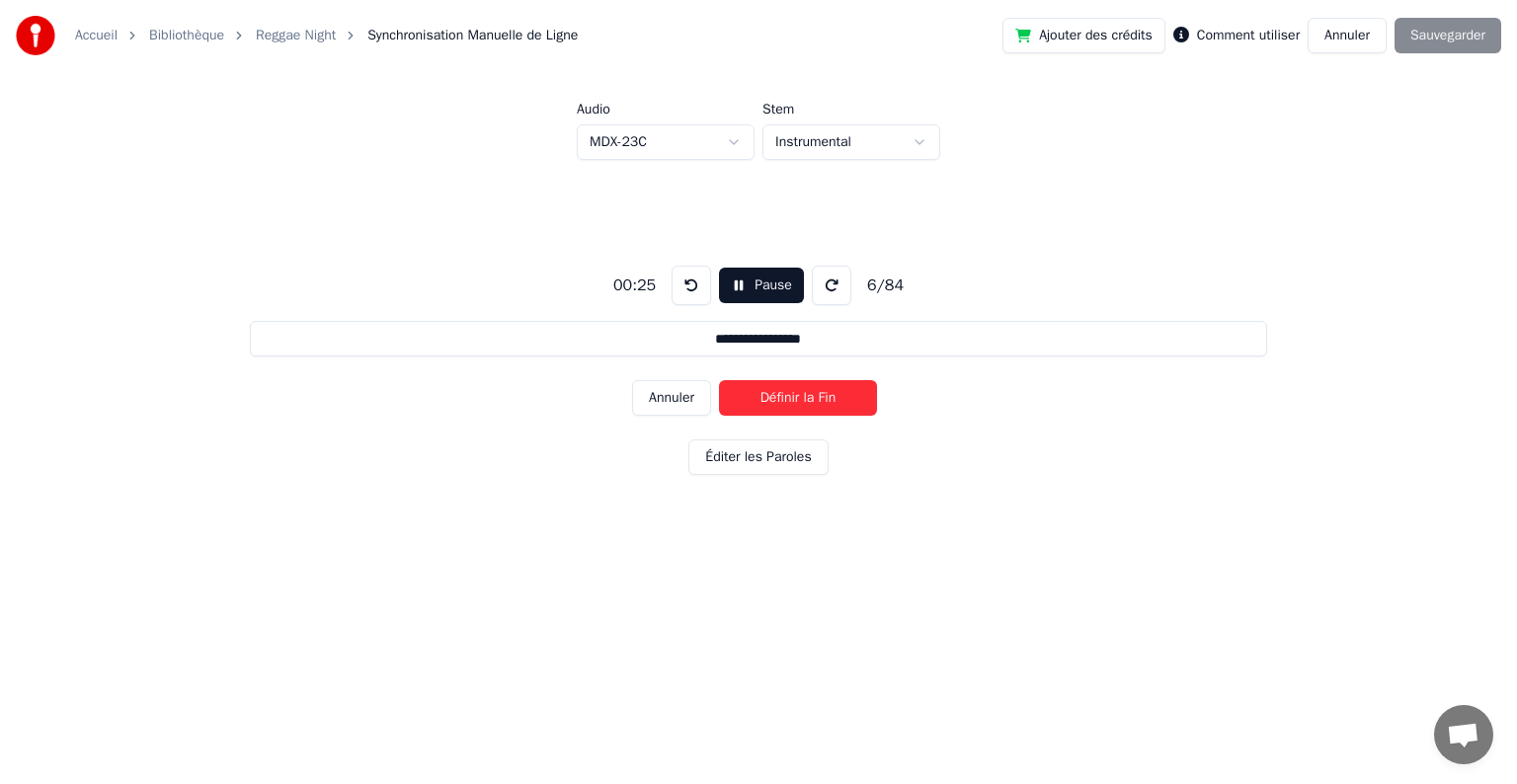 click on "Annuler" at bounding box center (672, 398) 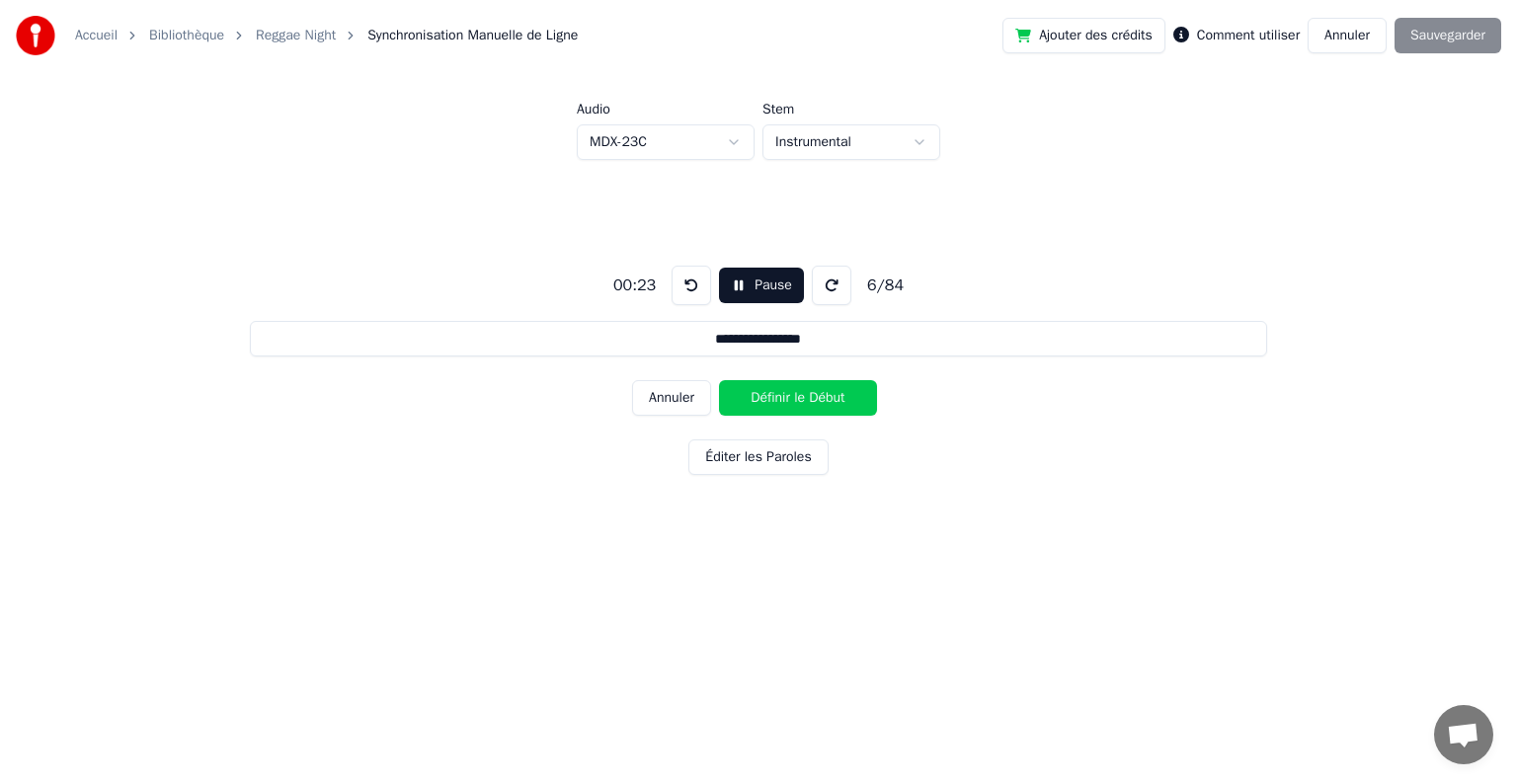 click on "Annuler" at bounding box center (672, 398) 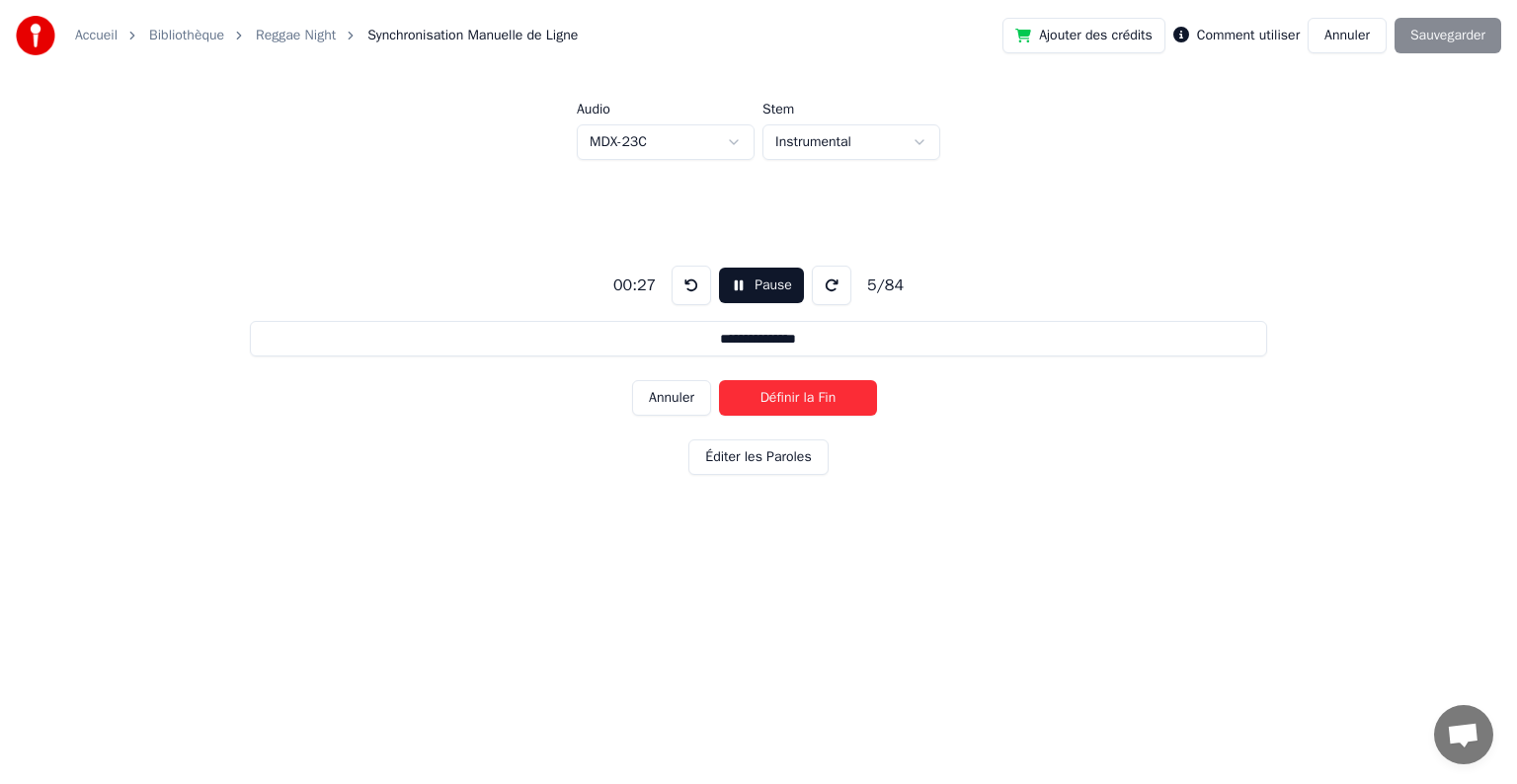 click at bounding box center [691, 285] 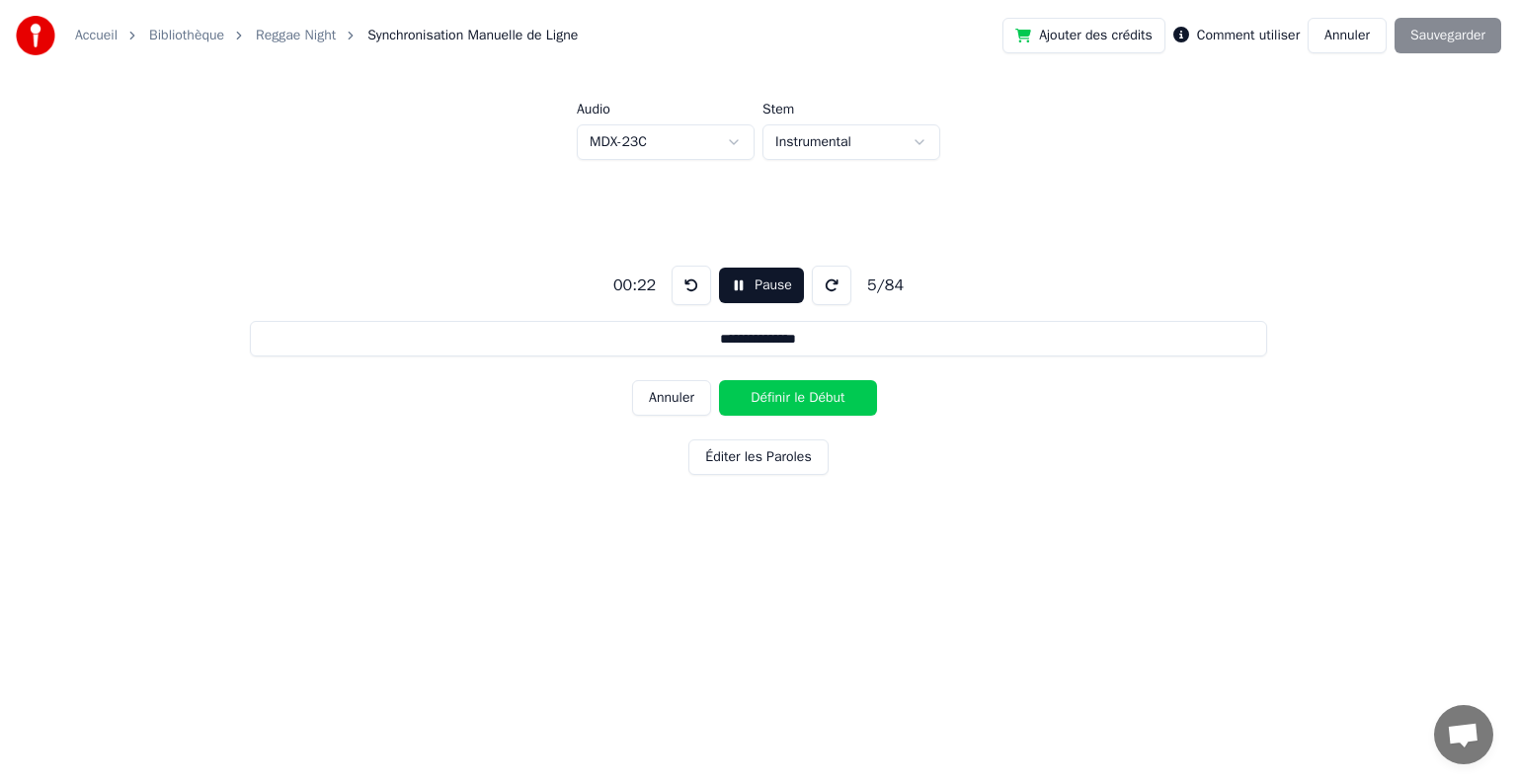 click at bounding box center (691, 285) 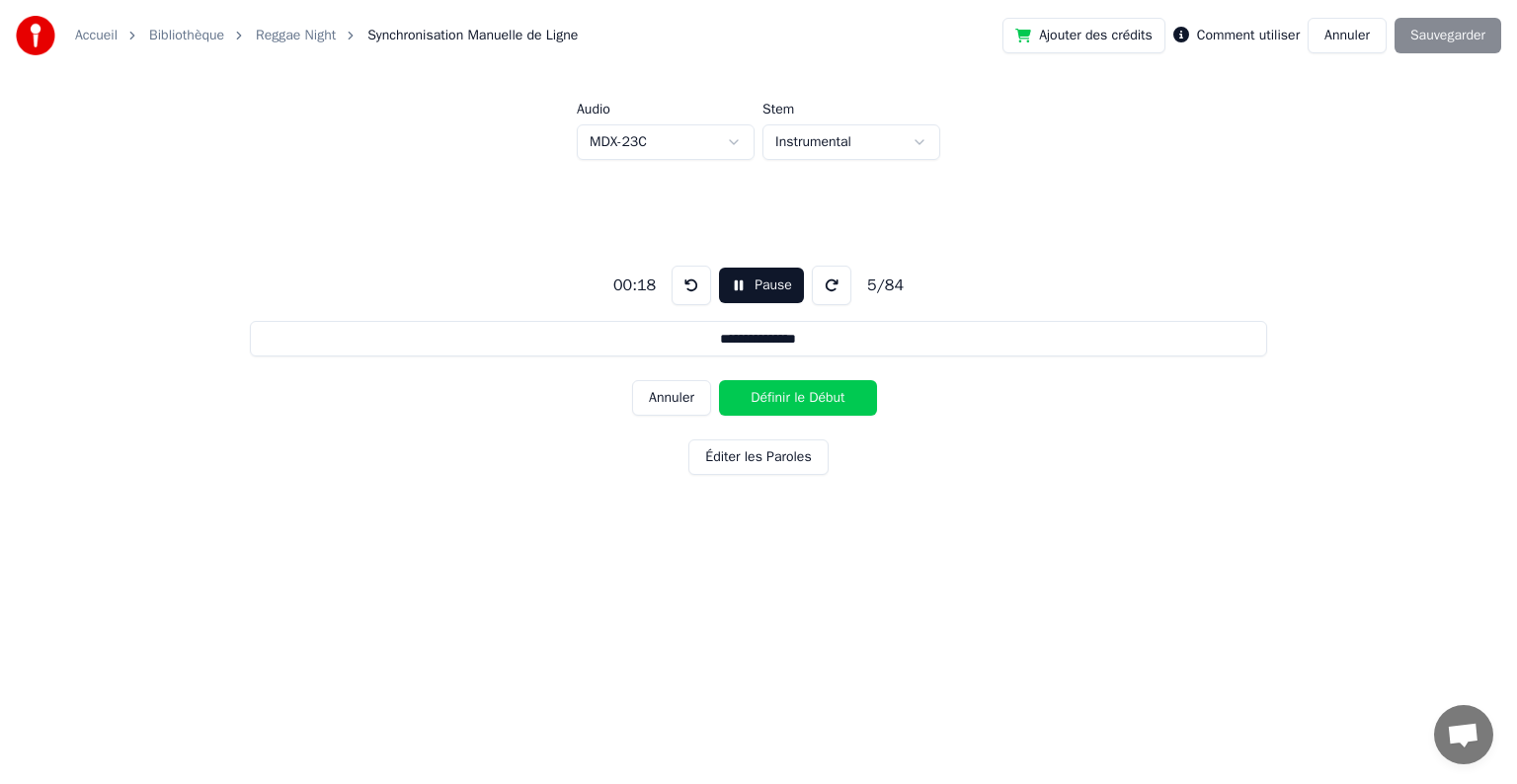 click at bounding box center [691, 285] 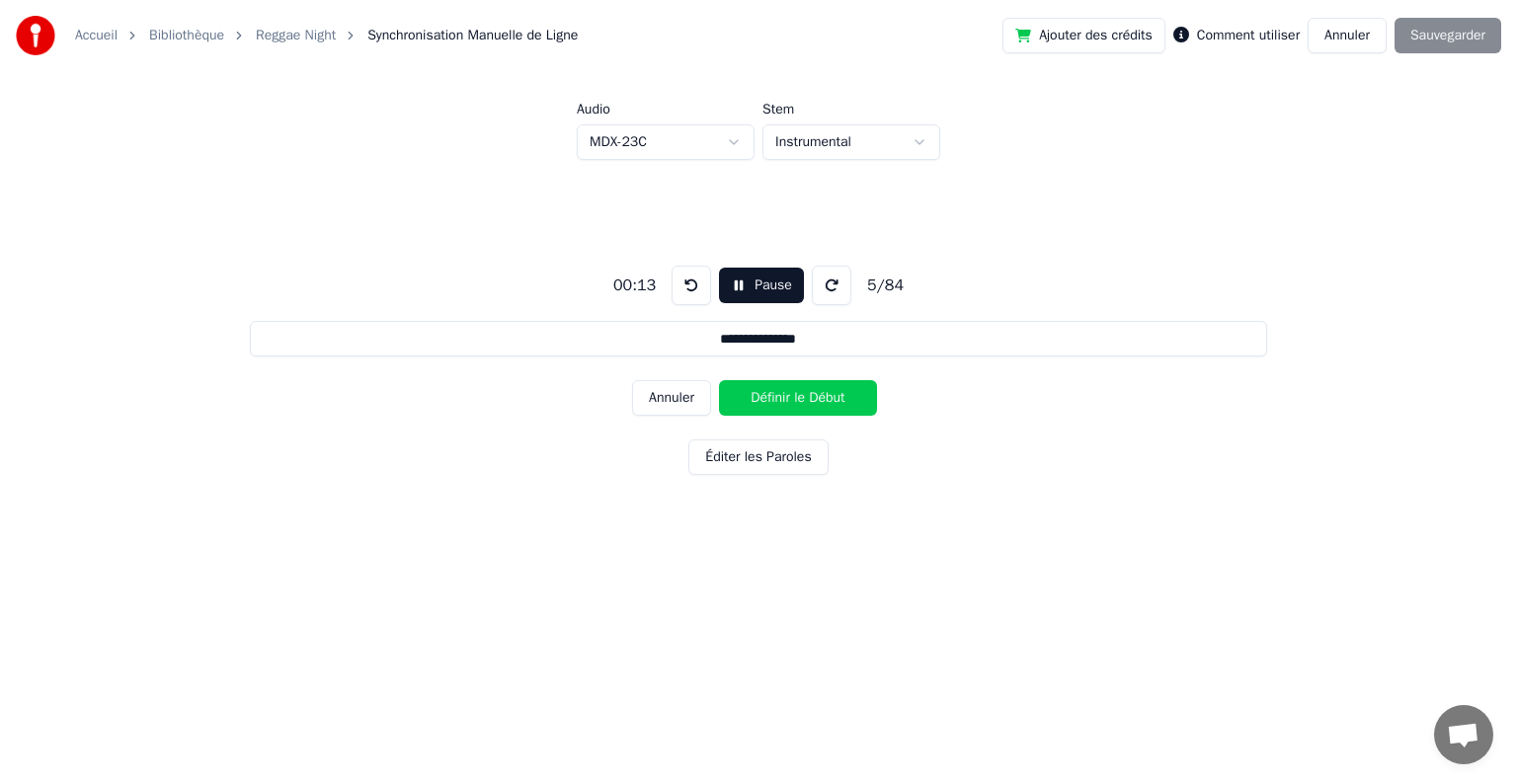 click at bounding box center (691, 285) 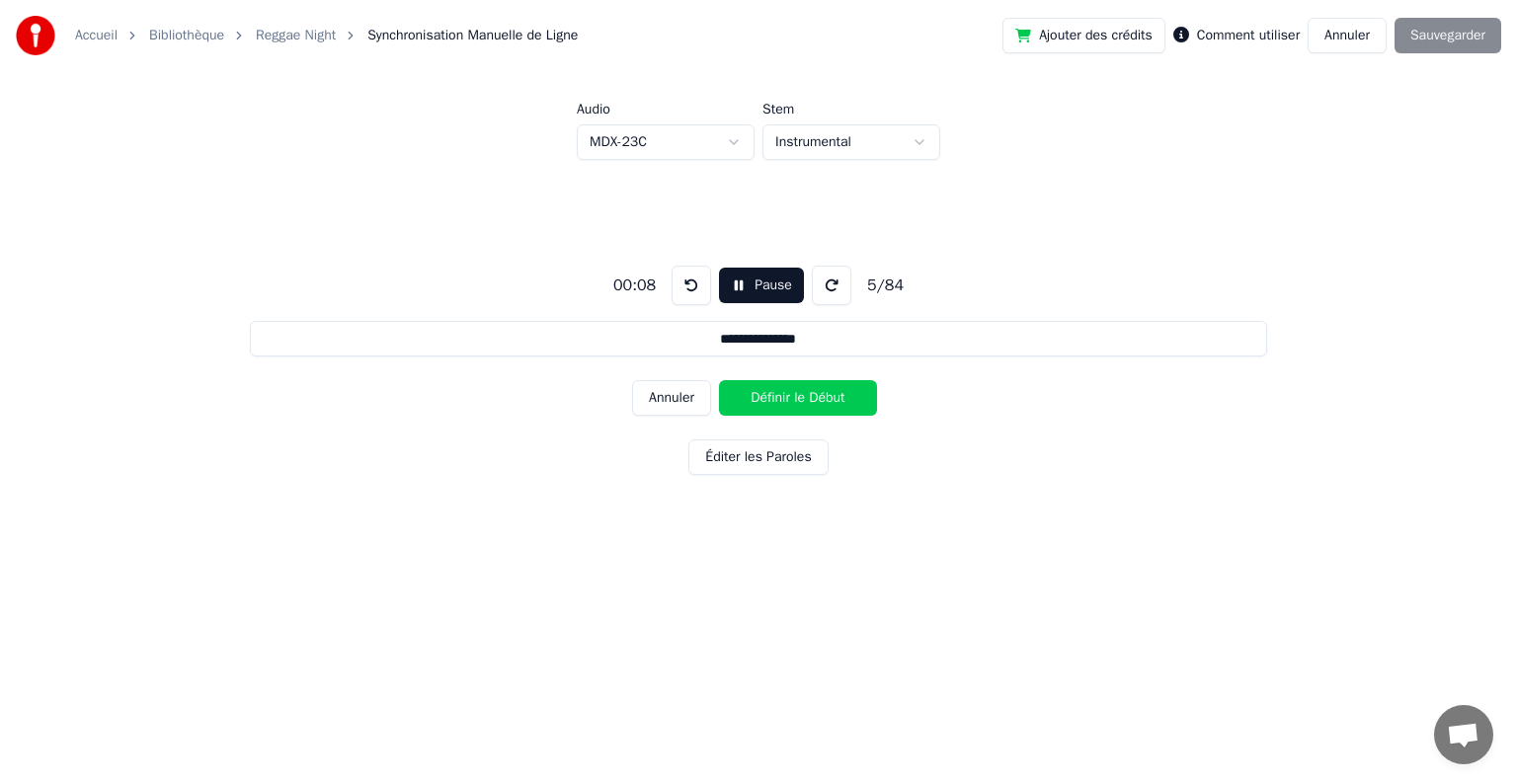 click at bounding box center (691, 285) 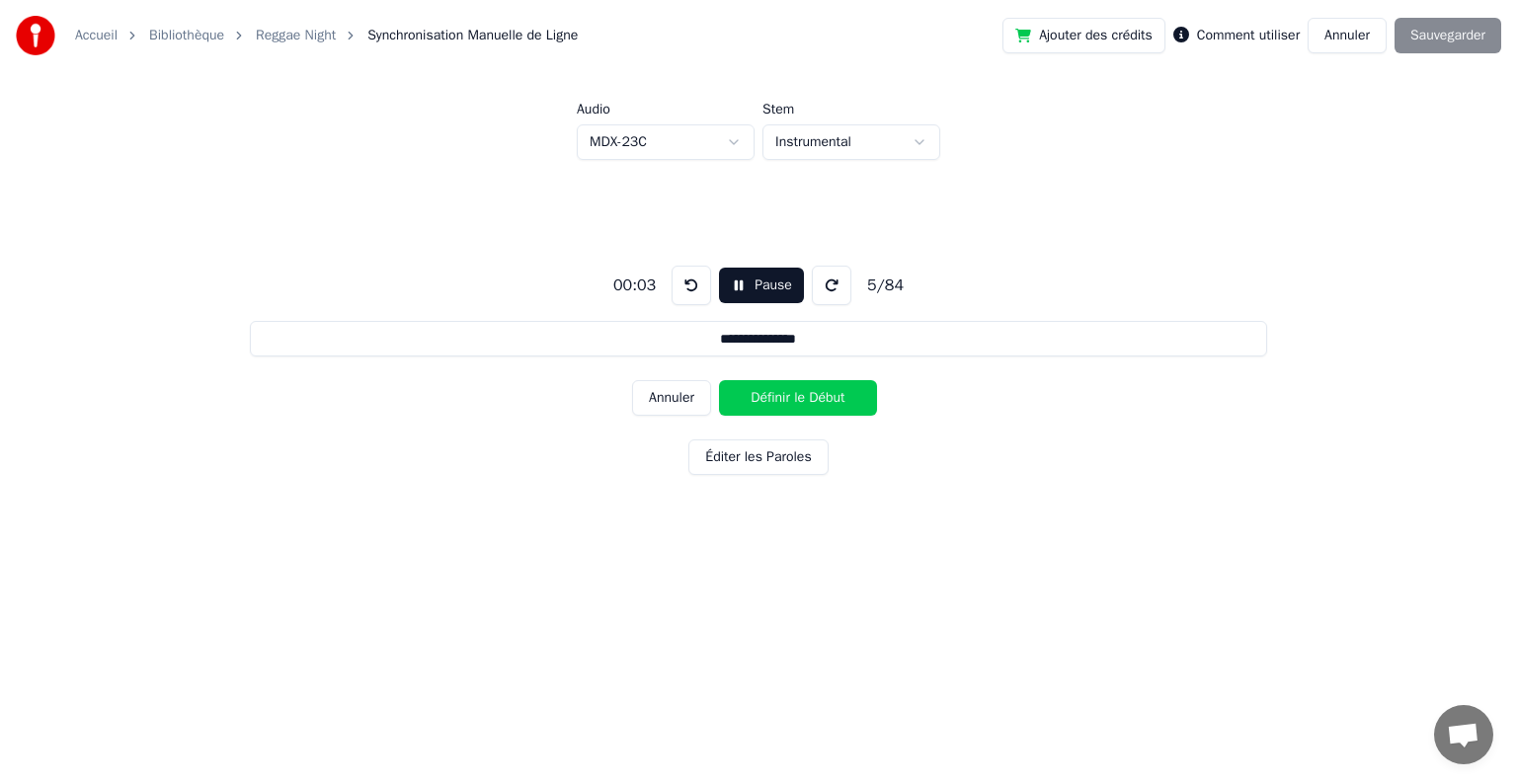 click at bounding box center [691, 285] 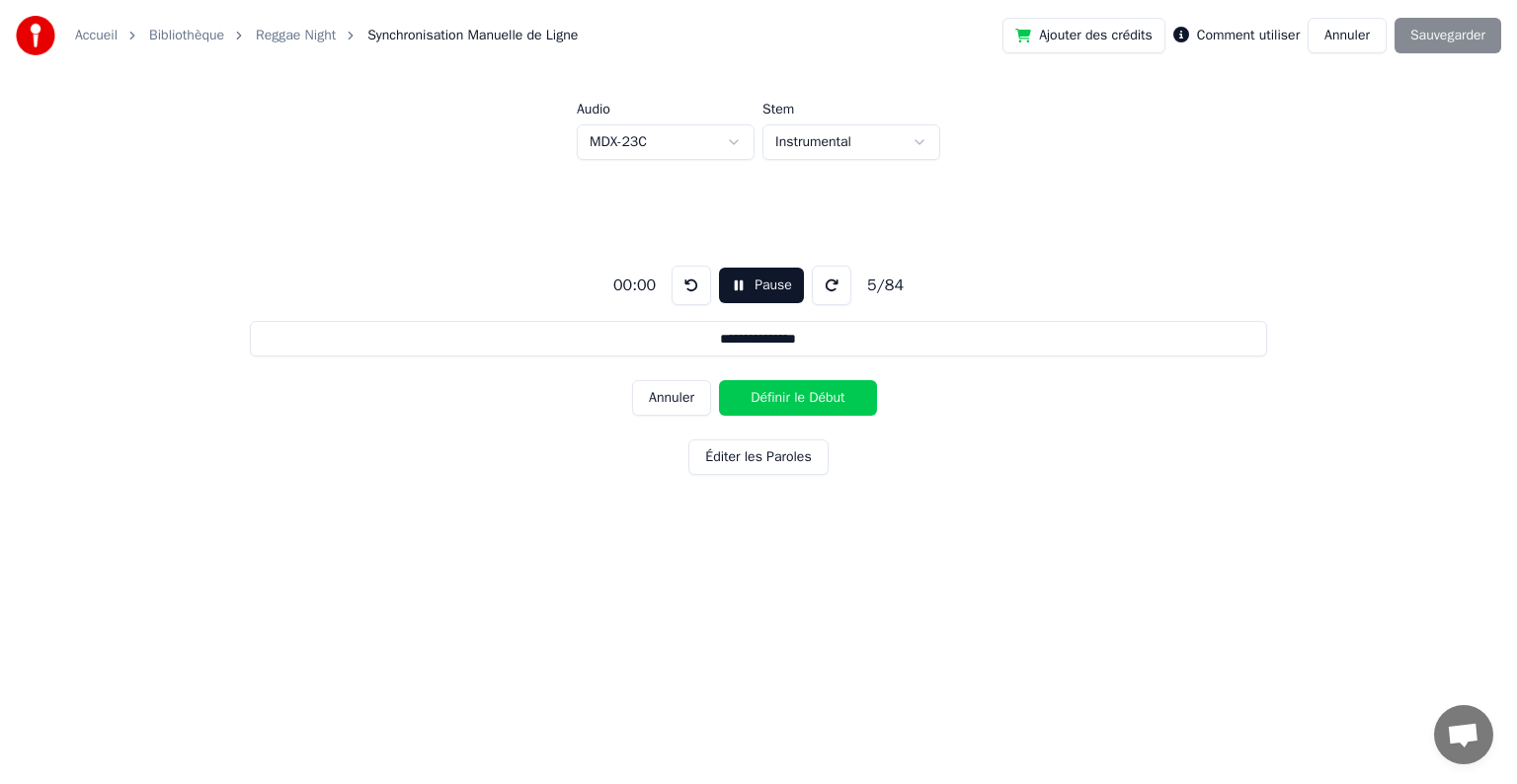 click at bounding box center [691, 285] 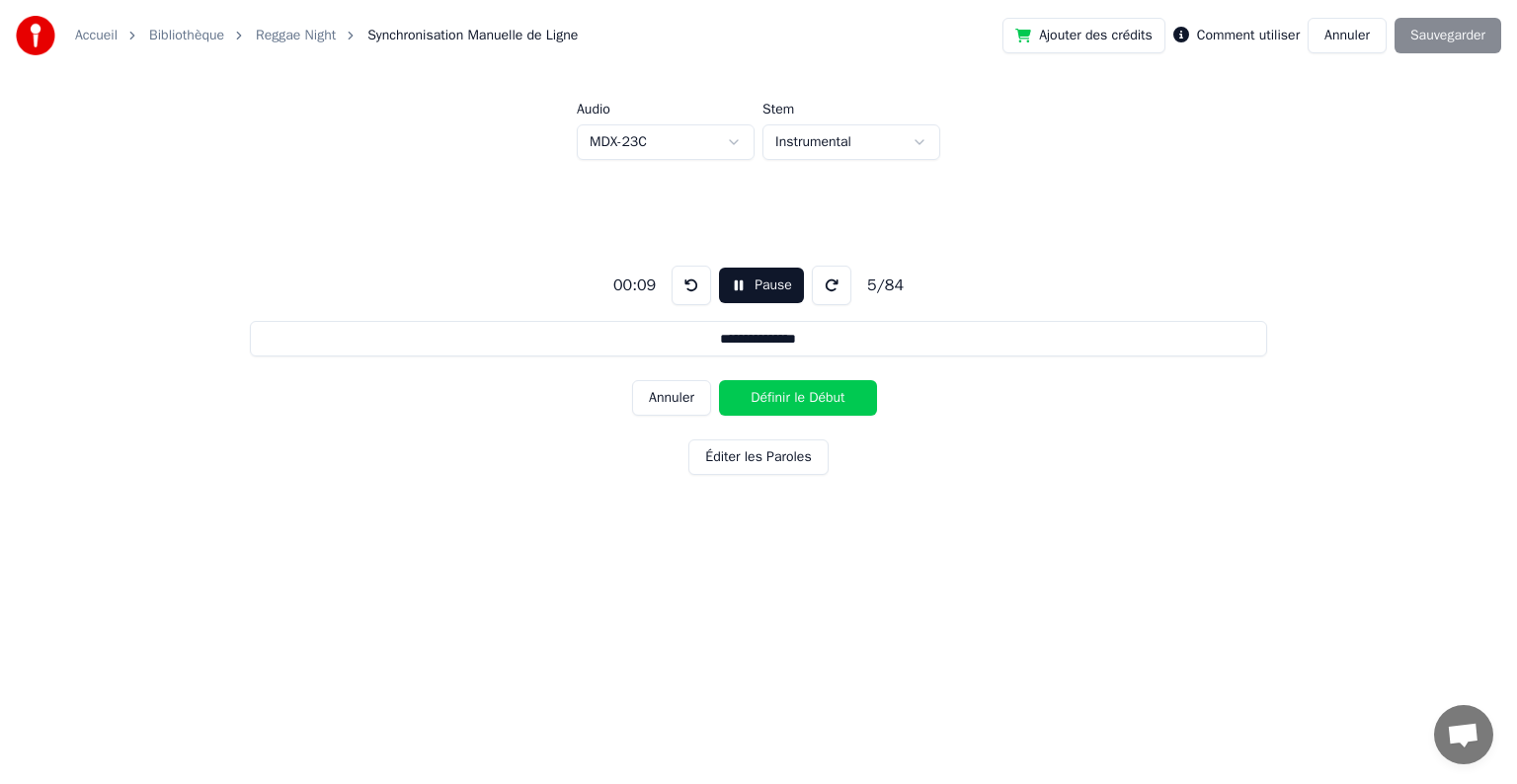 click on "Éditer les Paroles" at bounding box center (758, 457) 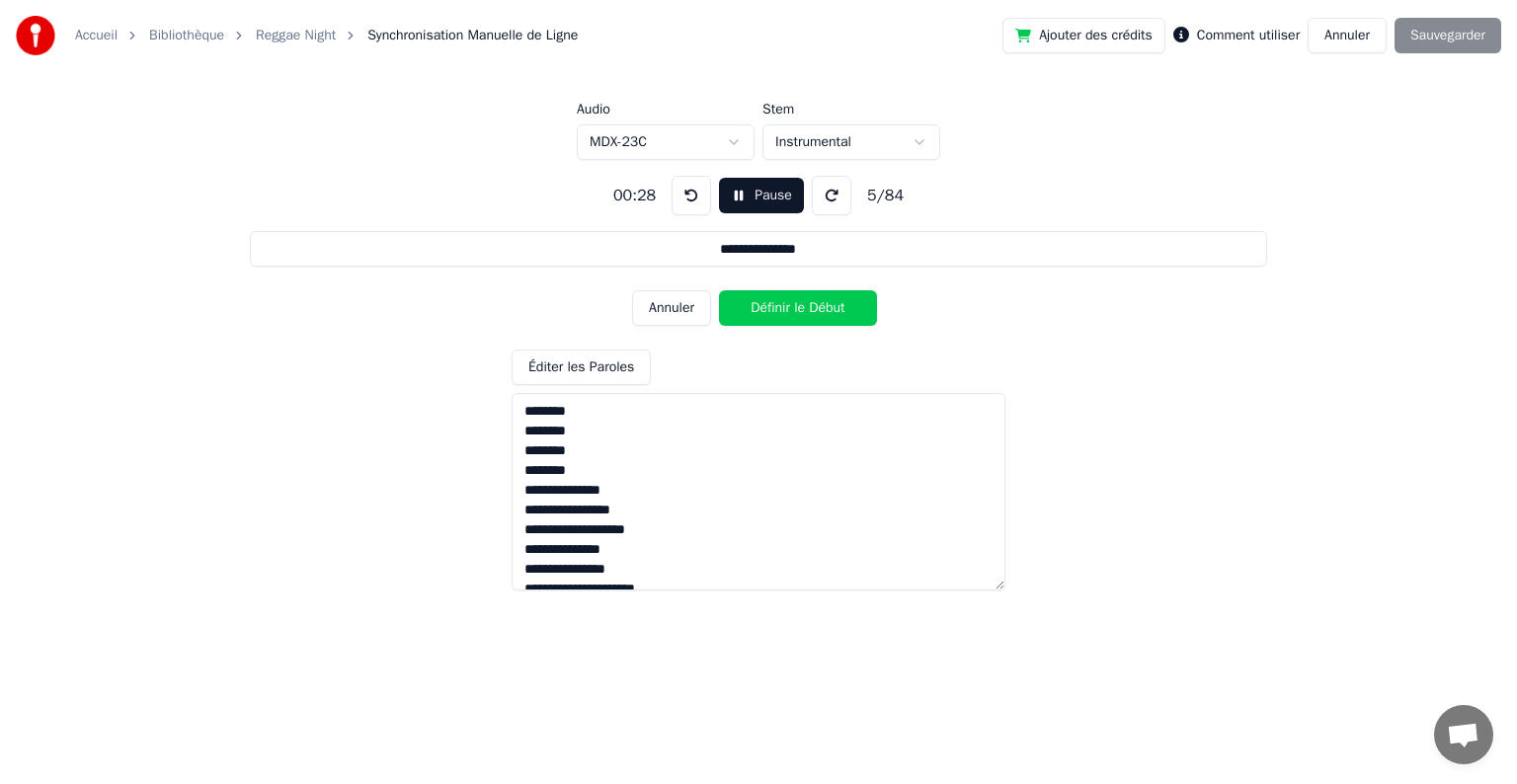 click on "Définir le Début" at bounding box center (798, 308) 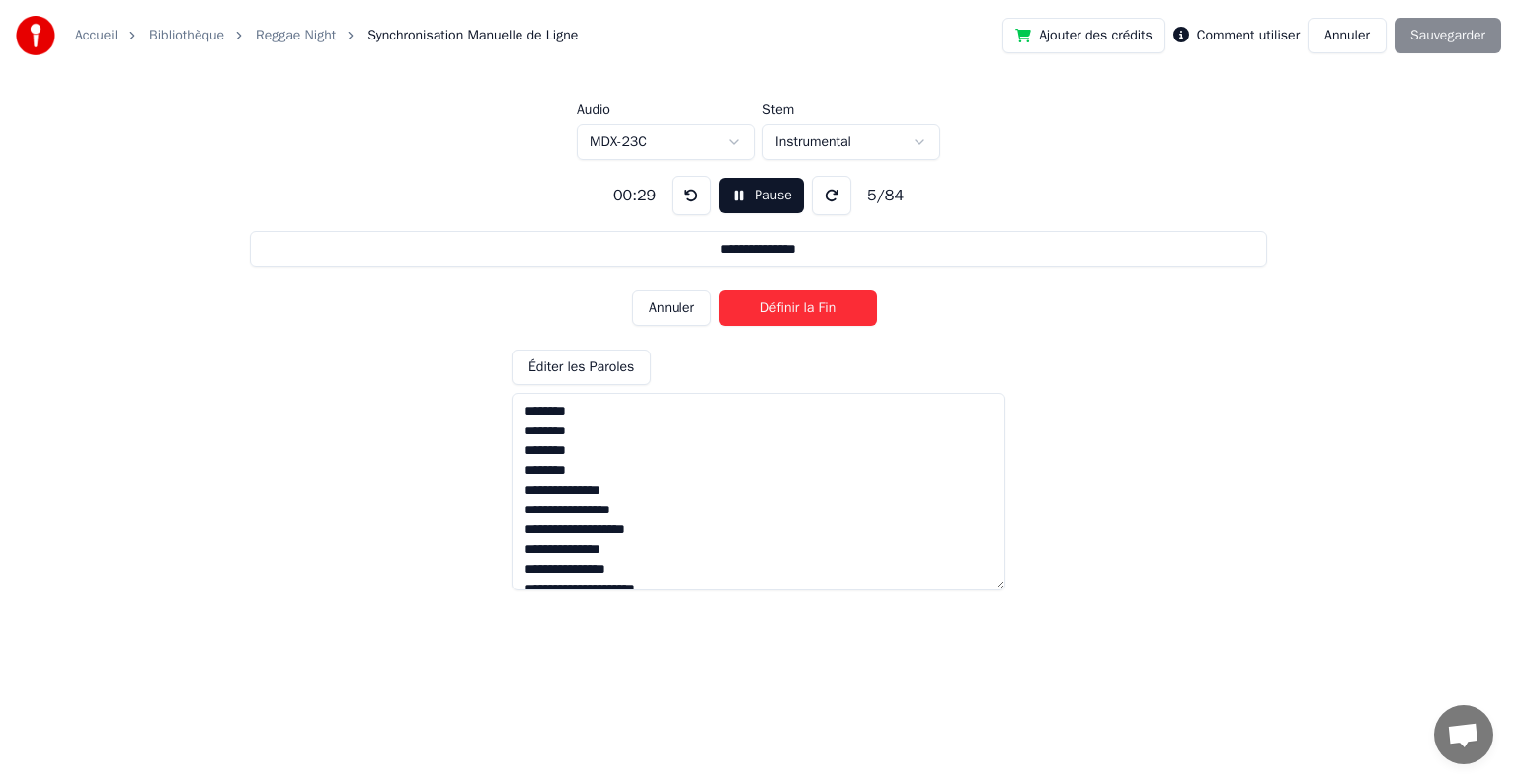 click on "Définir la Fin" at bounding box center (798, 308) 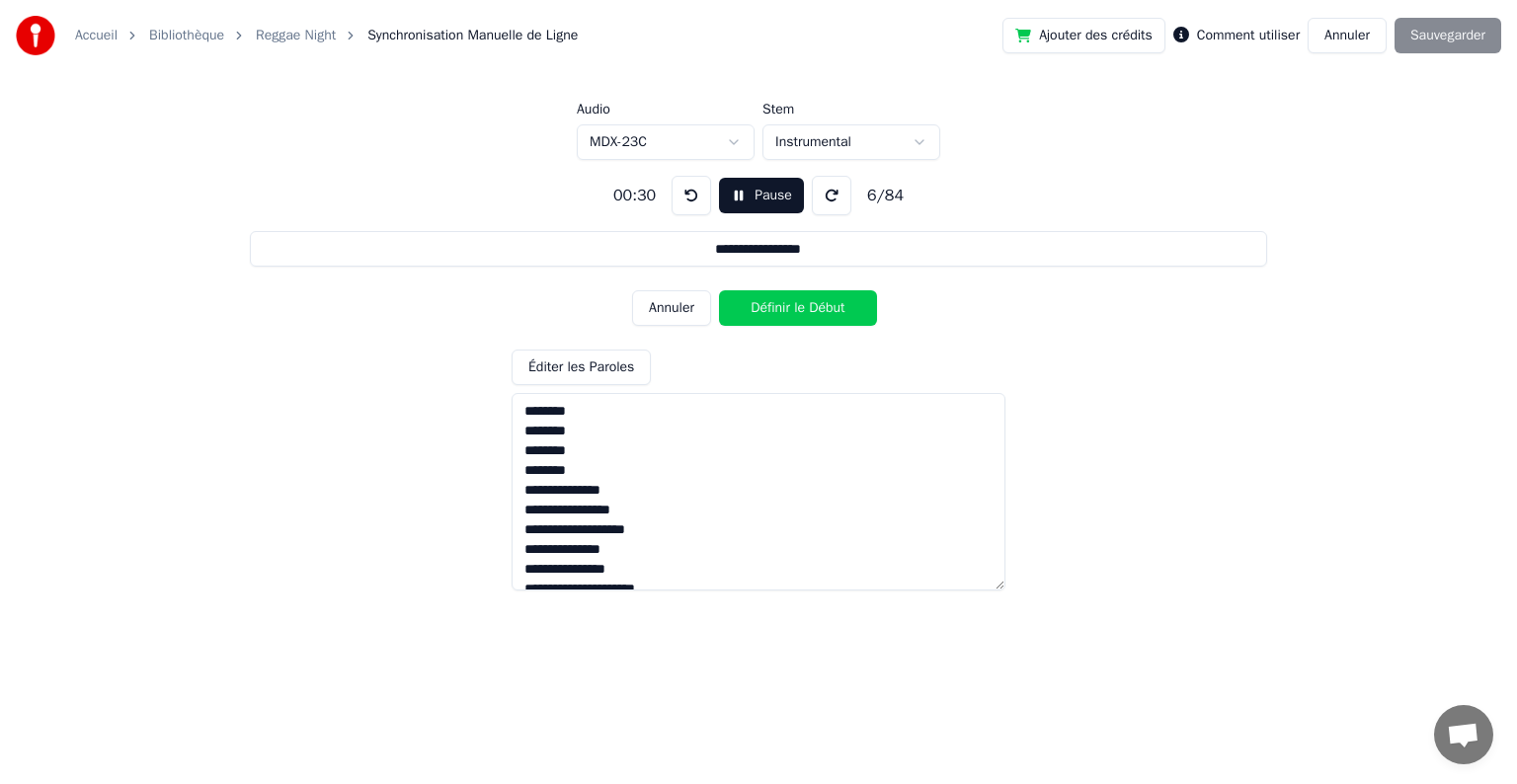 click on "Définir le Début" at bounding box center (798, 308) 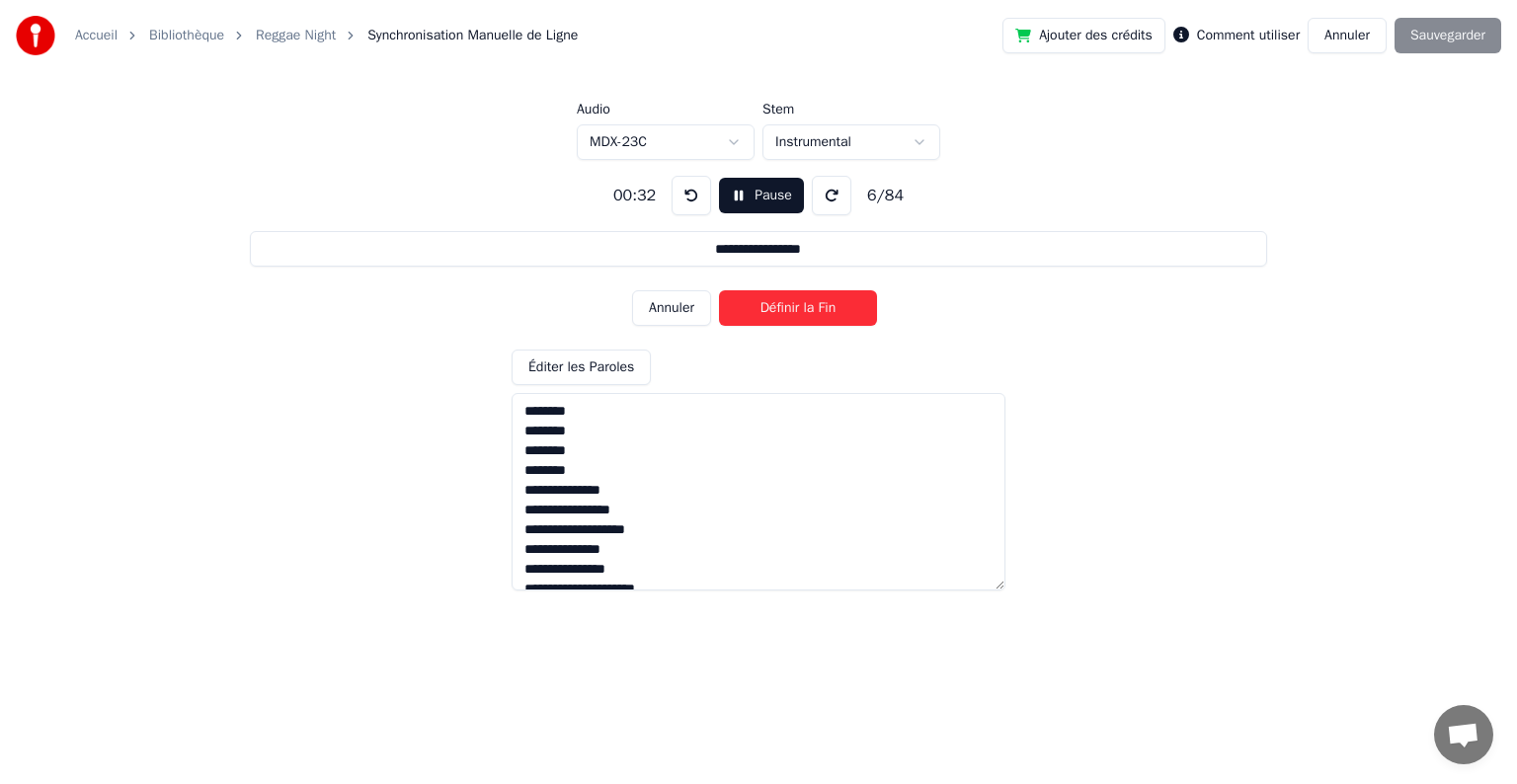 click on "Définir la Fin" at bounding box center (798, 308) 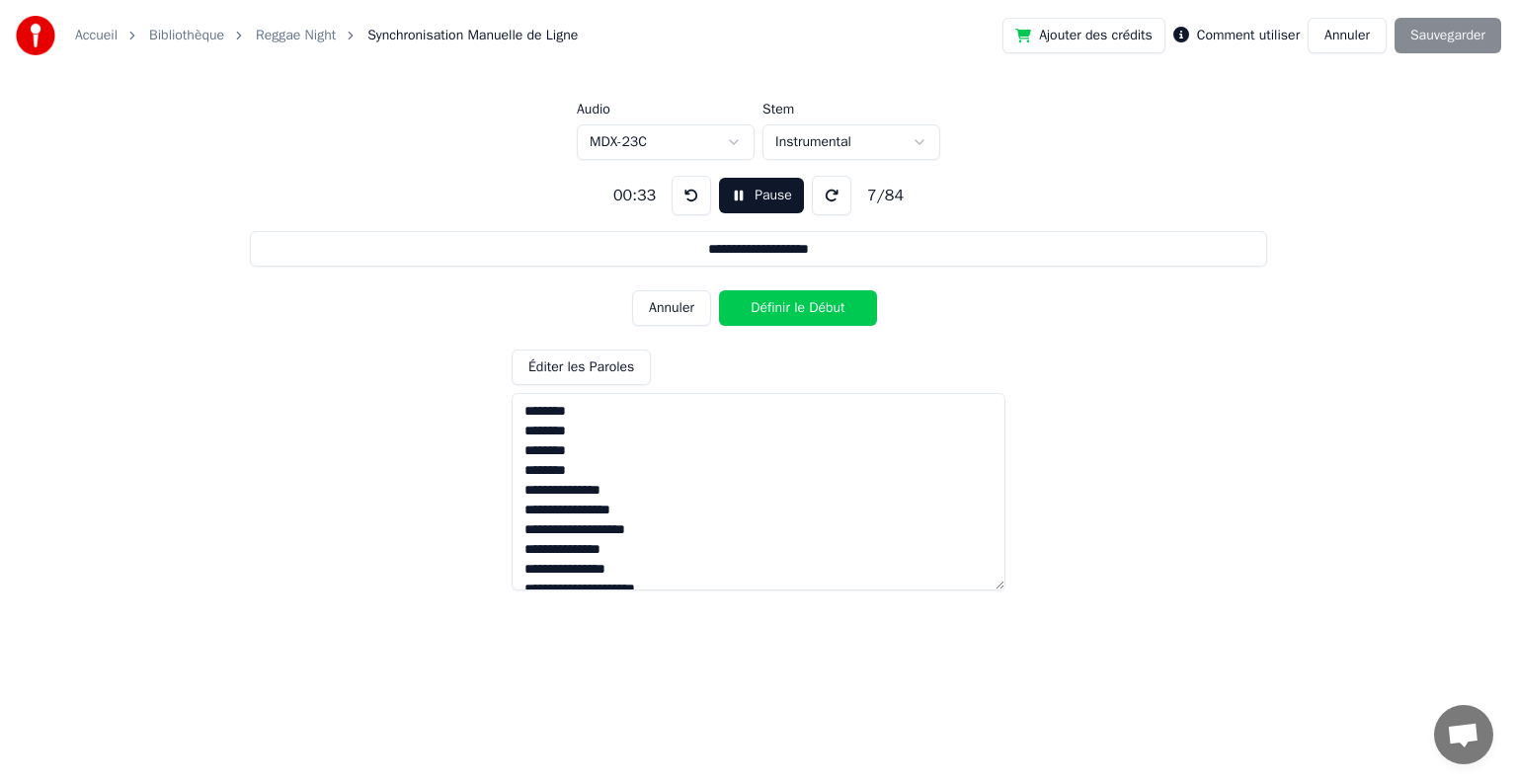 click on "Définir le Début" at bounding box center (798, 308) 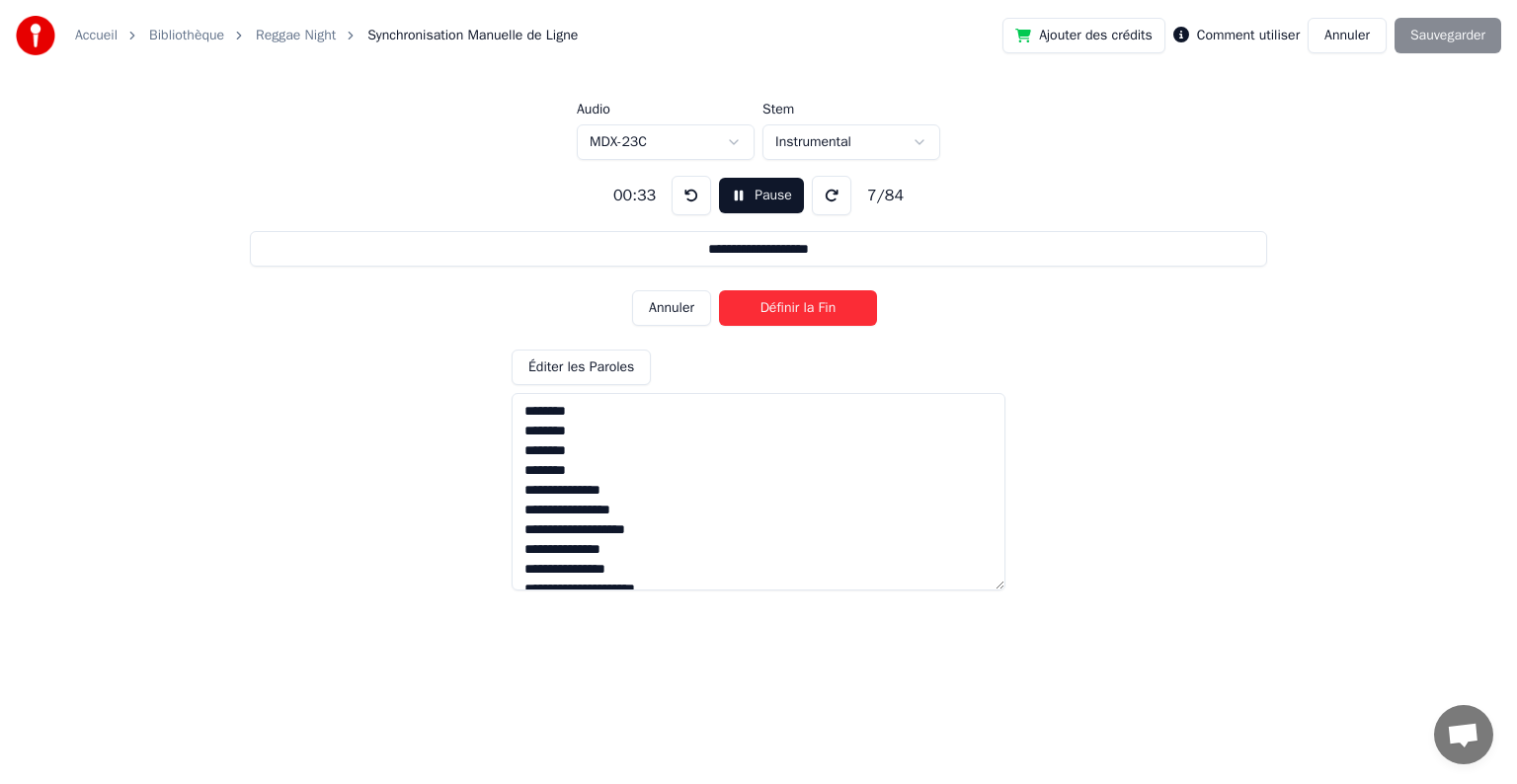 click on "Définir la Fin" at bounding box center (798, 308) 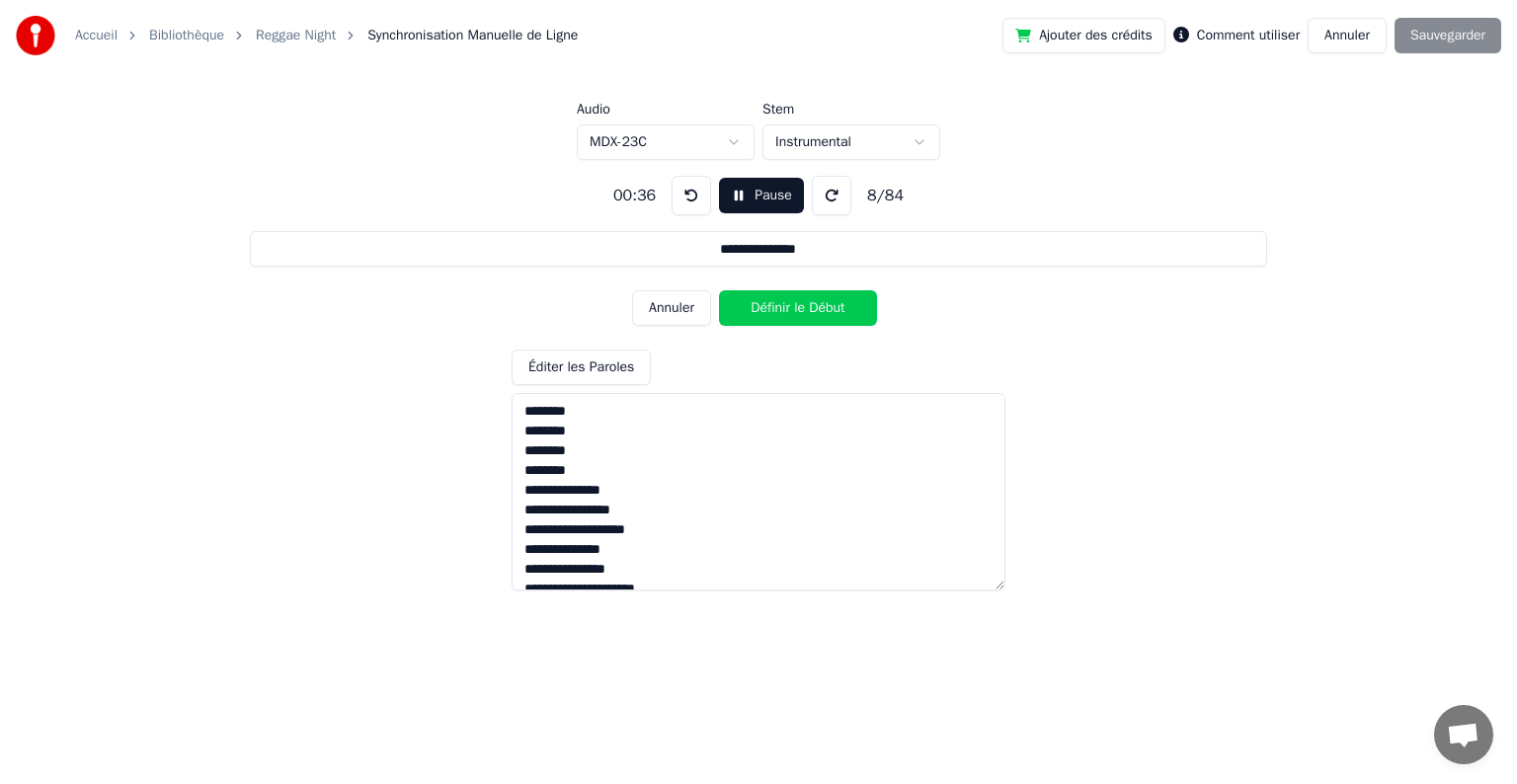 click on "Définir le Début" at bounding box center (798, 308) 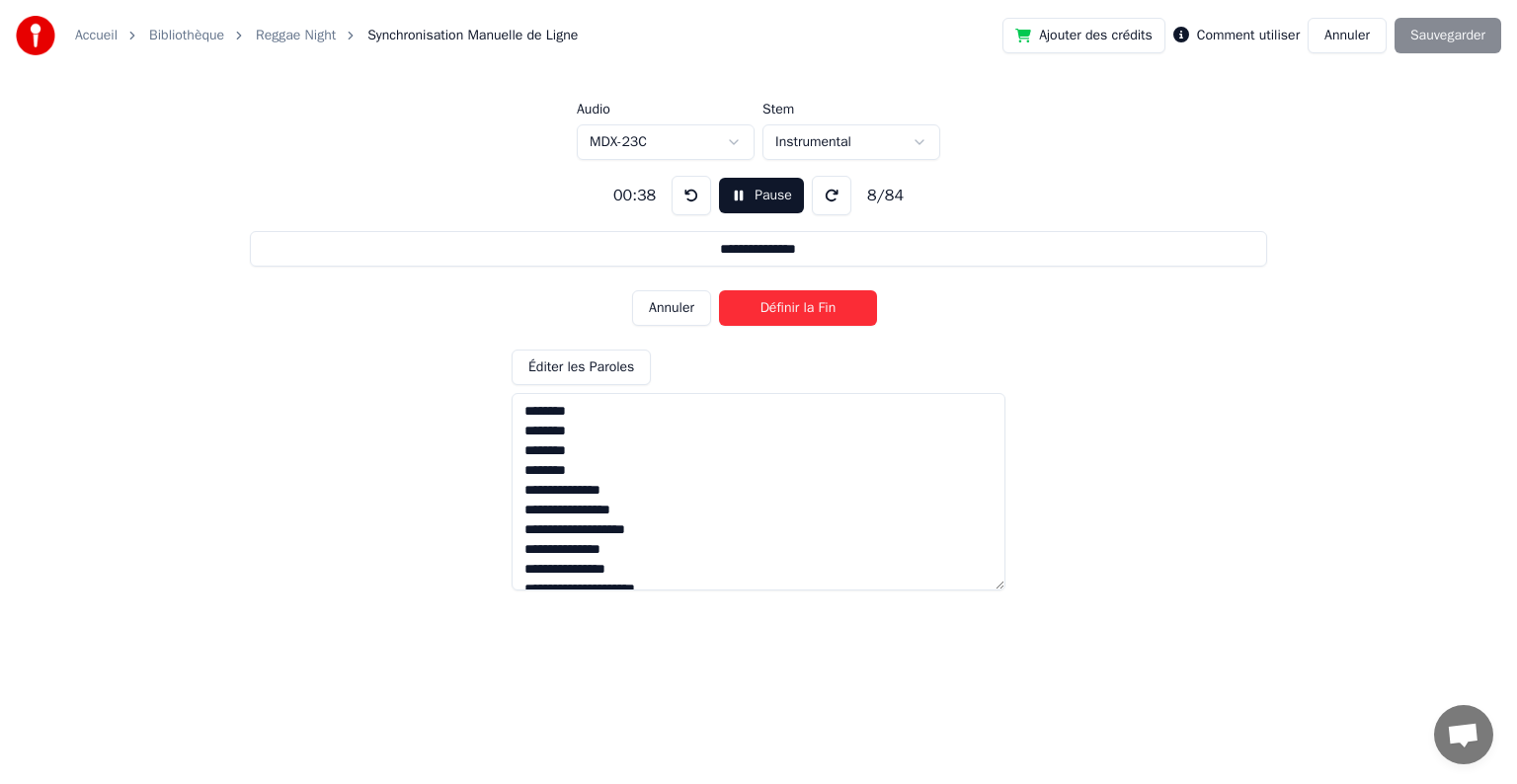 click on "Définir la Fin" at bounding box center (798, 308) 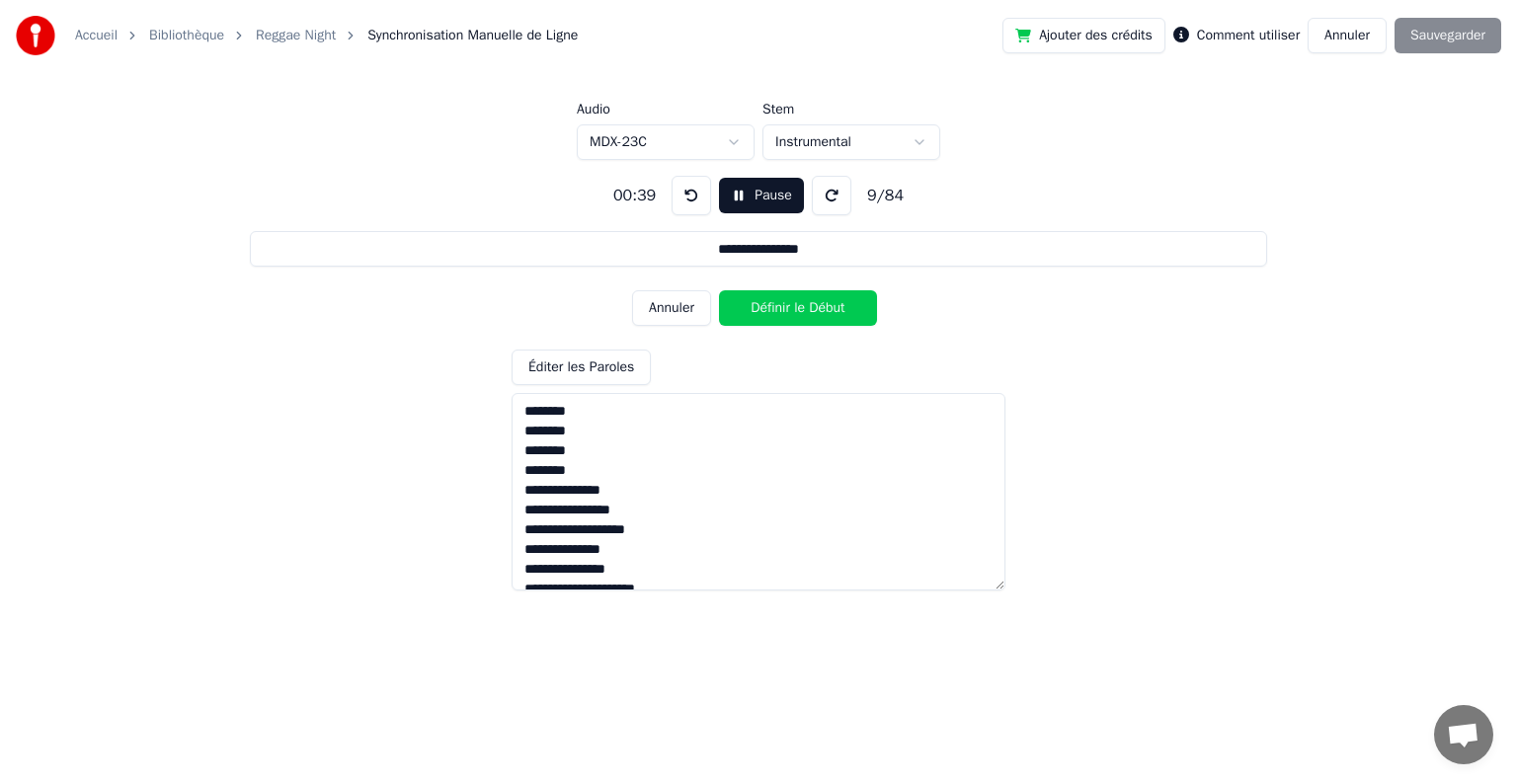 click on "Définir le Début" at bounding box center (798, 308) 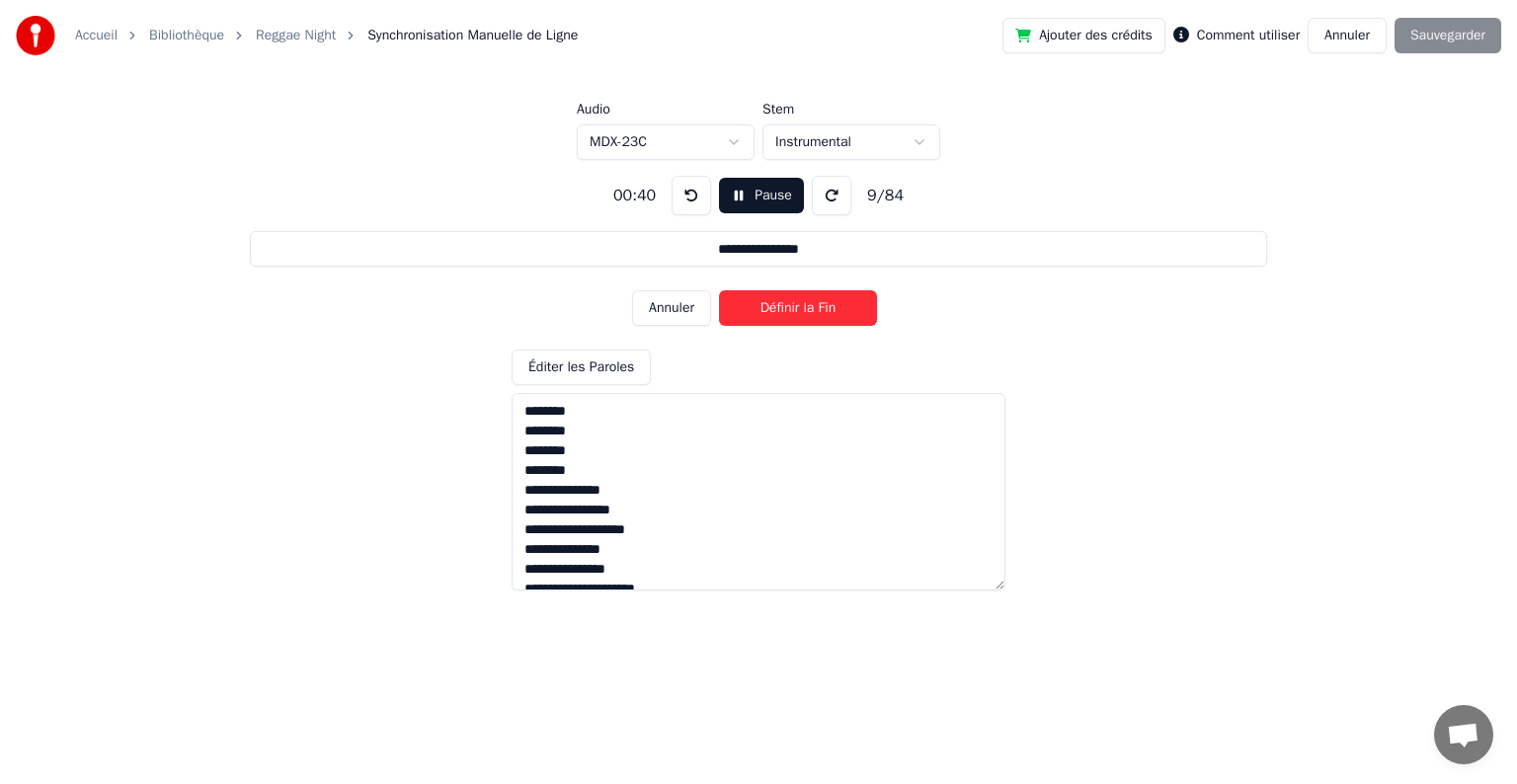 click on "Définir la Fin" at bounding box center (798, 308) 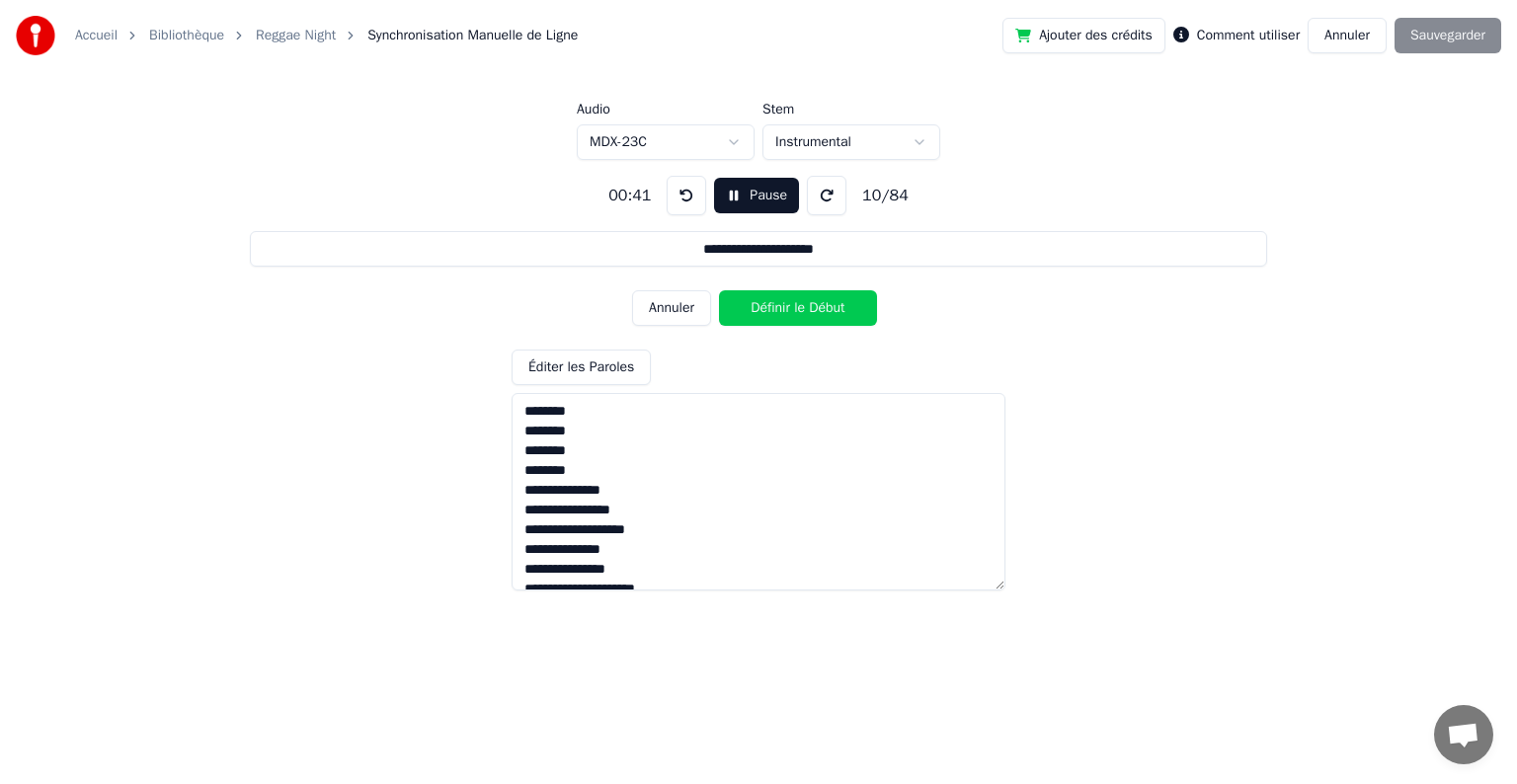 click on "Définir le Début" at bounding box center (798, 308) 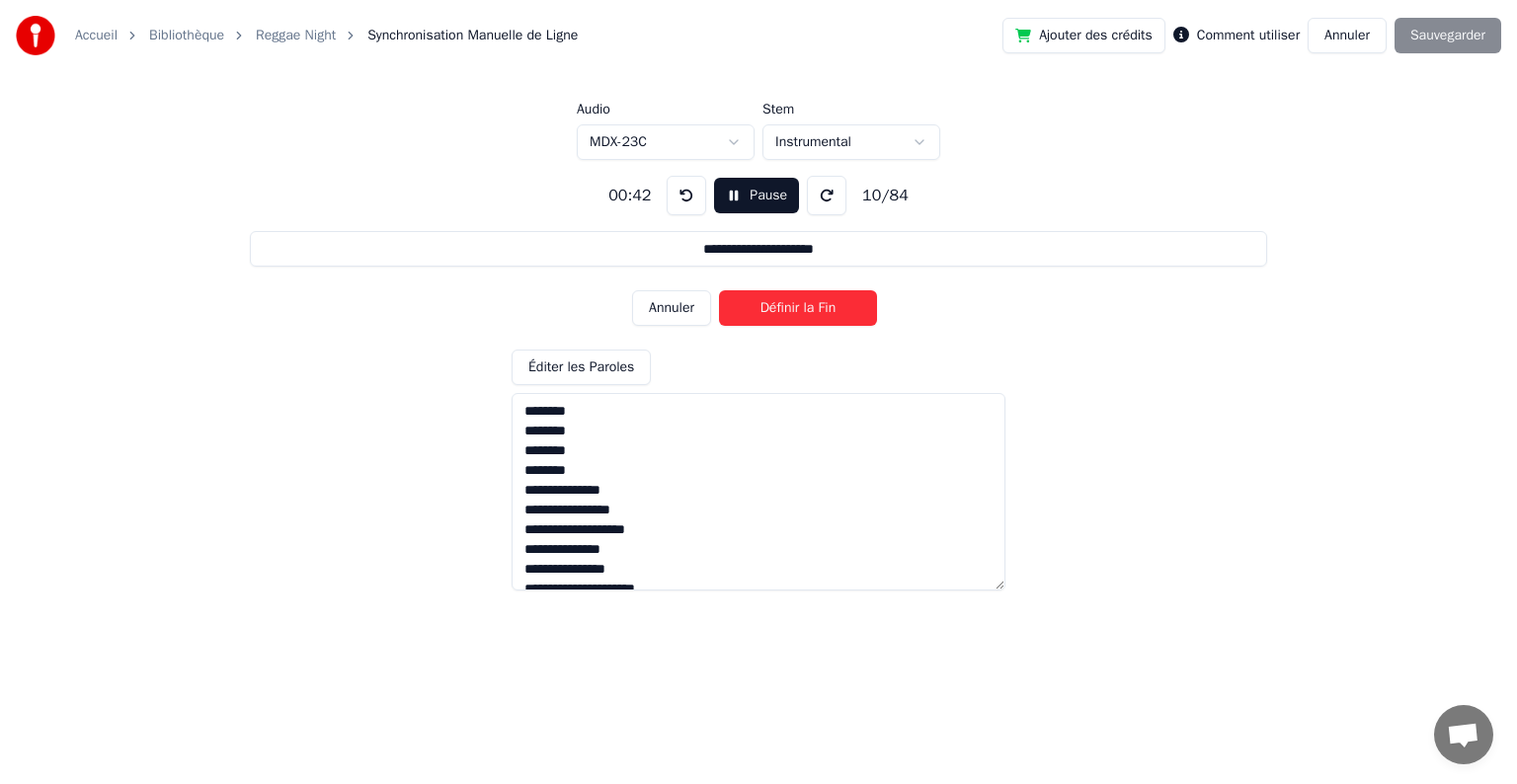click on "Définir la Fin" at bounding box center (798, 308) 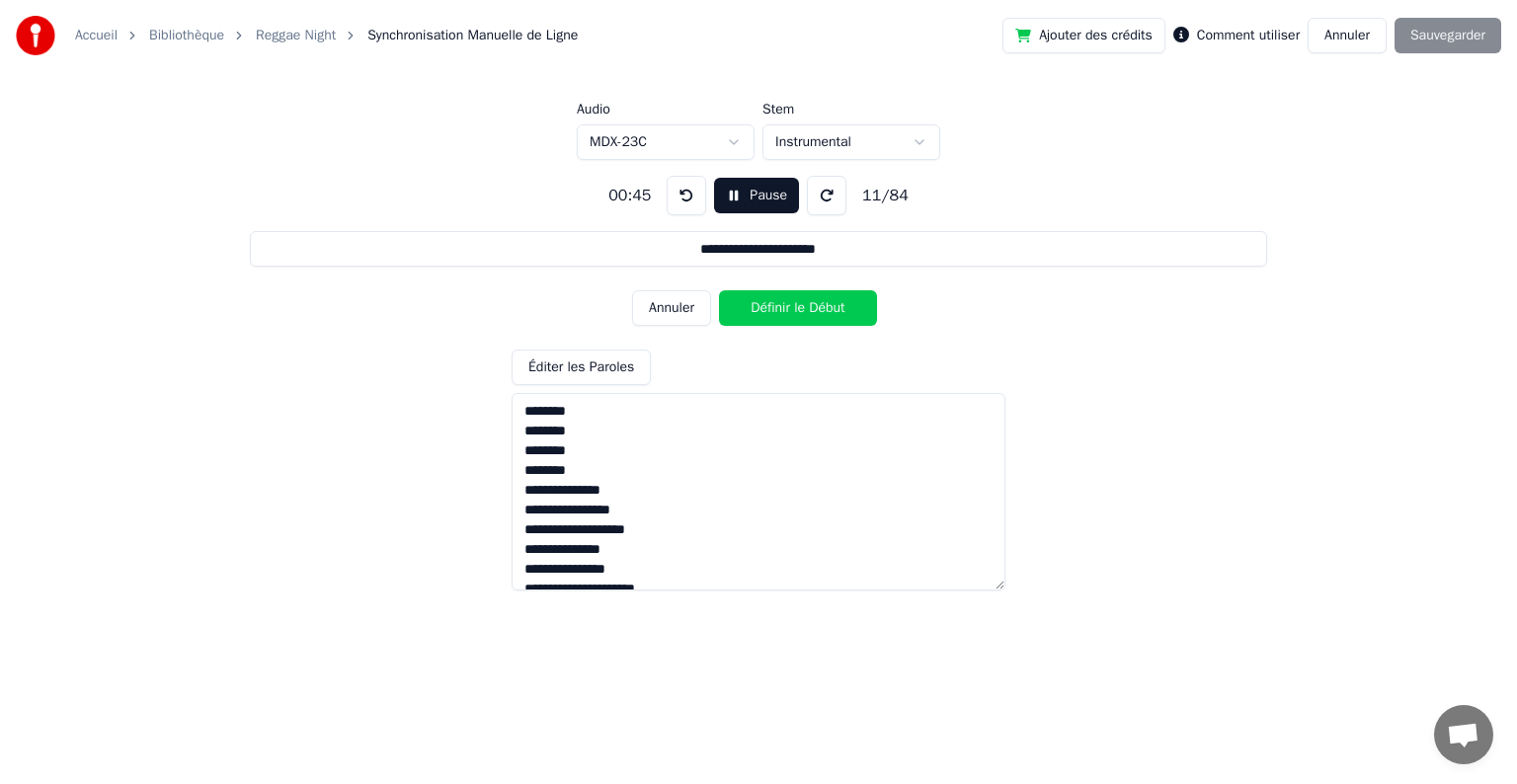 click on "Définir le Début" at bounding box center (798, 308) 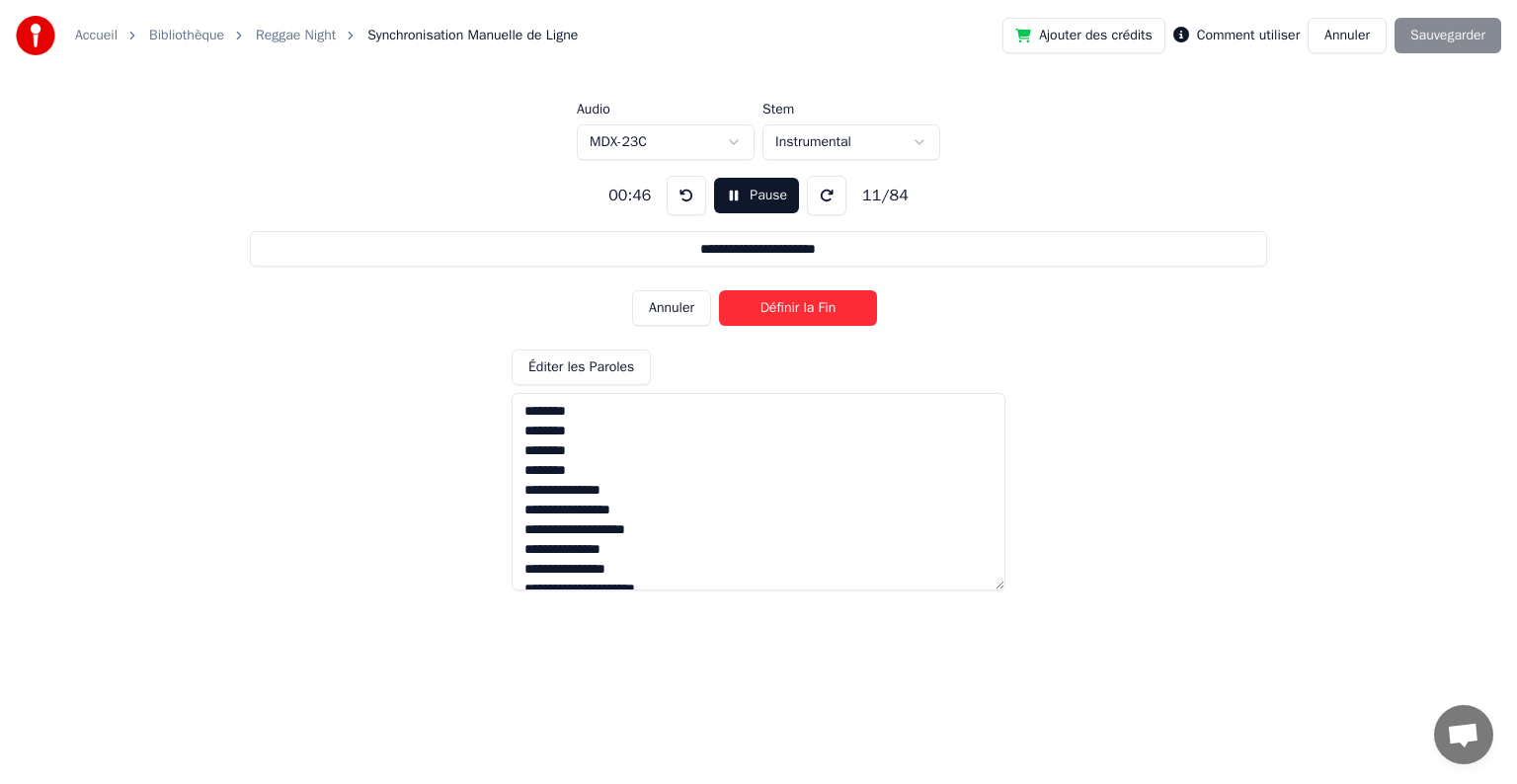 click on "Définir la Fin" at bounding box center [798, 308] 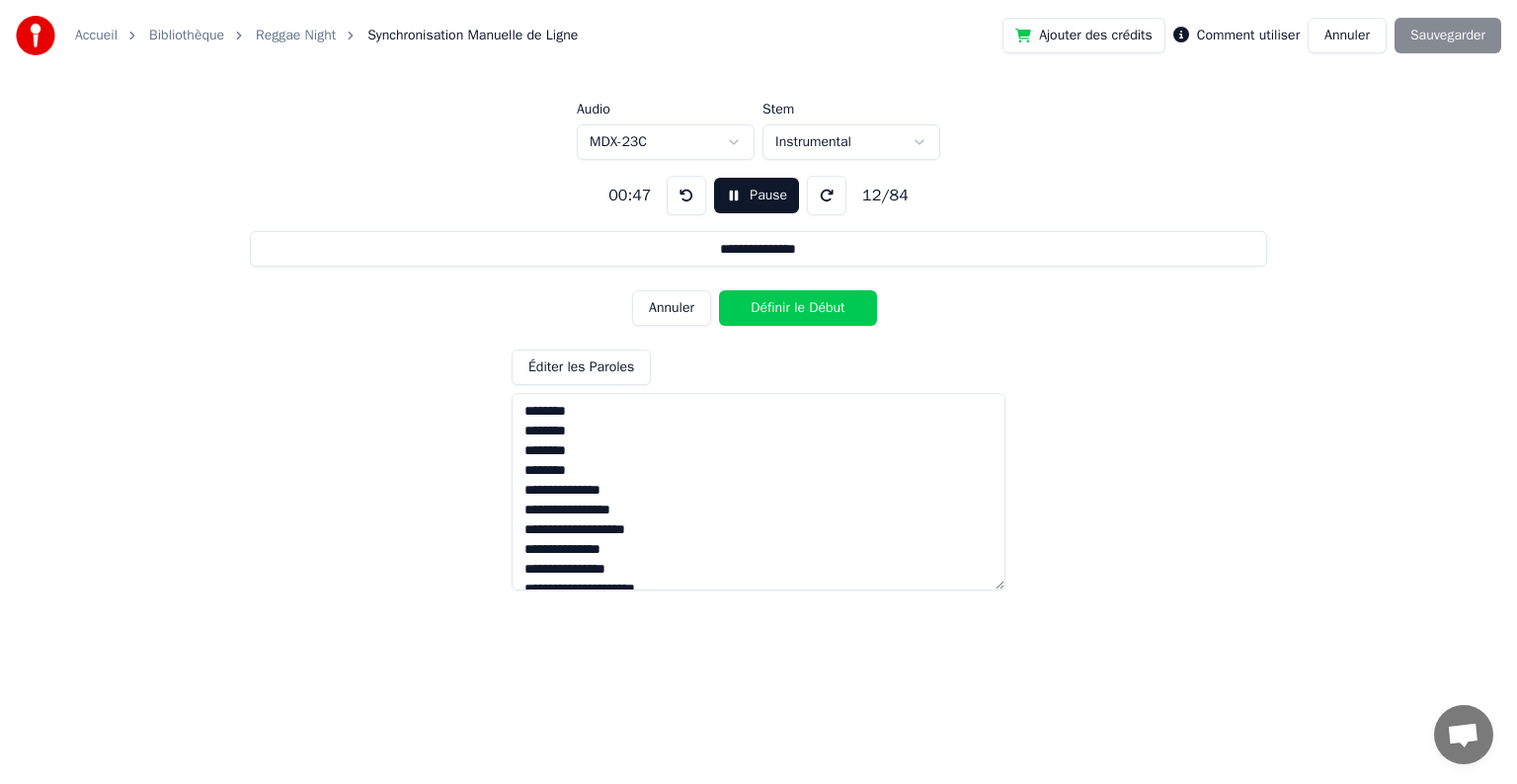 click on "Définir le Début" at bounding box center [798, 308] 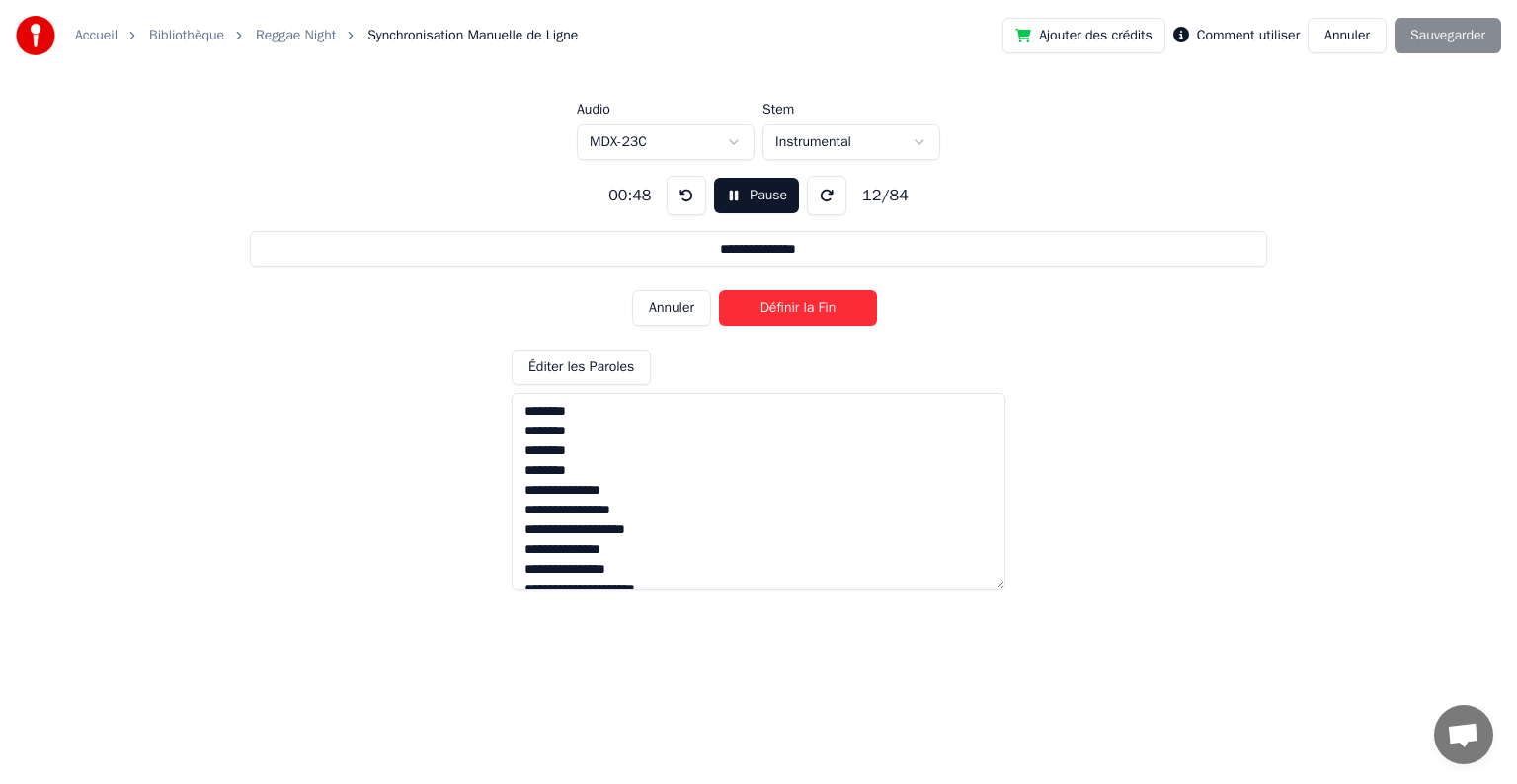 click on "Définir la Fin" at bounding box center (798, 308) 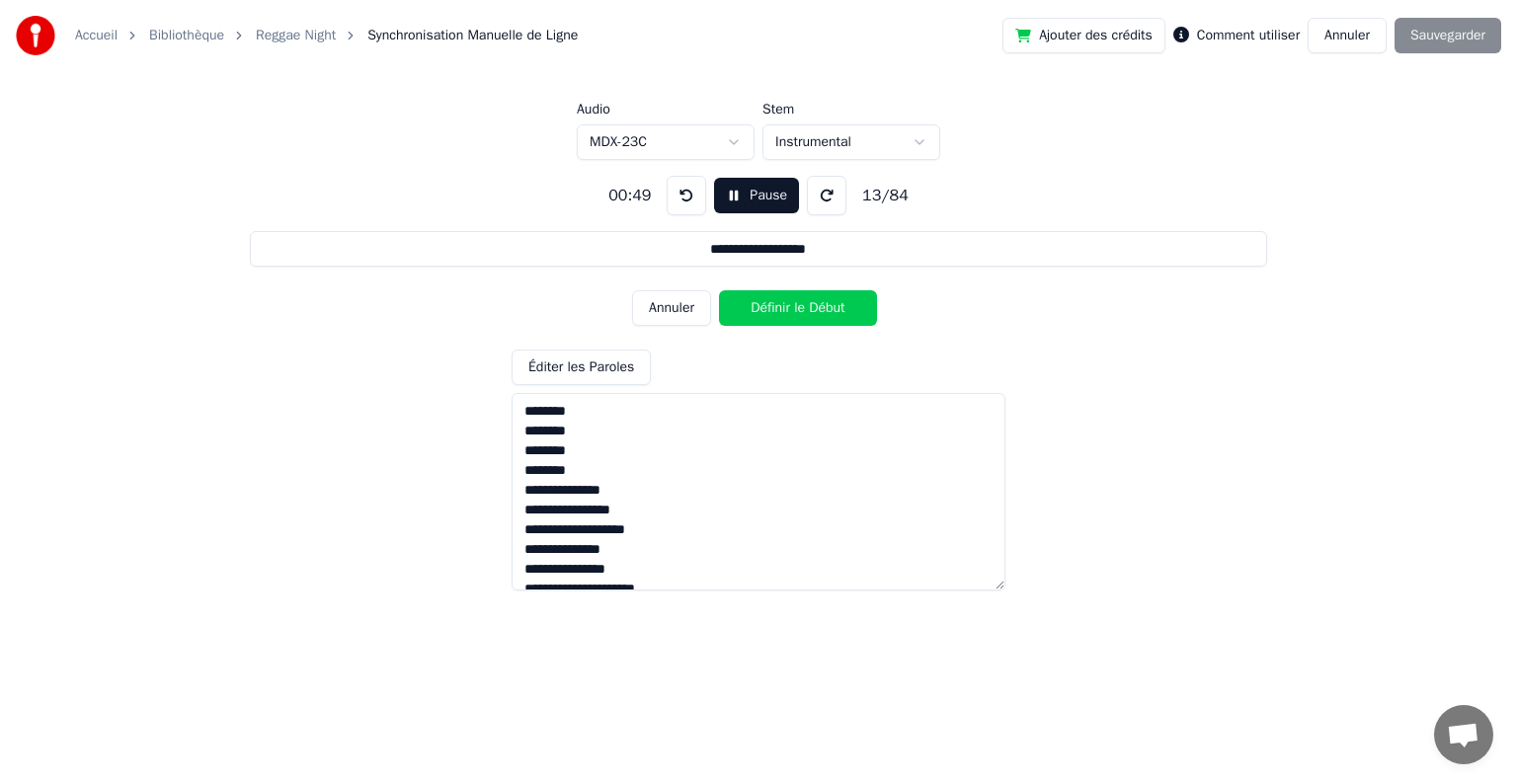 click on "Définir le Début" at bounding box center (798, 308) 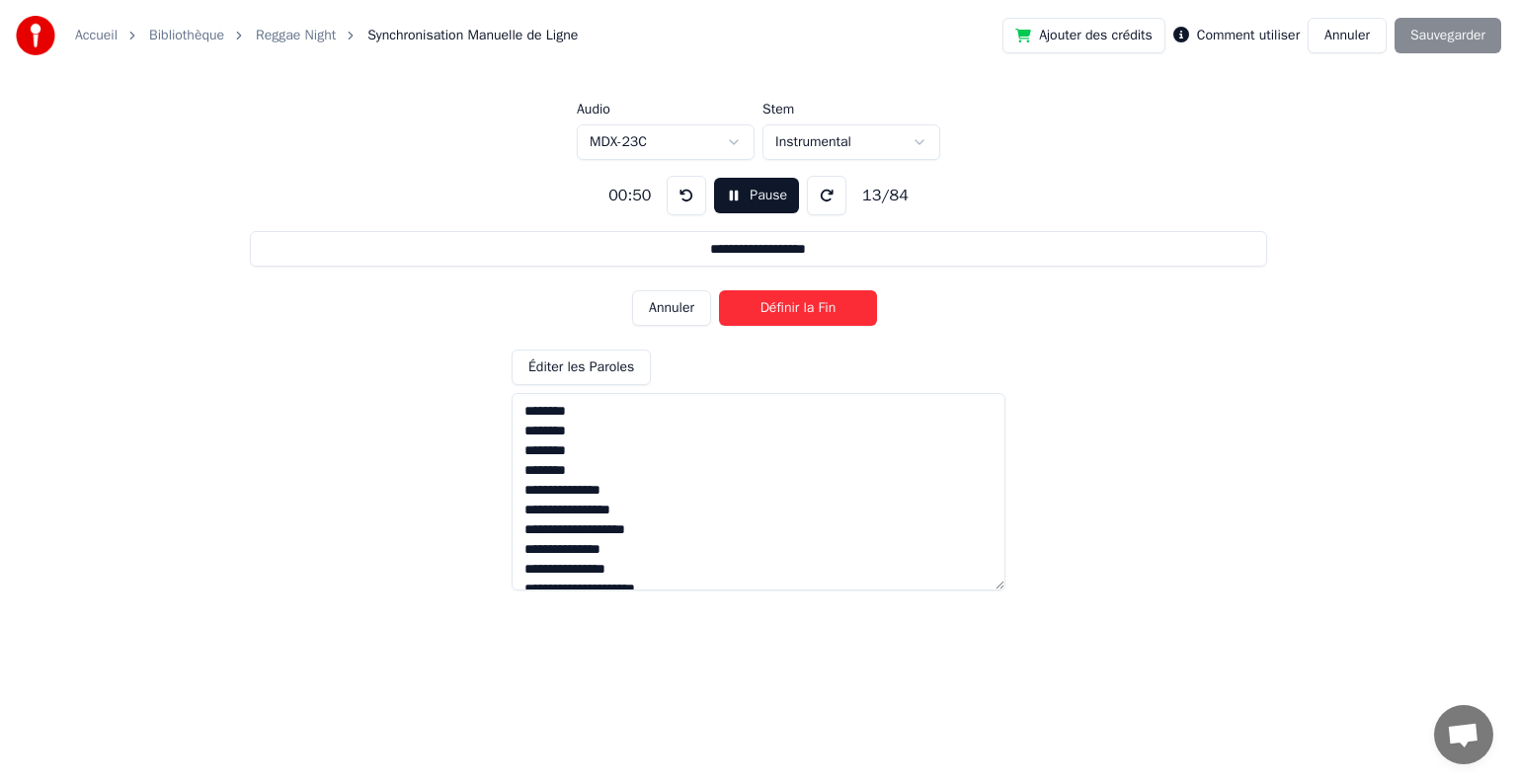 click on "Définir la Fin" at bounding box center [798, 308] 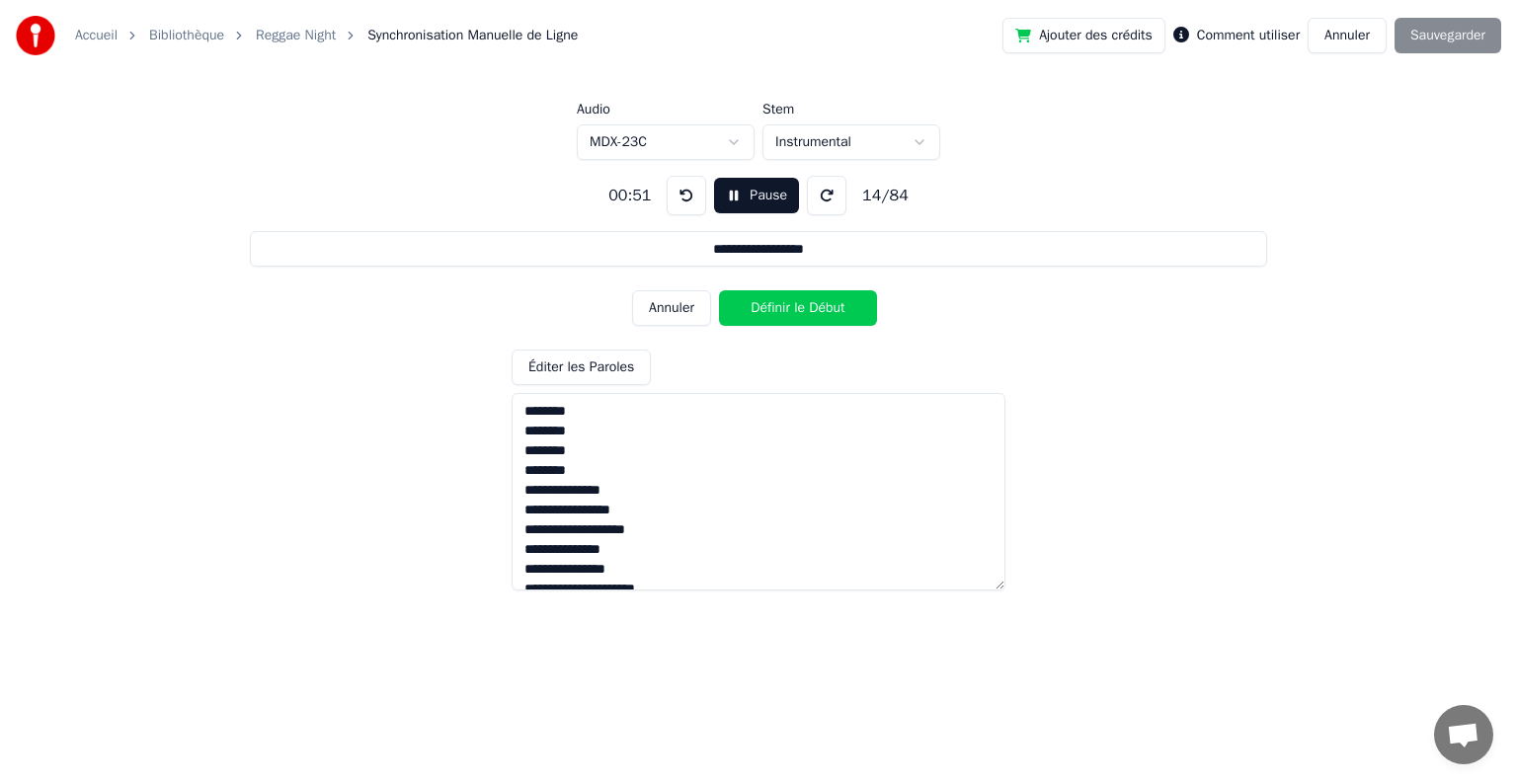 click on "Définir le Début" at bounding box center [798, 308] 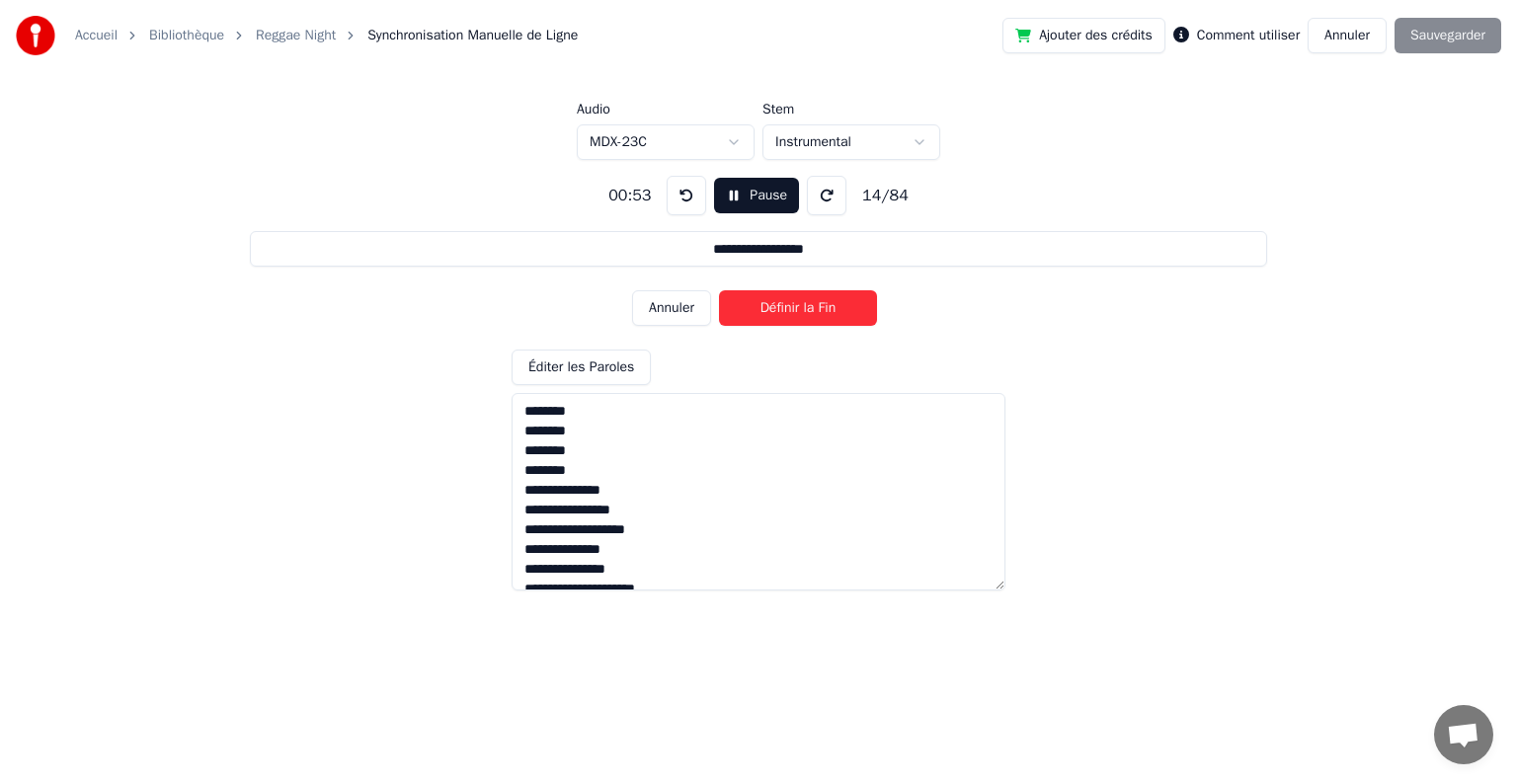click on "Définir la Fin" at bounding box center [798, 308] 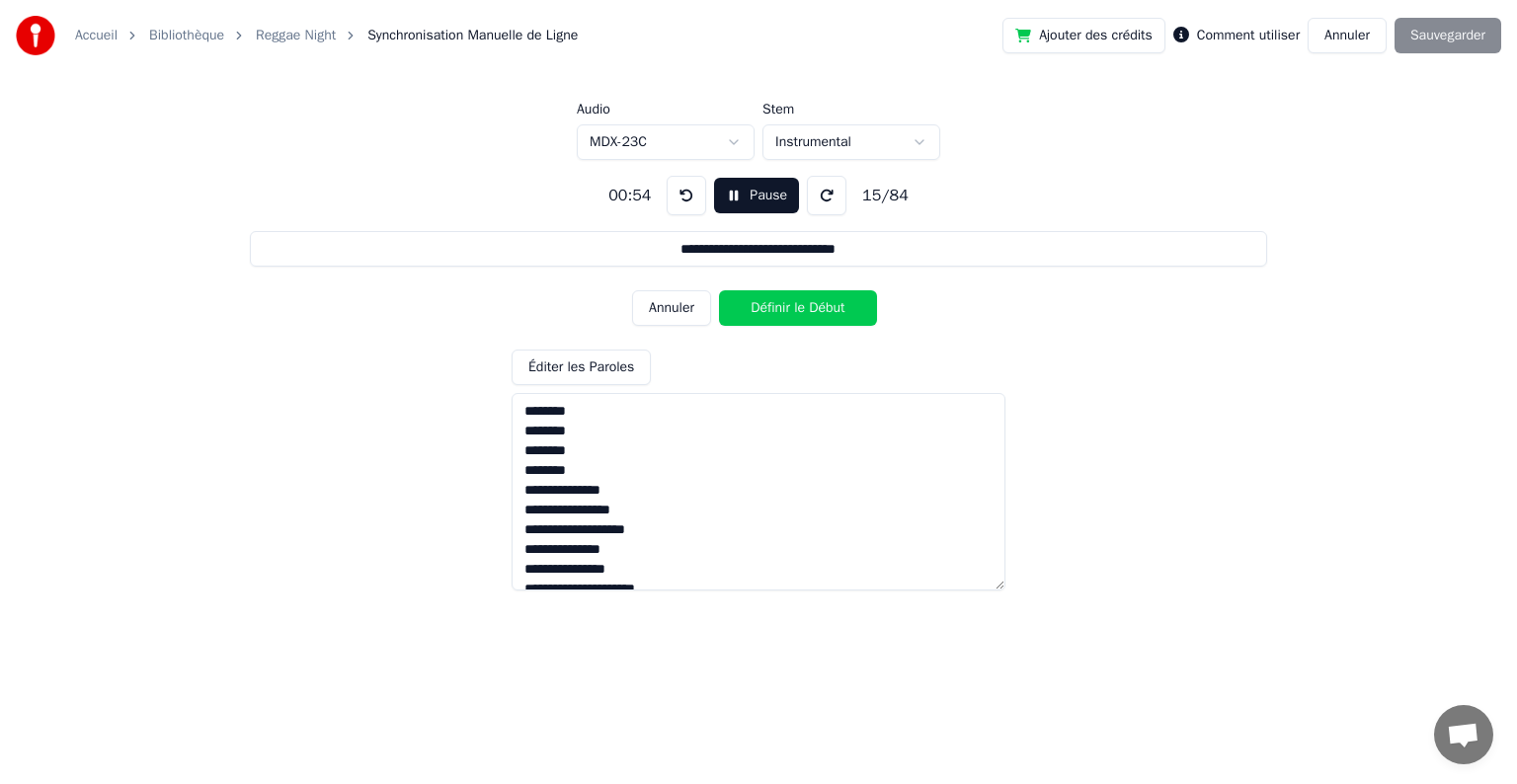 click on "Définir le Début" at bounding box center (798, 308) 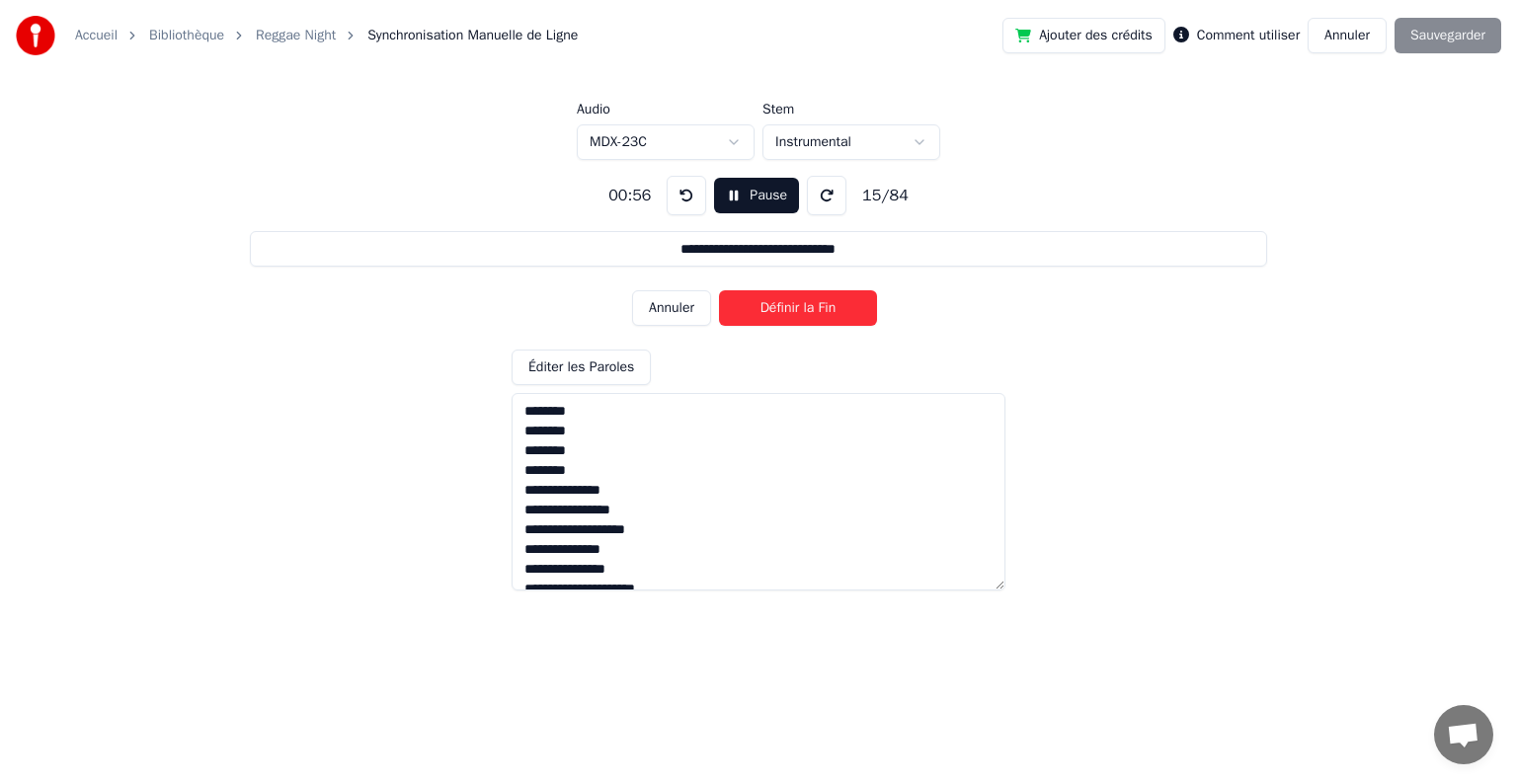 click on "Définir la Fin" at bounding box center (798, 308) 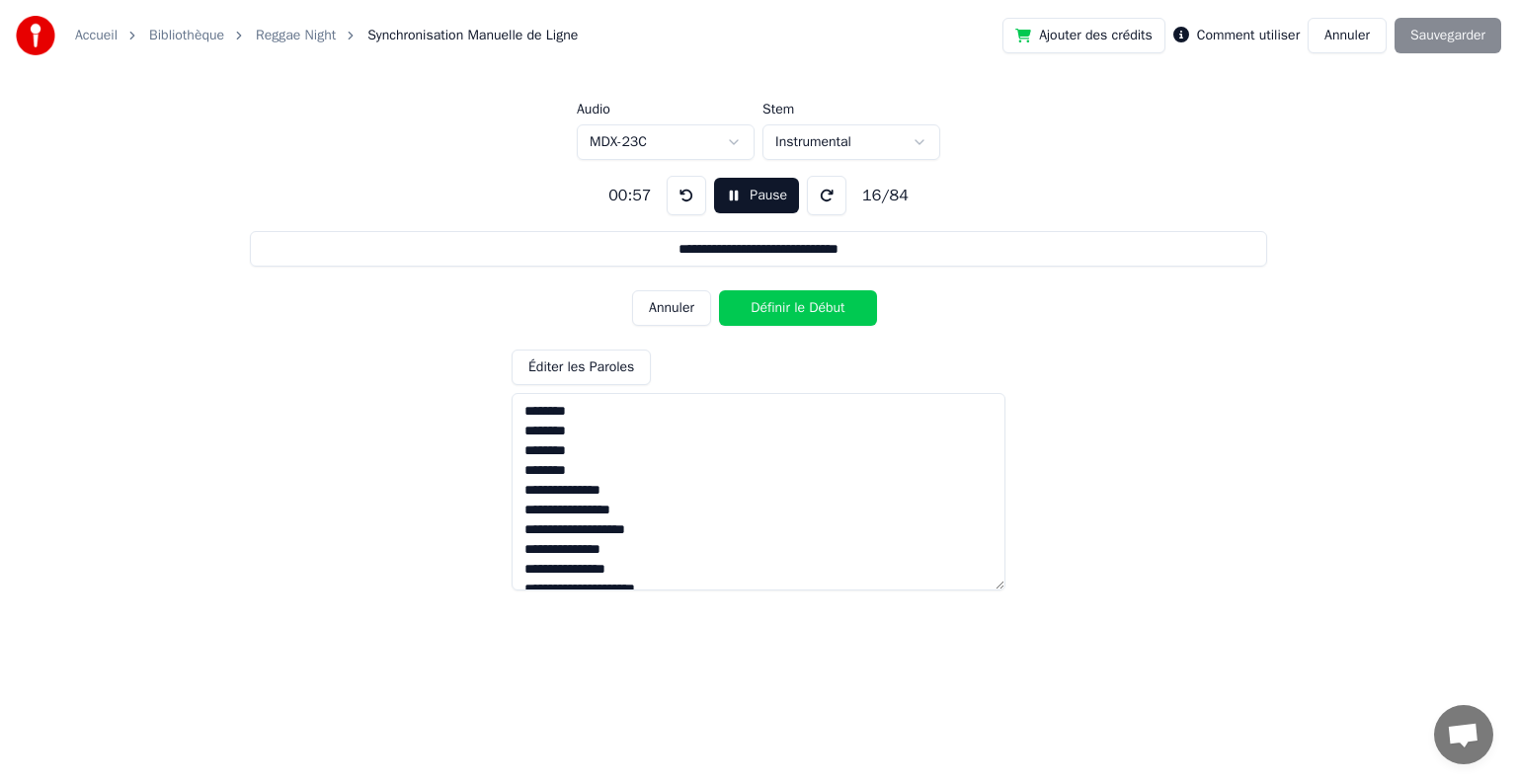 click on "Définir le Début" at bounding box center [798, 308] 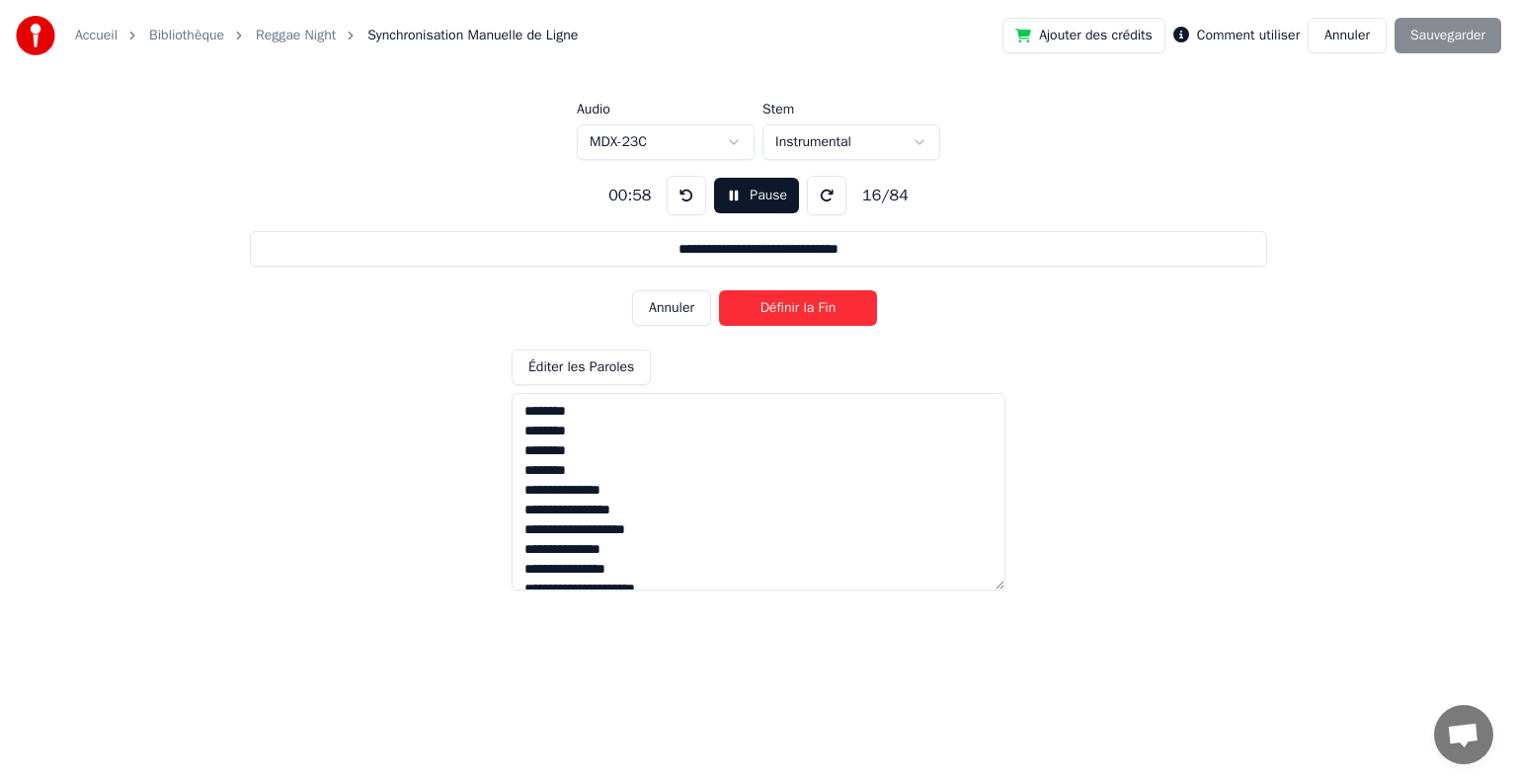 click on "Définir la Fin" at bounding box center (798, 308) 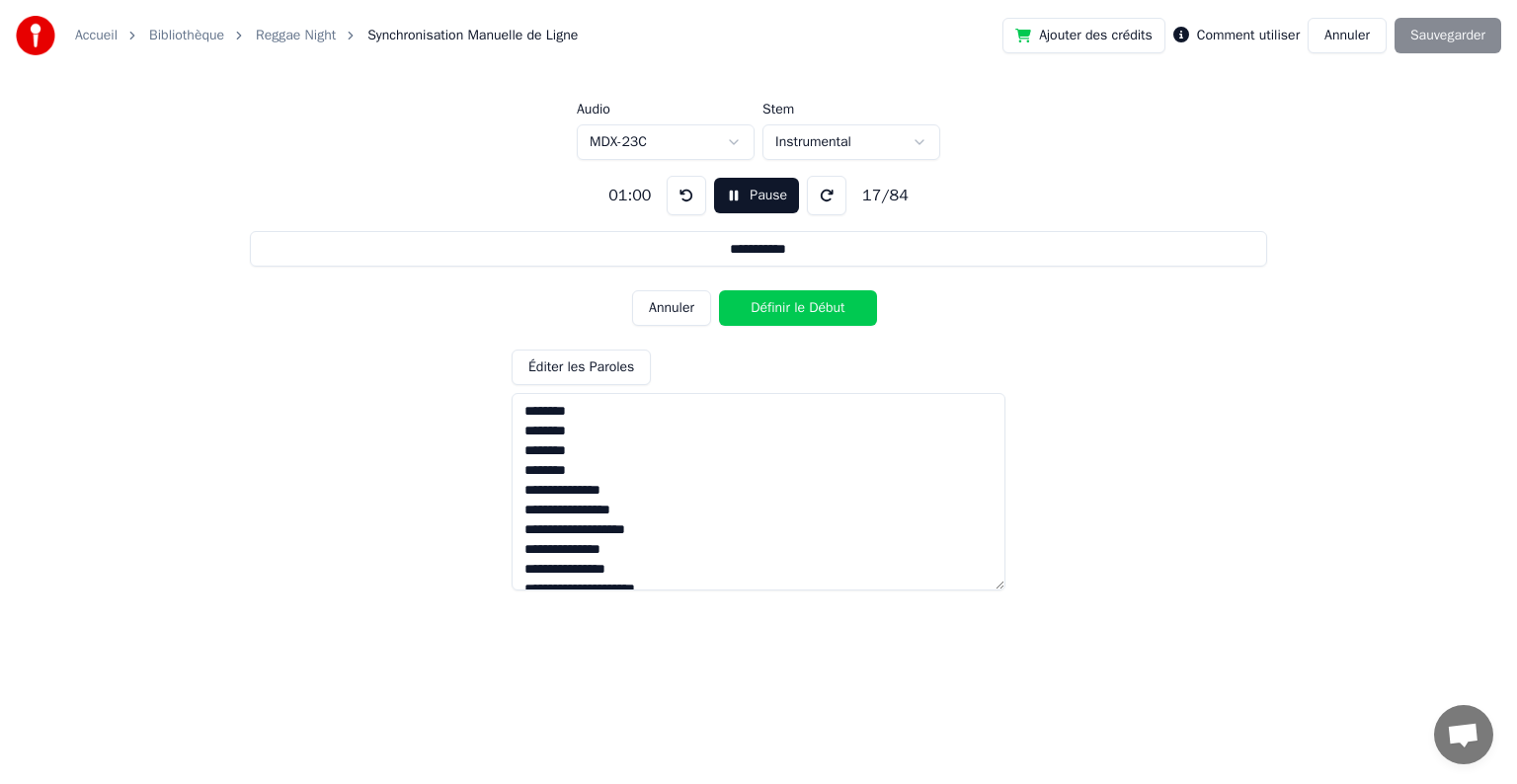 click on "Définir le Début" at bounding box center (798, 308) 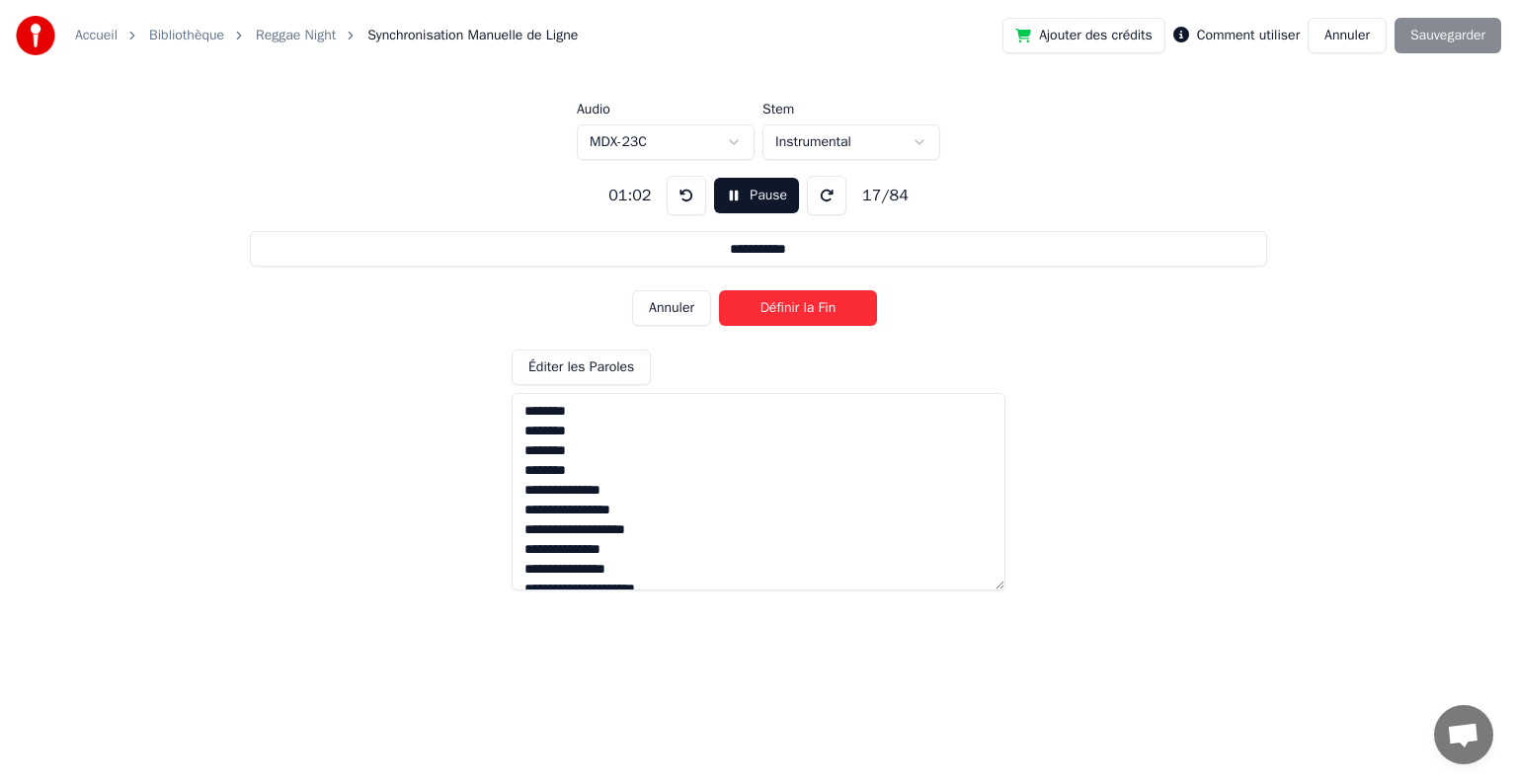 click on "Définir la Fin" at bounding box center [798, 308] 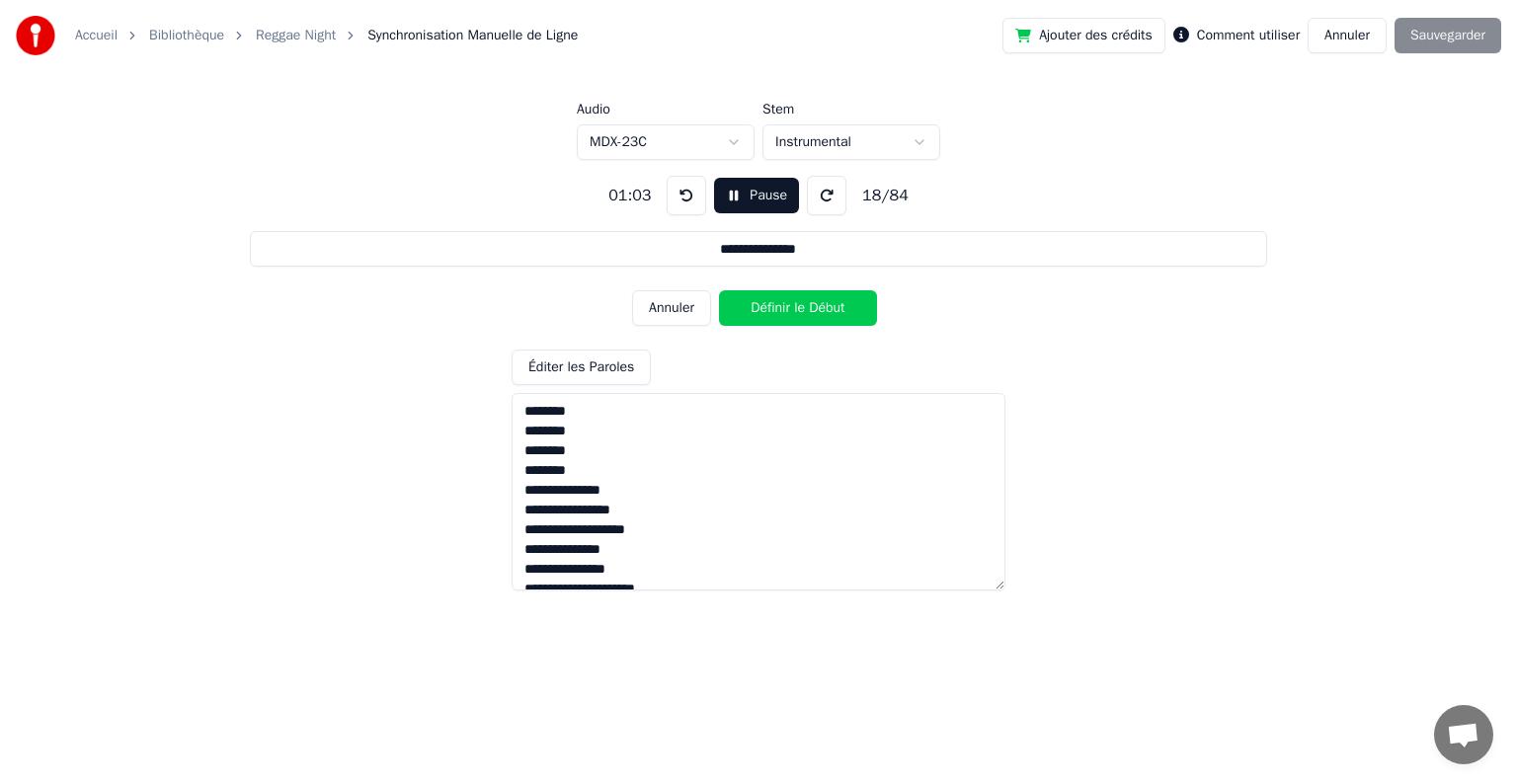 click on "Définir le Début" at bounding box center (798, 308) 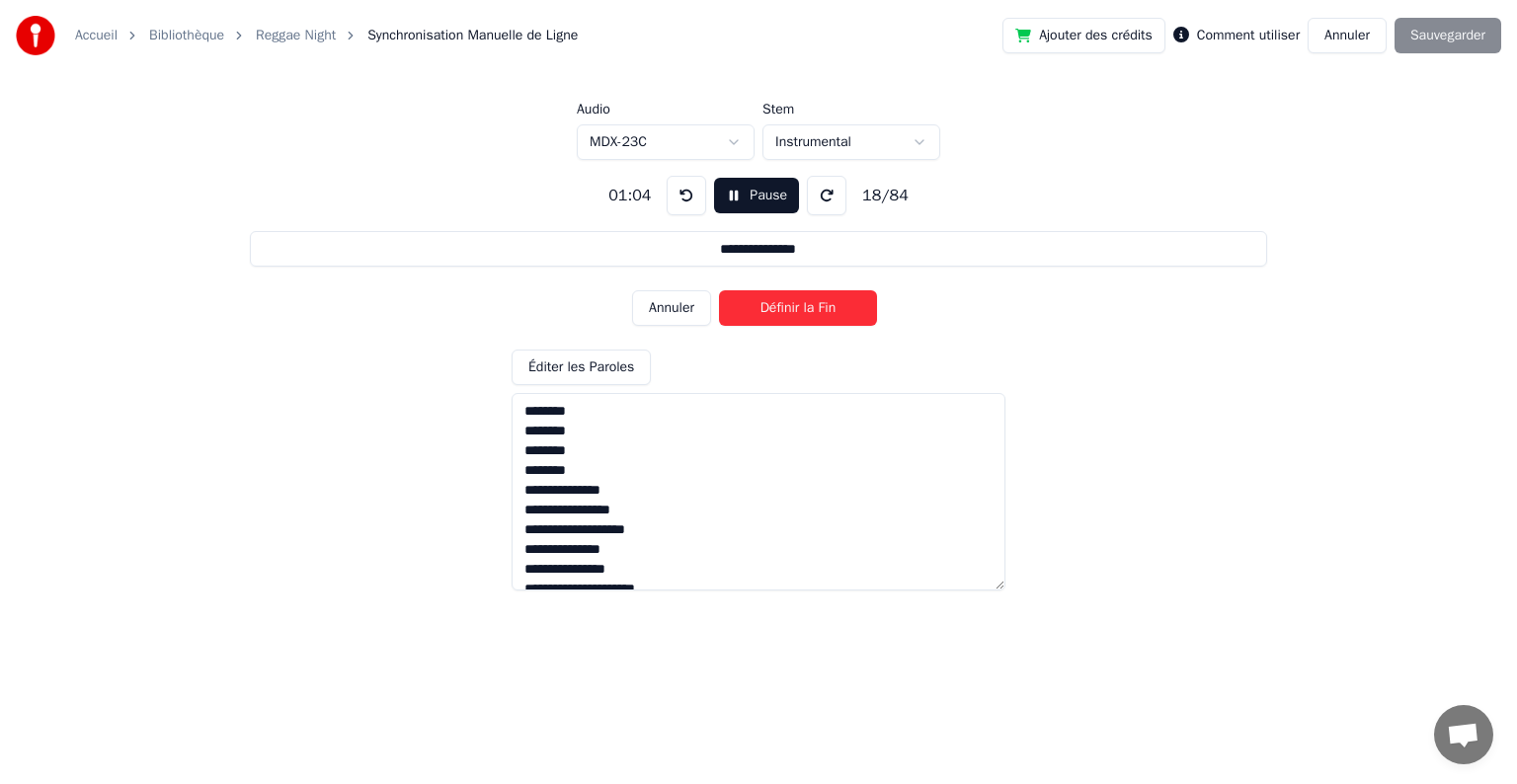 click on "Définir la Fin" at bounding box center [798, 308] 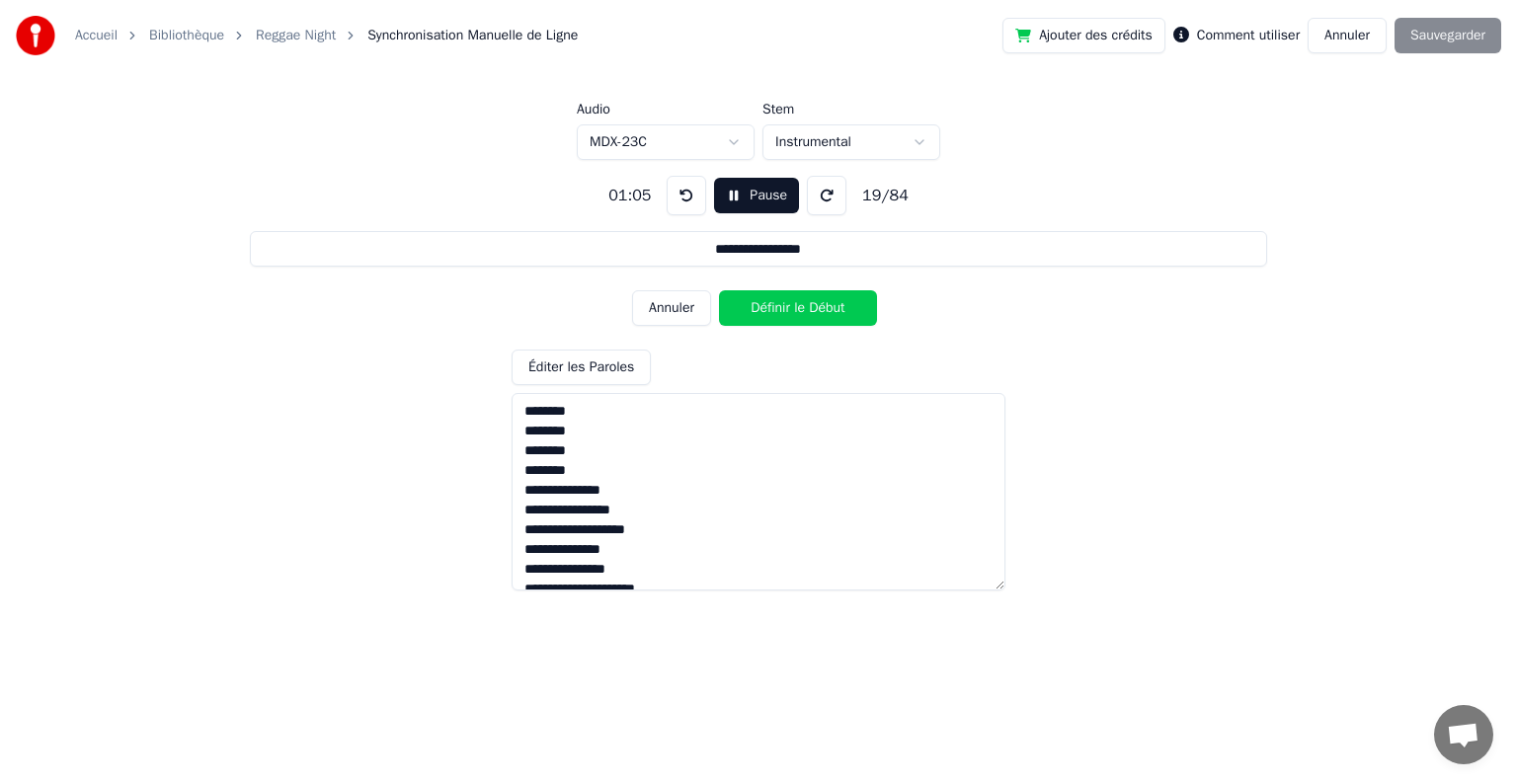 click on "Définir le Début" at bounding box center [798, 308] 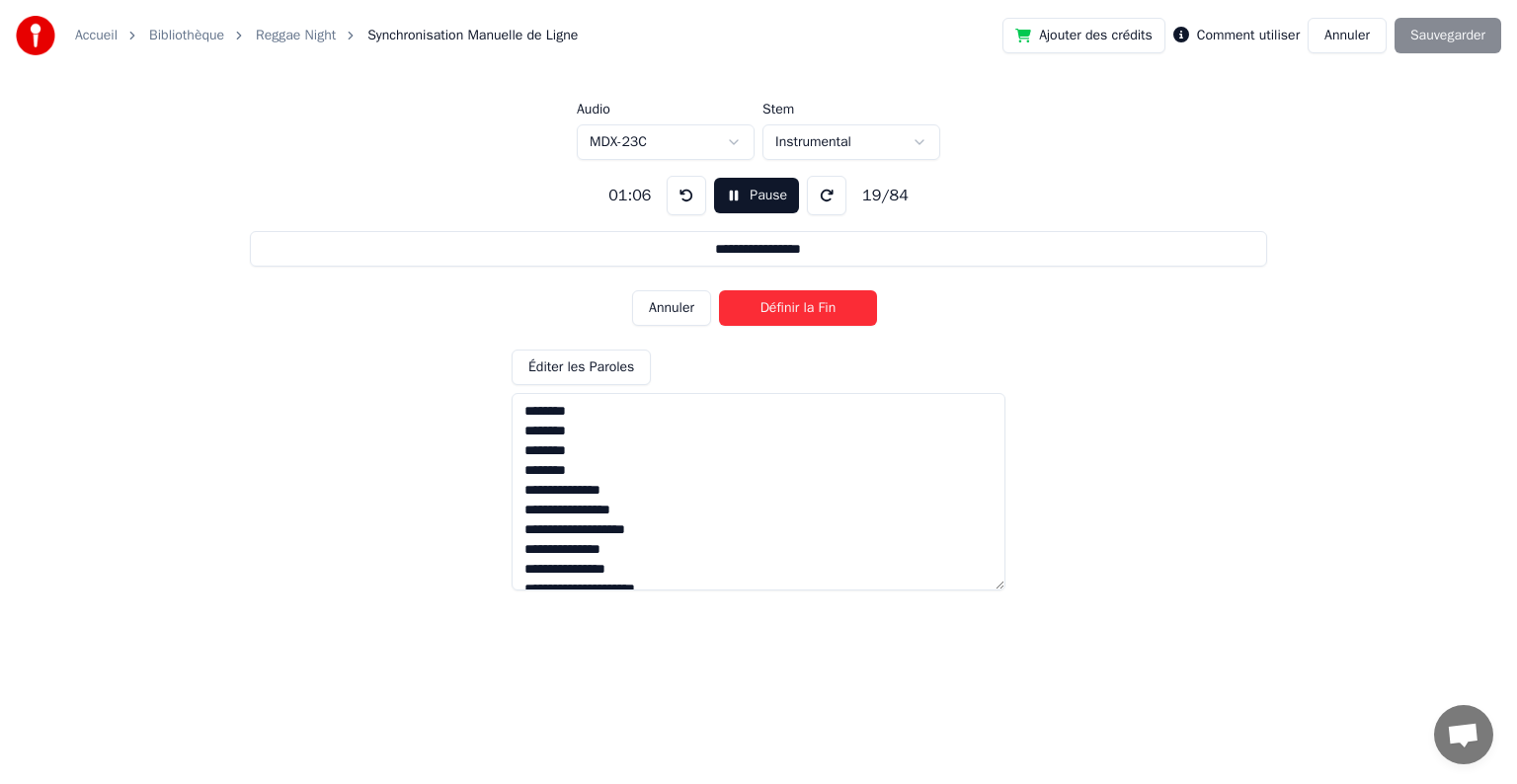 click on "Définir la Fin" at bounding box center [798, 308] 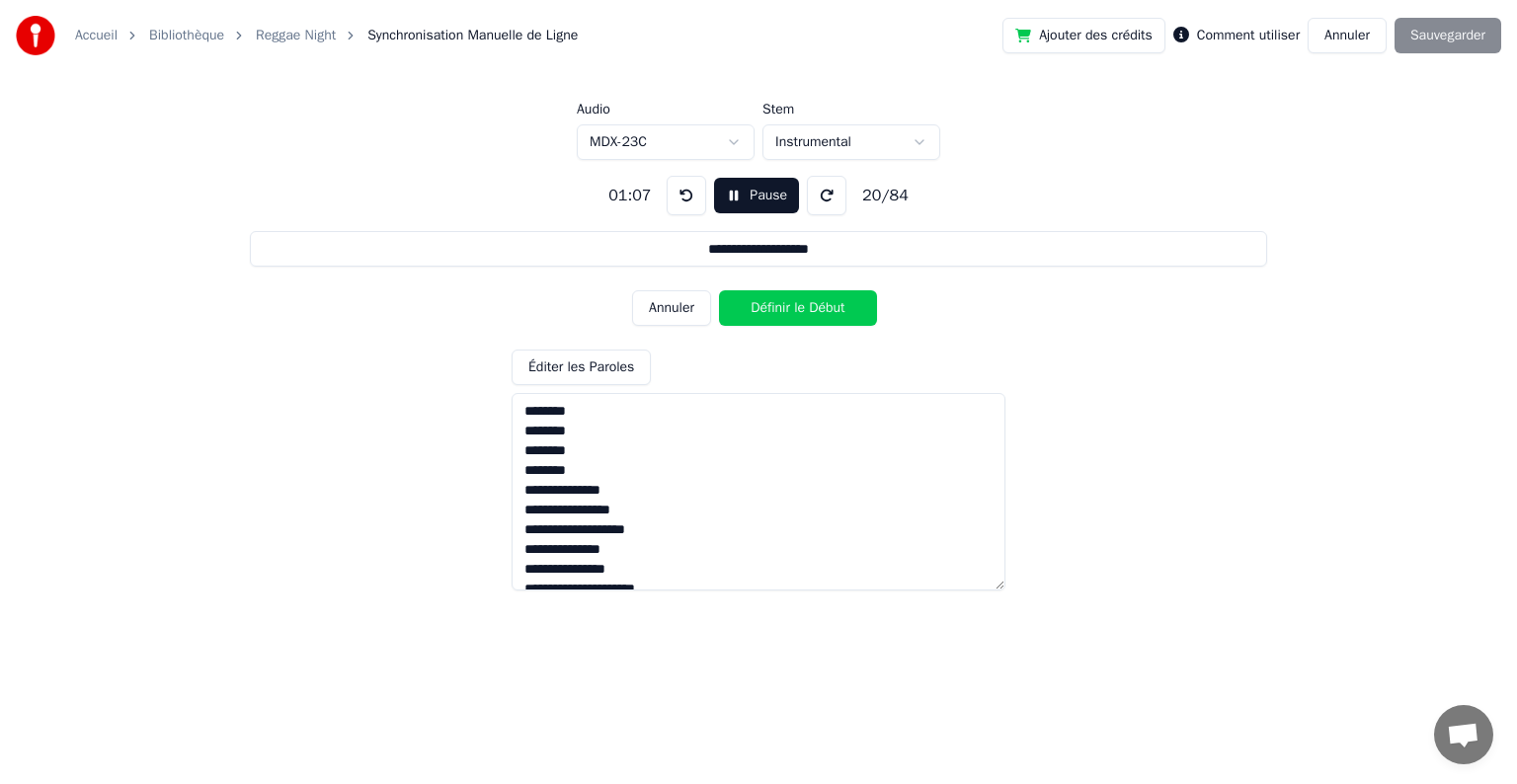 click on "Définir le Début" at bounding box center [798, 308] 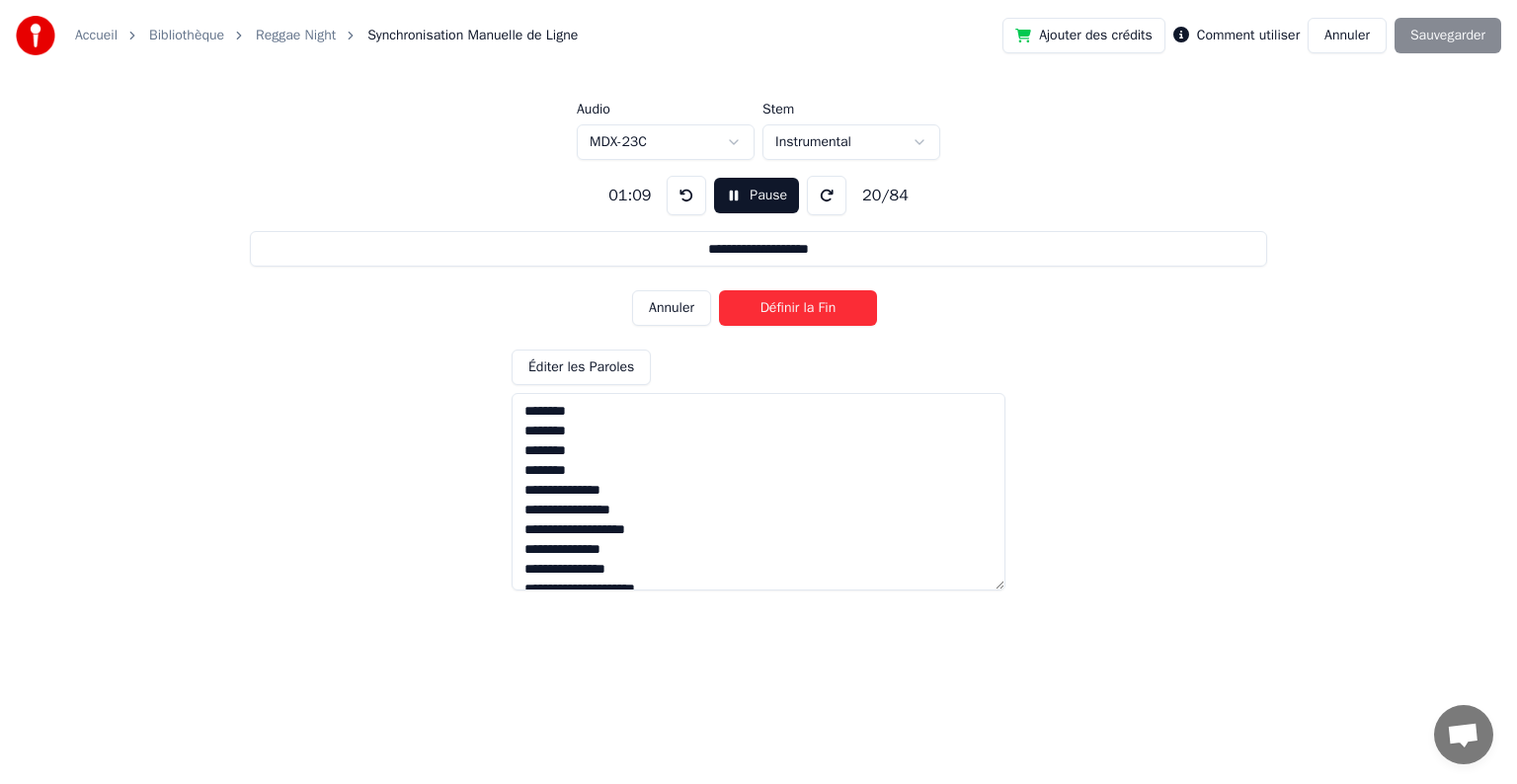 click on "Définir la Fin" at bounding box center [798, 308] 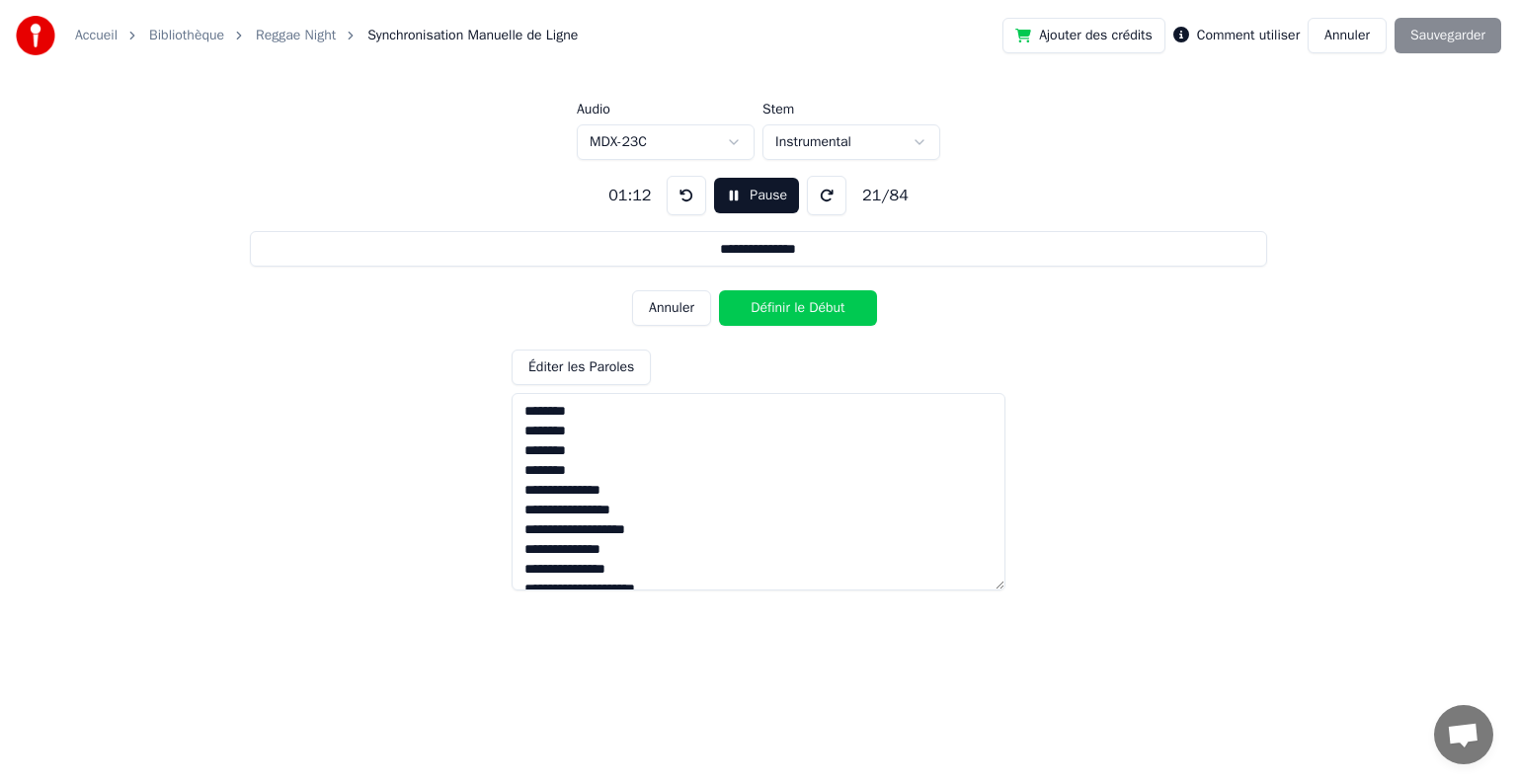 click on "Définir le Début" at bounding box center [798, 308] 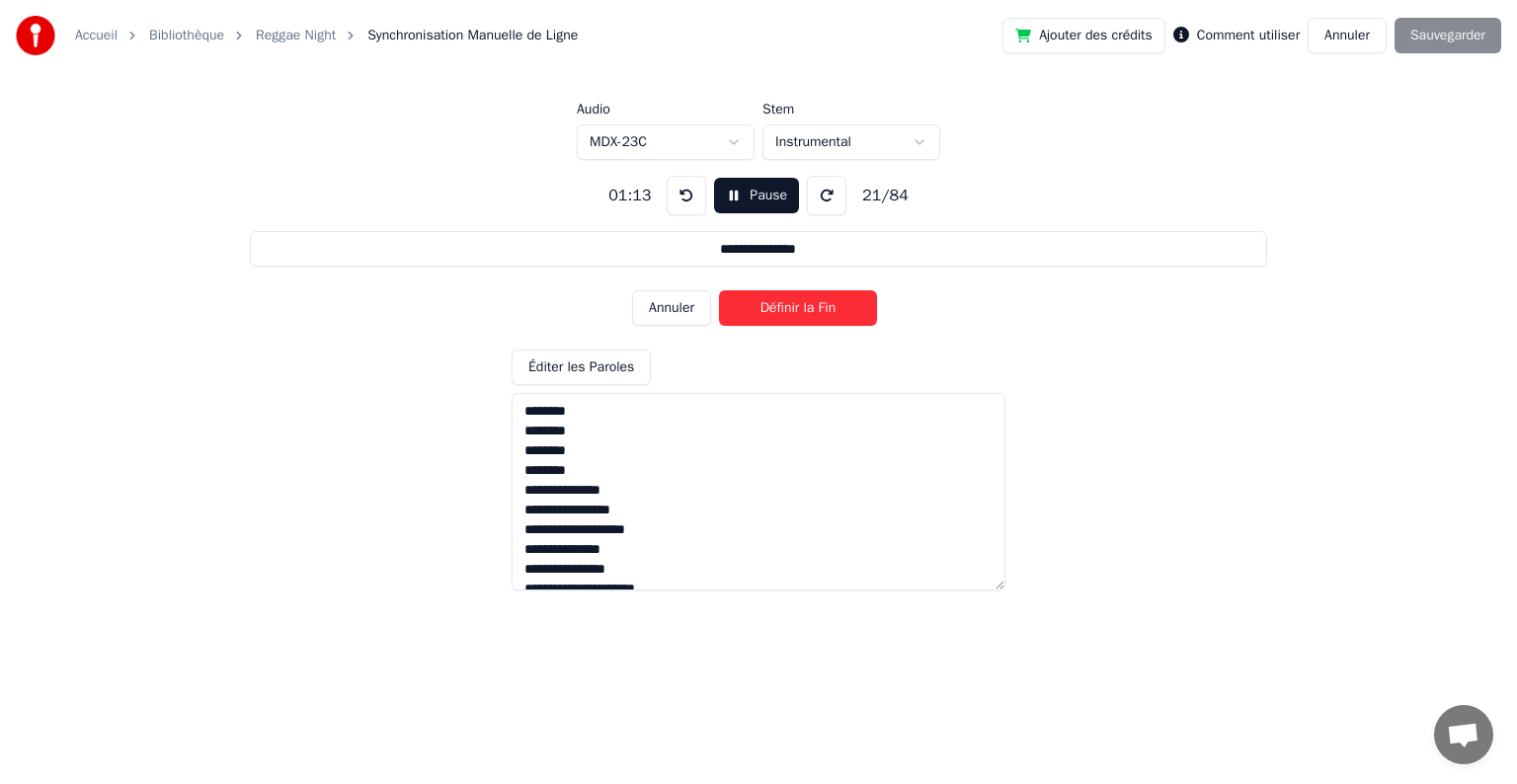 click on "Définir la Fin" at bounding box center [798, 308] 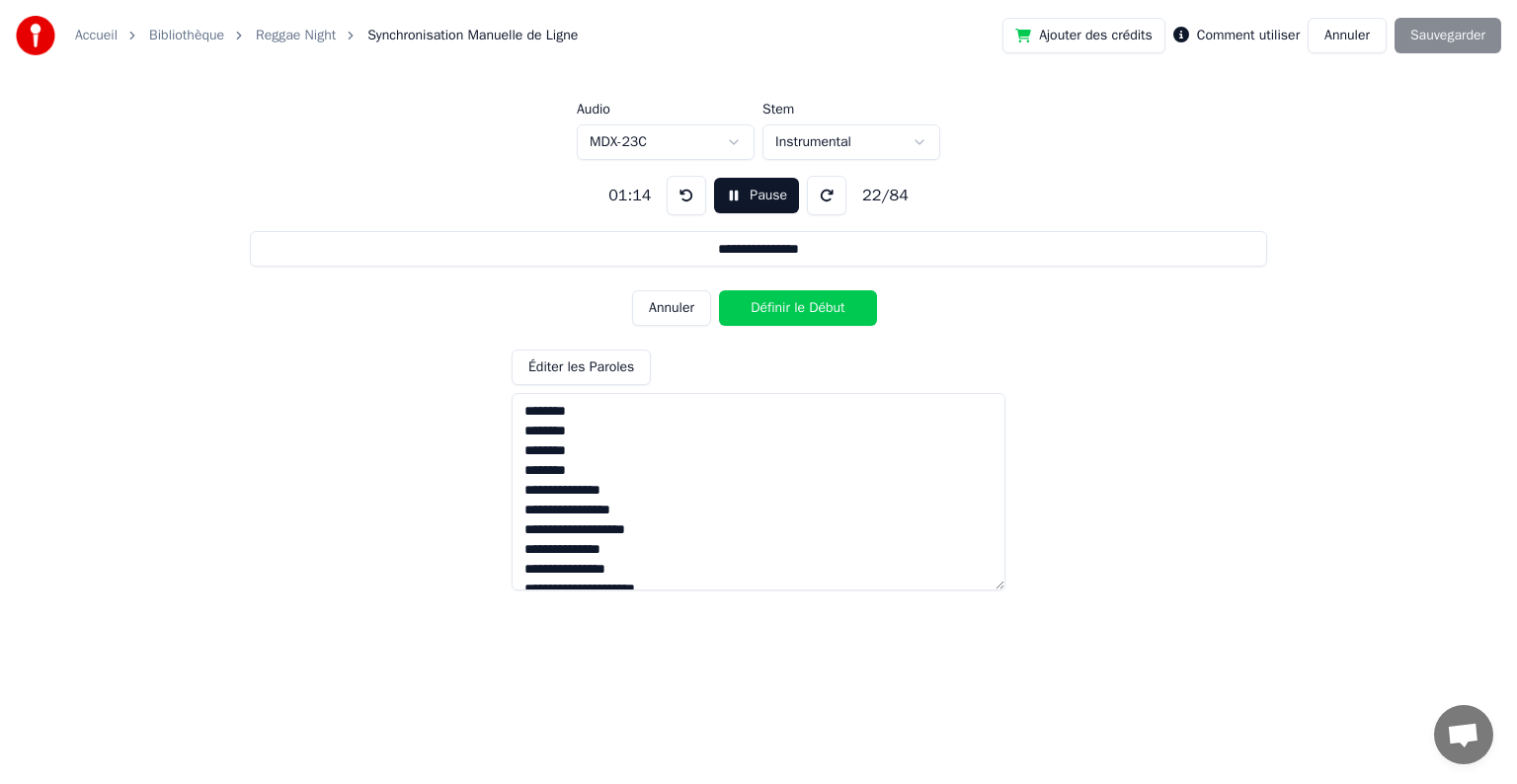 click on "Définir le Début" at bounding box center (798, 308) 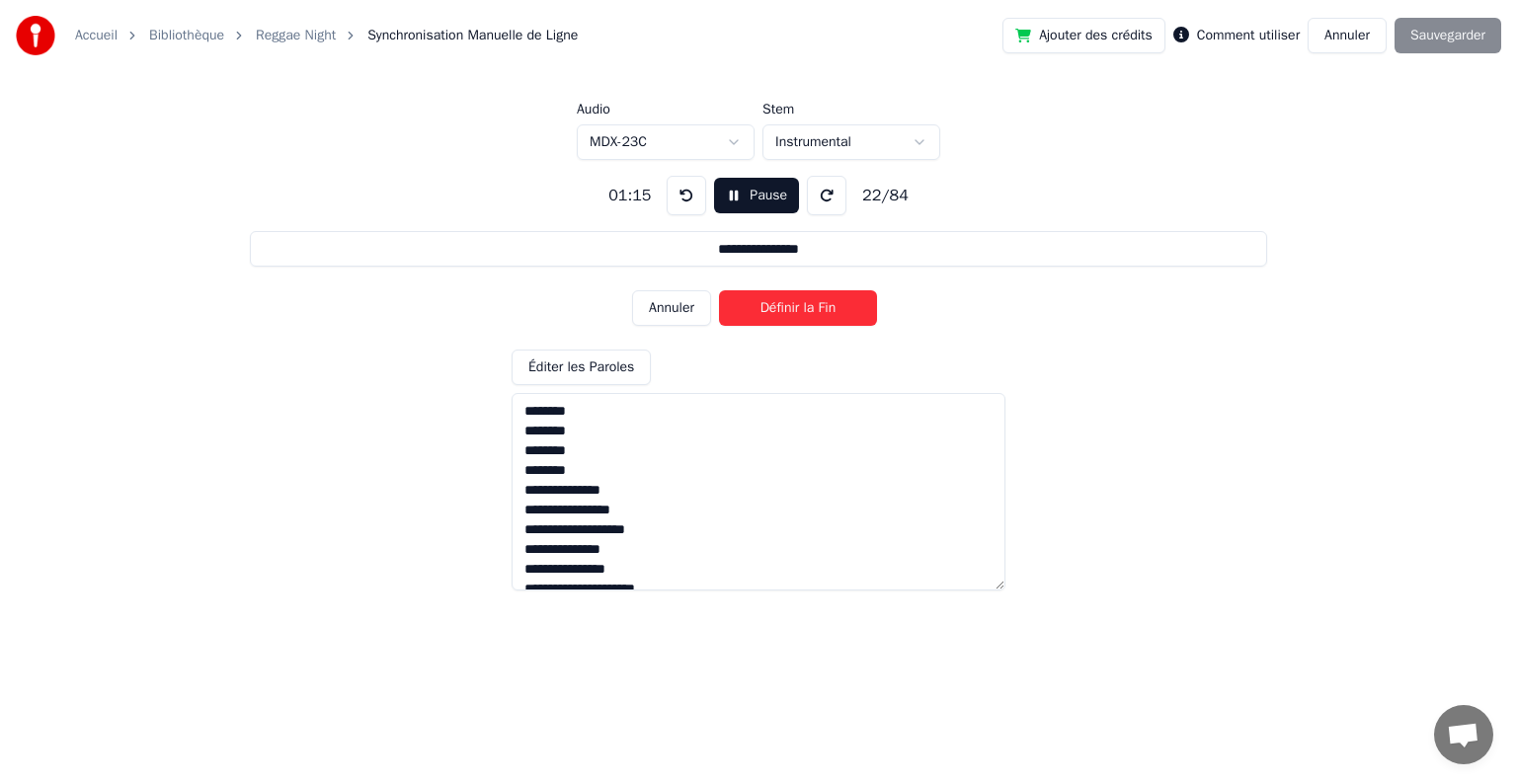 click on "Définir la Fin" at bounding box center (798, 308) 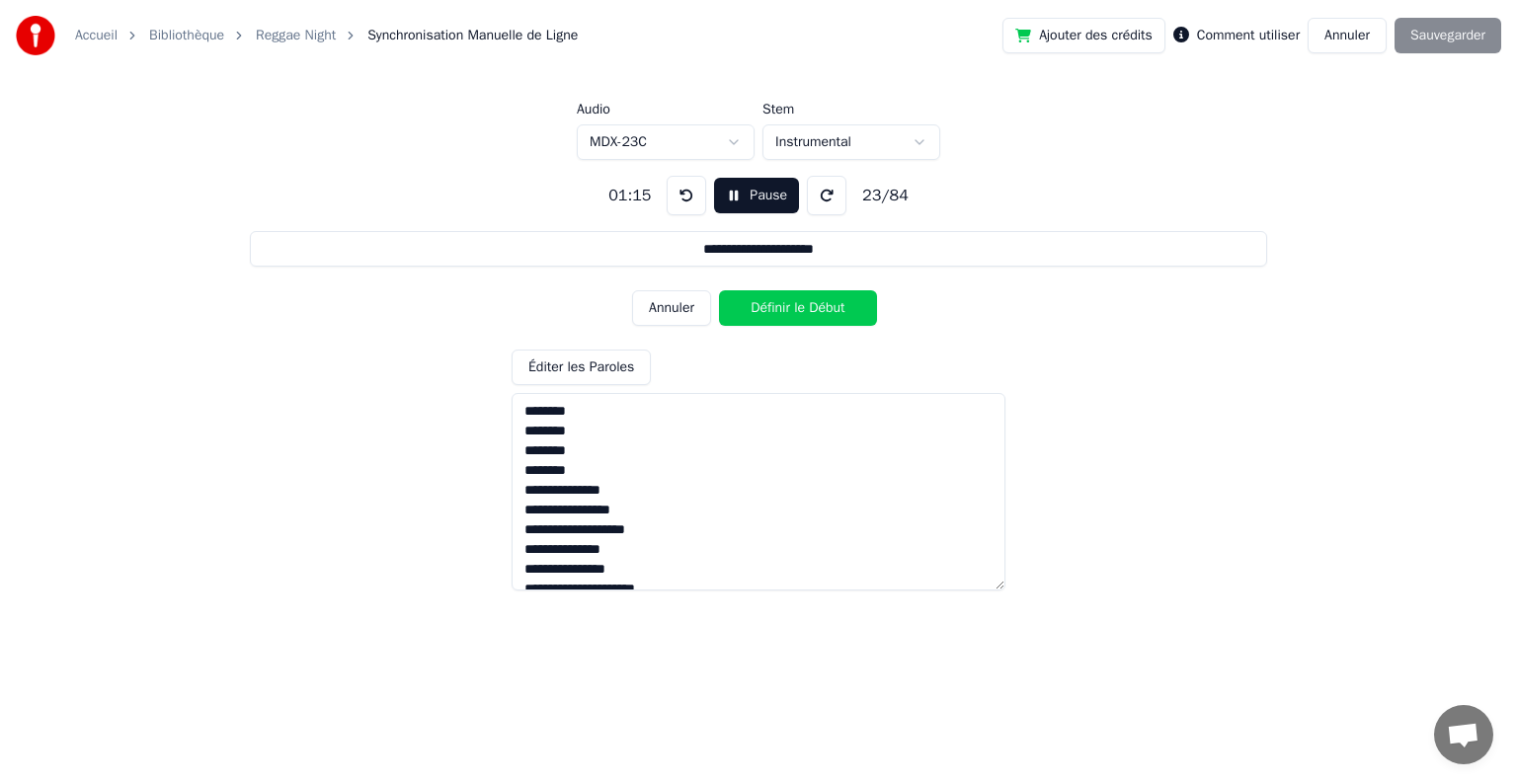 click on "Définir le Début" at bounding box center (798, 308) 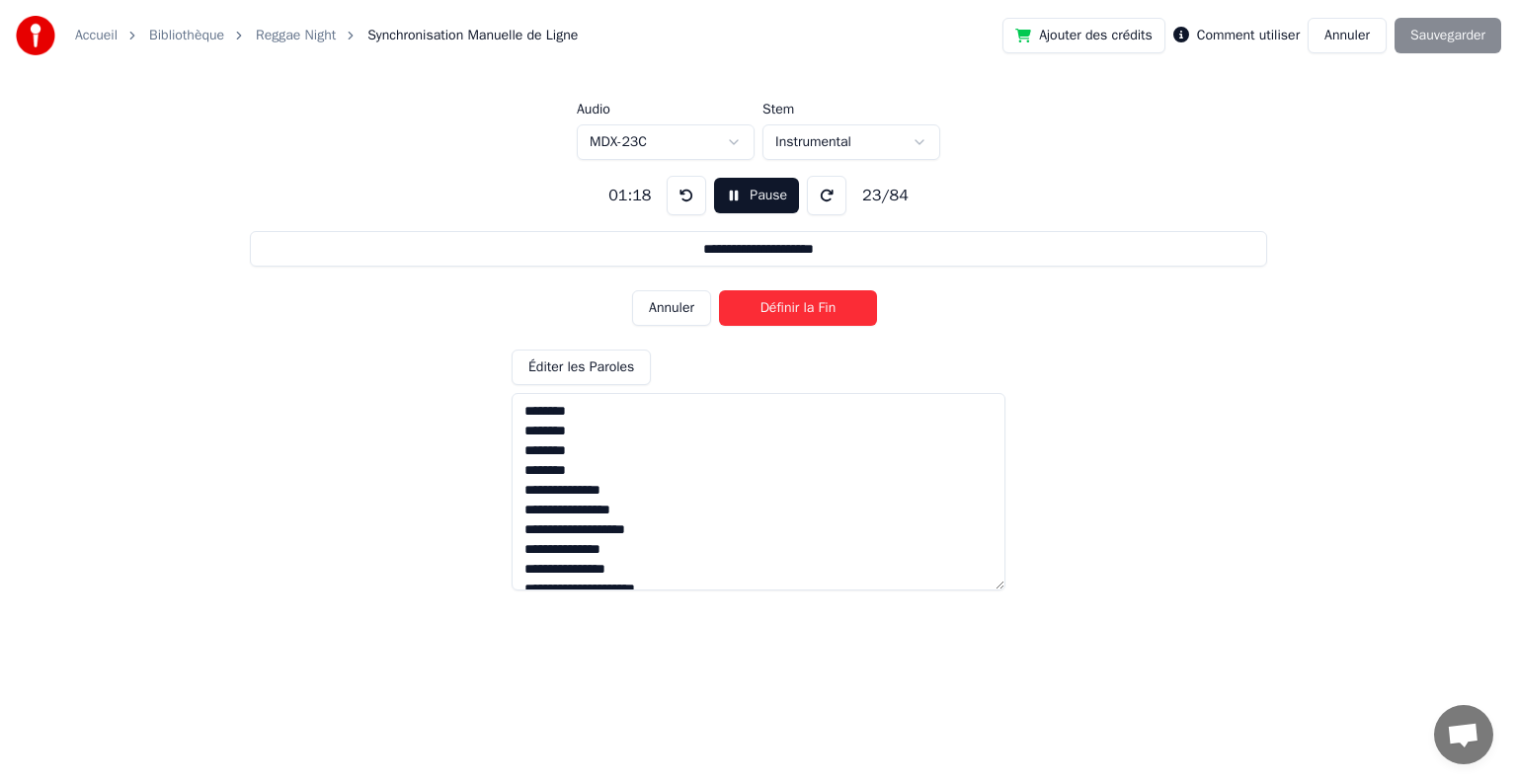click on "Définir la Fin" at bounding box center [798, 308] 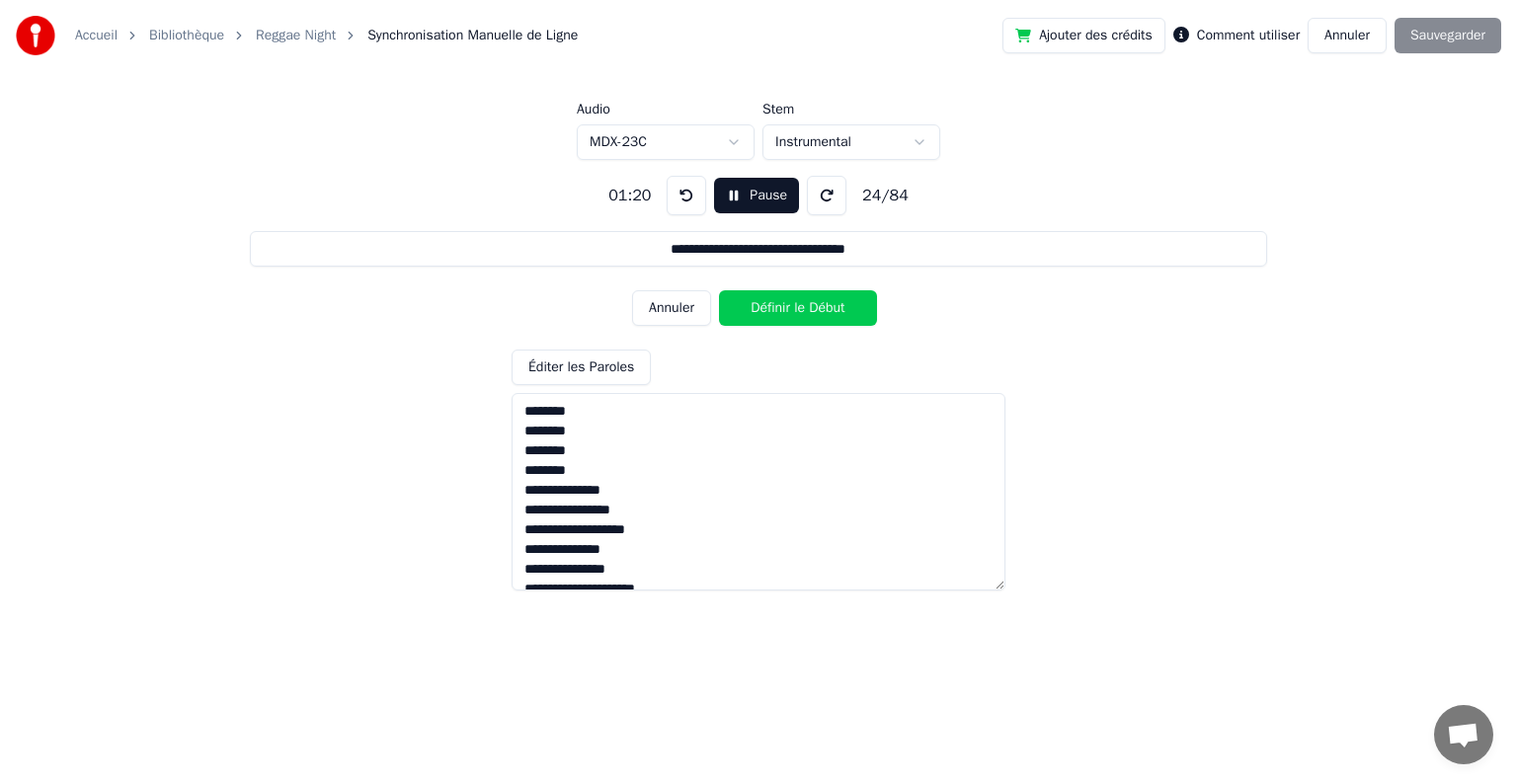 click on "Définir le Début" at bounding box center (798, 308) 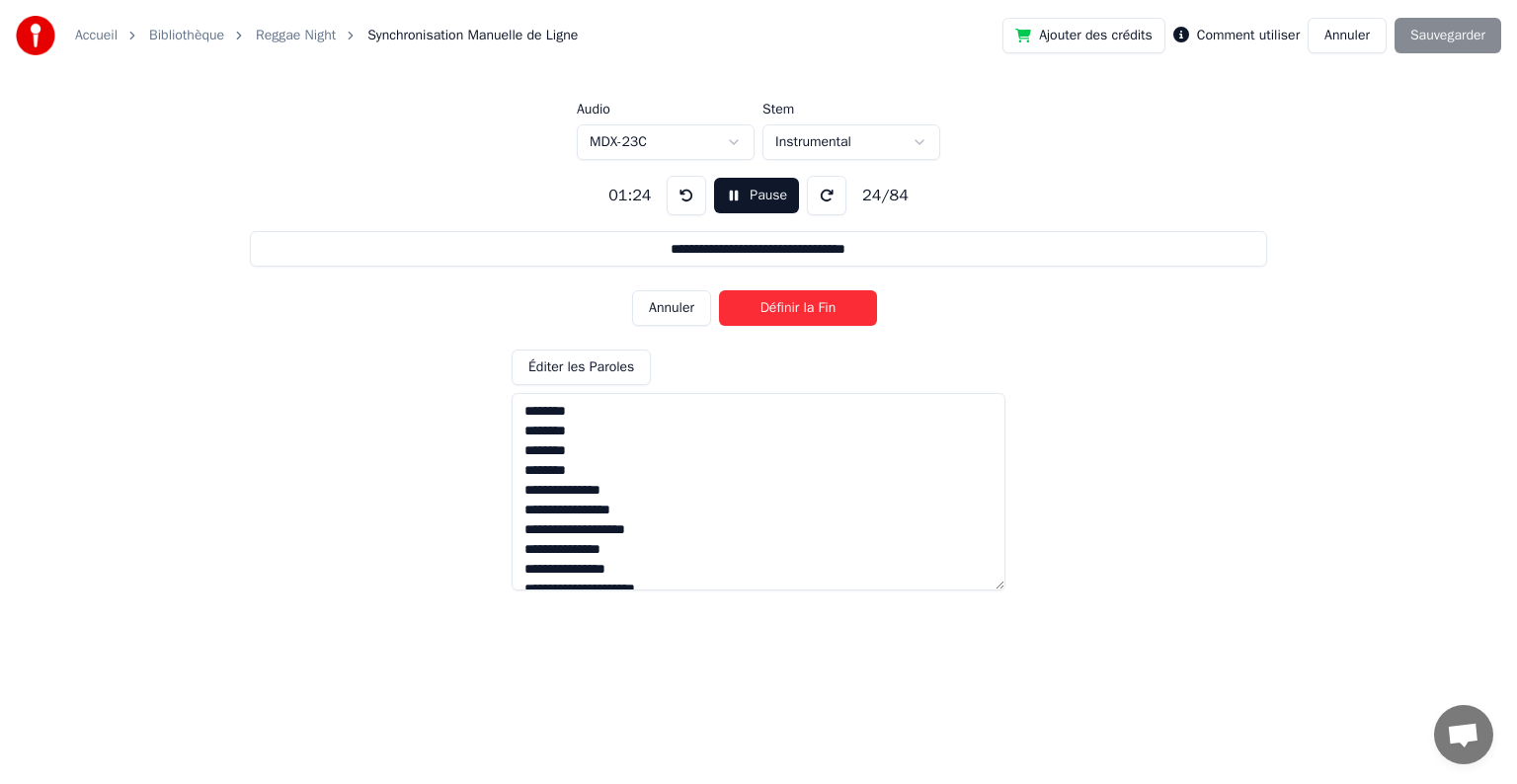 click on "Définir la Fin" at bounding box center (798, 308) 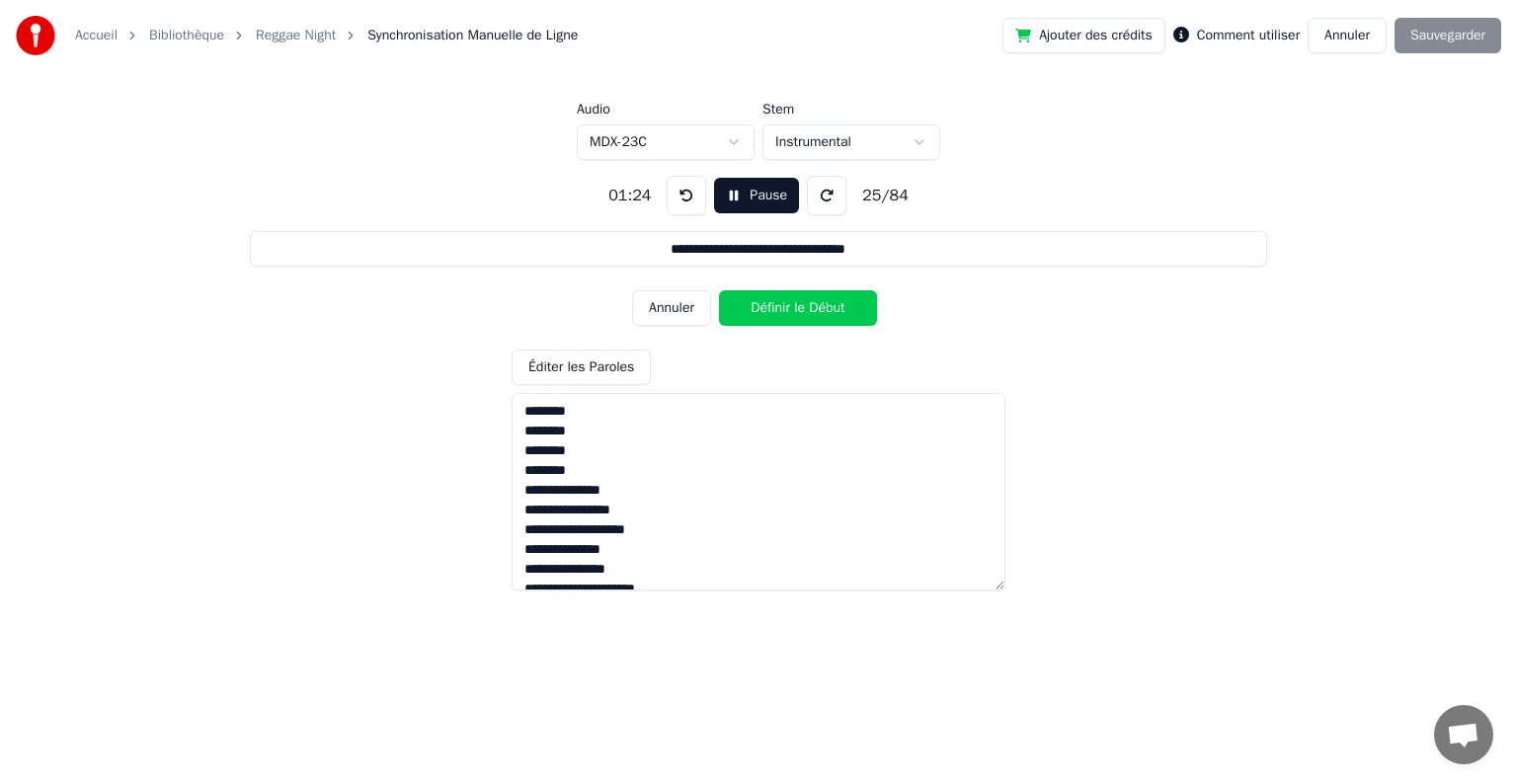 click on "Définir le Début" at bounding box center [798, 308] 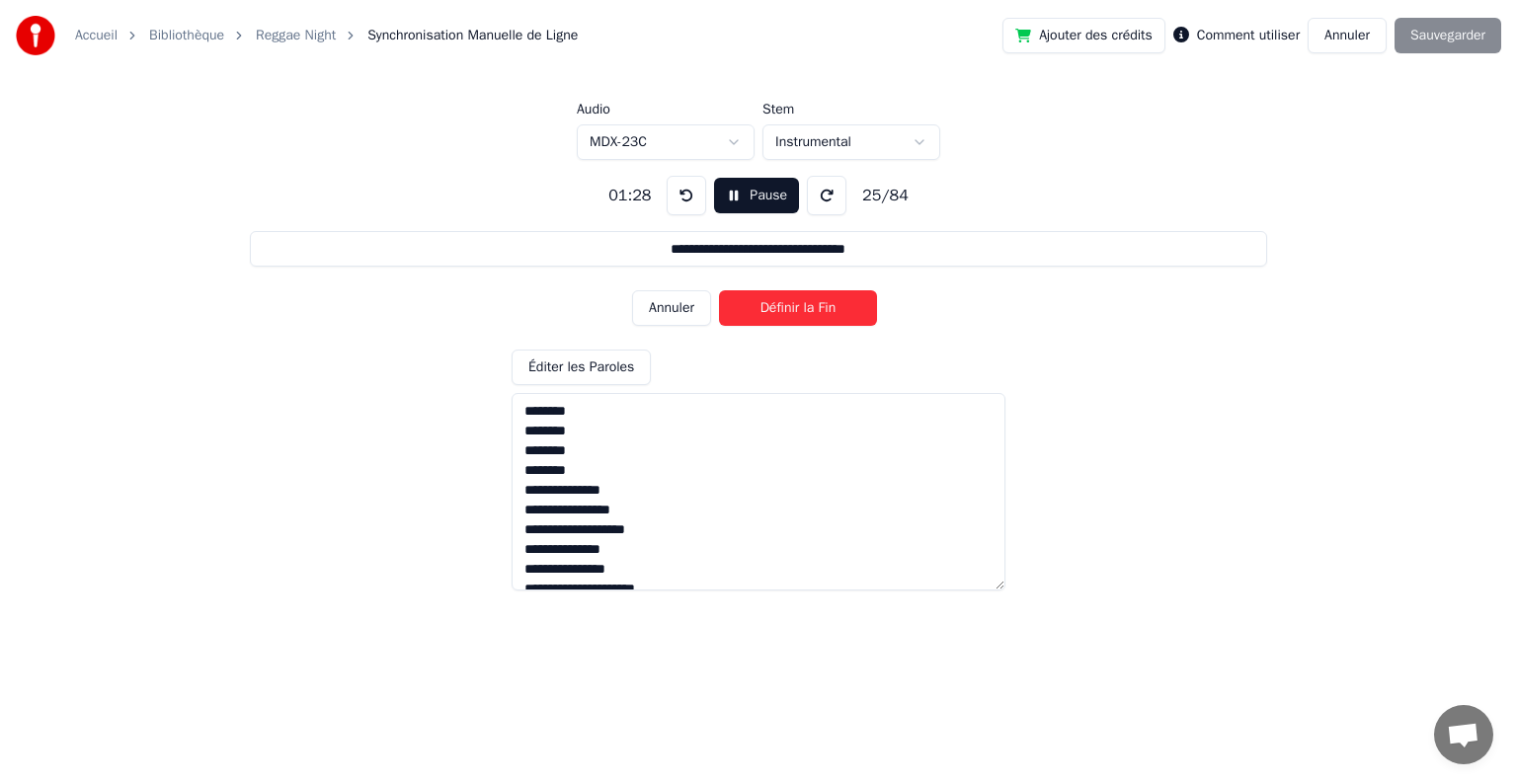 click on "Définir la Fin" at bounding box center [798, 308] 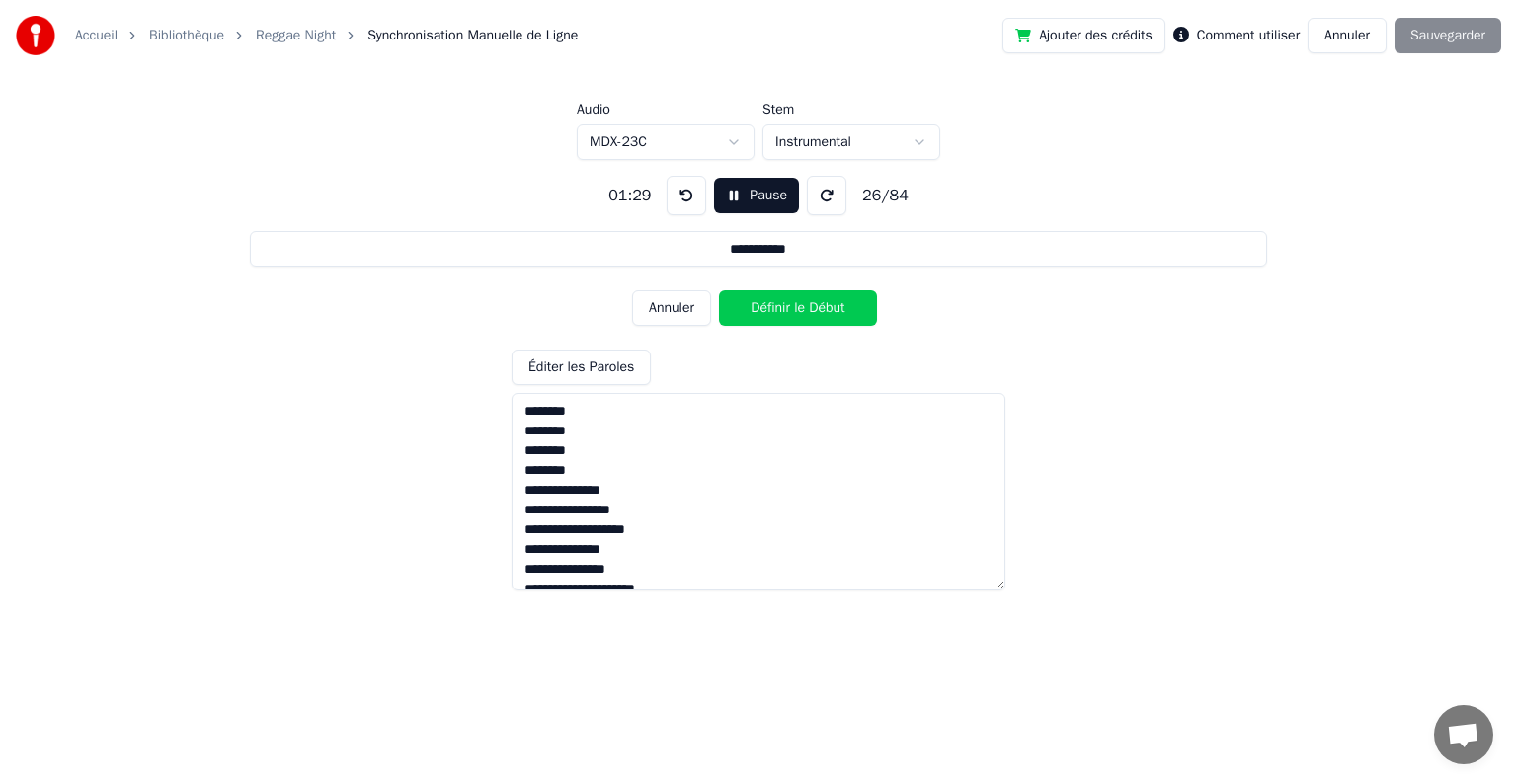 click on "Définir le Début" at bounding box center (798, 308) 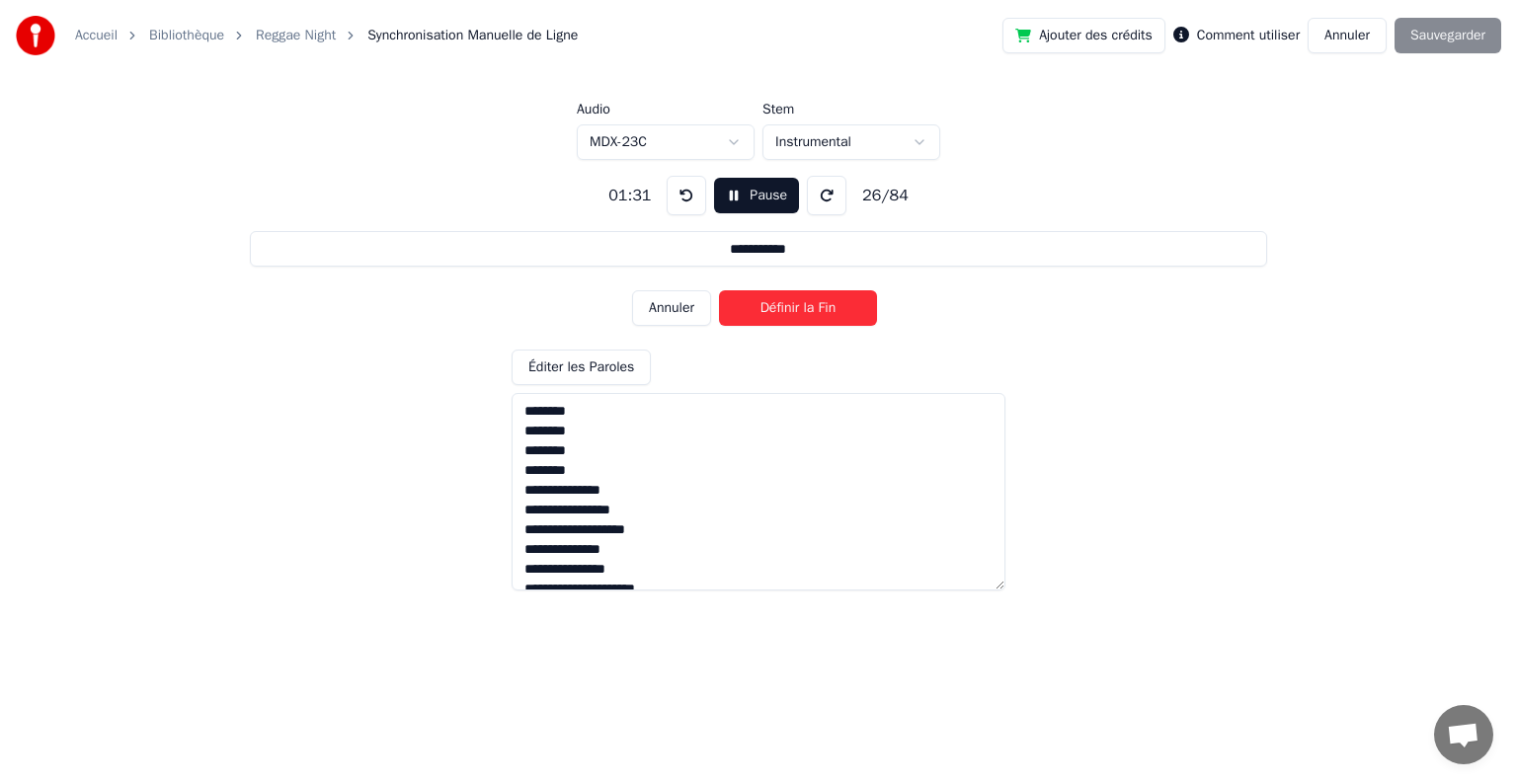 click on "Définir la Fin" at bounding box center (798, 308) 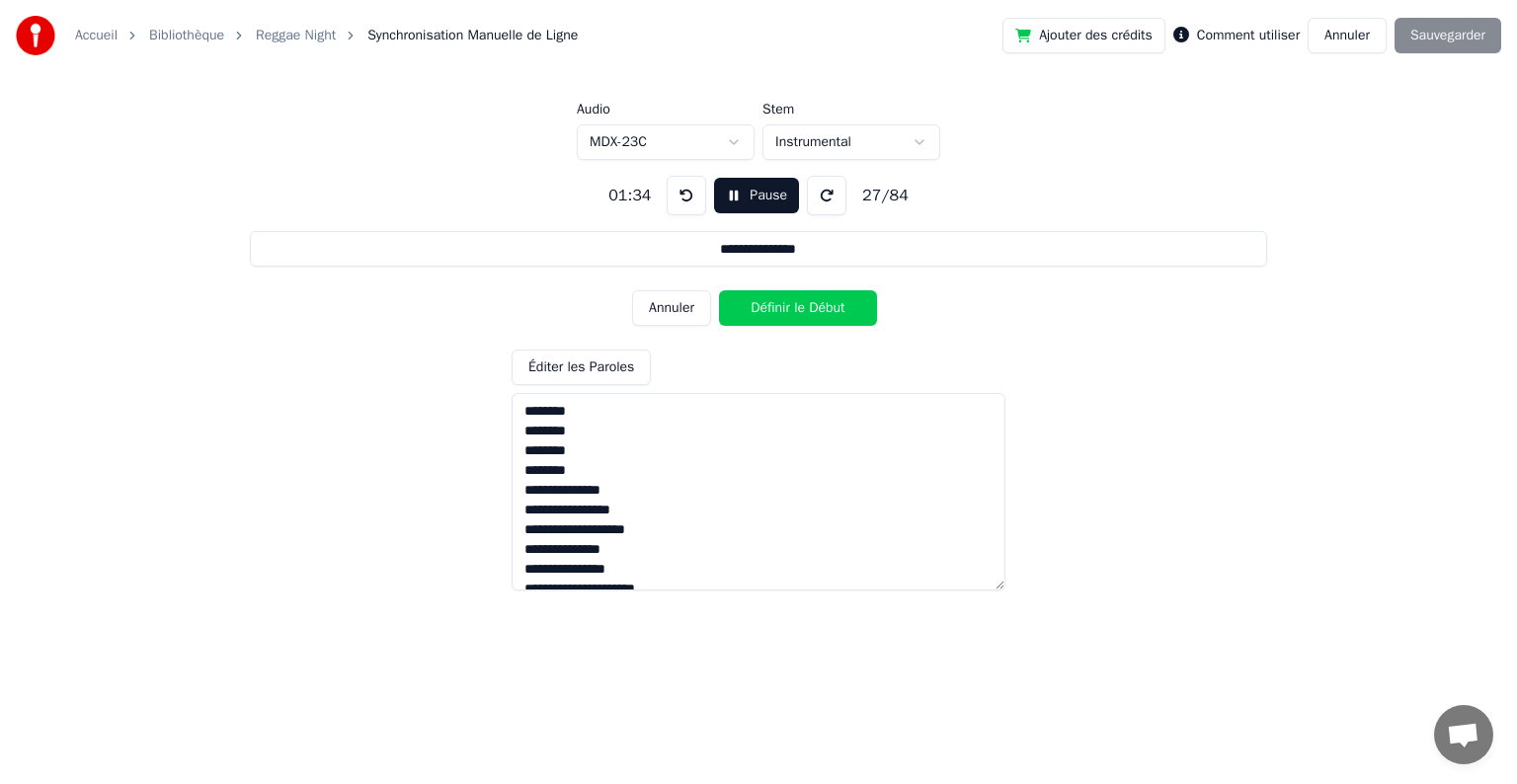 click on "Définir le Début" at bounding box center [798, 308] 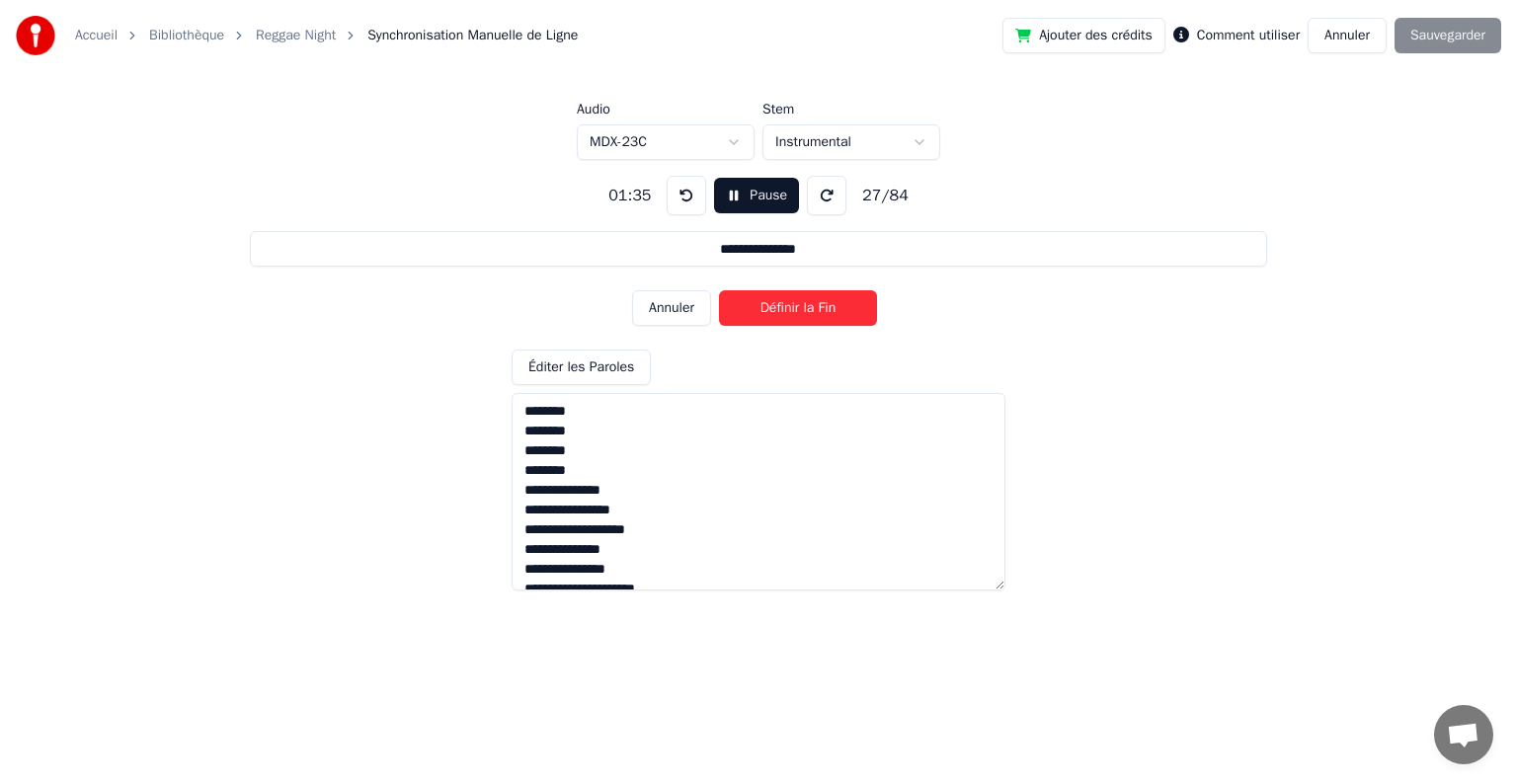 click on "Définir la Fin" at bounding box center (798, 308) 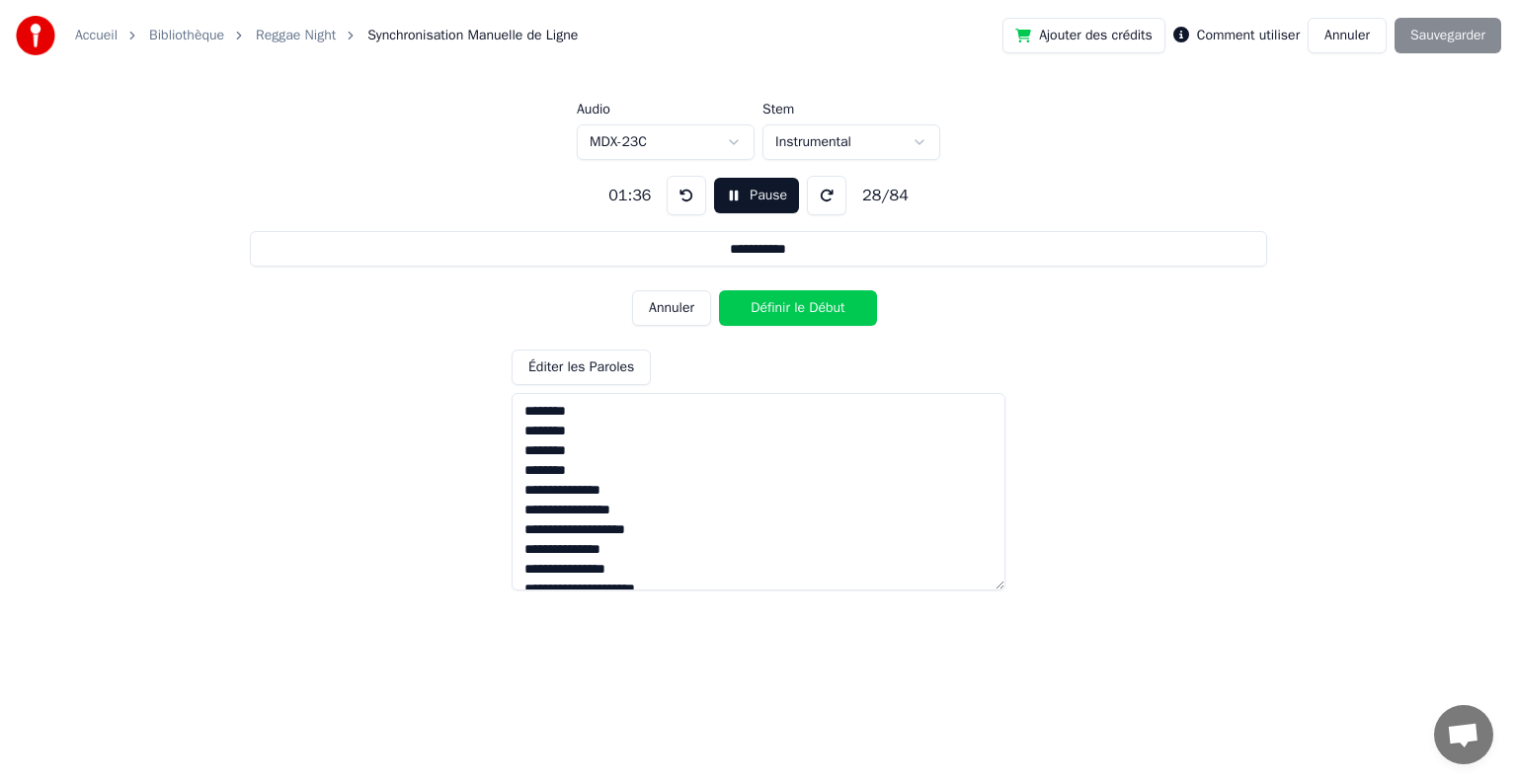 click on "Définir le Début" at bounding box center [798, 308] 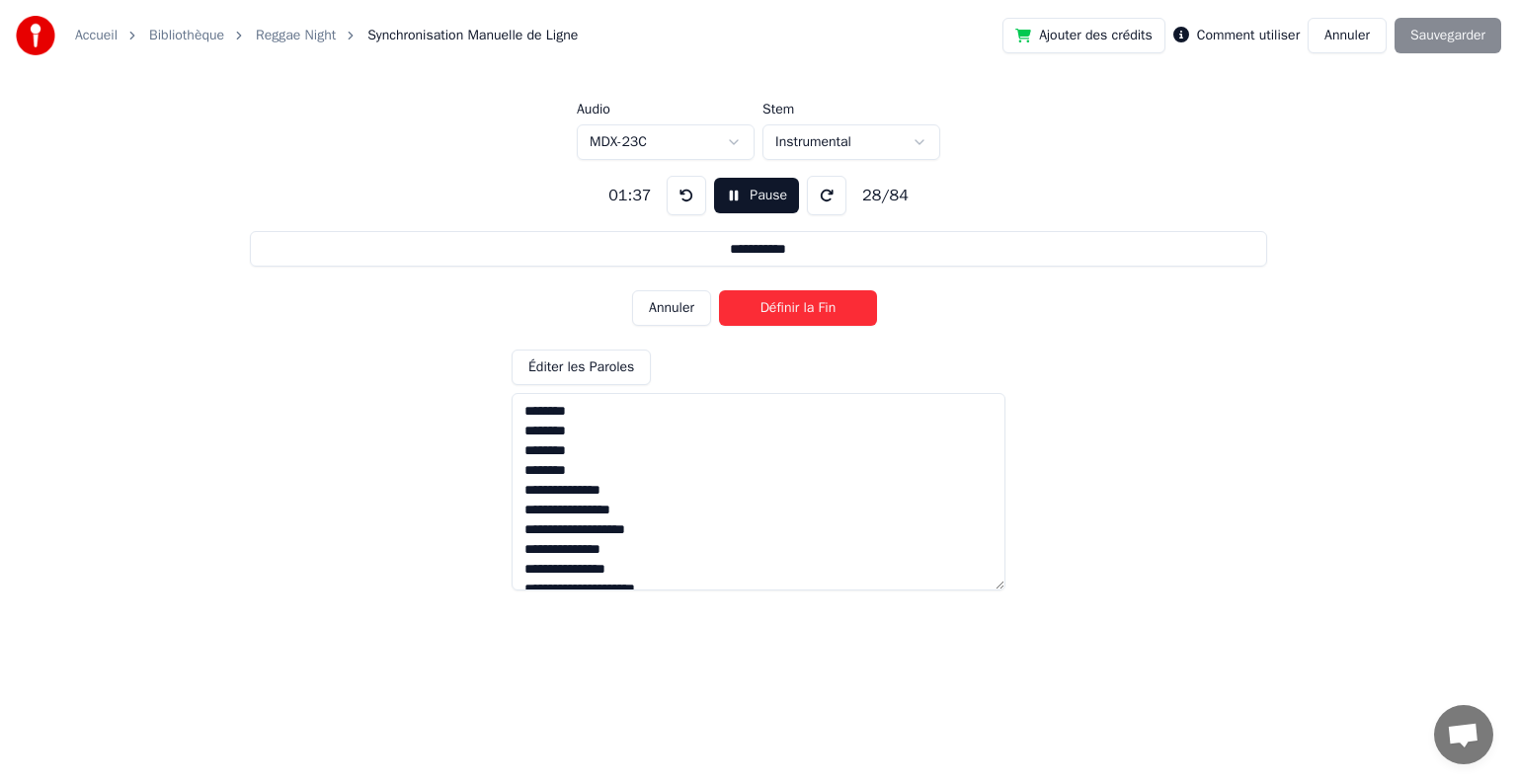 click on "Définir la Fin" at bounding box center [798, 308] 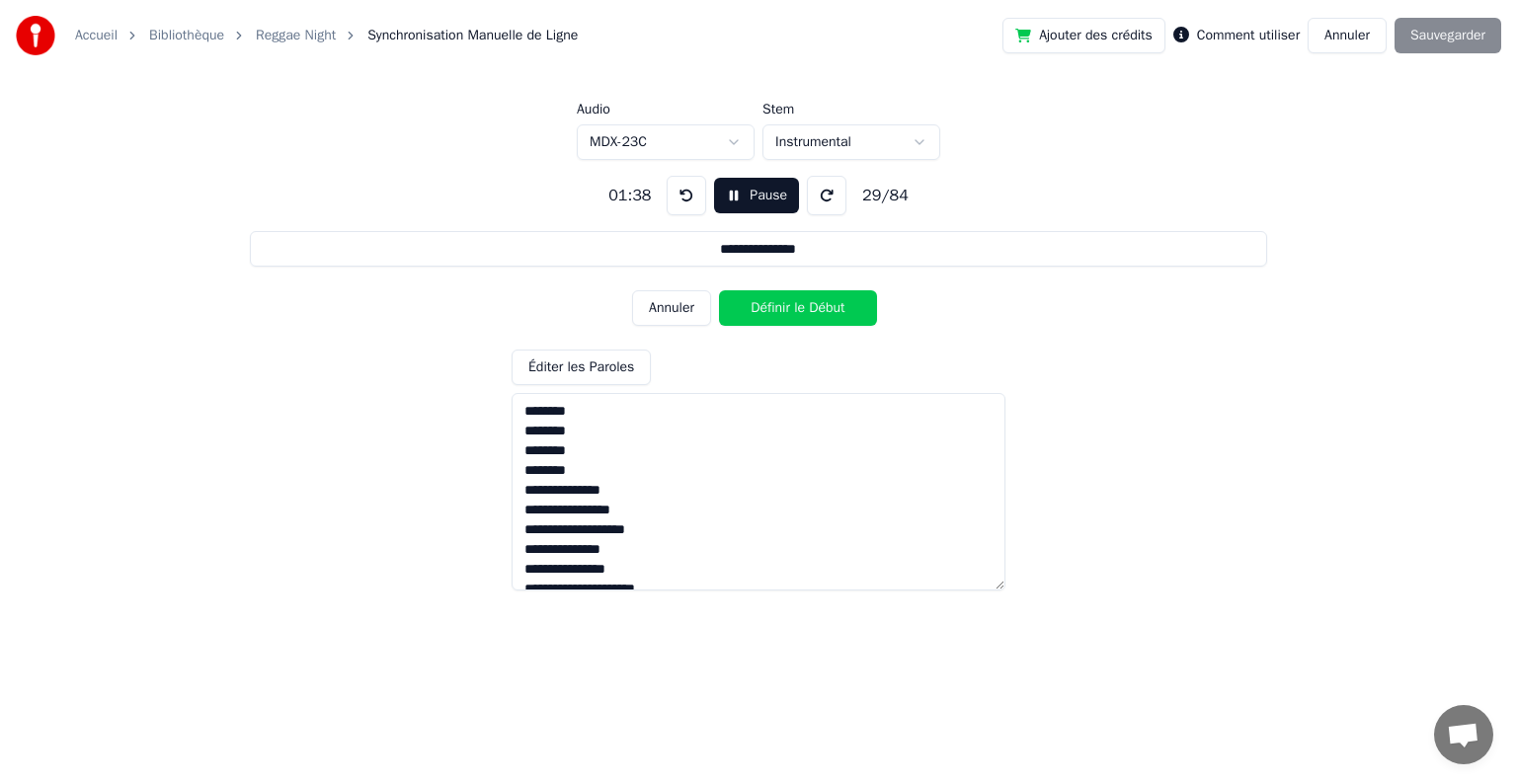 click on "Définir le Début" at bounding box center (798, 308) 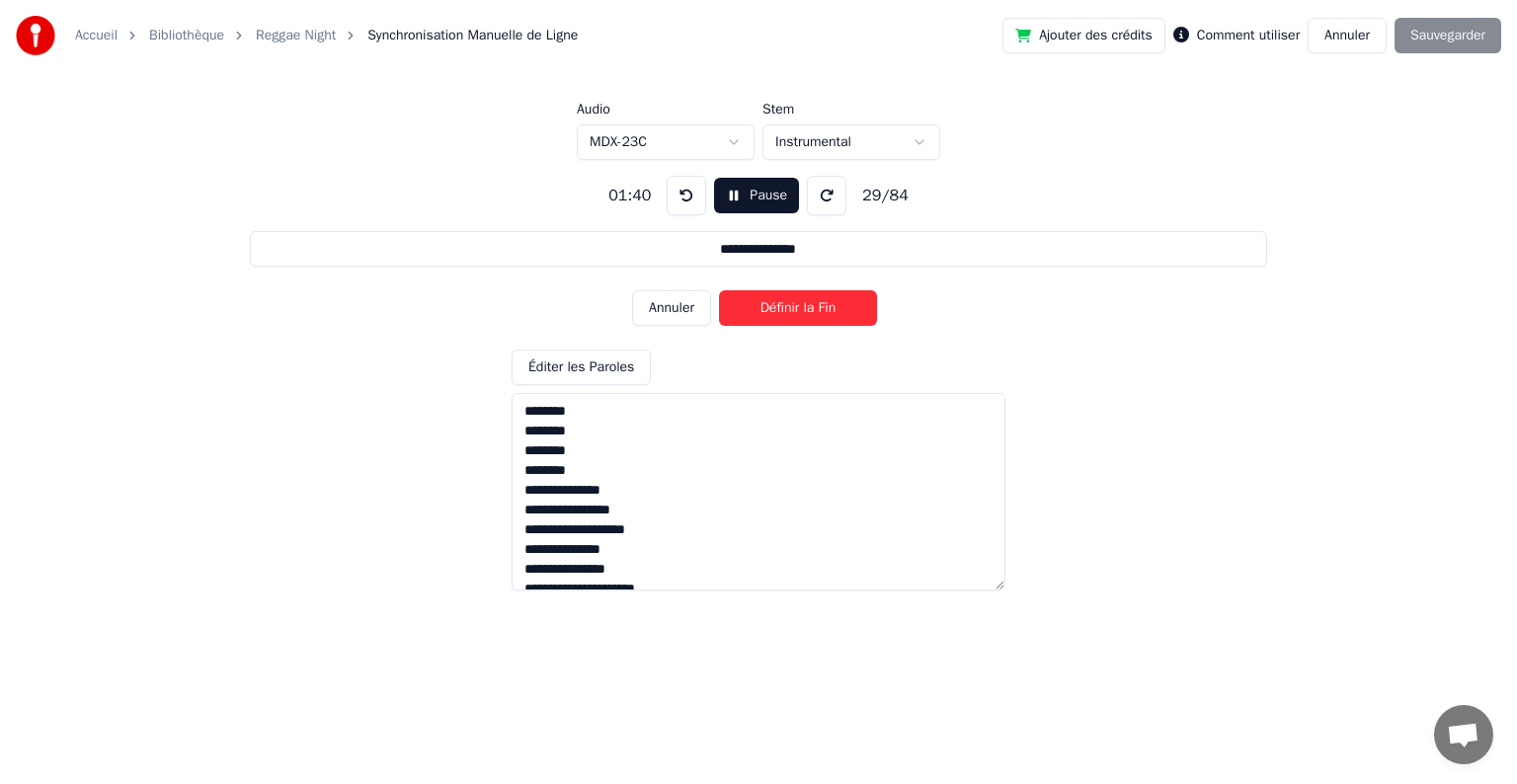 click on "Définir la Fin" at bounding box center (798, 308) 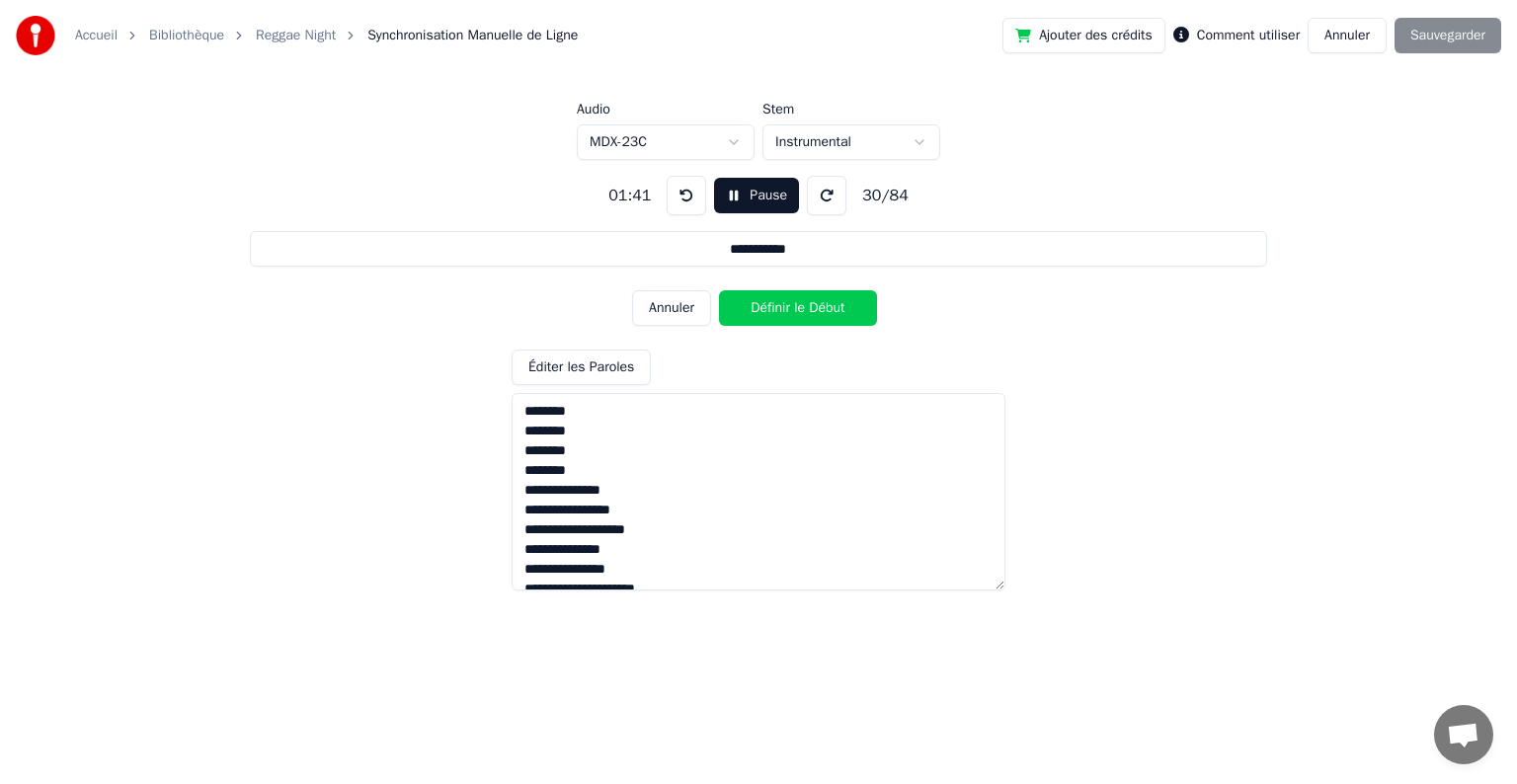 click on "Définir le Début" at bounding box center (798, 308) 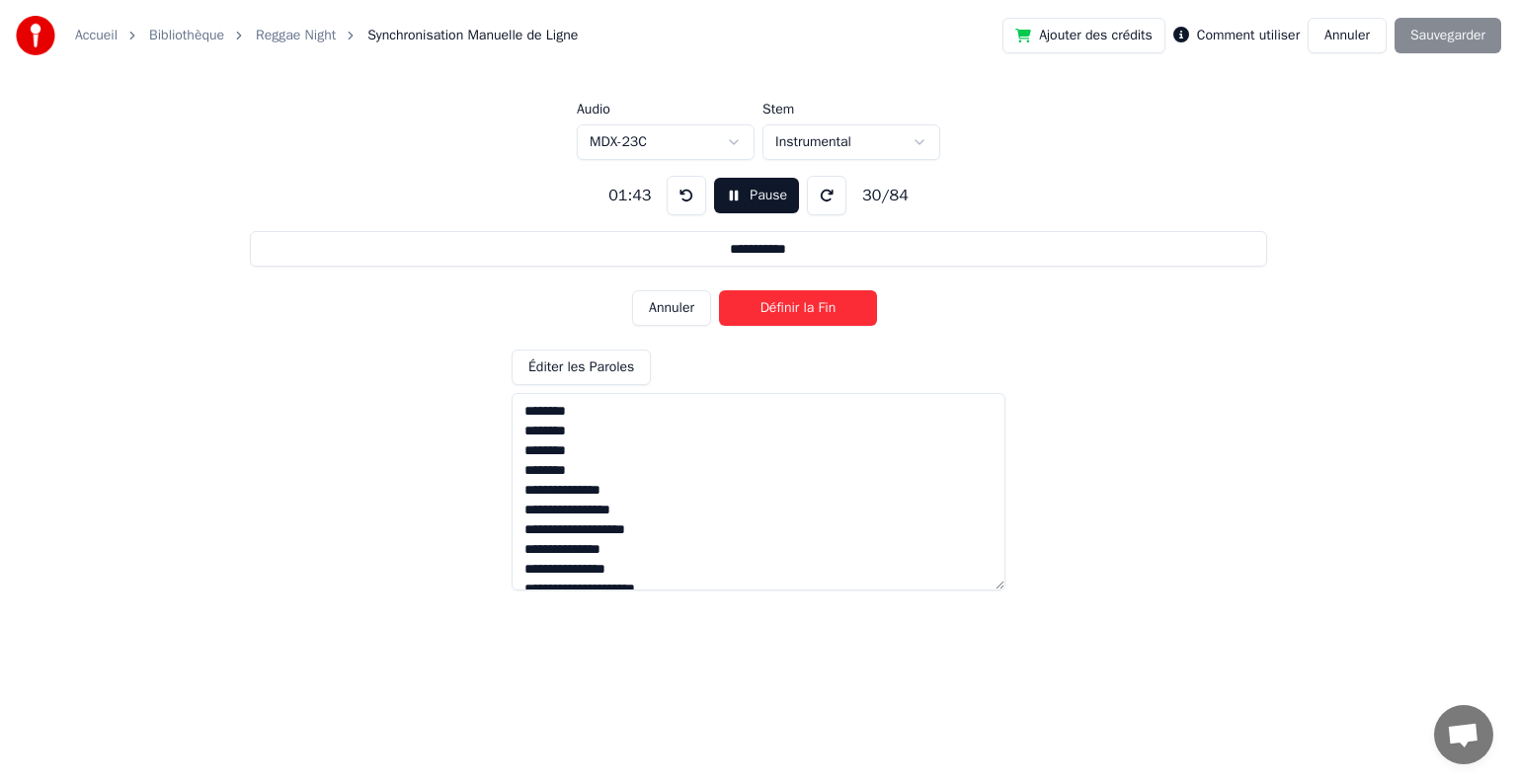 click on "Définir la Fin" at bounding box center [798, 308] 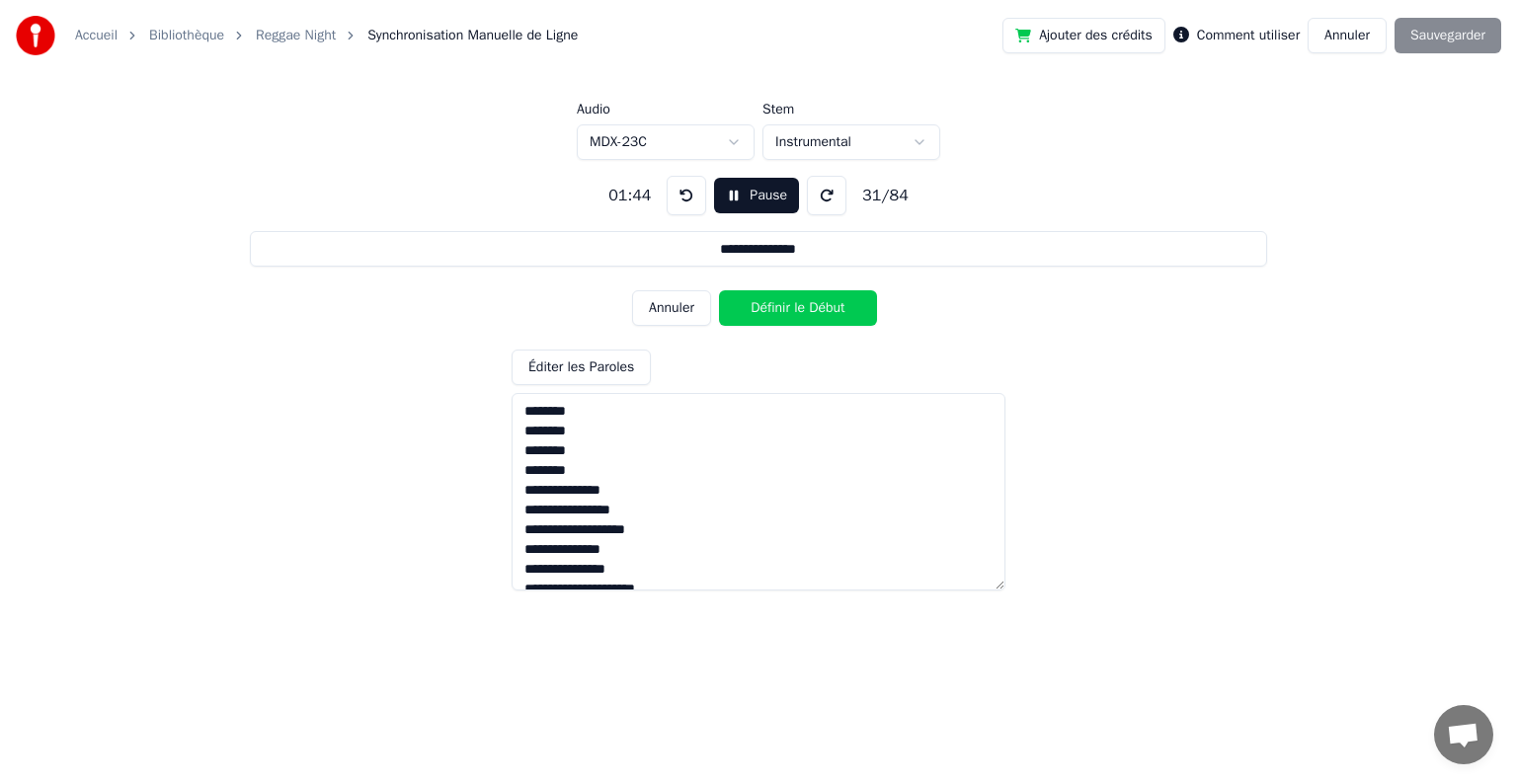 click on "Définir le Début" at bounding box center (798, 308) 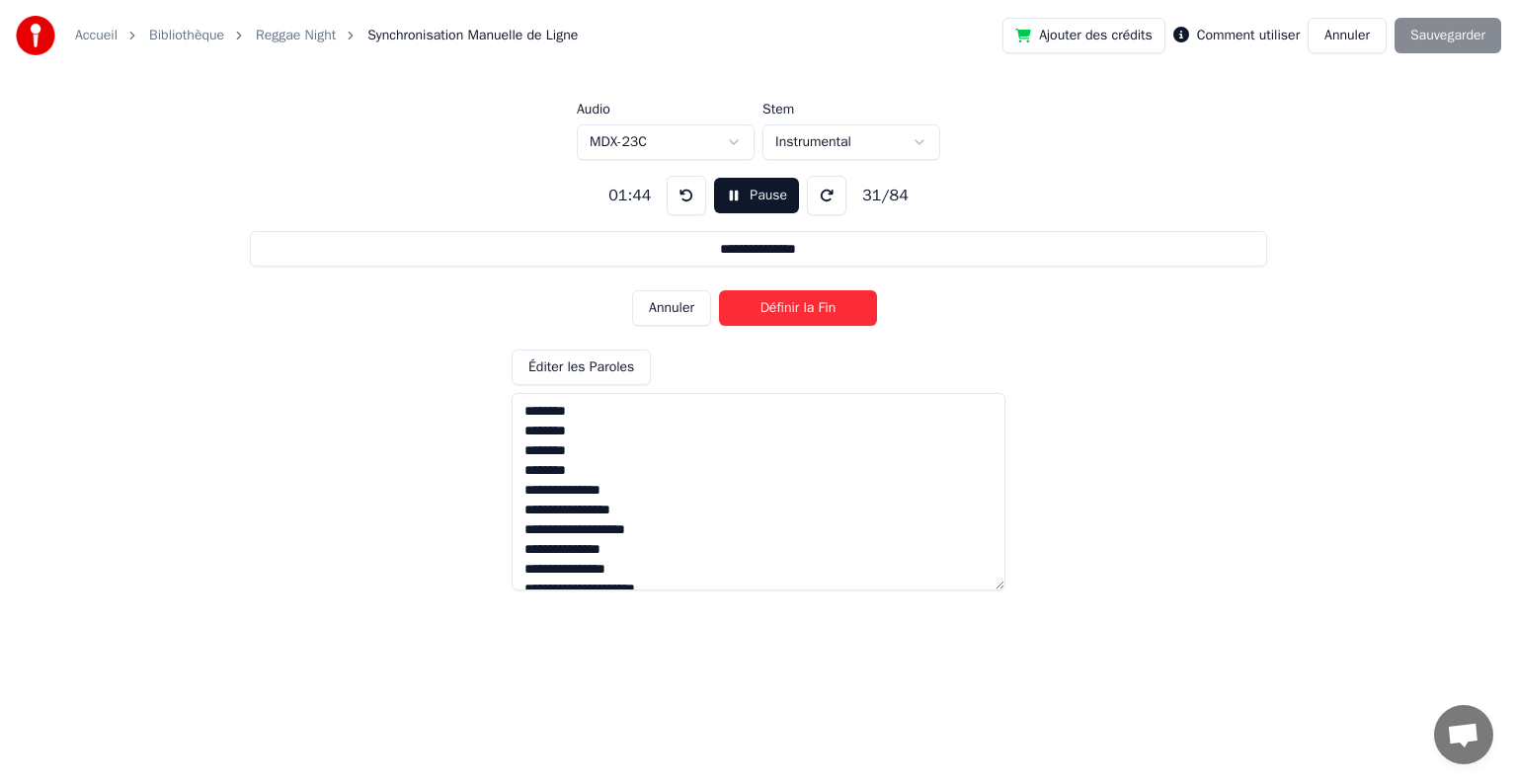 click on "Définir la Fin" at bounding box center (798, 308) 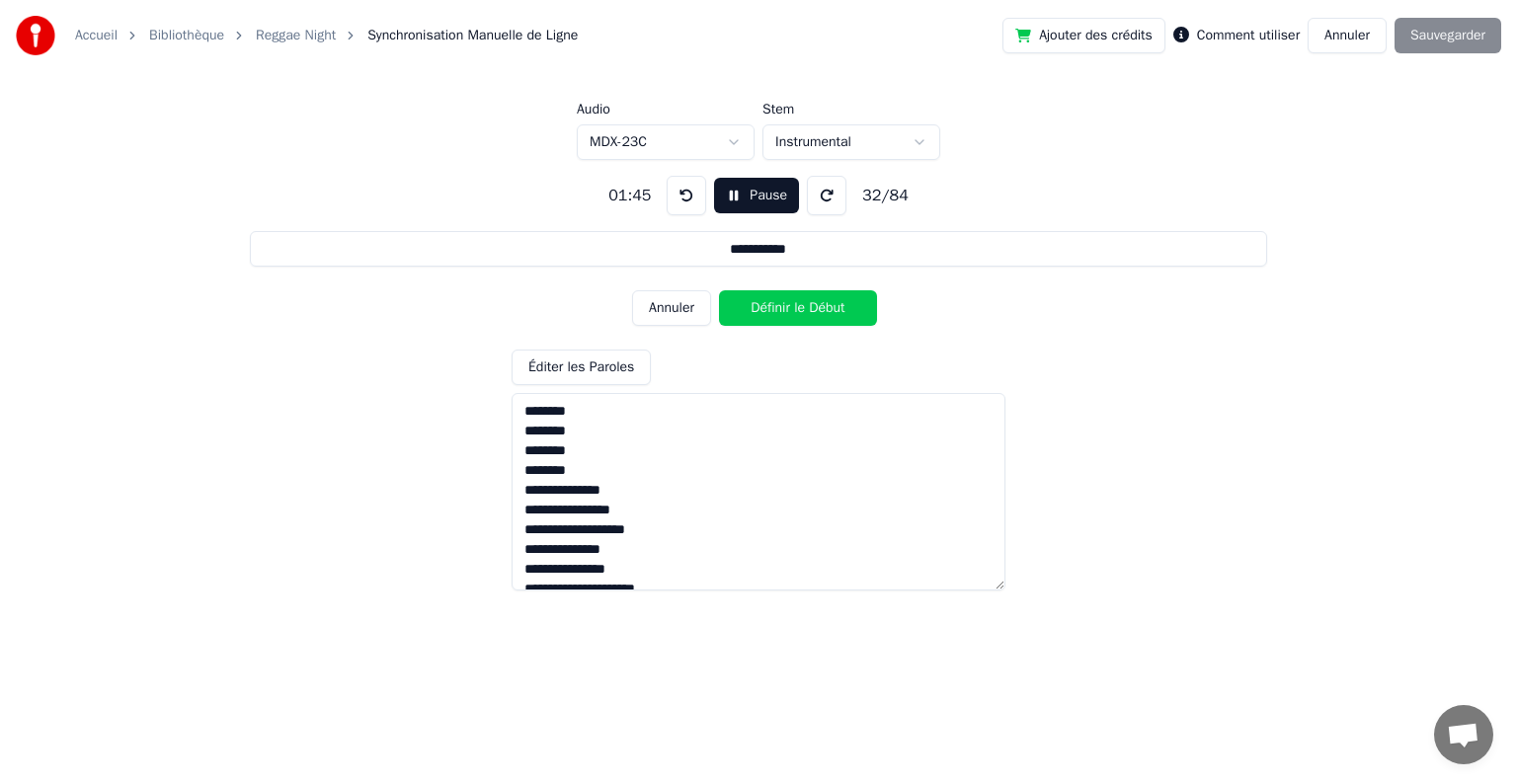 click on "Définir le Début" at bounding box center (798, 308) 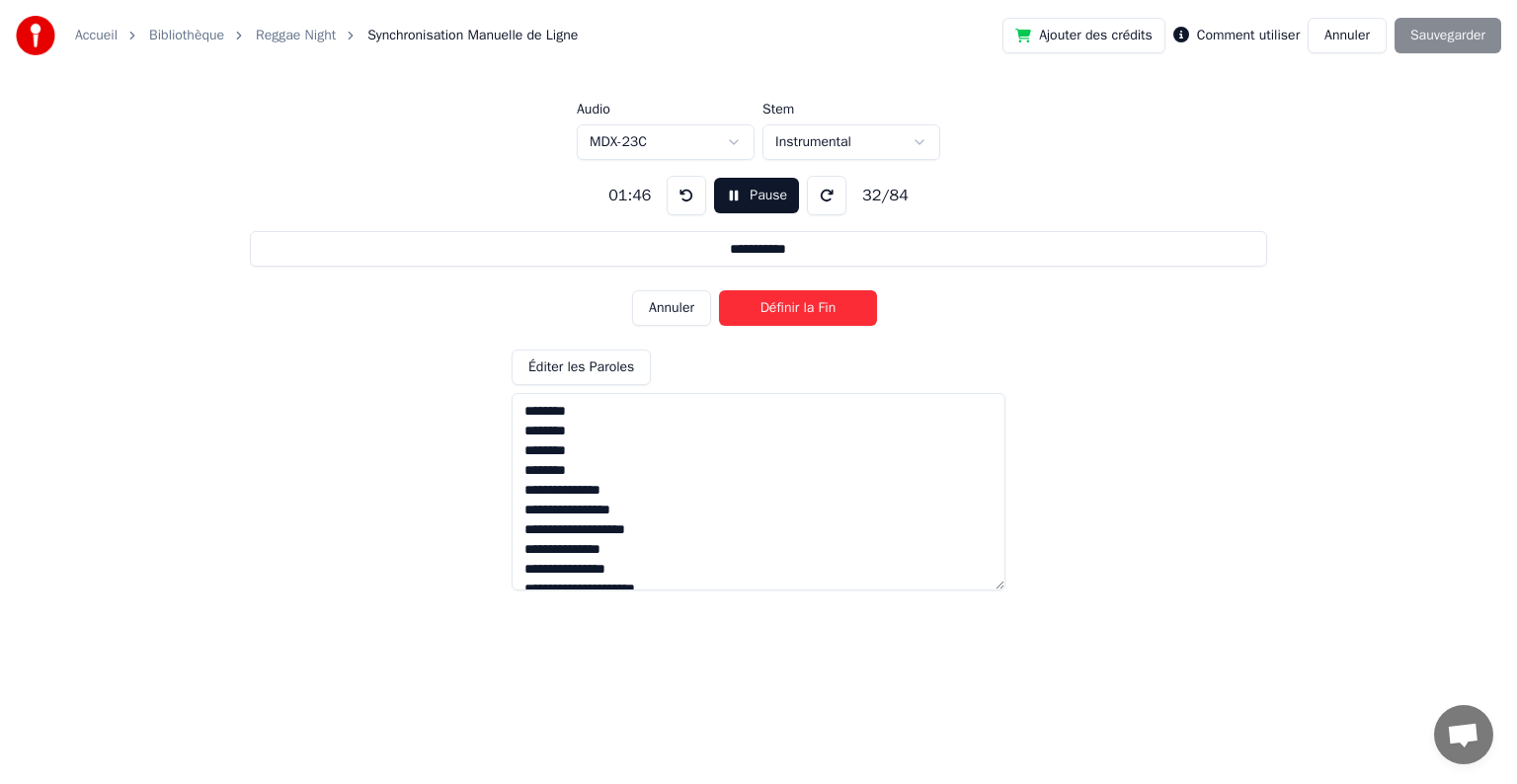 click on "Définir la Fin" at bounding box center [798, 308] 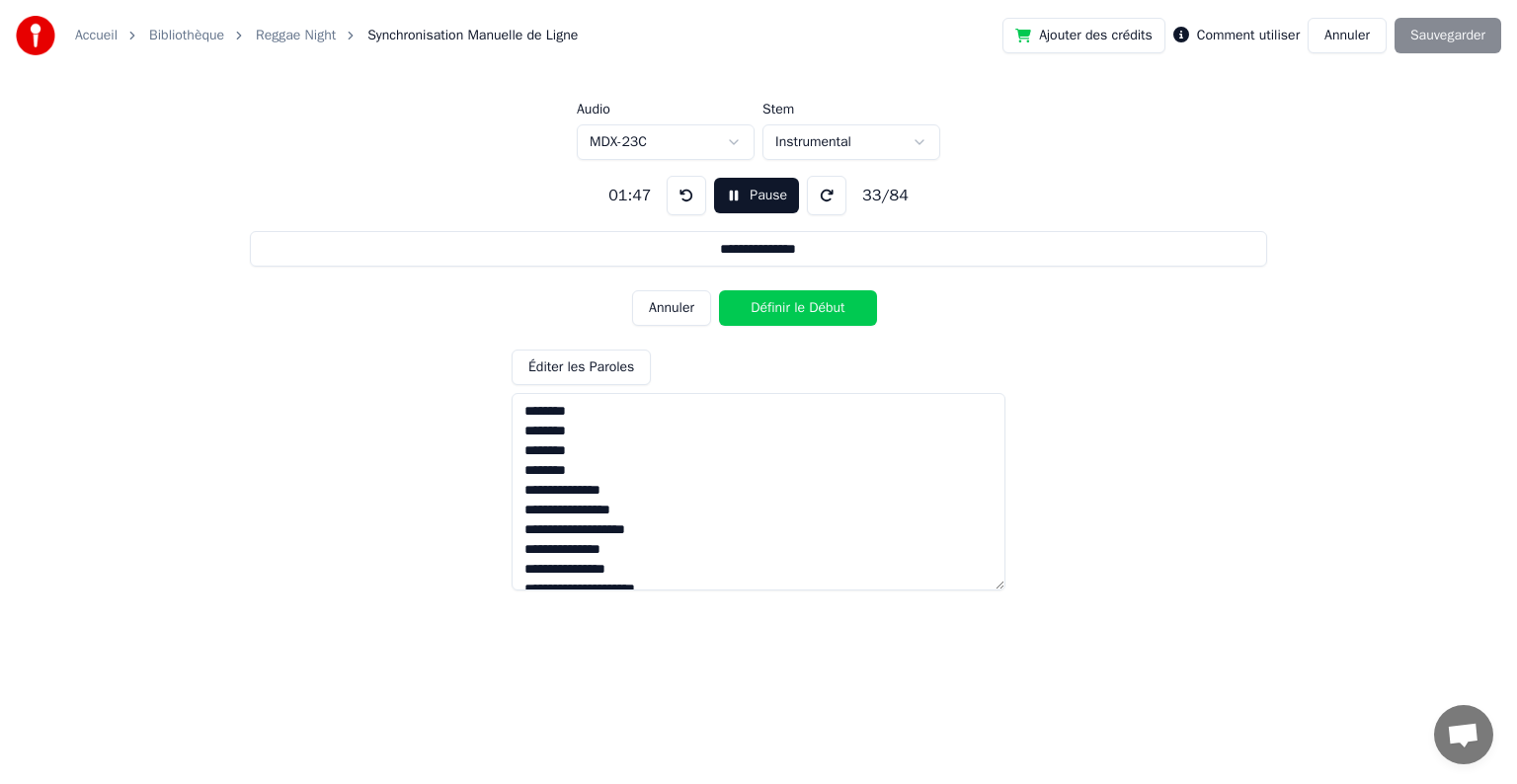 click on "Définir le Début" at bounding box center [798, 308] 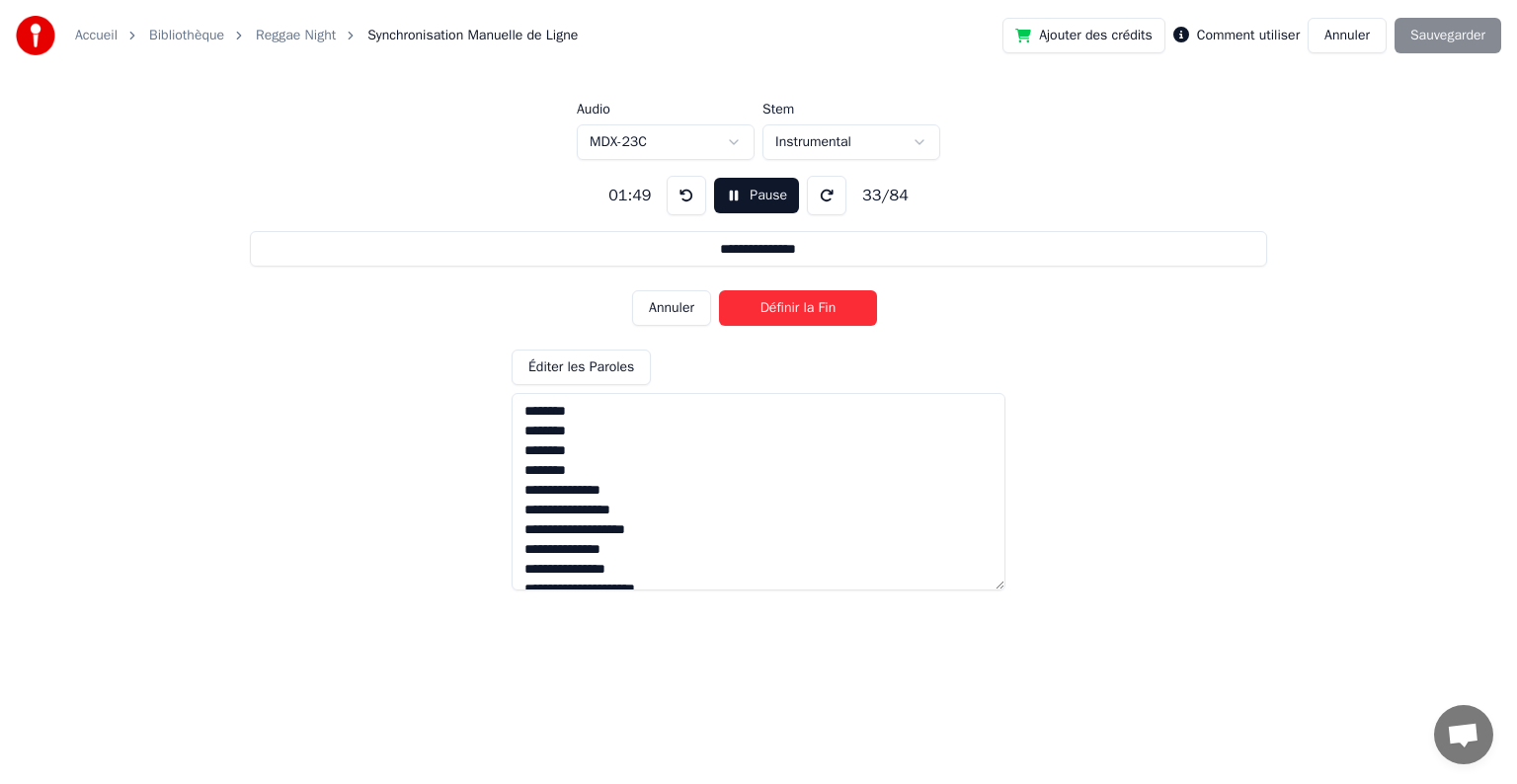 click on "Définir la Fin" at bounding box center [798, 308] 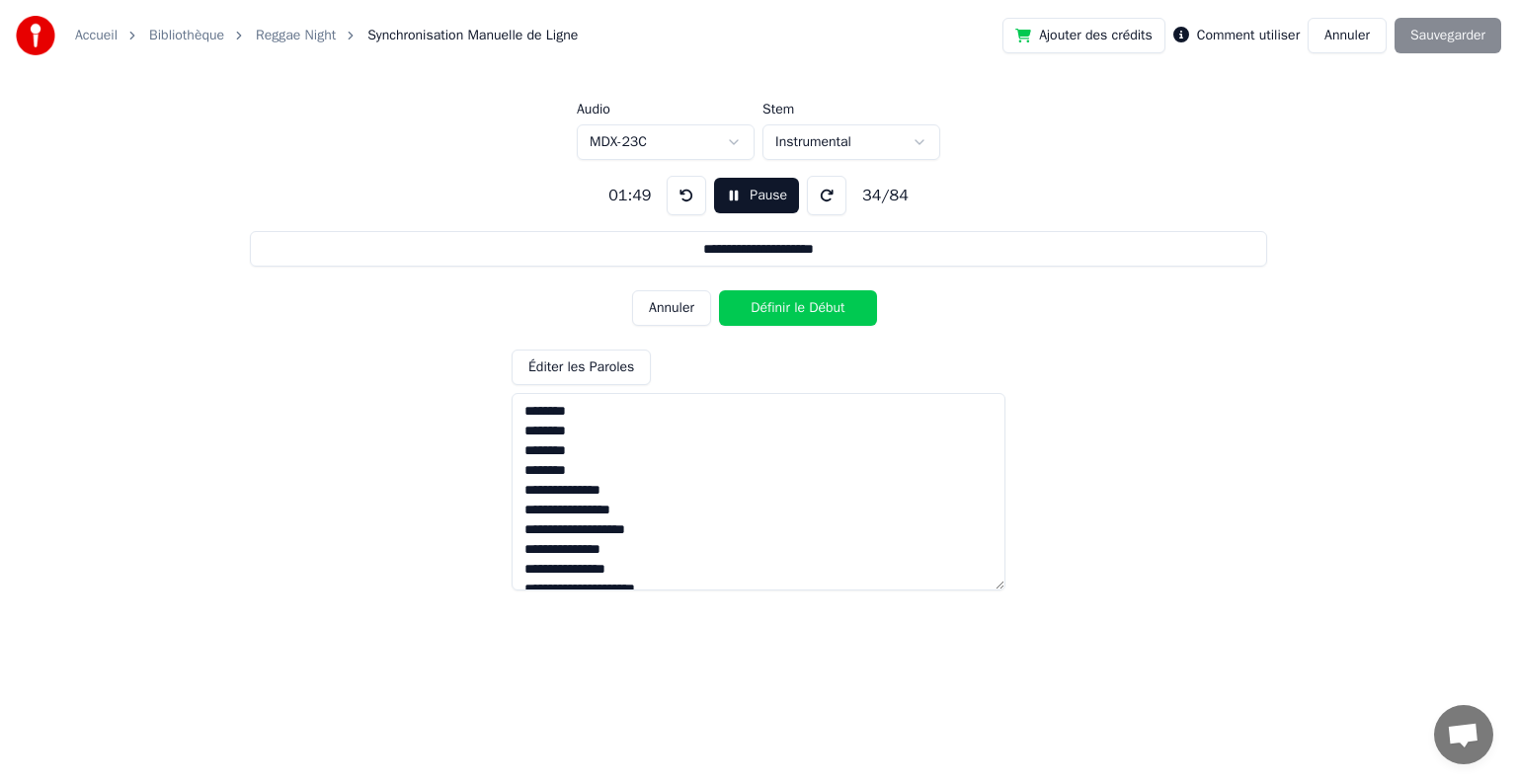 click on "Définir le Début" at bounding box center [798, 308] 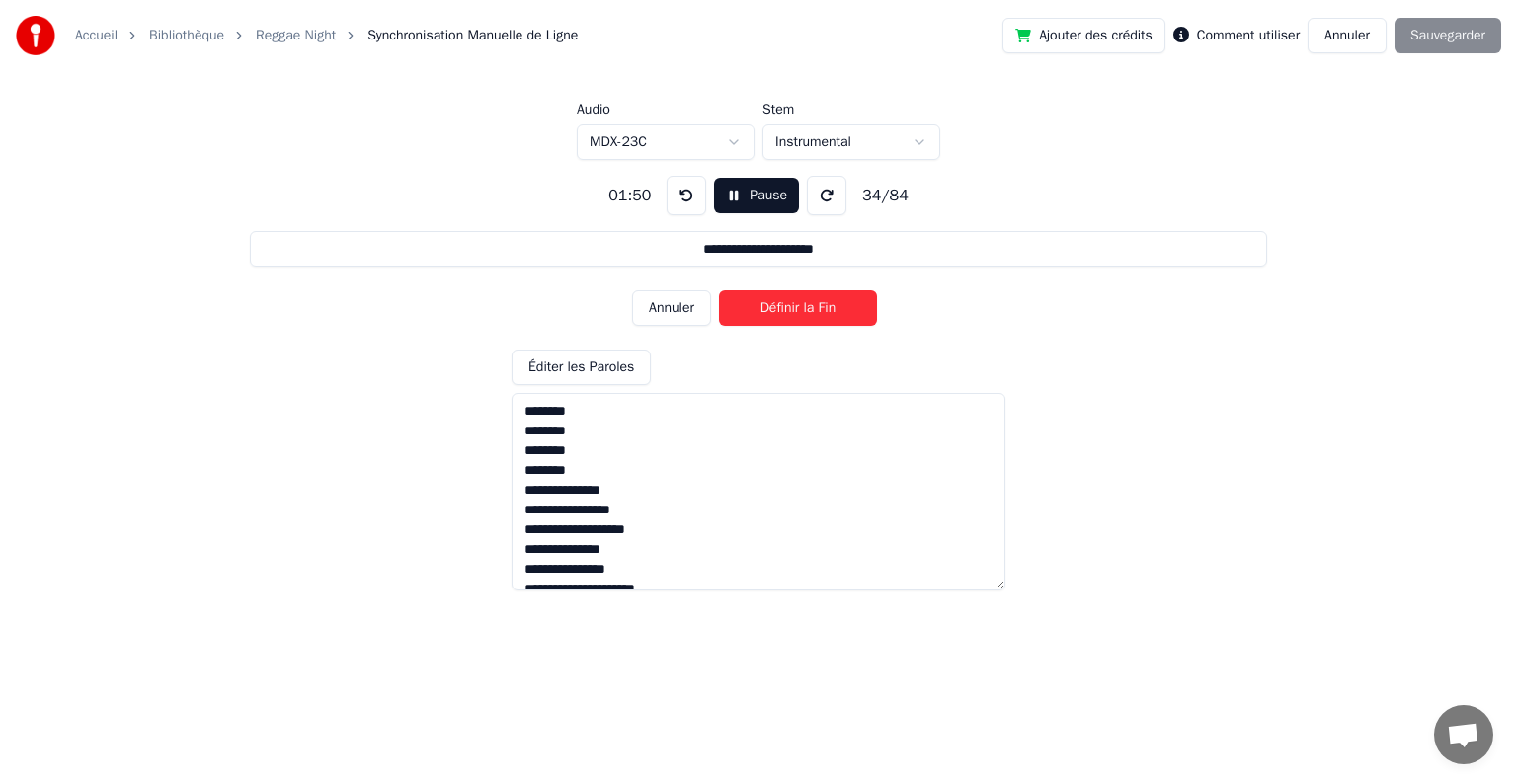 click on "Définir la Fin" at bounding box center [798, 308] 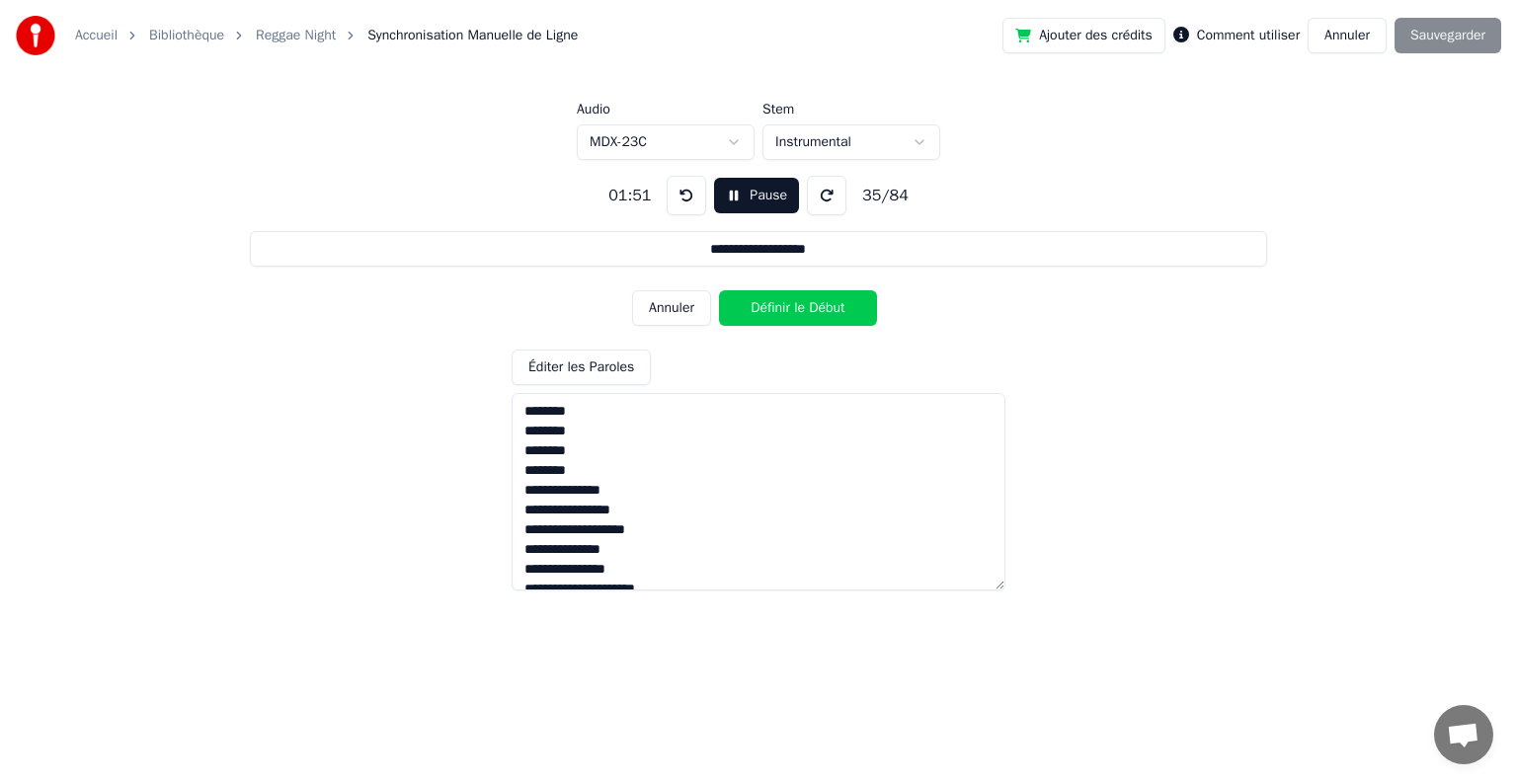 click on "Définir le Début" at bounding box center [798, 308] 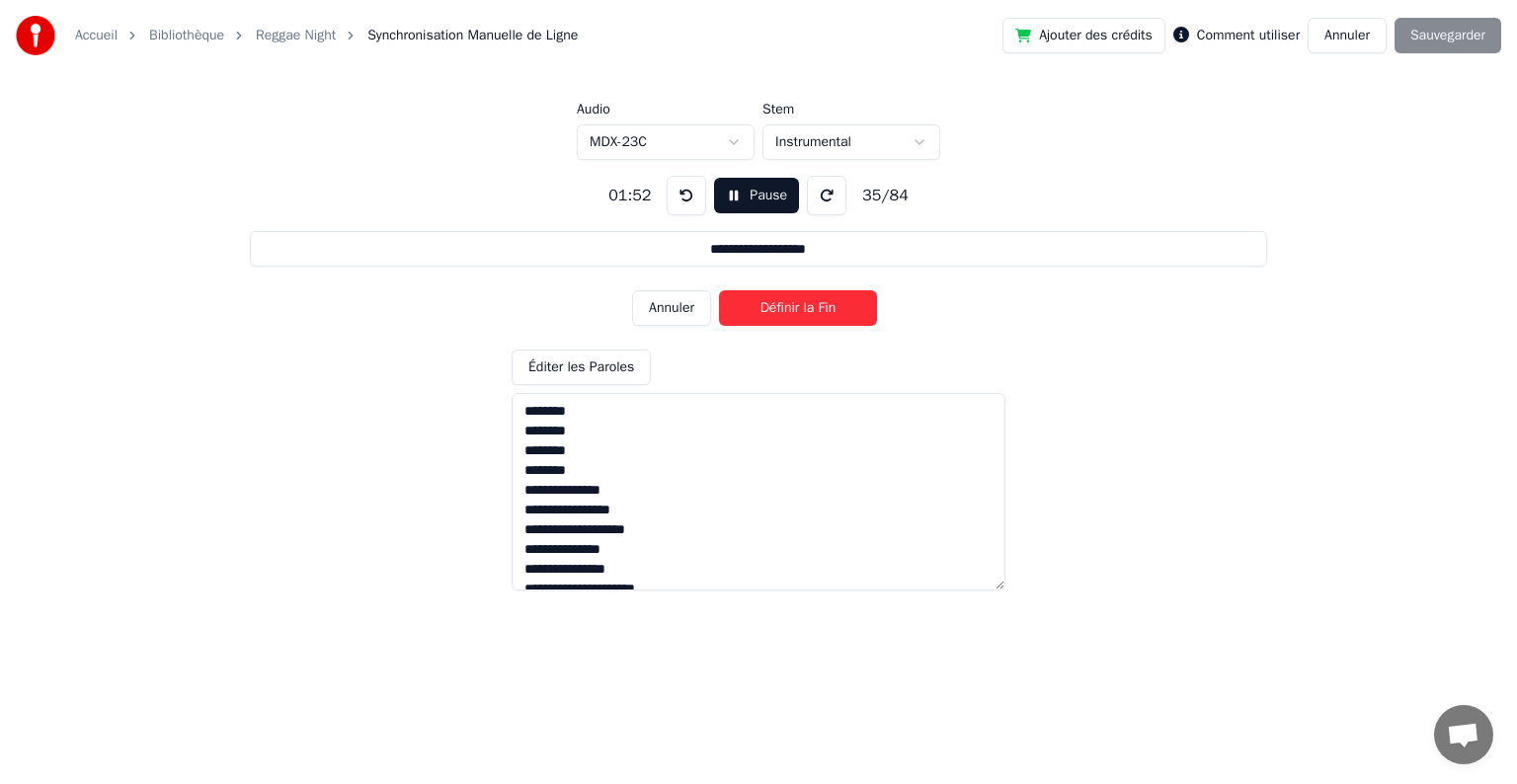click on "Définir la Fin" at bounding box center [798, 308] 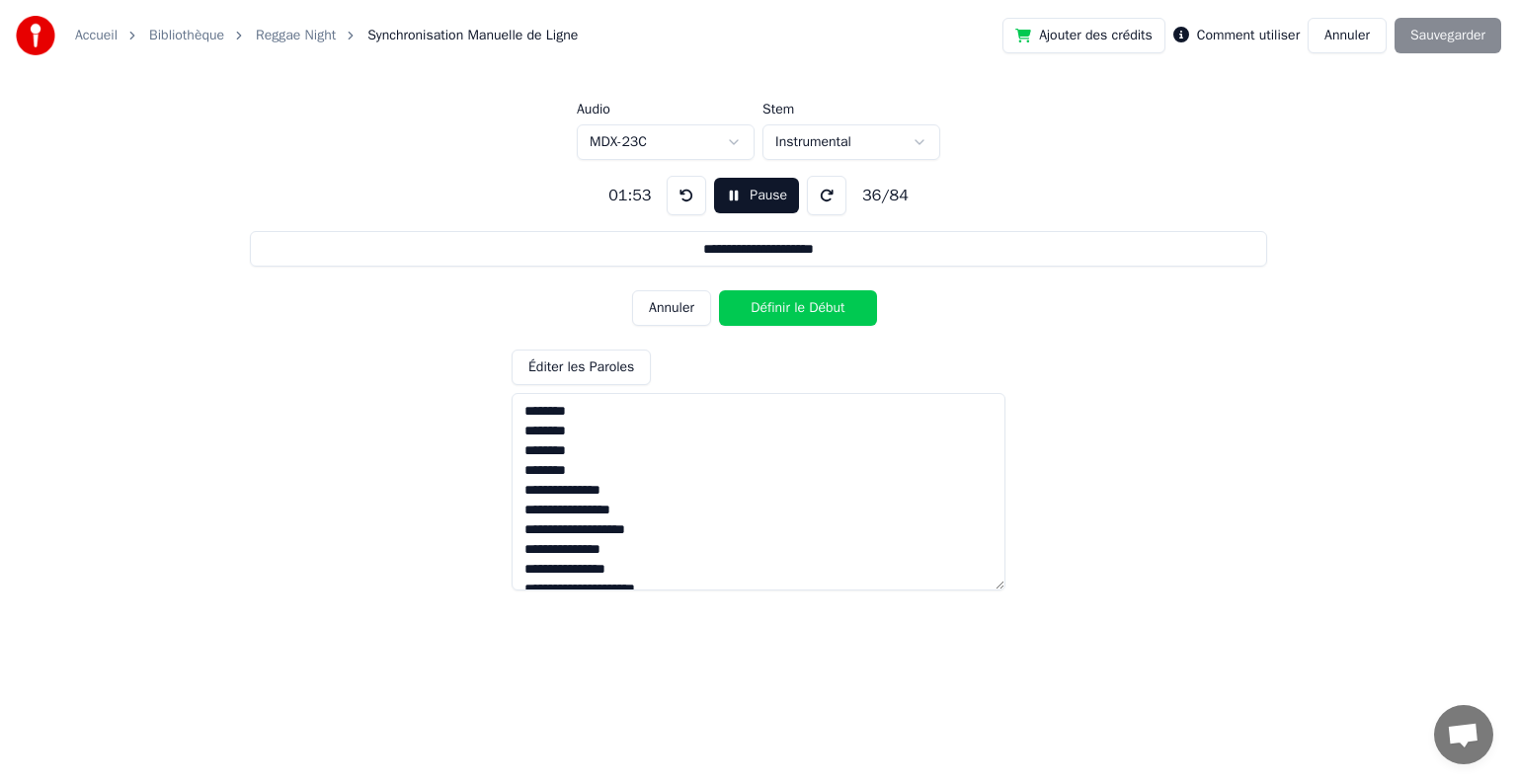 click on "Définir le Début" at bounding box center (798, 308) 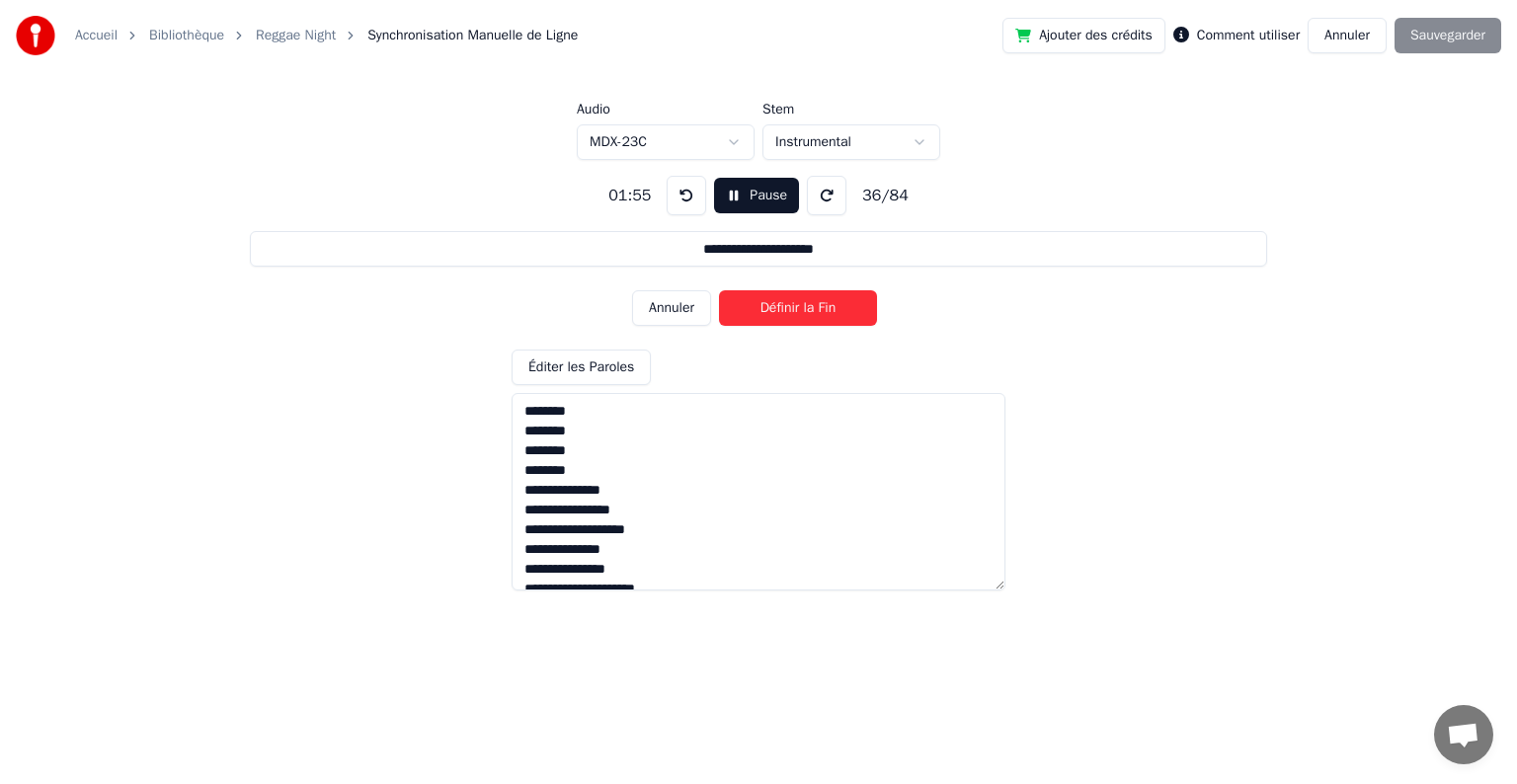click on "Définir la Fin" at bounding box center [798, 308] 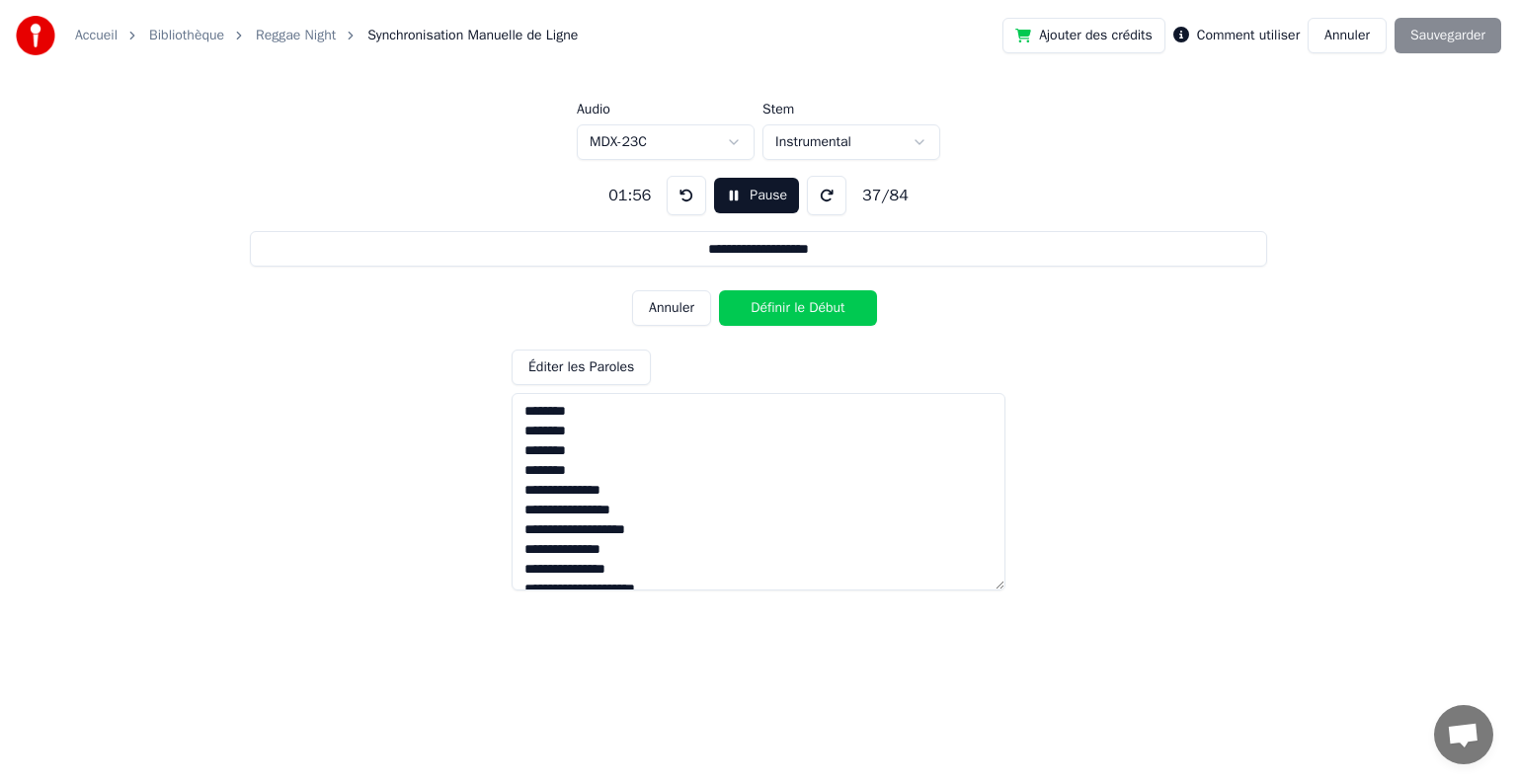 click on "Définir le Début" at bounding box center [798, 308] 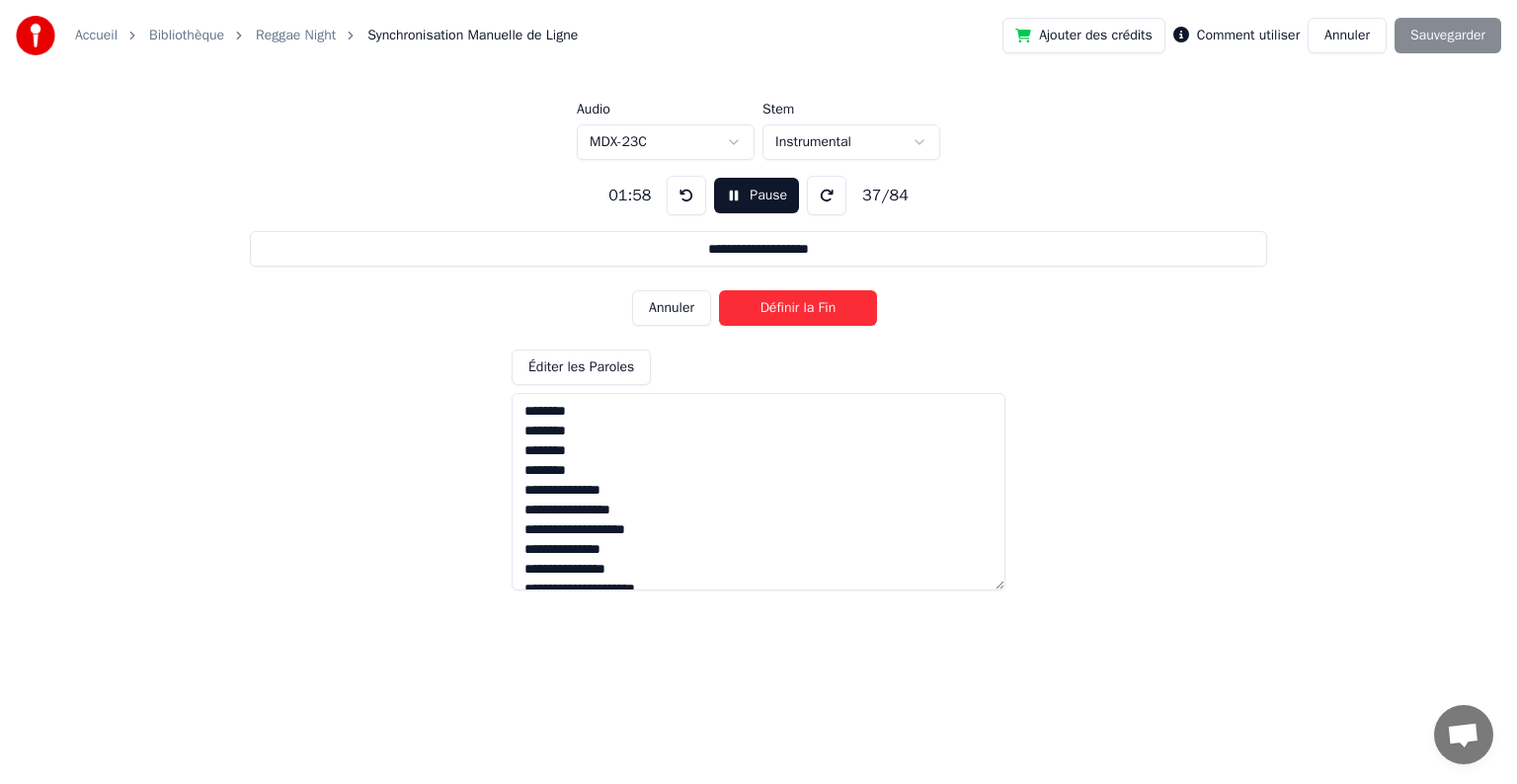 click on "Définir la Fin" at bounding box center (798, 308) 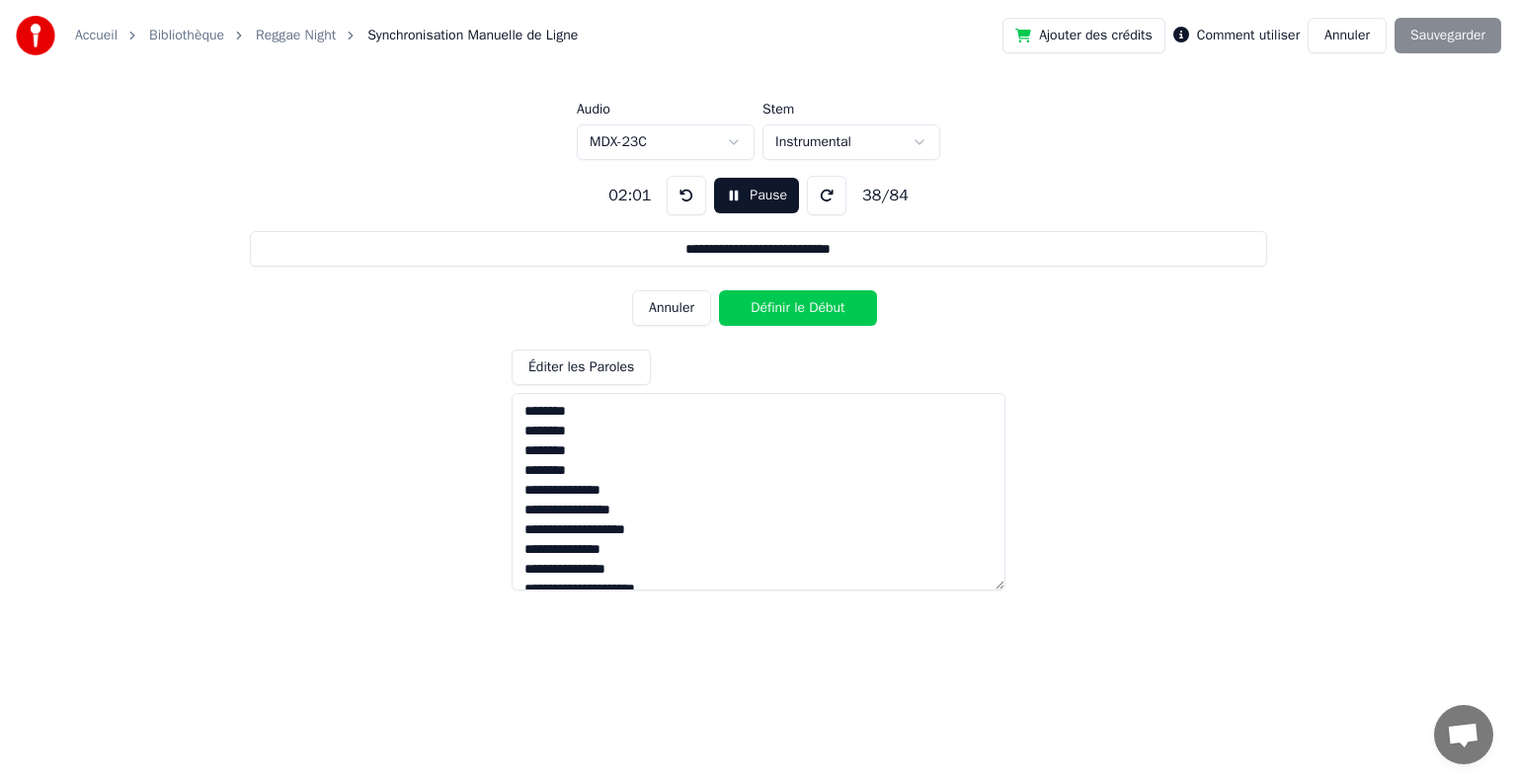 click on "Définir le Début" at bounding box center [798, 308] 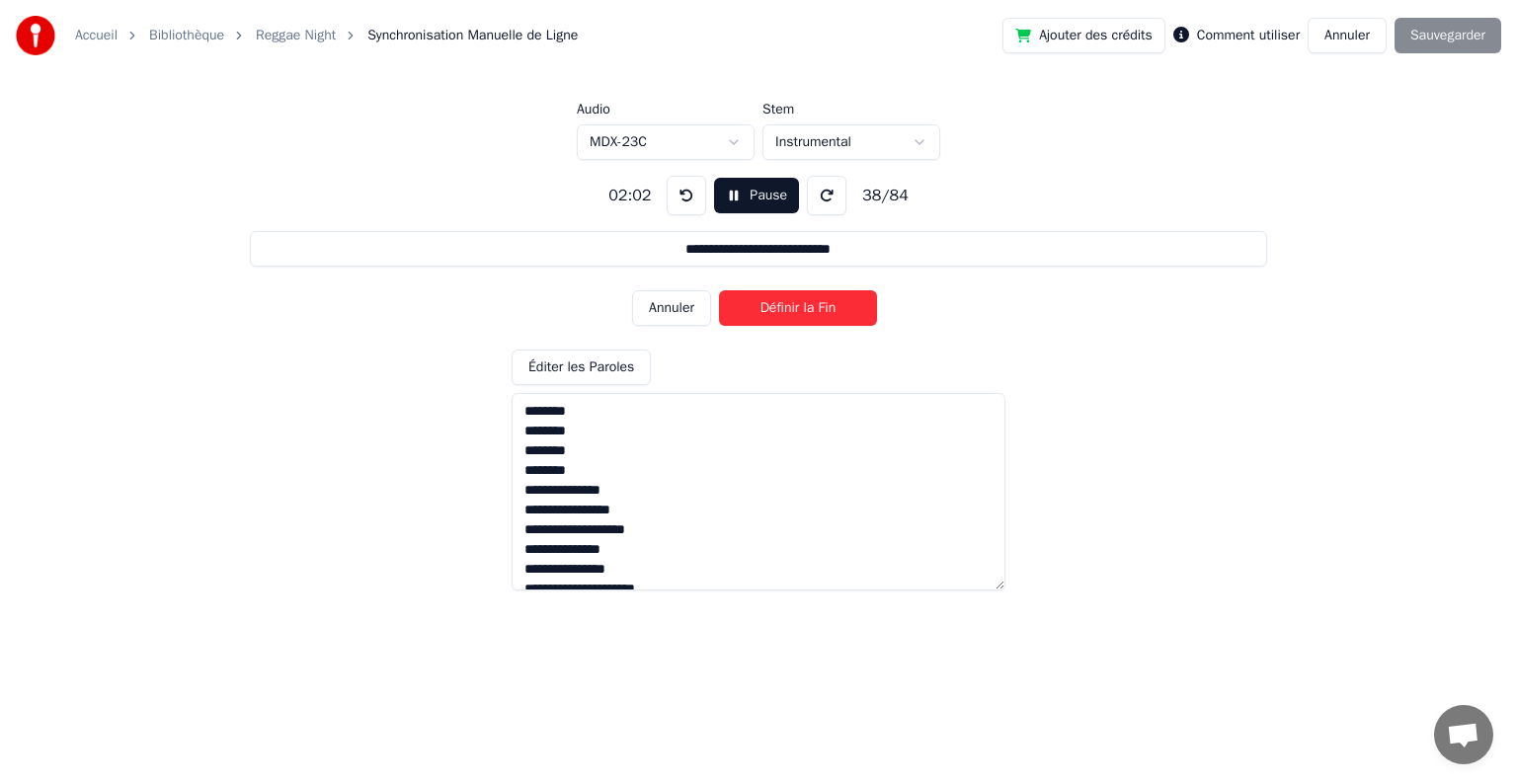click on "Définir la Fin" at bounding box center [798, 308] 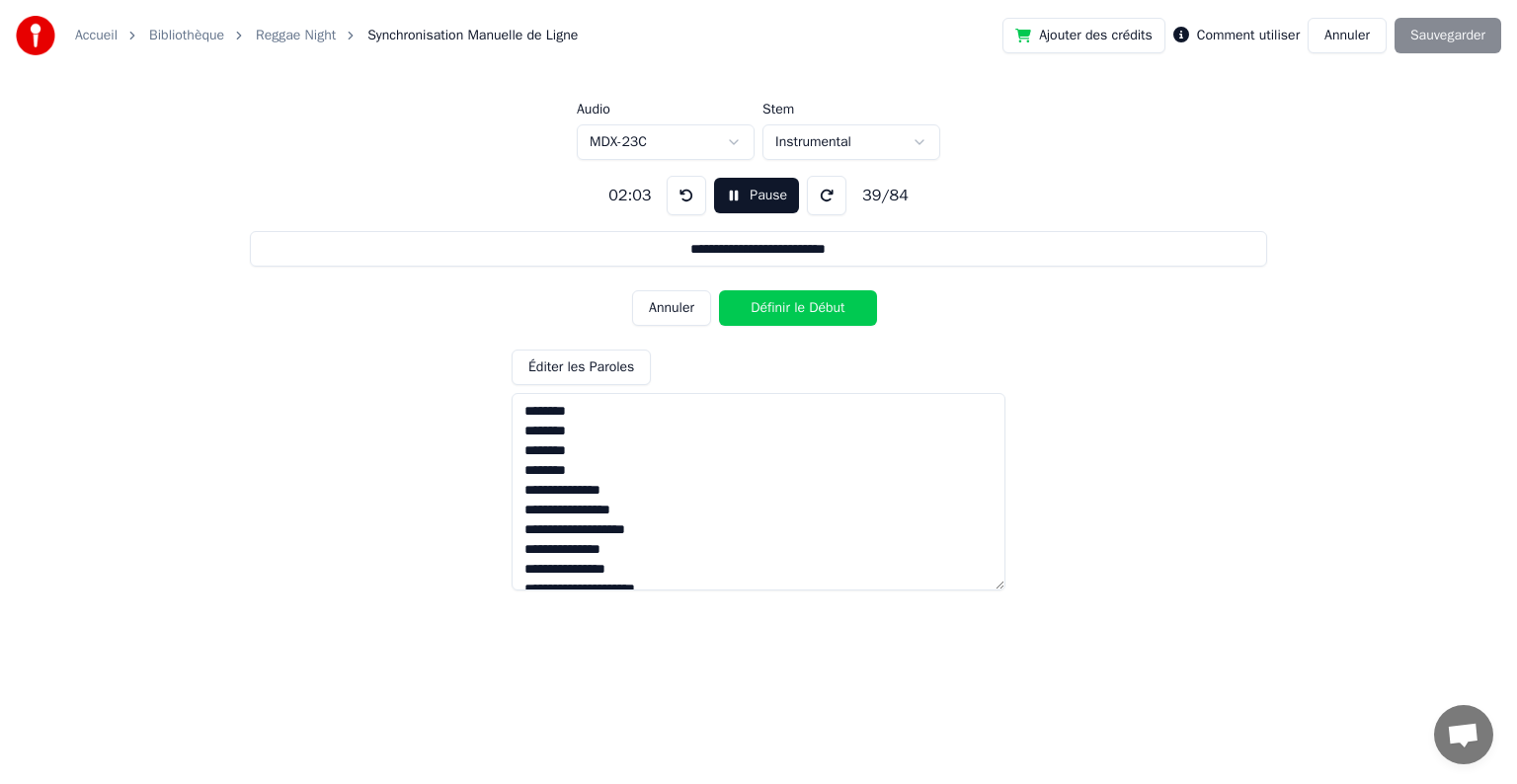 click on "Définir le Début" at bounding box center (798, 308) 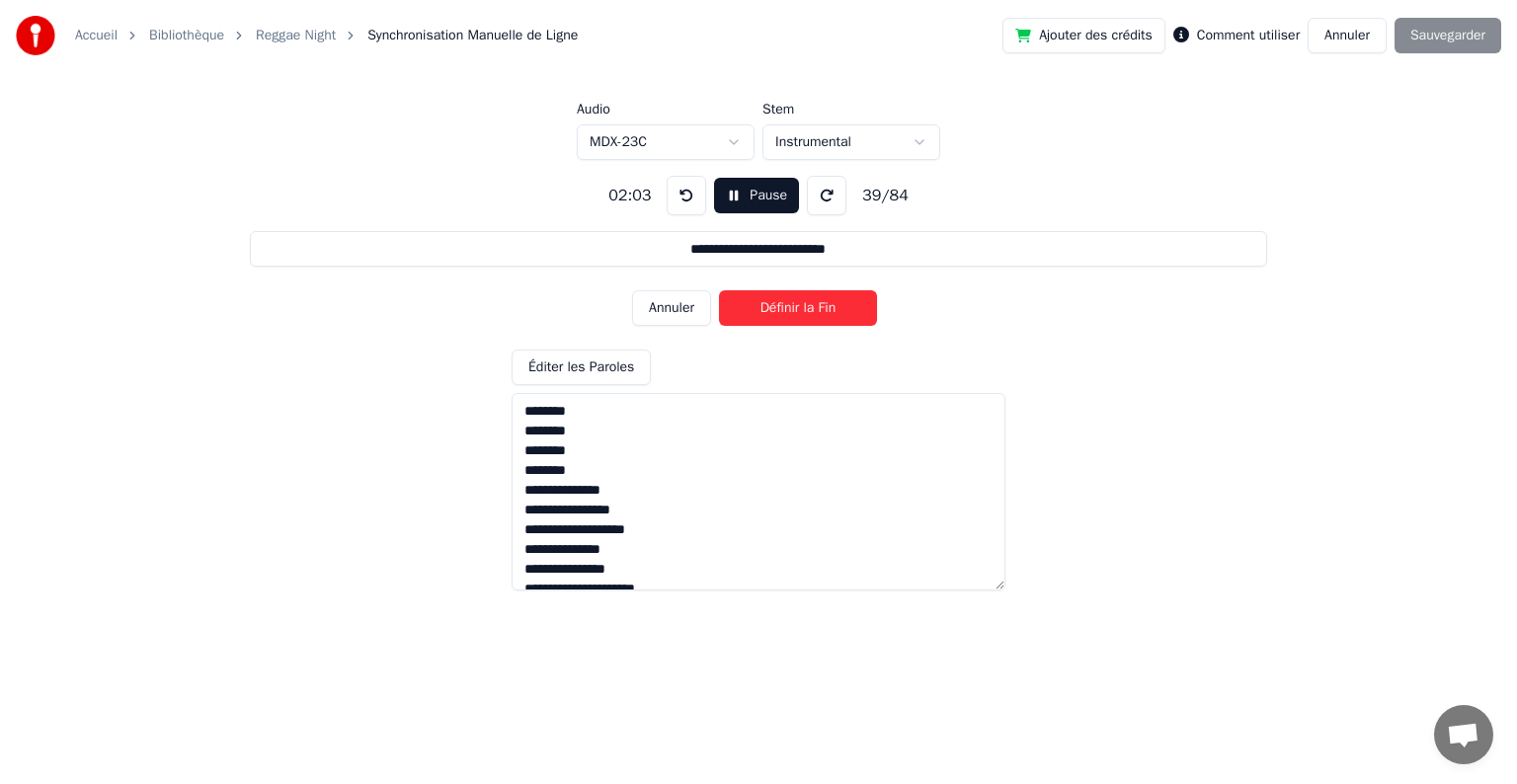 click on "Définir la Fin" at bounding box center (798, 308) 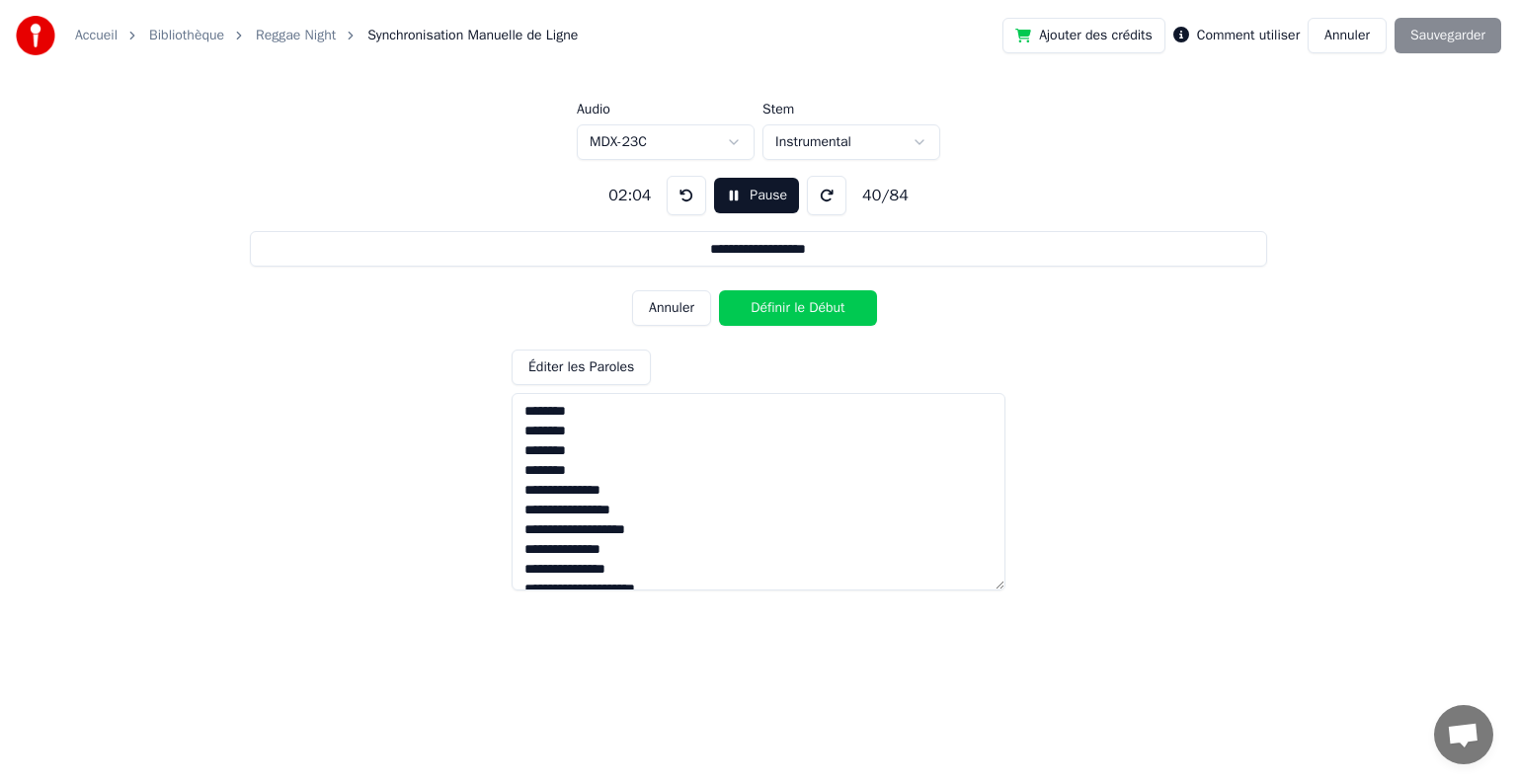 click on "Définir le Début" at bounding box center [798, 308] 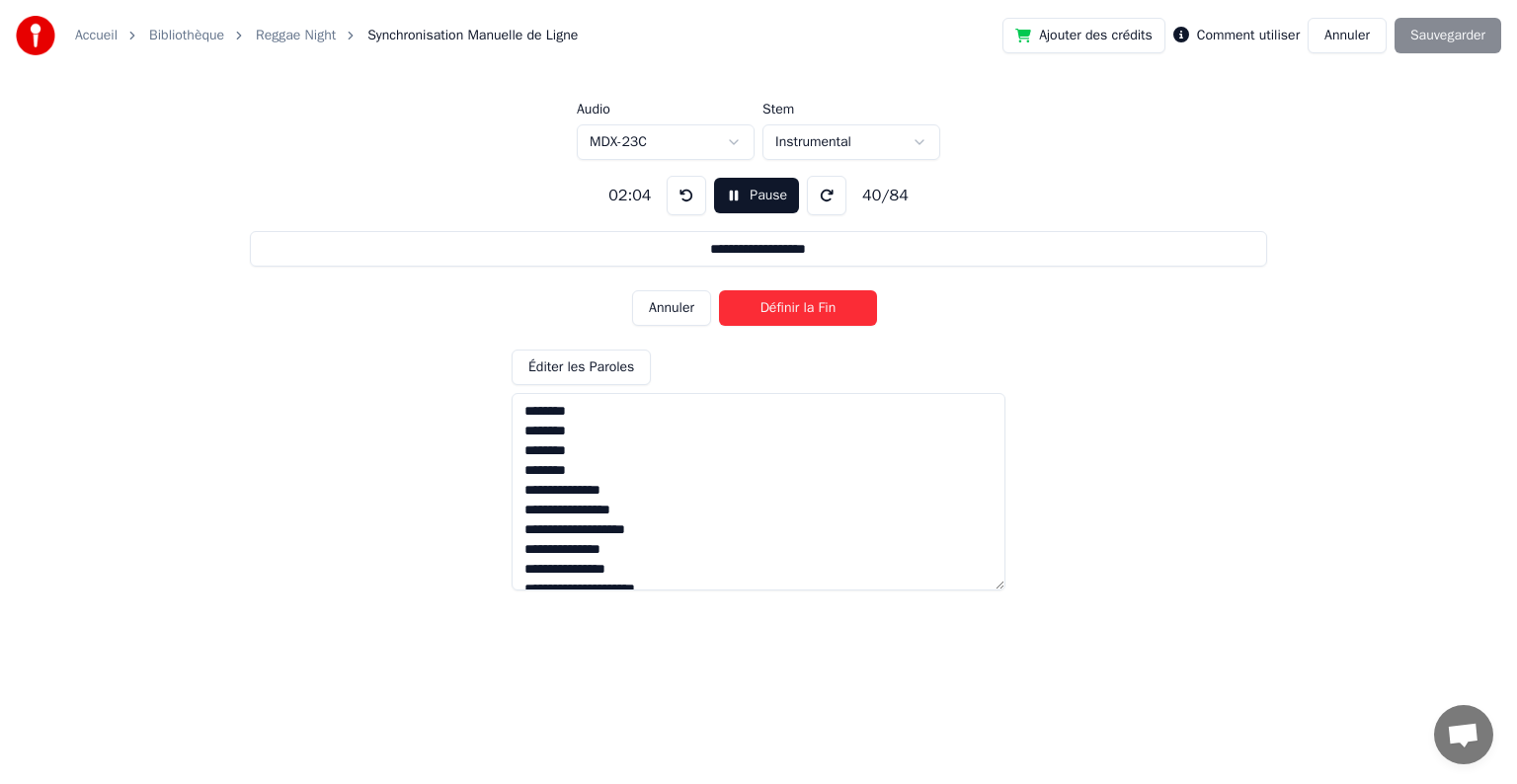 click on "Définir la Fin" at bounding box center [798, 308] 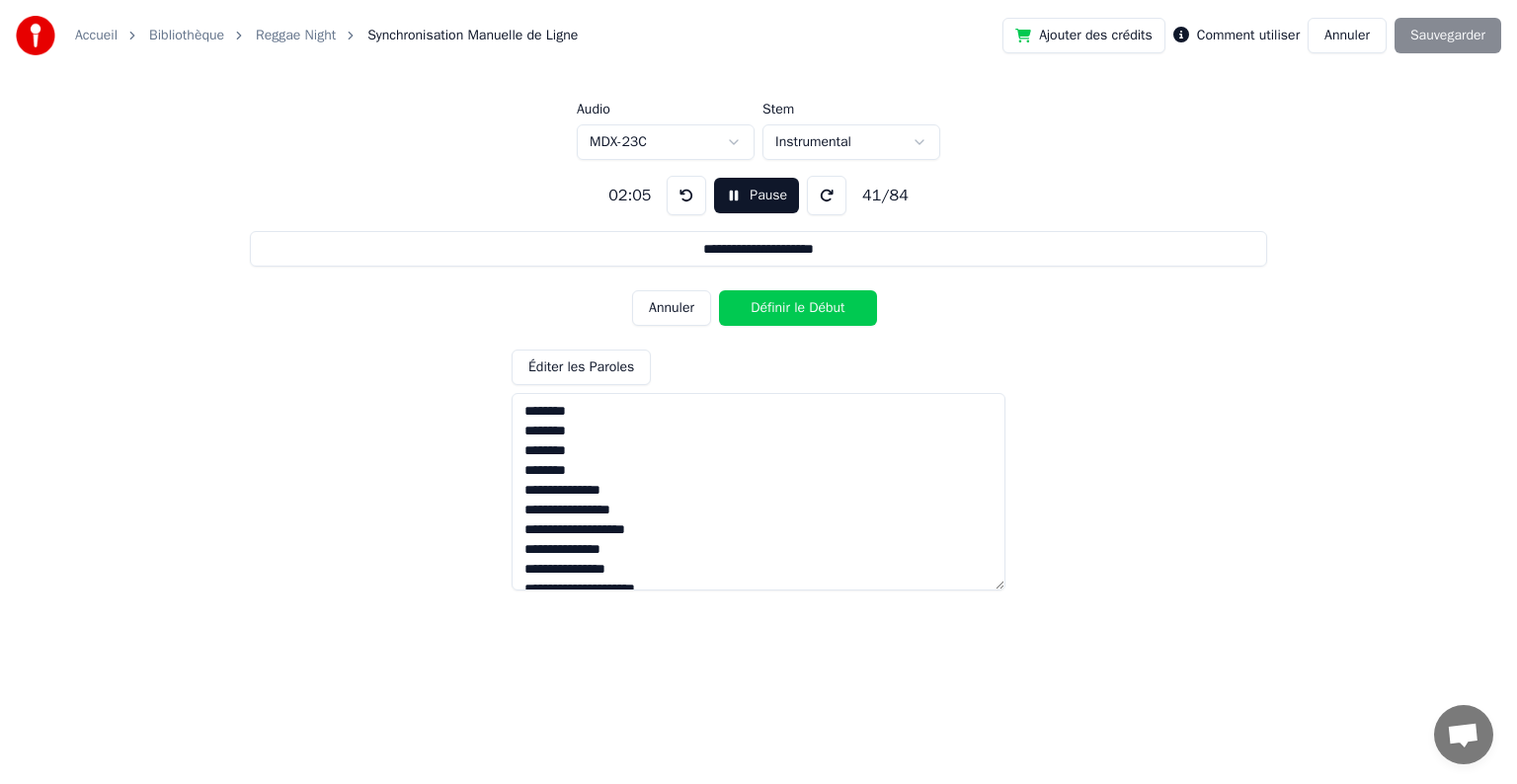 click on "Définir le Début" at bounding box center [798, 308] 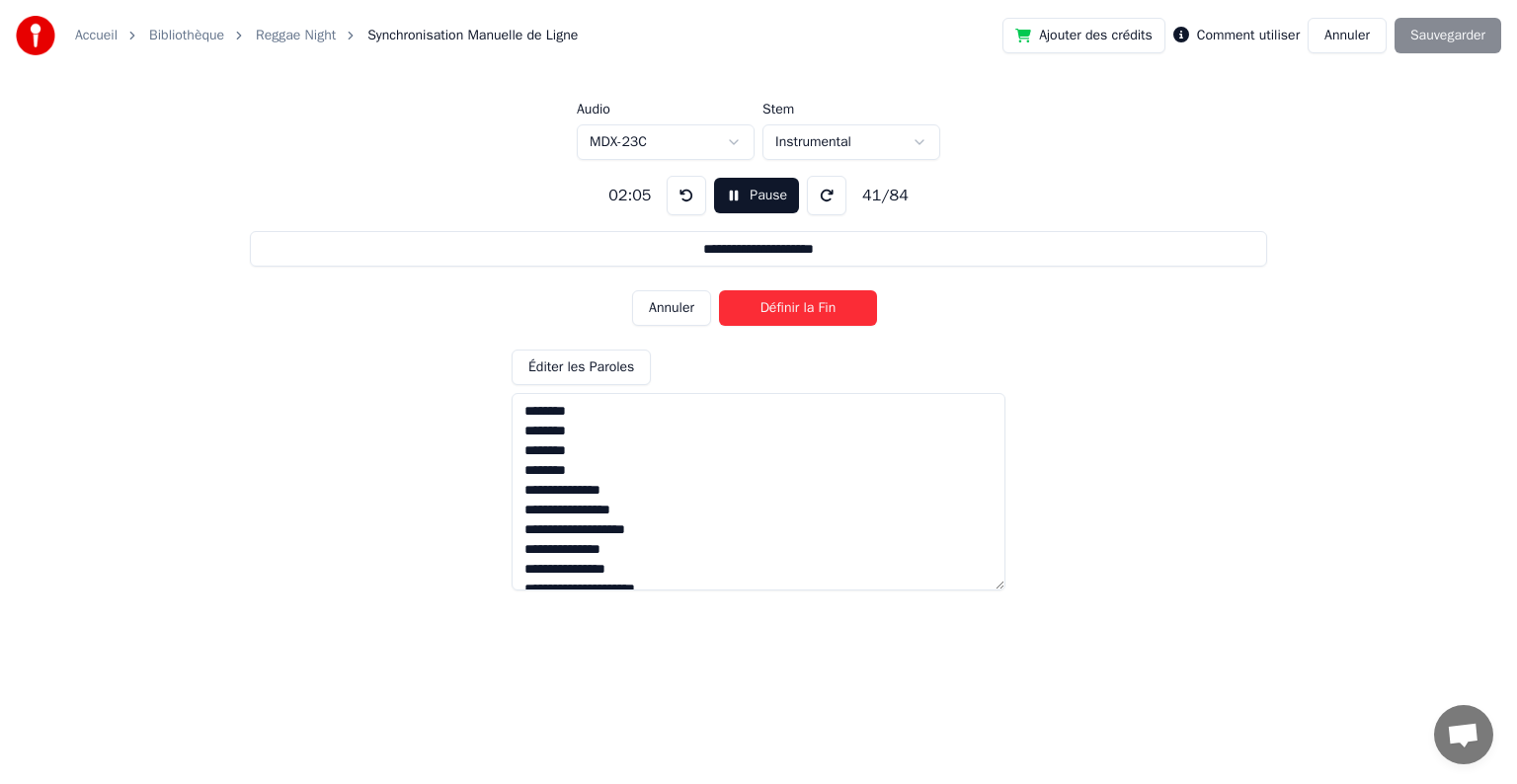click on "Définir la Fin" at bounding box center [798, 308] 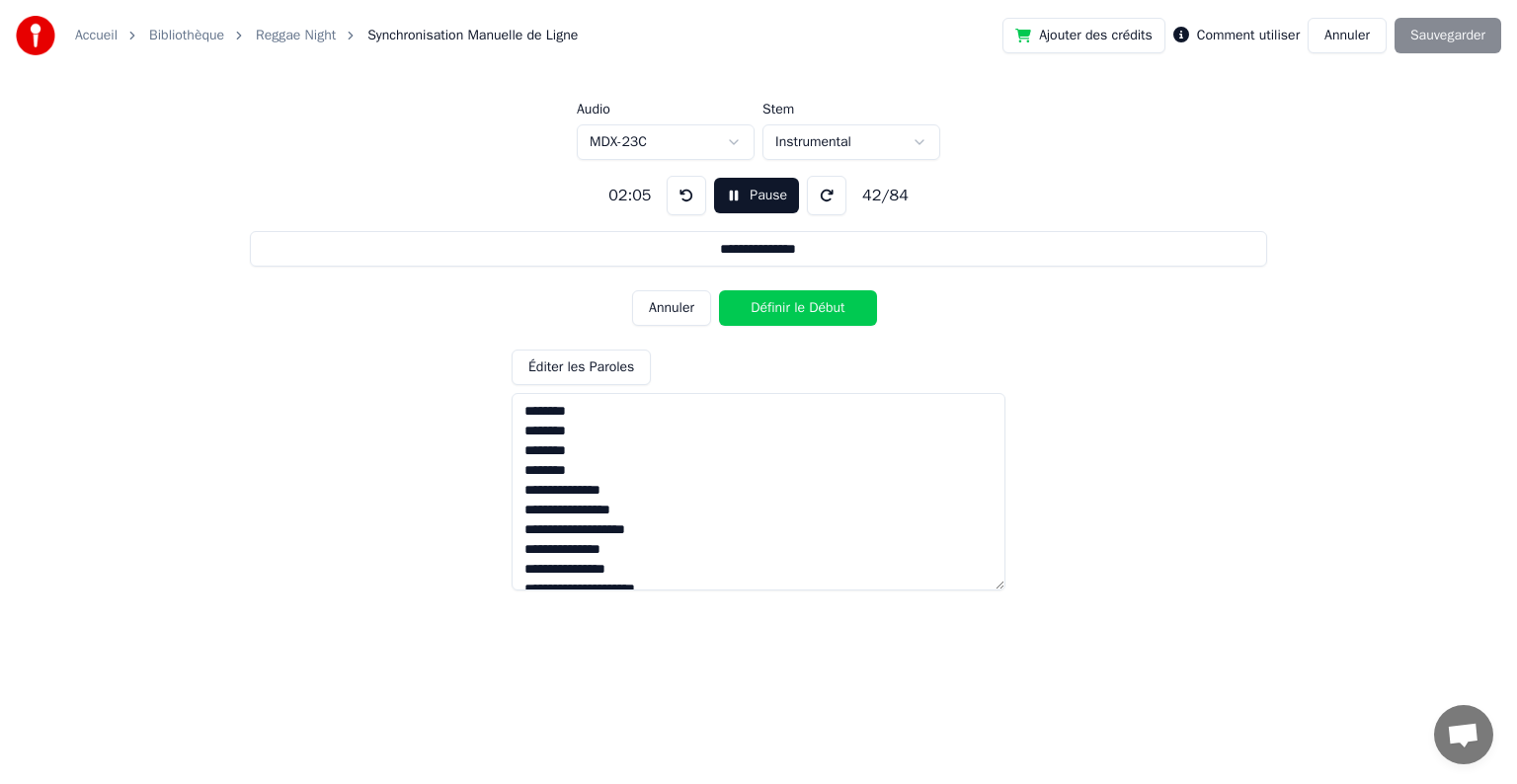 click on "Définir le Début" at bounding box center [798, 308] 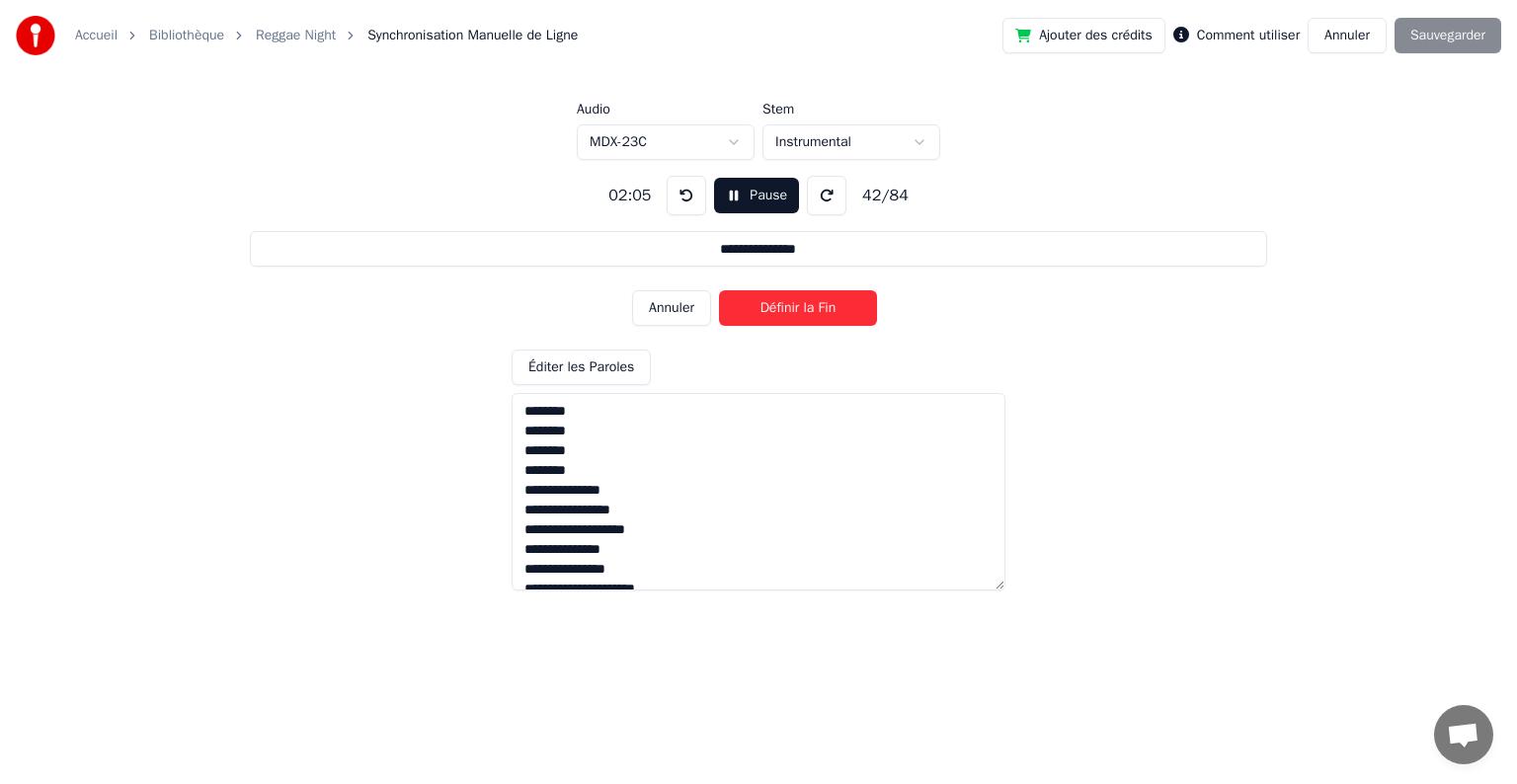 click on "Définir la Fin" at bounding box center (798, 308) 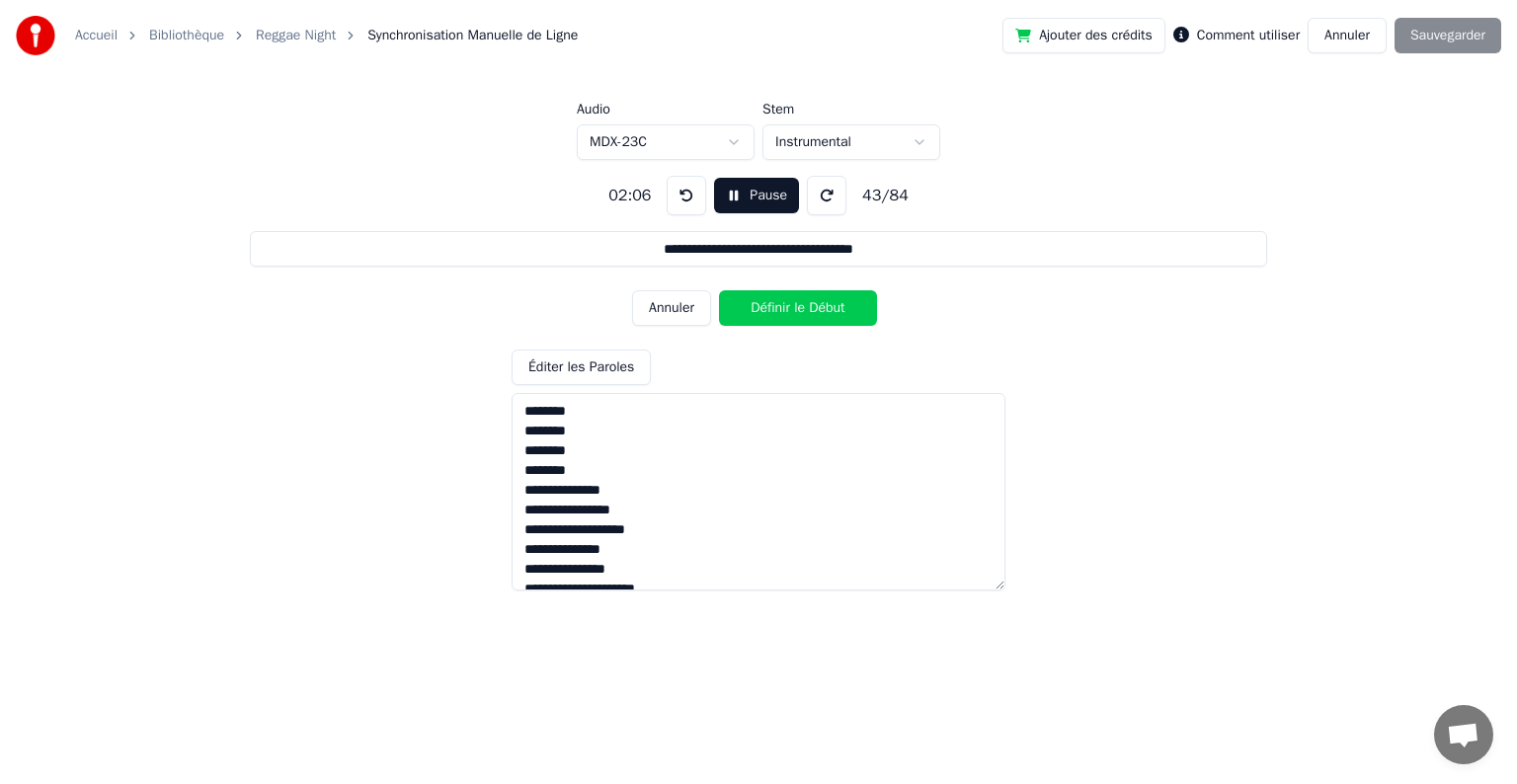 click on "Définir le Début" at bounding box center [798, 308] 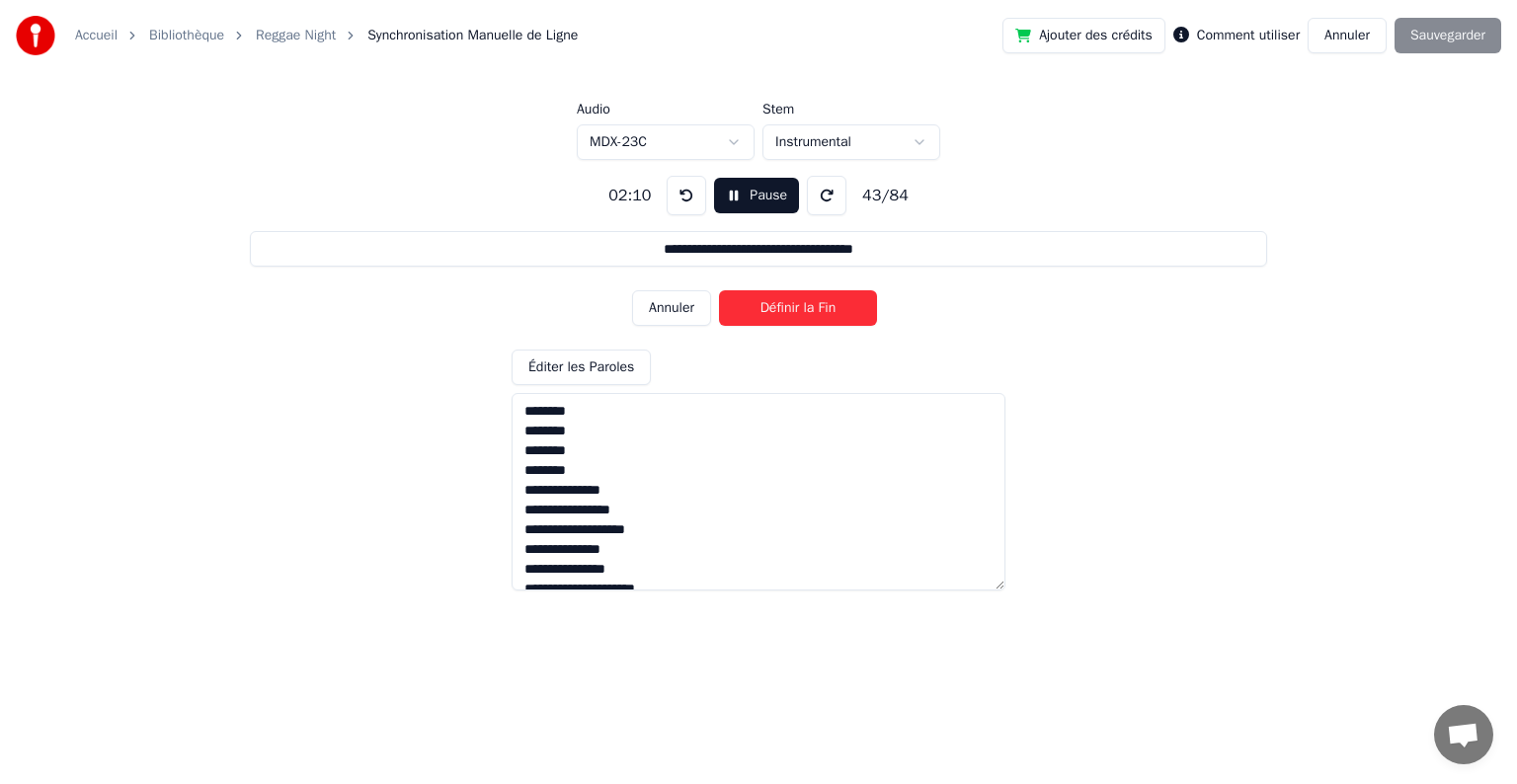 click on "Définir la Fin" at bounding box center [798, 308] 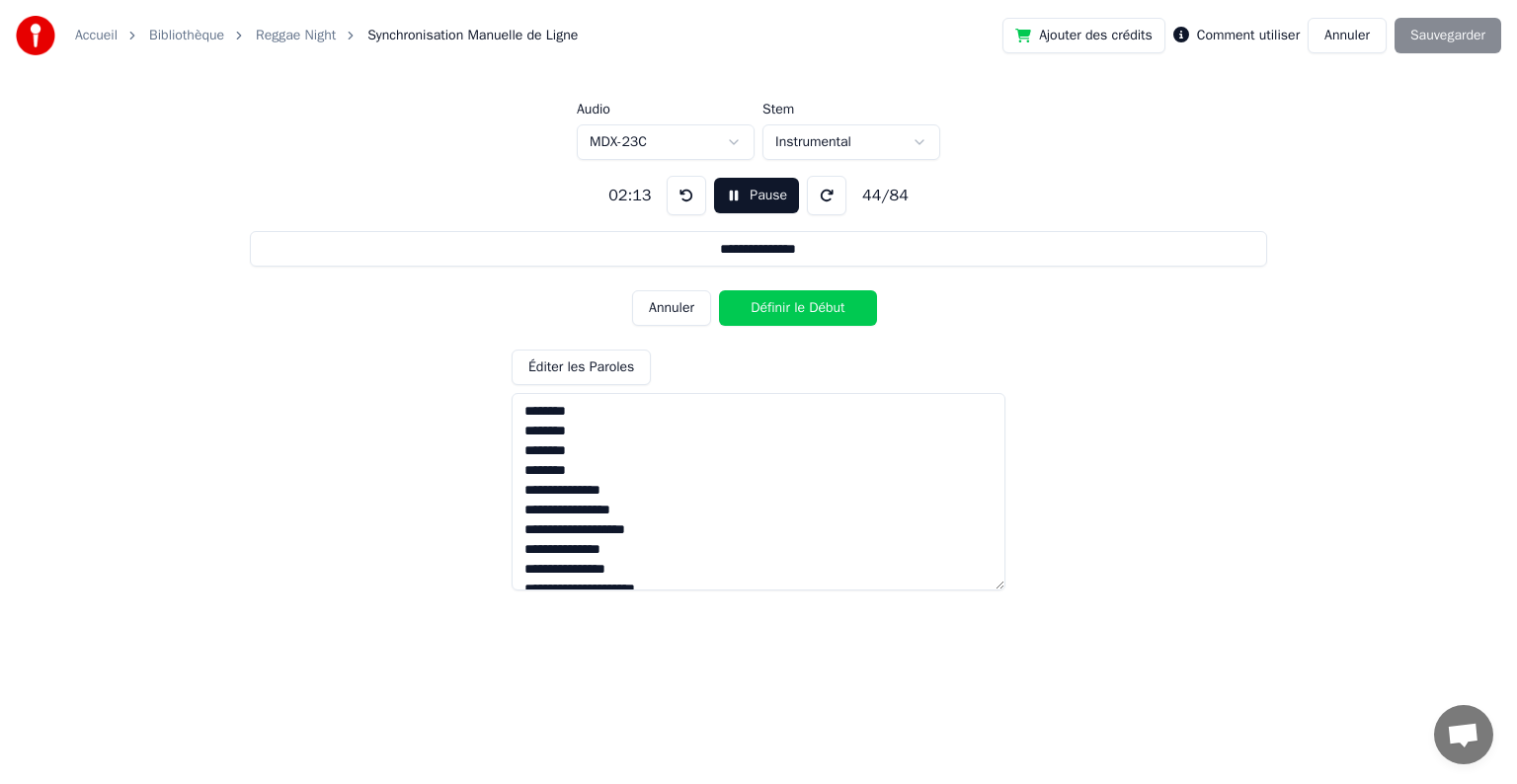 click on "Définir le Début" at bounding box center [798, 308] 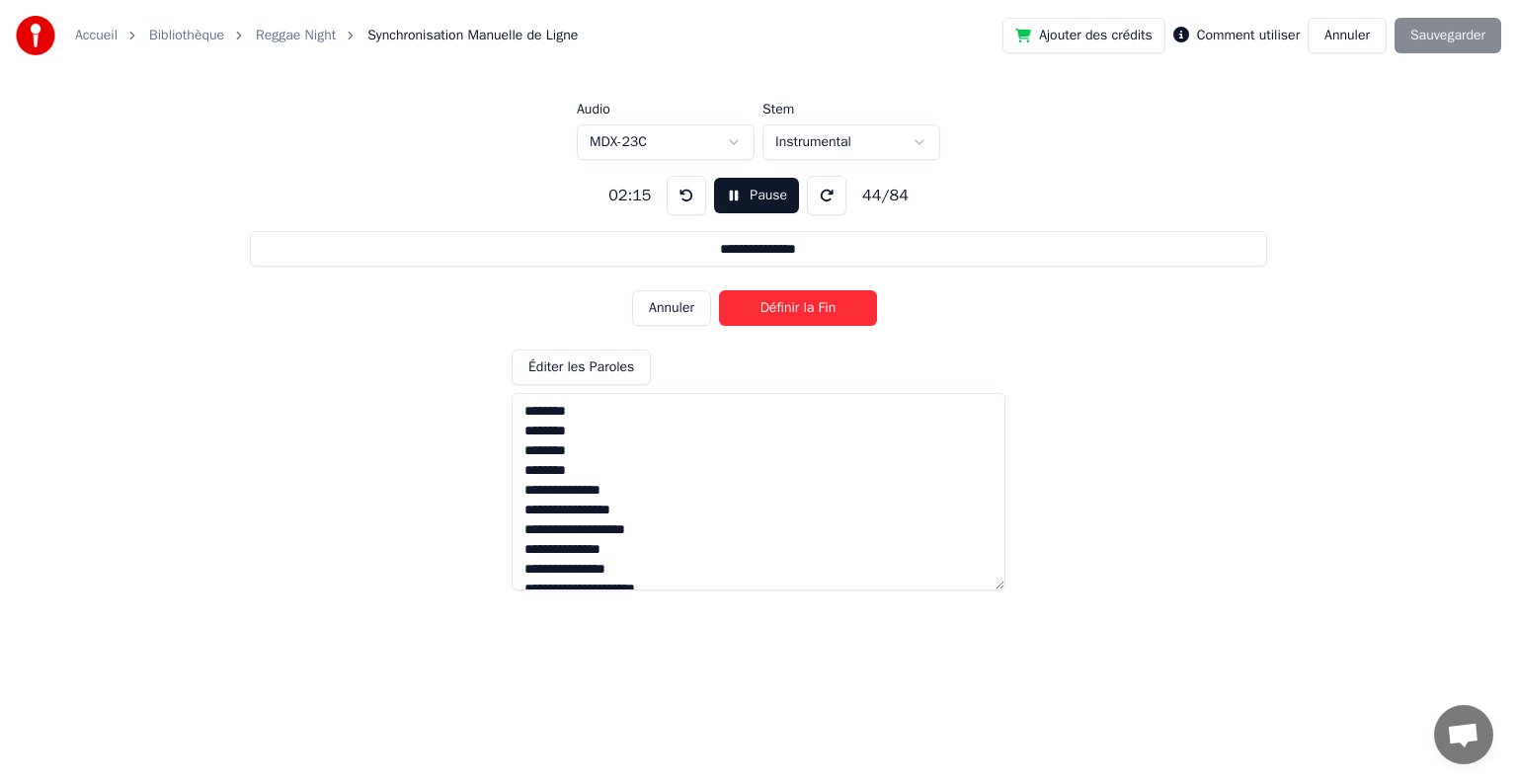 click on "Définir la Fin" at bounding box center [798, 308] 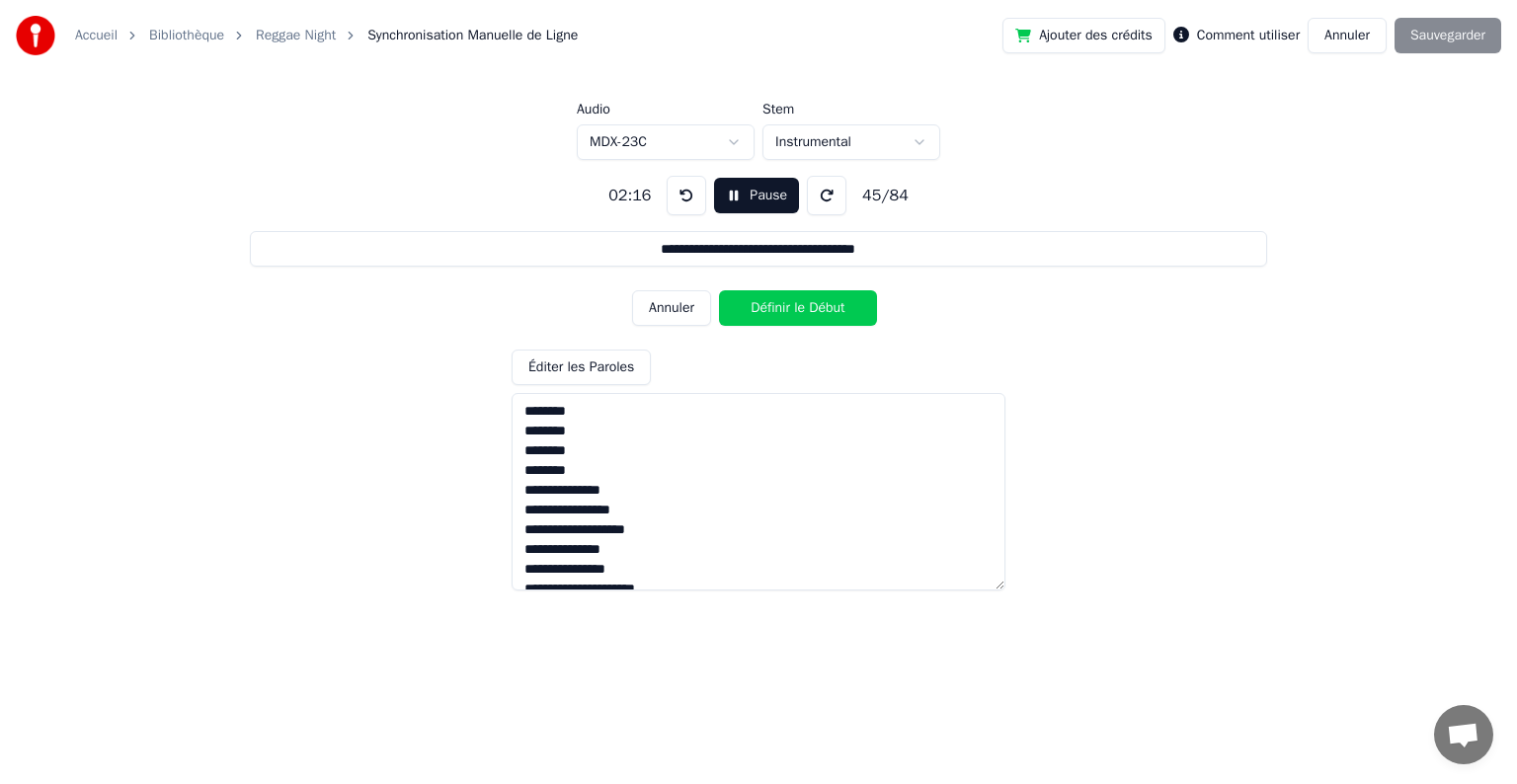 click on "Définir le Début" at bounding box center [798, 308] 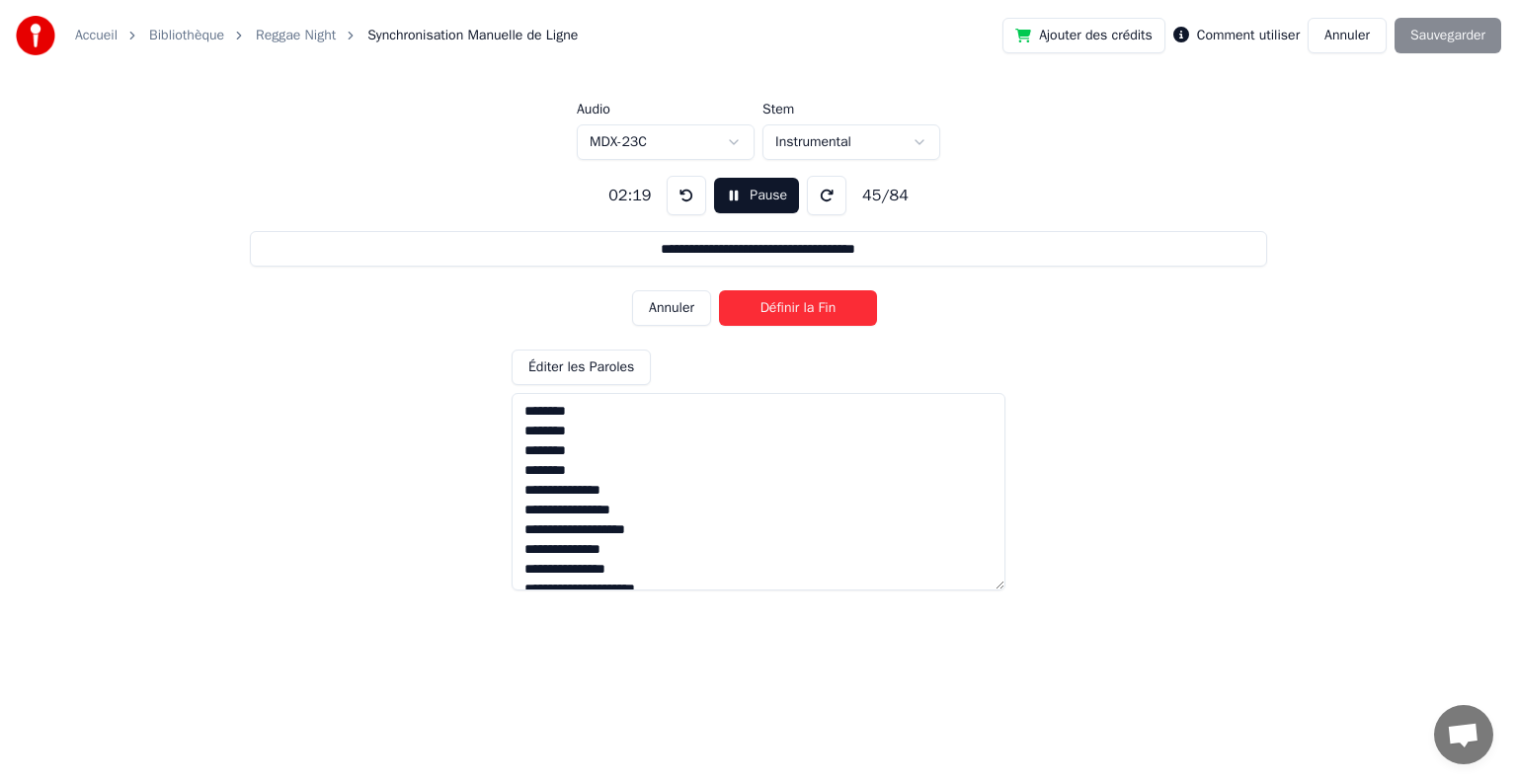 click on "Définir la Fin" at bounding box center [798, 308] 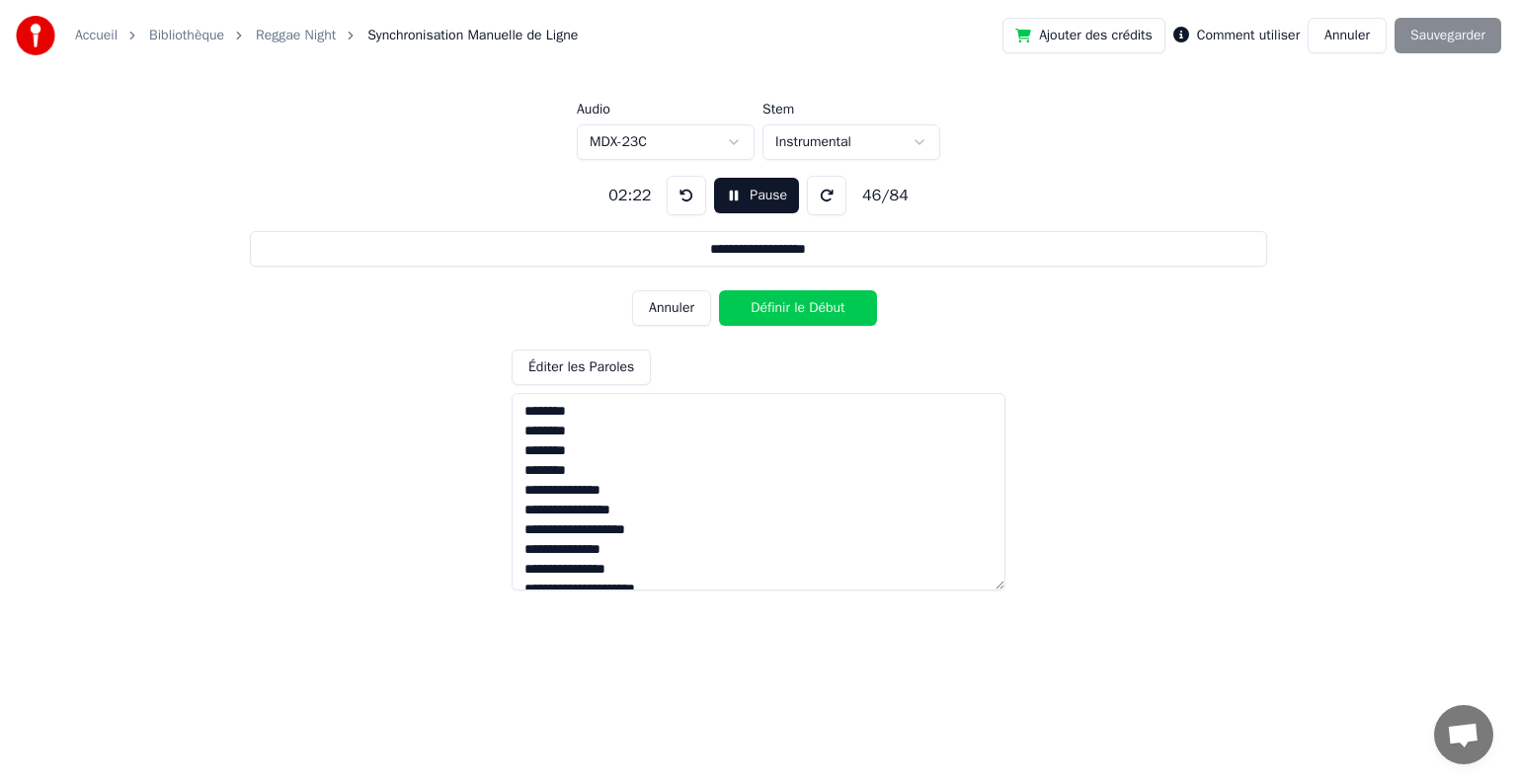 click on "Définir le Début" at bounding box center (798, 308) 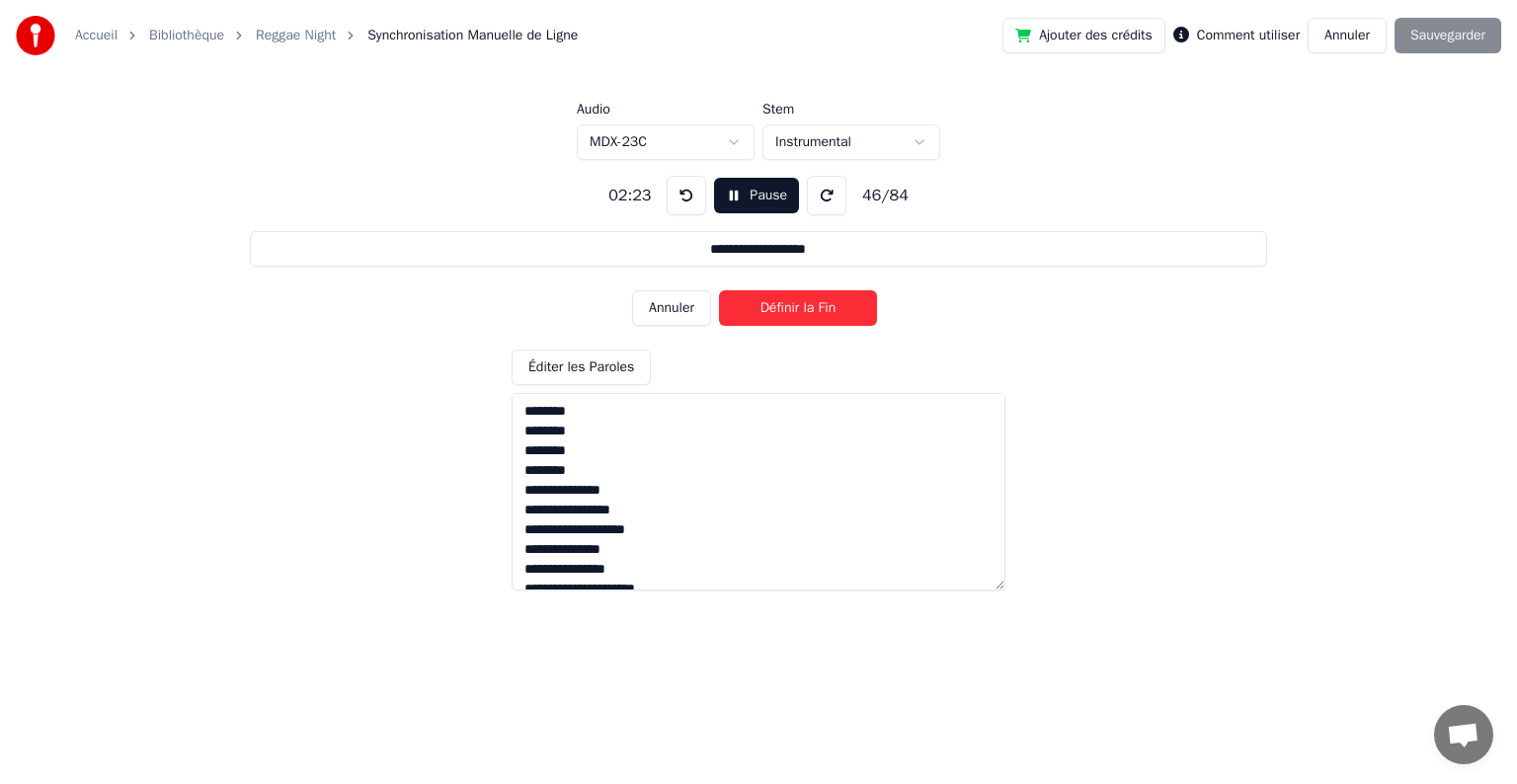 click on "Définir la Fin" at bounding box center (798, 308) 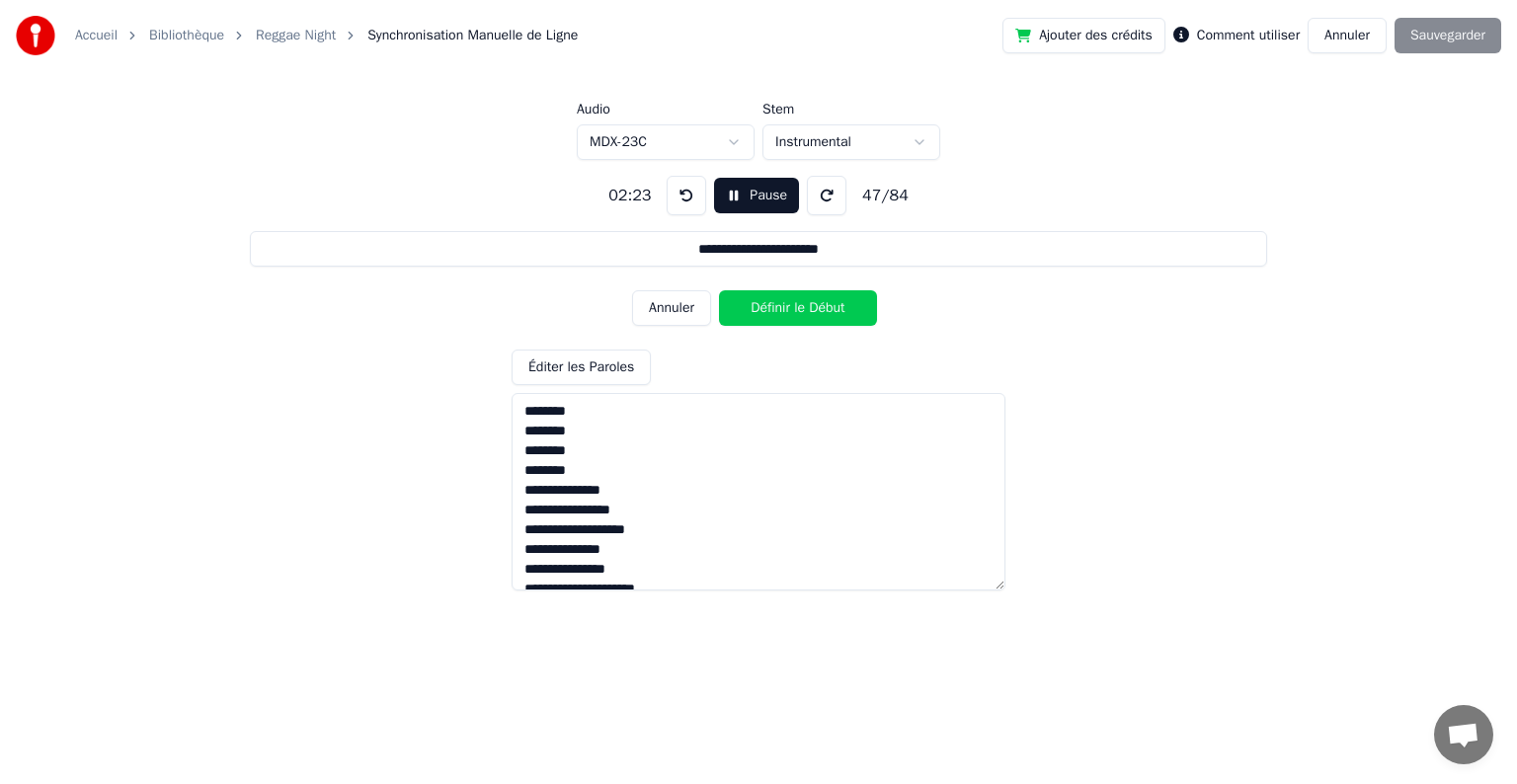 click on "Définir le Début" at bounding box center (798, 308) 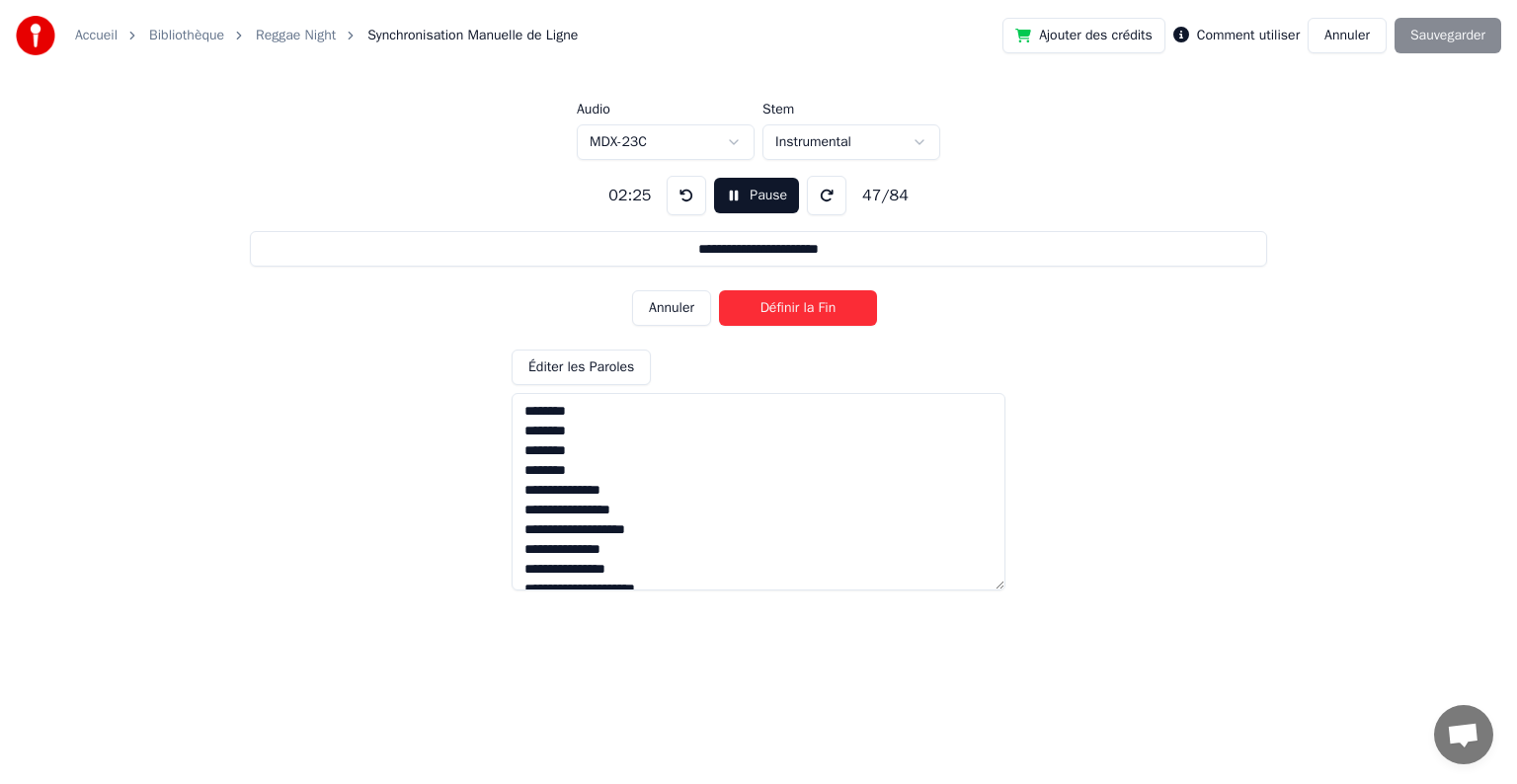 click on "Définir la Fin" at bounding box center (798, 308) 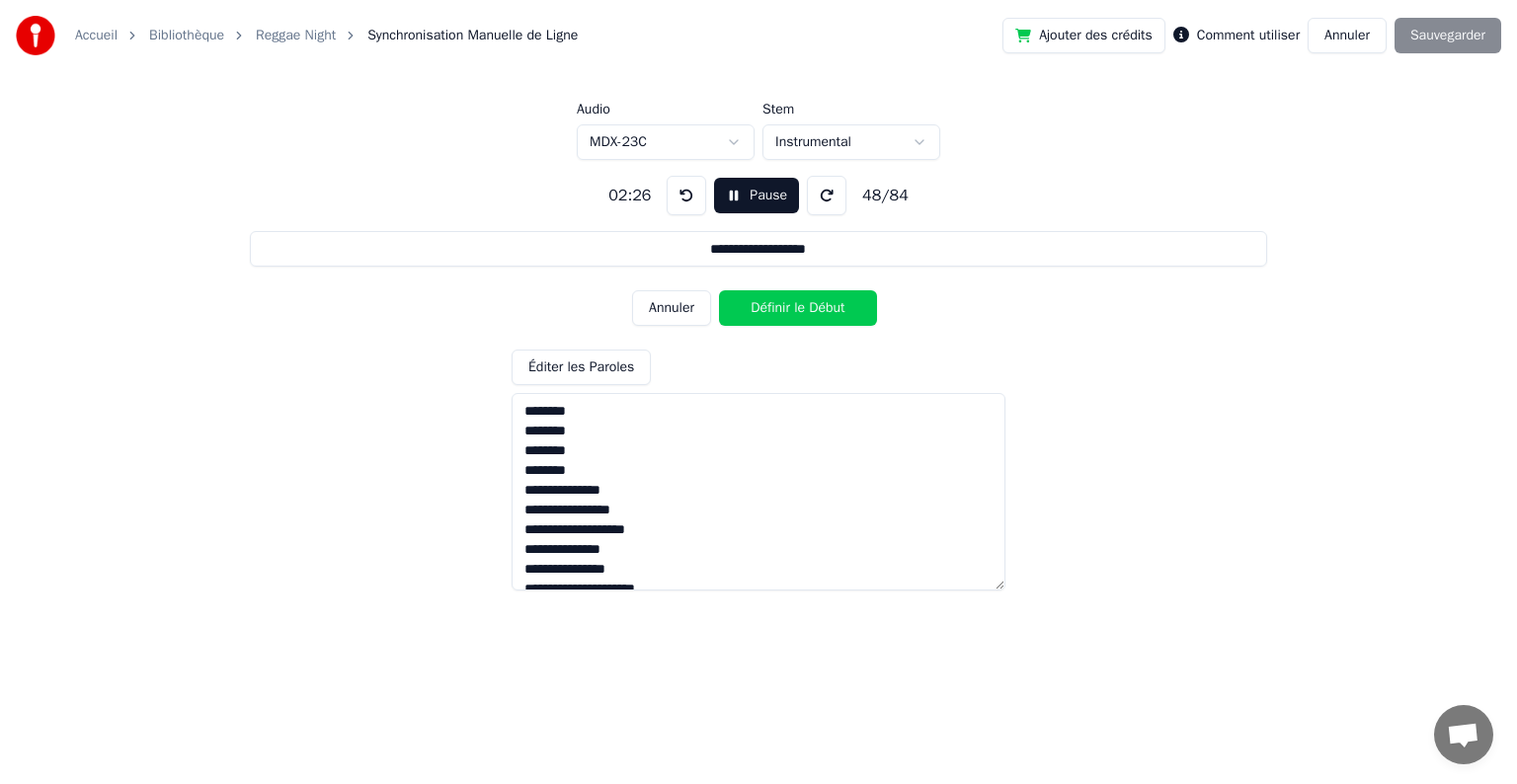click on "Définir le Début" at bounding box center (798, 308) 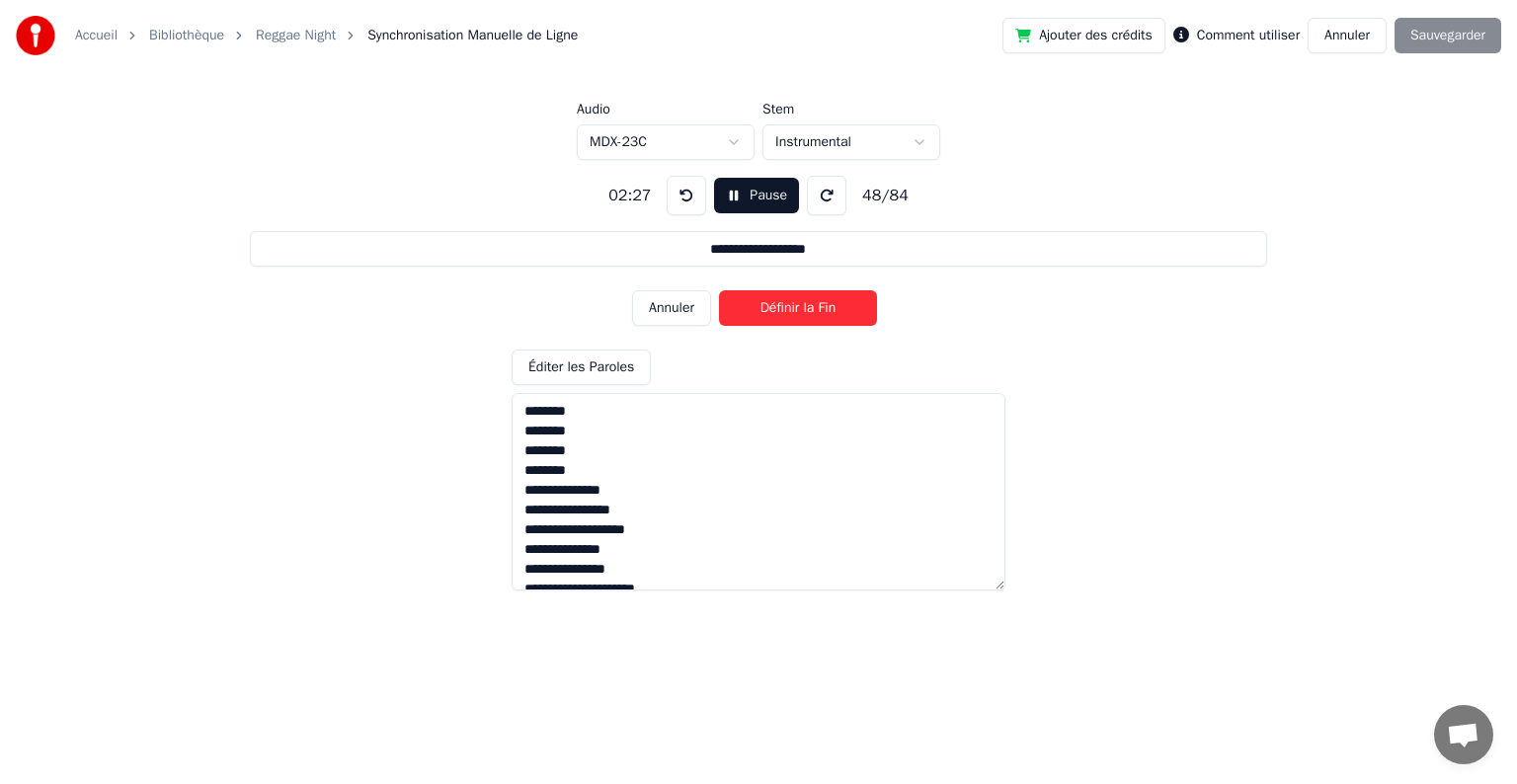 click on "Définir la Fin" at bounding box center (798, 308) 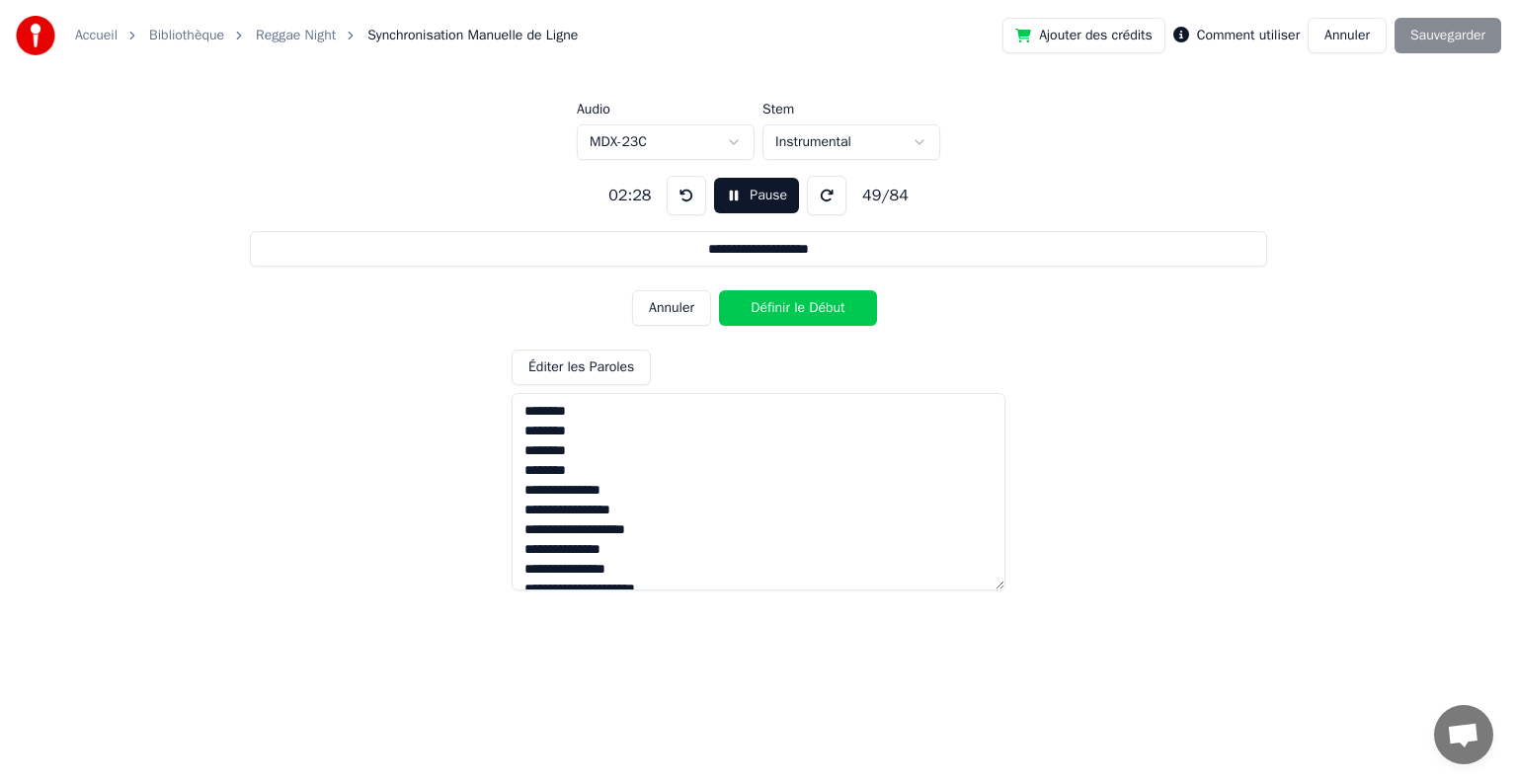 click on "Définir le Début" at bounding box center (798, 308) 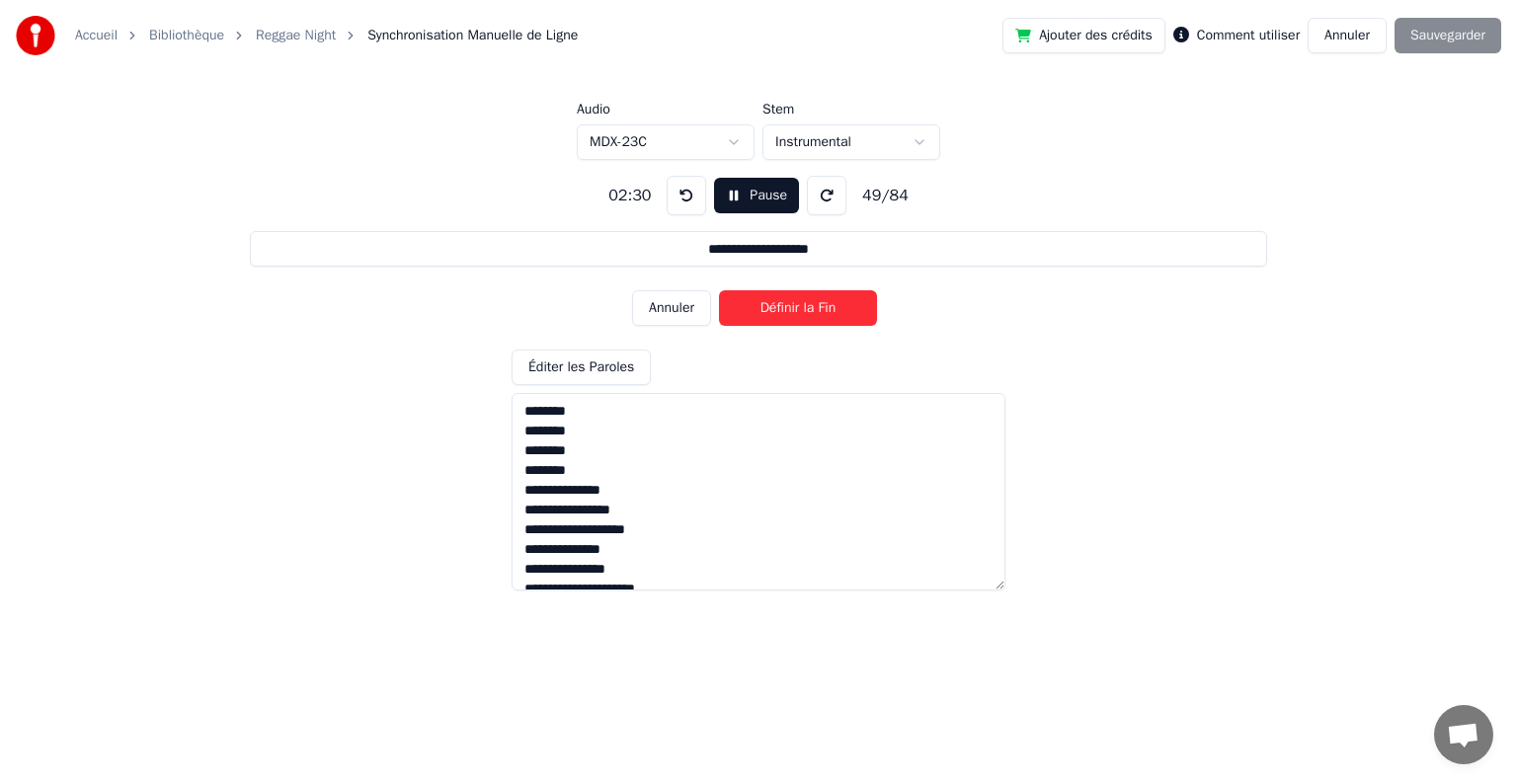 click on "Définir la Fin" at bounding box center [798, 308] 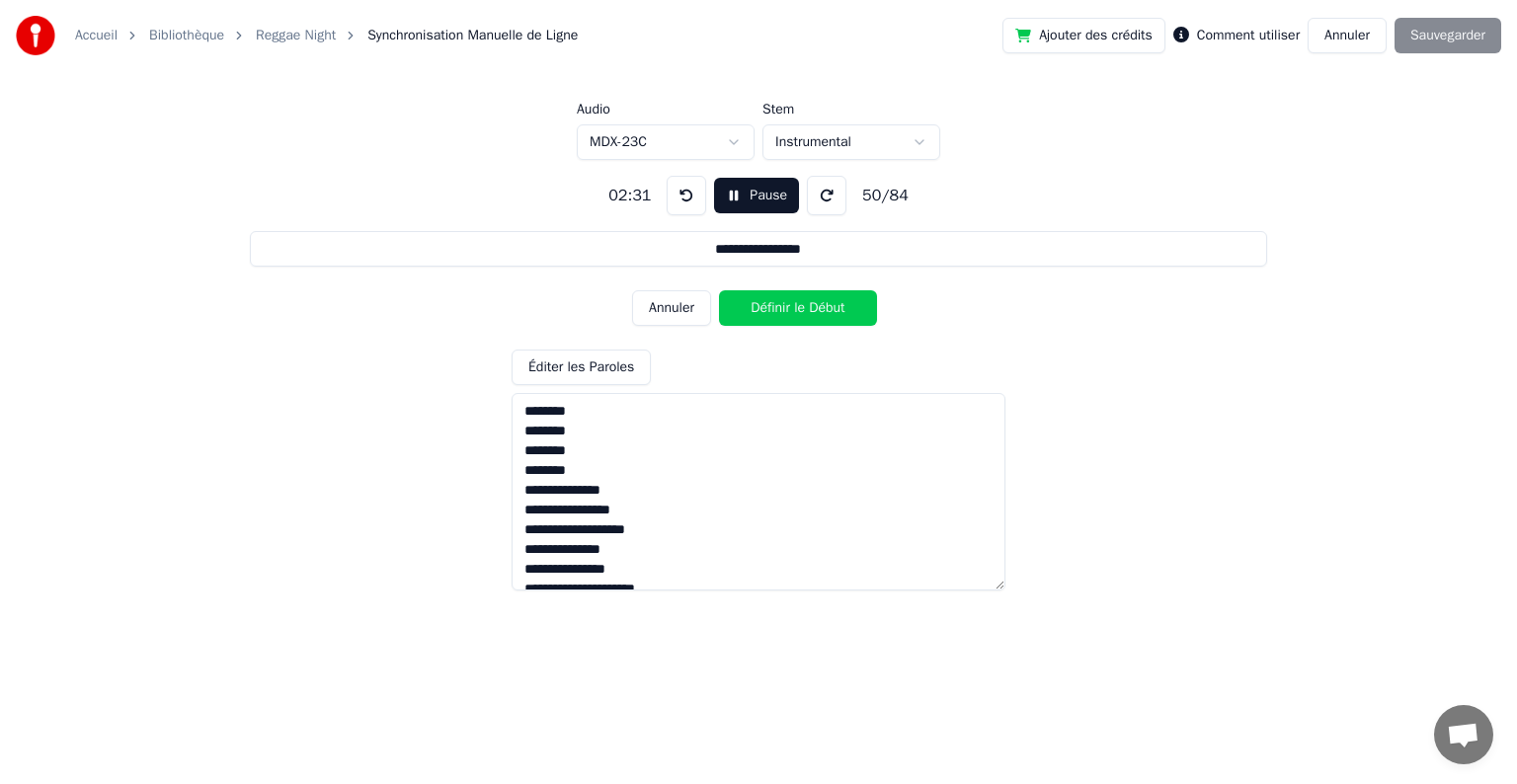 click on "Définir le Début" at bounding box center [798, 308] 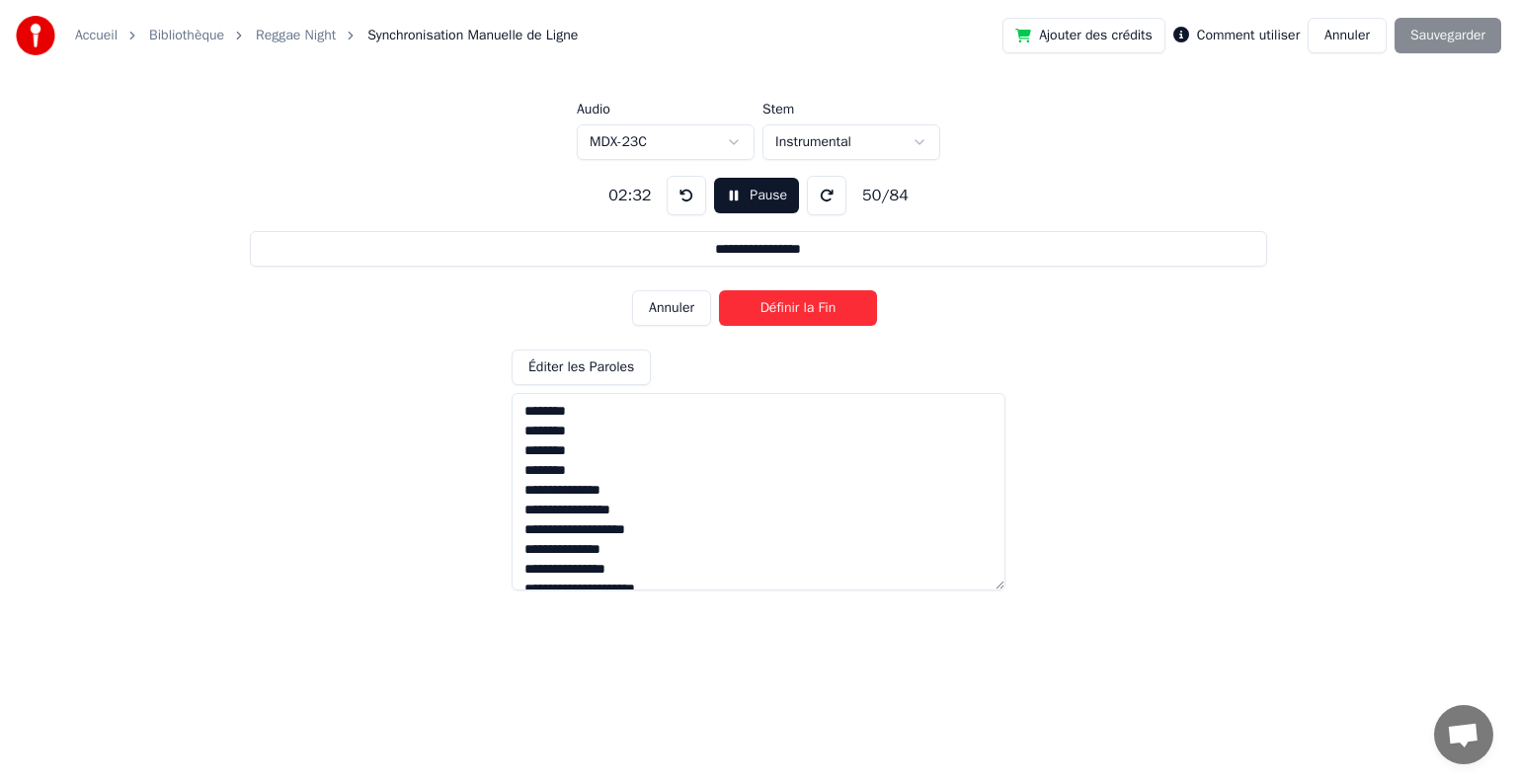 click on "Définir la Fin" at bounding box center (798, 308) 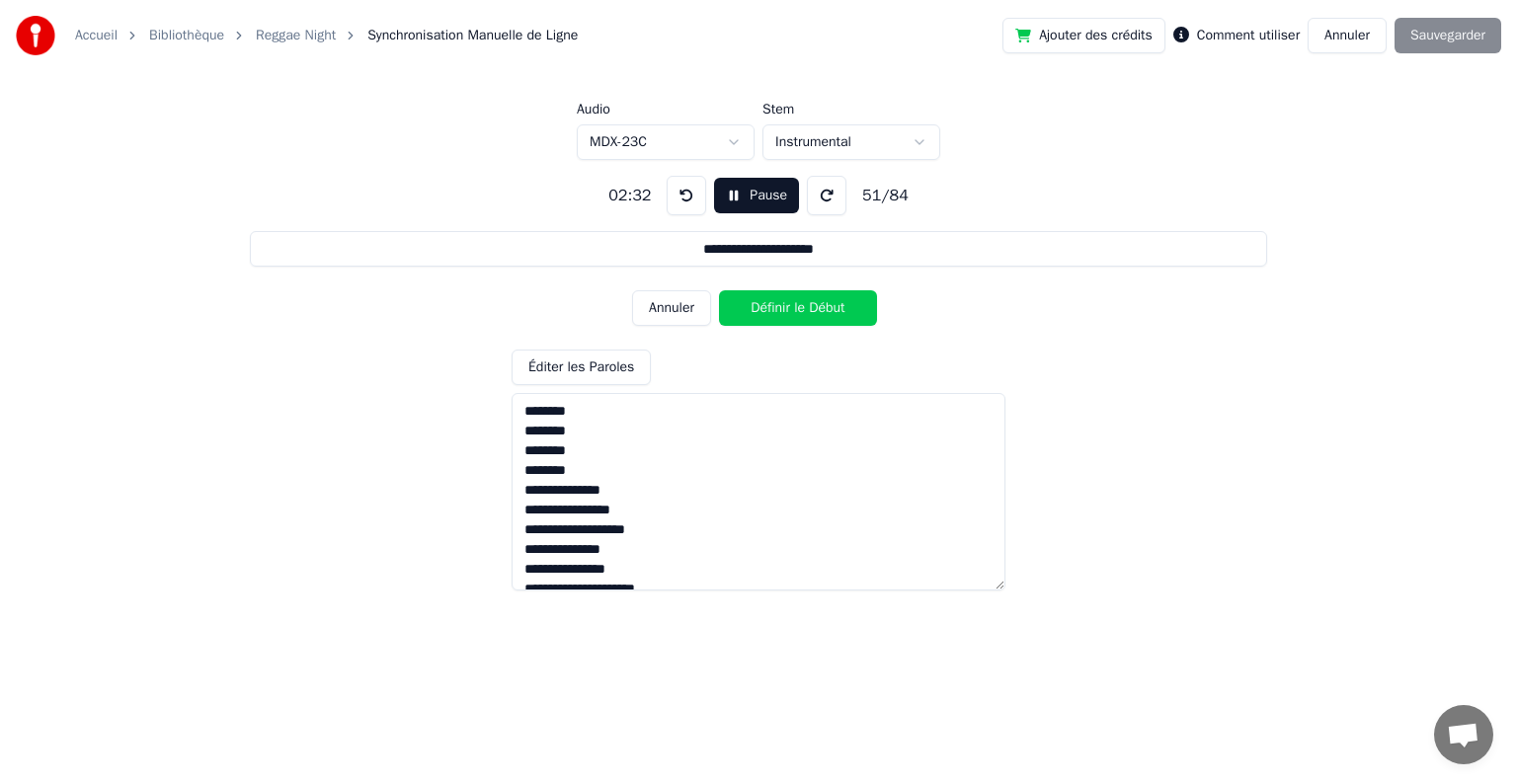 click on "Définir le Début" at bounding box center (798, 308) 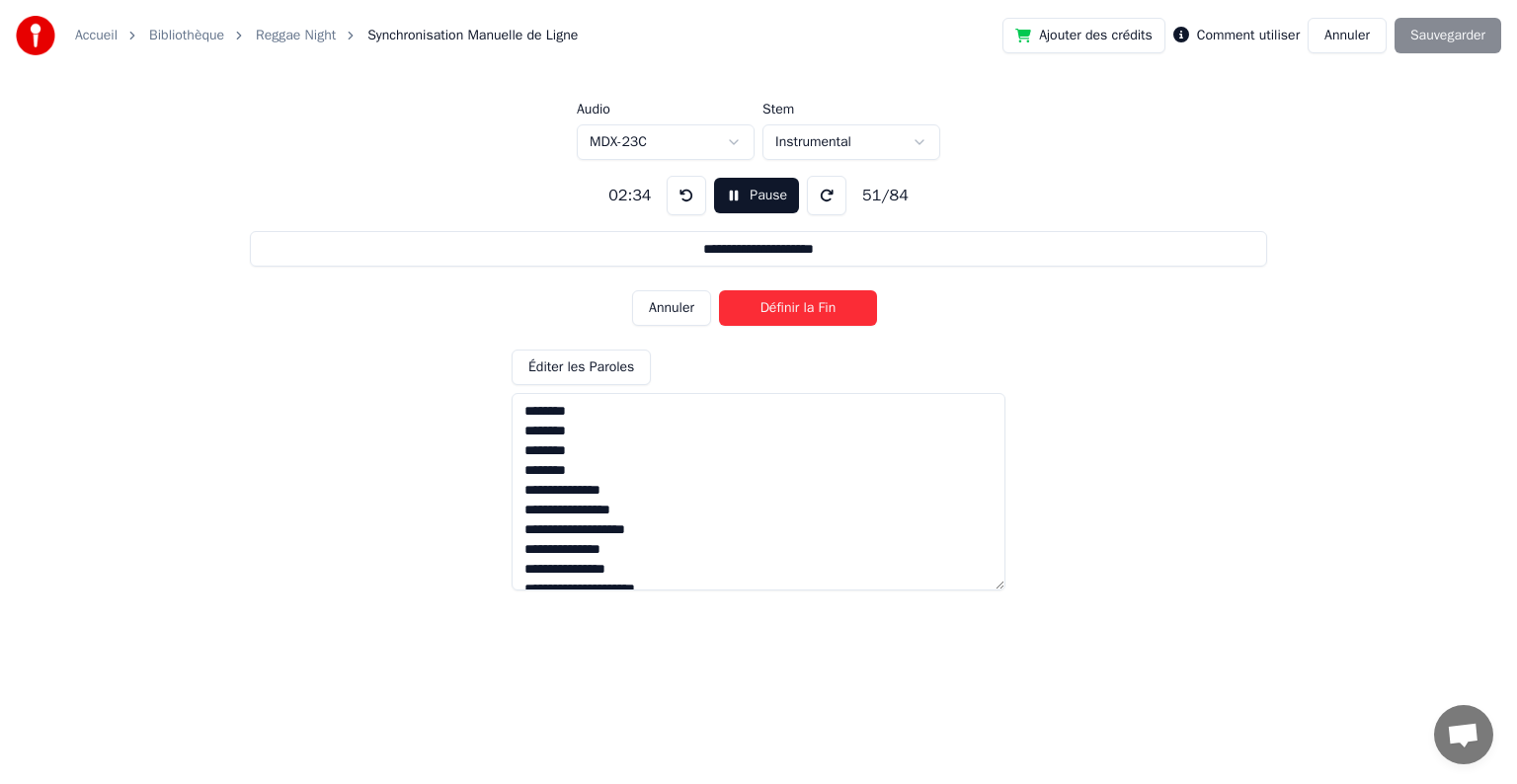 click on "Définir la Fin" at bounding box center (798, 308) 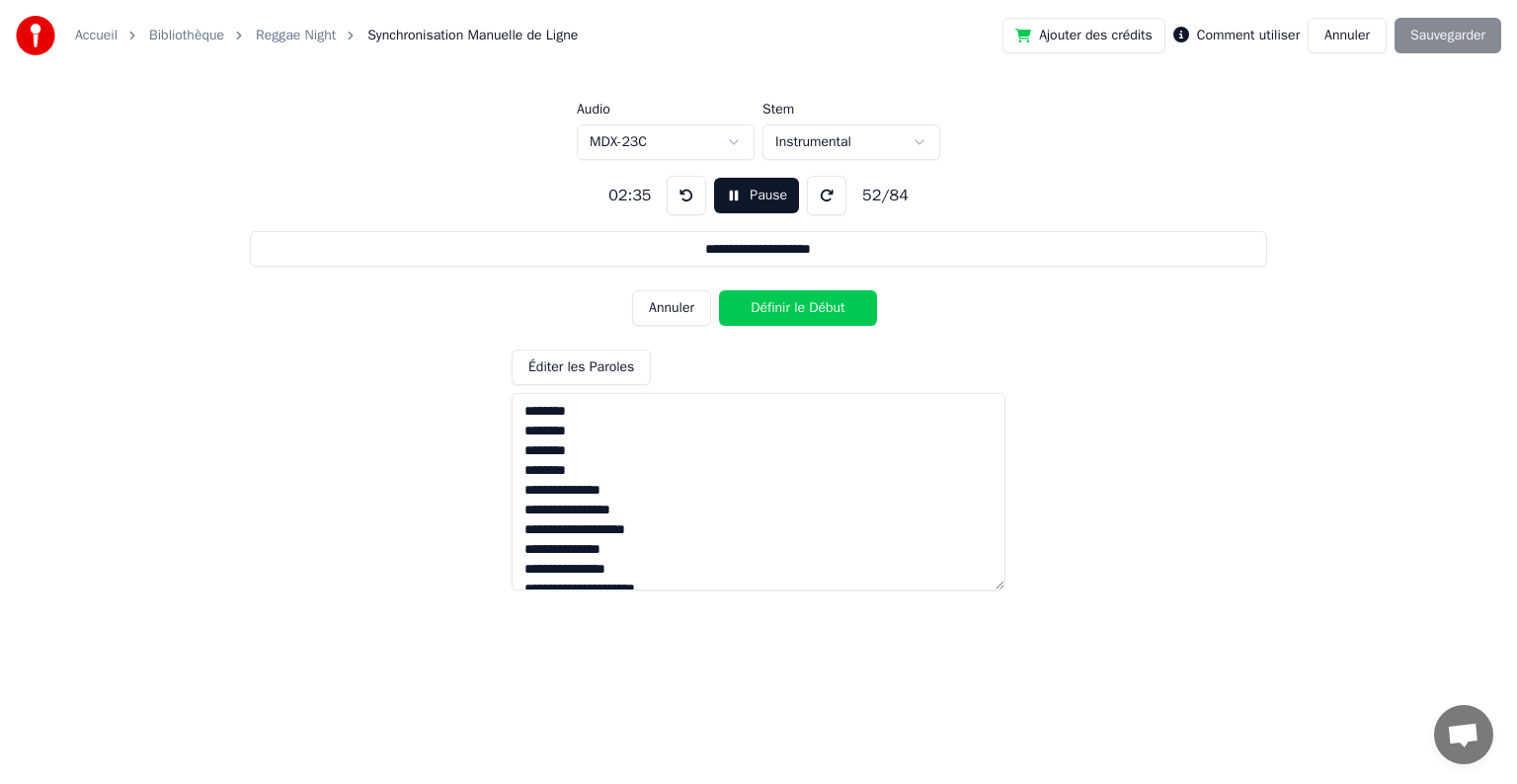 click on "Définir le Début" at bounding box center [798, 308] 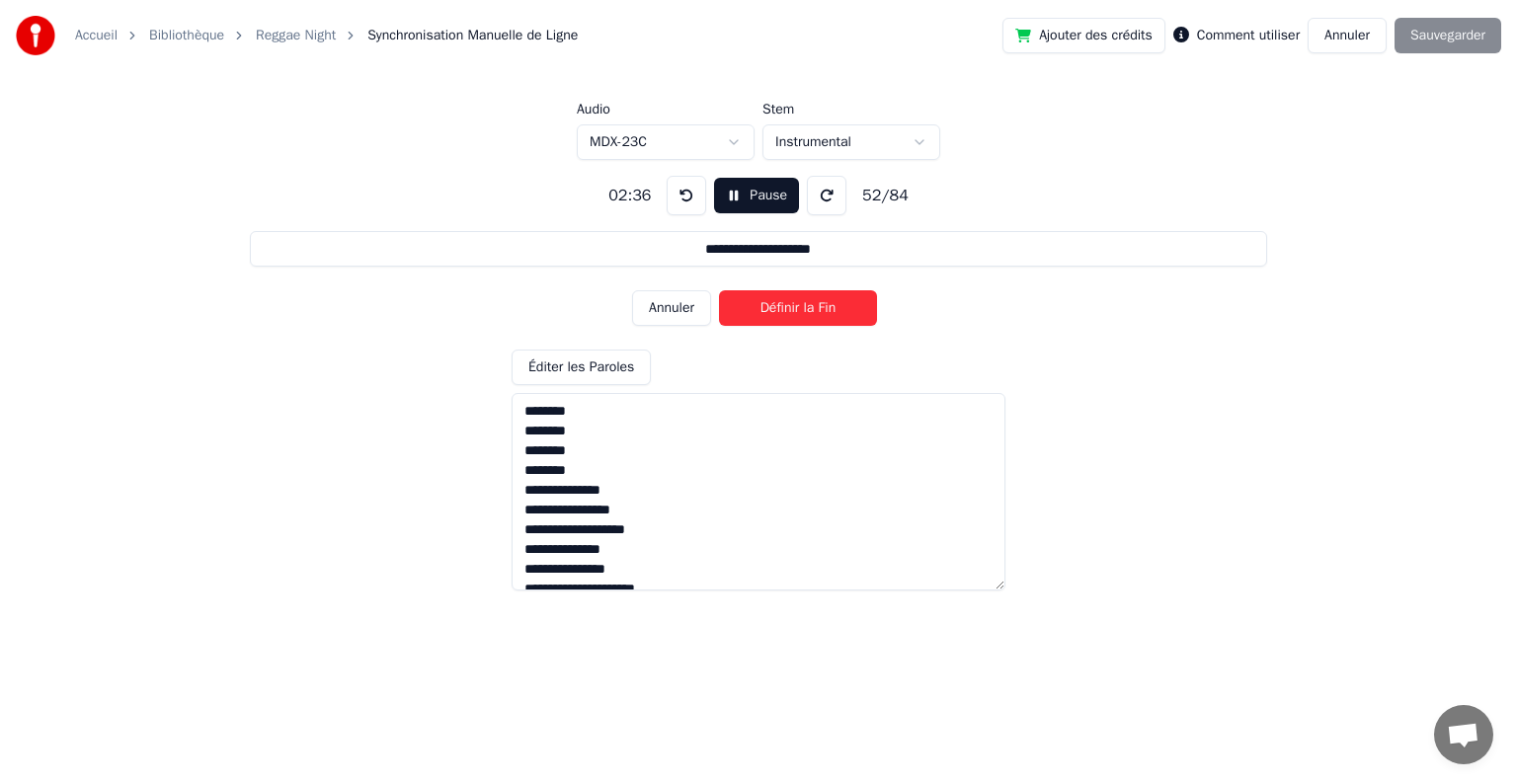 click on "Définir la Fin" at bounding box center [798, 308] 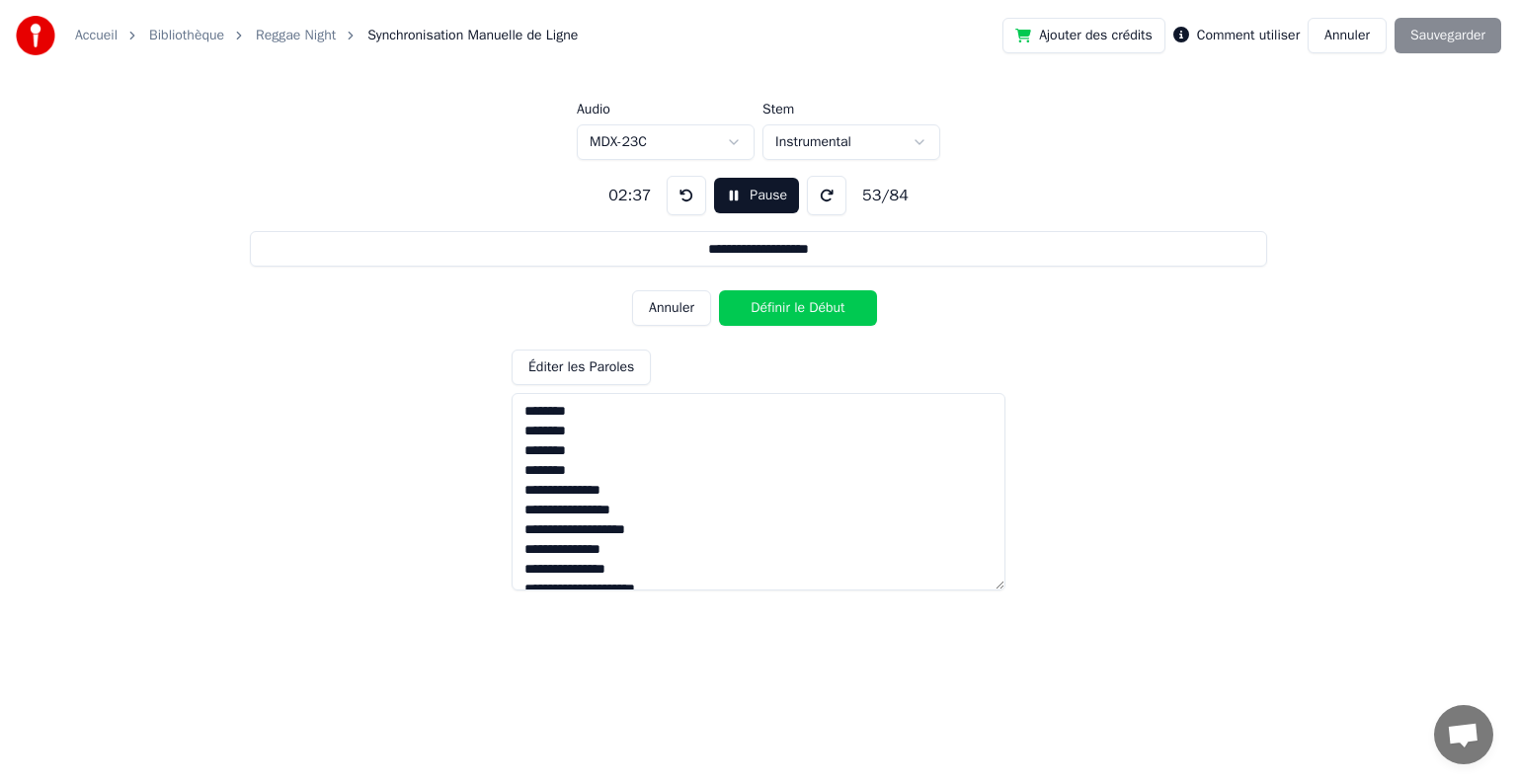 click on "Définir le Début" at bounding box center (798, 308) 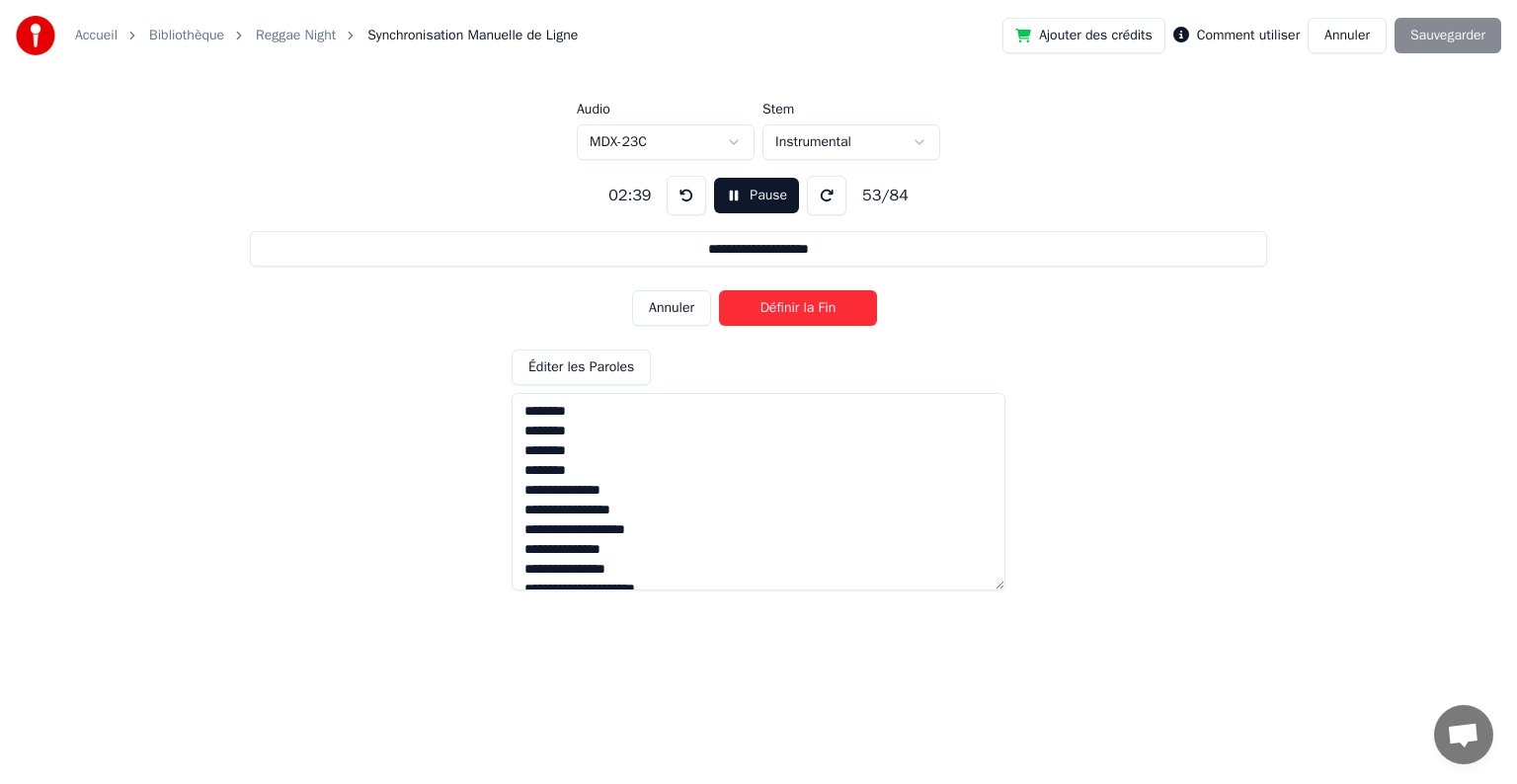 click on "Définir la Fin" at bounding box center (798, 308) 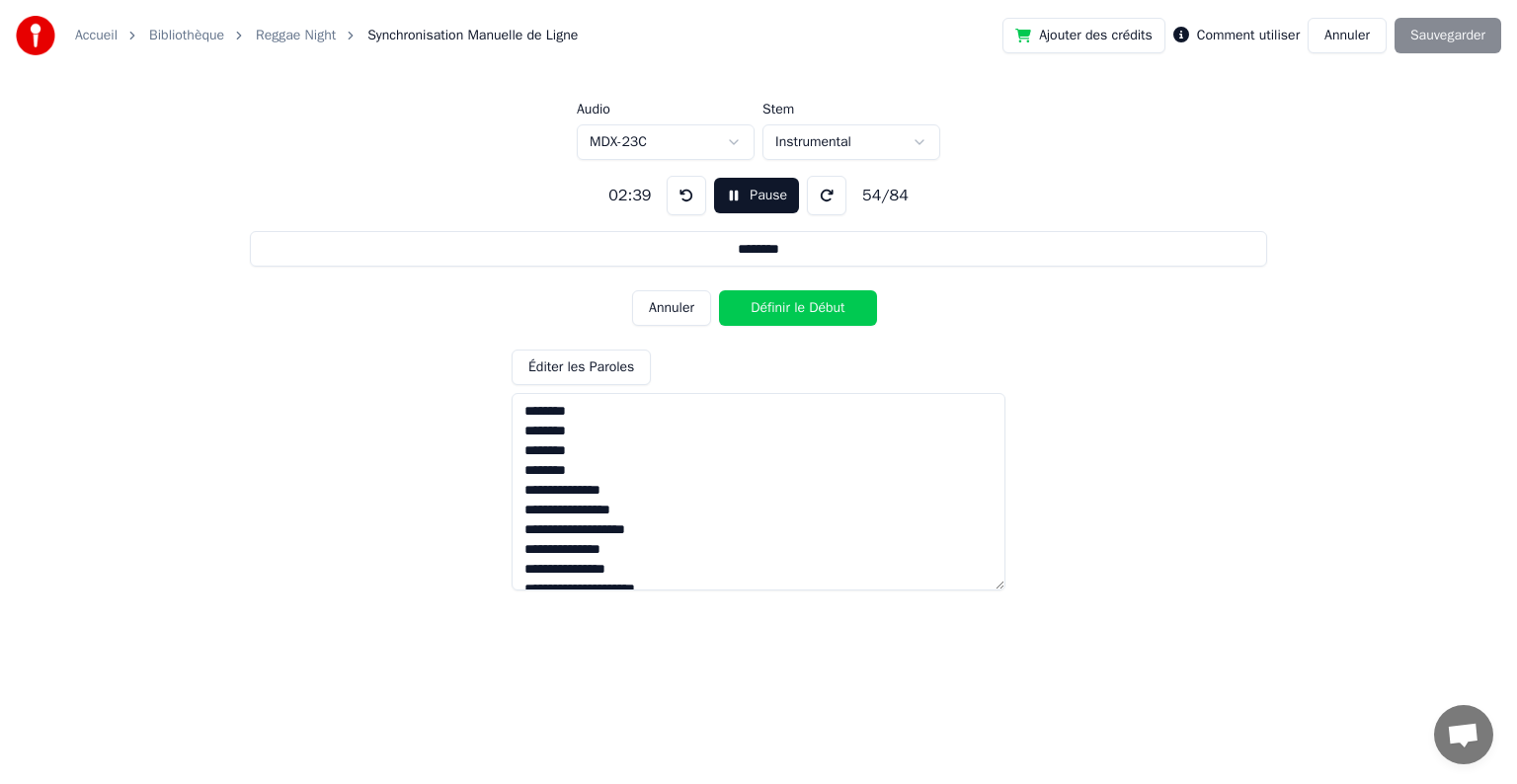 click on "Définir le Début" at bounding box center [798, 308] 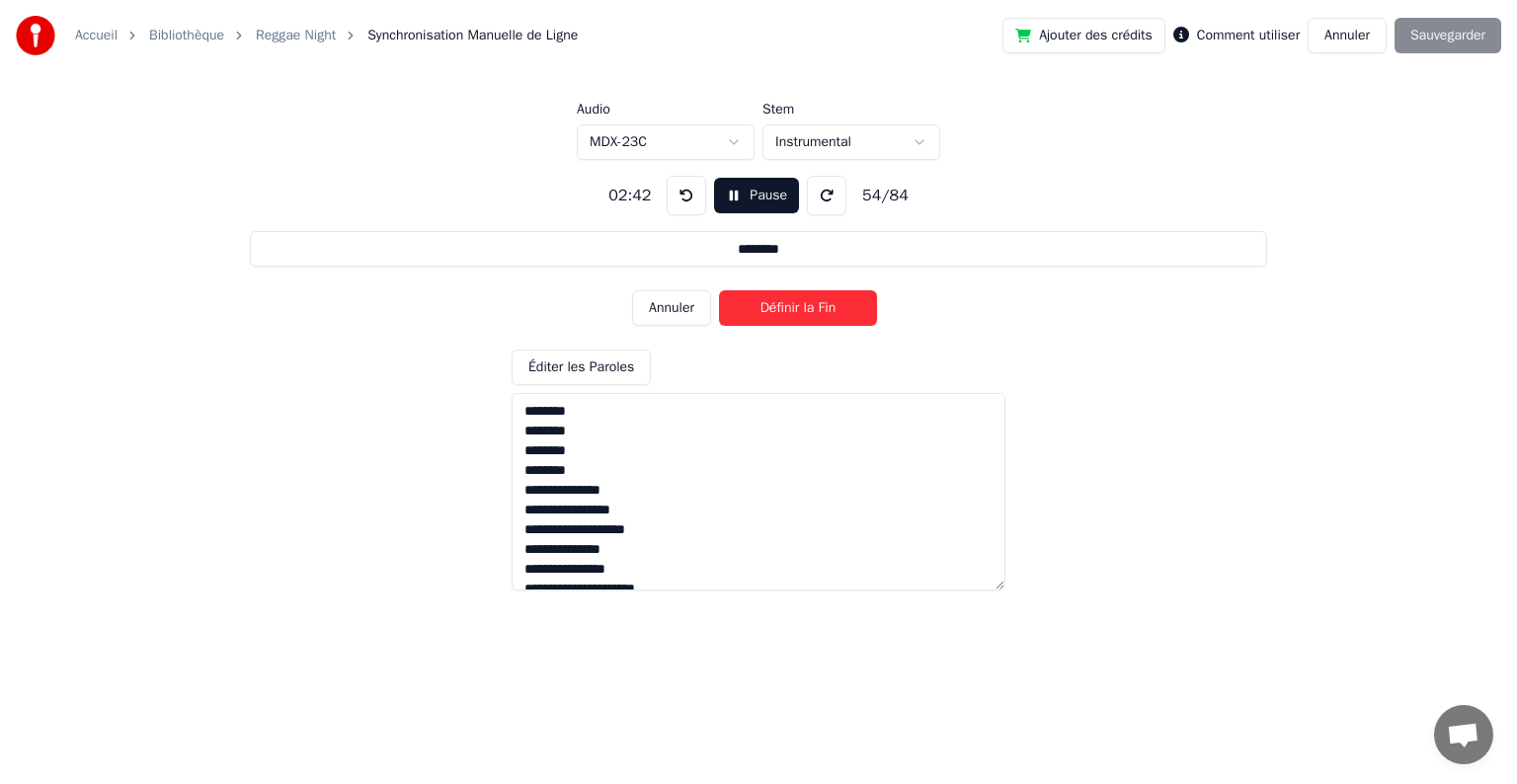 click on "Définir la Fin" at bounding box center [798, 308] 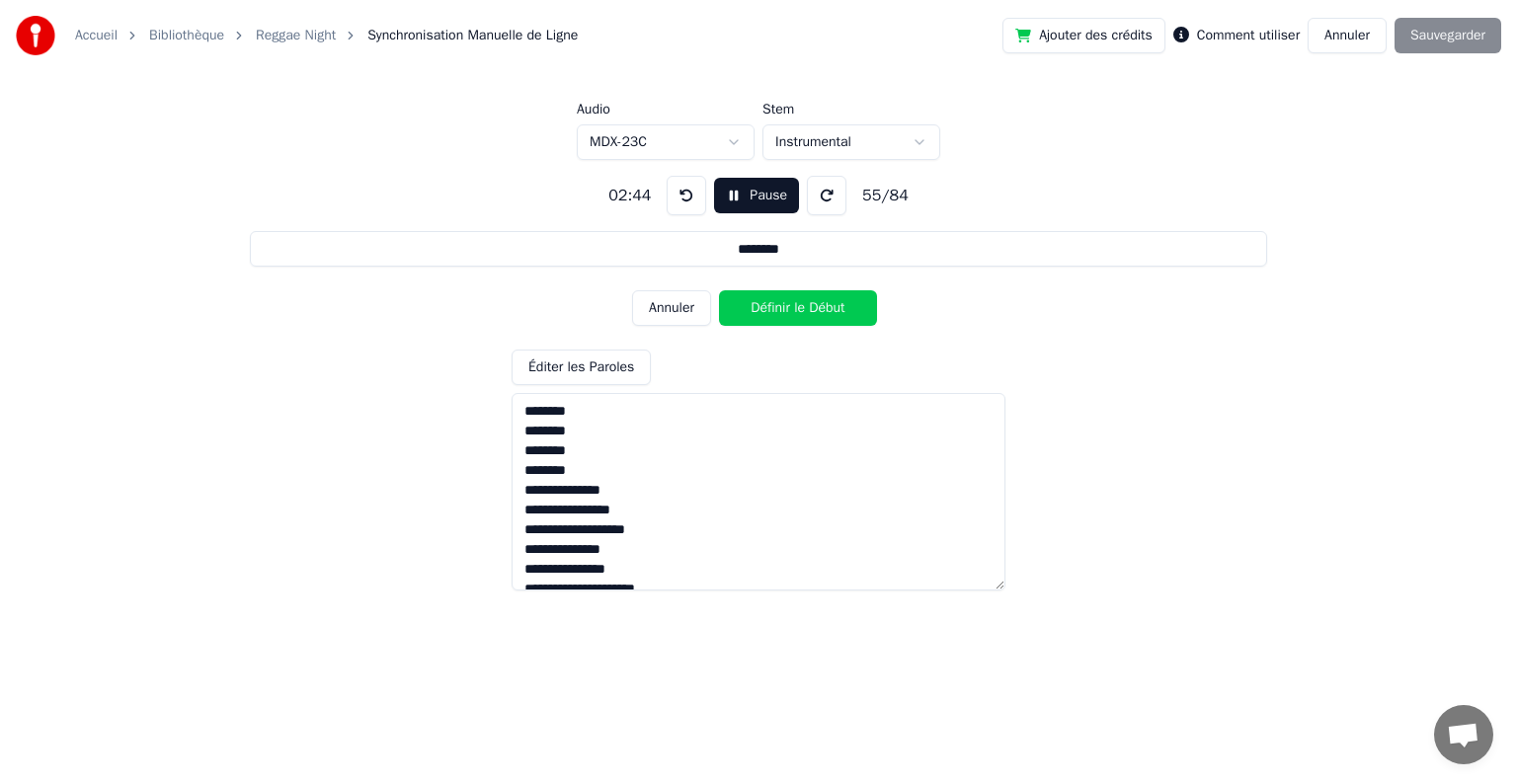 click on "Définir le Début" at bounding box center [798, 308] 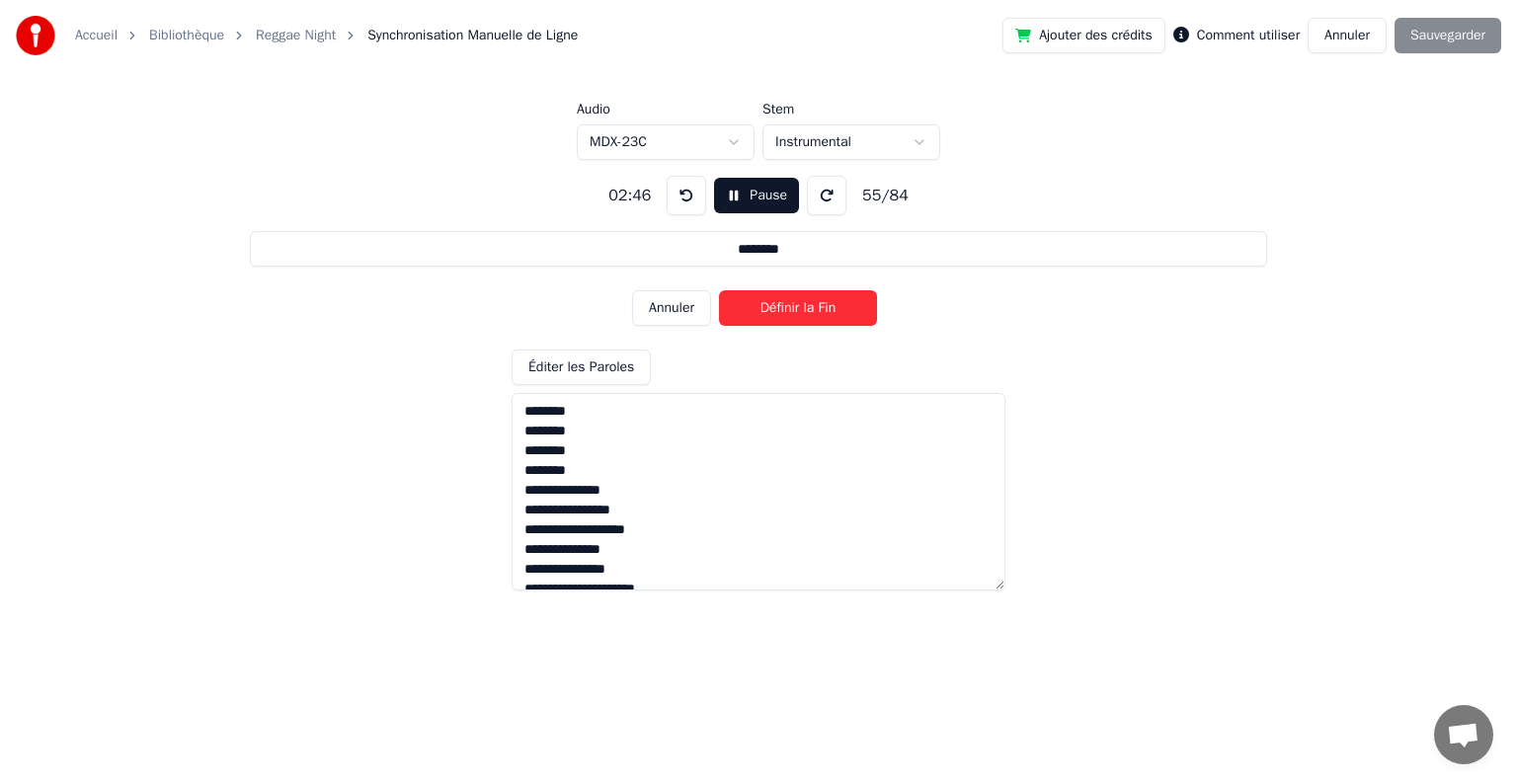 click on "Définir la Fin" at bounding box center (798, 308) 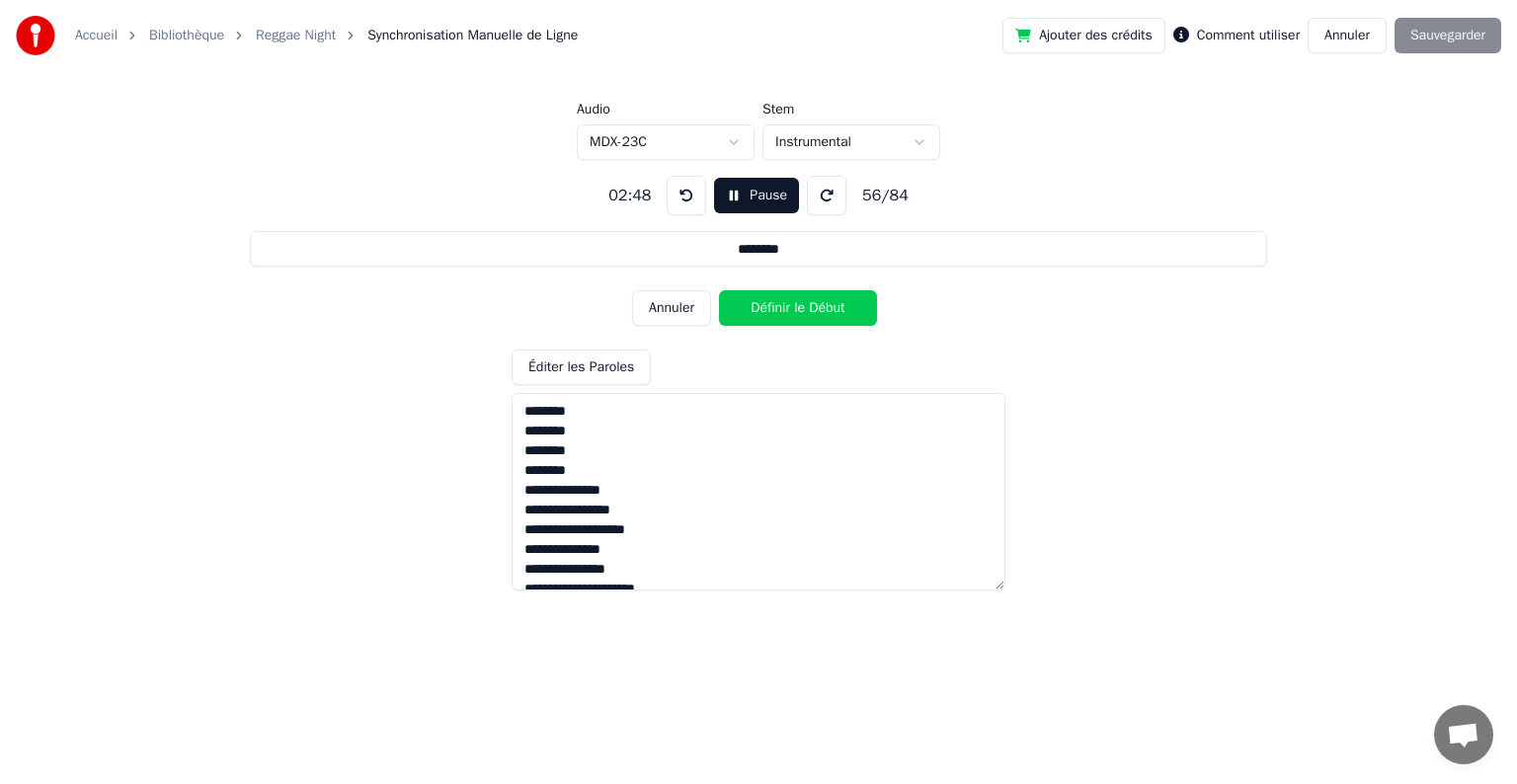 click on "Définir le Début" at bounding box center [798, 308] 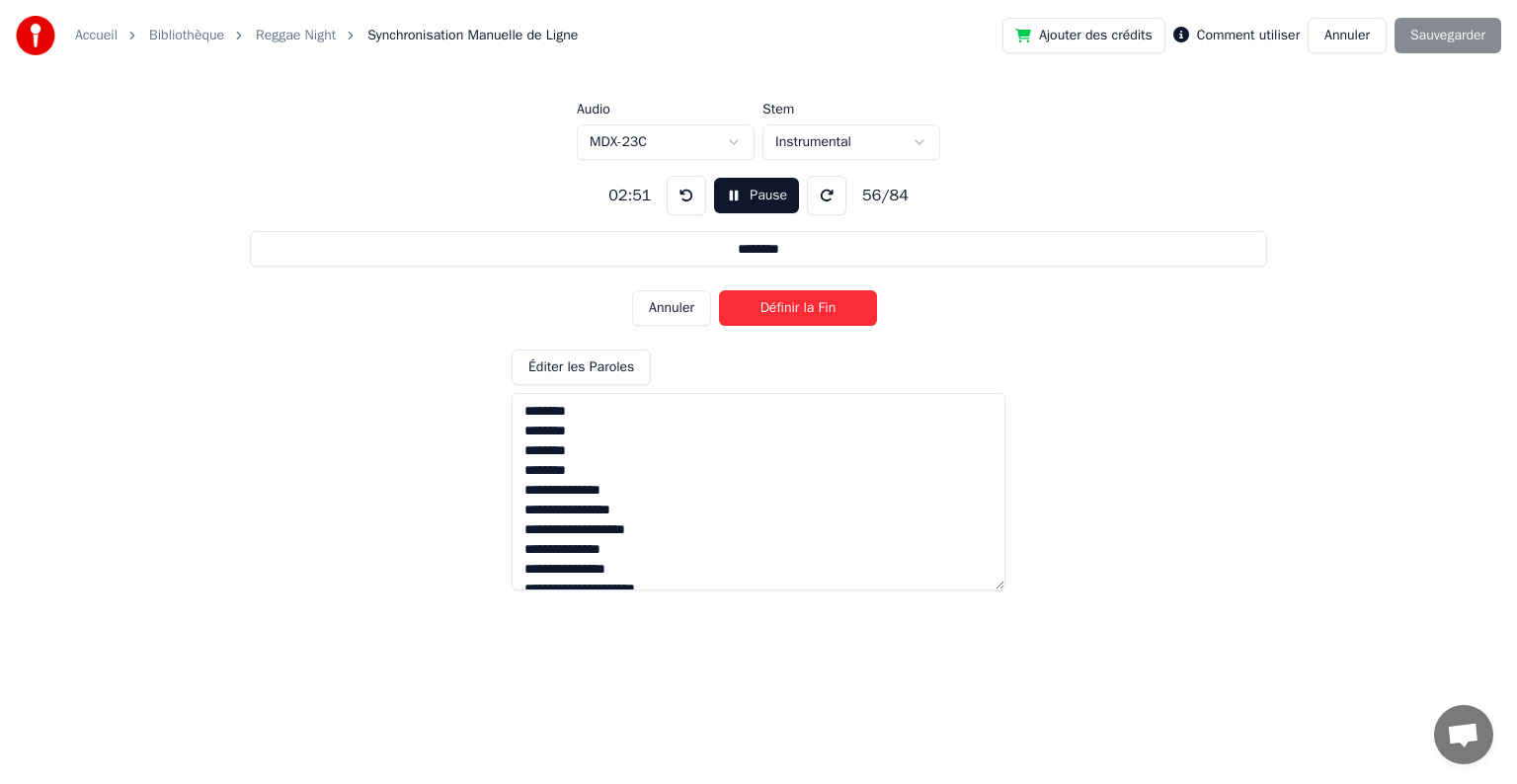 click on "Définir la Fin" at bounding box center [798, 308] 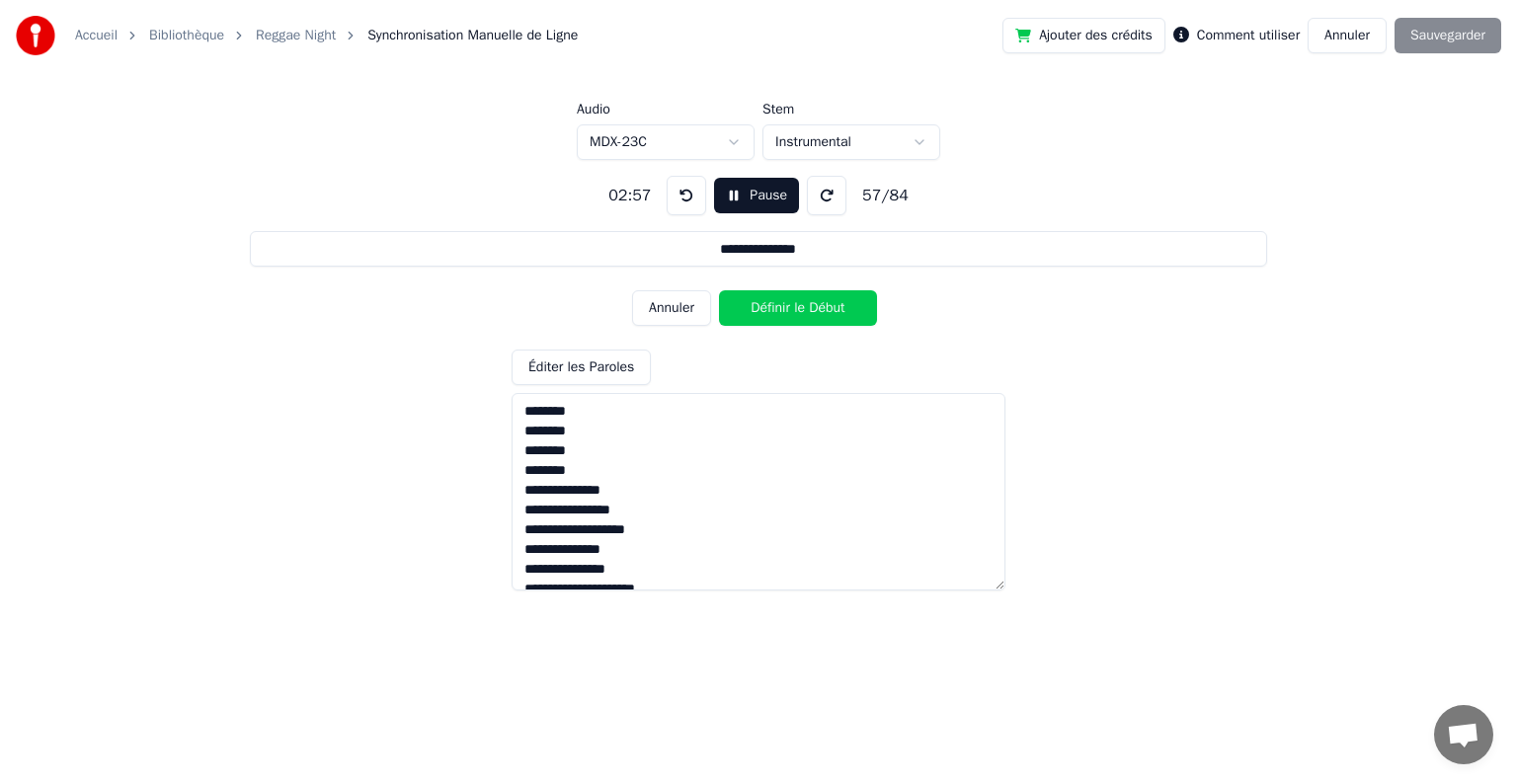 click on "Définir le Début" at bounding box center [798, 308] 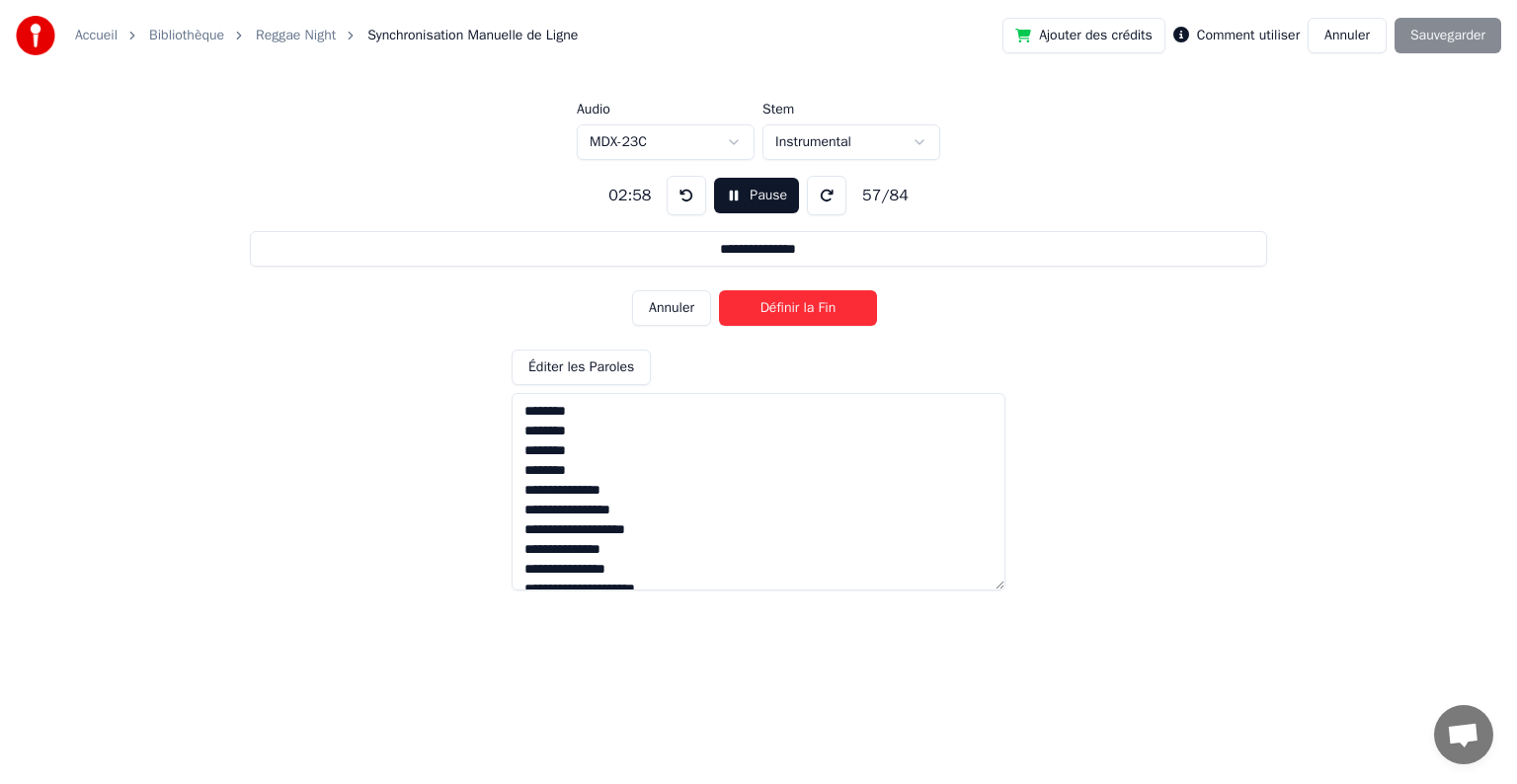 click on "Définir la Fin" at bounding box center [798, 308] 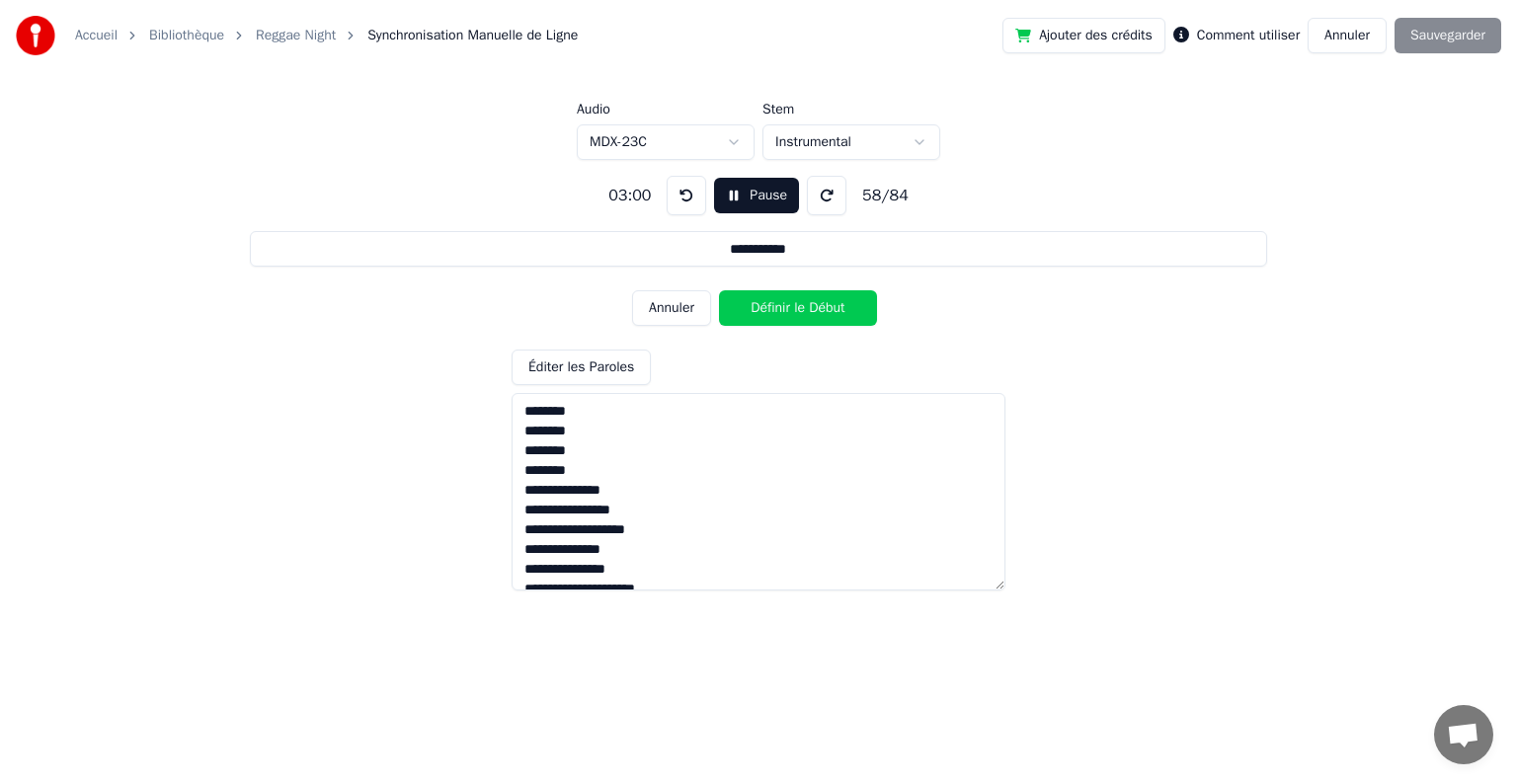 click on "Définir le Début" at bounding box center (798, 308) 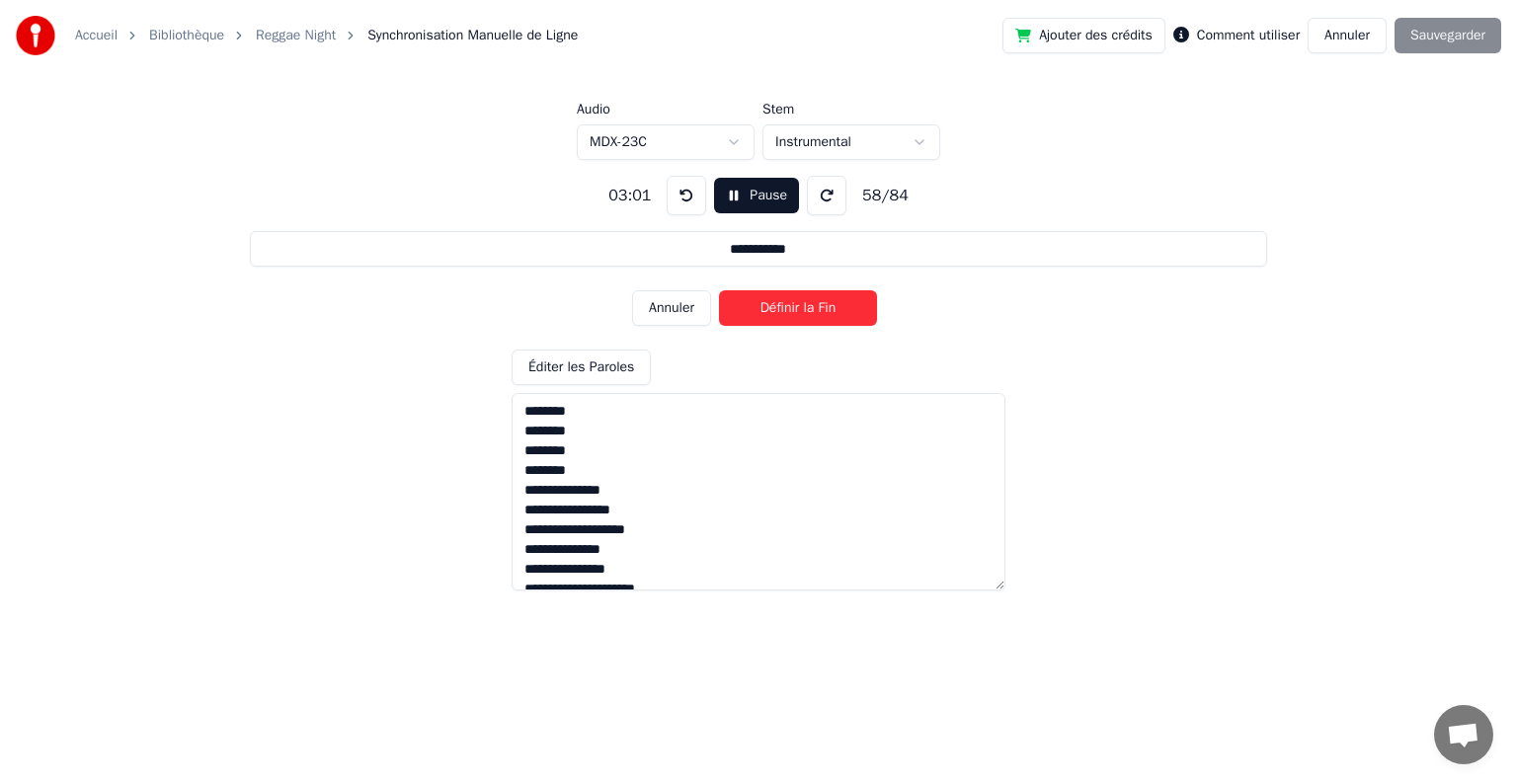 click on "Définir la Fin" at bounding box center [798, 308] 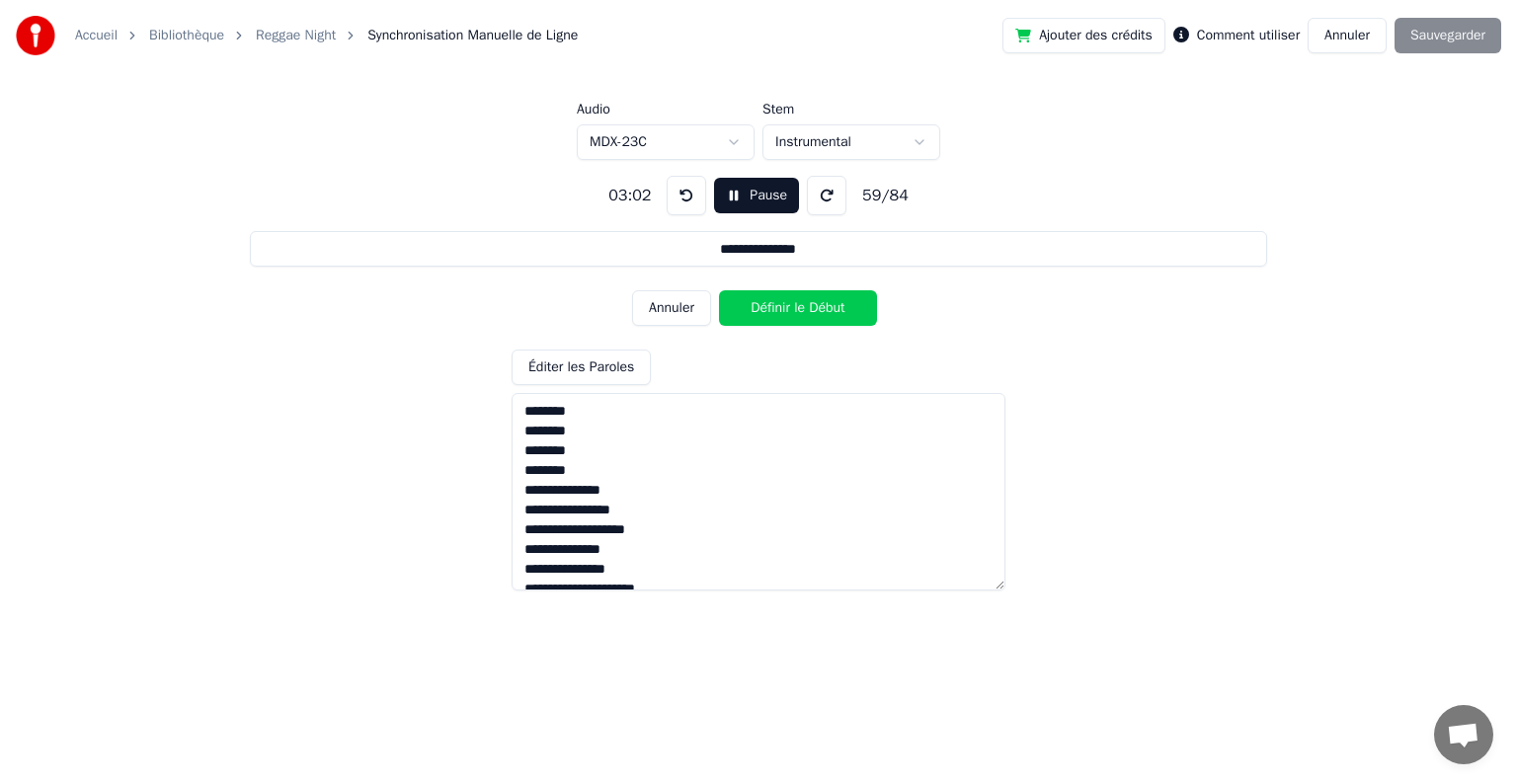 click on "Définir le Début" at bounding box center (798, 308) 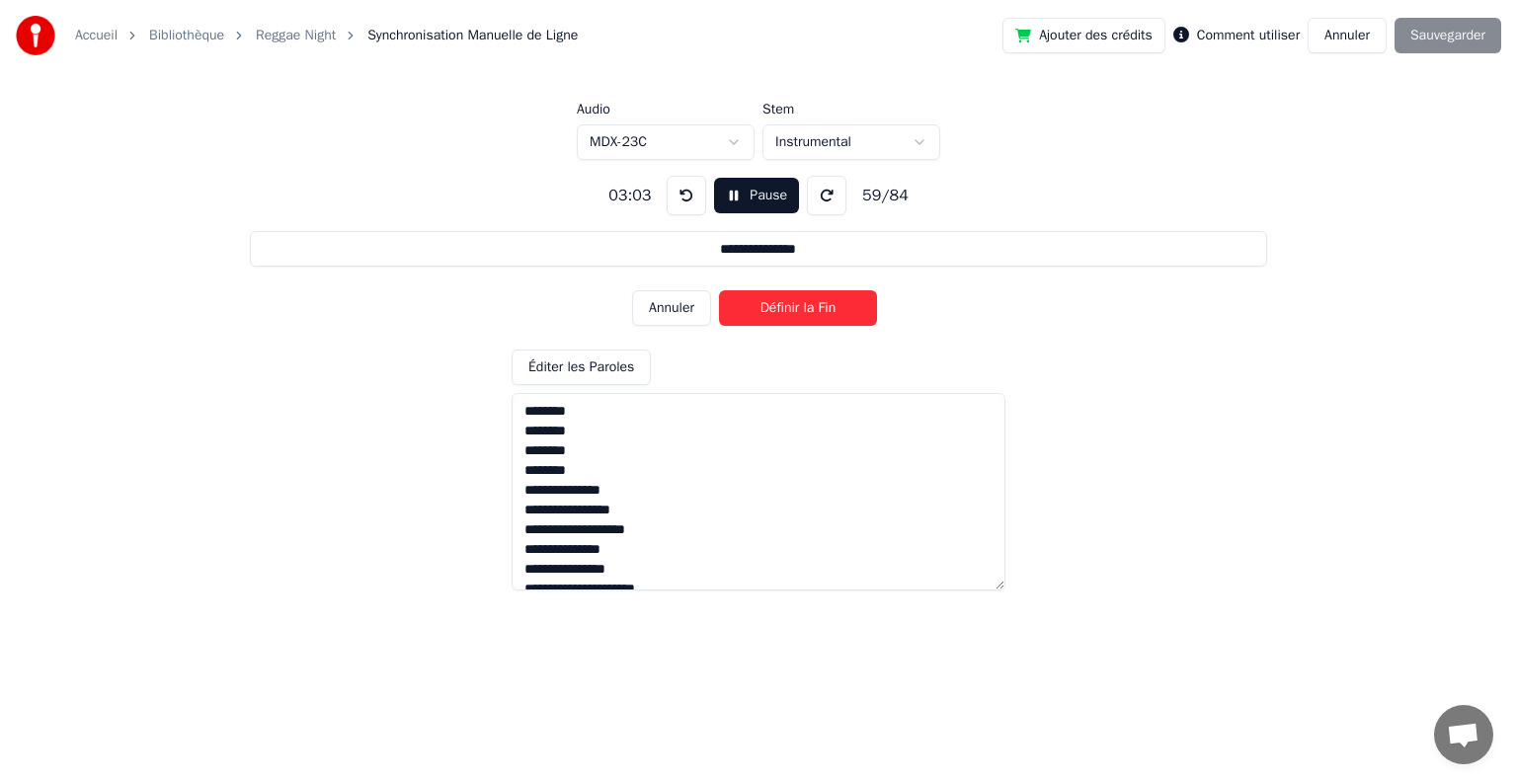 click on "Définir la Fin" at bounding box center (798, 308) 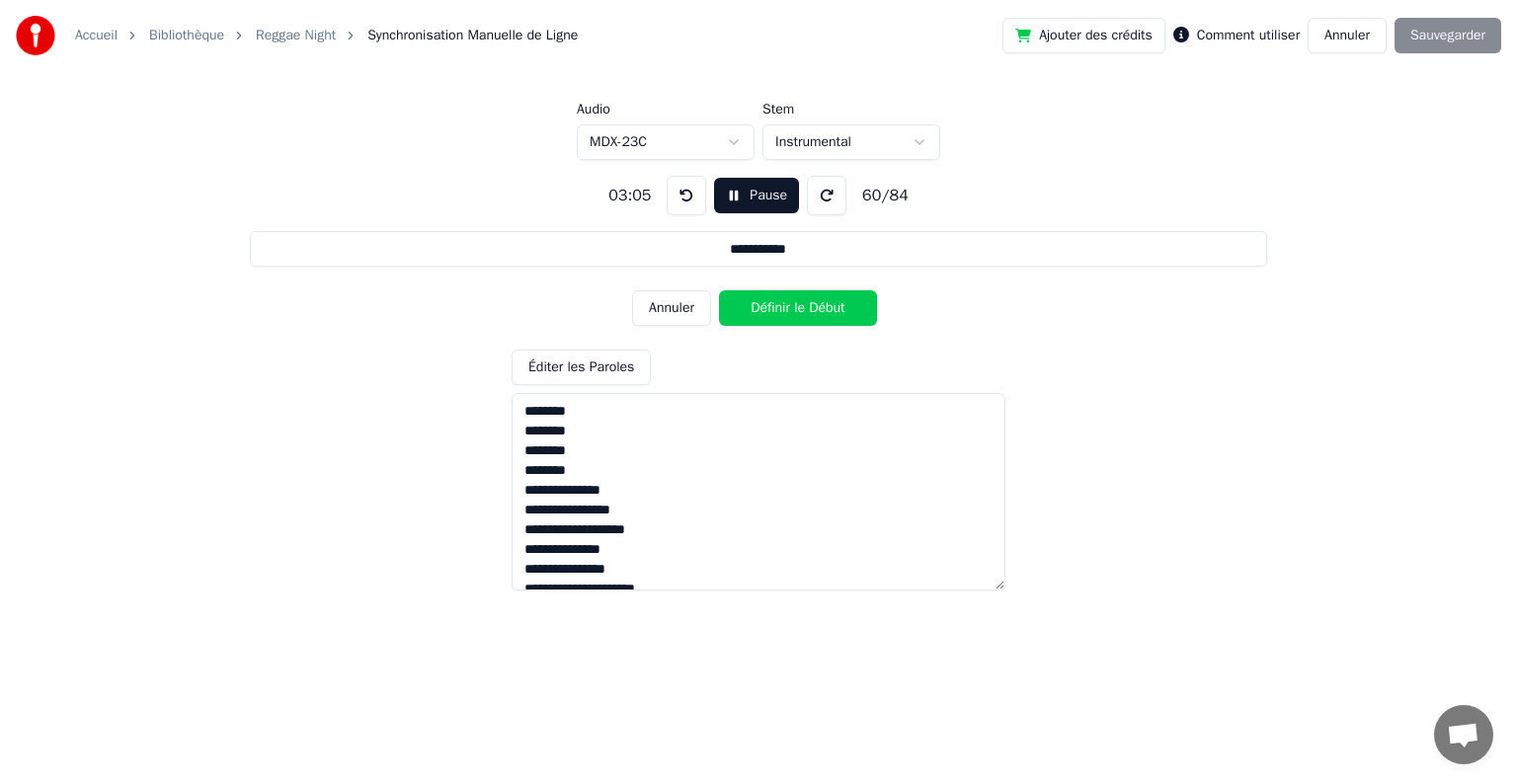 click on "Définir le Début" at bounding box center [798, 308] 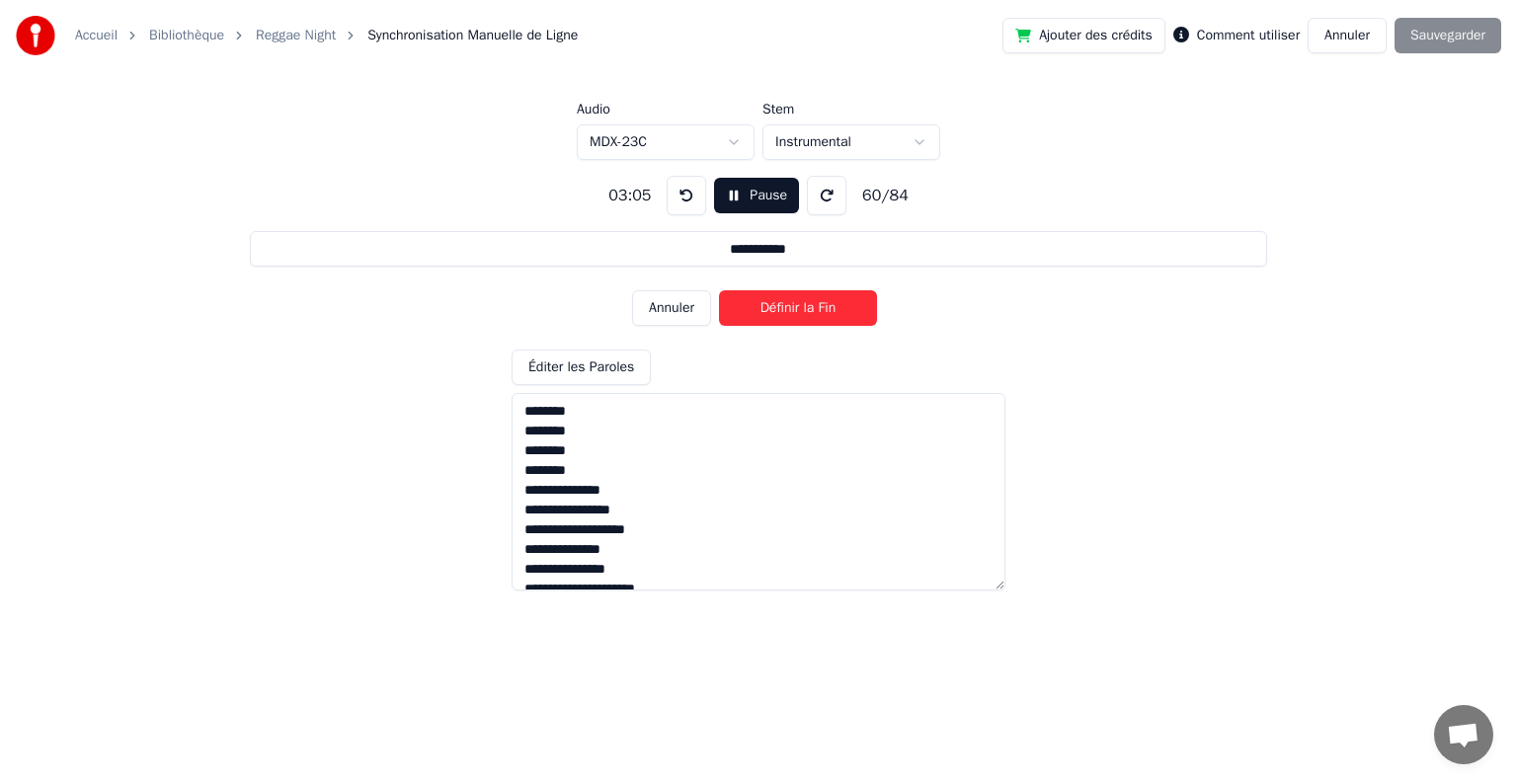 click on "Définir la Fin" at bounding box center (798, 308) 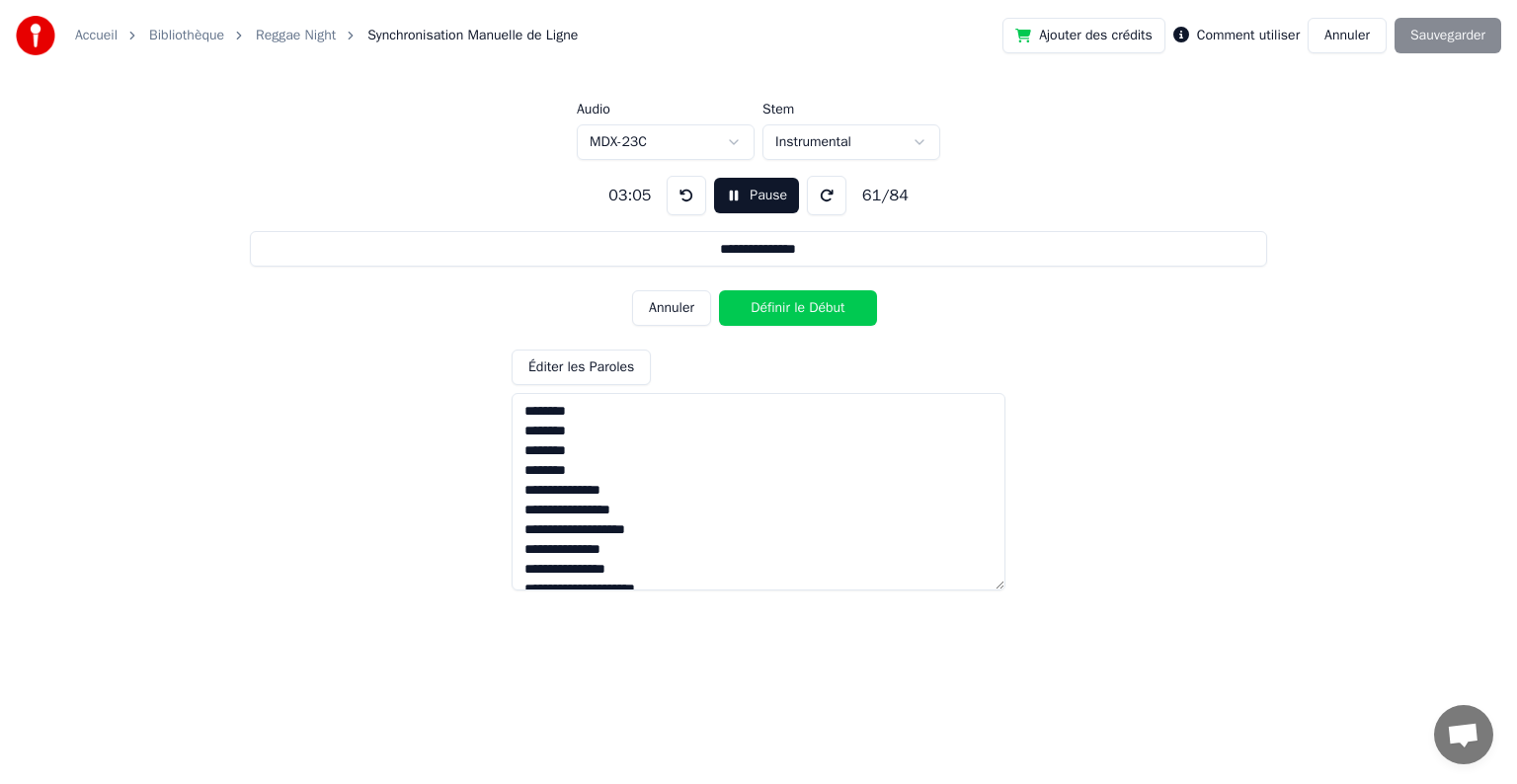 click on "Définir le Début" at bounding box center (798, 308) 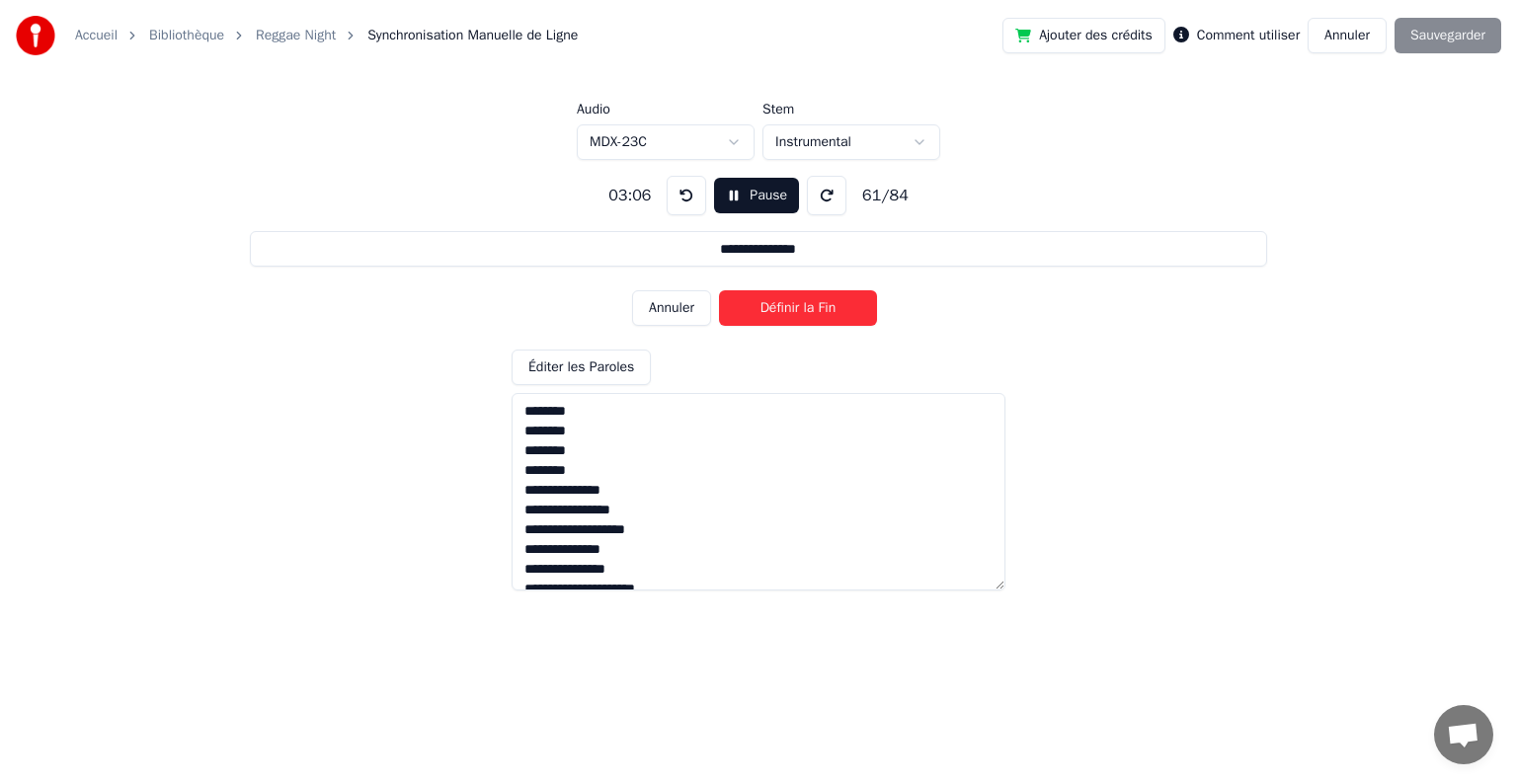 click on "Définir la Fin" at bounding box center (798, 308) 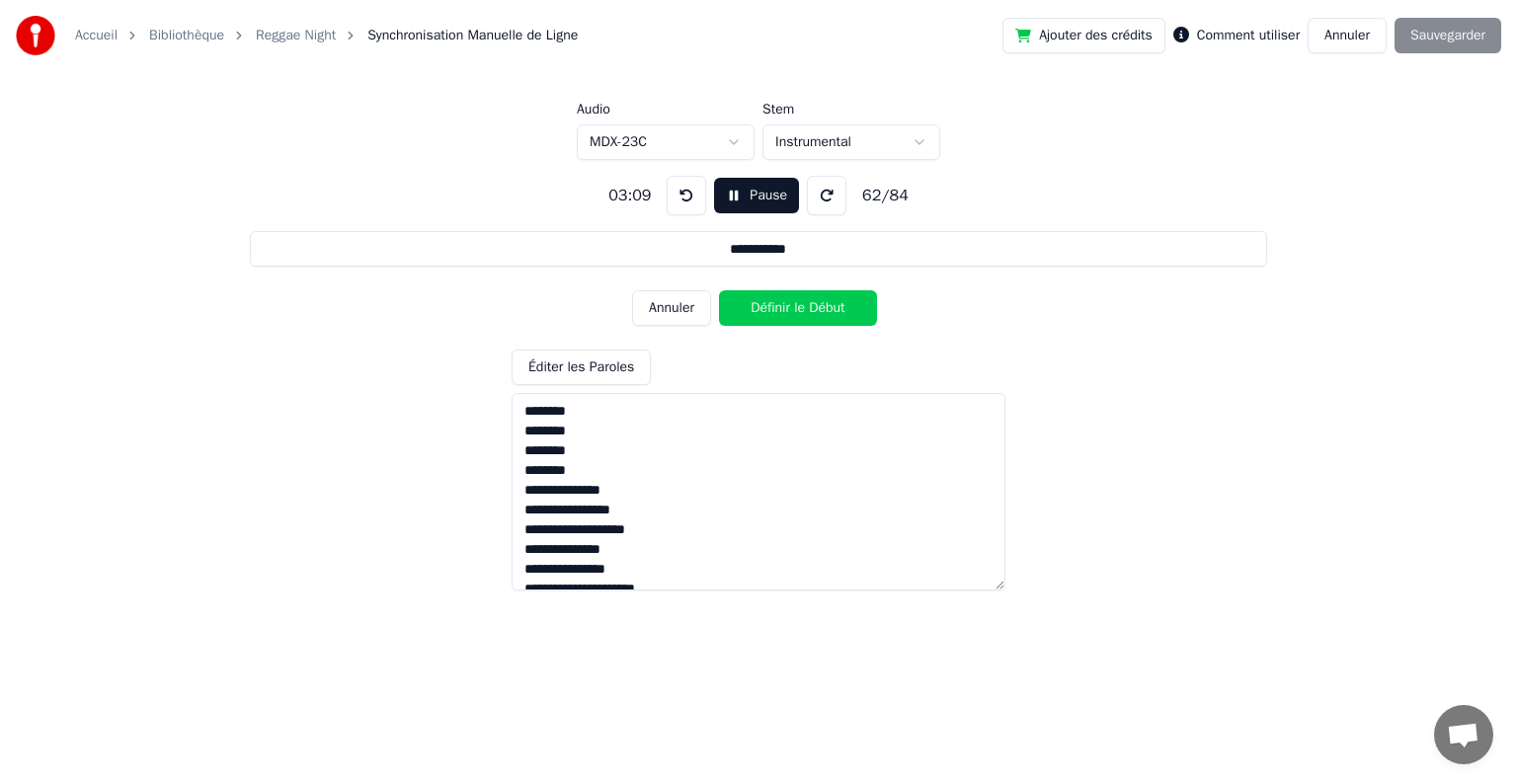 click on "Définir le Début" at bounding box center [798, 308] 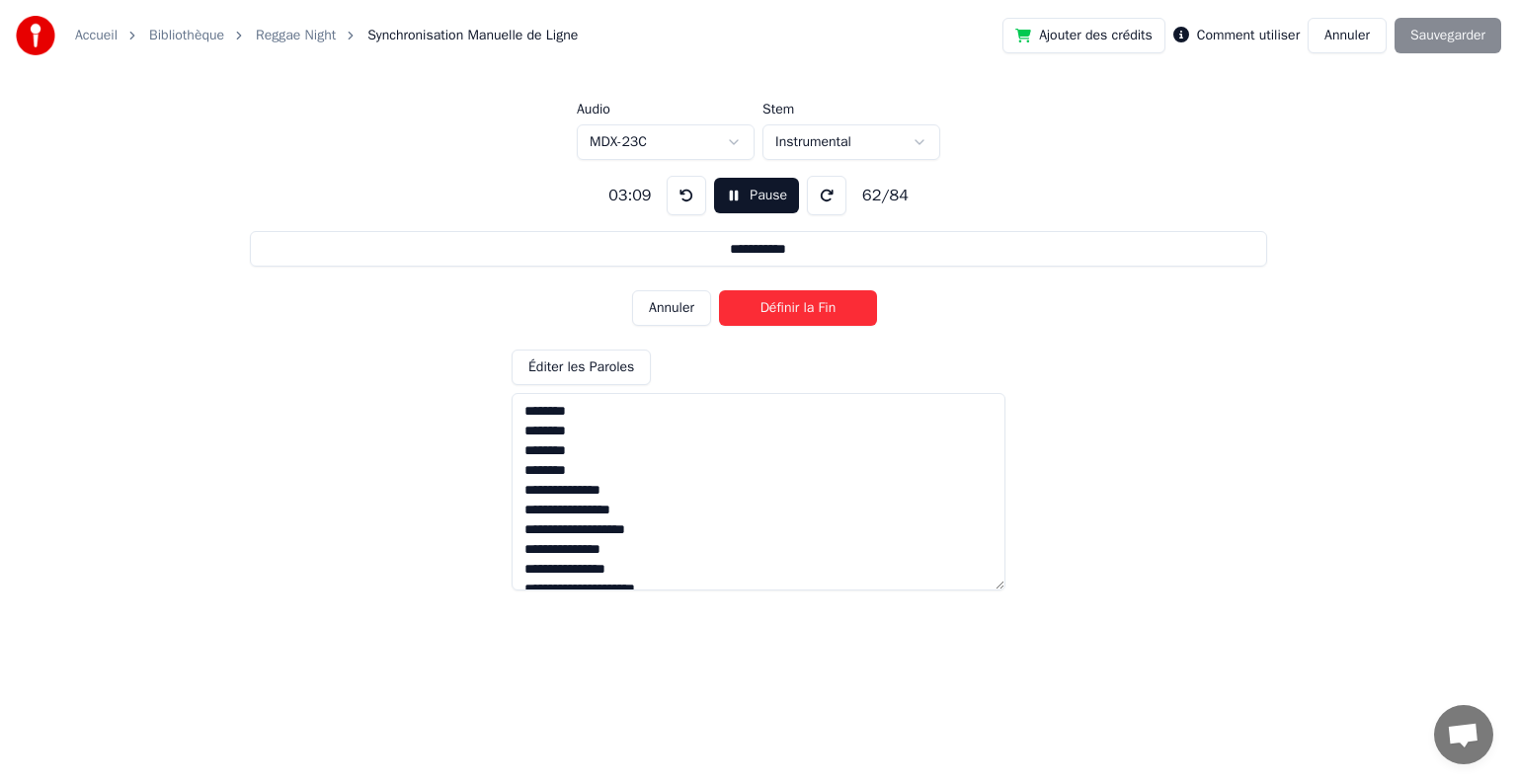 click on "Définir la Fin" at bounding box center (798, 308) 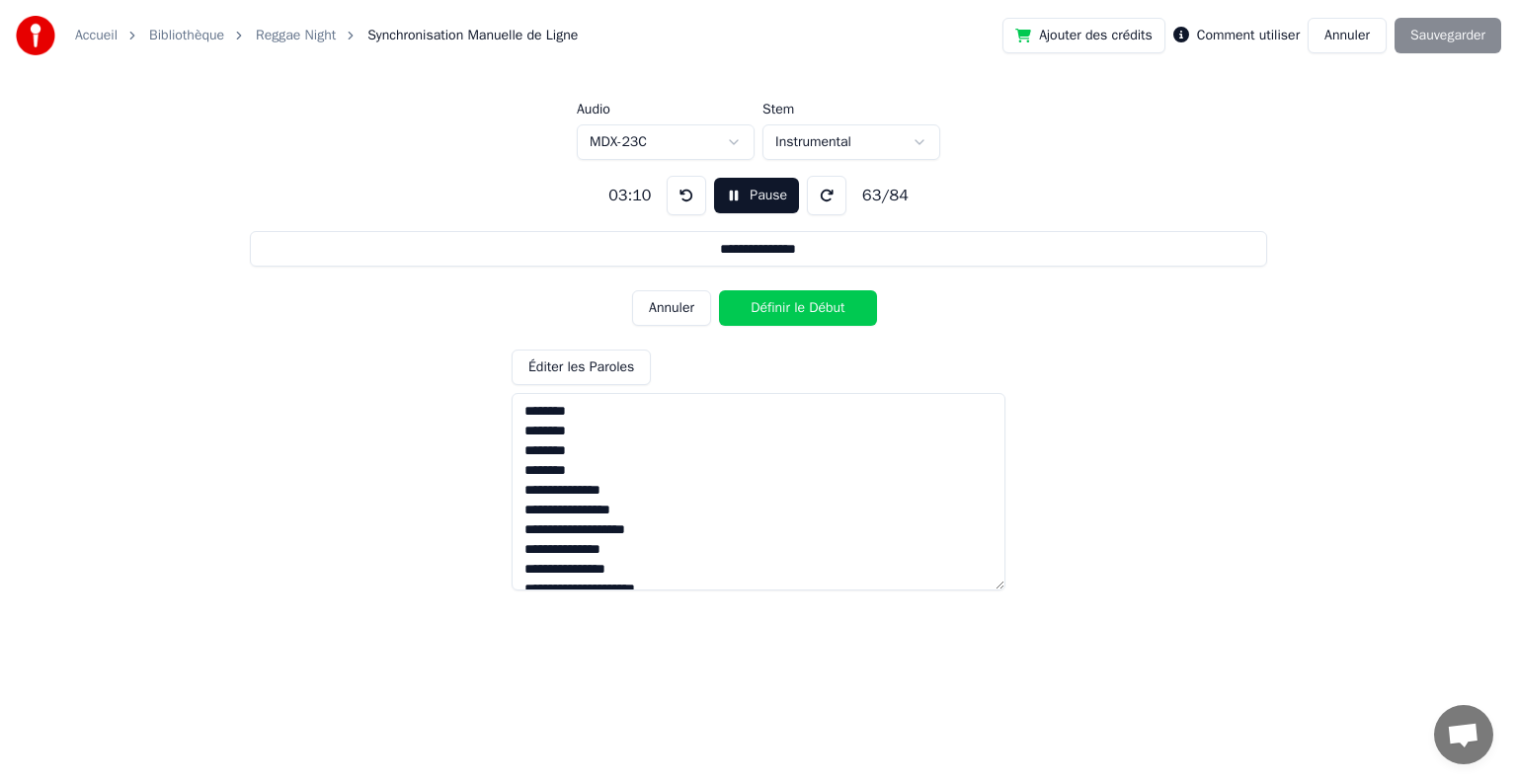 click on "Définir le Début" at bounding box center (798, 308) 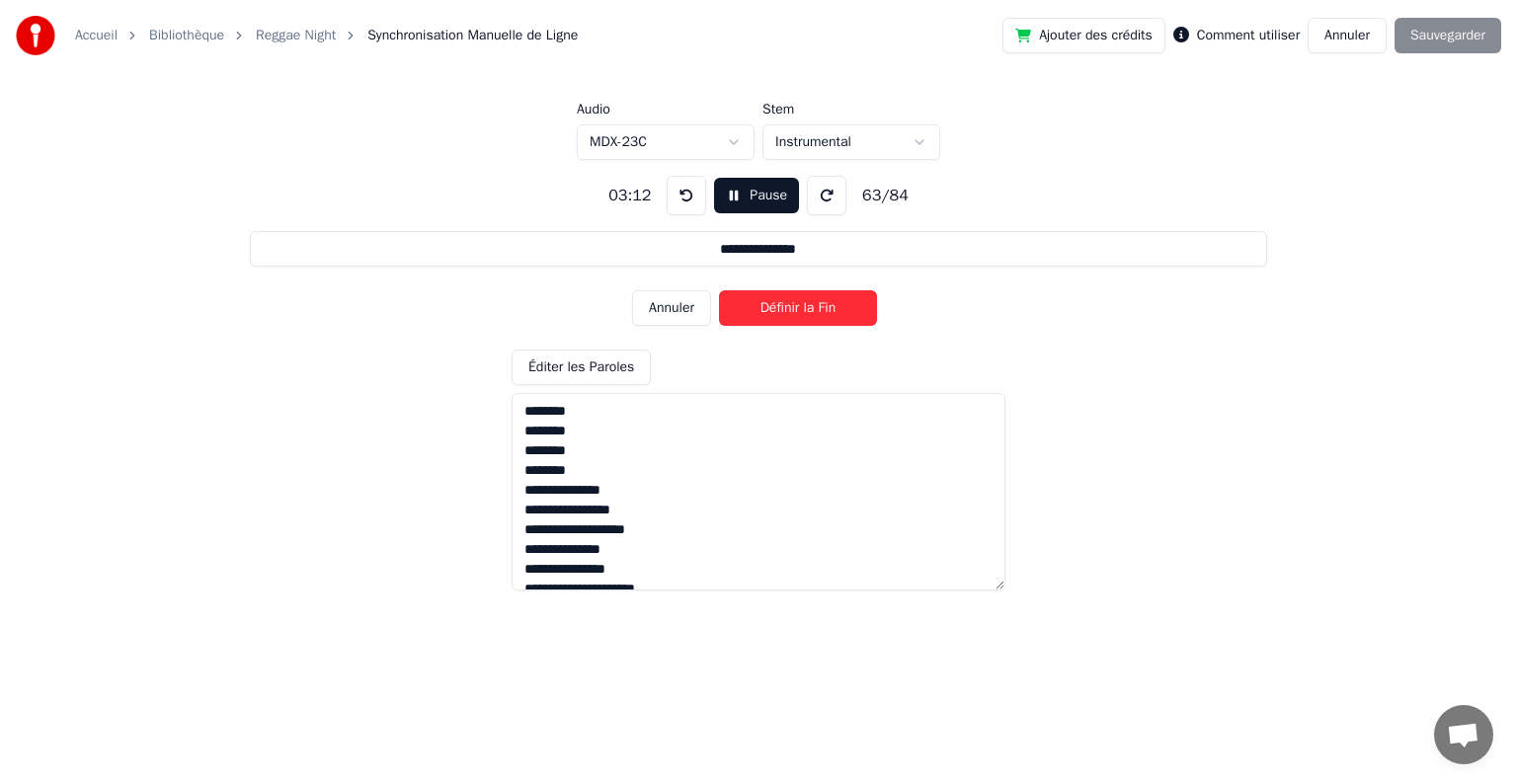 click on "Définir la Fin" at bounding box center (798, 308) 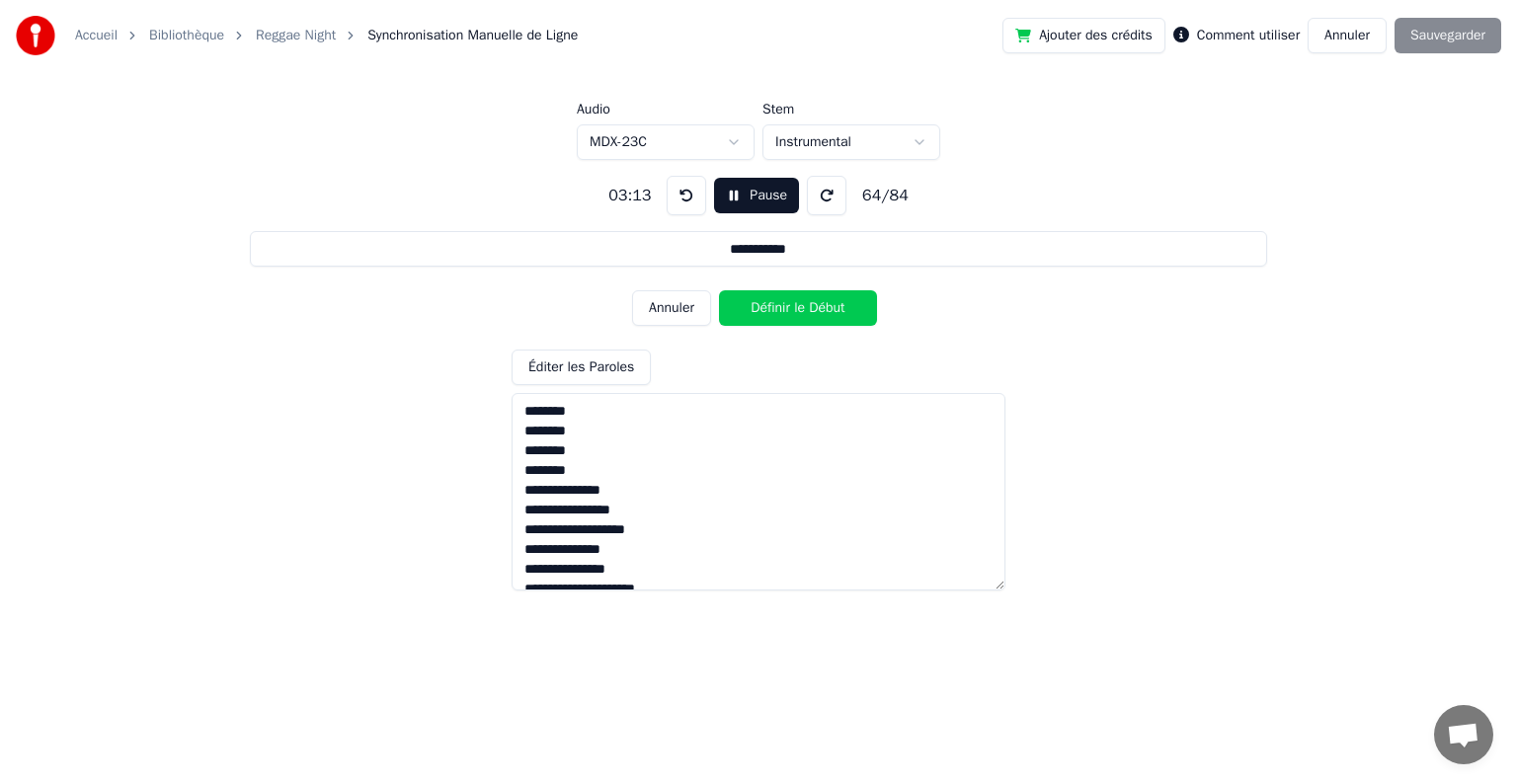 click on "Définir le Début" at bounding box center (798, 308) 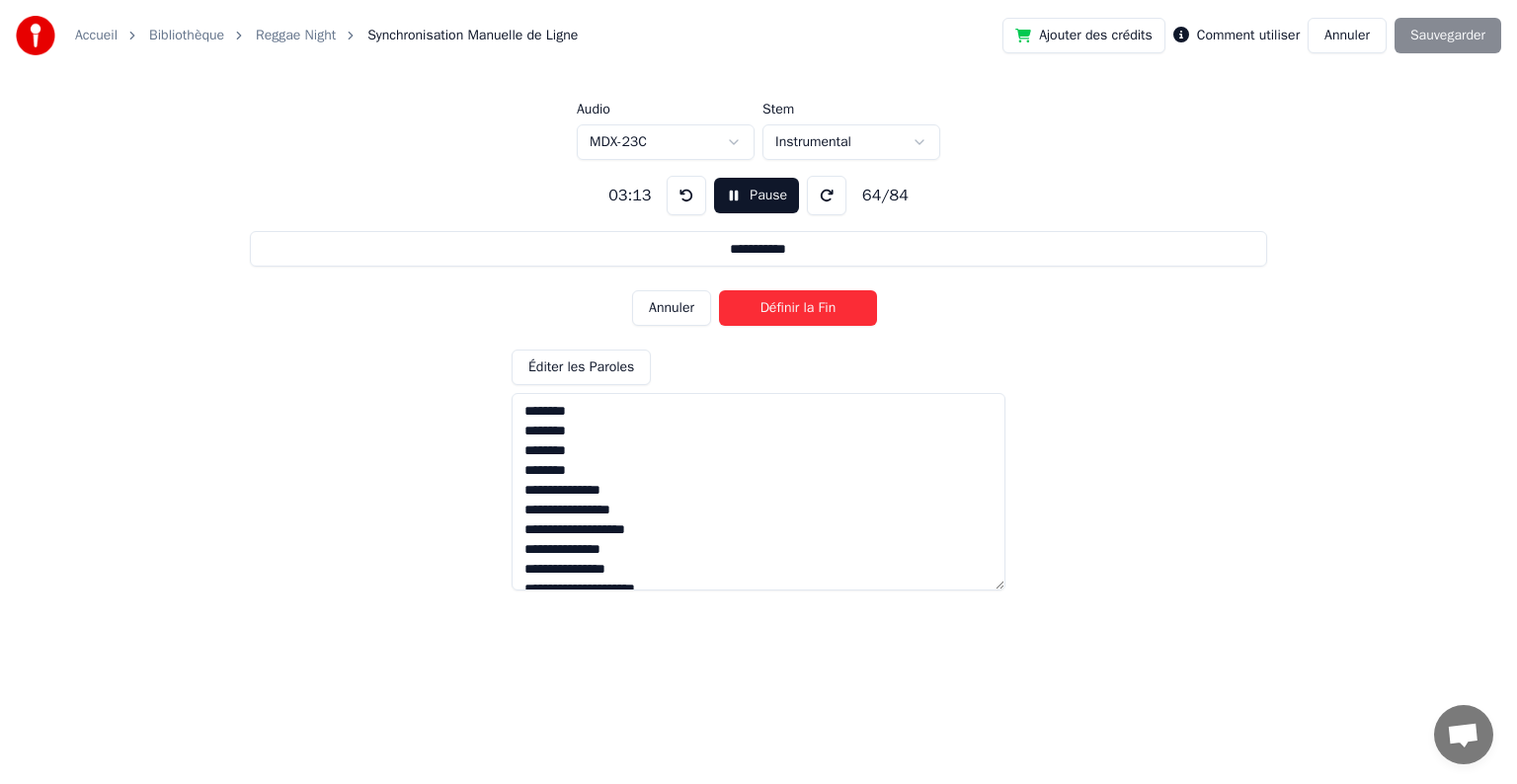click on "Définir la Fin" at bounding box center [798, 308] 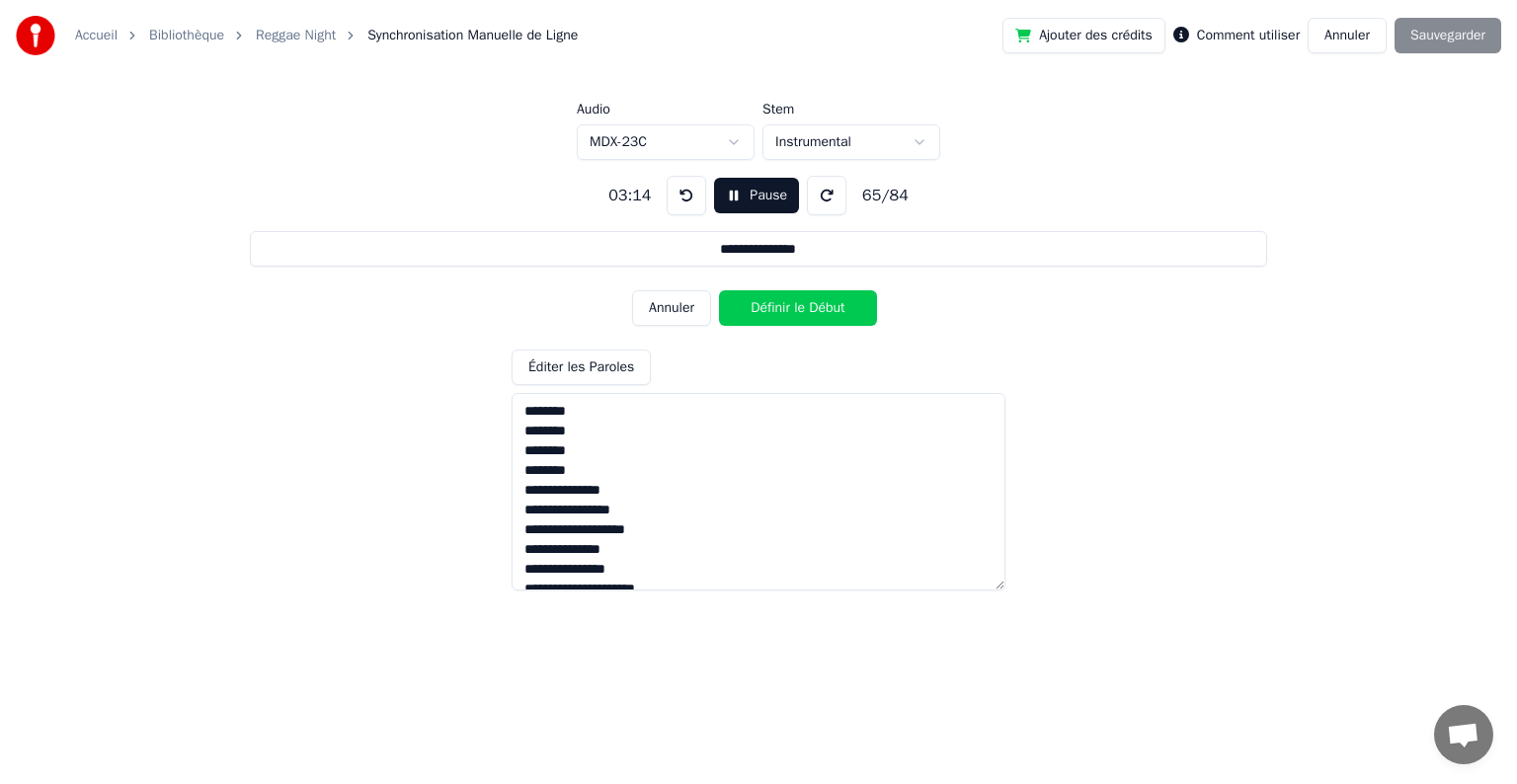 click on "Définir le Début" at bounding box center [798, 308] 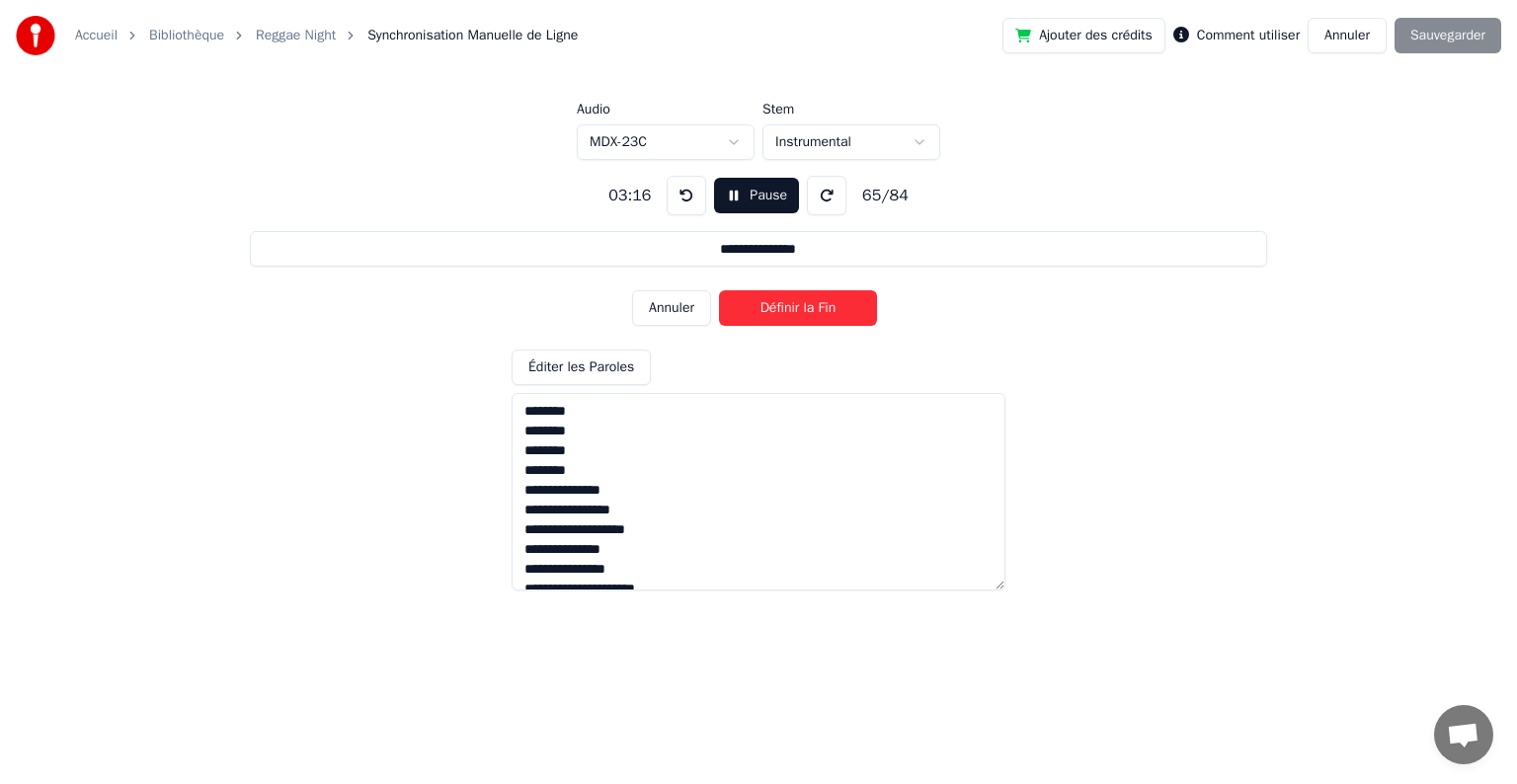 click on "Définir la Fin" at bounding box center [798, 308] 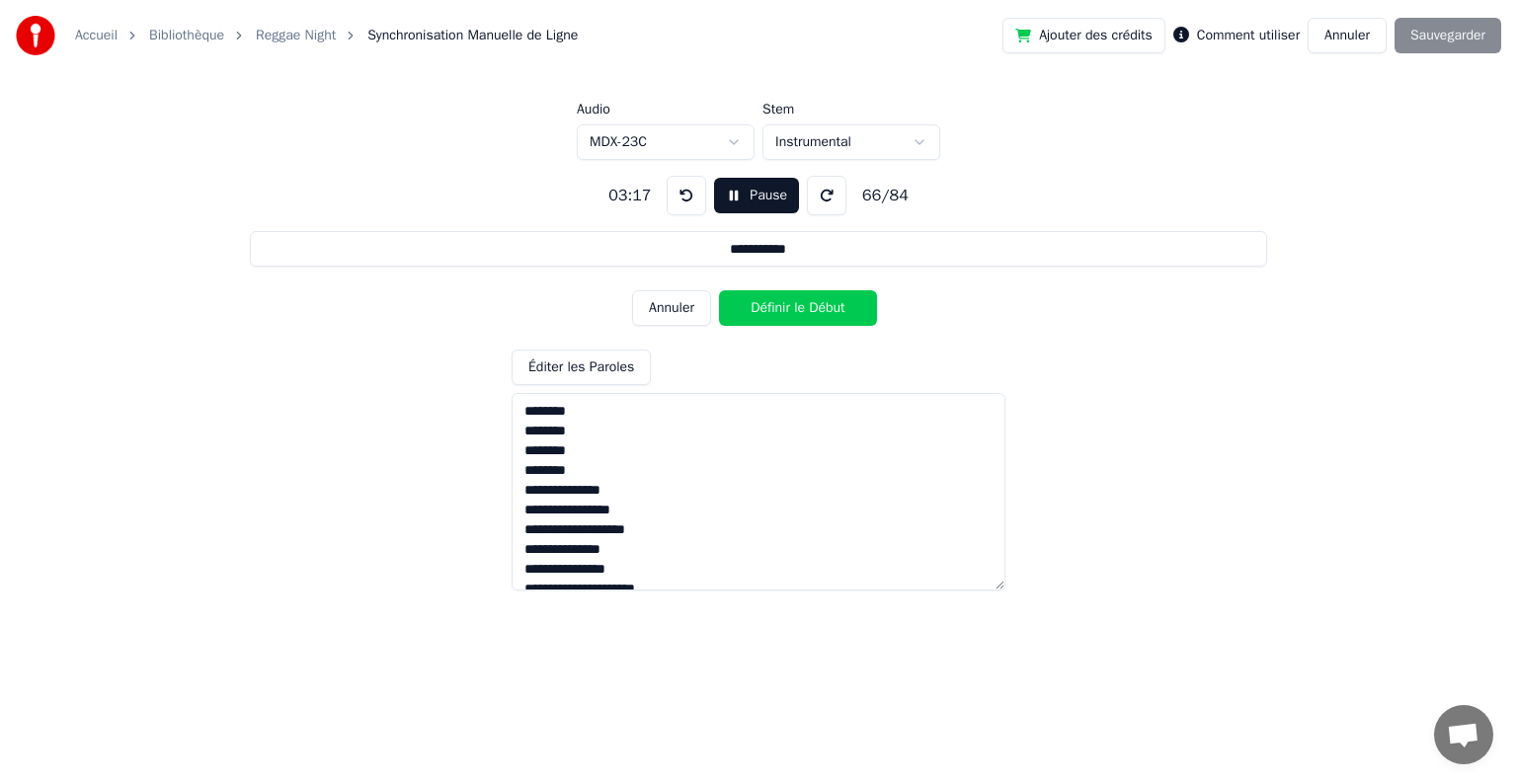 click on "Définir le Début" at bounding box center (798, 308) 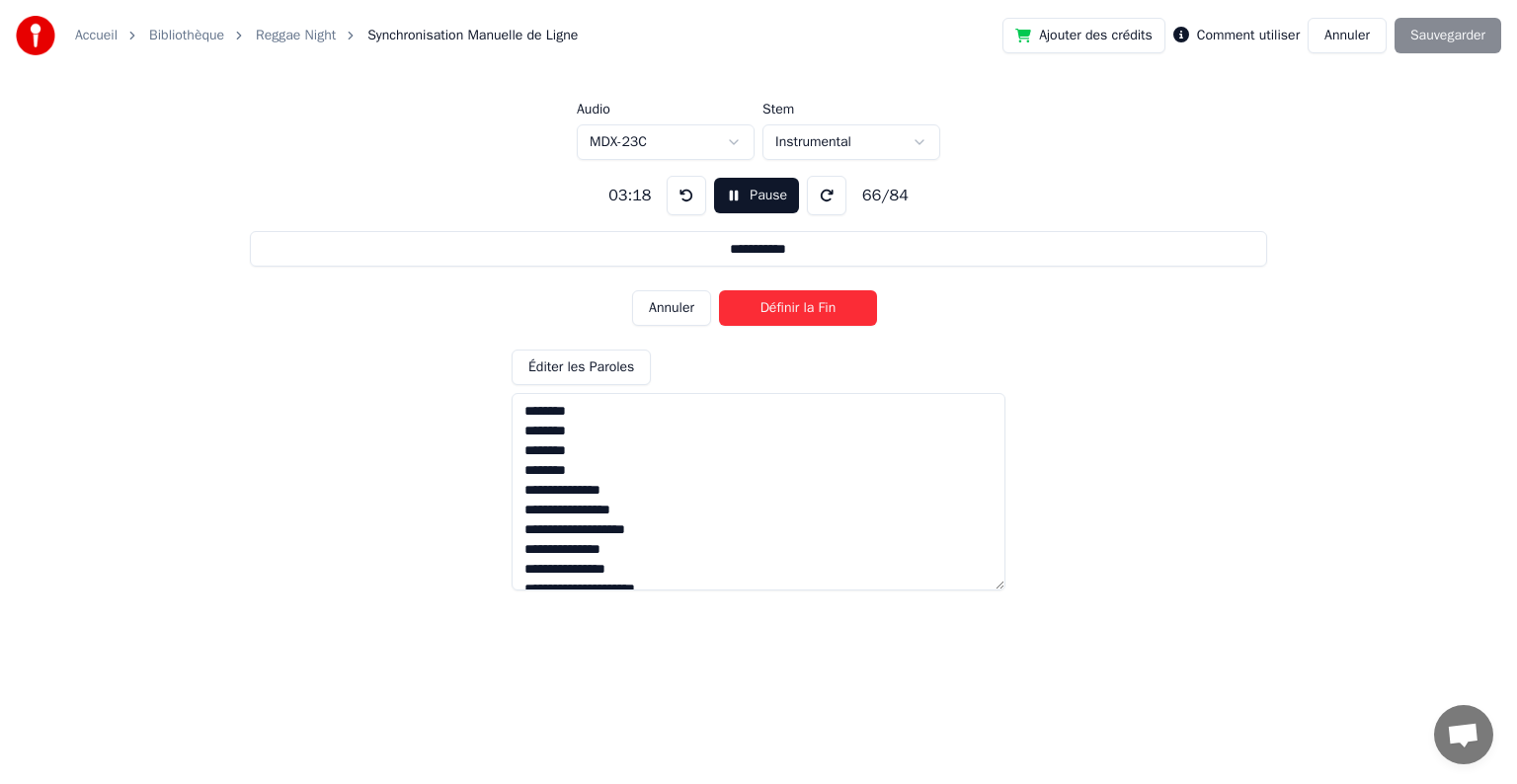 click on "Définir la Fin" at bounding box center [798, 308] 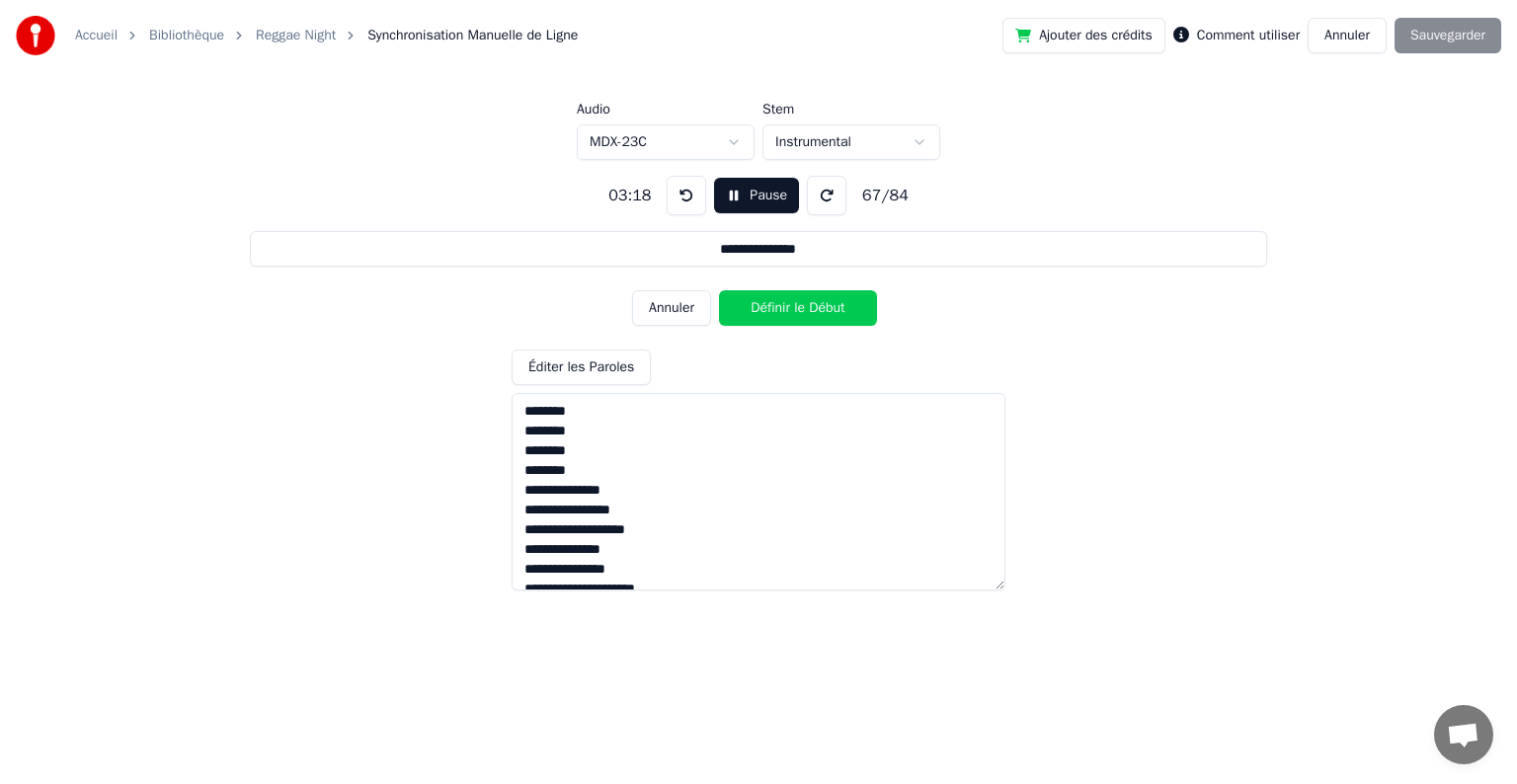 click on "Définir le Début" at bounding box center (798, 308) 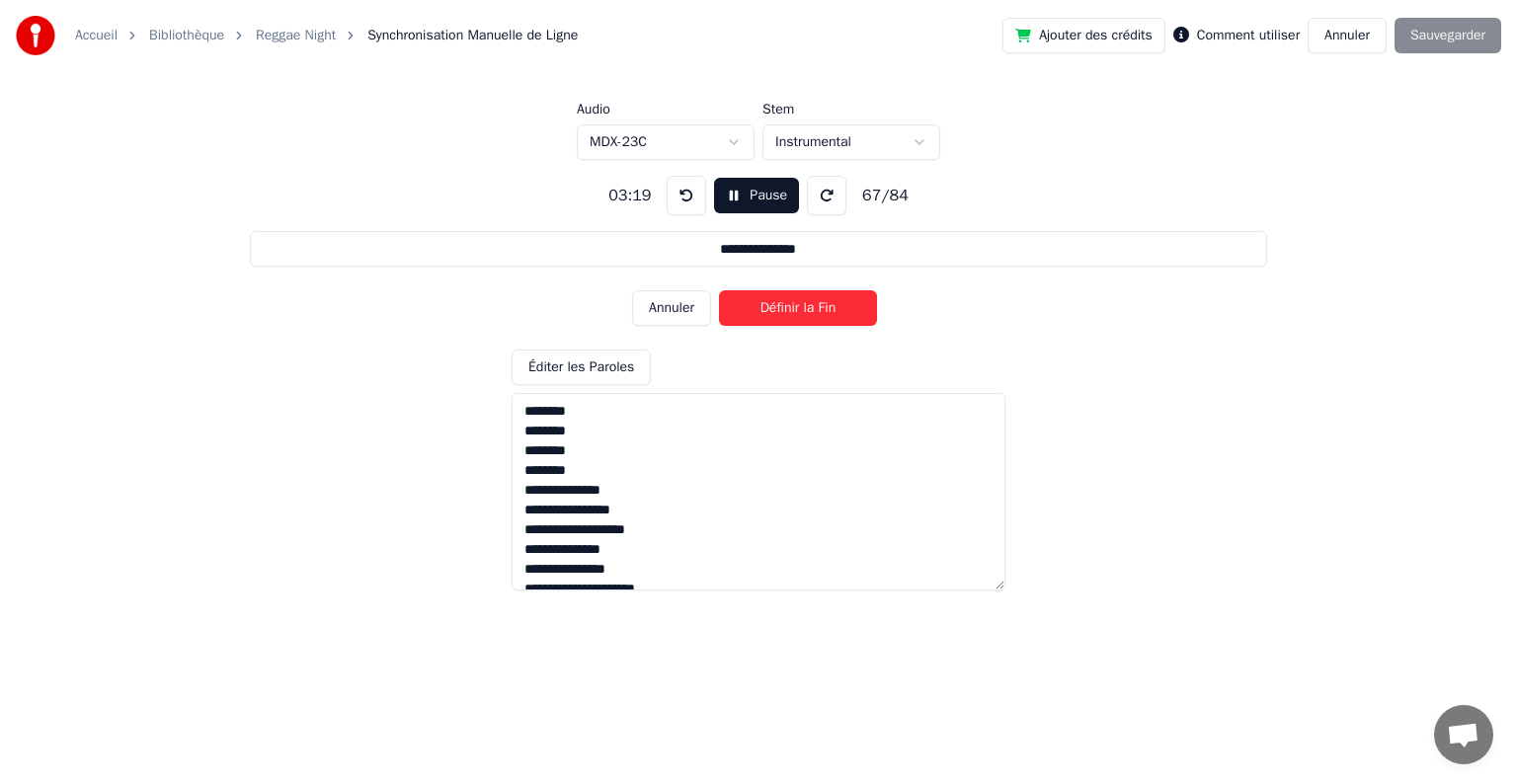 click on "Définir la Fin" at bounding box center (798, 308) 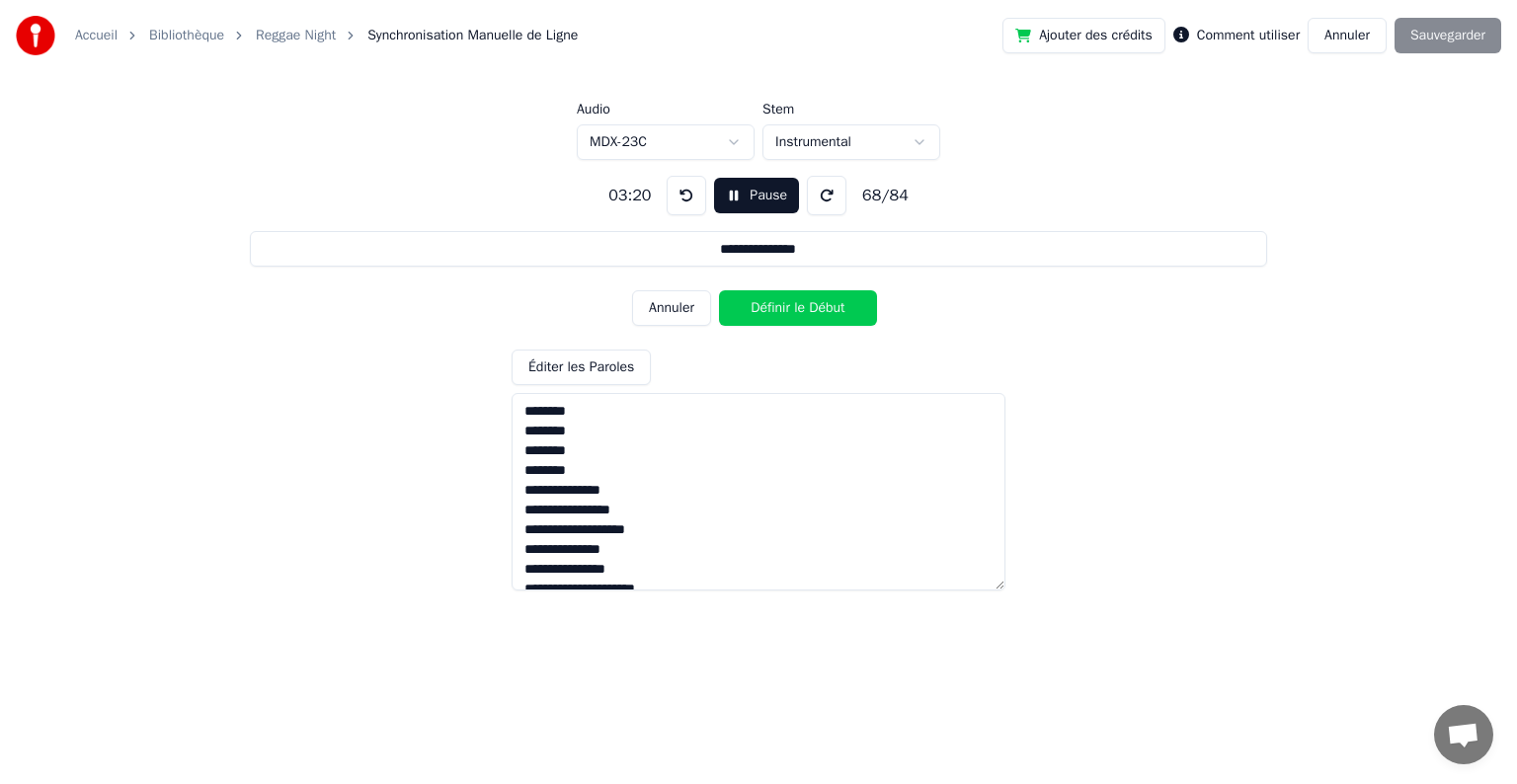 click on "Définir le Début" at bounding box center (798, 308) 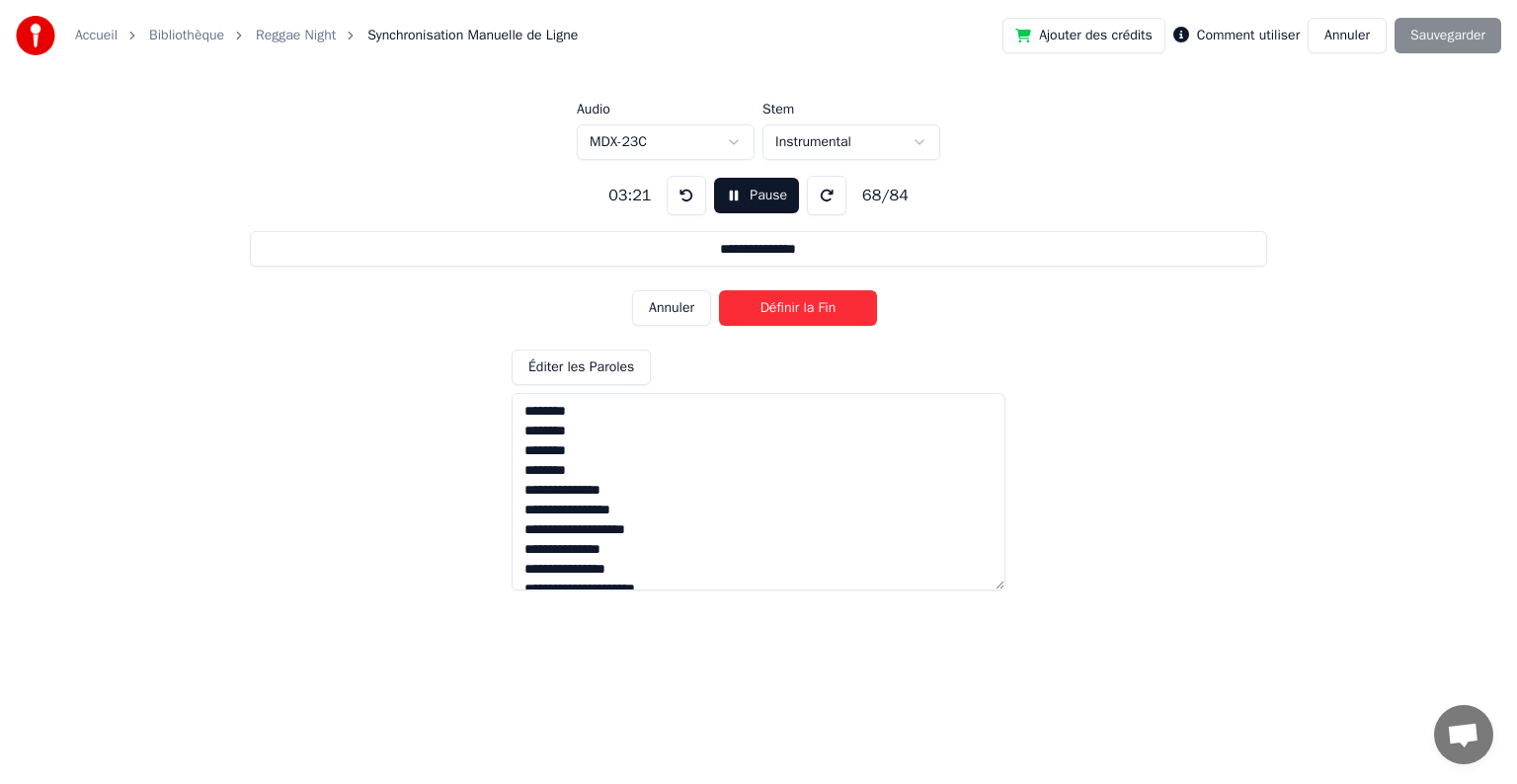 click on "Définir la Fin" at bounding box center [798, 308] 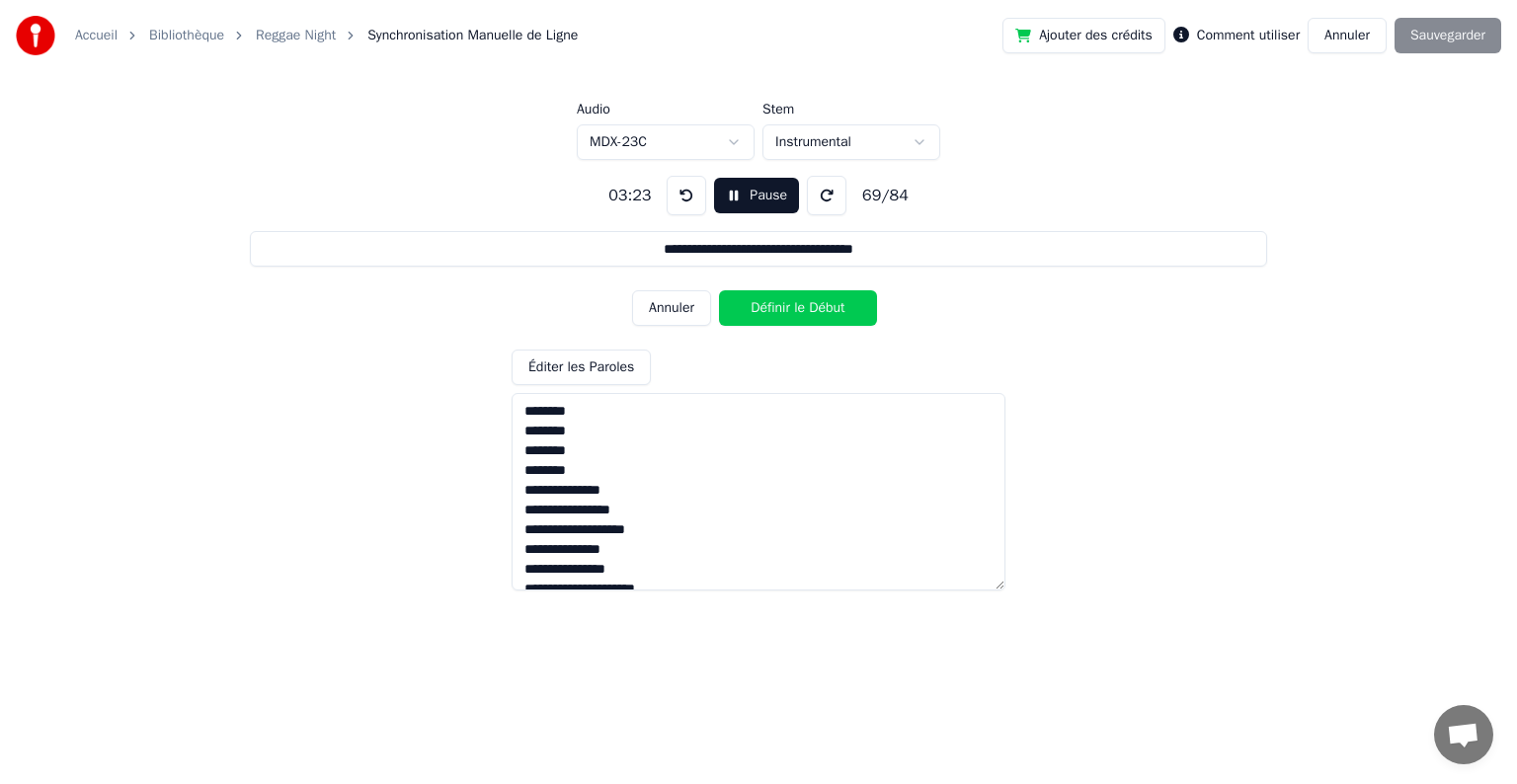 click on "Définir le Début" at bounding box center [798, 308] 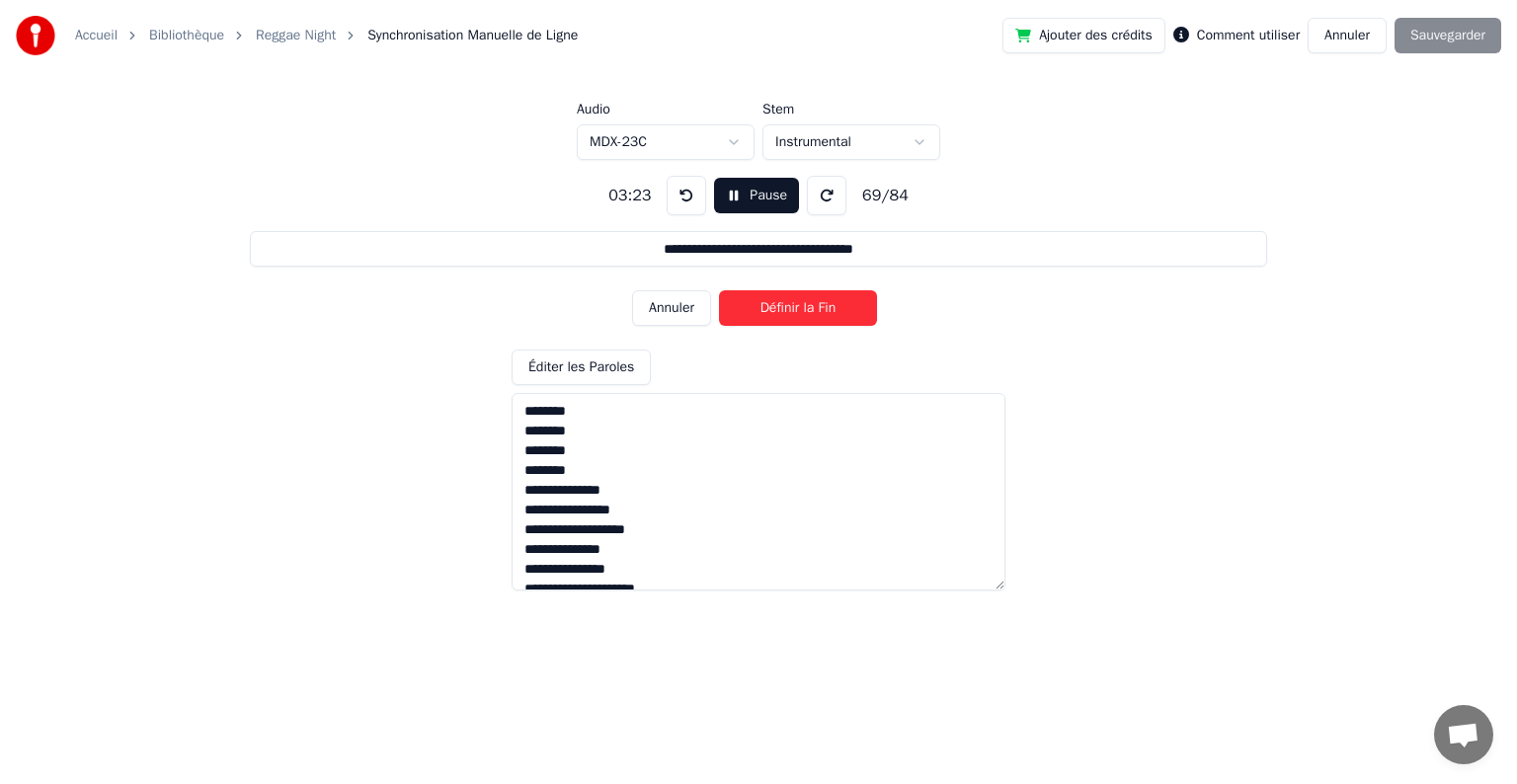 click on "Définir la Fin" at bounding box center (798, 308) 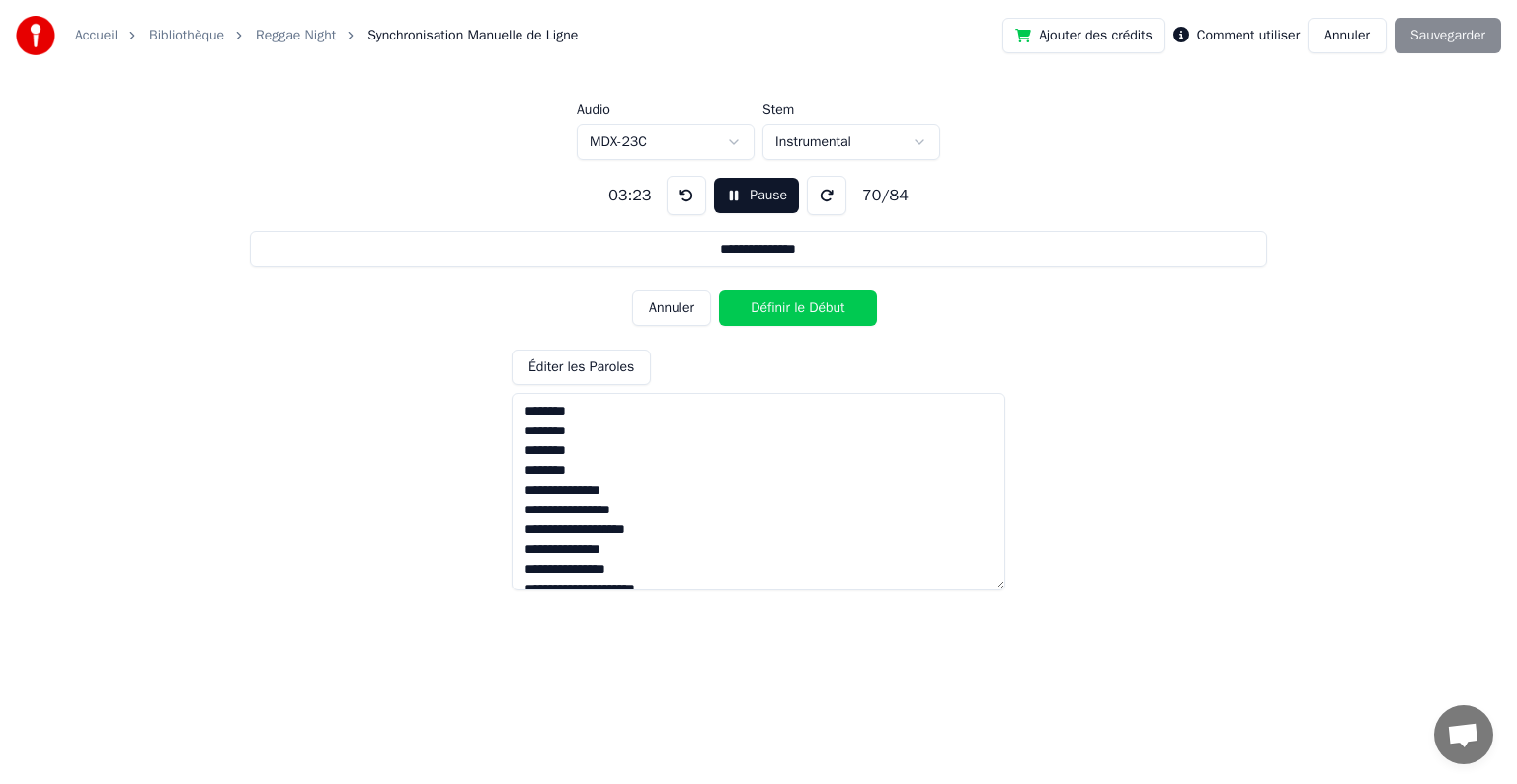 click on "Définir le Début" at bounding box center [798, 308] 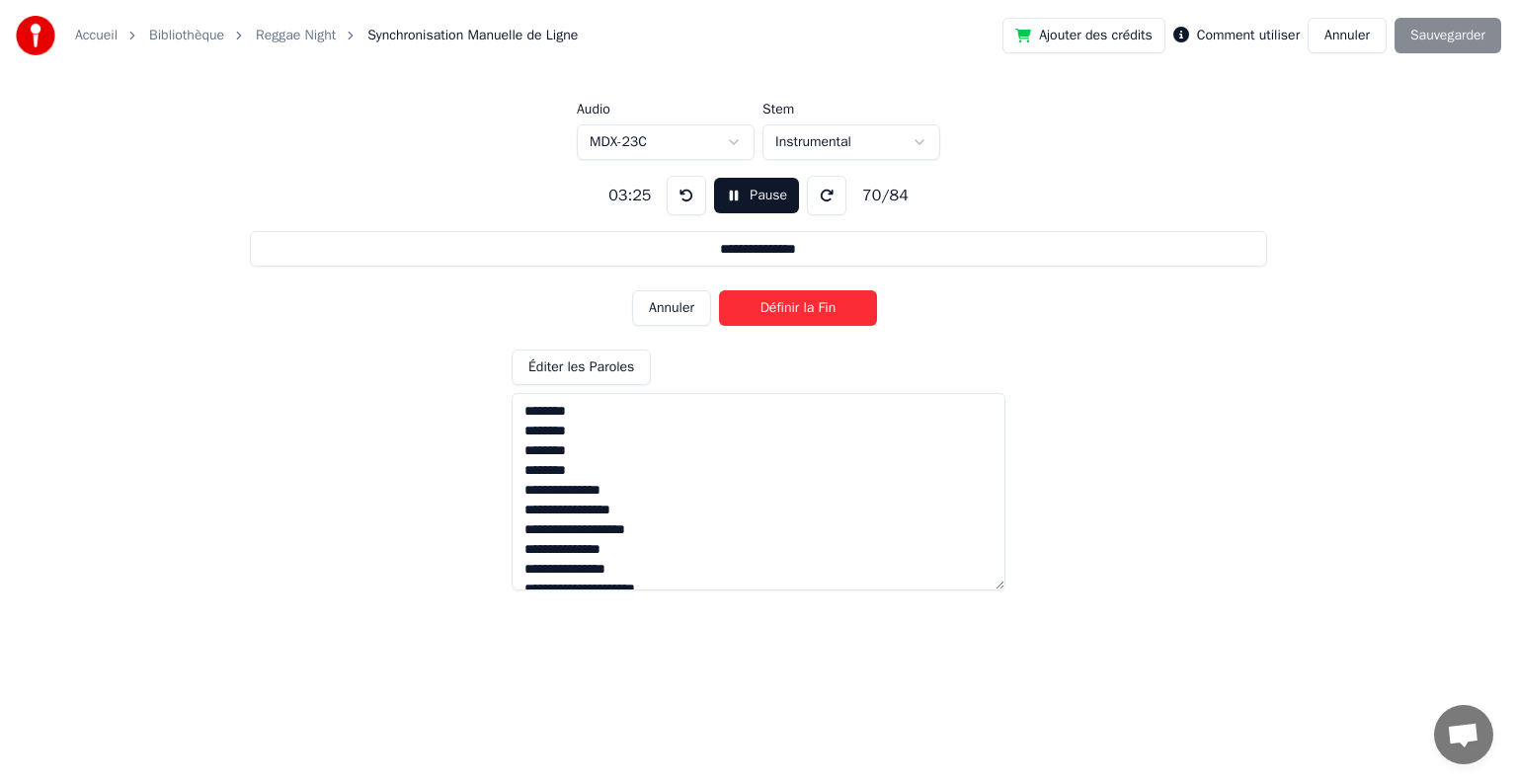 click on "Définir la Fin" at bounding box center (798, 308) 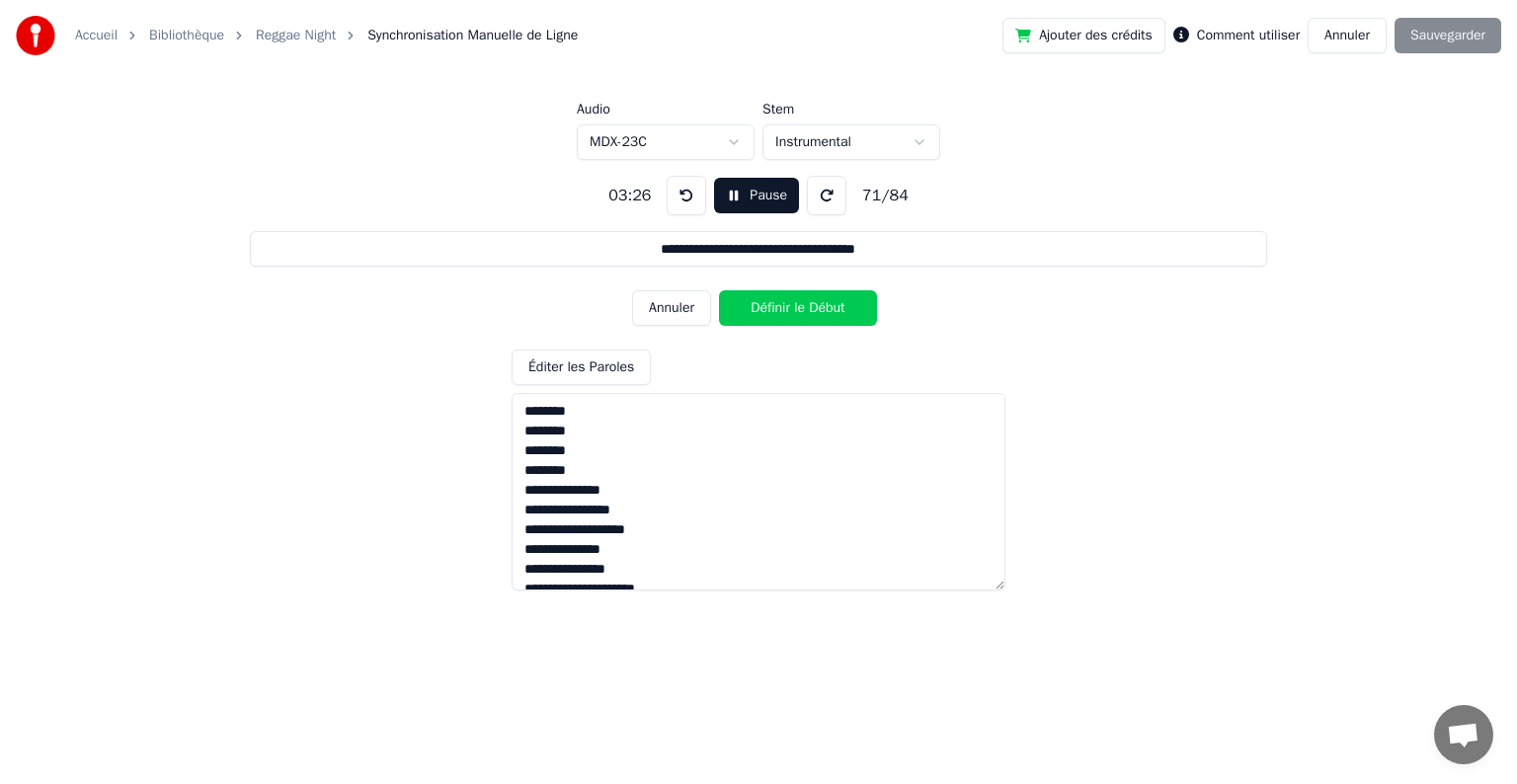 click on "Définir le Début" at bounding box center (798, 308) 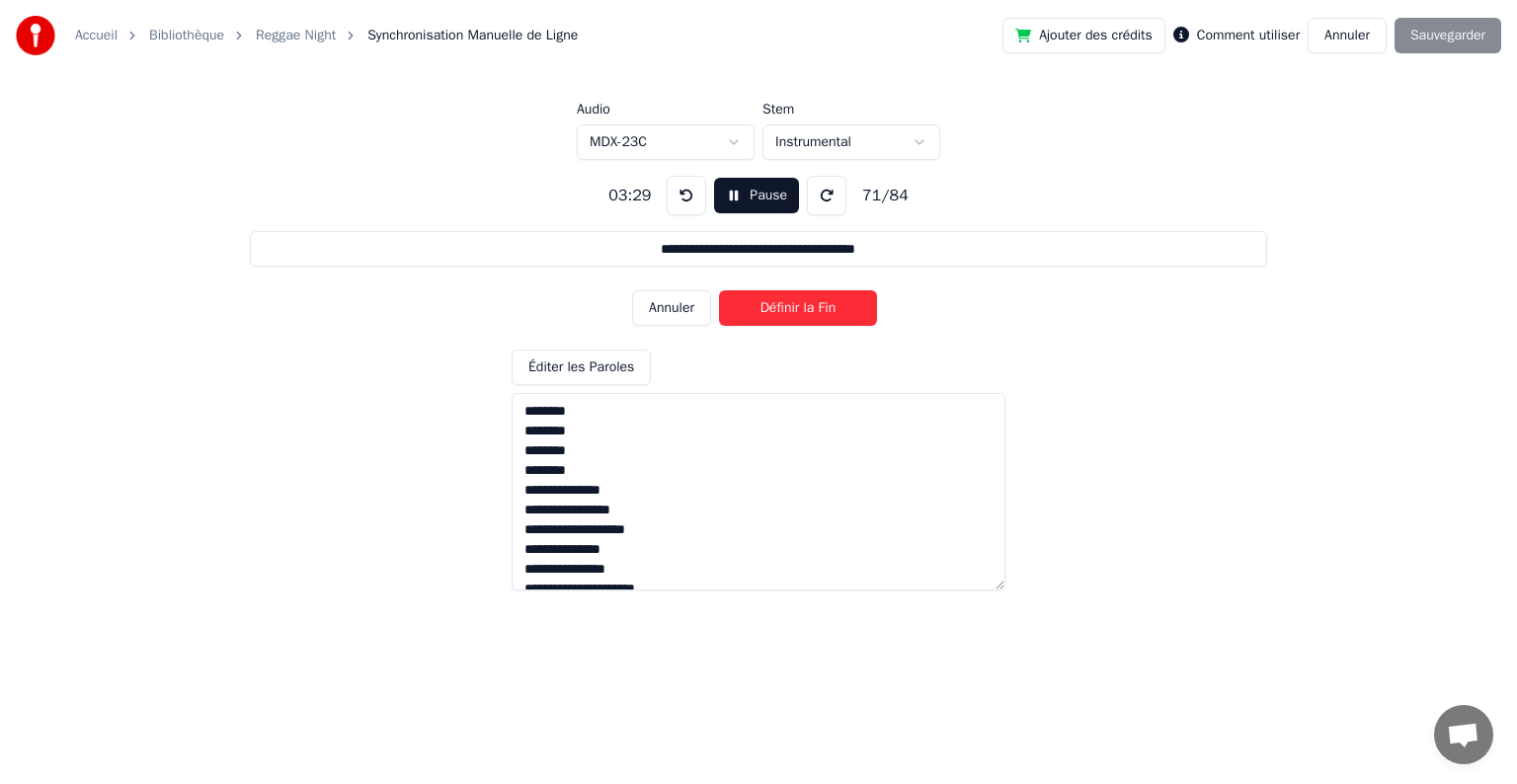 click on "Définir la Fin" at bounding box center (798, 308) 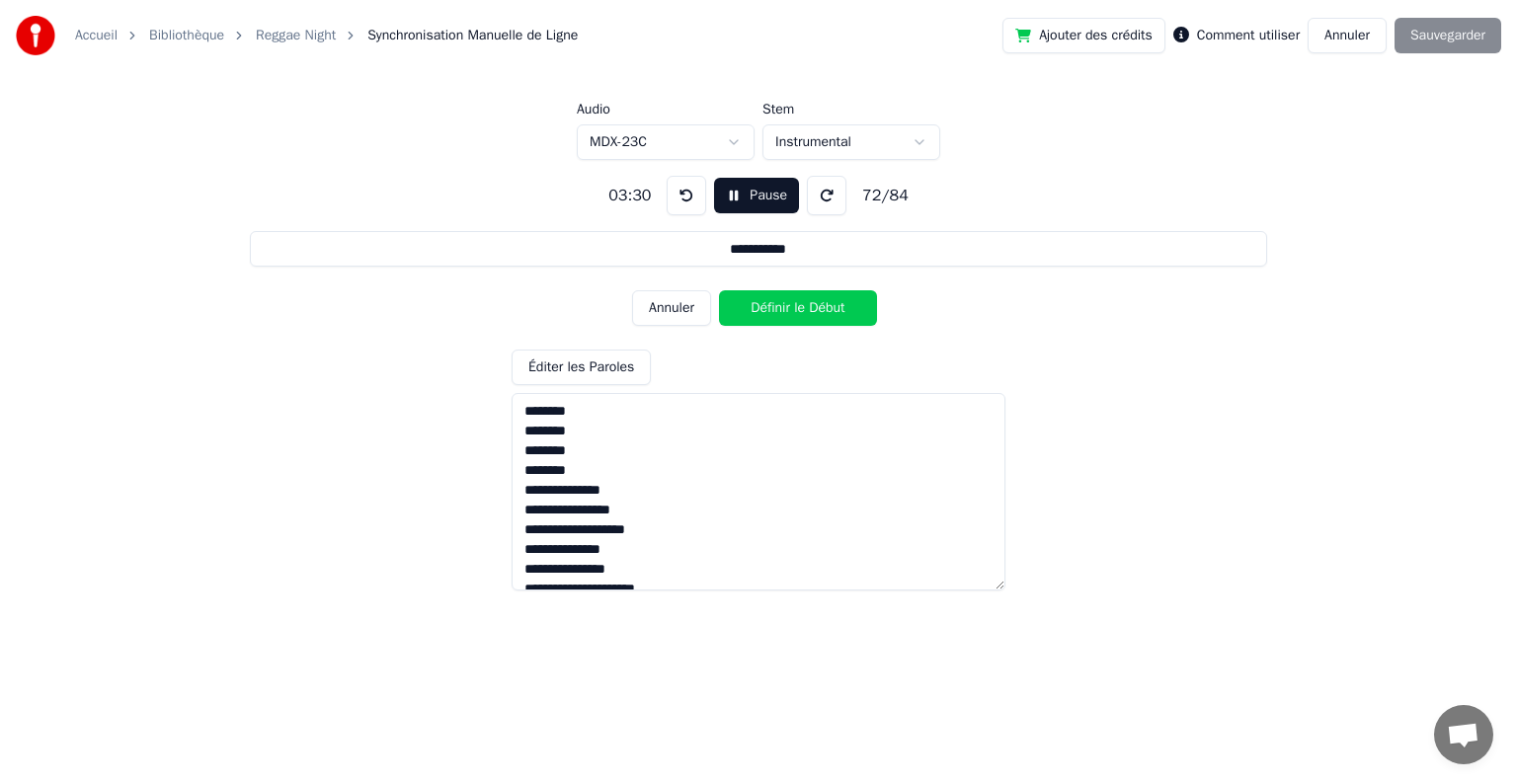 click on "Définir le Début" at bounding box center (798, 308) 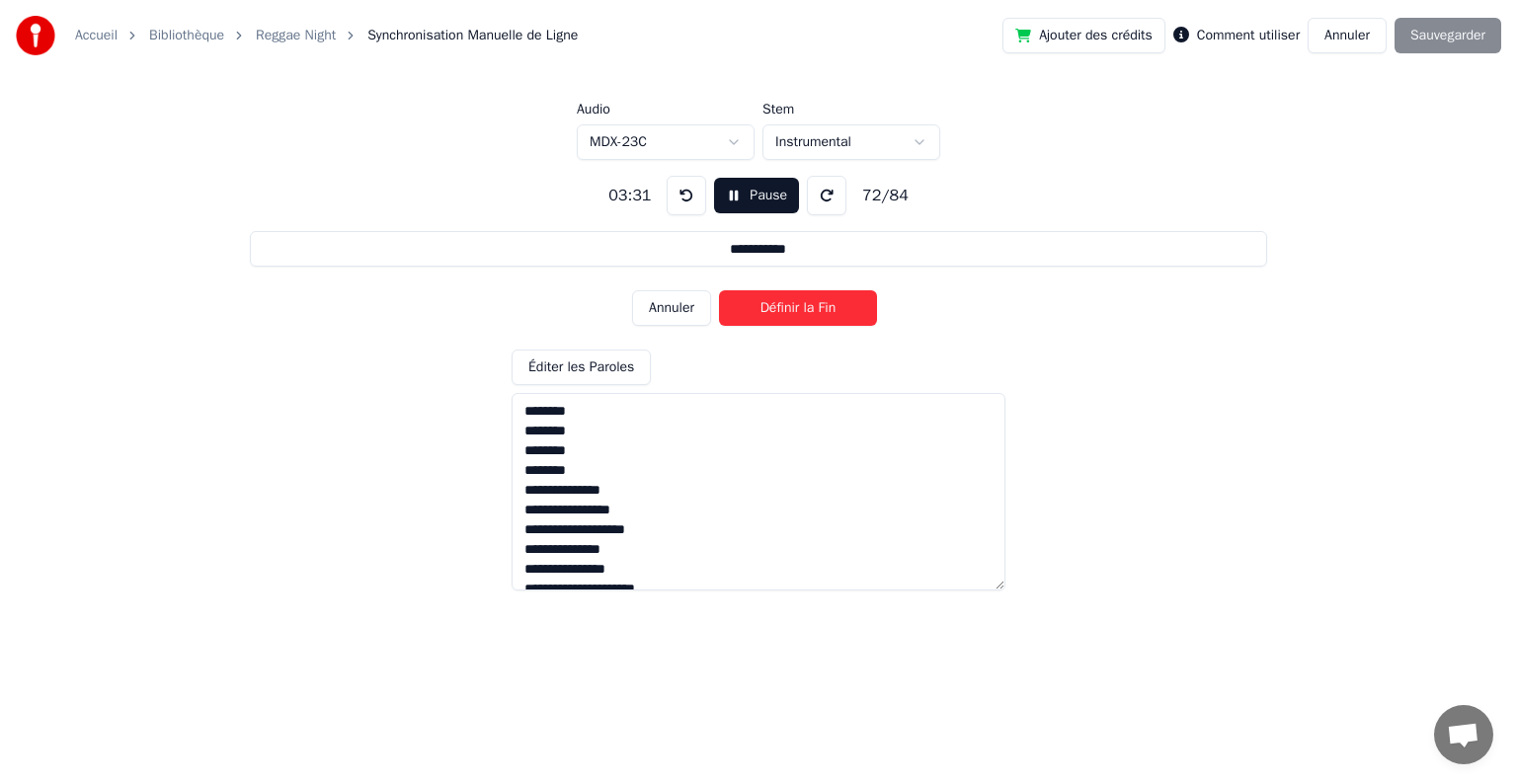 click on "Définir la Fin" at bounding box center [798, 308] 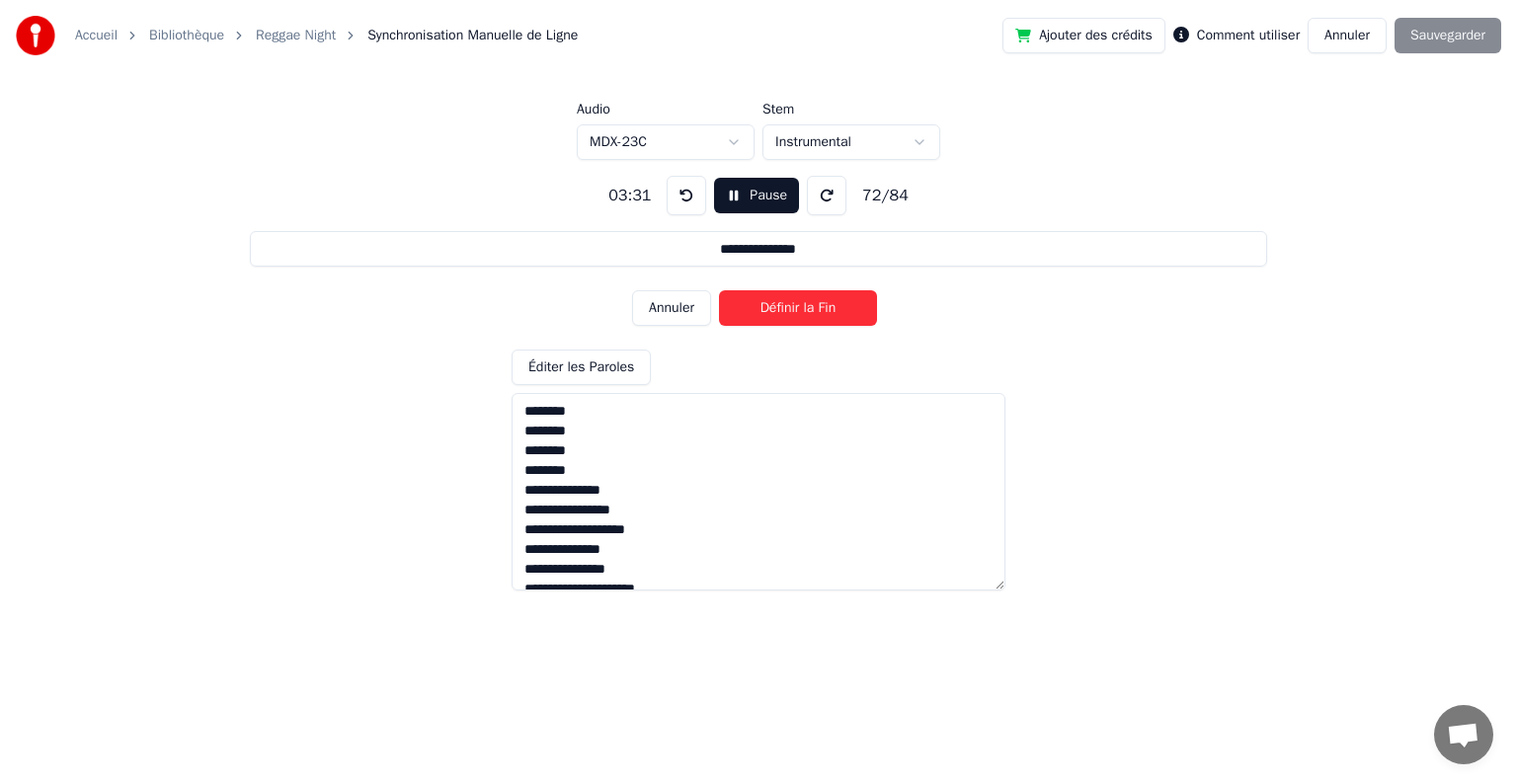 click on "Définir la Fin" at bounding box center [798, 308] 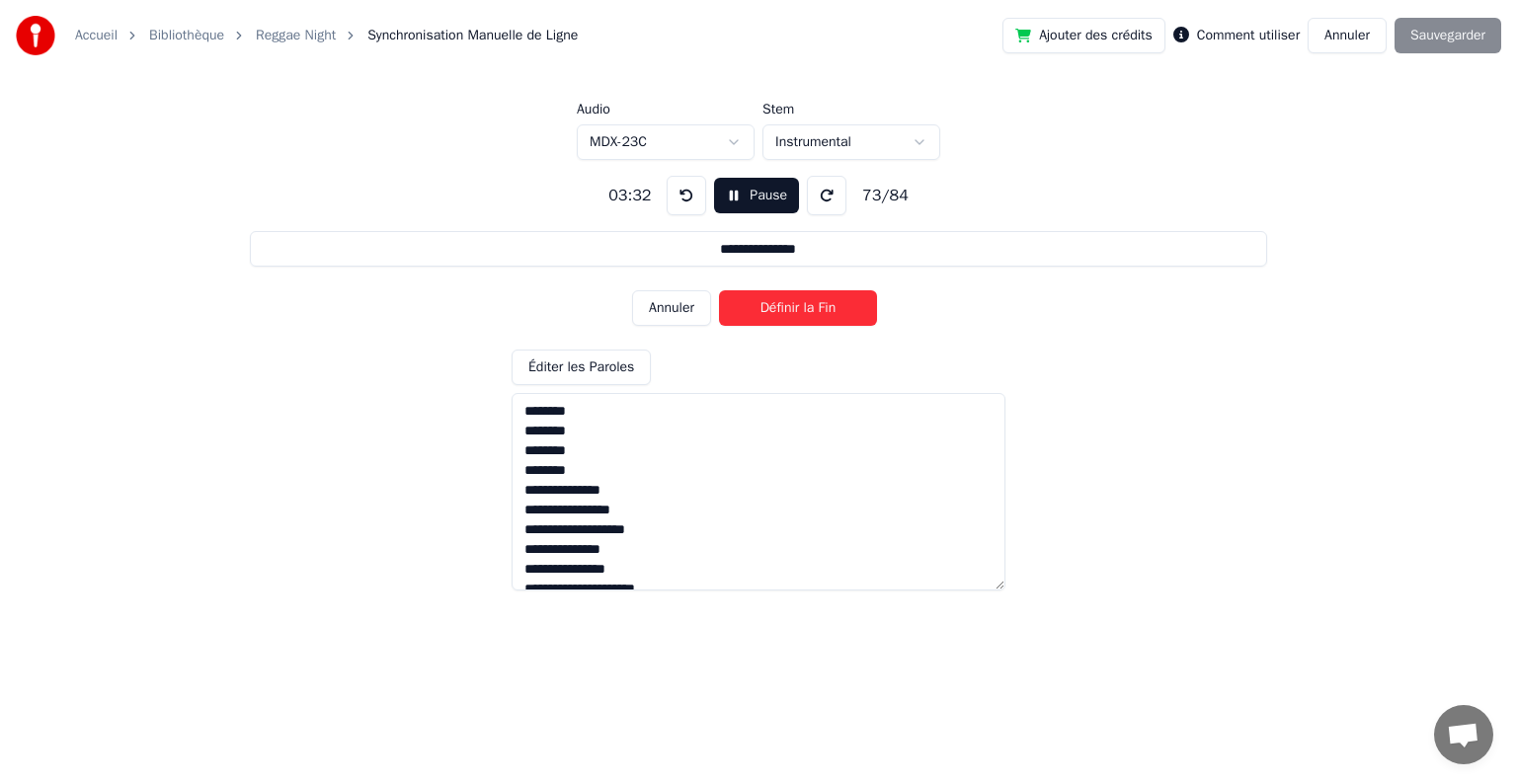 click on "Définir la Fin" at bounding box center [798, 308] 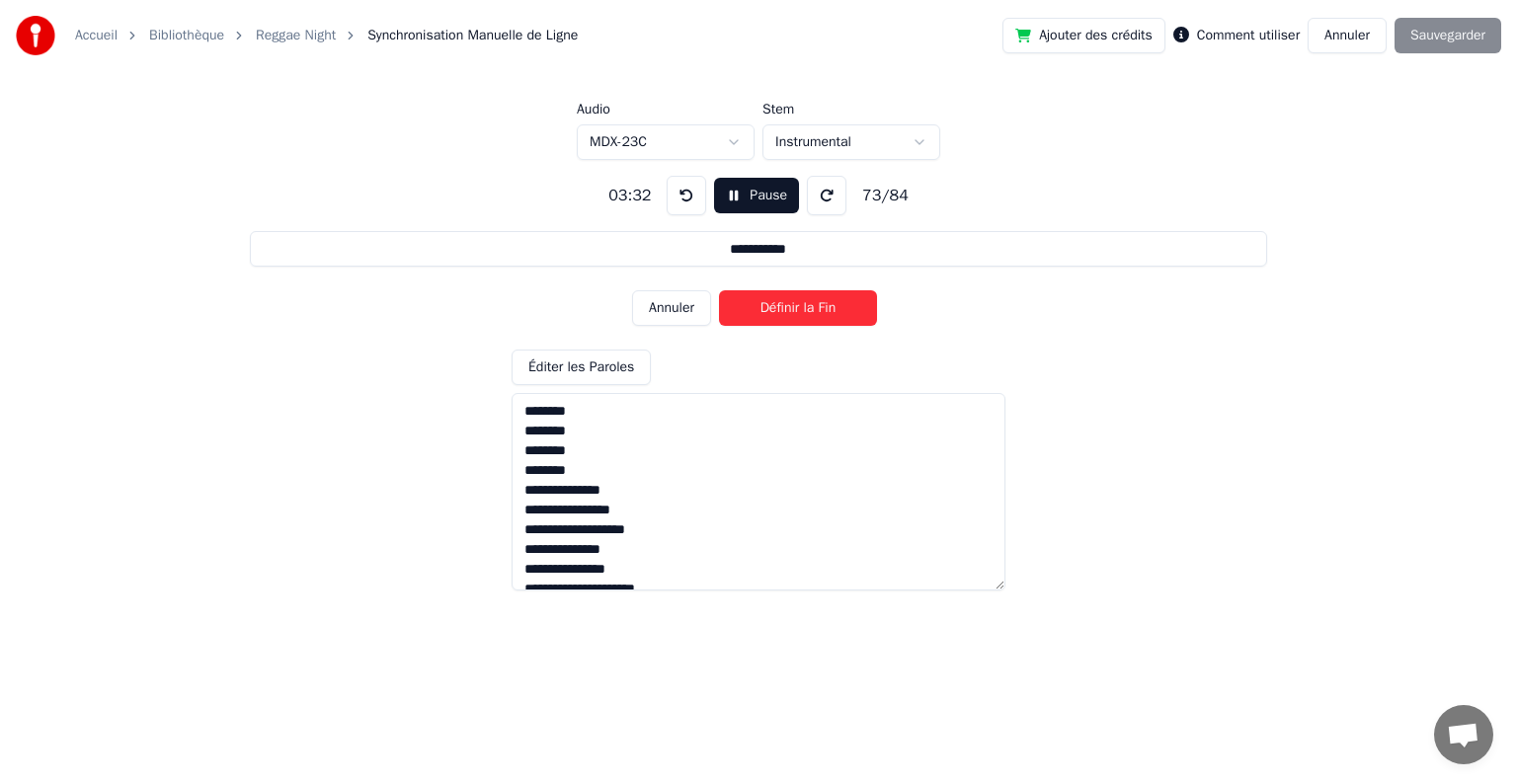 click on "Définir la Fin" at bounding box center [798, 308] 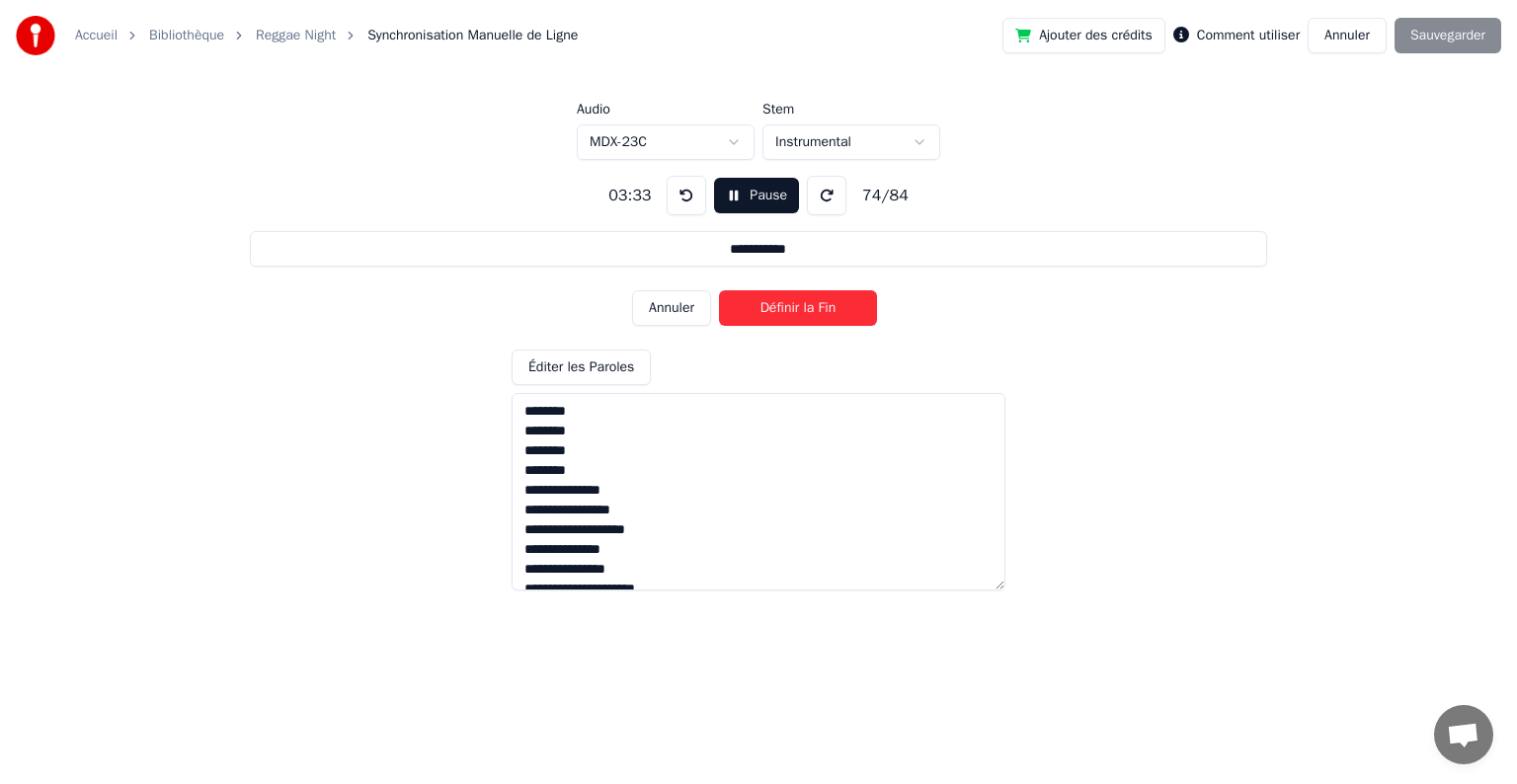 click on "Définir la Fin" at bounding box center [798, 308] 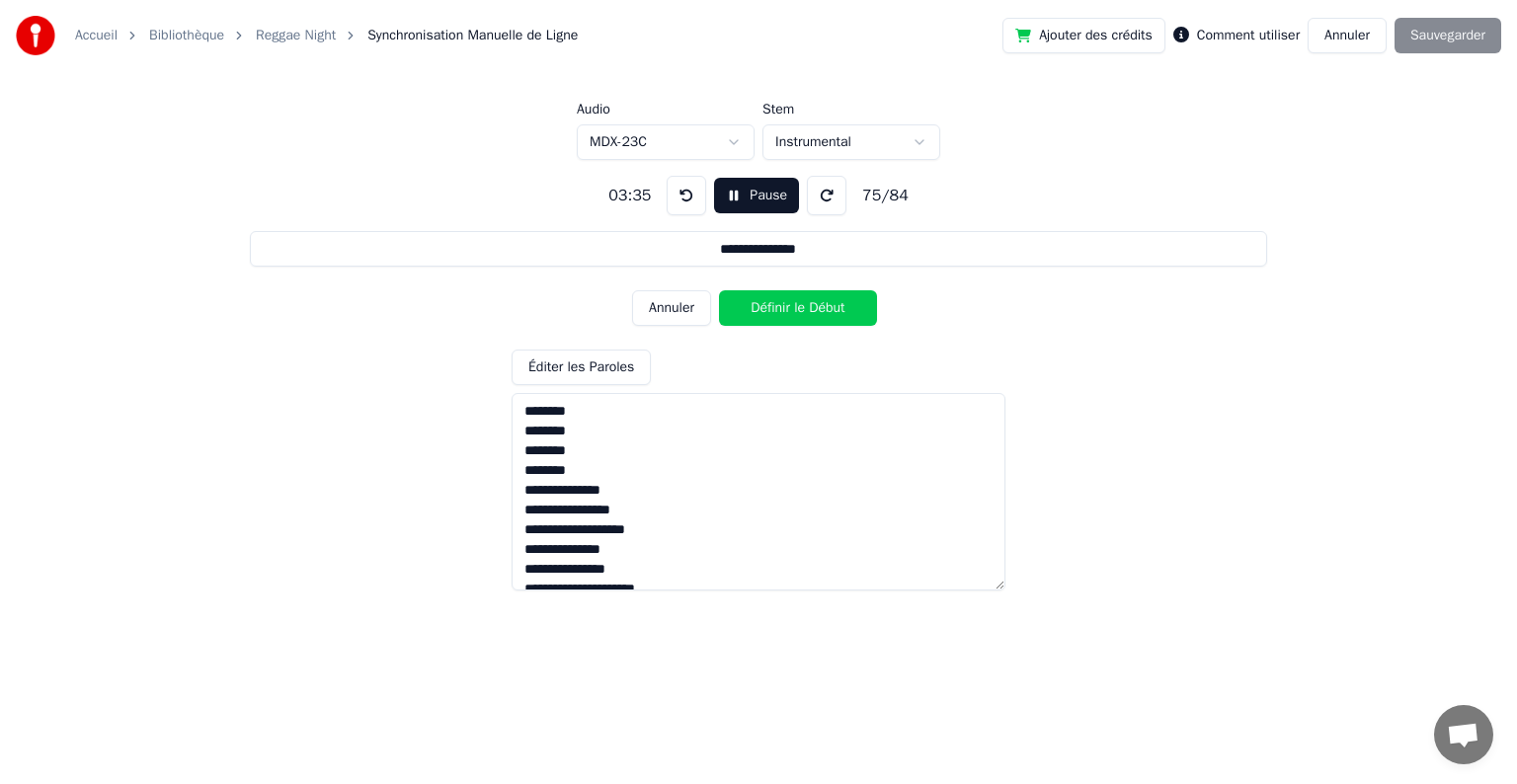 click on "Définir le Début" at bounding box center [798, 308] 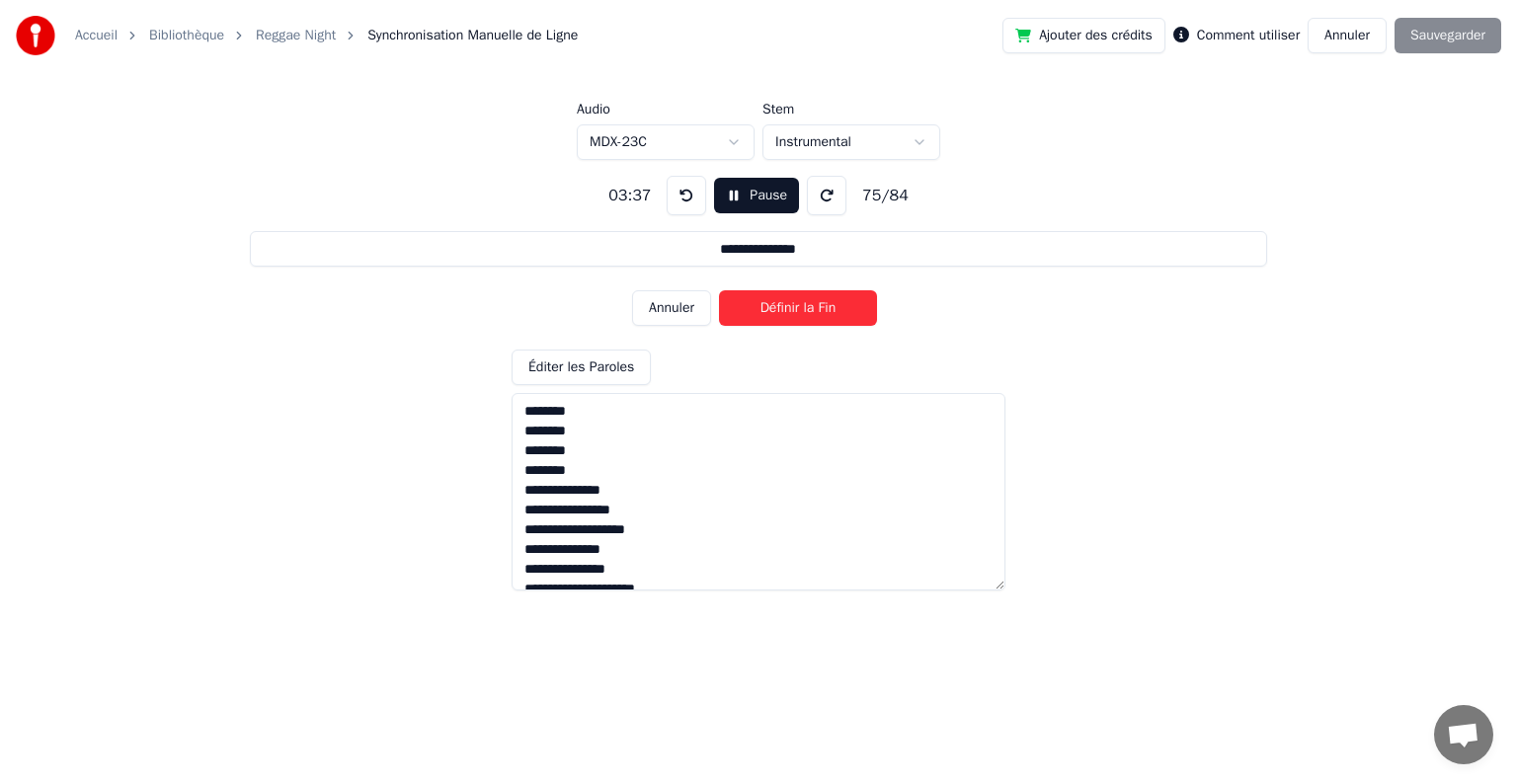 click on "Définir la Fin" at bounding box center [798, 308] 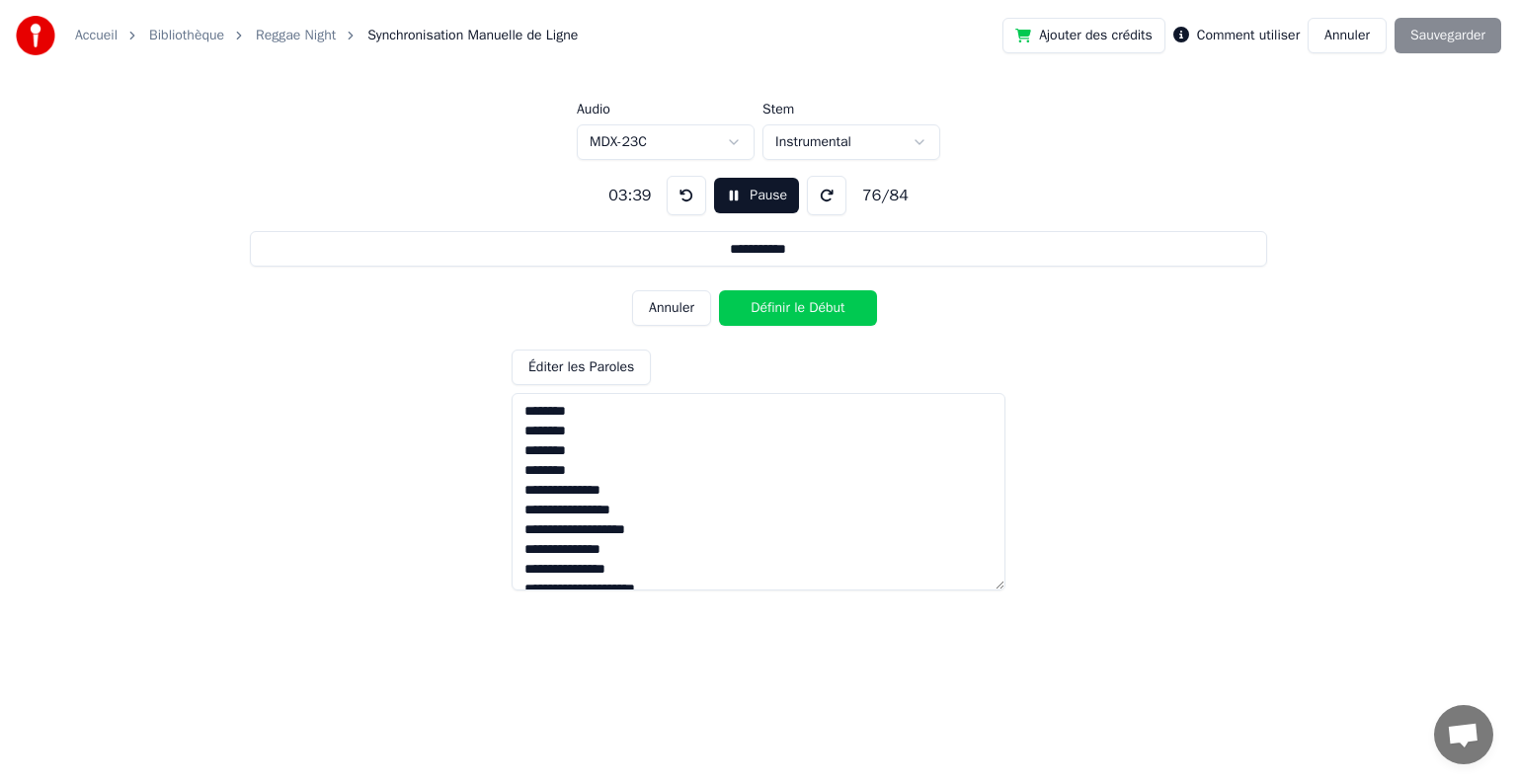 click on "Définir le Début" at bounding box center (798, 308) 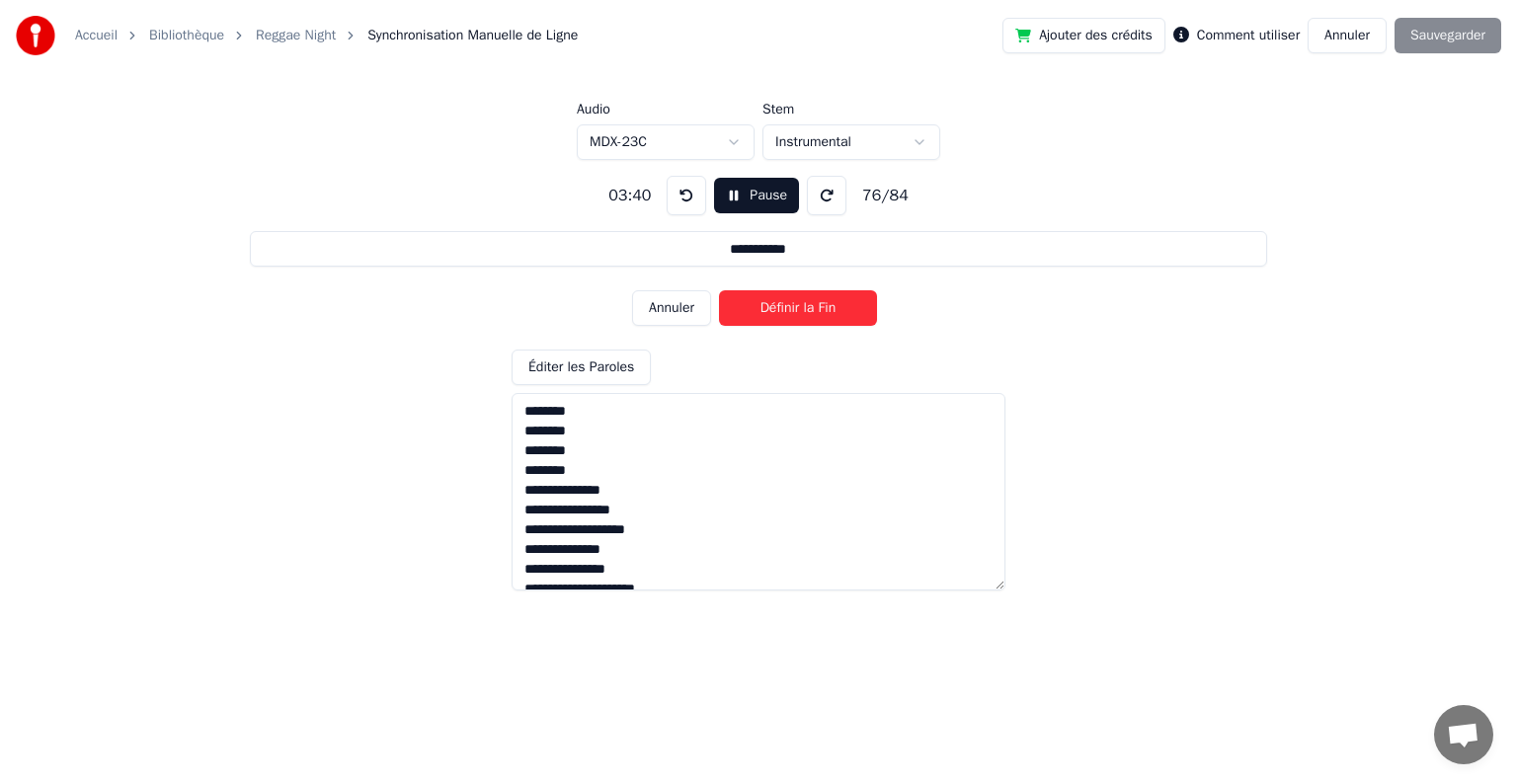 click on "Définir la Fin" at bounding box center [798, 308] 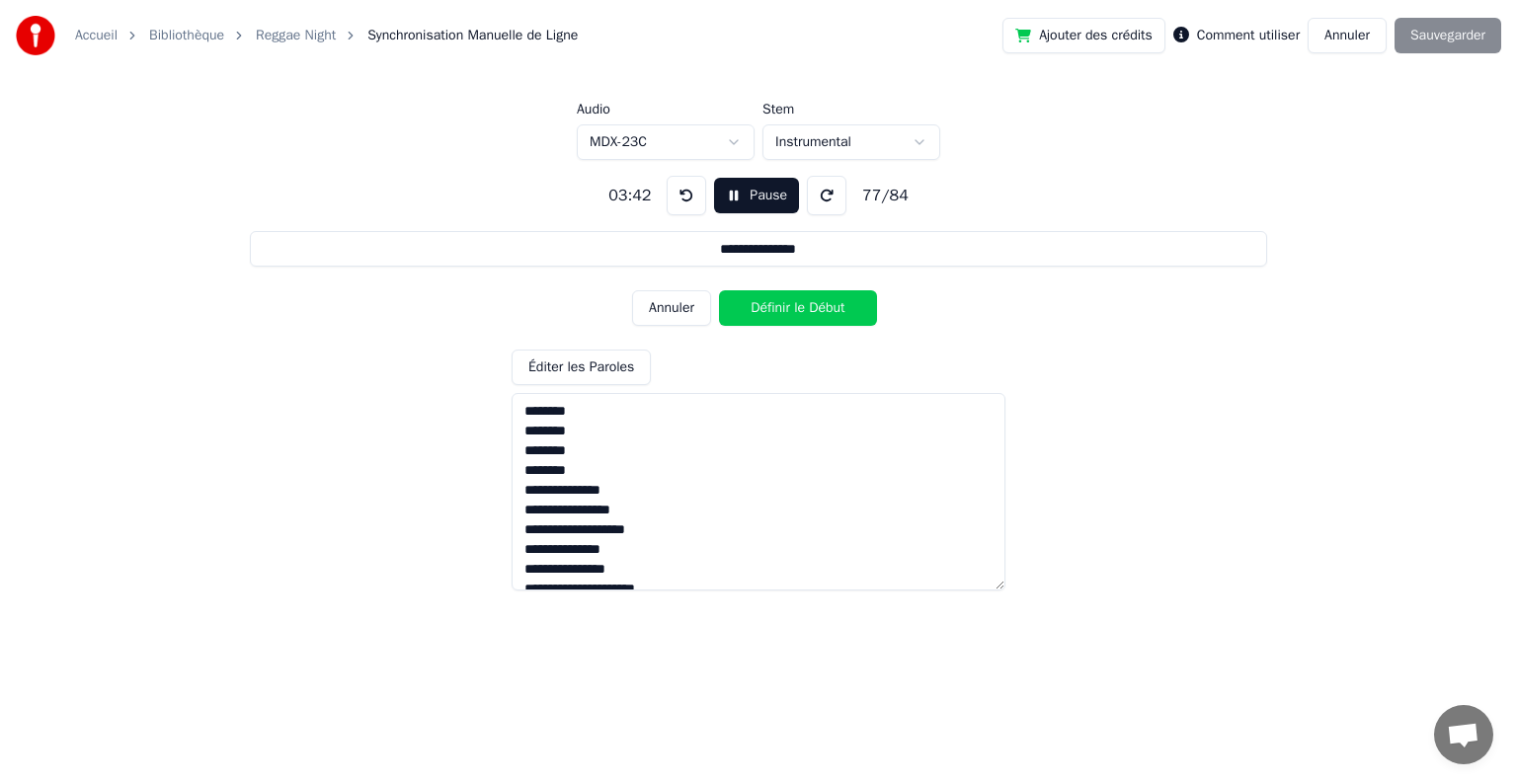 click on "Définir le Début" at bounding box center [798, 308] 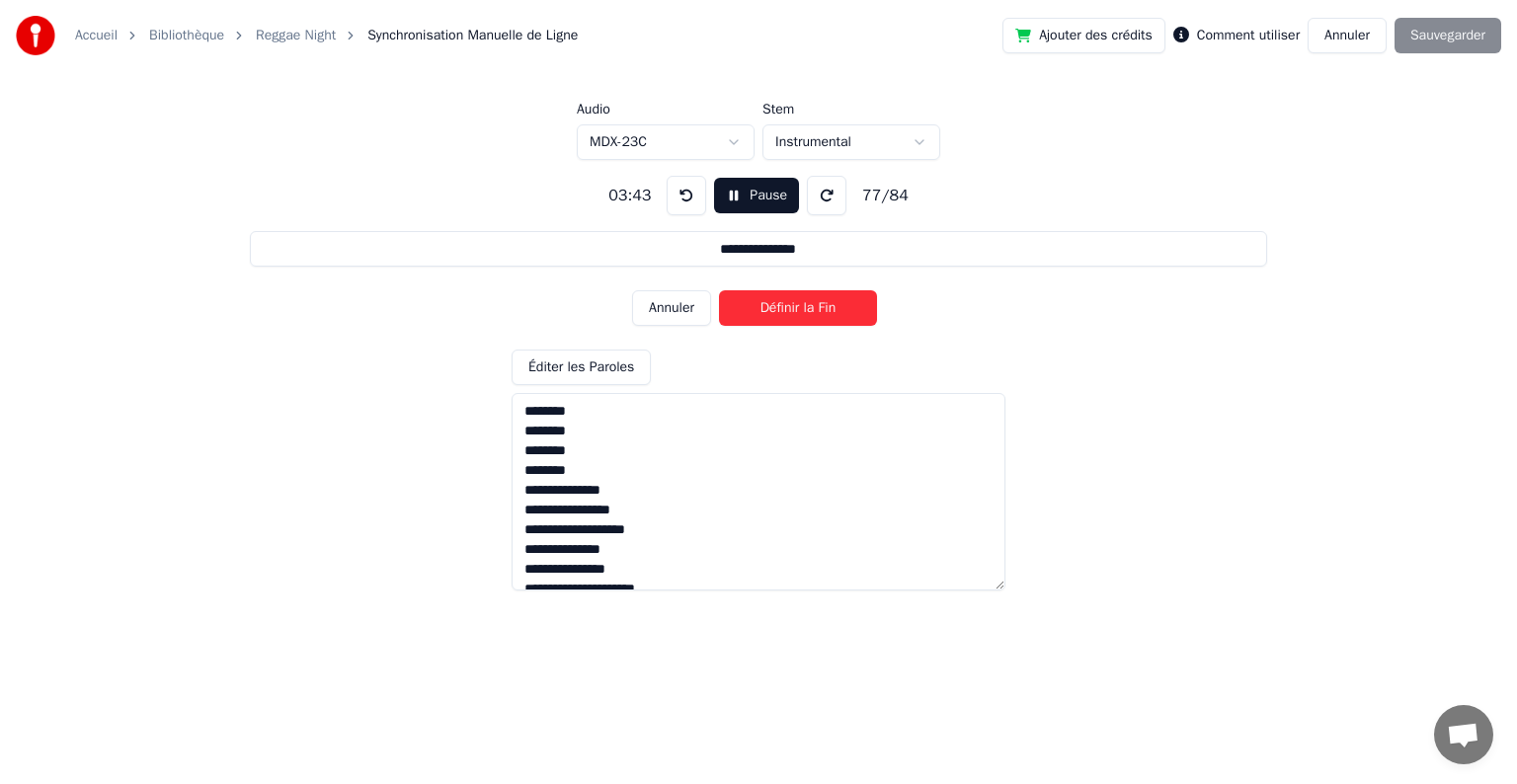 click on "Définir la Fin" at bounding box center [798, 308] 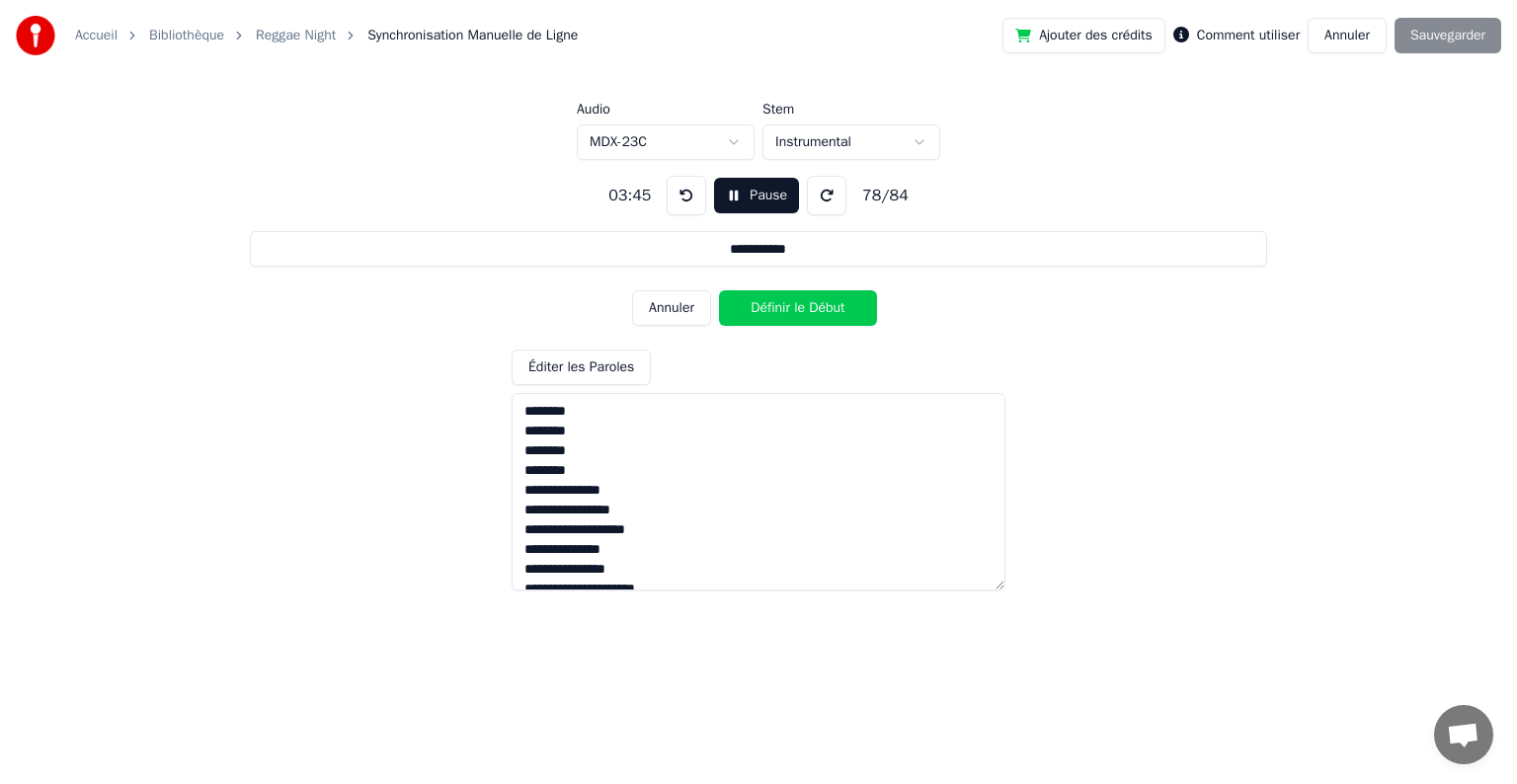 click on "Définir le Début" at bounding box center (798, 308) 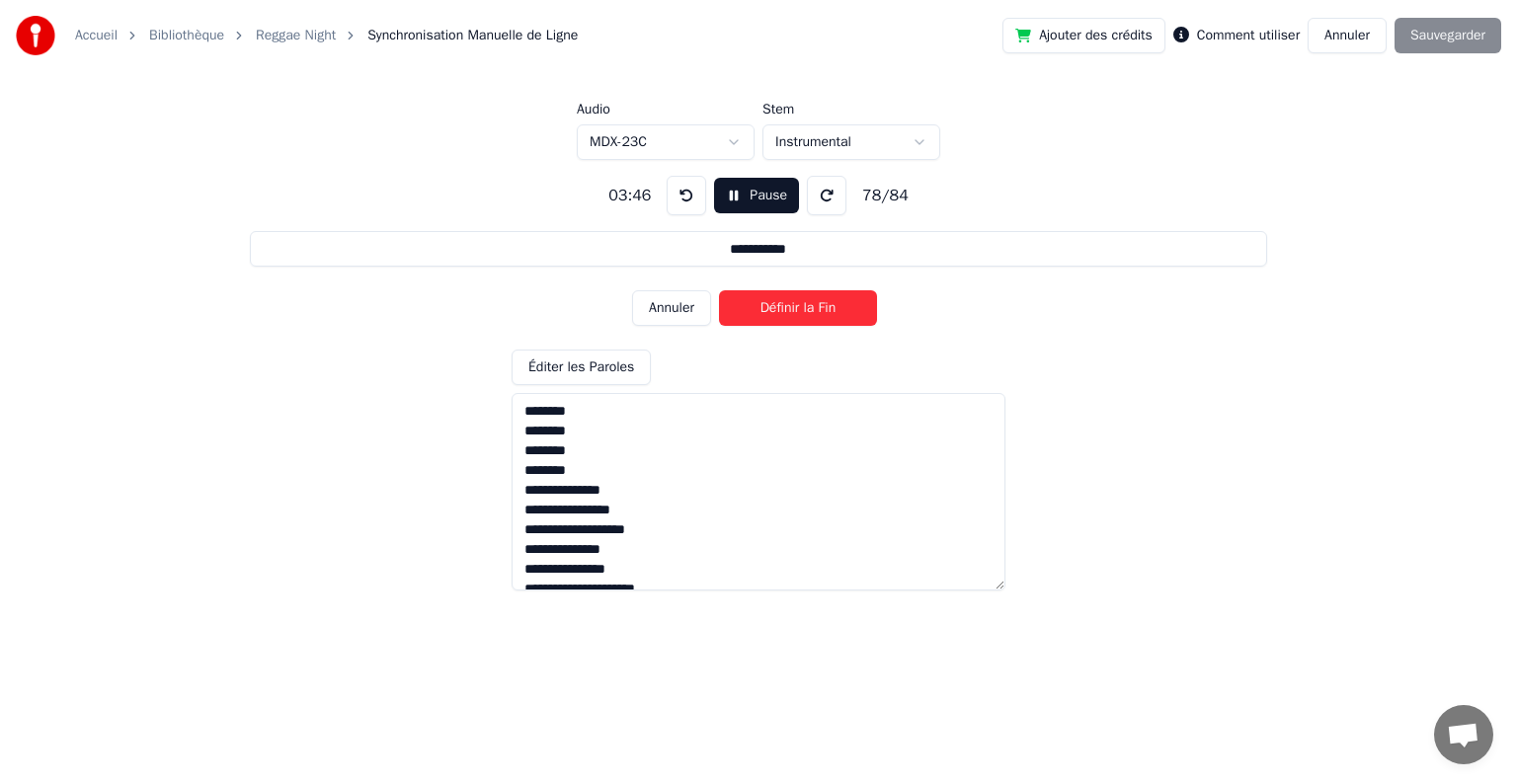click on "Définir la Fin" at bounding box center [798, 308] 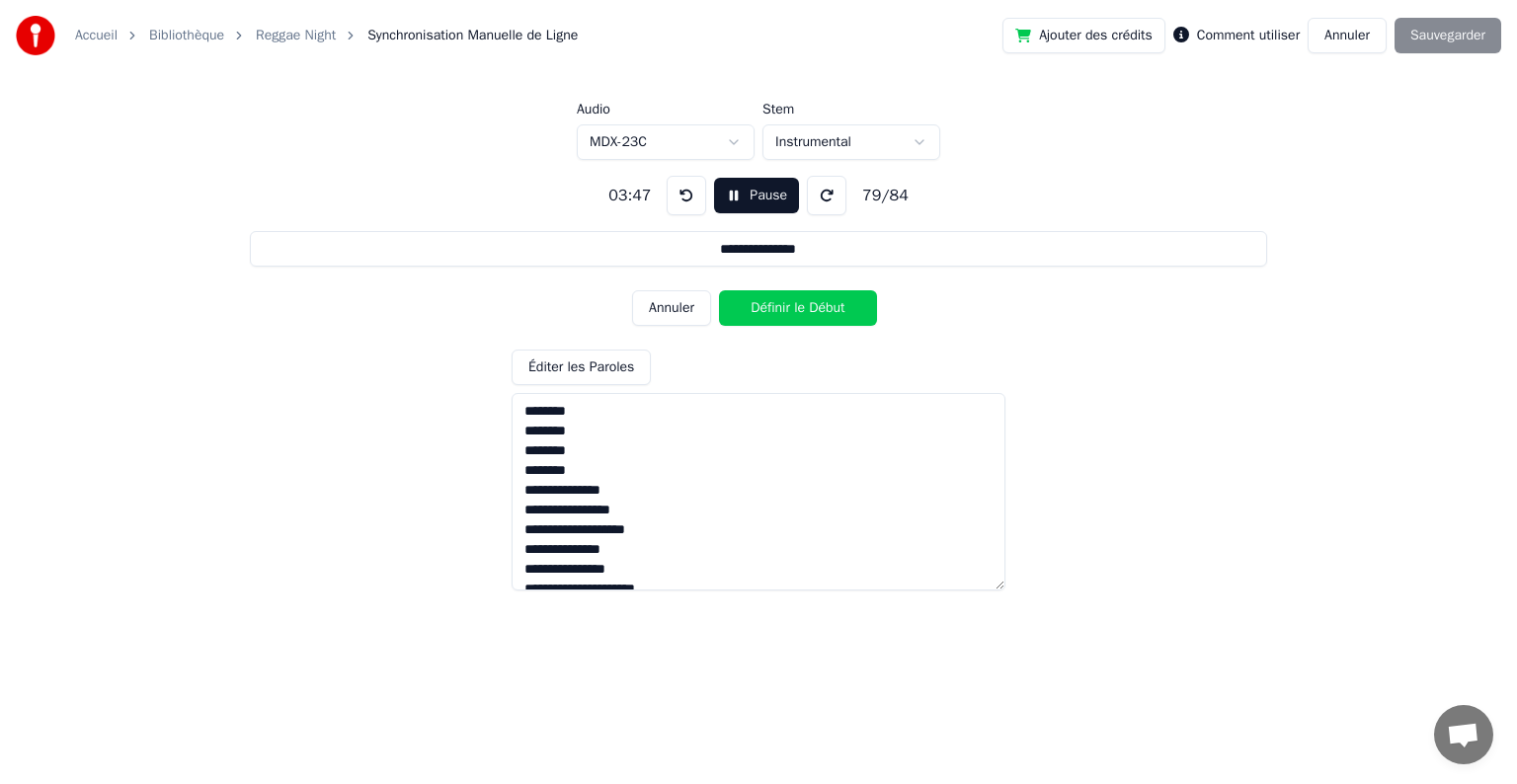 click on "Définir le Début" at bounding box center (798, 308) 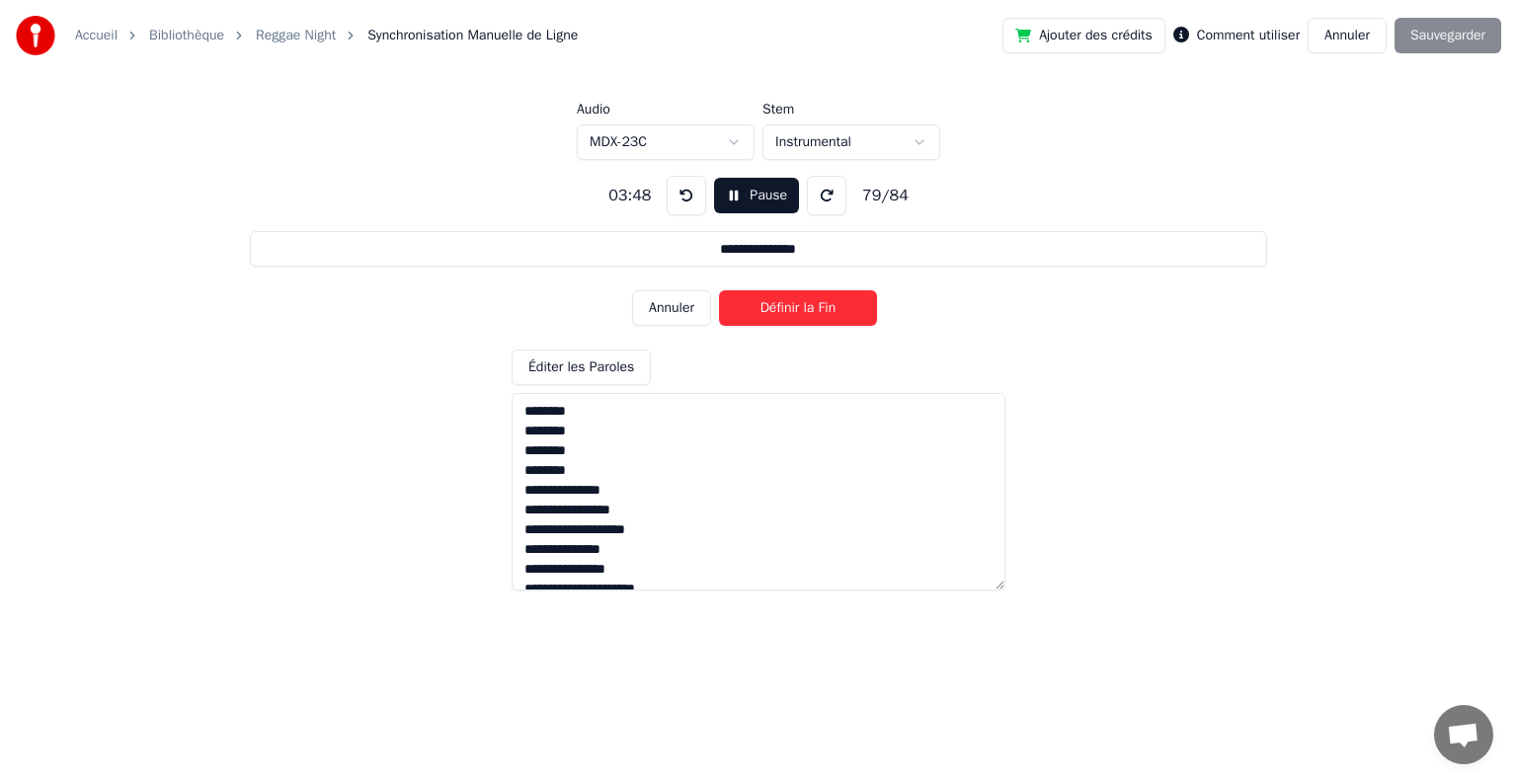click on "Définir la Fin" at bounding box center (798, 308) 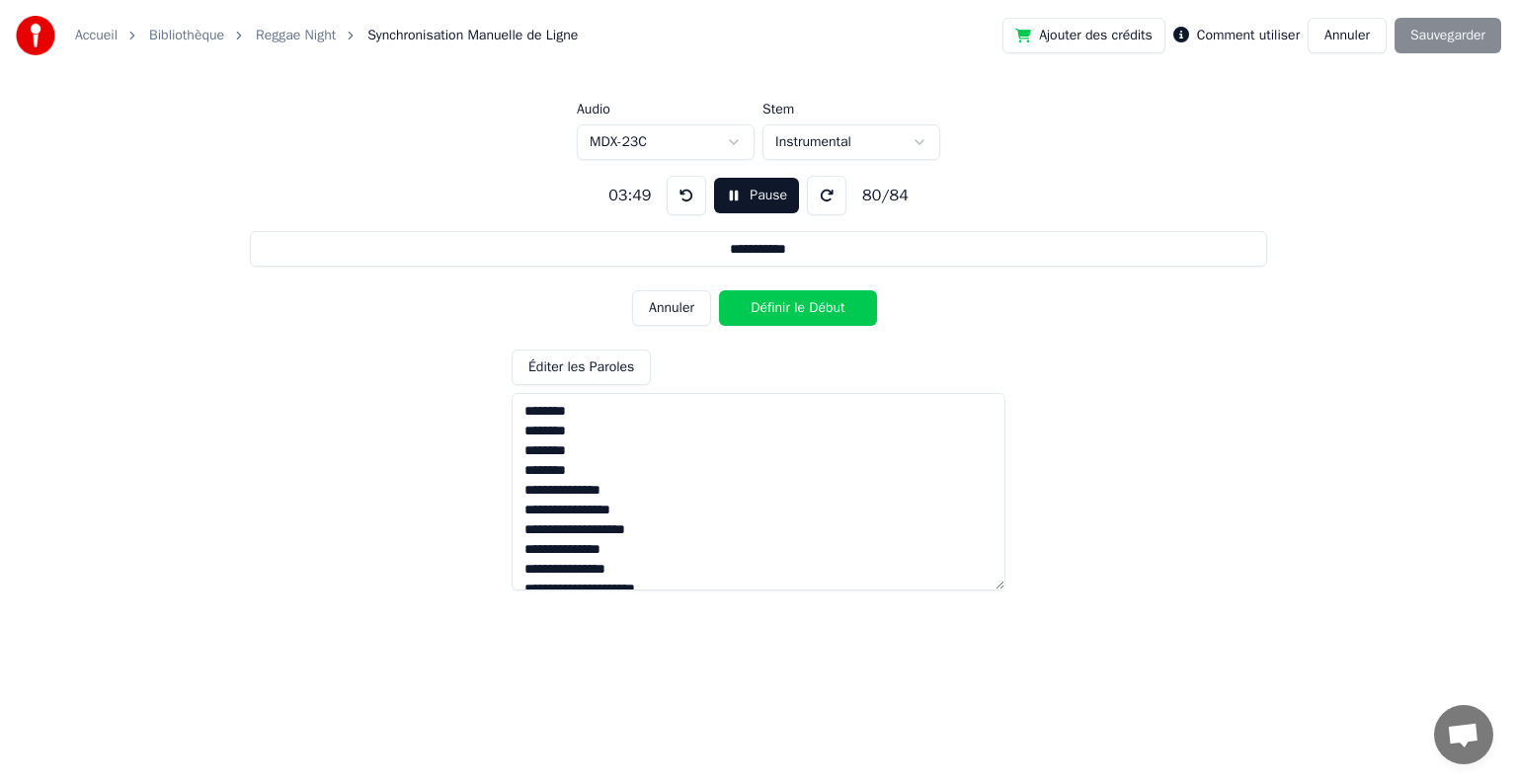click on "Définir le Début" at bounding box center (798, 308) 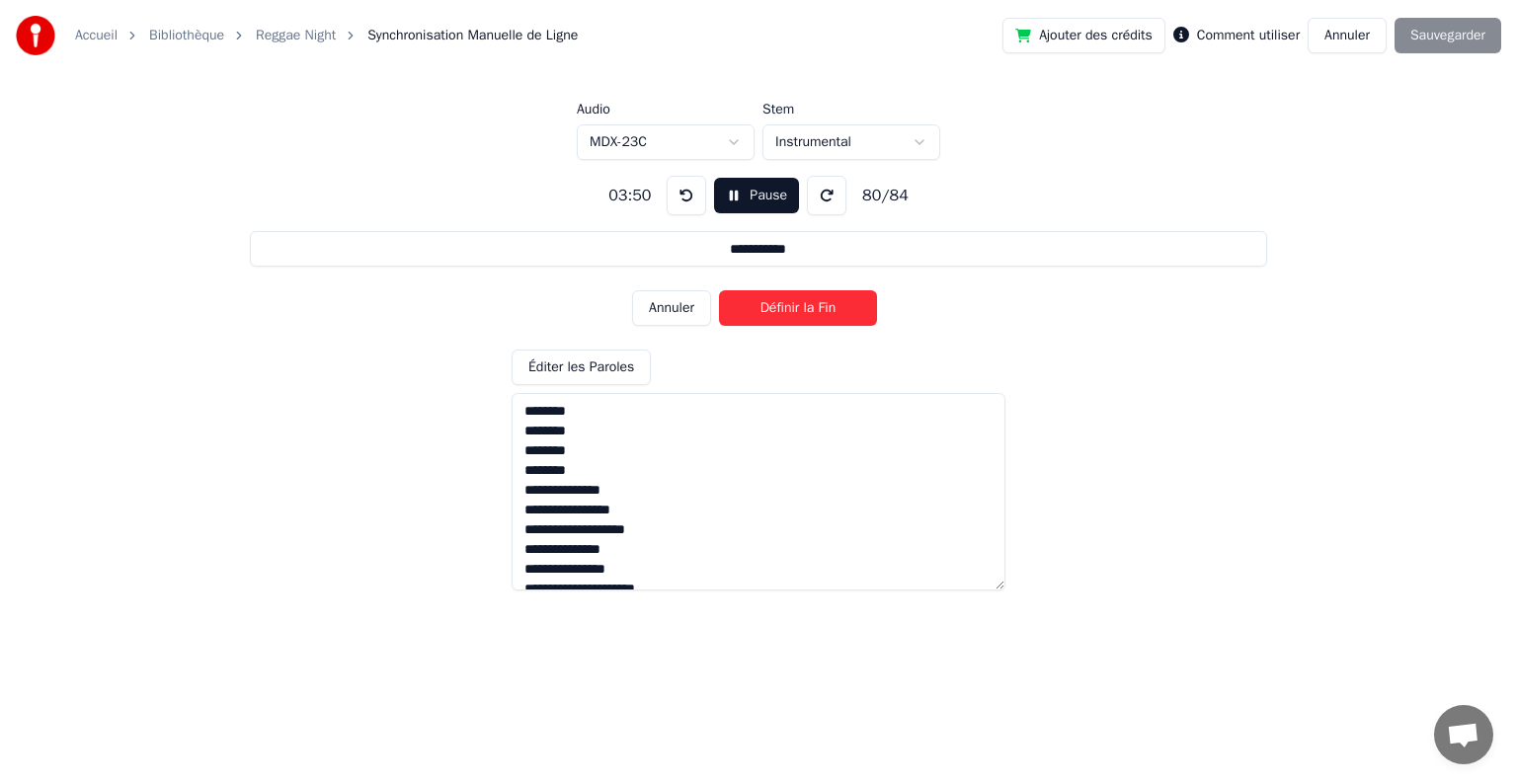 click on "Définir la Fin" at bounding box center [798, 308] 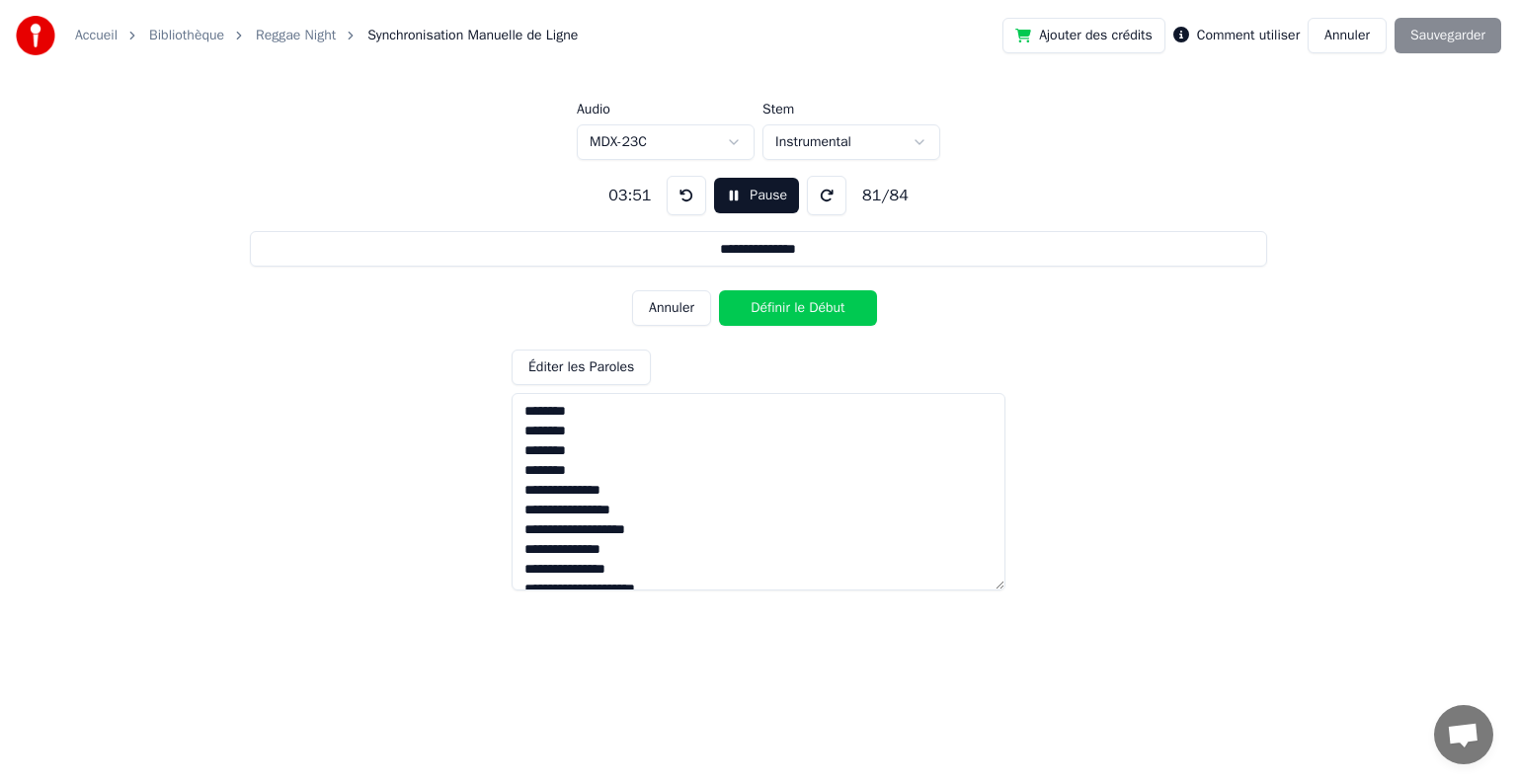 click on "Définir le Début" at bounding box center (798, 308) 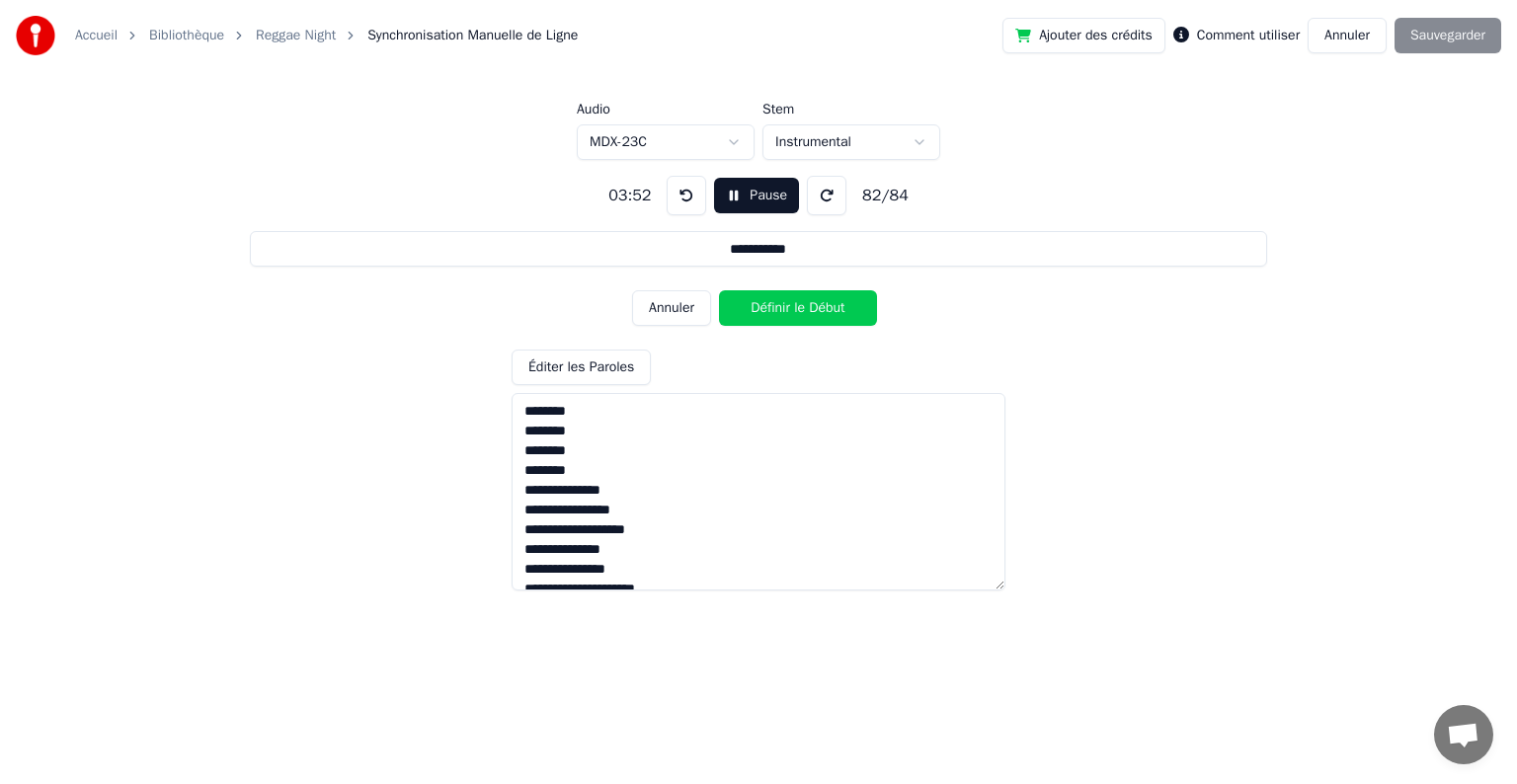 click on "Définir le Début" at bounding box center [798, 308] 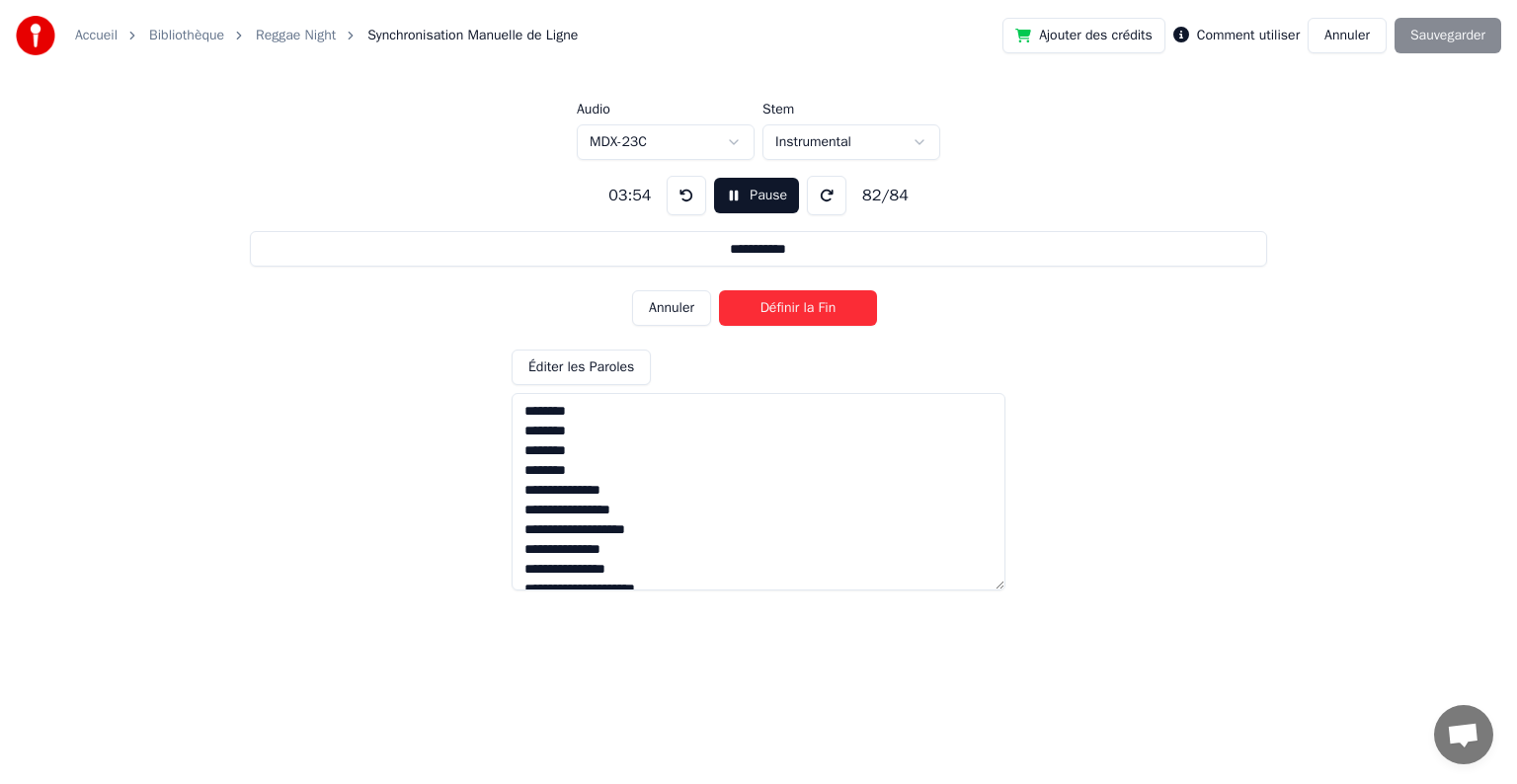 click on "Définir la Fin" at bounding box center (798, 308) 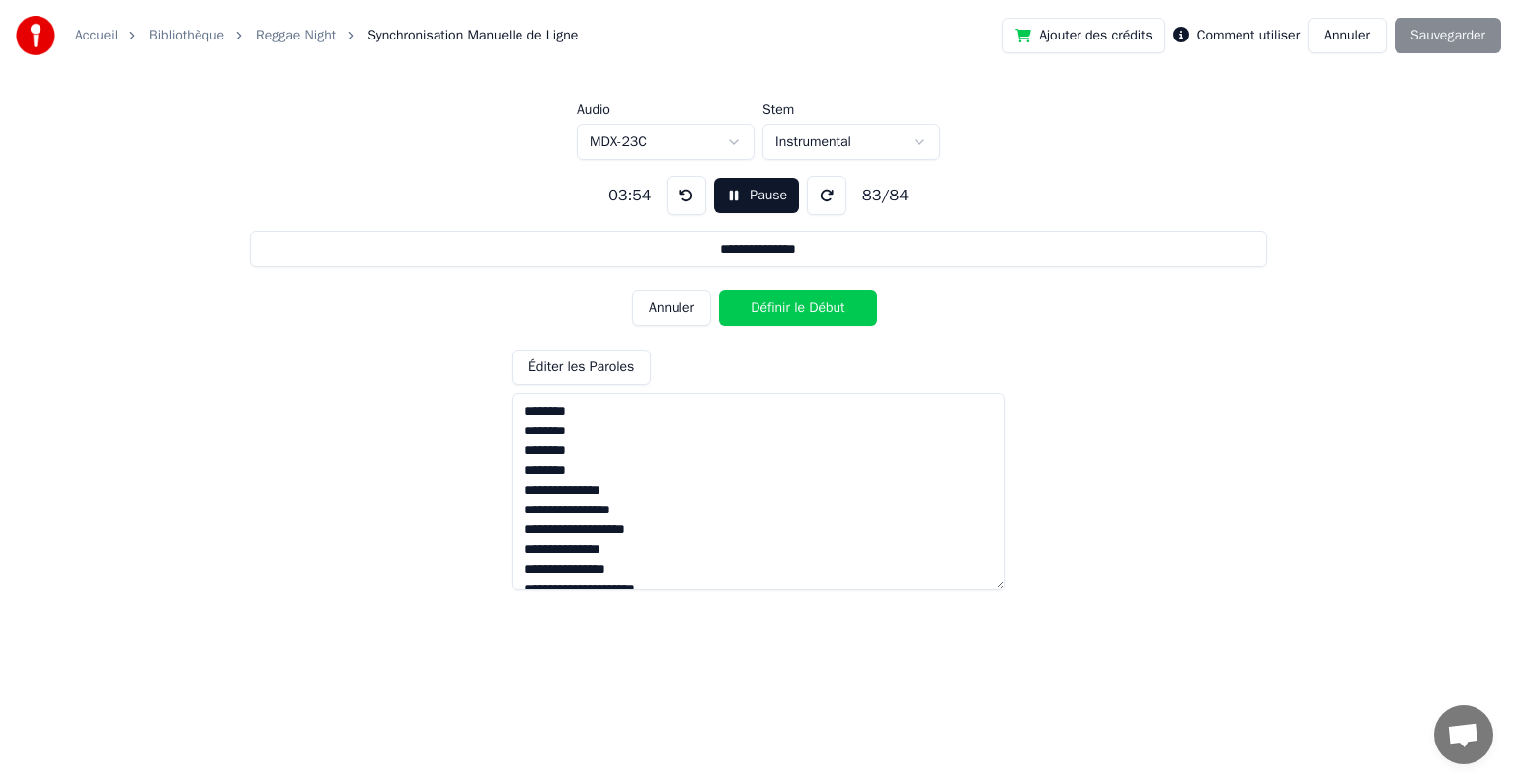 click on "Définir le Début" at bounding box center [798, 308] 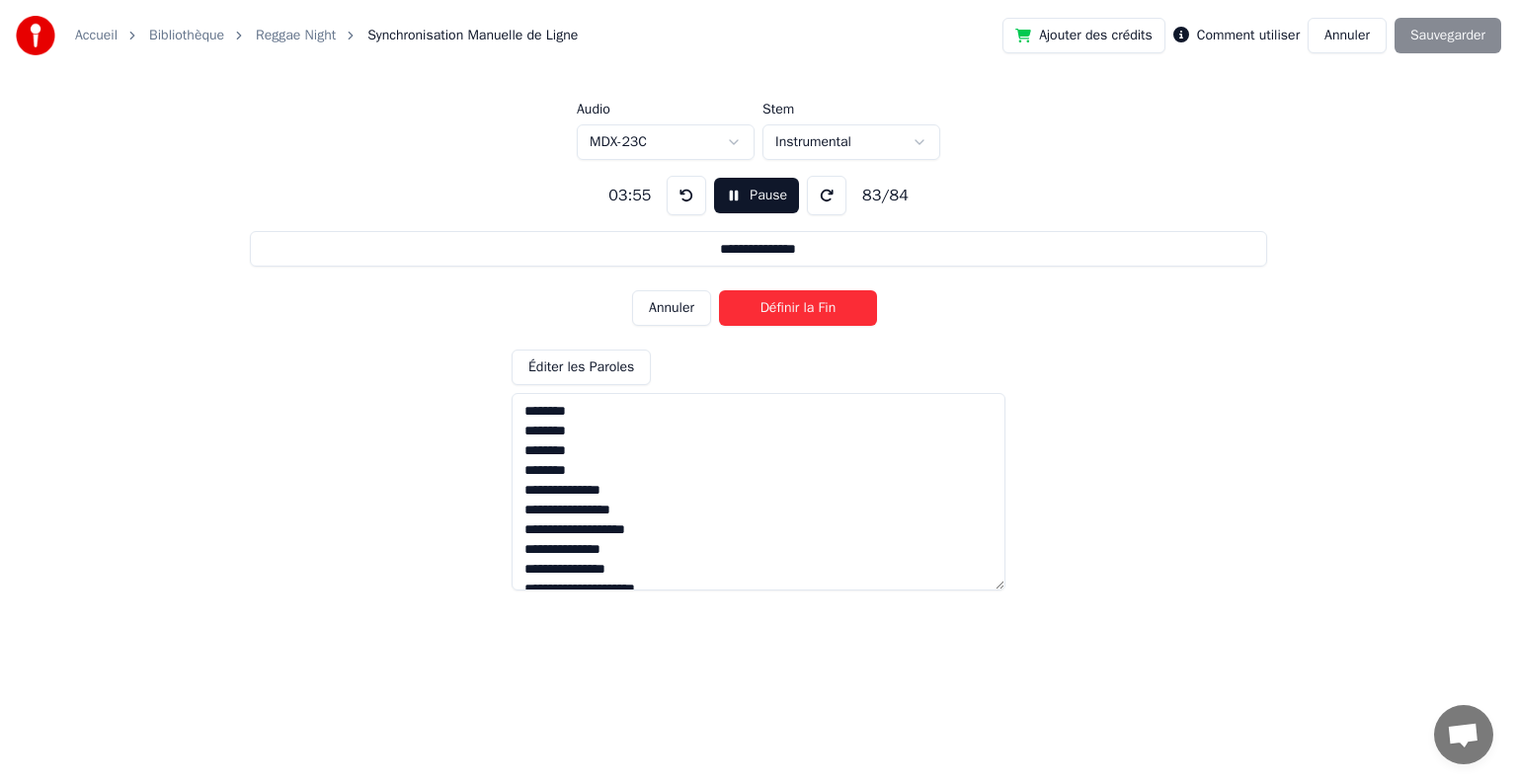 click on "Définir la Fin" at bounding box center [798, 308] 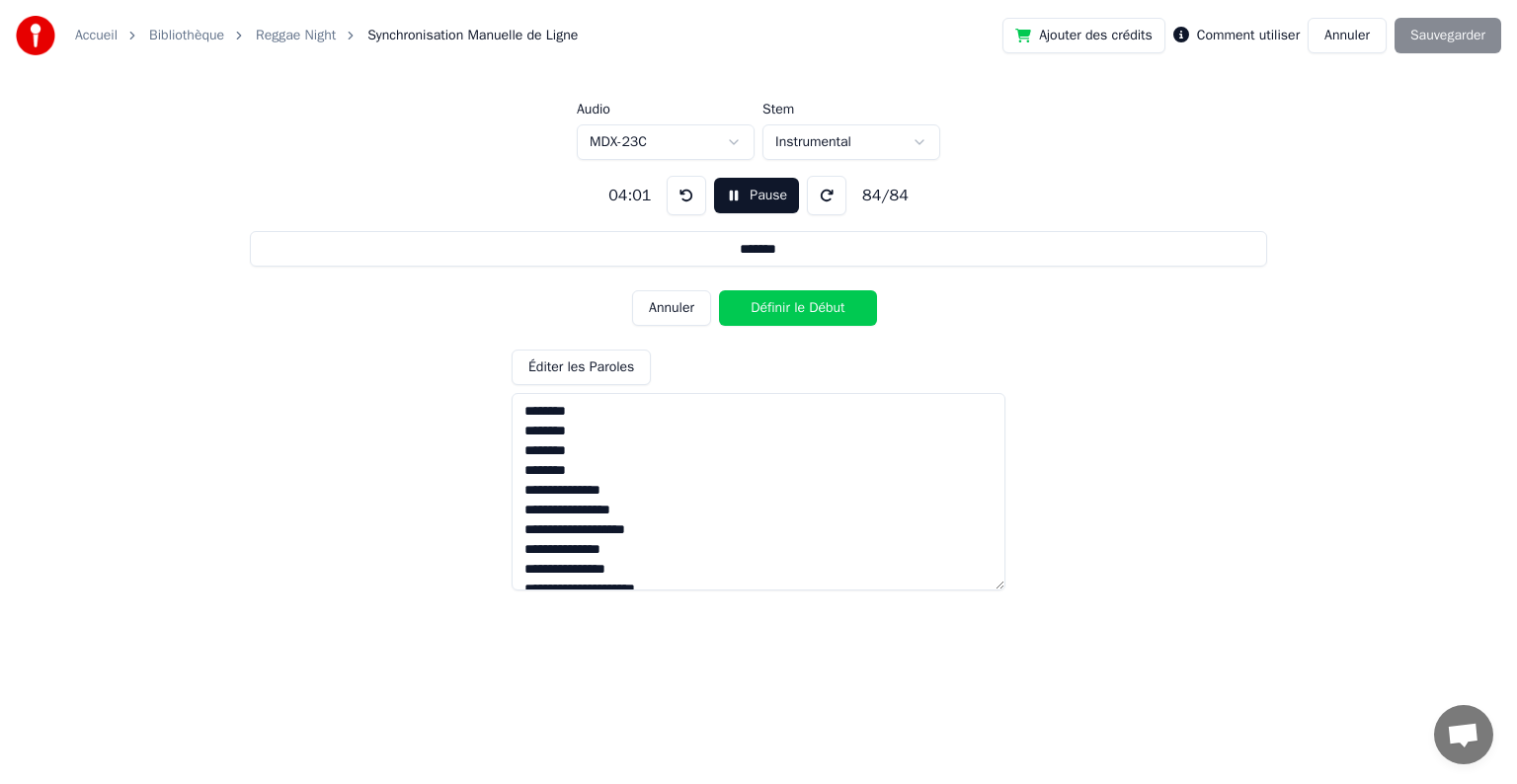 click on "Définir le Début" at bounding box center (798, 308) 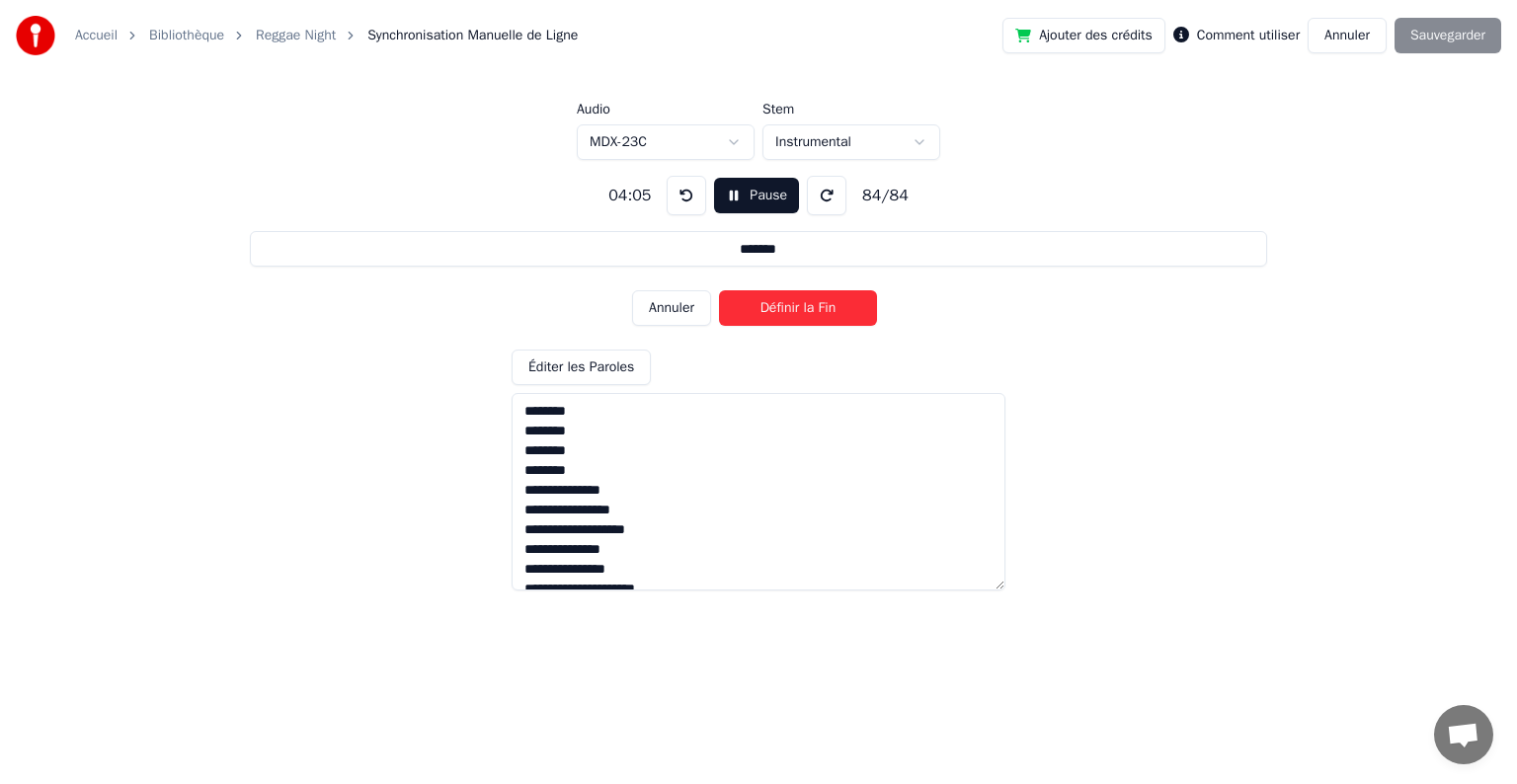click on "Définir la Fin" at bounding box center (798, 308) 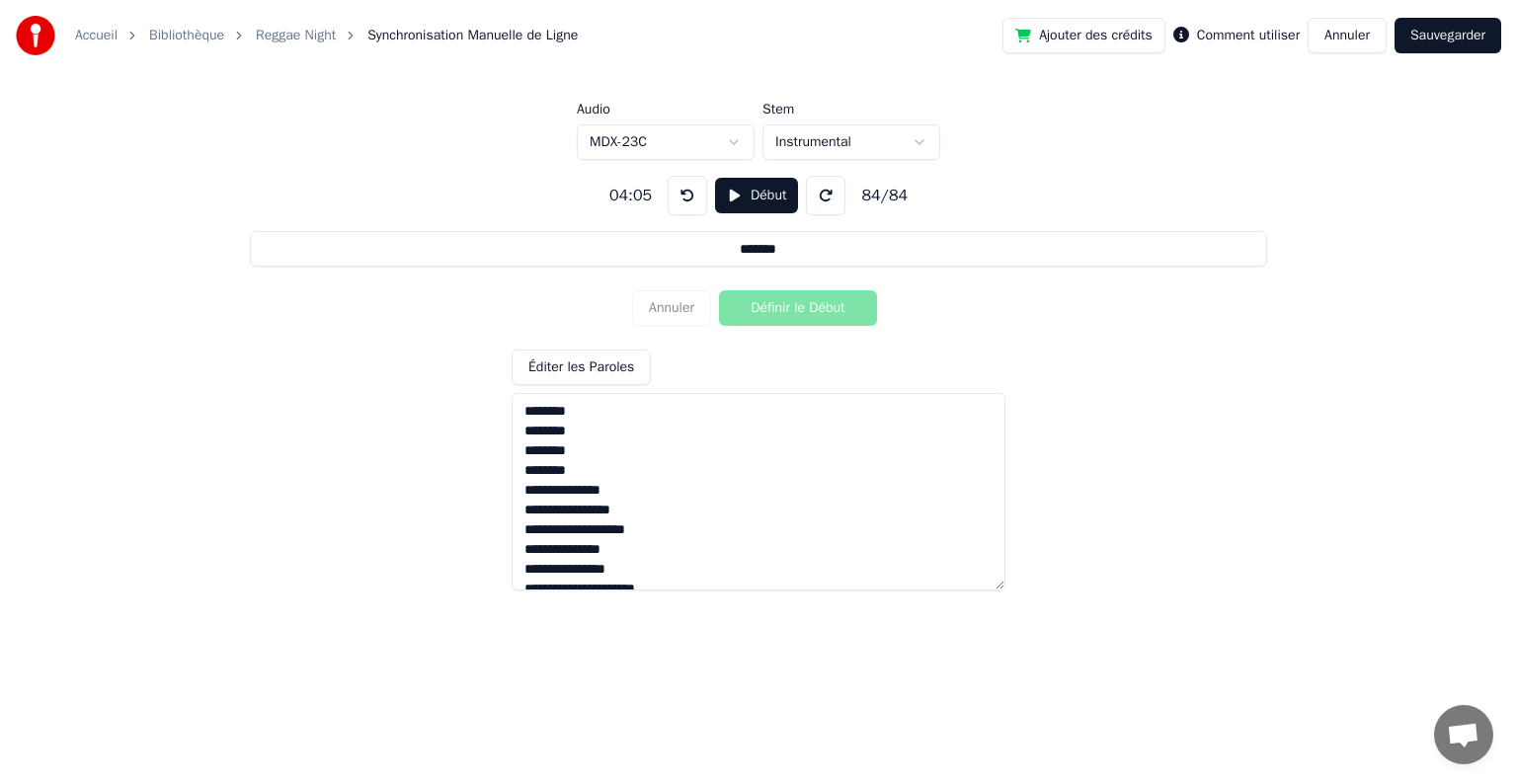 click on "Sauvegarder" at bounding box center [1448, 36] 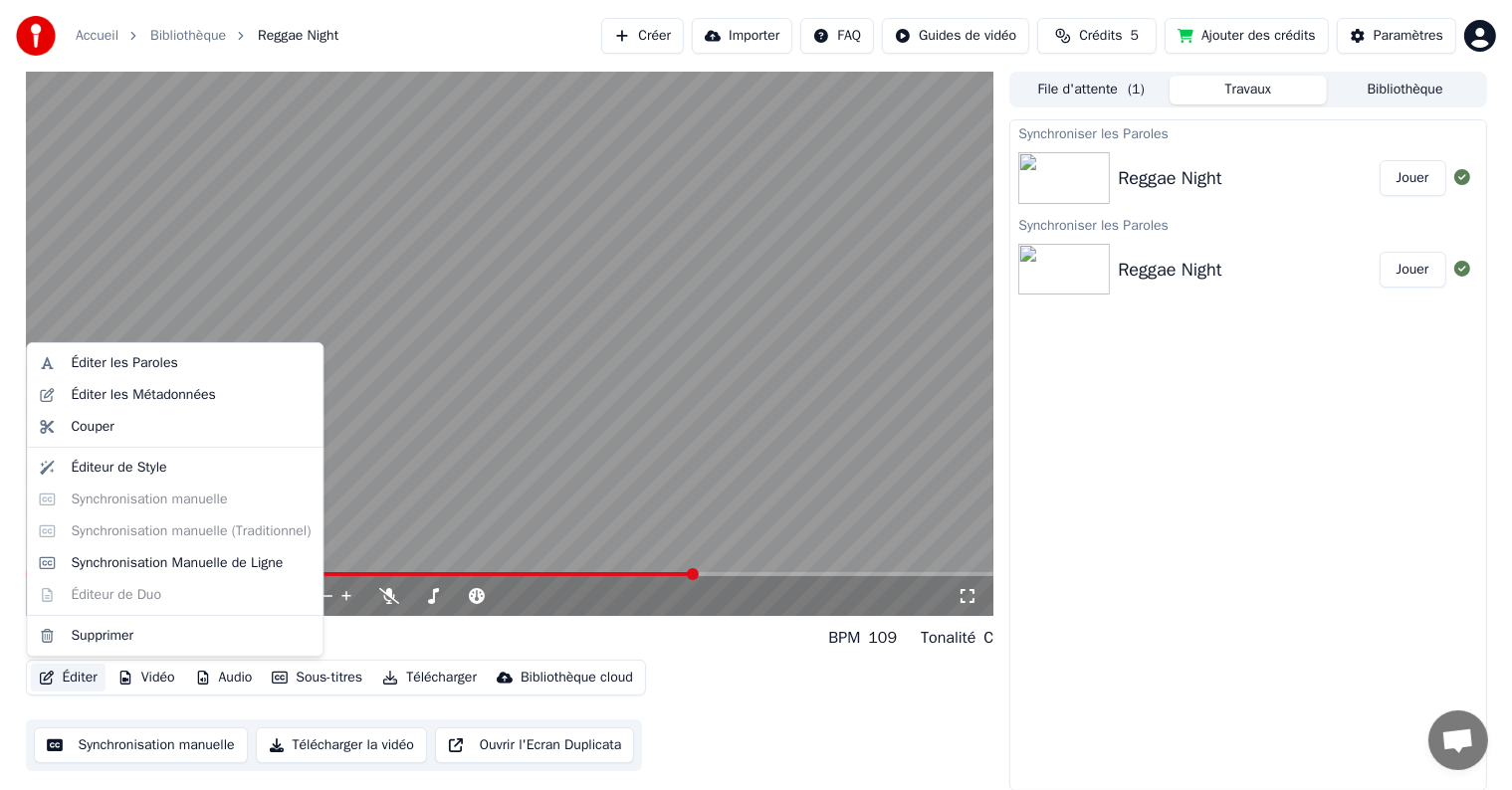 click on "Éditer" at bounding box center (68, 678) 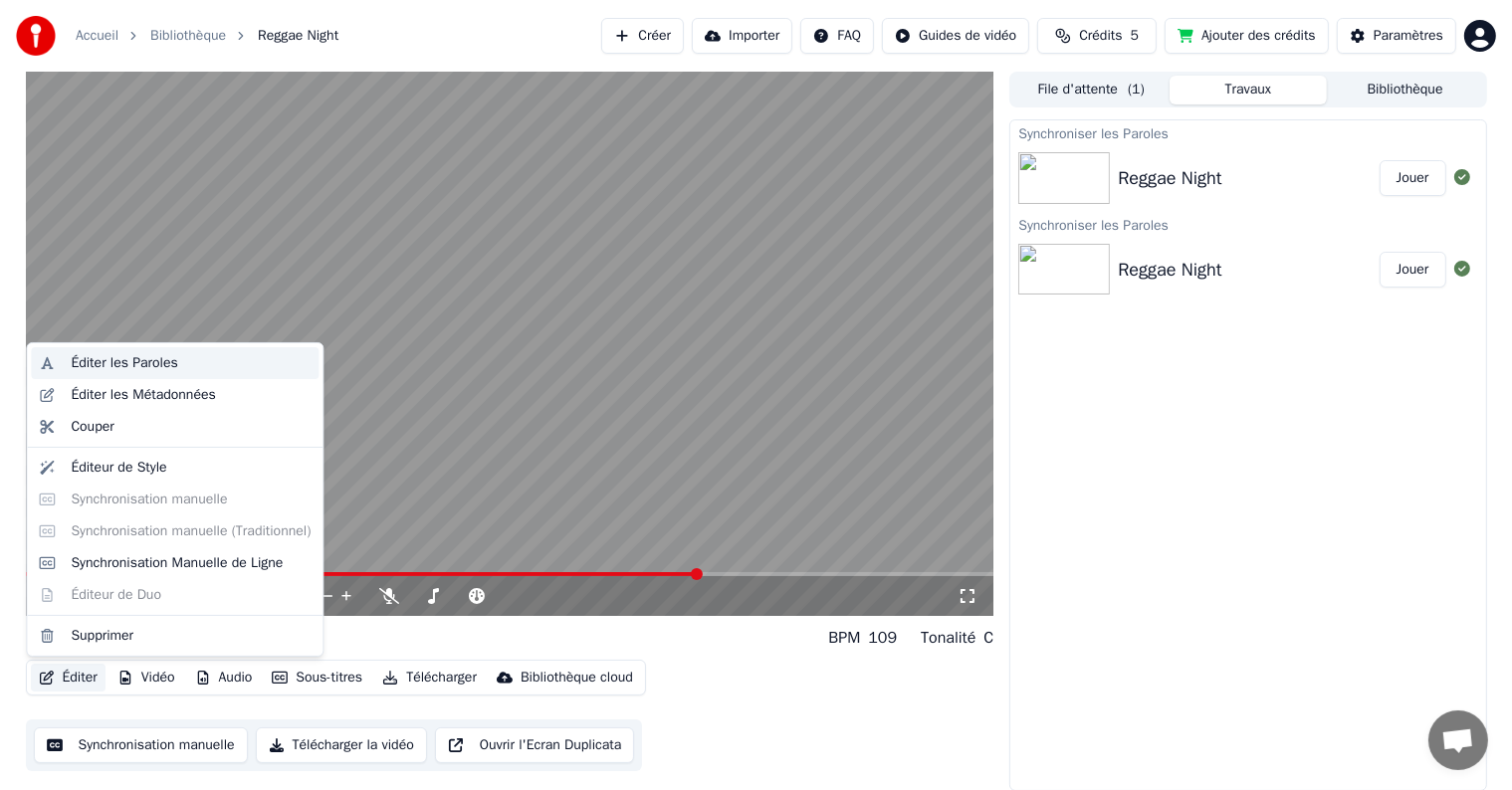click on "Éditer les Paroles" at bounding box center [123, 363] 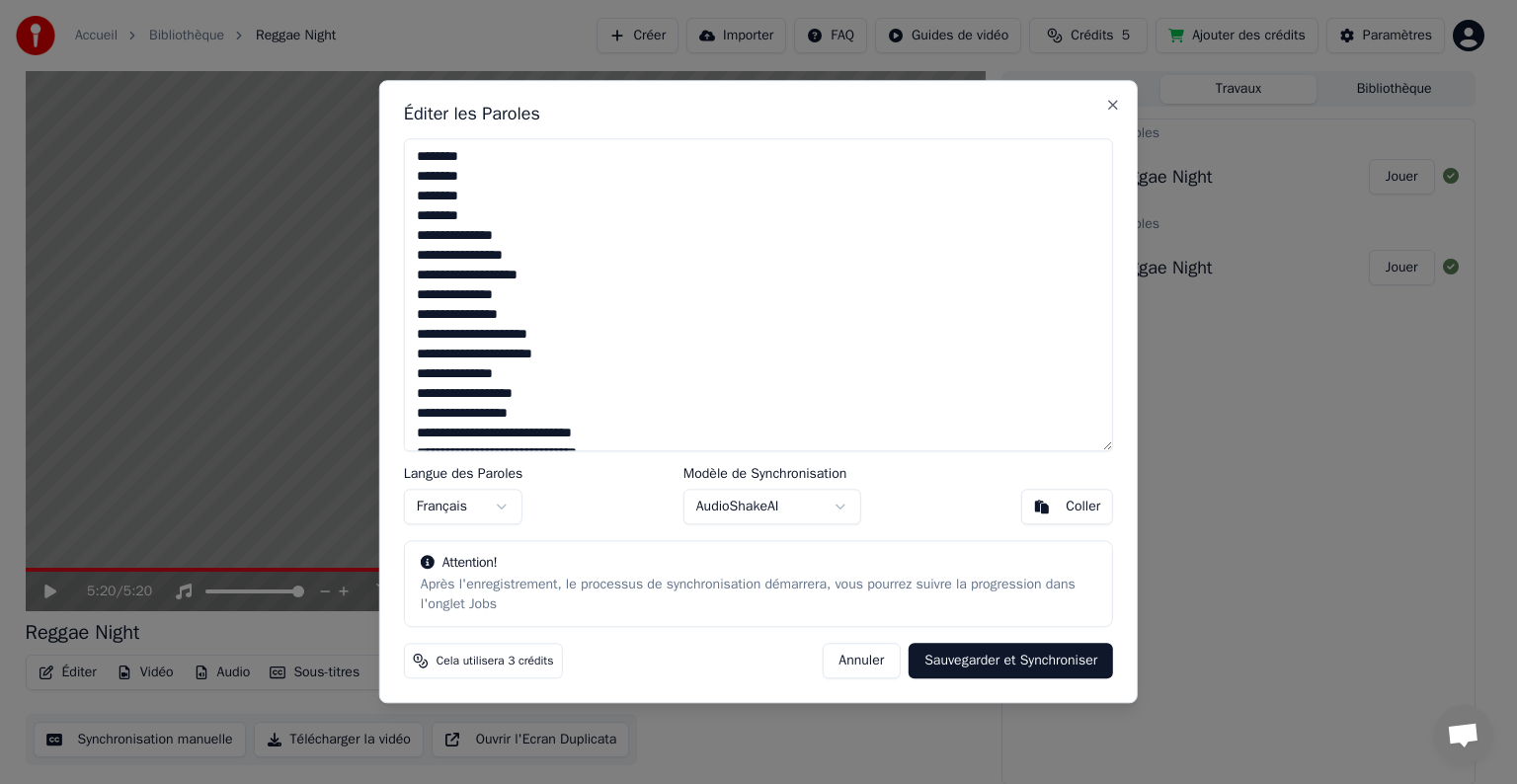 click at bounding box center [758, 294] 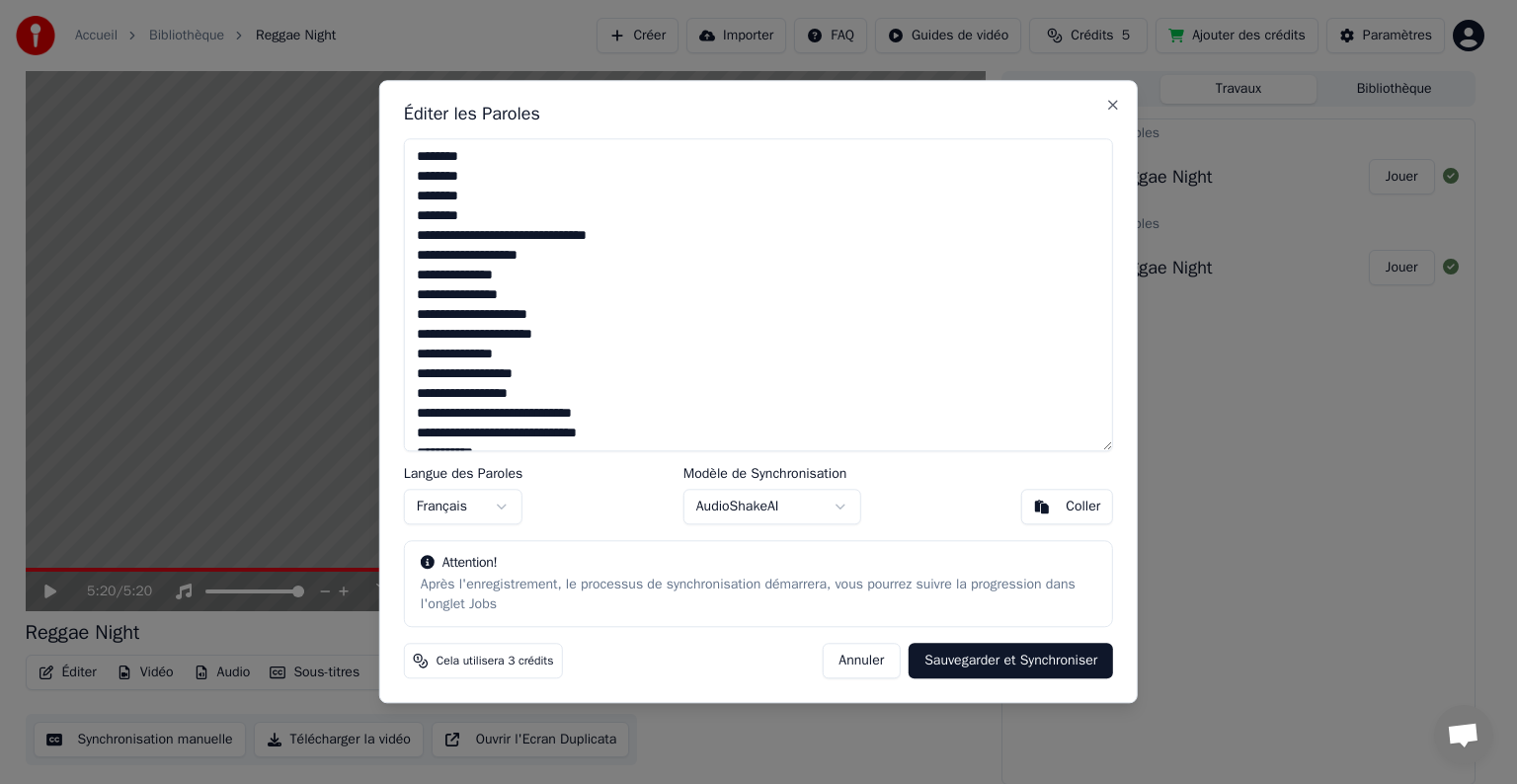 click at bounding box center (758, 294) 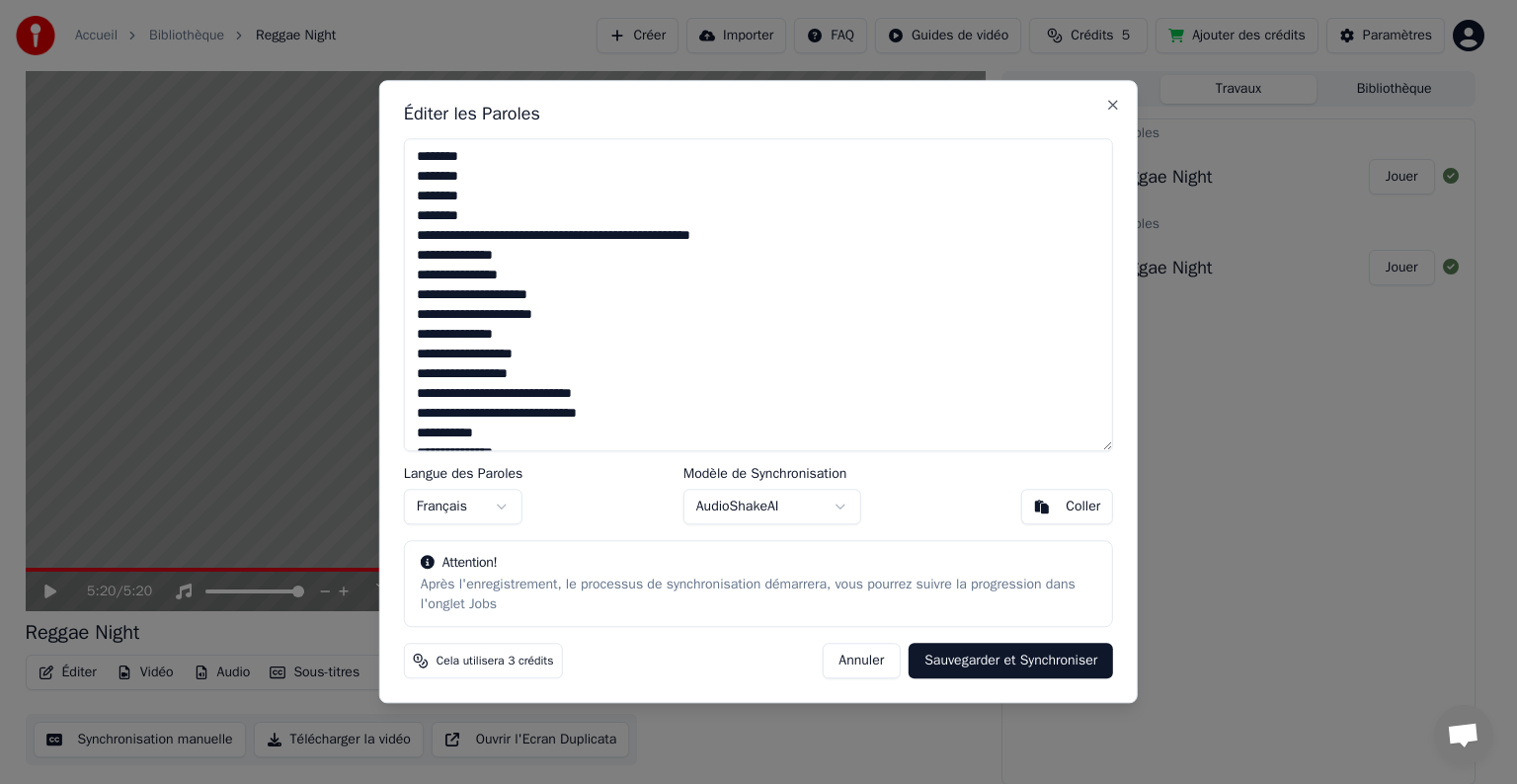 click at bounding box center (758, 294) 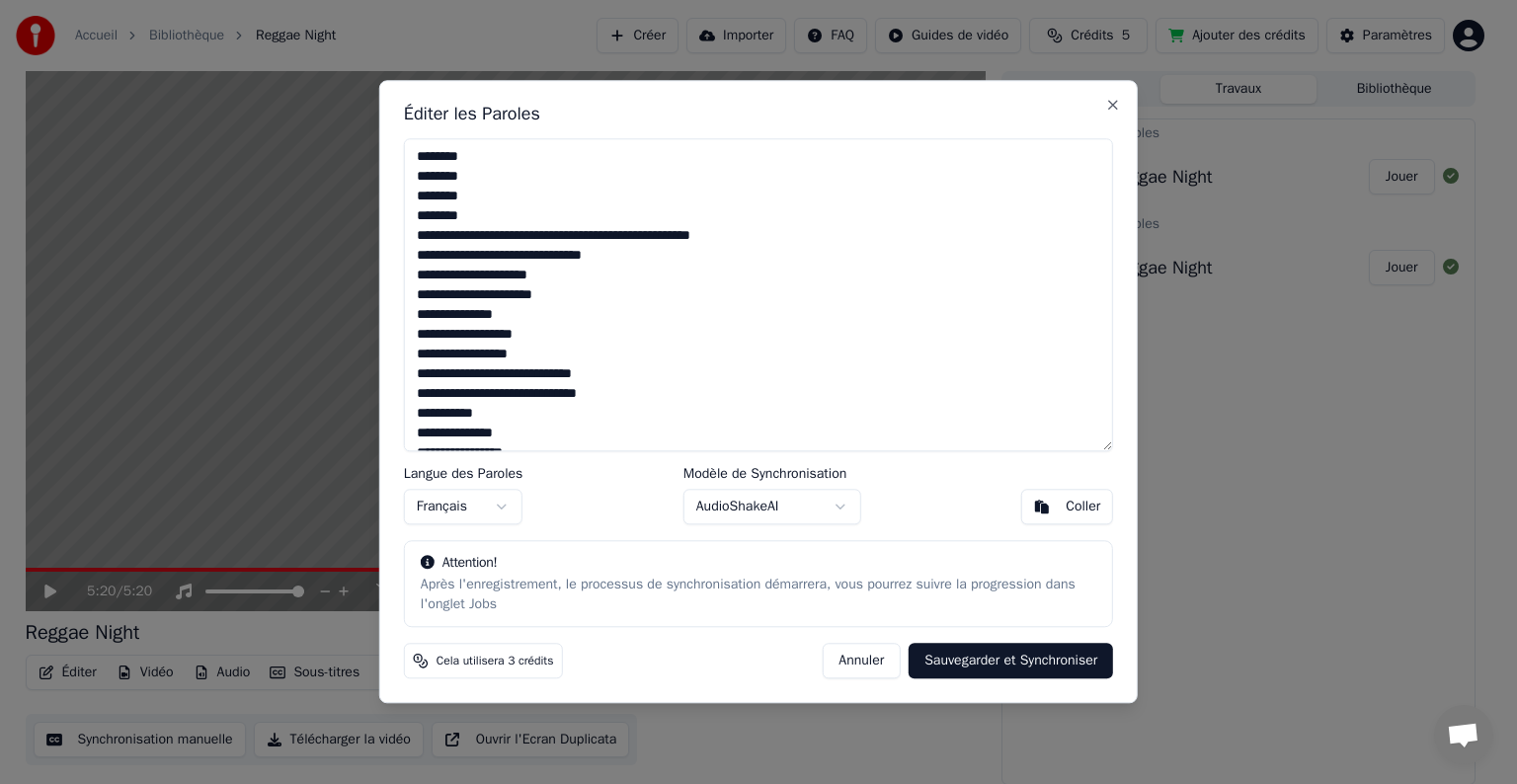 click at bounding box center (758, 294) 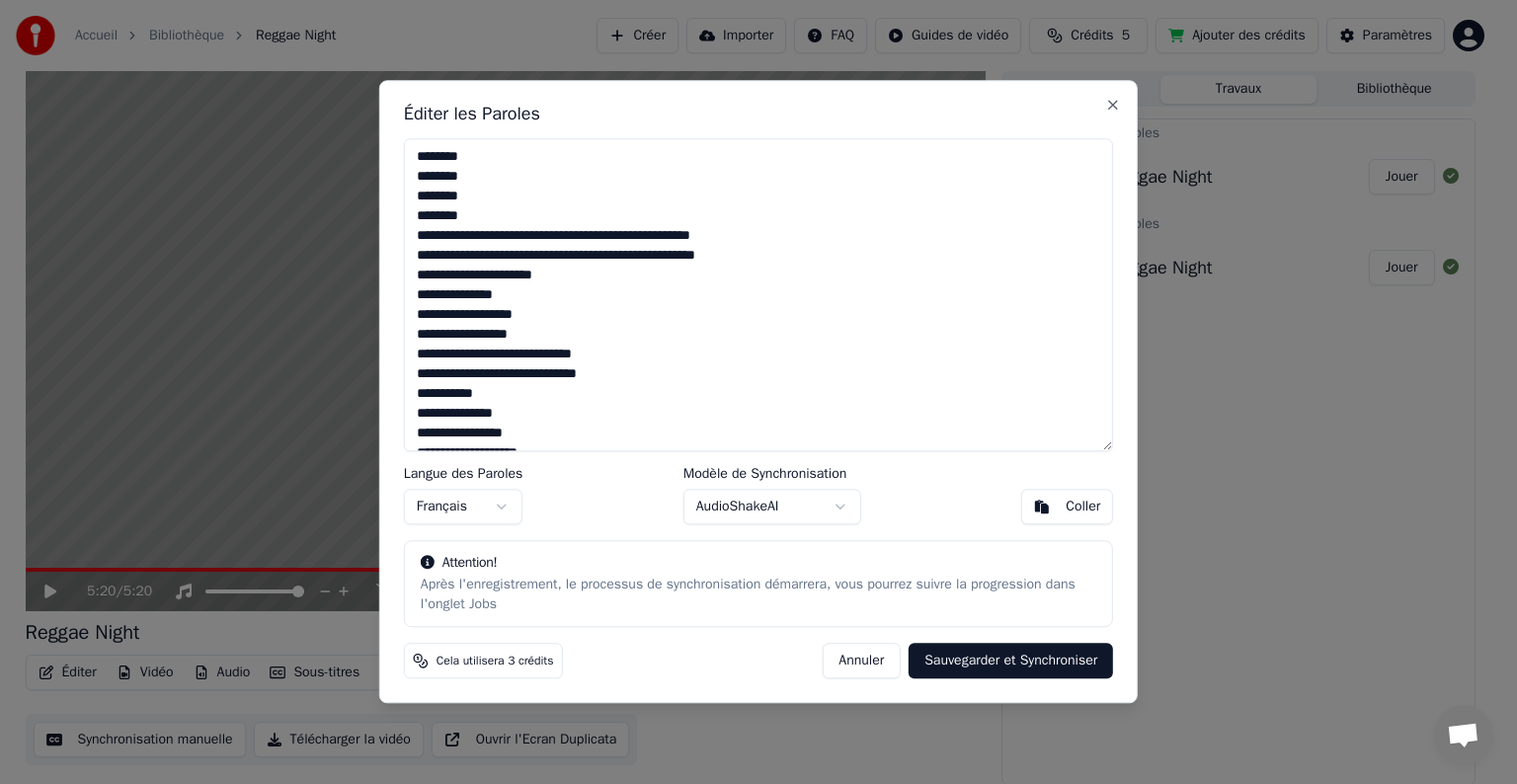 click at bounding box center (758, 294) 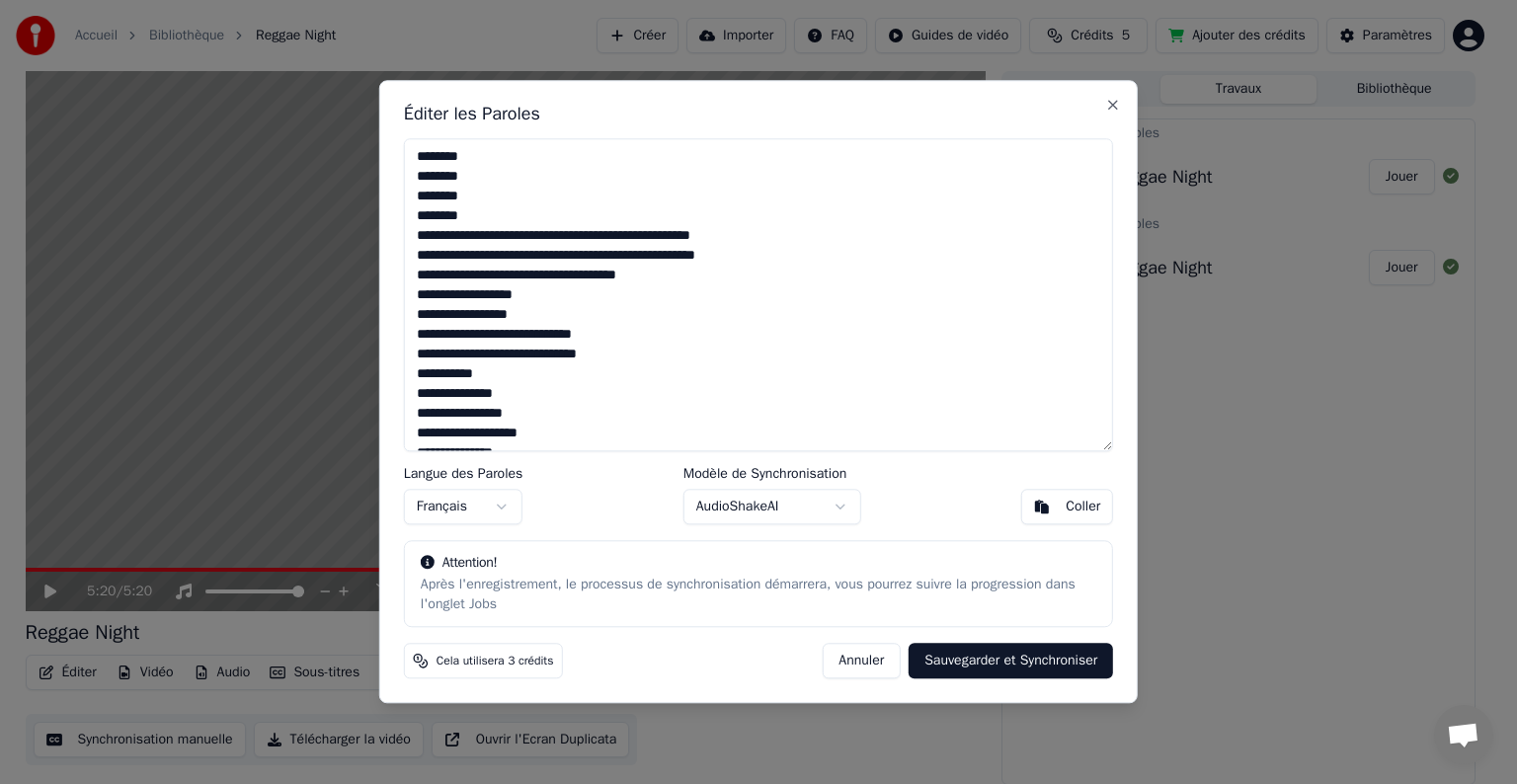 click at bounding box center [758, 294] 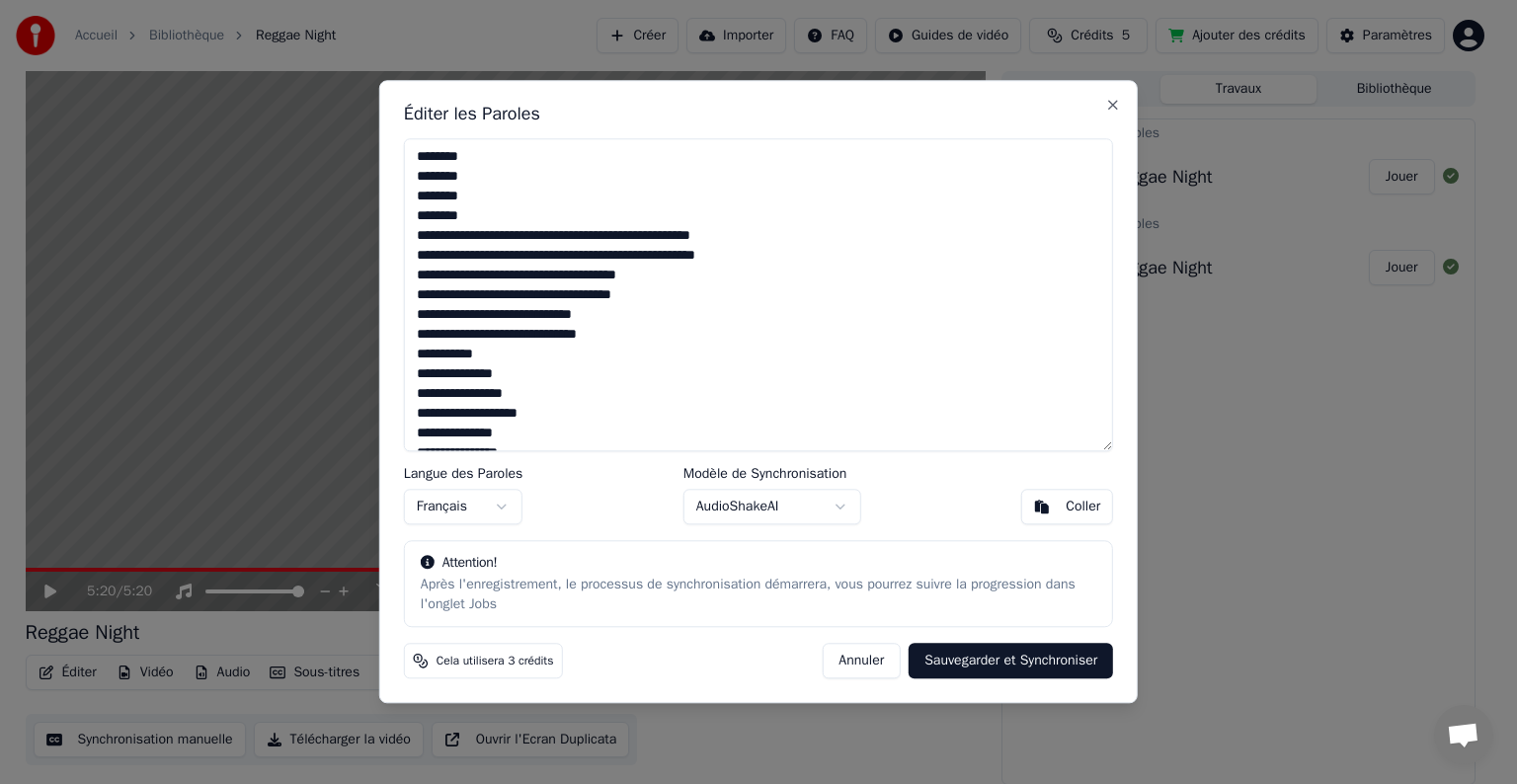 click at bounding box center (758, 294) 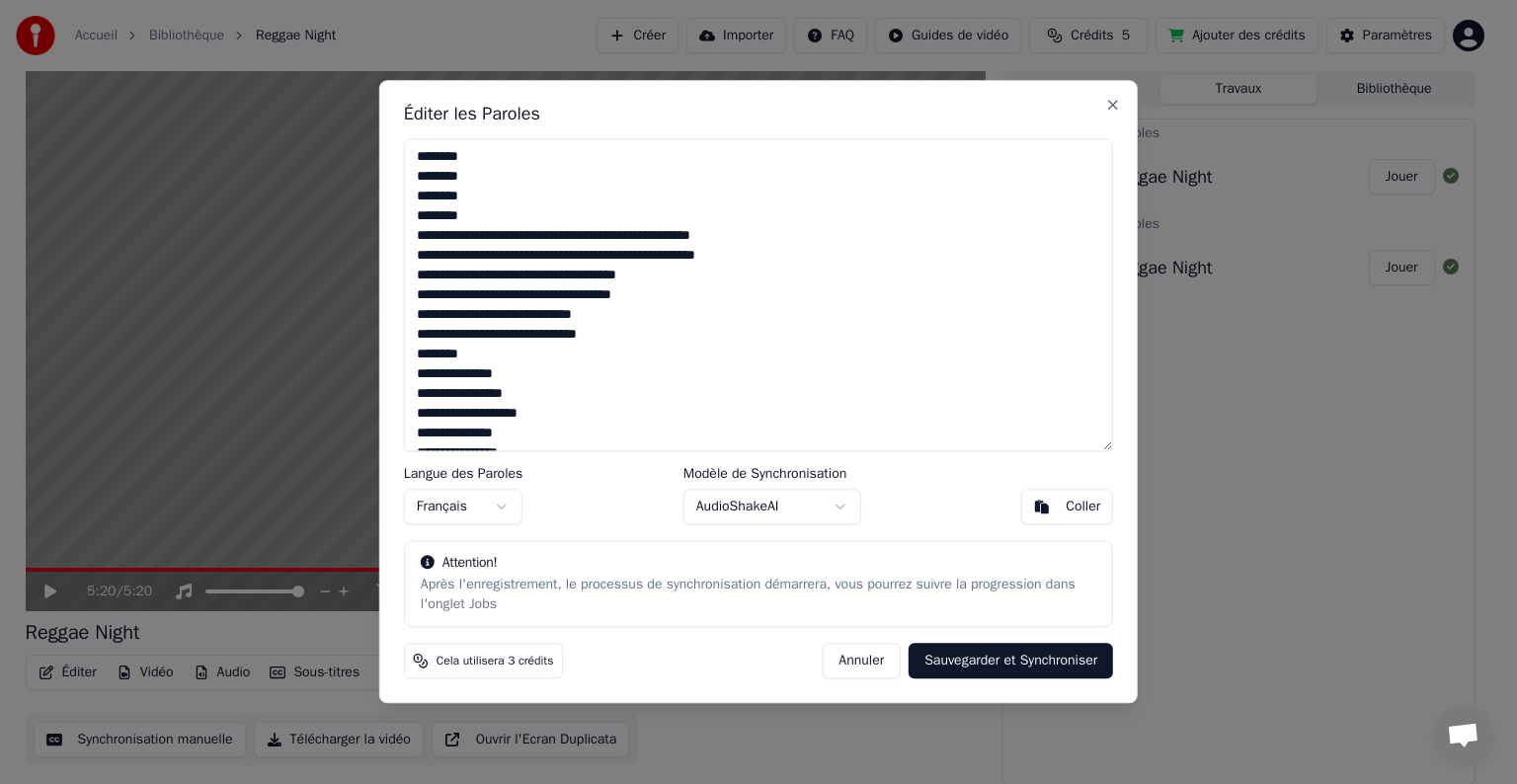 drag, startPoint x: 522, startPoint y: 379, endPoint x: 512, endPoint y: 379, distance: 10 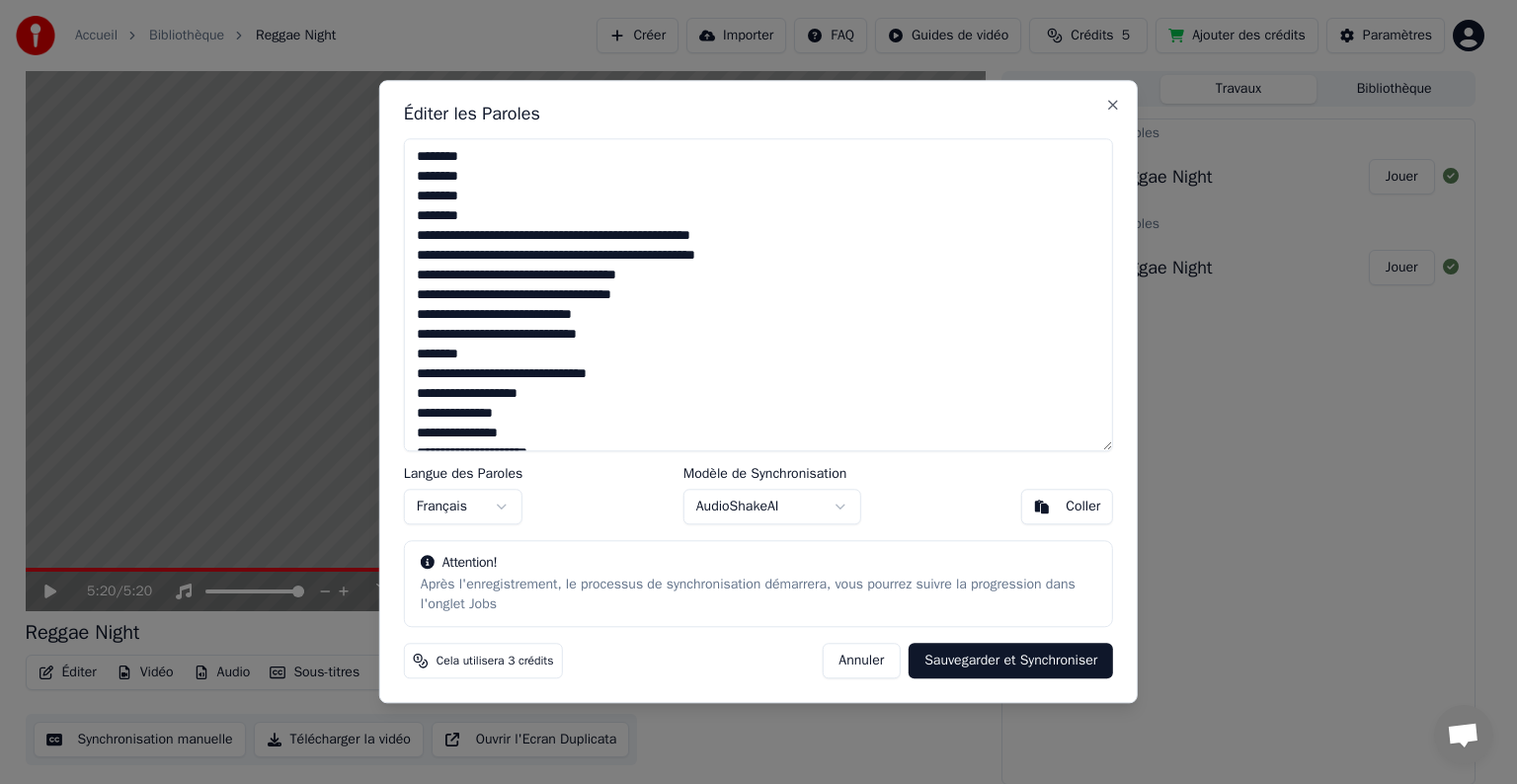 click at bounding box center [758, 294] 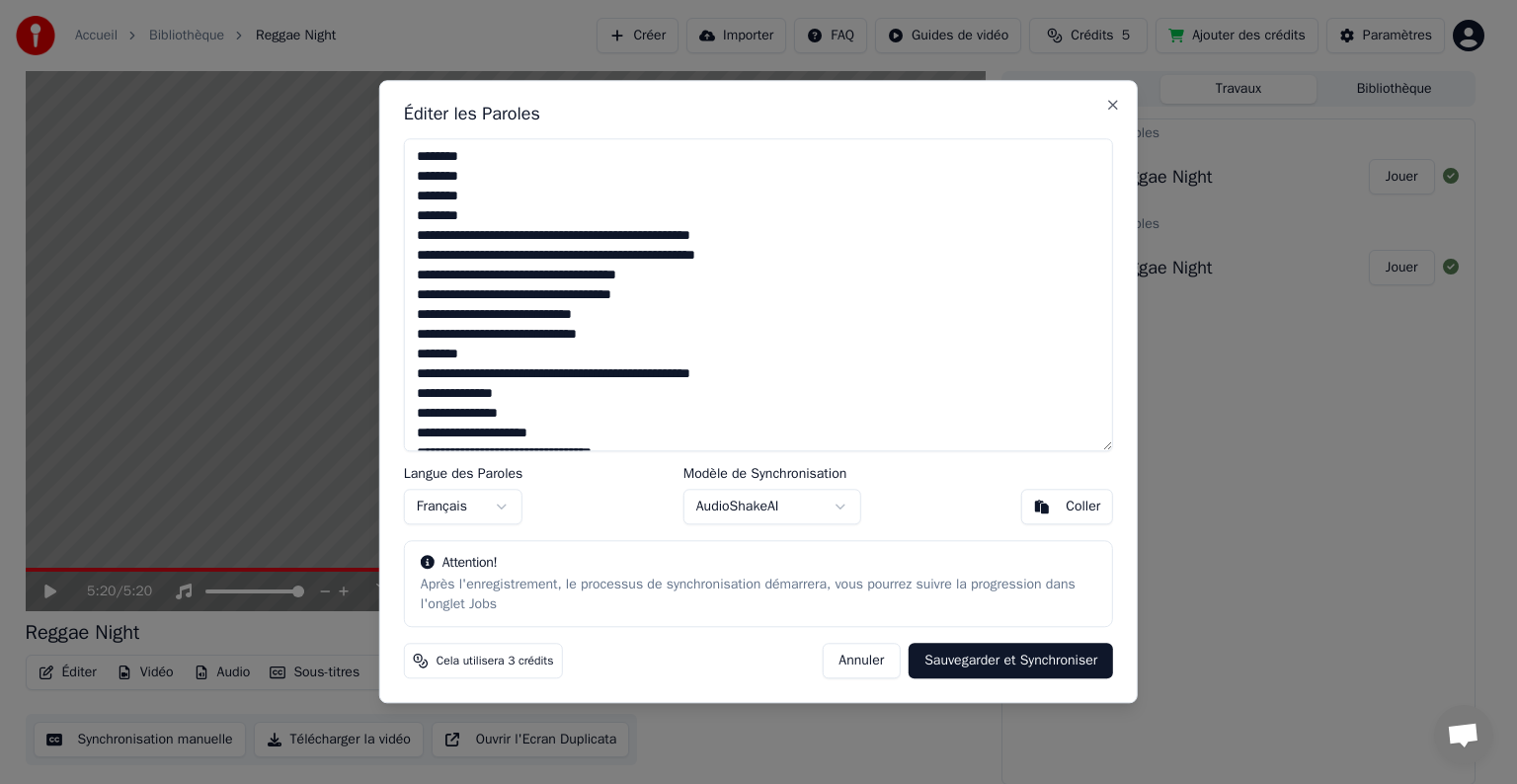 click at bounding box center [758, 294] 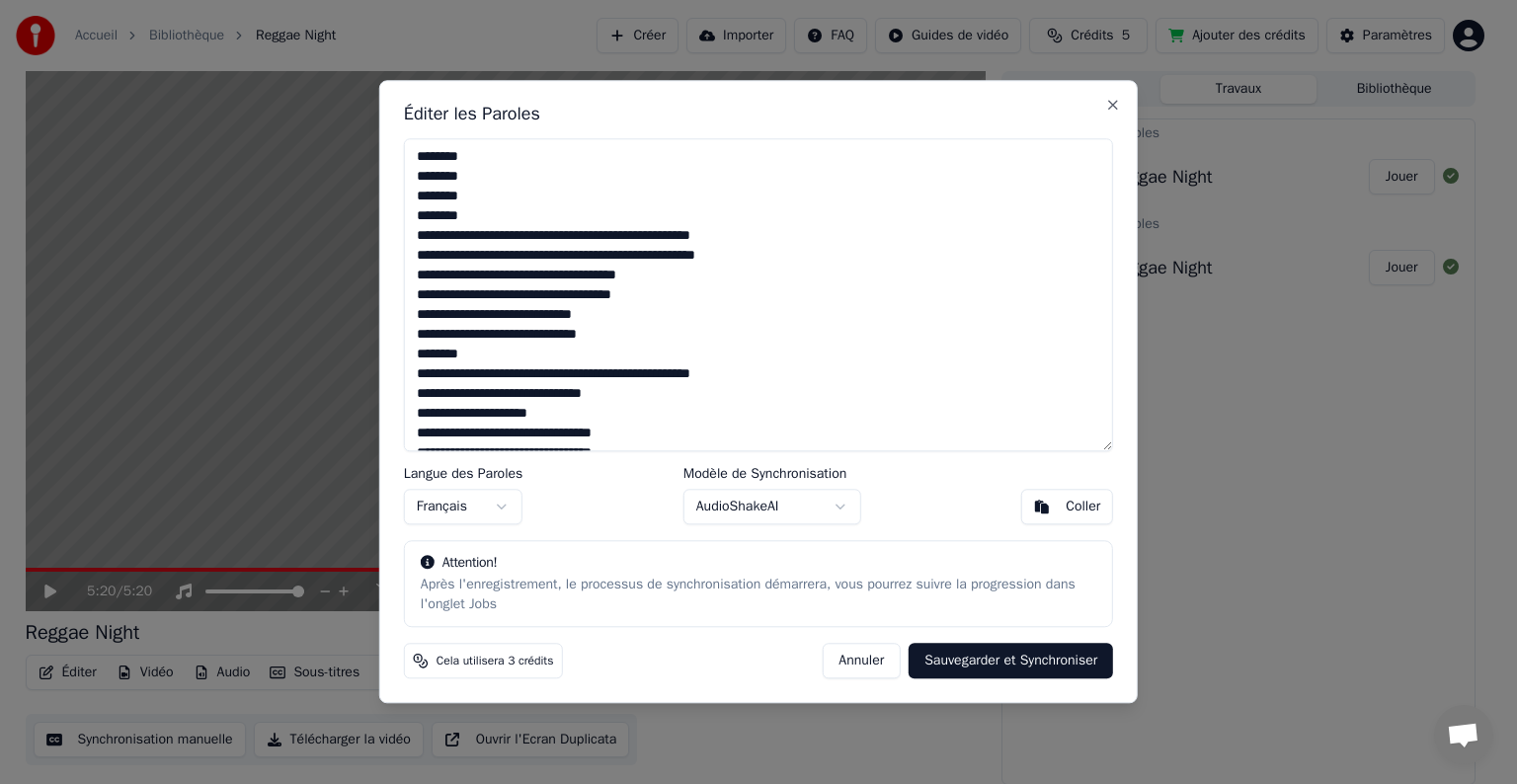 click at bounding box center [758, 294] 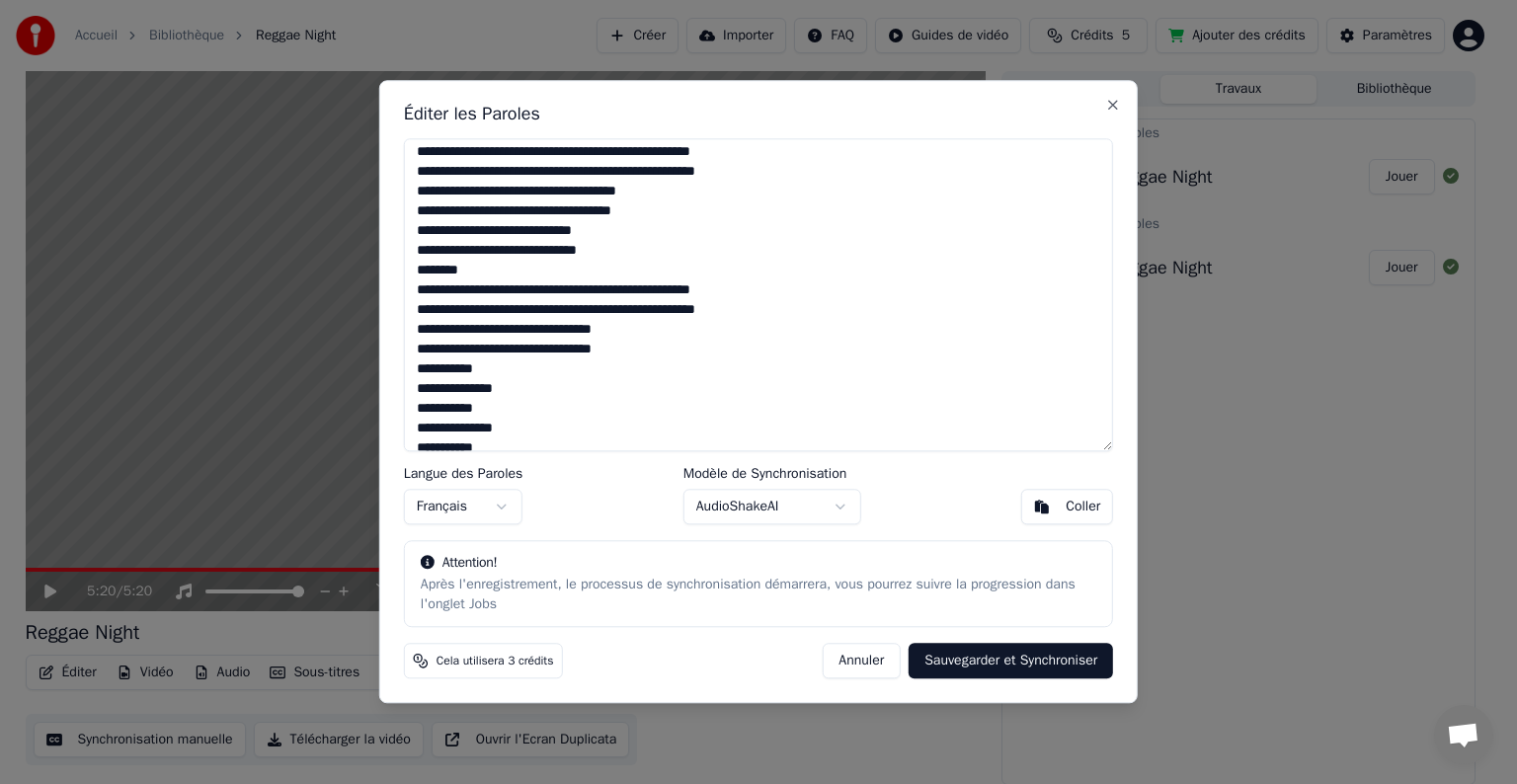 scroll, scrollTop: 99, scrollLeft: 0, axis: vertical 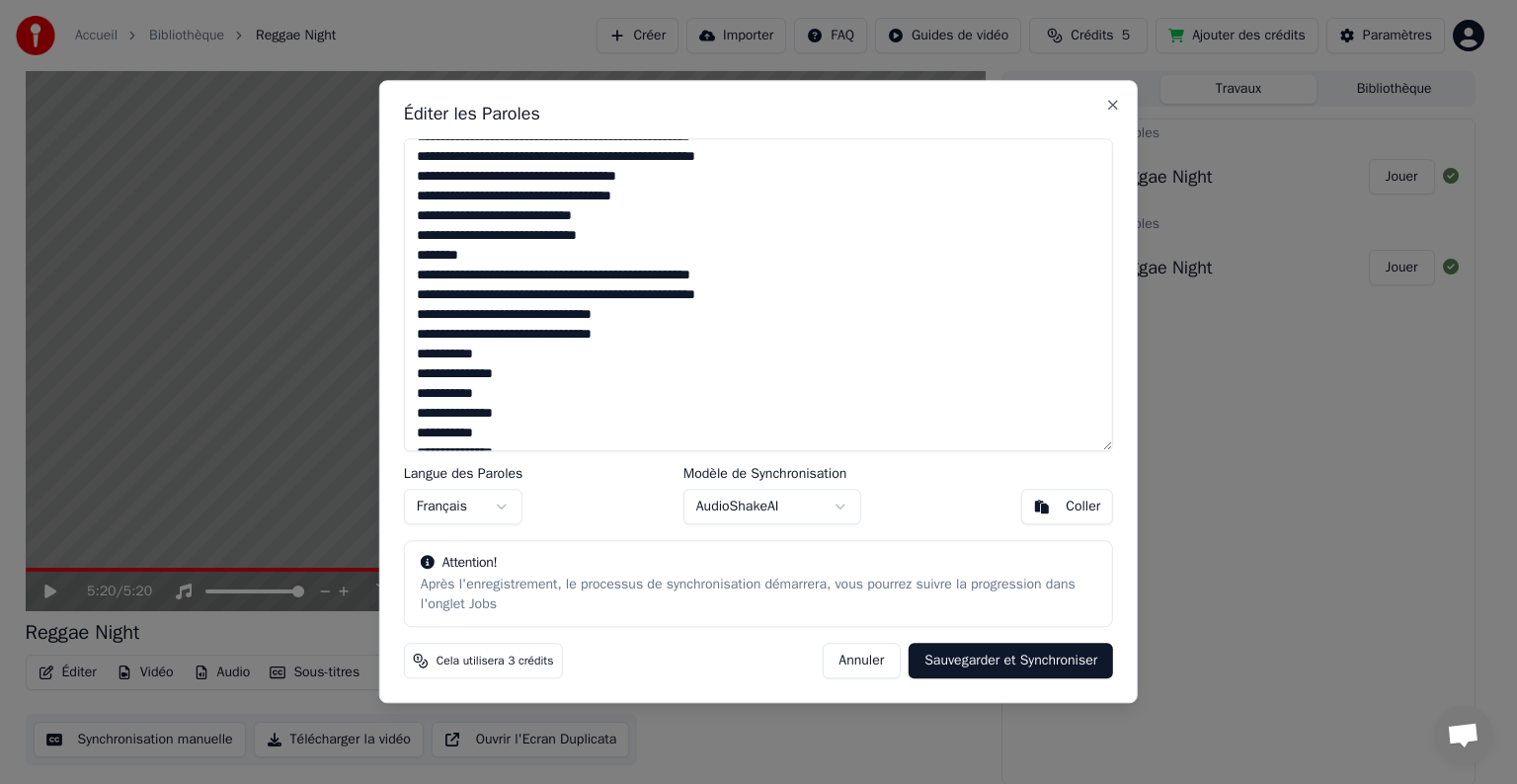 click at bounding box center (758, 294) 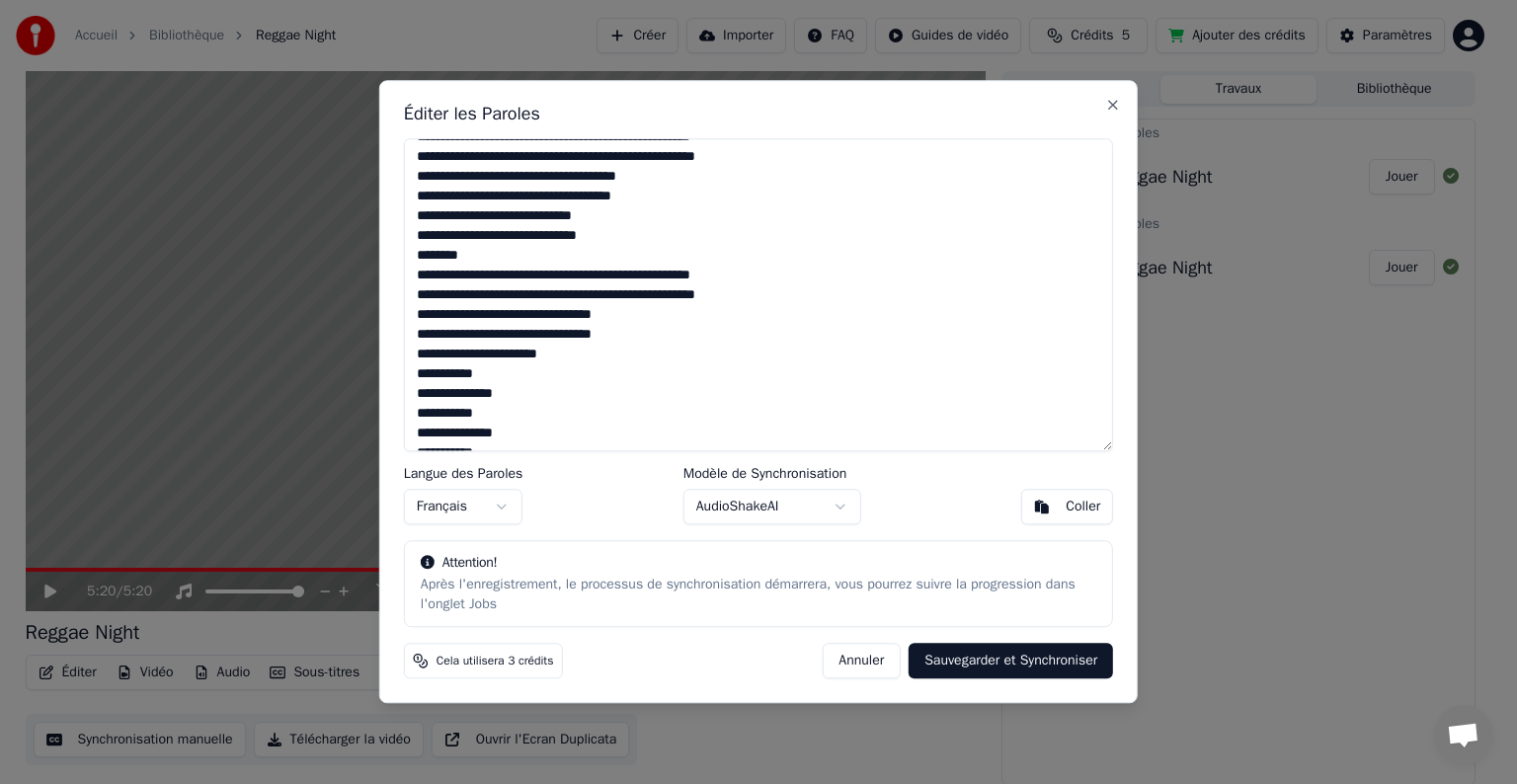 click at bounding box center [758, 294] 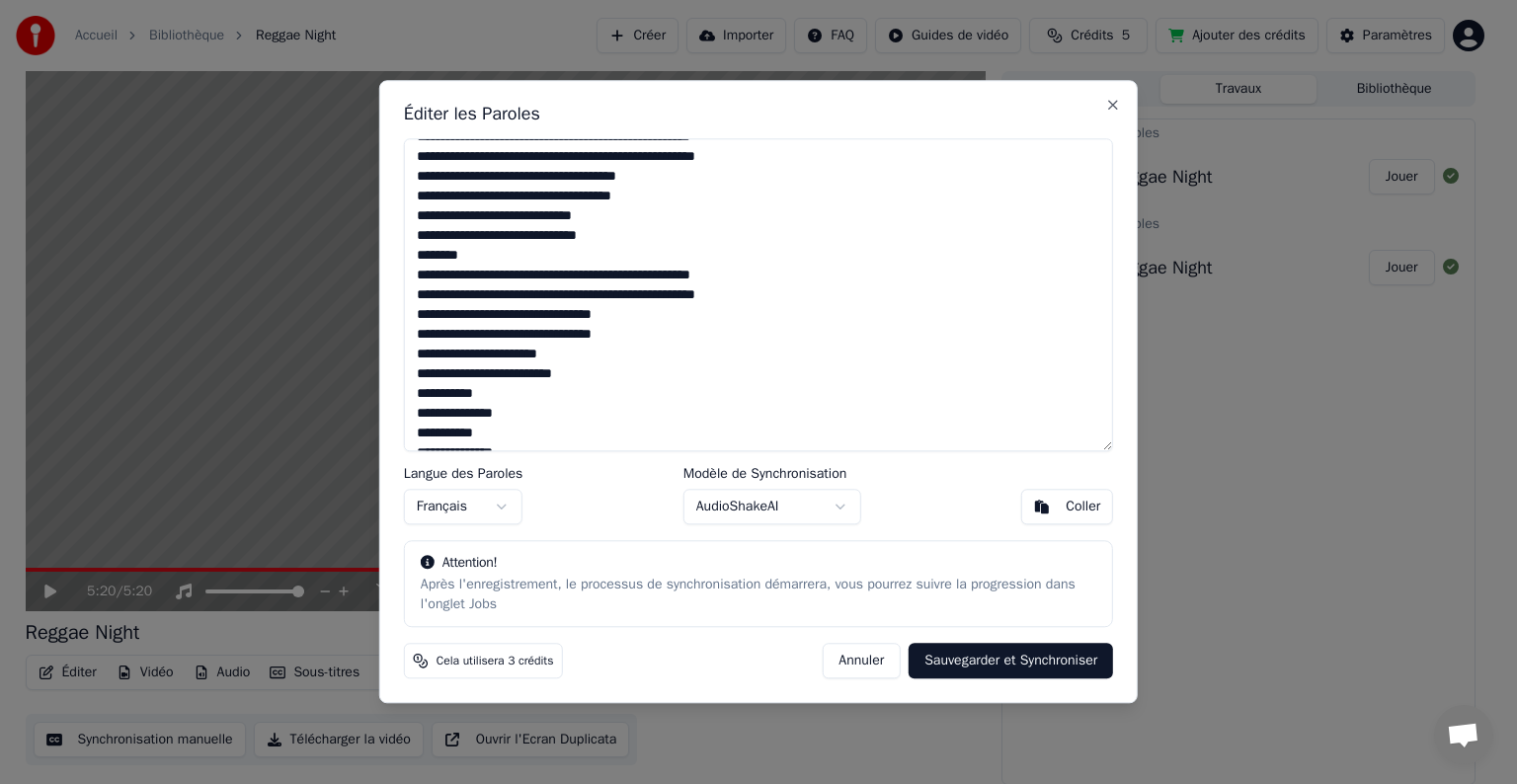 click at bounding box center [758, 294] 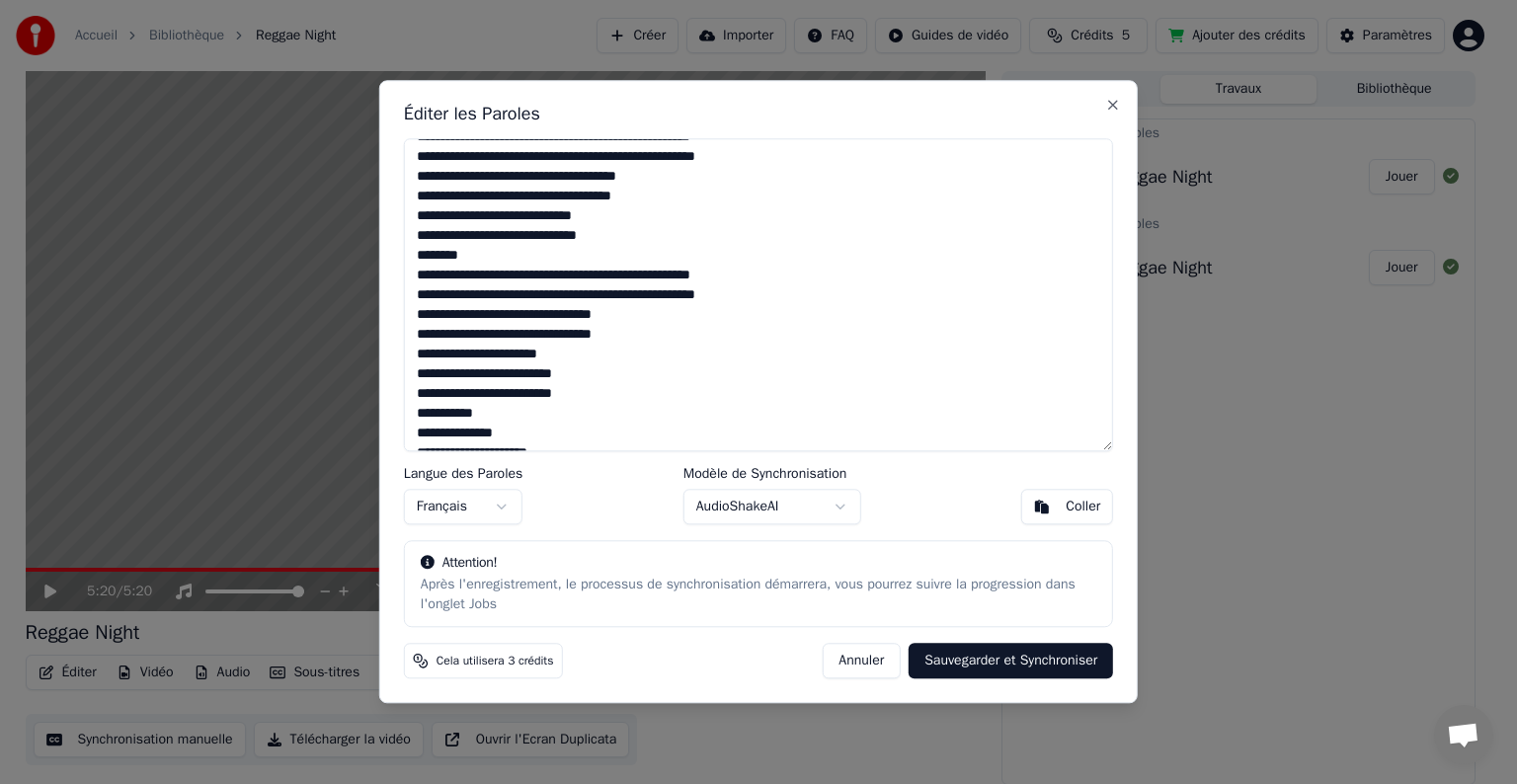 click at bounding box center (758, 294) 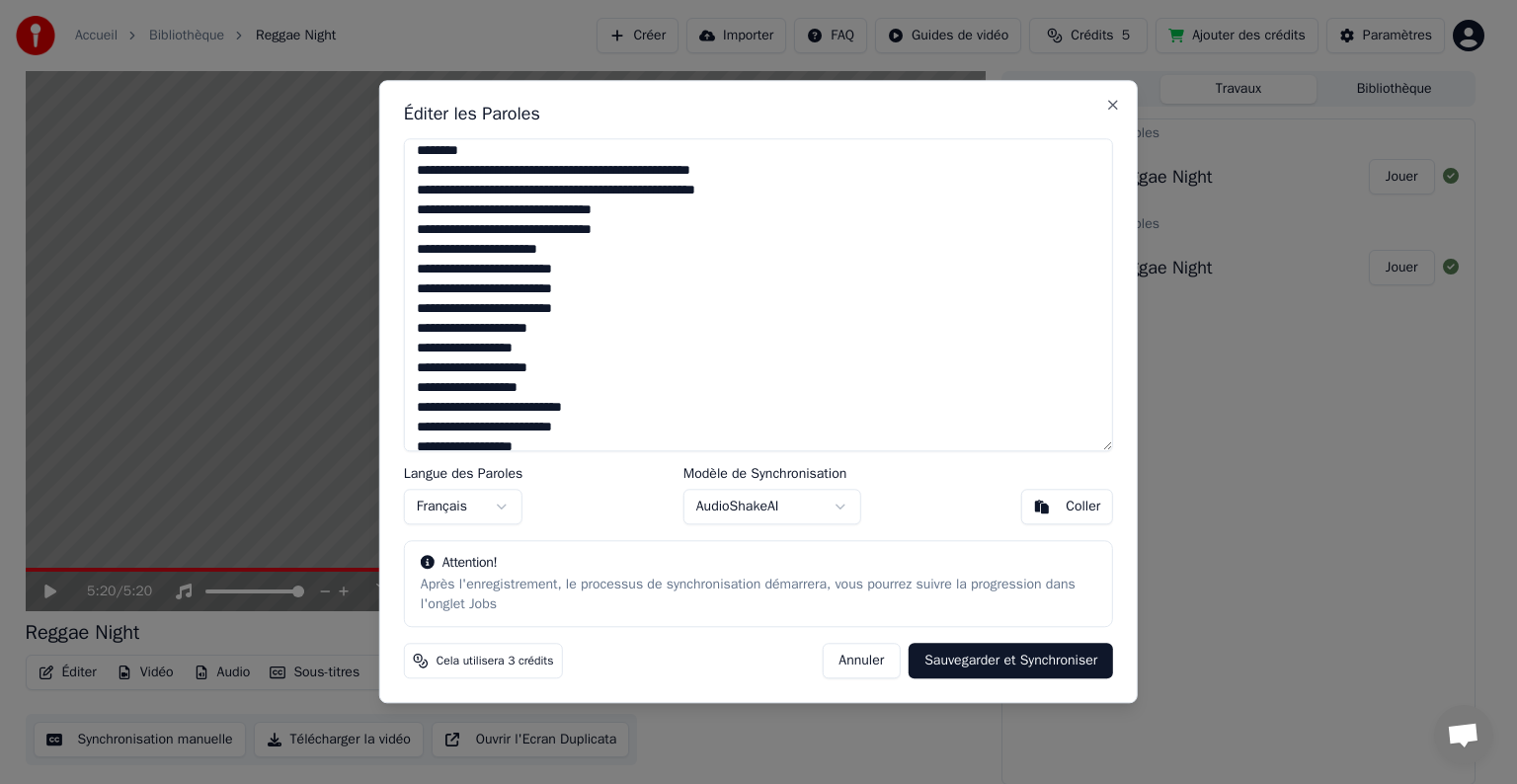 scroll, scrollTop: 296, scrollLeft: 0, axis: vertical 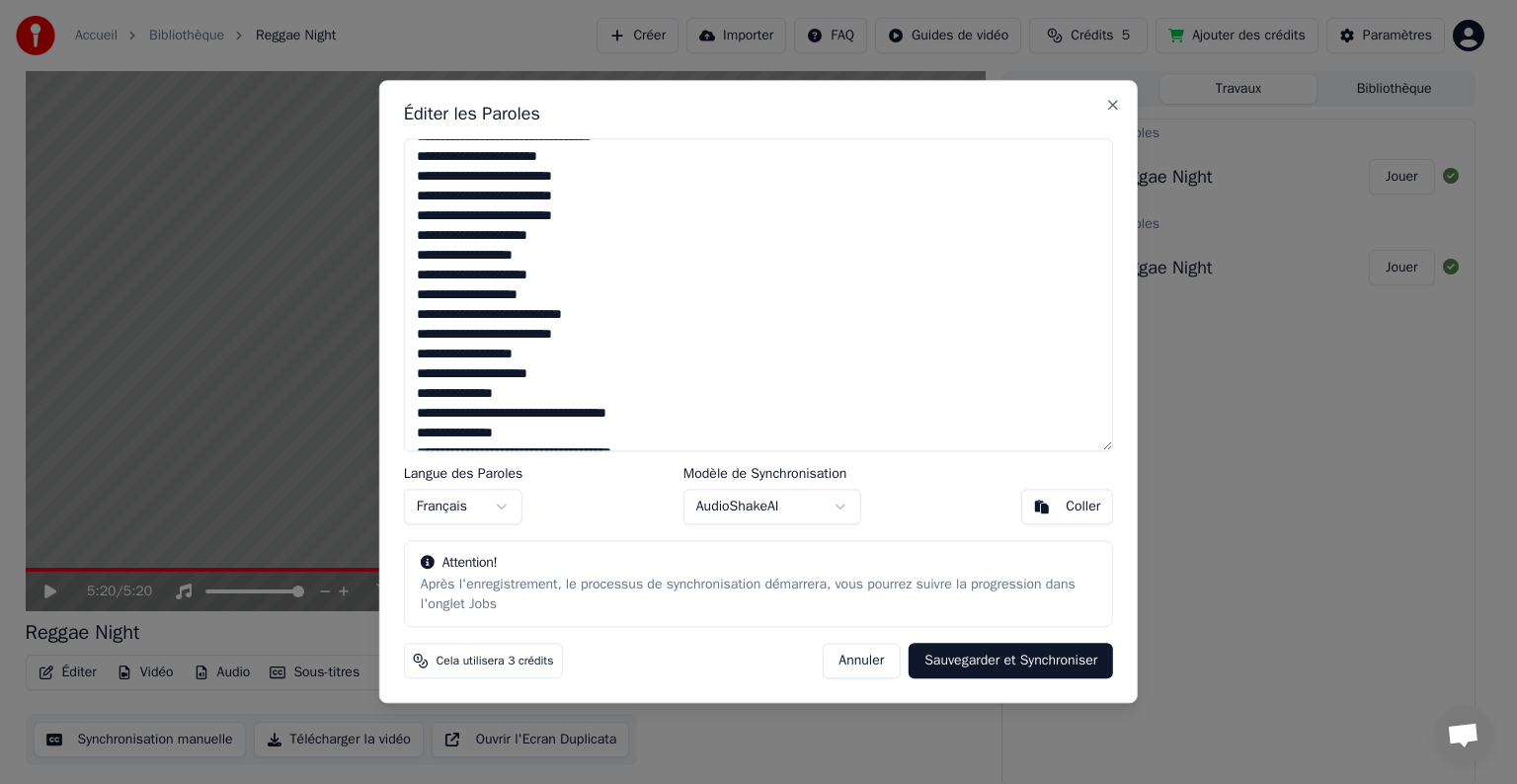 click at bounding box center (758, 294) 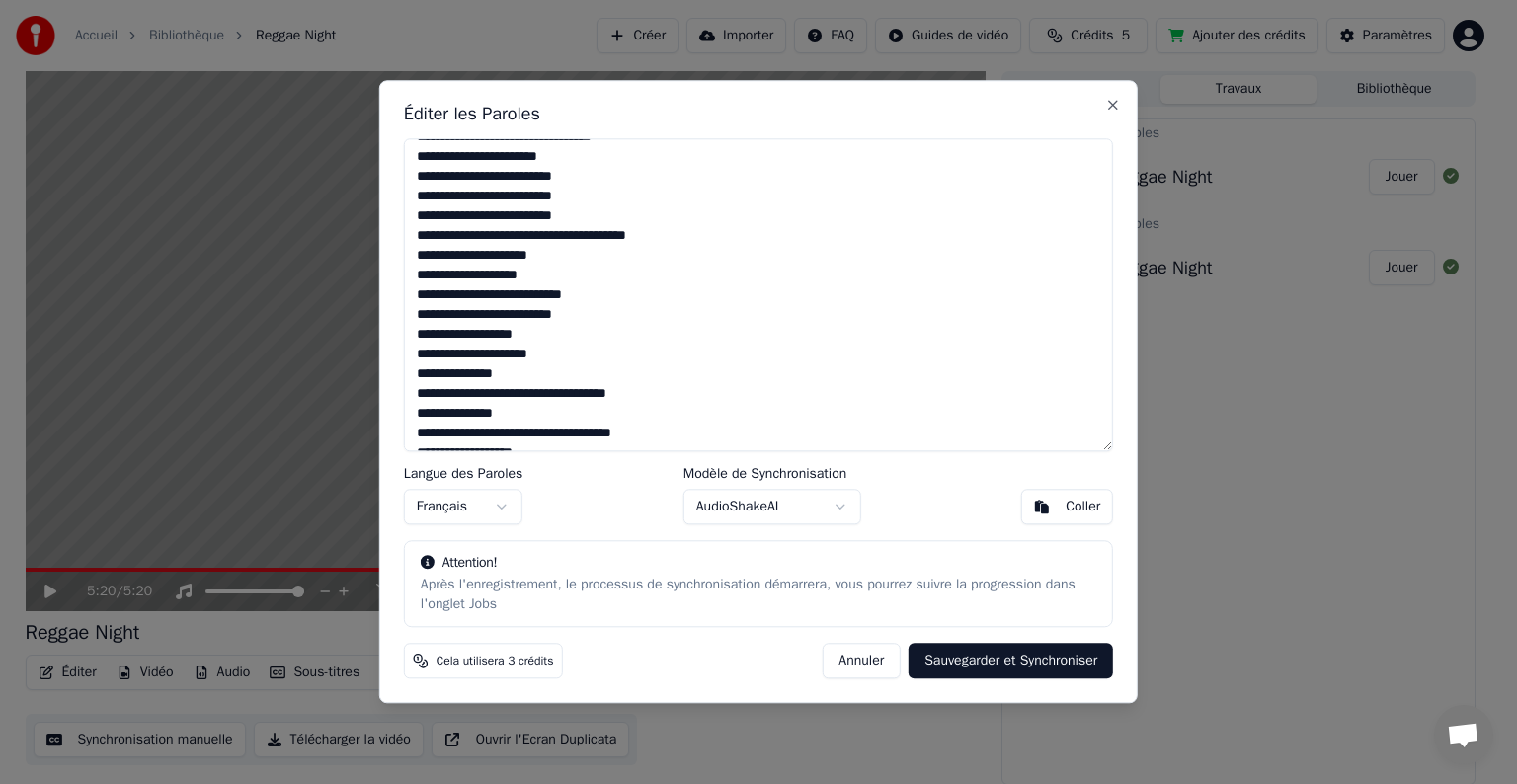 click at bounding box center [758, 294] 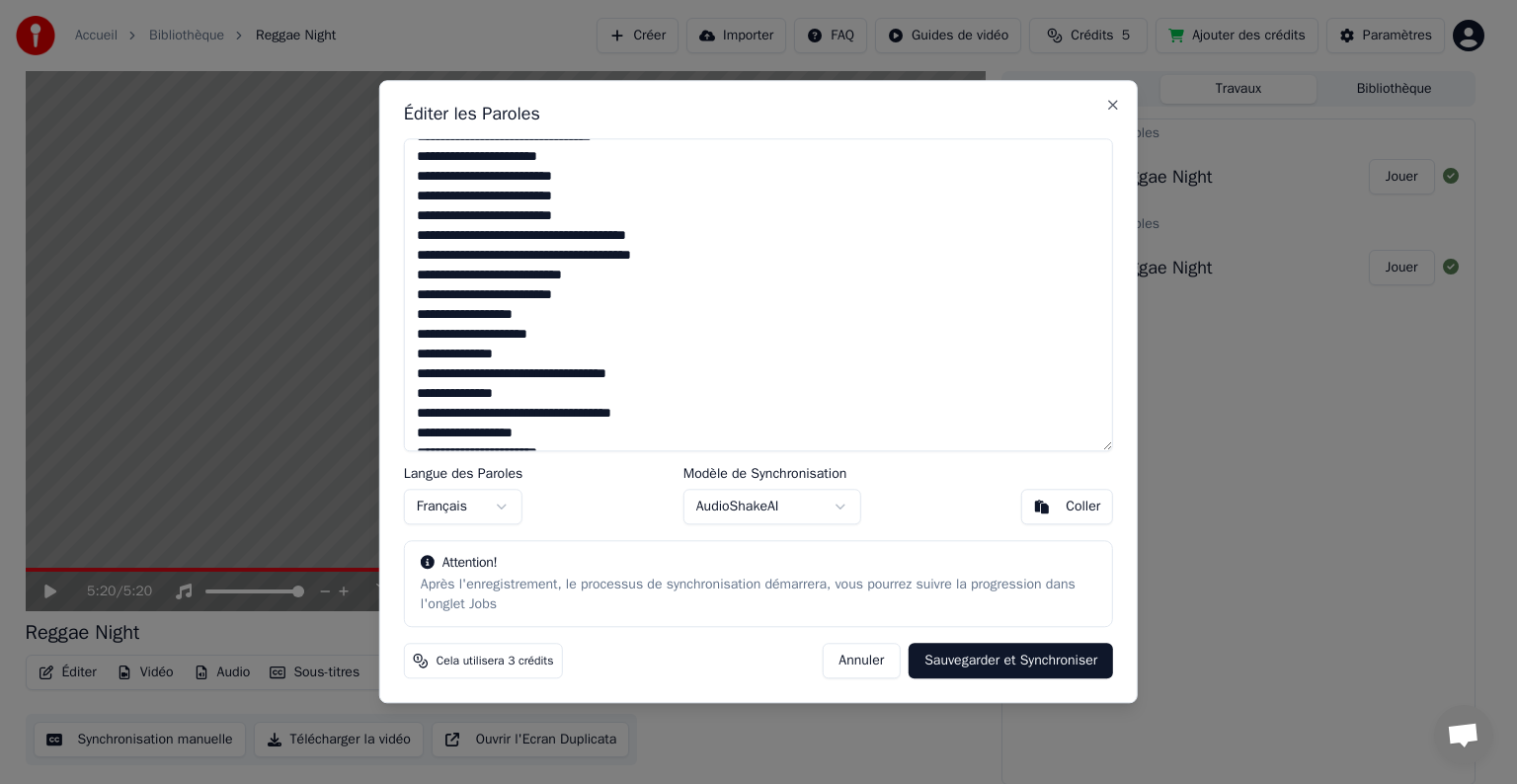 click at bounding box center [758, 294] 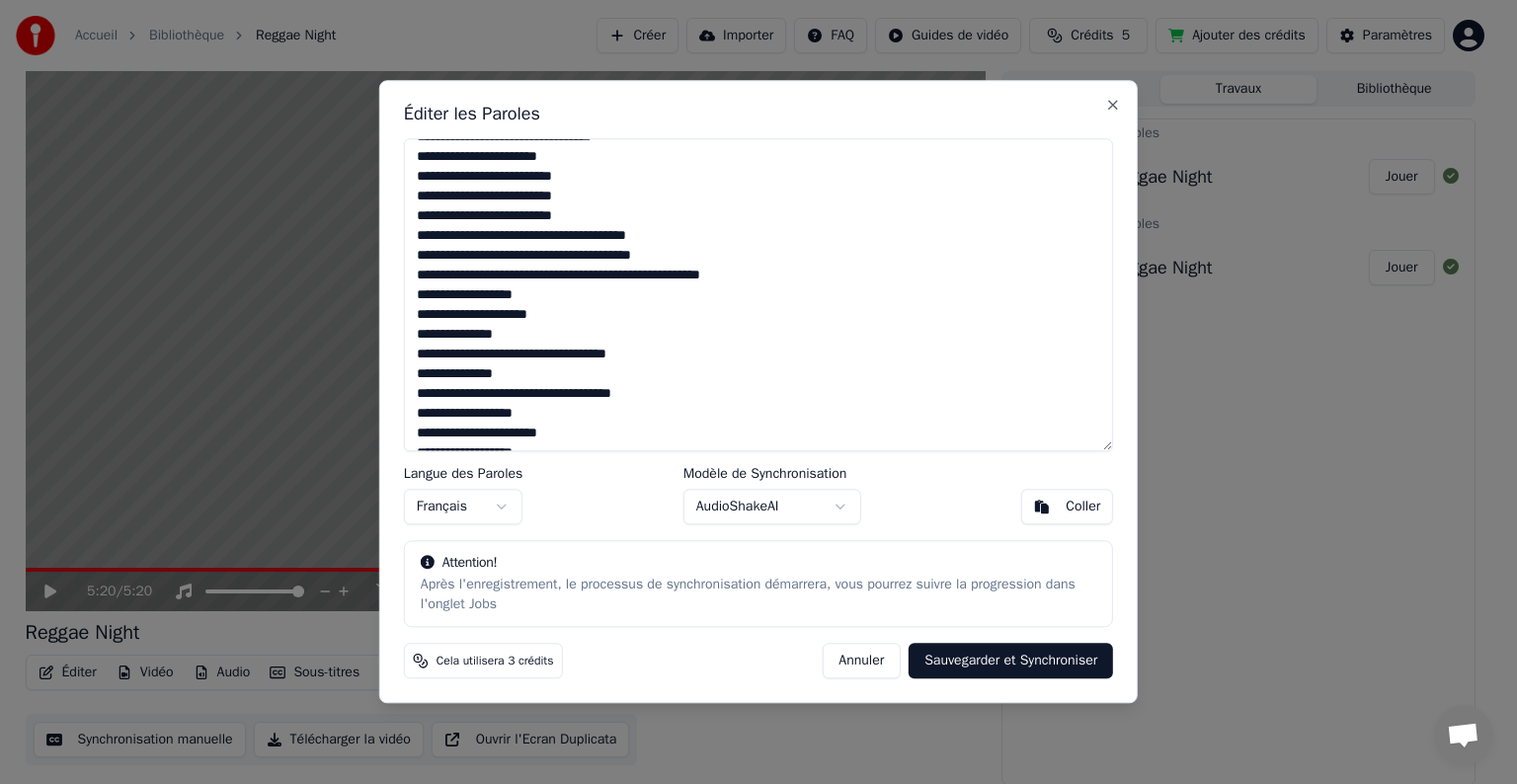 click at bounding box center (758, 294) 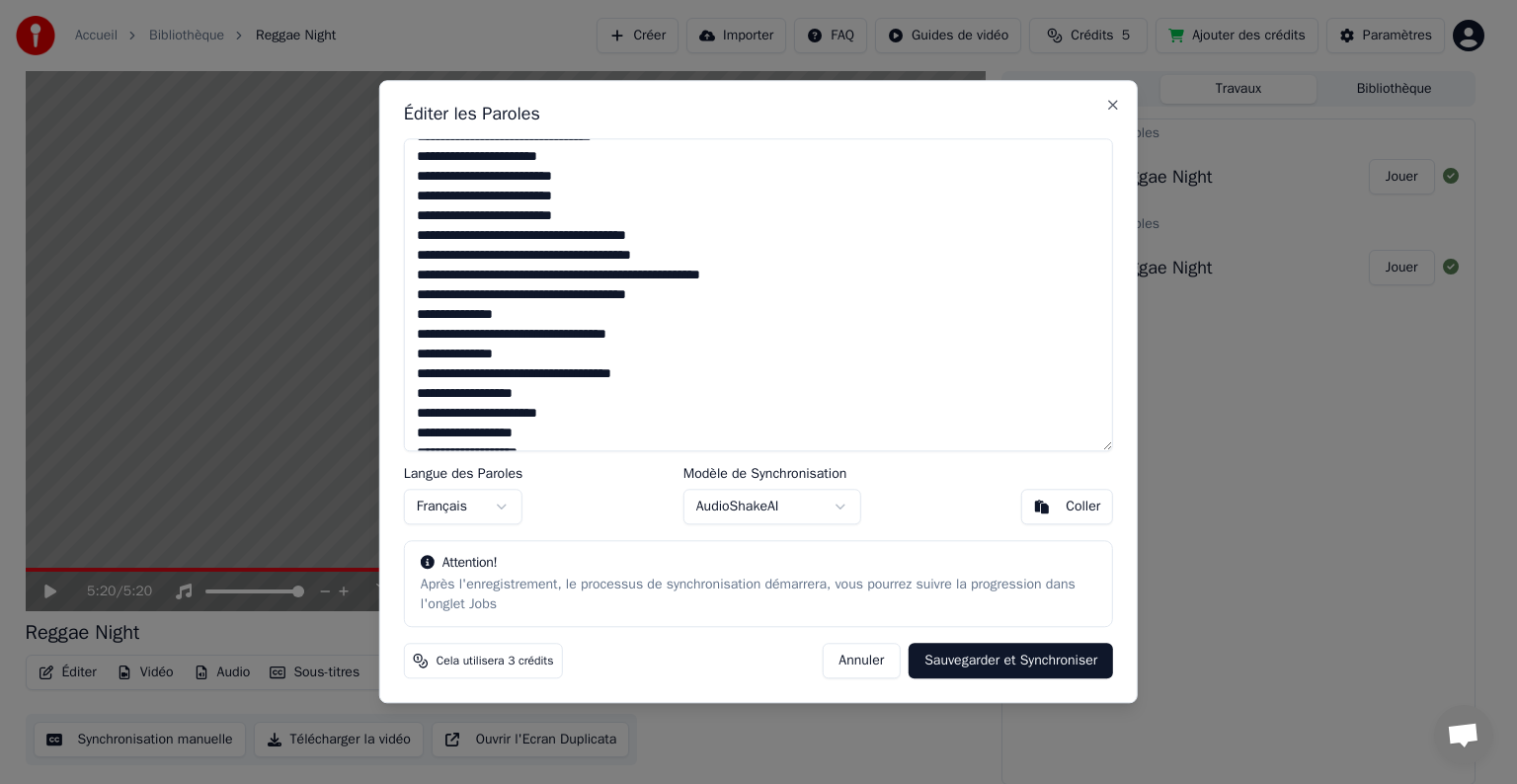 click at bounding box center (758, 294) 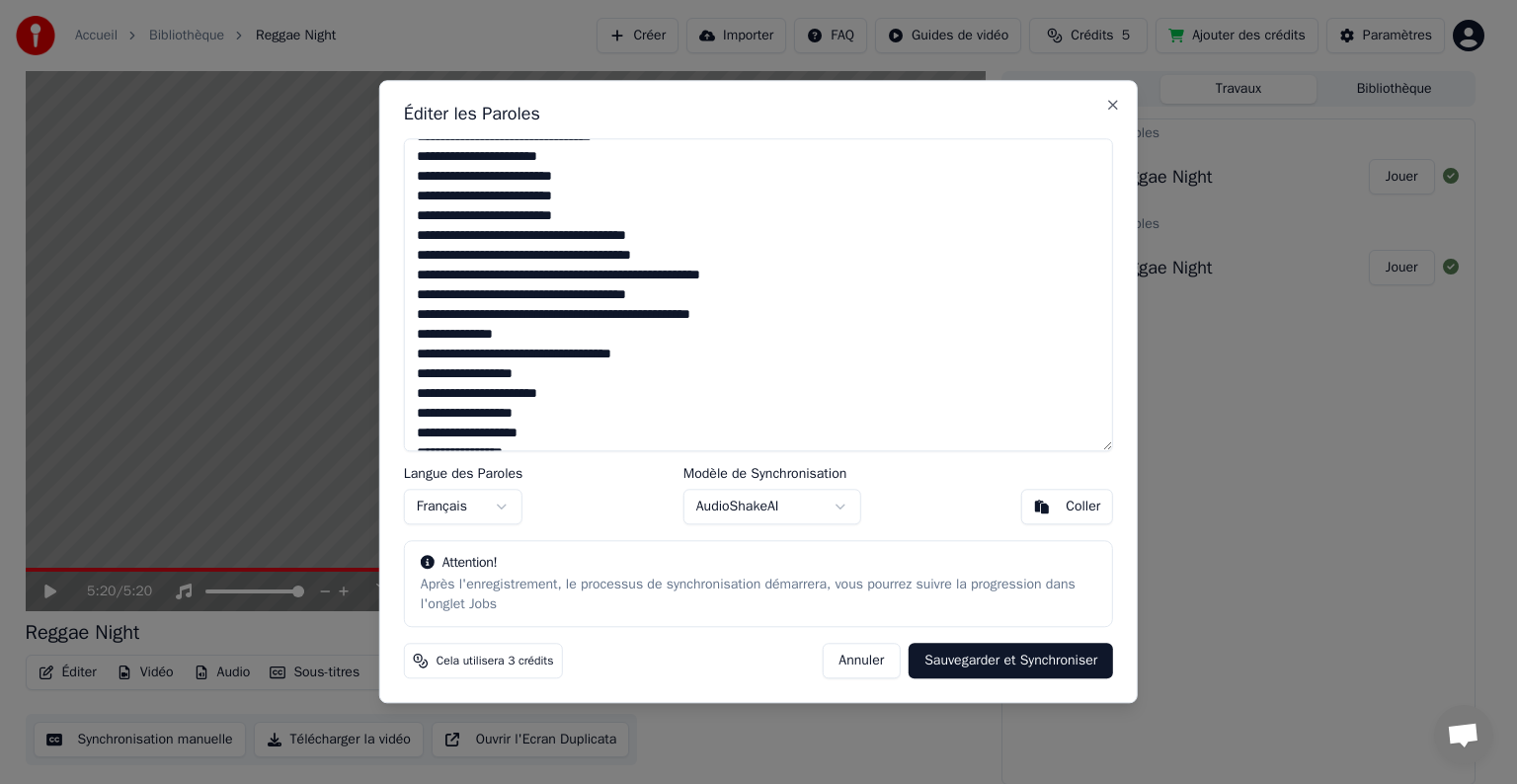 click at bounding box center [758, 294] 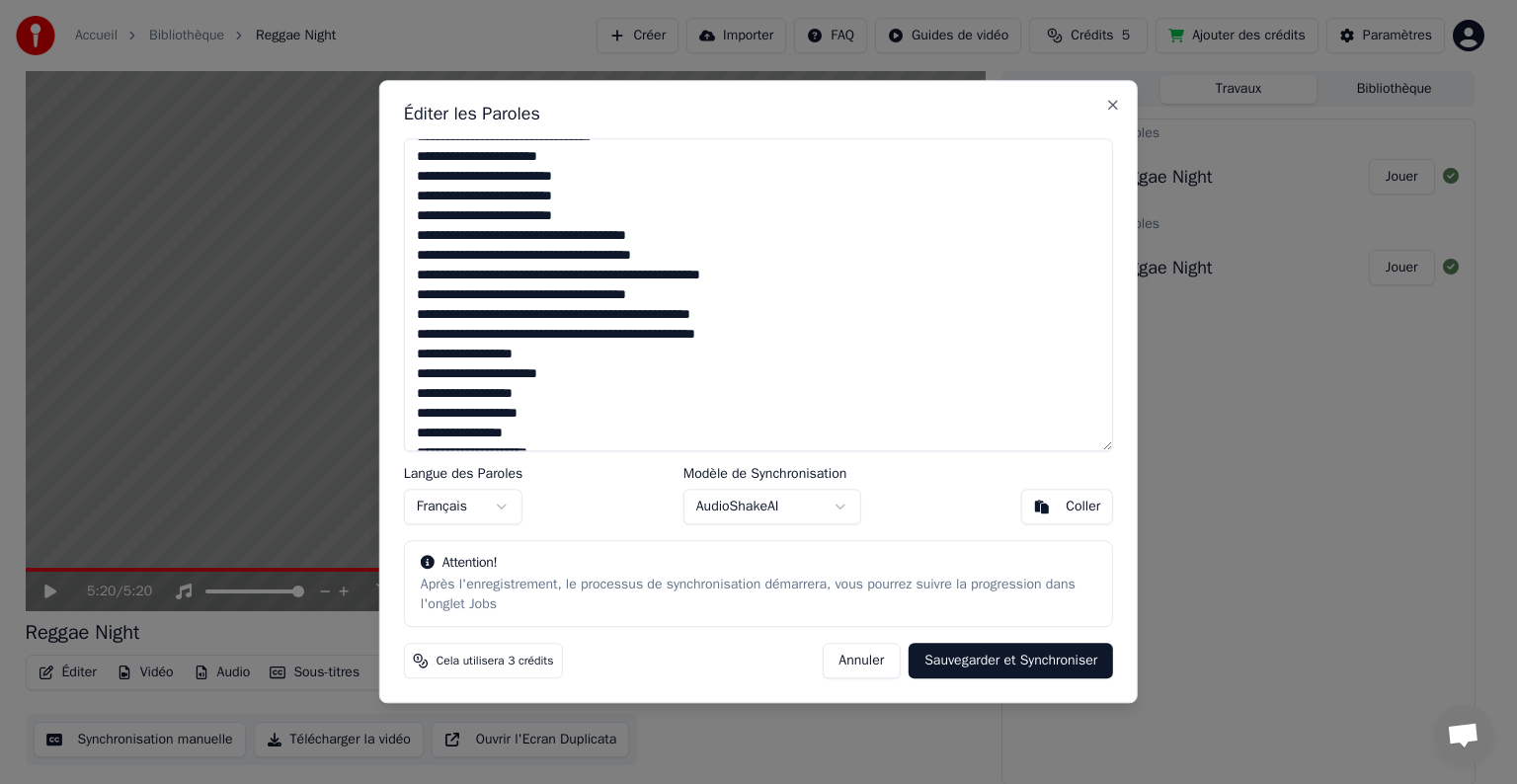 click at bounding box center [758, 294] 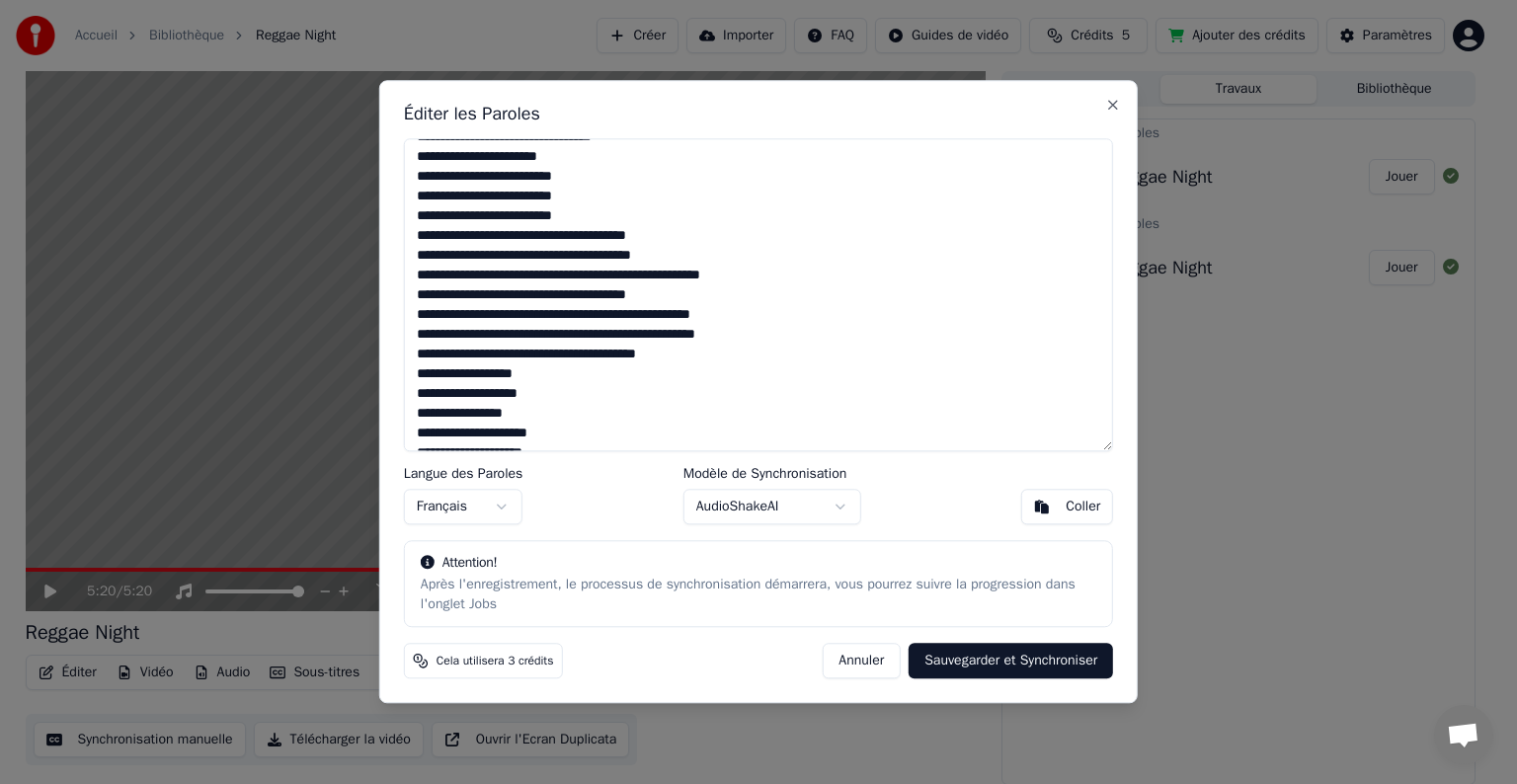 click at bounding box center [758, 294] 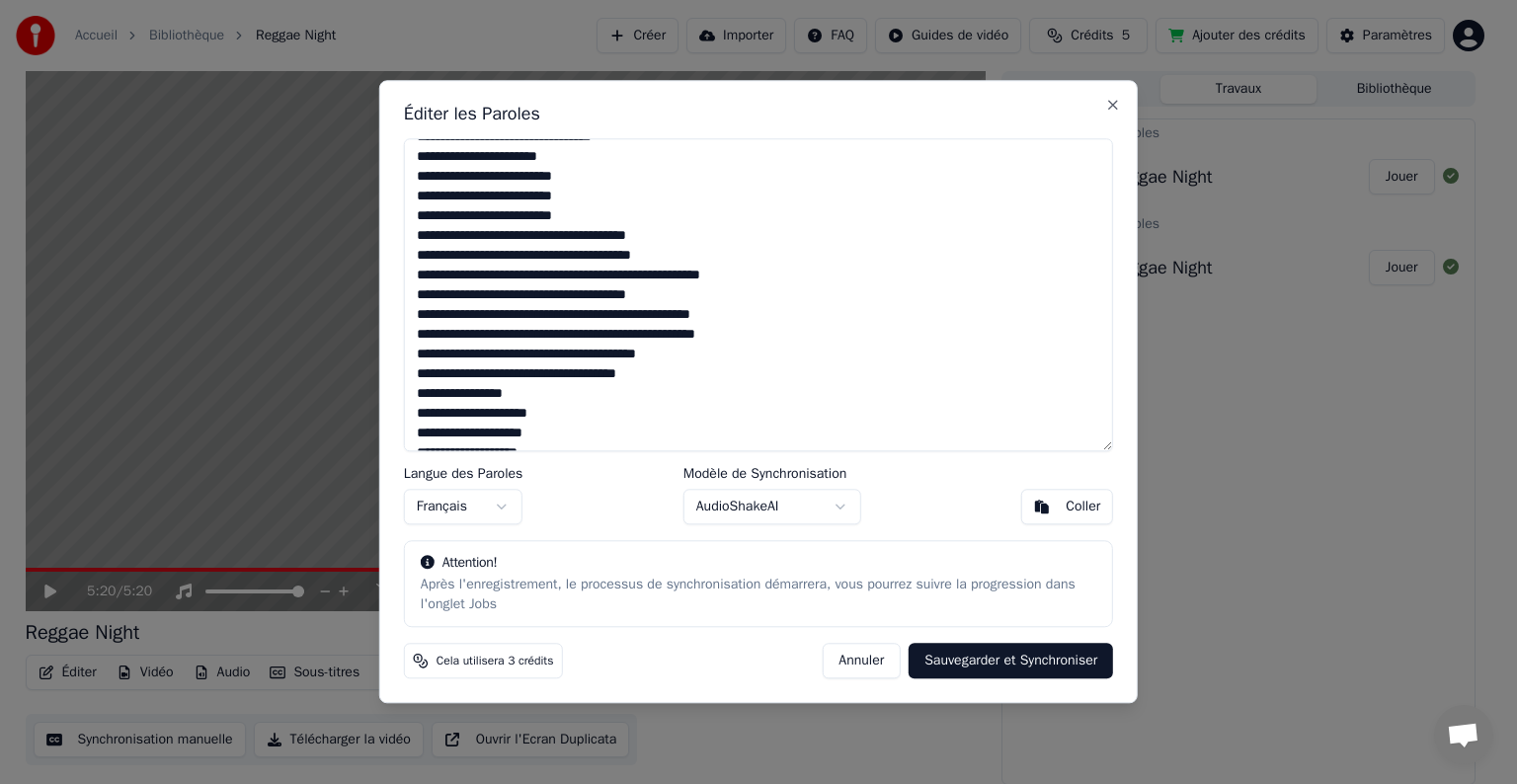 click at bounding box center (758, 294) 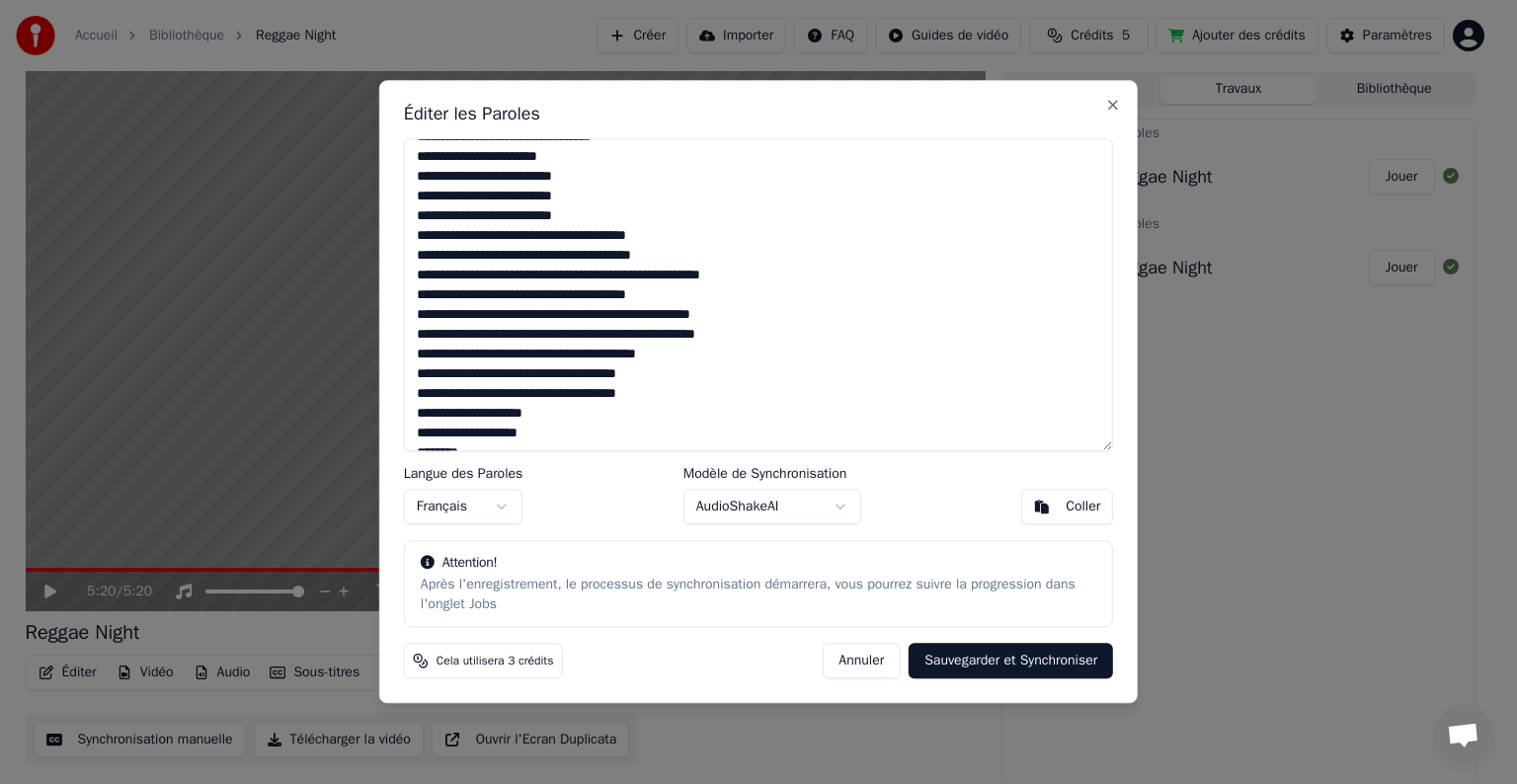 click at bounding box center (758, 294) 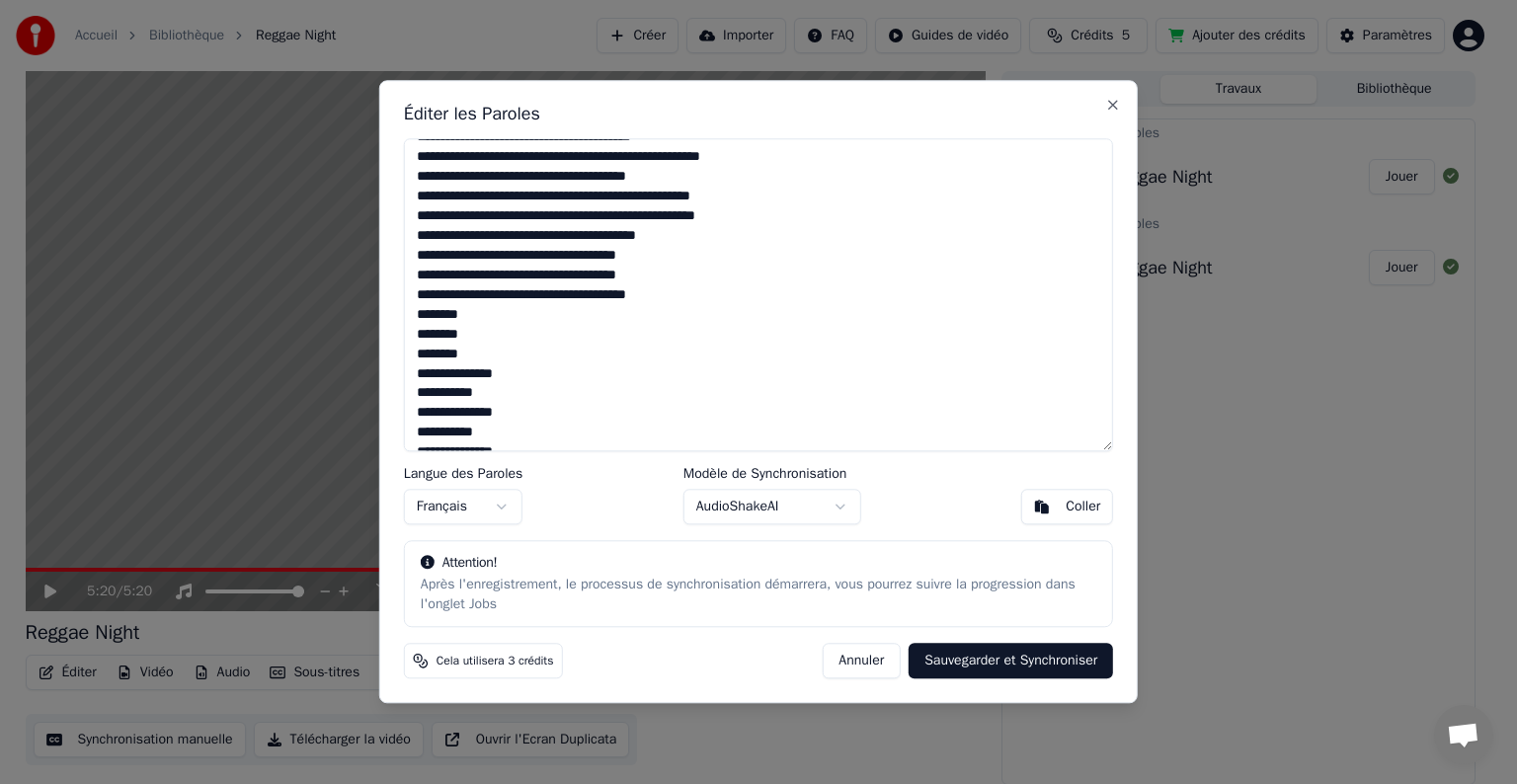 scroll, scrollTop: 454, scrollLeft: 0, axis: vertical 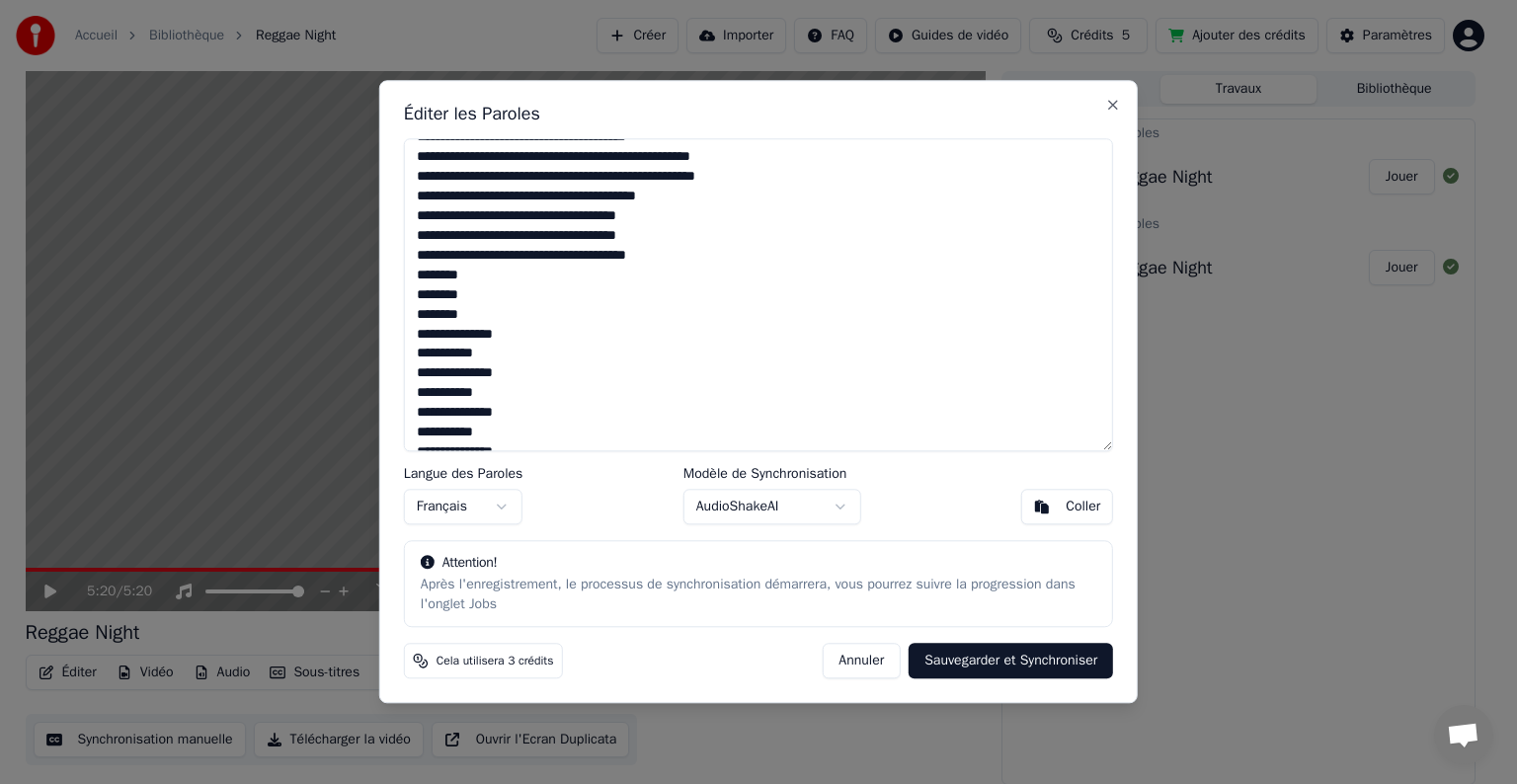 drag, startPoint x: 414, startPoint y: 273, endPoint x: 471, endPoint y: 310, distance: 67.955868 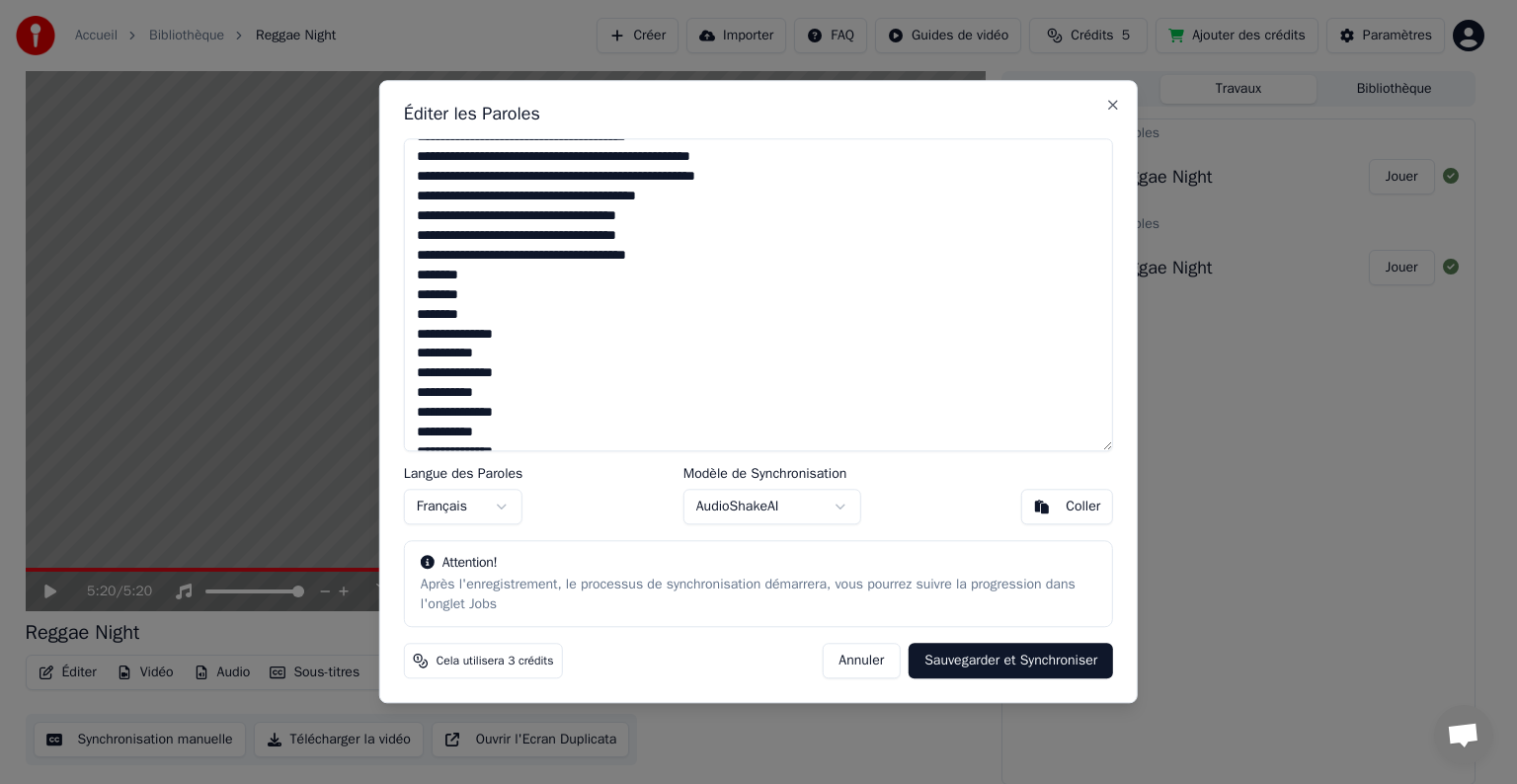 click at bounding box center [758, 294] 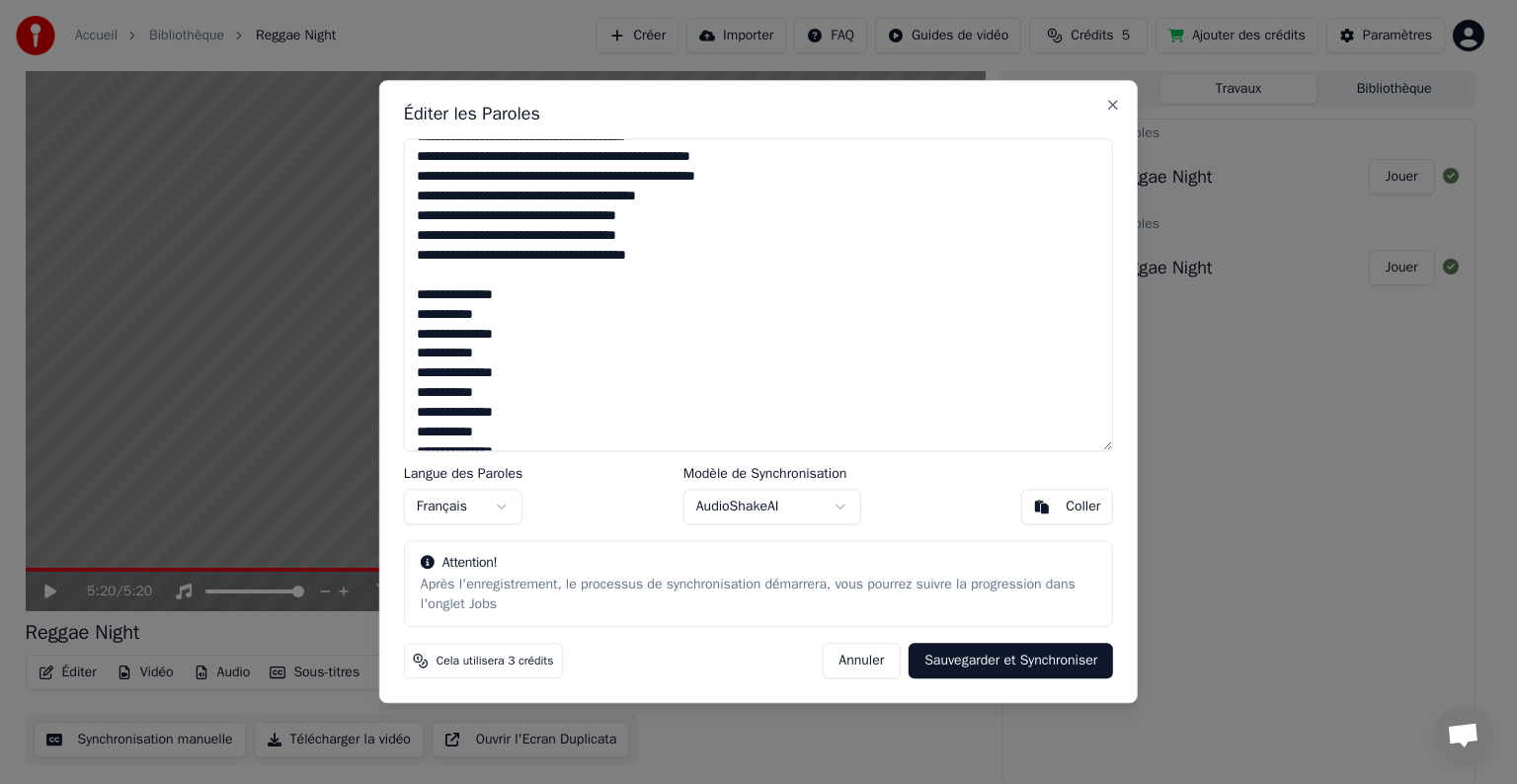 drag, startPoint x: 419, startPoint y: 296, endPoint x: 537, endPoint y: 296, distance: 118 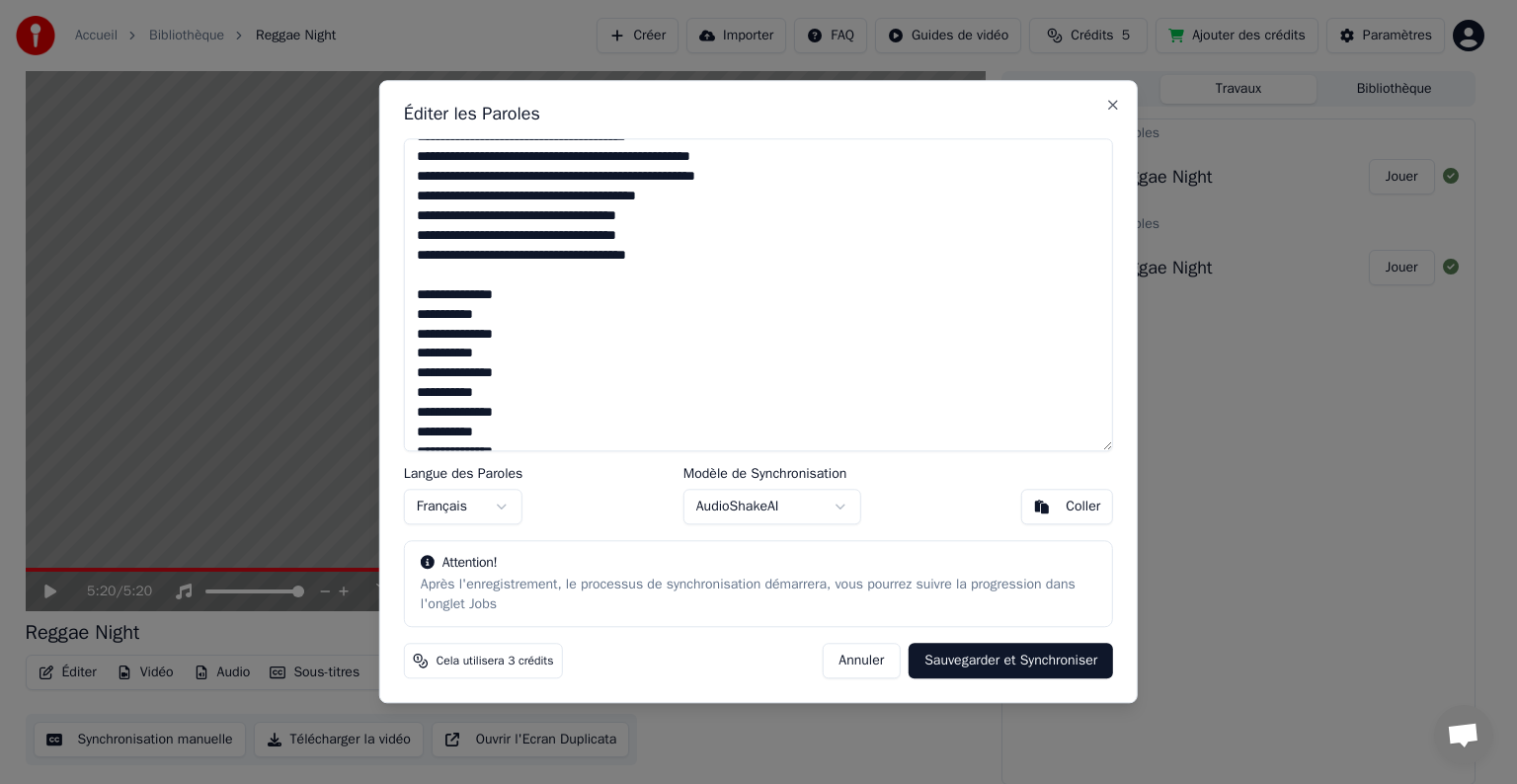 click at bounding box center [758, 294] 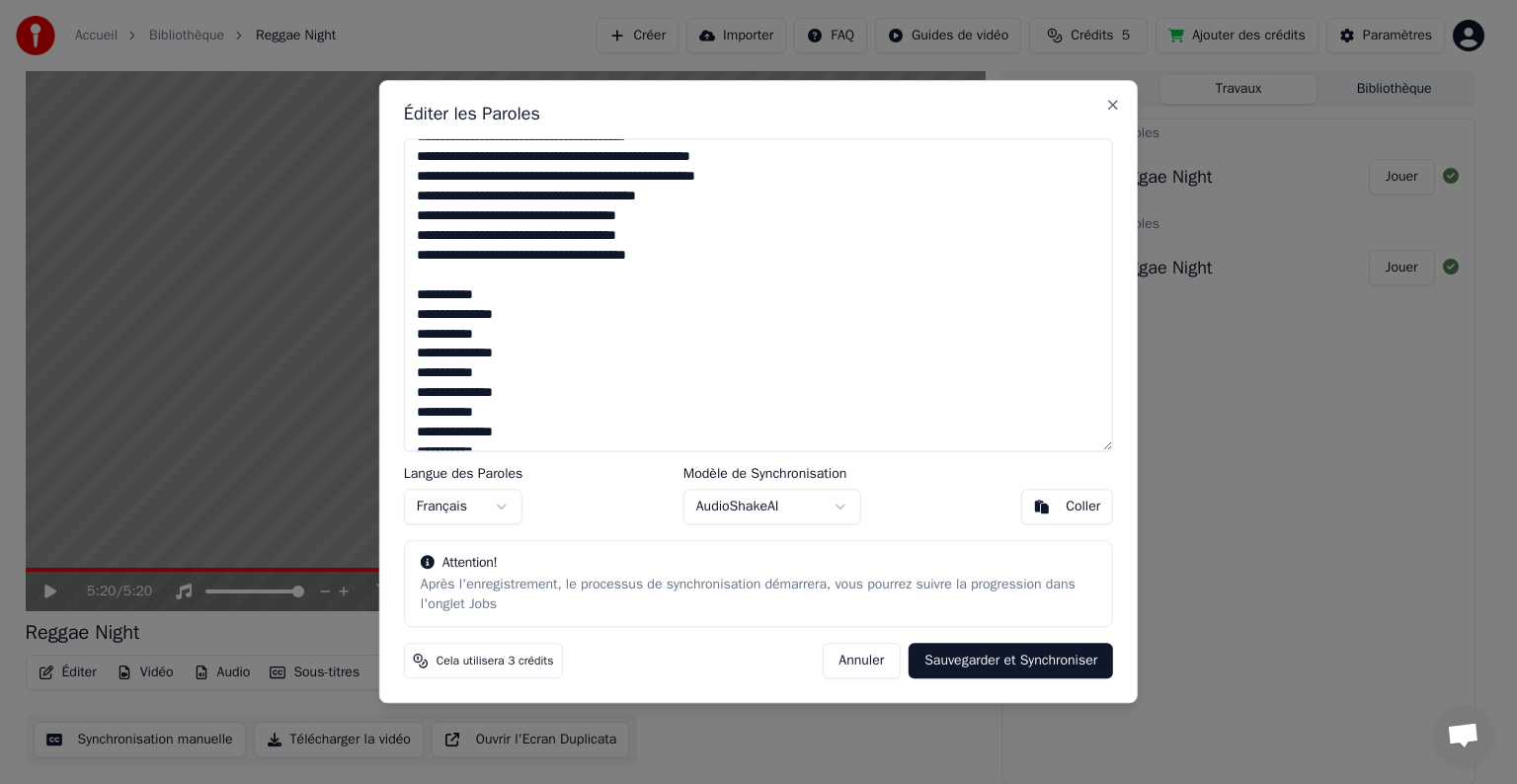 click at bounding box center [758, 294] 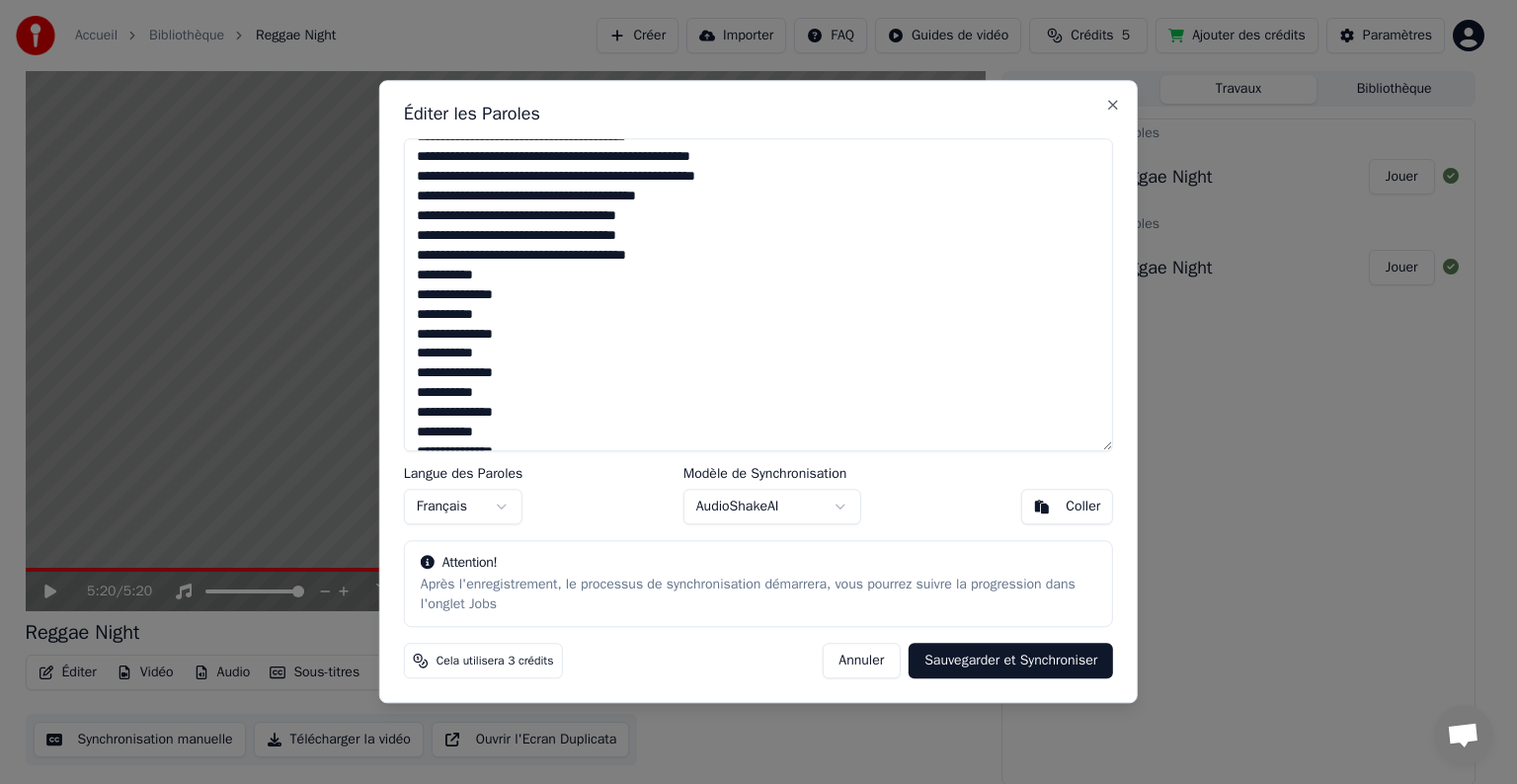 click at bounding box center [758, 294] 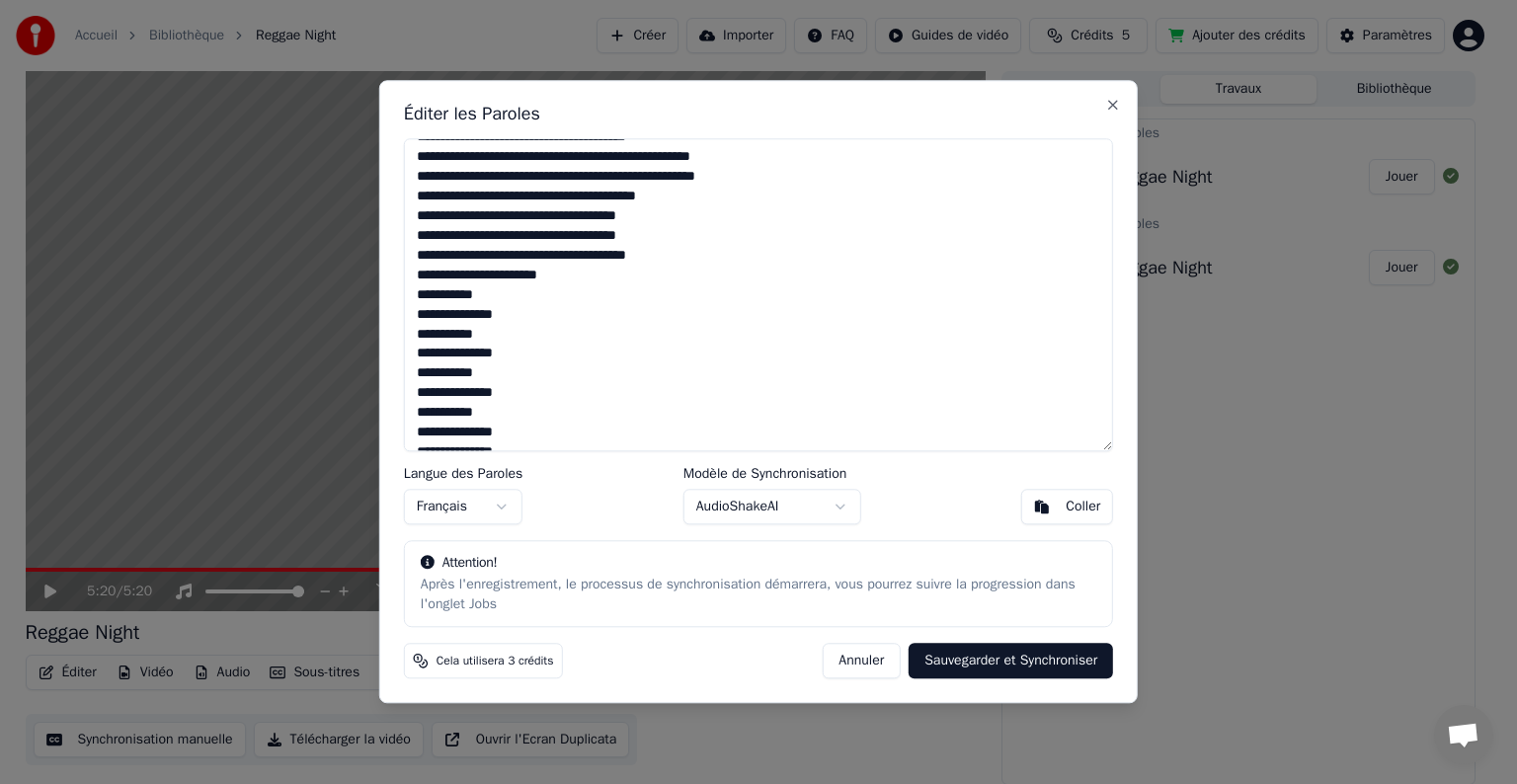 click at bounding box center (758, 294) 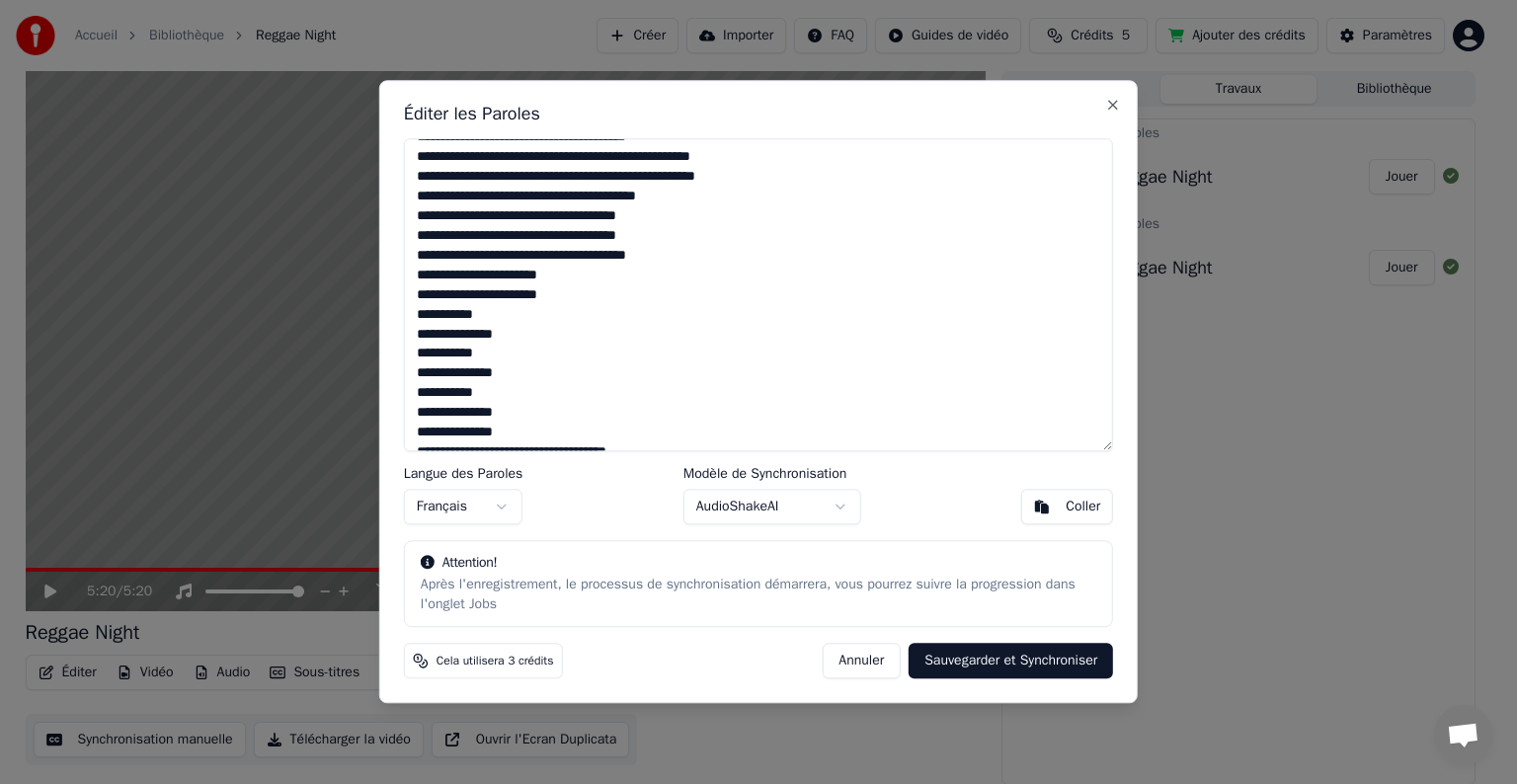 click at bounding box center [758, 294] 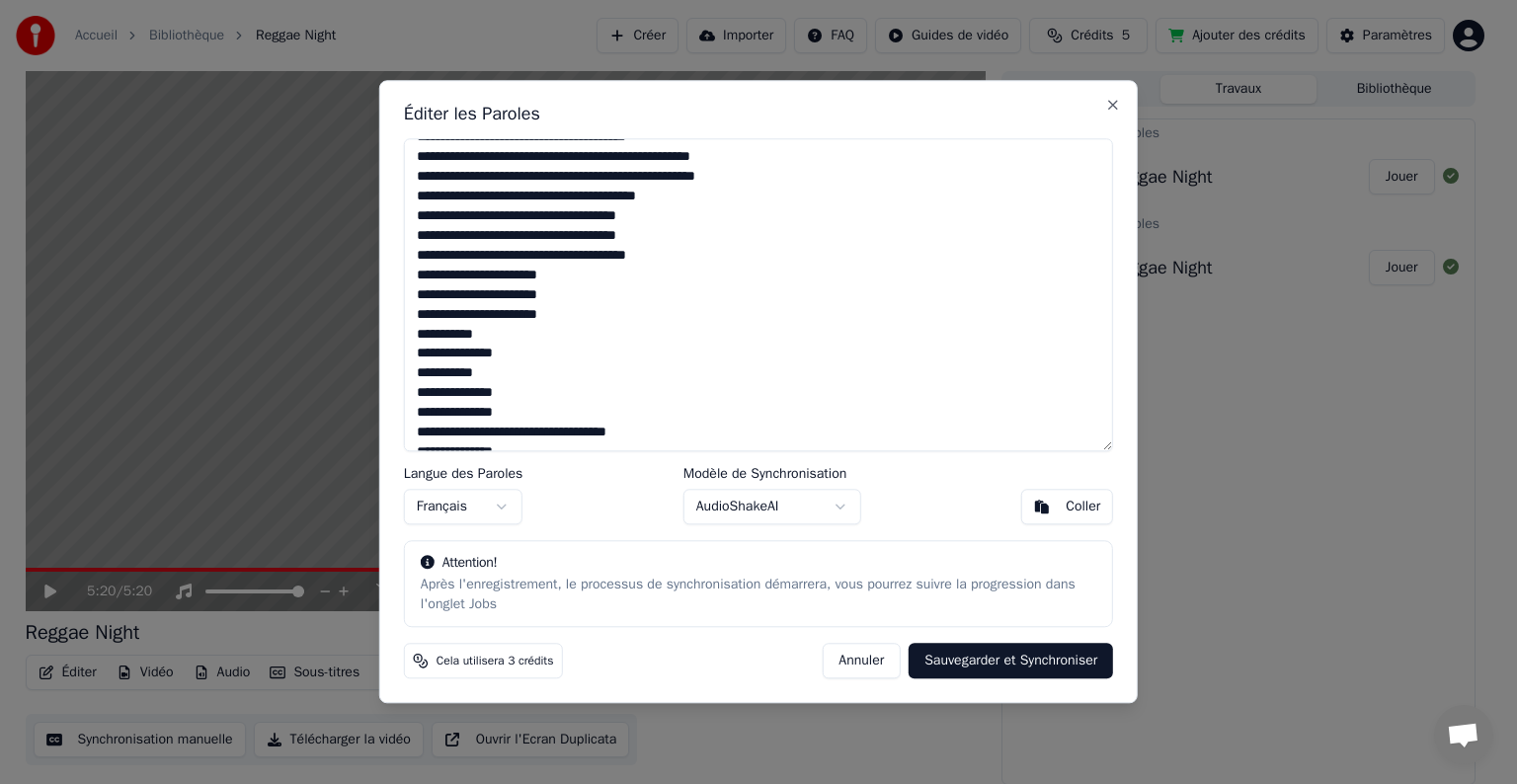 drag, startPoint x: 419, startPoint y: 343, endPoint x: 528, endPoint y: 391, distance: 119.1008 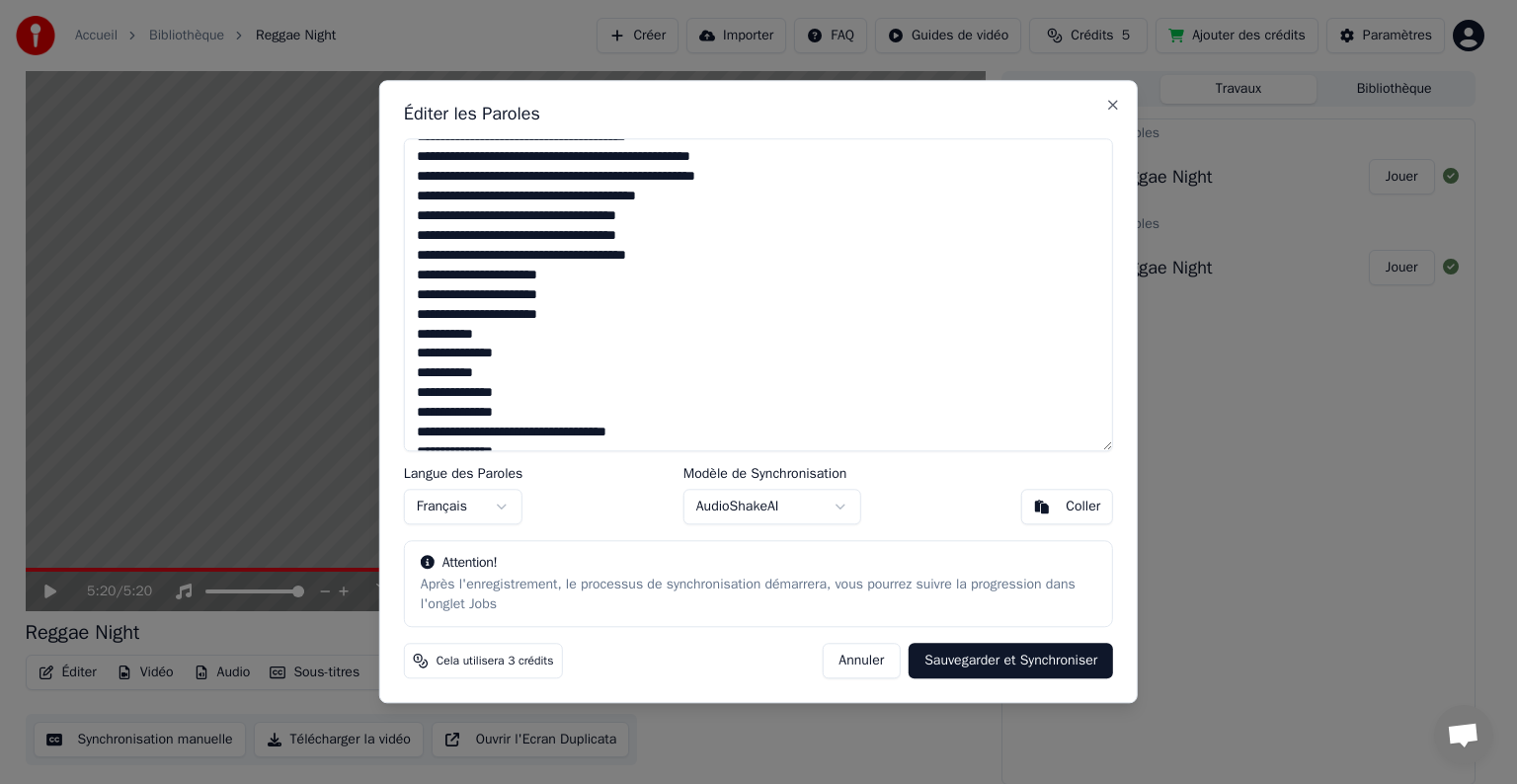 click at bounding box center (758, 294) 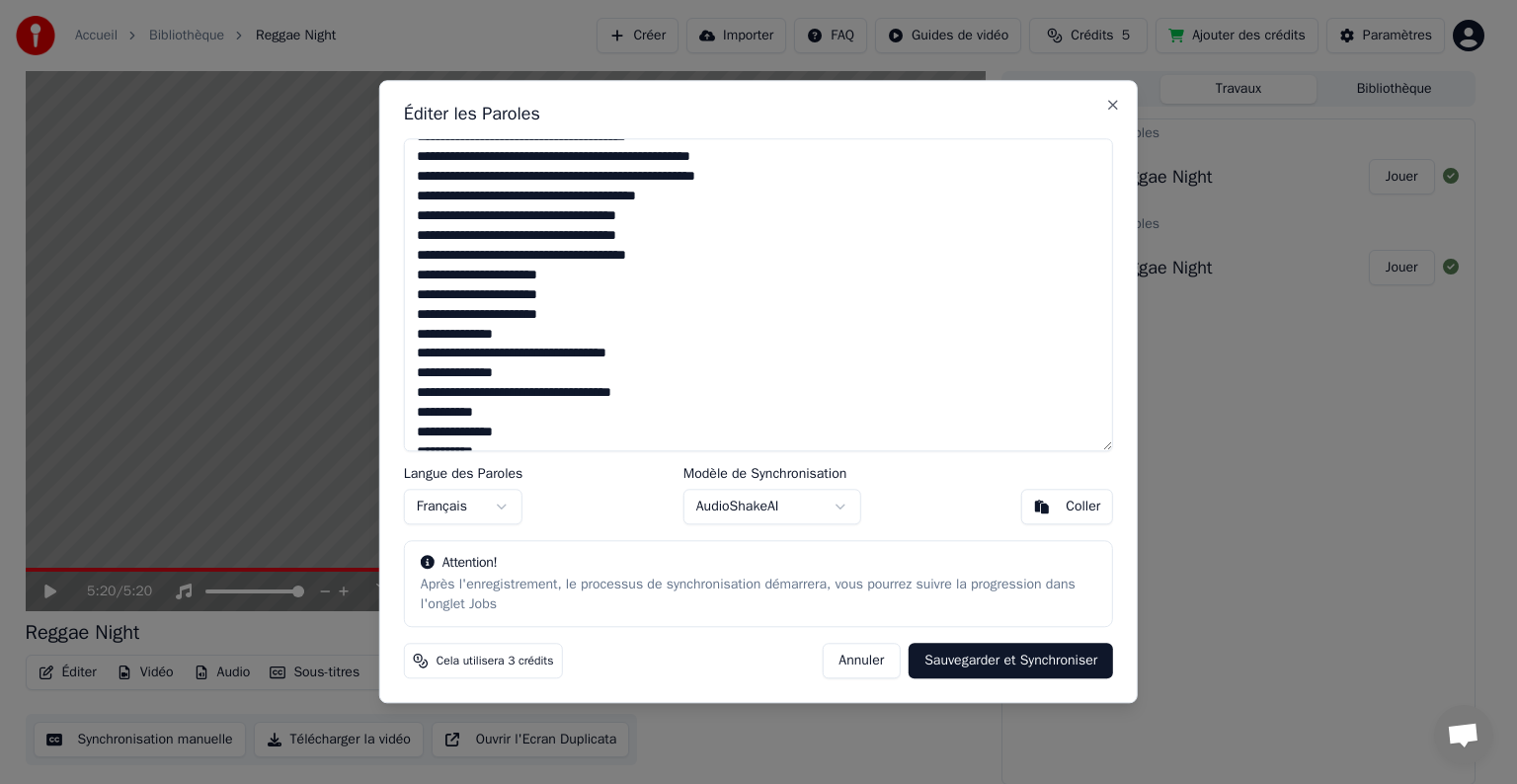 click at bounding box center (758, 294) 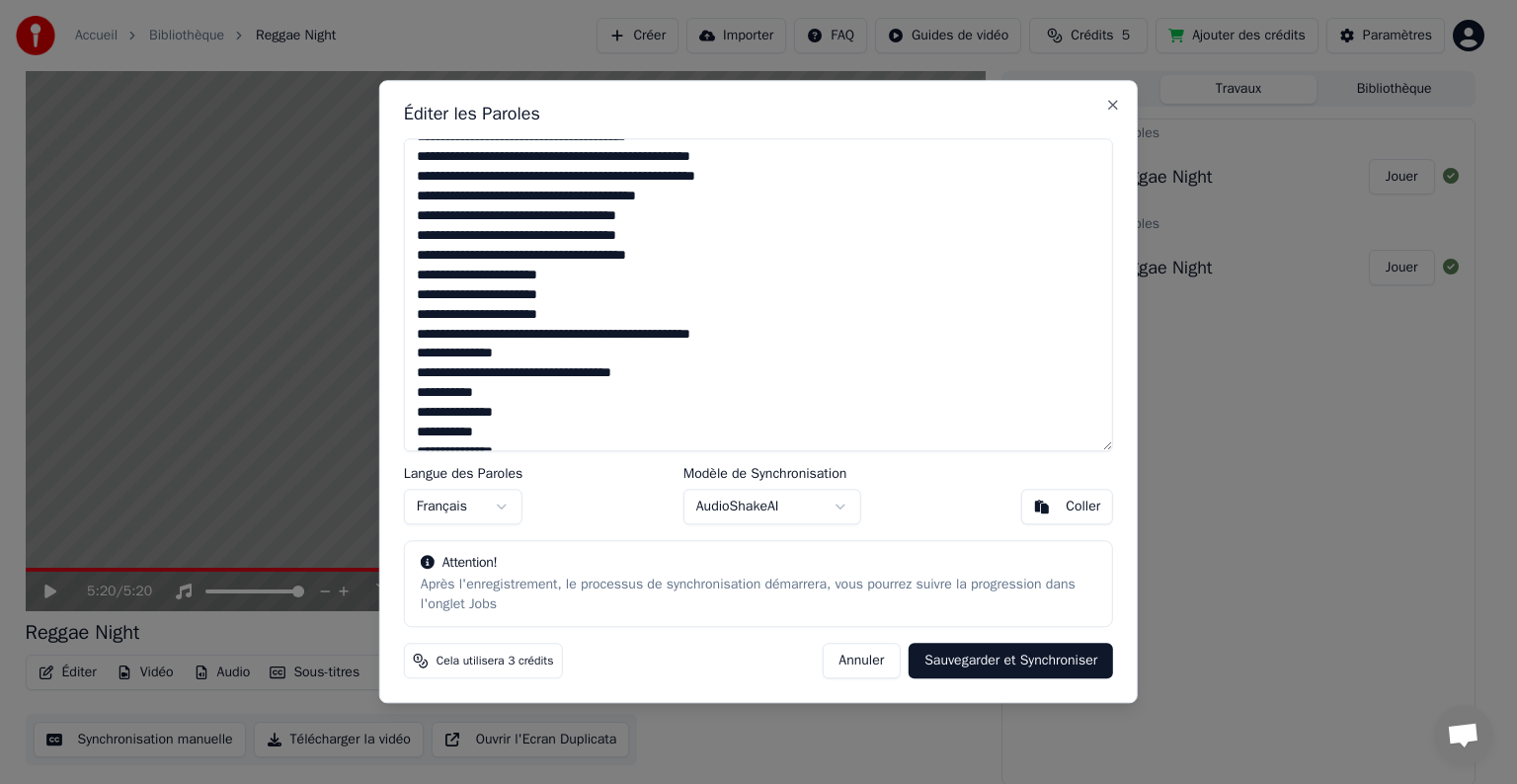 click at bounding box center [758, 294] 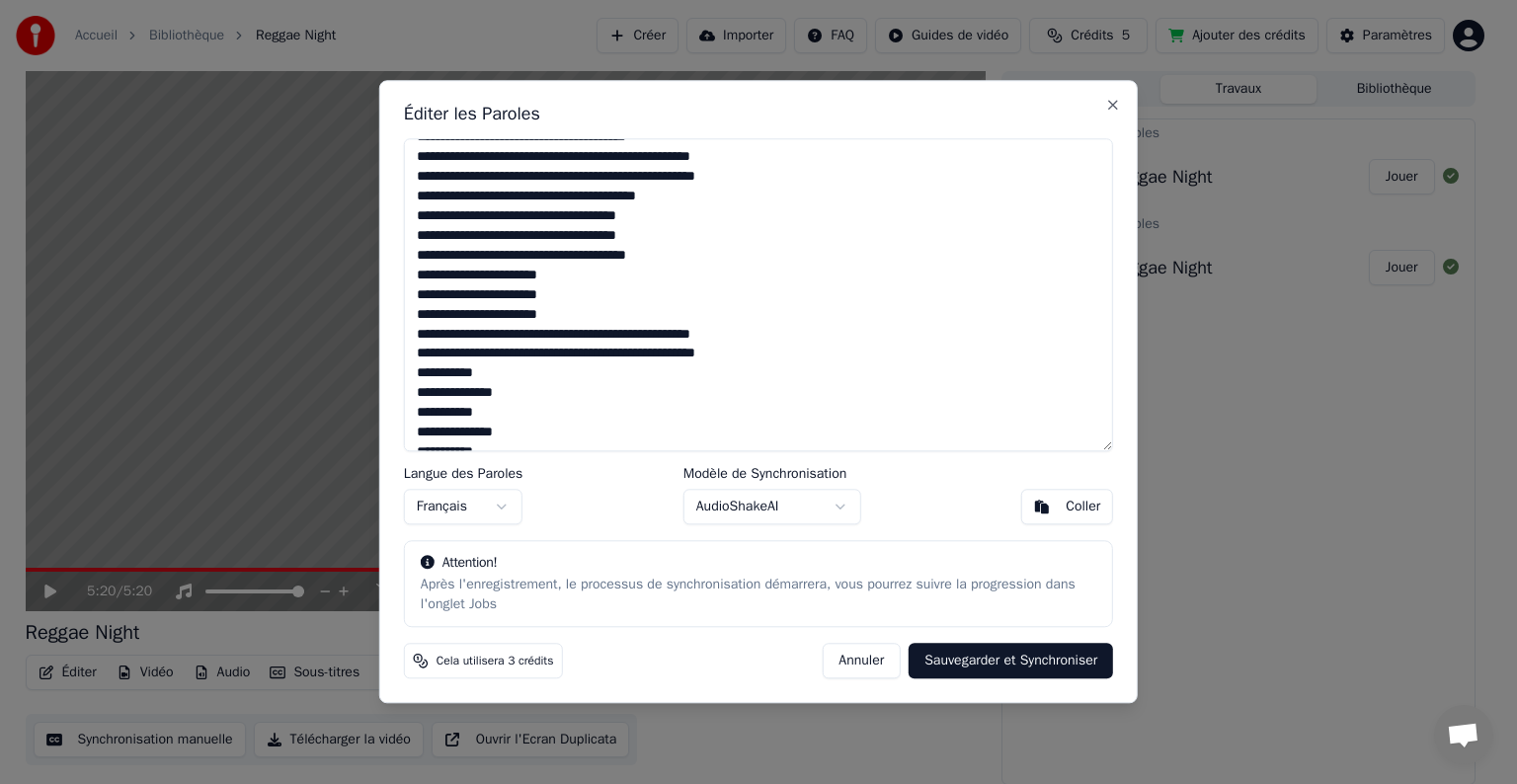 click at bounding box center [758, 294] 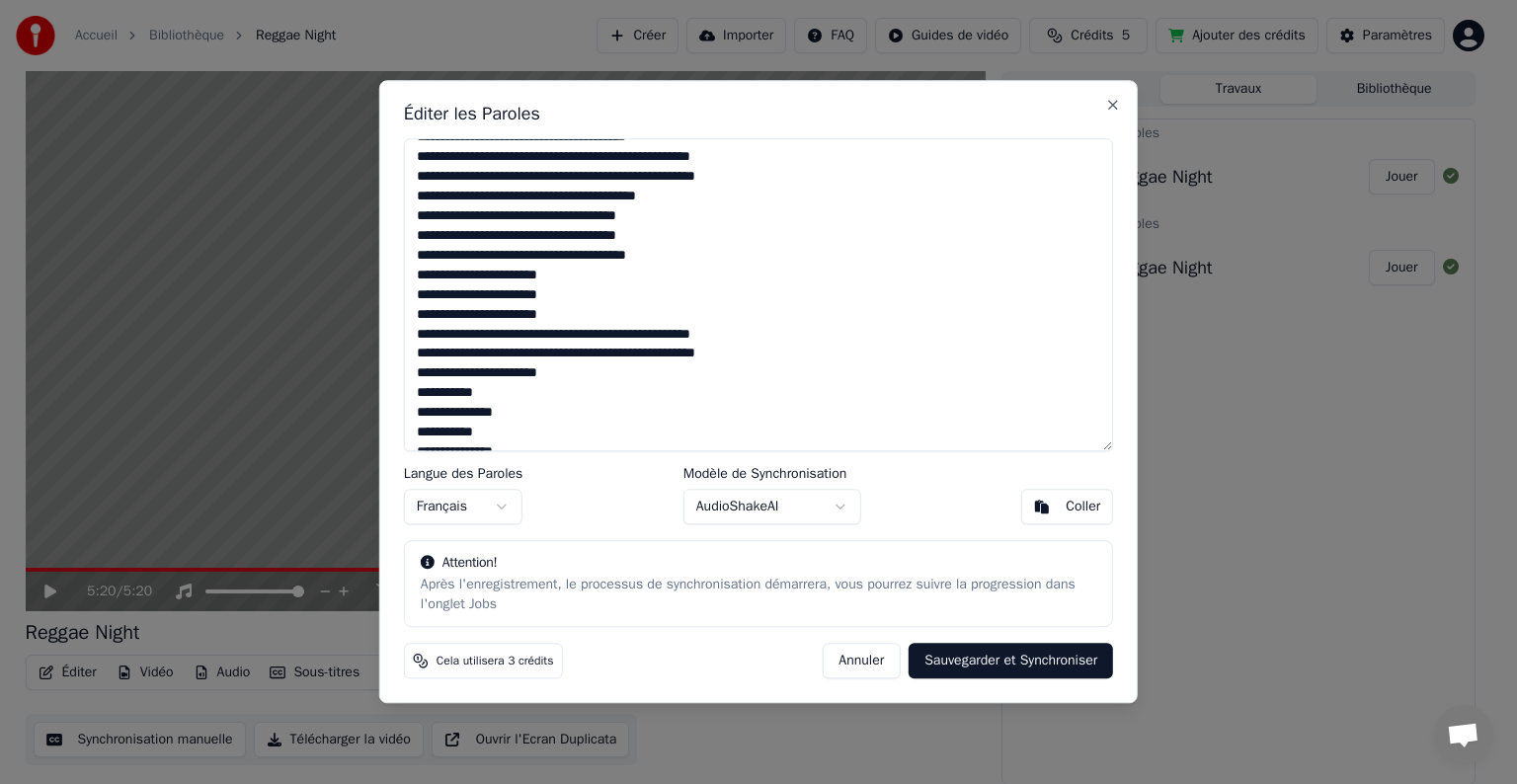 click at bounding box center [758, 294] 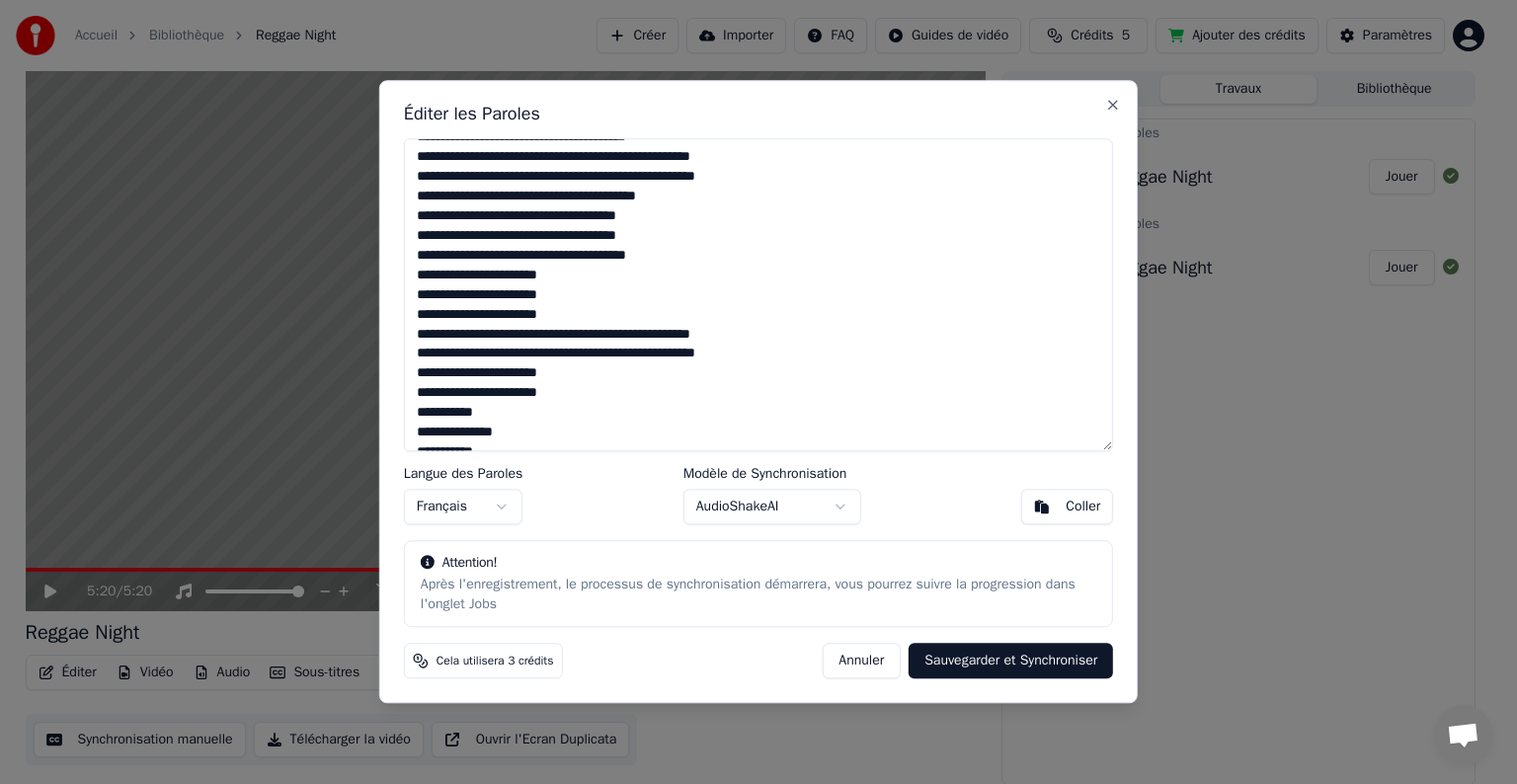 click at bounding box center [758, 294] 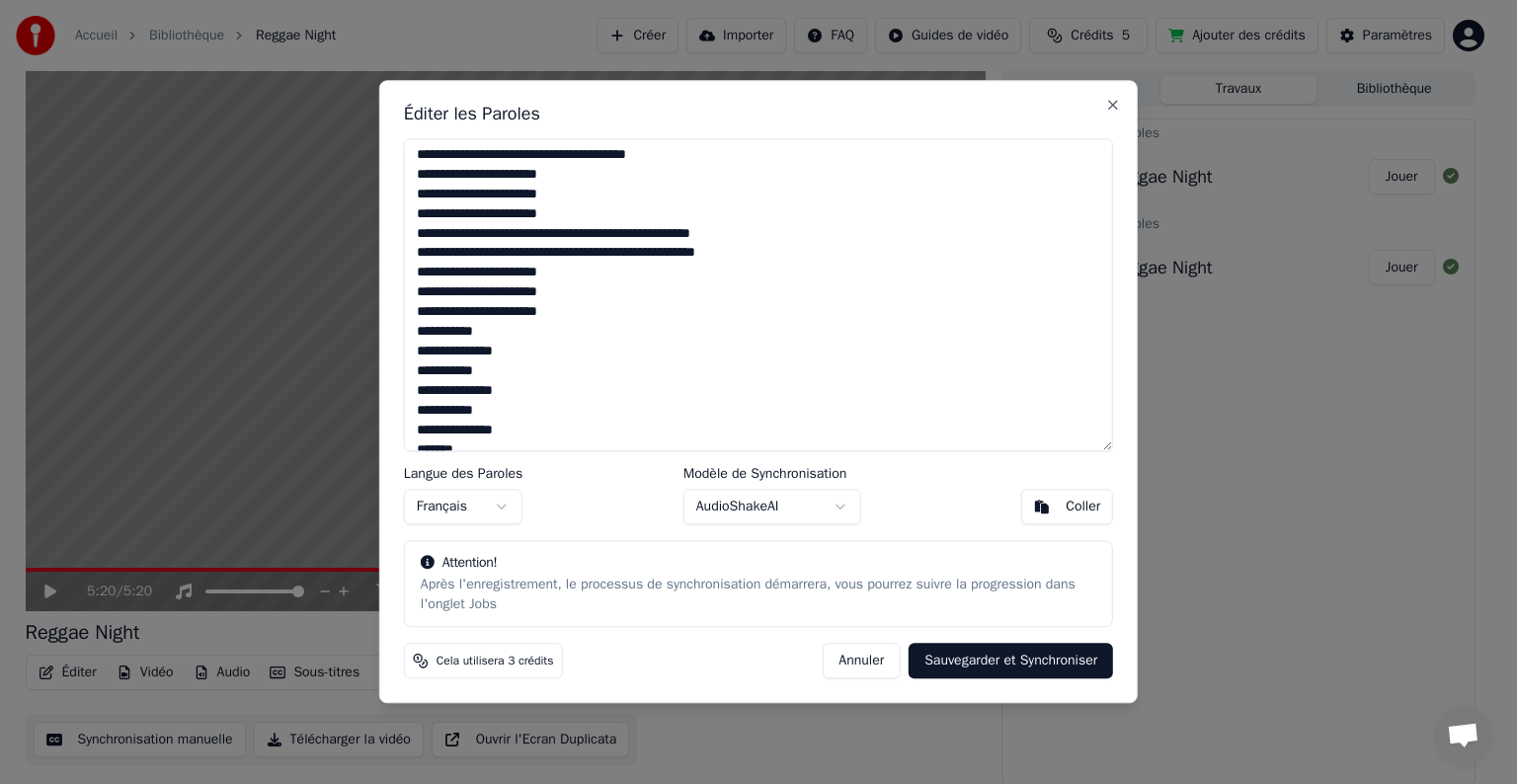 scroll, scrollTop: 572, scrollLeft: 0, axis: vertical 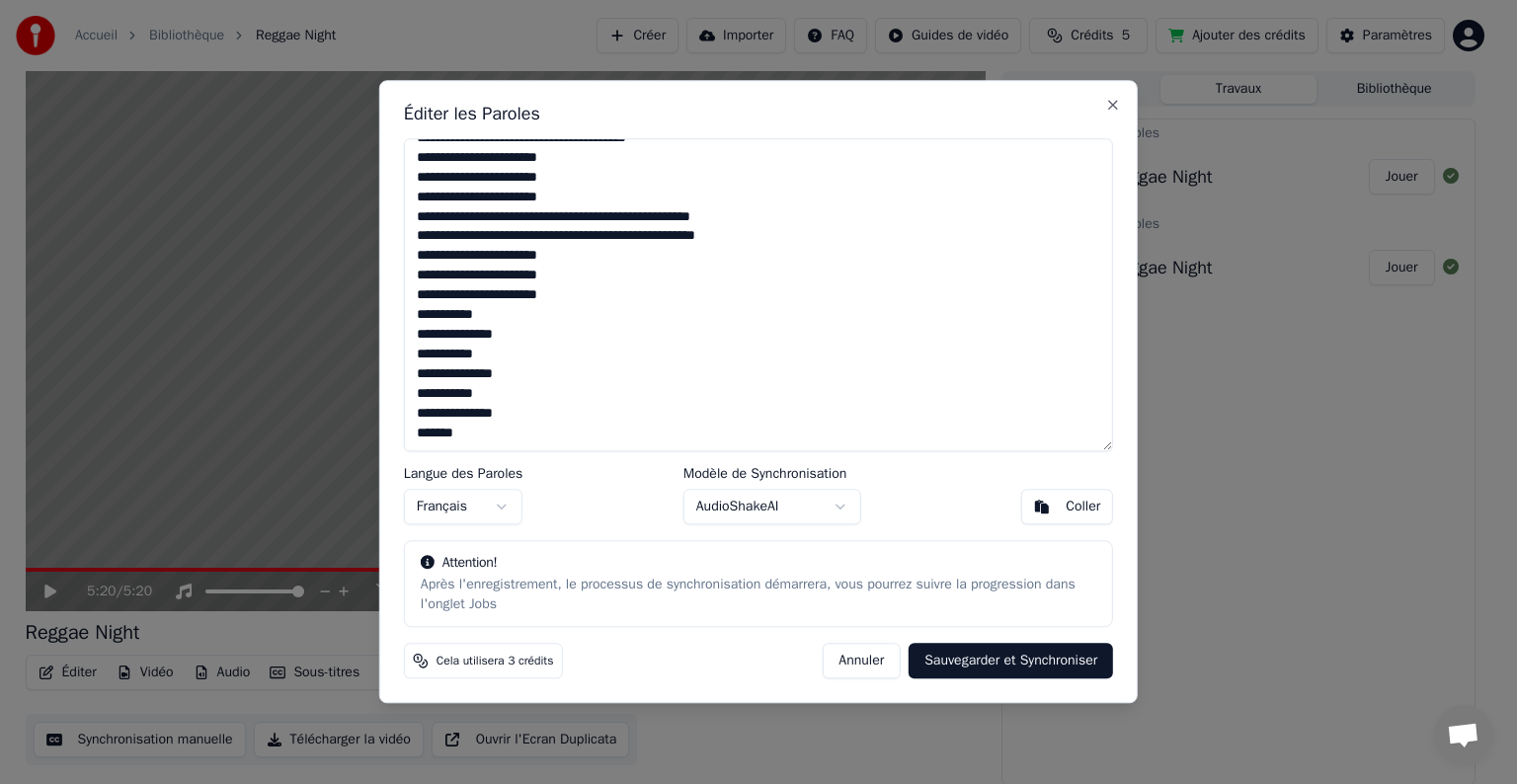 drag, startPoint x: 421, startPoint y: 313, endPoint x: 564, endPoint y: 427, distance: 182.87974 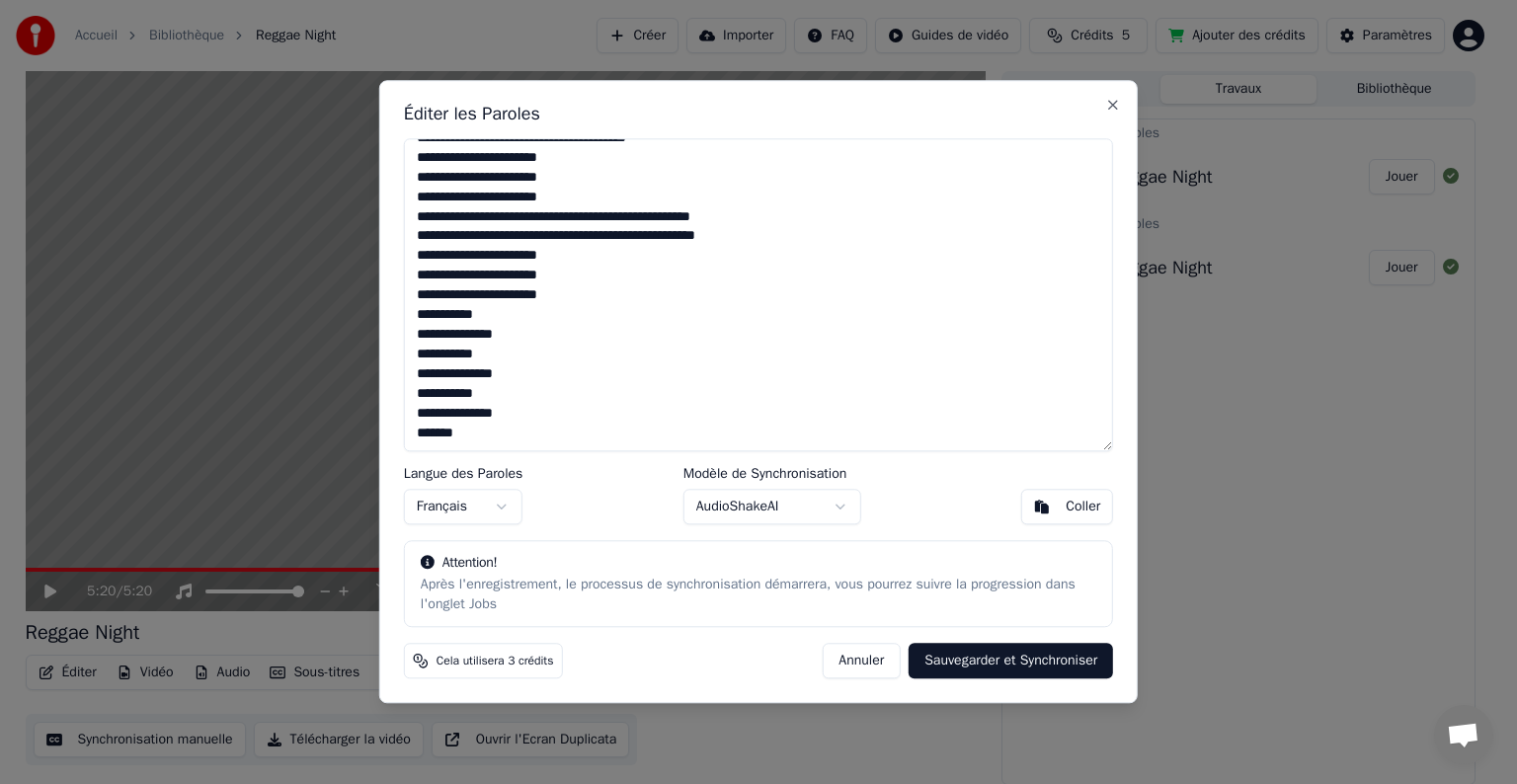 click at bounding box center [758, 294] 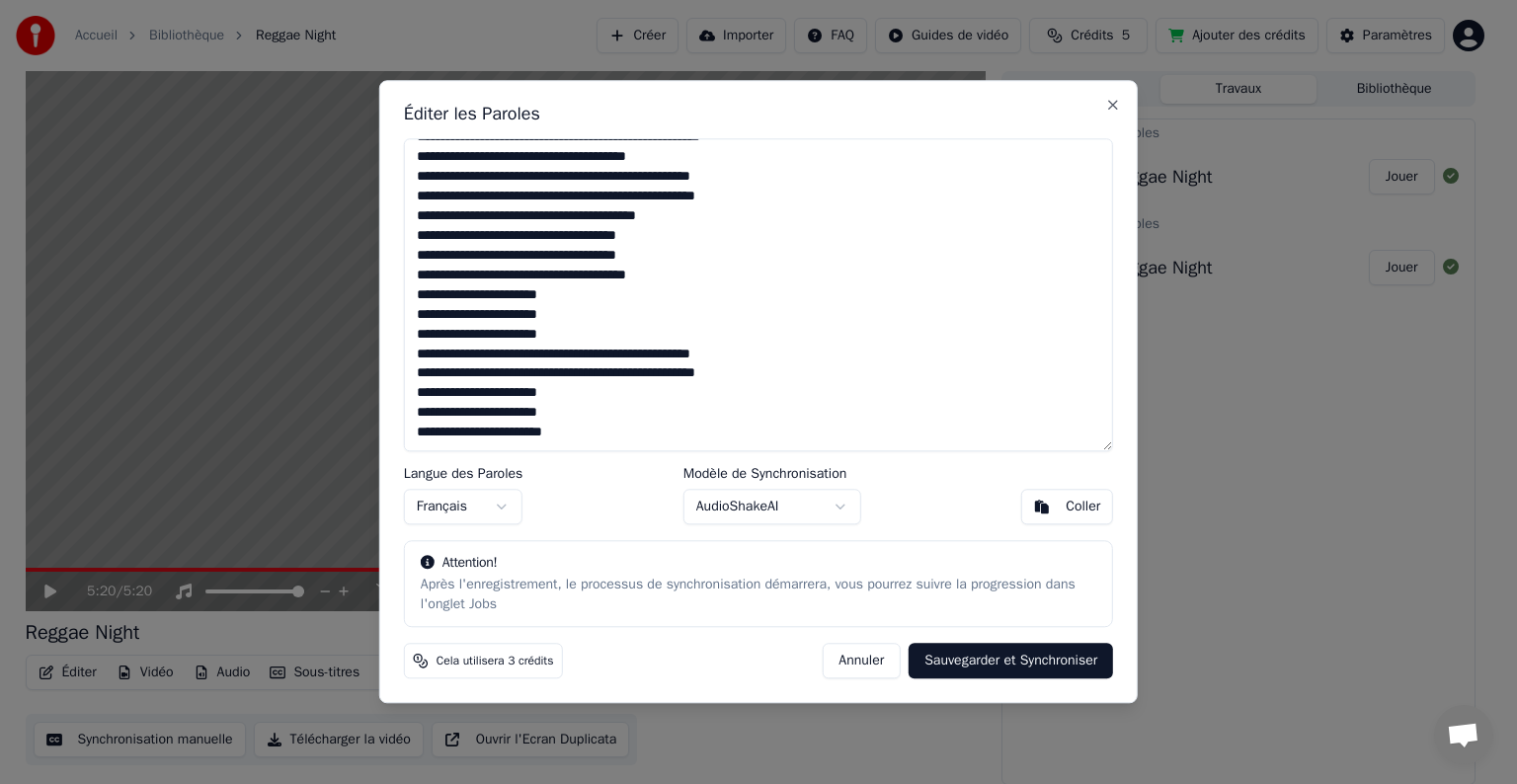 scroll, scrollTop: 453, scrollLeft: 0, axis: vertical 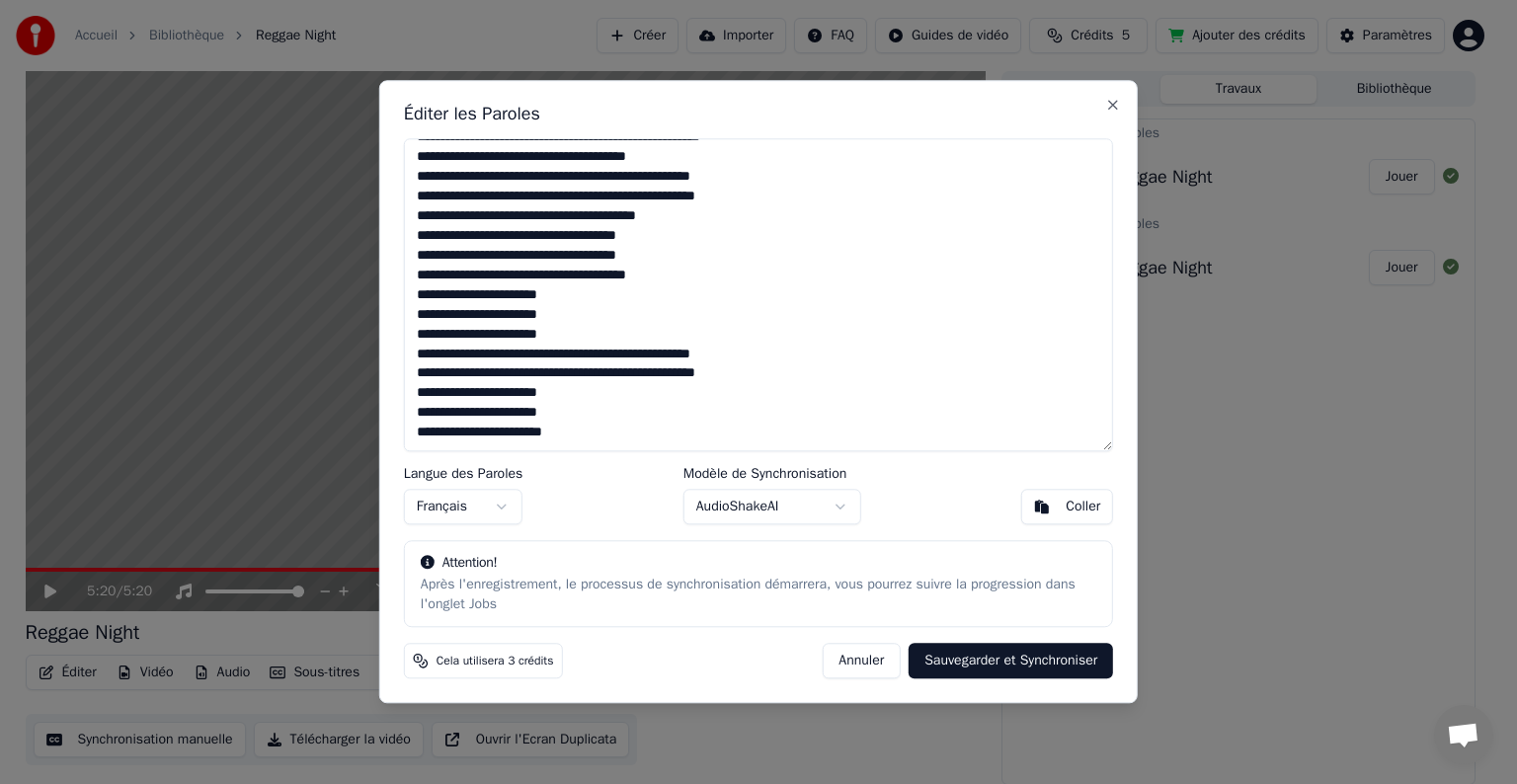 click at bounding box center (758, 294) 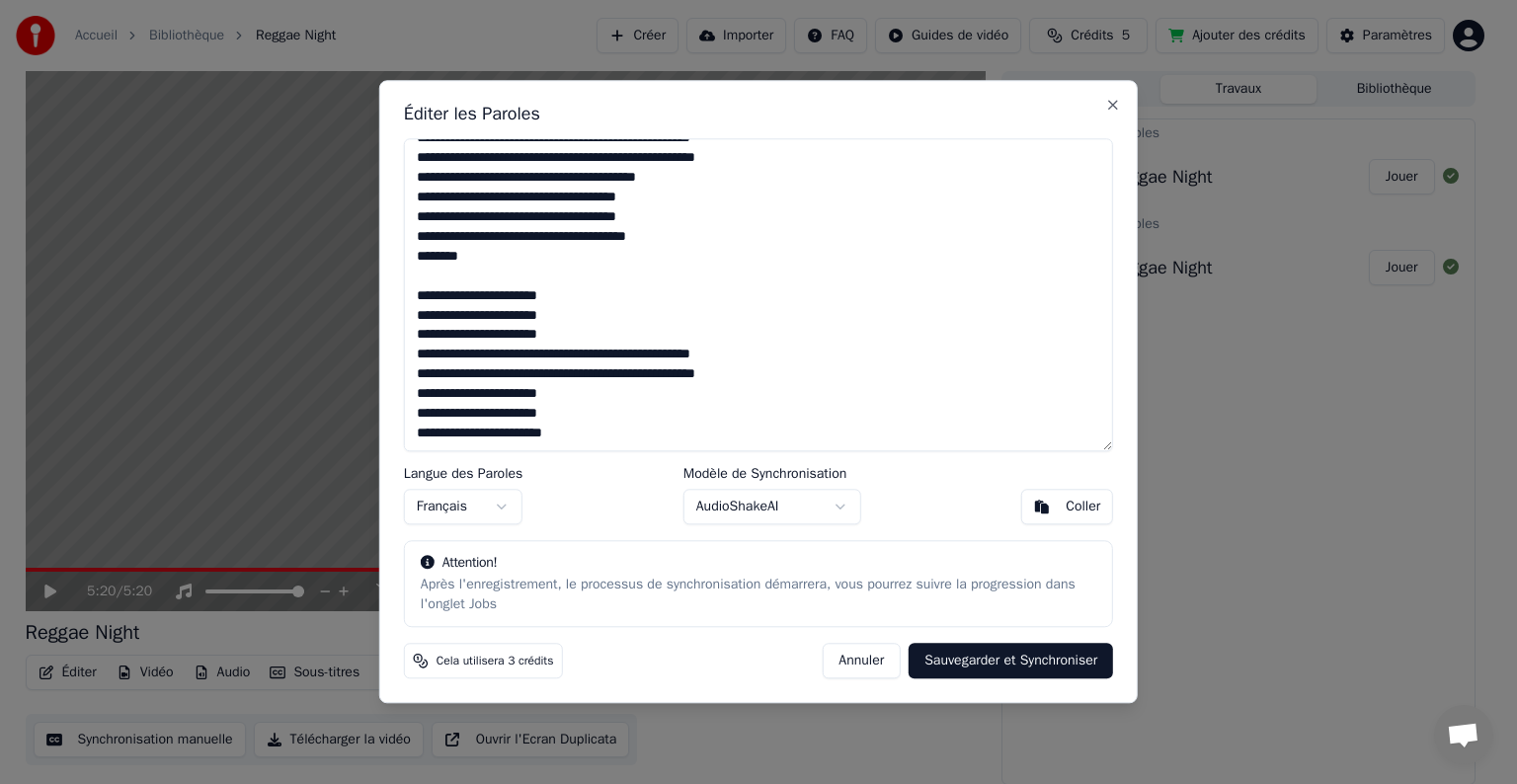 scroll, scrollTop: 493, scrollLeft: 0, axis: vertical 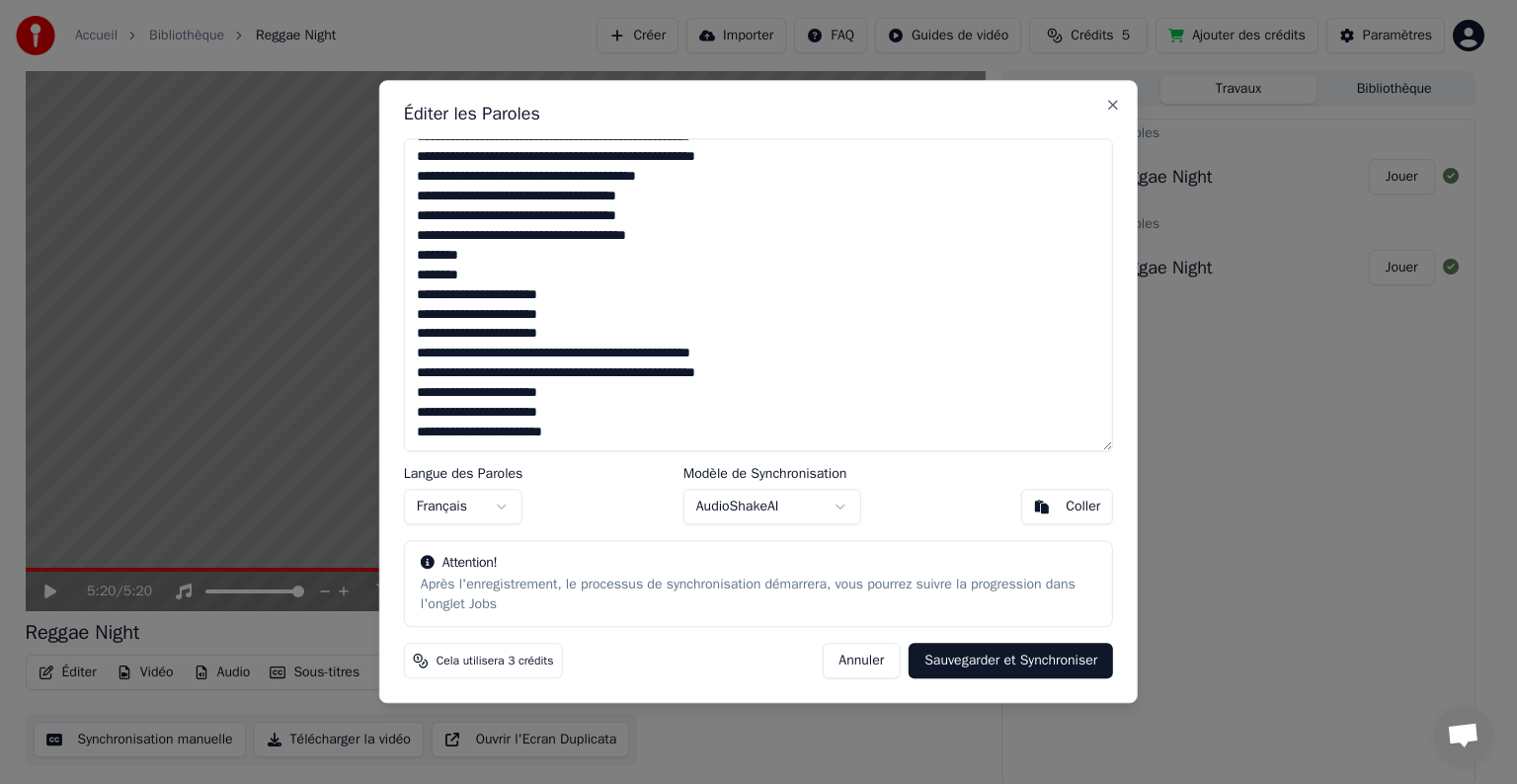 drag, startPoint x: 418, startPoint y: 275, endPoint x: 589, endPoint y: 277, distance: 171.0117 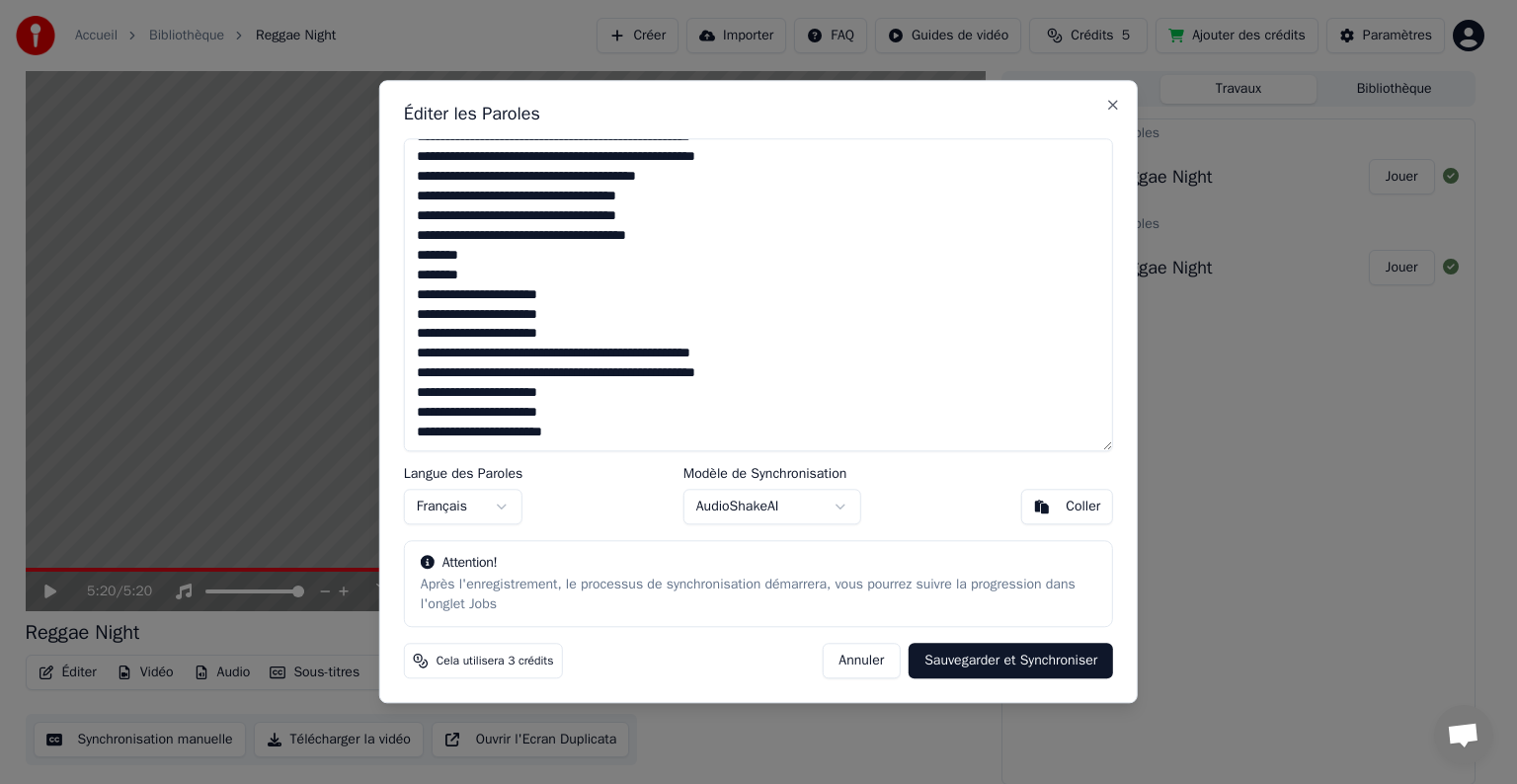 click at bounding box center [758, 294] 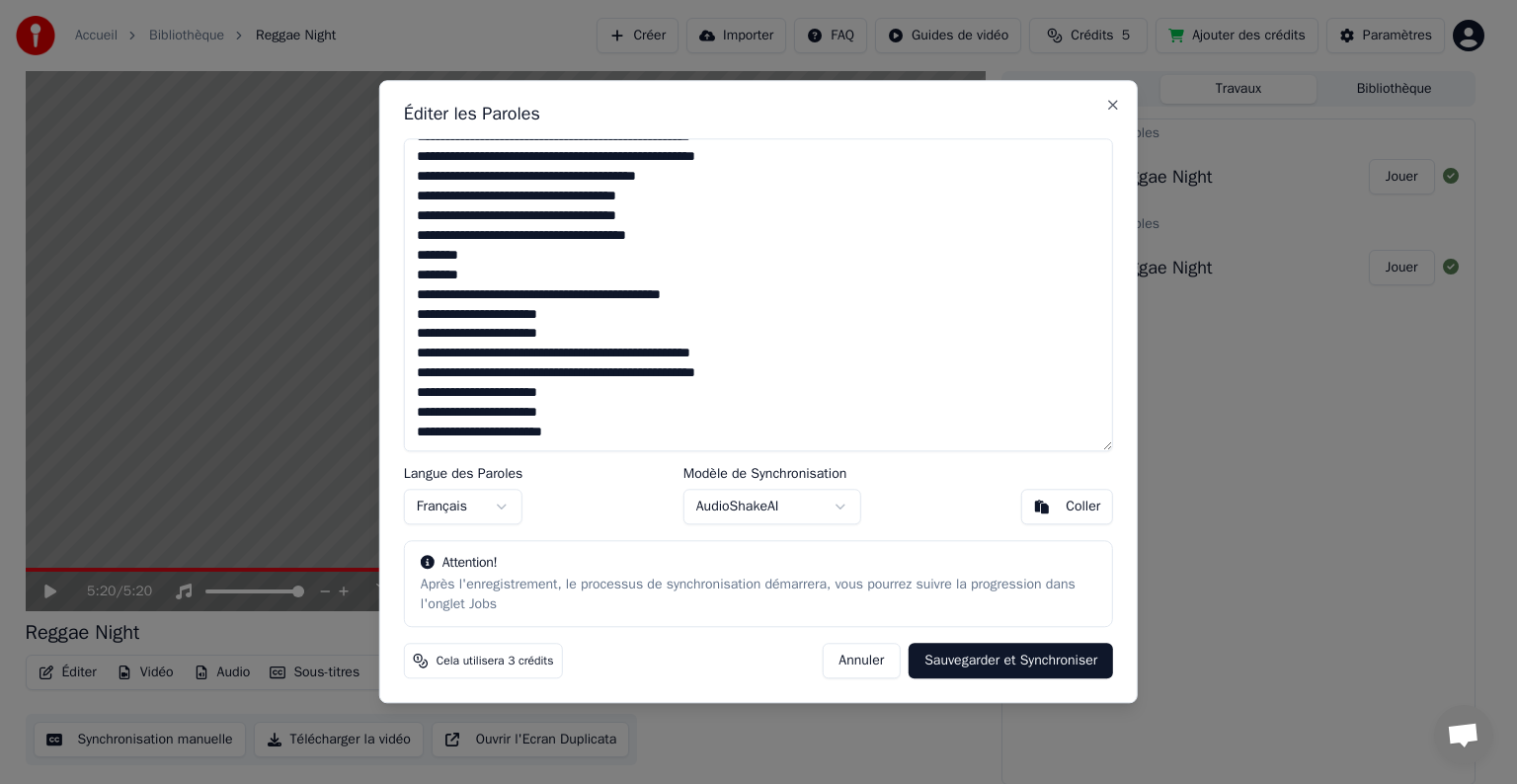 click at bounding box center [758, 294] 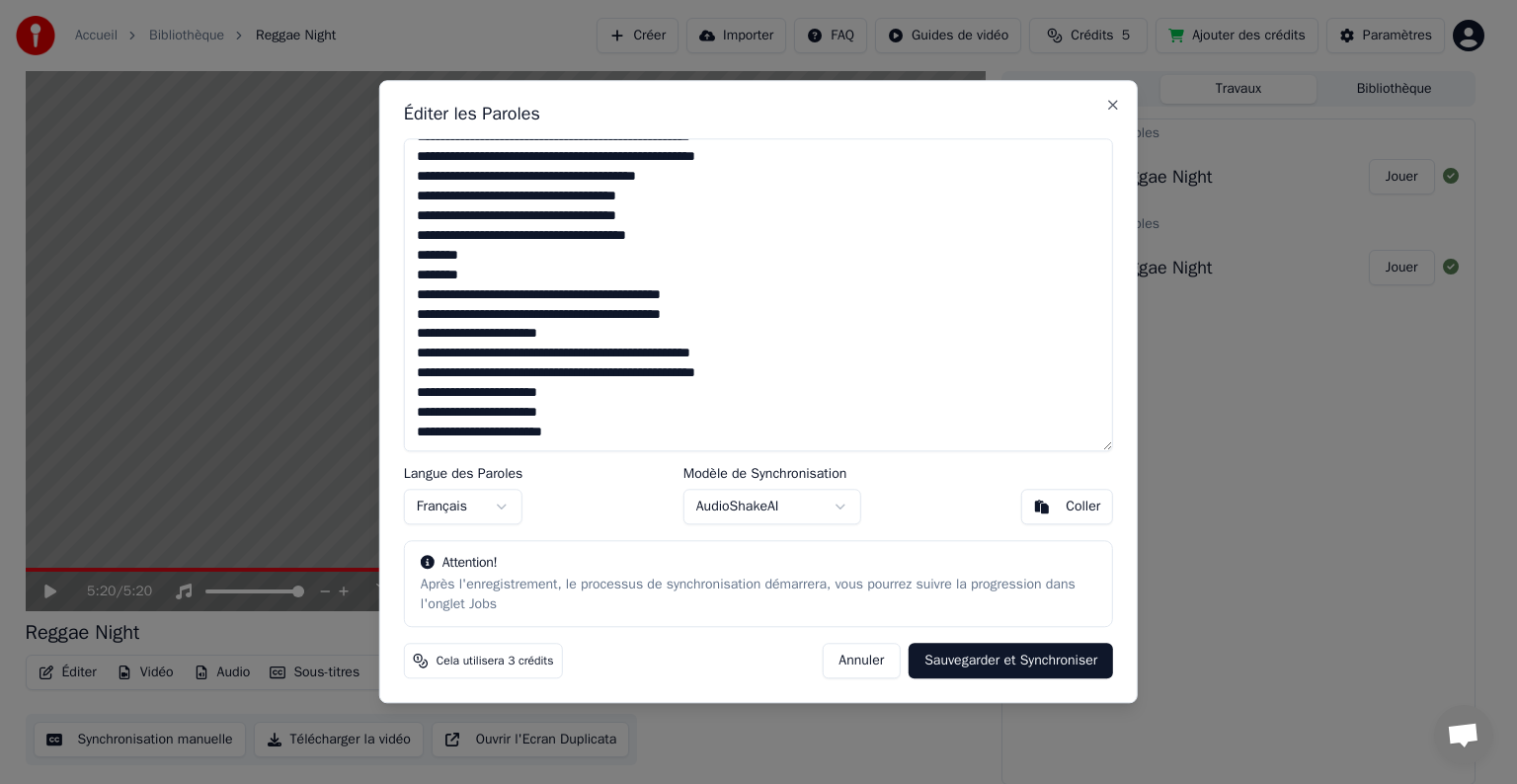 click at bounding box center [758, 294] 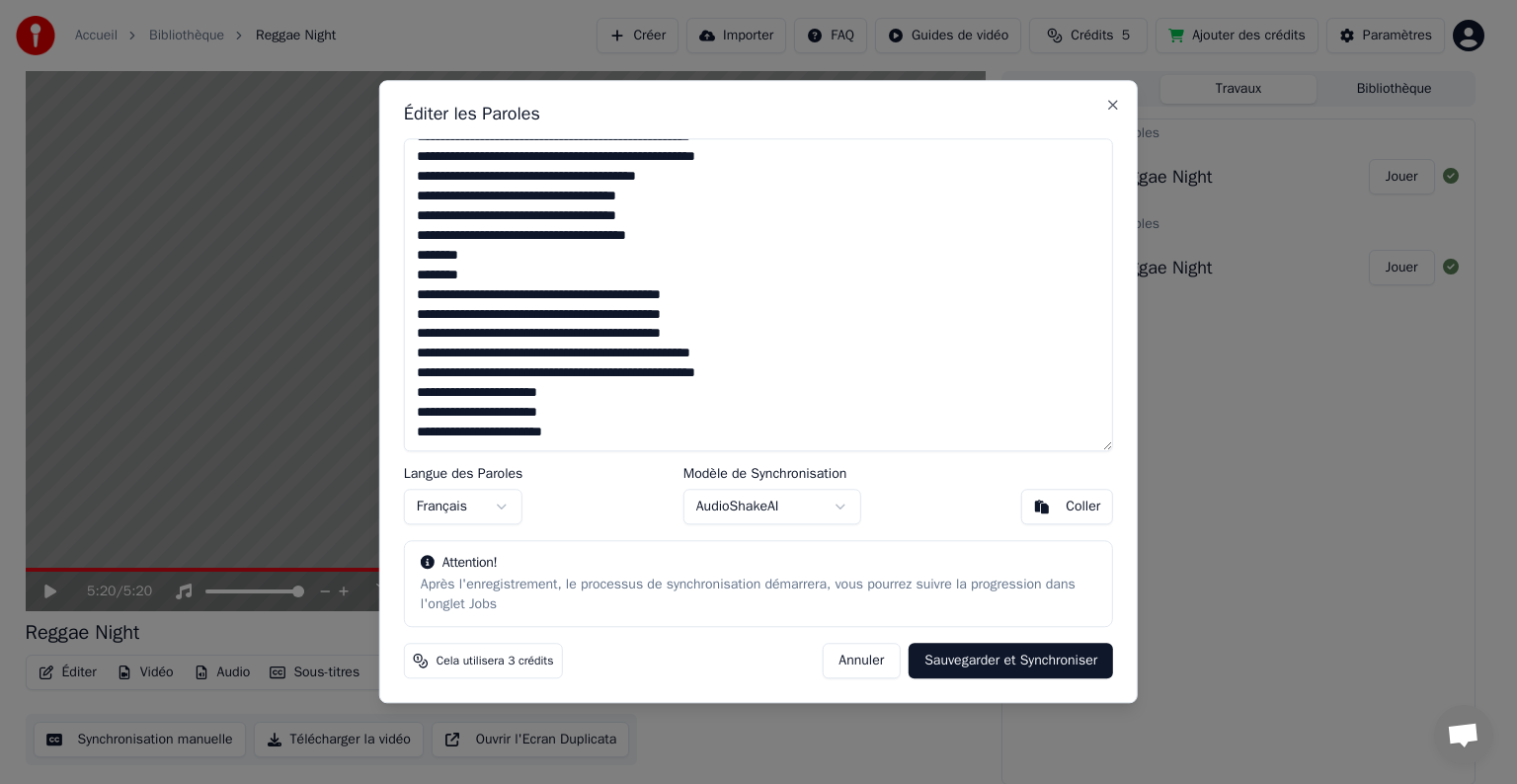 click at bounding box center (758, 294) 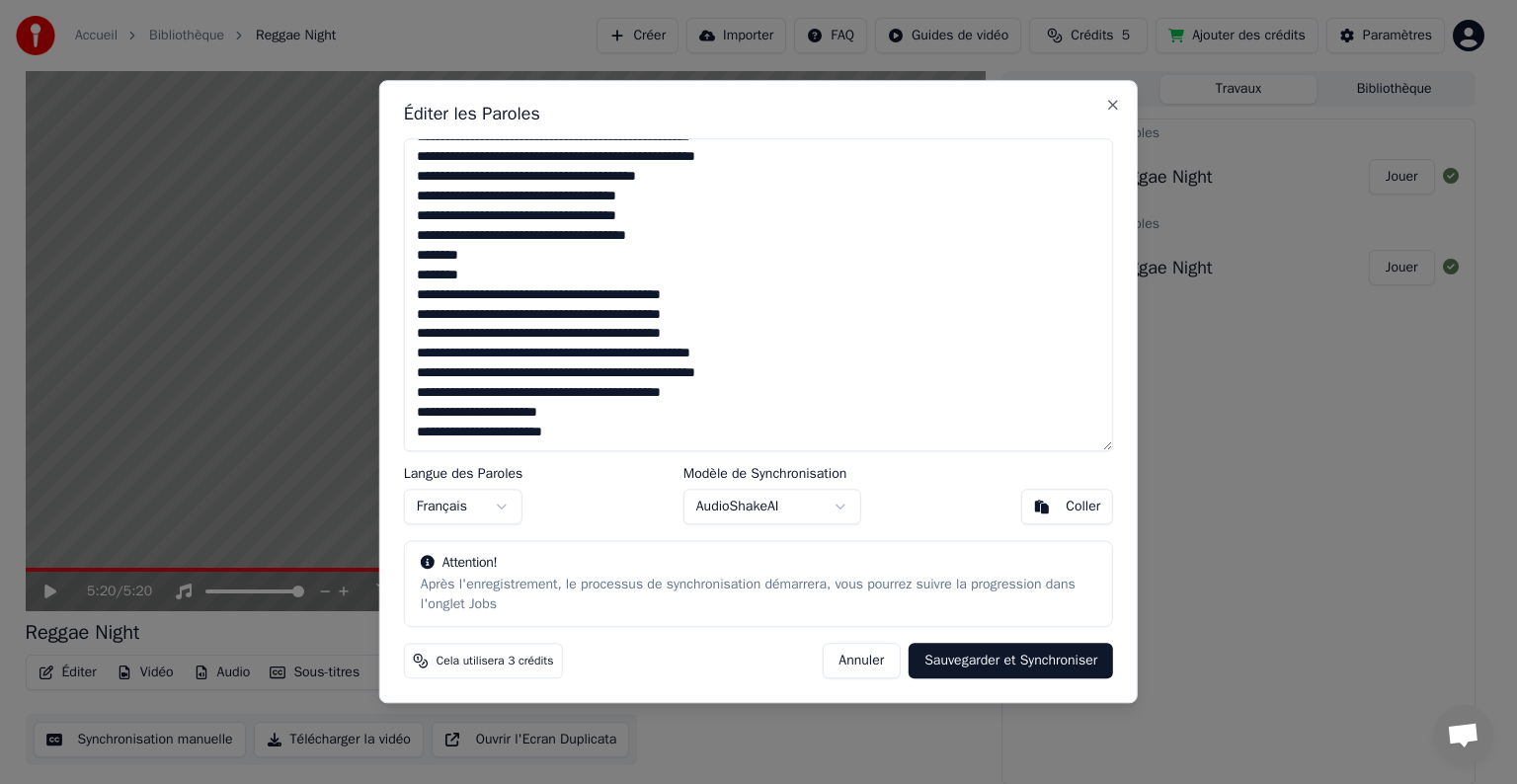 click at bounding box center [758, 294] 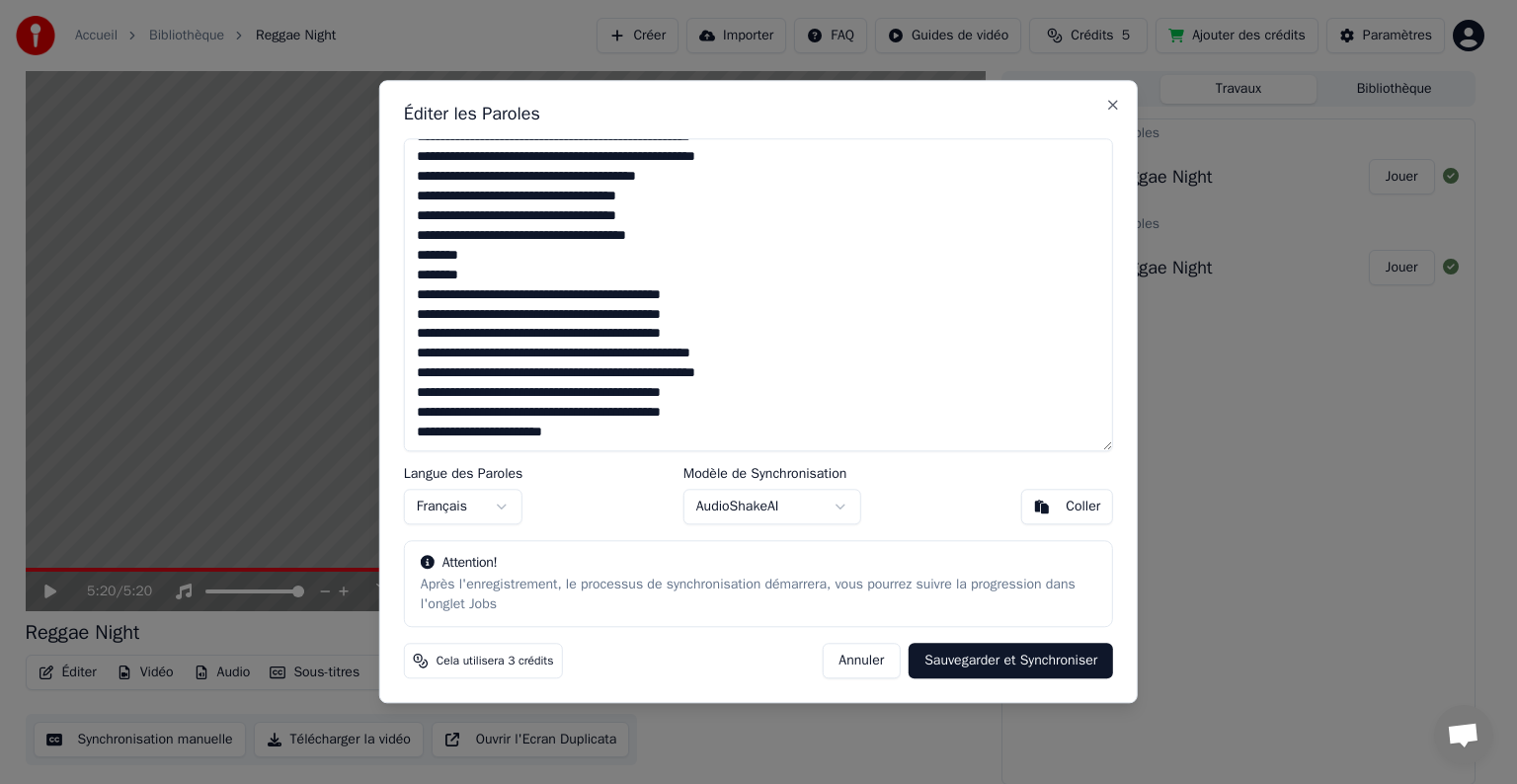 click at bounding box center [758, 294] 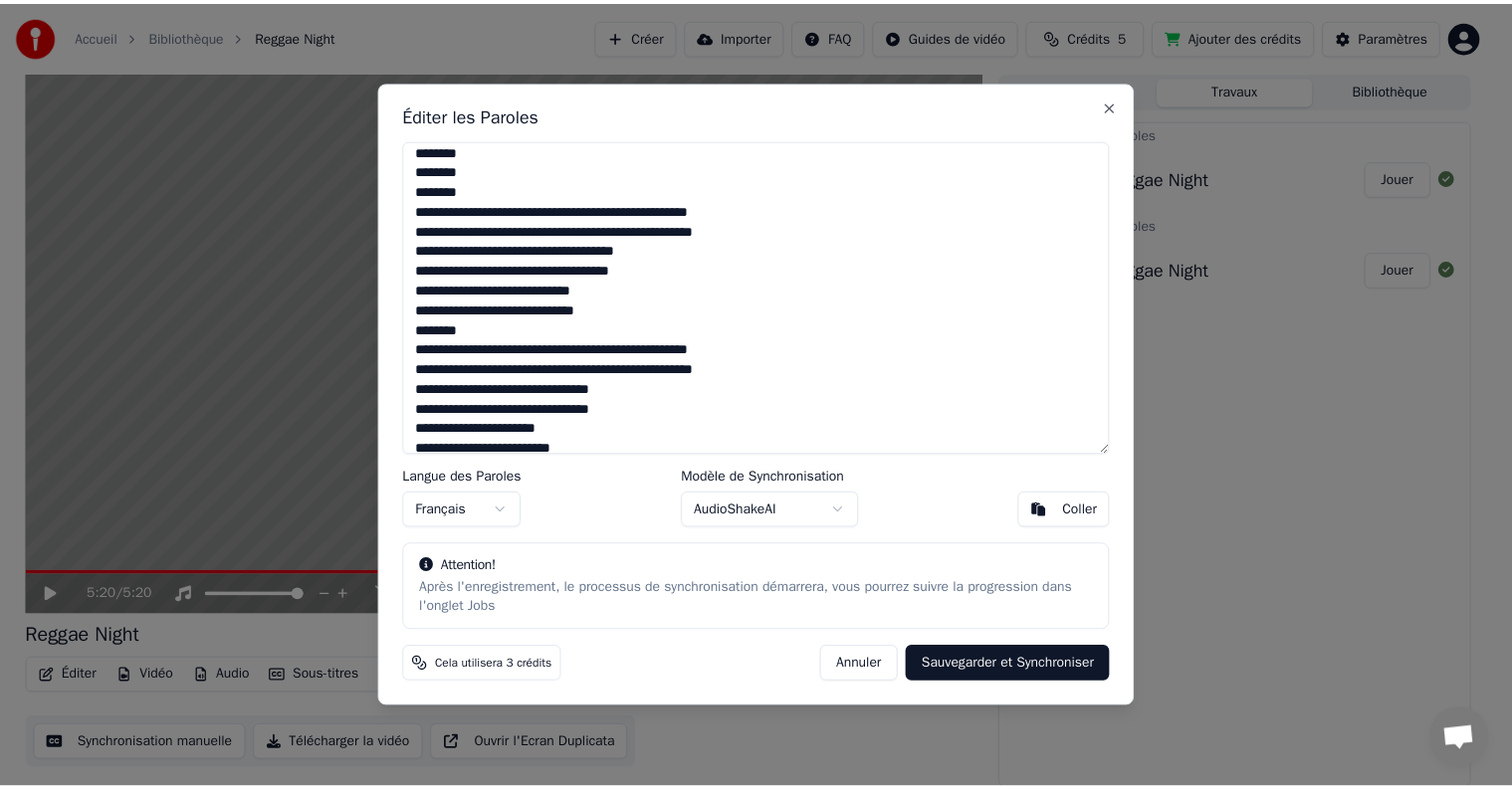 scroll, scrollTop: 0, scrollLeft: 0, axis: both 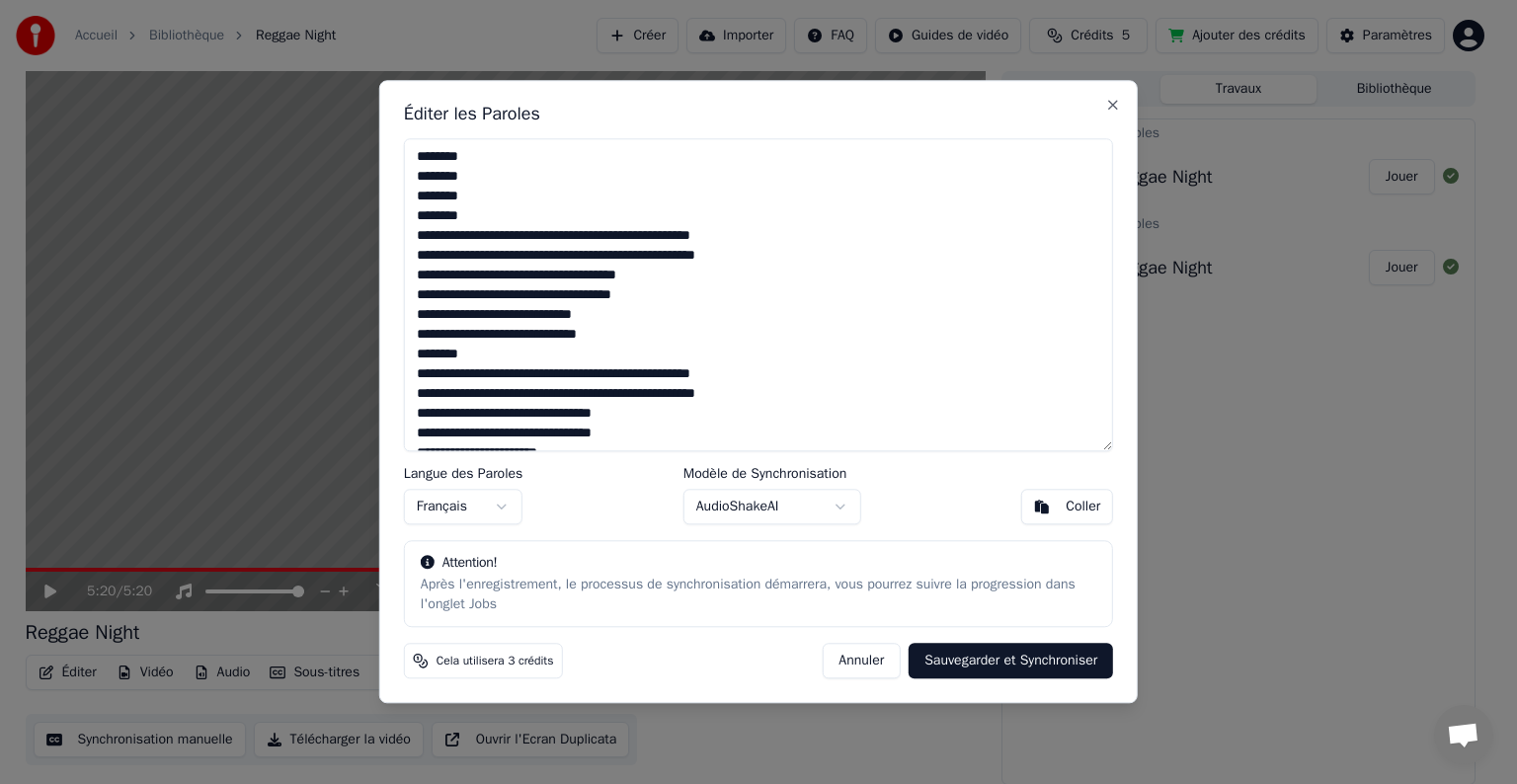 click on "Sauvegarder et Synchroniser" at bounding box center [1010, 662] 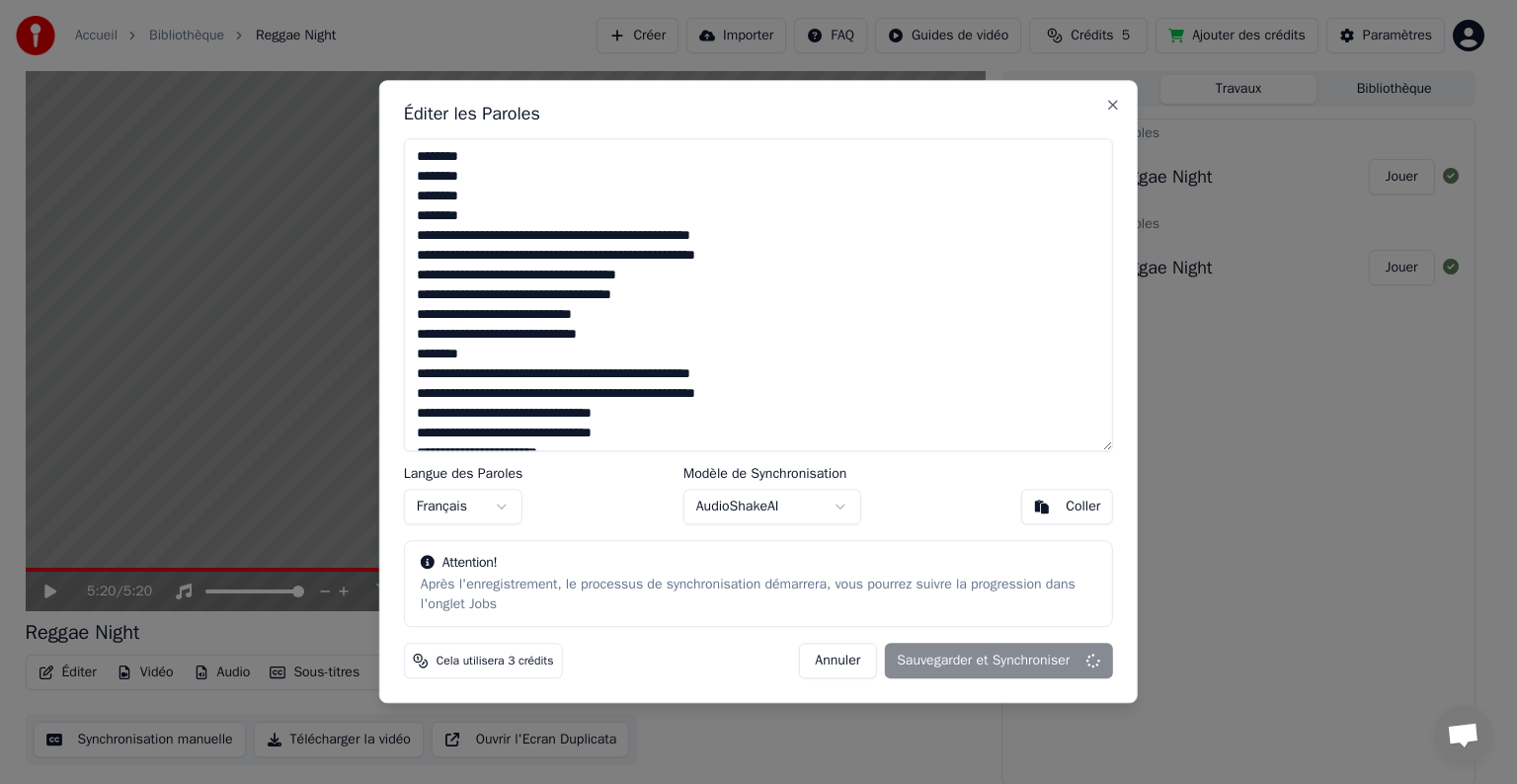 type on "**********" 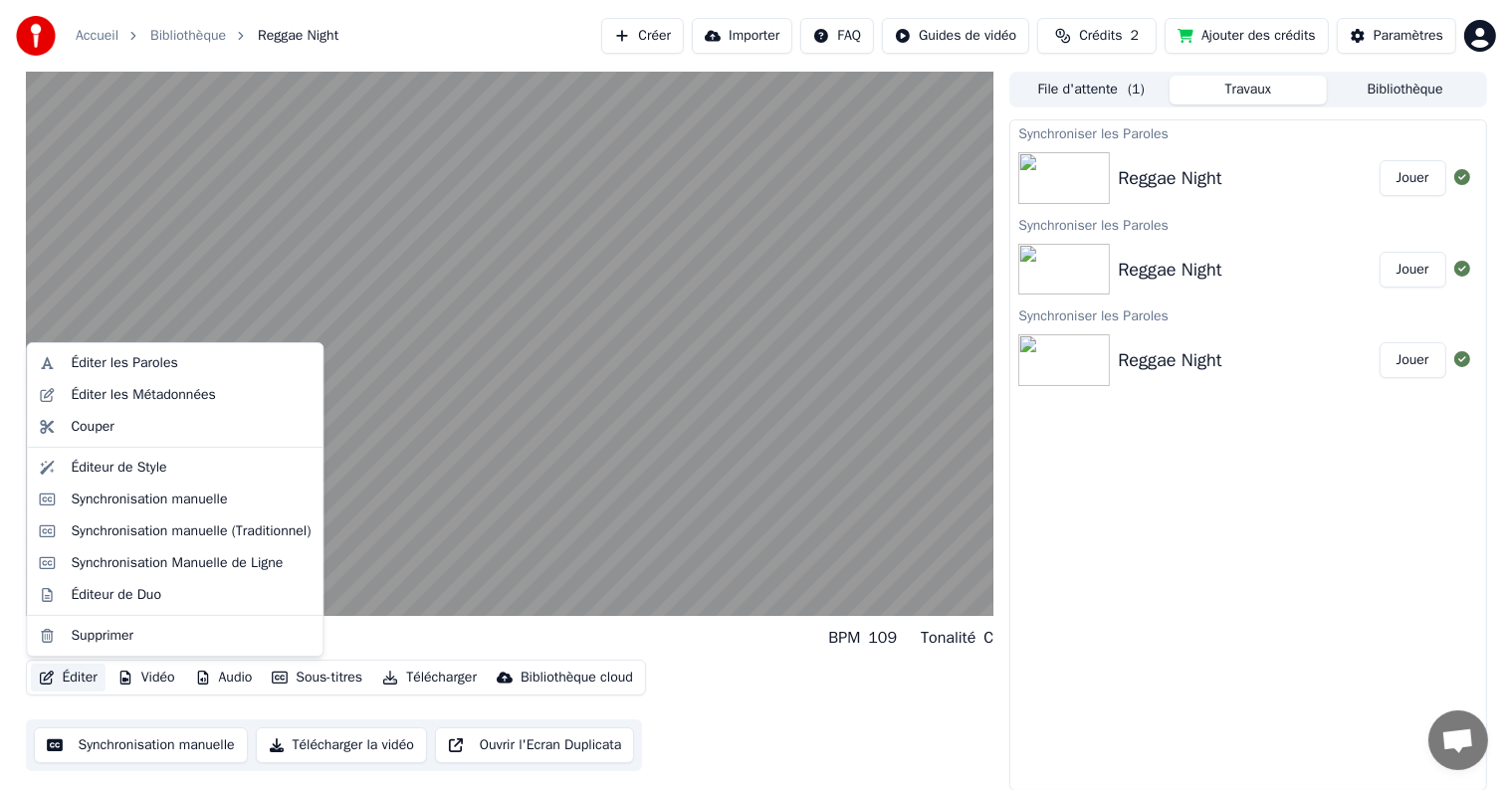click on "Éditer" at bounding box center [68, 678] 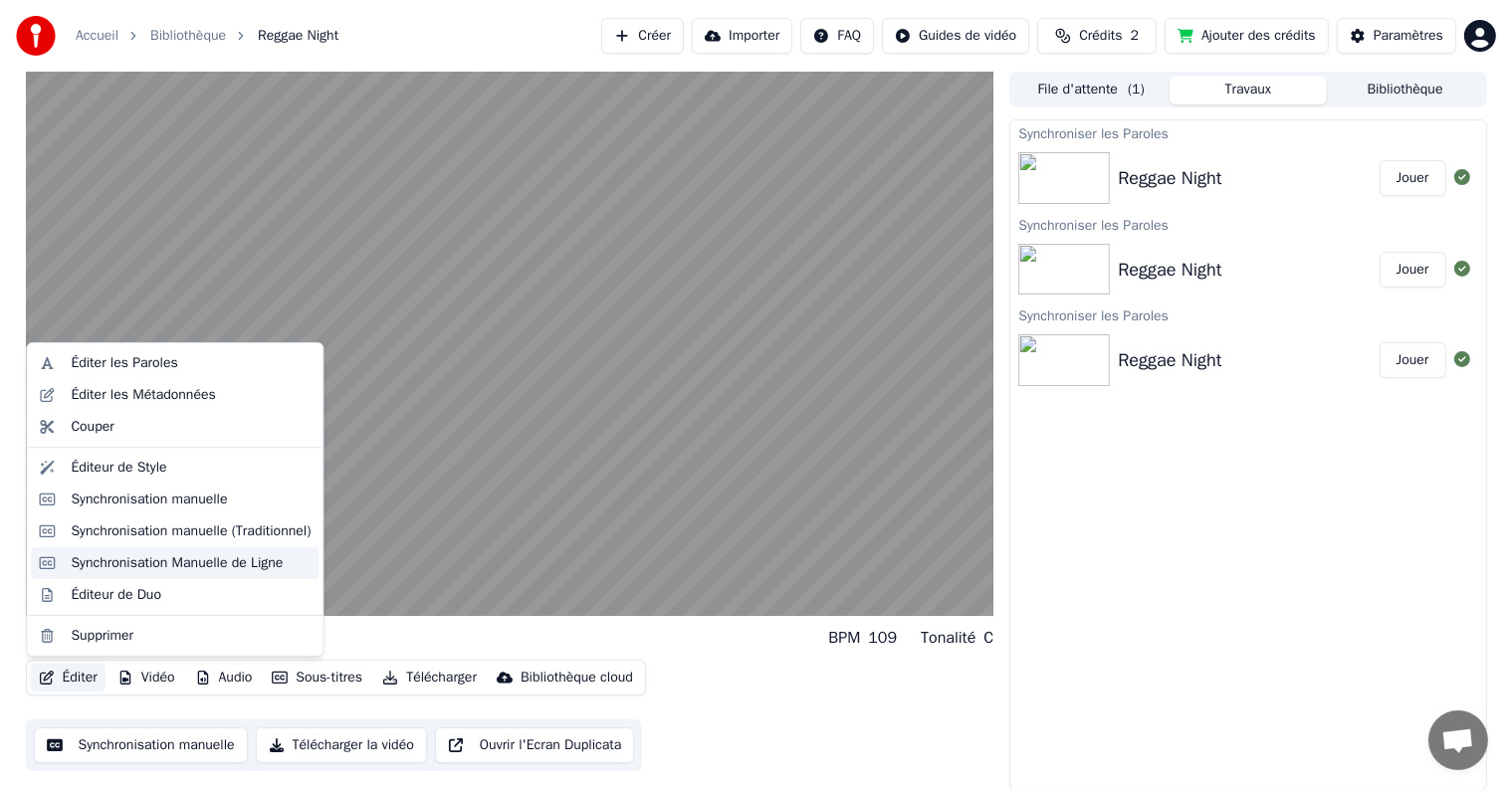 click on "Synchronisation Manuelle de Ligne" at bounding box center [176, 563] 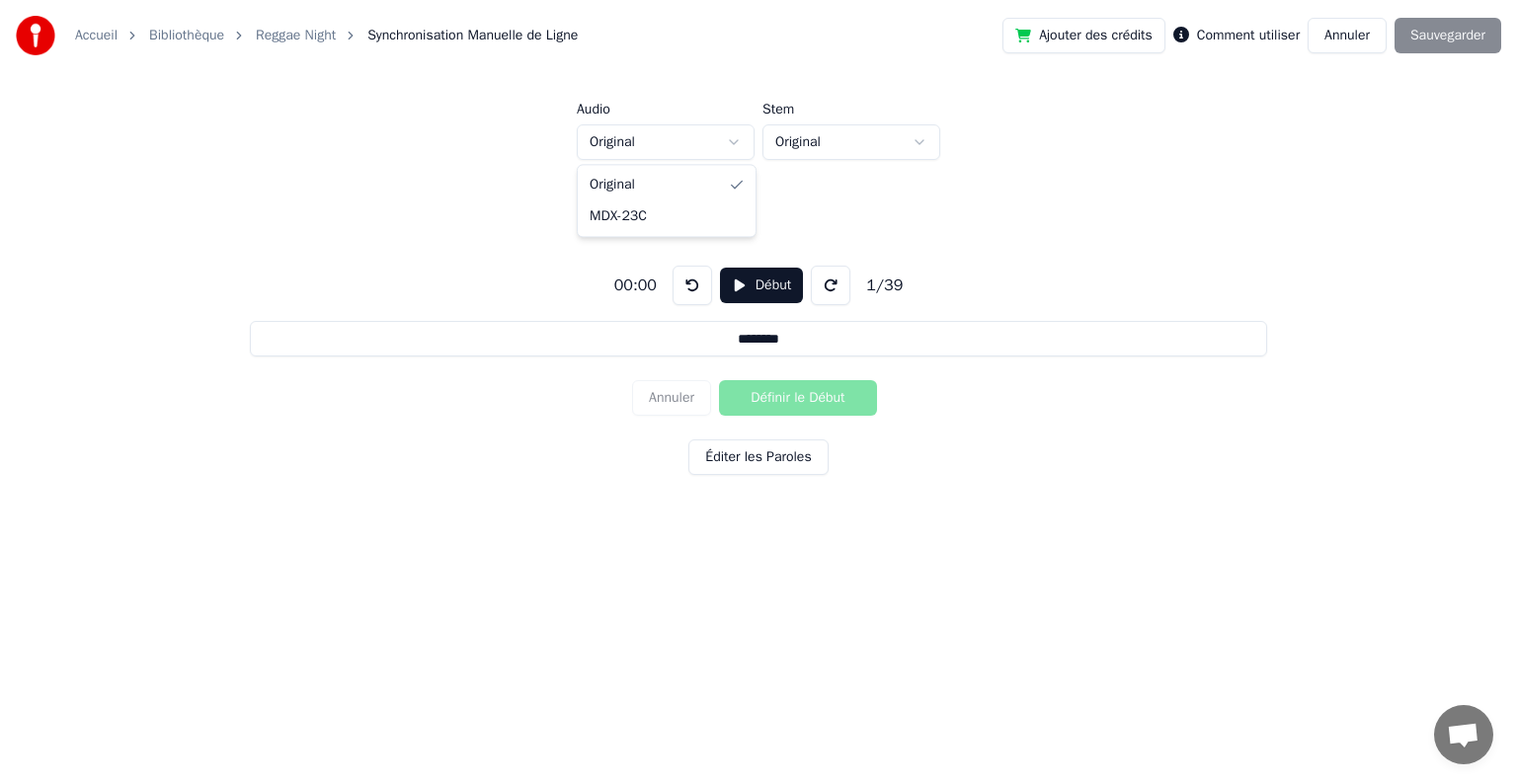 click on "Accueil Bibliothèque Reggae Night Synchronisation Manuelle de Ligne Ajouter des crédits Comment utiliser Annuler Sauvegarder Audio Original Stem Original 00:00 Début 1  /  39 ******** Annuler Définir le Début Éditer les Paroles Original MDX-23C" at bounding box center (758, 302) 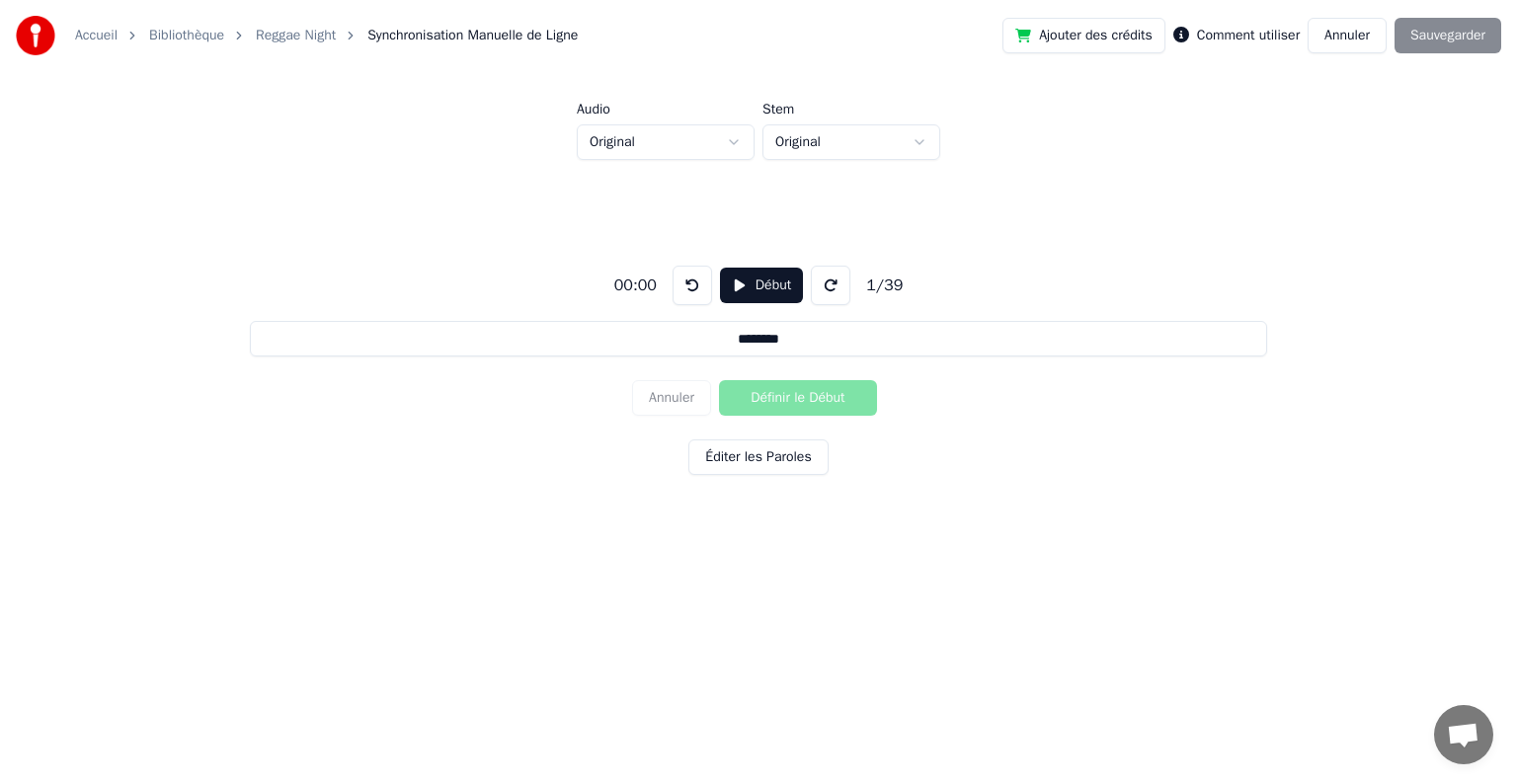 click on "Accueil Bibliothèque Reggae Night Synchronisation Manuelle de Ligne Ajouter des crédits Comment utiliser Annuler Sauvegarder Audio Original Stem Original [TIME] Début 1  /  39 ******** Annuler Définir le Début Éditer les Paroles" at bounding box center [758, 302] 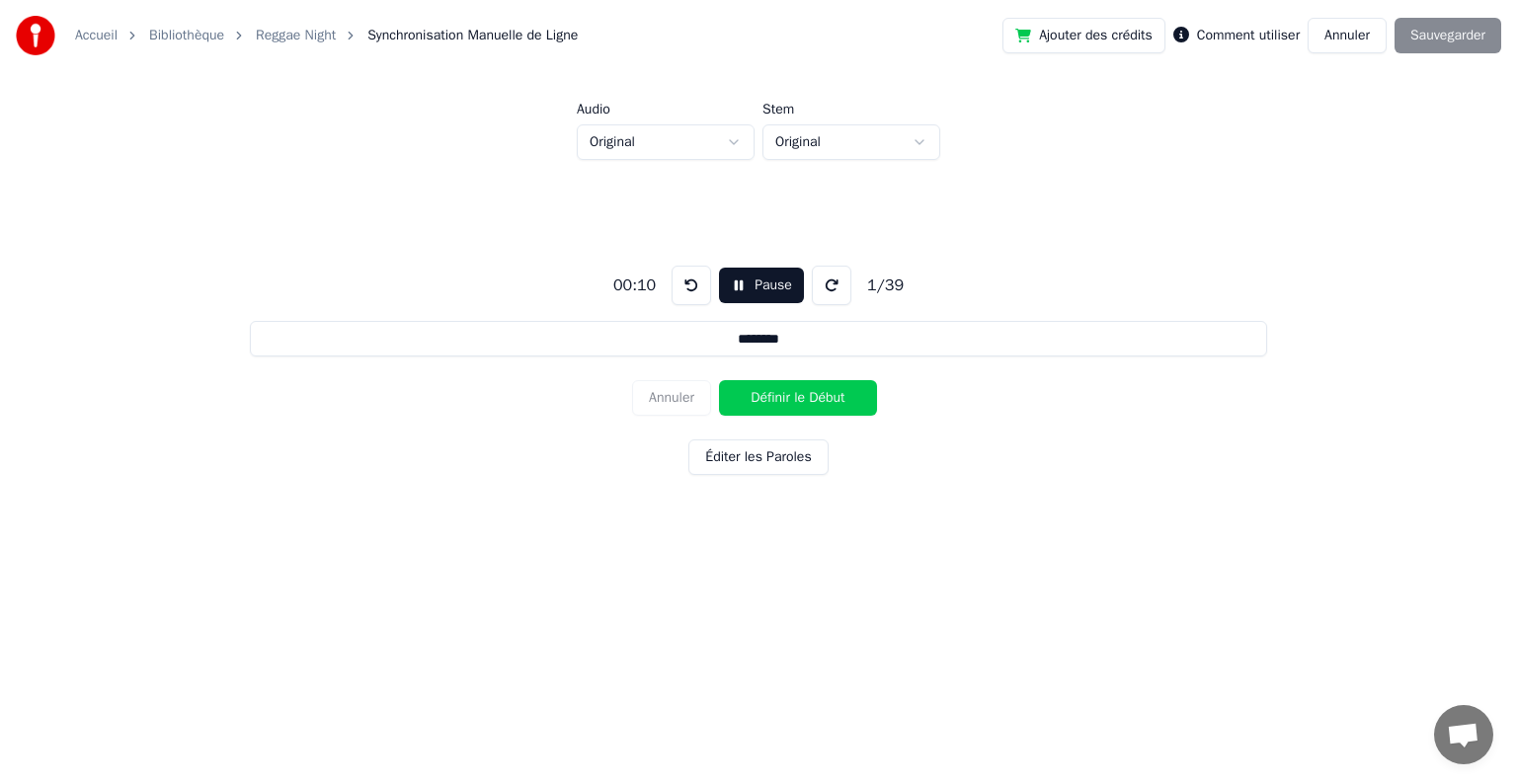 click on "Définir le Début" at bounding box center (798, 398) 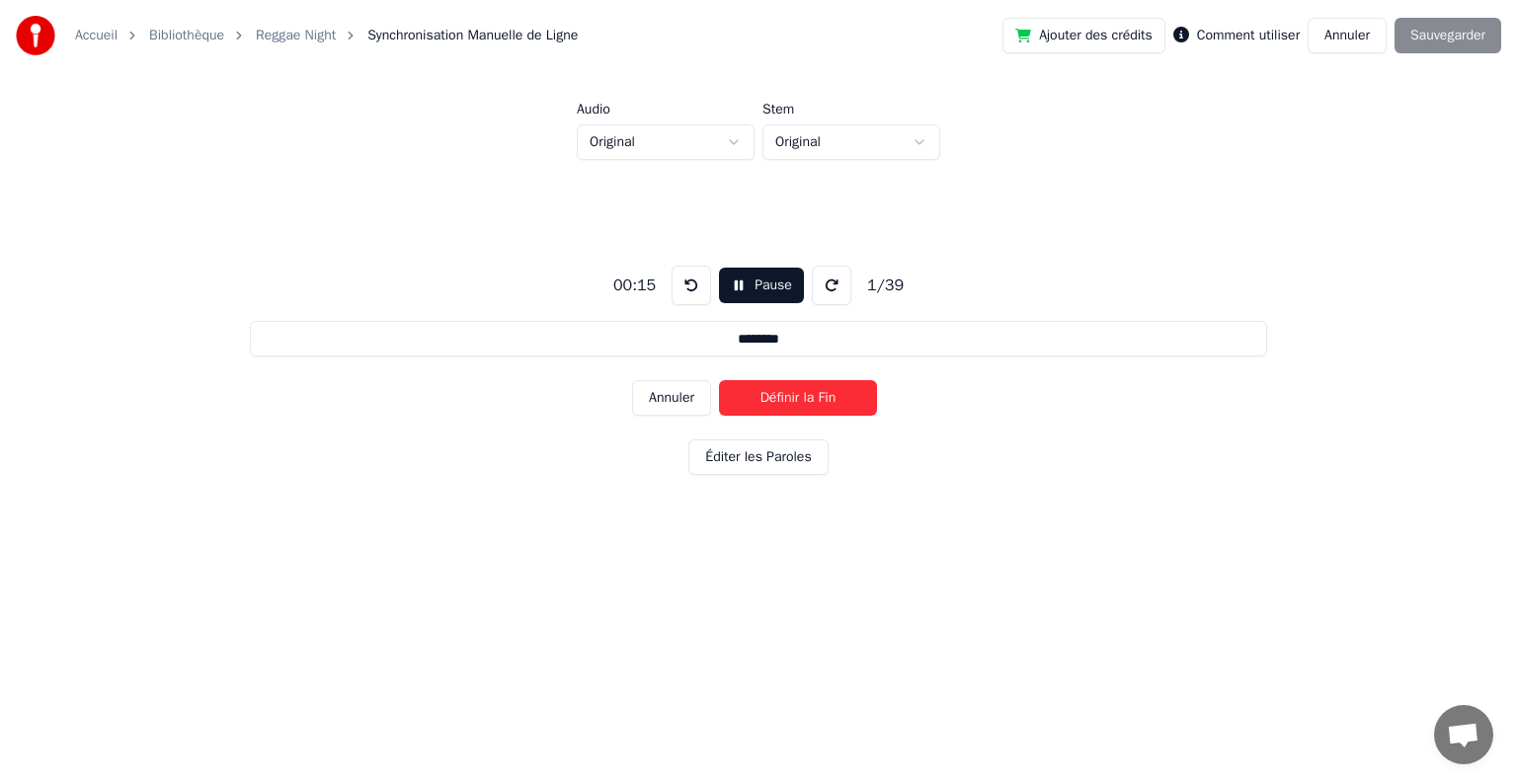 click on "Annuler" at bounding box center [672, 398] 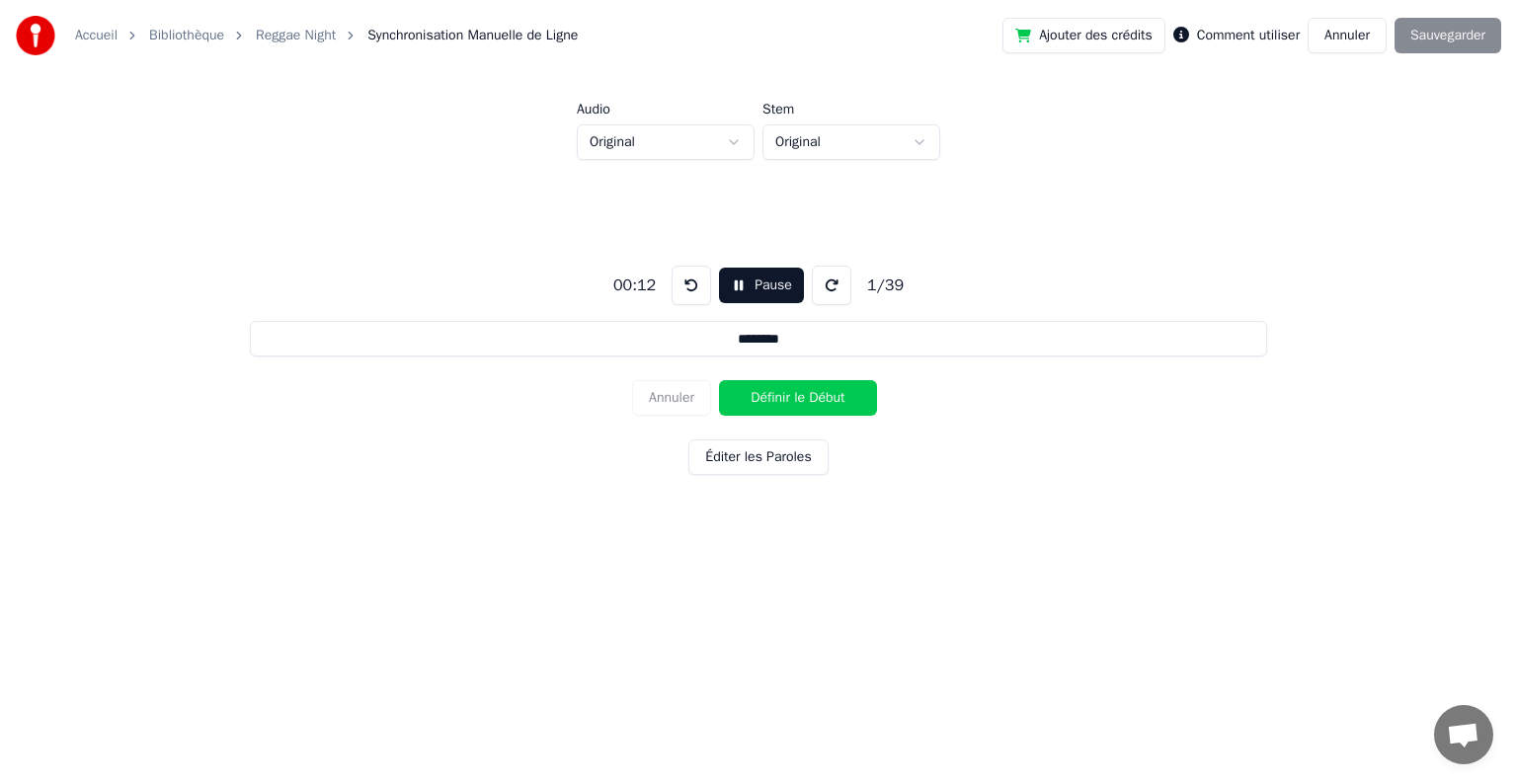 click on "Annuler Définir le Début" at bounding box center (758, 398) 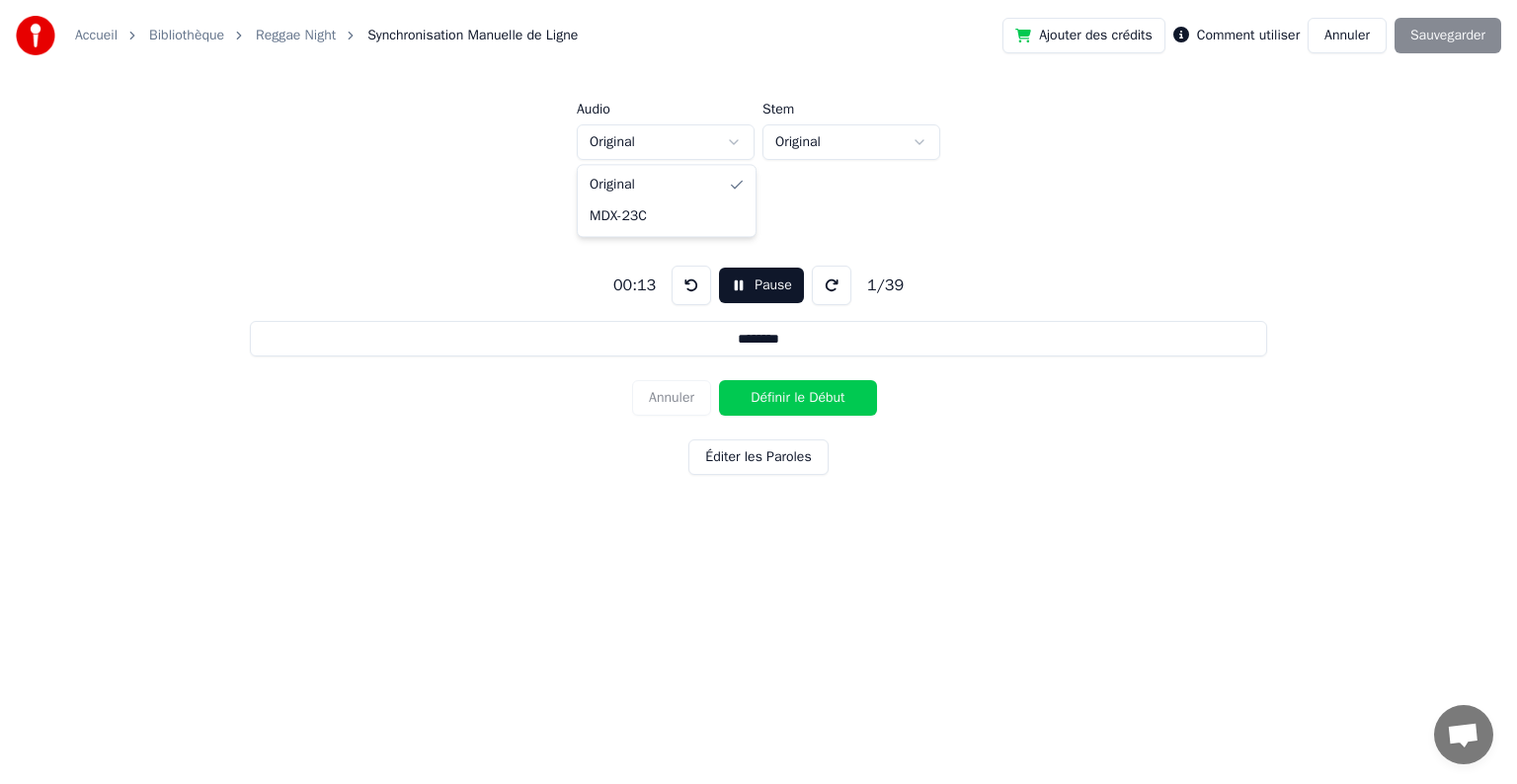 click on "Accueil Bibliothèque Reggae Night Synchronisation Manuelle de Ligne Ajouter des crédits Comment utiliser Annuler Sauvegarder Audio Original Stem Original [TIME] Pause 1  /  39 ******** Annuler Définir le Début Éditer les Paroles Original MDX-23C" at bounding box center (758, 302) 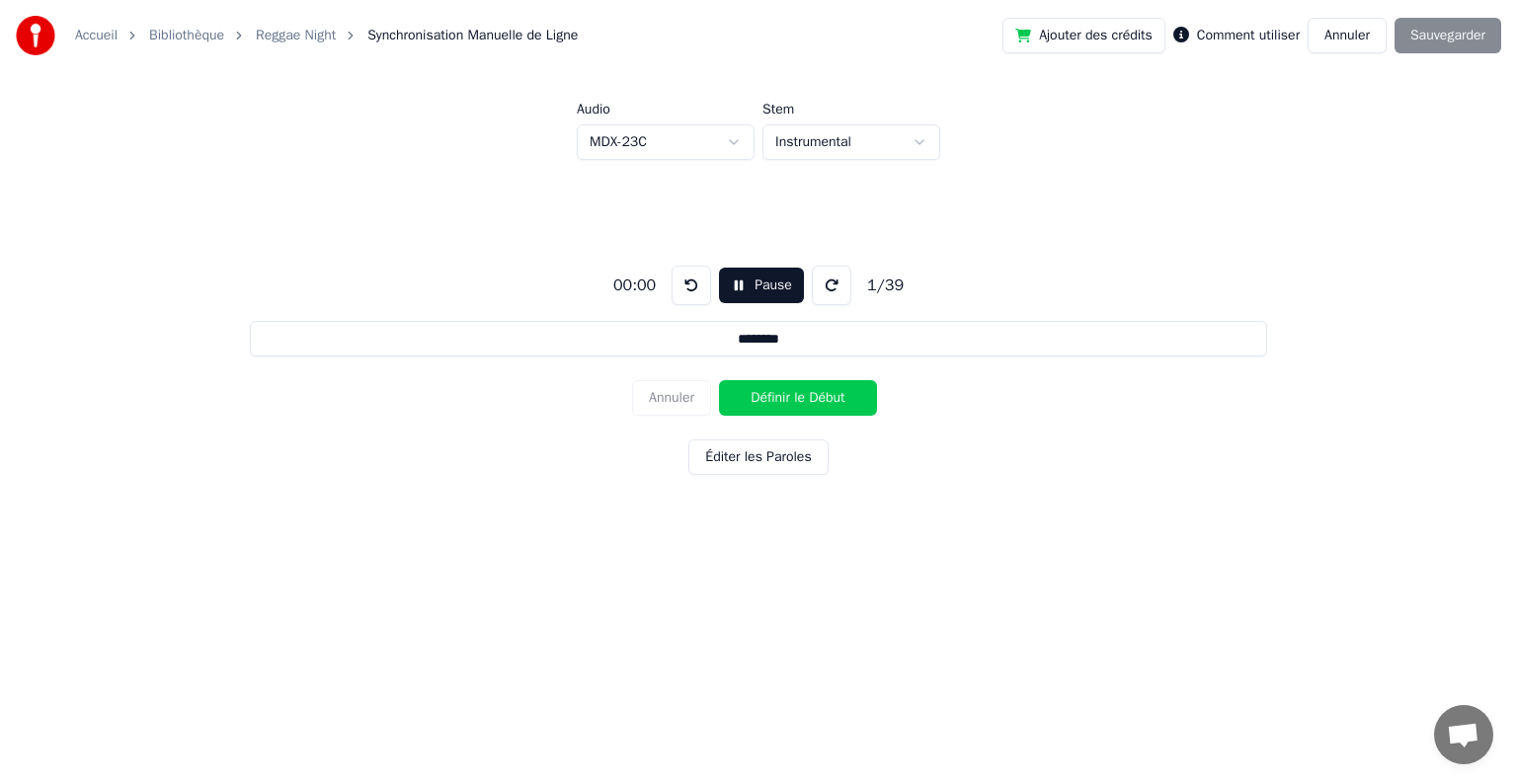 click on "Accueil Bibliothèque Reggae Night Synchronisation Manuelle de Ligne Ajouter des crédits Comment utiliser Annuler Sauvegarder Audio MDX-23C Stem Instrumental [TIME] Début 1  /  39 ******** Annuler Définir le Début Éditer les Paroles" at bounding box center [758, 302] 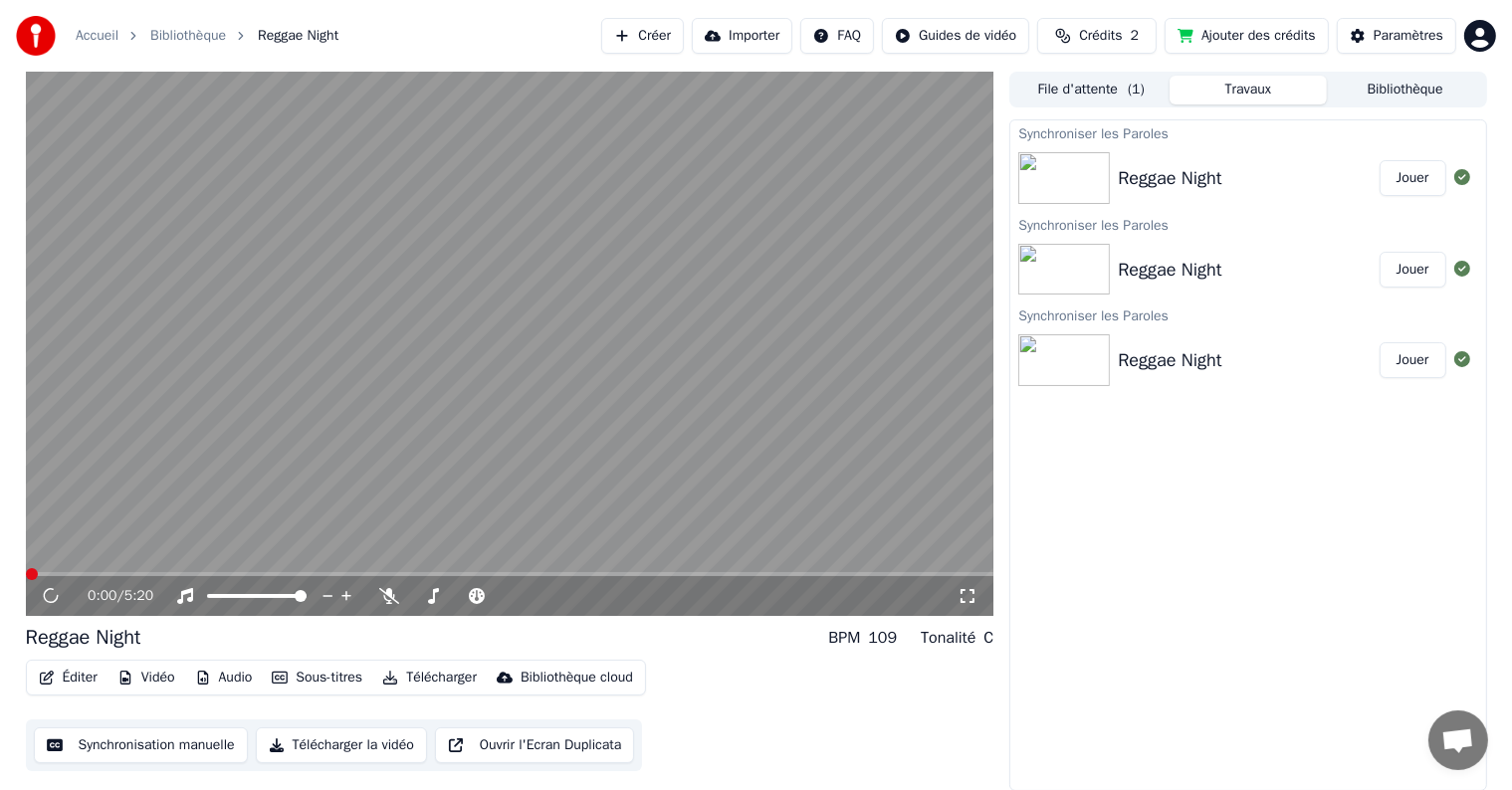 click on "Éditer" at bounding box center [68, 678] 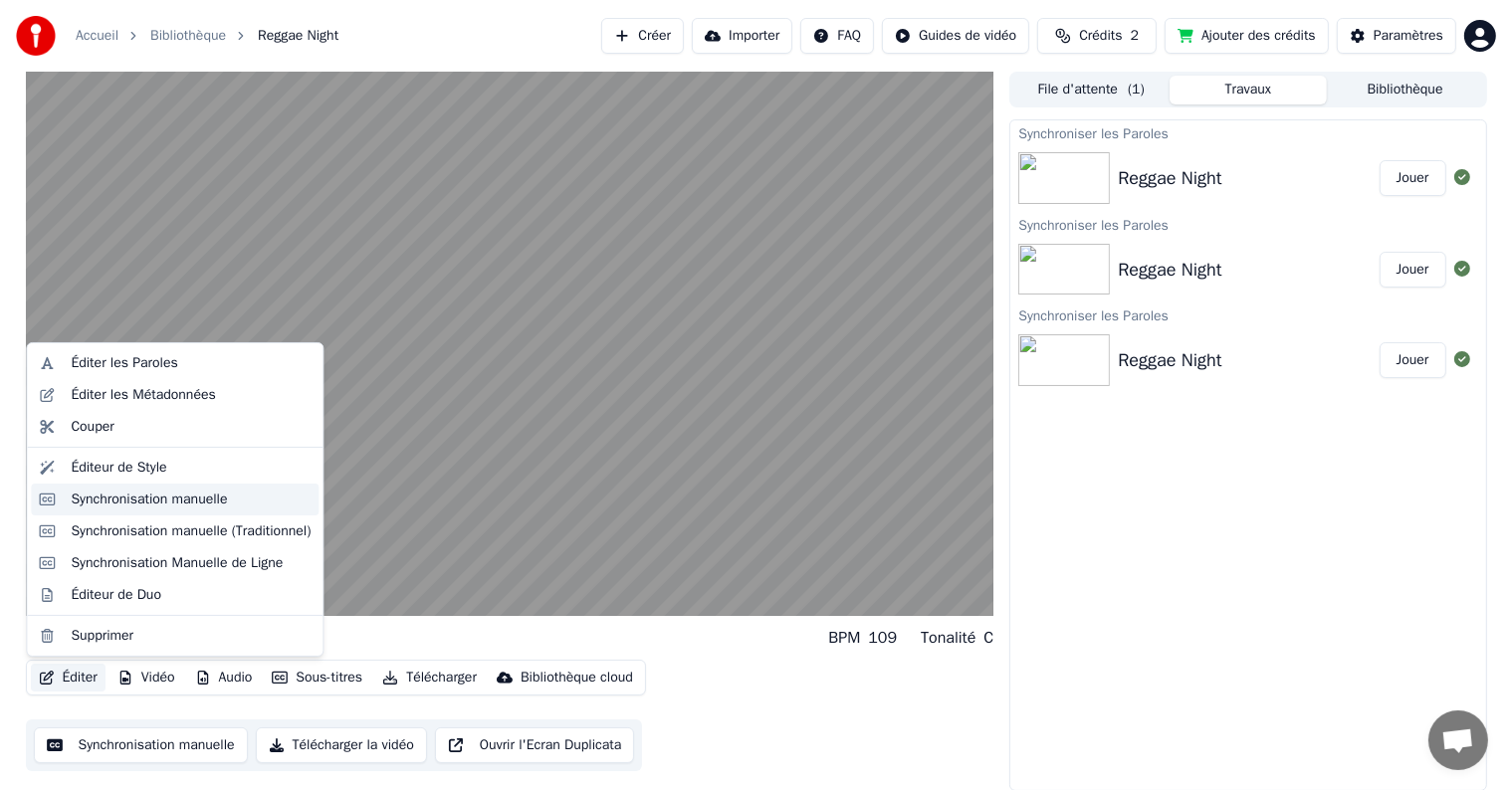 click on "Synchronisation manuelle" at bounding box center (148, 499) 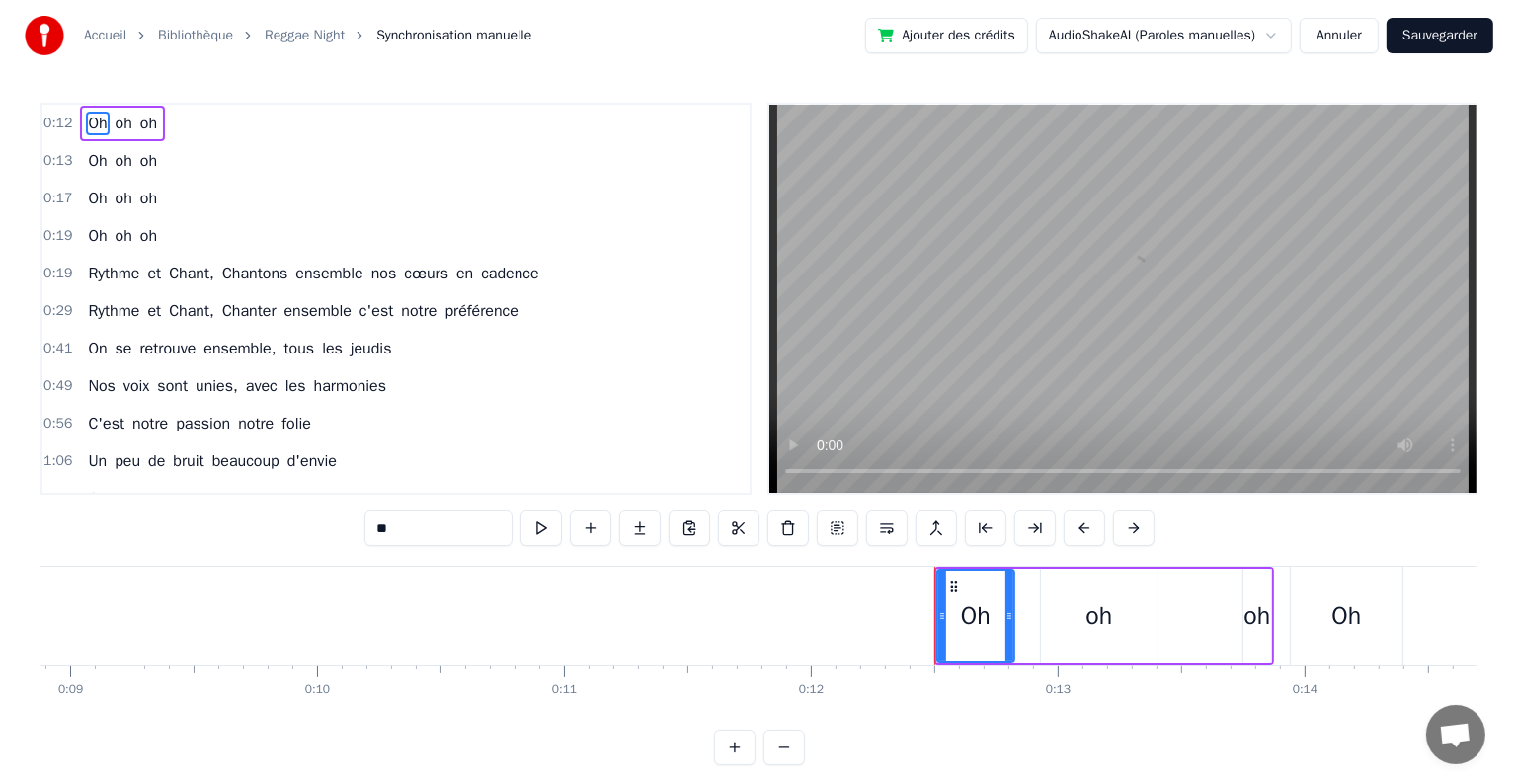 scroll, scrollTop: 0, scrollLeft: 2987, axis: horizontal 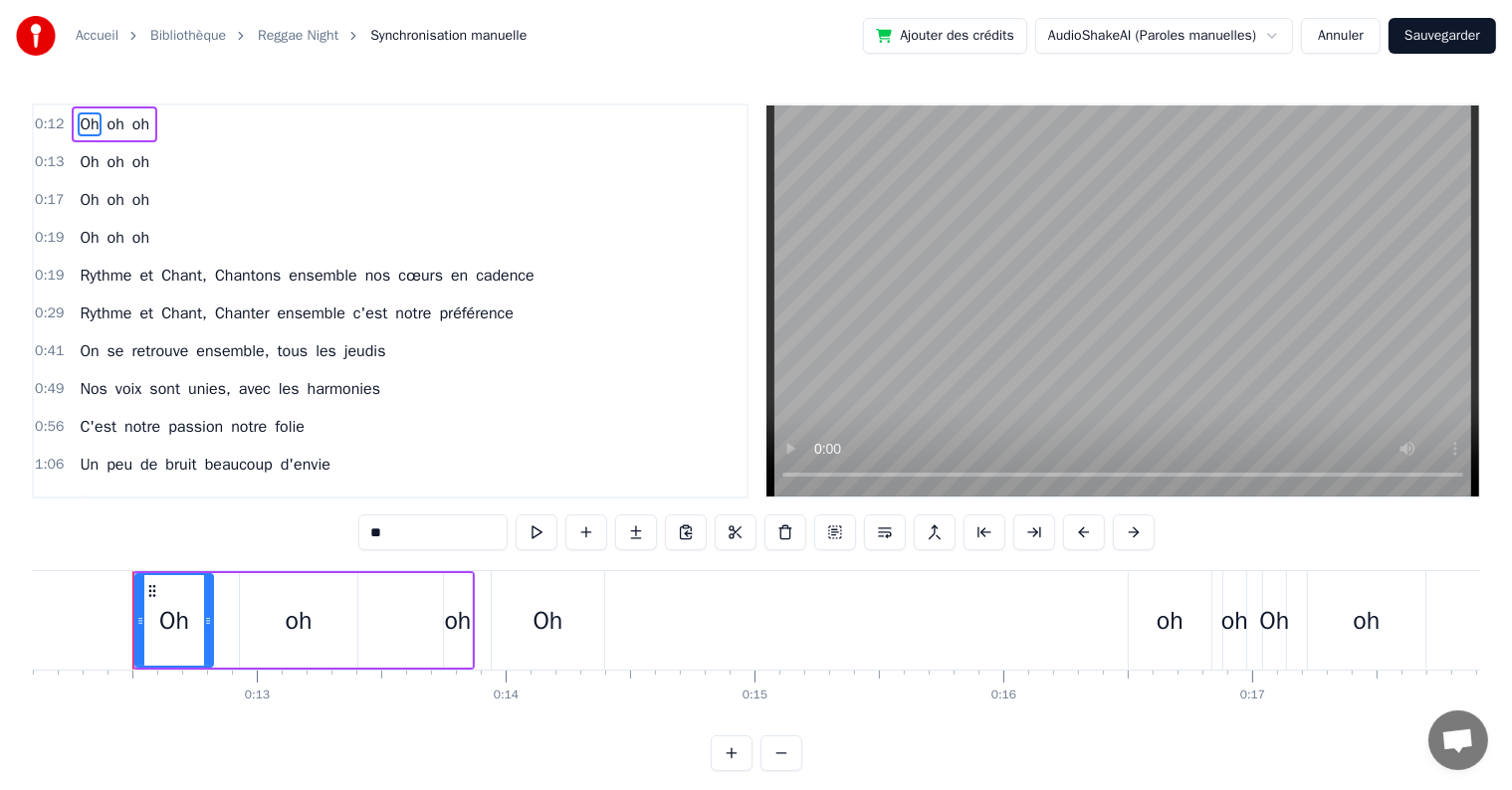 click on "Reggae Night" at bounding box center [298, 36] 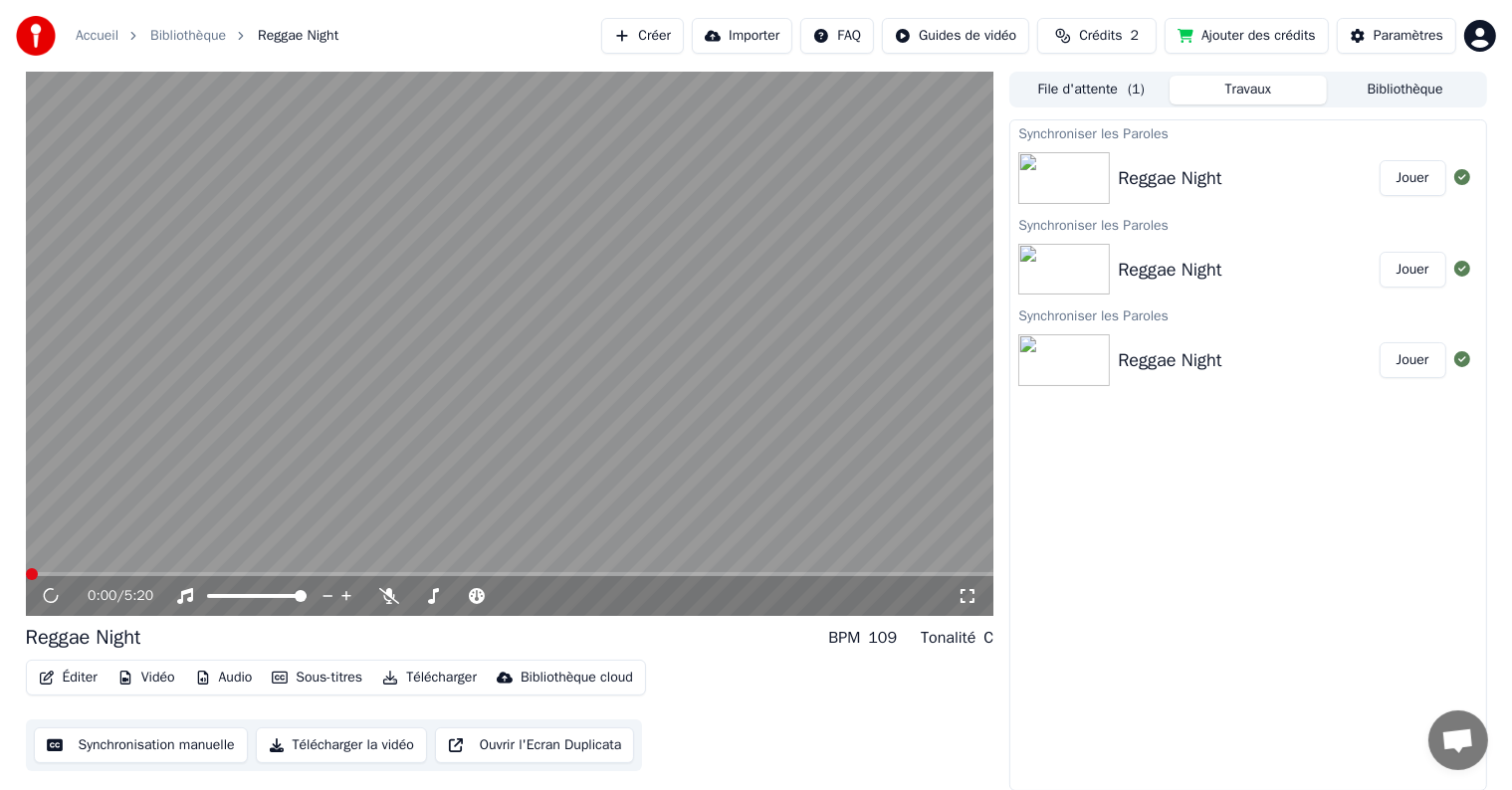 click on "Éditer" at bounding box center [68, 678] 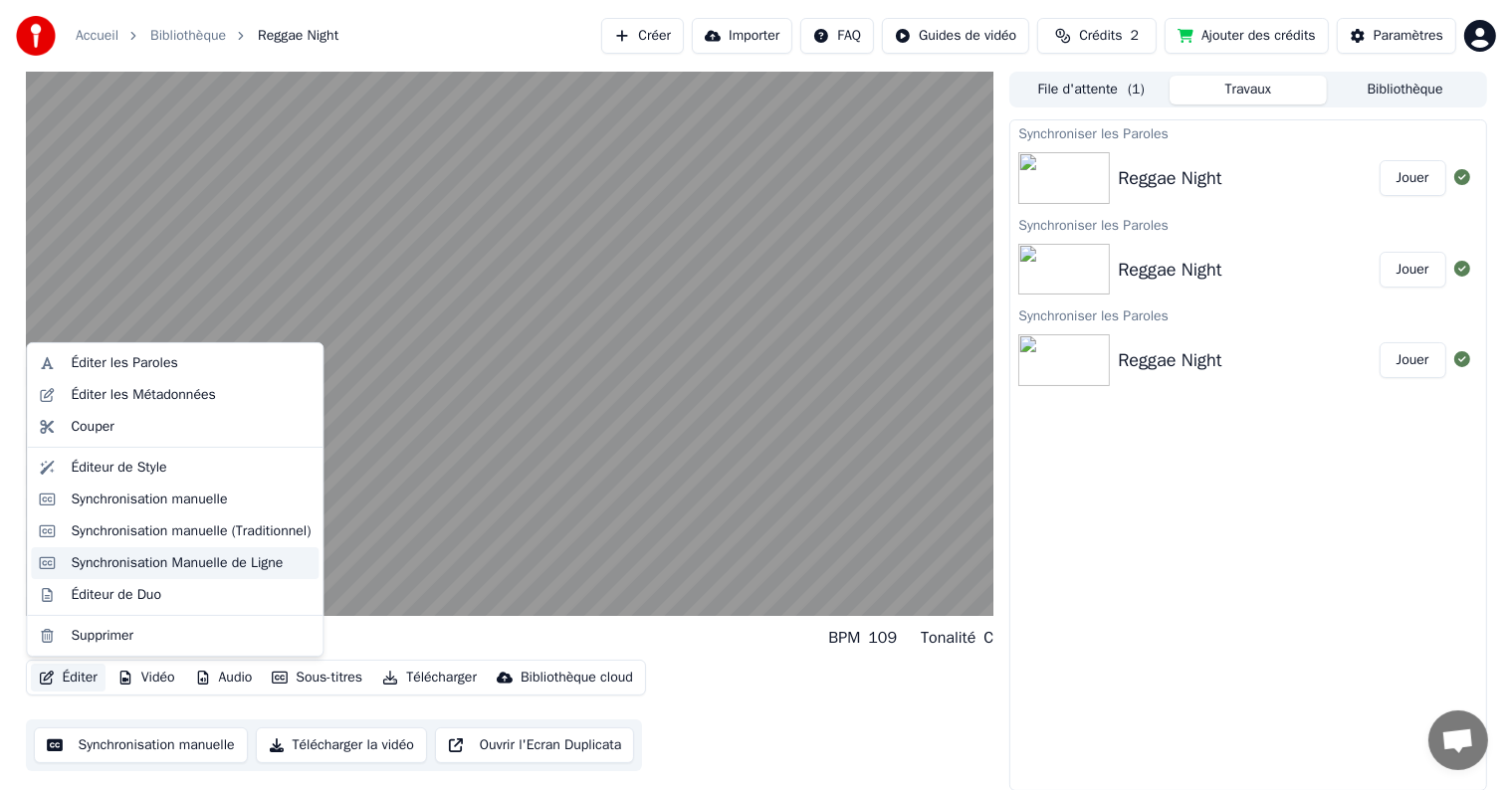 click on "Synchronisation Manuelle de Ligne" at bounding box center [174, 563] 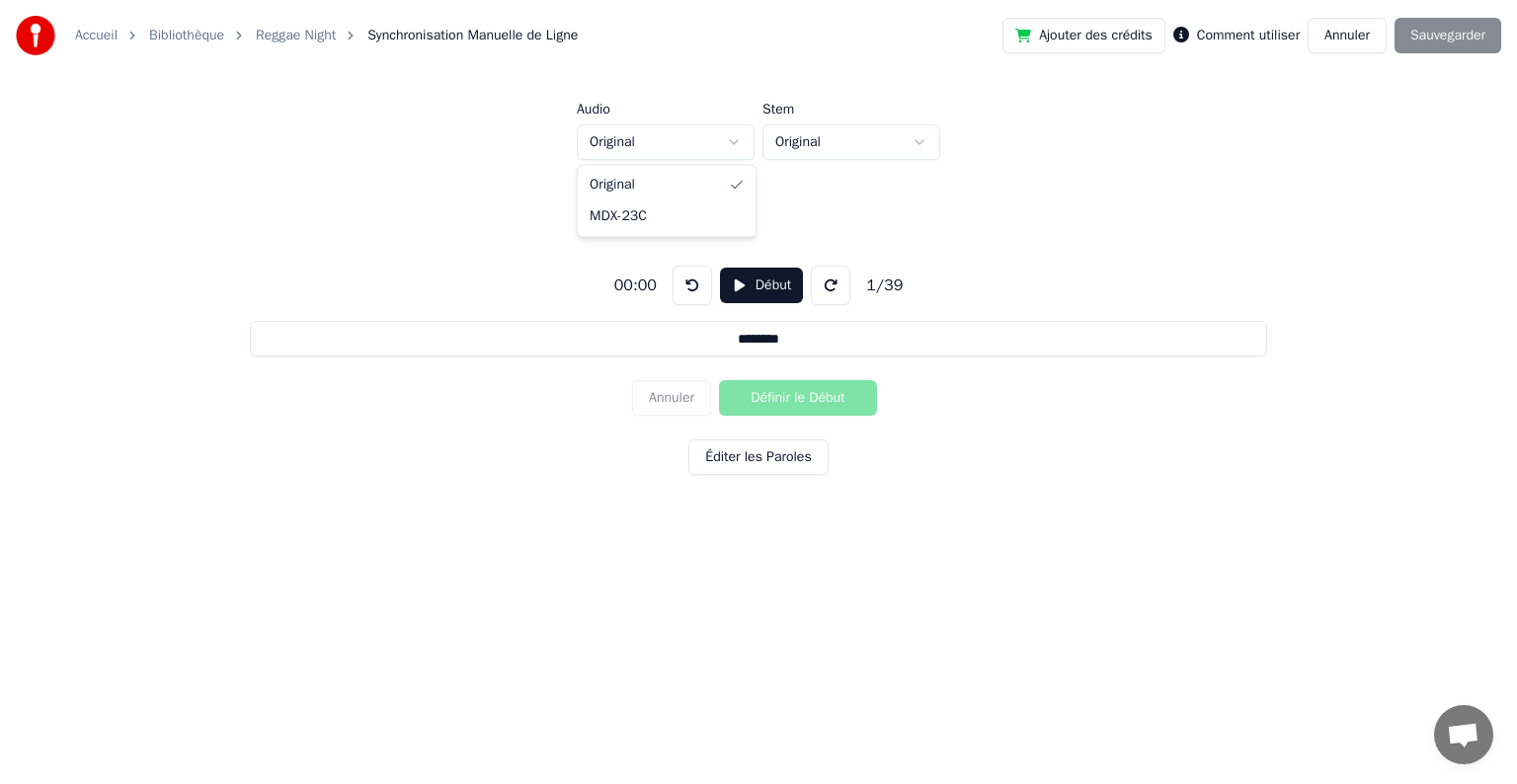 click on "Accueil Bibliothèque Reggae Night Synchronisation Manuelle de Ligne Ajouter des crédits Comment utiliser Annuler Sauvegarder Audio Original Stem Original 00:00 Début 1  /  39 ******** Annuler Définir le Début Éditer les Paroles Original MDX-23C" at bounding box center [758, 302] 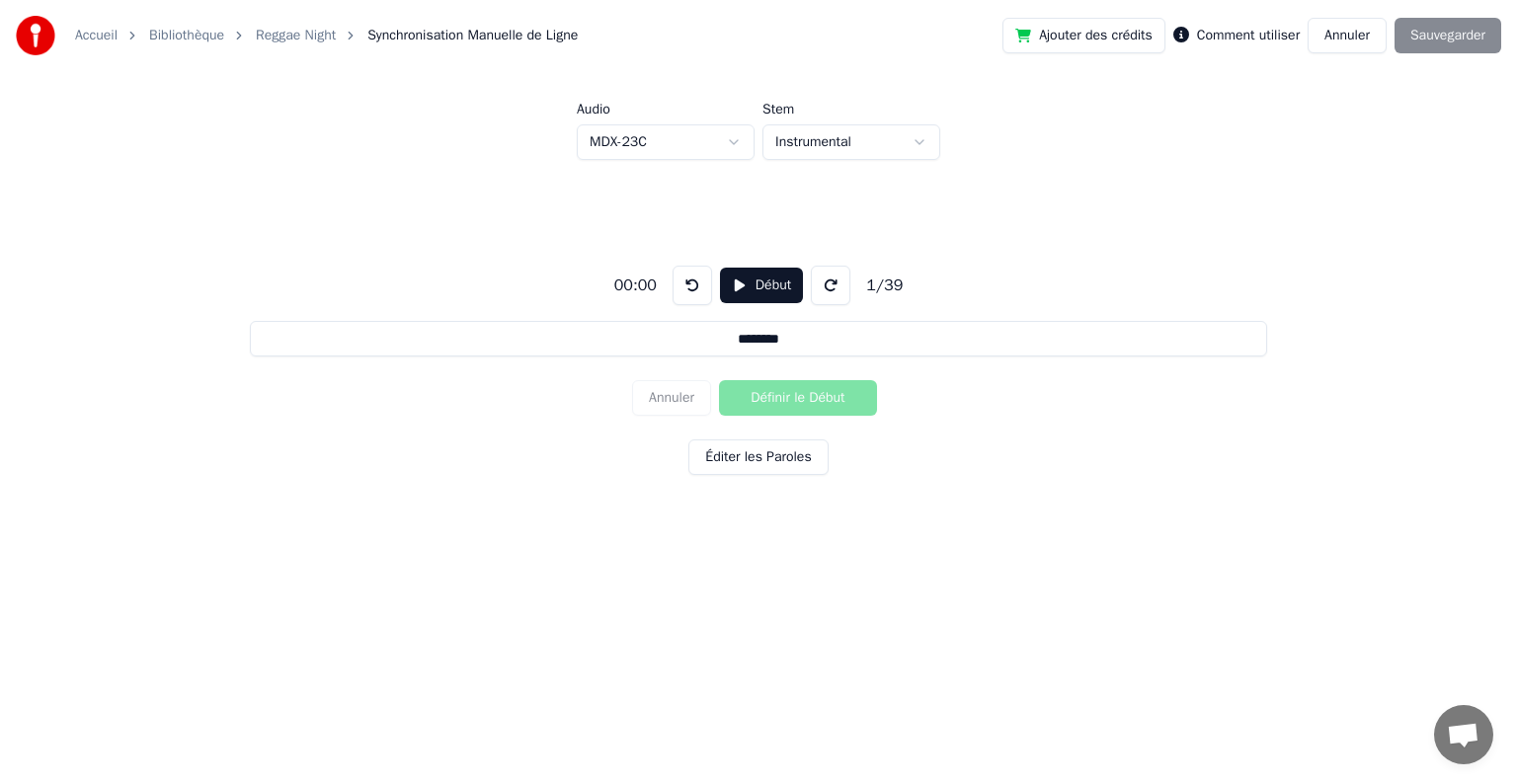 click on "Début" at bounding box center [761, 285] 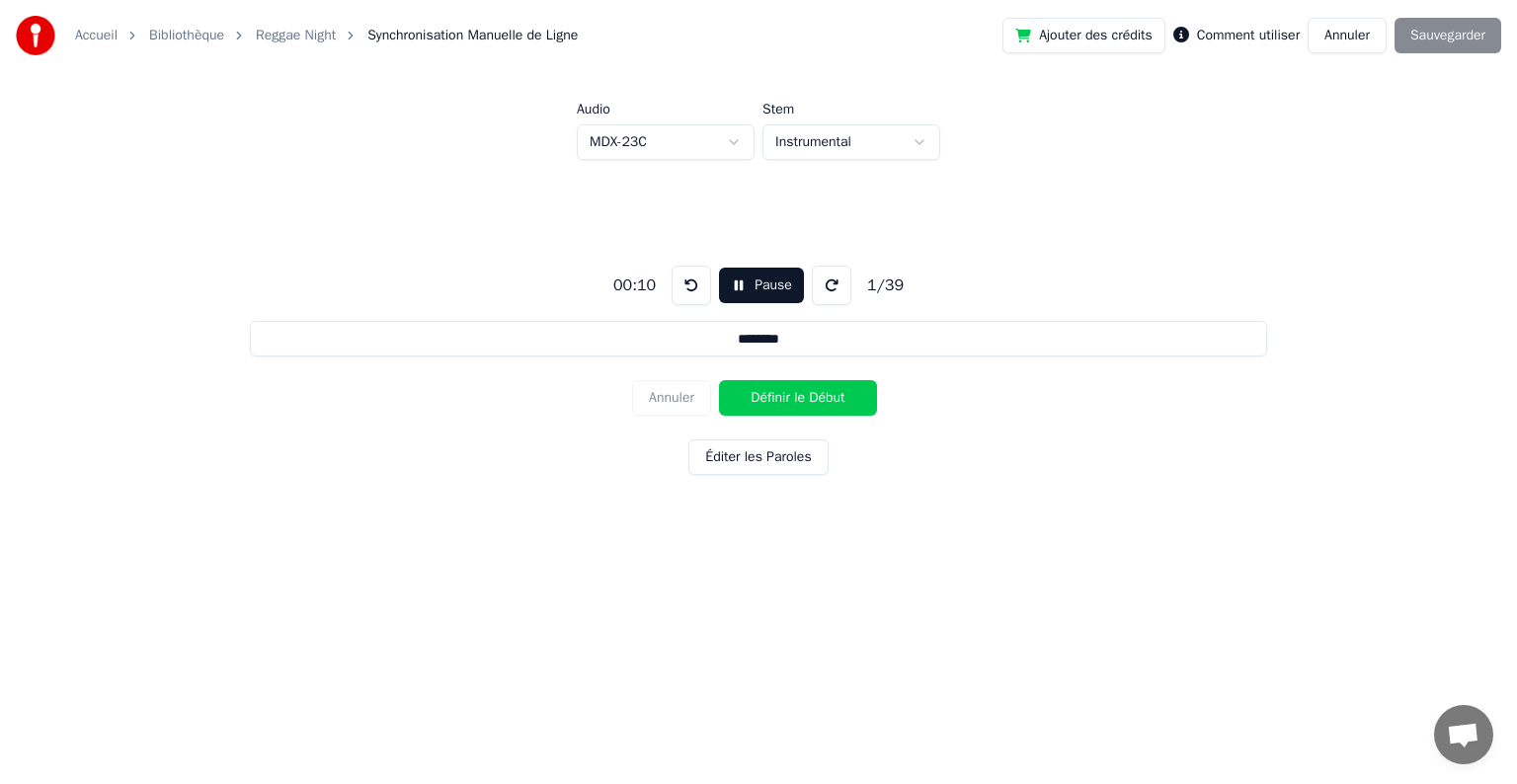 click on "Définir le Début" at bounding box center [798, 398] 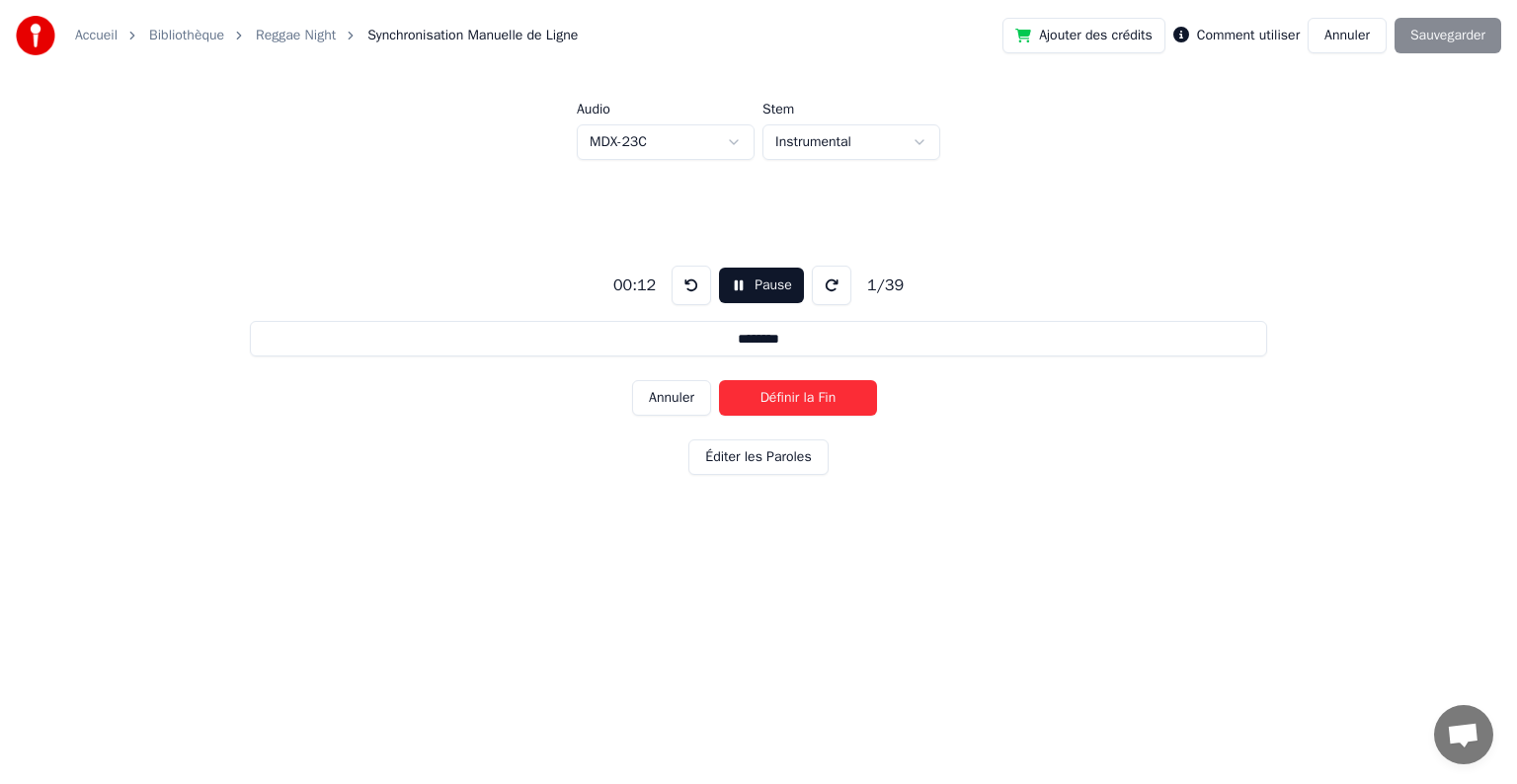 click on "Définir la Fin" at bounding box center (798, 398) 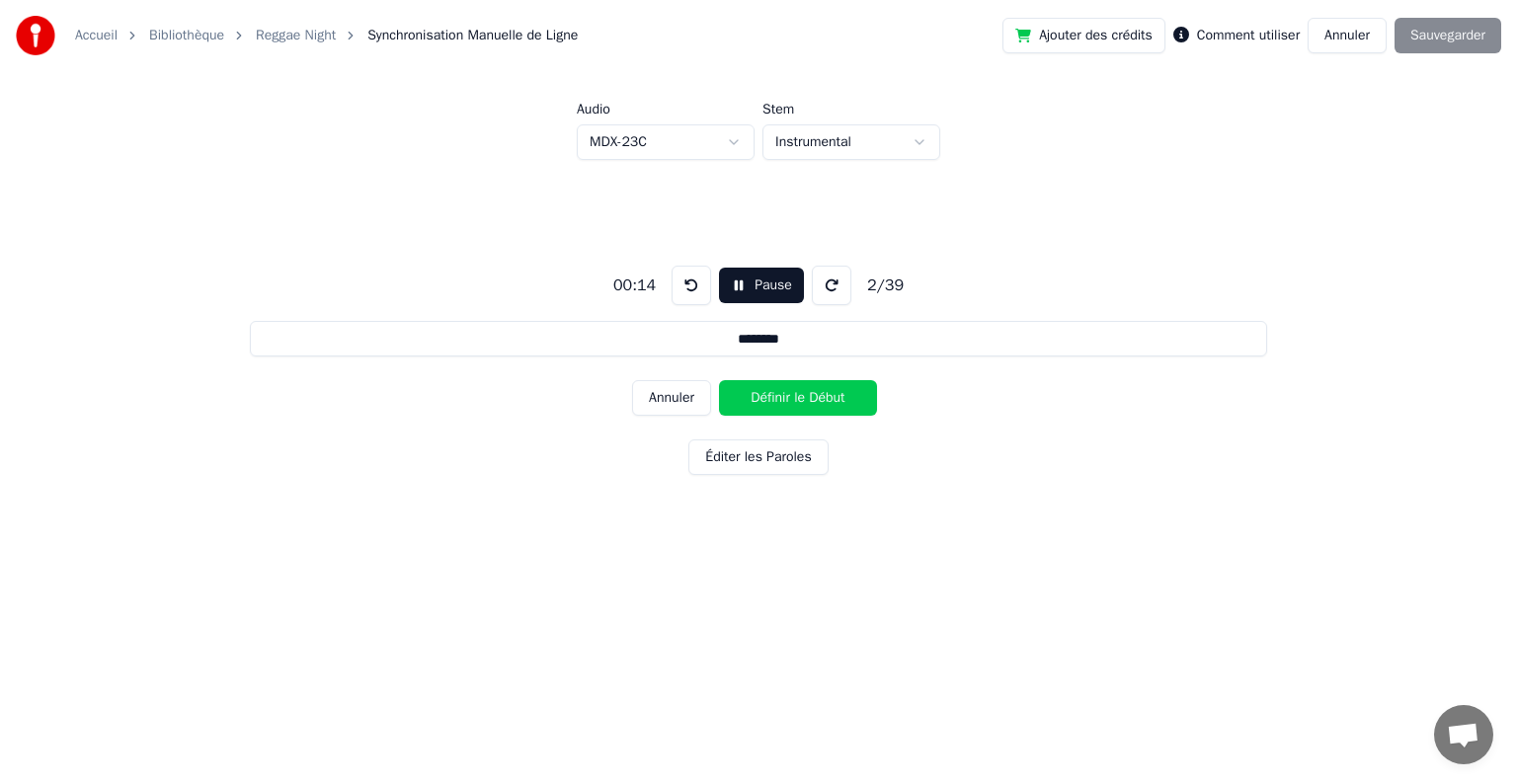 click on "Définir le Début" at bounding box center (798, 398) 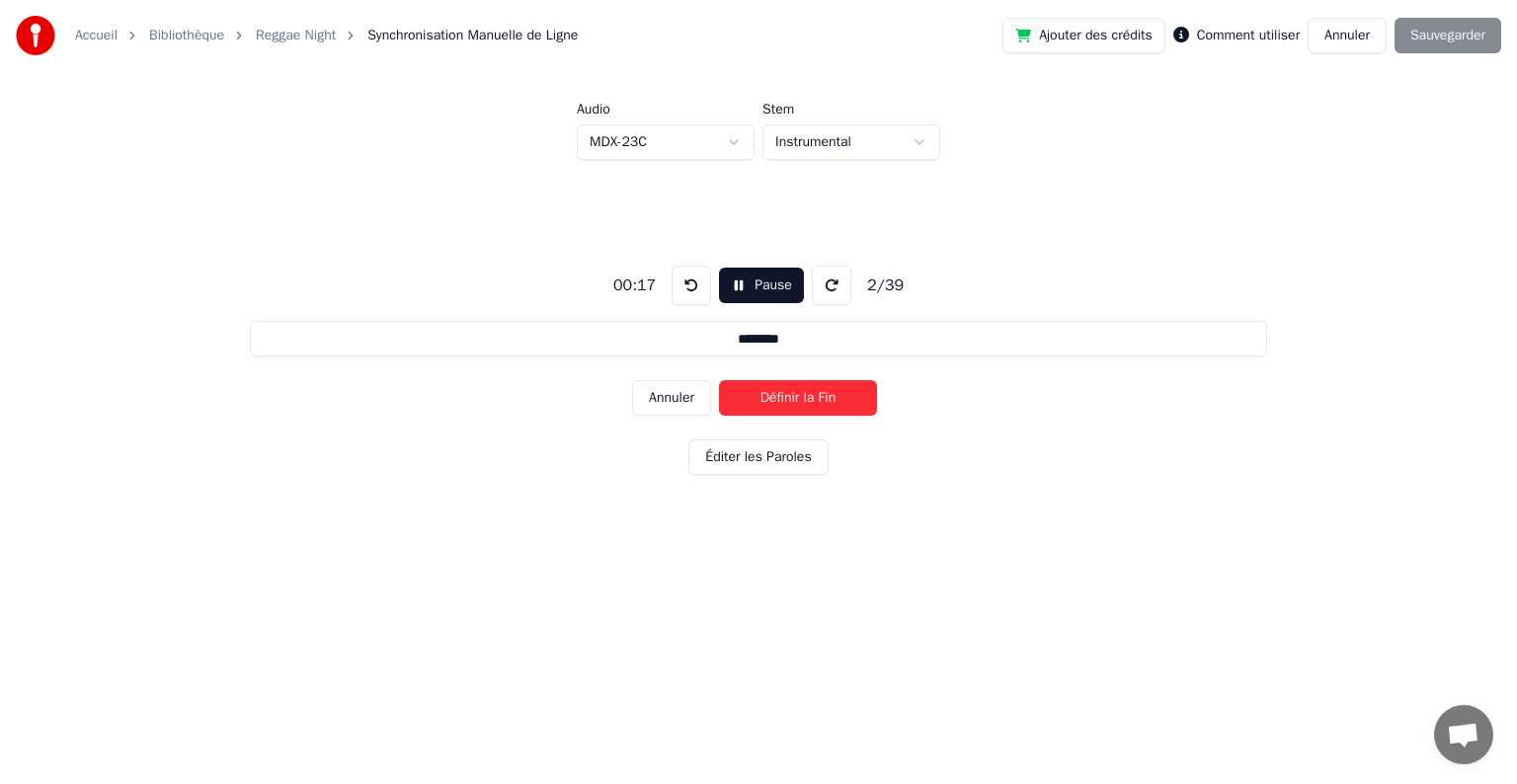 click on "Définir la Fin" at bounding box center (798, 398) 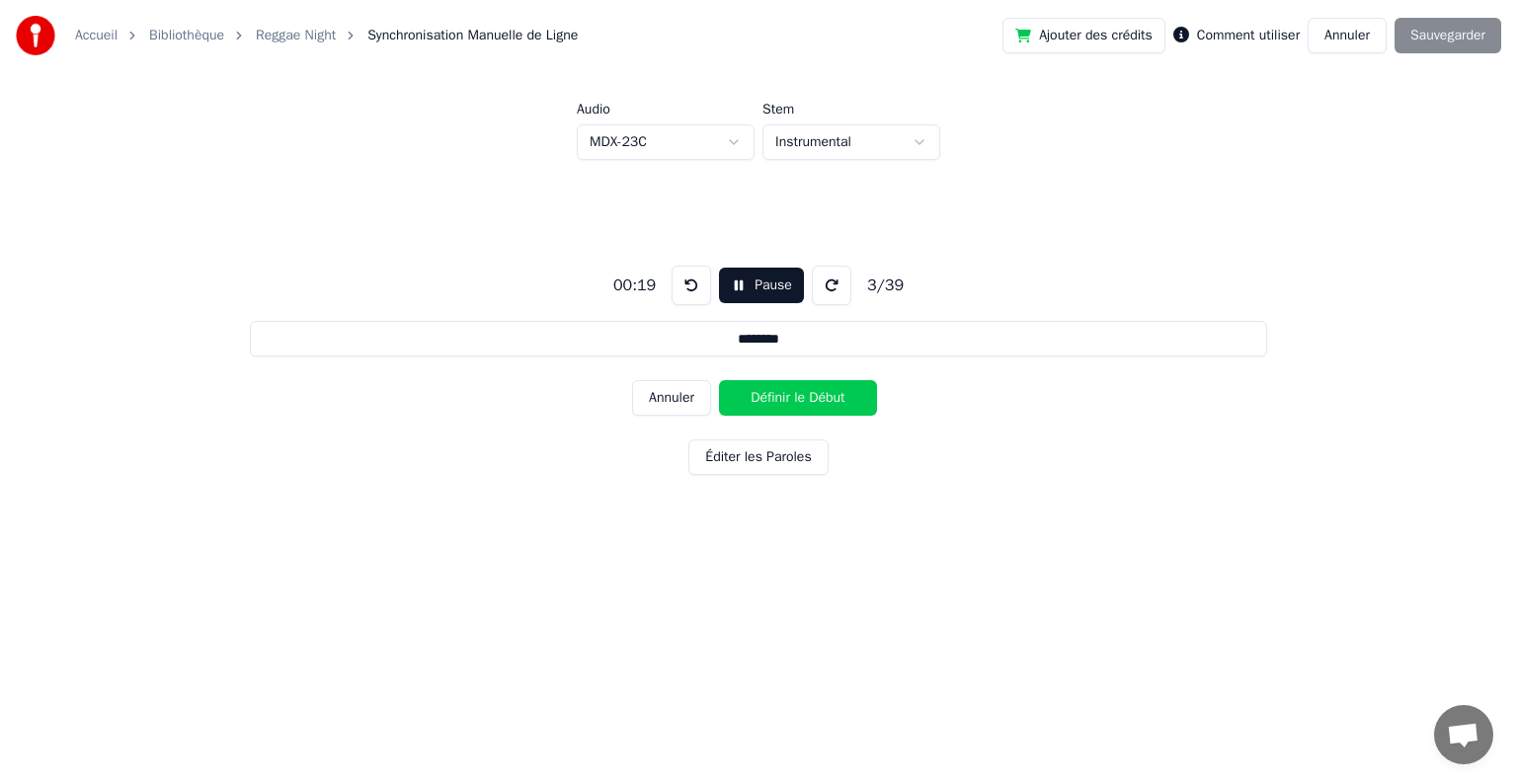 click on "Définir le Début" at bounding box center (798, 398) 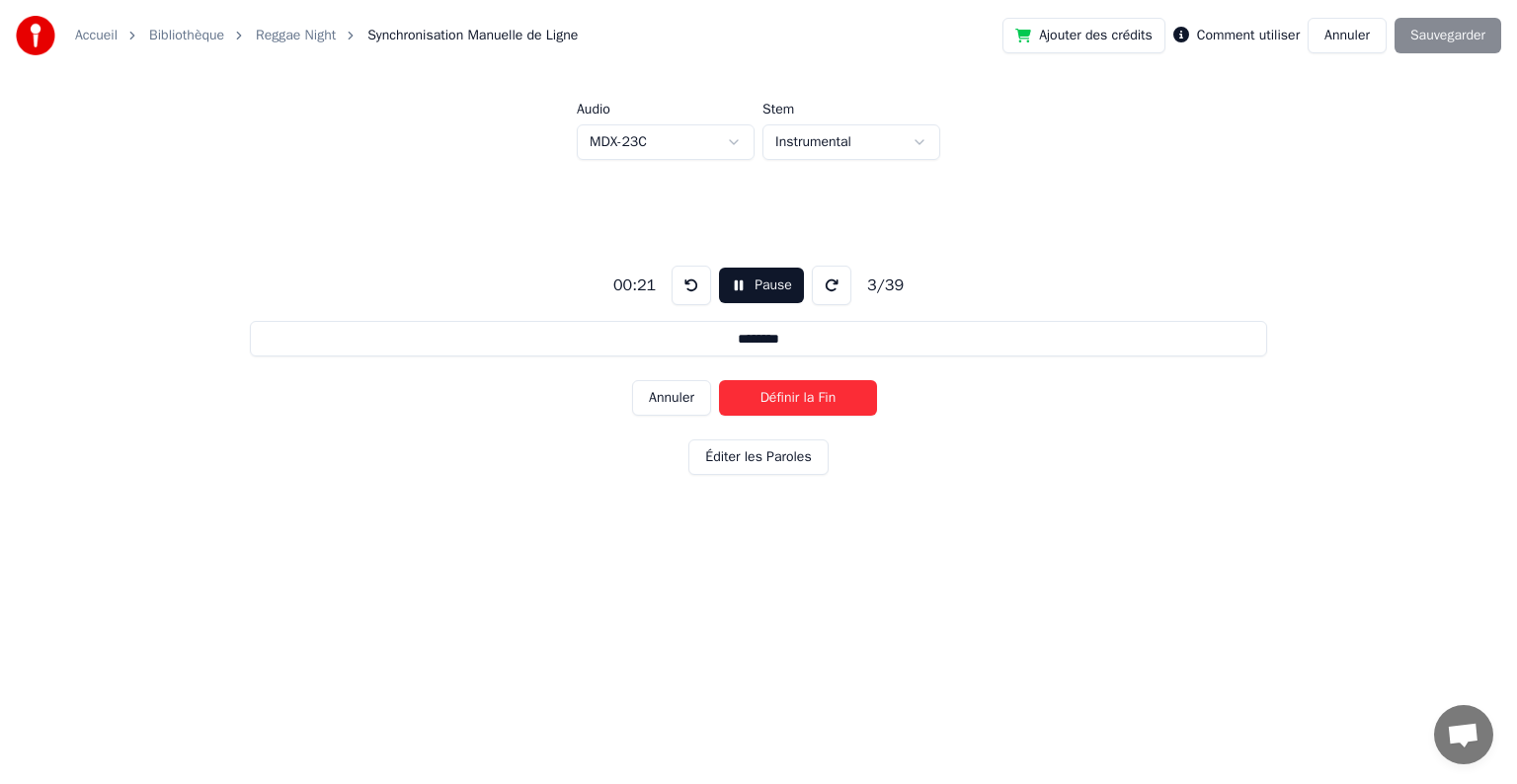 click on "Définir la Fin" at bounding box center [798, 398] 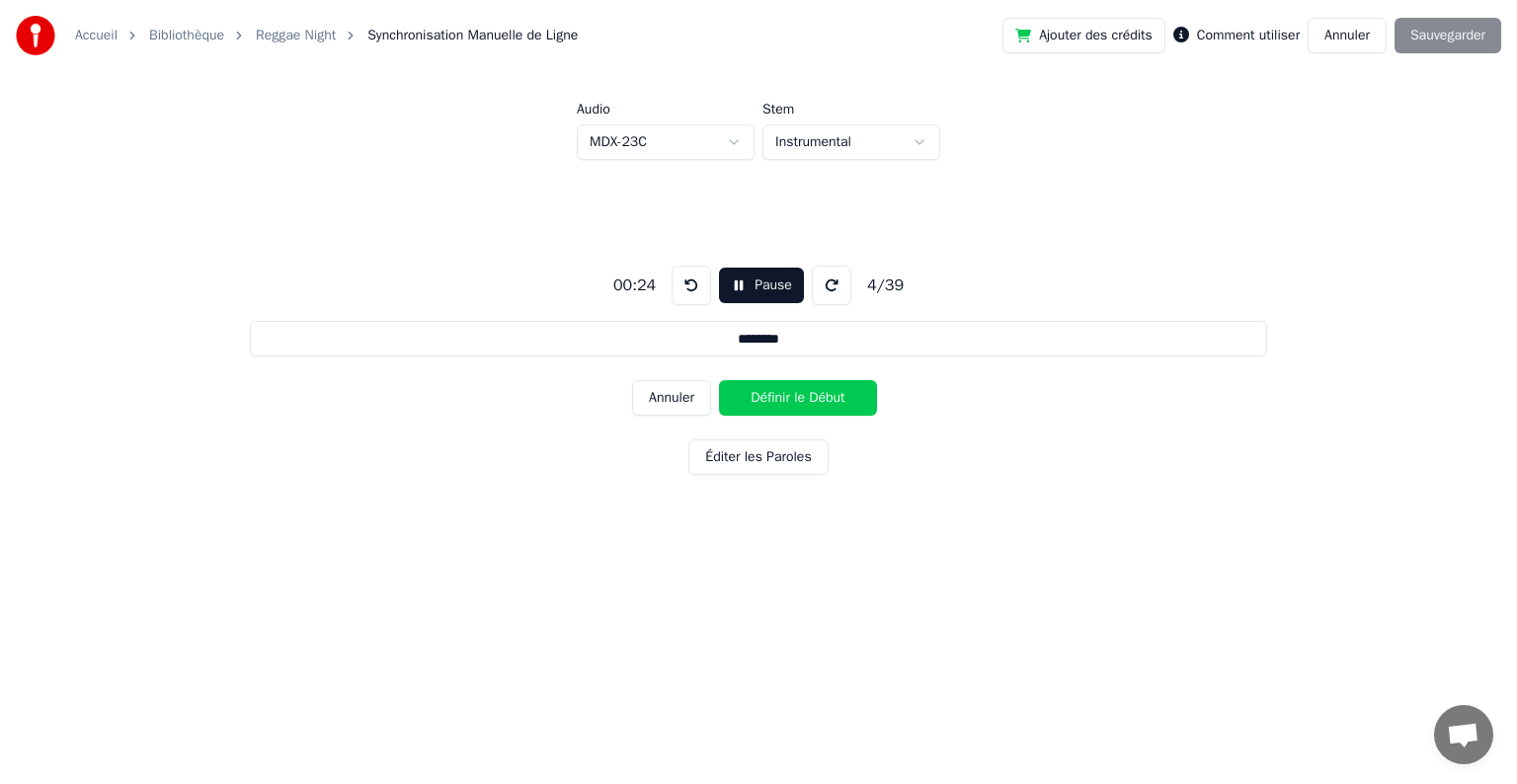 click on "Définir le Début" at bounding box center (798, 398) 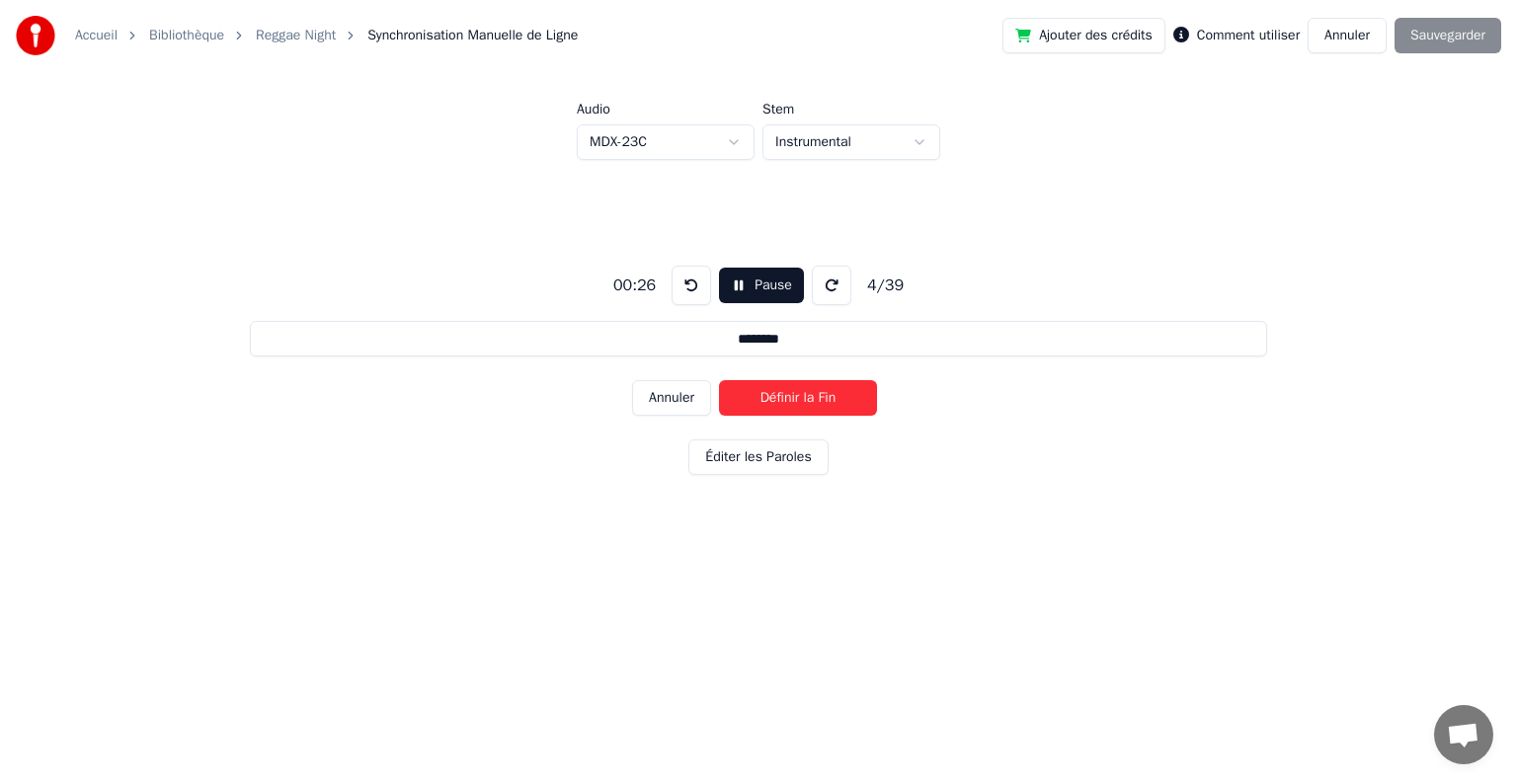click on "Définir la Fin" at bounding box center (798, 398) 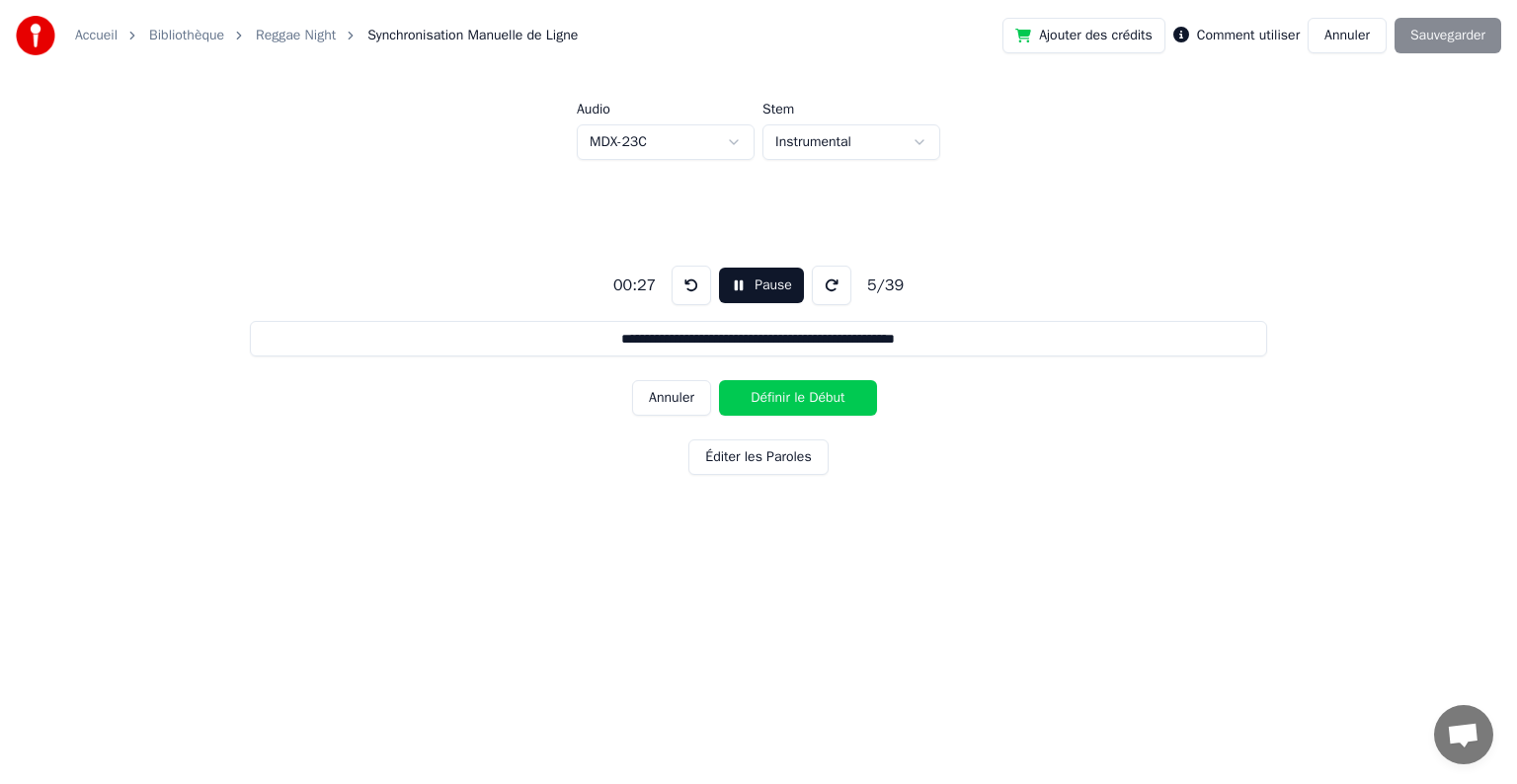 click on "Définir le Début" at bounding box center (798, 398) 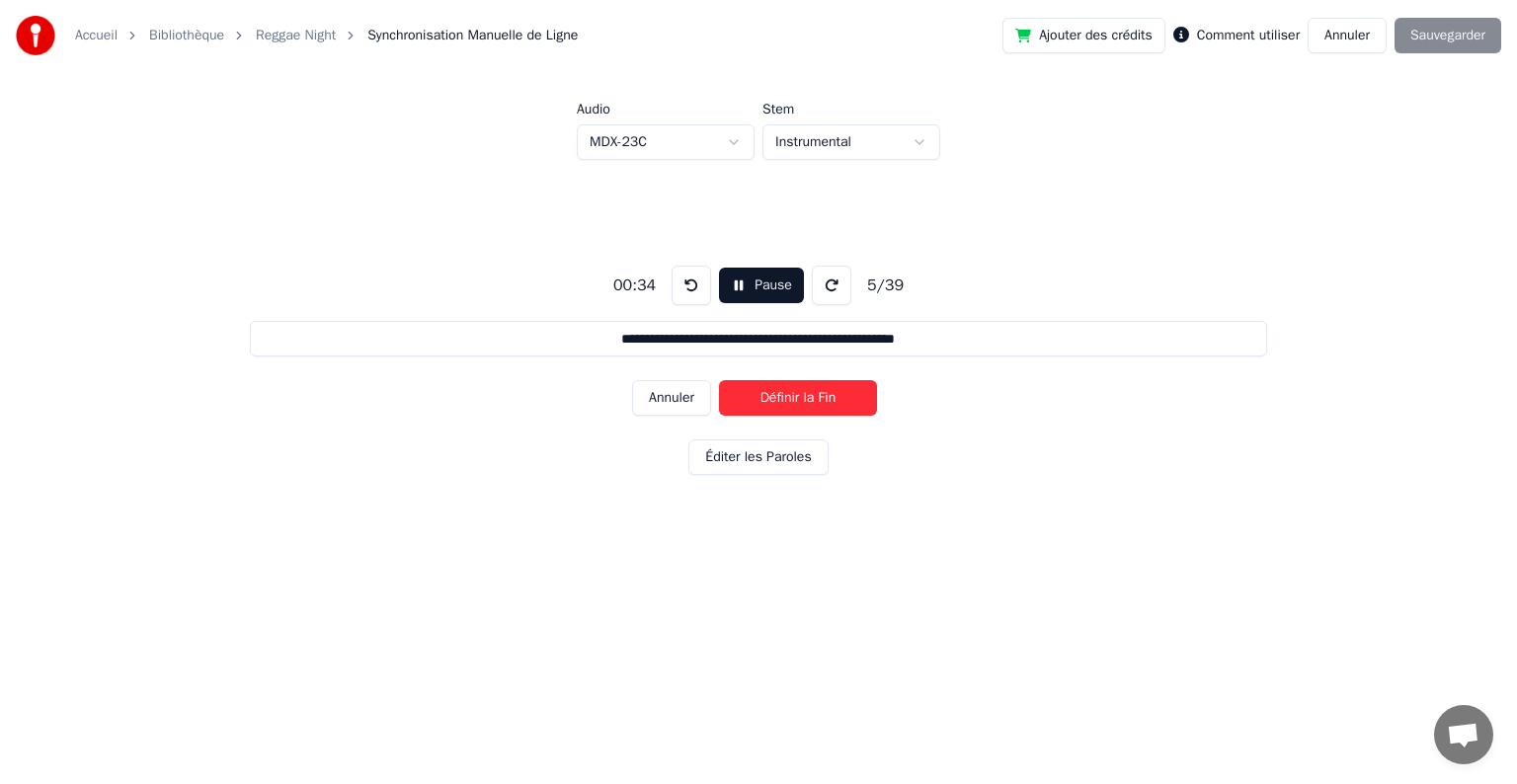 click on "Définir la Fin" at bounding box center (798, 398) 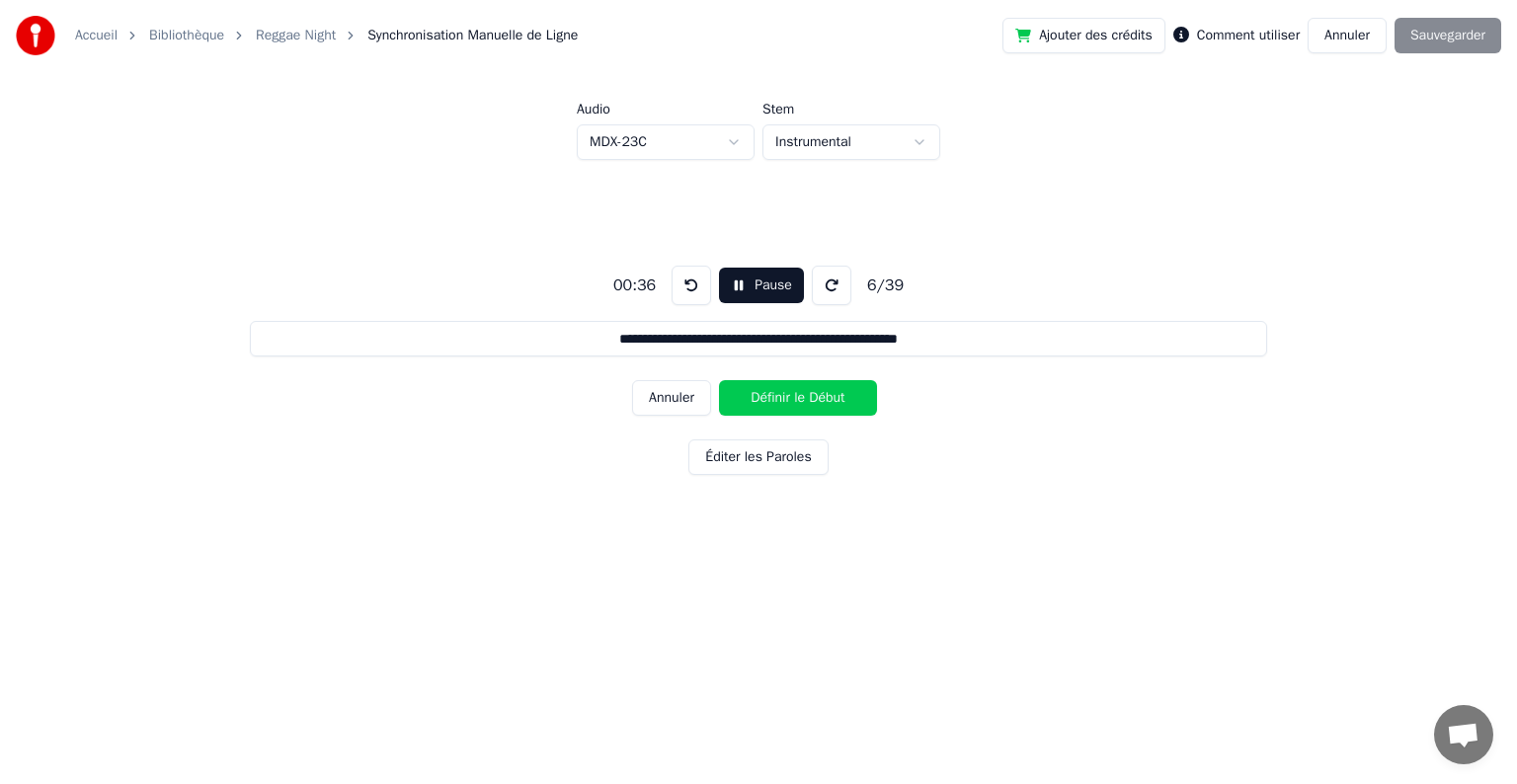 click on "Définir le Début" at bounding box center [798, 398] 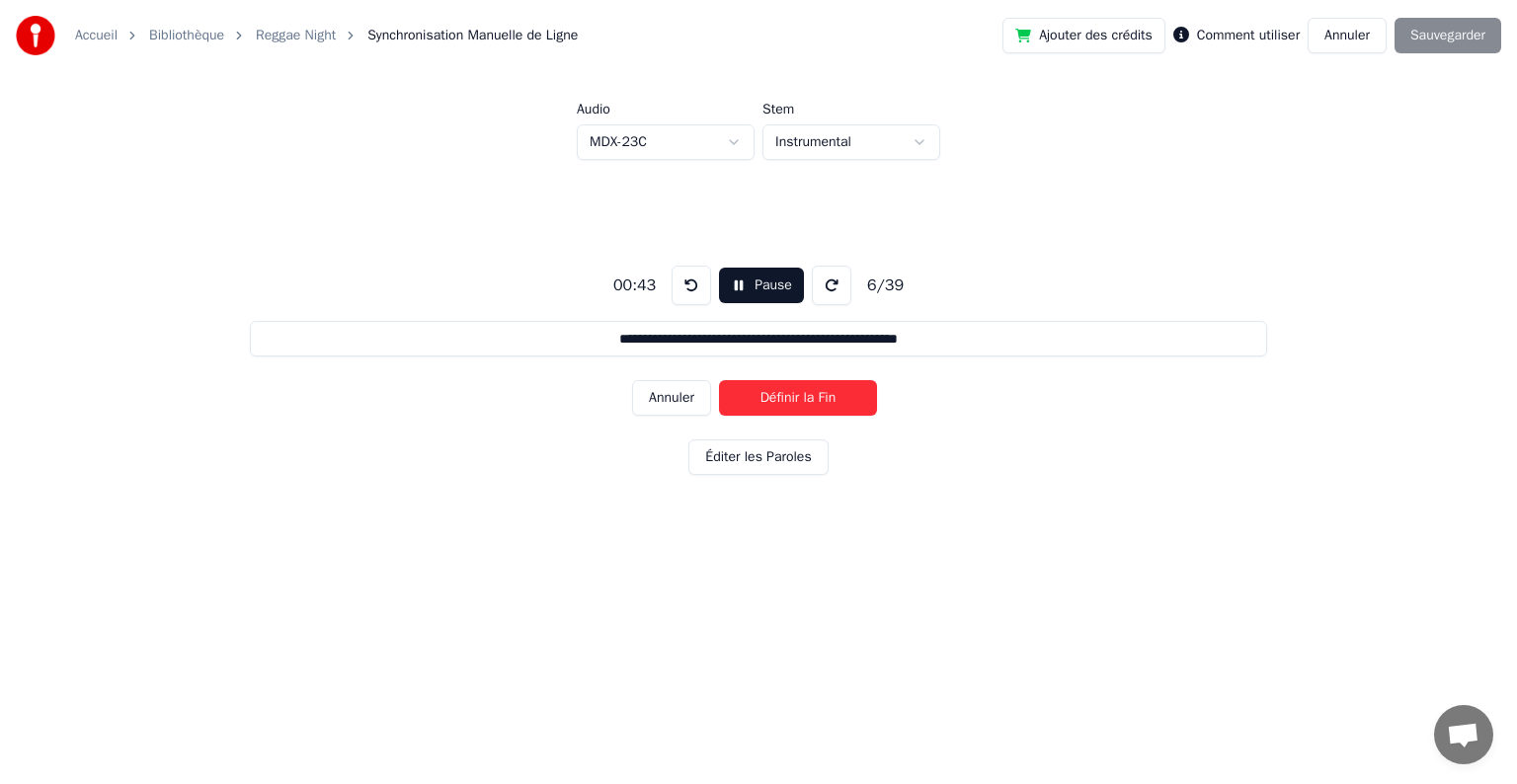 click on "Définir la Fin" at bounding box center [798, 398] 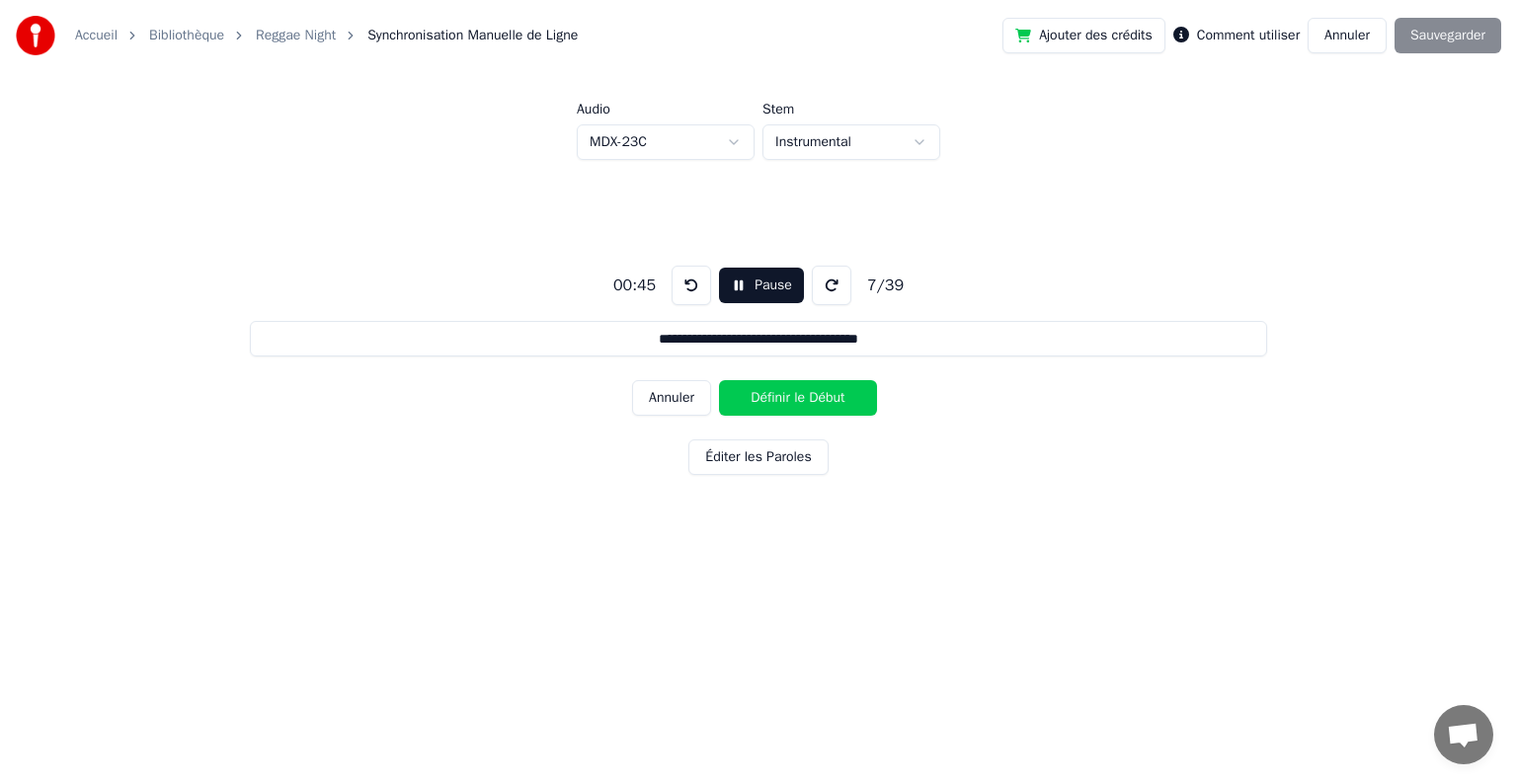 click on "Définir le Début" at bounding box center [798, 398] 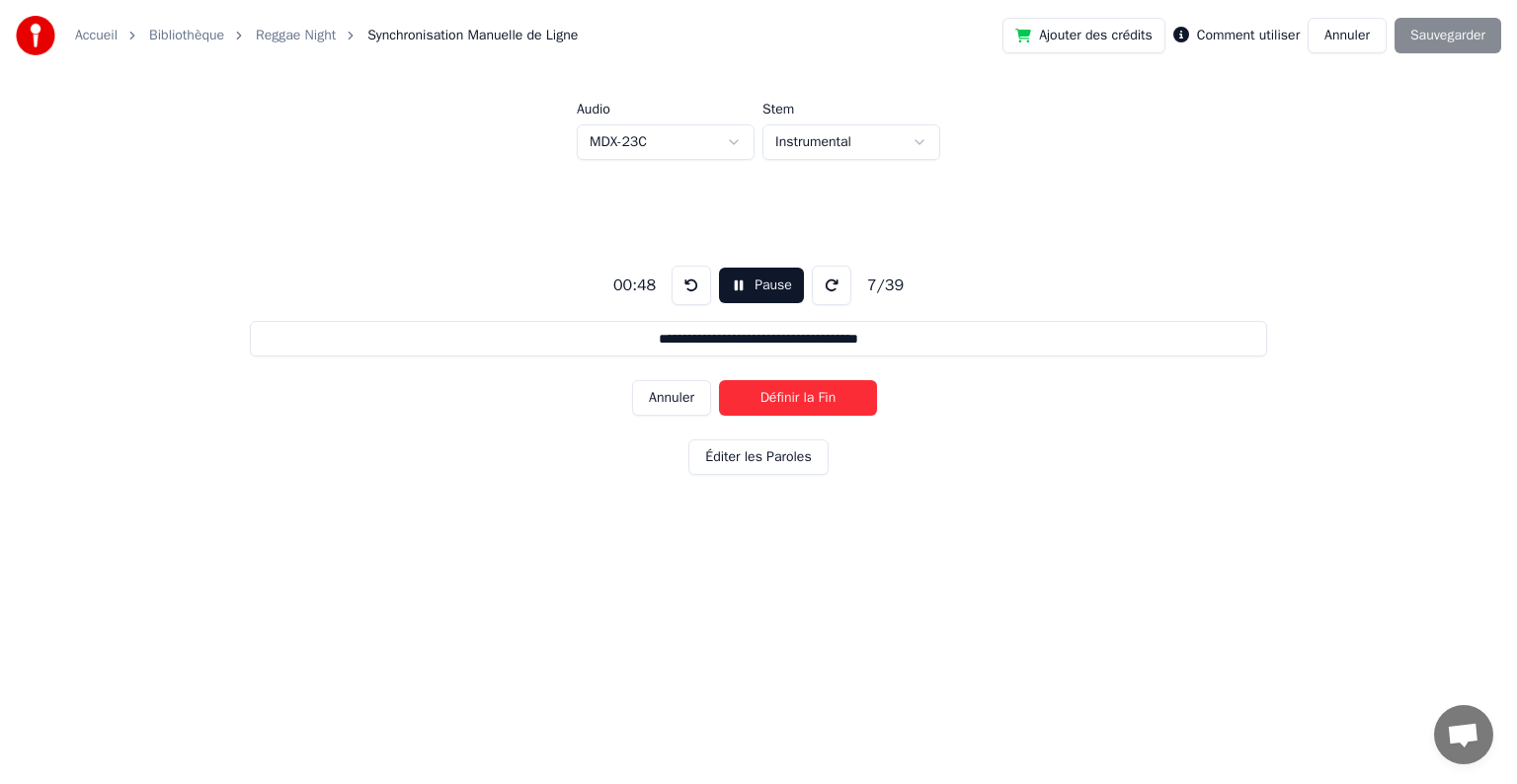 click on "Définir la Fin" at bounding box center [798, 398] 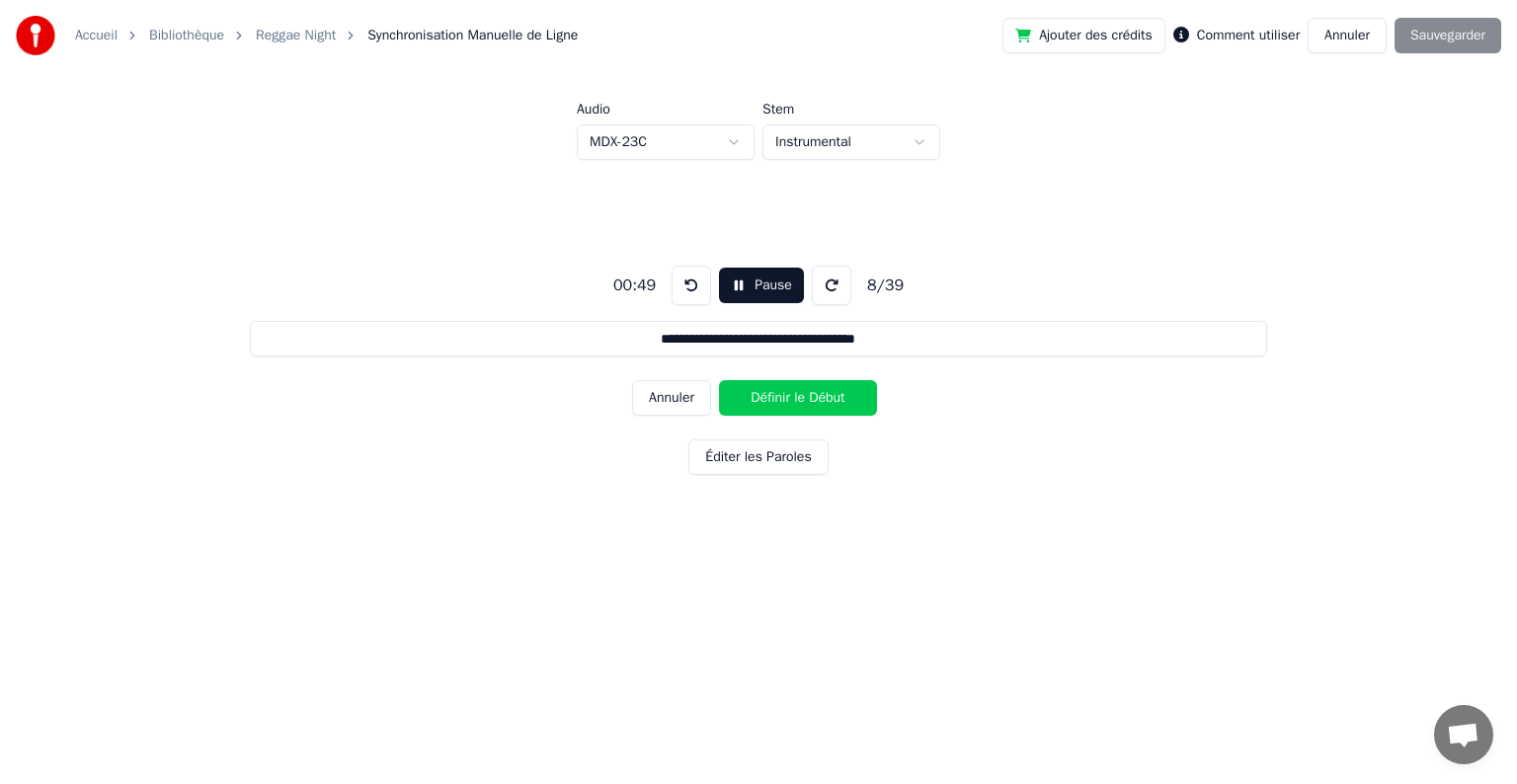 click on "Définir le Début" at bounding box center [798, 398] 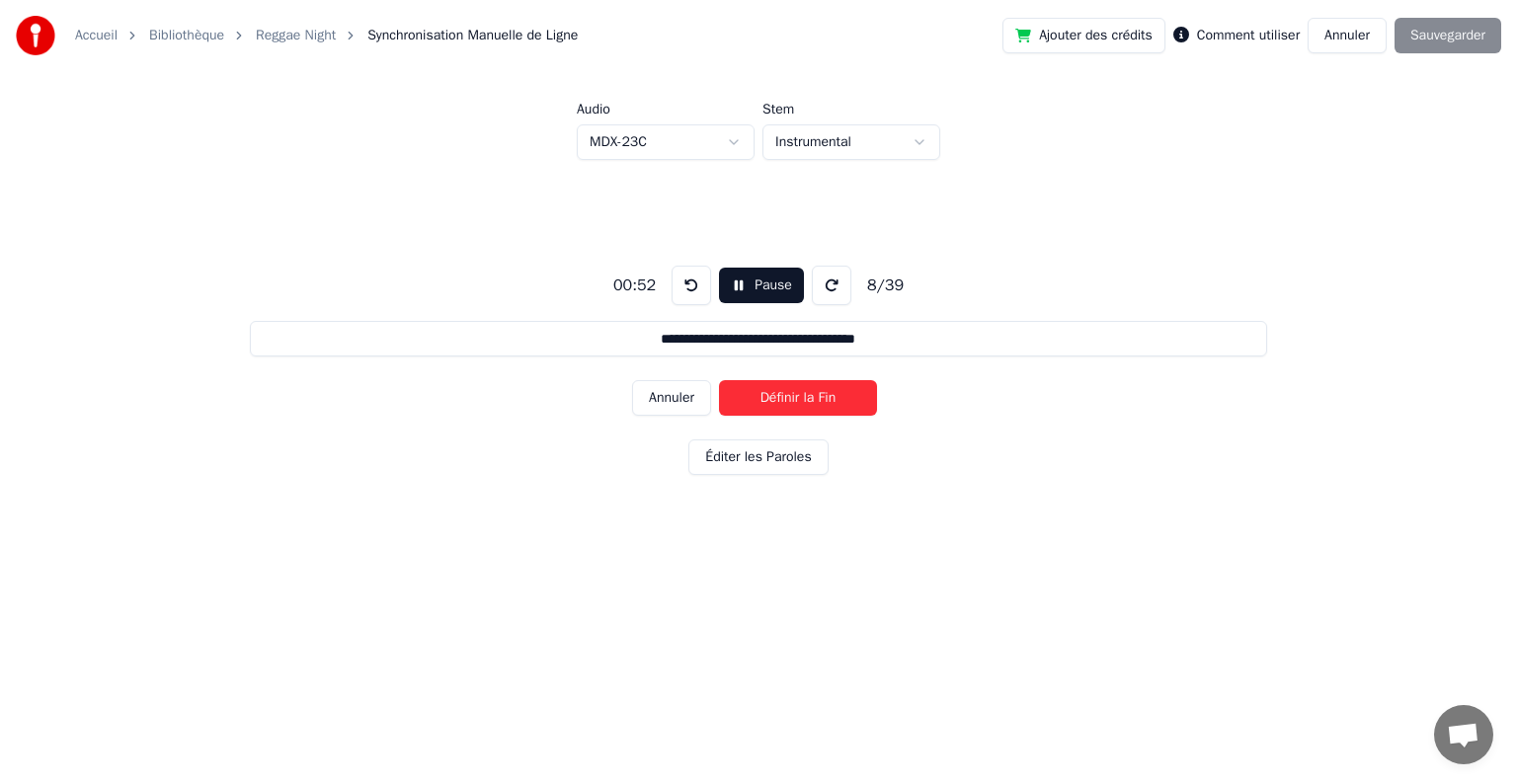 click on "Définir la Fin" at bounding box center (798, 398) 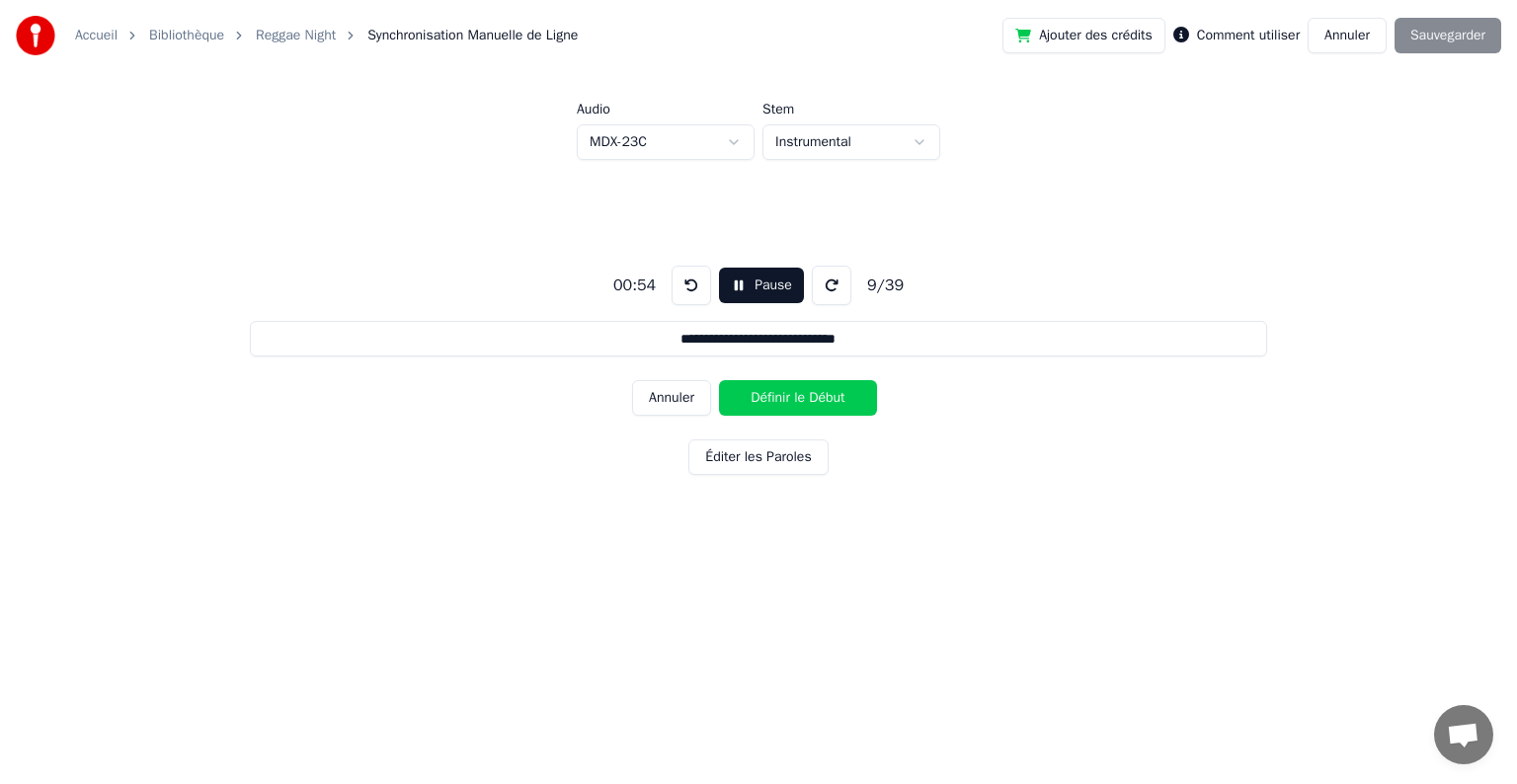 click on "Définir le Début" at bounding box center (798, 398) 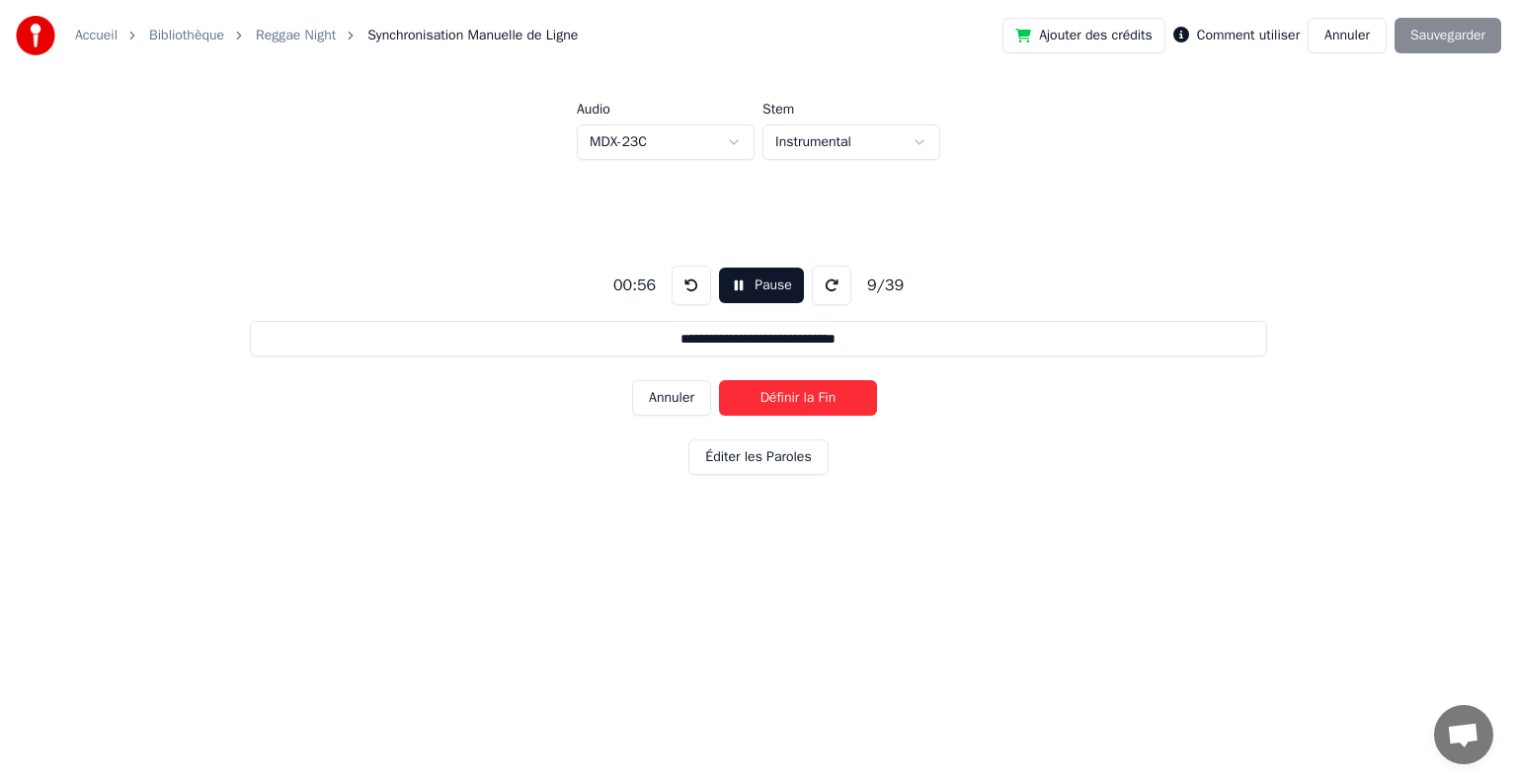 click on "Définir la Fin" at bounding box center (798, 398) 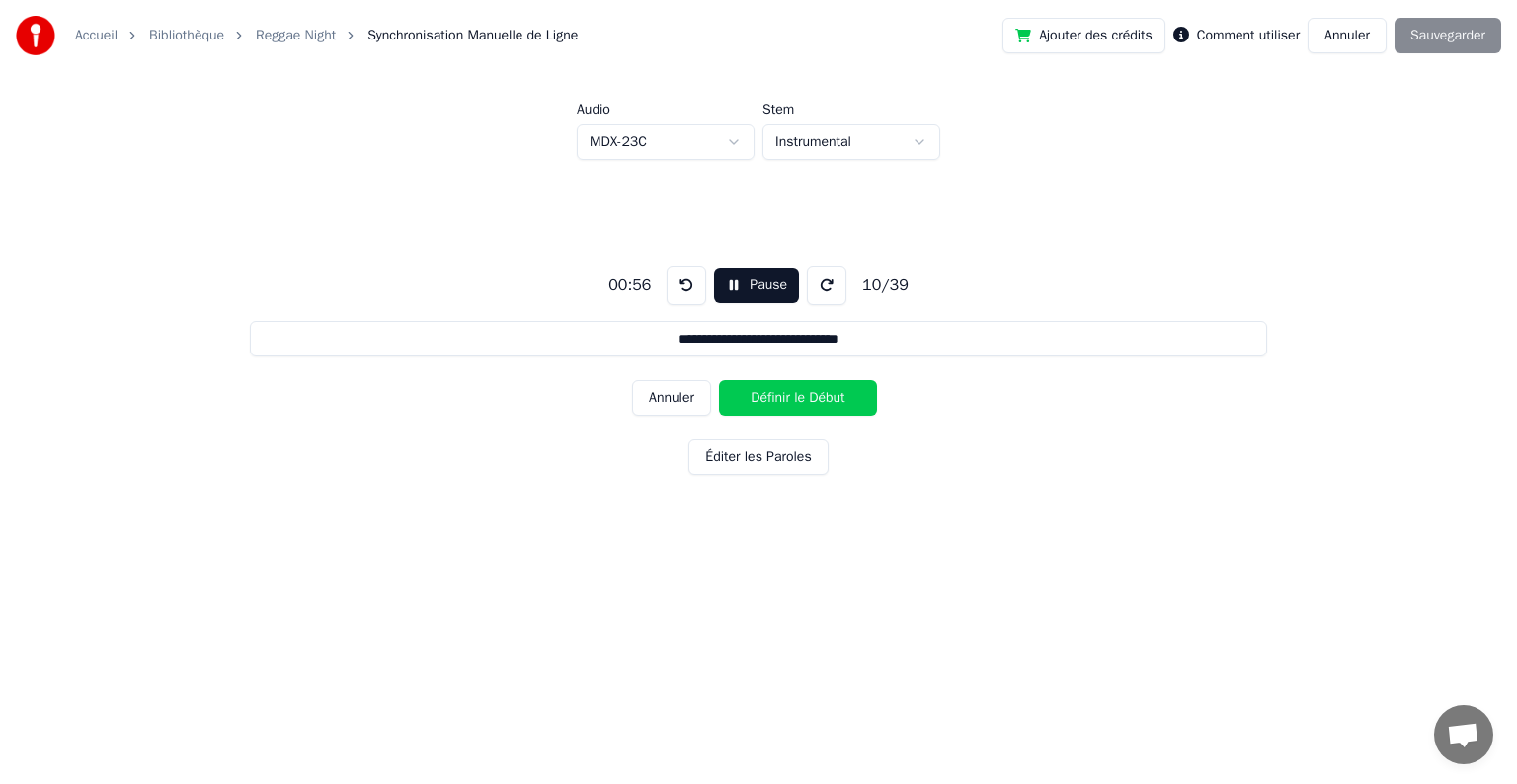 click on "Définir le Début" at bounding box center (798, 398) 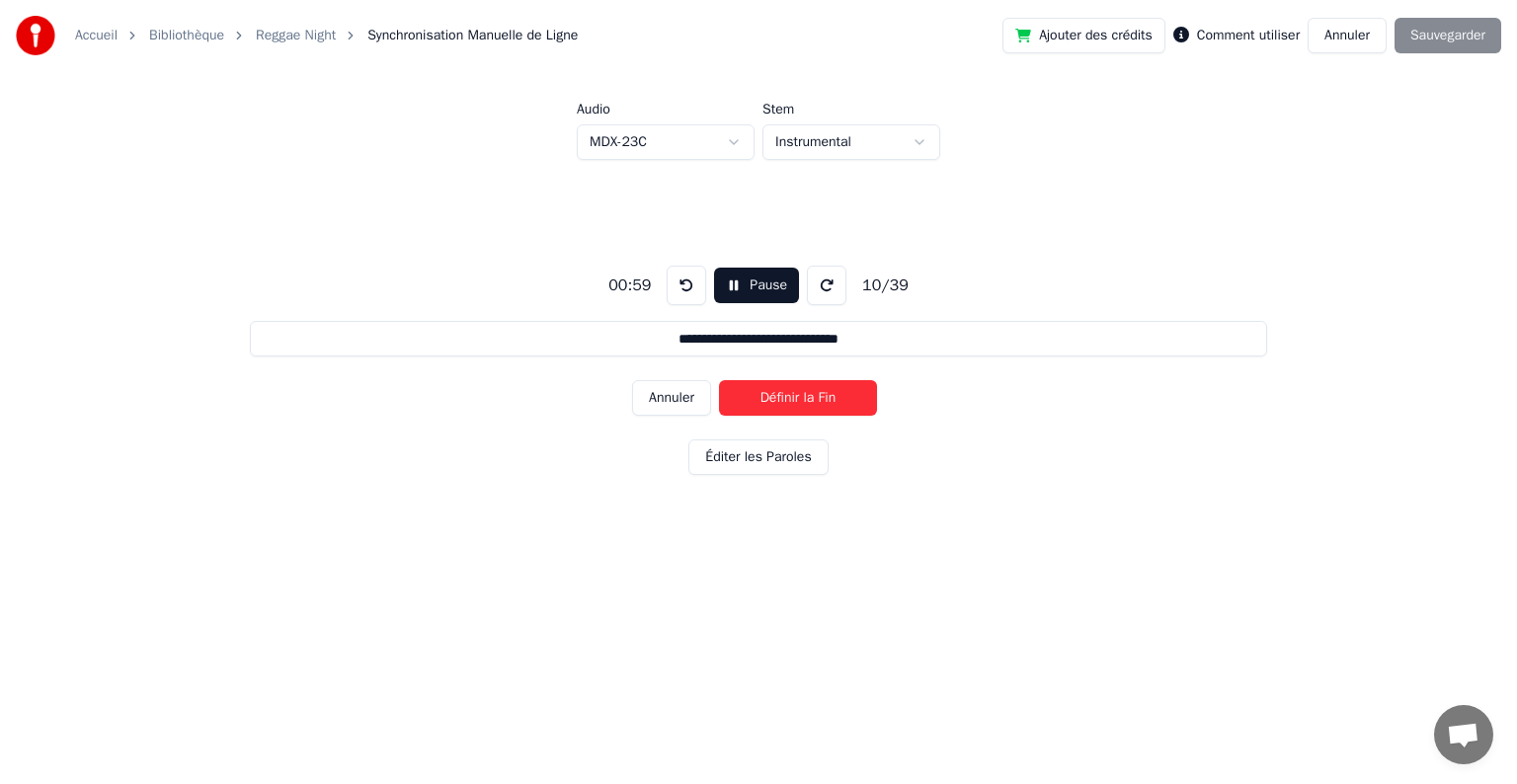 click on "Définir la Fin" at bounding box center [798, 398] 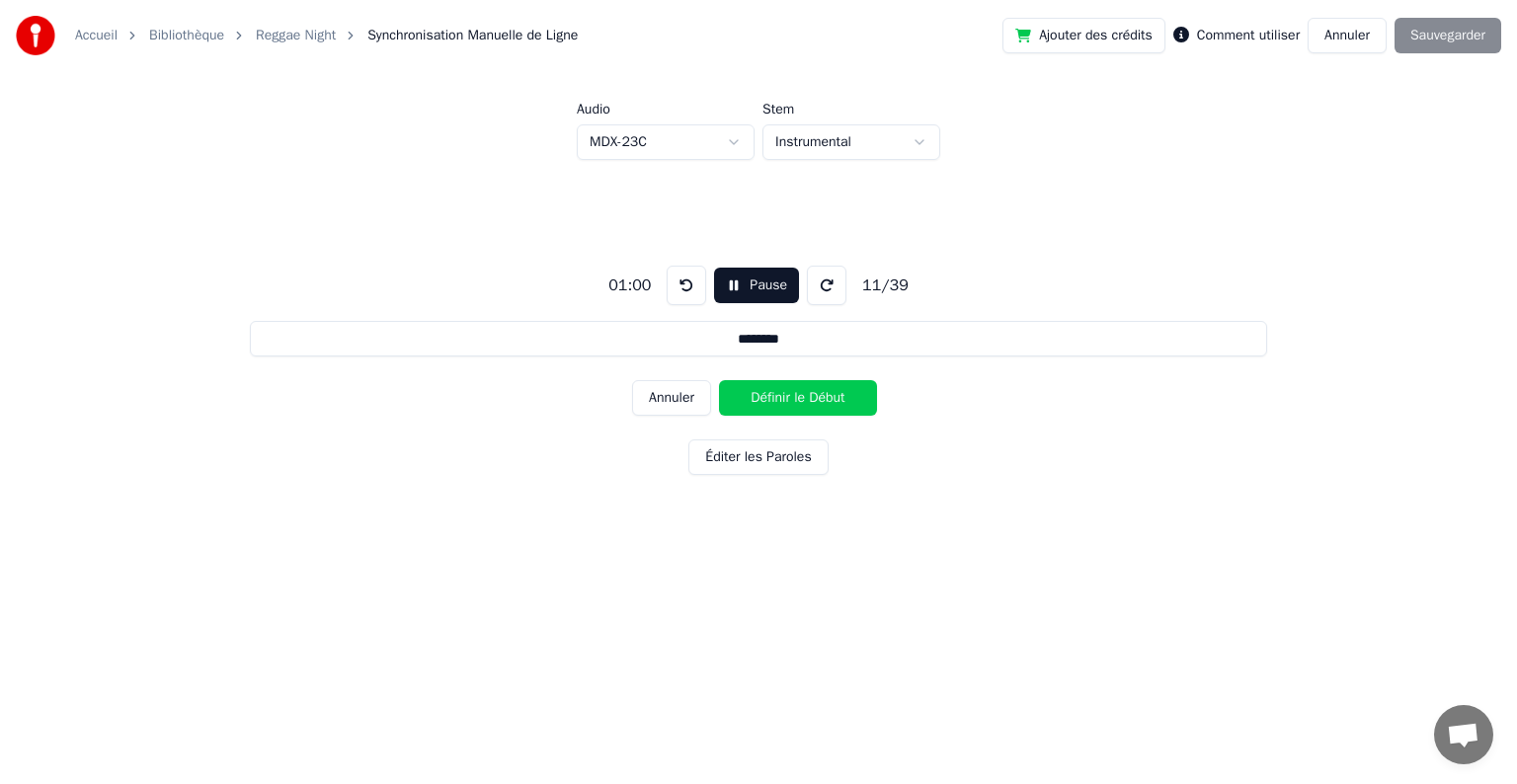 click on "Définir le Début" at bounding box center (798, 398) 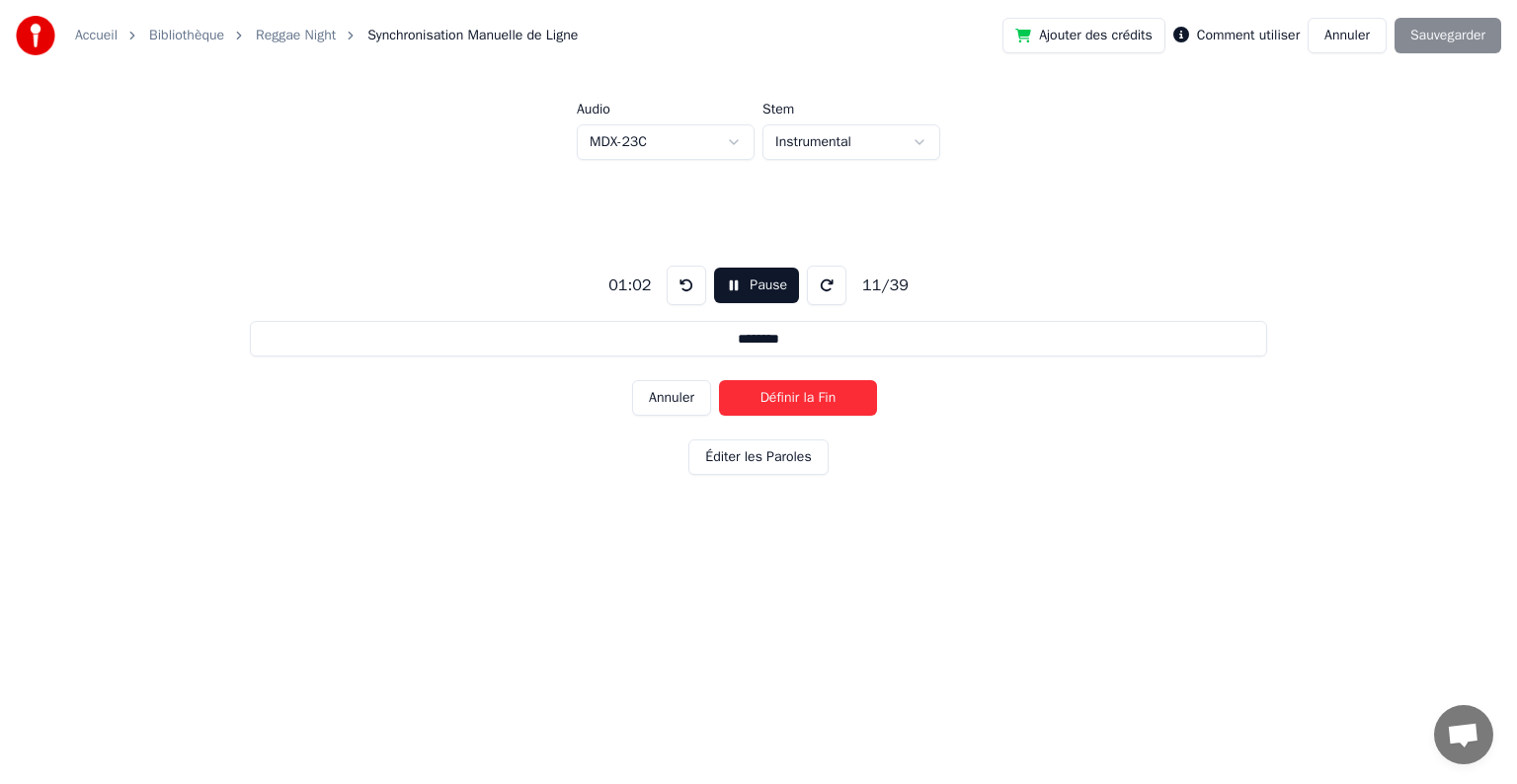 click on "Définir la Fin" at bounding box center (798, 398) 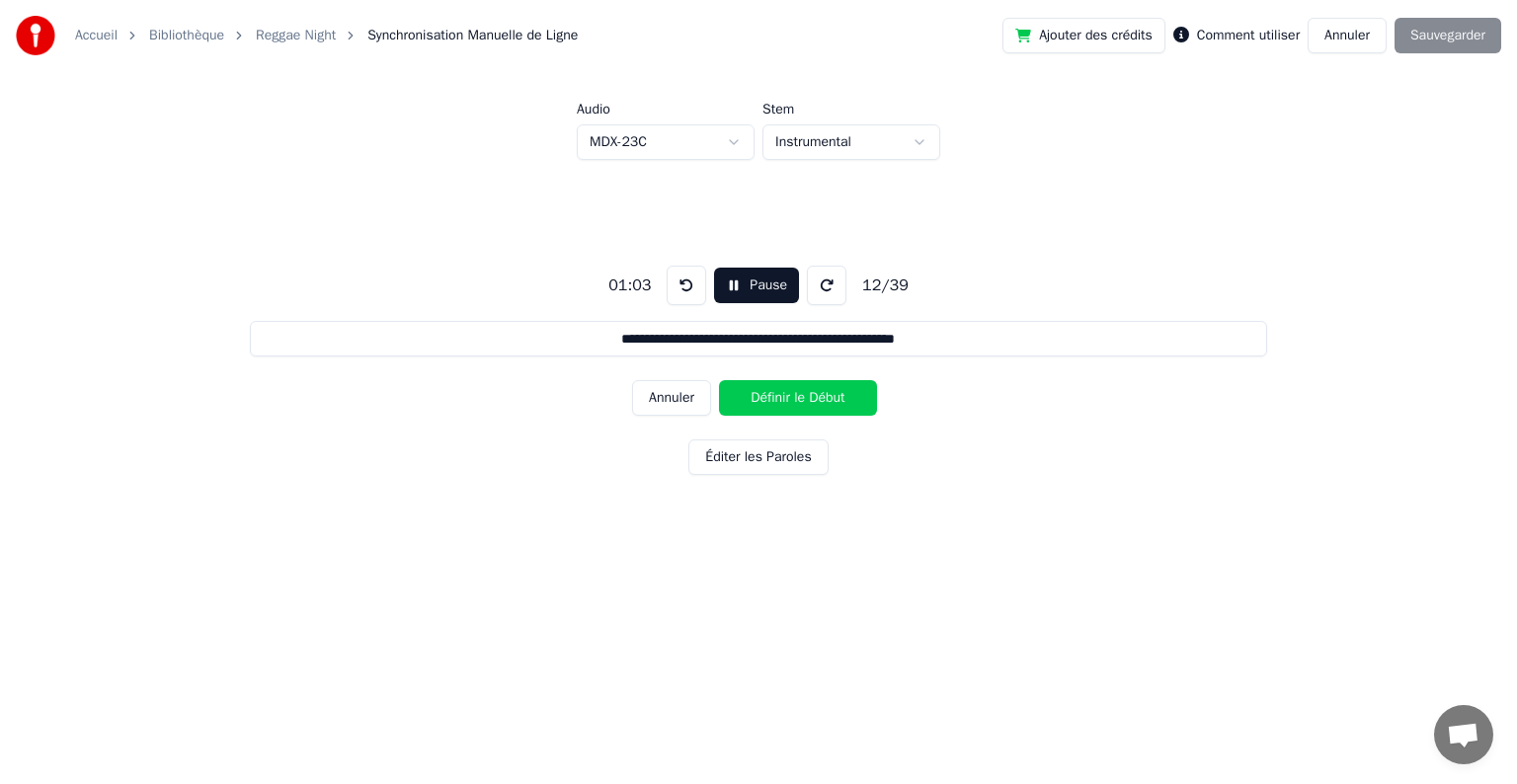 click on "Définir le Début" at bounding box center [798, 398] 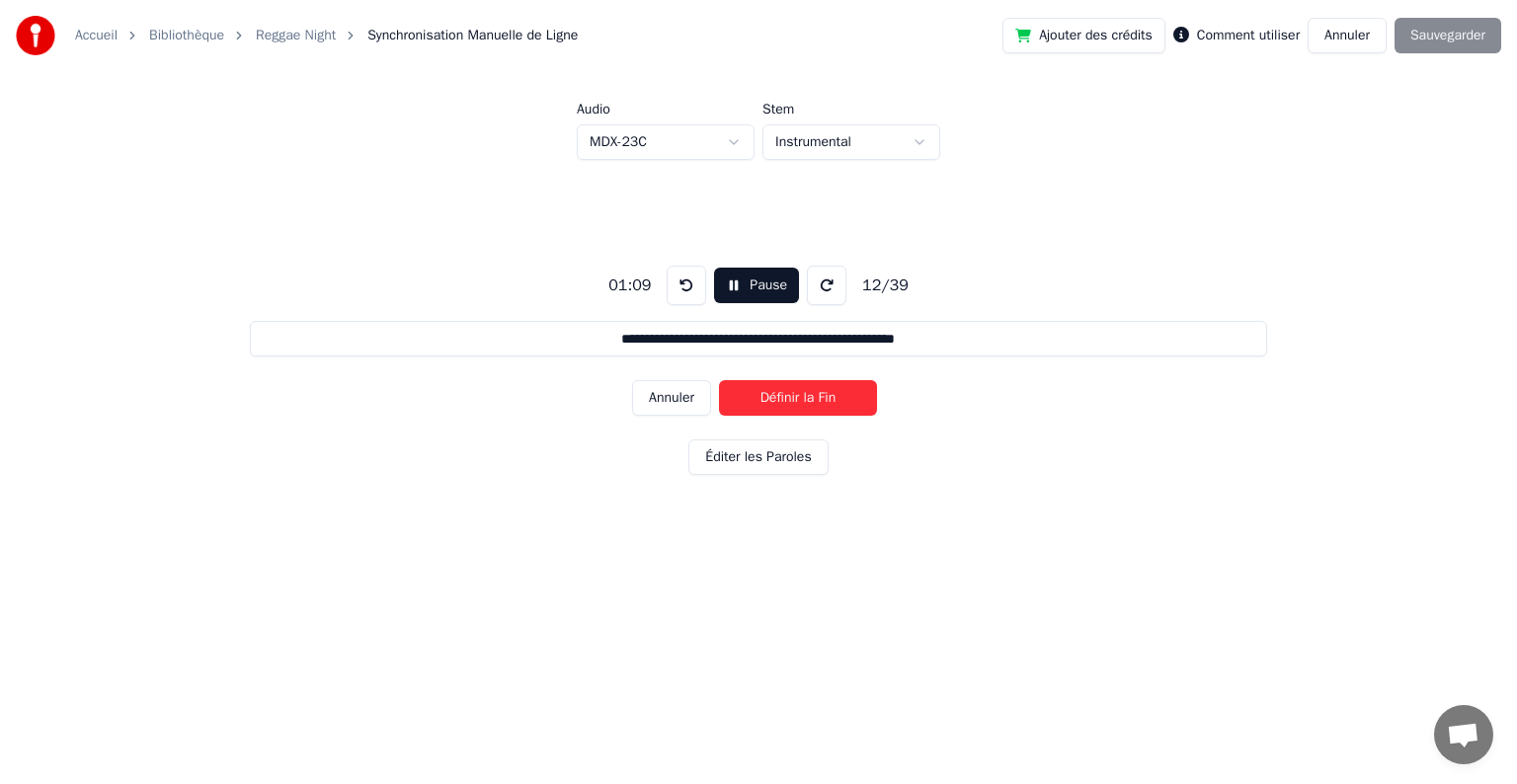 click on "Définir la Fin" at bounding box center [798, 398] 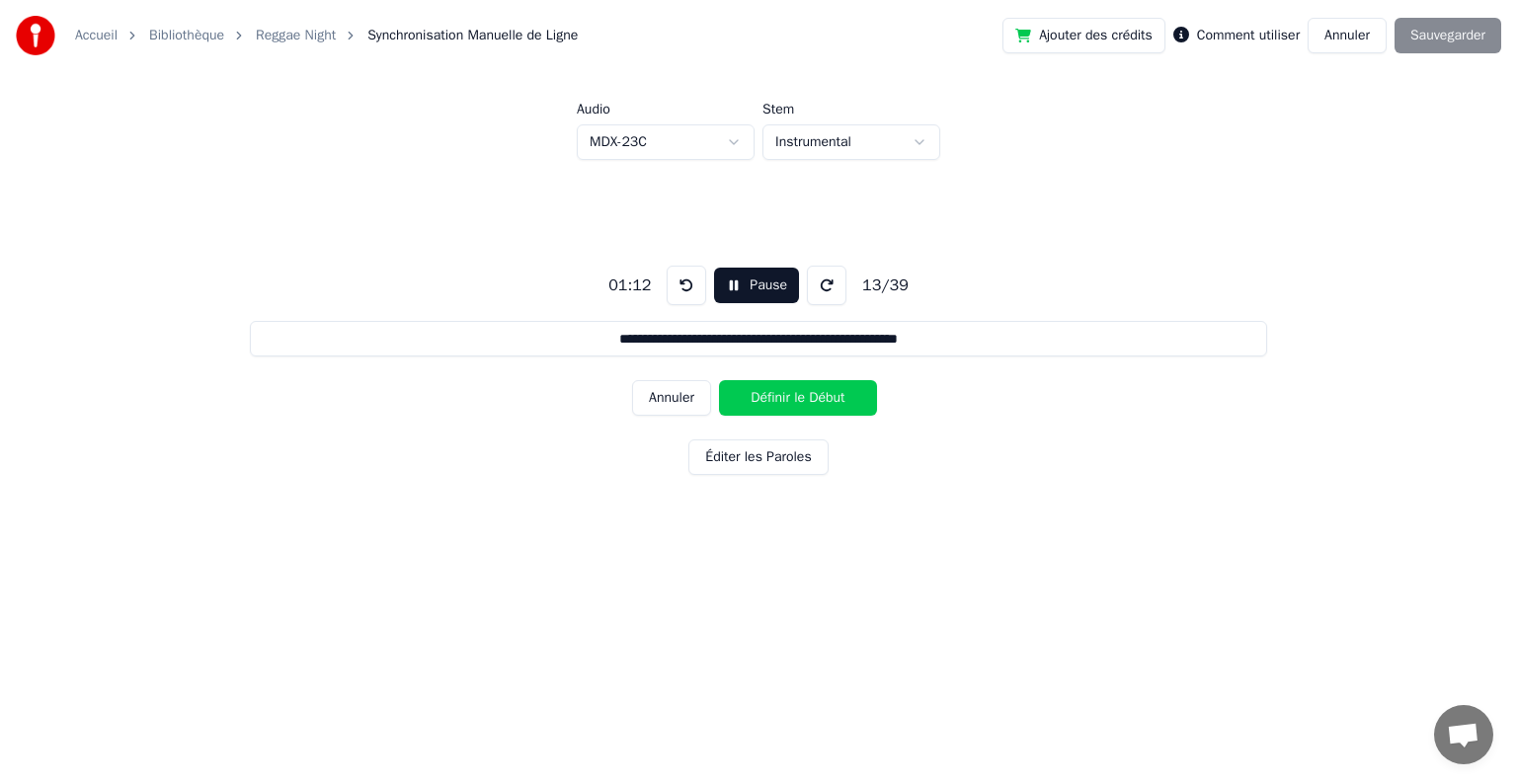 click on "Définir le Début" at bounding box center (798, 398) 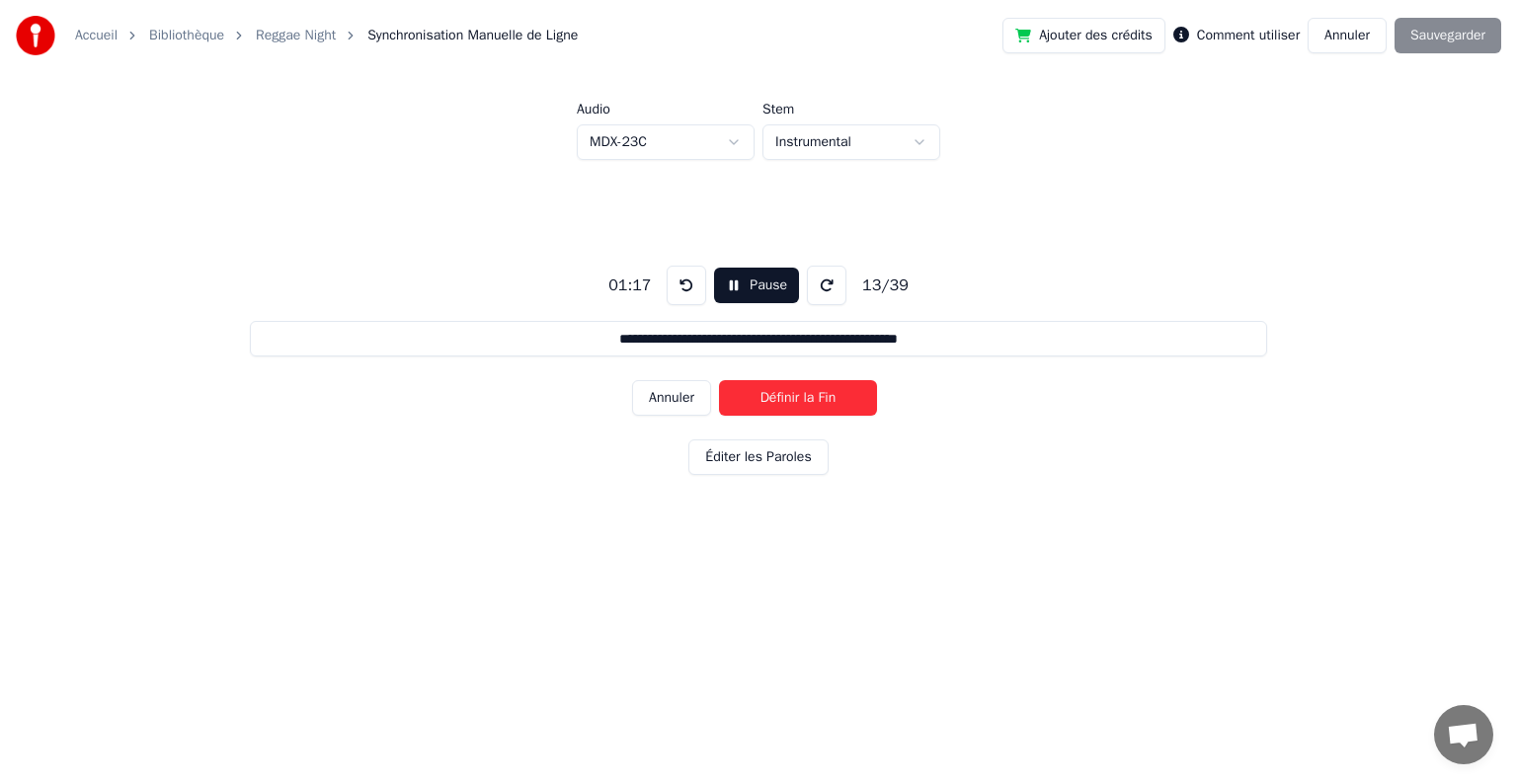 click on "Définir la Fin" at bounding box center (798, 398) 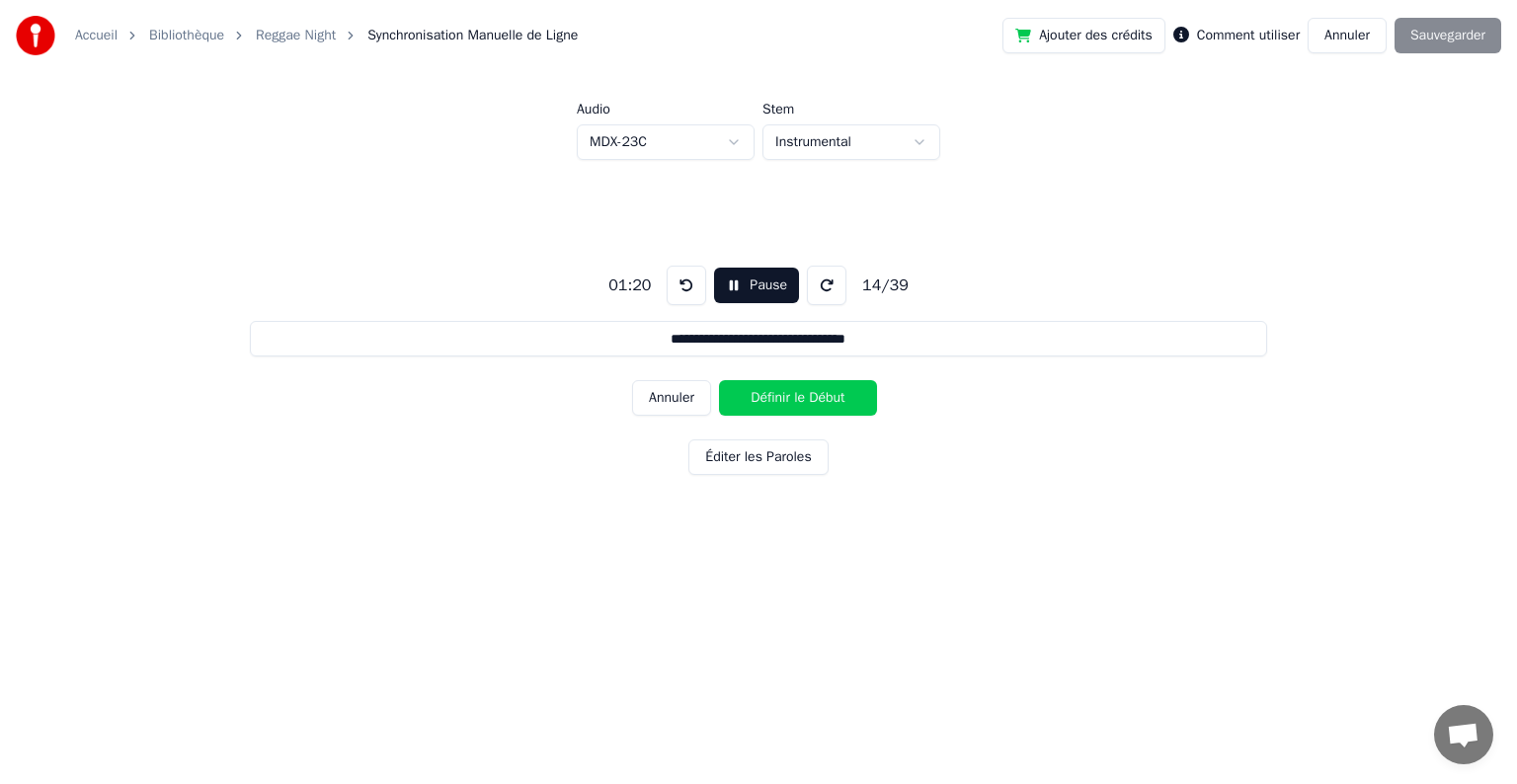 click on "Définir le Début" at bounding box center (798, 398) 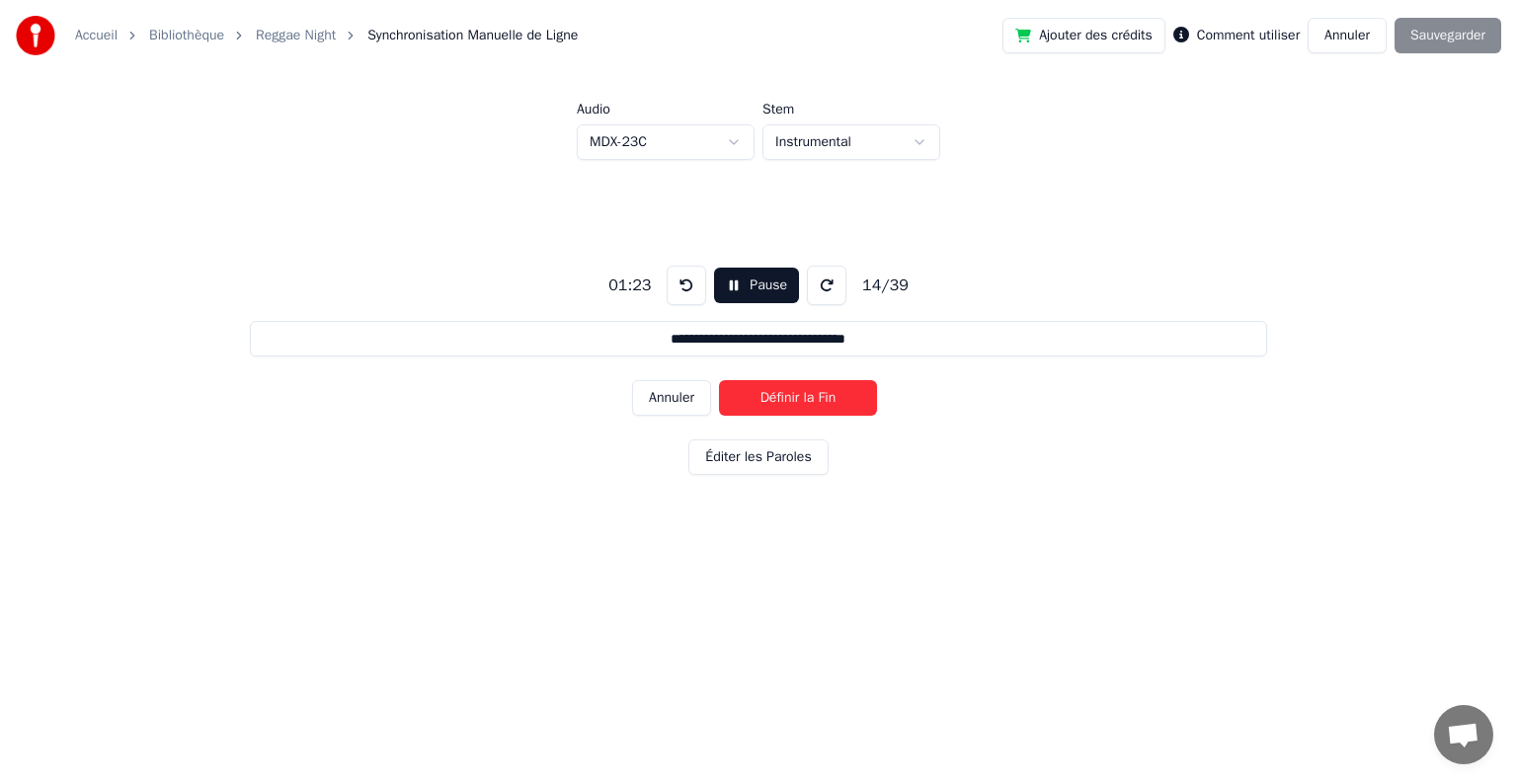 click on "Définir la Fin" at bounding box center (798, 398) 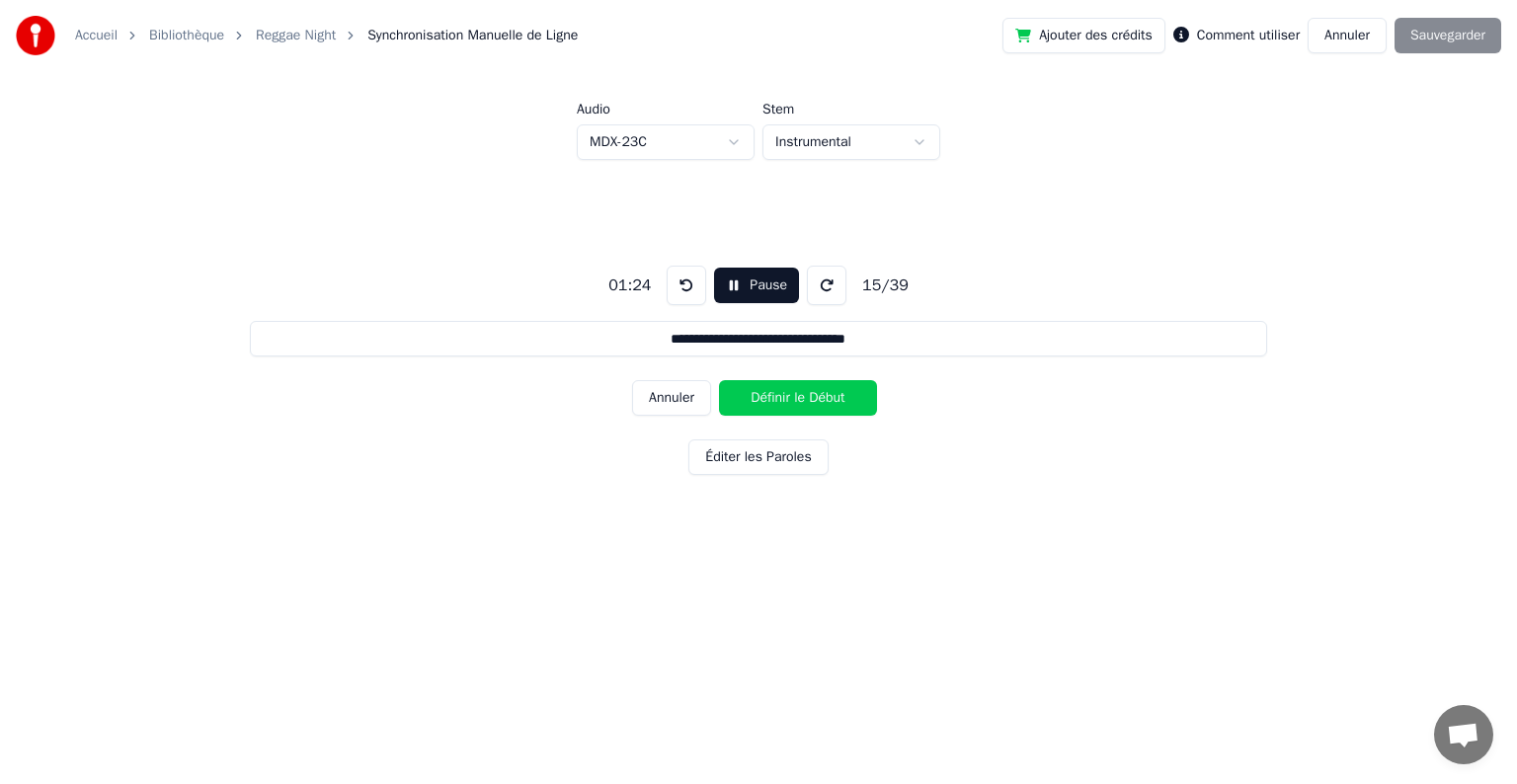click on "Définir le Début" at bounding box center (798, 398) 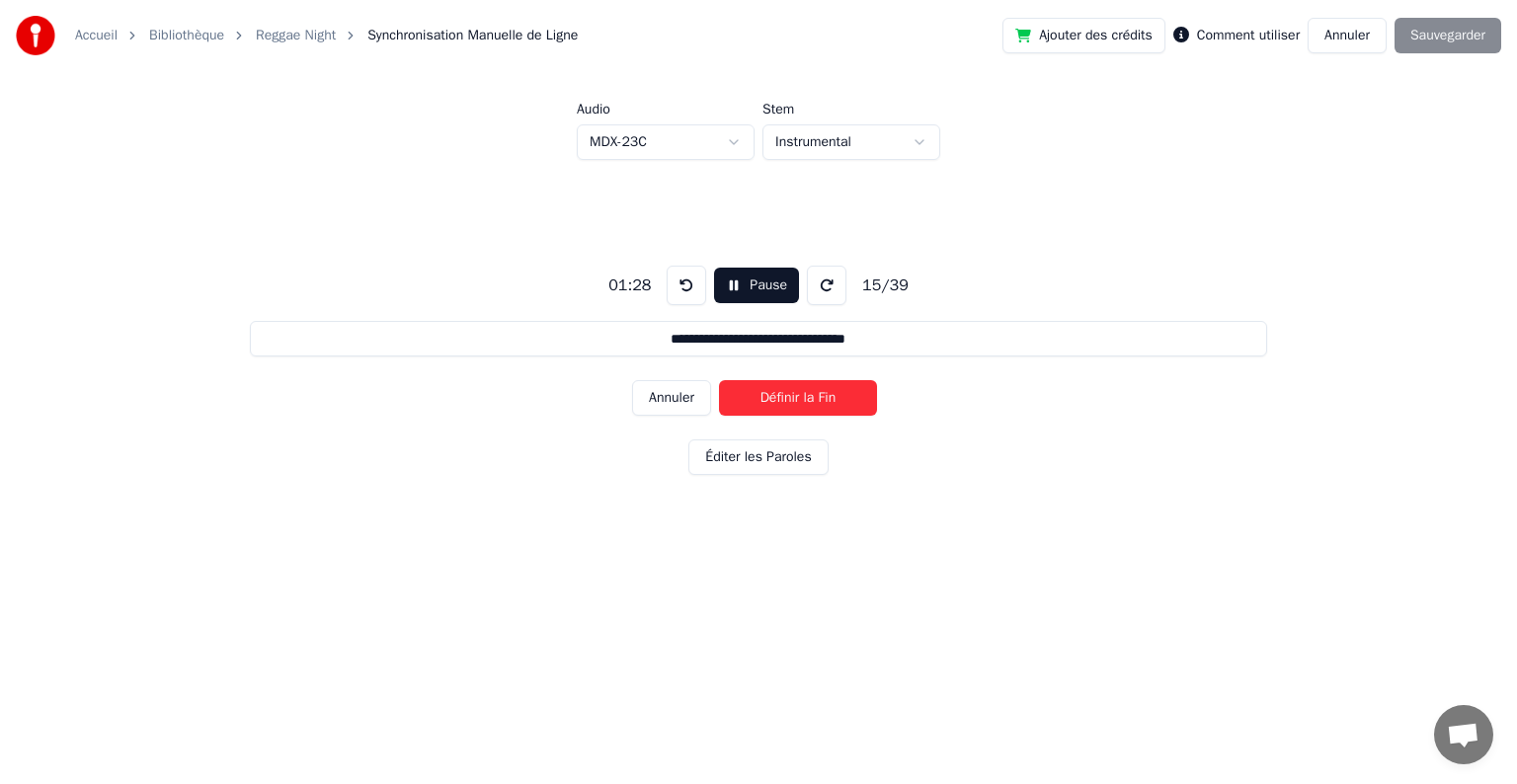 click on "Définir la Fin" at bounding box center (798, 398) 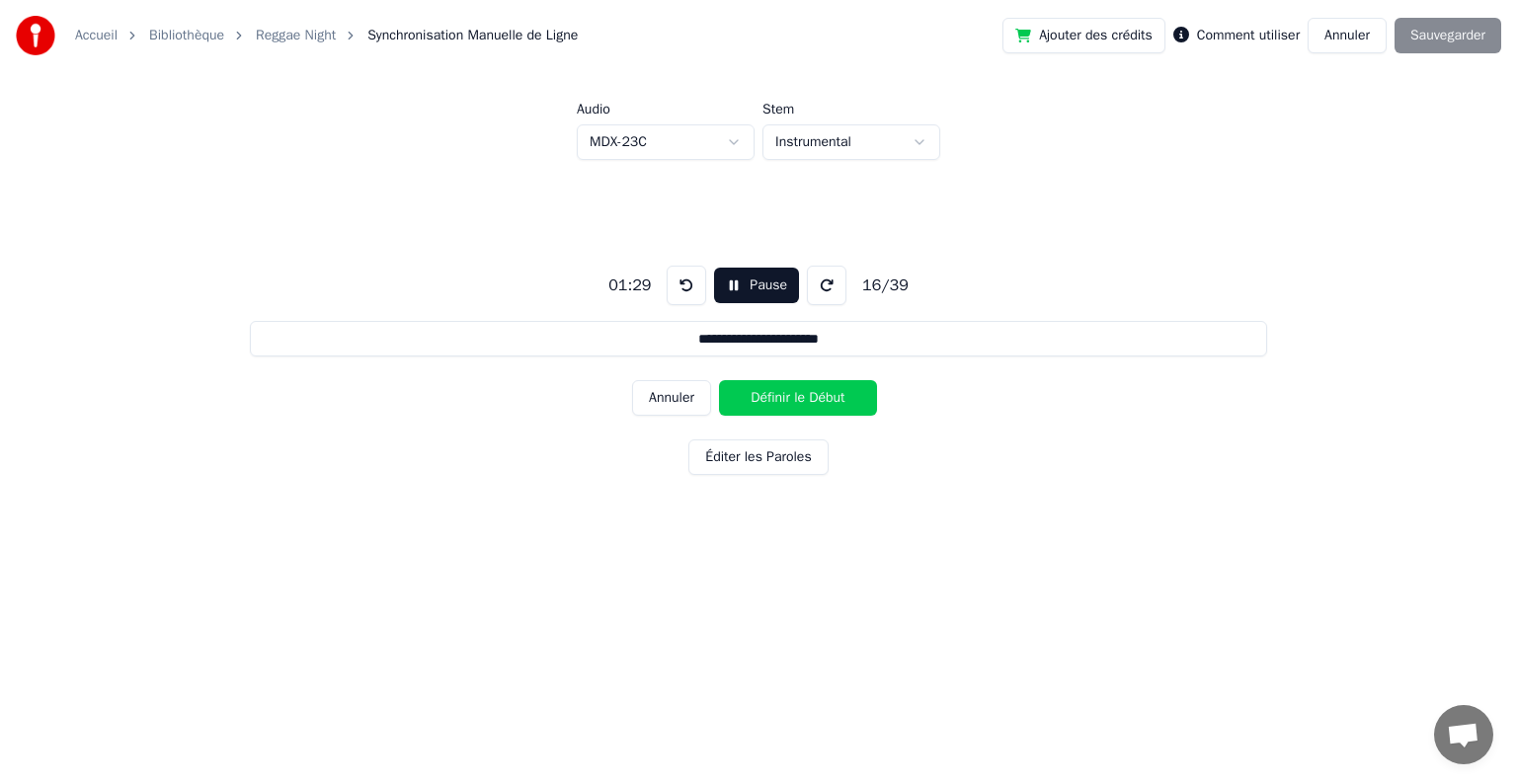 click on "Définir le Début" at bounding box center (798, 398) 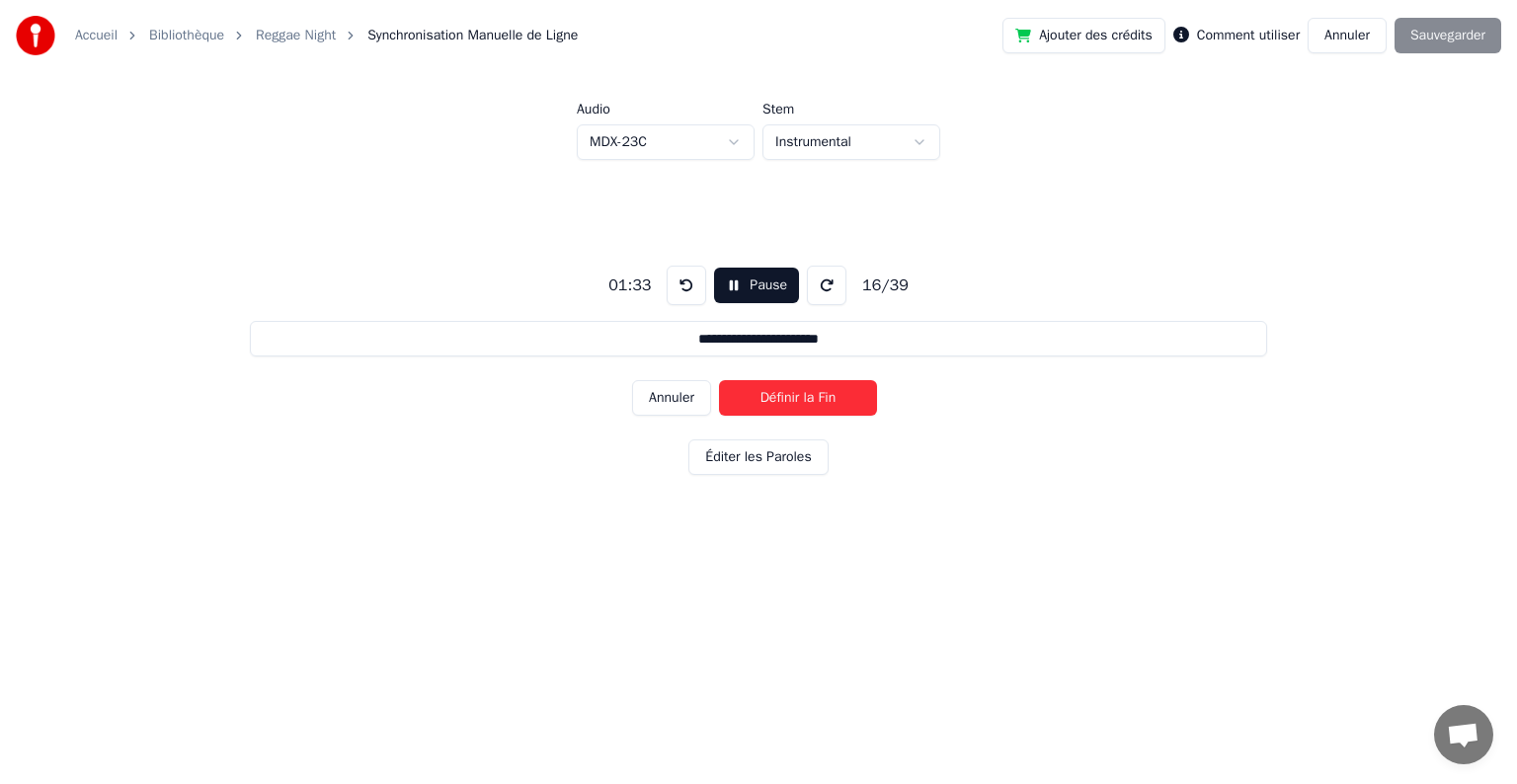click on "Définir la Fin" at bounding box center (798, 398) 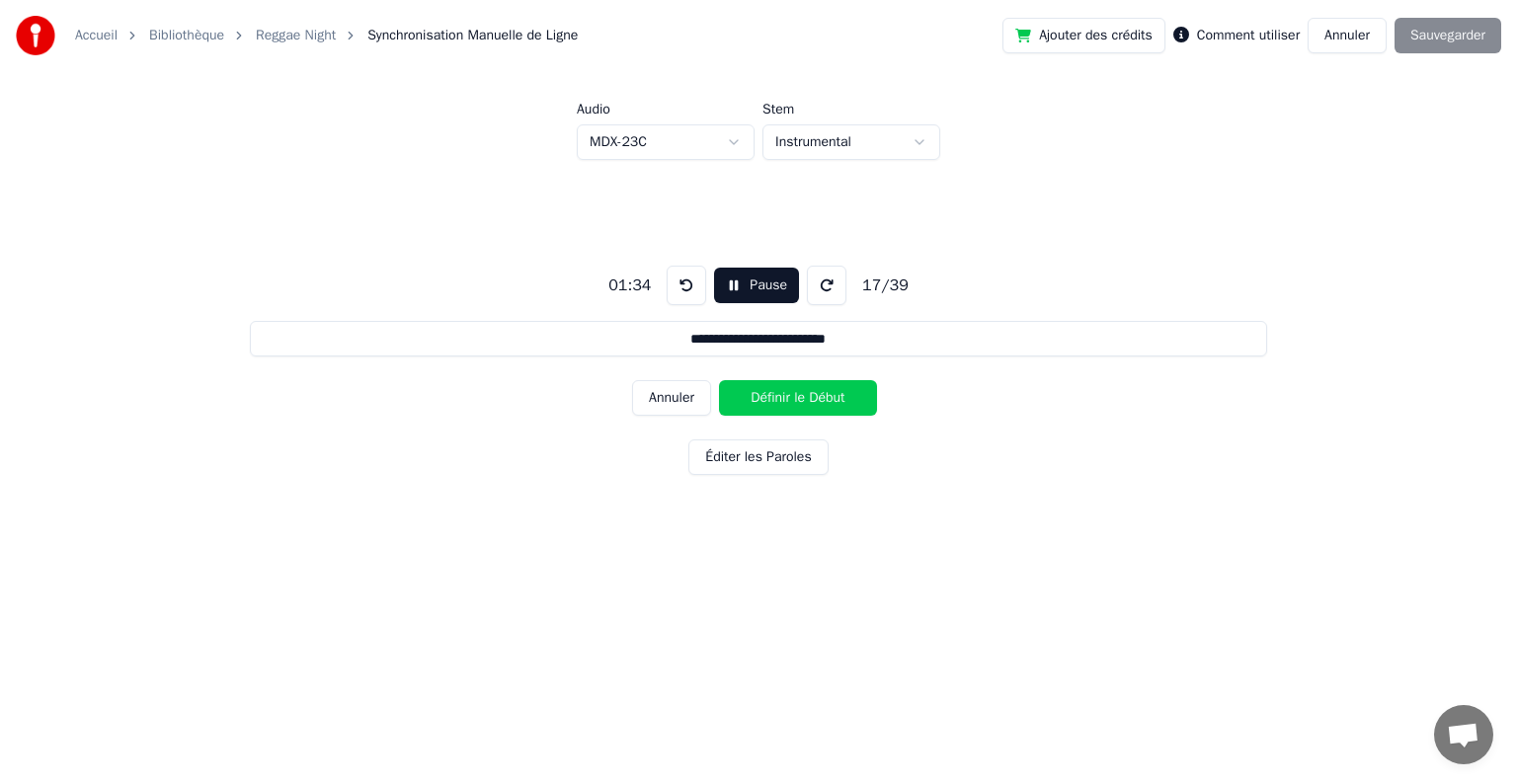 click on "Définir le Début" at bounding box center [798, 398] 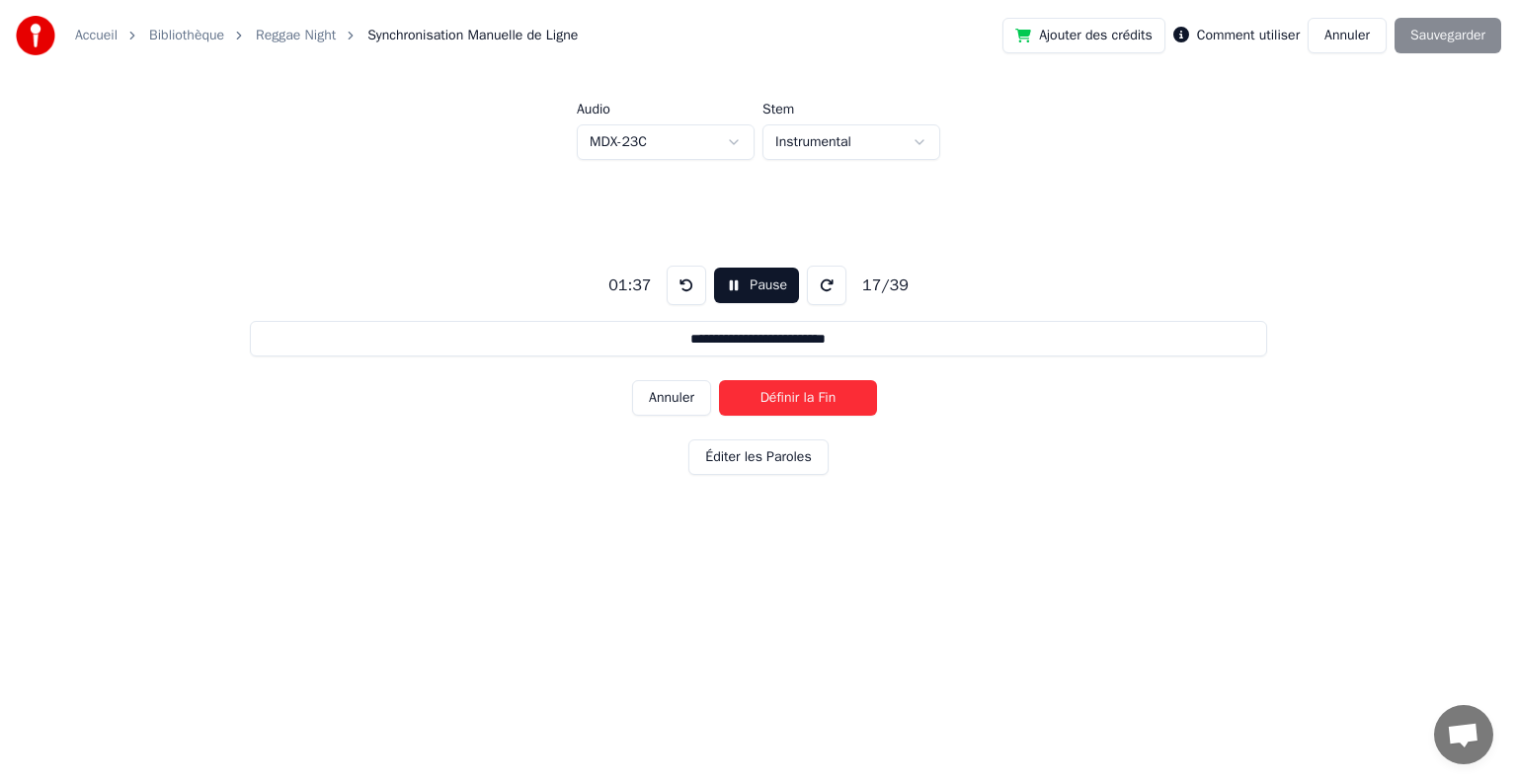 click on "Définir la Fin" at bounding box center [798, 398] 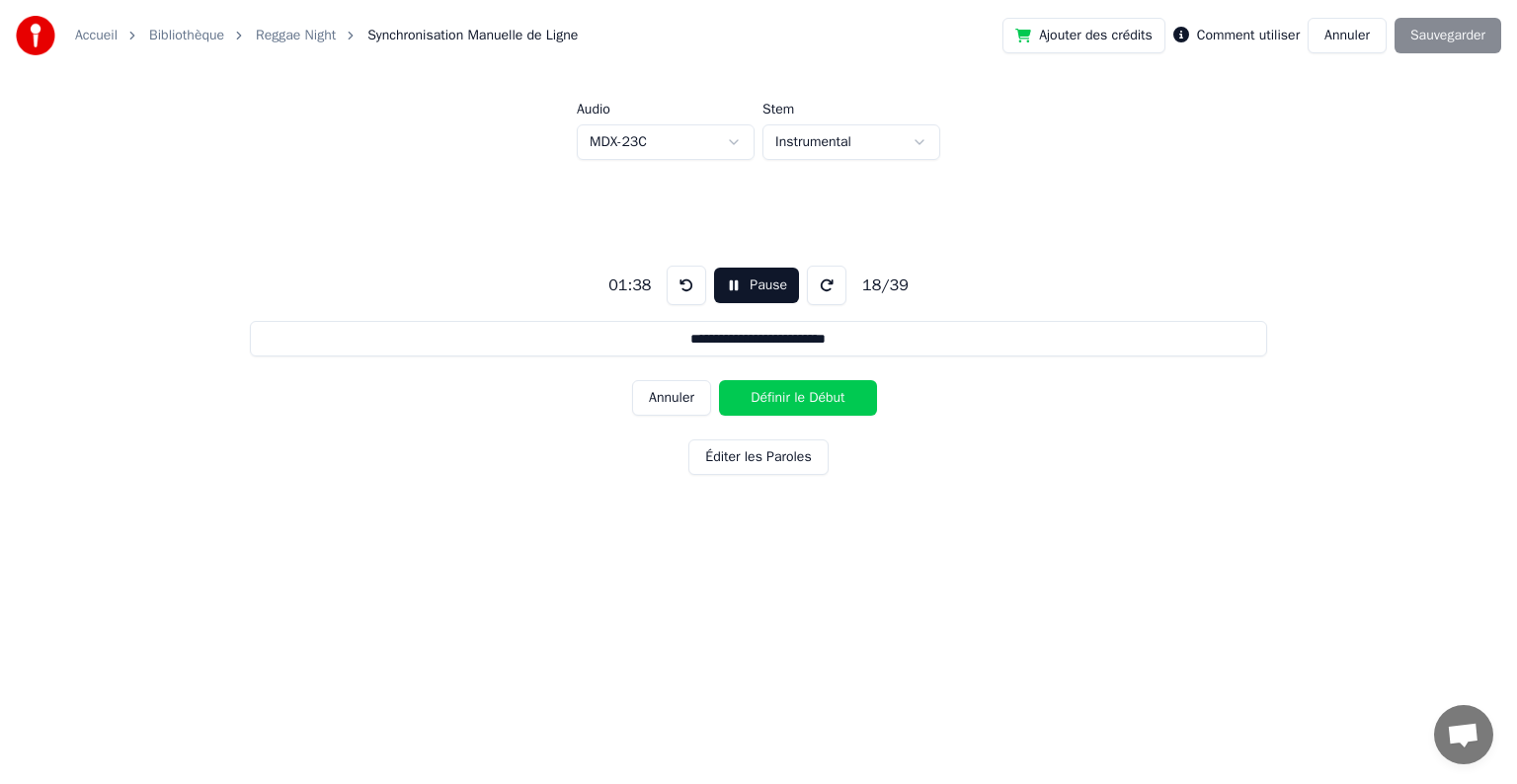 click on "Définir le Début" at bounding box center (798, 398) 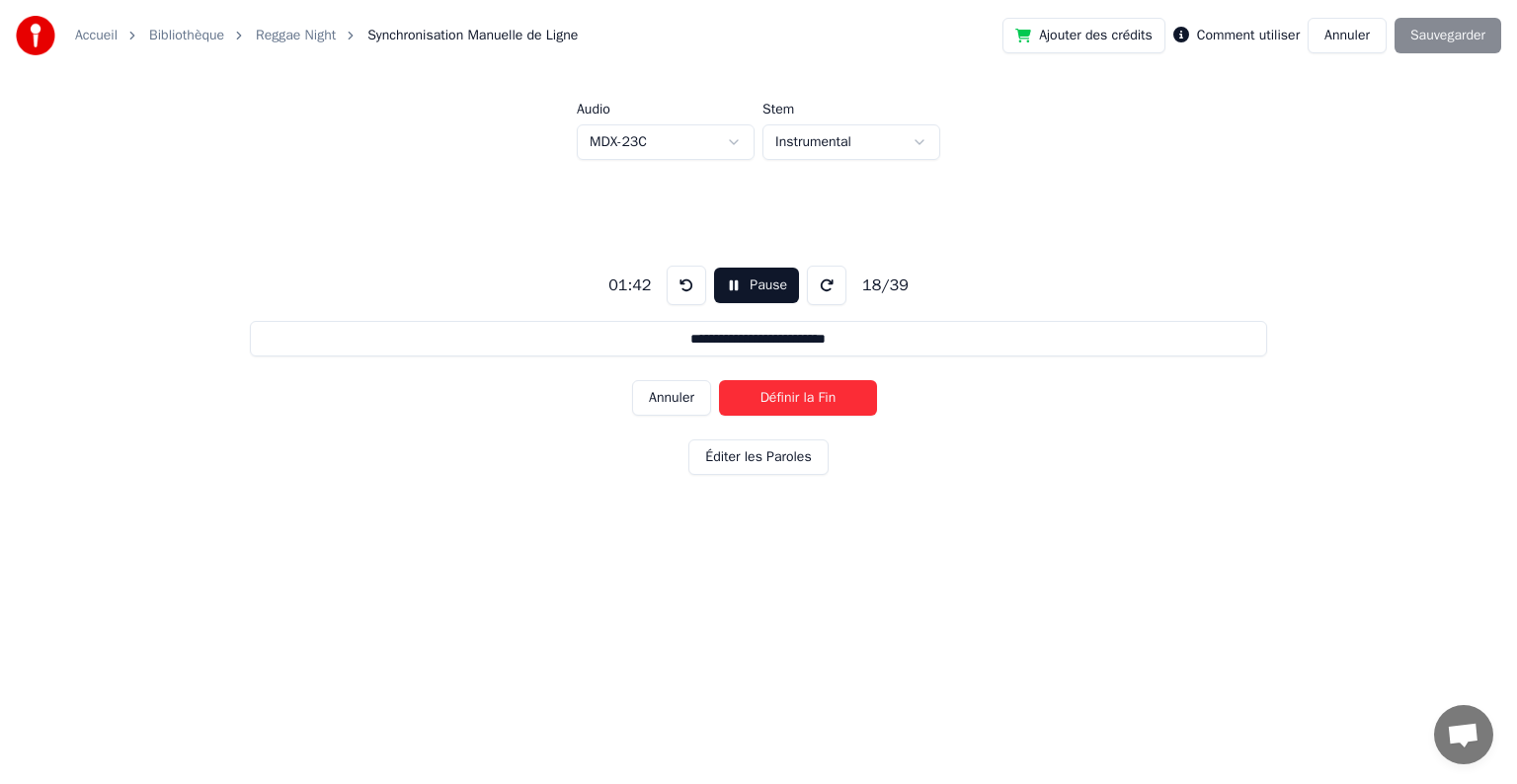 click on "Définir la Fin" at bounding box center (798, 398) 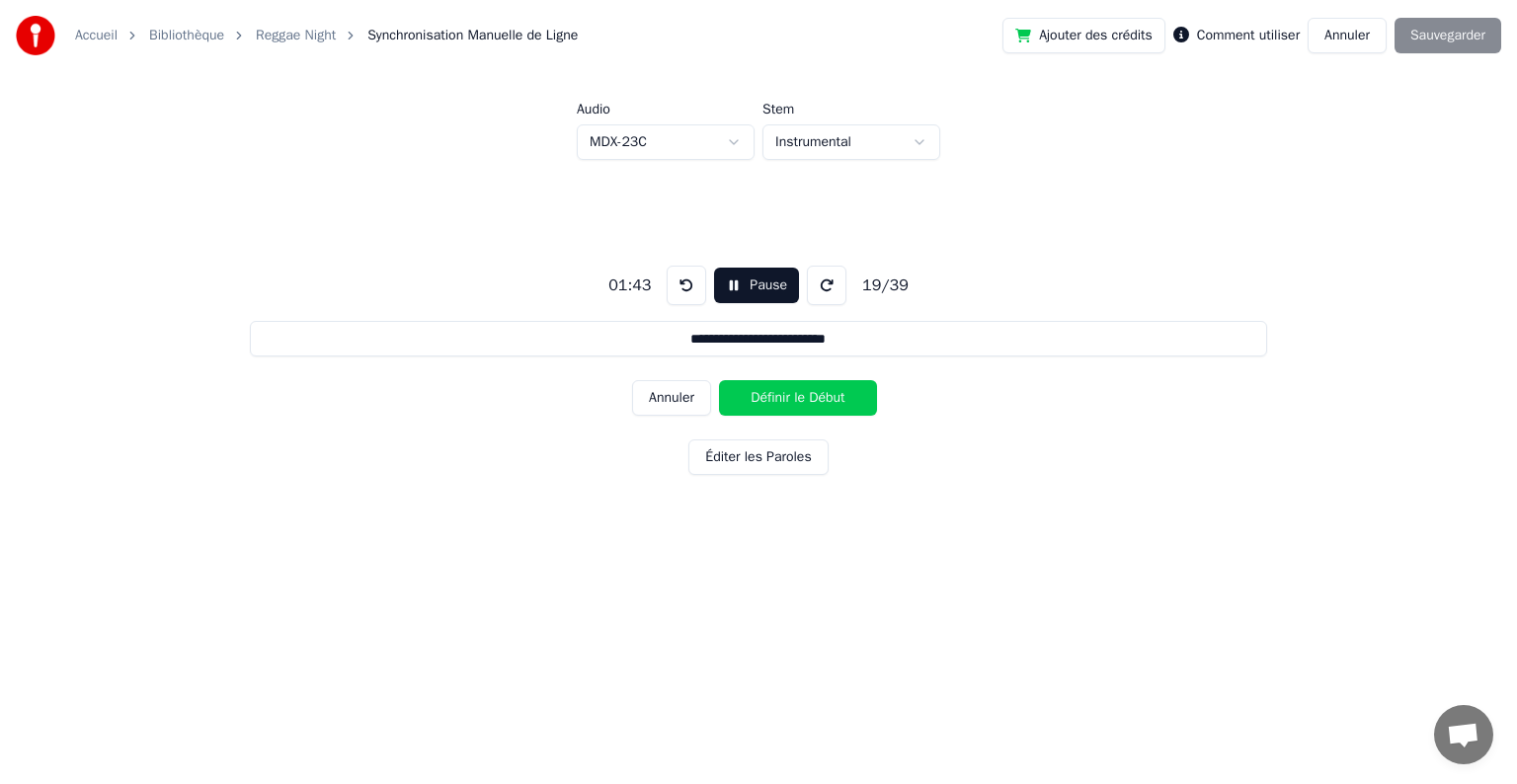 click on "Définir le Début" at bounding box center [798, 398] 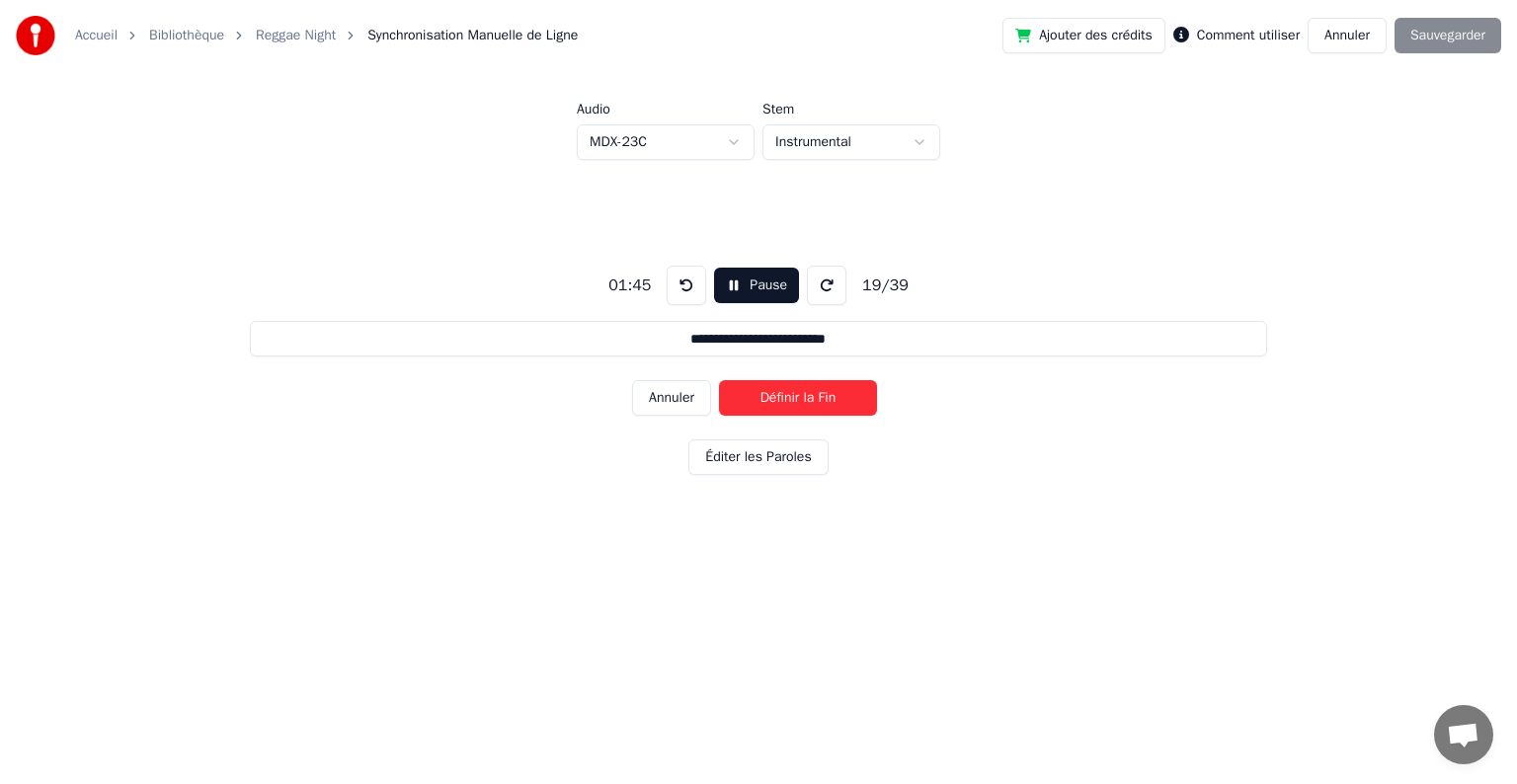 click on "Définir la Fin" at bounding box center (798, 398) 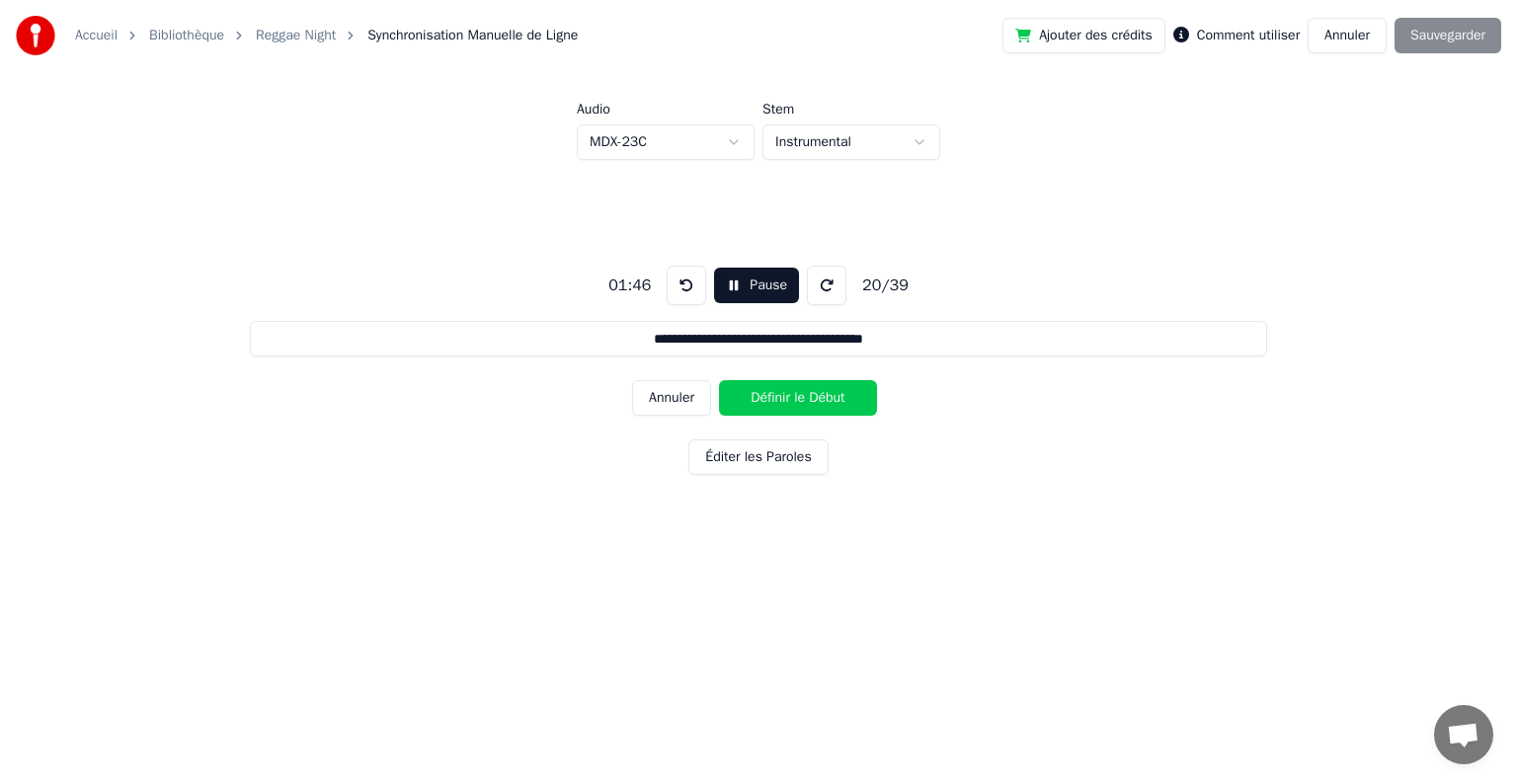 click on "Définir le Début" at bounding box center [798, 398] 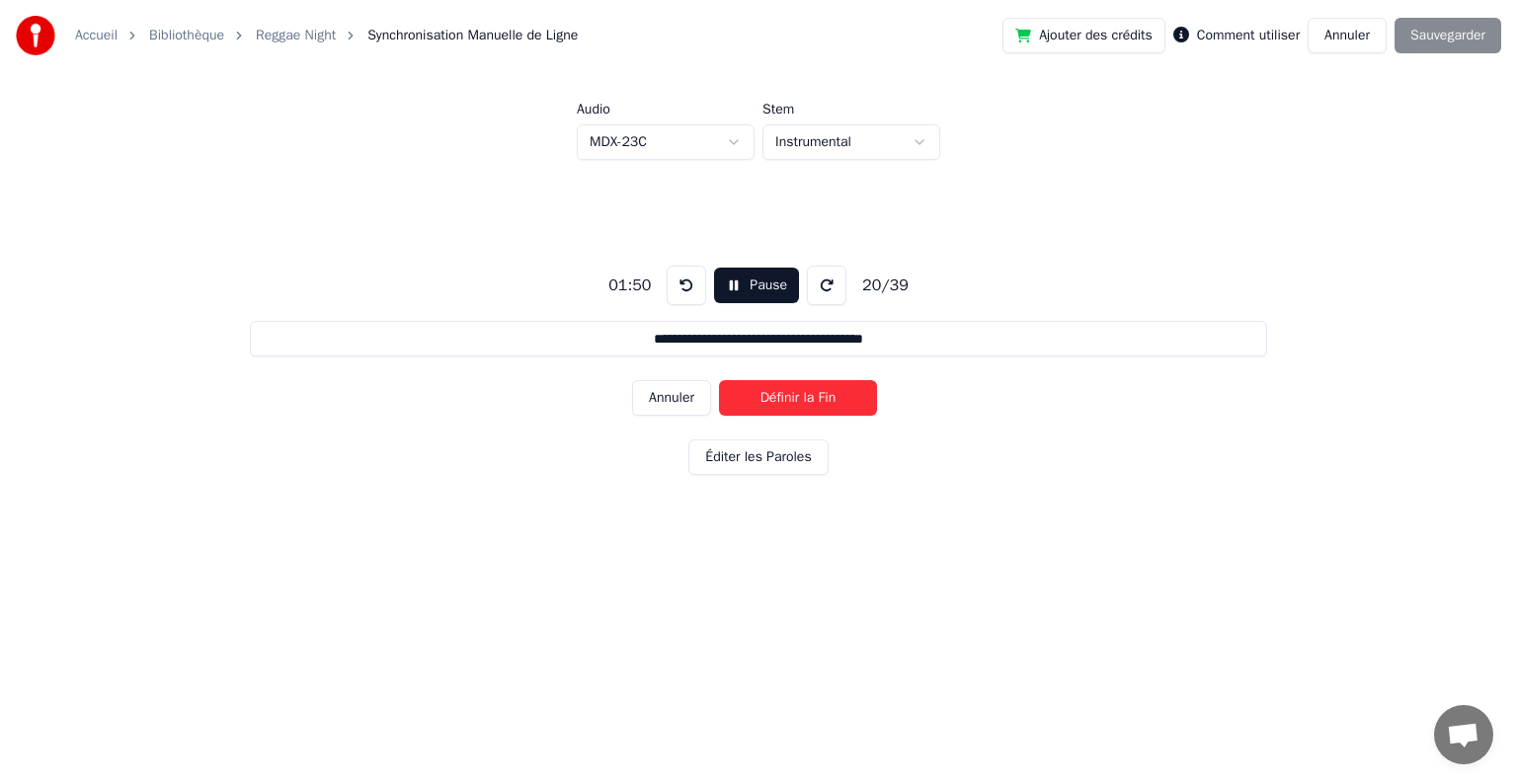 click on "Définir la Fin" at bounding box center [798, 398] 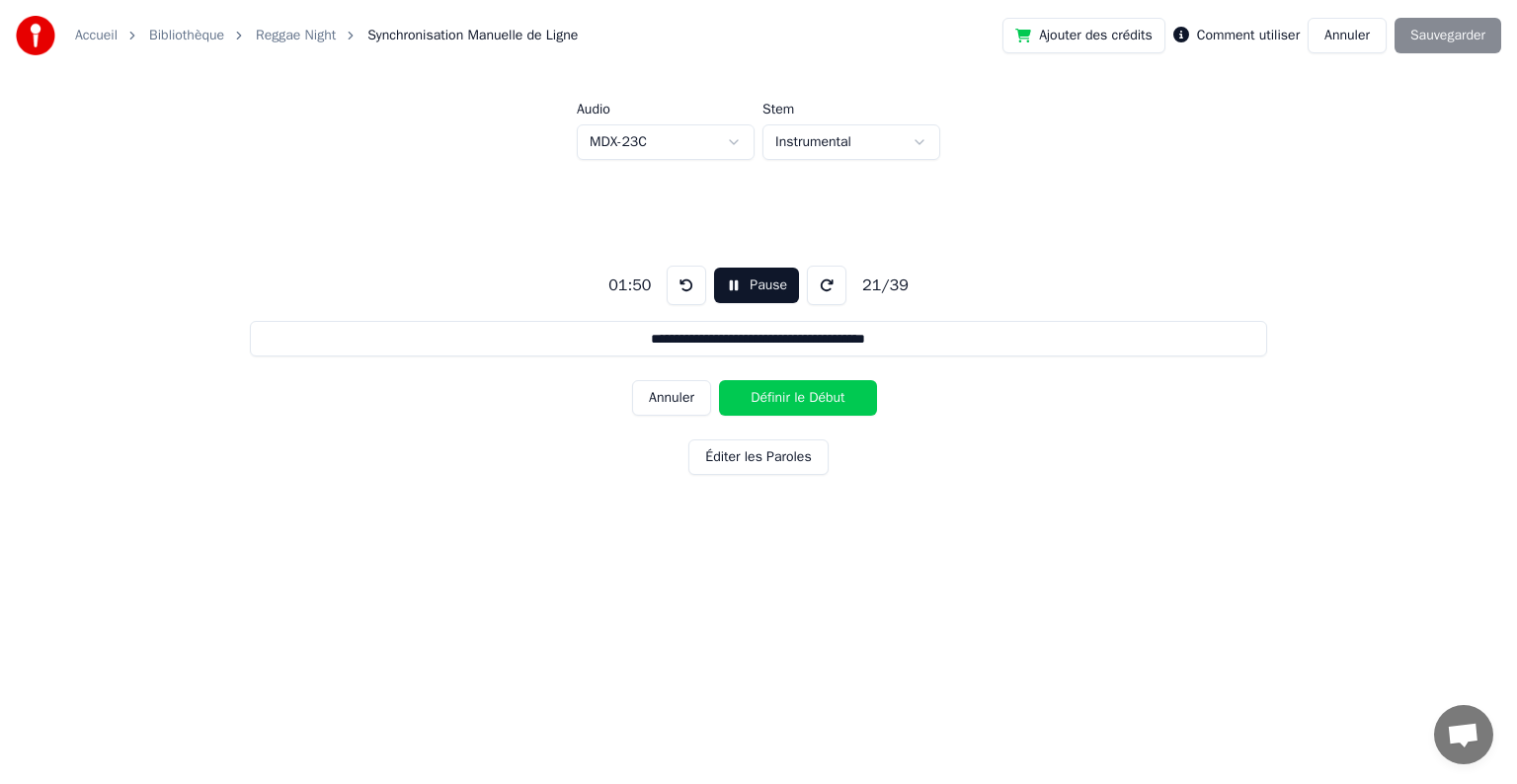 click on "Définir le Début" at bounding box center [798, 398] 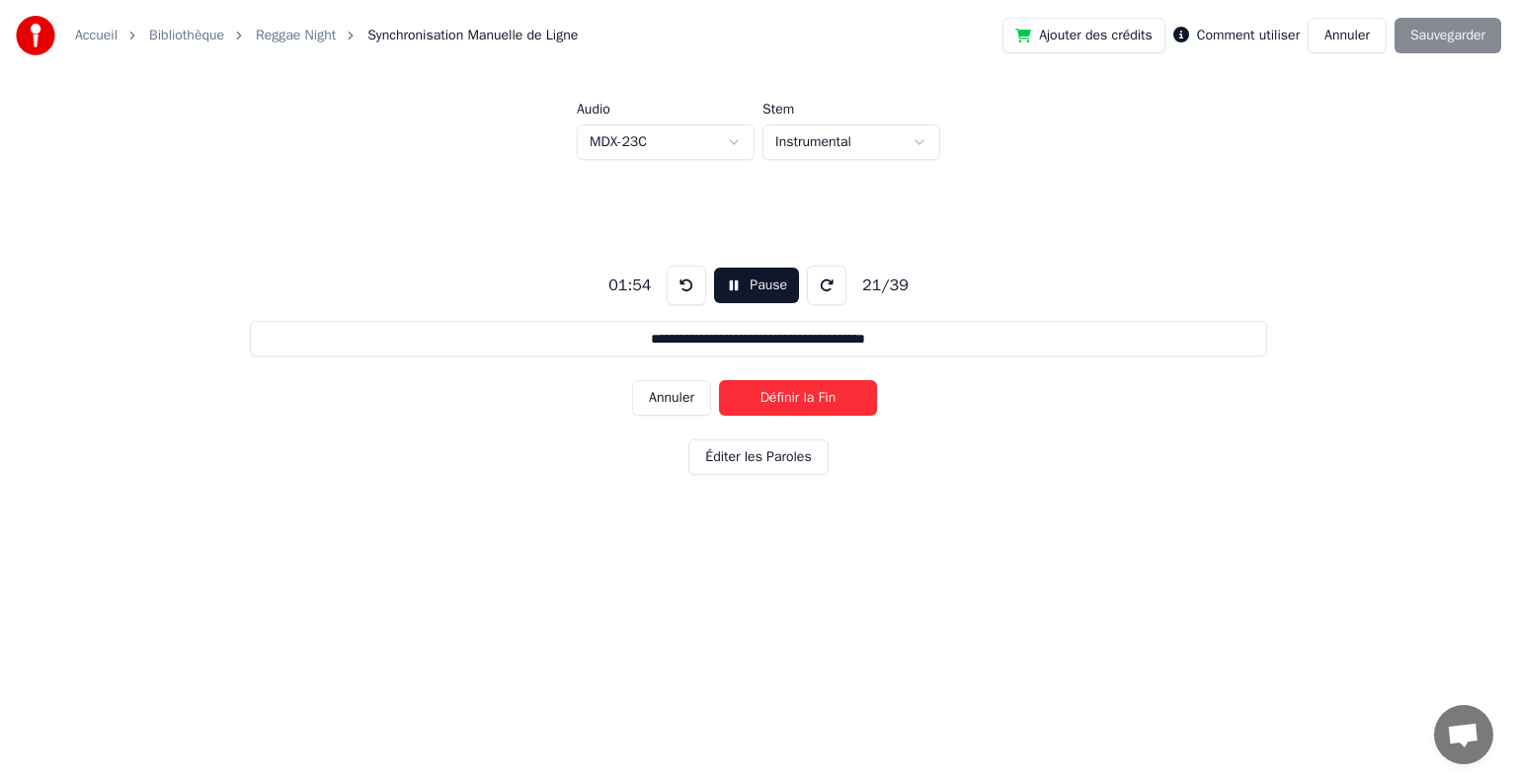 click on "Définir la Fin" at bounding box center [798, 398] 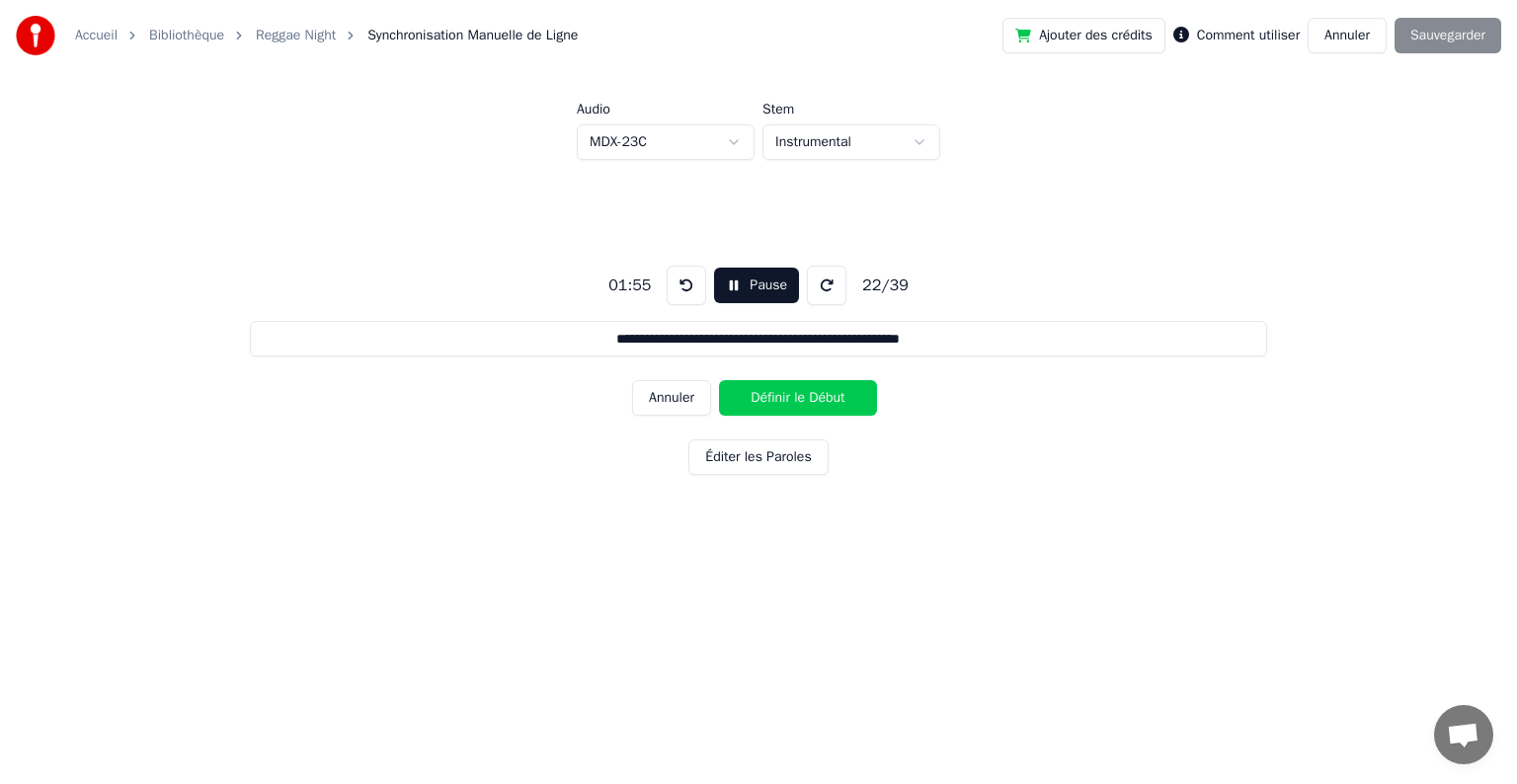 click on "Définir le Début" at bounding box center [798, 398] 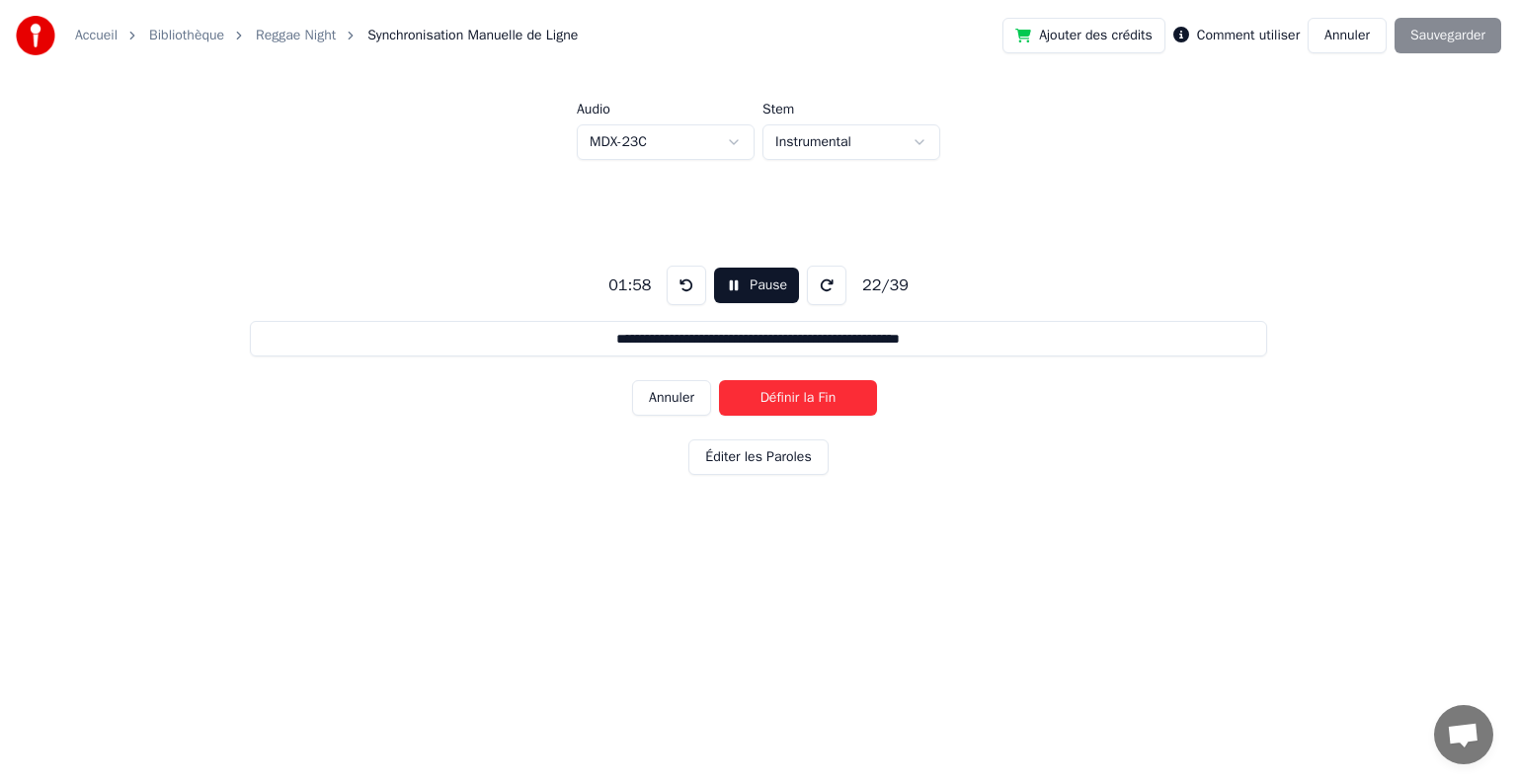 click on "Définir la Fin" at bounding box center [798, 398] 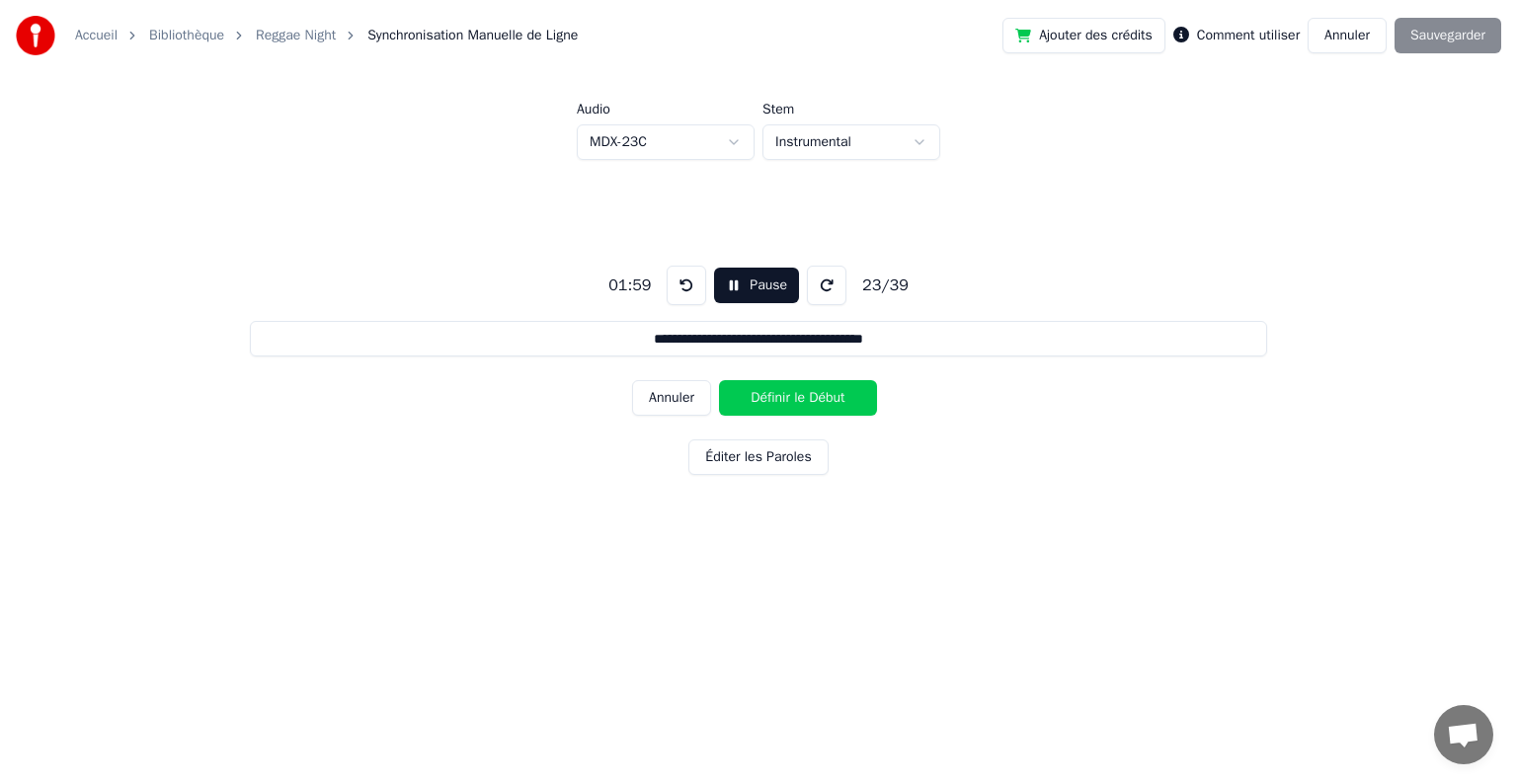 click on "Définir le Début" at bounding box center (798, 398) 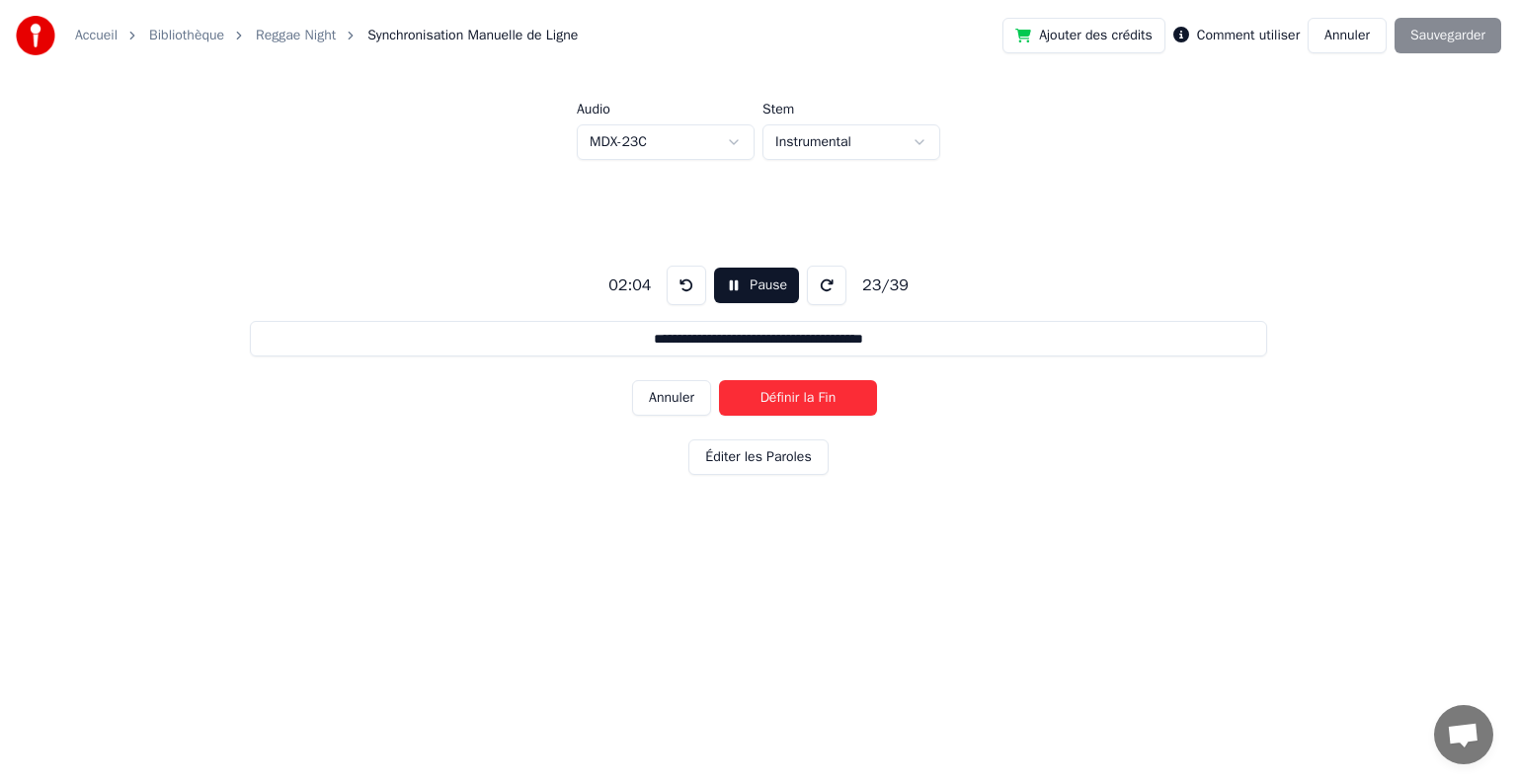 click on "Définir la Fin" at bounding box center [798, 398] 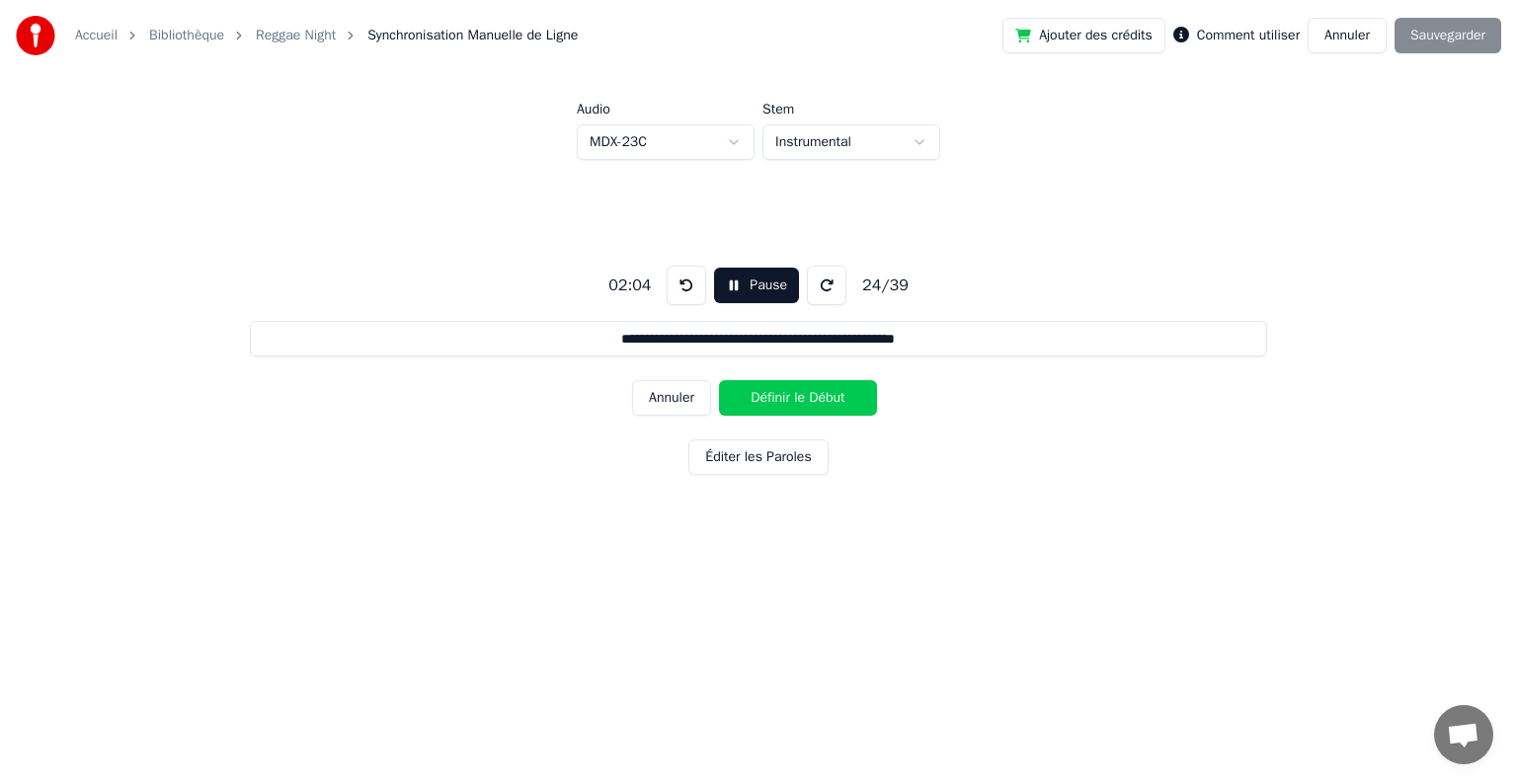 click on "Définir le Début" at bounding box center [798, 398] 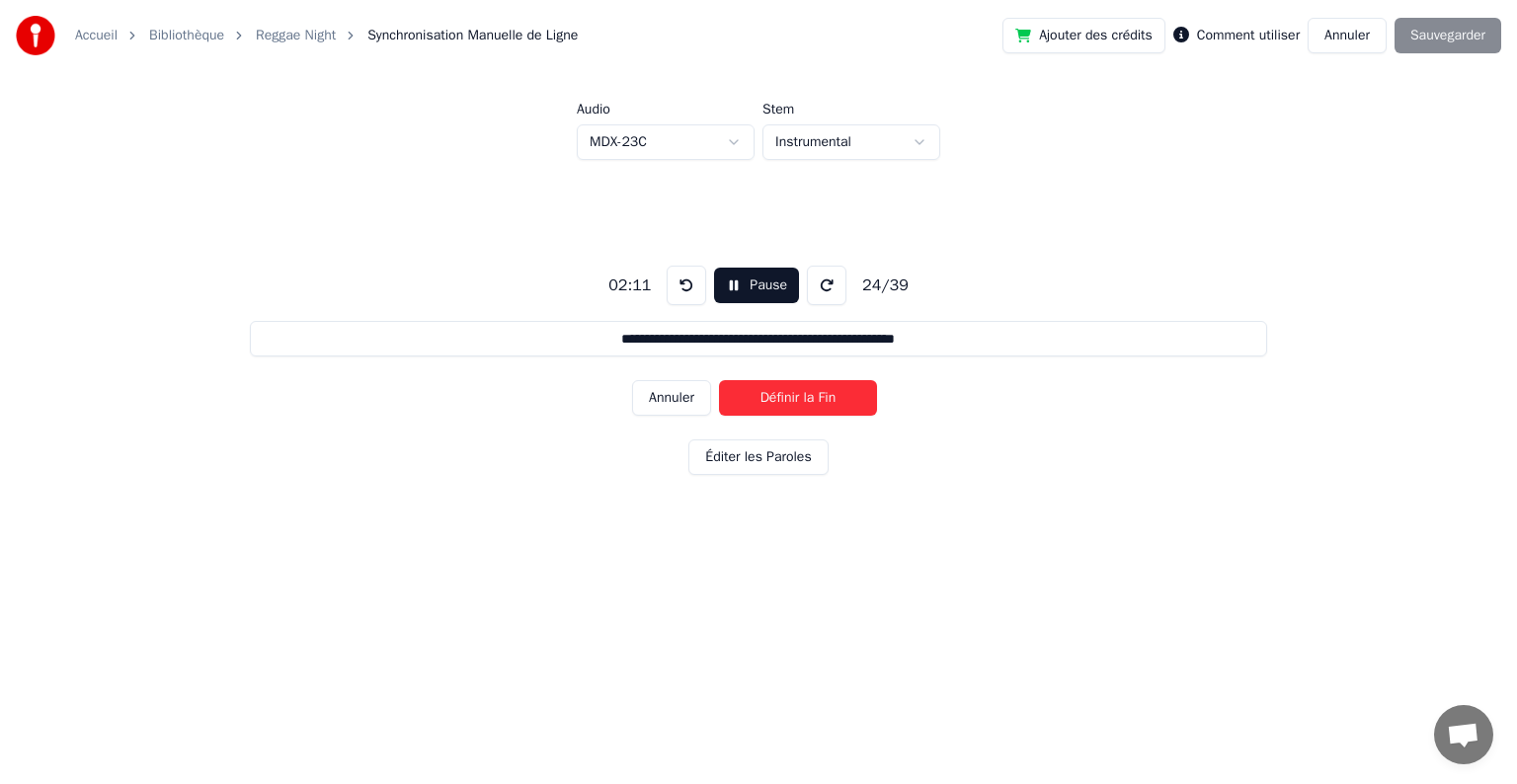 click on "Définir la Fin" at bounding box center [798, 398] 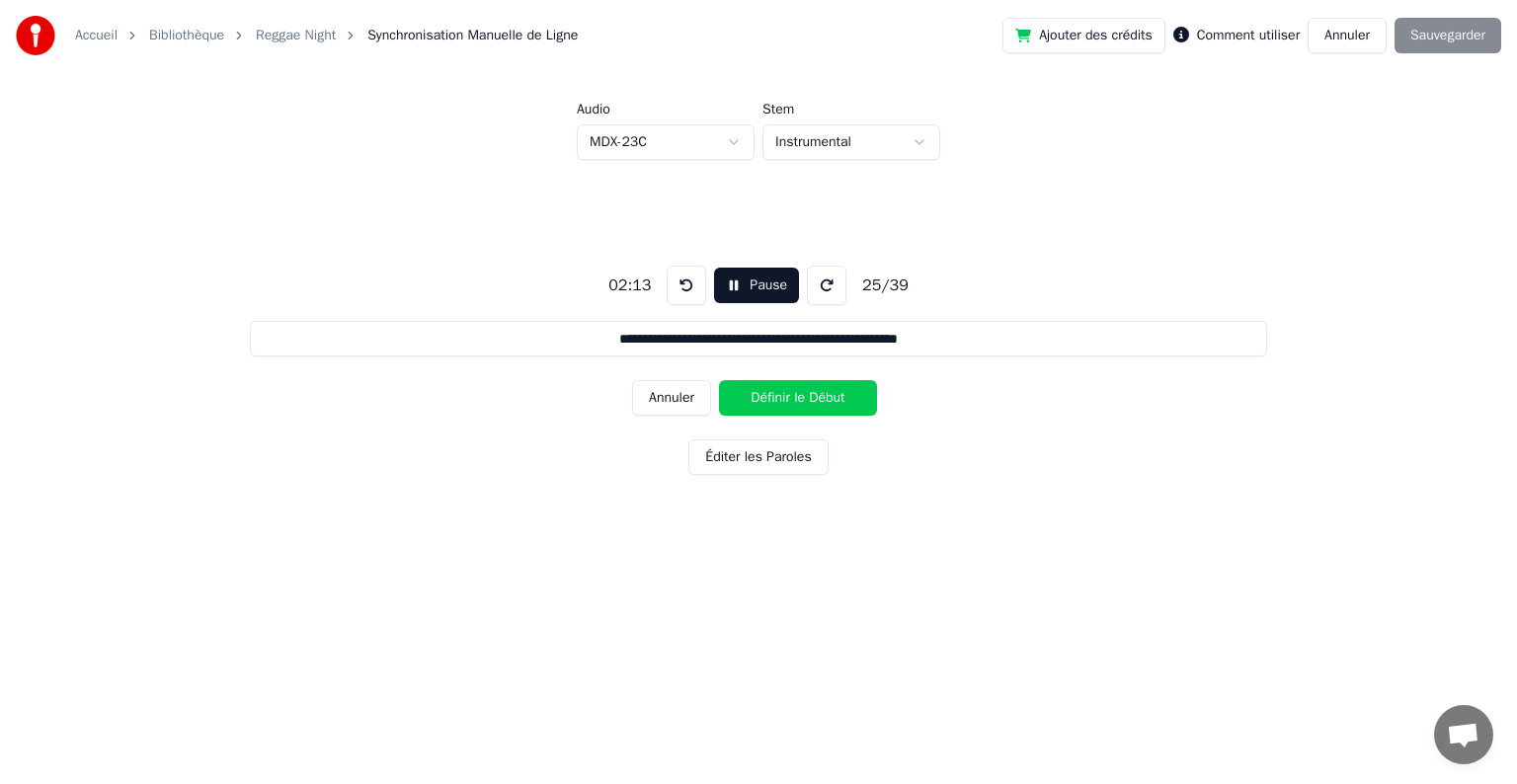 click on "Définir le Début" at bounding box center (798, 398) 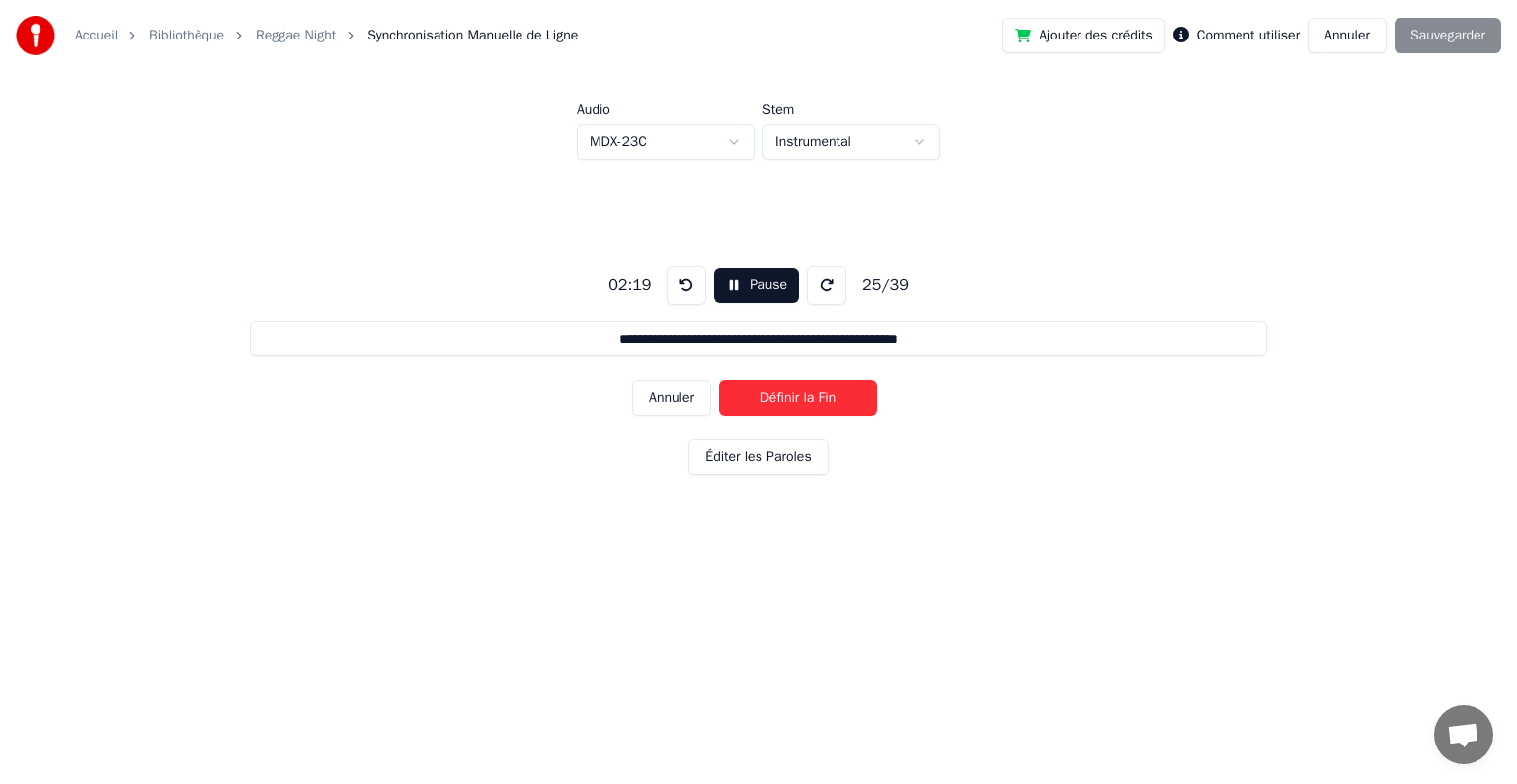 click on "Définir la Fin" at bounding box center (798, 398) 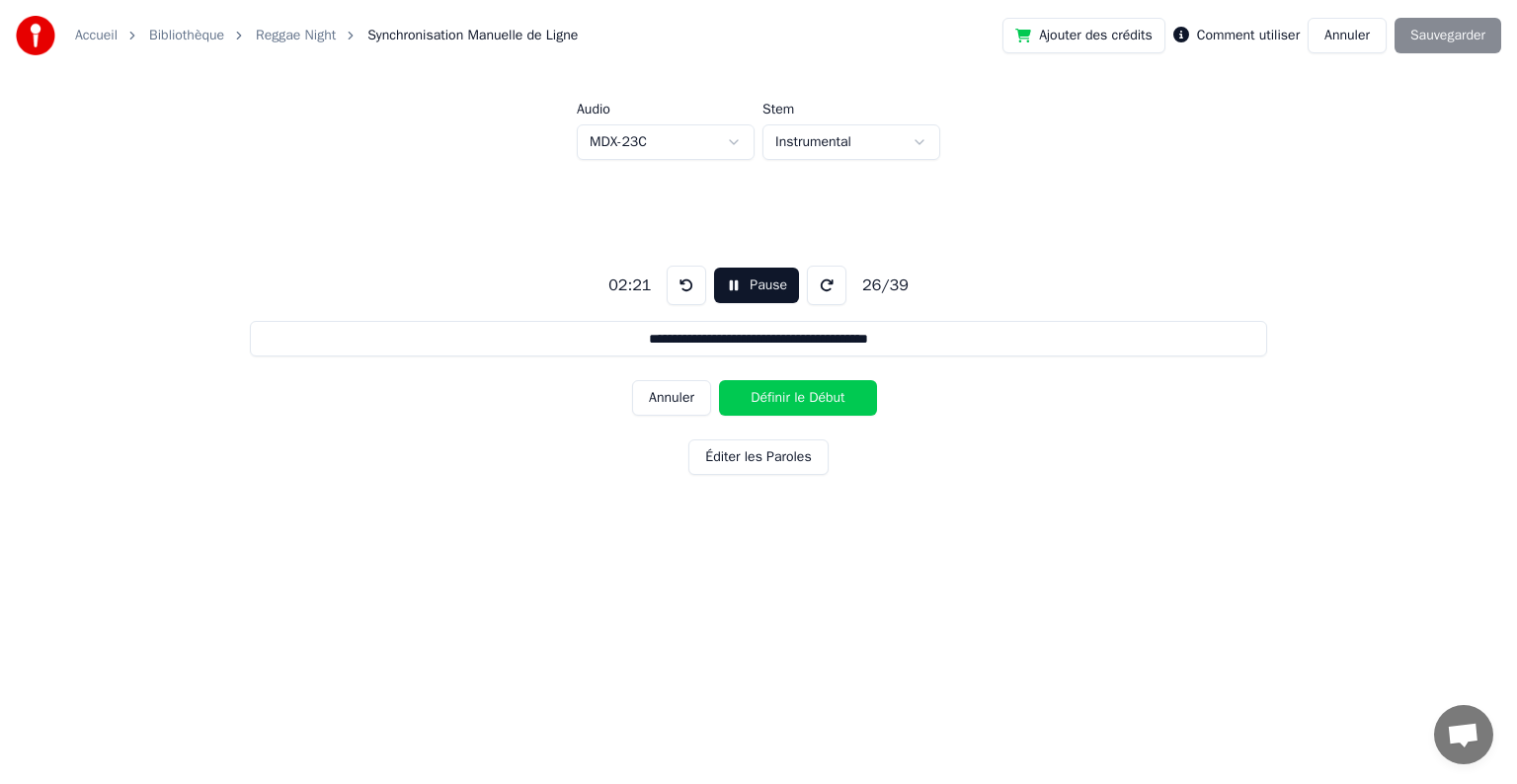 click on "Définir le Début" at bounding box center [798, 398] 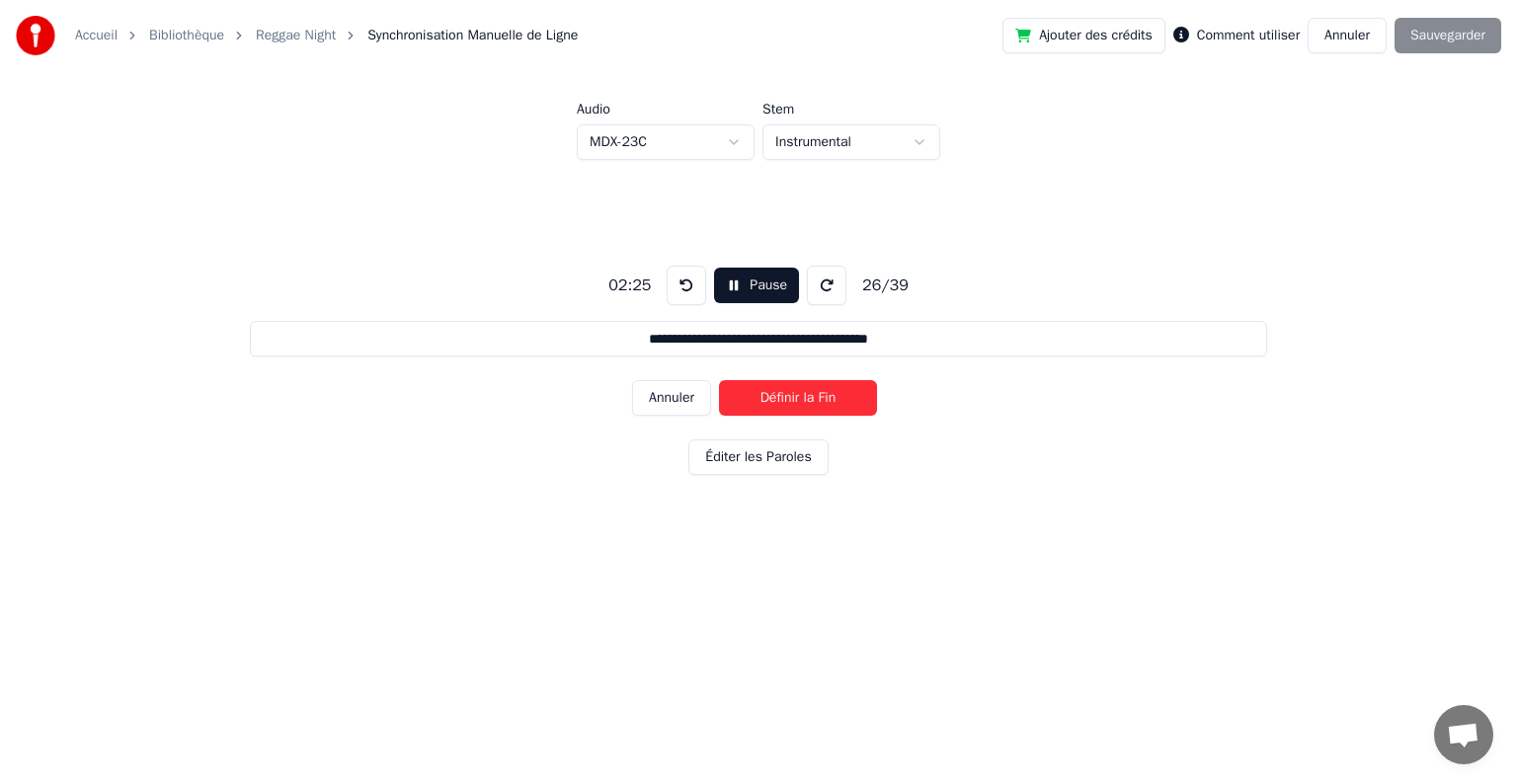 click on "Définir la Fin" at bounding box center (798, 398) 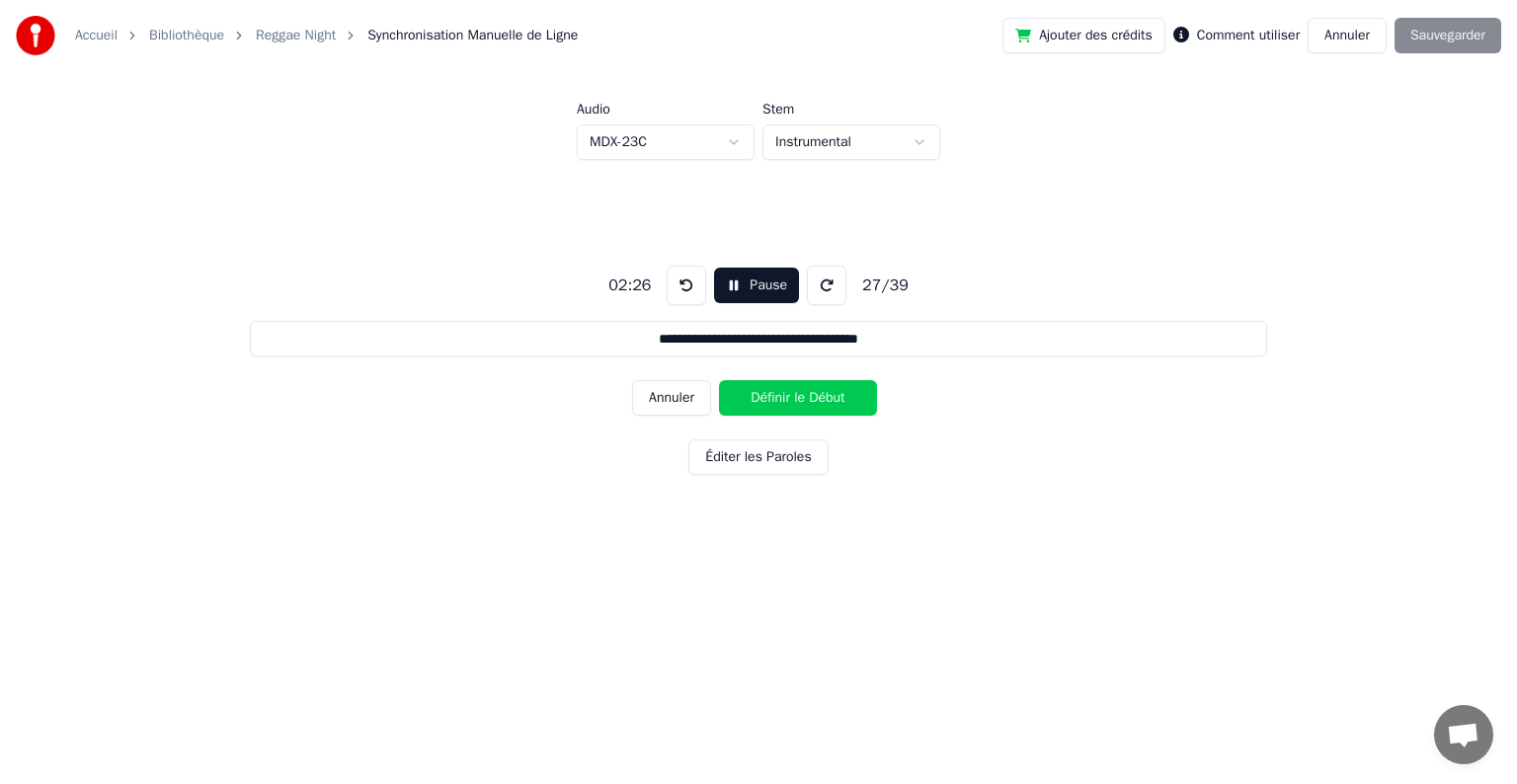 click on "Définir le Début" at bounding box center [798, 398] 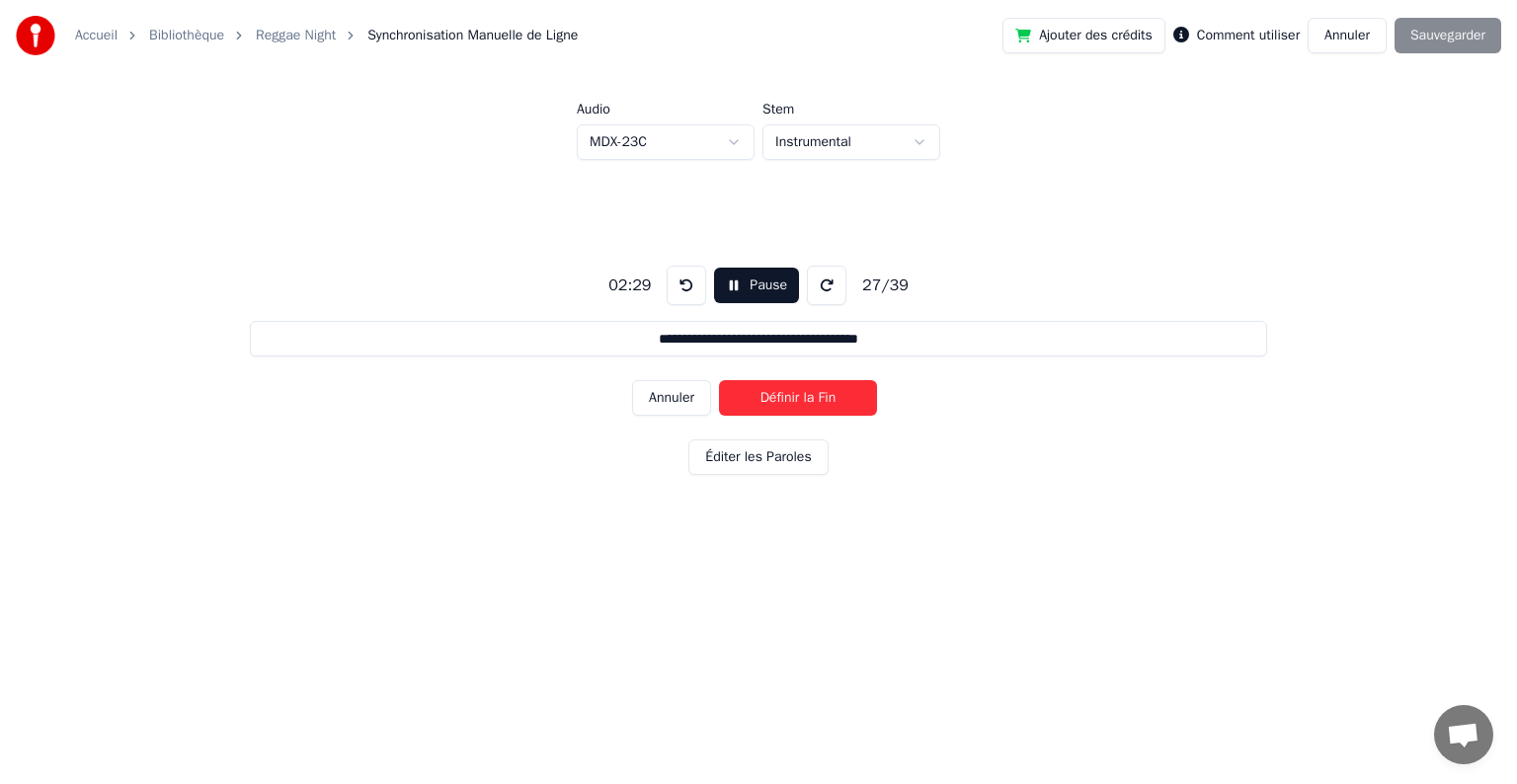 click on "Définir la Fin" at bounding box center (798, 398) 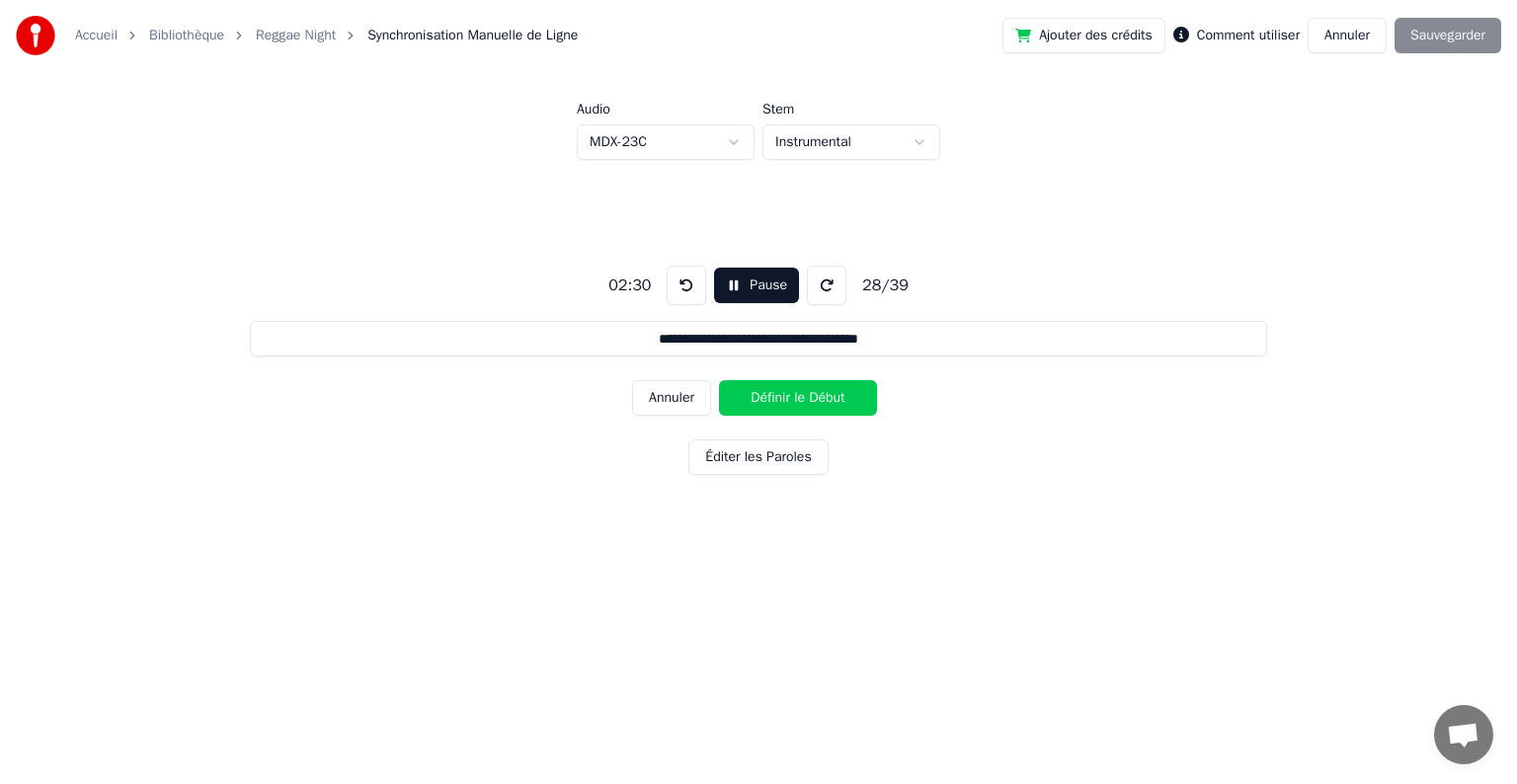 click on "Définir le Début" at bounding box center [798, 398] 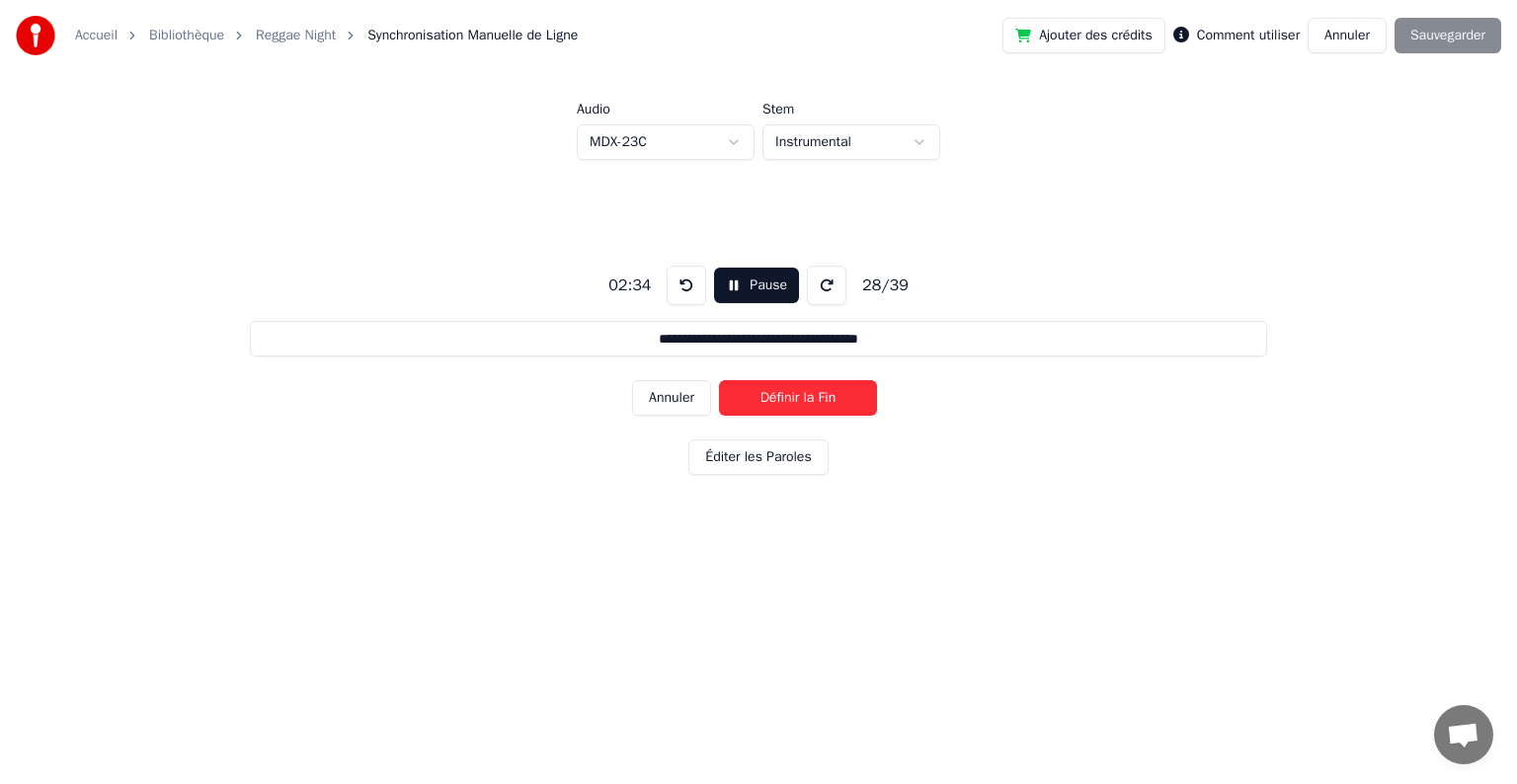 click on "Définir la Fin" at bounding box center (798, 398) 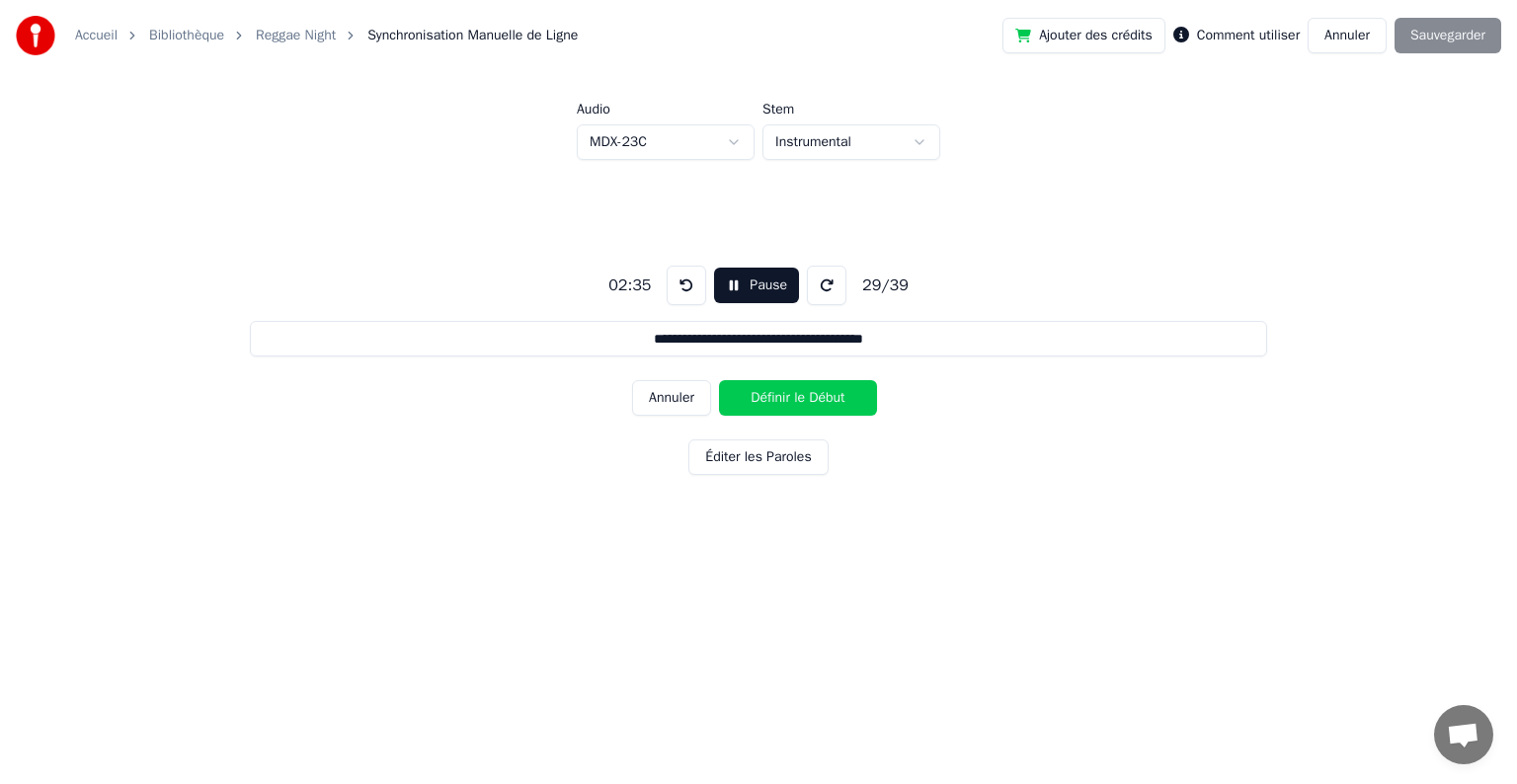 click on "Définir le Début" at bounding box center (798, 398) 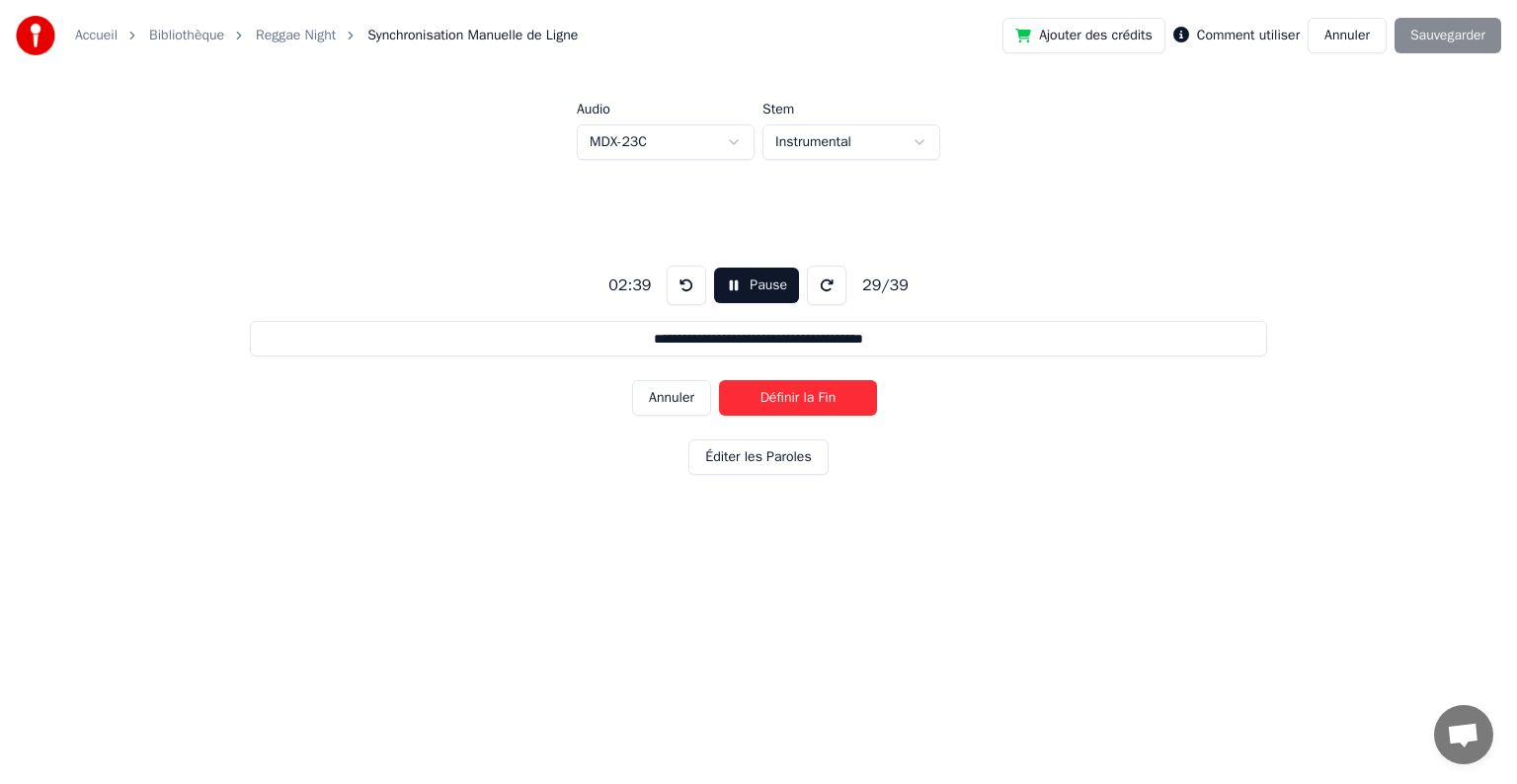 click on "Définir la Fin" at bounding box center (798, 398) 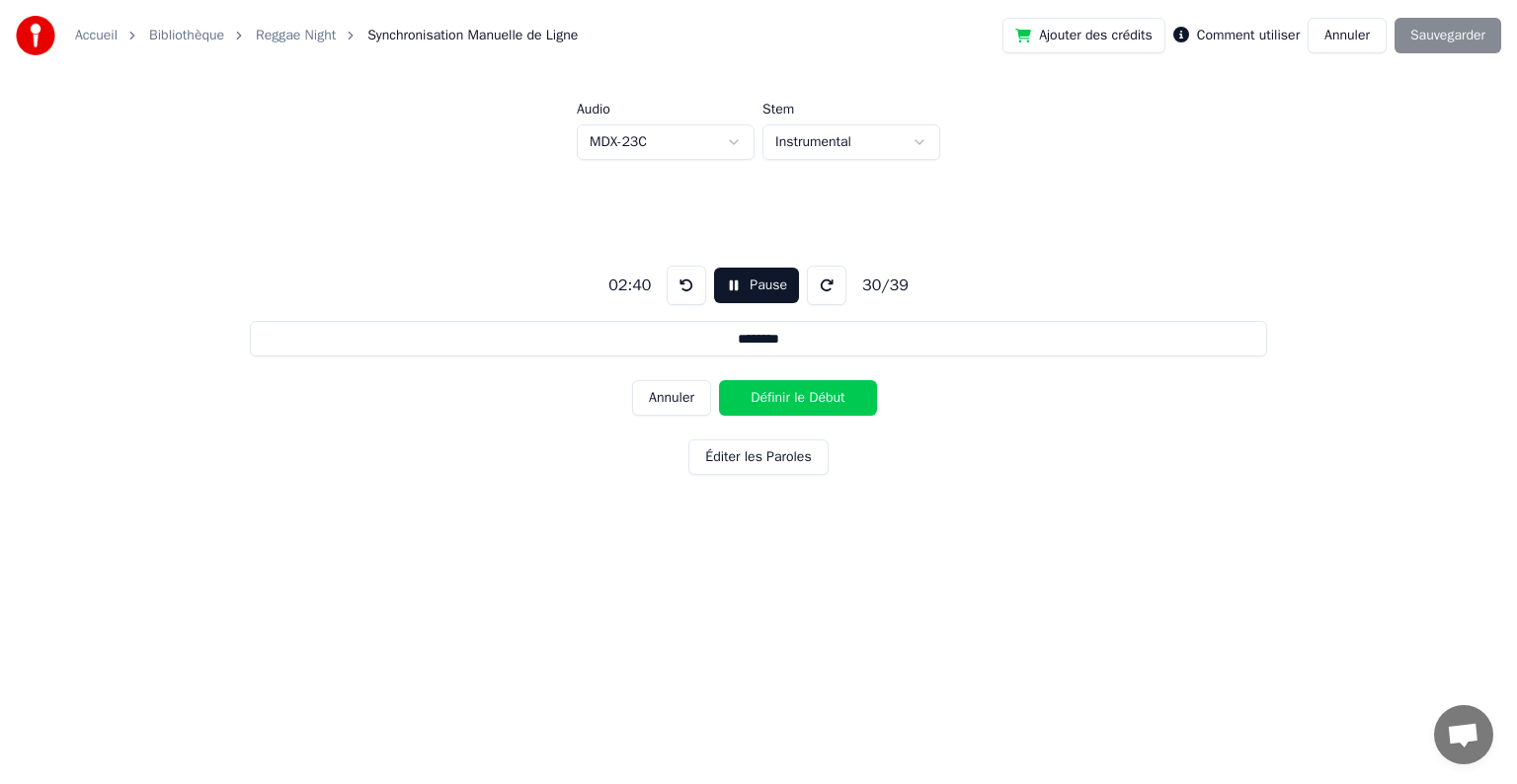 click on "Définir le Début" at bounding box center (798, 398) 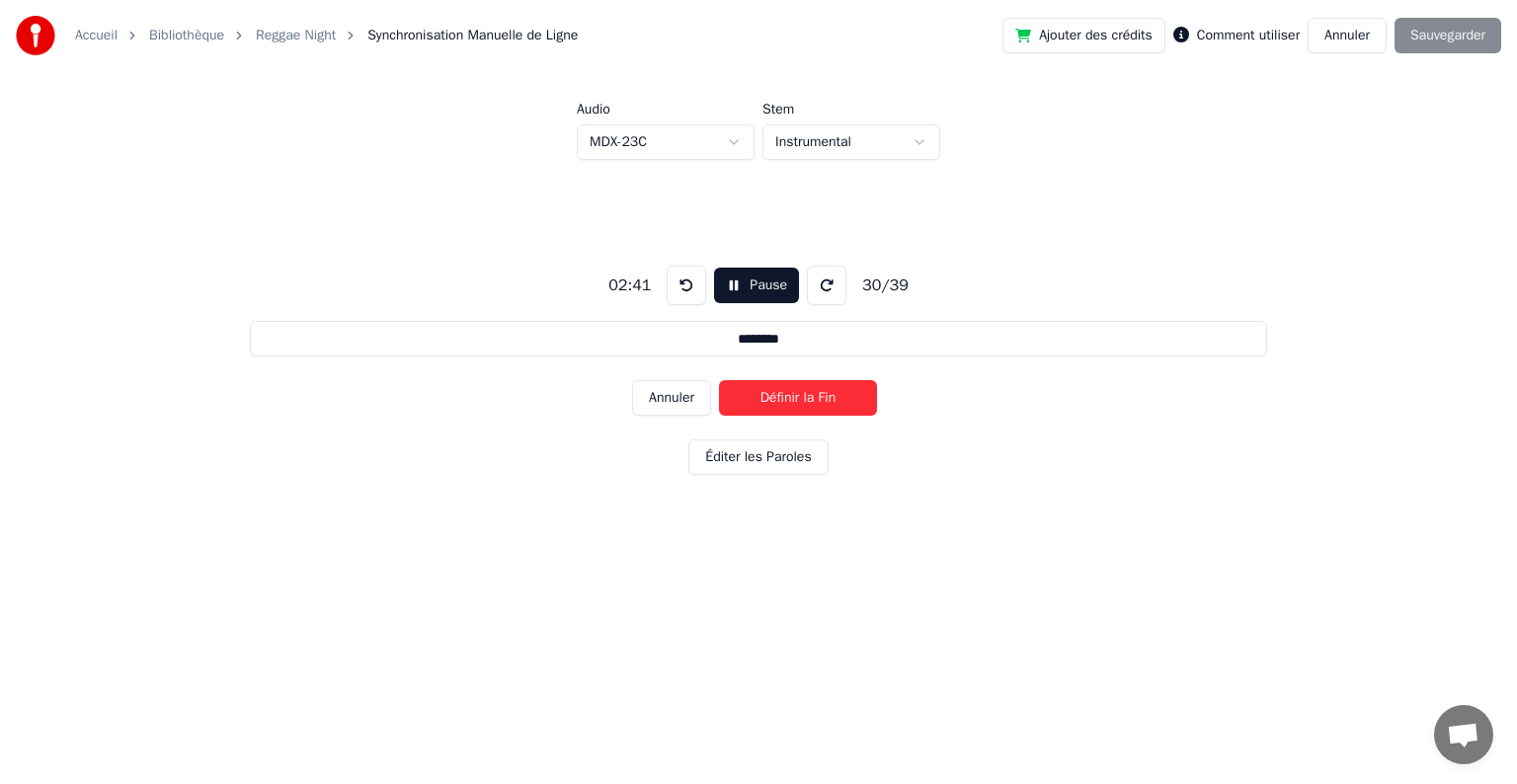 click on "Définir la Fin" at bounding box center (798, 398) 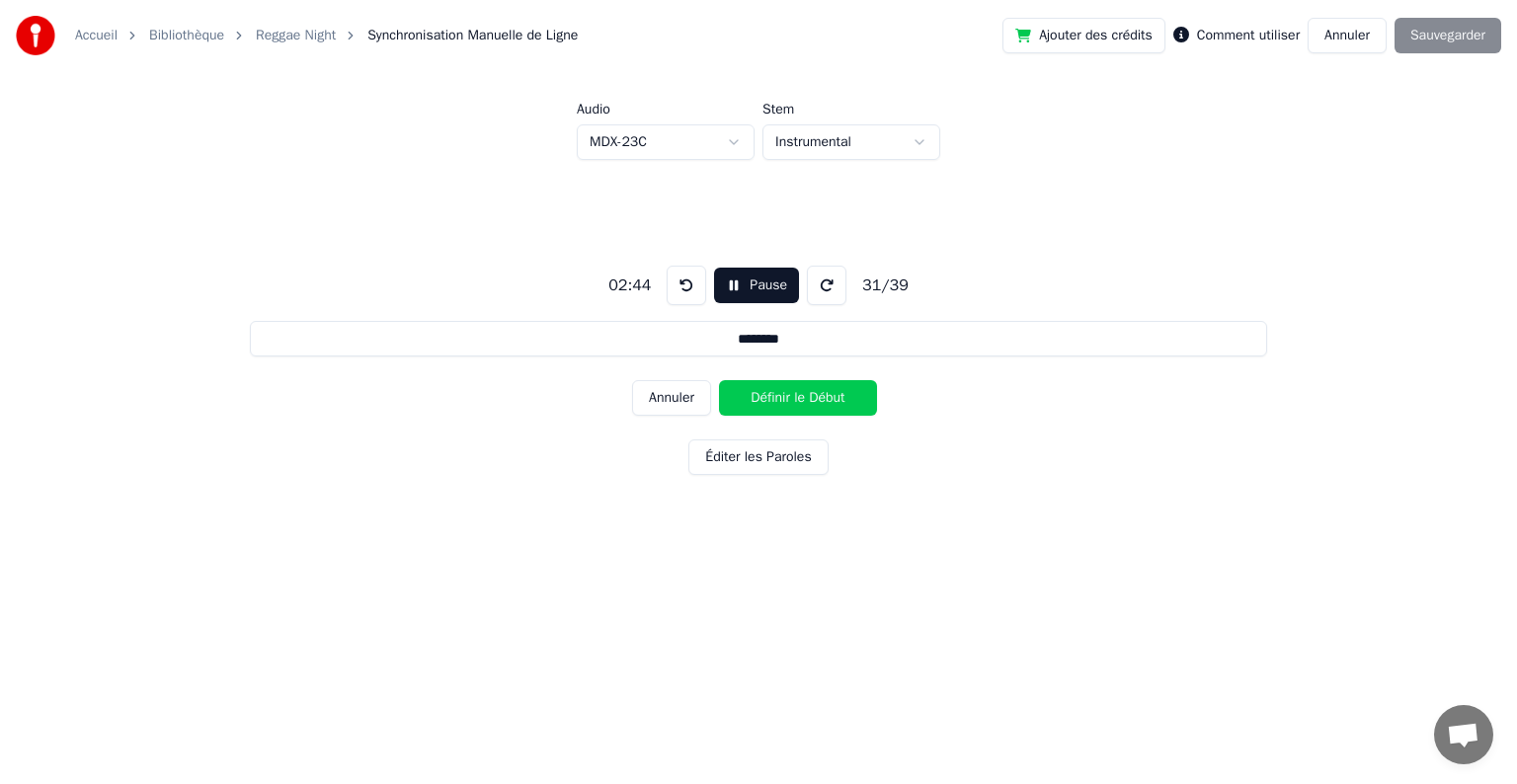 click on "Définir le Début" at bounding box center (798, 398) 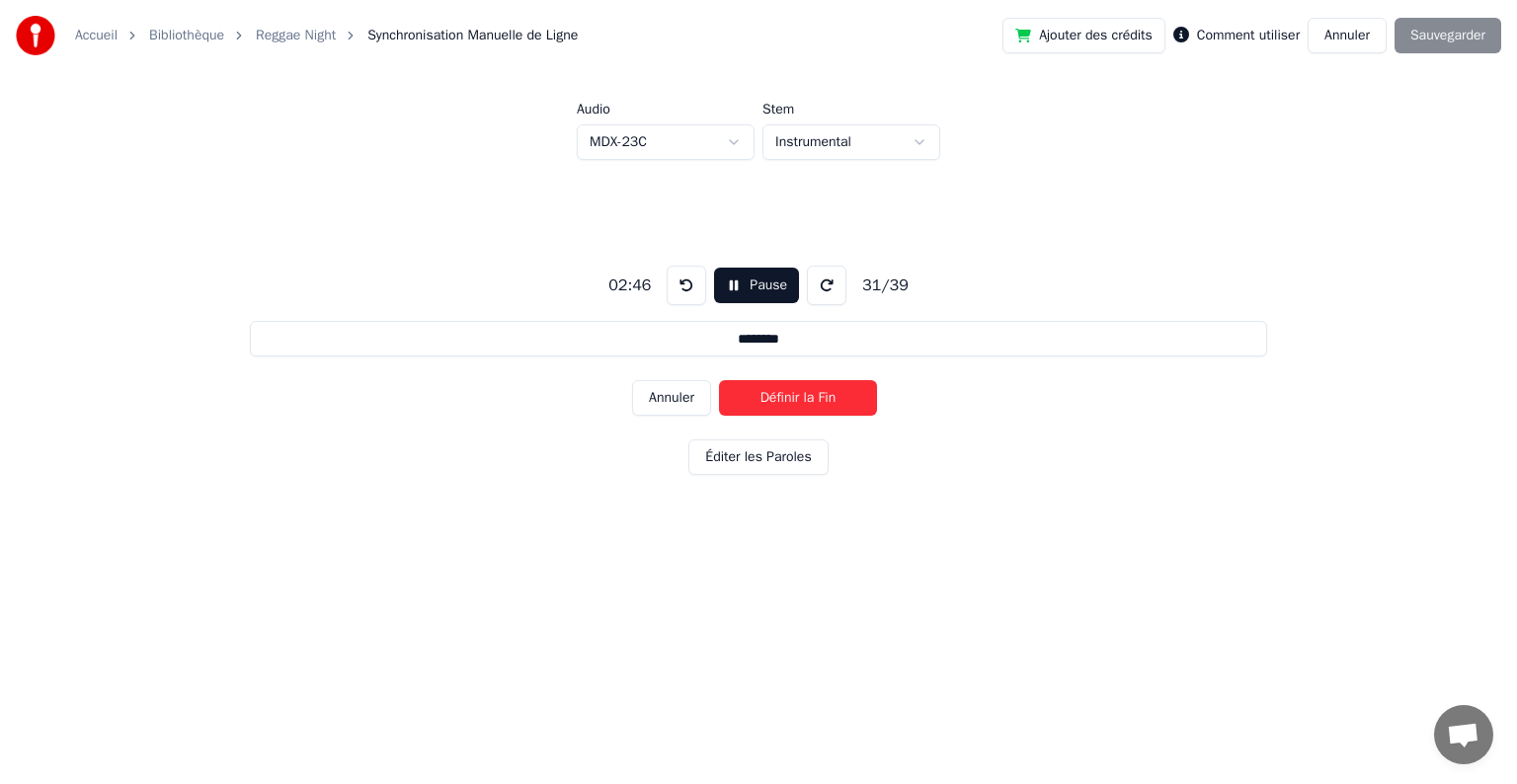 click on "Définir la Fin" at bounding box center [798, 398] 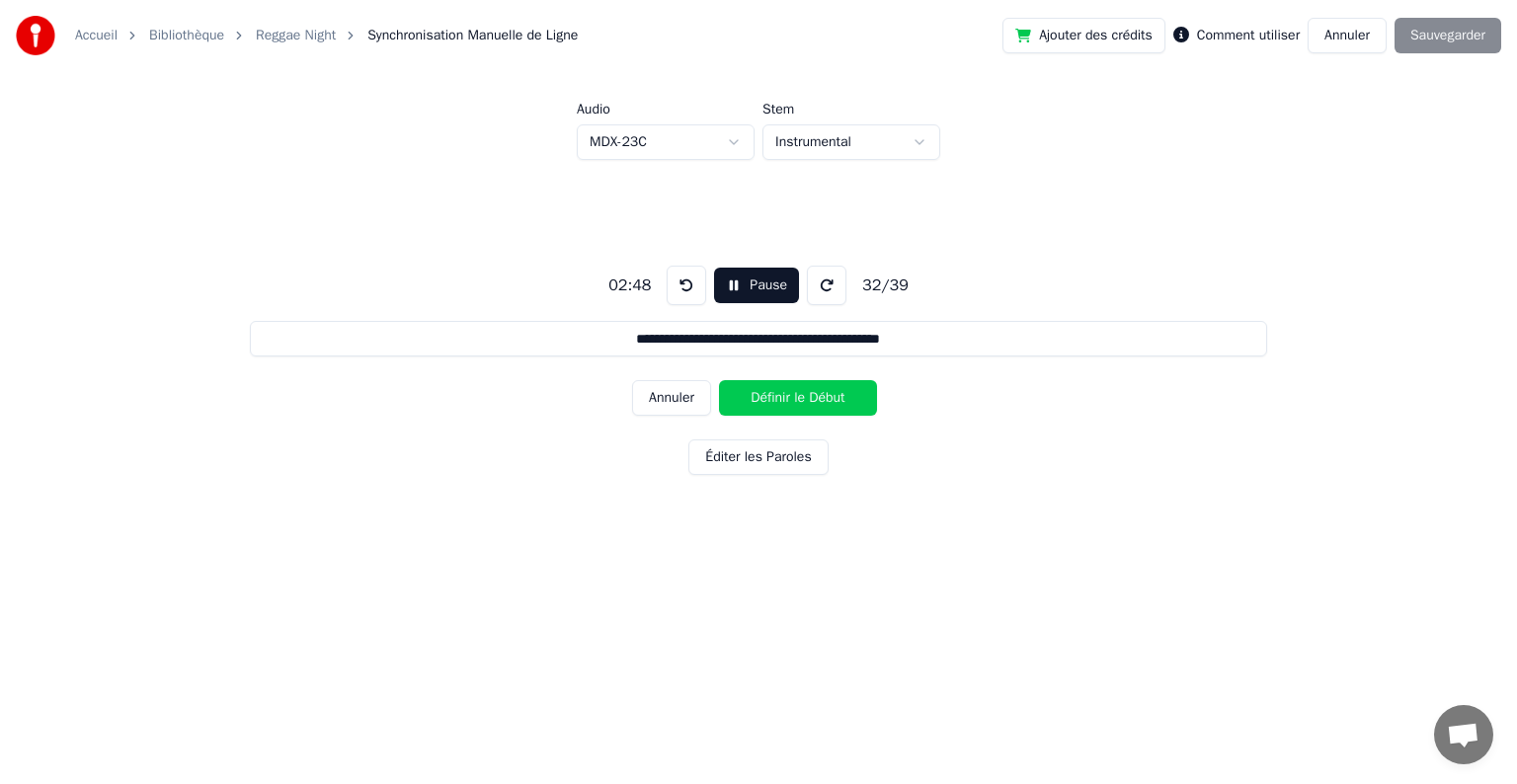 click on "Définir le Début" at bounding box center [798, 398] 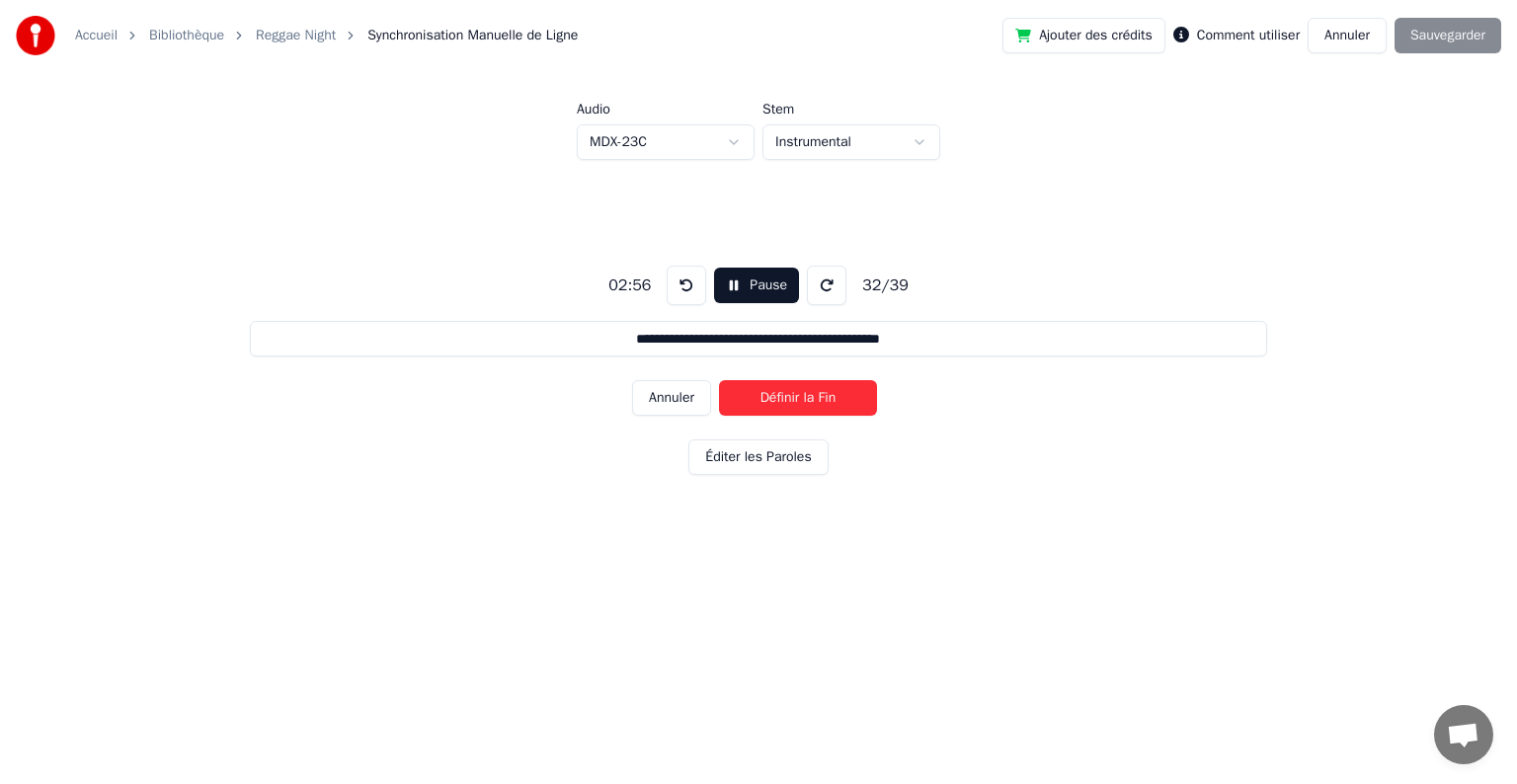 click on "Définir la Fin" at bounding box center (798, 398) 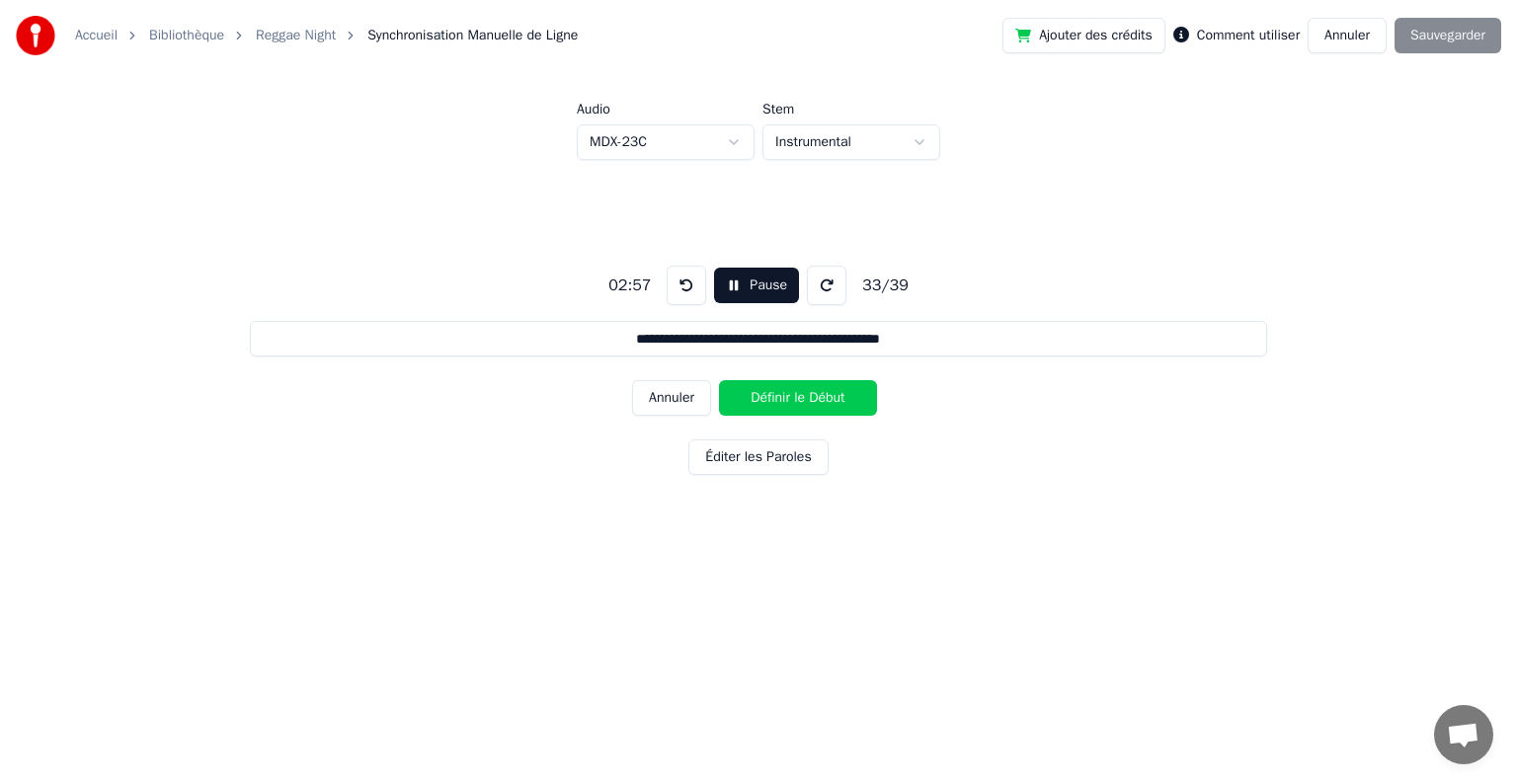 click on "Définir le Début" at bounding box center [798, 398] 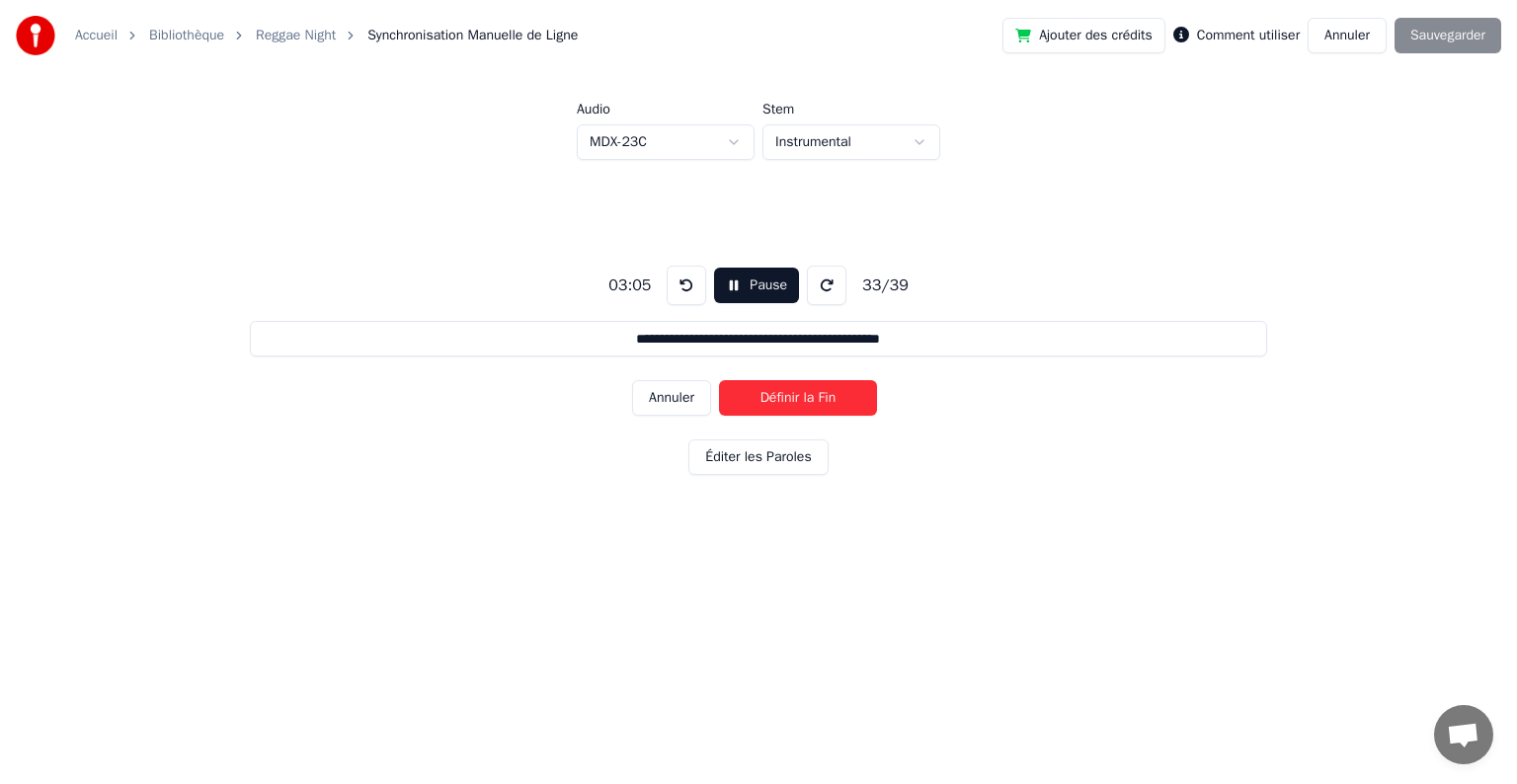 click on "Définir la Fin" at bounding box center (798, 398) 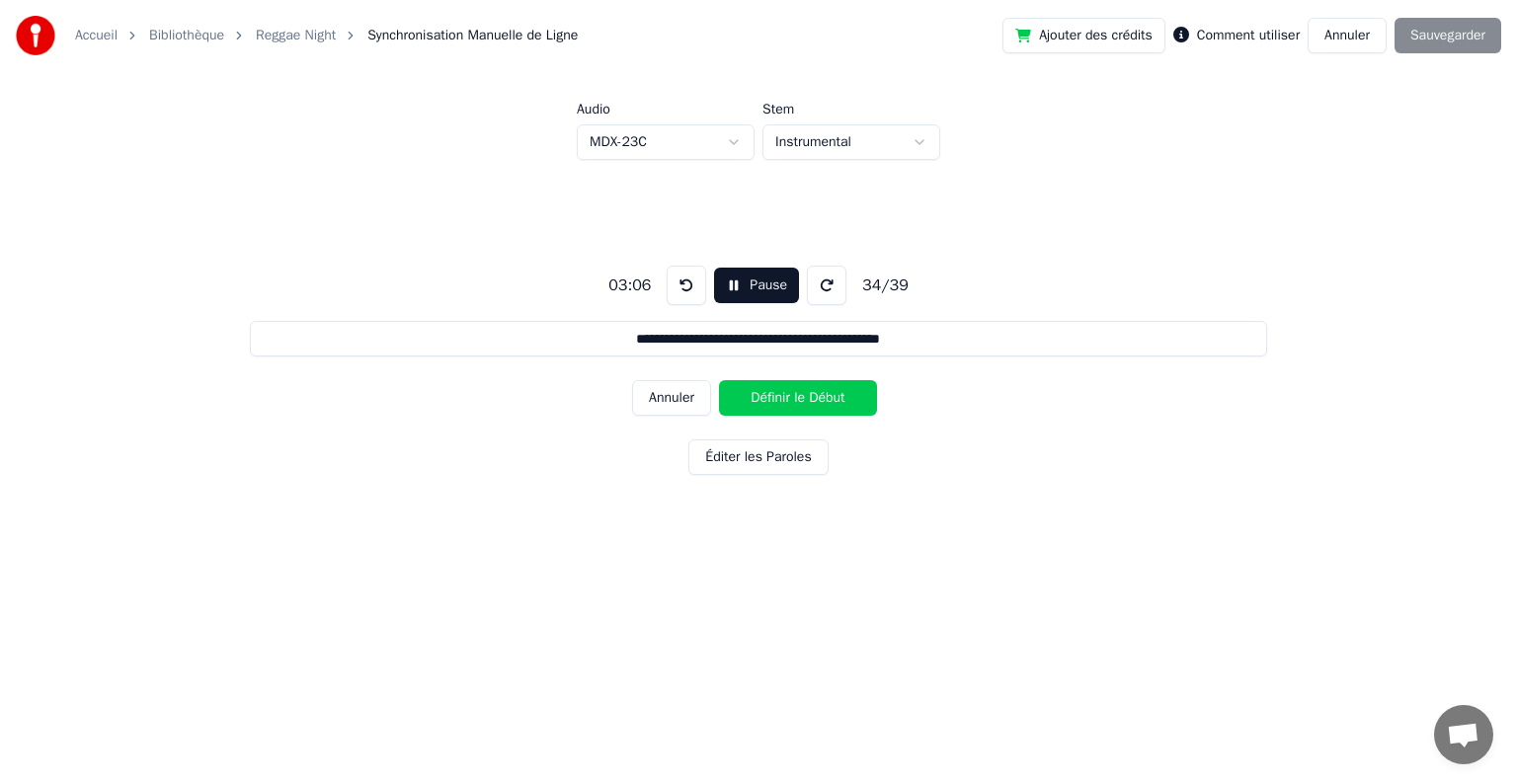 click on "Définir le Début" at bounding box center [798, 398] 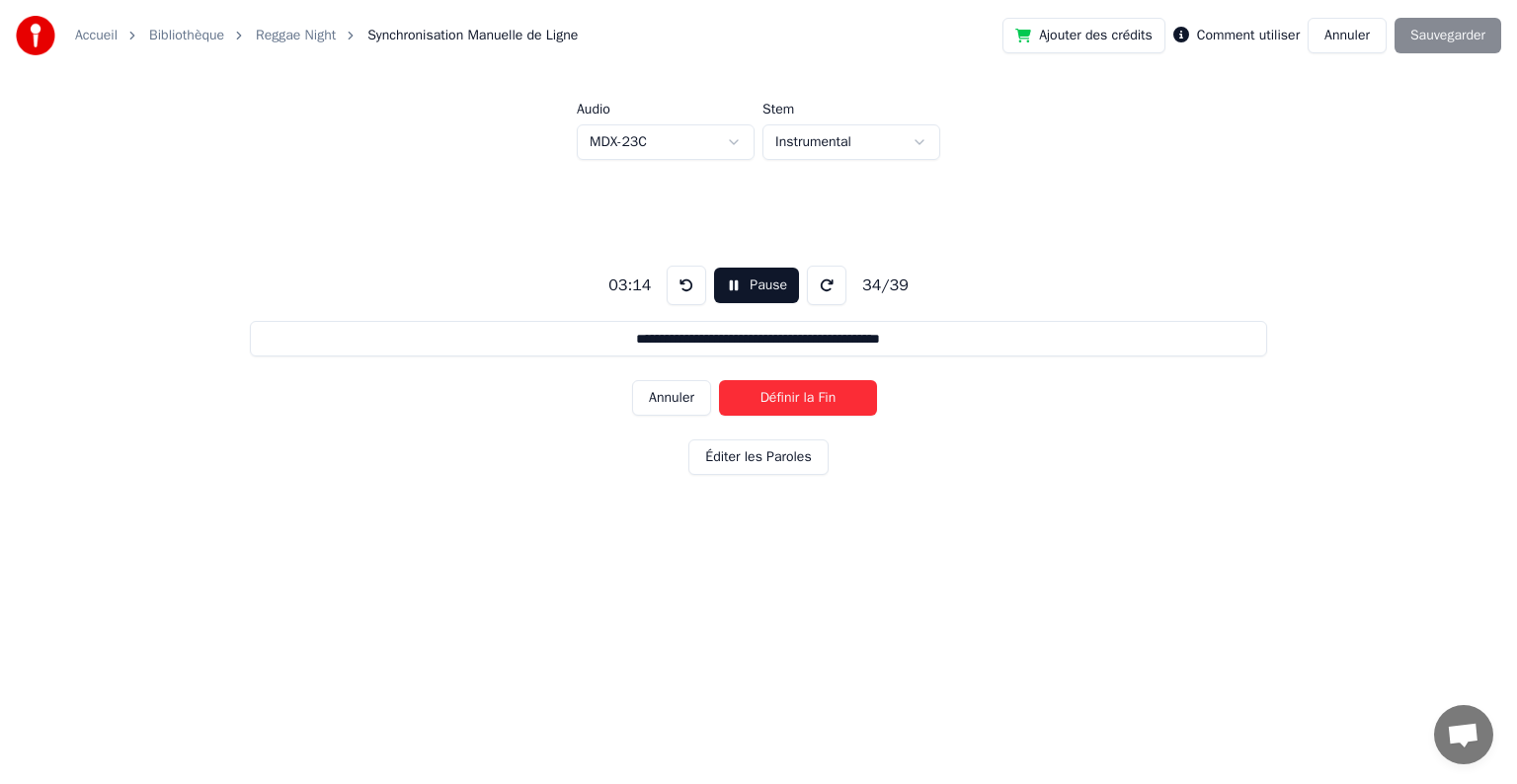 click on "Définir la Fin" at bounding box center (798, 398) 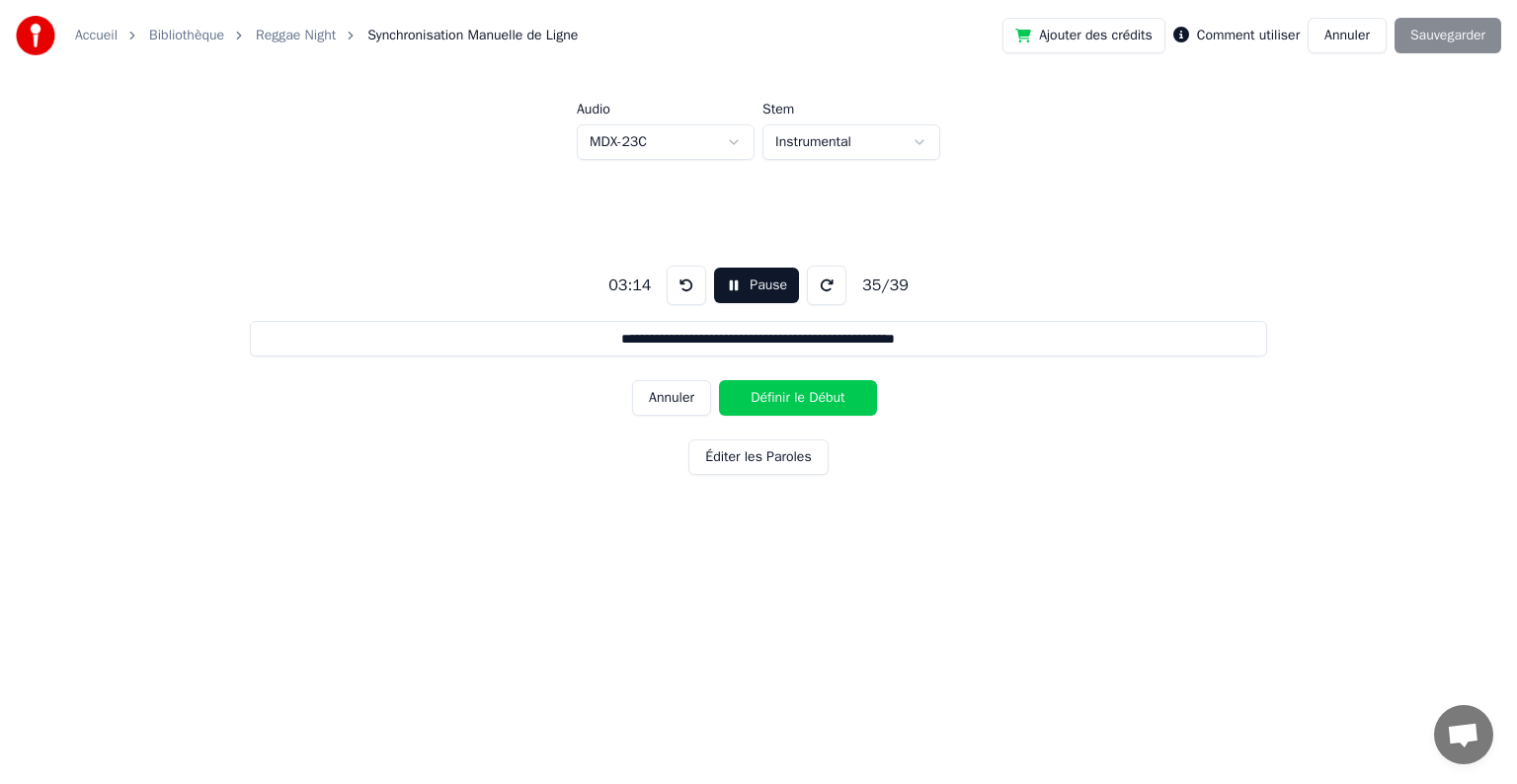 click on "Définir le Début" at bounding box center (798, 398) 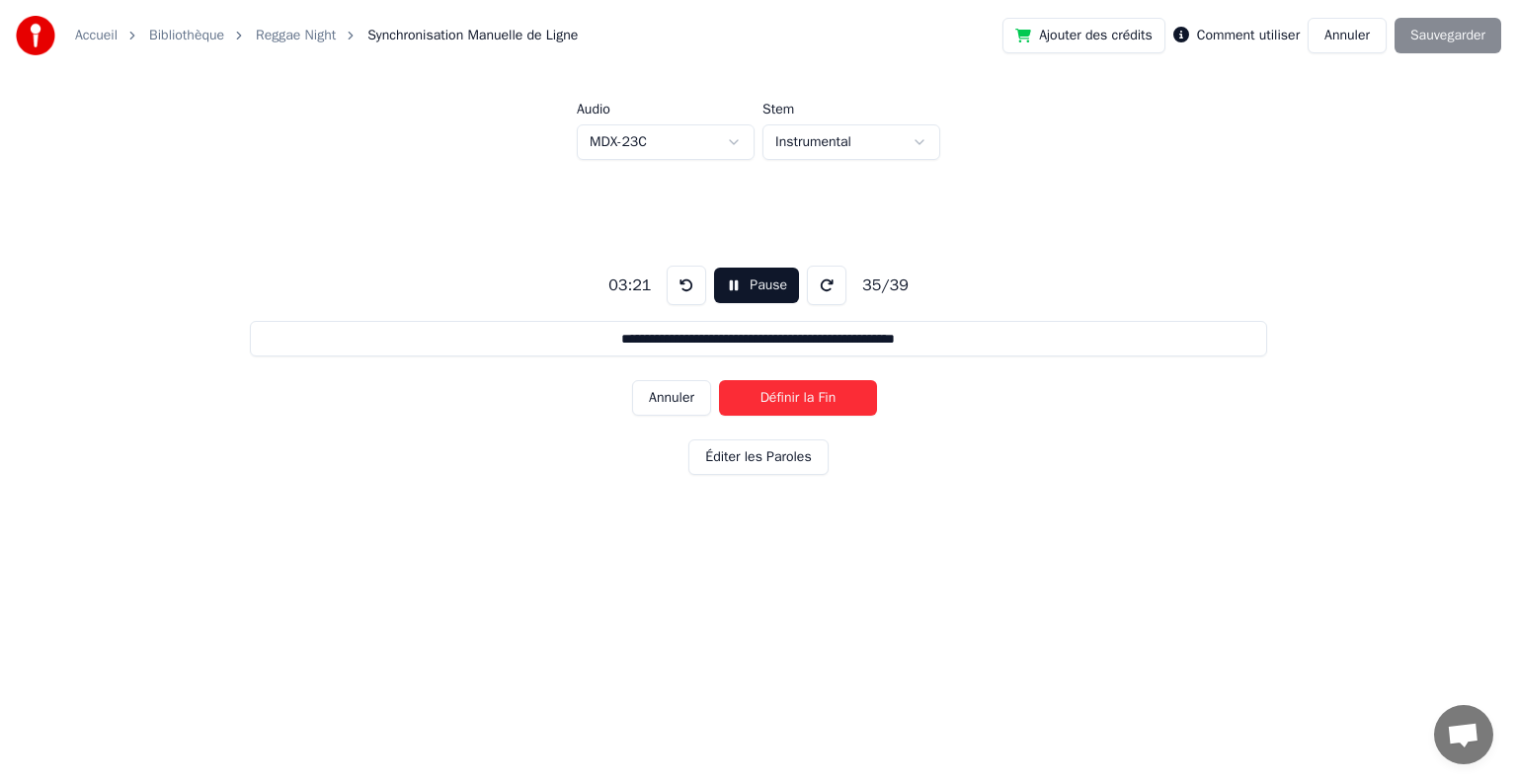 click on "Définir la Fin" at bounding box center [798, 398] 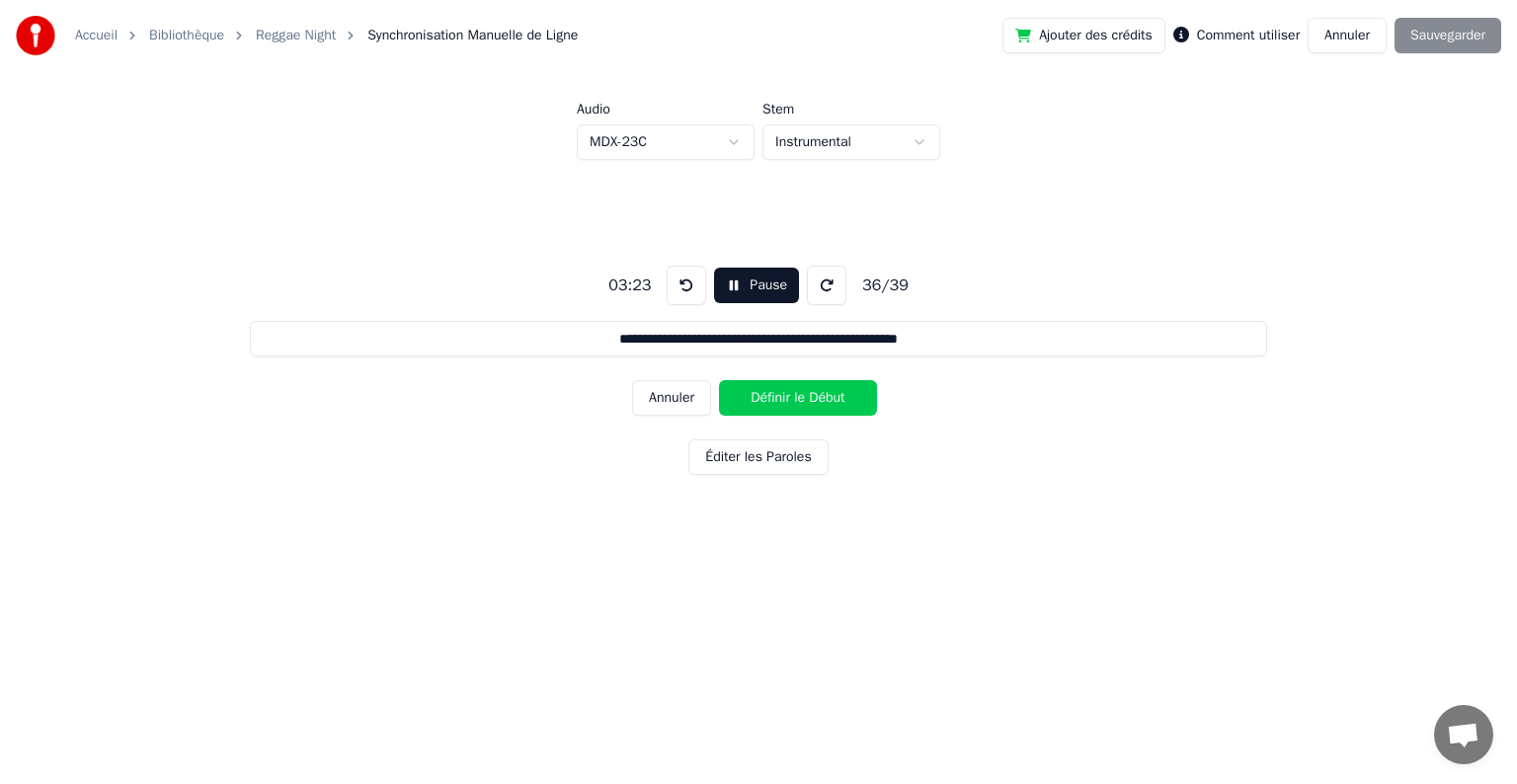 click on "Définir le Début" at bounding box center [798, 398] 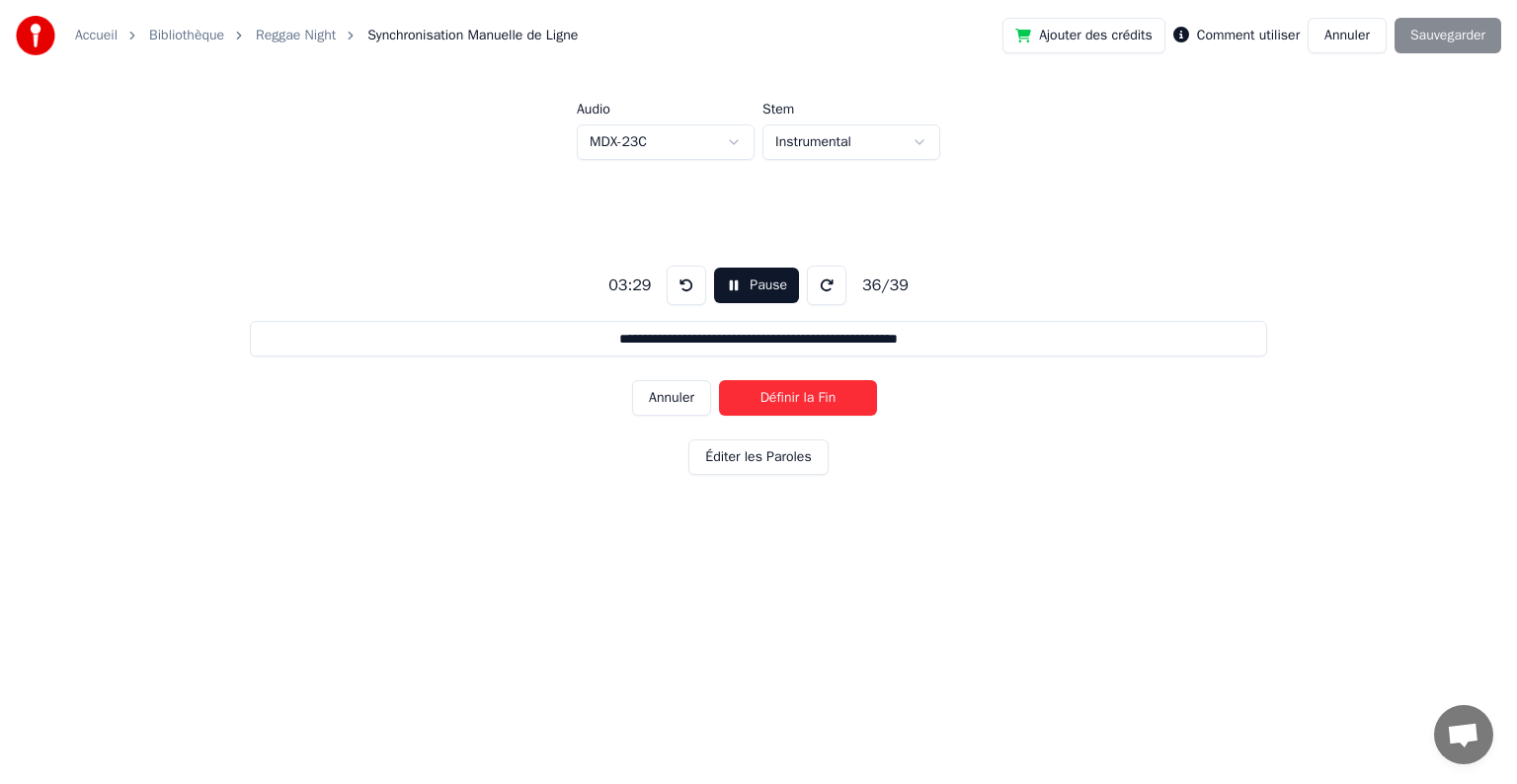 click on "Définir la Fin" at bounding box center [798, 398] 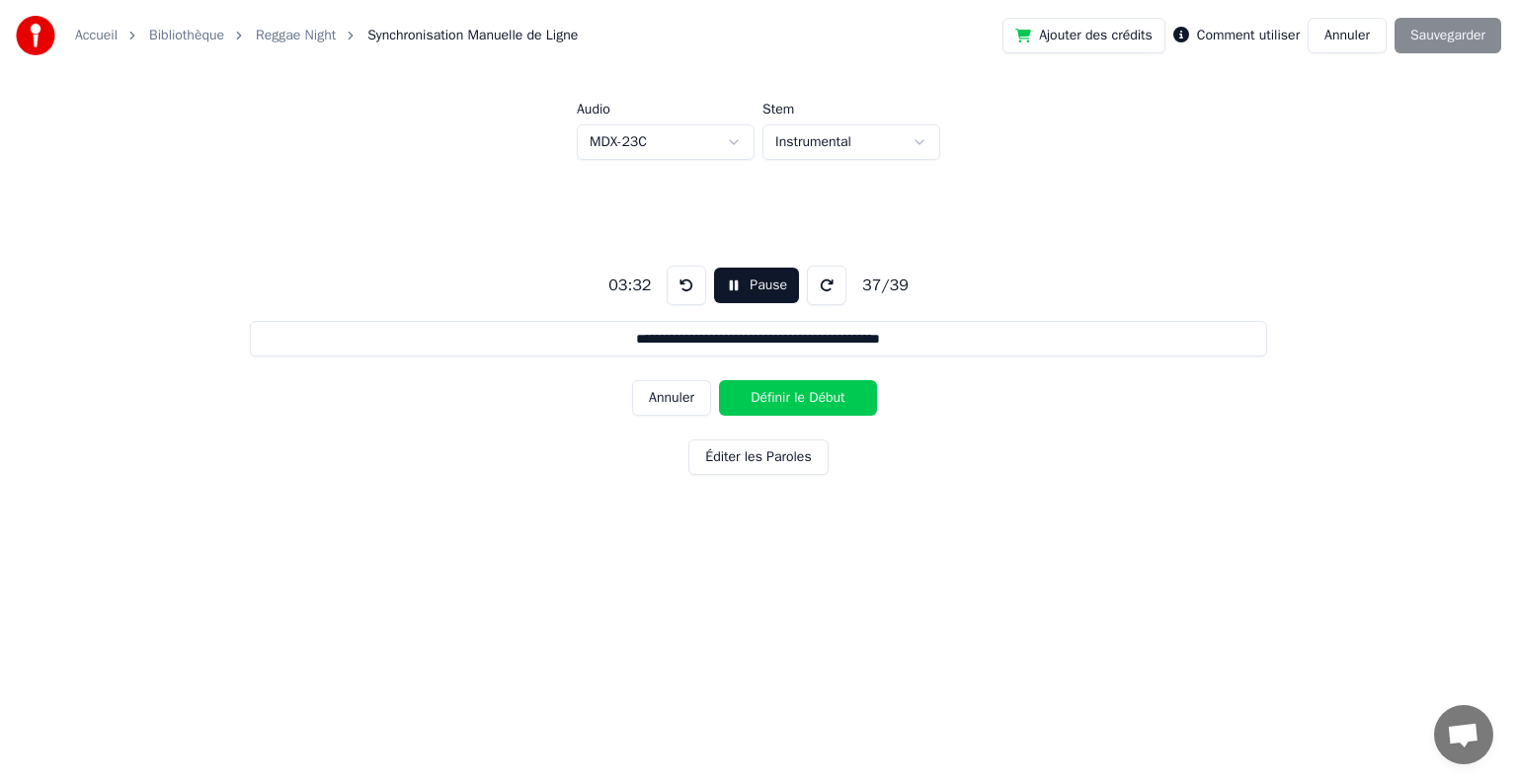 click on "Définir le Début" at bounding box center (798, 398) 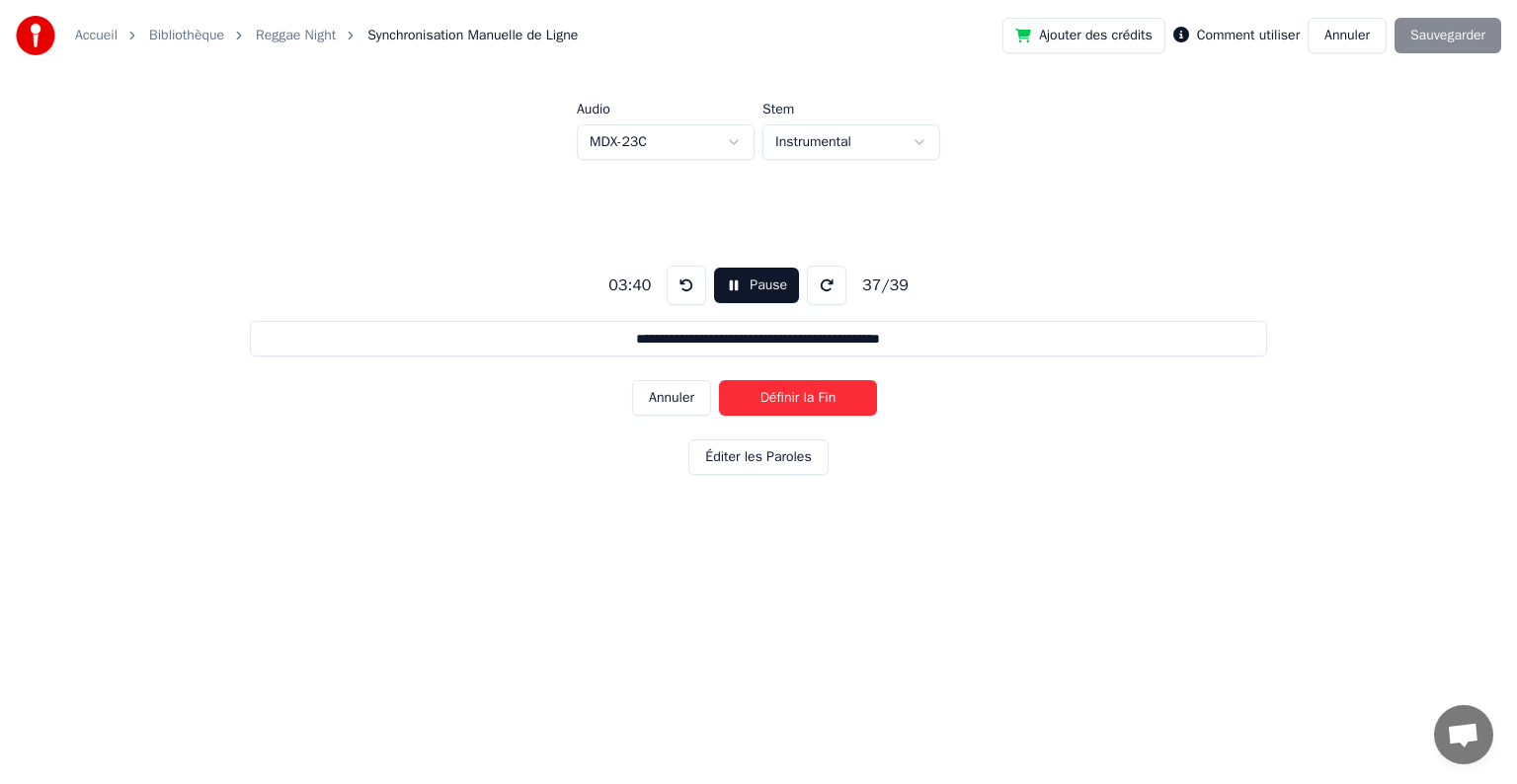 click on "Définir la Fin" at bounding box center [798, 398] 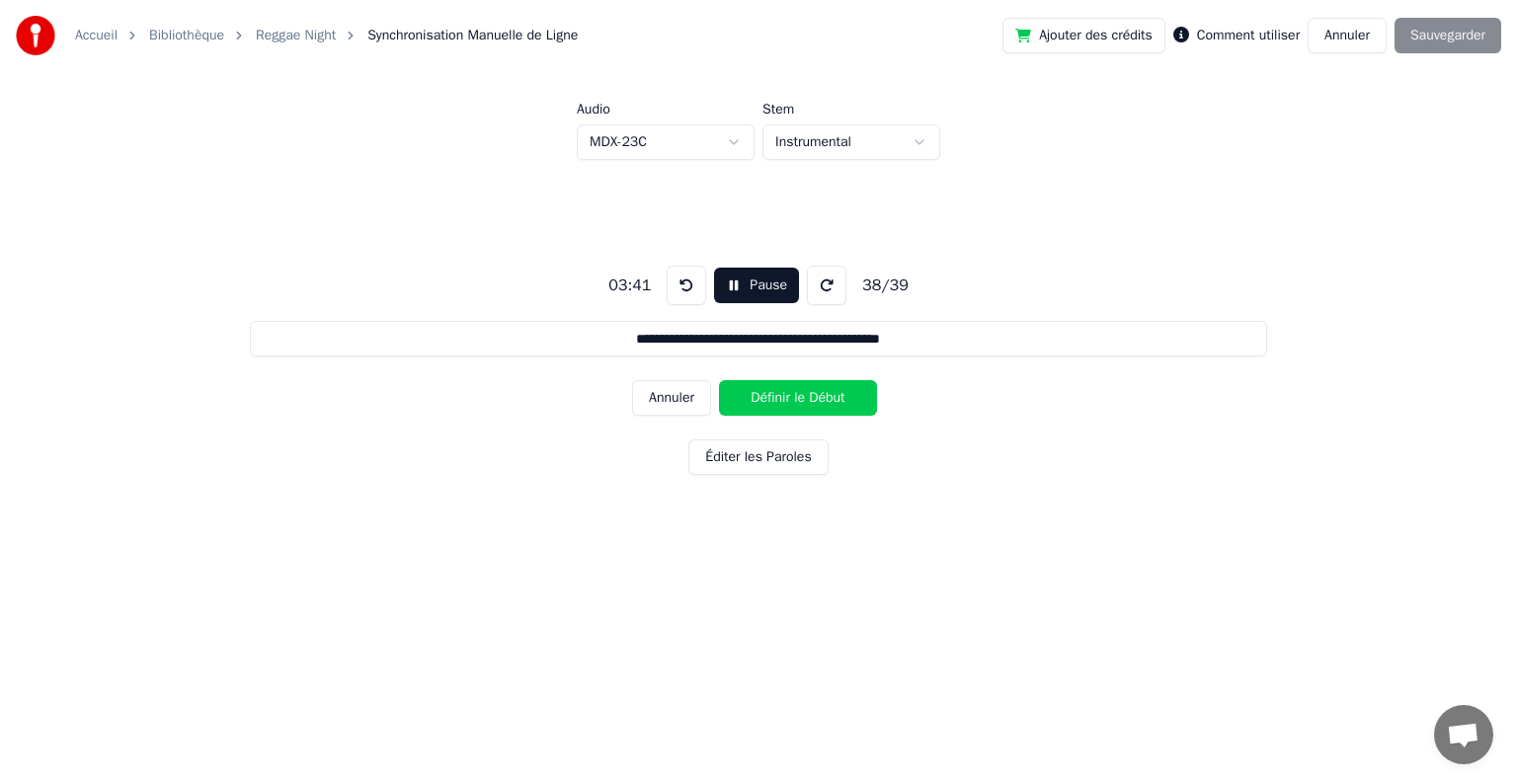 click on "Définir le Début" at bounding box center (798, 398) 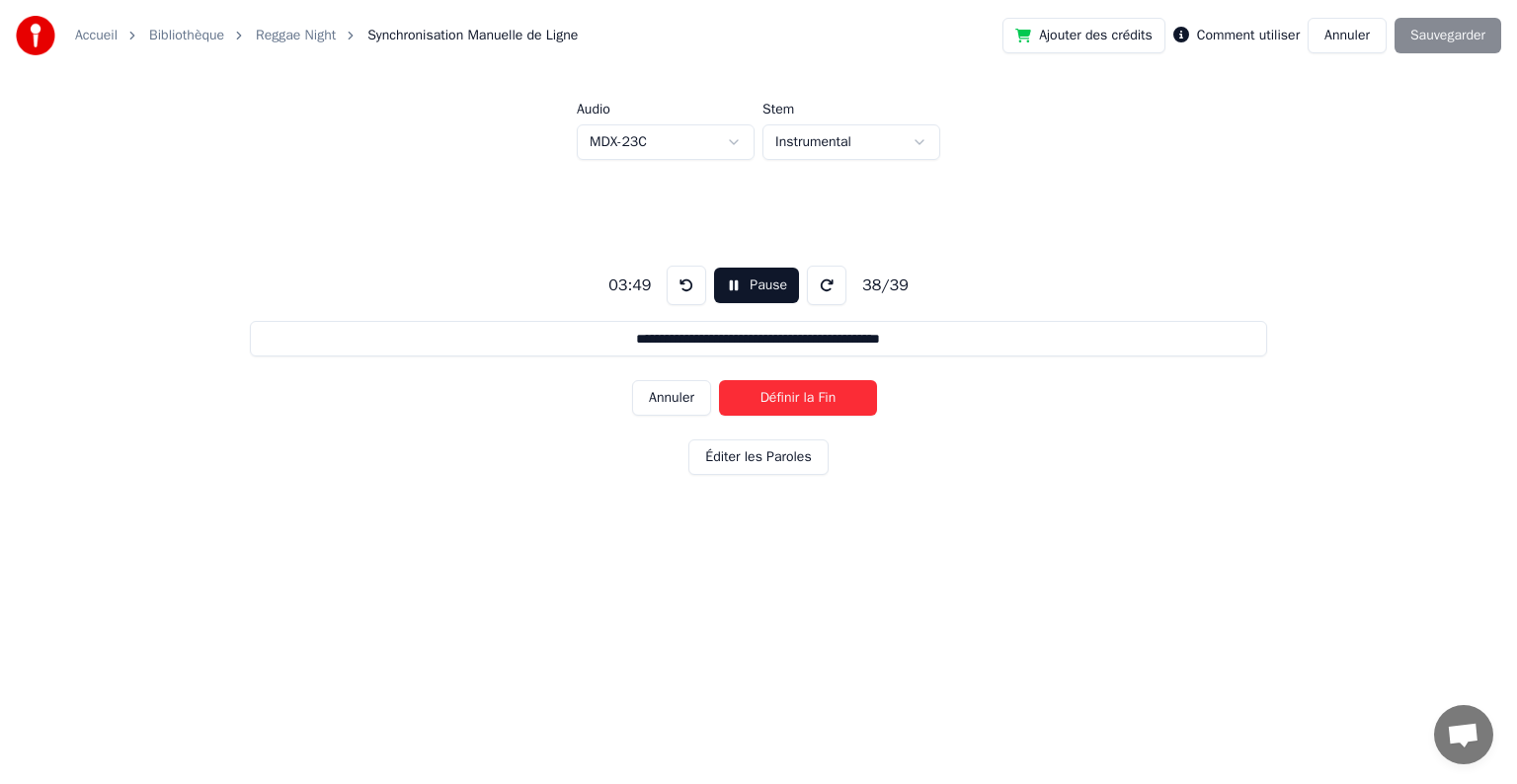 click on "Définir la Fin" at bounding box center [798, 398] 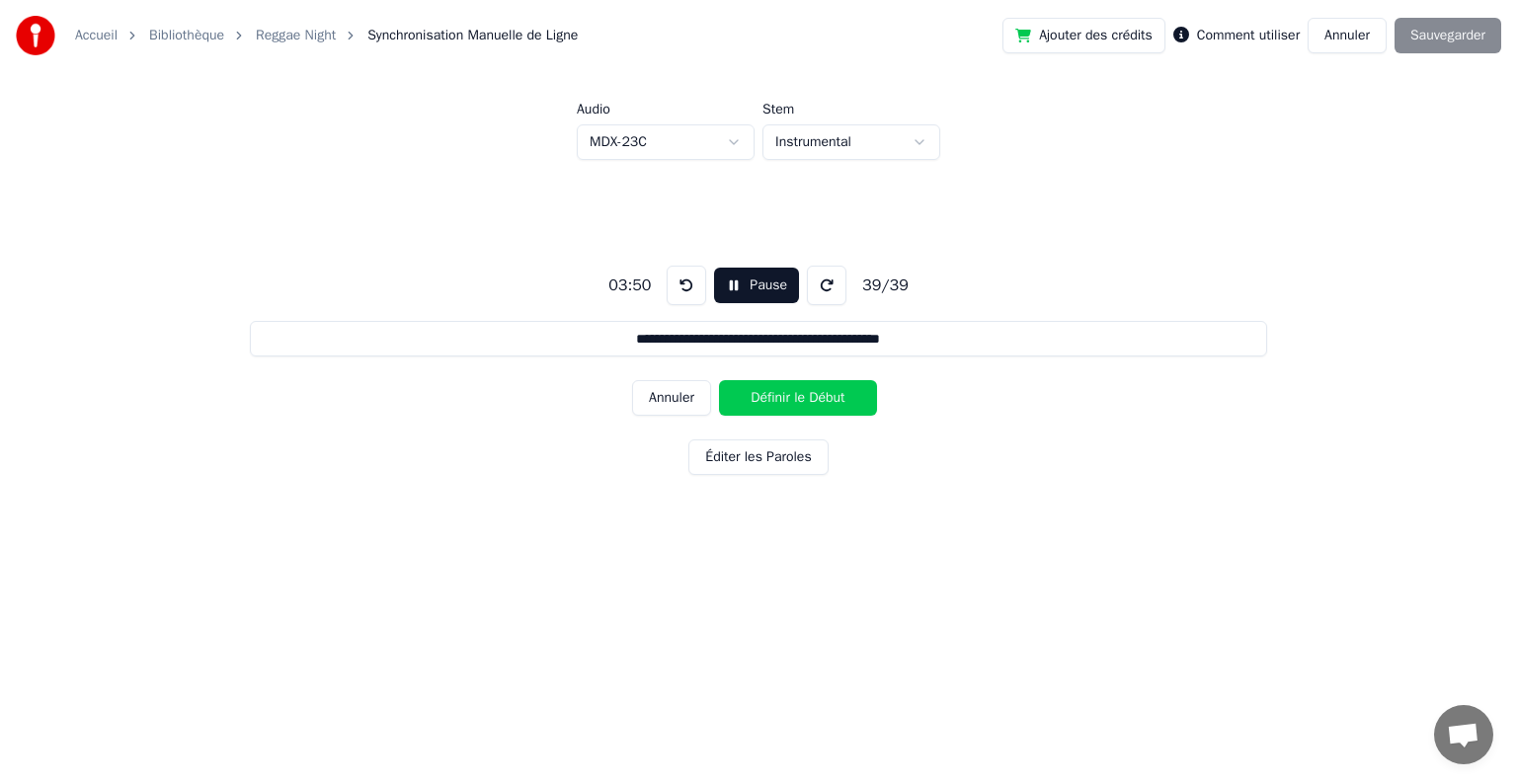 click on "Définir le Début" at bounding box center [798, 398] 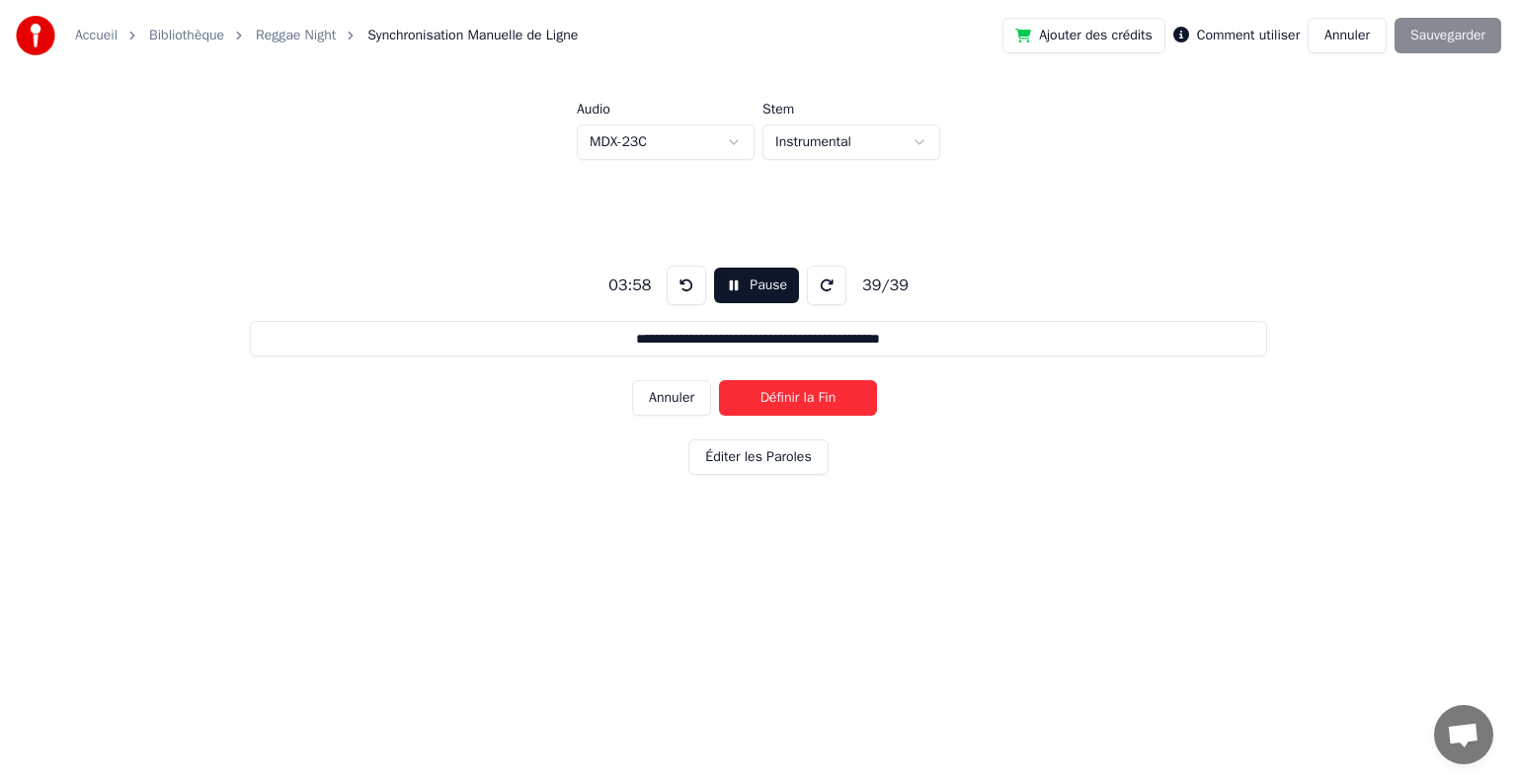 click on "Définir la Fin" at bounding box center [798, 398] 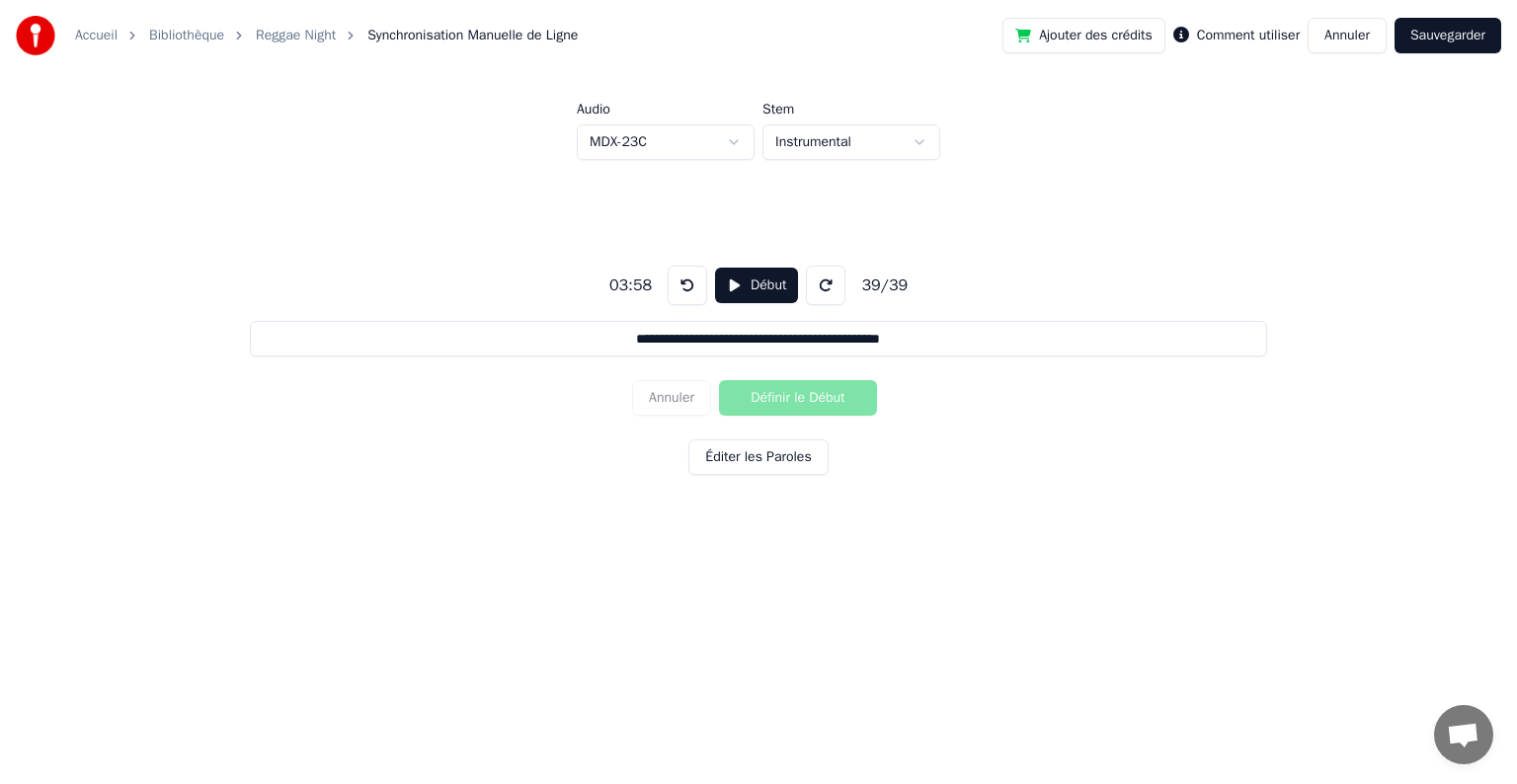 click on "Sauvegarder" at bounding box center (1448, 36) 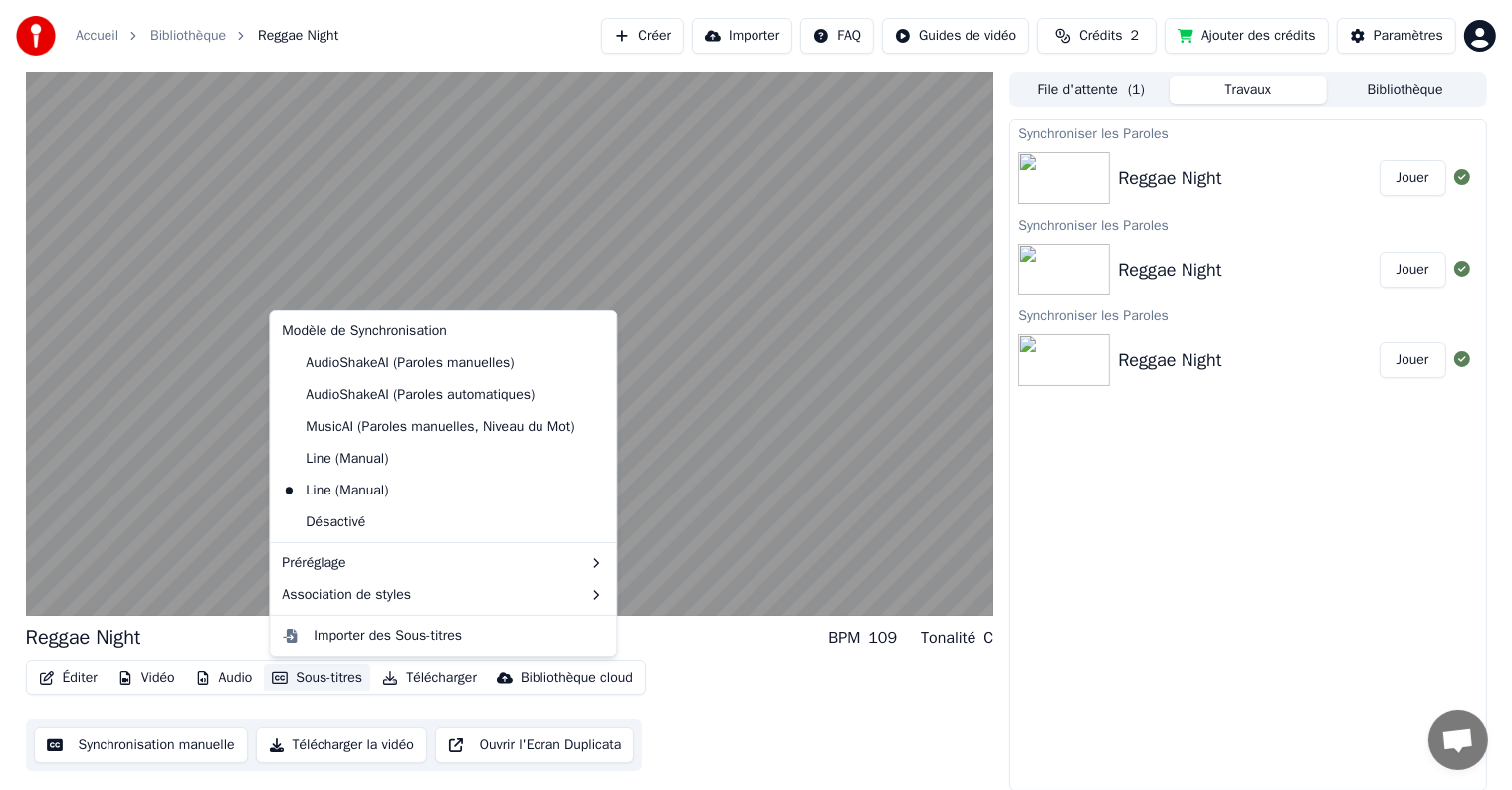 click on "Sous-titres" at bounding box center [317, 678] 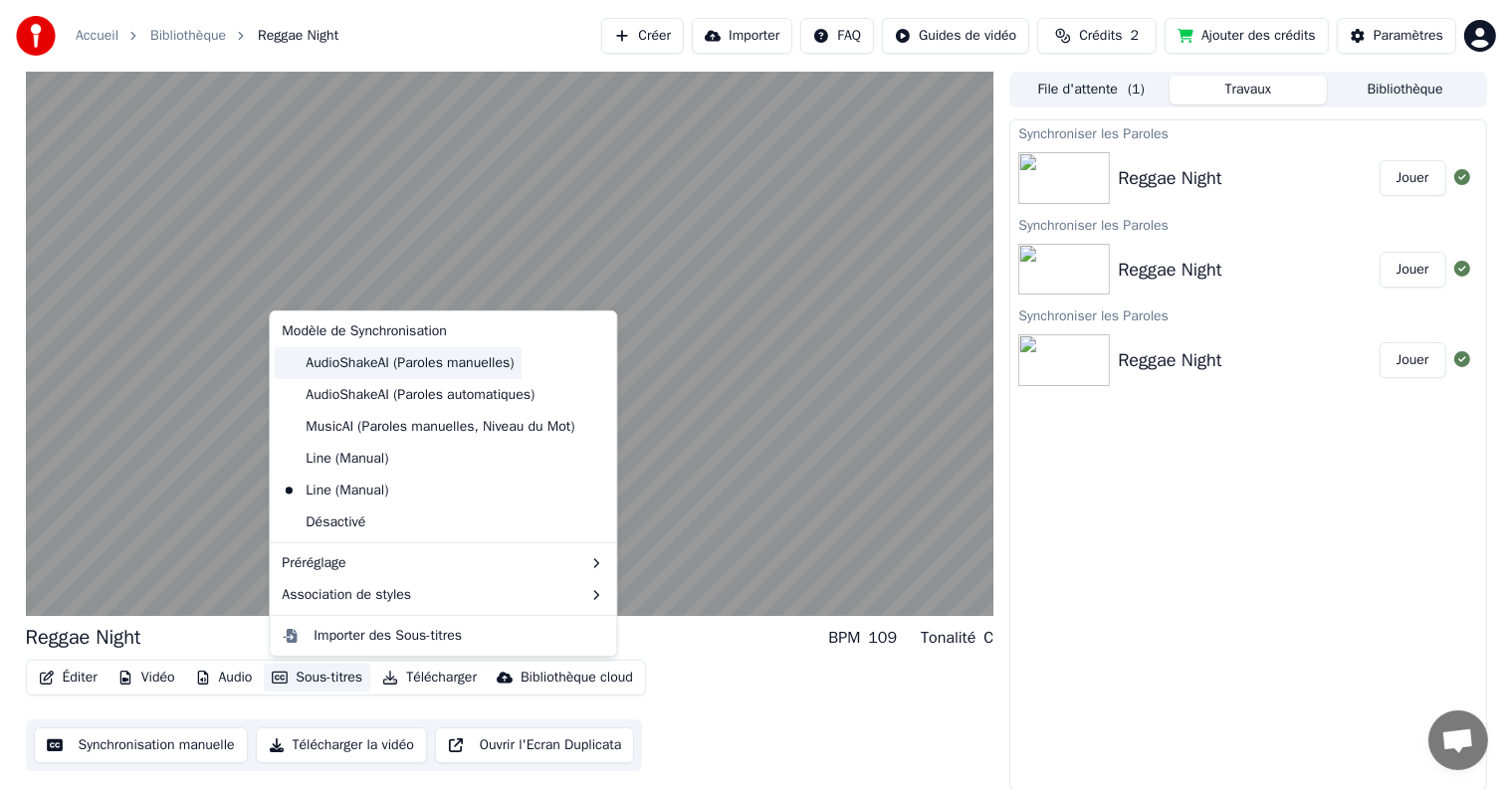 click on "AudioShakeAI (Paroles manuelles)" at bounding box center (397, 363) 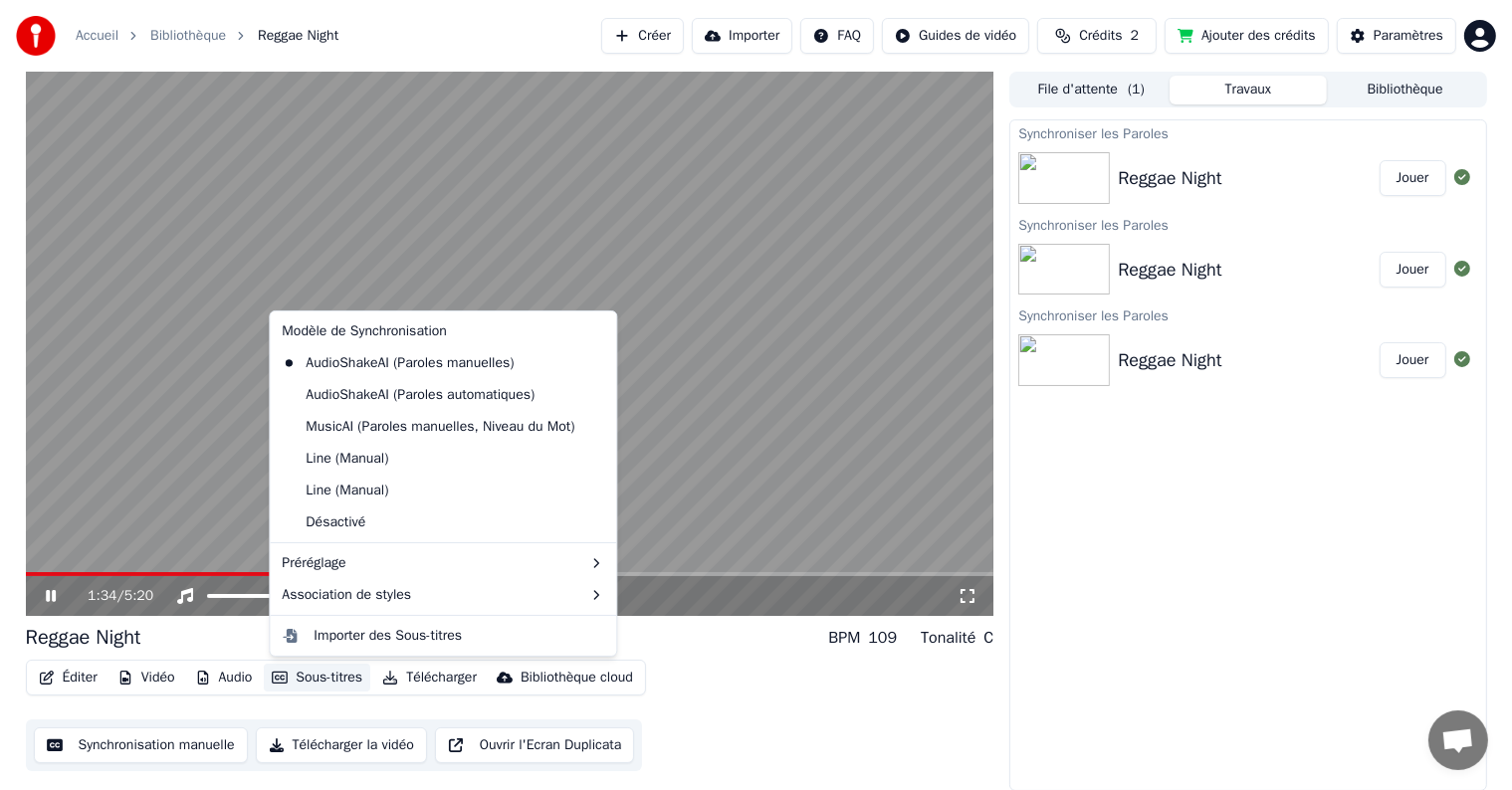 click on "Sous-titres" at bounding box center (317, 678) 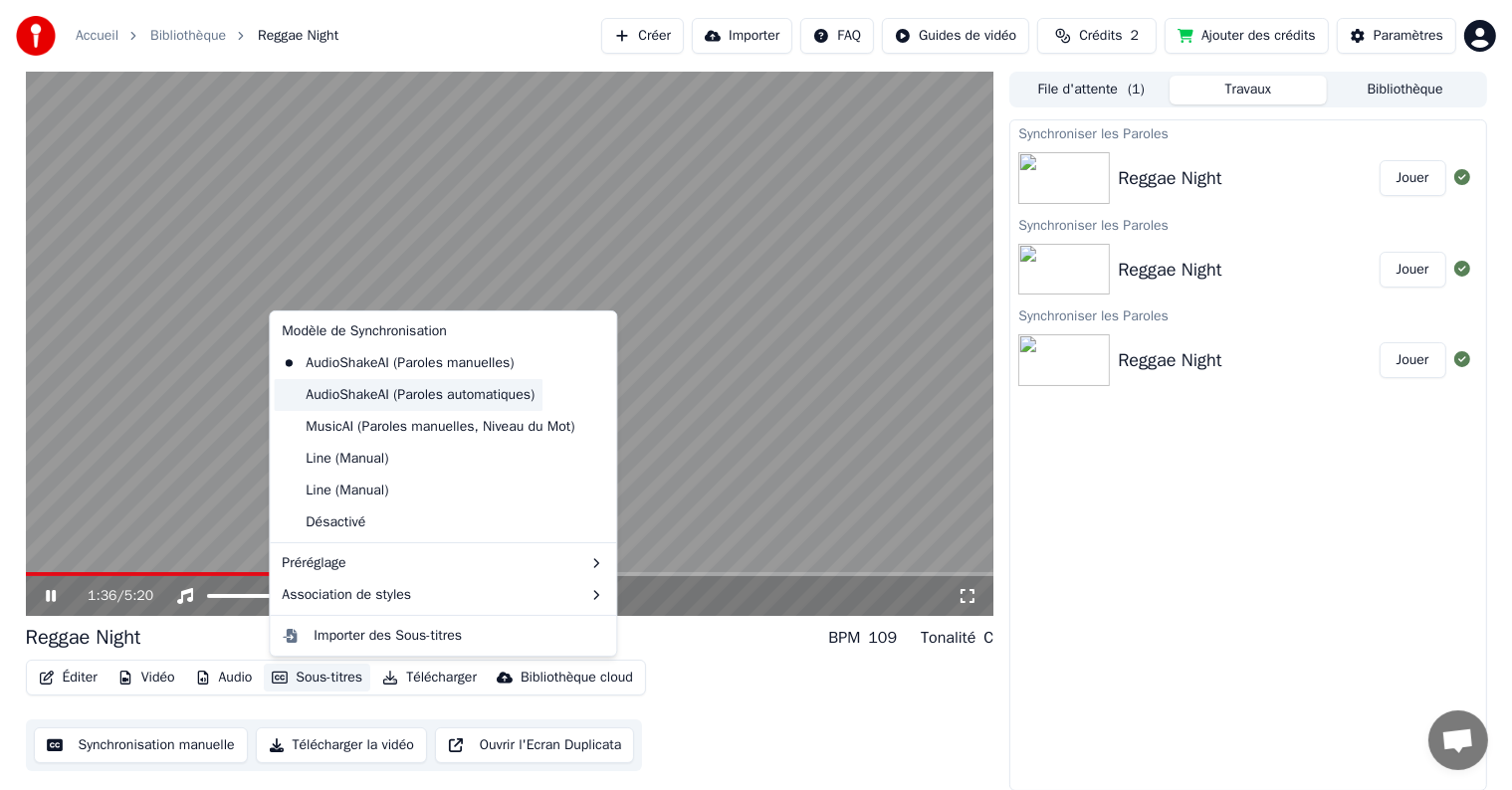 click on "AudioShakeAI (Paroles automatiques)" at bounding box center [408, 395] 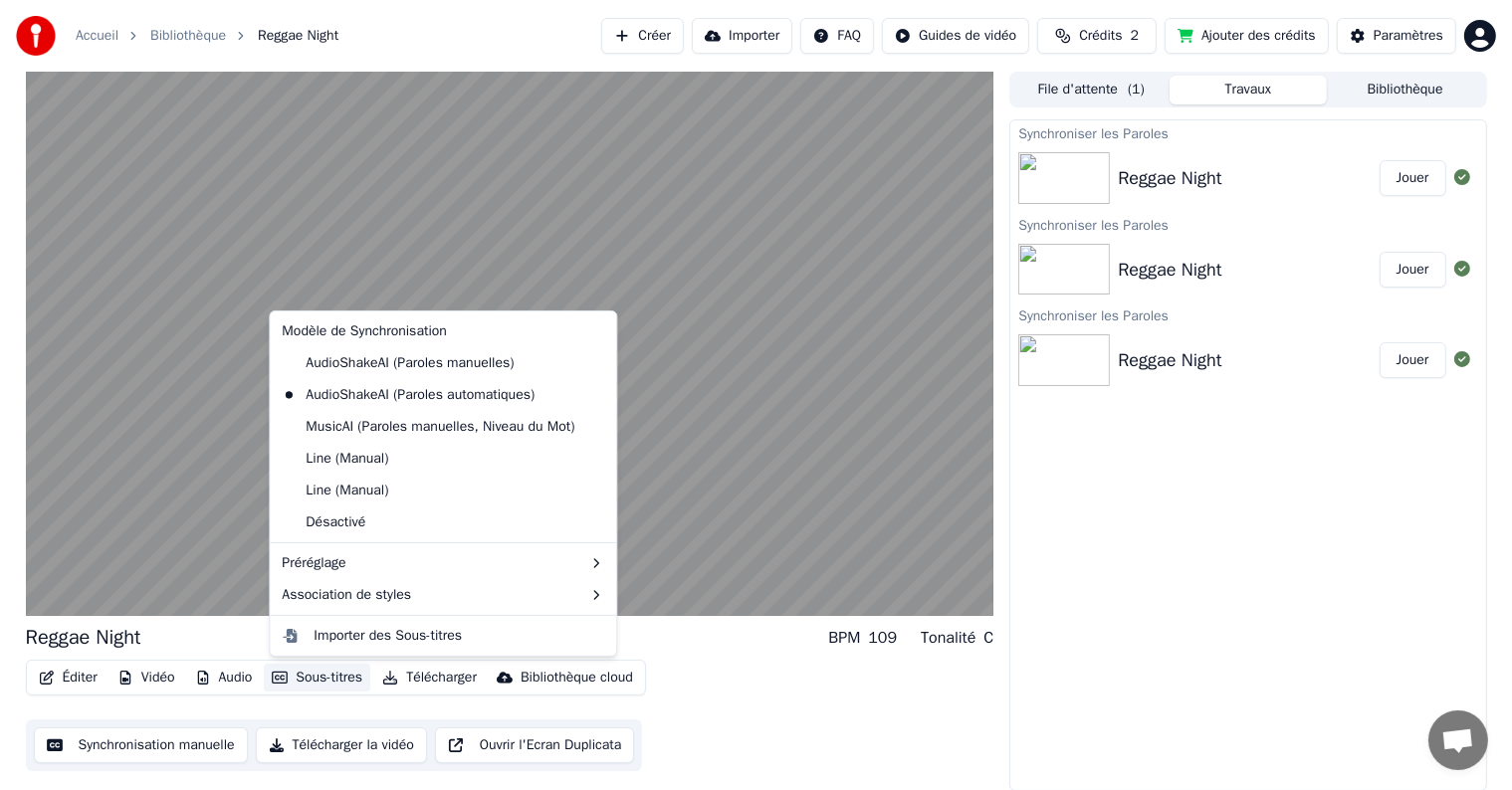 click on "Sous-titres" at bounding box center [317, 678] 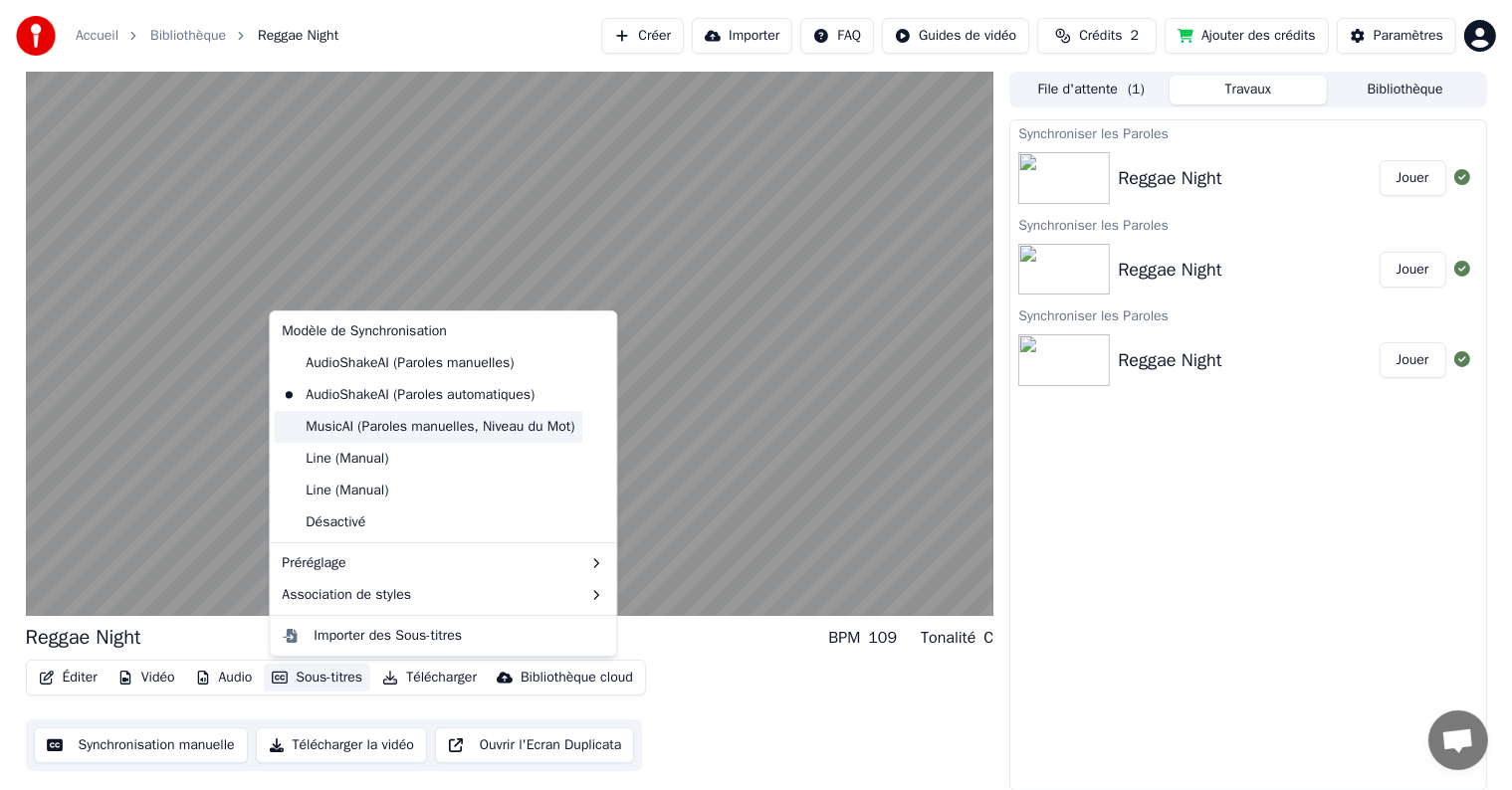 click on "MusicAI (Paroles manuelles, Niveau du Mot)" at bounding box center [428, 427] 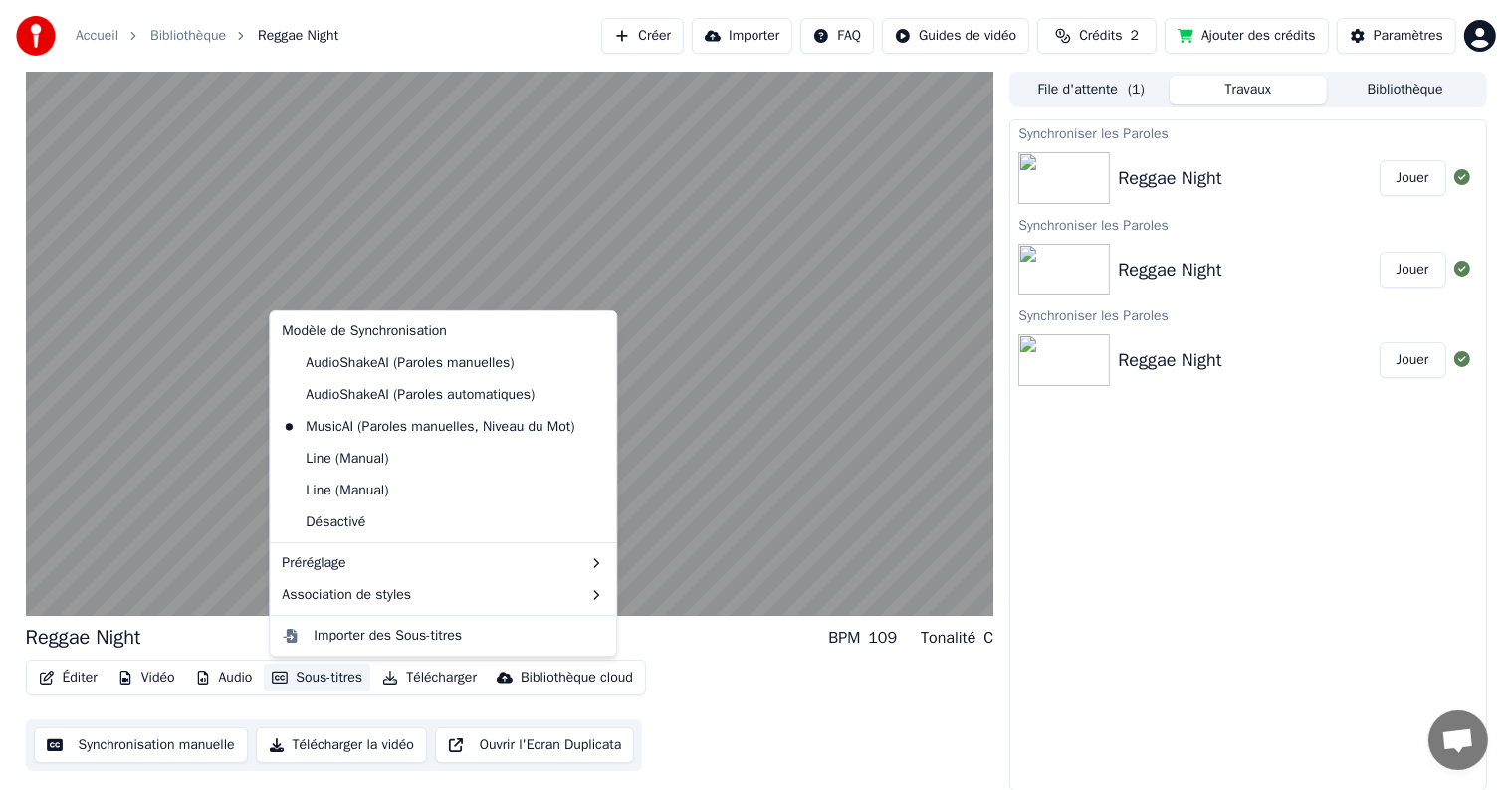 click on "Sous-titres" at bounding box center (317, 678) 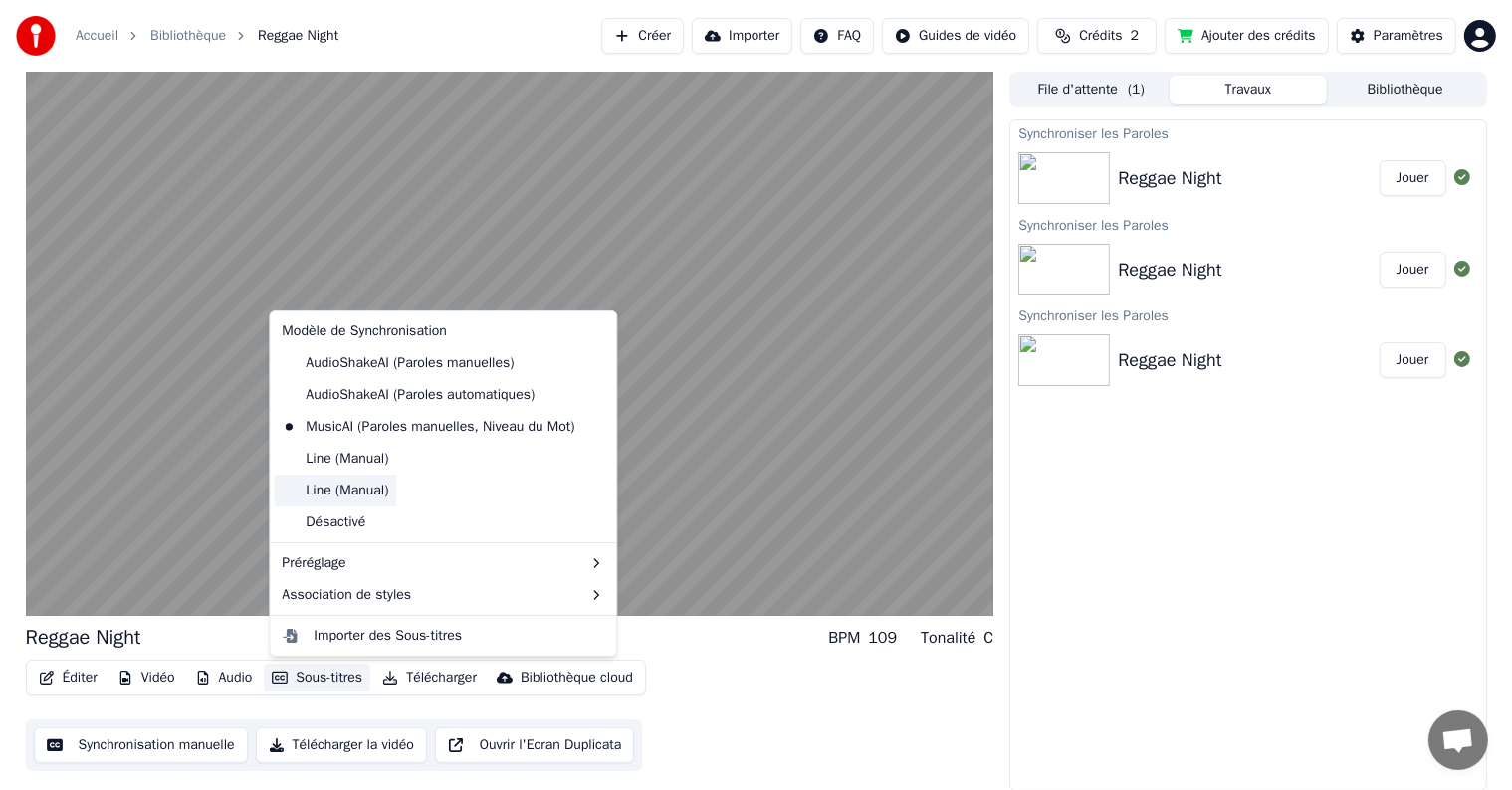 click on "Line (Manual)" at bounding box center (334, 491) 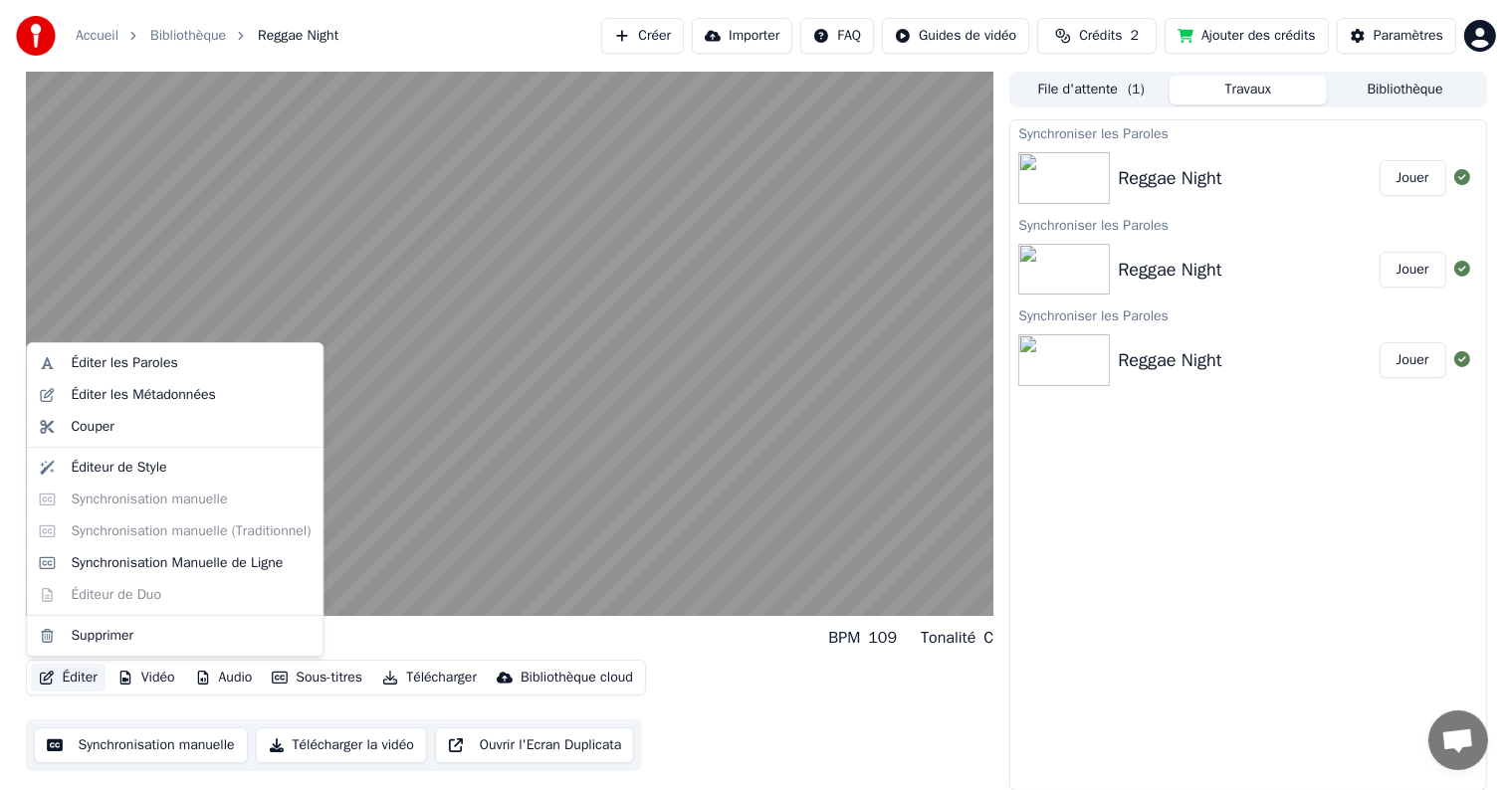 click on "Éditer" at bounding box center [68, 678] 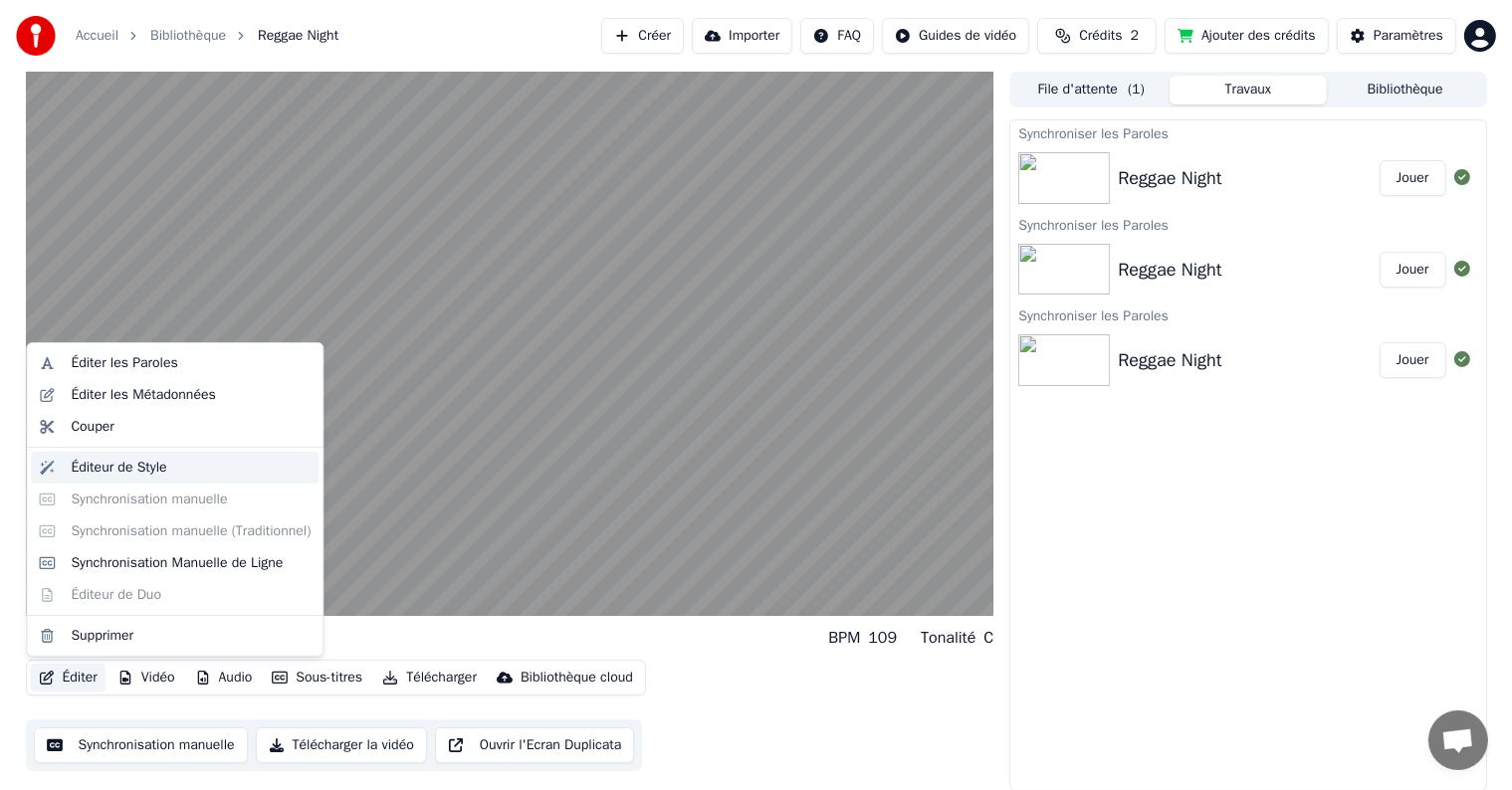 click on "Éditeur de Style" at bounding box center (190, 468) 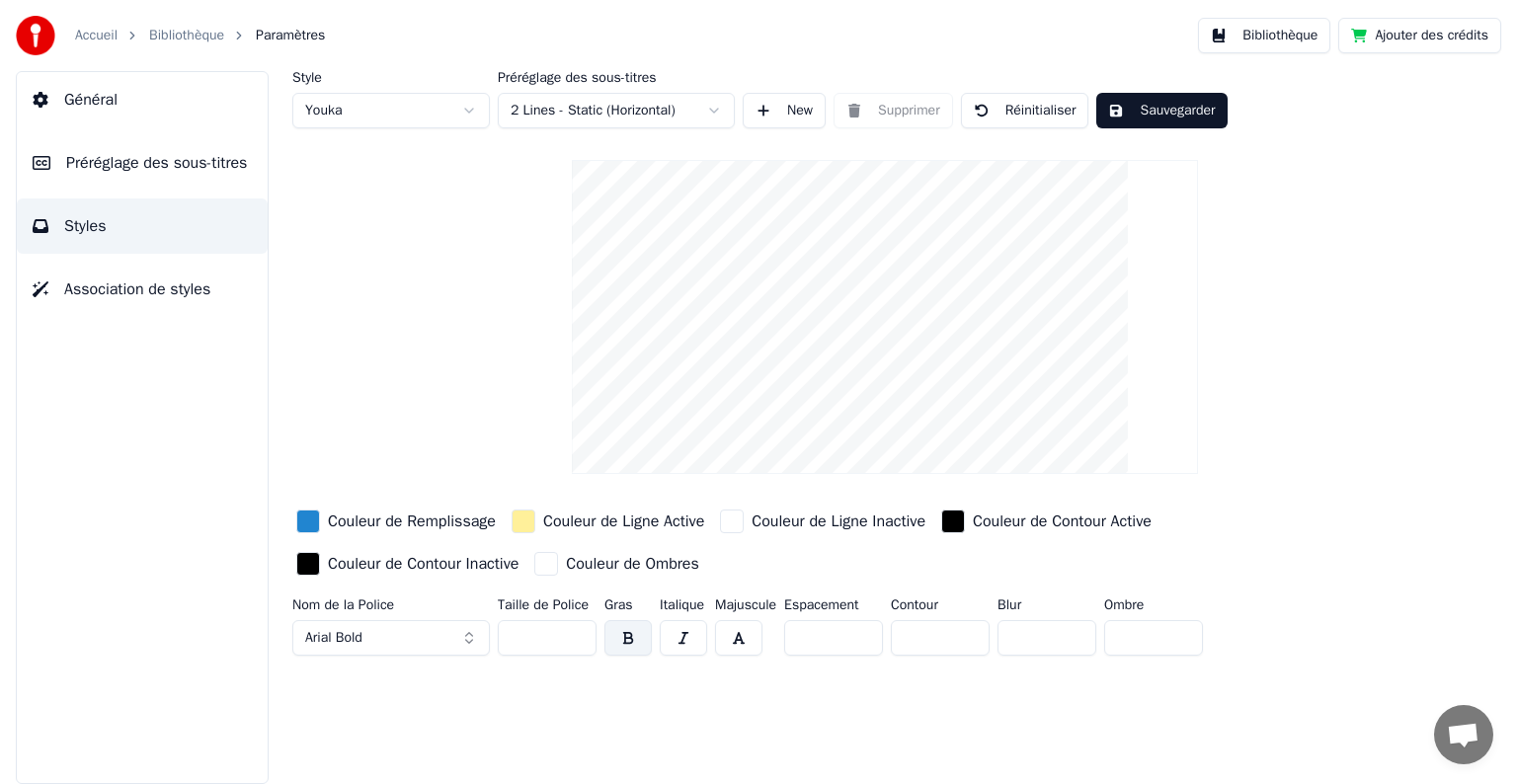 click on "Préréglage des sous-titres" at bounding box center [156, 163] 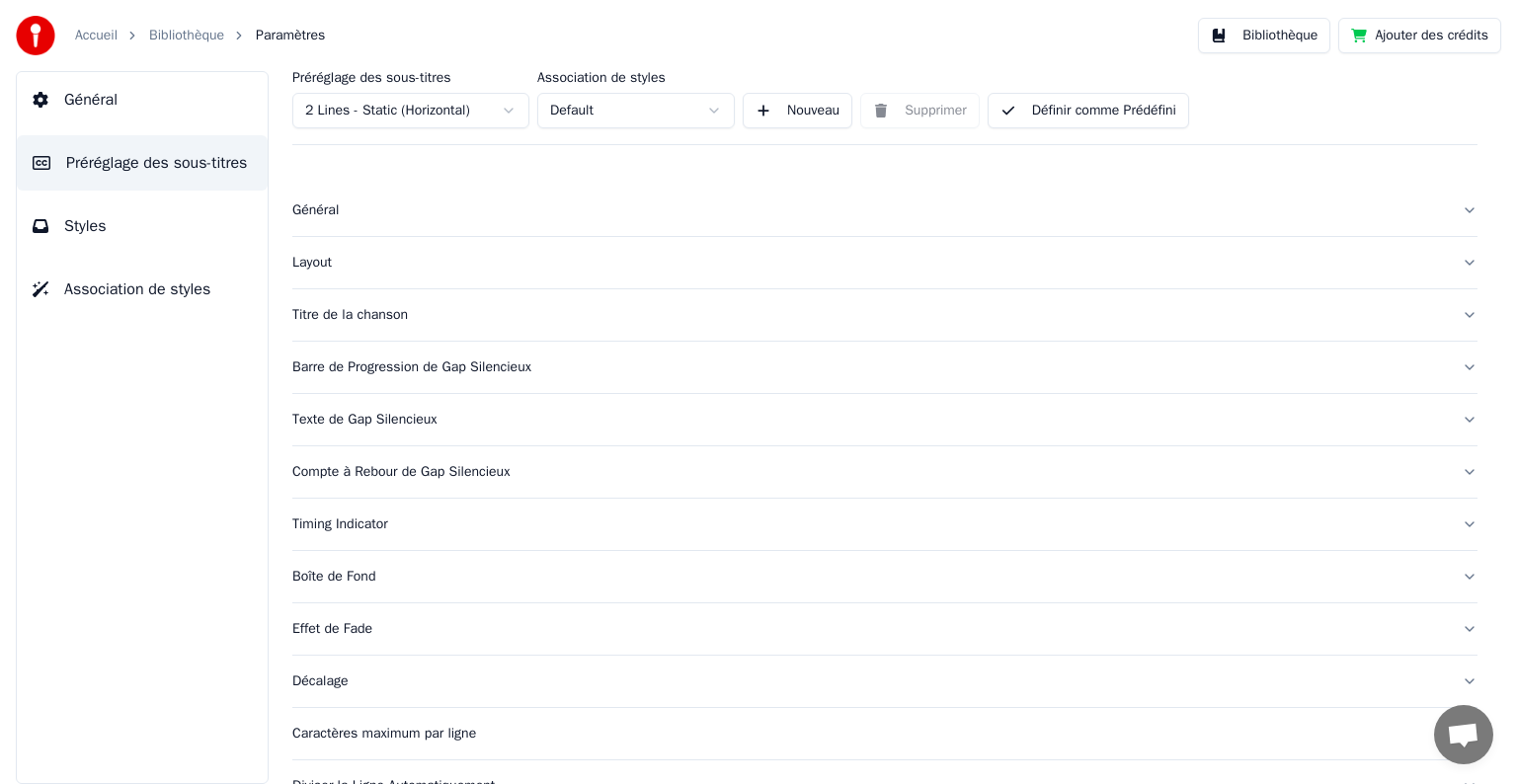 click on "Général" at bounding box center (142, 100) 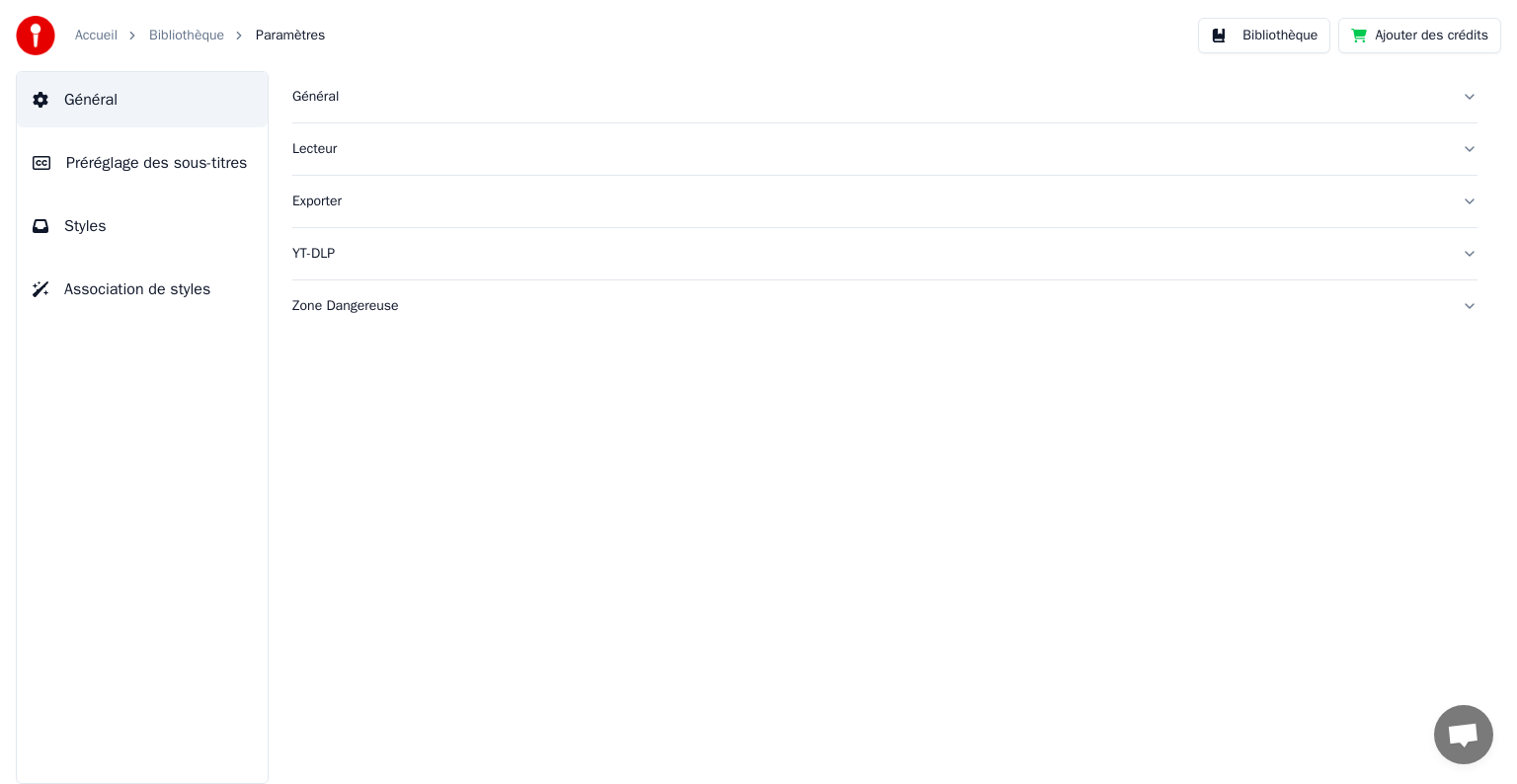 click on "Général" at bounding box center (869, 97) 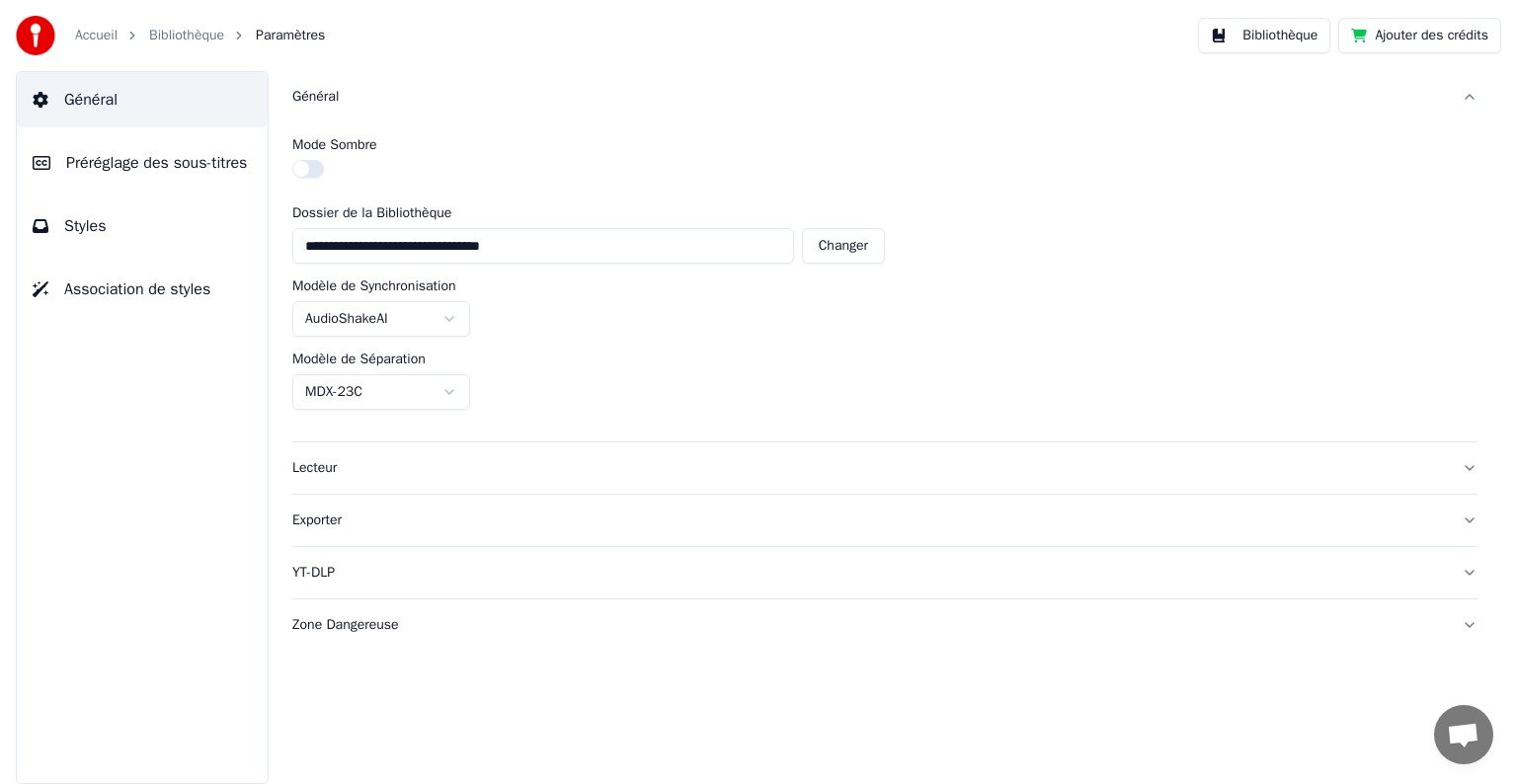 click on "Lecteur" at bounding box center (869, 468) 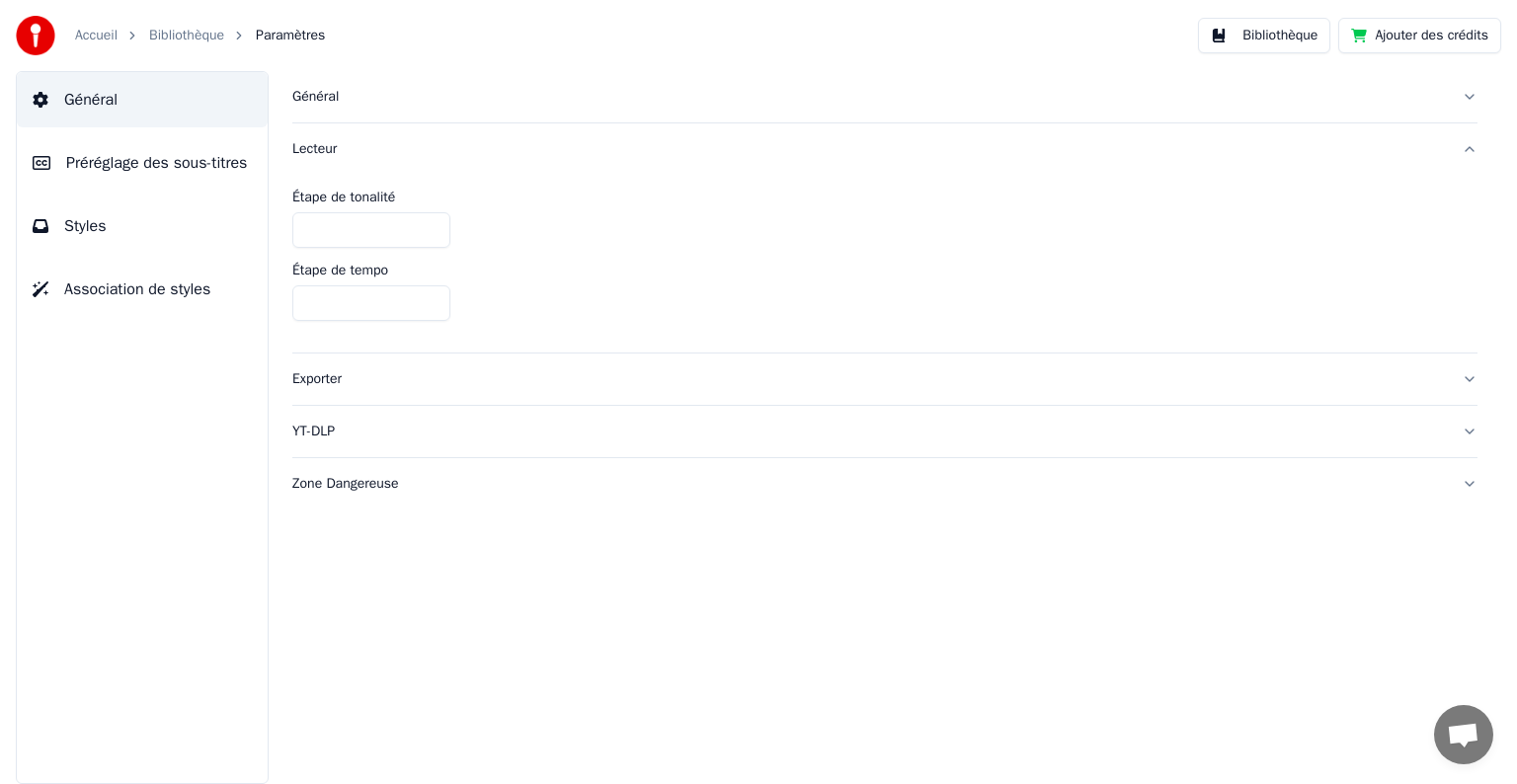 click on "Styles" at bounding box center (142, 226) 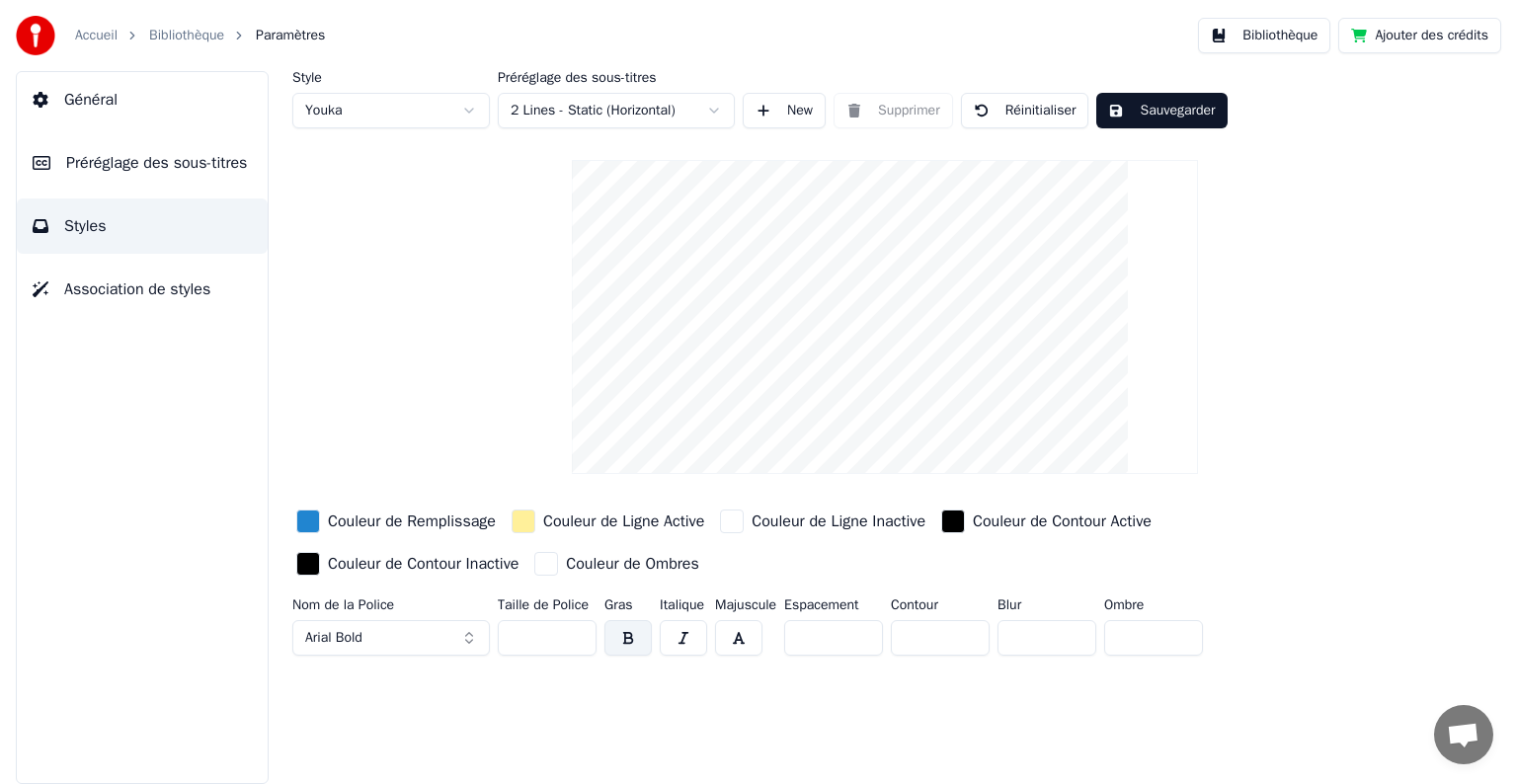 click on "Association de styles" at bounding box center (137, 289) 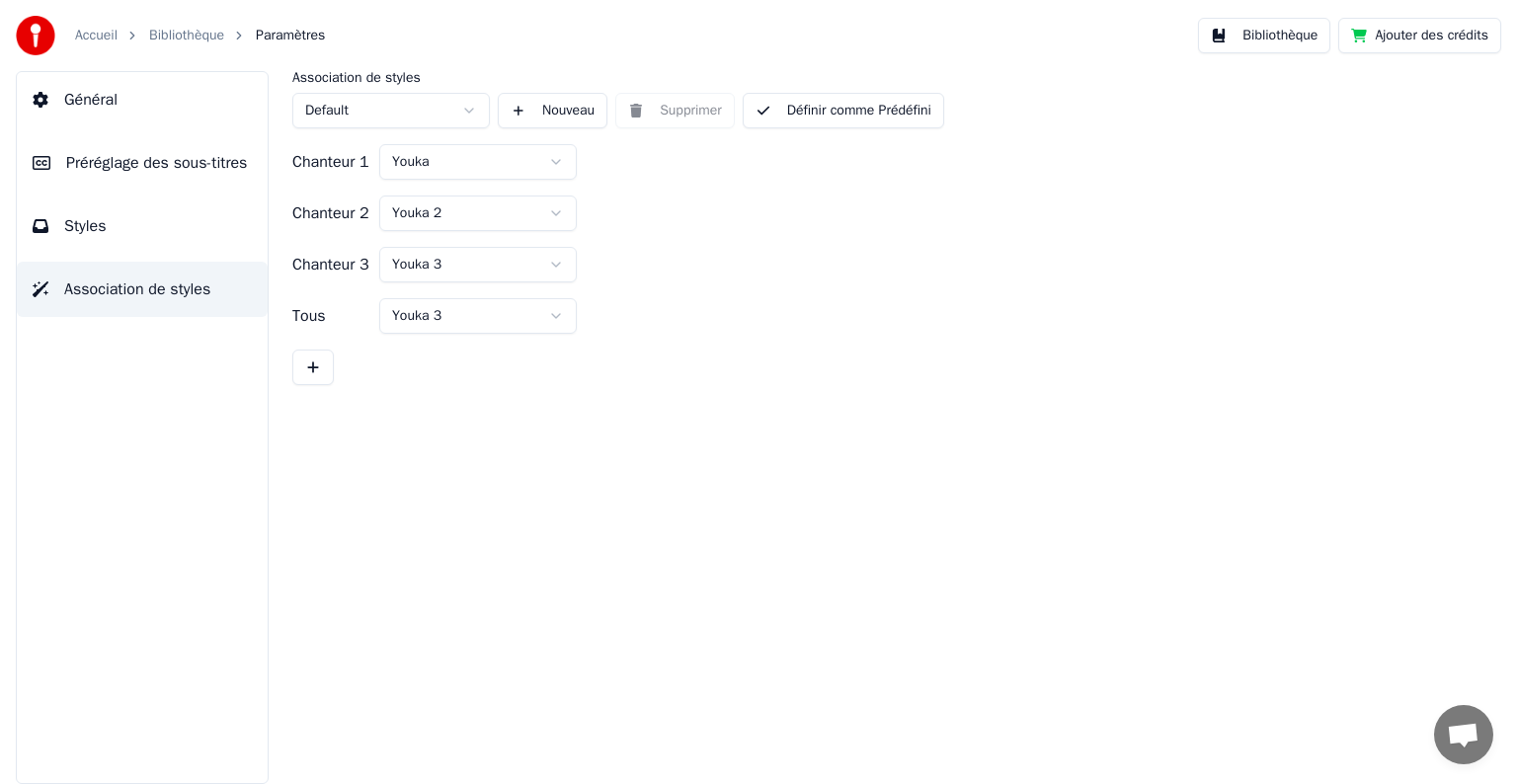 click on "Styles" at bounding box center [142, 226] 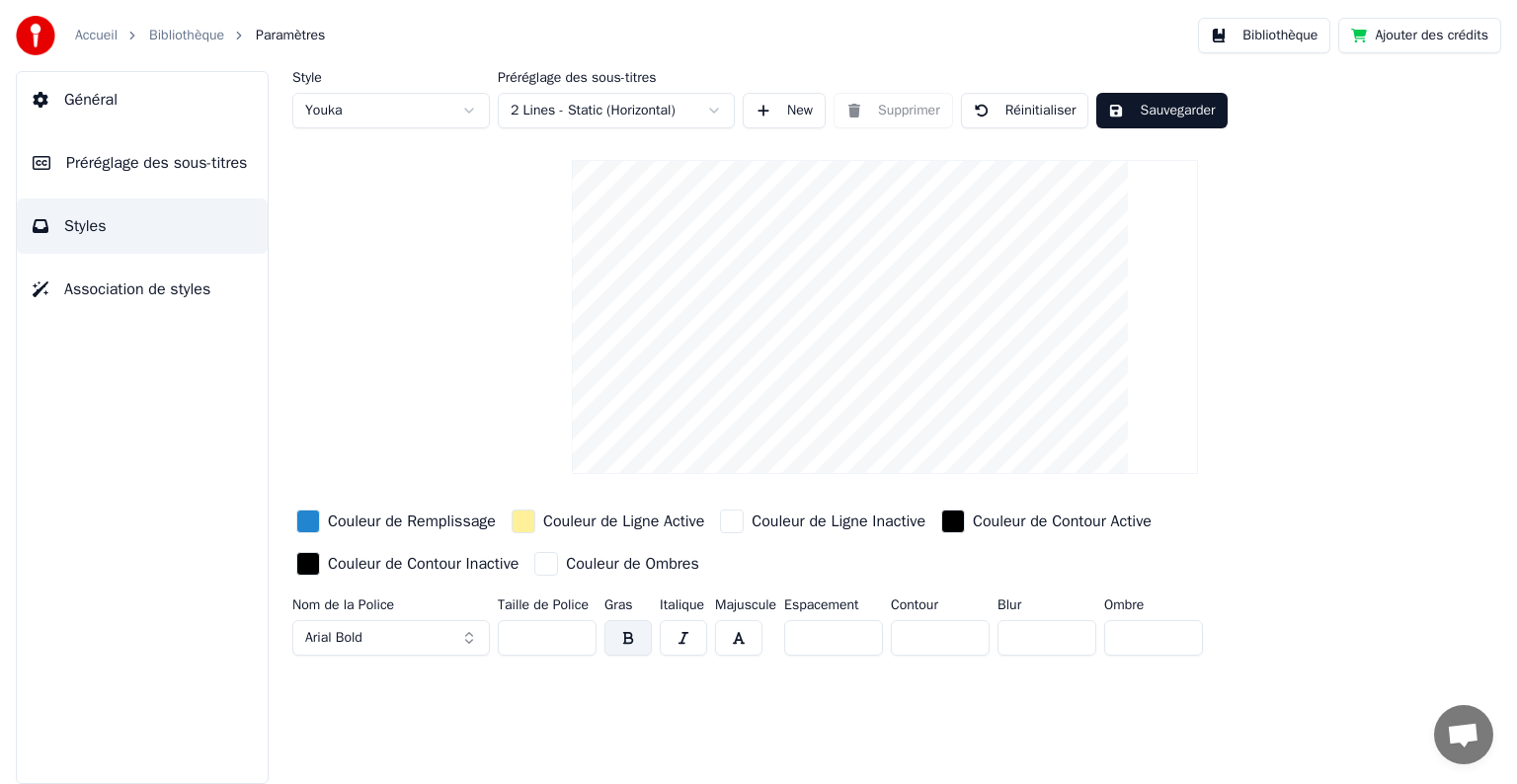 click on "Accueil Bibliothèque Paramètres Bibliothèque Ajouter des crédits Général Préréglage des sous-titres Styles Association de styles Style Youka Préréglage des sous-titres 2 Lines - Static (Horizontal) New Supprimer Réinitialiser Sauvegarder Couleur de Remplissage Couleur de Ligne Active Couleur de Ligne Inactive Couleur de Contour Active Couleur de Contour Inactive Couleur de Ombres Nom de la Police Arial Bold Taille de Police ** Gras Italique Majuscule Espacement * Contour * Blur * Ombre *" at bounding box center [758, 392] 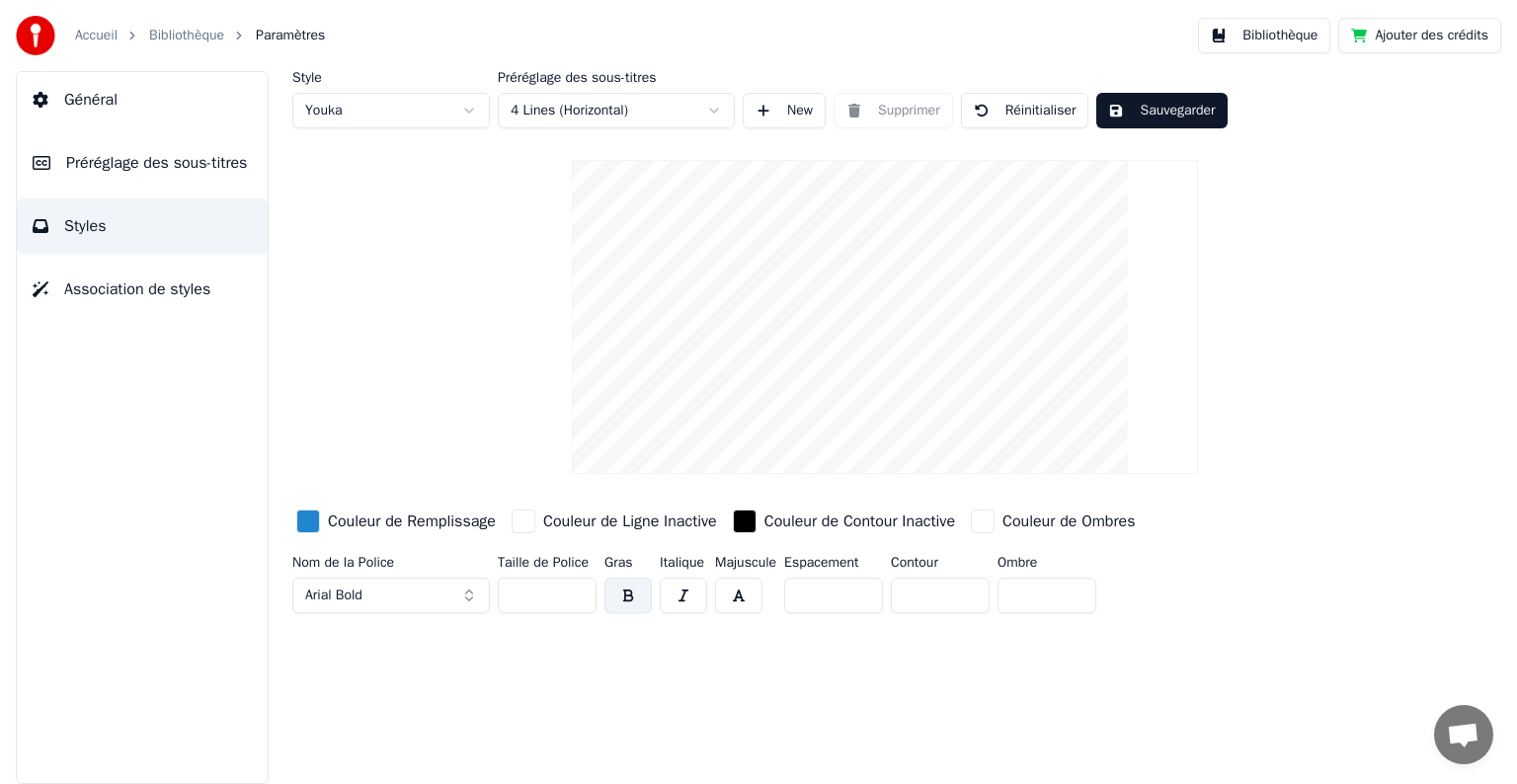 click on "New" at bounding box center (784, 111) 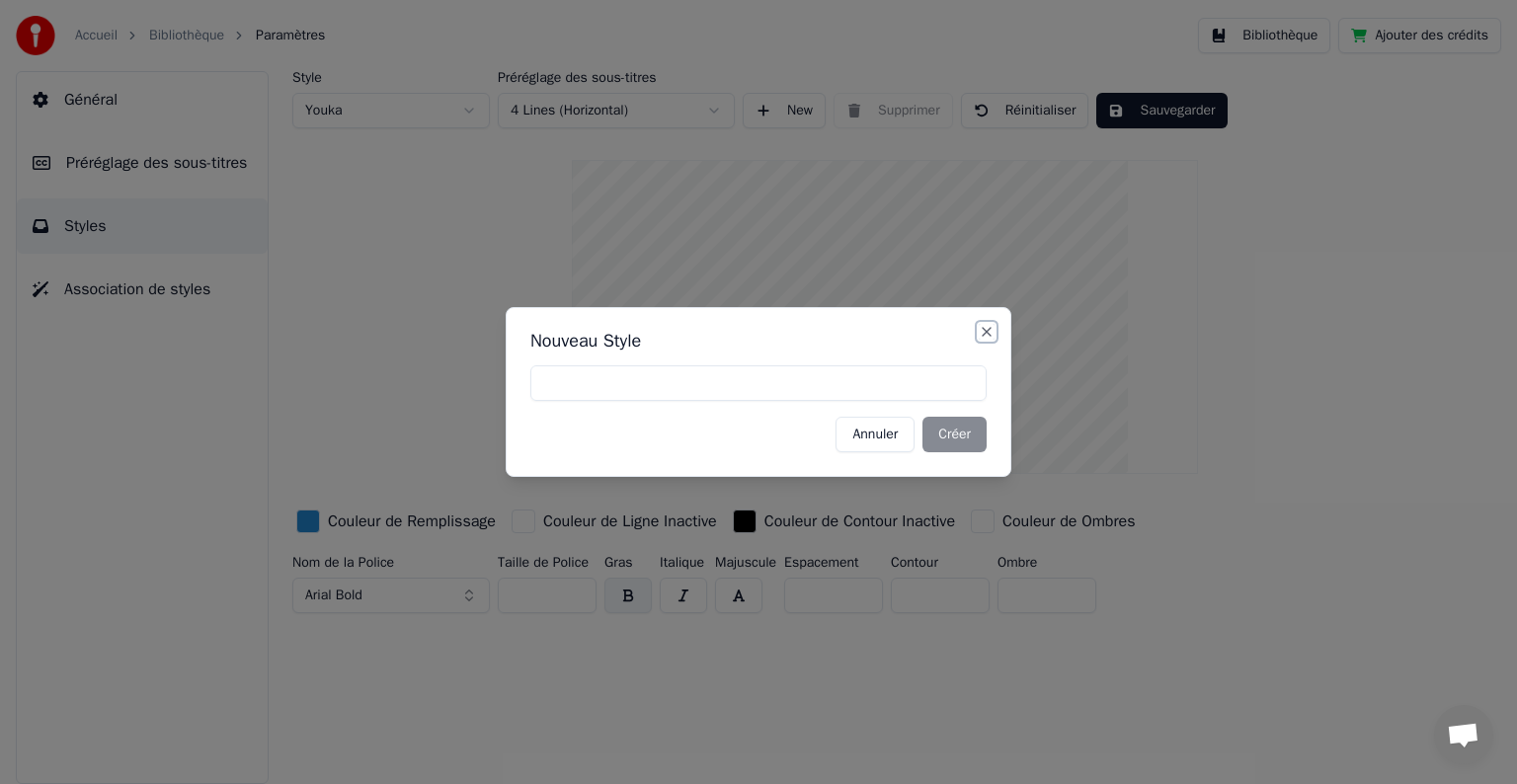 click on "Close" at bounding box center (987, 332) 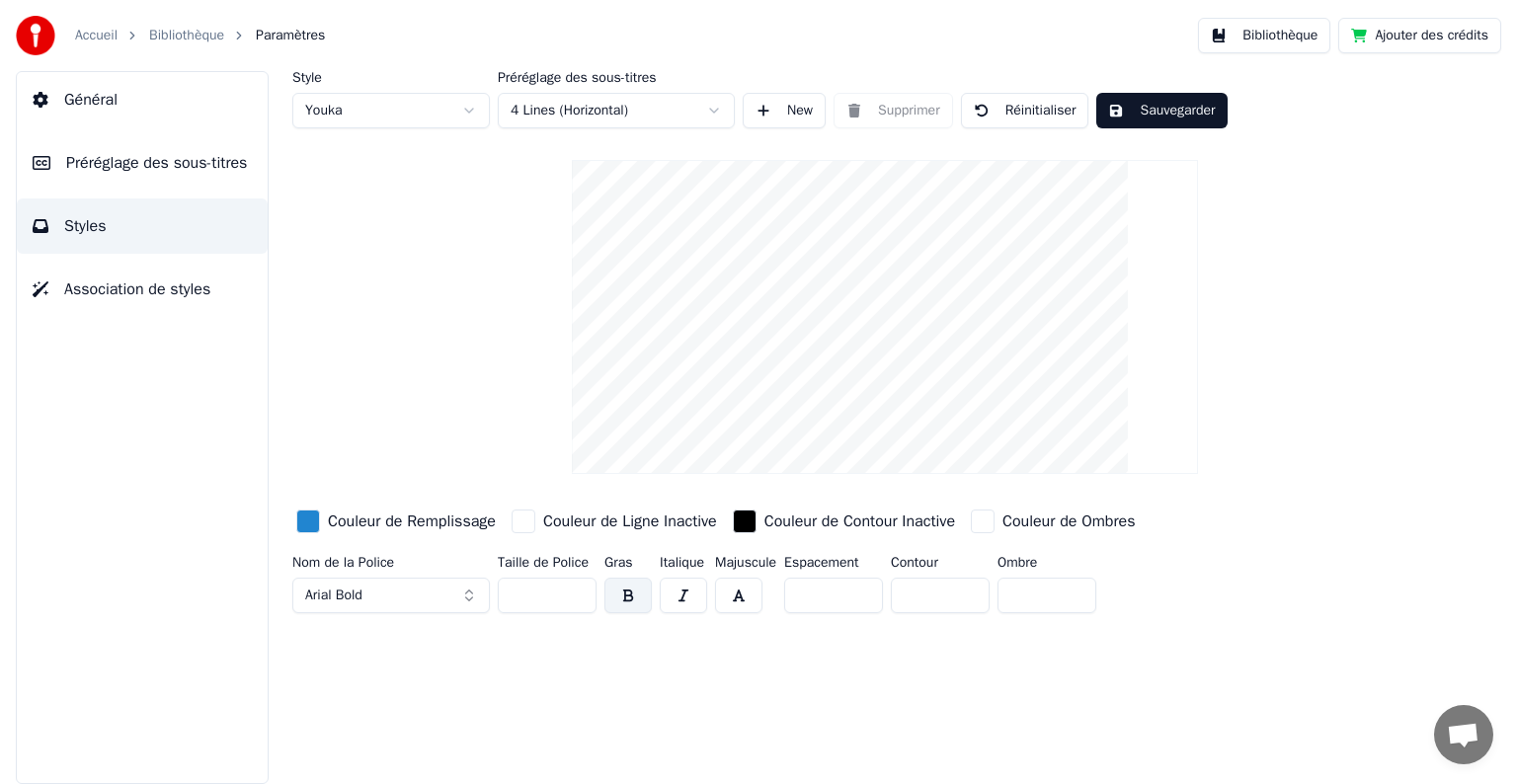 click on "Réinitialiser" at bounding box center [1025, 111] 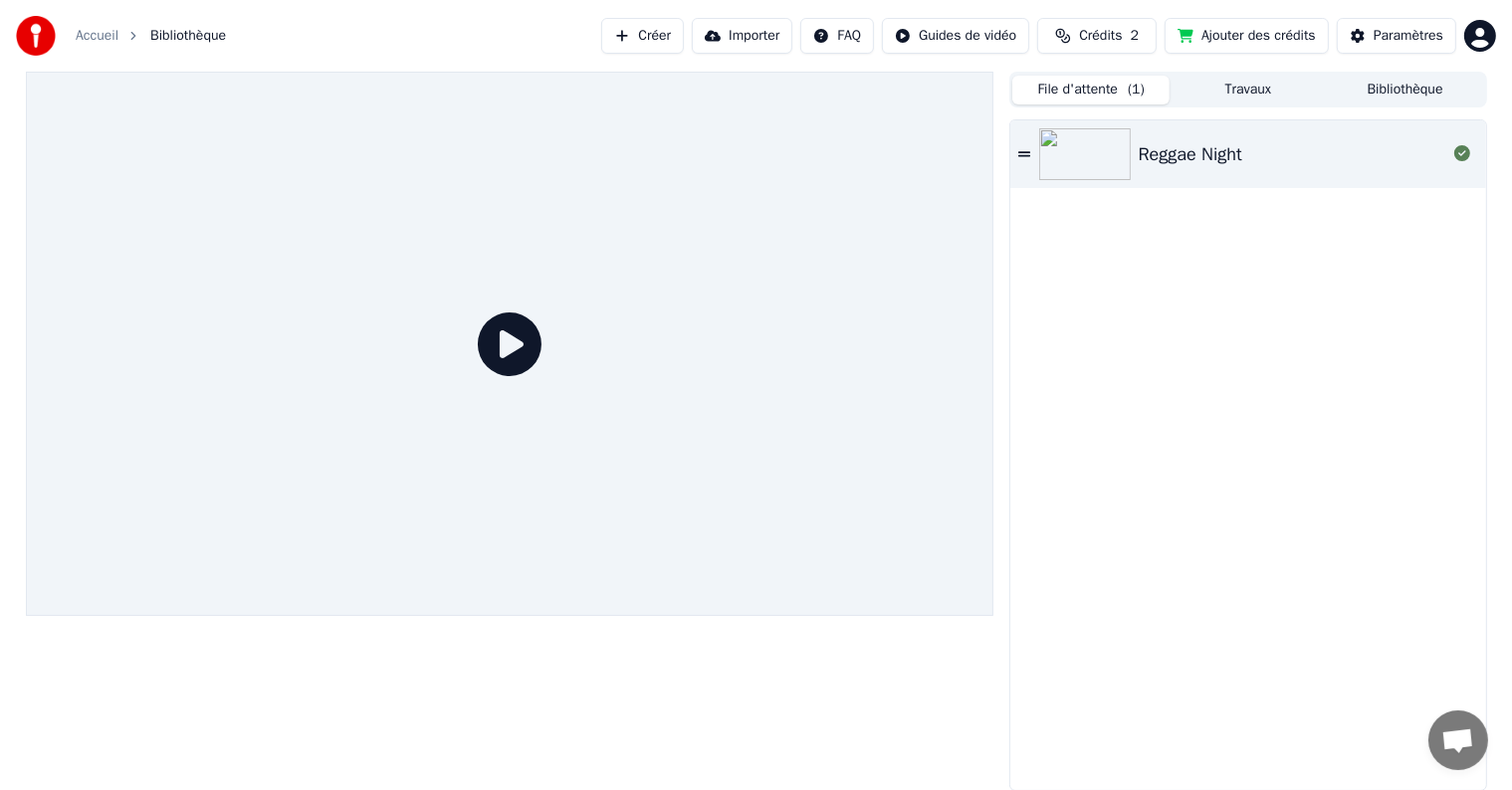 click on "File d'attente ( 1 )" at bounding box center [1091, 90] 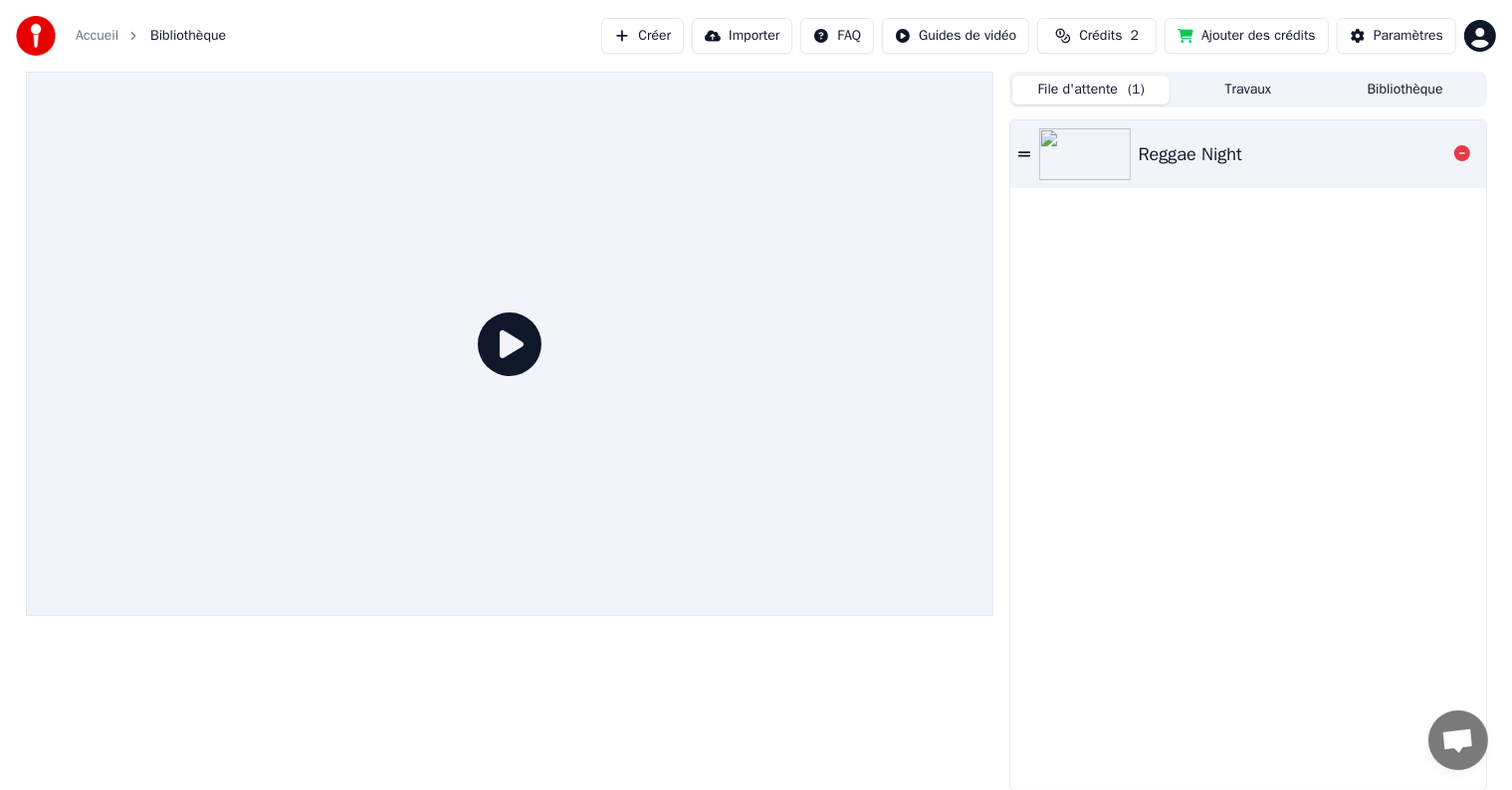 click on "Reggae Night" at bounding box center [1190, 154] 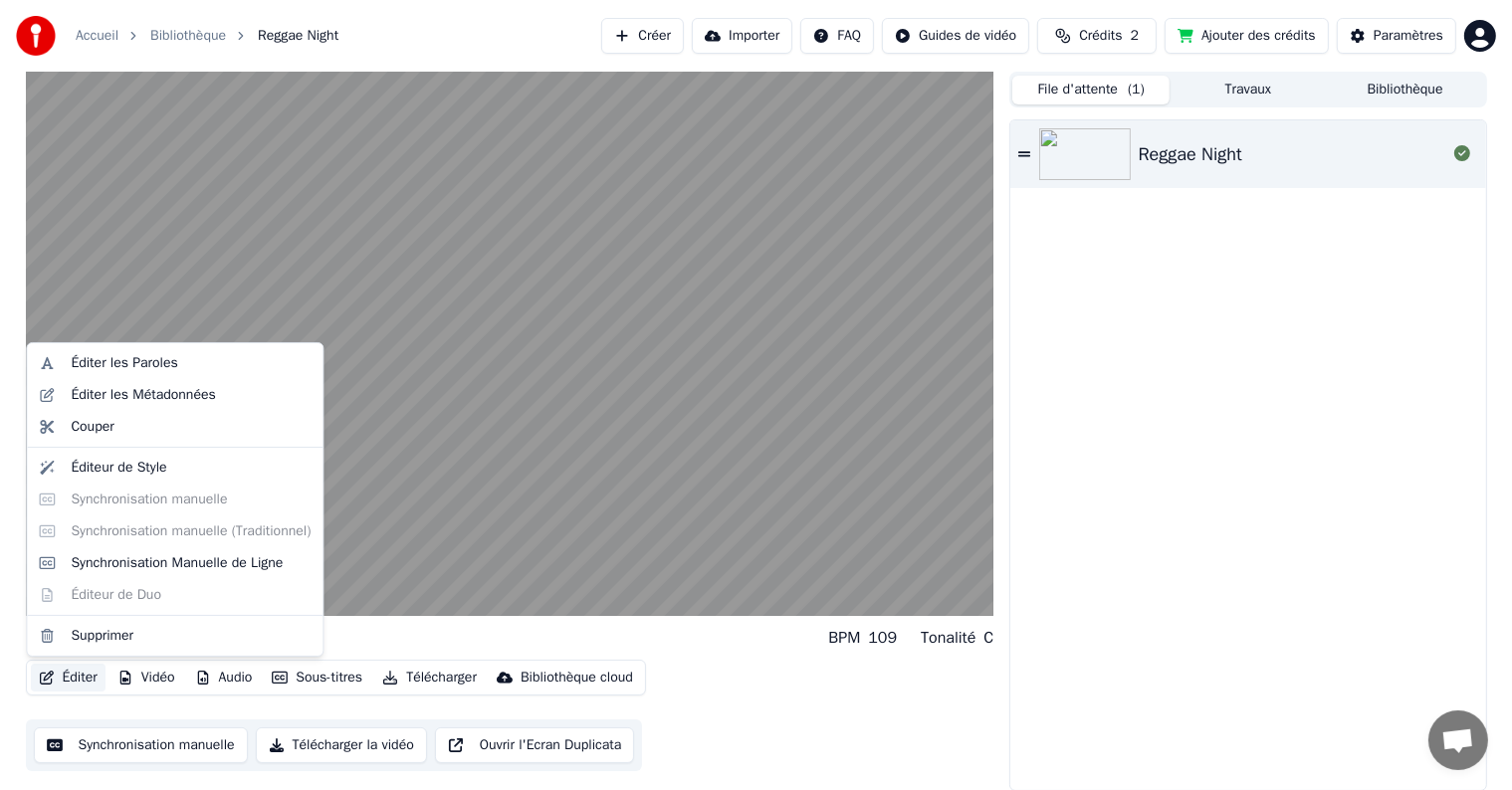click on "Éditer" at bounding box center [68, 678] 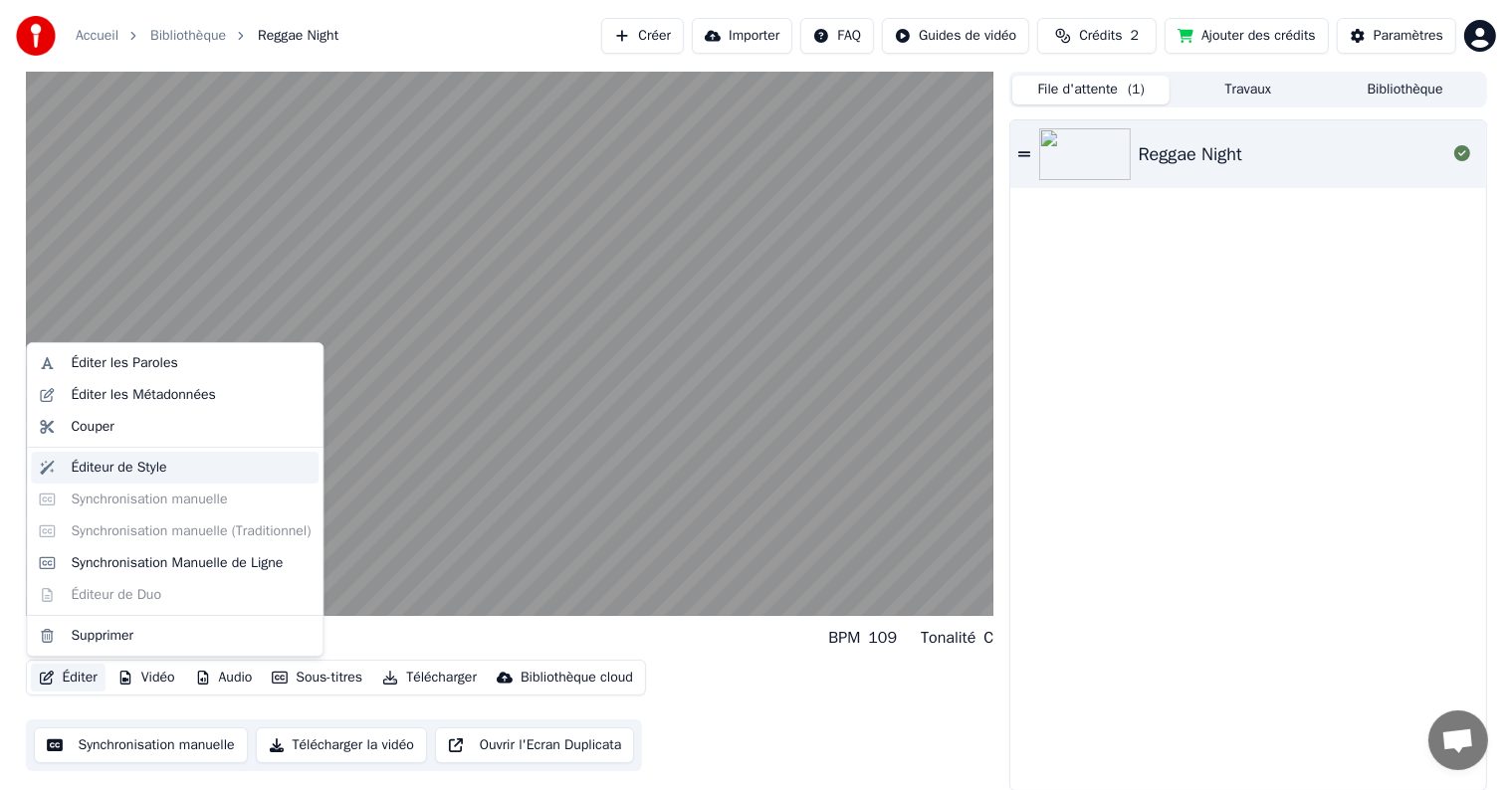 click on "Éditeur de Style" at bounding box center [118, 468] 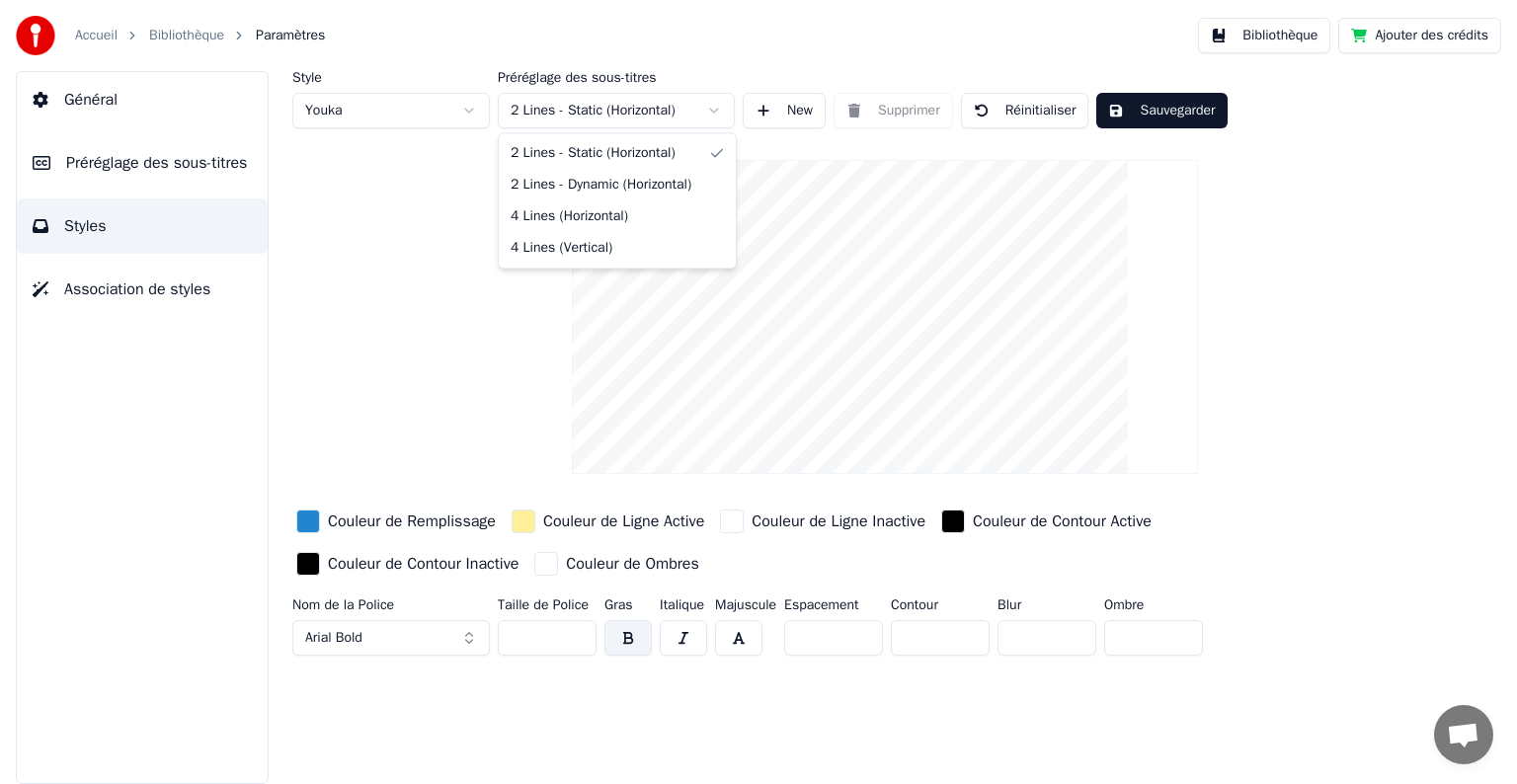 click on "Accueil Bibliothèque Paramètres Bibliothèque Ajouter des crédits Général Préréglage des sous-titres Styles Association de styles Style Youka Préréglage des sous-titres 2 Lines - Static (Horizontal) New Supprimer Réinitialiser Sauvegarder Couleur de Remplissage Couleur de Ligne Active Couleur de Ligne Inactive Couleur de Contour Active Couleur de Contour Inactive Couleur de Ombres Nom de la Police Arial Bold Taille de Police ** Gras Italique Majuscule Espacement * Contour * Blur * Ombre * 2 Lines - Static (Horizontal) 2 Lines - Dynamic (Horizontal) 4 Lines (Horizontal) 4 Lines (Vertical)" at bounding box center [758, 392] 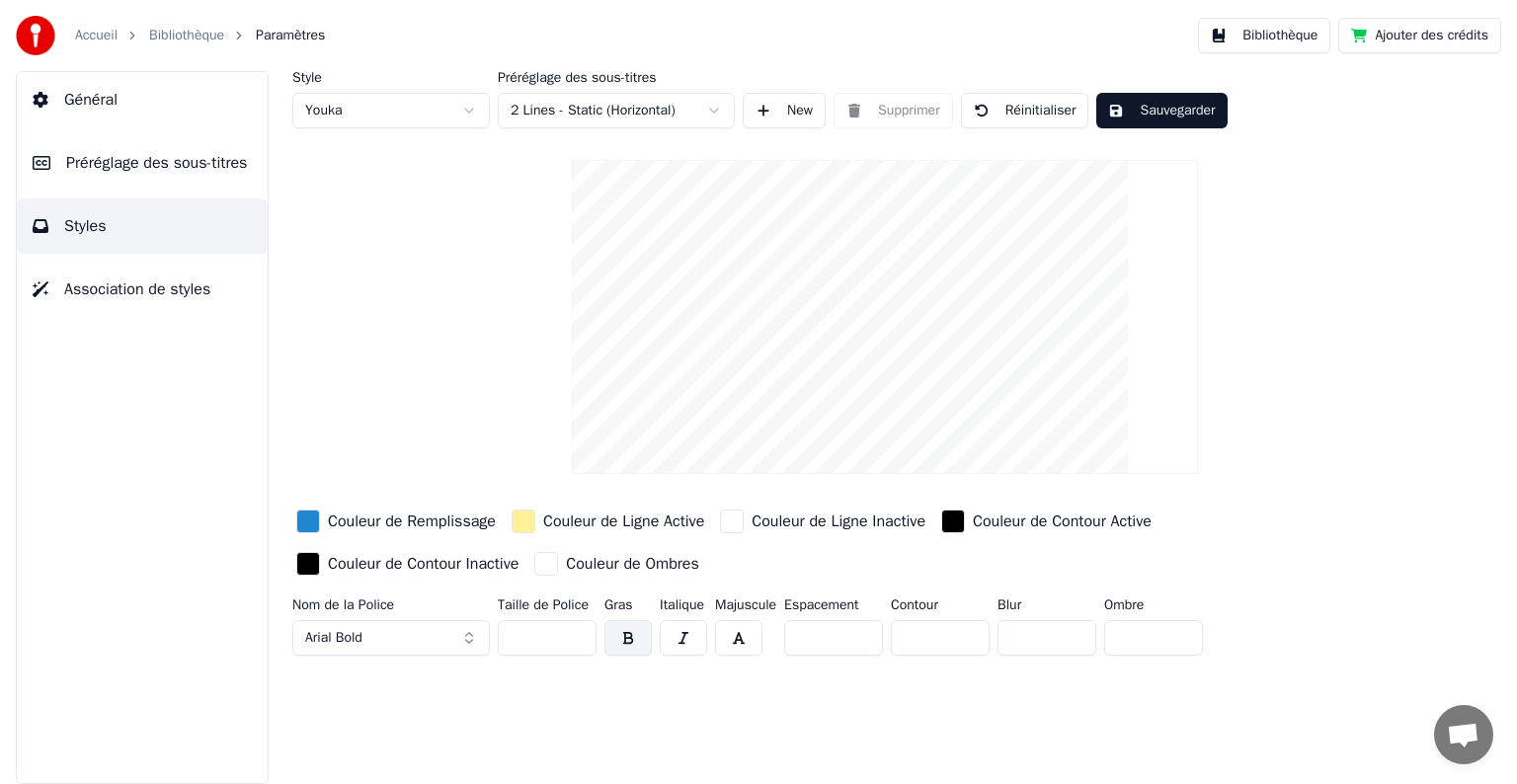 click on "Accueil Bibliothèque Paramètres Bibliothèque Ajouter des crédits Général Préréglage des sous-titres Styles Association de styles Style Youka Préréglage des sous-titres 2 Lines - Static (Horizontal) New Supprimer Réinitialiser Sauvegarder Couleur de Remplissage Couleur de Ligne Active Couleur de Ligne Inactive Couleur de Contour Active Couleur de Contour Inactive Couleur de Ombres Nom de la Police Arial Bold Taille de Police ** Gras Italique Majuscule Espacement * Contour * Blur * Ombre *" at bounding box center (758, 392) 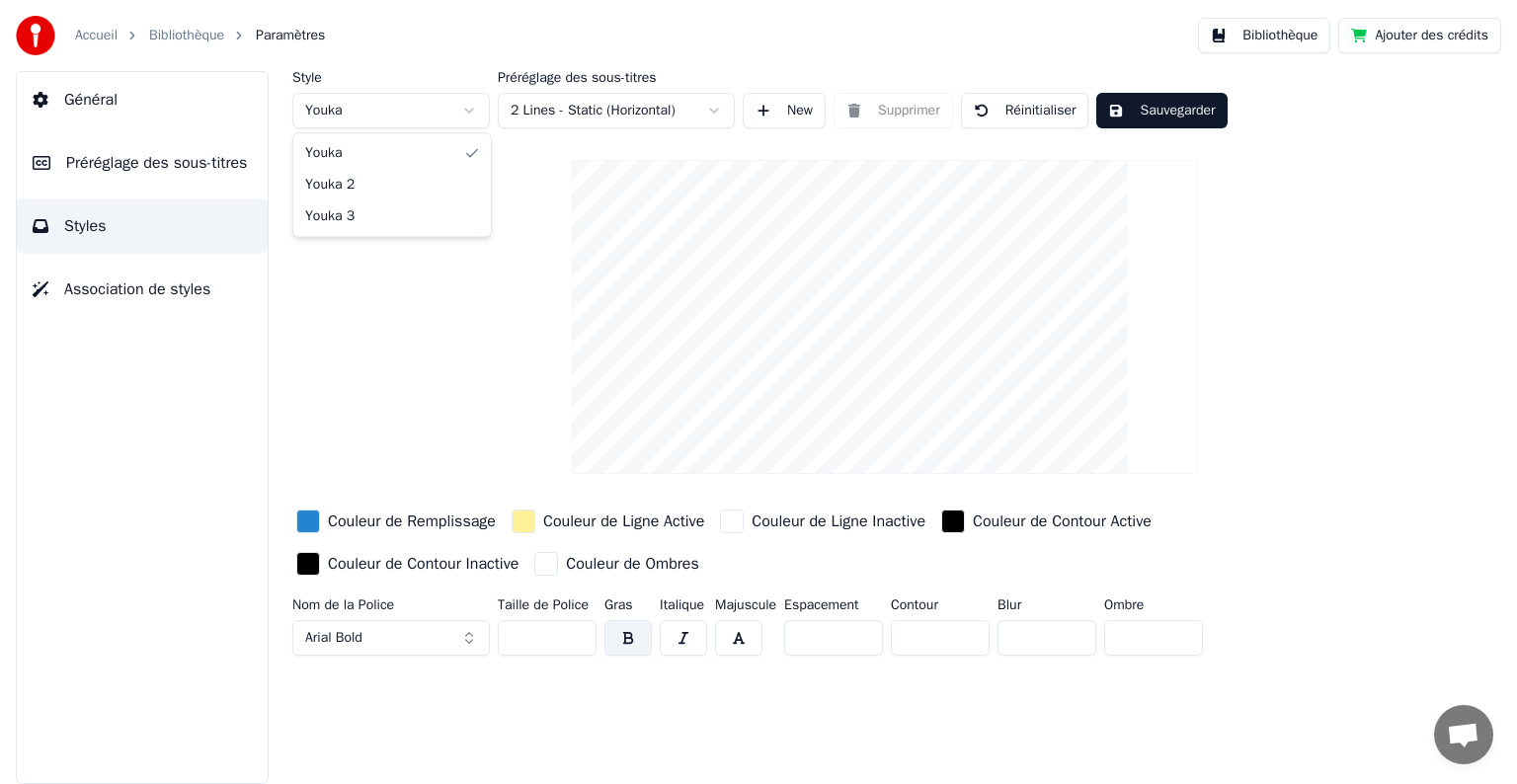 click on "Accueil Bibliothèque Paramètres Bibliothèque Ajouter des crédits Général Préréglage des sous-titres Styles Association de styles Style Youka Préréglage des sous-titres 2 Lines - Static (Horizontal) New Supprimer Réinitialiser Sauvegarder Couleur de Remplissage Couleur de Ligne Active Couleur de Ligne Inactive Couleur de Contour Active Couleur de Contour Inactive Couleur de Ombres Nom de la Police Arial Bold Taille de Police ** Gras Italique Majuscule Espacement * Contour * Blur * Ombre * Youka Youka 2 Youka 3" at bounding box center [758, 392] 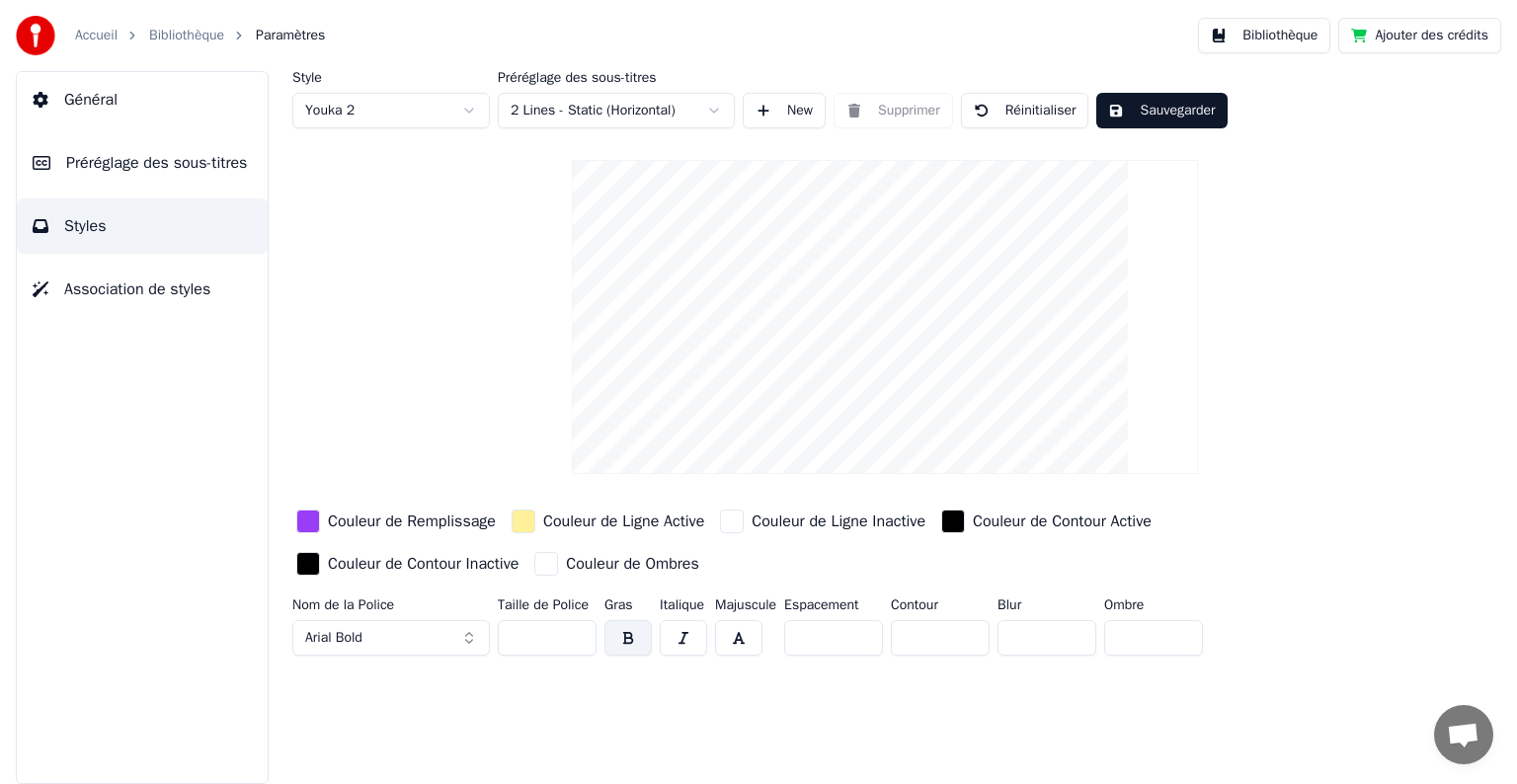 click on "Accueil Bibliothèque Paramètres Bibliothèque Ajouter des crédits Général Préréglage des sous-titres Styles Association de styles Style Youka 2 Préréglage des sous-titres 2 Lines - Static (Horizontal) New Supprimer Réinitialiser Sauvegarder Couleur de Remplissage Couleur de Ligne Active Couleur de Ligne Inactive Couleur de Contour Active Couleur de Contour Inactive Couleur de Ombres Nom de la Police Arial Bold Taille de Police ** Gras Italique Majuscule Espacement * Contour * Blur * Ombre *" at bounding box center (758, 392) 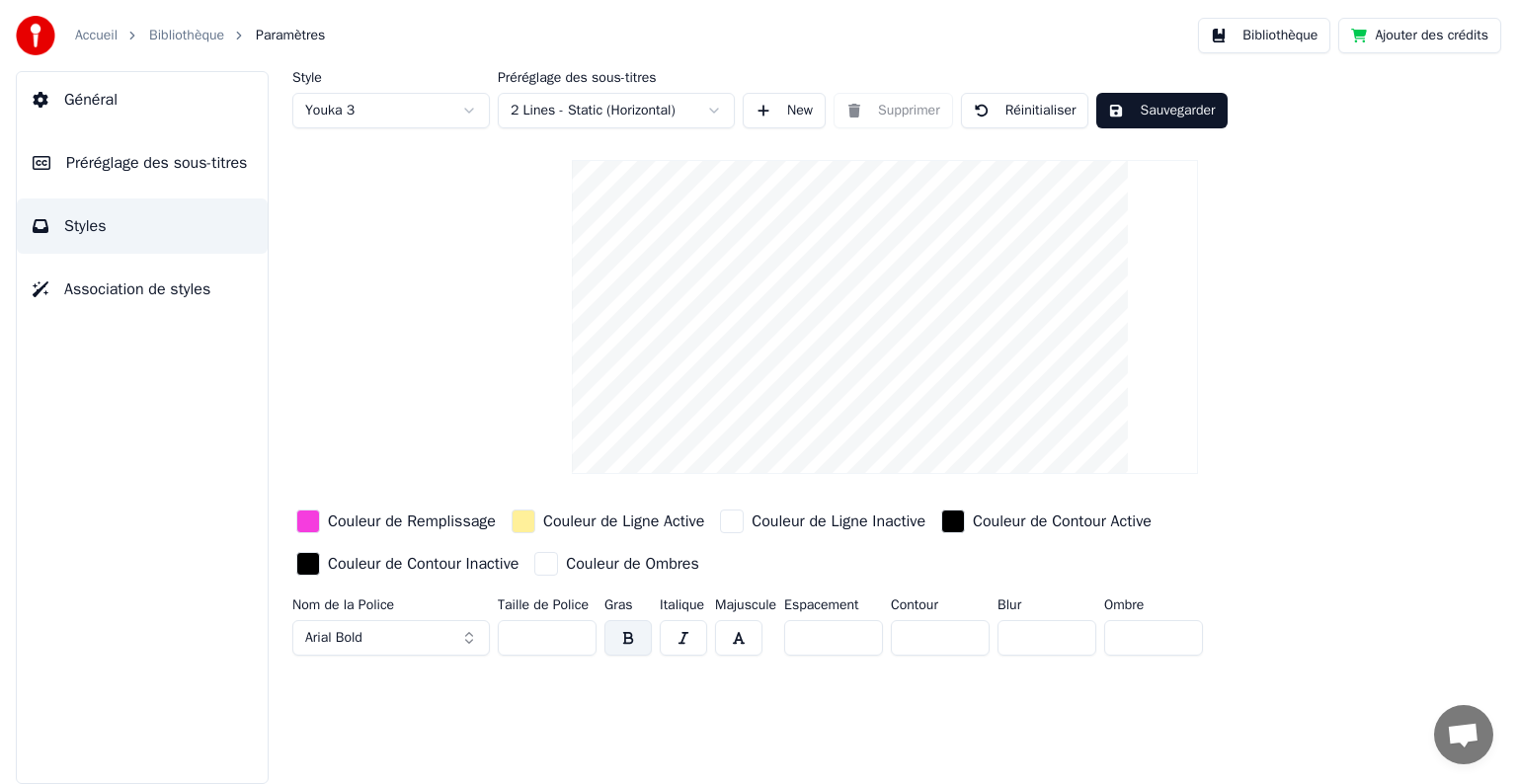 click on "Préréglage des sous-titres" at bounding box center (156, 163) 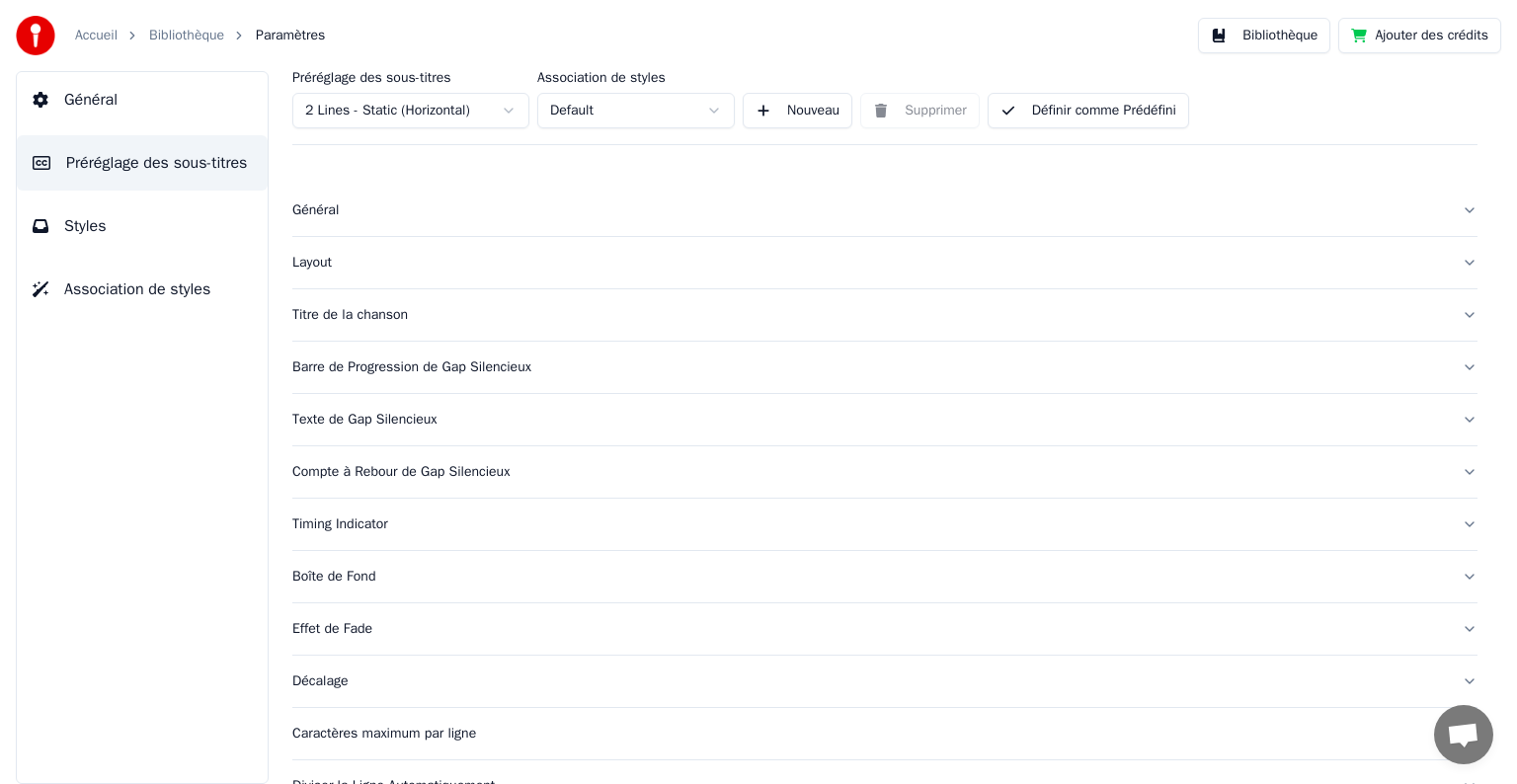 click on "Titre de la chanson" at bounding box center [885, 315] 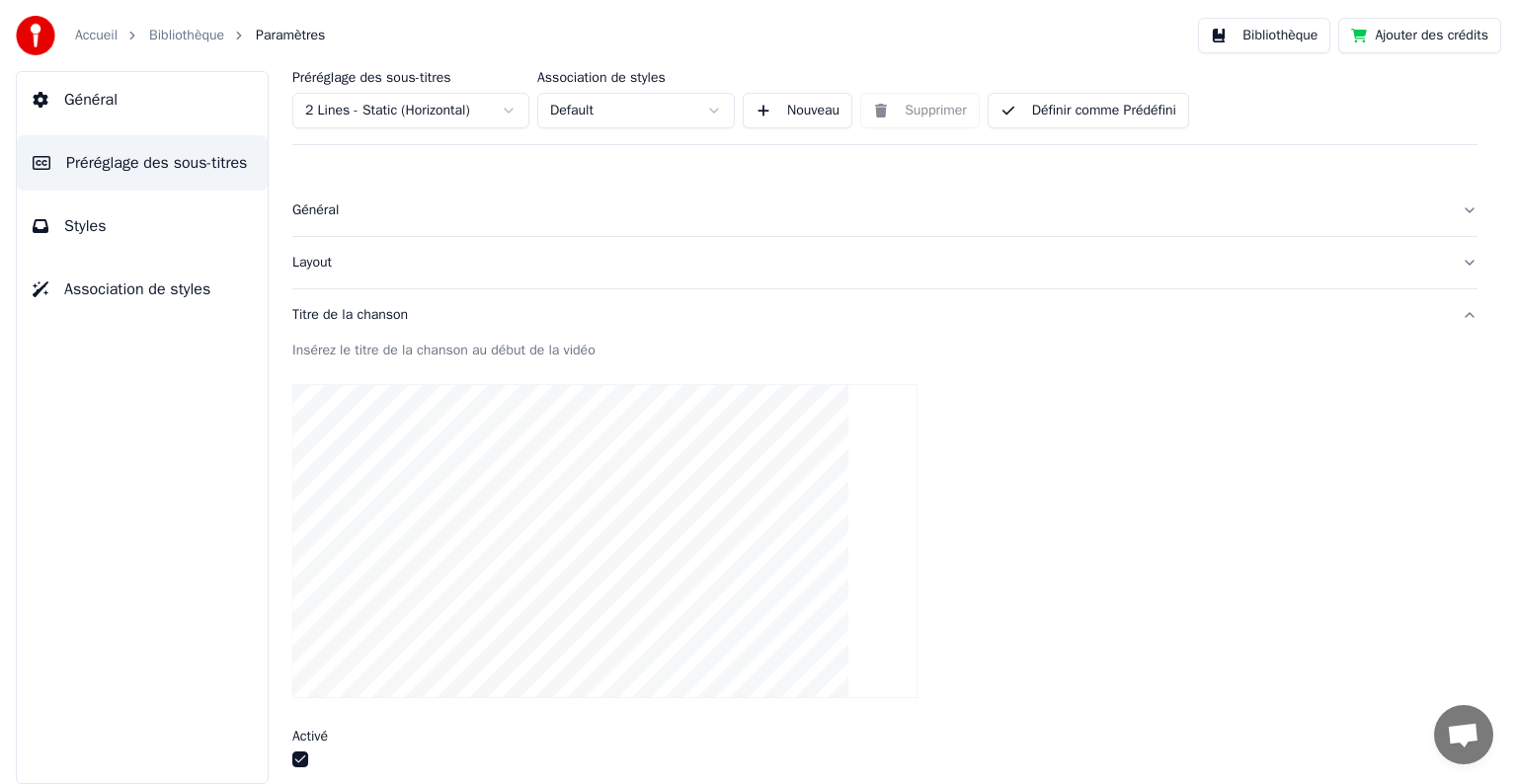 click at bounding box center [300, 759] 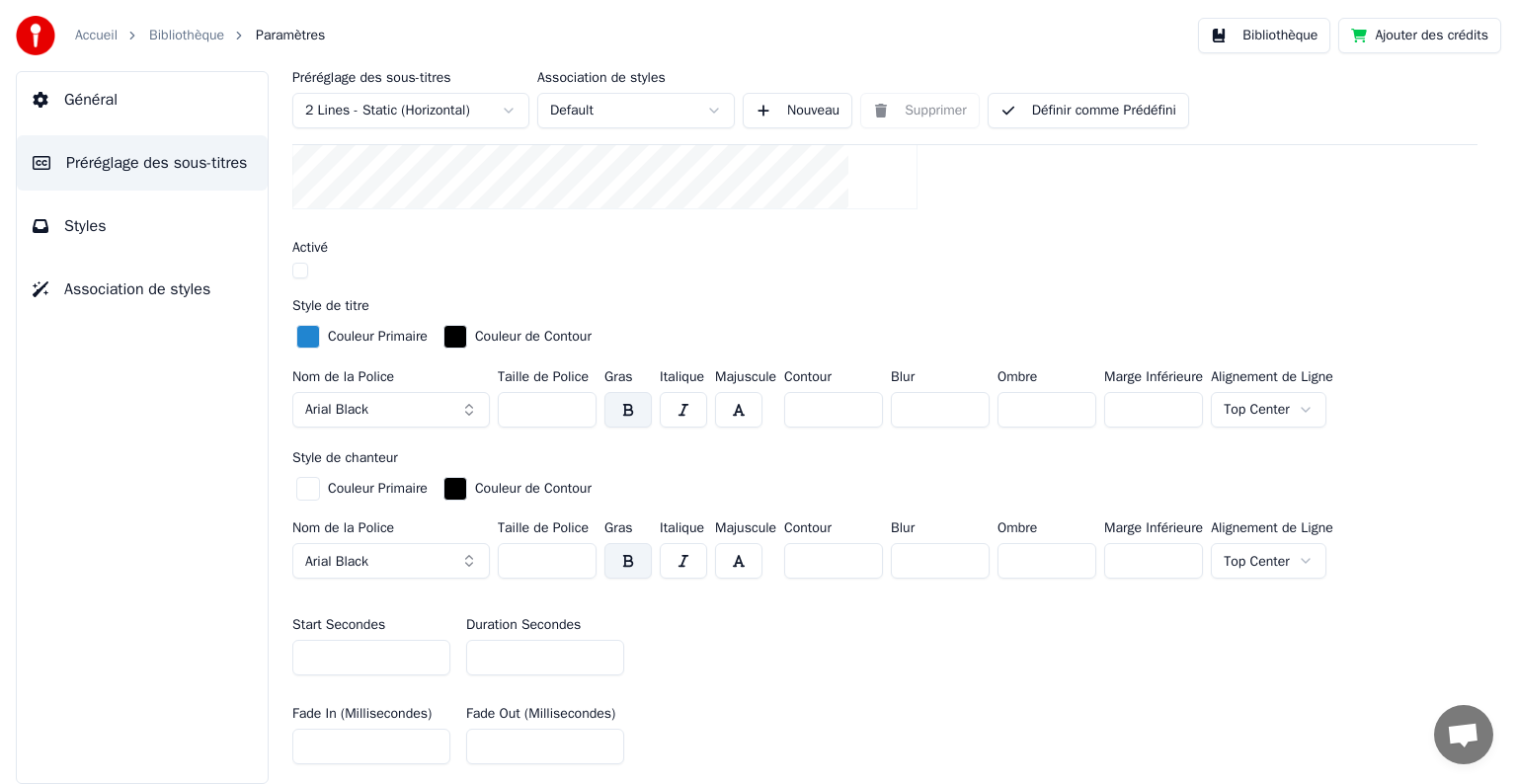 scroll, scrollTop: 494, scrollLeft: 0, axis: vertical 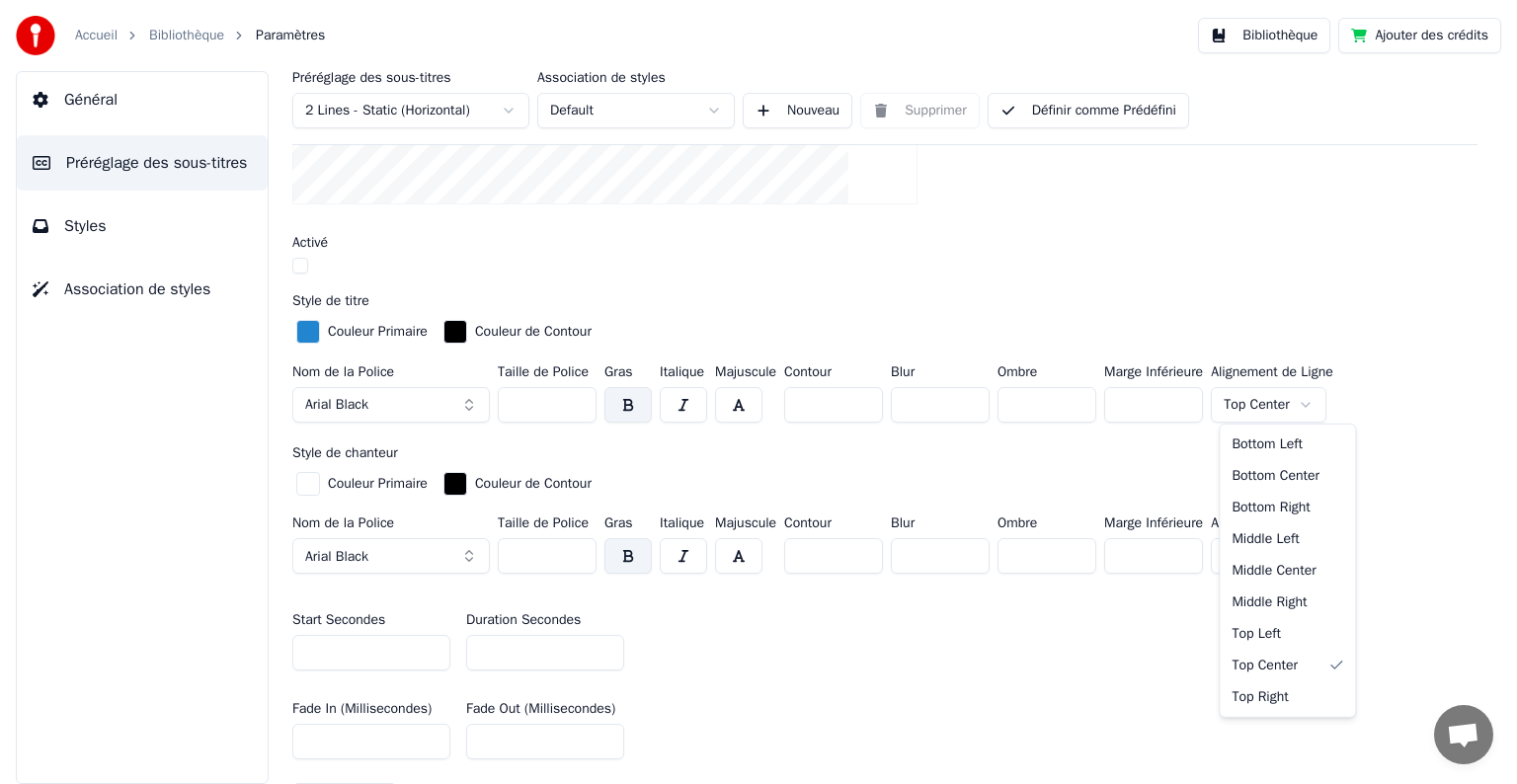 click on "Accueil Bibliothèque Paramètres Bibliothèque Ajouter des crédits Général Préréglage des sous-titres Styles Association de styles Préréglage des sous-titres 2 Lines - Static (Horizontal) Association de styles Default Nouveau Supprimer Définir comme Prédéfini Général Layout Titre de la chanson Insérez le titre de la chanson au début de la vidéo Activé Style de titre Couleur Primaire Couleur de Contour Nom de la Police Arial Black Taille de Police *** Gras Italique Majuscule Contour * Blur * Ombre * Marge Inférieure *** Alignement de Ligne Top Center Style de chanteur Couleur Primaire Couleur de Contour Nom de la Police Arial Black Taille de Police *** Gras Italique Majuscule Contour * Blur * Ombre * Marge Inférieure *** Alignement de Ligne Top Center Start Secondes * Duration Secondes * Fade In (Millisecondes) *** Fade Out (Millisecondes) *** Réinitialiser Barre de Progression de Gap Silencieux Texte de Gap Silencieux Compte à Rebour de Gap Silencieux Timing Indicator Boîte de Fond" at bounding box center [758, 392] 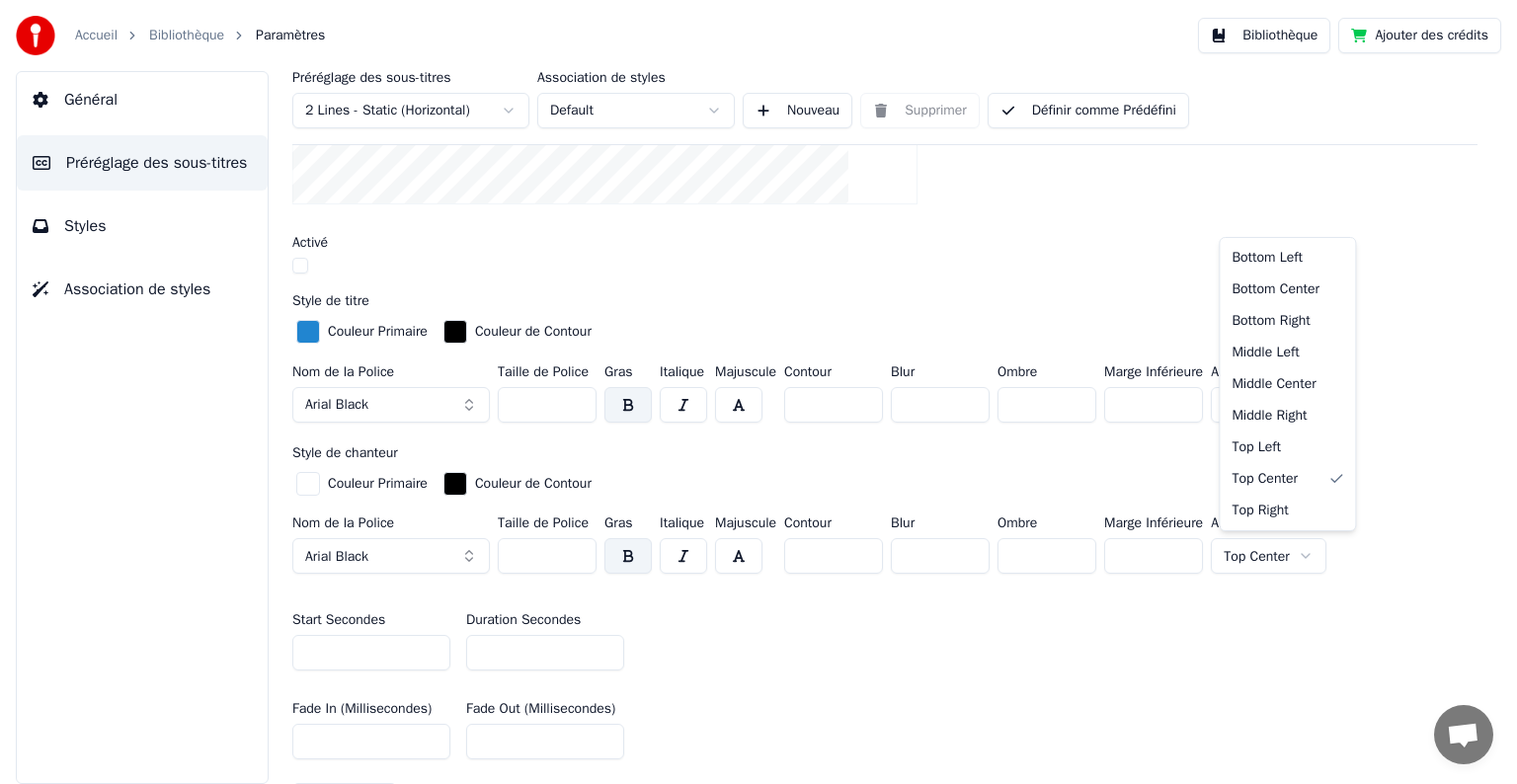 click on "Accueil Bibliothèque Paramètres Bibliothèque Ajouter des crédits Général Préréglage des sous-titres Styles Association de styles Préréglage des sous-titres 2 Lines - Static (Horizontal) Association de styles Default Nouveau Supprimer Définir comme Prédéfini Général Layout Titre de la chanson Insérez le titre de la chanson au début de la vidéo Activé Style de titre Couleur Primaire Couleur de Contour Nom de la Police Arial Black Taille de Police *** Gras Italique Majuscule Contour * Blur * Ombre * Marge Inférieure *** Alignement de Ligne Middle Center Style de chanteur Couleur Primaire Couleur de Contour Nom de la Police Arial Black Taille de Police *** Gras Italique Majuscule Contour * Blur * Ombre * Marge Inférieure *** Alignement de Ligne Top Center Start Secondes * Duration Secondes * Fade In (Millisecondes) *** Fade Out (Millisecondes) *** Réinitialiser Barre de Progression de Gap Silencieux Texte de Gap Silencieux Compte à Rebour de Gap Silencieux Timing Indicator Boîte de Fond" at bounding box center [758, 392] 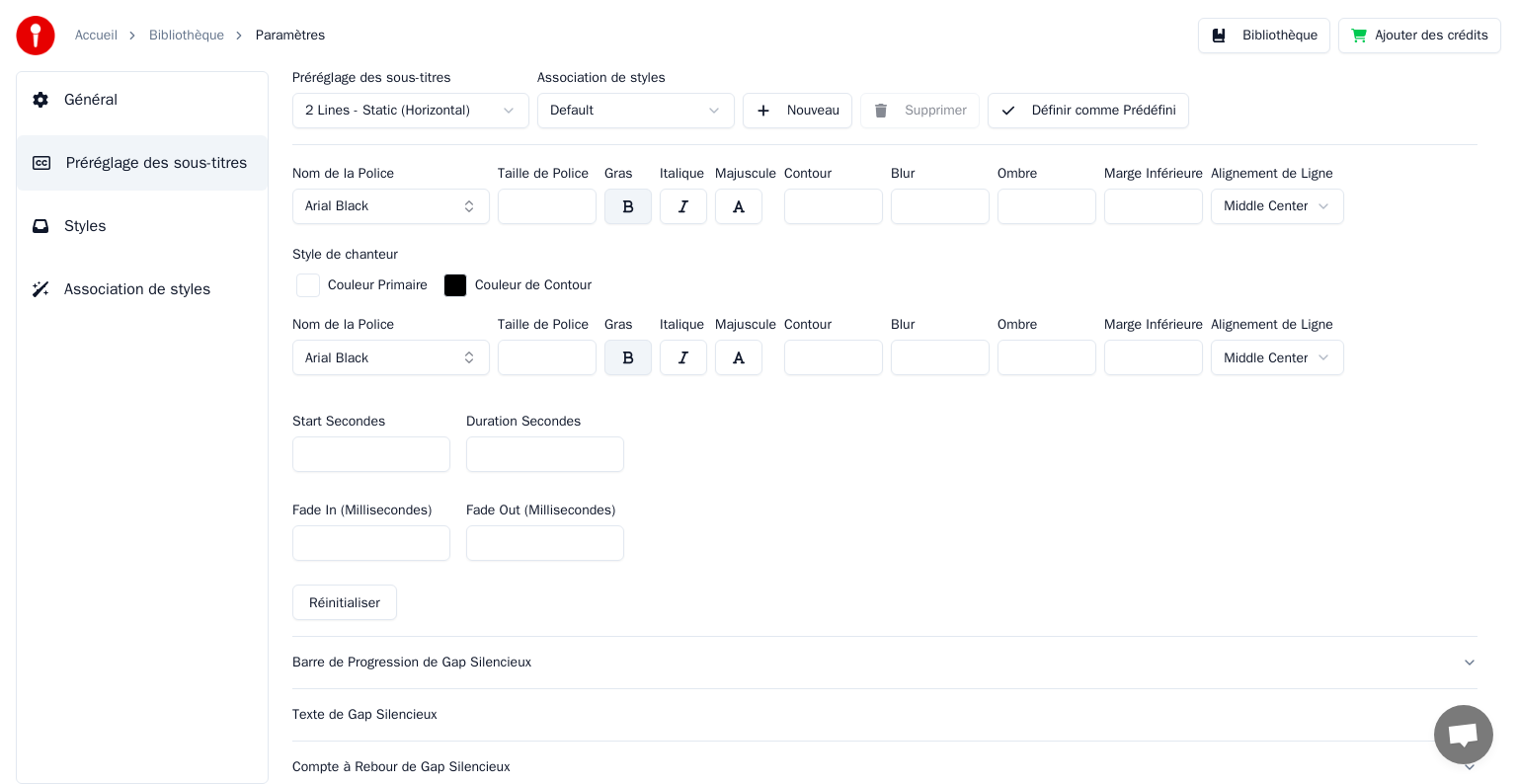 scroll, scrollTop: 691, scrollLeft: 0, axis: vertical 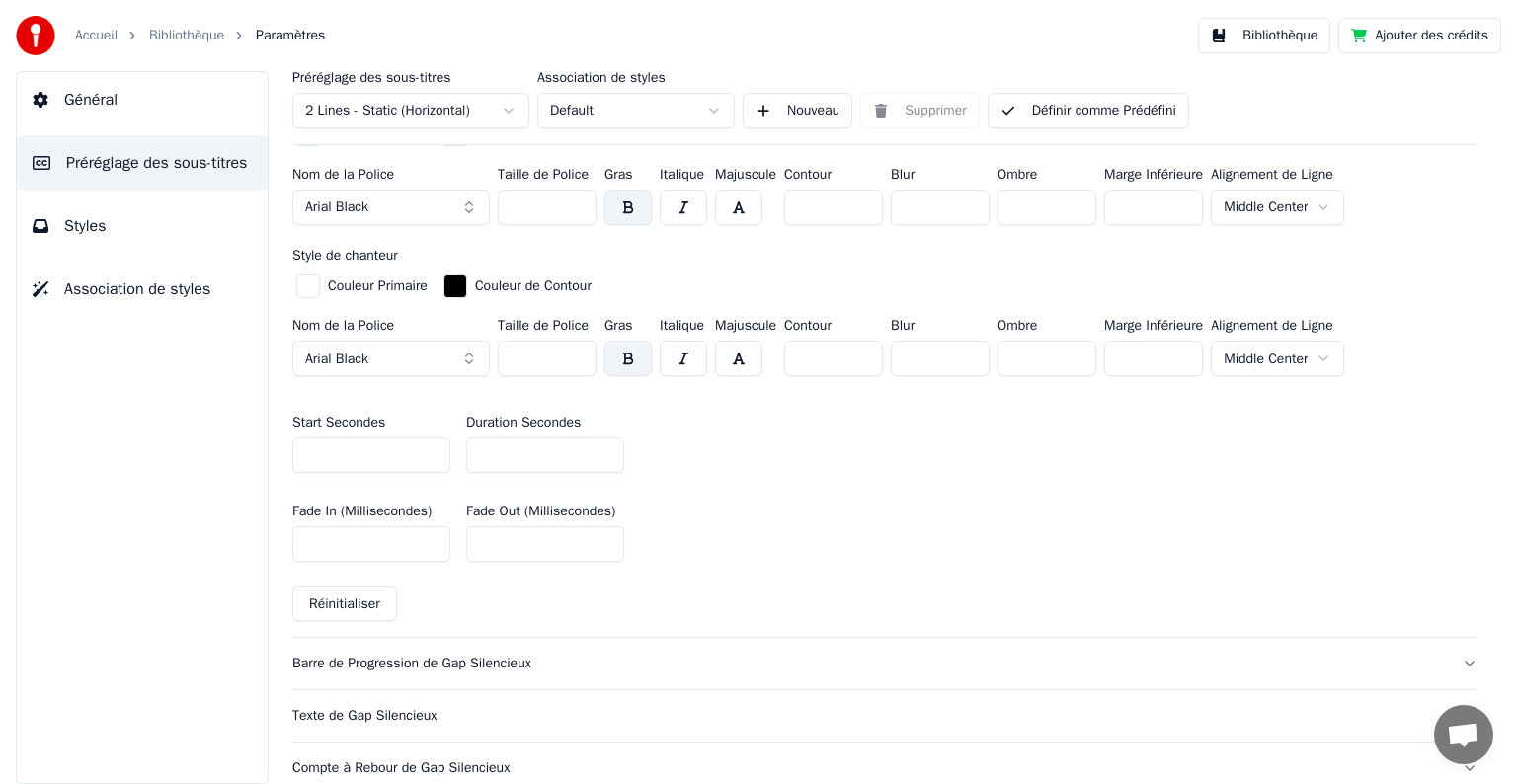 click on "Réinitialiser" at bounding box center (345, 603) 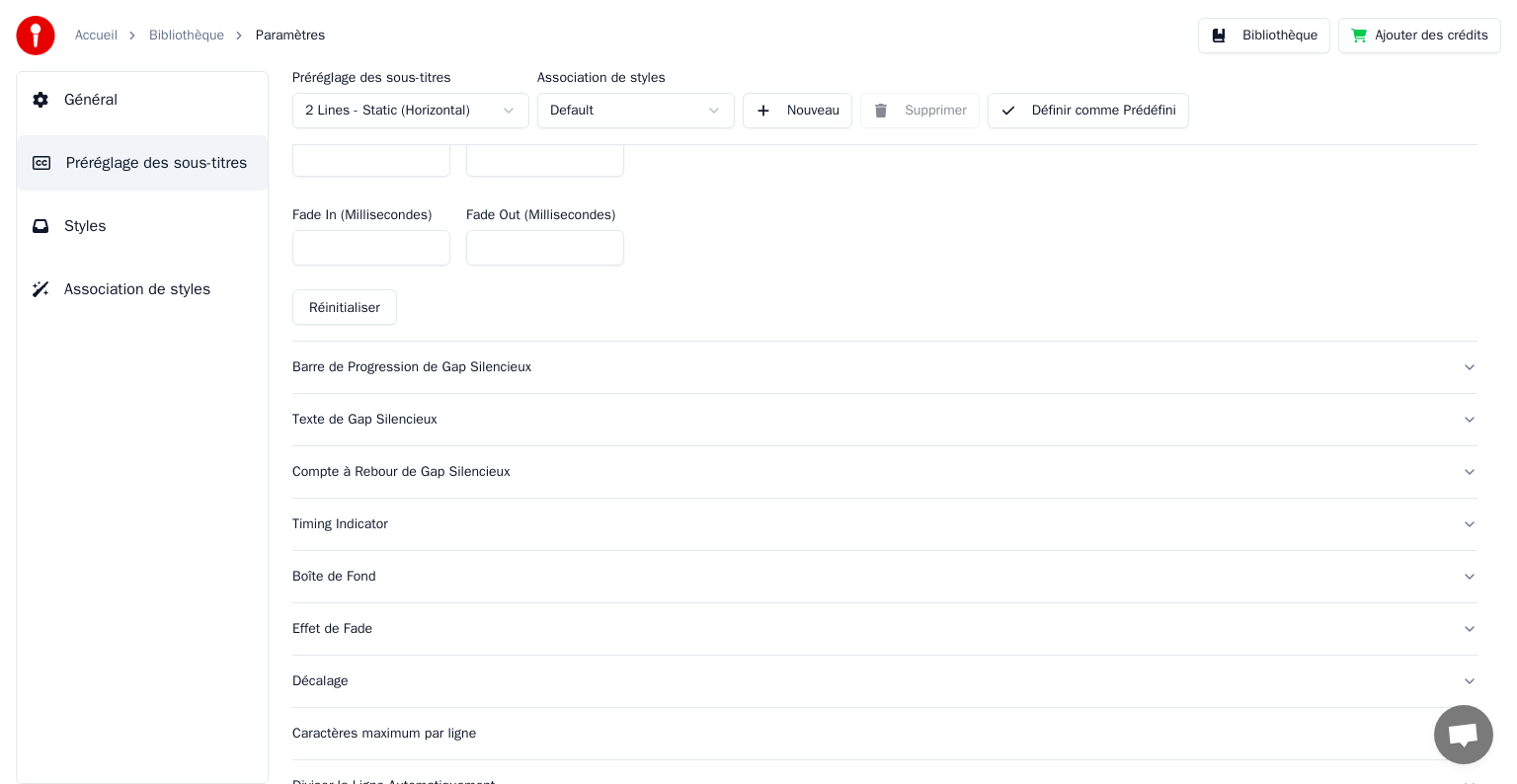 scroll, scrollTop: 1078, scrollLeft: 0, axis: vertical 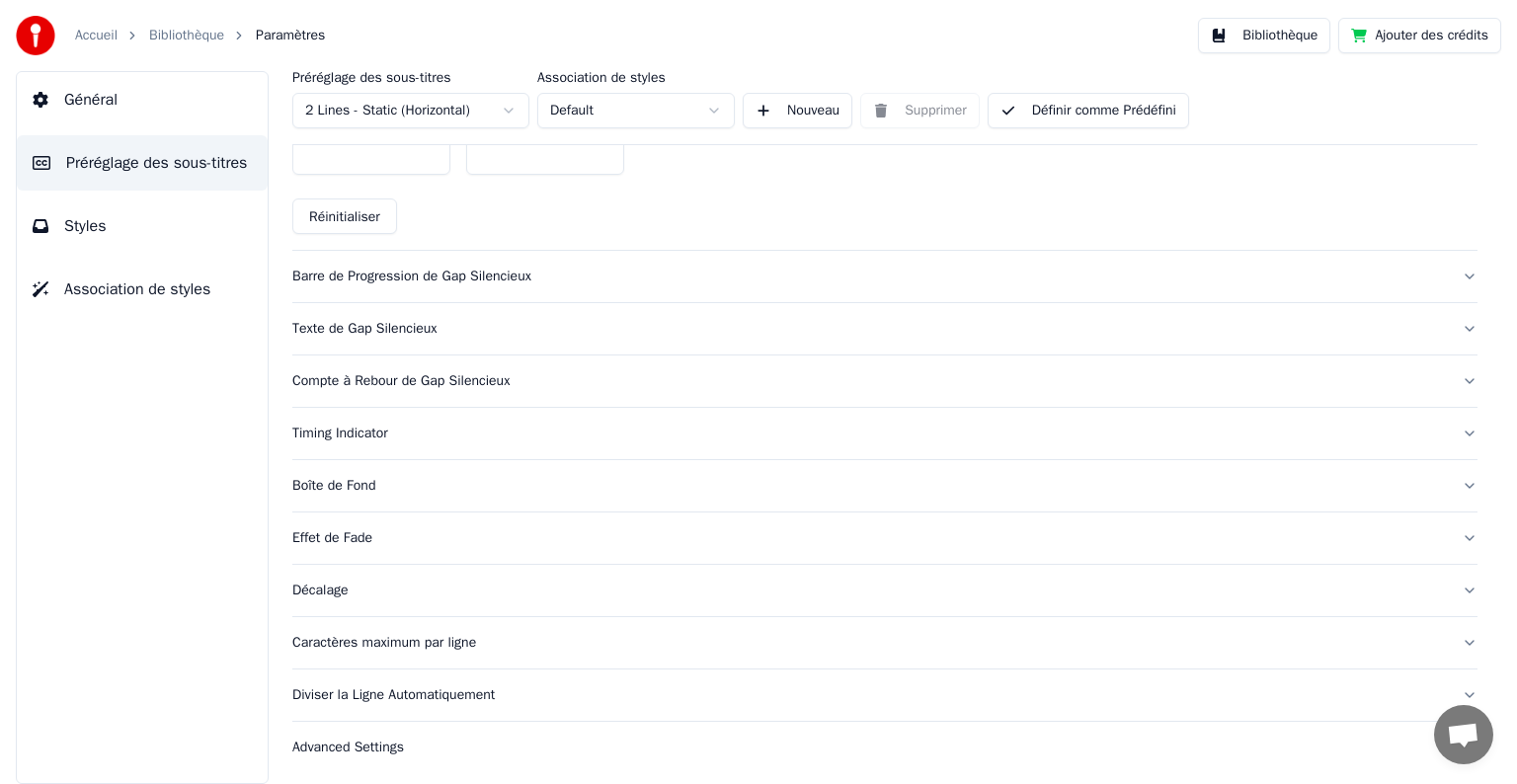 click on "Caractères maximum par ligne" at bounding box center (885, 643) 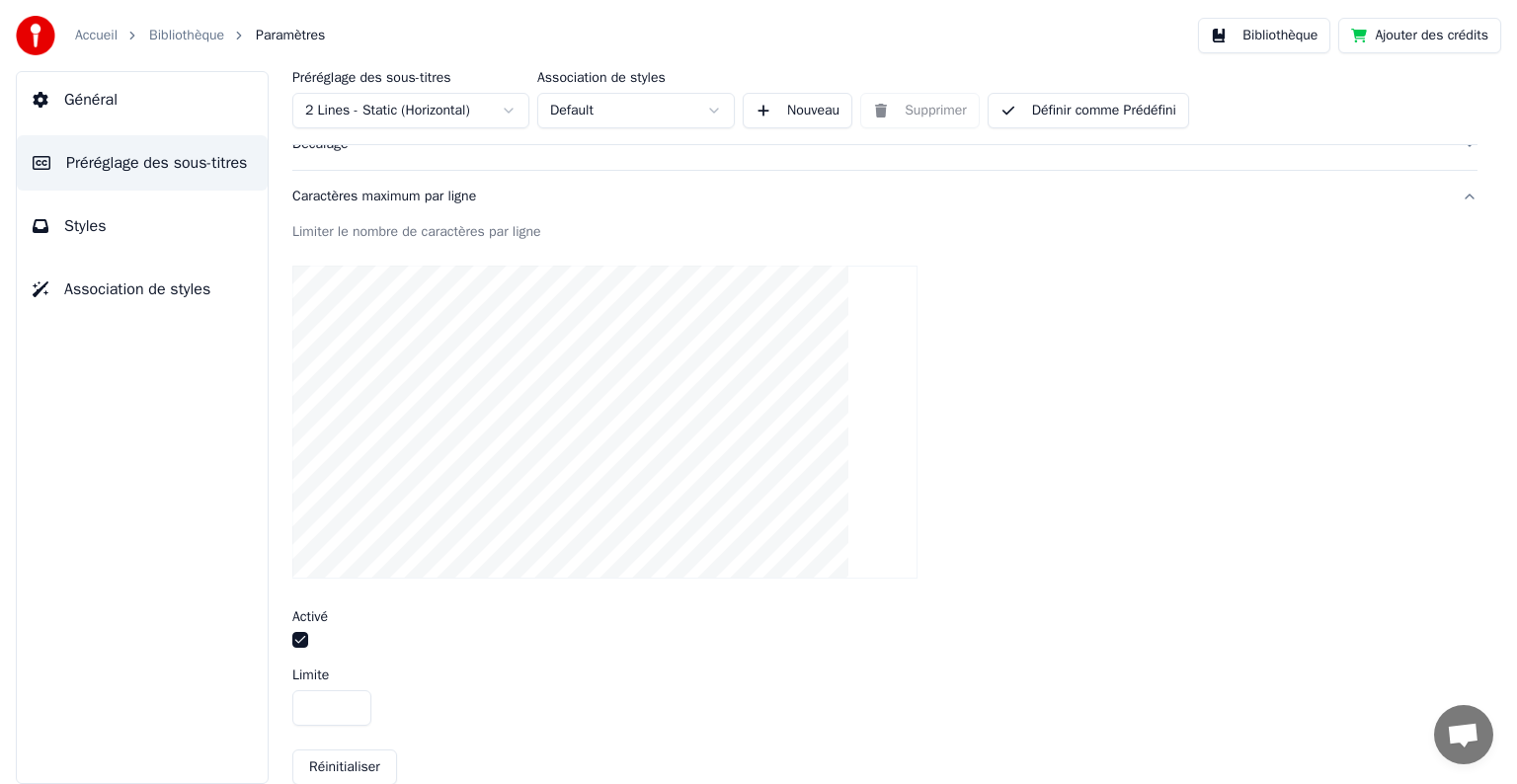 scroll, scrollTop: 596, scrollLeft: 0, axis: vertical 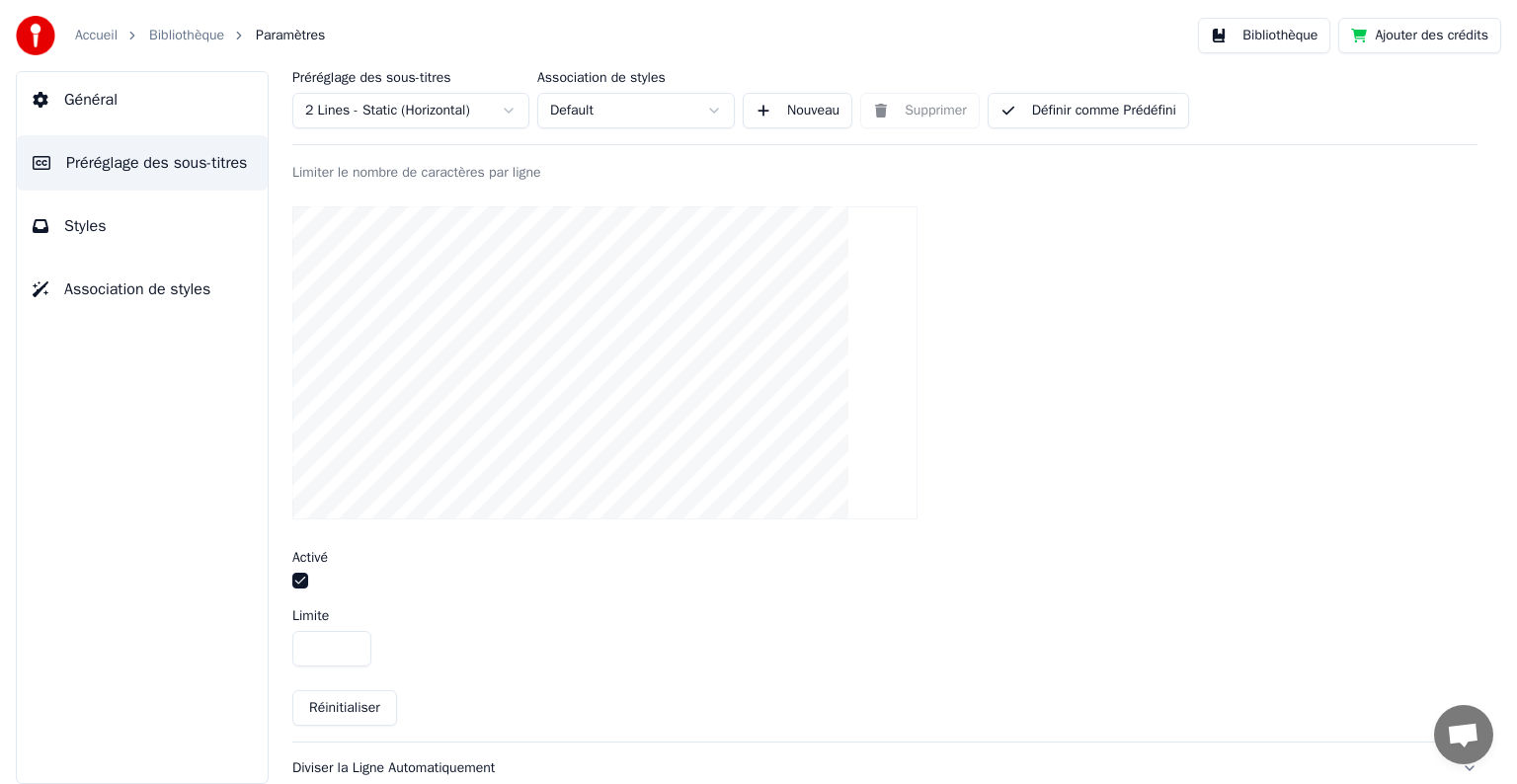 click on "**" at bounding box center [332, 649] 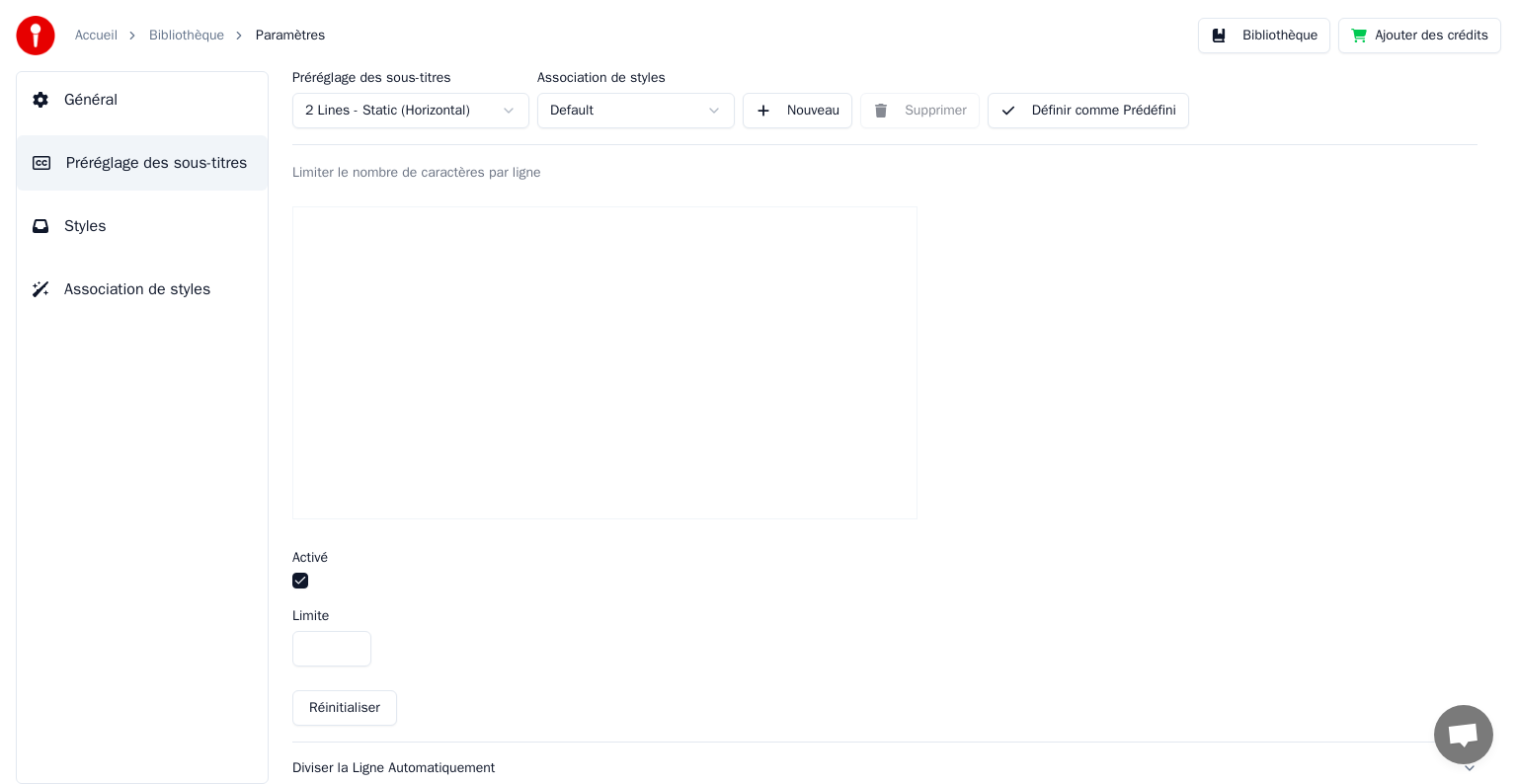 click on "**" at bounding box center (332, 649) 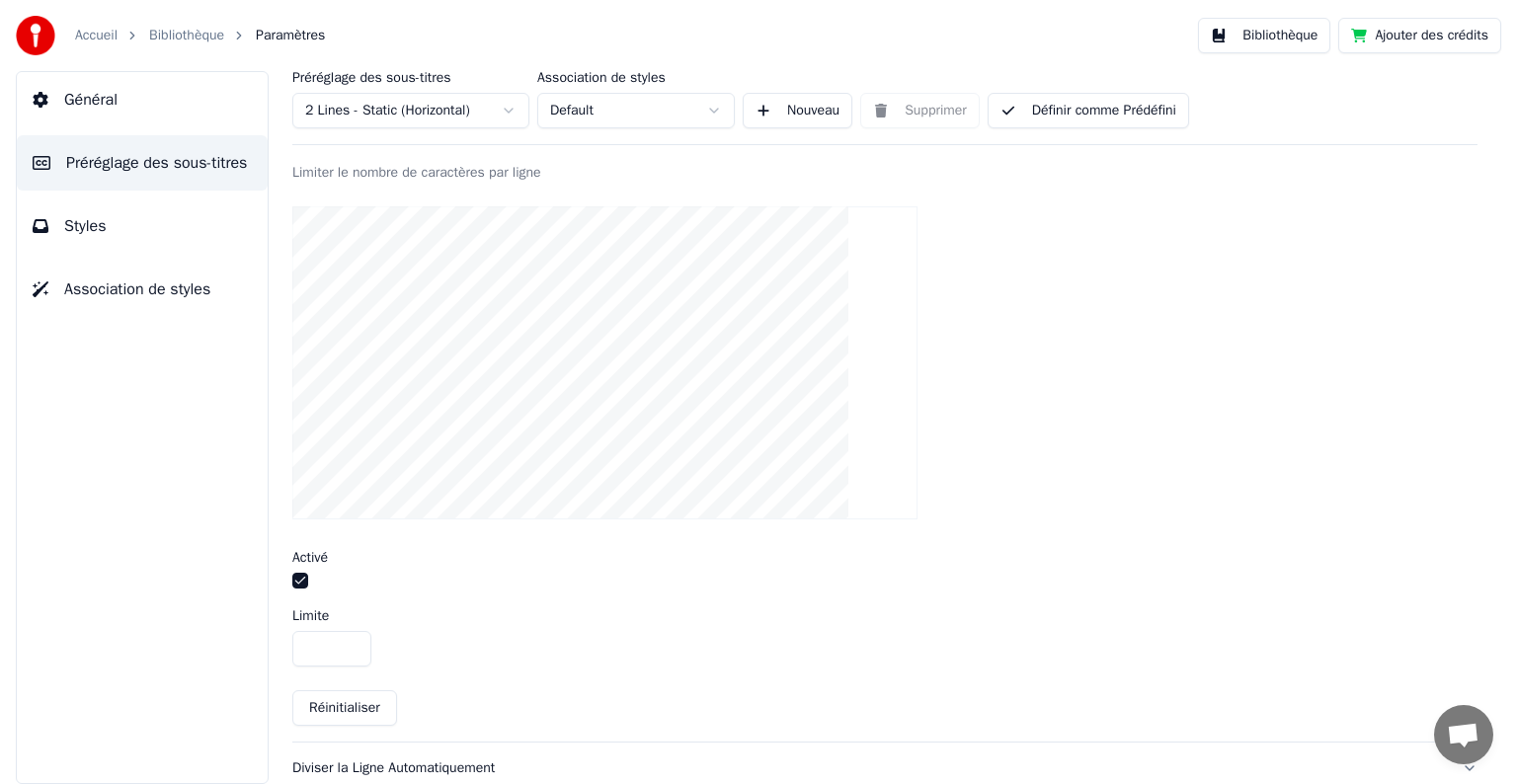 click on "**" at bounding box center [332, 649] 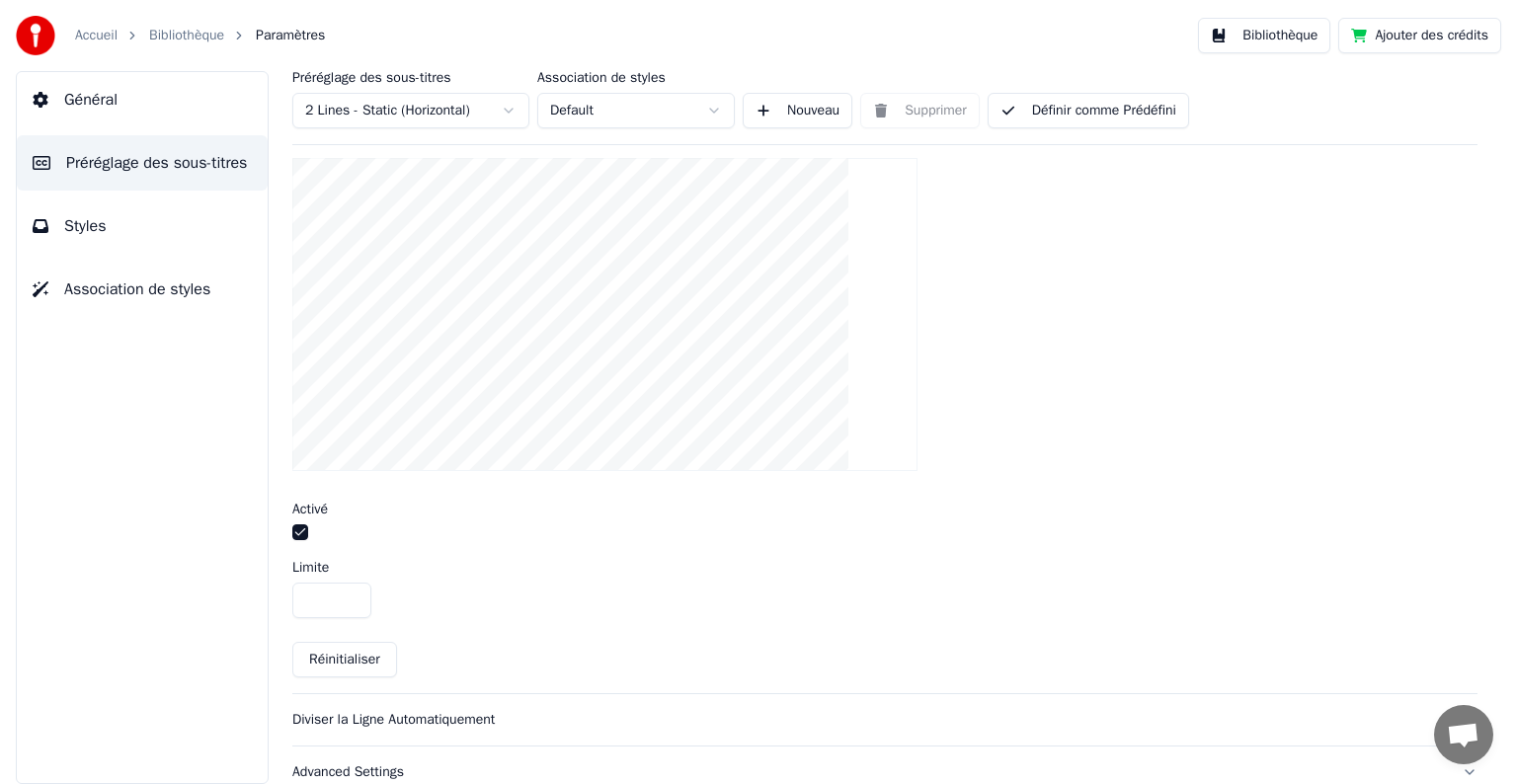 scroll, scrollTop: 671, scrollLeft: 0, axis: vertical 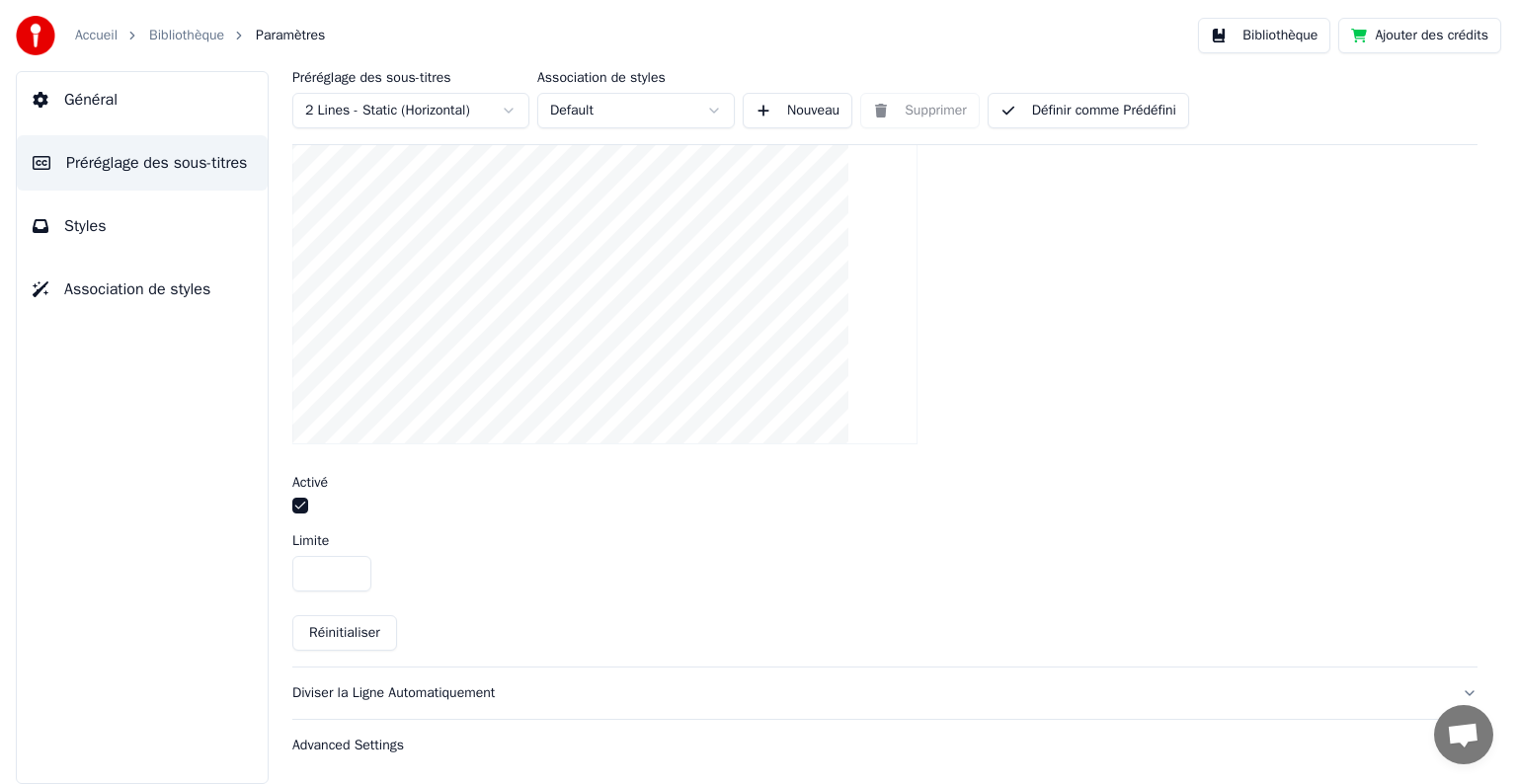 click on "Diviser la Ligne Automatiquement" at bounding box center [885, 693] 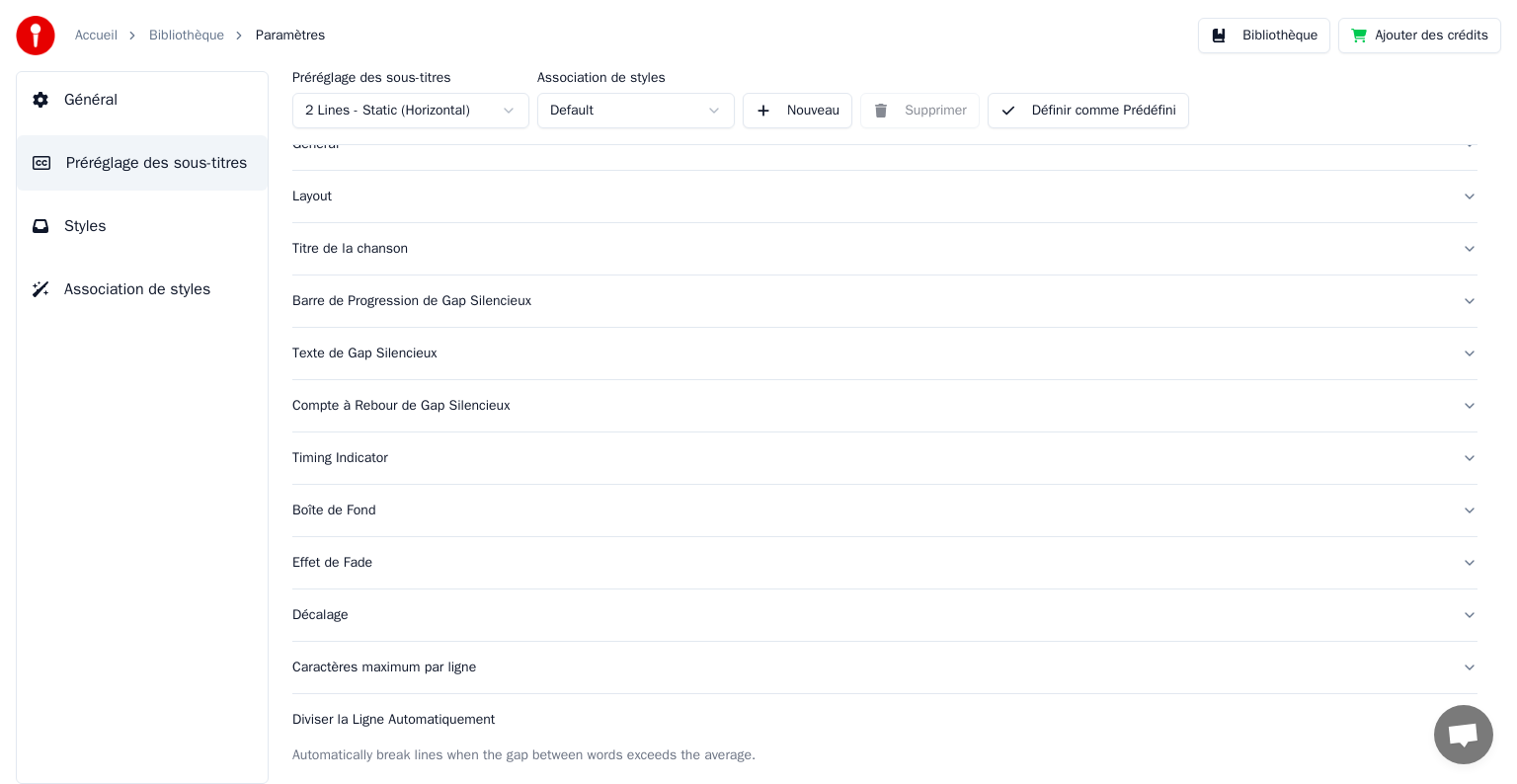 scroll, scrollTop: 0, scrollLeft: 0, axis: both 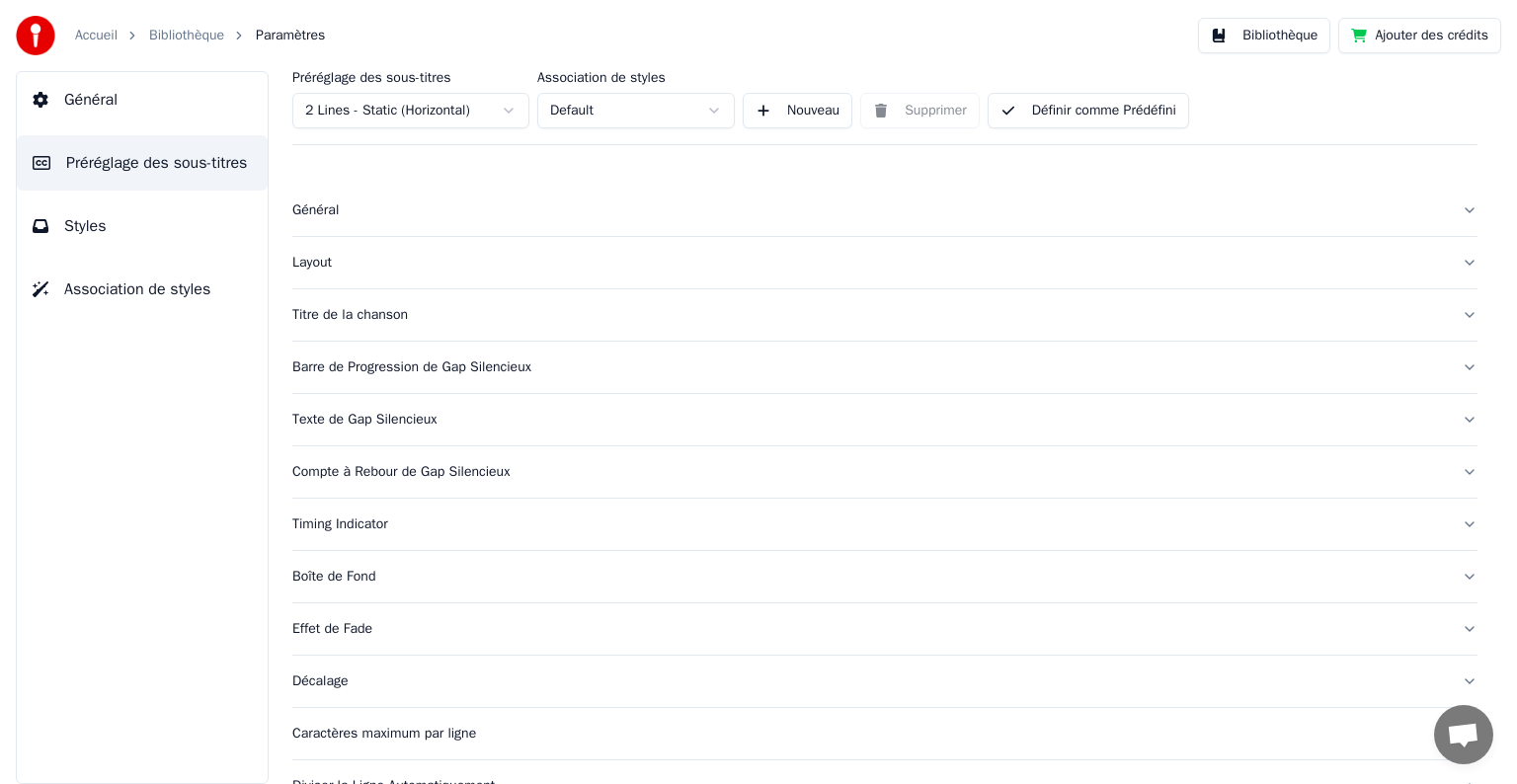 click on "Layout" at bounding box center [885, 263] 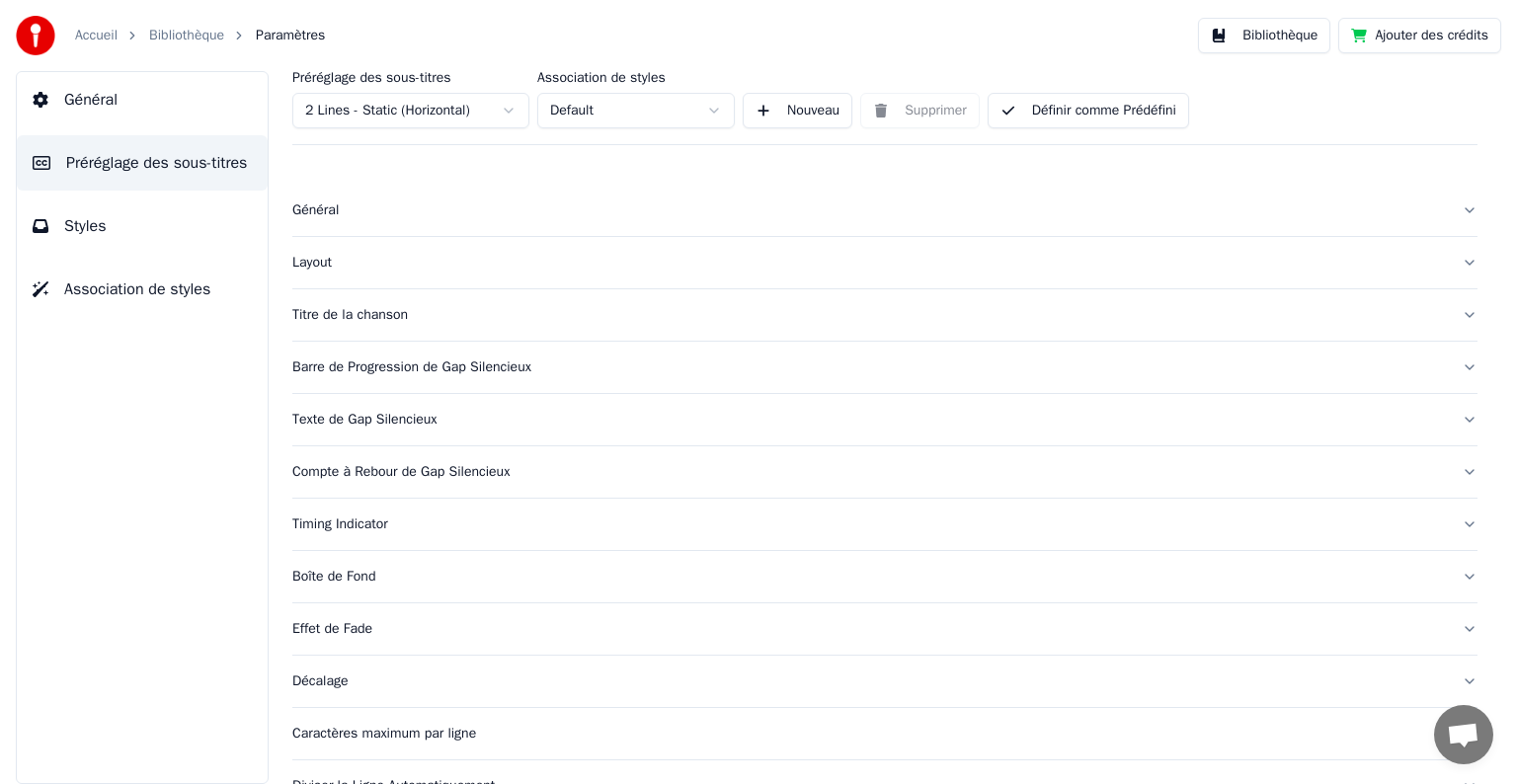 click on "Layout" at bounding box center [869, 263] 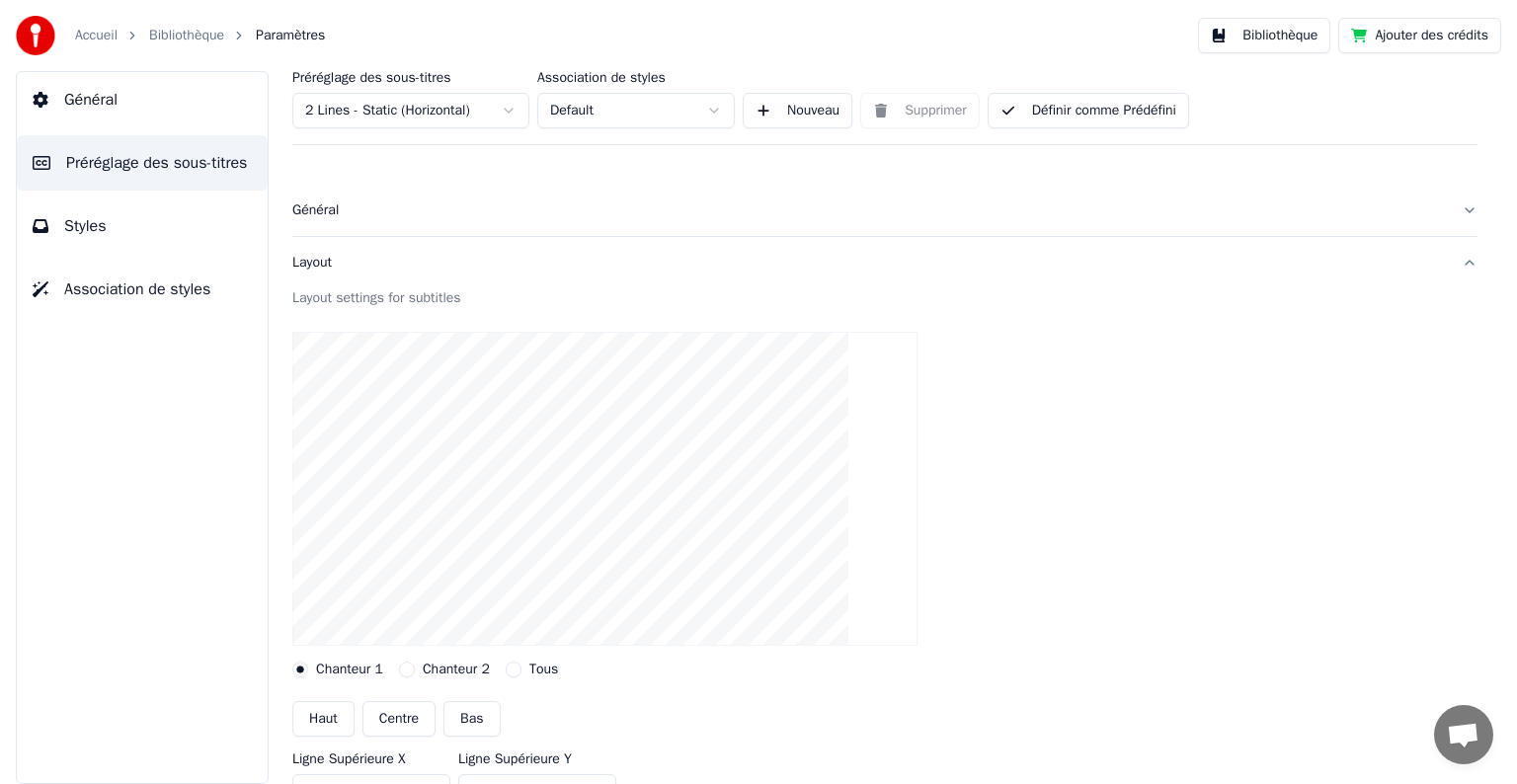click on "Centre" at bounding box center [399, 719] 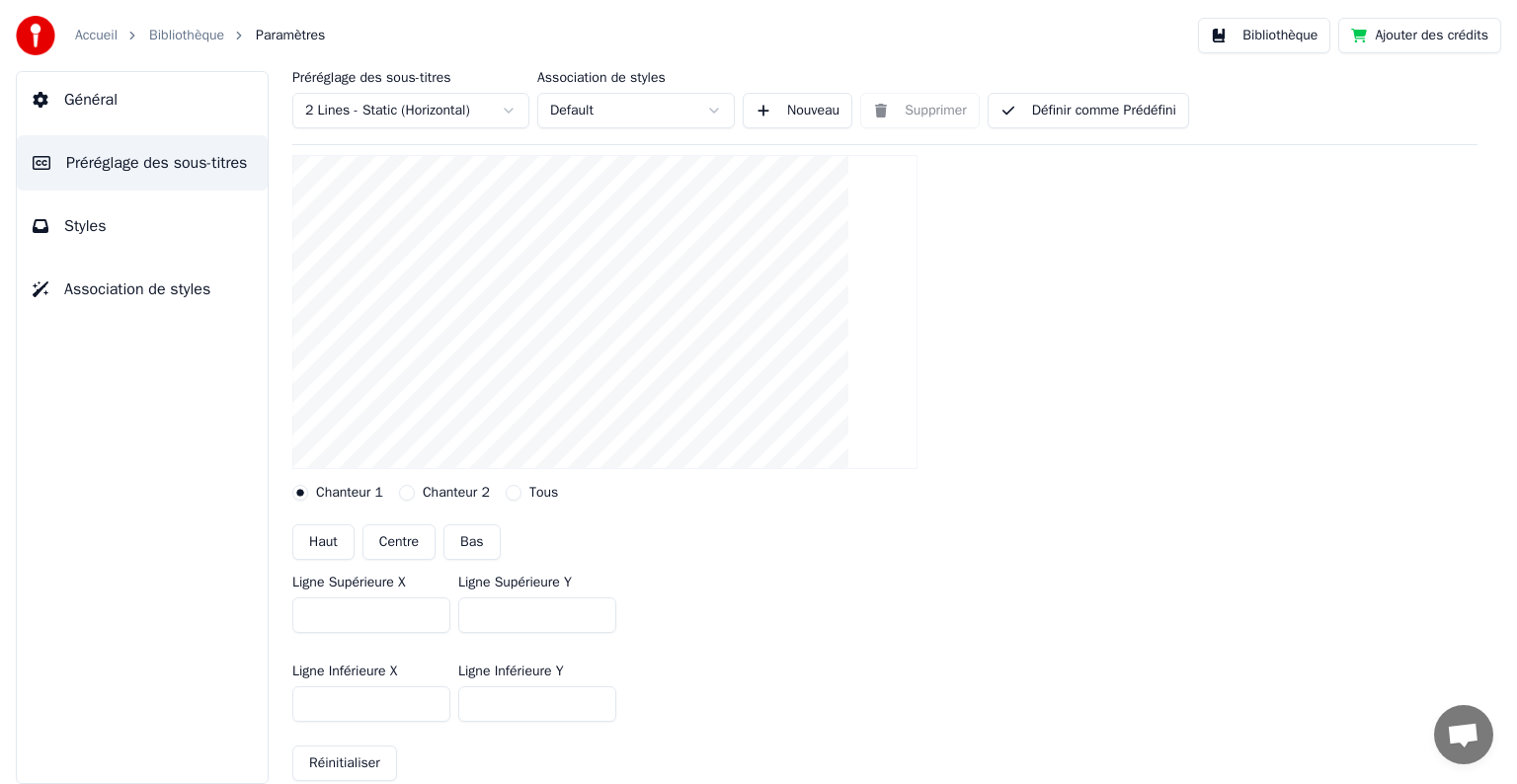 scroll, scrollTop: 197, scrollLeft: 0, axis: vertical 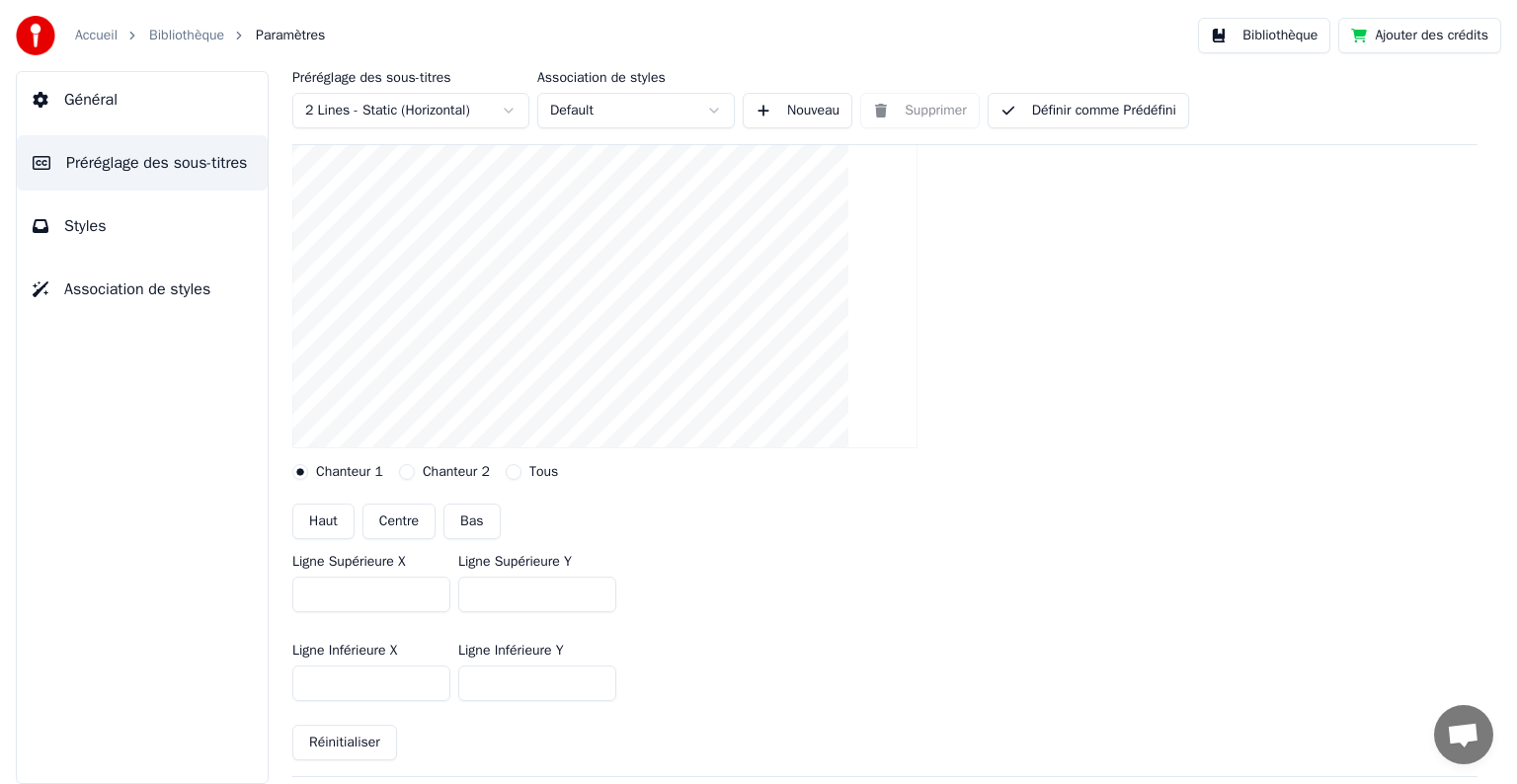 click on "Réinitialiser" at bounding box center (345, 743) 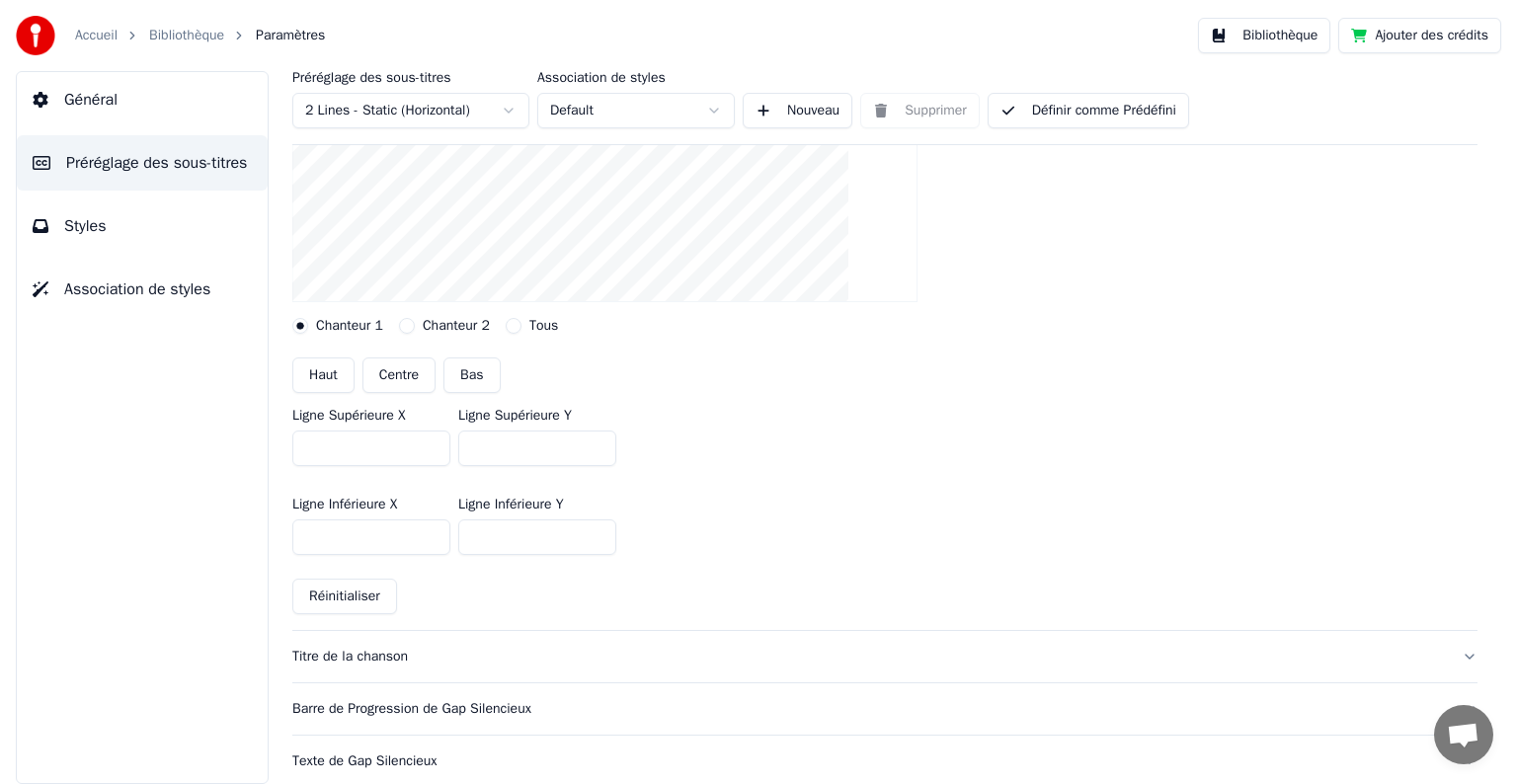 scroll, scrollTop: 494, scrollLeft: 0, axis: vertical 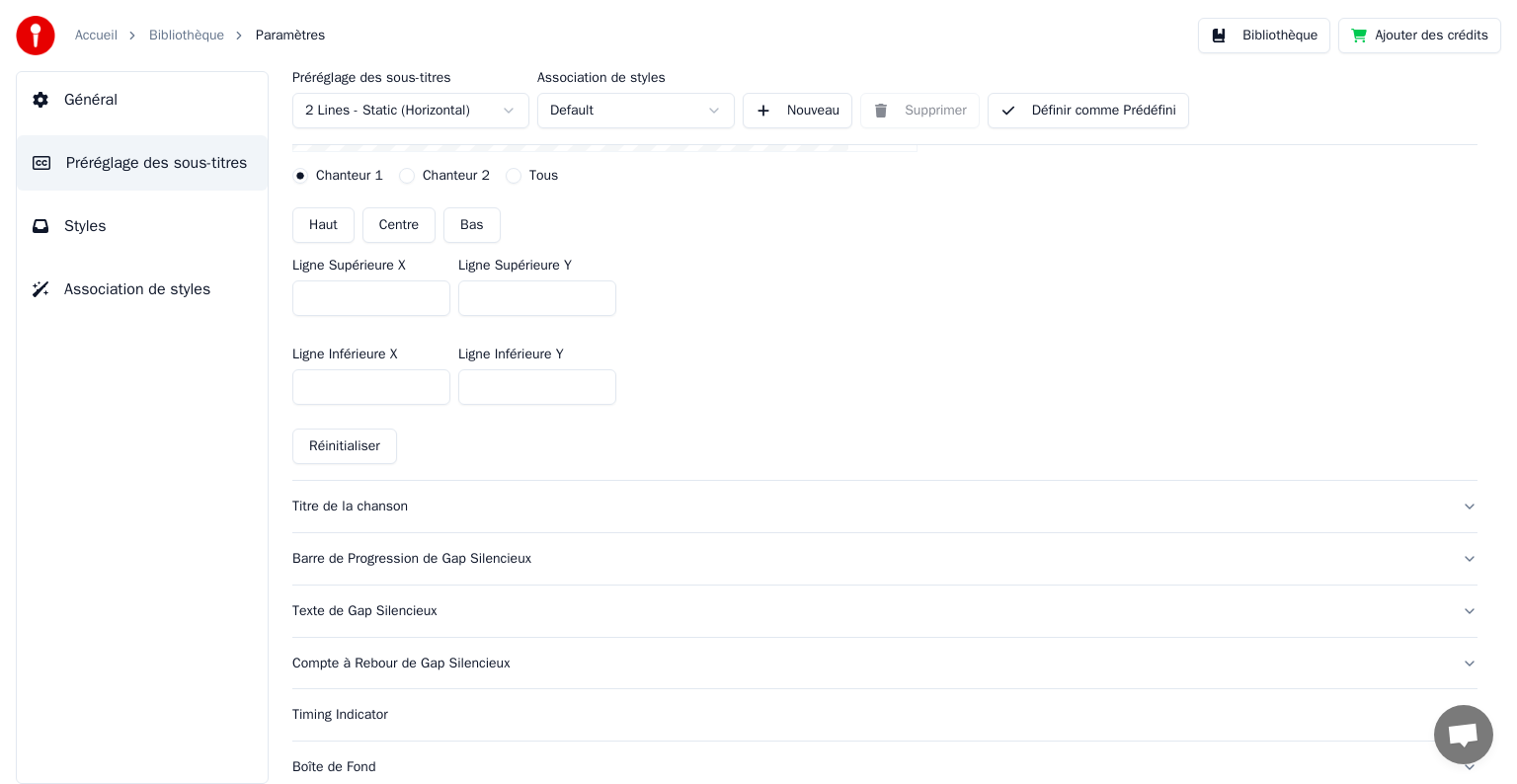 click on "Barre de Progression de Gap Silencieux" at bounding box center (885, 559) 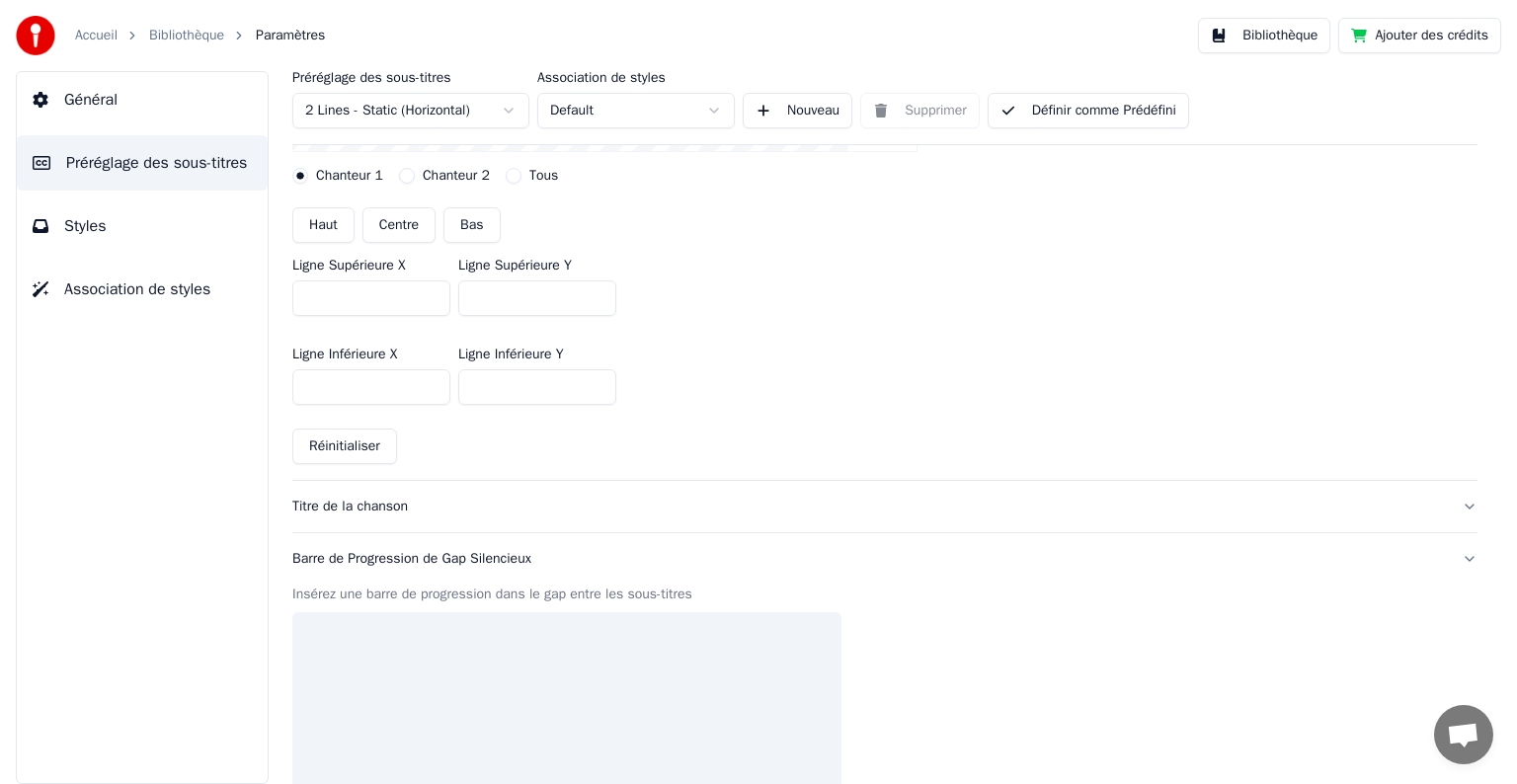 scroll, scrollTop: 93, scrollLeft: 0, axis: vertical 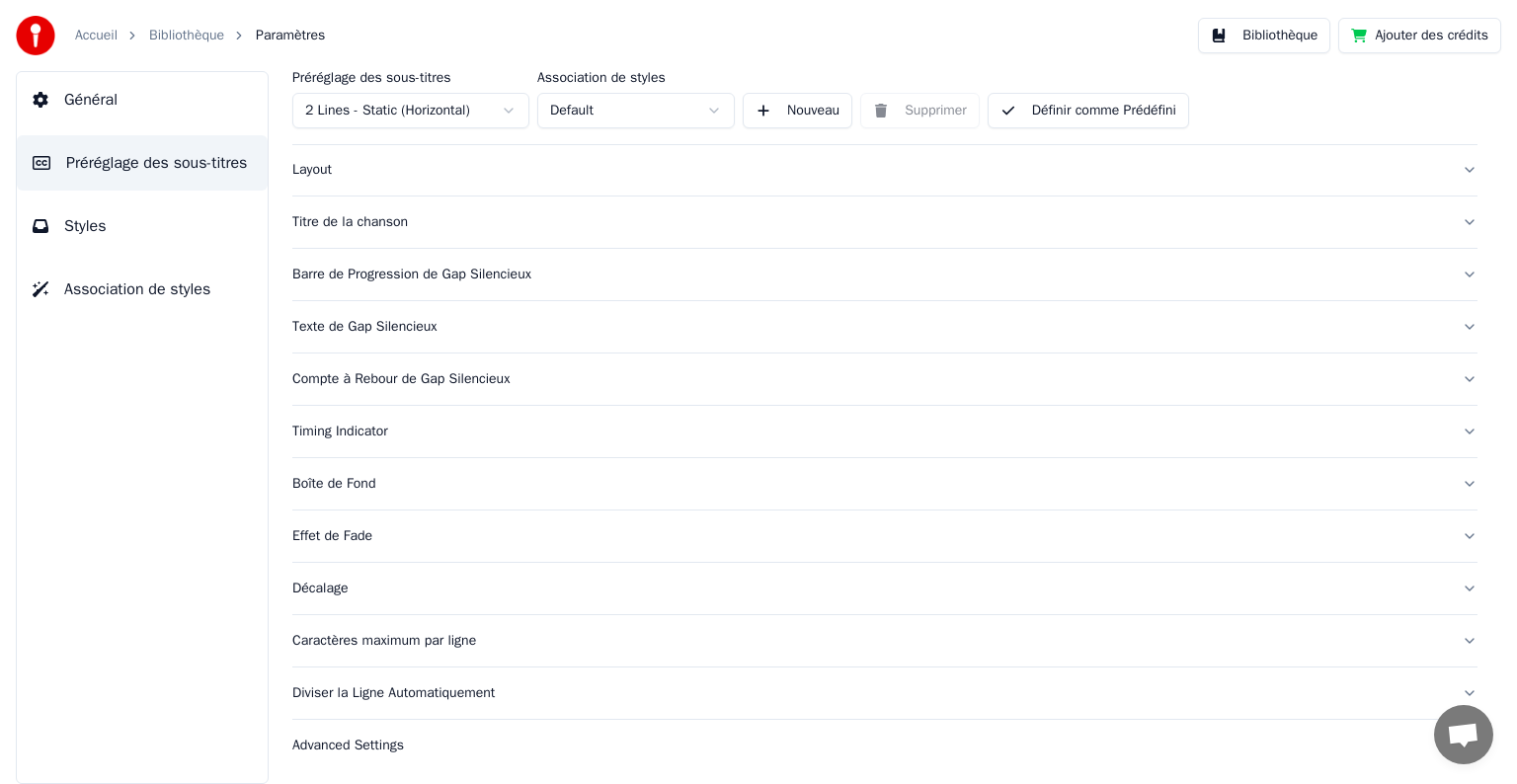 click on "Texte de Gap Silencieux" at bounding box center (885, 327) 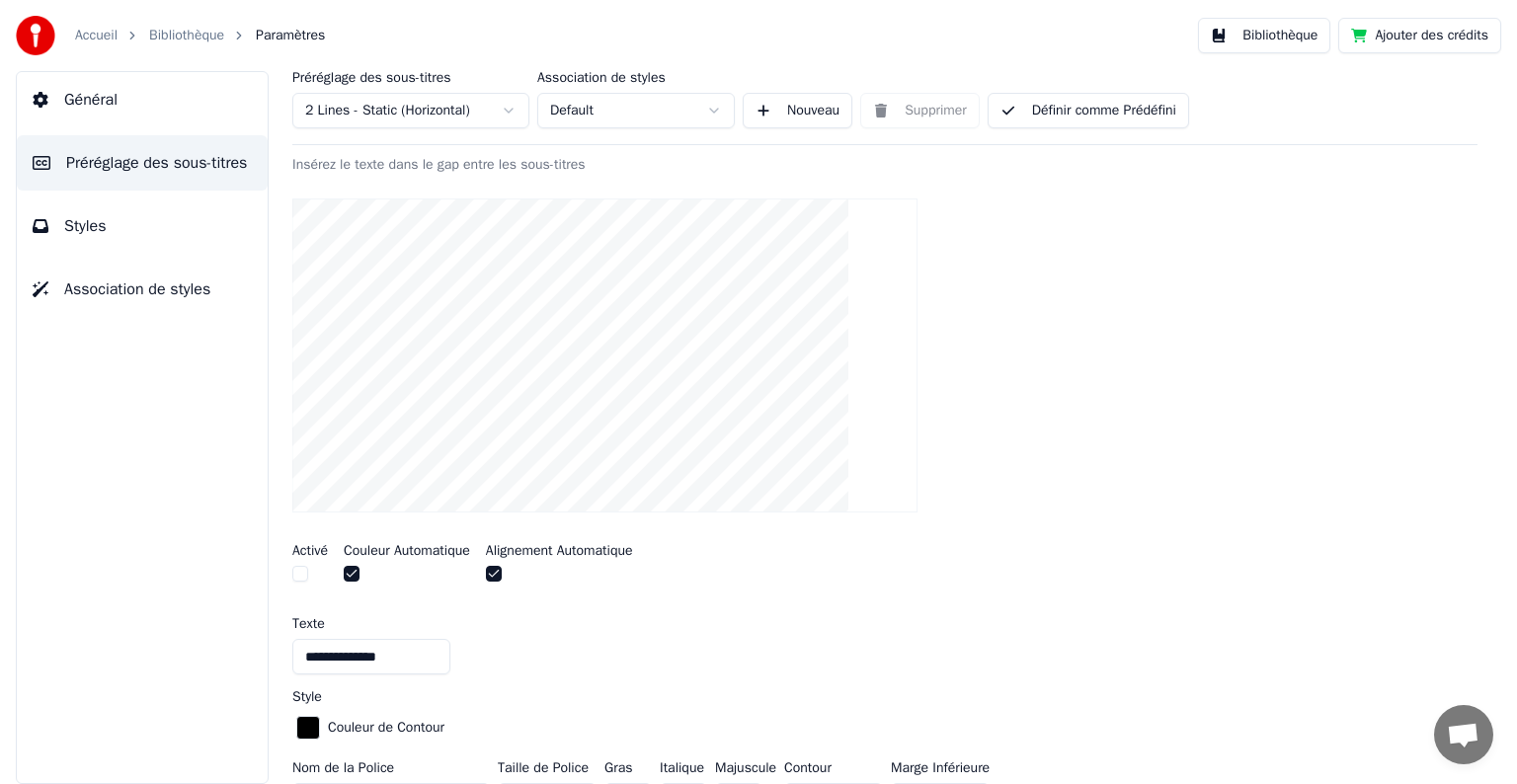 scroll, scrollTop: 192, scrollLeft: 0, axis: vertical 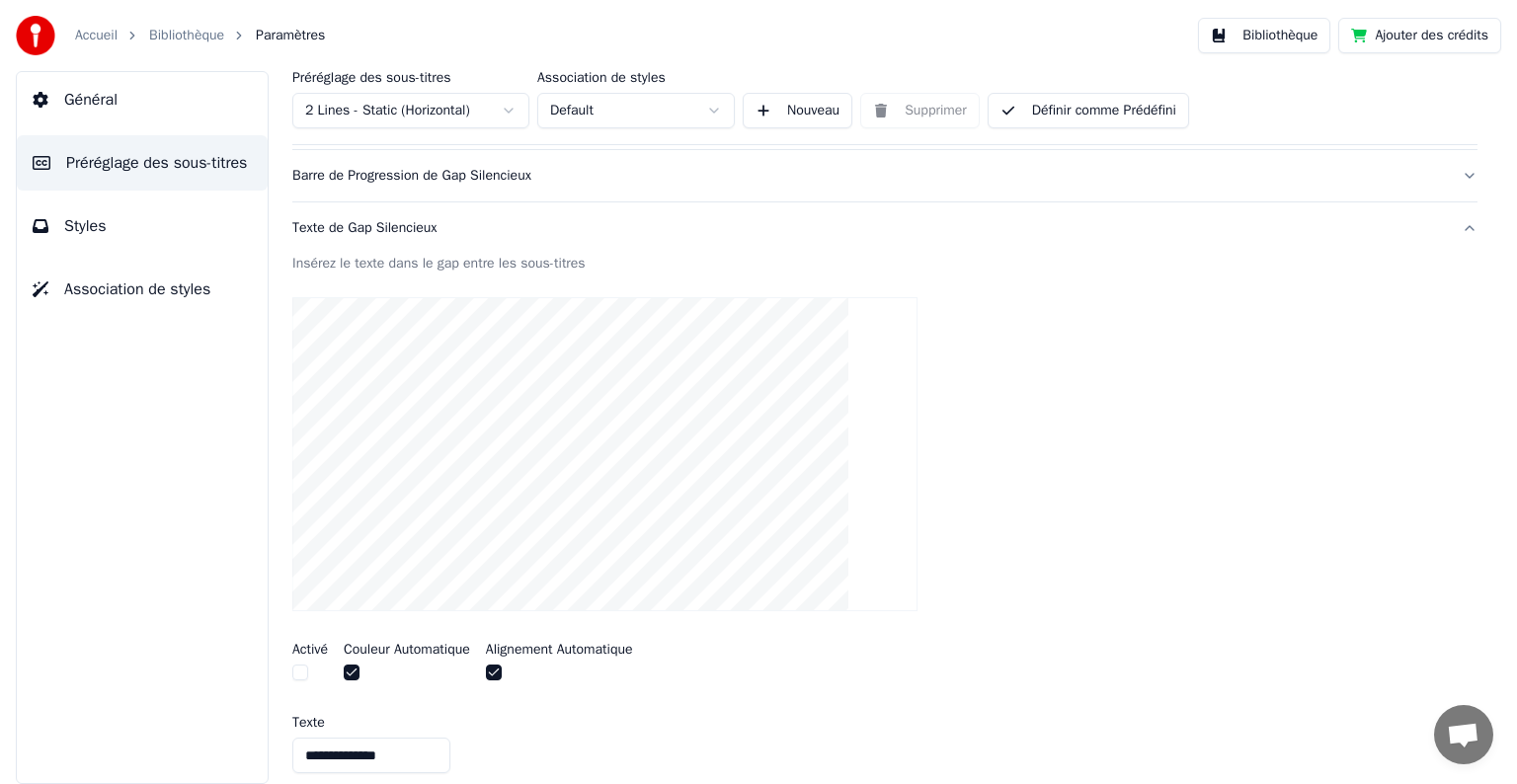 click at bounding box center [494, 672] 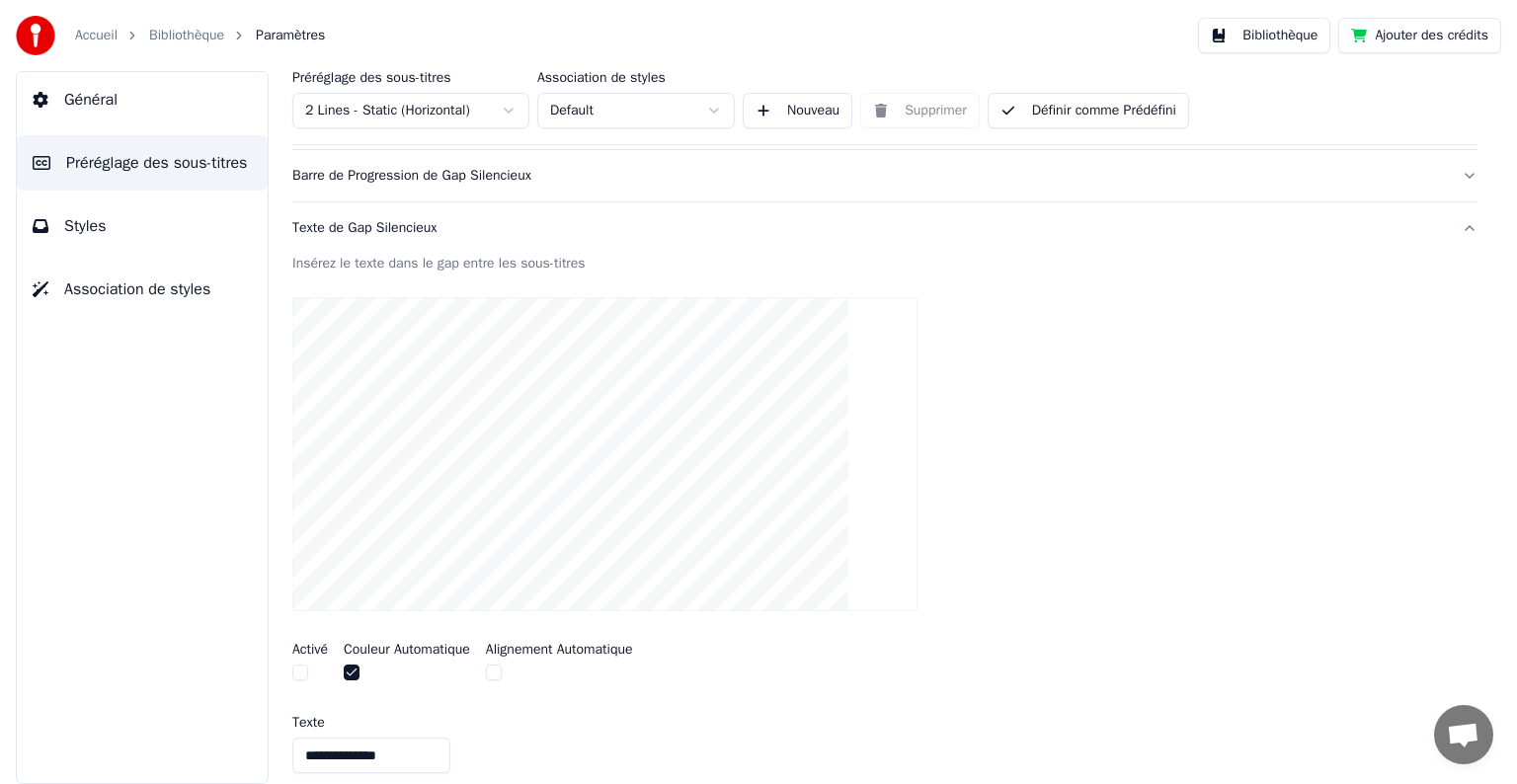 click at bounding box center (352, 672) 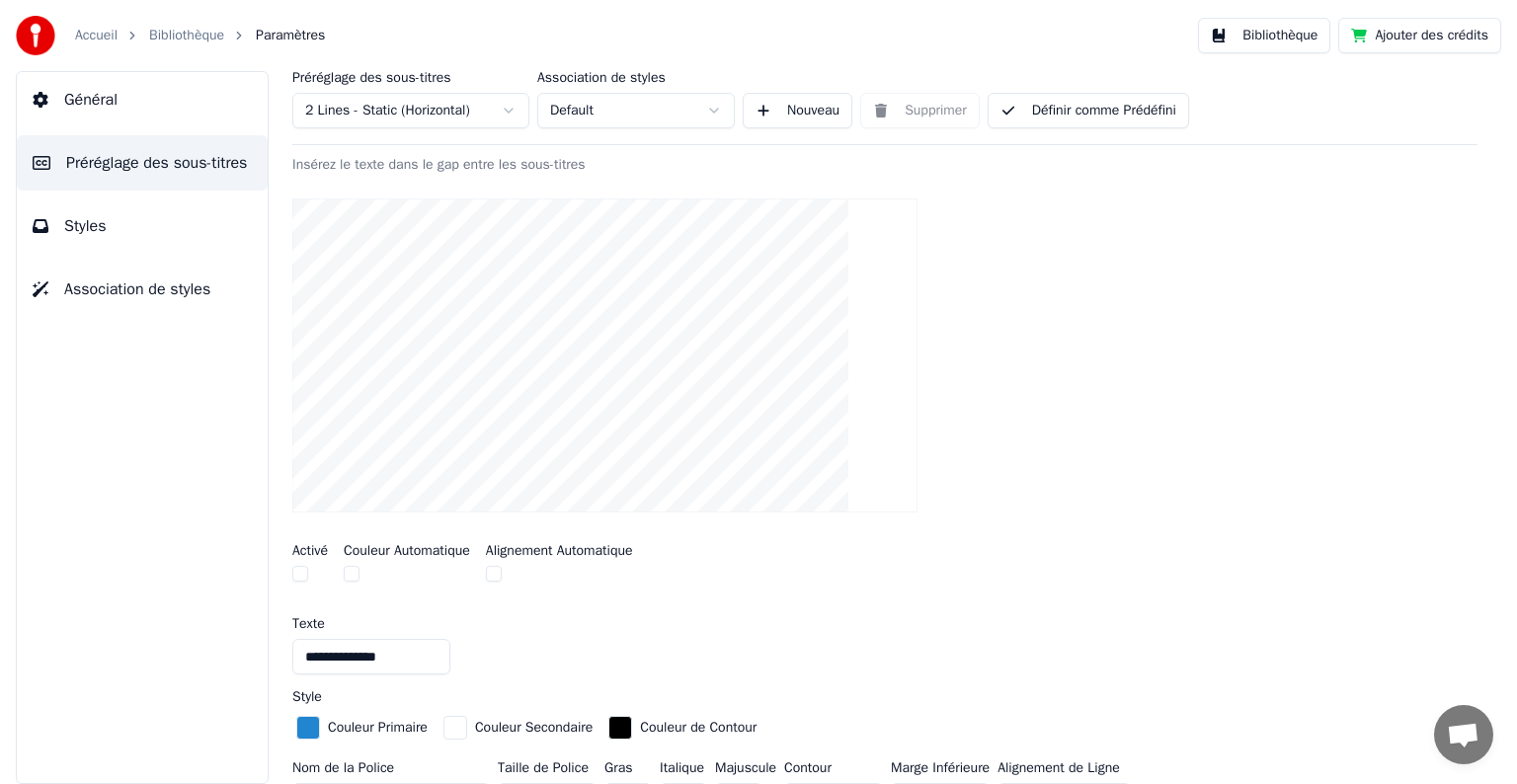 scroll, scrollTop: 389, scrollLeft: 0, axis: vertical 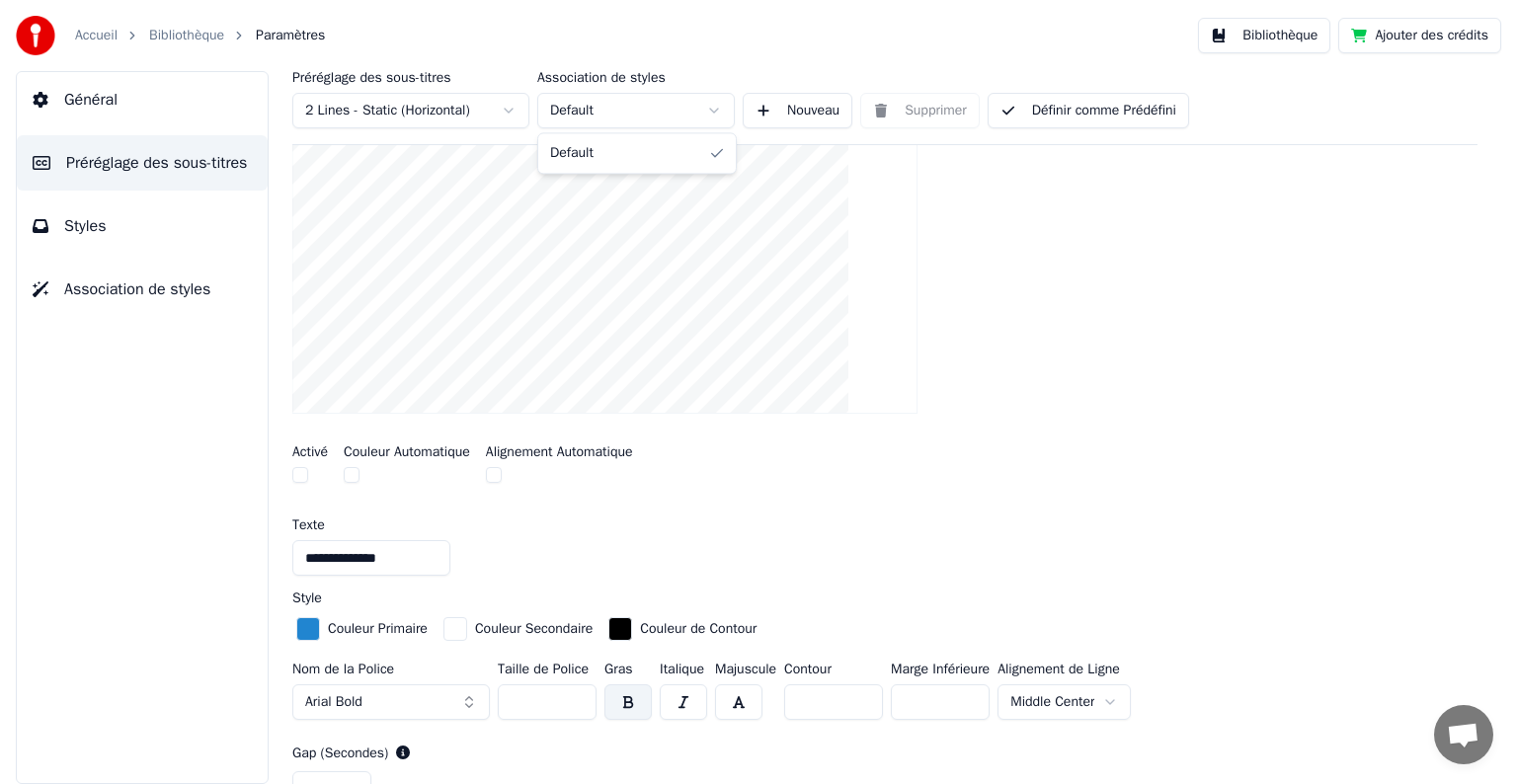 click on "**********" at bounding box center [758, 392] 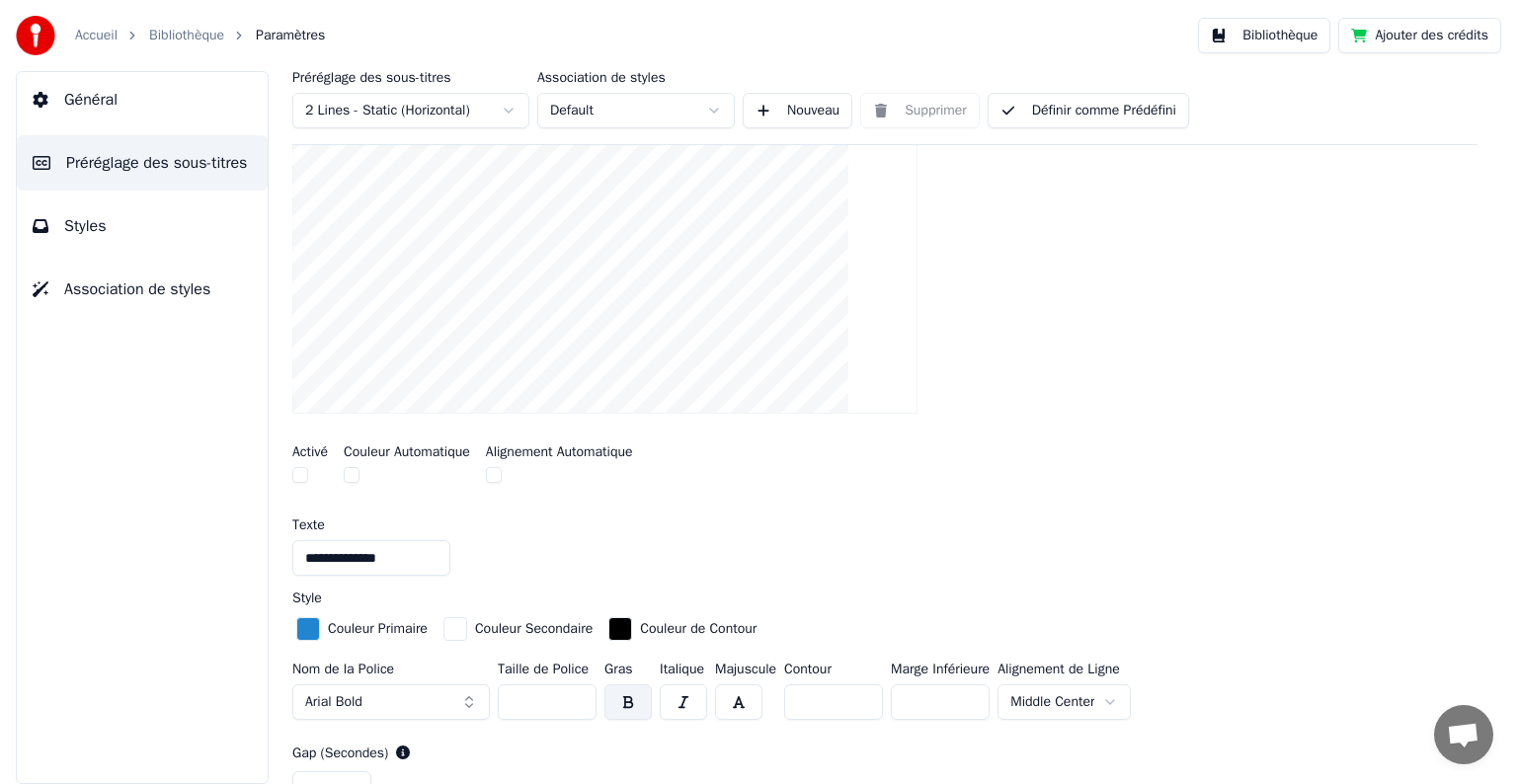 click on "**********" at bounding box center (758, 392) 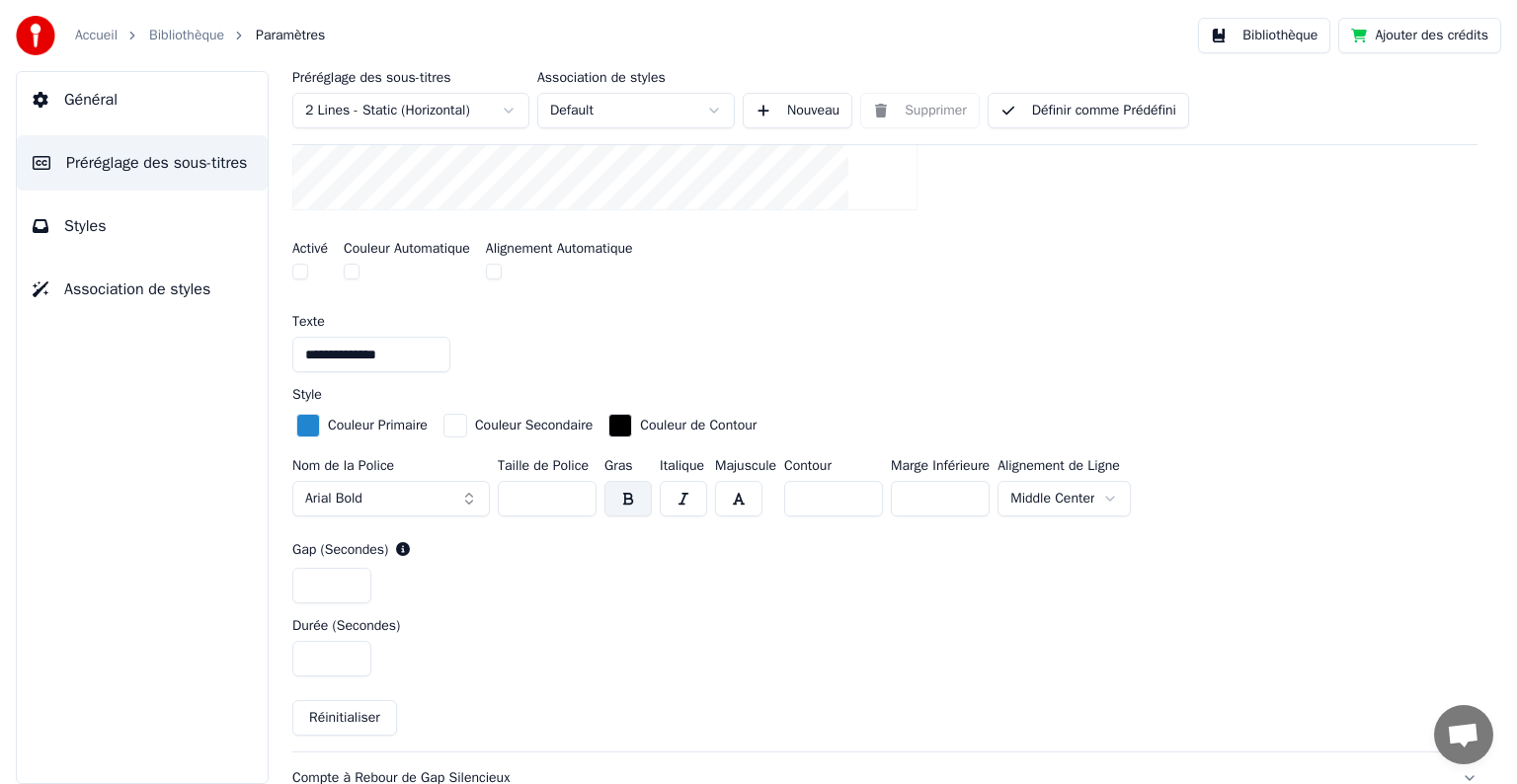 scroll, scrollTop: 685, scrollLeft: 0, axis: vertical 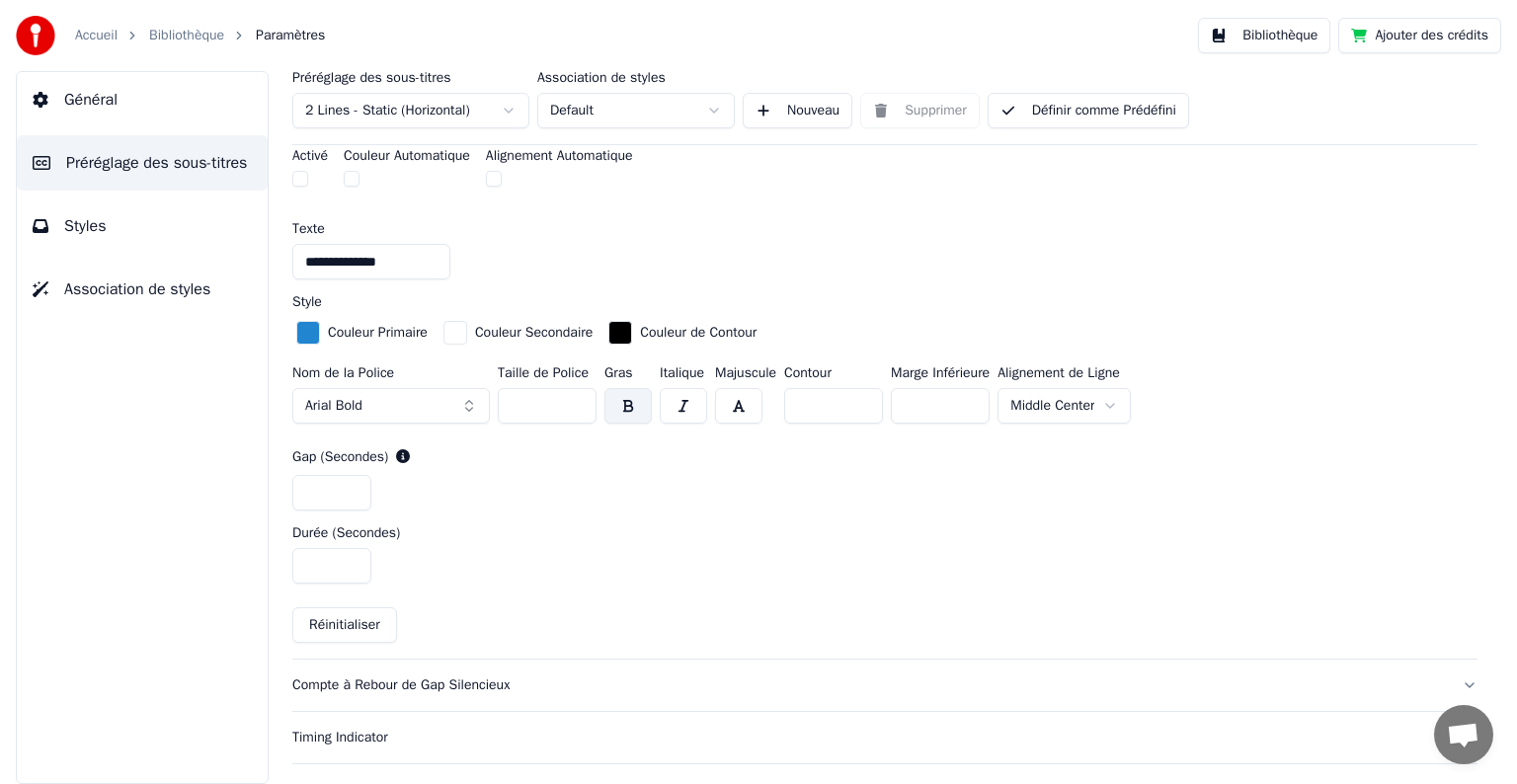 click on "Réinitialiser" at bounding box center (345, 625) 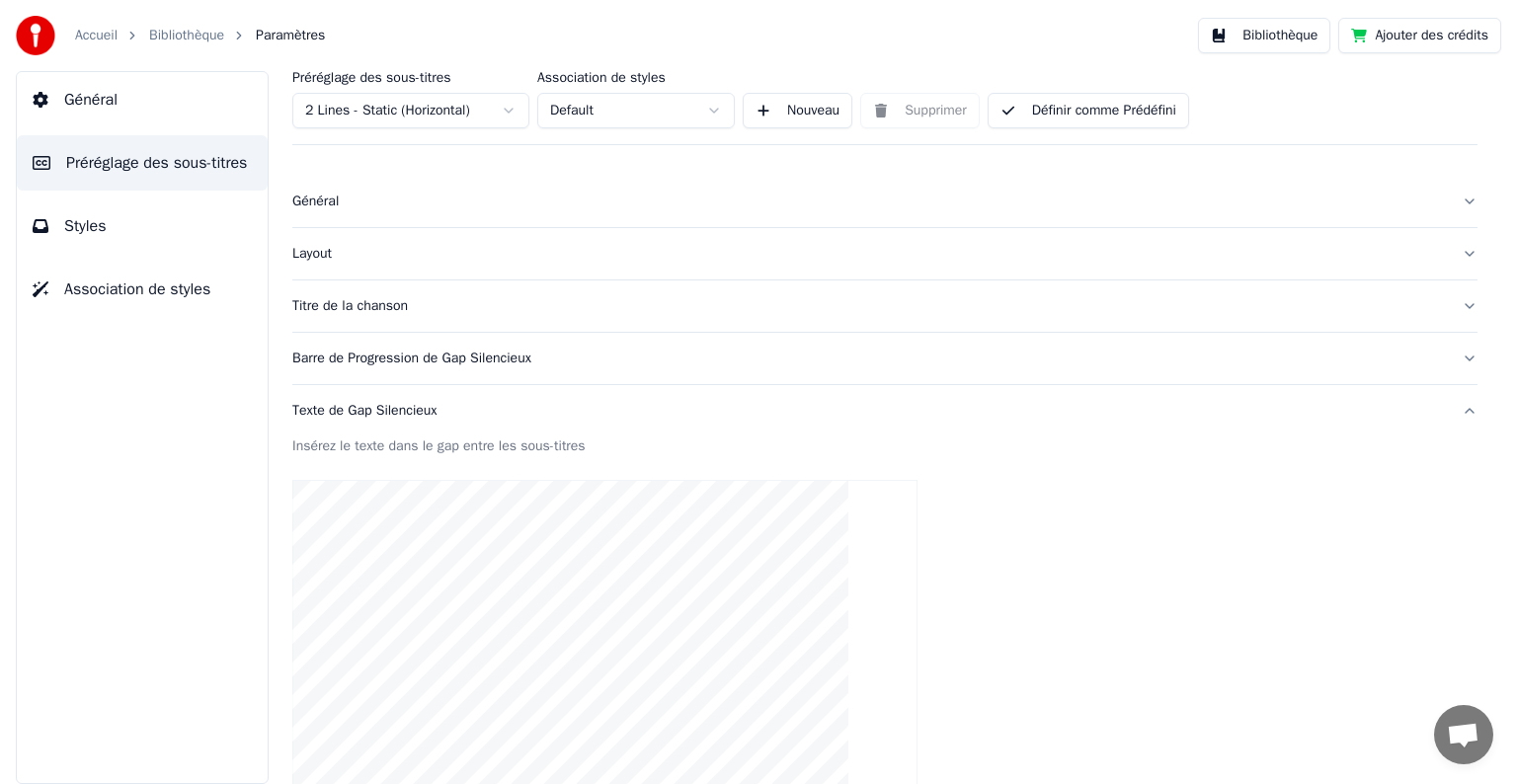 scroll, scrollTop: 0, scrollLeft: 0, axis: both 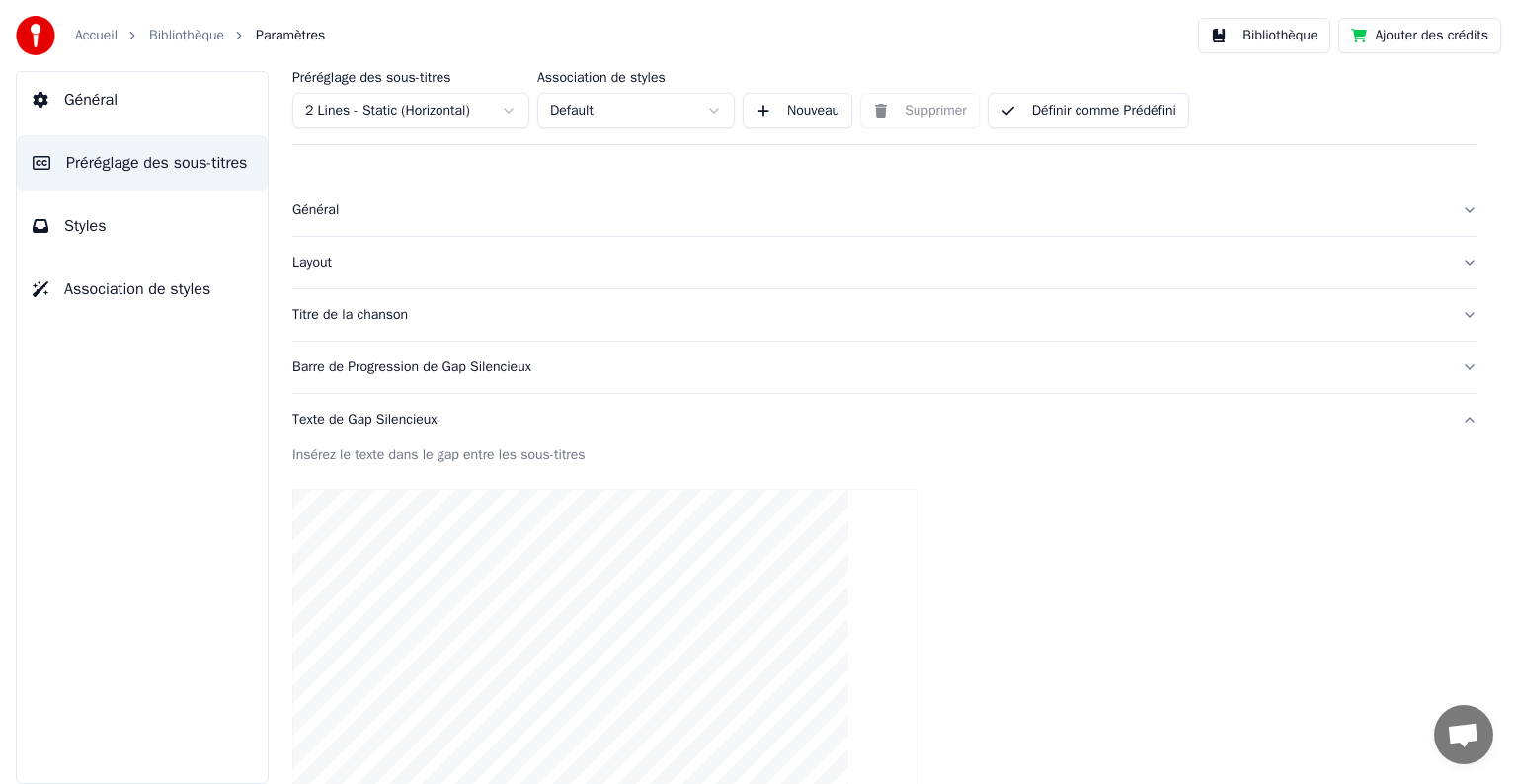 click on "Définir comme Prédéfini" at bounding box center (1088, 111) 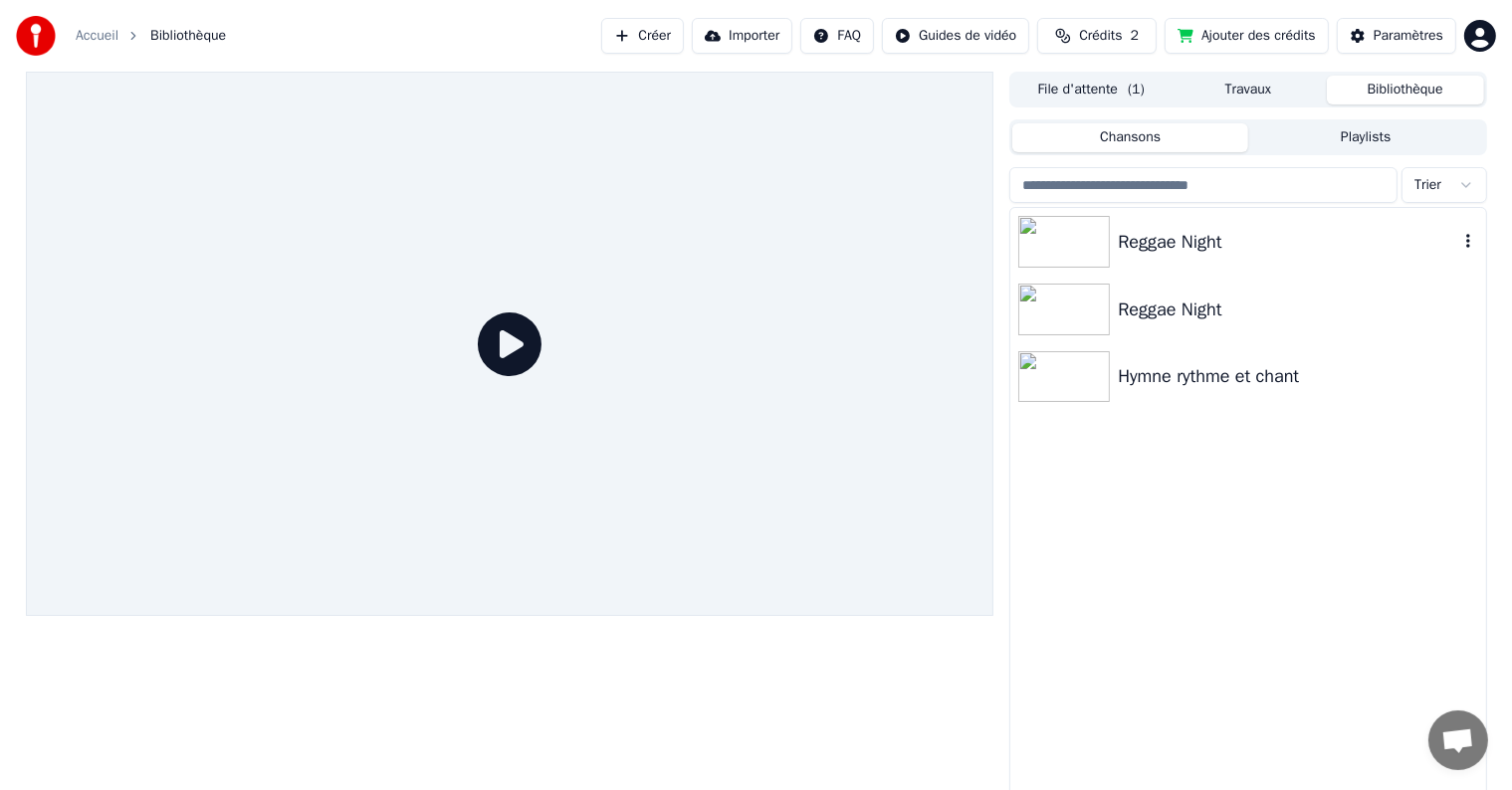 click 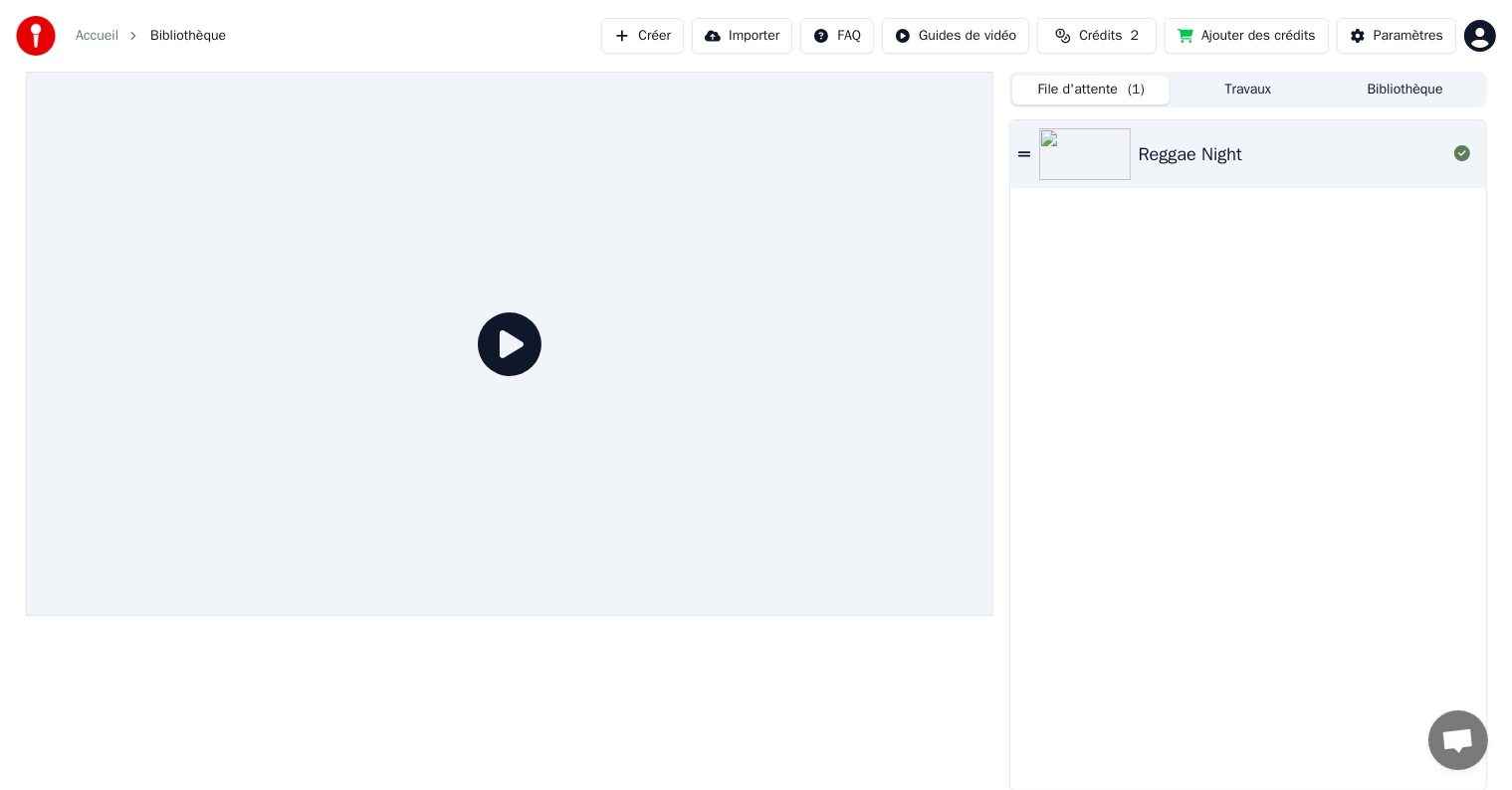 click on "File d'attente ( 1 )" at bounding box center [1091, 90] 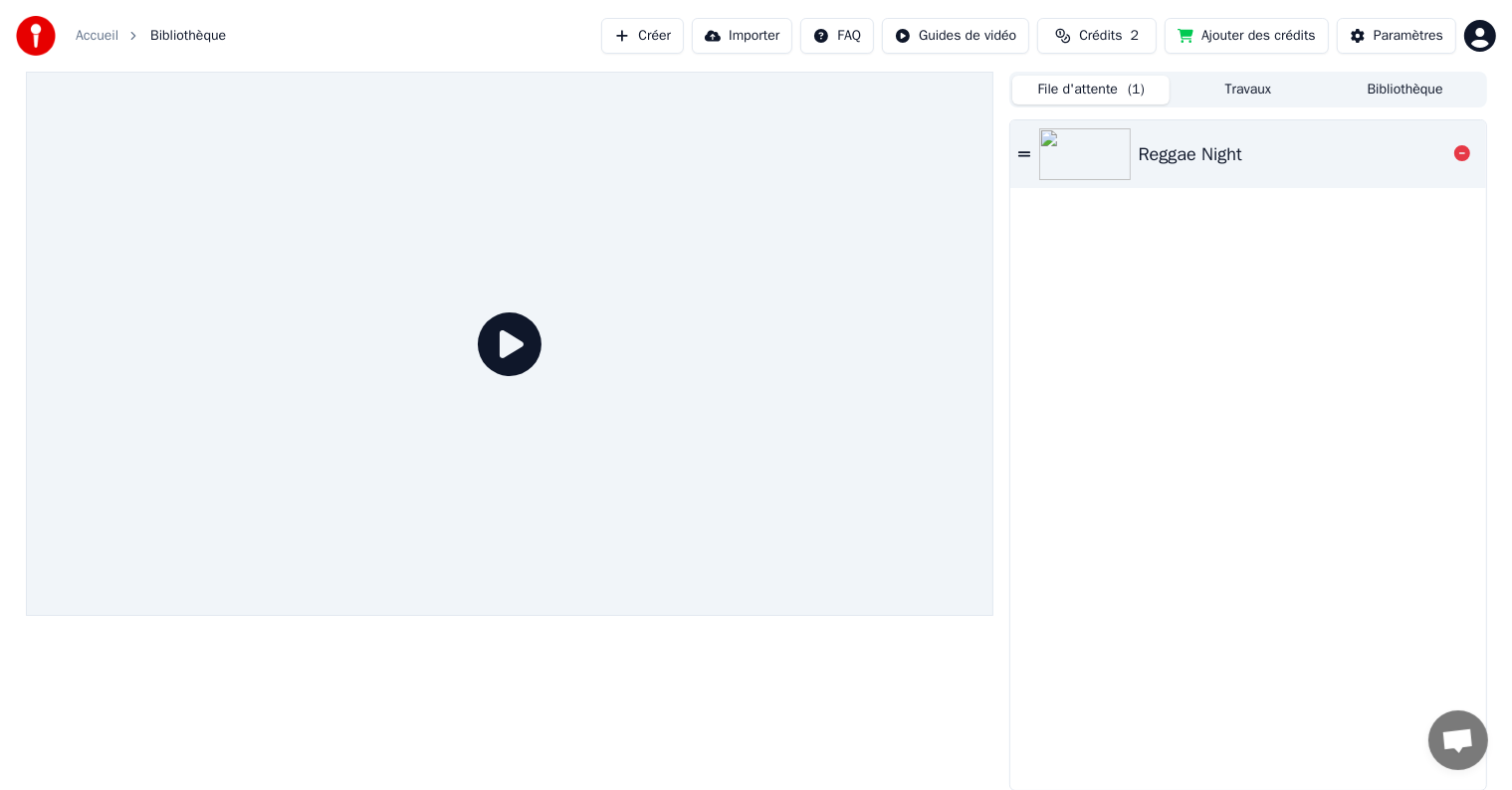 click on "Reggae Night" at bounding box center [1190, 154] 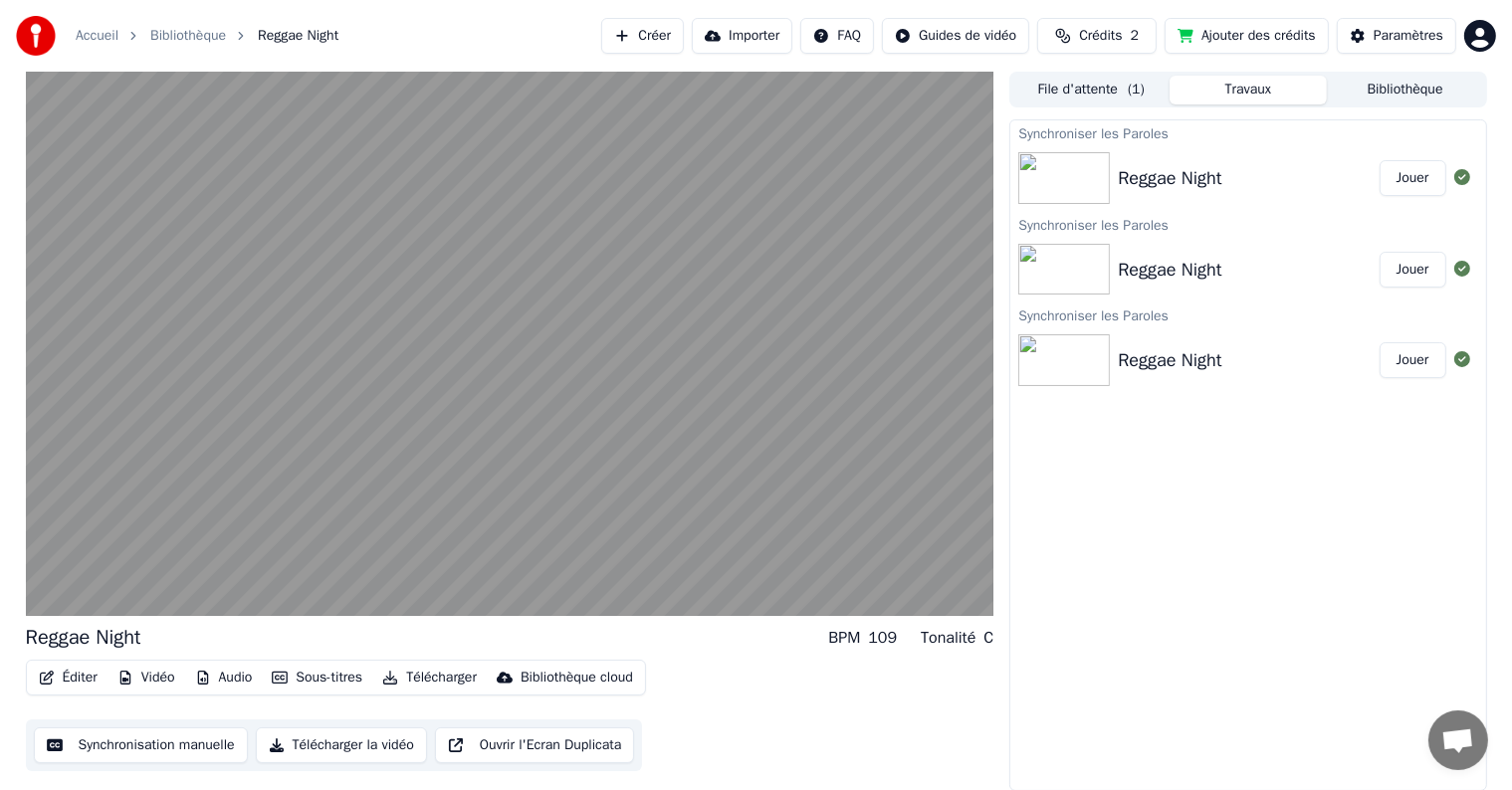 click on "Travaux" at bounding box center [1248, 90] 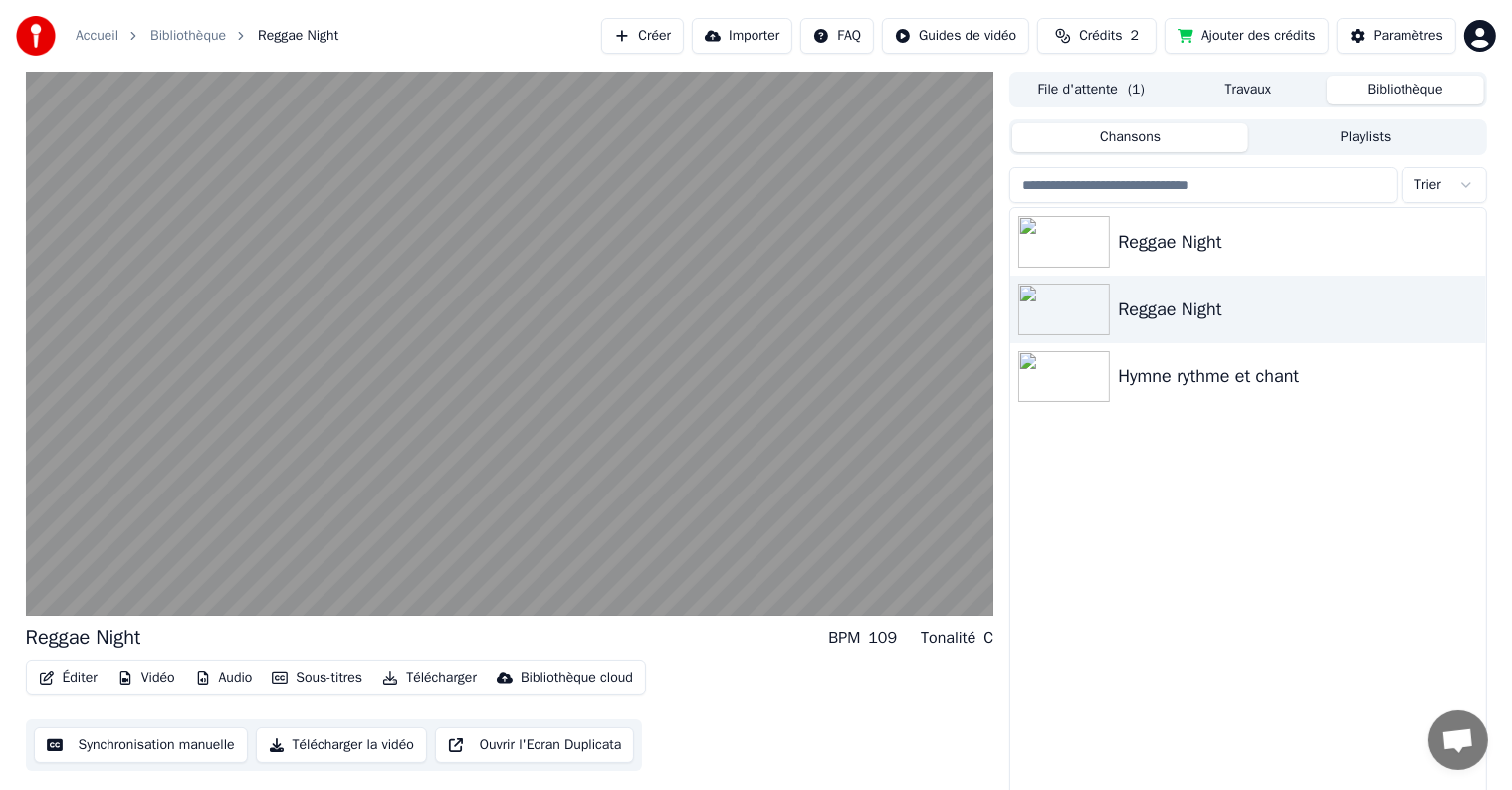 click on "Bibliothèque" at bounding box center (1405, 90) 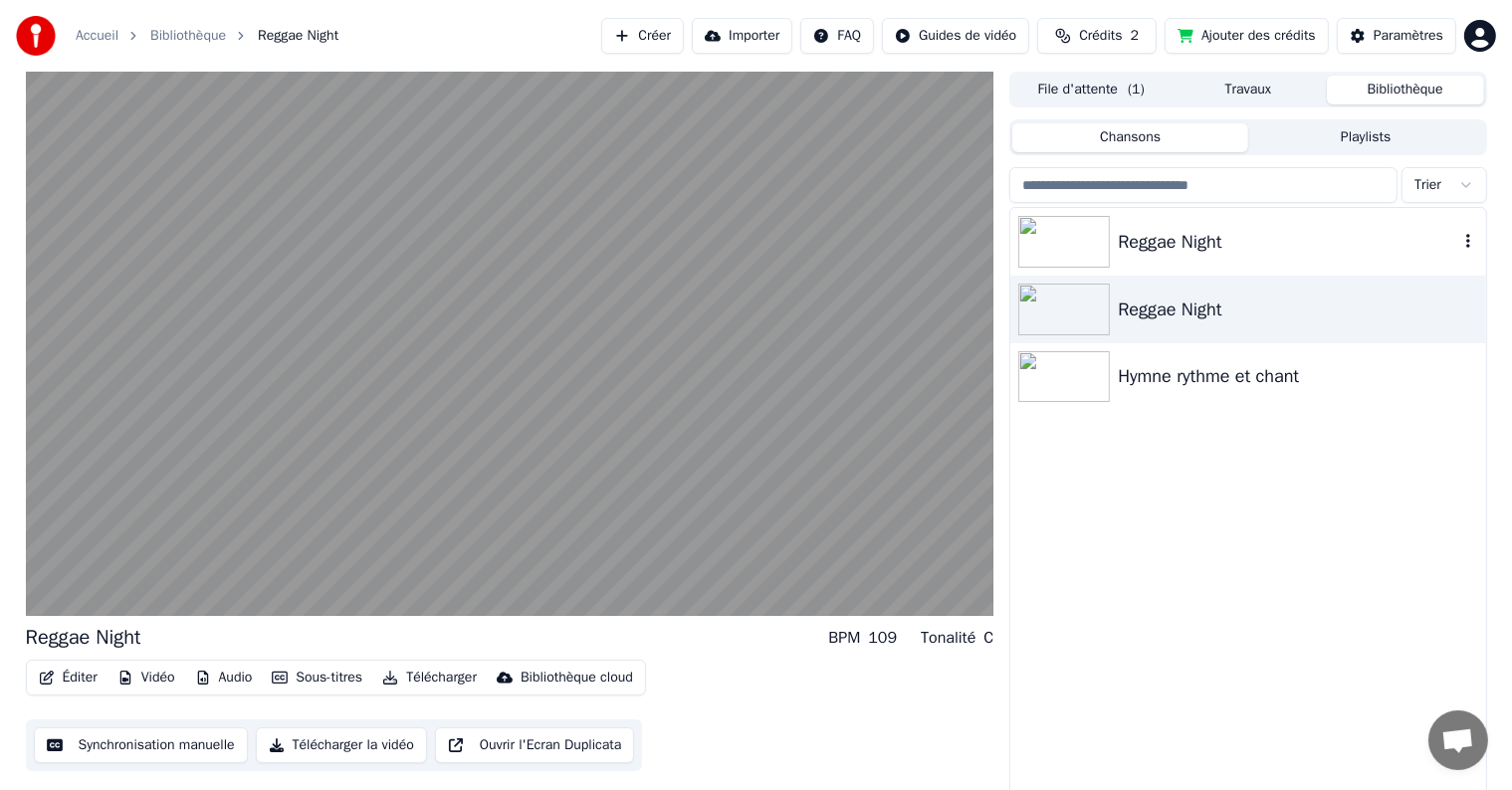 click on "Reggae Night" at bounding box center [1287, 242] 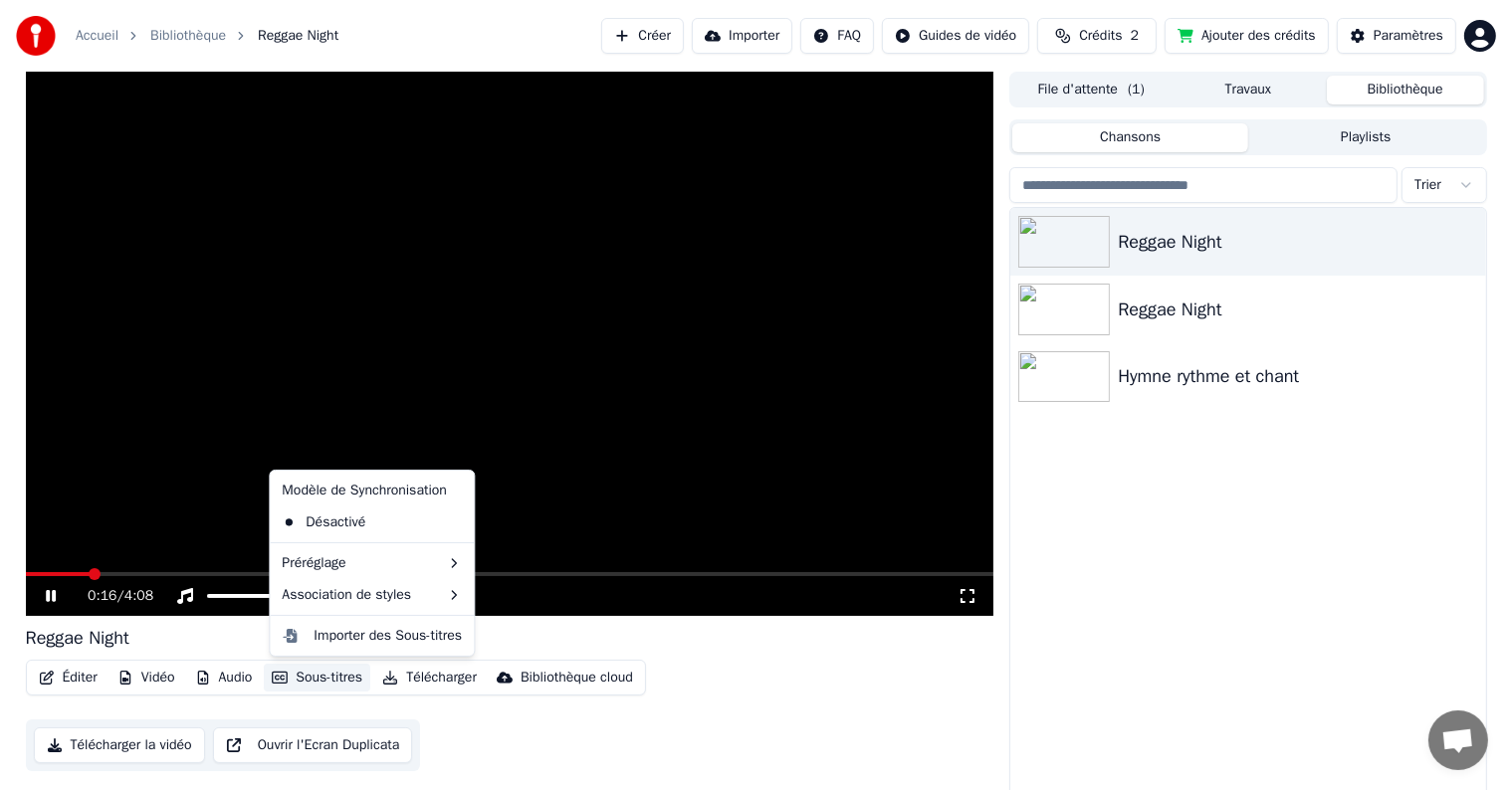 click on "Sous-titres" at bounding box center (317, 678) 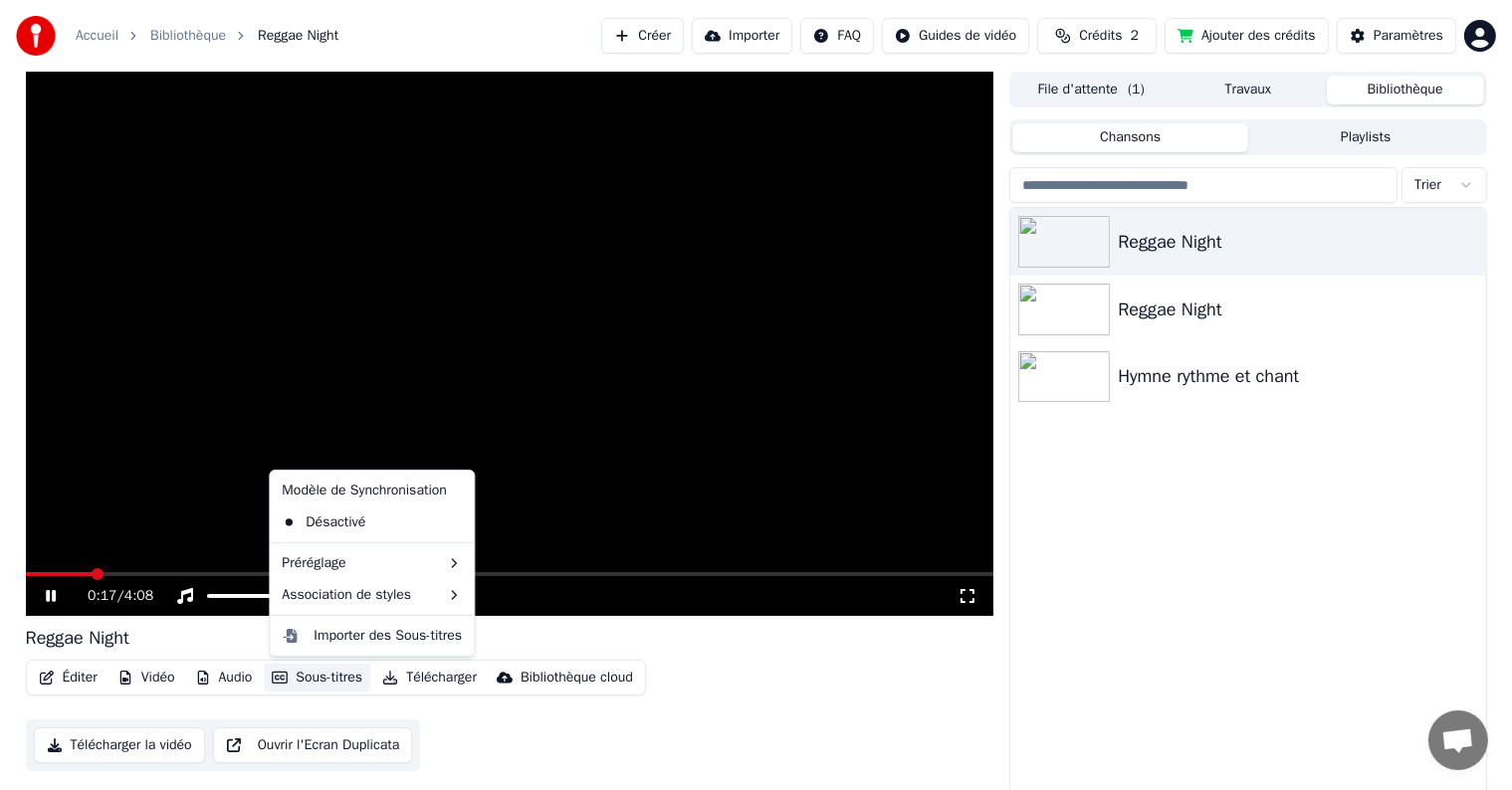click on "Sous-titres" at bounding box center (317, 678) 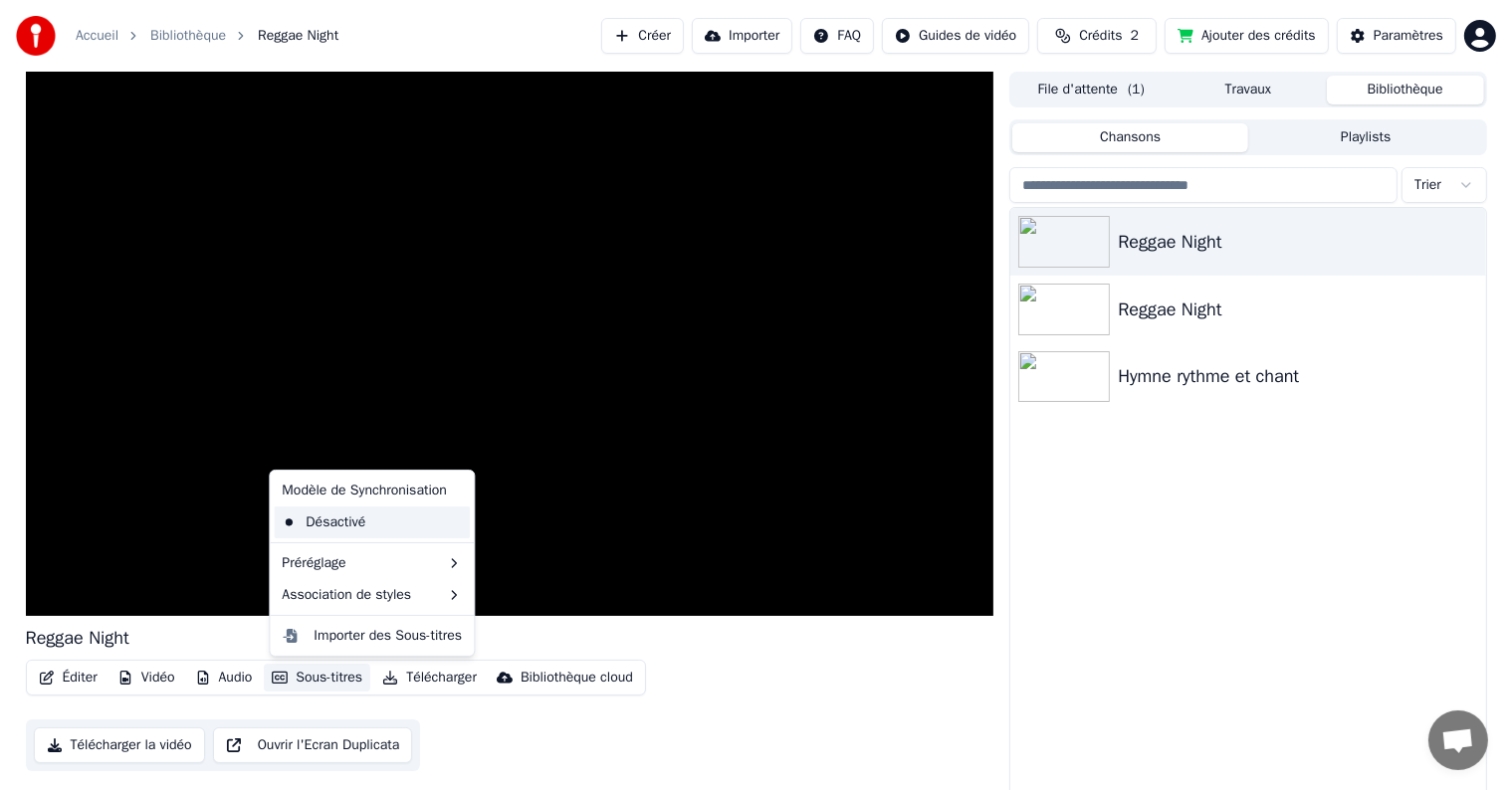 click on "Désactivé" at bounding box center [371, 522] 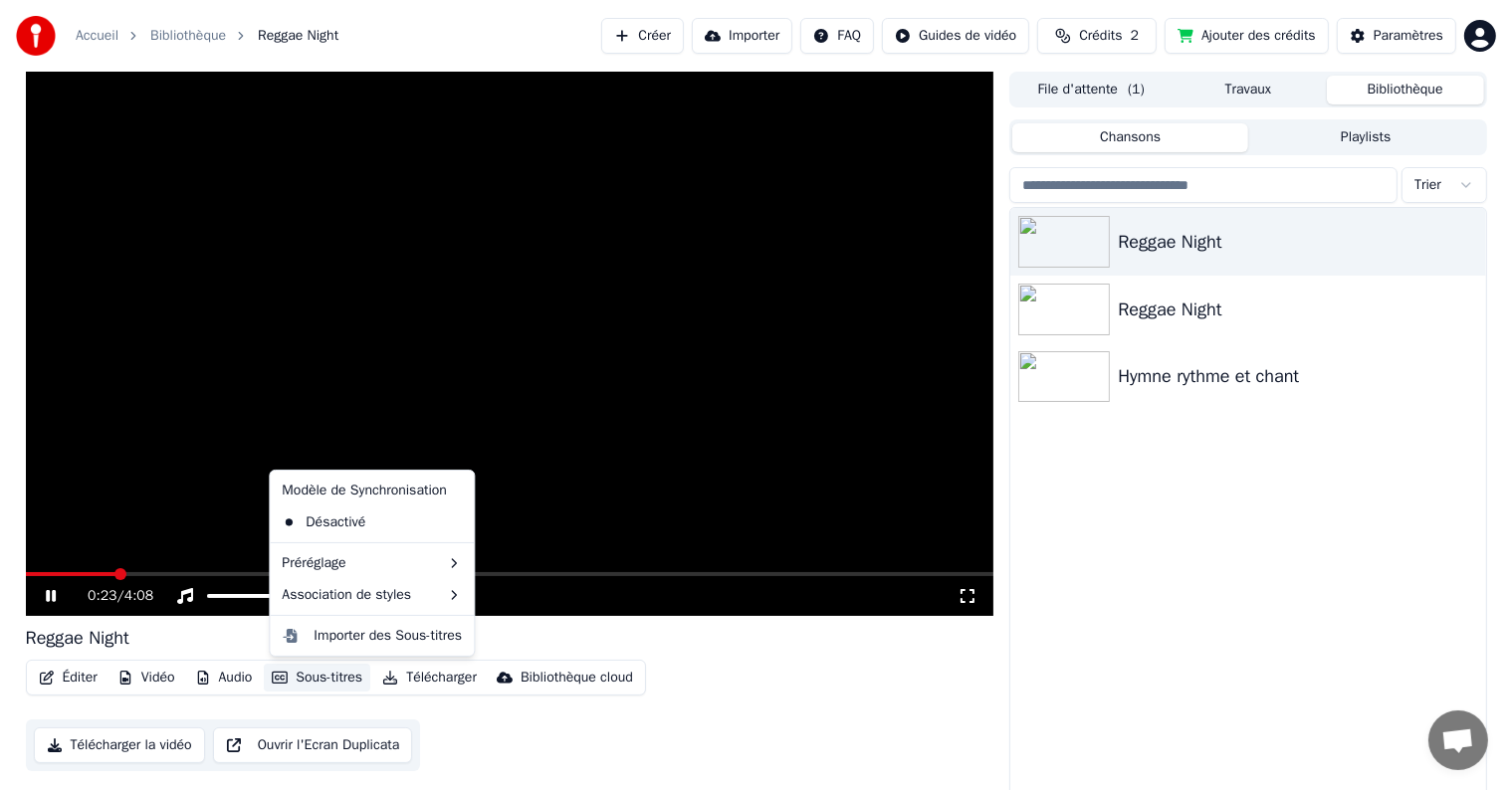 click on "Sous-titres" at bounding box center [317, 678] 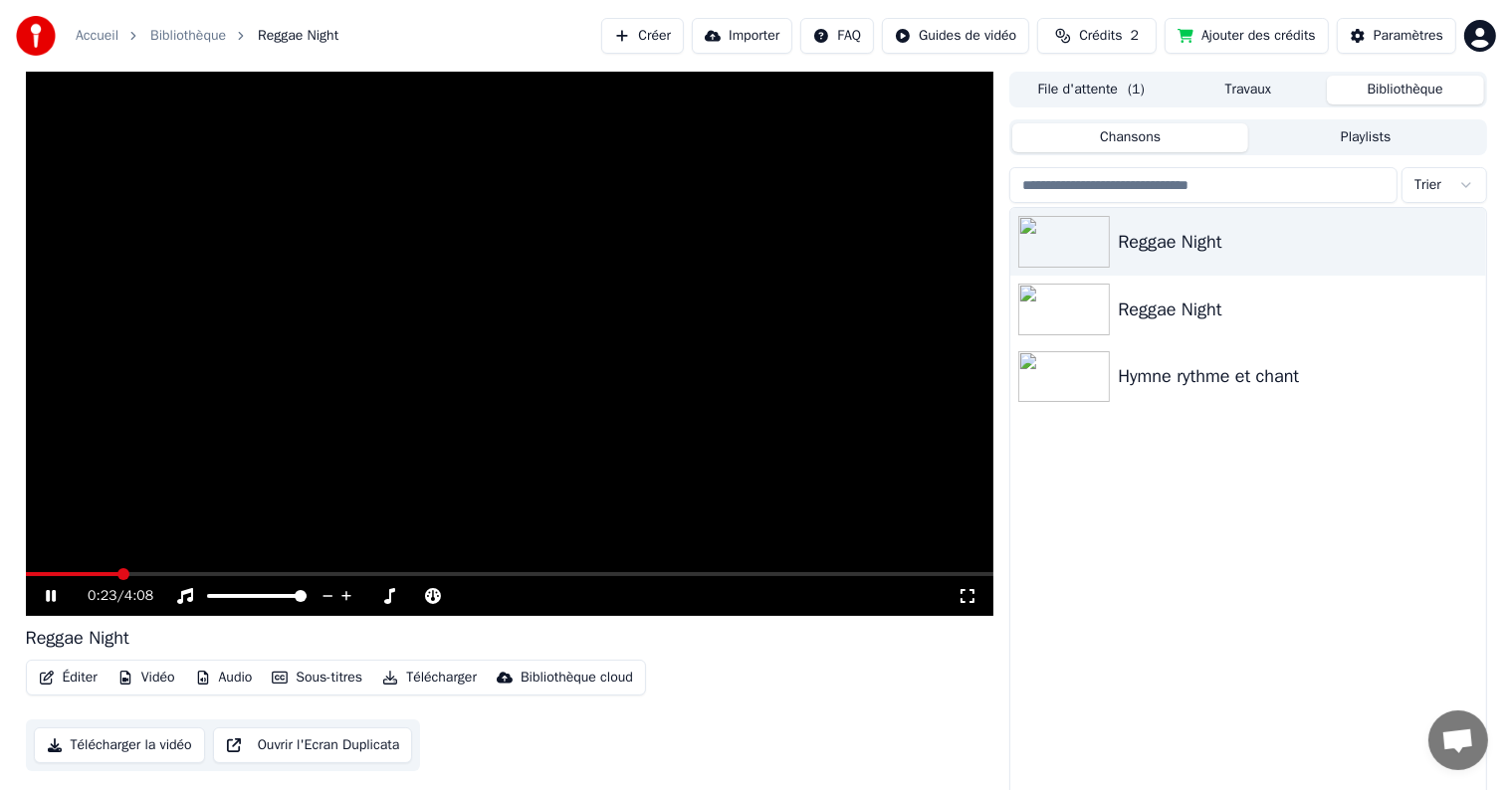 click on "Sous-titres" at bounding box center (317, 678) 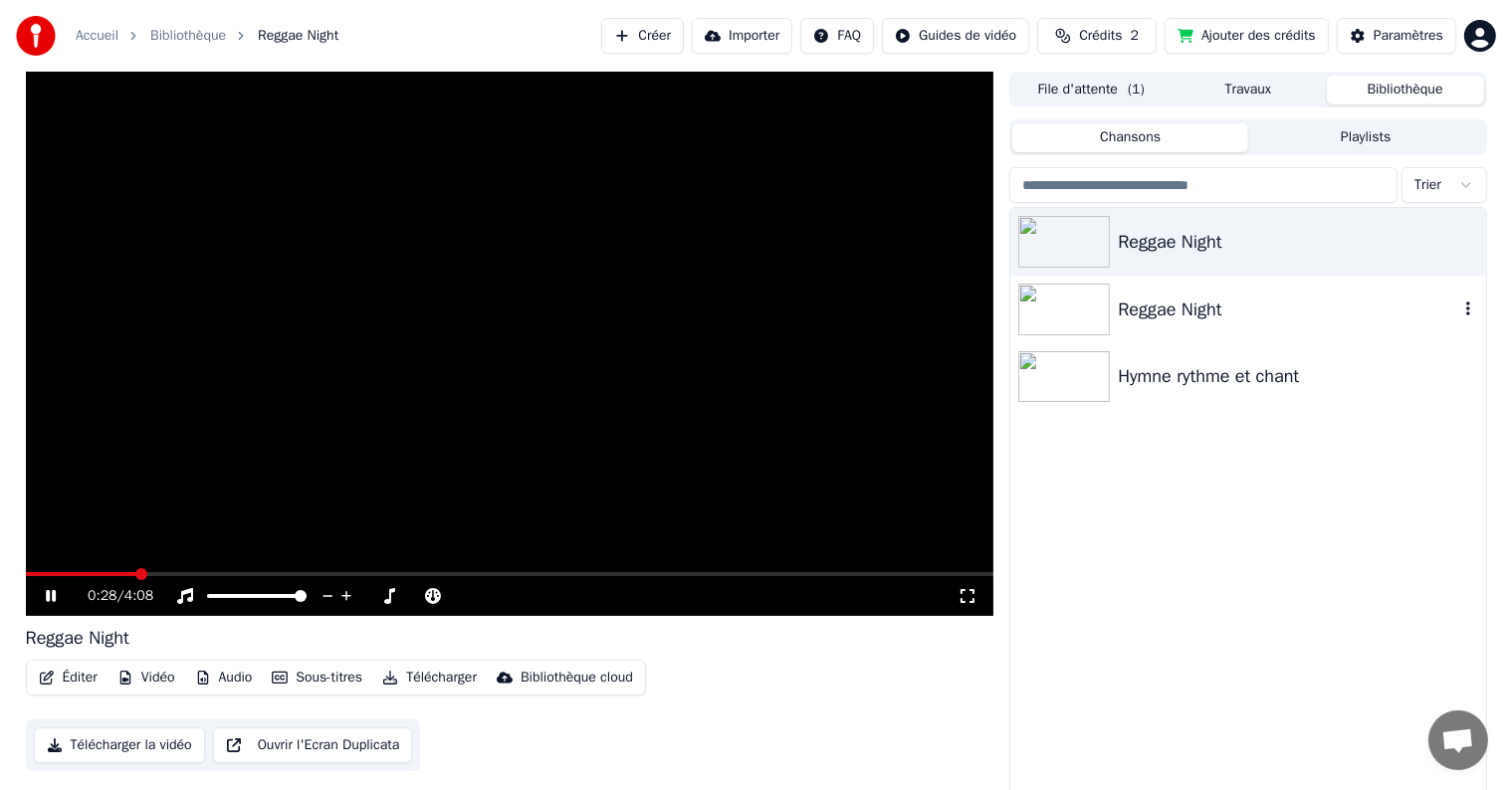 click on "Reggae Night" at bounding box center [1287, 309] 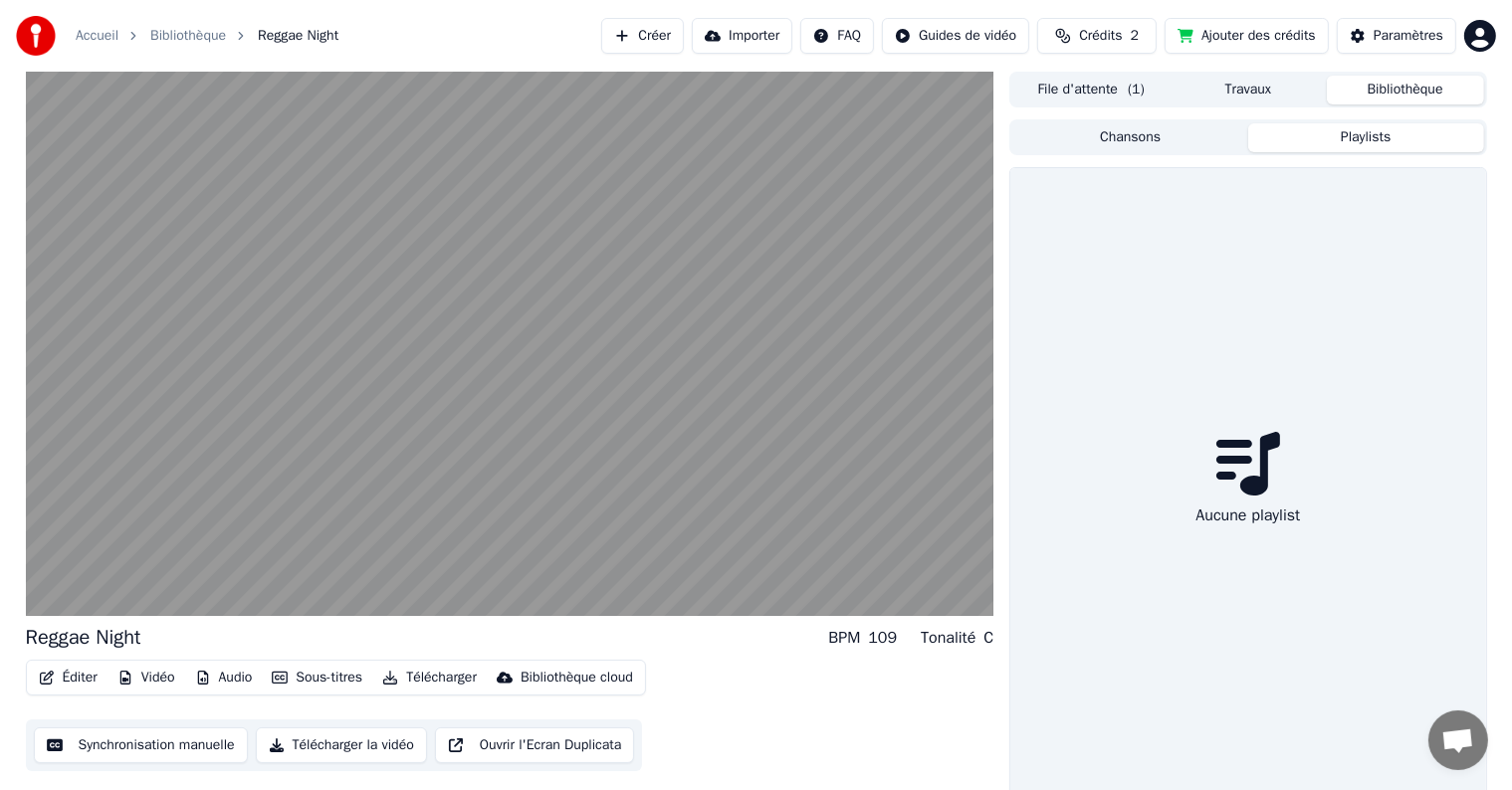 click on "Playlists" at bounding box center (1366, 137) 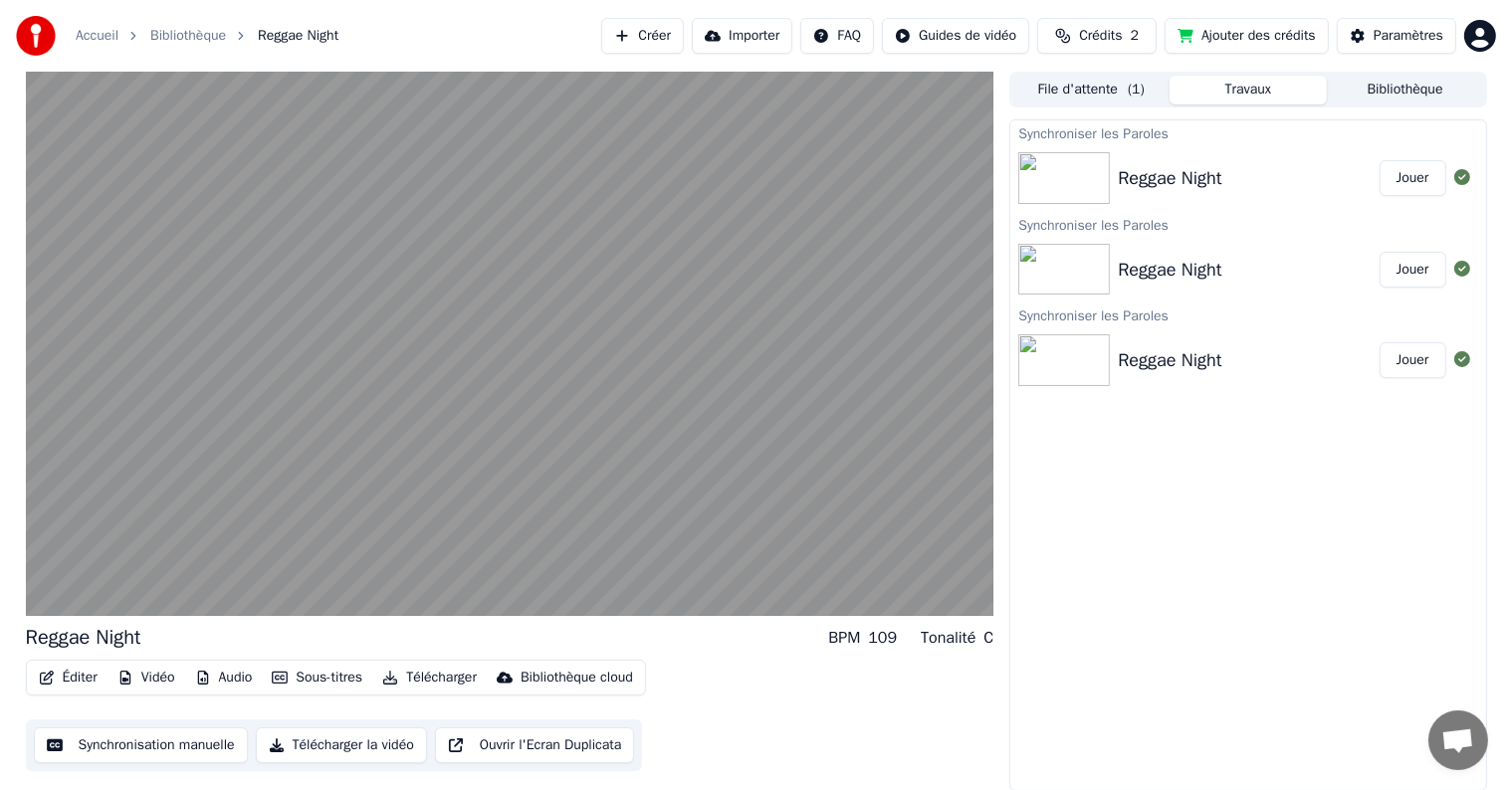 click on "Travaux" at bounding box center (1248, 90) 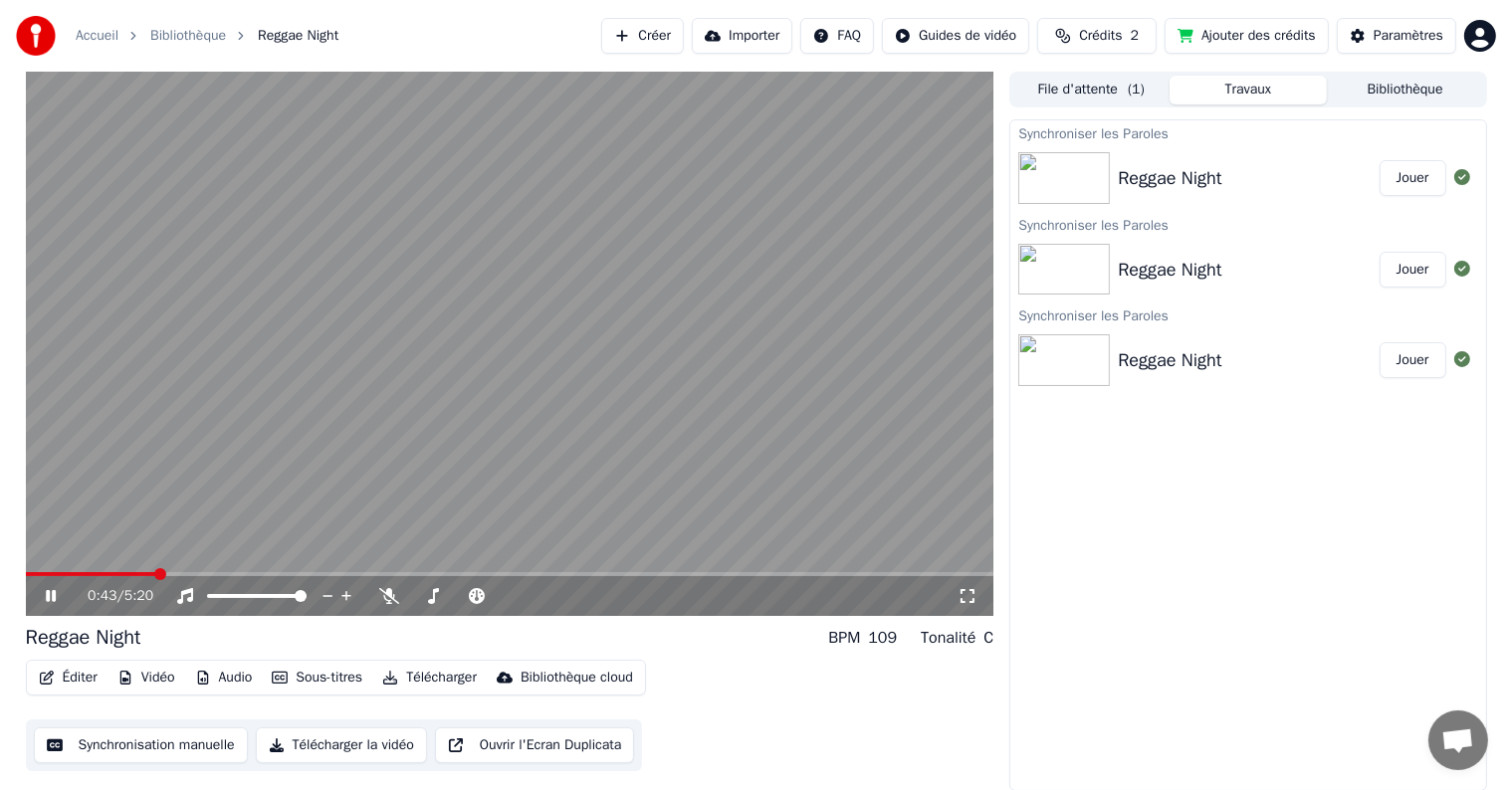 click at bounding box center [510, 574] 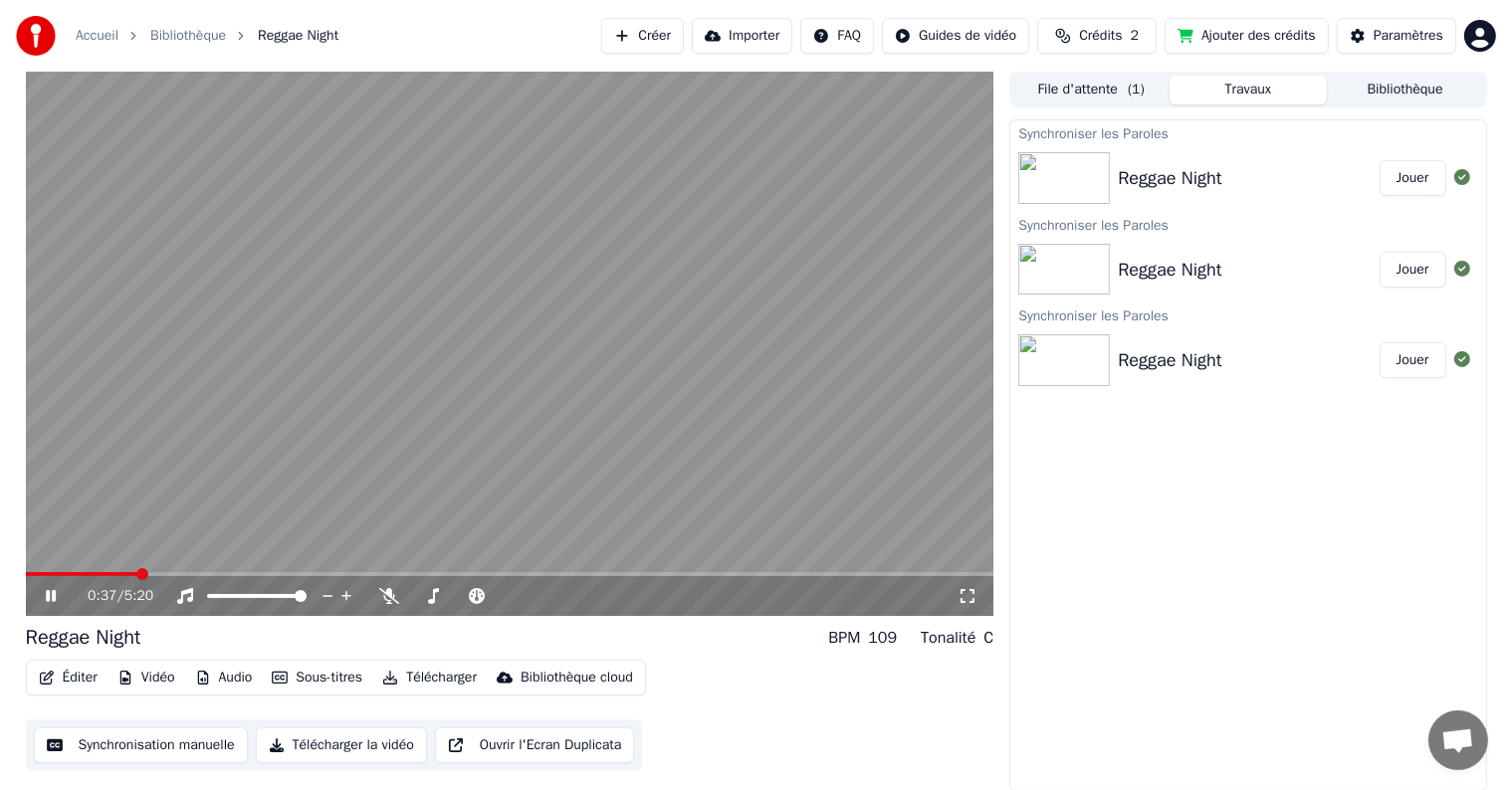 click at bounding box center (82, 574) 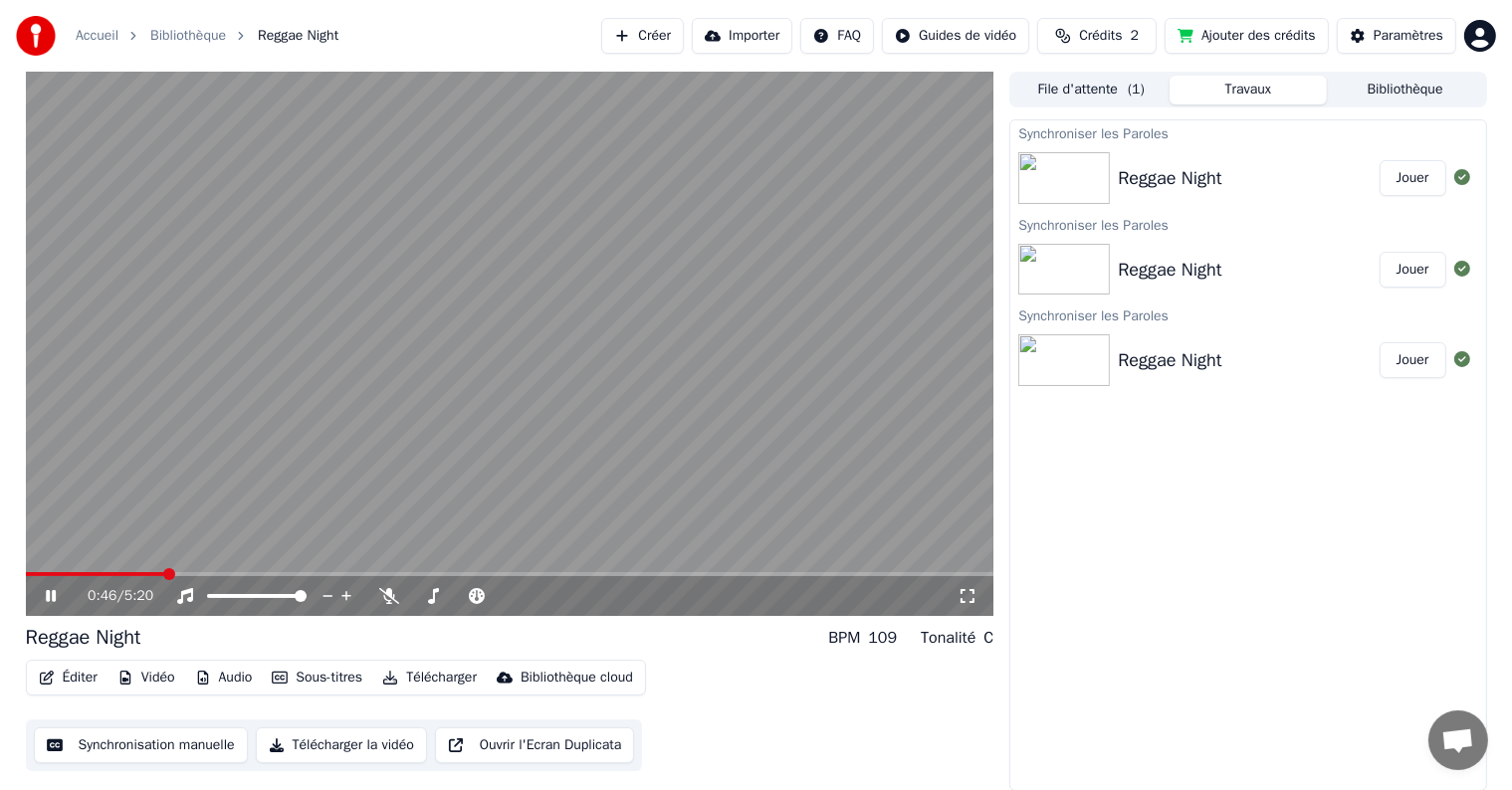 click at bounding box center (96, 574) 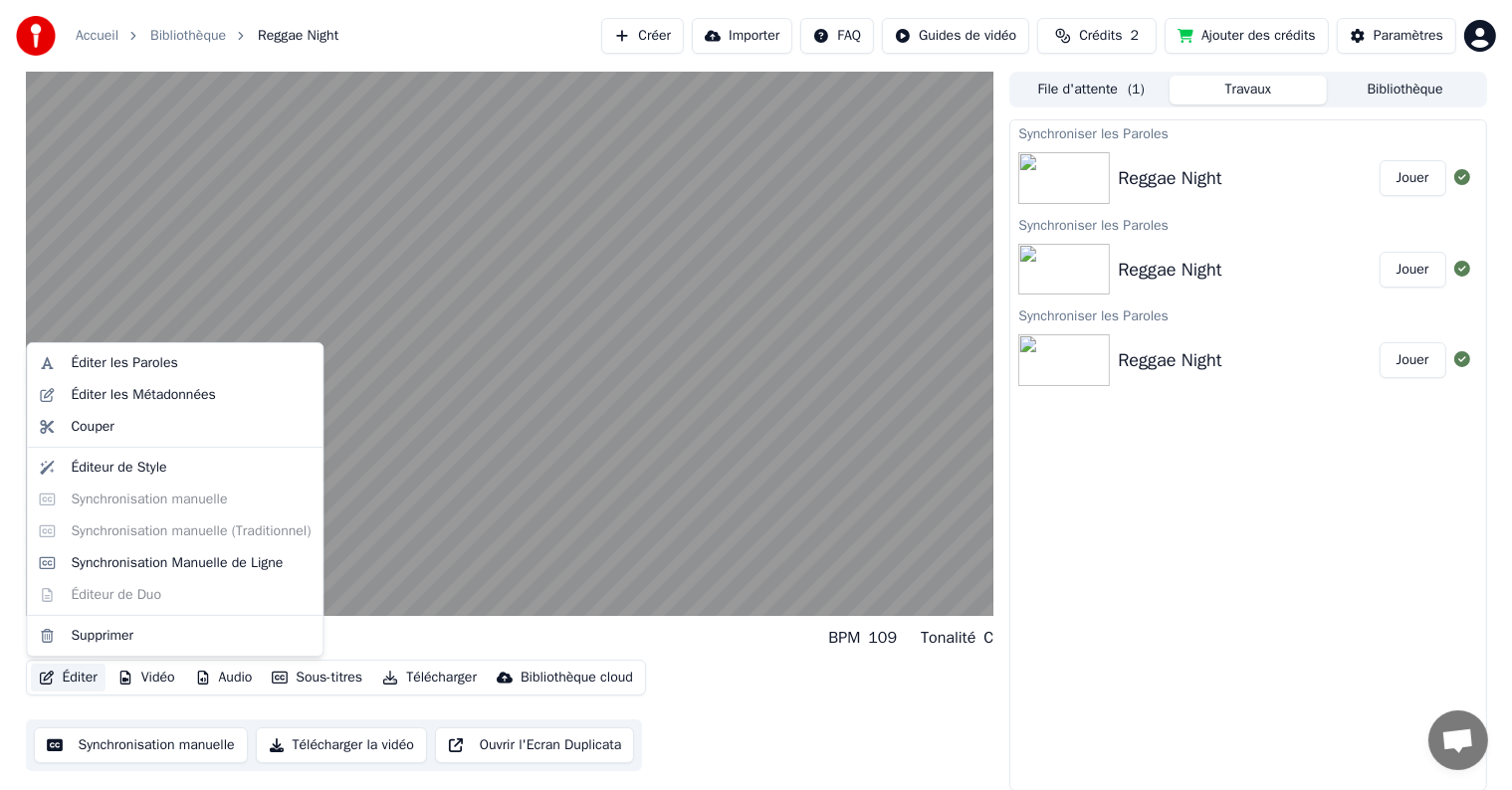 click on "Éditer" at bounding box center [68, 678] 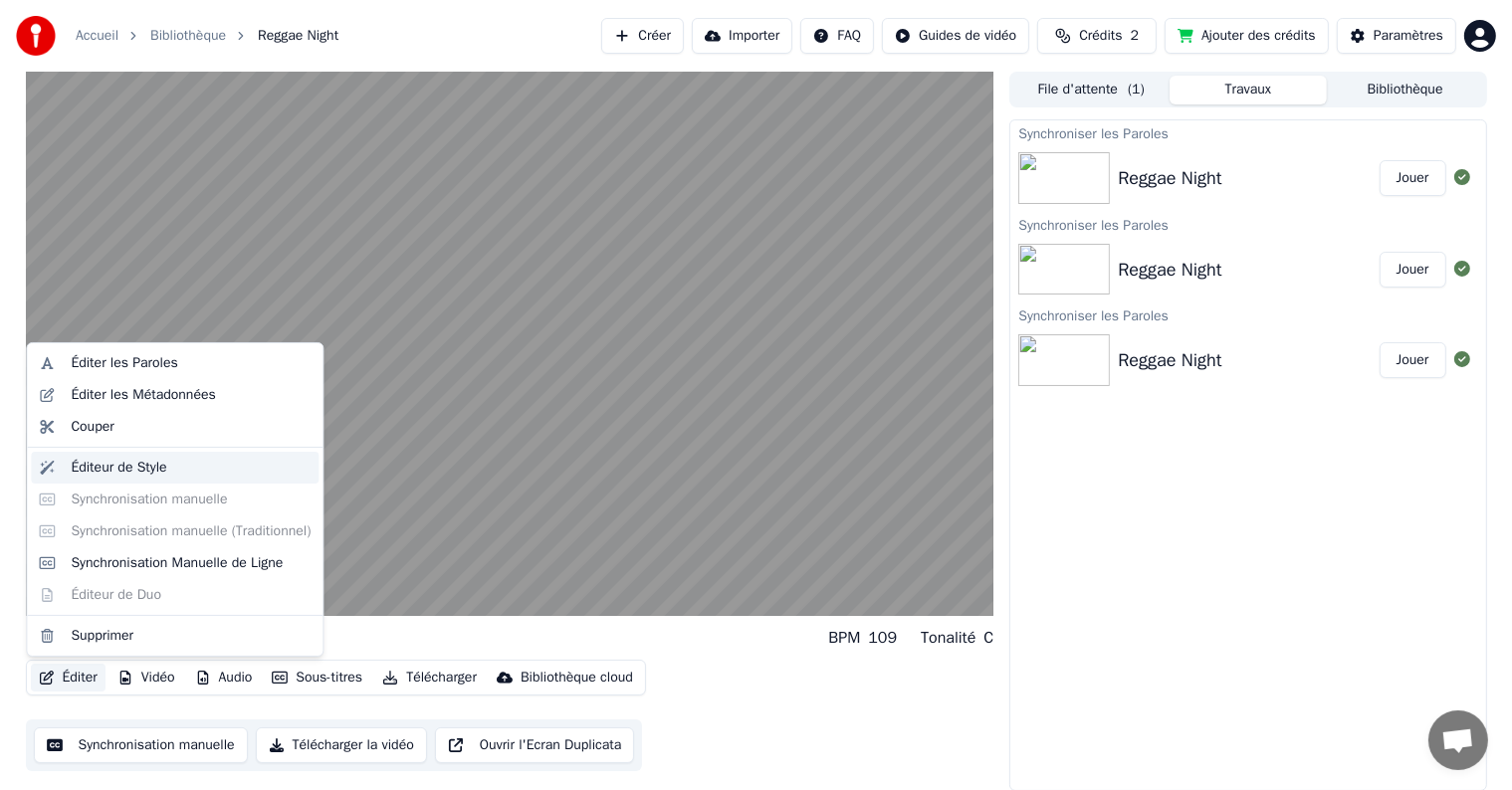 click on "Éditeur de Style" at bounding box center [118, 468] 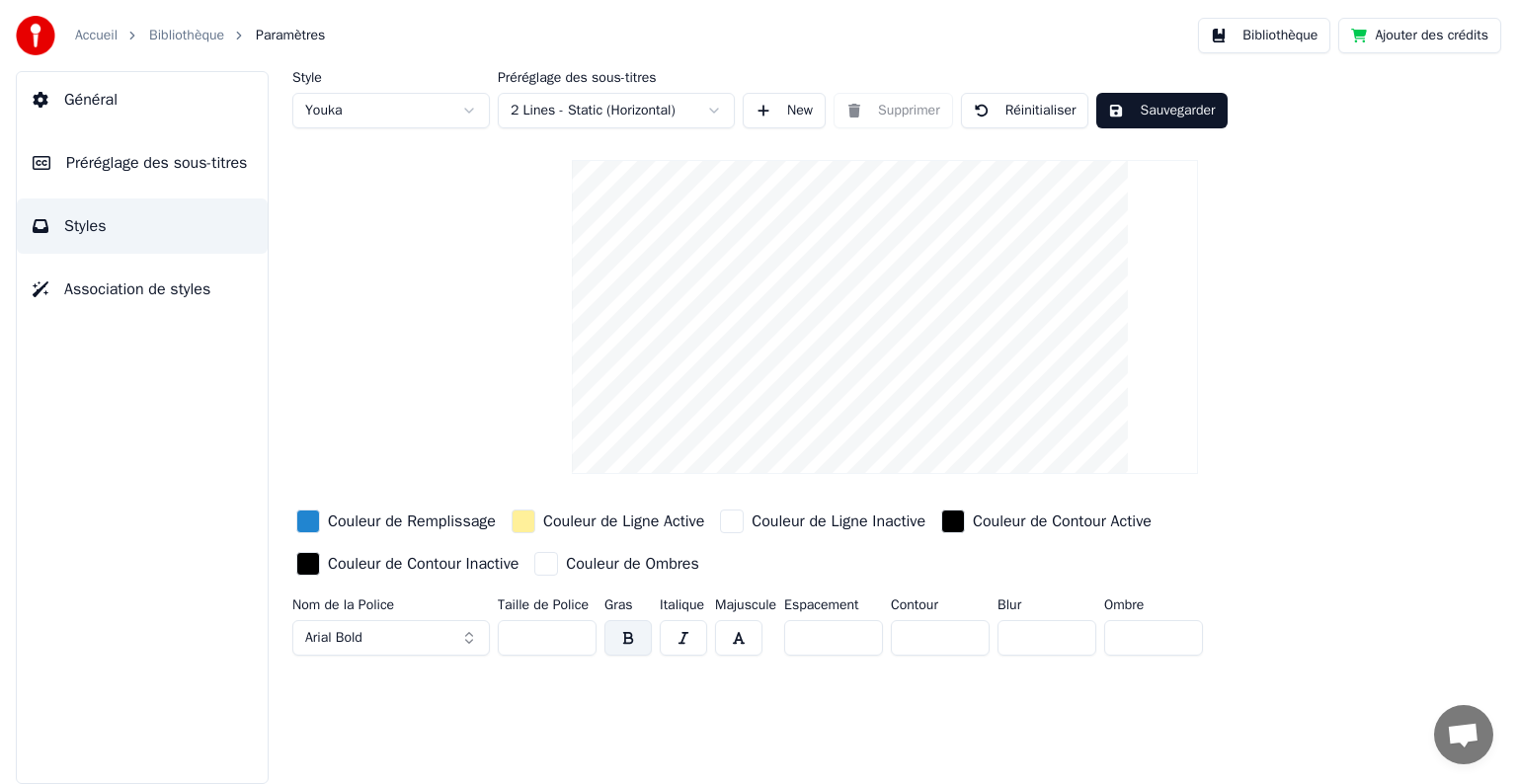 click on "Accueil Bibliothèque Paramètres Bibliothèque Ajouter des crédits Général Préréglage des sous-titres Styles Association de styles Style Youka Préréglage des sous-titres 2 Lines - Static (Horizontal) New Supprimer Réinitialiser Sauvegarder Couleur de Remplissage Couleur de Ligne Active Couleur de Ligne Inactive Couleur de Contour Active Couleur de Contour Inactive Couleur de Ombres Nom de la Police Arial Bold Taille de Police ** Gras Italique Majuscule Espacement * Contour * Blur * Ombre *" at bounding box center [758, 392] 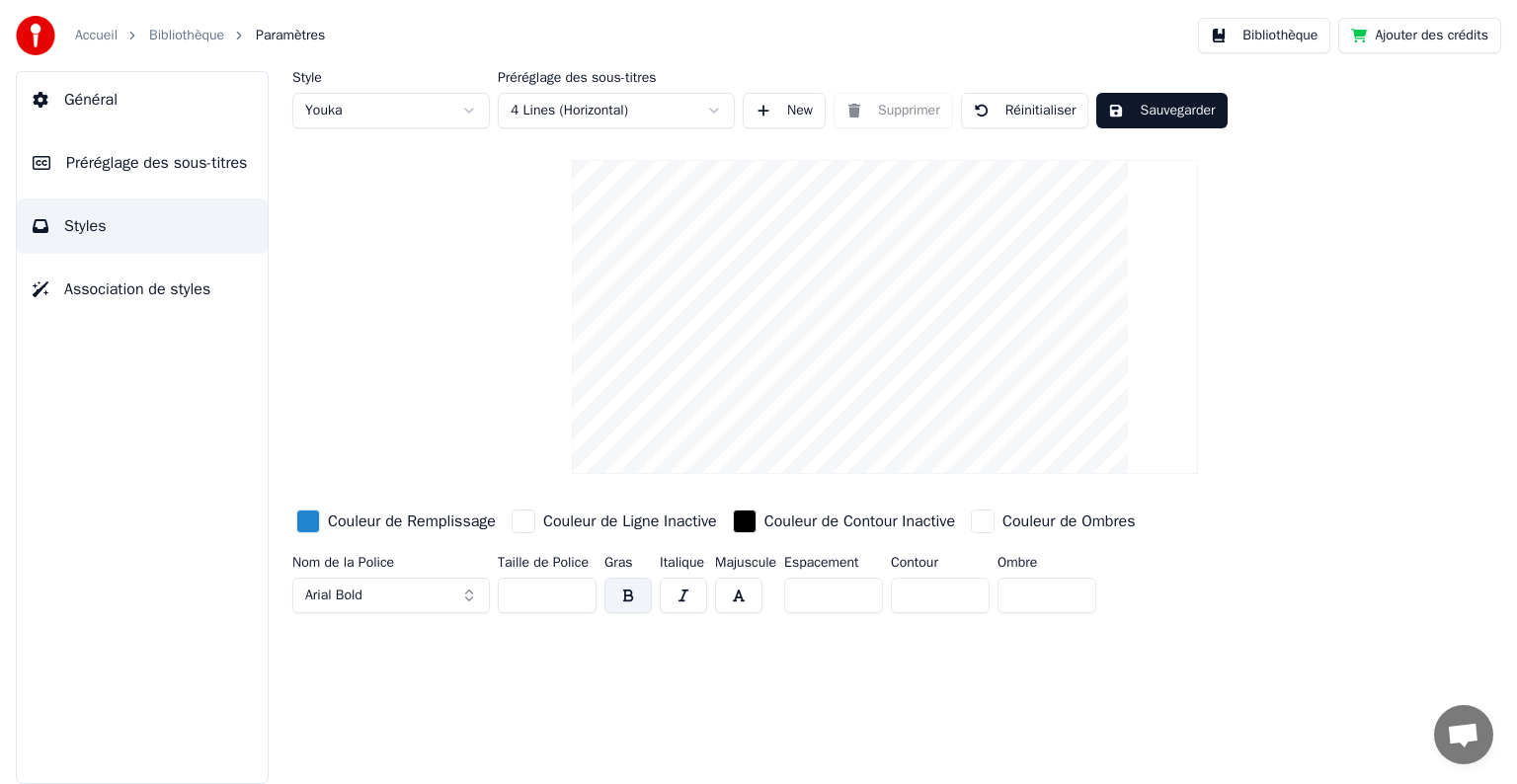 click on "Réinitialiser" at bounding box center [1025, 111] 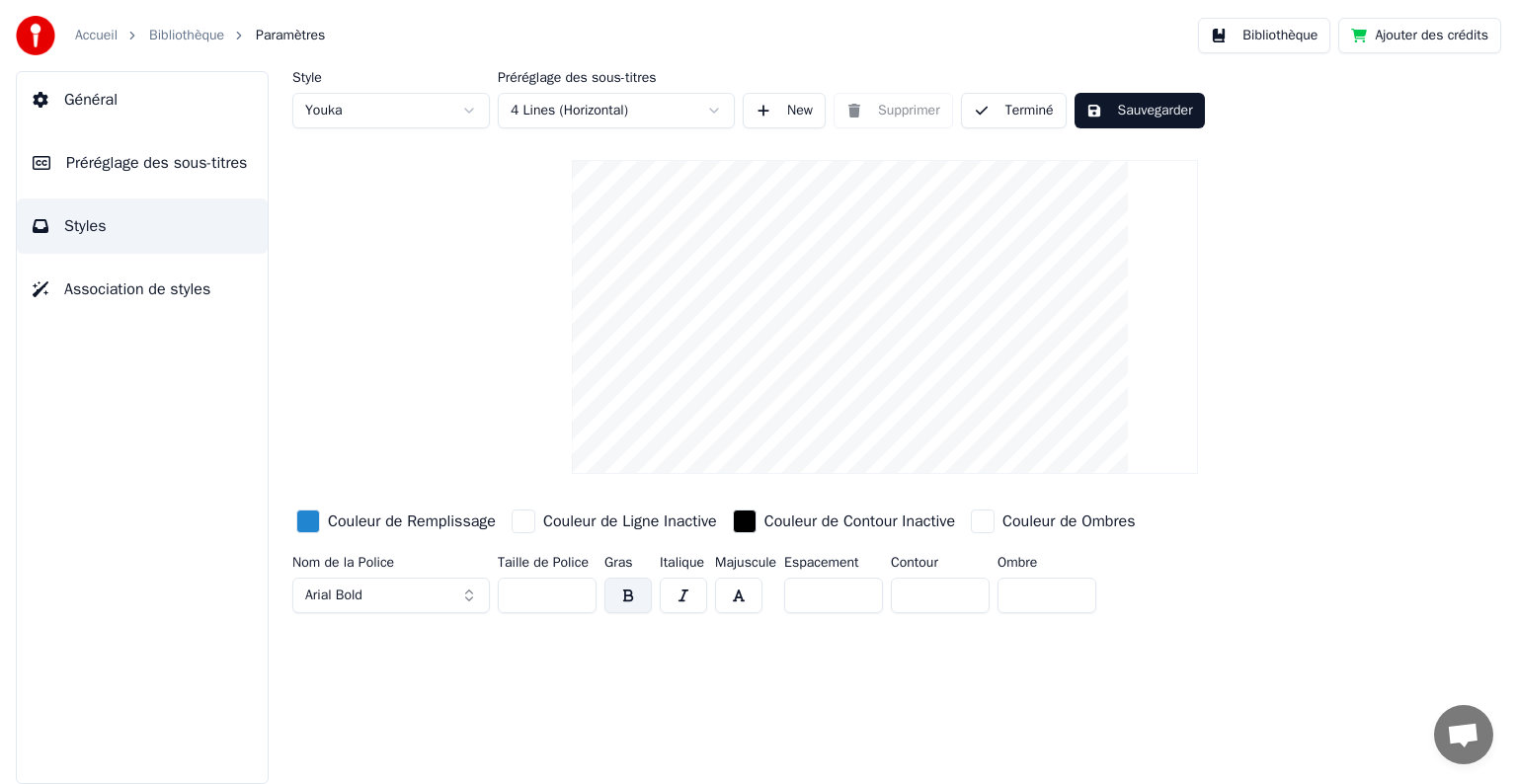 click on "Sauvegarder" at bounding box center (1140, 111) 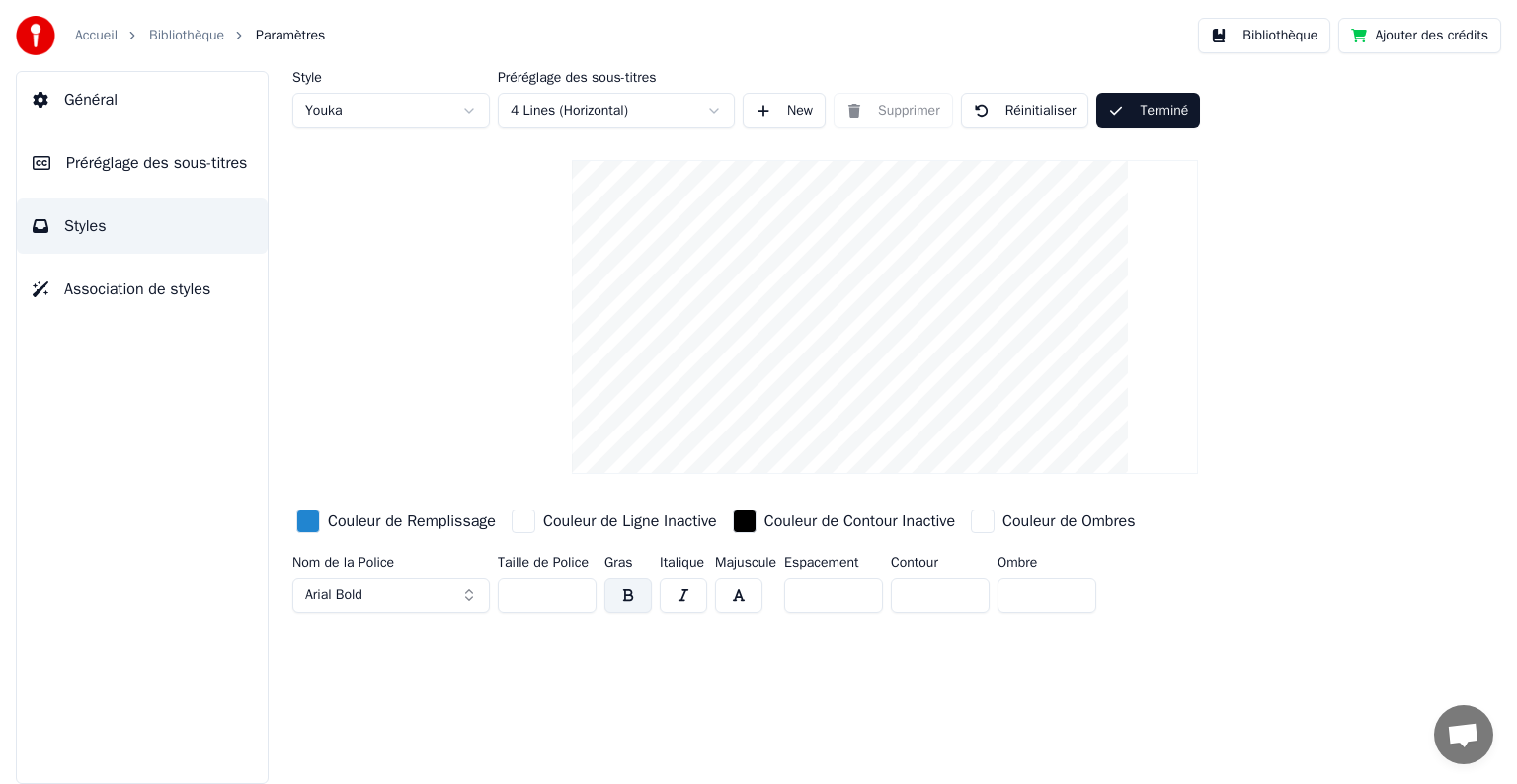 click on "Terminé" at bounding box center [1148, 111] 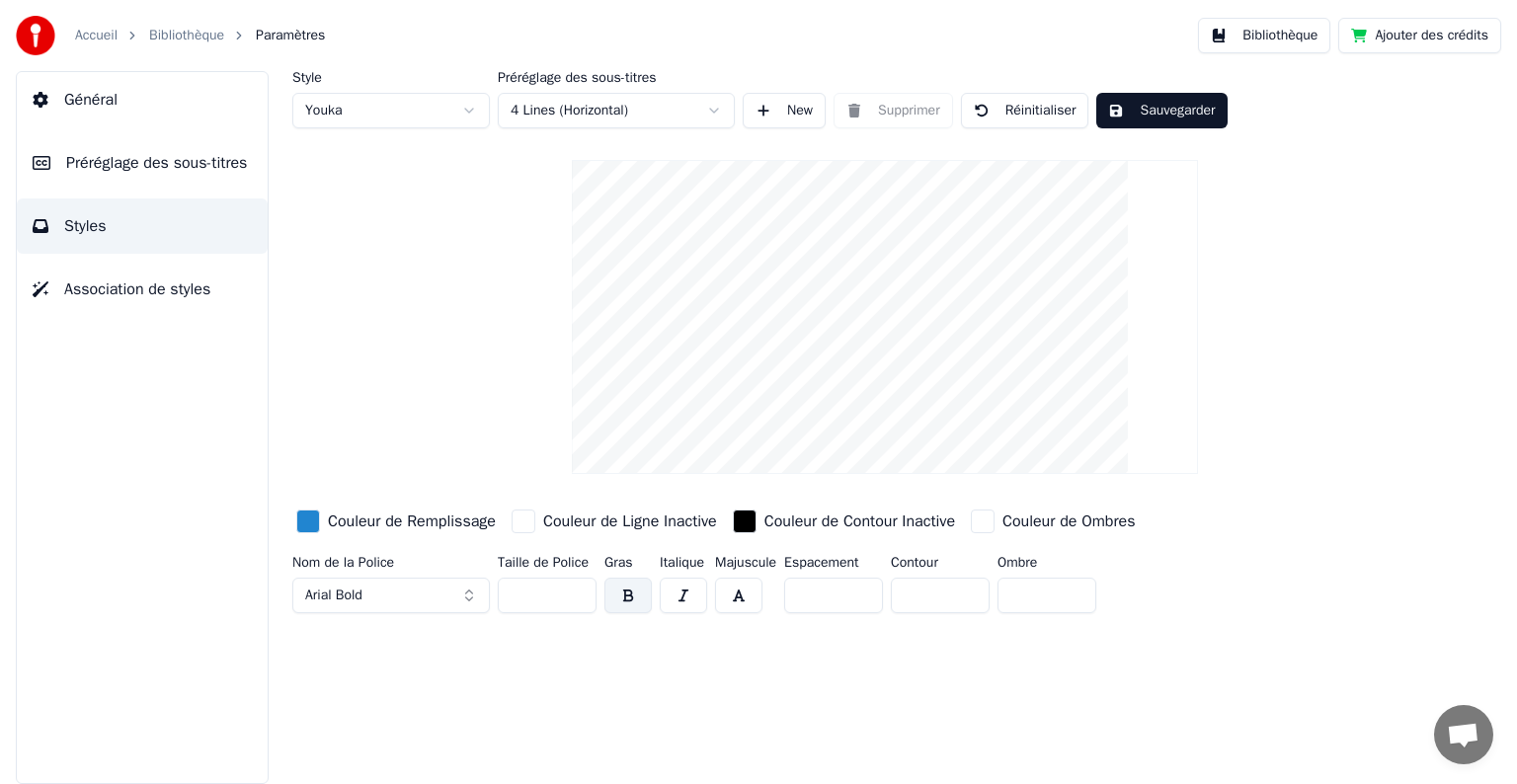 click on "Bibliothèque" at bounding box center (1264, 36) 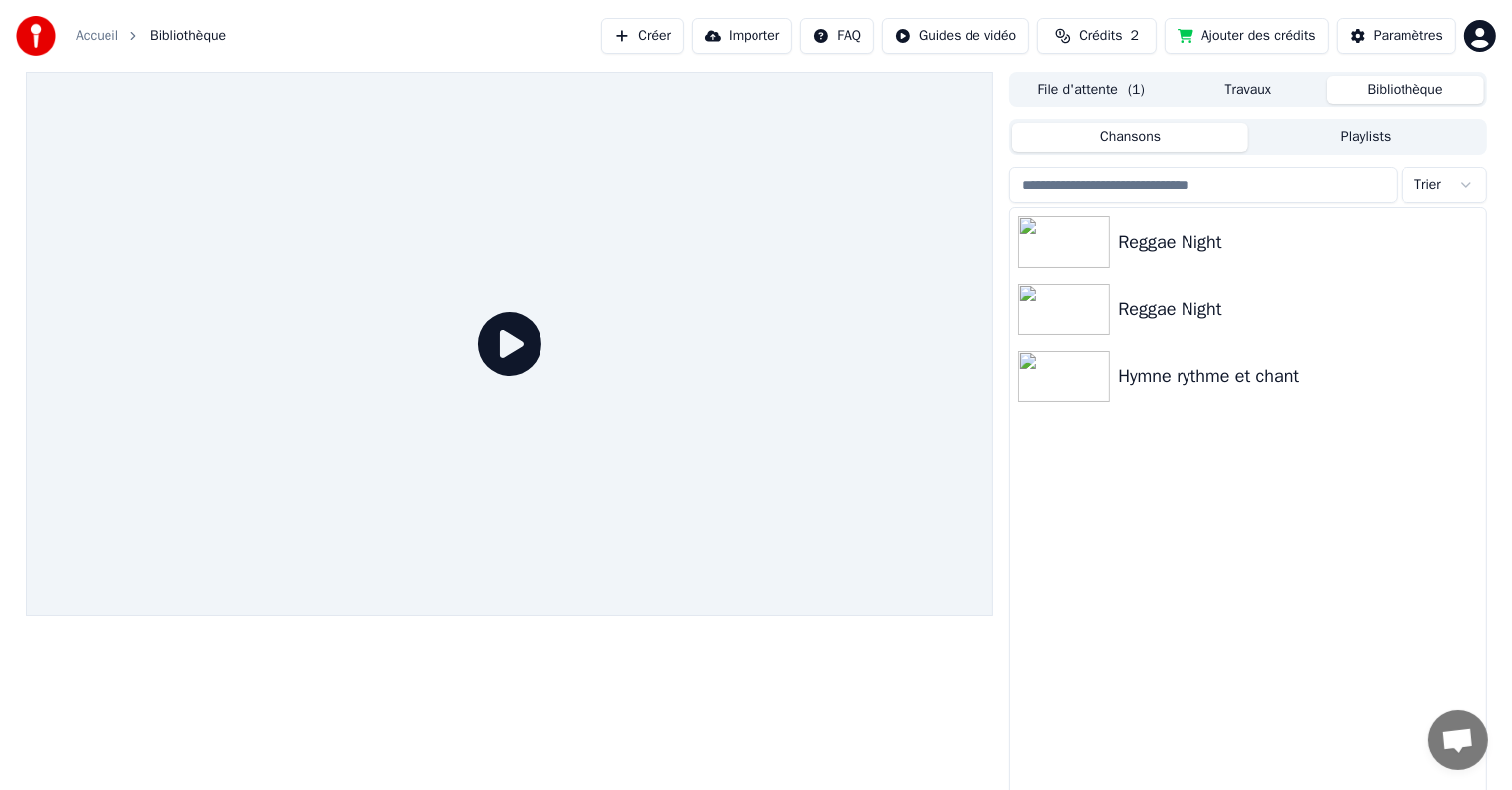 click on "Travaux" at bounding box center (1248, 90) 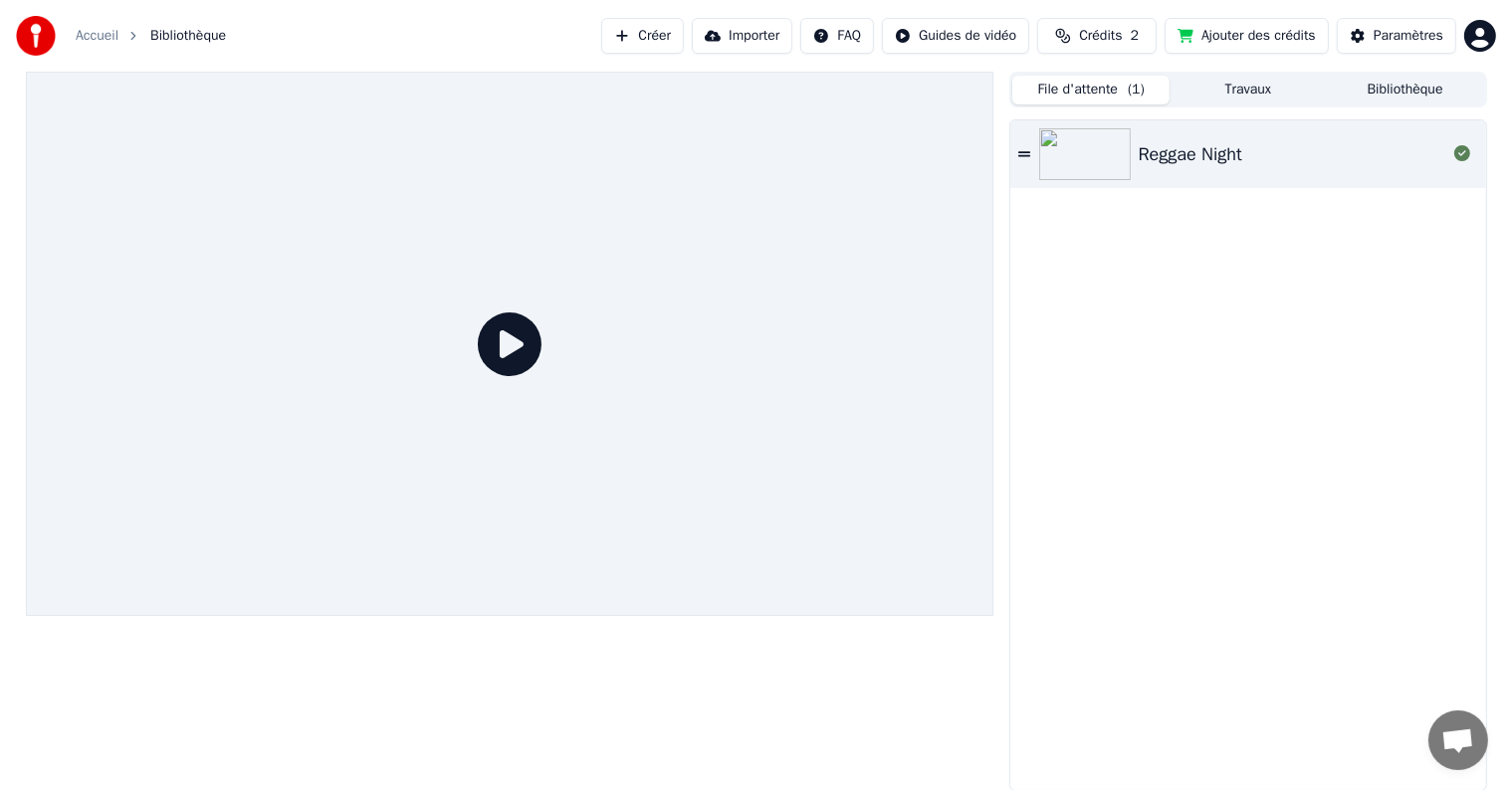 click on "File d'attente ( 1 )" at bounding box center (1091, 90) 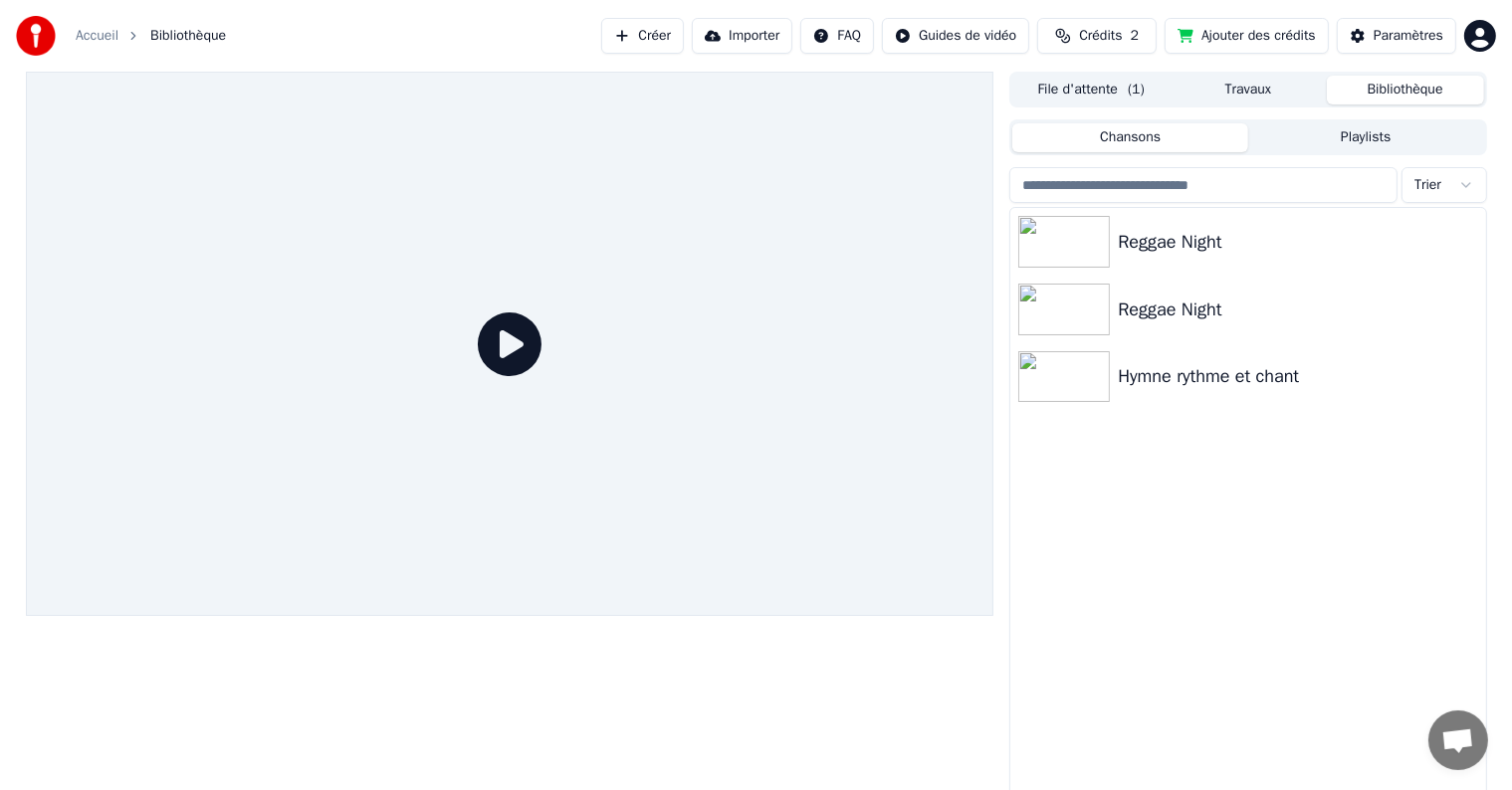 click on "Bibliothèque" at bounding box center [1405, 90] 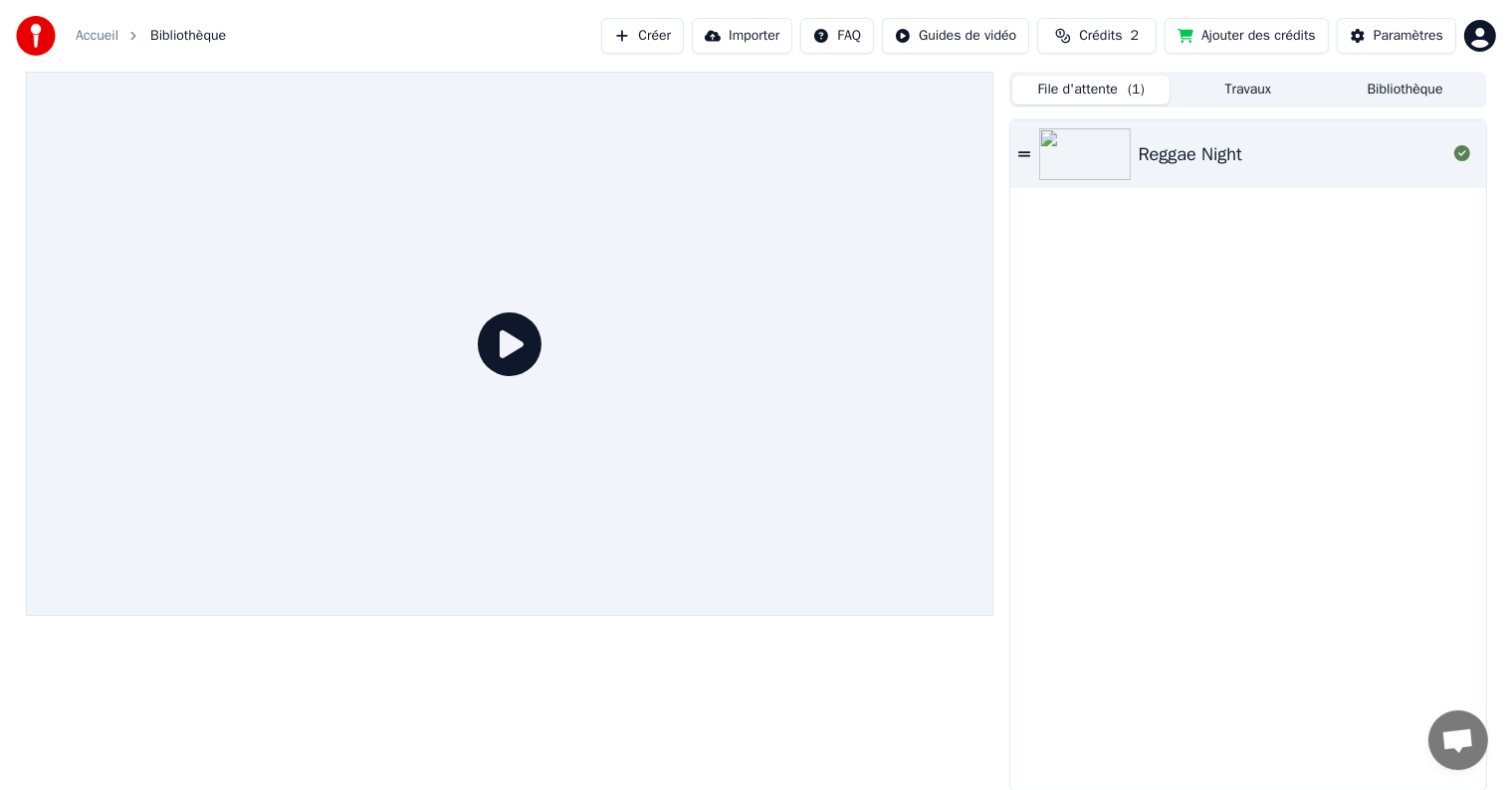 click on "File d'attente ( 1 )" at bounding box center [1091, 90] 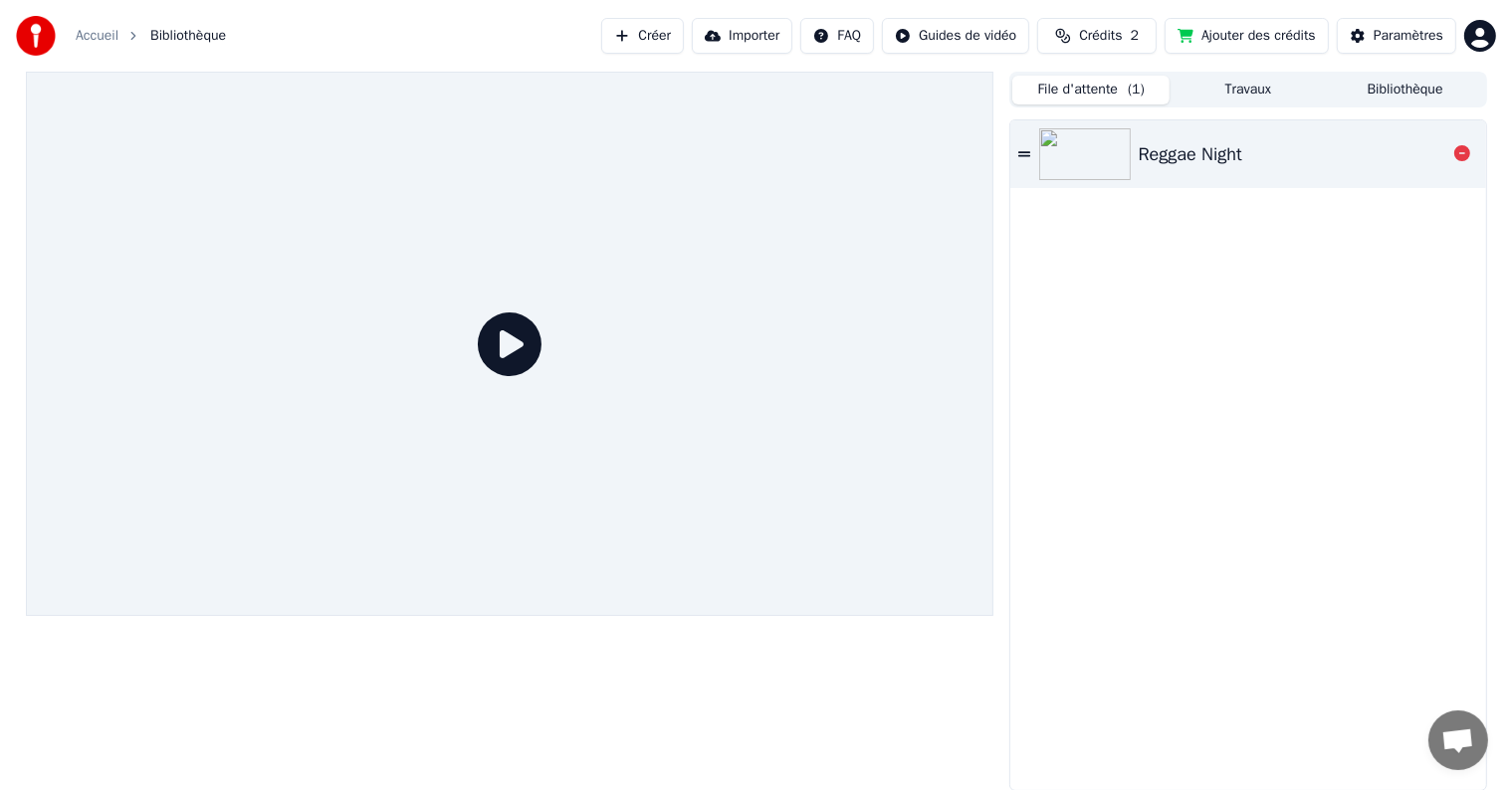 click on "Reggae Night" at bounding box center (1292, 154) 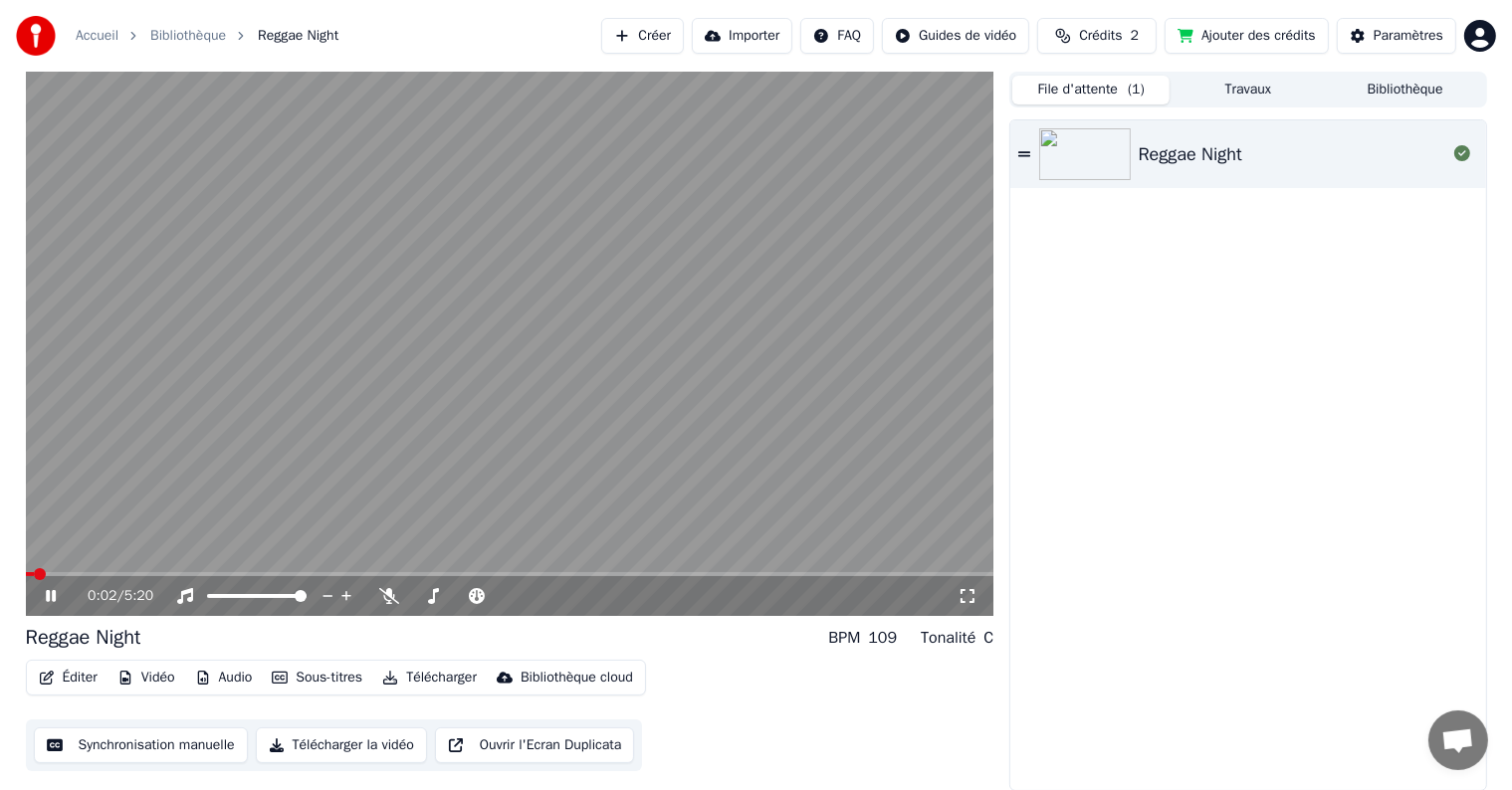 click at bounding box center [510, 343] 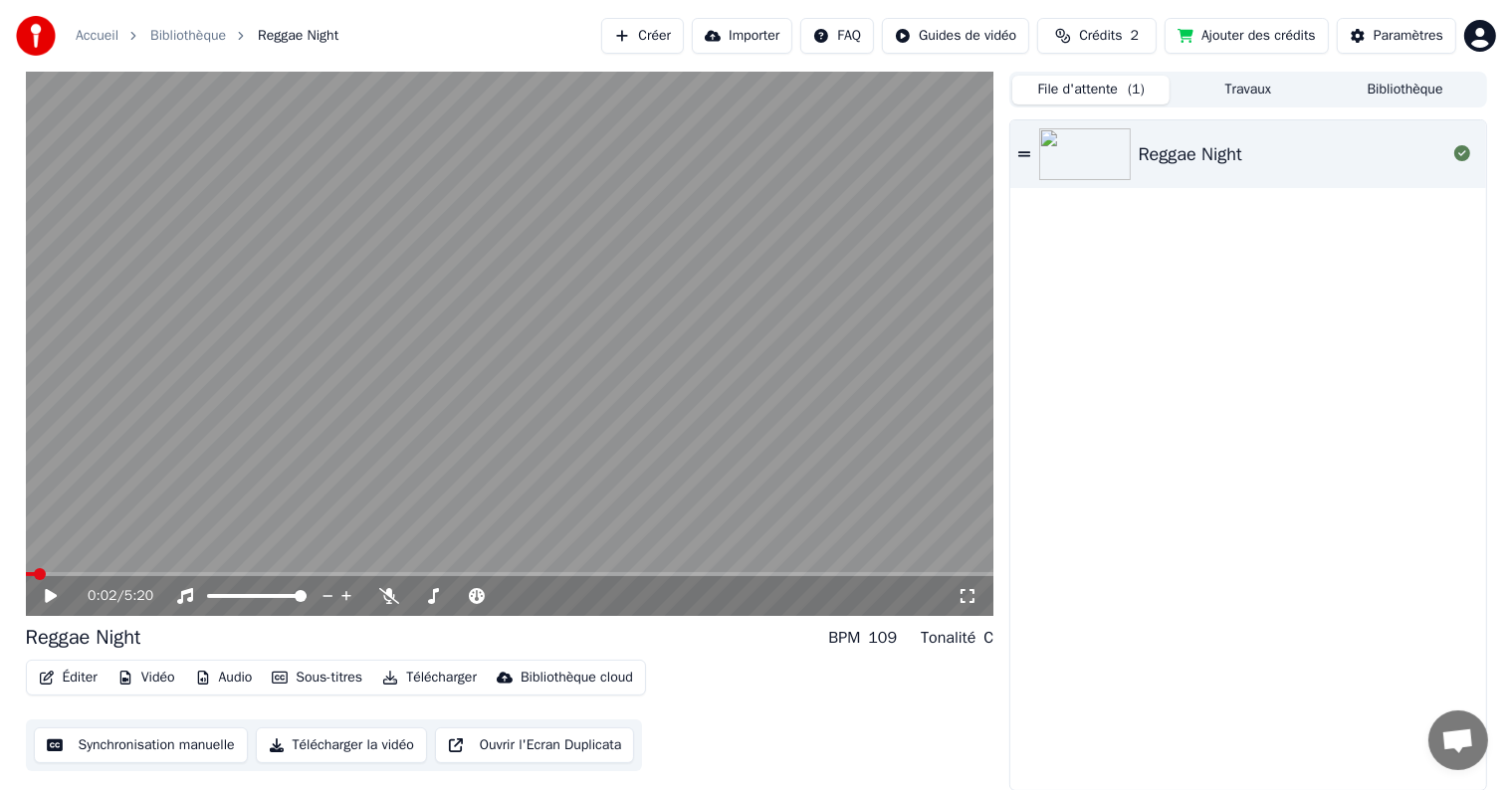 click at bounding box center [510, 574] 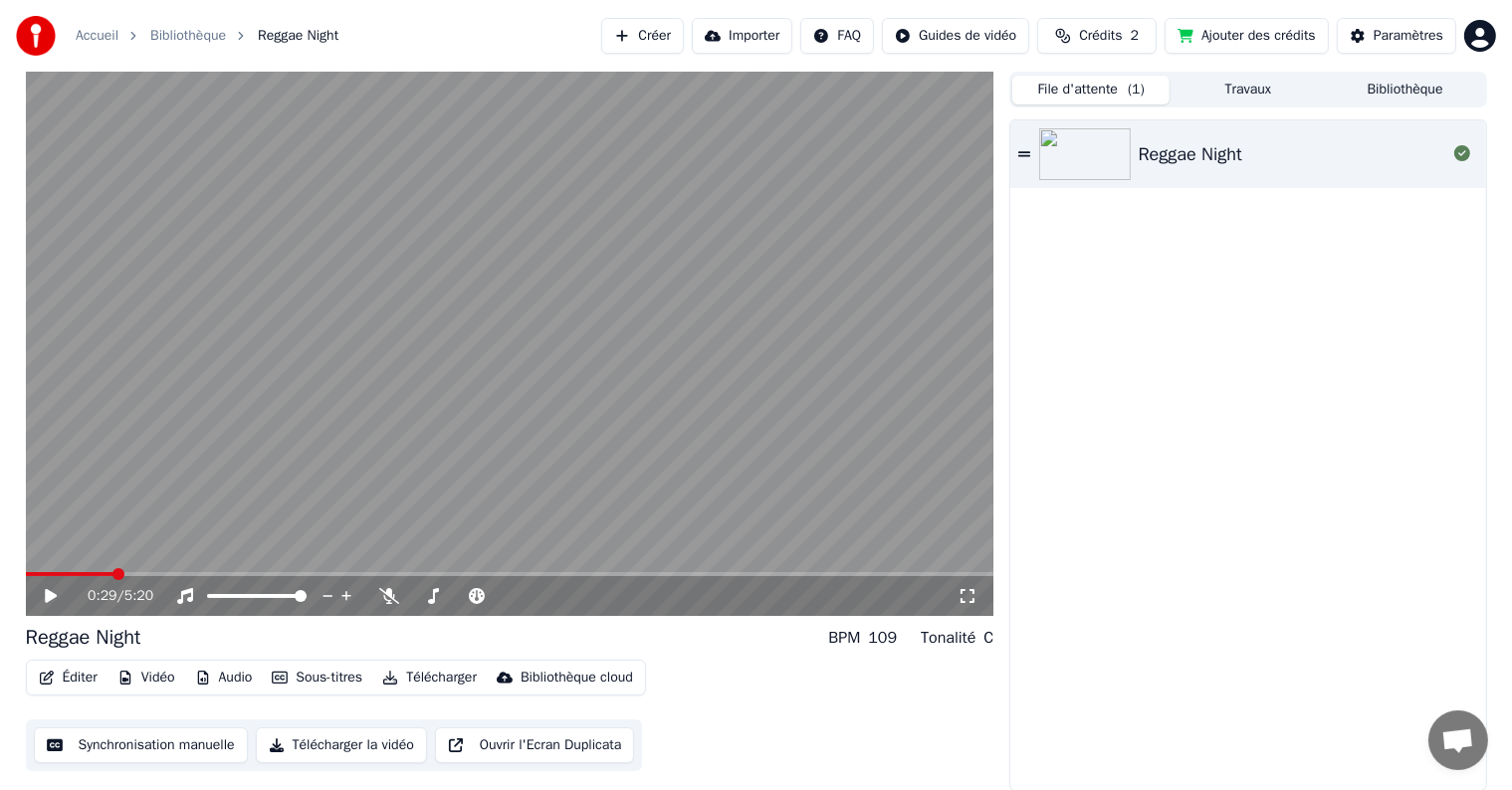 click on "Travaux" at bounding box center (1248, 90) 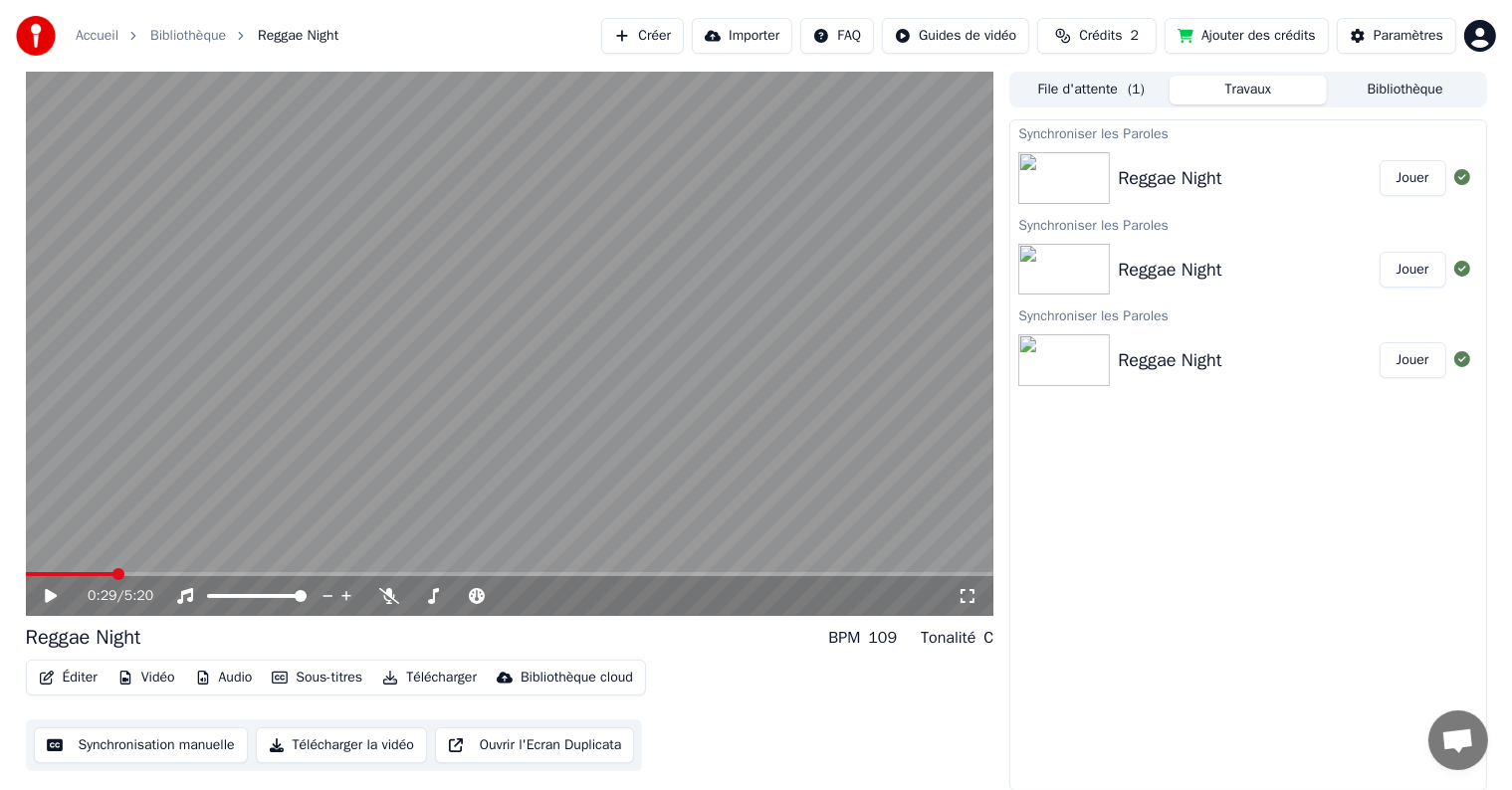 click on "Reggae Night Jouer" at bounding box center [1247, 178] 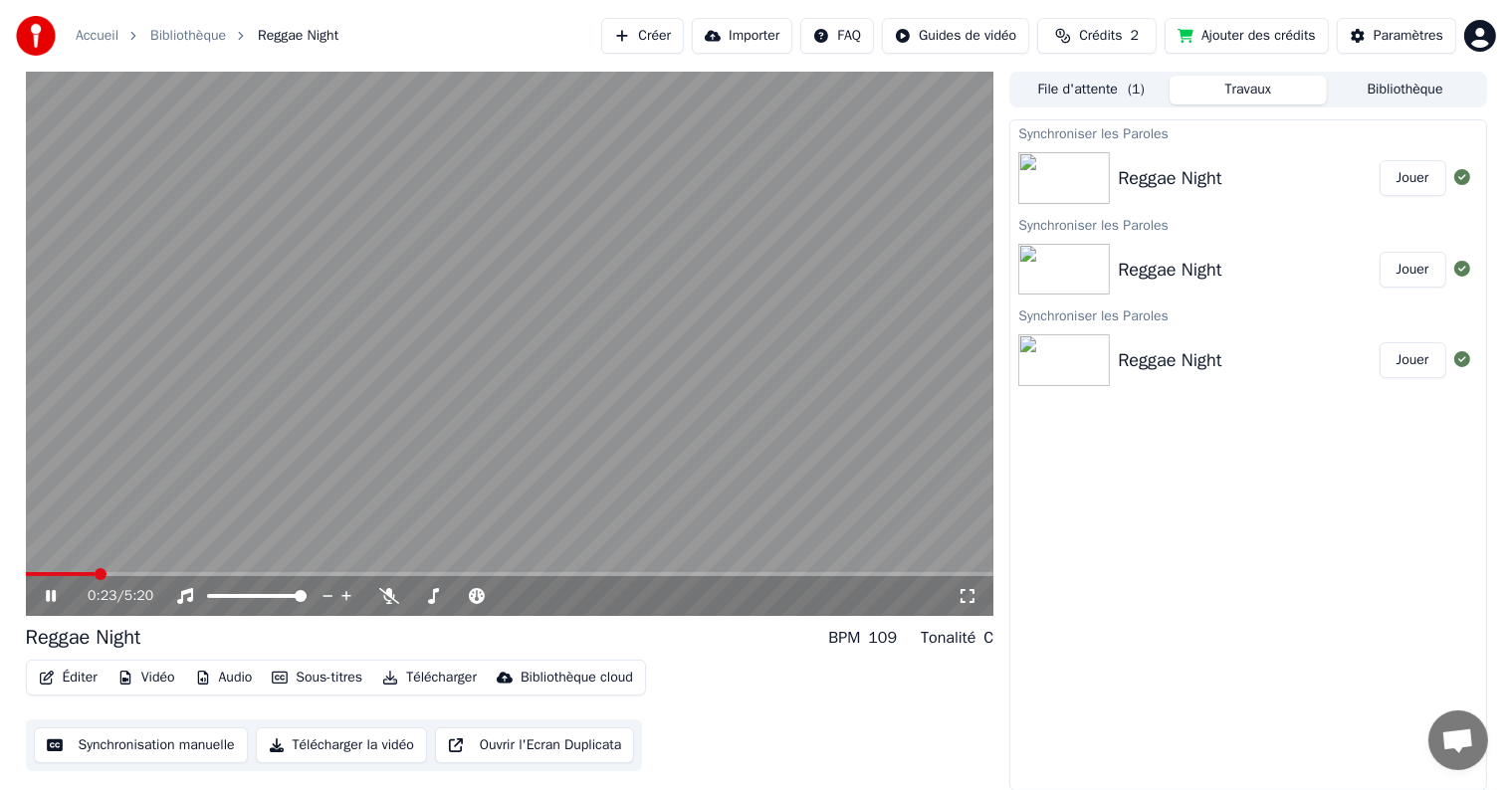 click at bounding box center [510, 574] 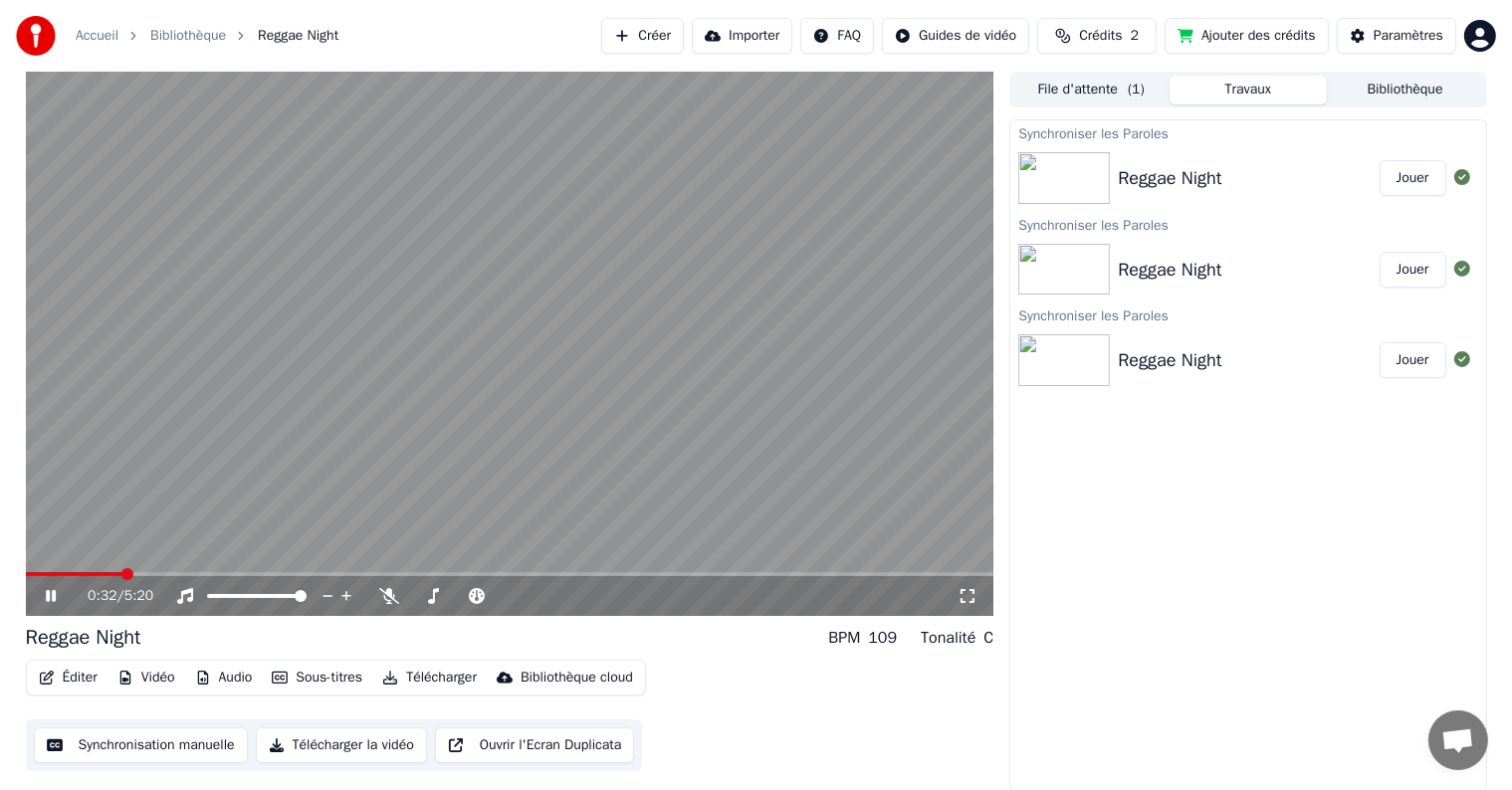 click at bounding box center [510, 574] 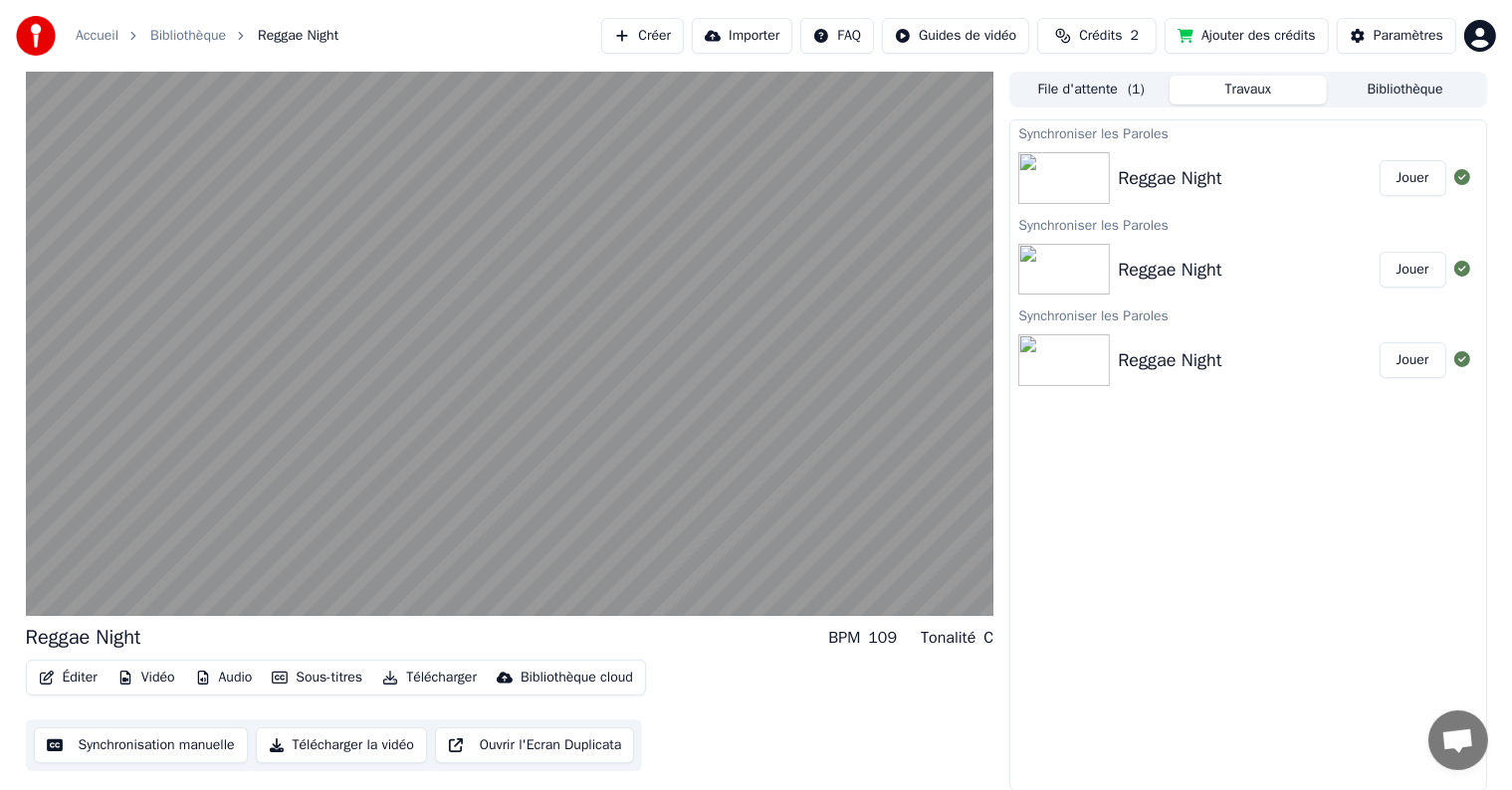 click on "Bibliothèque" at bounding box center (1405, 90) 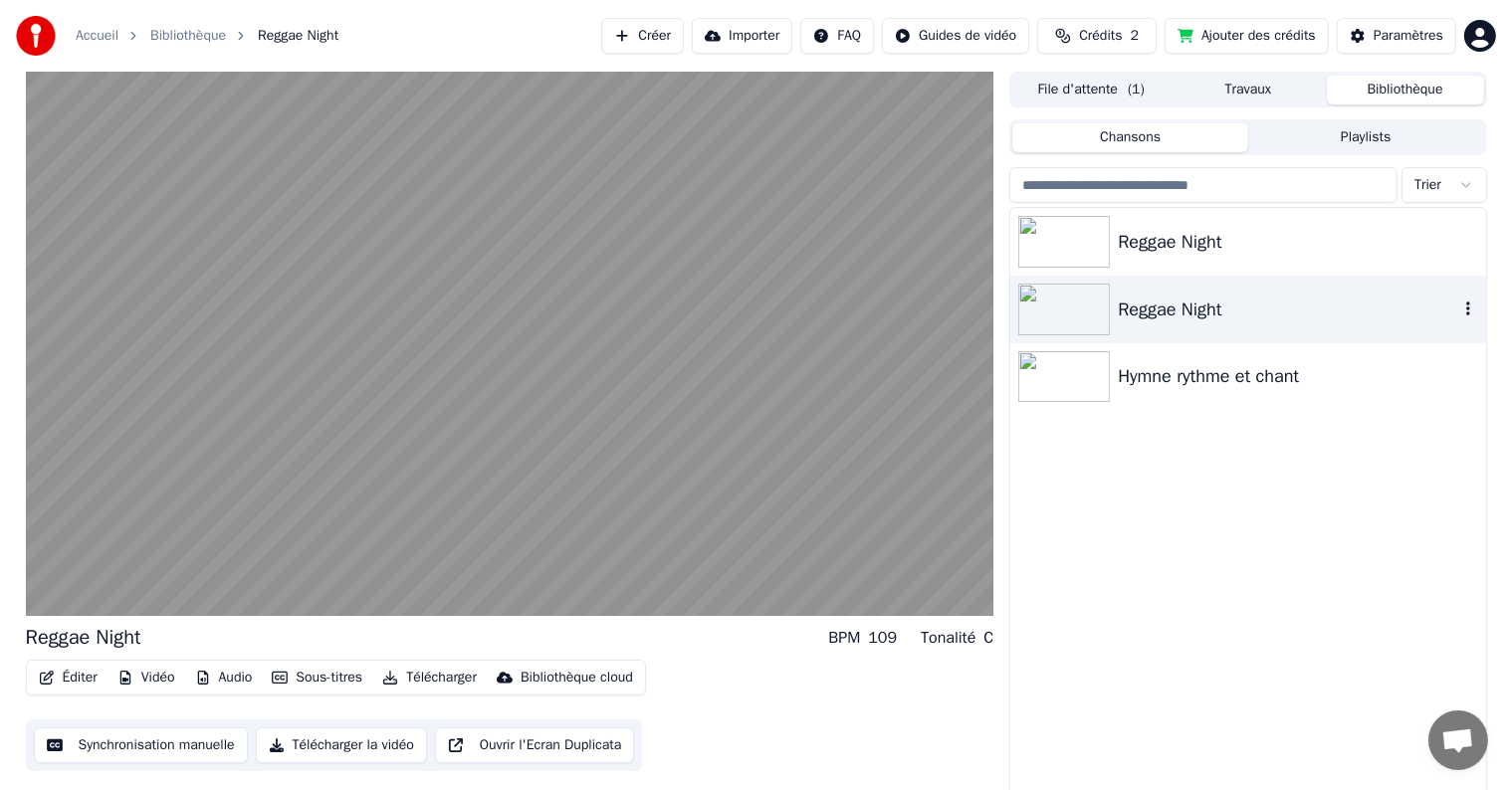 click on "Reggae Night" at bounding box center (1247, 309) 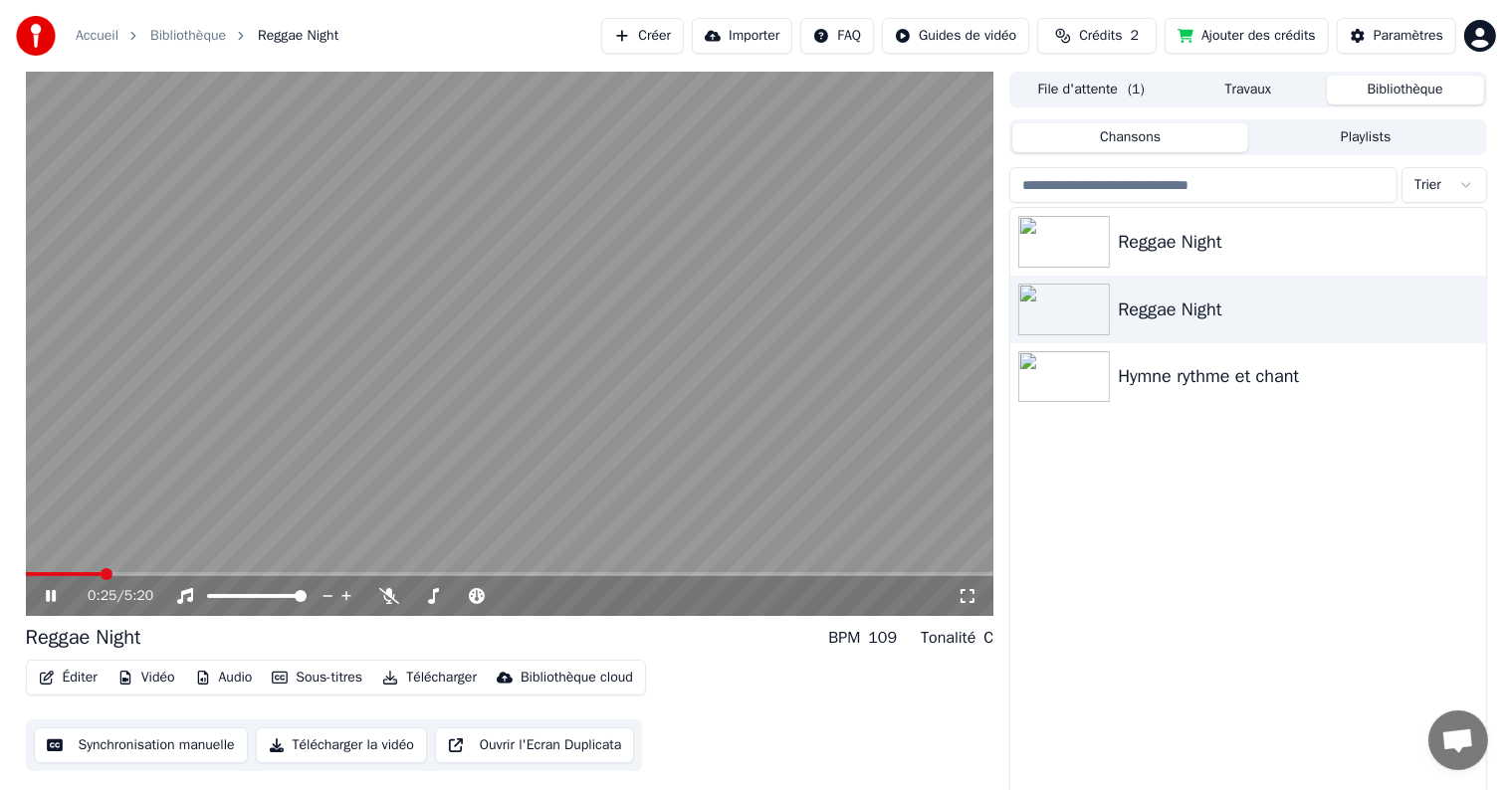 click at bounding box center (510, 574) 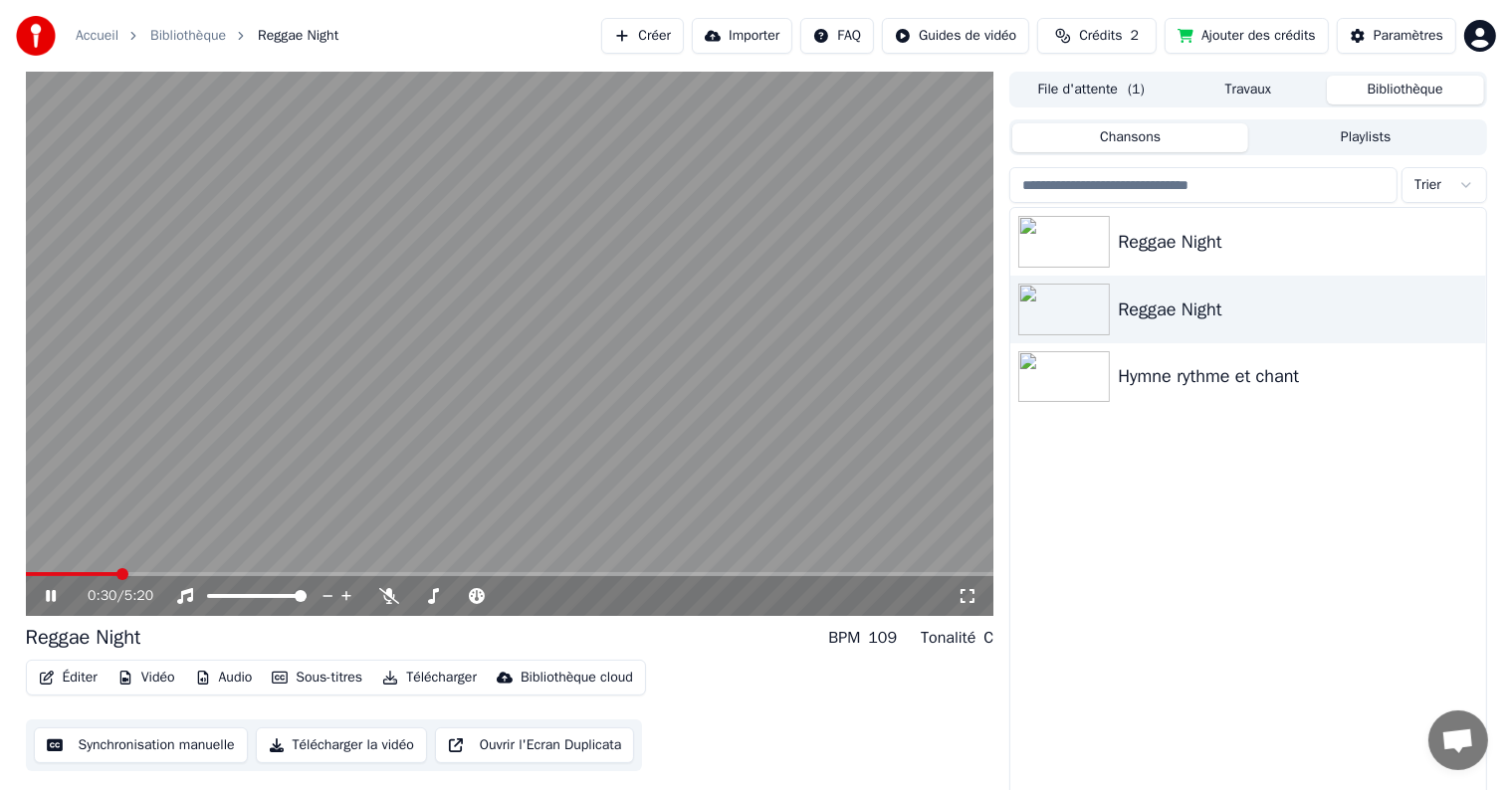 click on "Éditer" at bounding box center (68, 678) 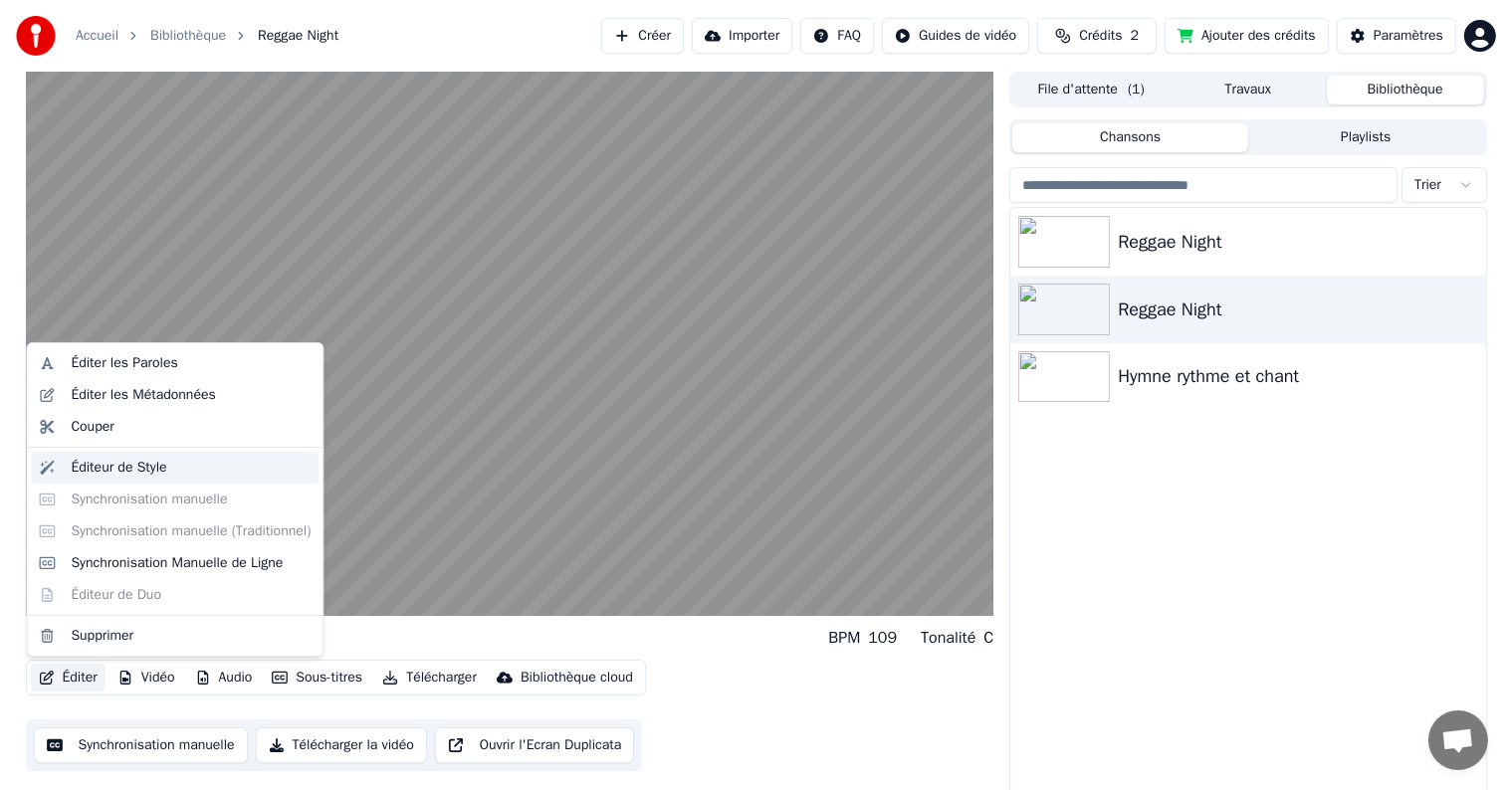 click on "Éditeur de Style" at bounding box center (118, 468) 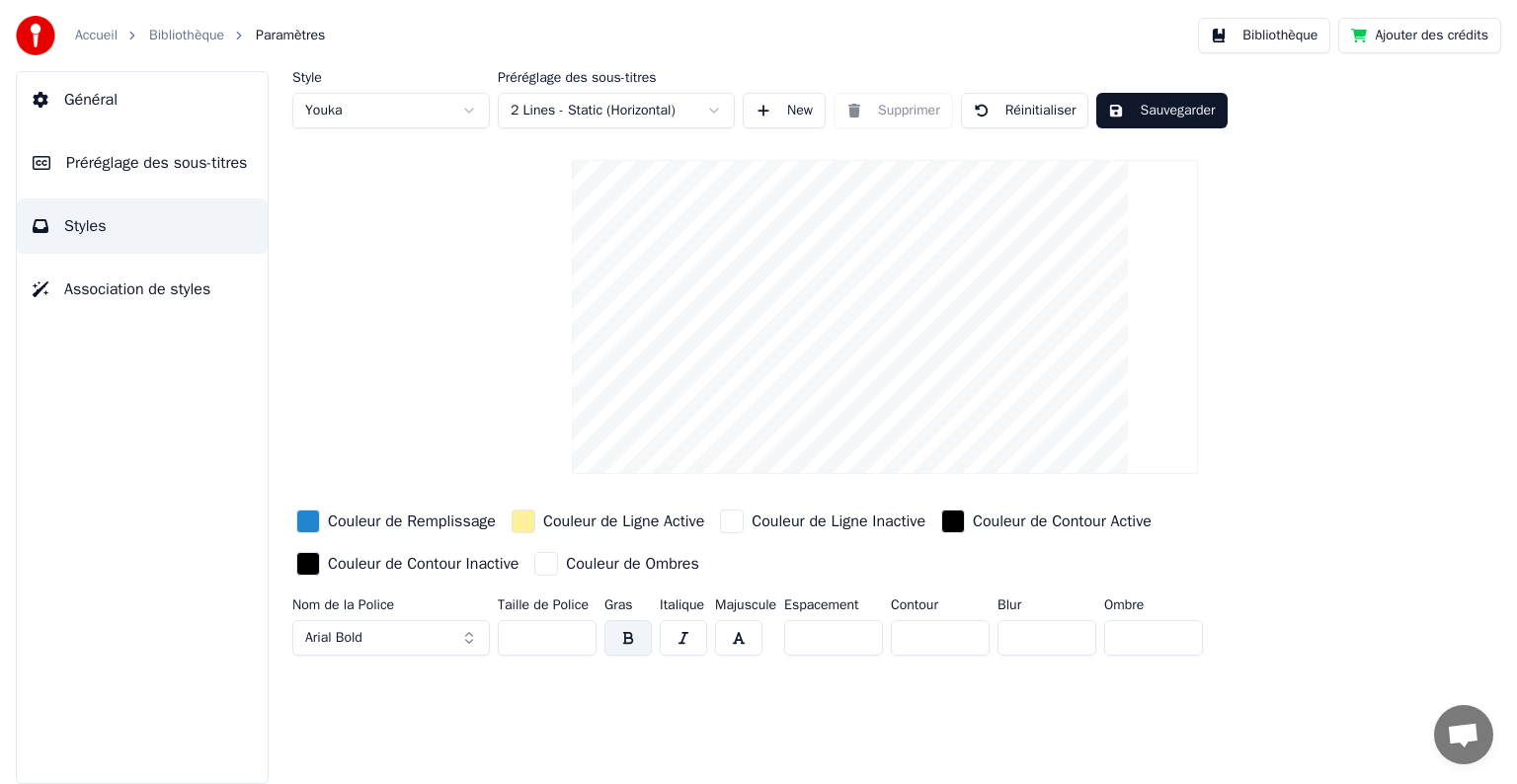 click on "New" at bounding box center [784, 111] 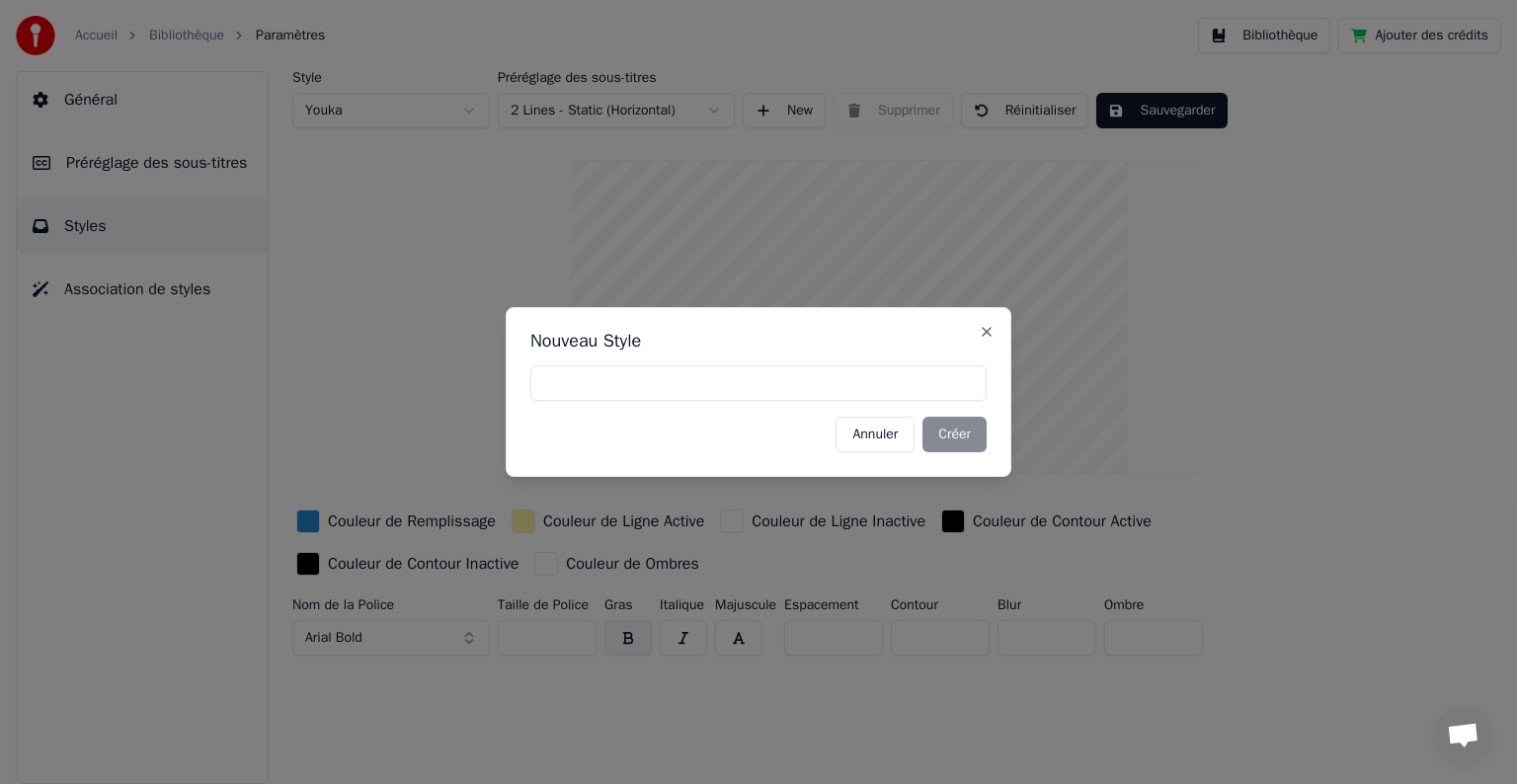 click on "Annuler" at bounding box center [875, 434] 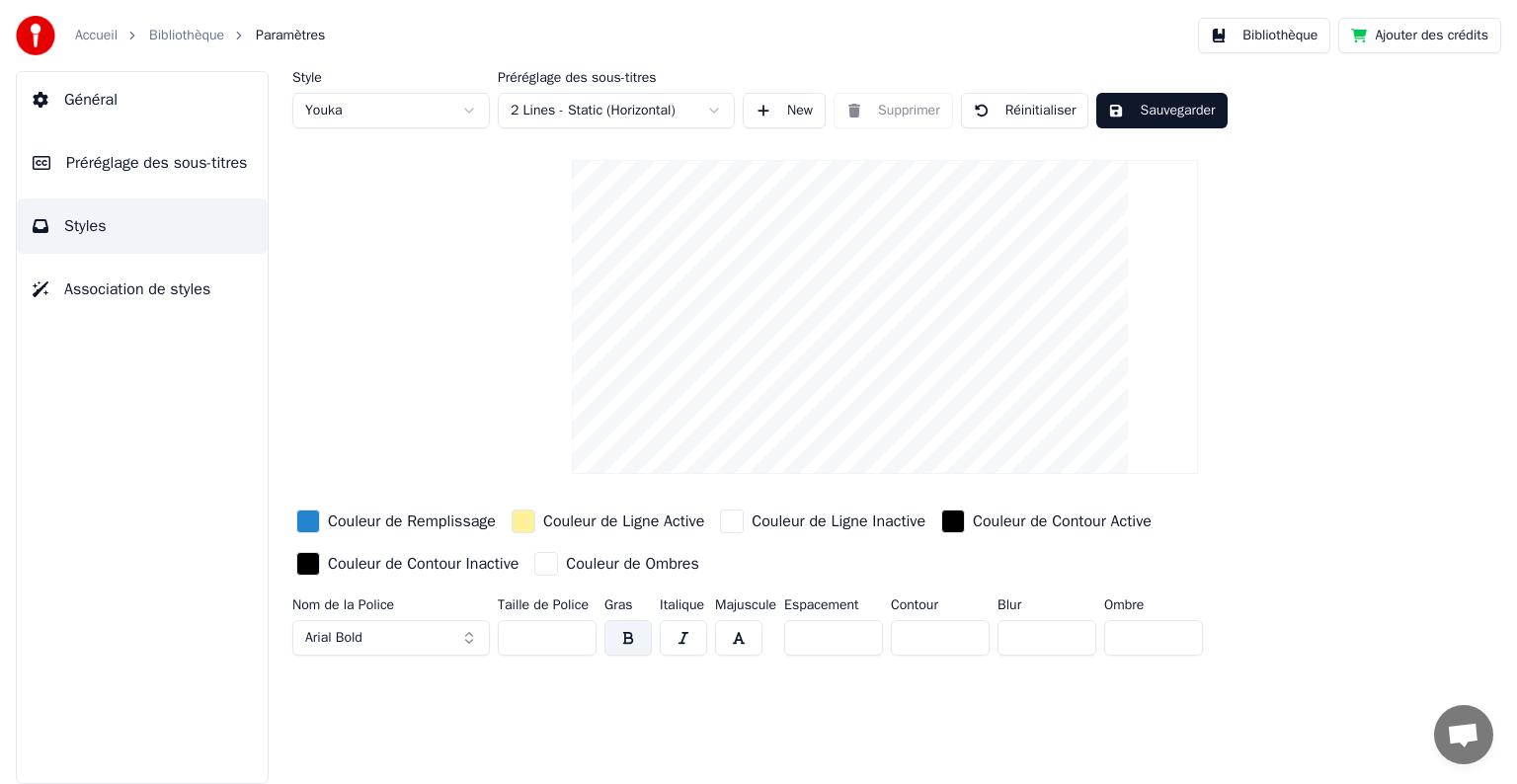 click on "Accueil Bibliothèque Paramètres Bibliothèque Ajouter des crédits Général Préréglage des sous-titres Styles Association de styles Style Youka Préréglage des sous-titres 2 Lines - Static (Horizontal) New Supprimer Réinitialiser Sauvegarder Couleur de Remplissage Couleur de Ligne Active Couleur de Ligne Inactive Couleur de Contour Active Couleur de Contour Inactive Couleur de Ombres Nom de la Police Arial Bold Taille de Police ** Gras Italique Majuscule Espacement * Contour * Blur * Ombre *" at bounding box center [758, 392] 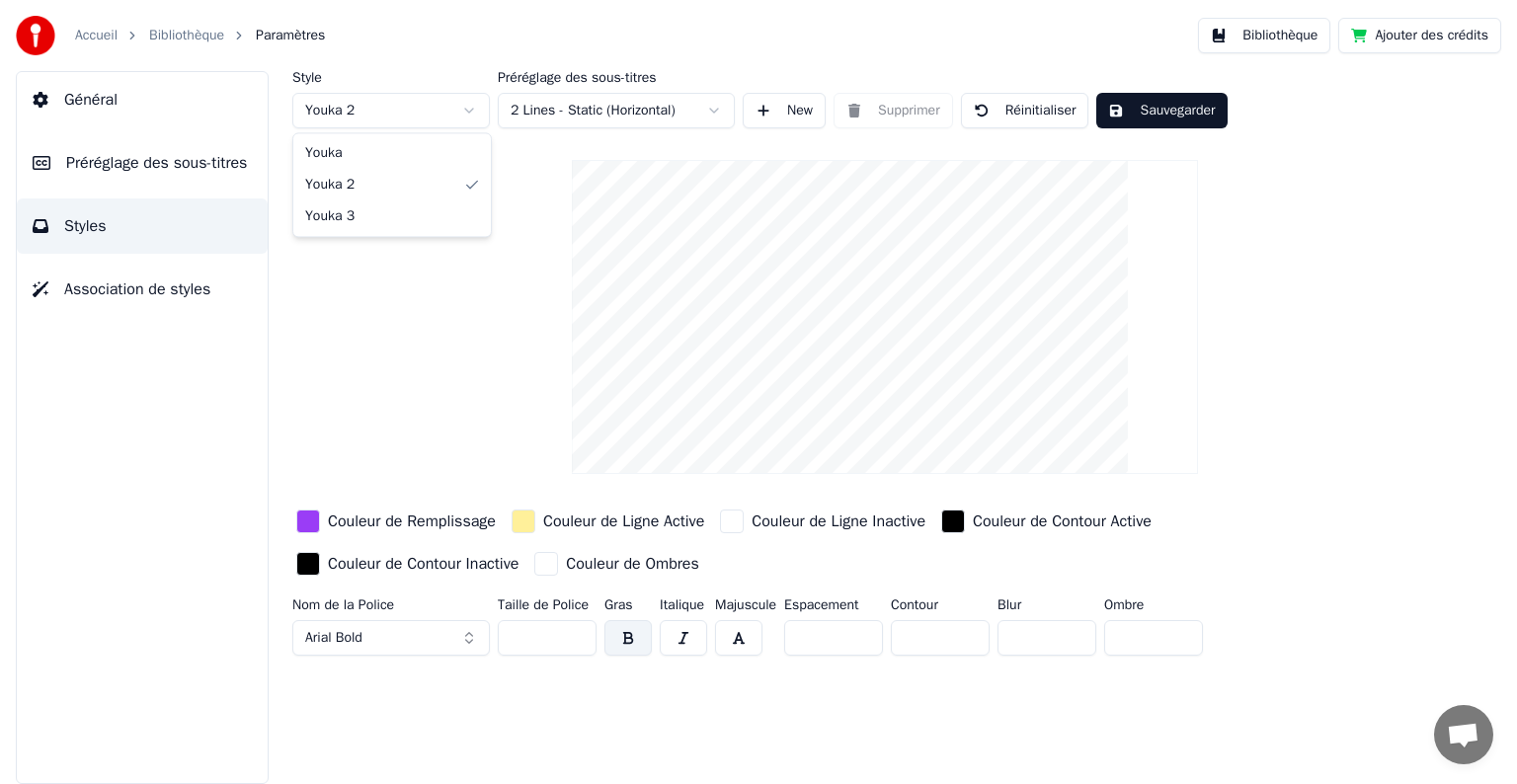 click on "Accueil Bibliothèque Paramètres Bibliothèque Ajouter des crédits Général Préréglage des sous-titres Styles Association de styles Style Youka 2 Préréglage des sous-titres 2 Lines - Static (Horizontal) New Supprimer Réinitialiser Sauvegarder Couleur de Remplissage Couleur de Ligne Active Couleur de Ligne Inactive Couleur de Contour Active Couleur de Contour Inactive Couleur de Ombres Nom de la Police Arial Bold Taille de Police ** Gras Italique Majuscule Espacement * Contour * Blur * Ombre * Youka Youka 2 Youka 3" at bounding box center [758, 392] 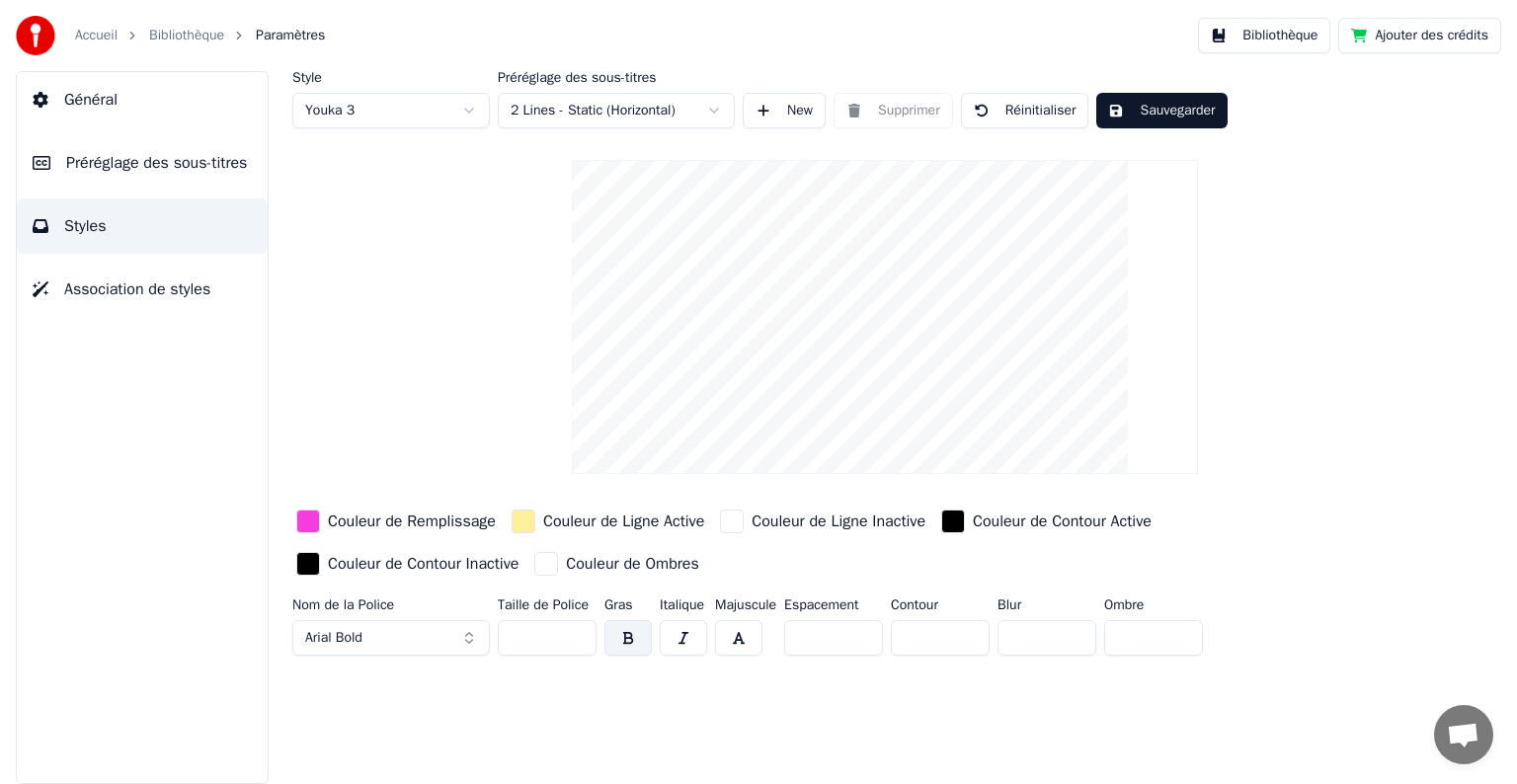 click on "Accueil Bibliothèque Paramètres Bibliothèque Ajouter des crédits Général Préréglage des sous-titres Styles Association de styles Style Youka 3 Préréglage des sous-titres 2 Lines - Static (Horizontal) New Supprimer Réinitialiser Sauvegarder Couleur de Remplissage Couleur de Ligne Active Couleur de Ligne Inactive Couleur de Contour Active Couleur de Contour Inactive Couleur de Ombres Nom de la Police Arial Bold Taille de Police ** Gras Italique Majuscule Espacement * Contour * Blur * Ombre *" at bounding box center (758, 392) 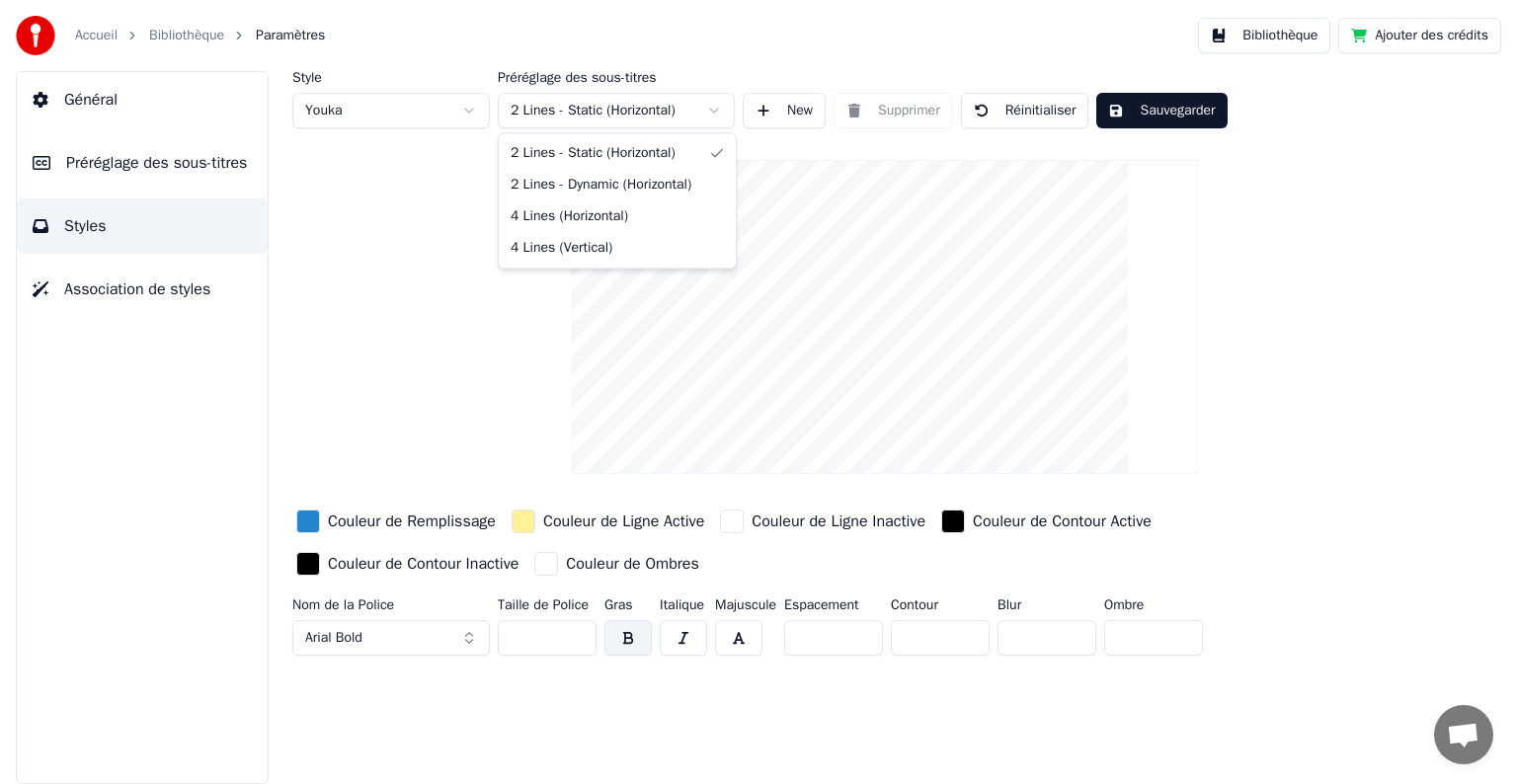 click on "Accueil Bibliothèque Paramètres Bibliothèque Ajouter des crédits Général Préréglage des sous-titres Styles Association de styles Style Youka Préréglage des sous-titres 2 Lines - Static (Horizontal) New Supprimer Réinitialiser Sauvegarder Couleur de Remplissage Couleur de Ligne Active Couleur de Ligne Inactive Couleur de Contour Active Couleur de Contour Inactive Couleur de Ombres Nom de la Police Arial Bold Taille de Police ** Gras Italique Majuscule Espacement * Contour * Blur * Ombre * 2 Lines - Static (Horizontal) 2 Lines - Dynamic (Horizontal) 4 Lines (Horizontal) 4 Lines (Vertical)" at bounding box center (758, 392) 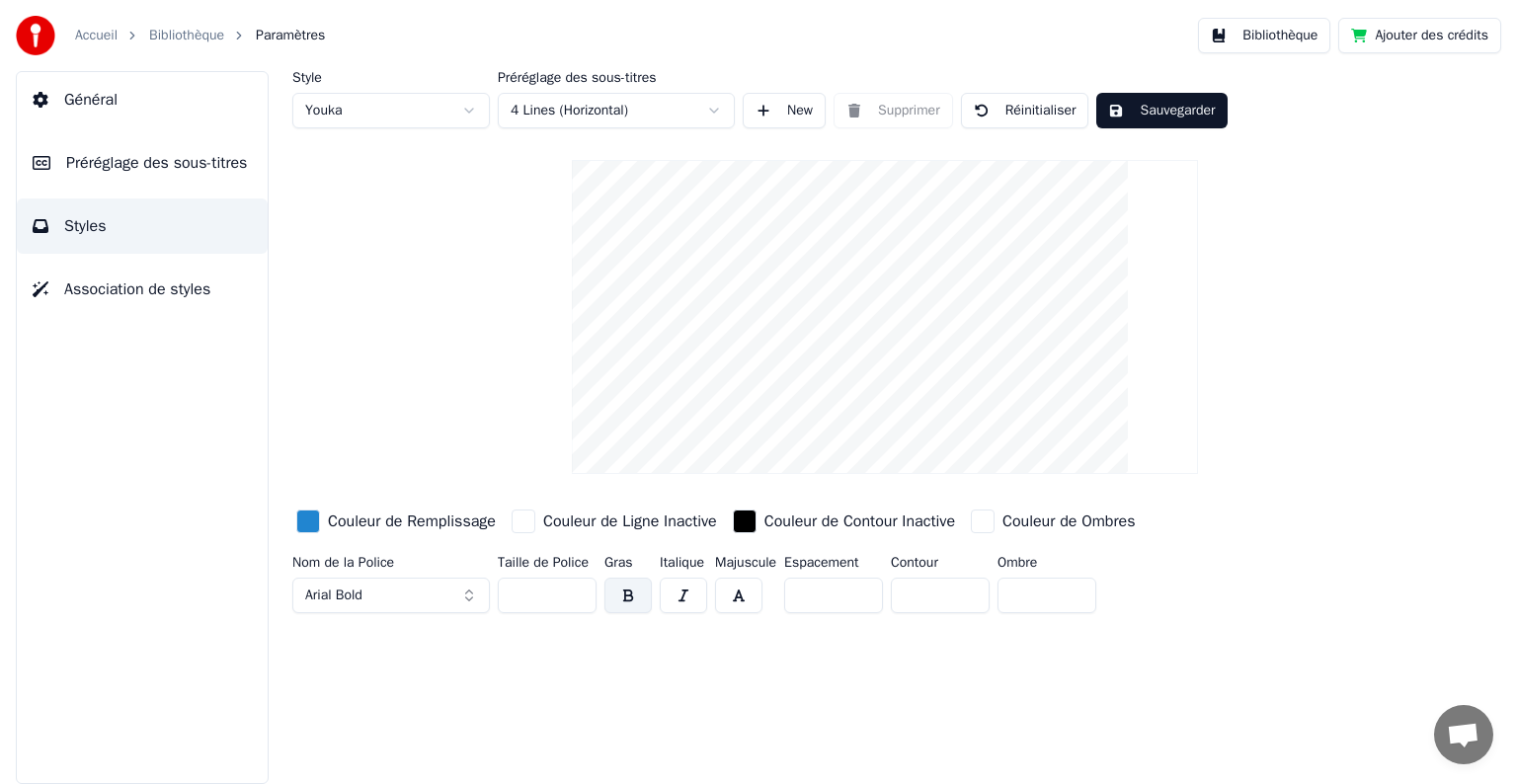 click on "Réinitialiser" at bounding box center [1025, 111] 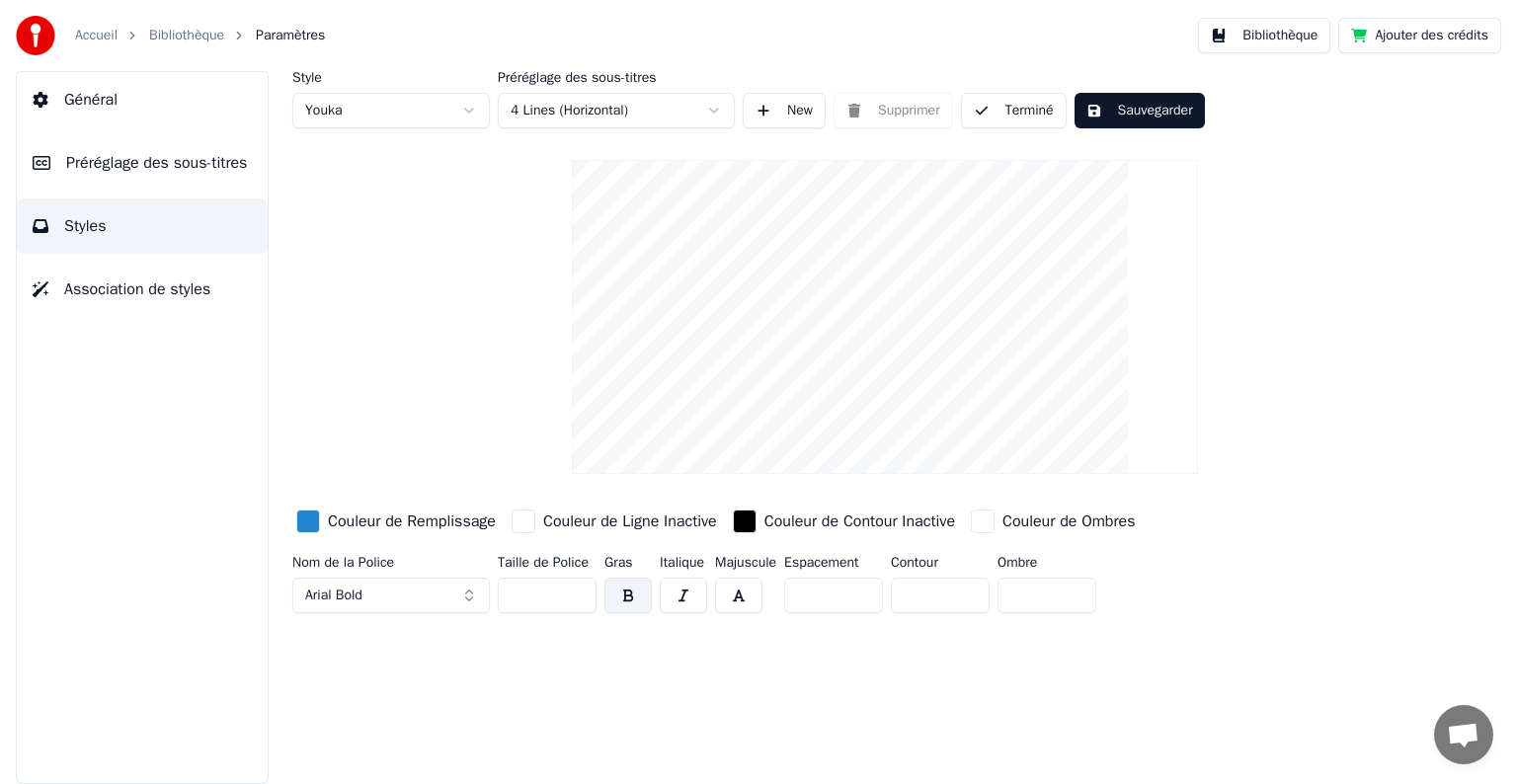 click on "Terminé" at bounding box center (1013, 111) 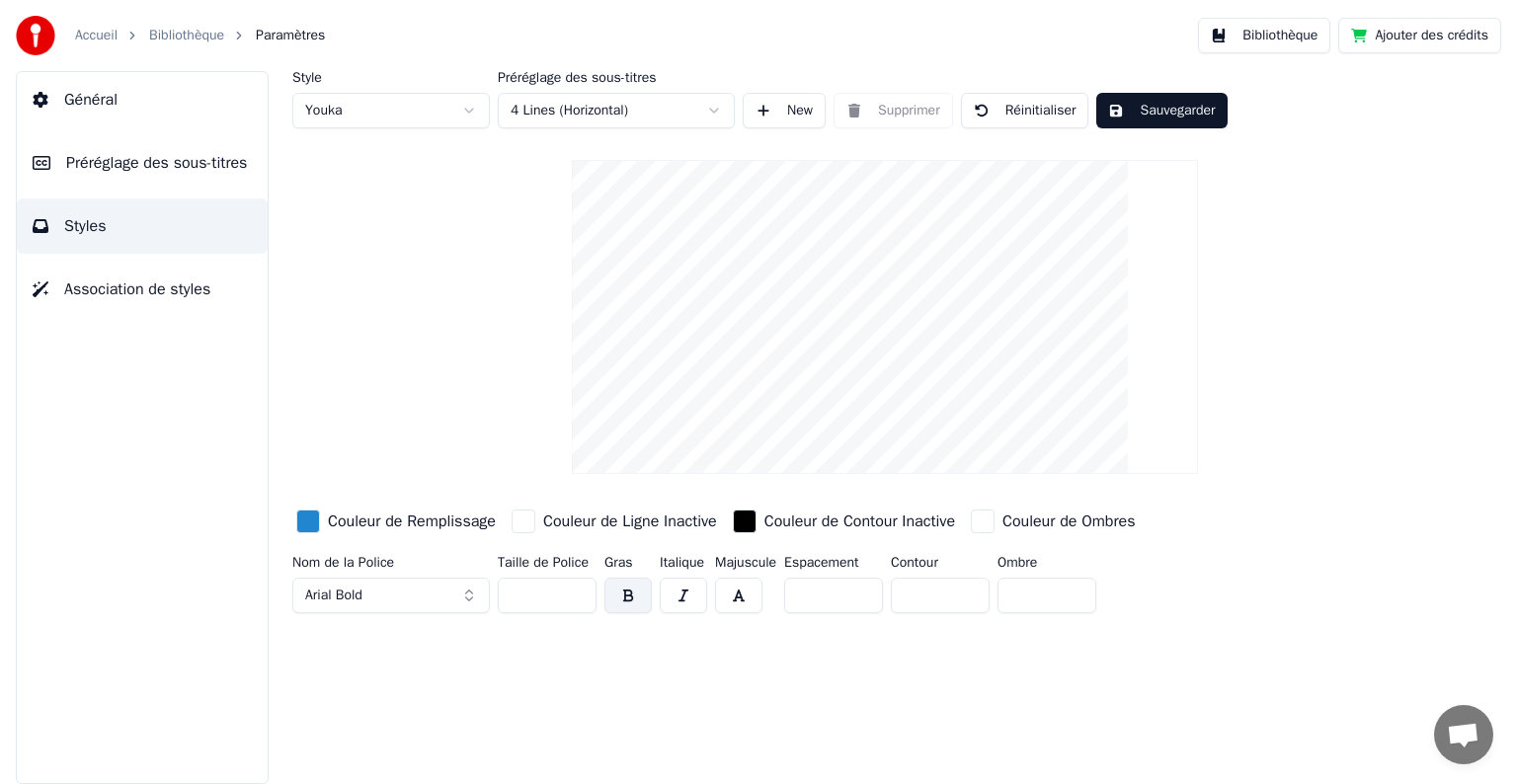 click on "Réinitialiser" at bounding box center [1025, 111] 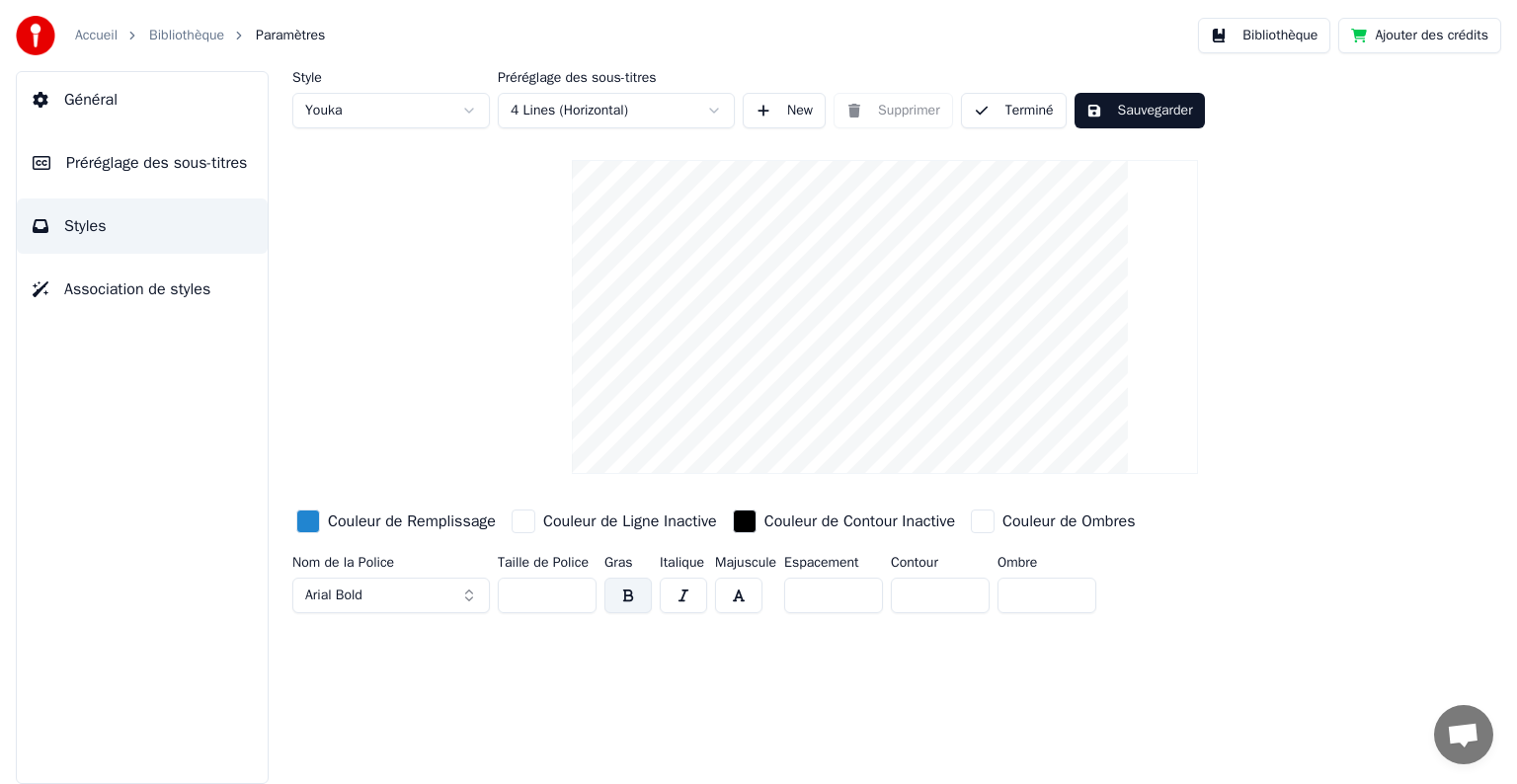 click on "Sauvegarder" at bounding box center [1140, 111] 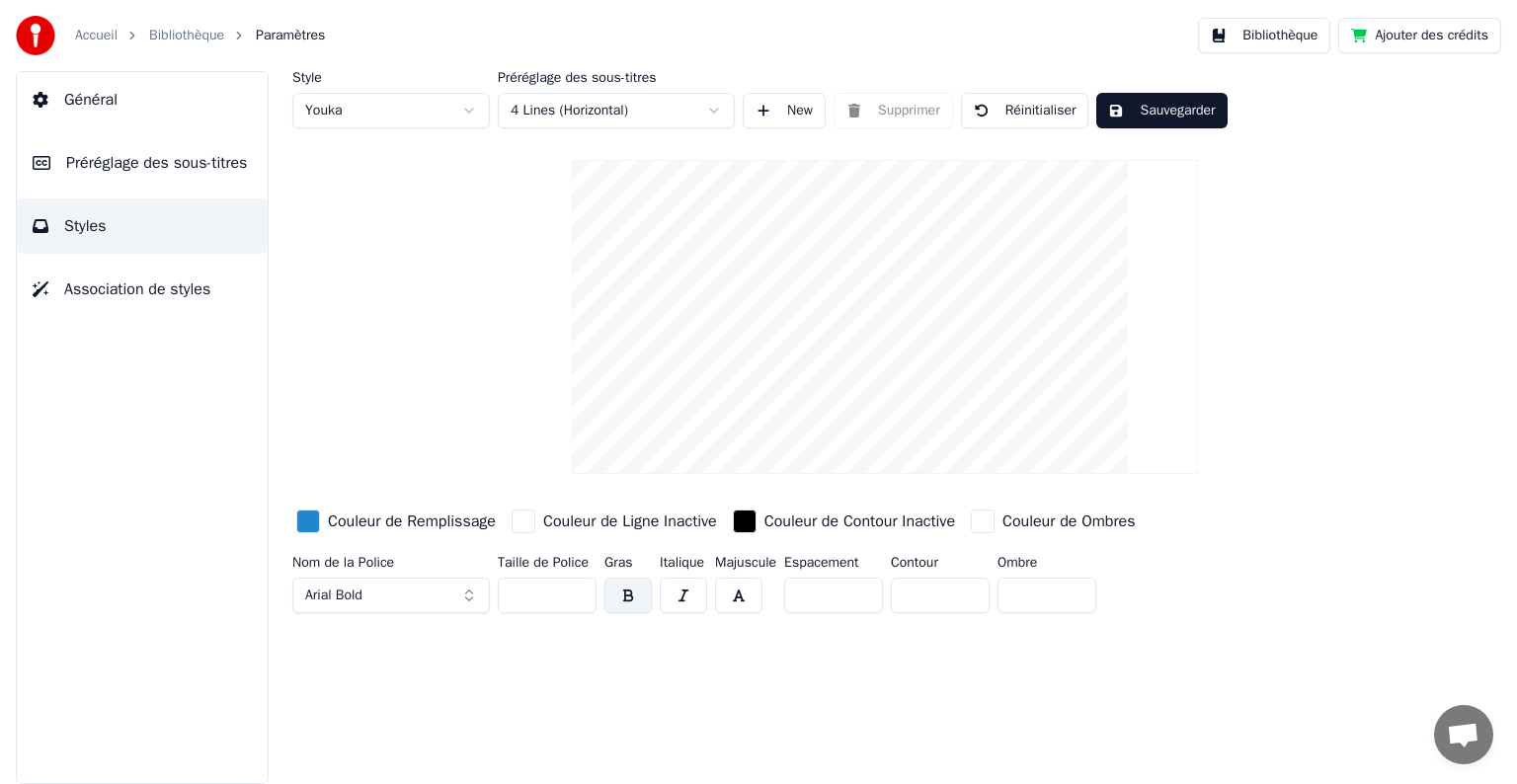 click on "Préréglage des sous-titres" at bounding box center (156, 163) 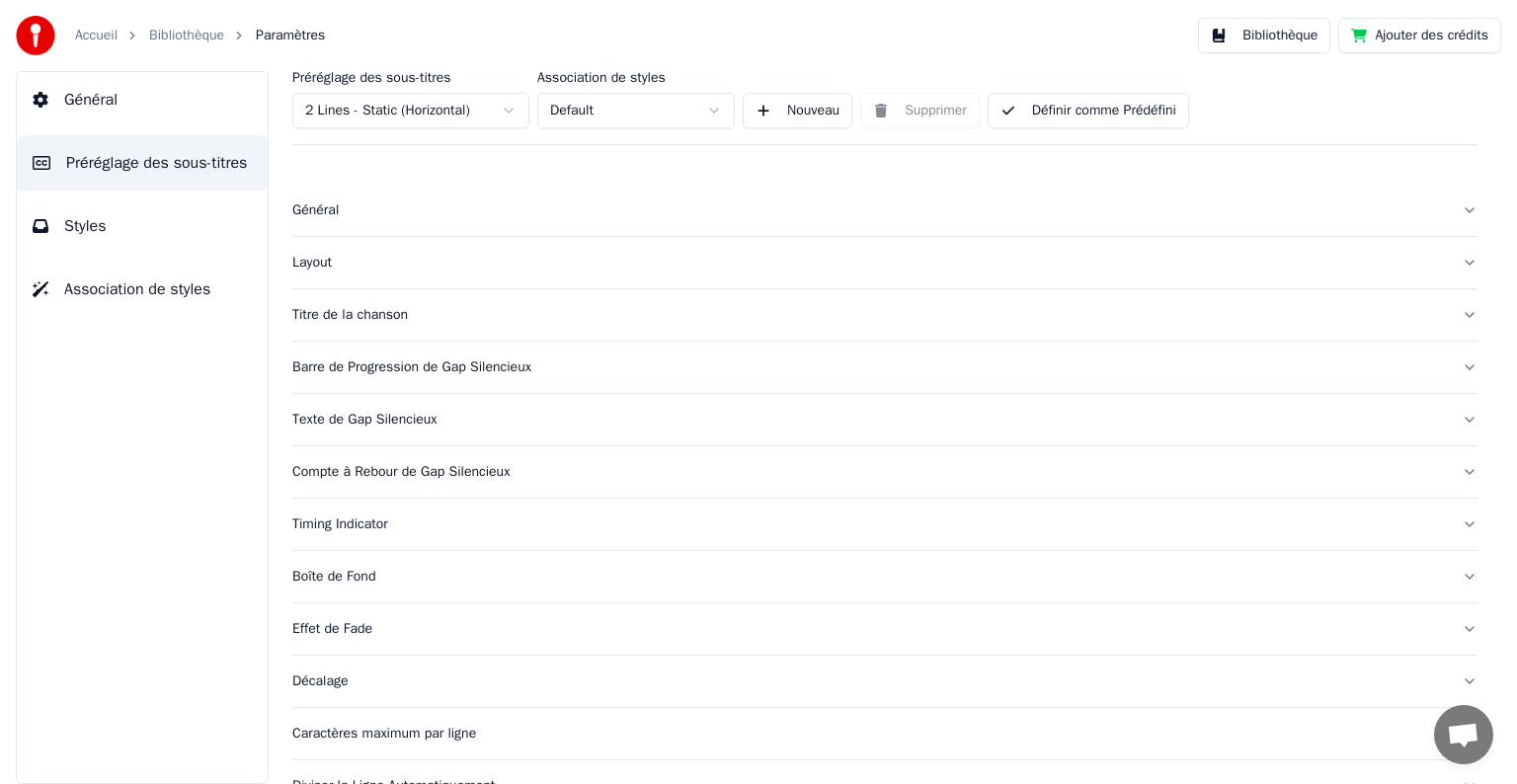 click on "Layout" at bounding box center (869, 263) 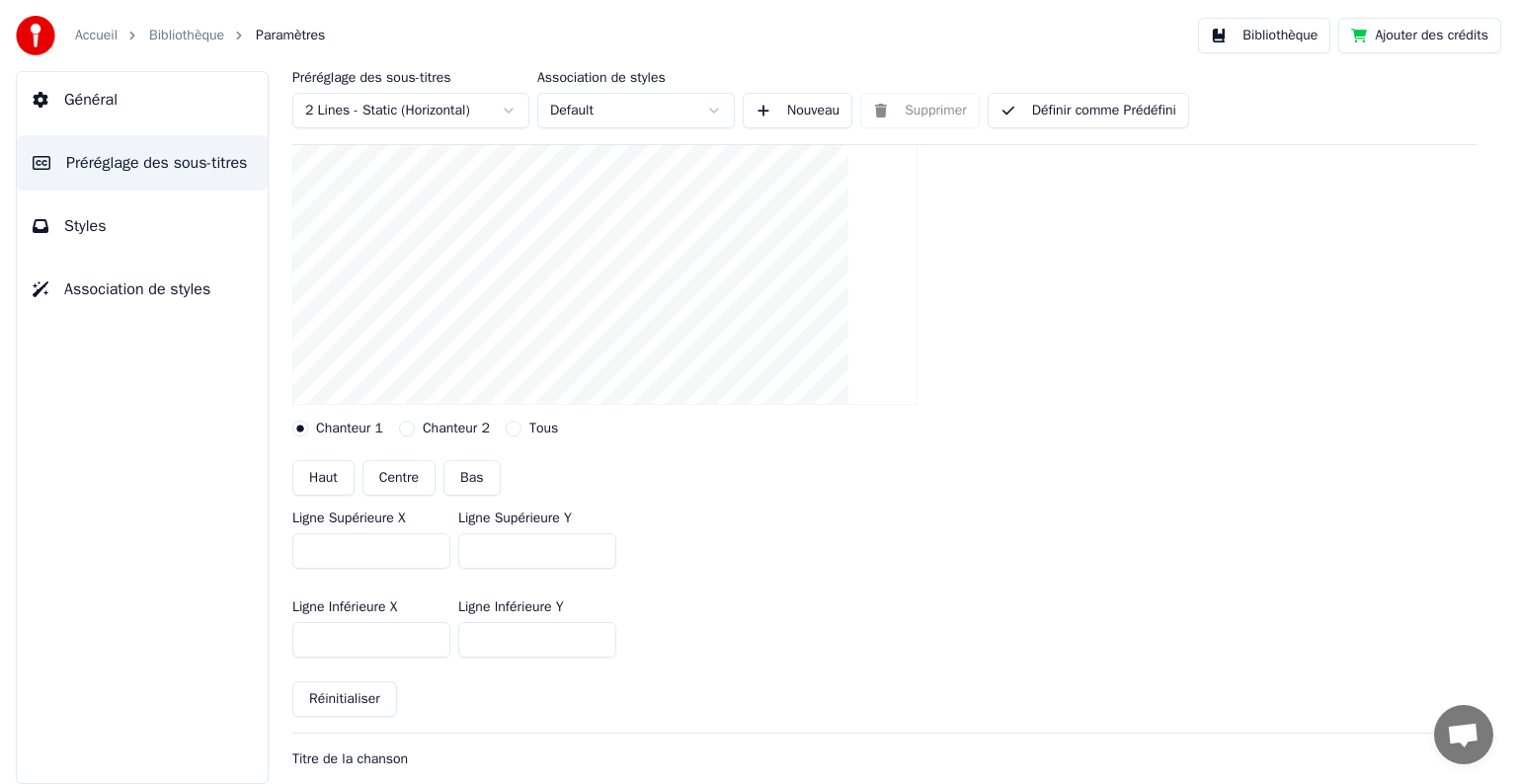 scroll, scrollTop: 296, scrollLeft: 0, axis: vertical 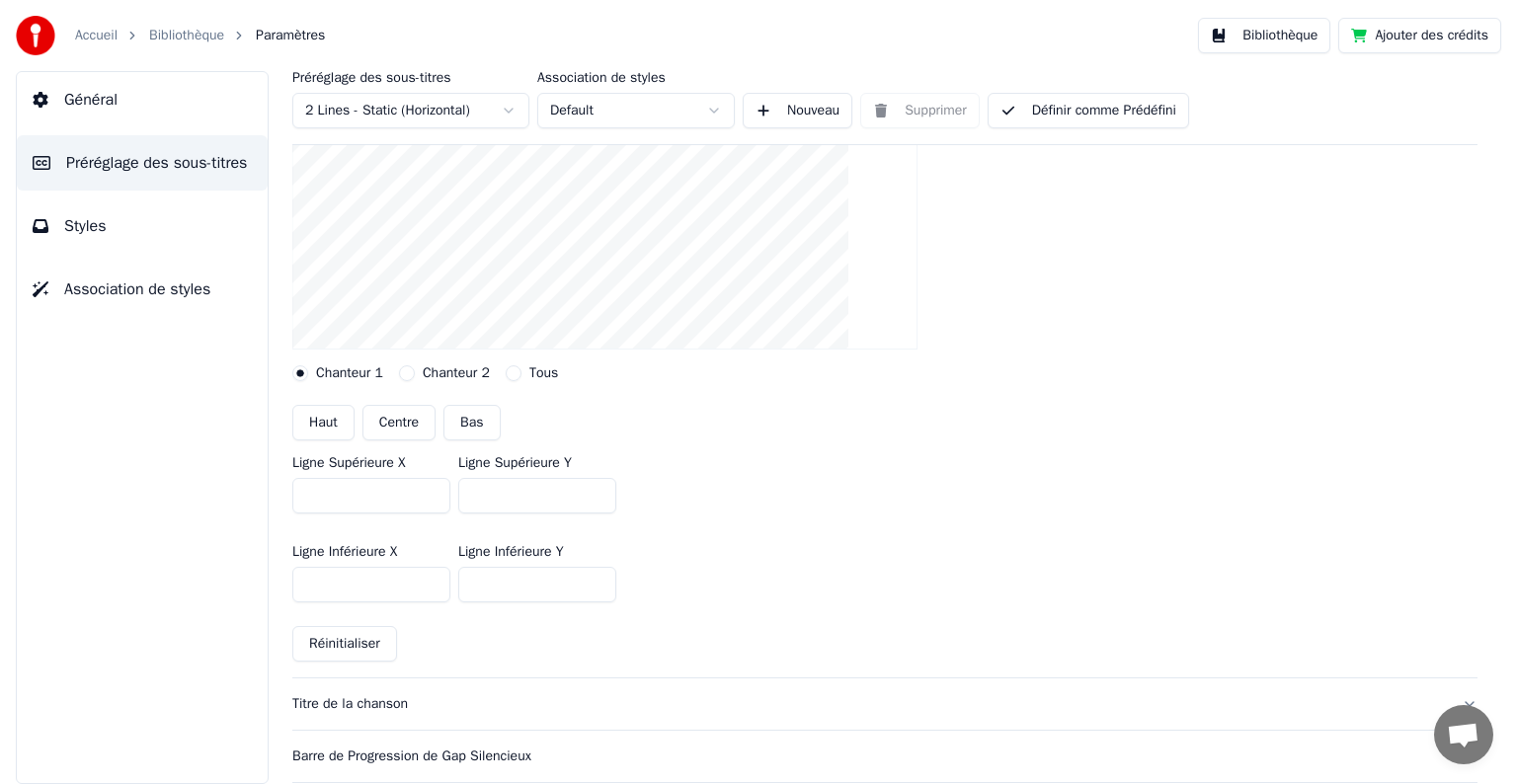 click on "Tous" at bounding box center (514, 373) 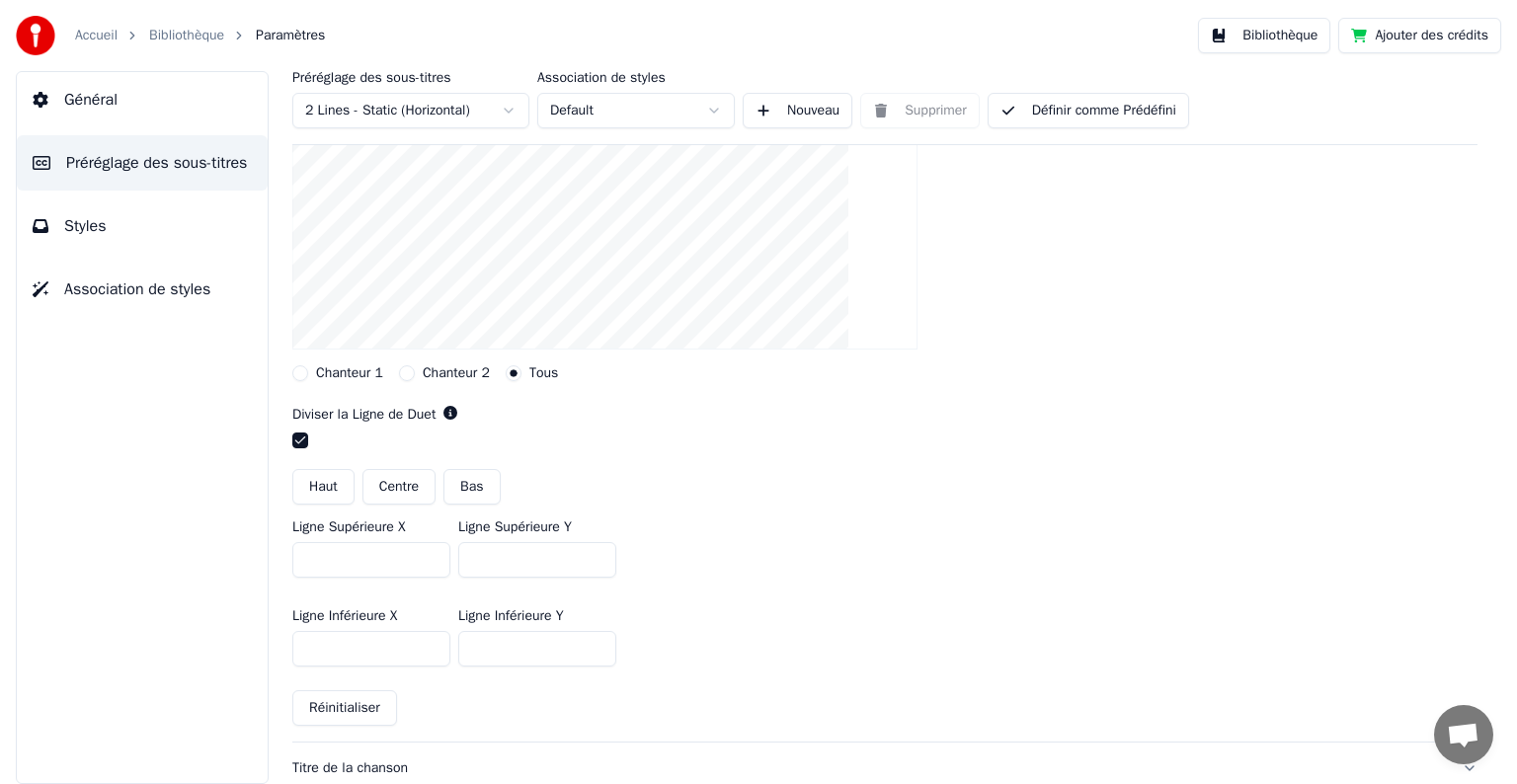 click on "Centre" at bounding box center (399, 487) 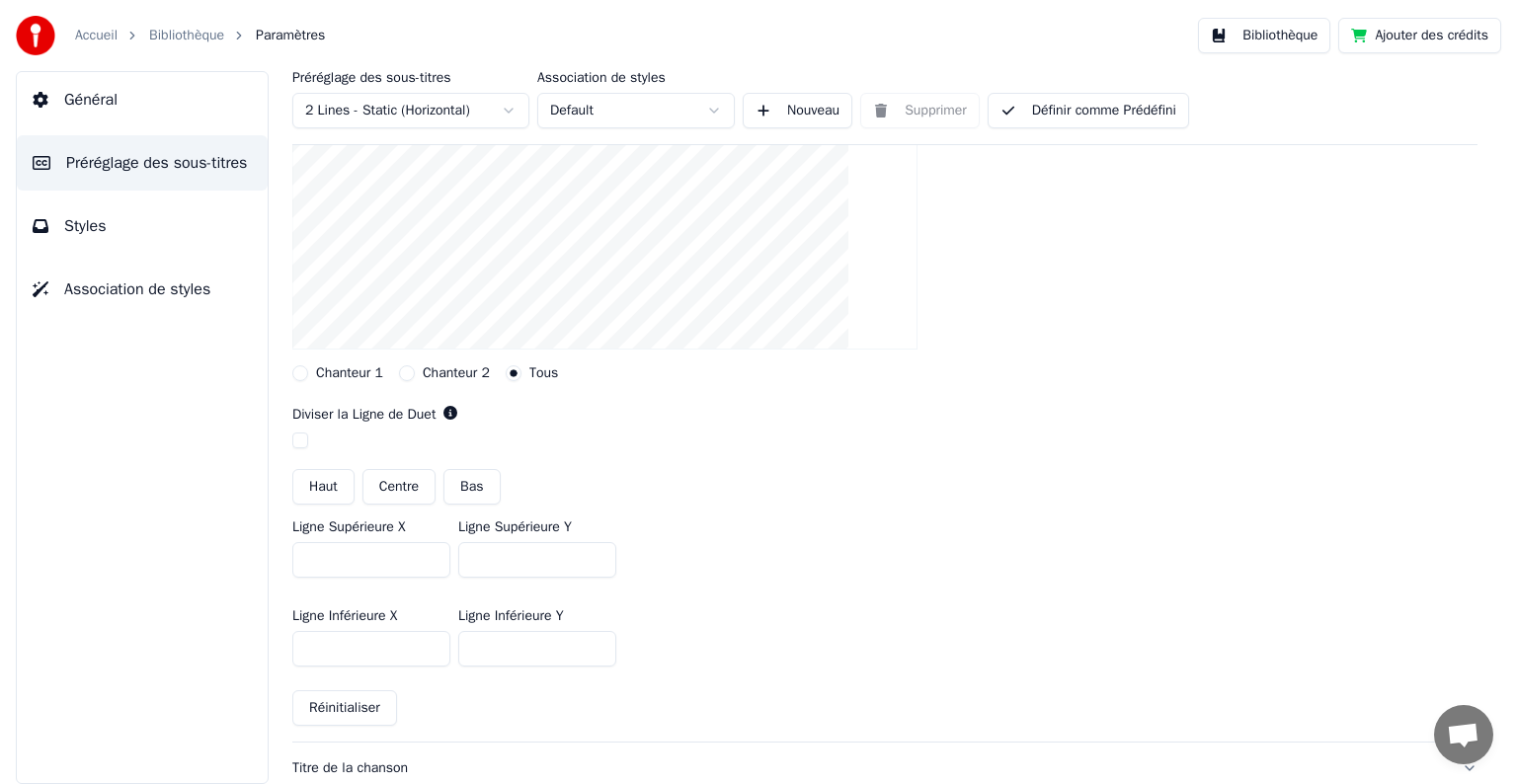 click at bounding box center [300, 440] 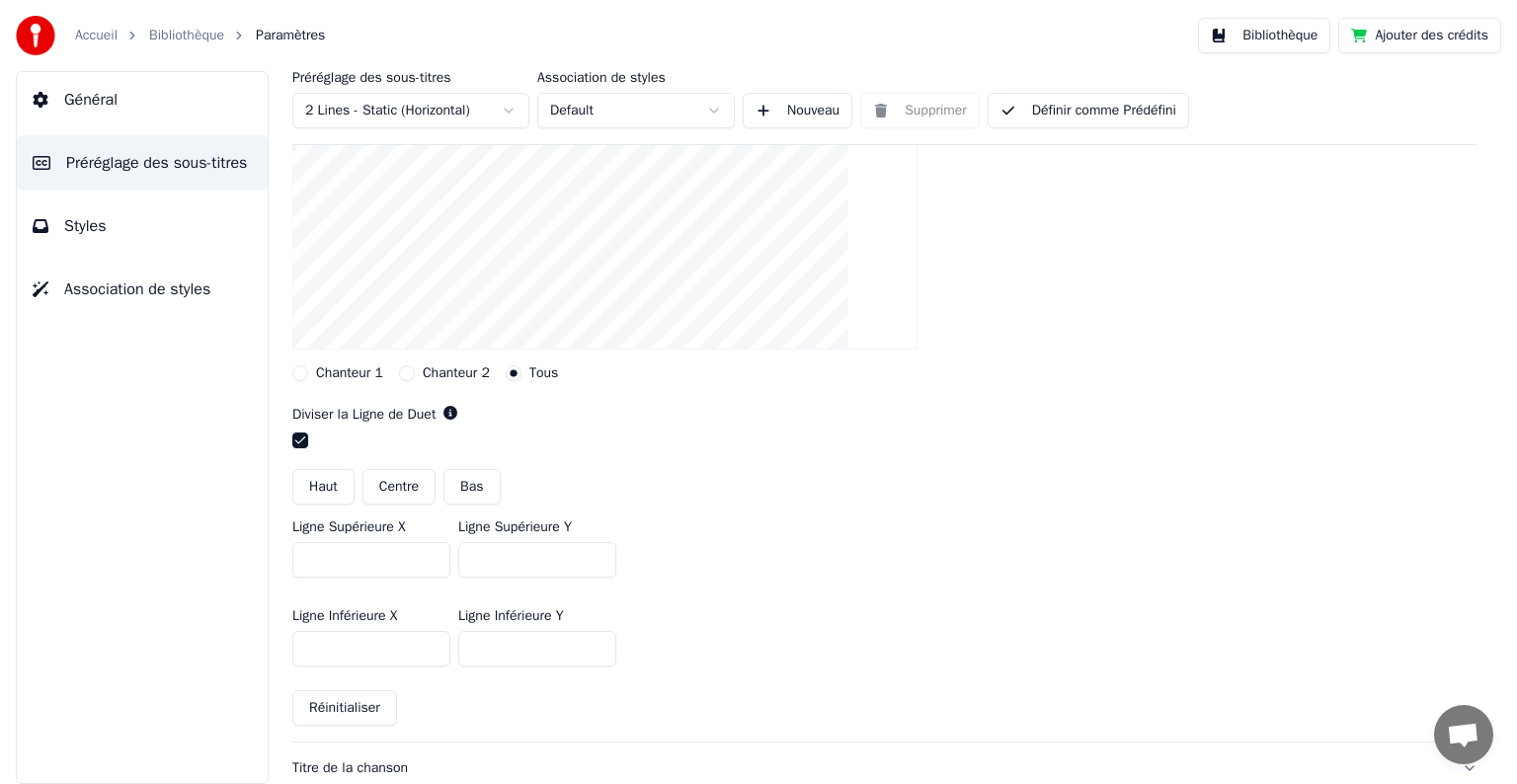 click on "Centre" at bounding box center [399, 487] 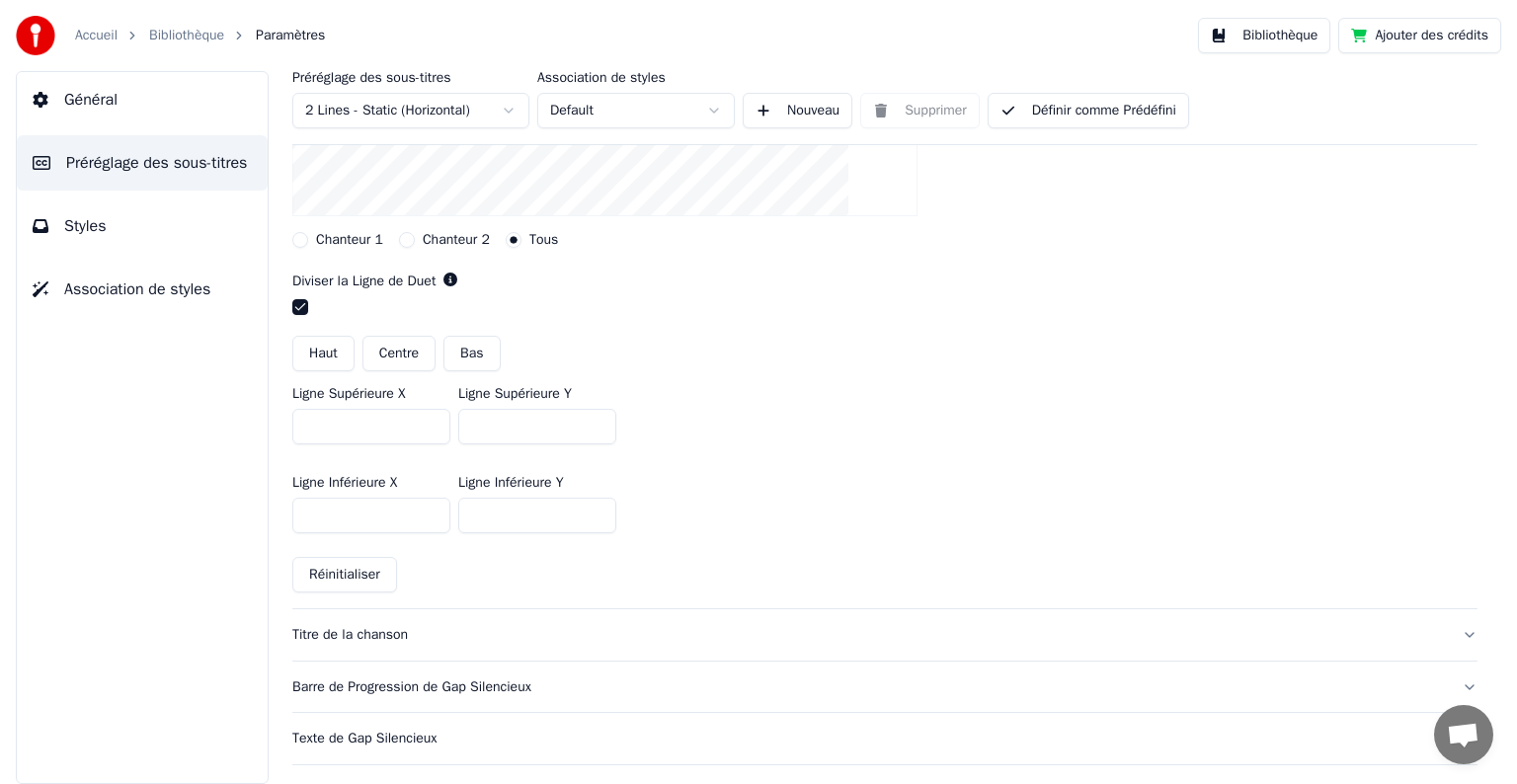 scroll, scrollTop: 494, scrollLeft: 0, axis: vertical 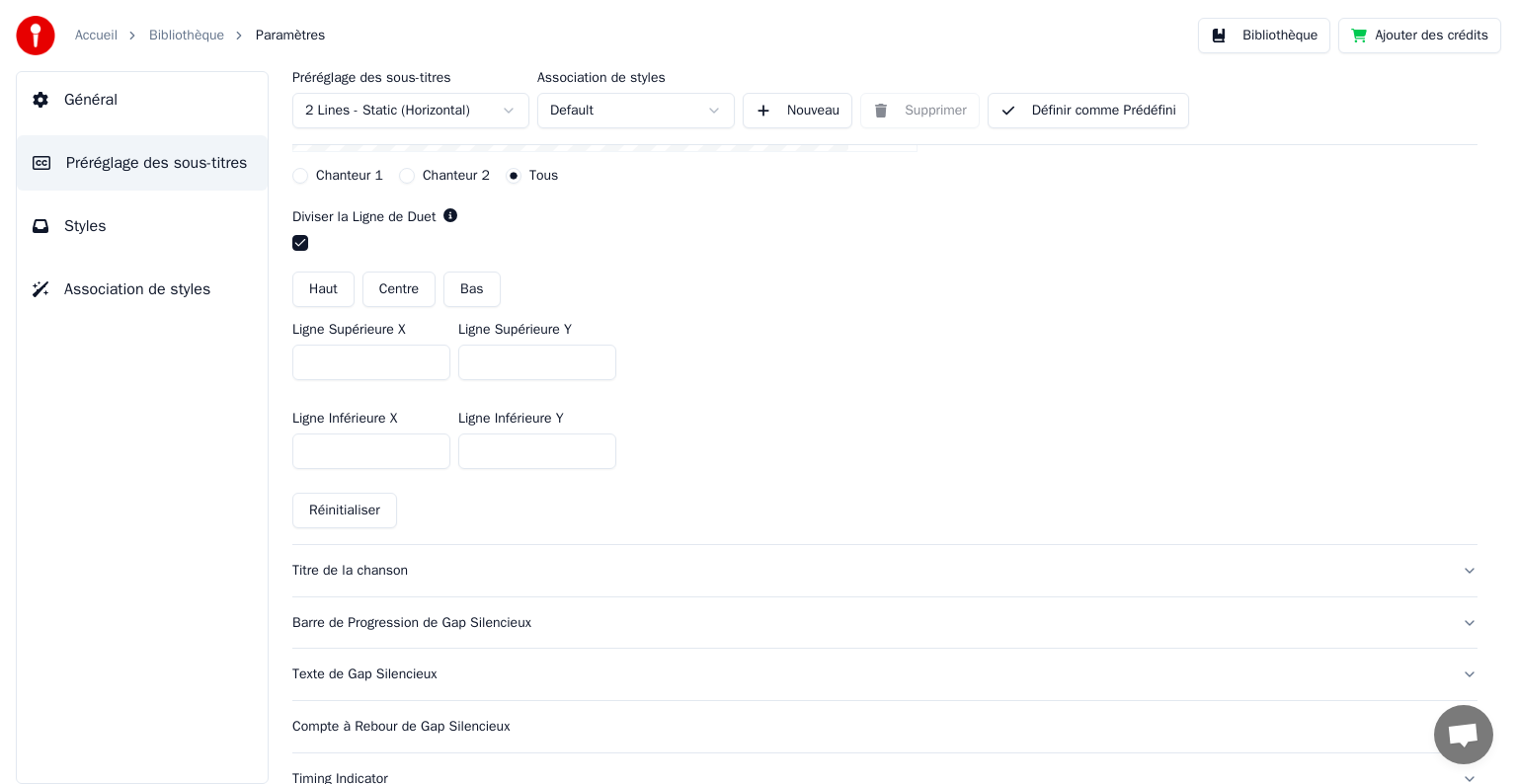click on "Réinitialiser" at bounding box center [345, 510] 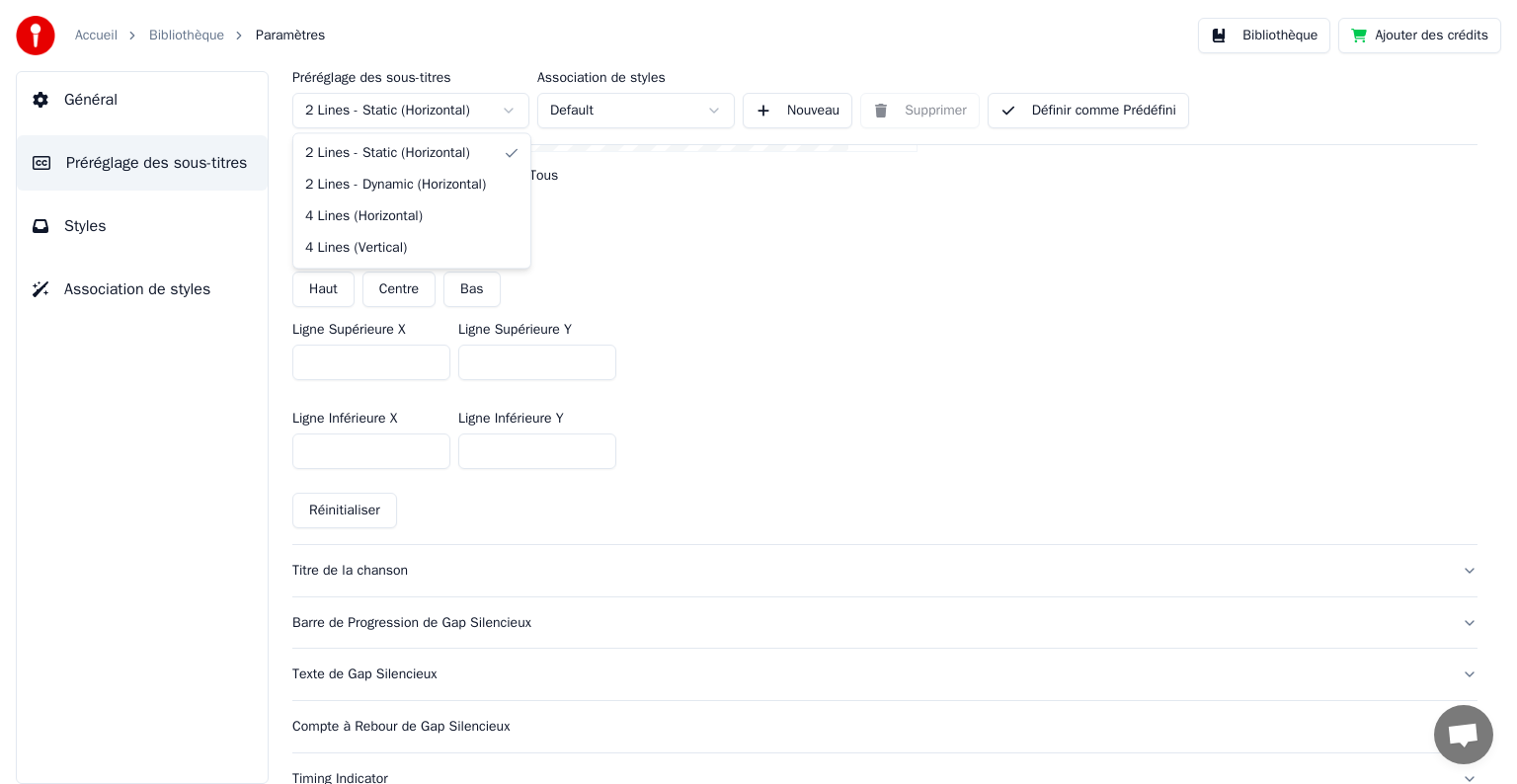 click on "Accueil Bibliothèque Paramètres Bibliothèque Ajouter des crédits Général Préréglage des sous-titres Styles Association de styles Préréglage des sous-titres 2 Lines - Static (Horizontal) Association de styles Default Nouveau Supprimer Définir comme Prédéfini Général Layout Layout settings for subtitles Chanteur 1 Chanteur 2 Tous Diviser la Ligne de Duet Haut Centre Bas Ligne Supérieure X *** Ligne Supérieure Y *** Ligne Inférieure X *** Ligne Inférieure Y *** Réinitialiser Titre de la chanson Barre de Progression de Gap Silencieux Texte de Gap Silencieux Compte à Rebour de Gap Silencieux Timing Indicator Boîte de Fond Effet de Fade Décalage Caractères maximum par ligne Diviser la Ligne Automatiquement Advanced Settings 2 Lines - Static (Horizontal) 2 Lines - Dynamic (Horizontal) 4 Lines (Horizontal) 4 Lines (Vertical)" at bounding box center [758, 392] 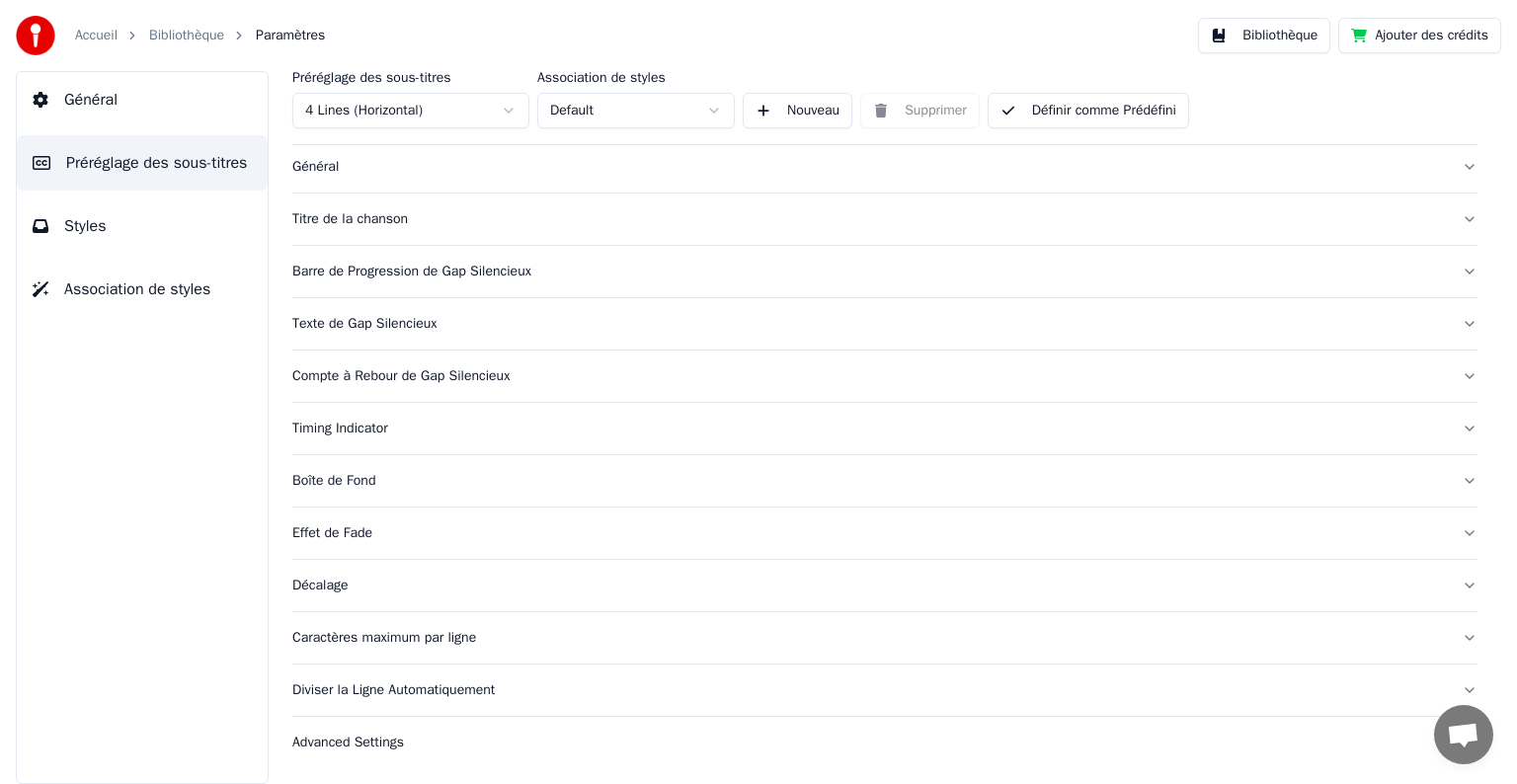 scroll, scrollTop: 0, scrollLeft: 0, axis: both 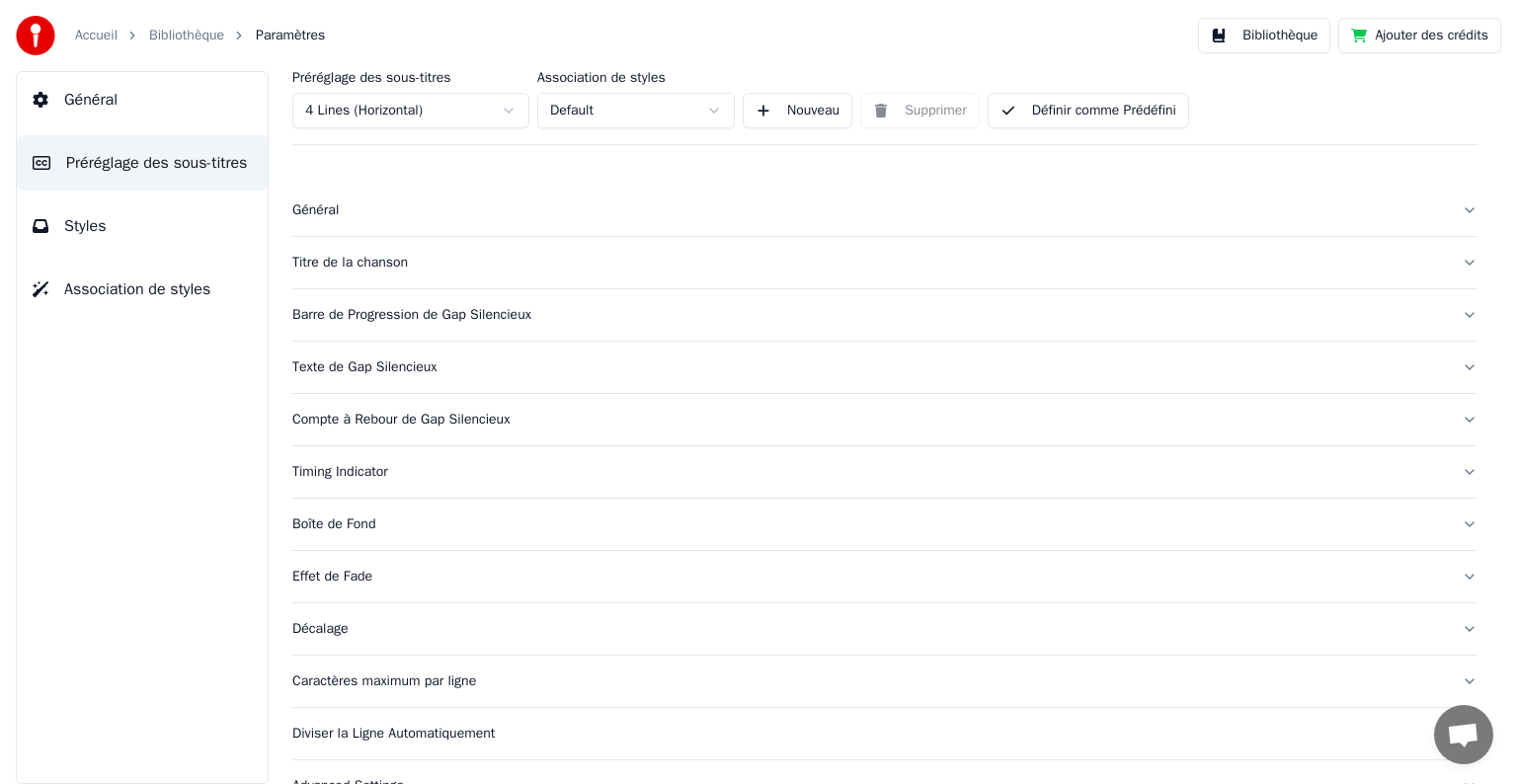 click on "Définir comme Prédéfini" at bounding box center [1088, 111] 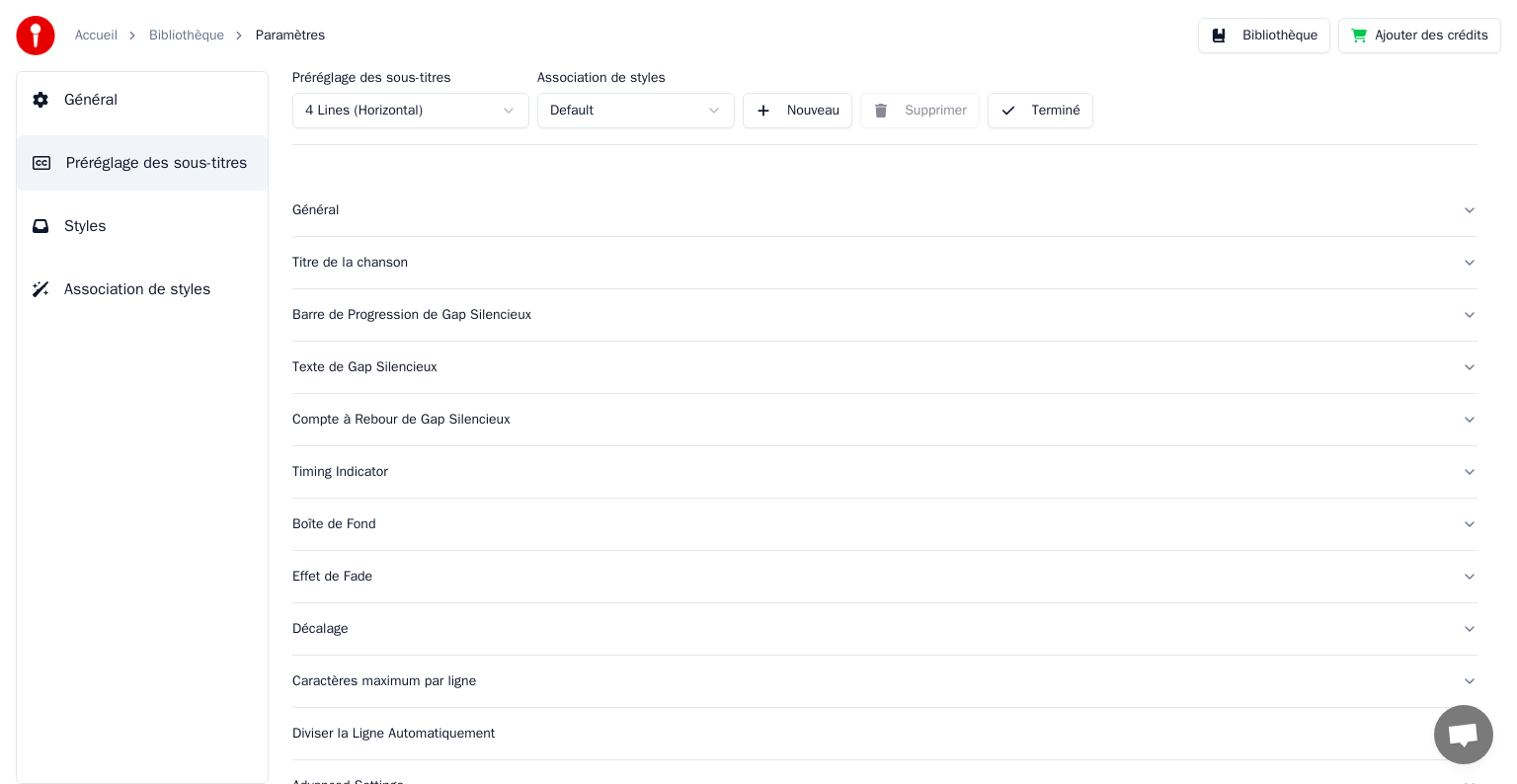 click on "Terminé" at bounding box center [1040, 111] 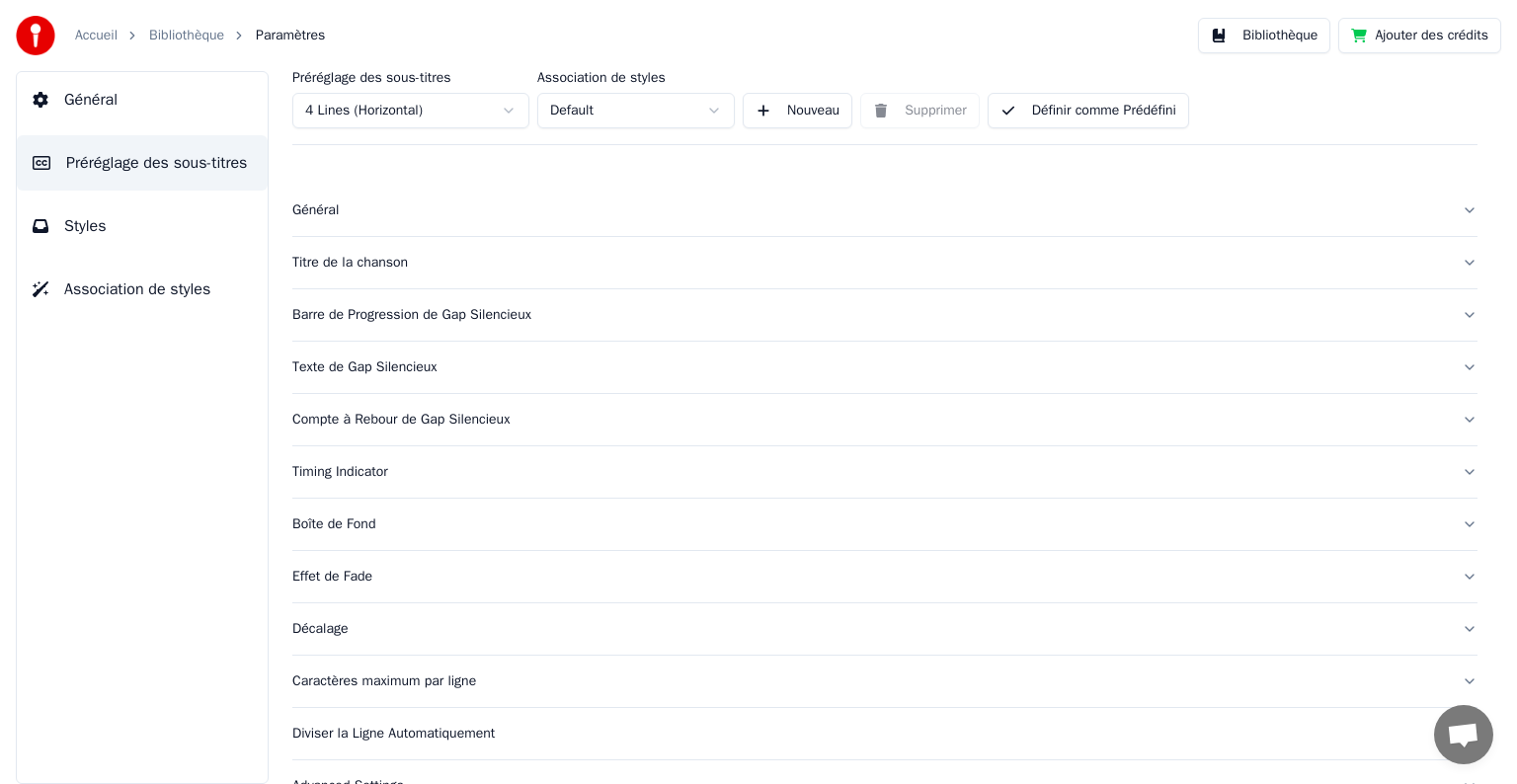 click on "Titre de la chanson" at bounding box center (869, 263) 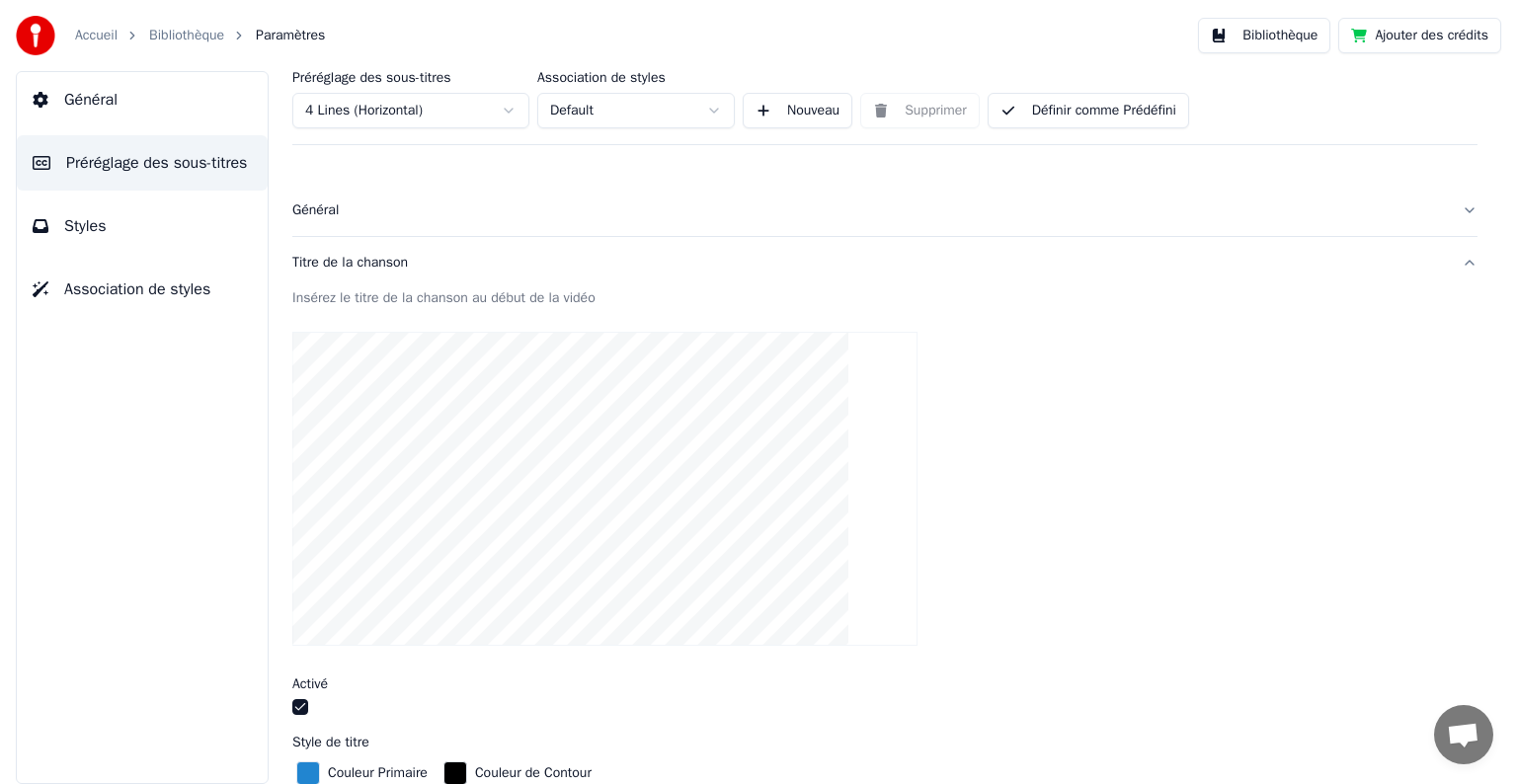 click at bounding box center [300, 707] 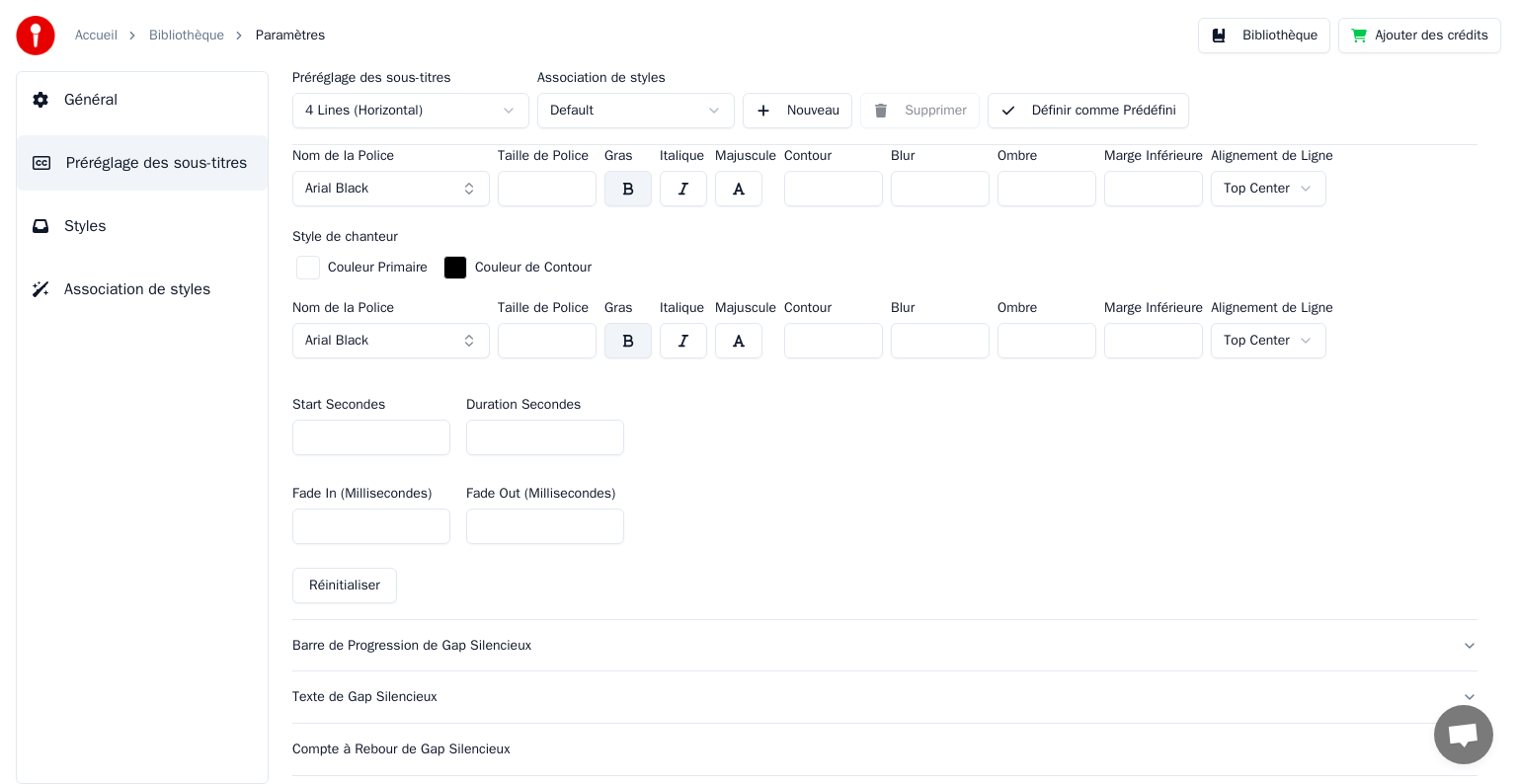scroll, scrollTop: 691, scrollLeft: 0, axis: vertical 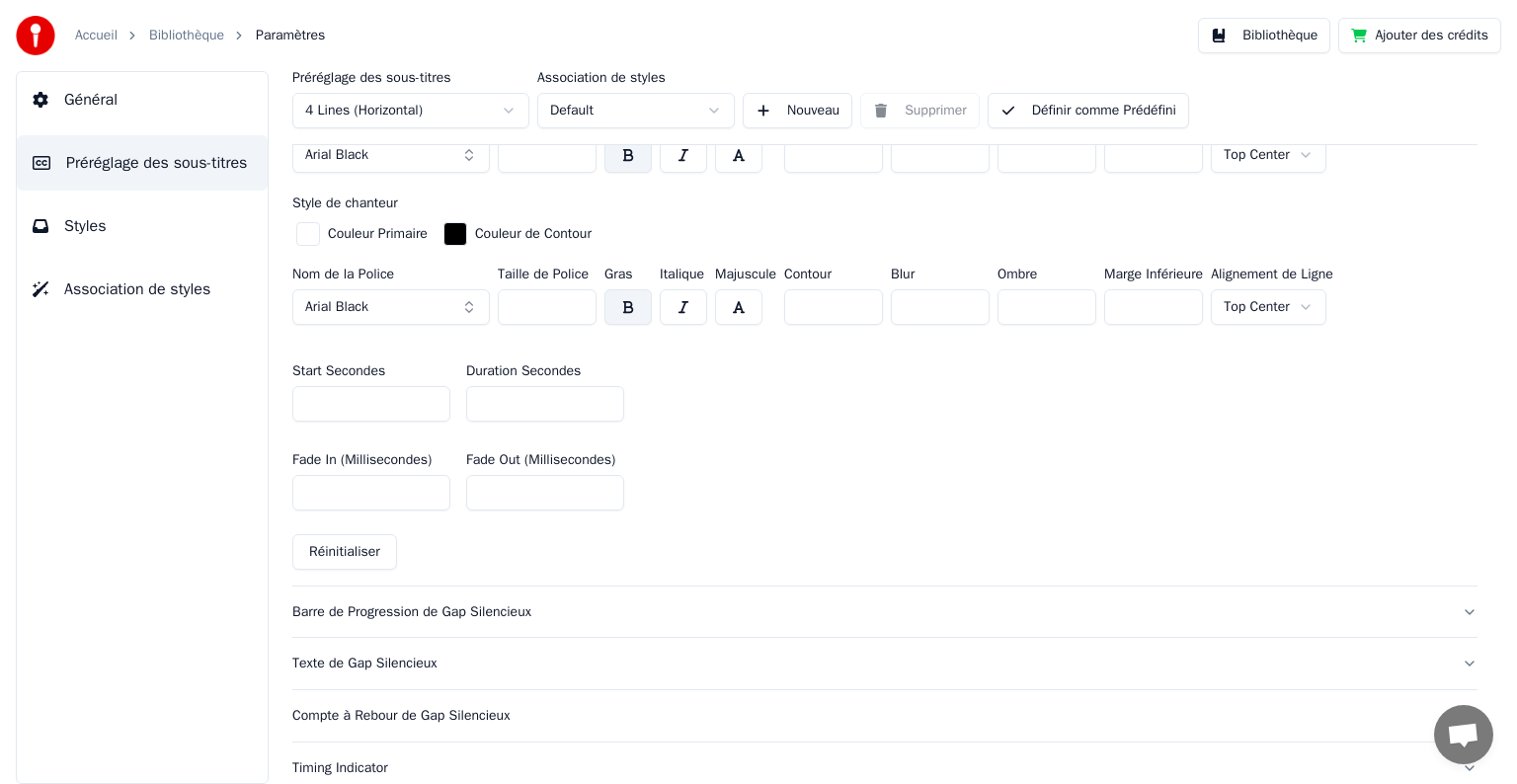 click on "Réinitialiser" at bounding box center (345, 552) 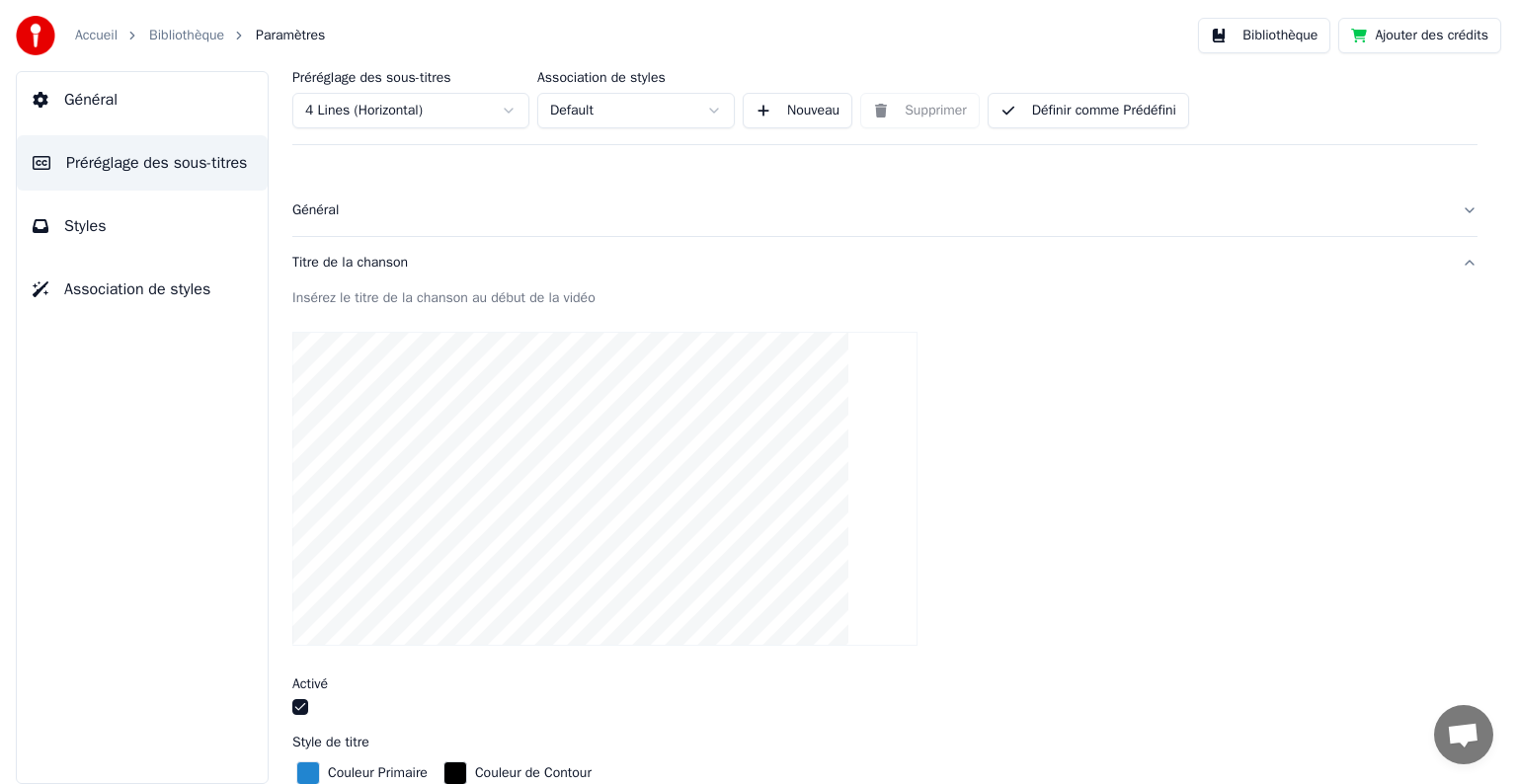 scroll, scrollTop: 0, scrollLeft: 0, axis: both 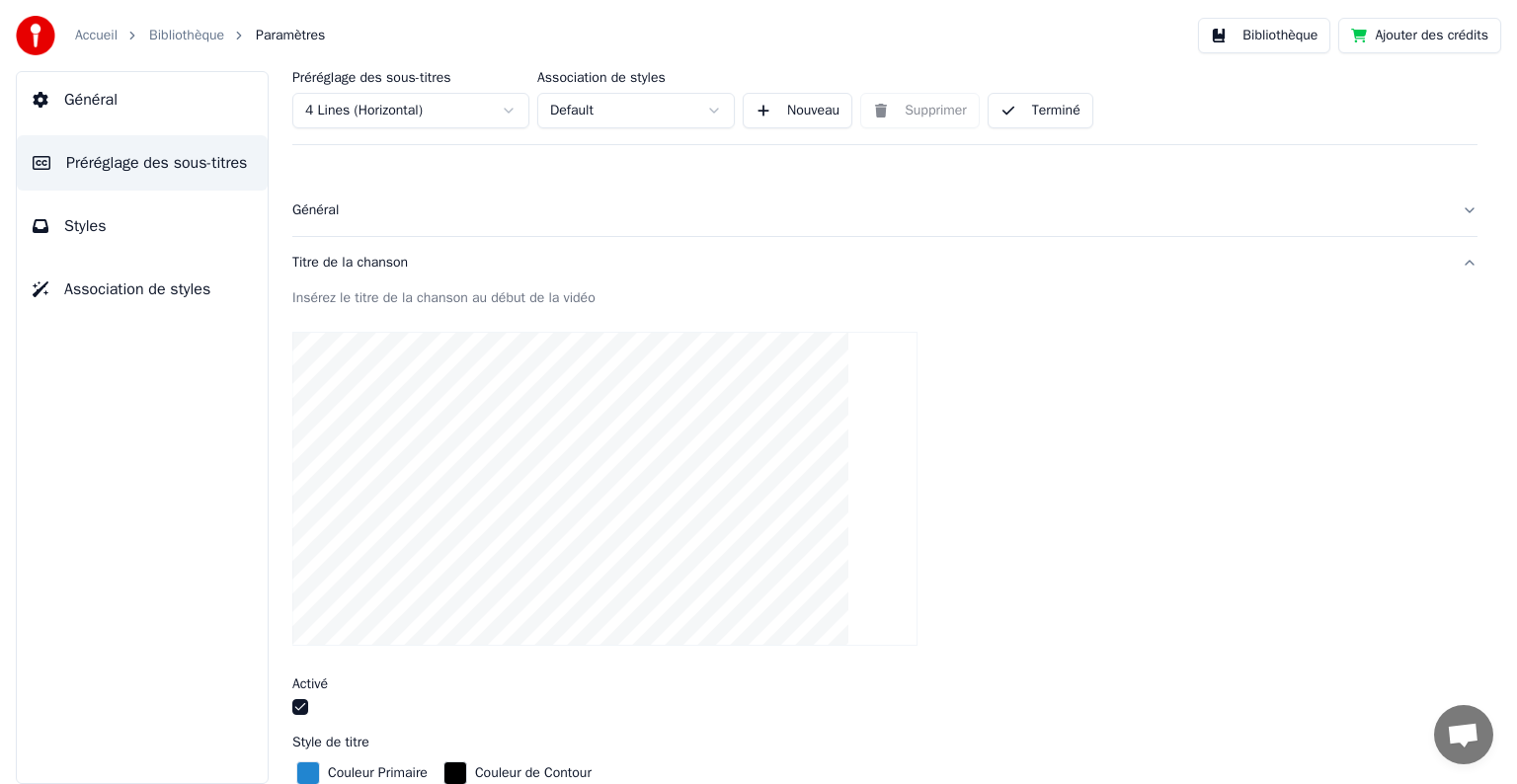 click on "Terminé" at bounding box center (1040, 111) 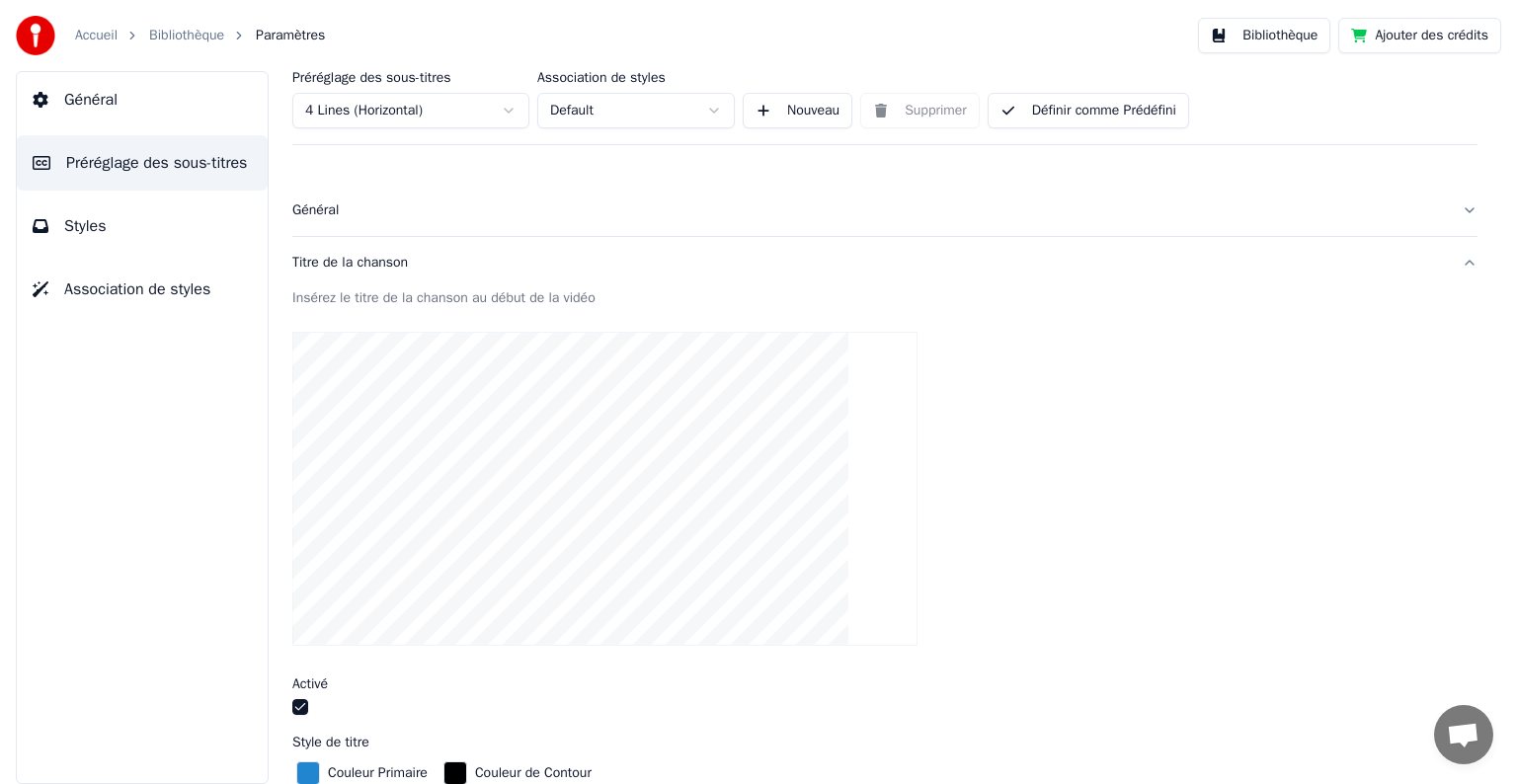 click on "Bibliothèque" at bounding box center [1264, 36] 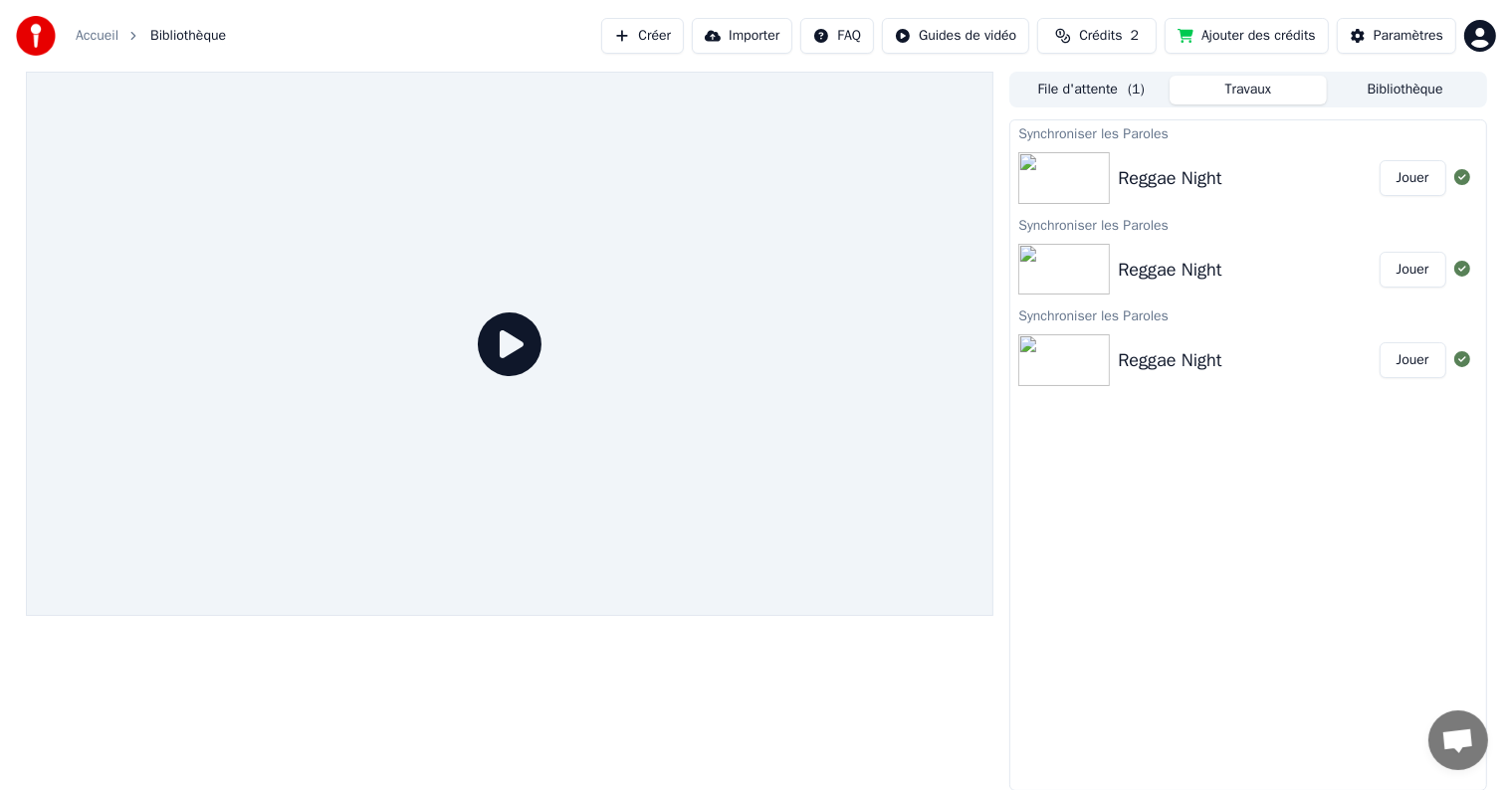 click on "Travaux" at bounding box center (1248, 90) 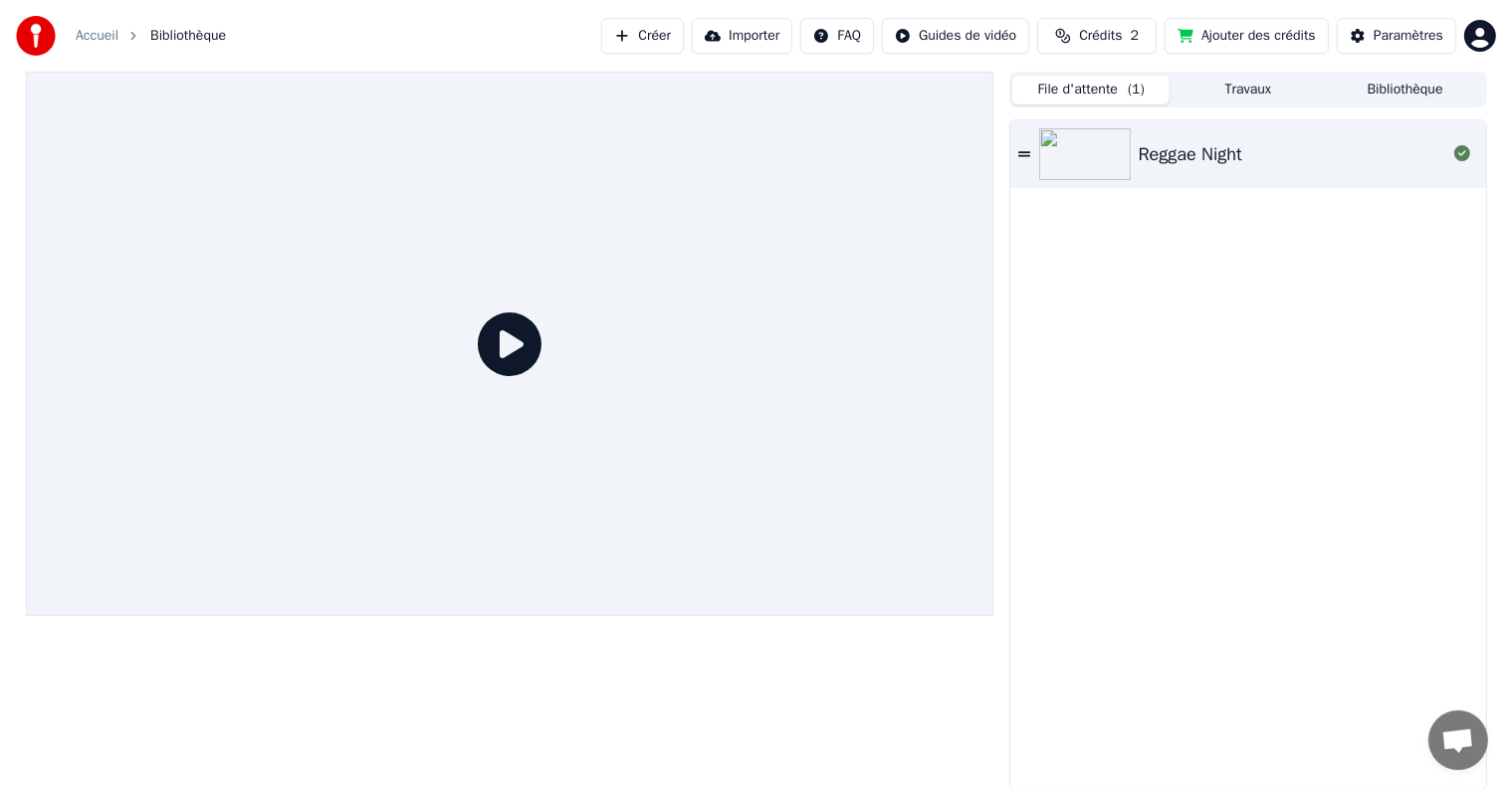 click on "File d'attente ( 1 )" at bounding box center (1091, 90) 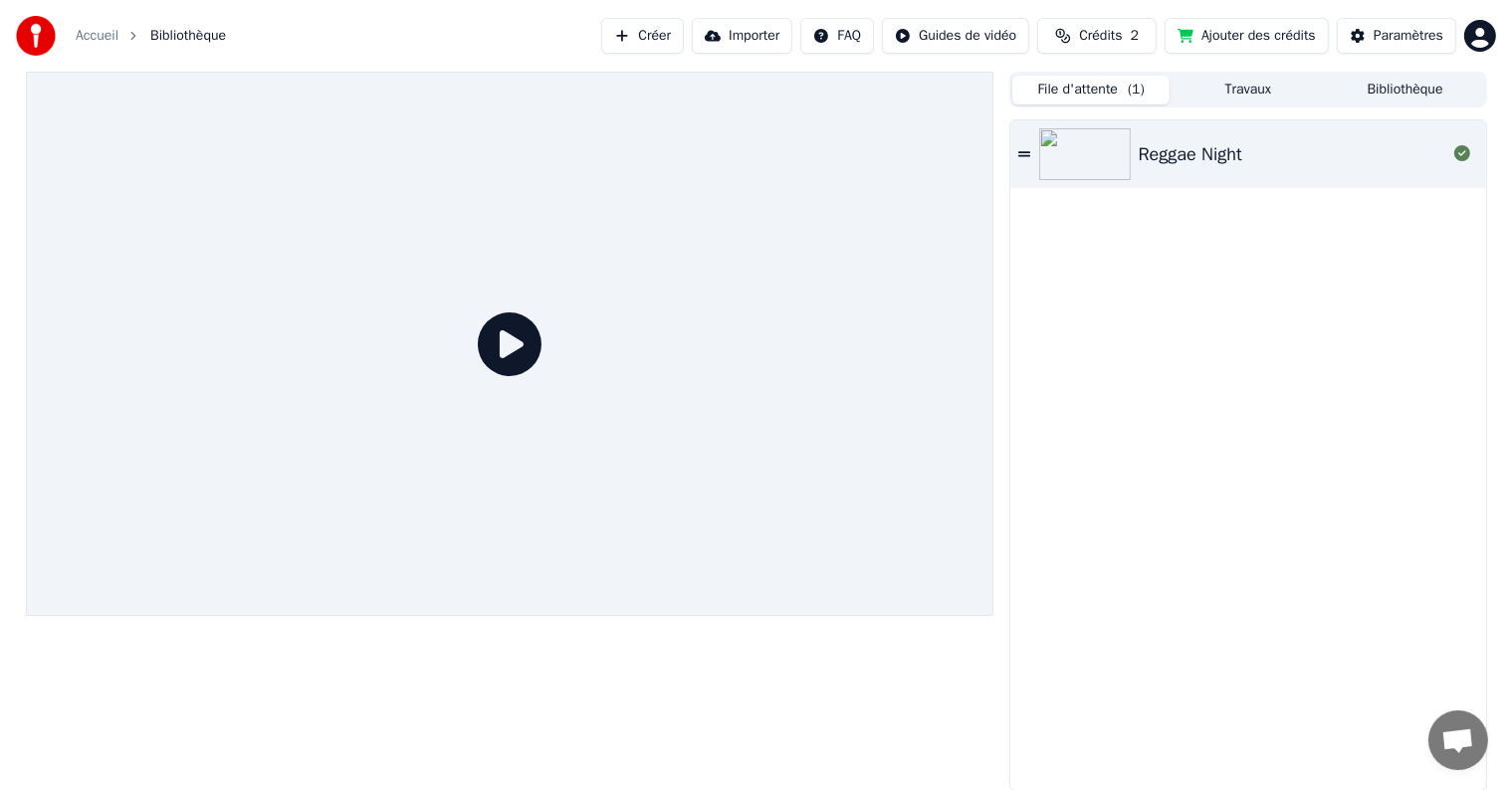 click on "Travaux" at bounding box center (1248, 90) 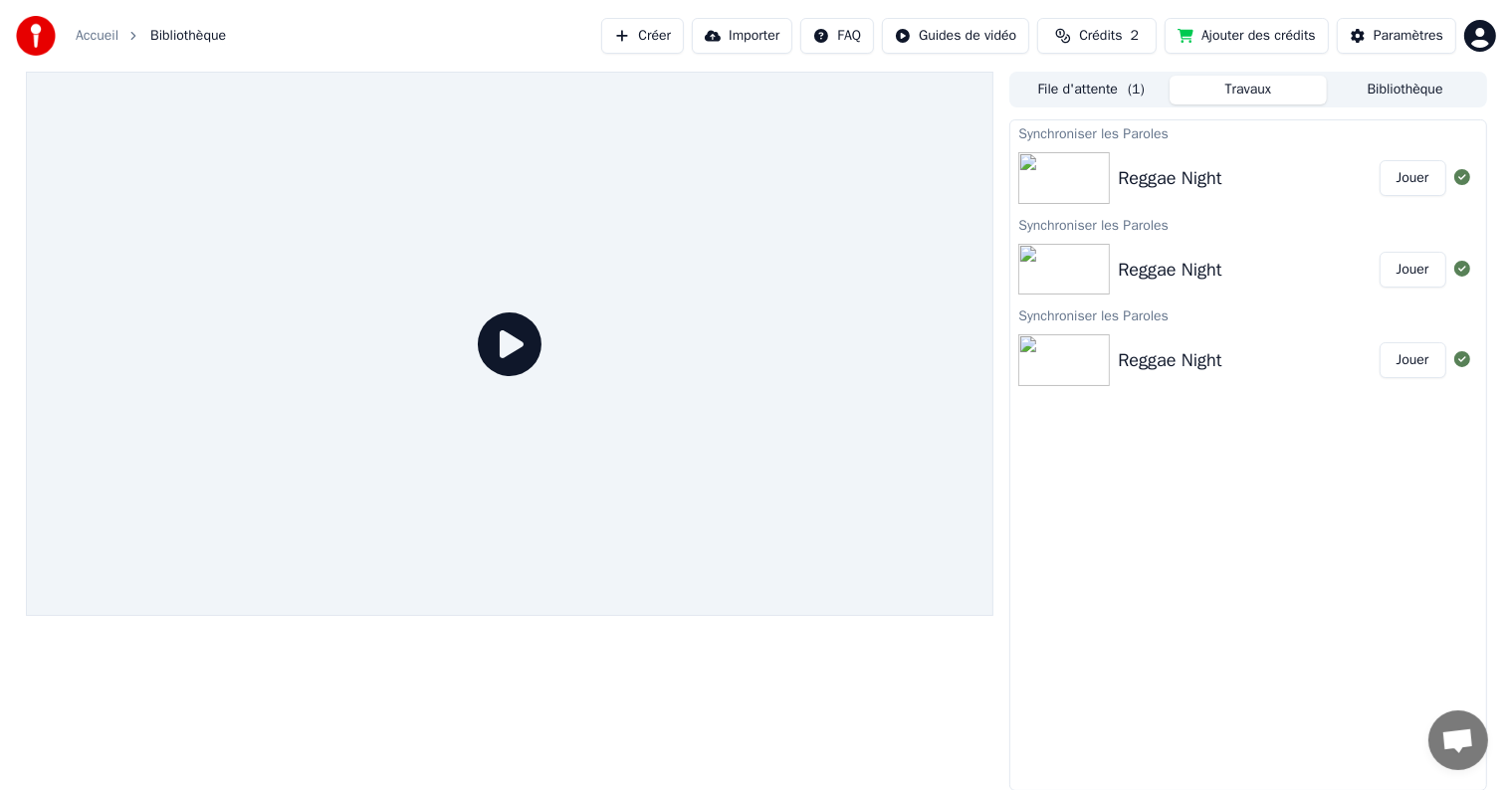 click on "Jouer" at bounding box center (1412, 178) 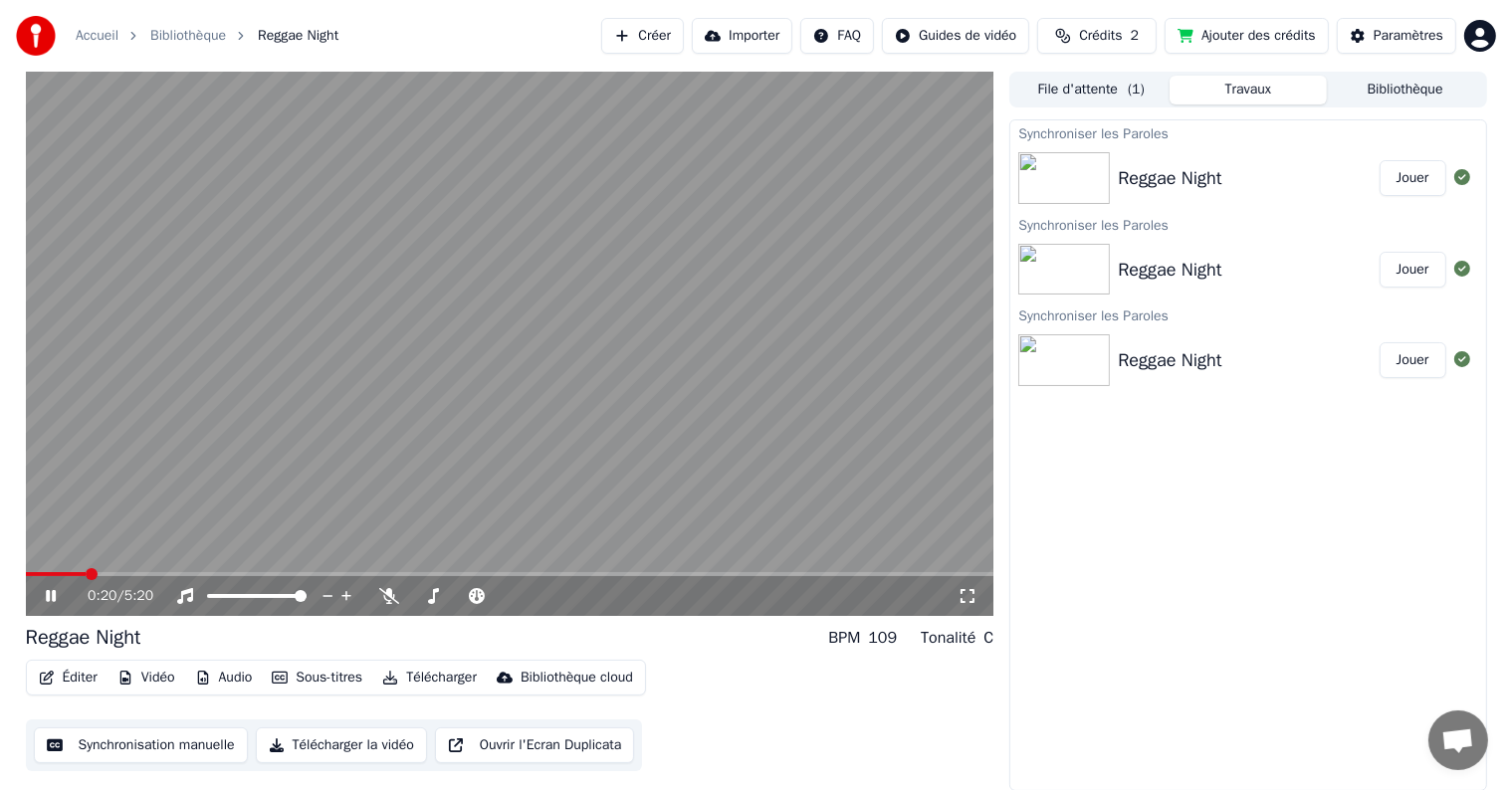 click at bounding box center (510, 574) 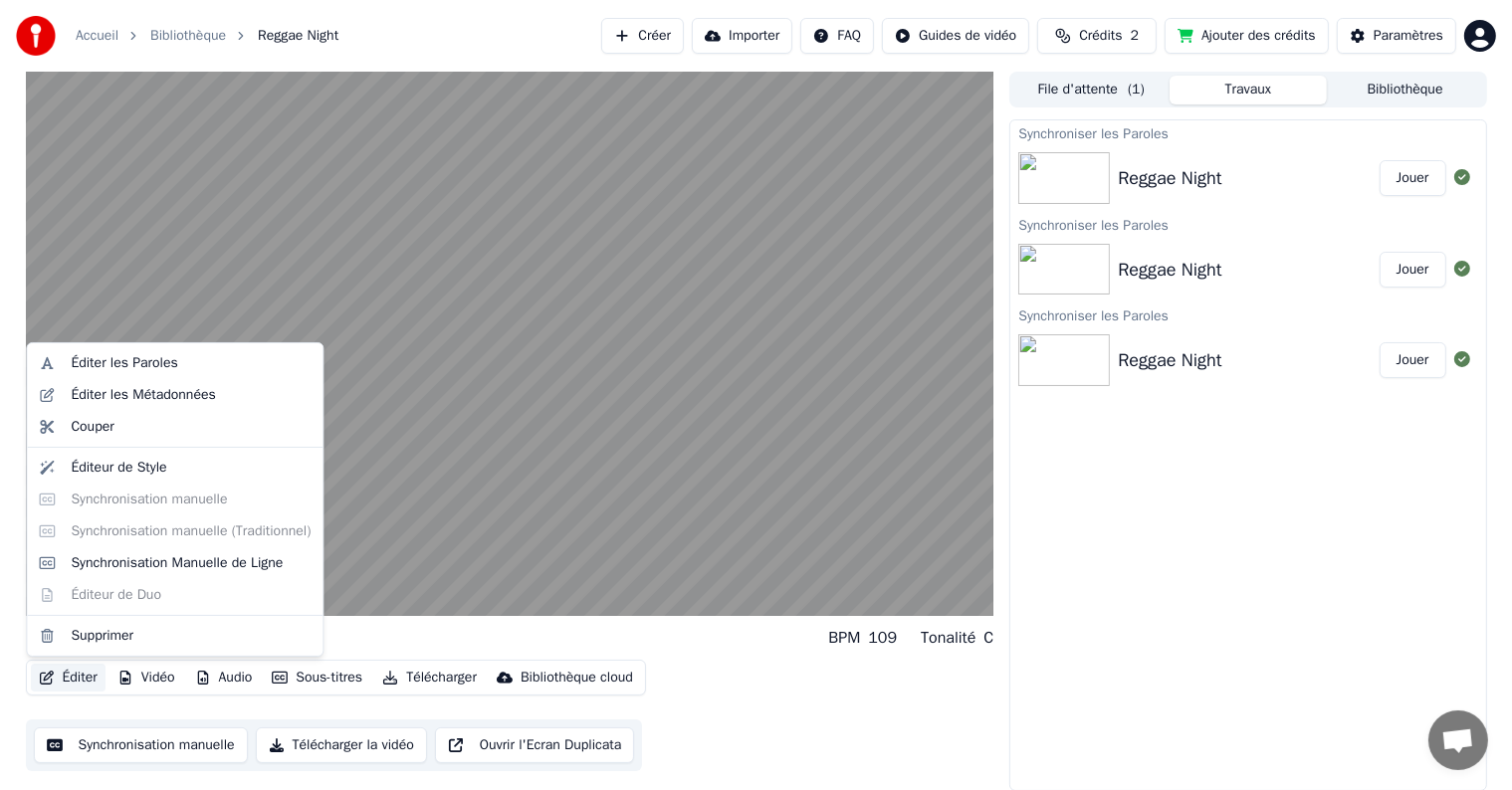 click on "Éditer" at bounding box center (68, 678) 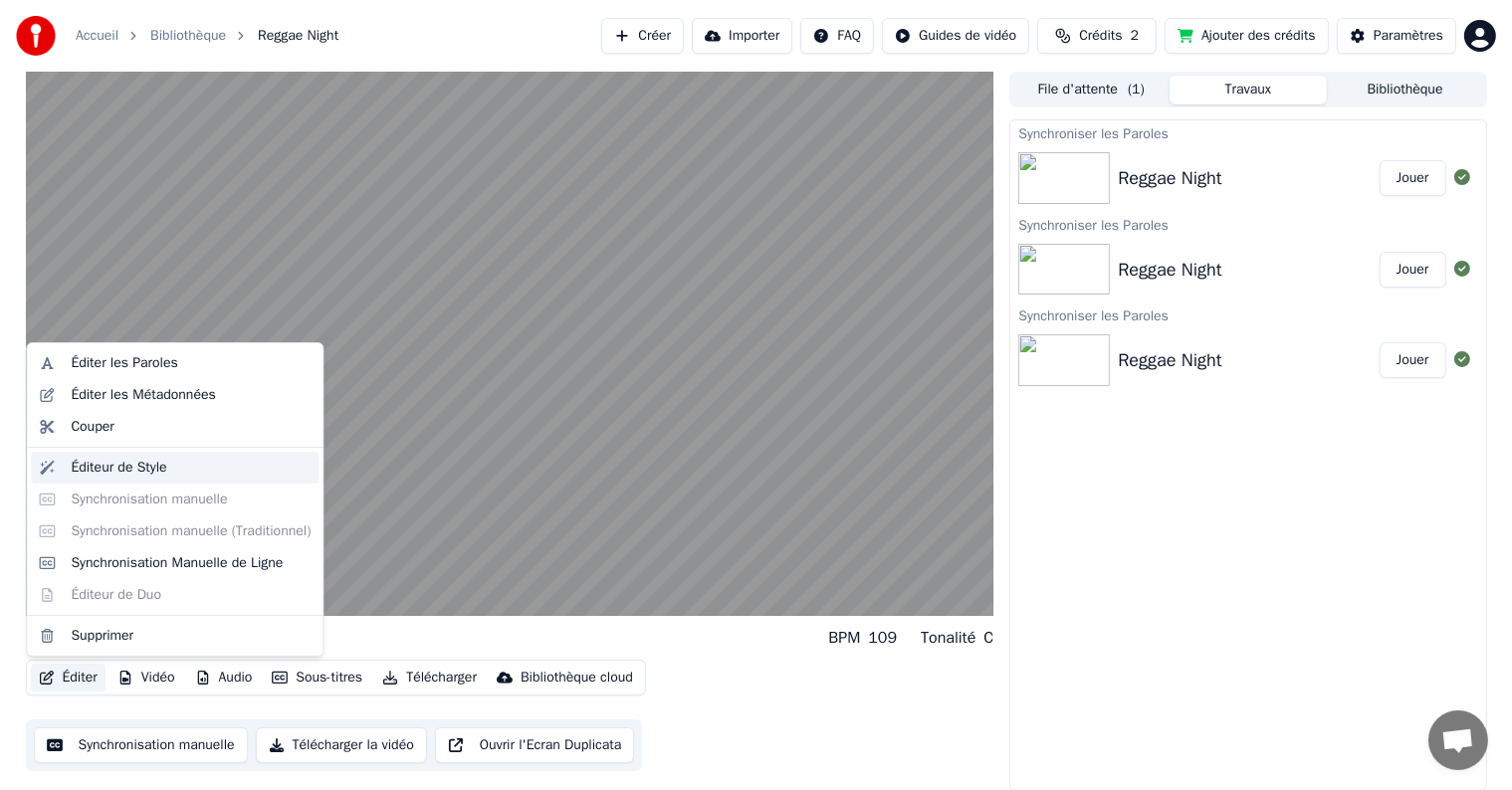 click on "Éditeur de Style" at bounding box center [118, 468] 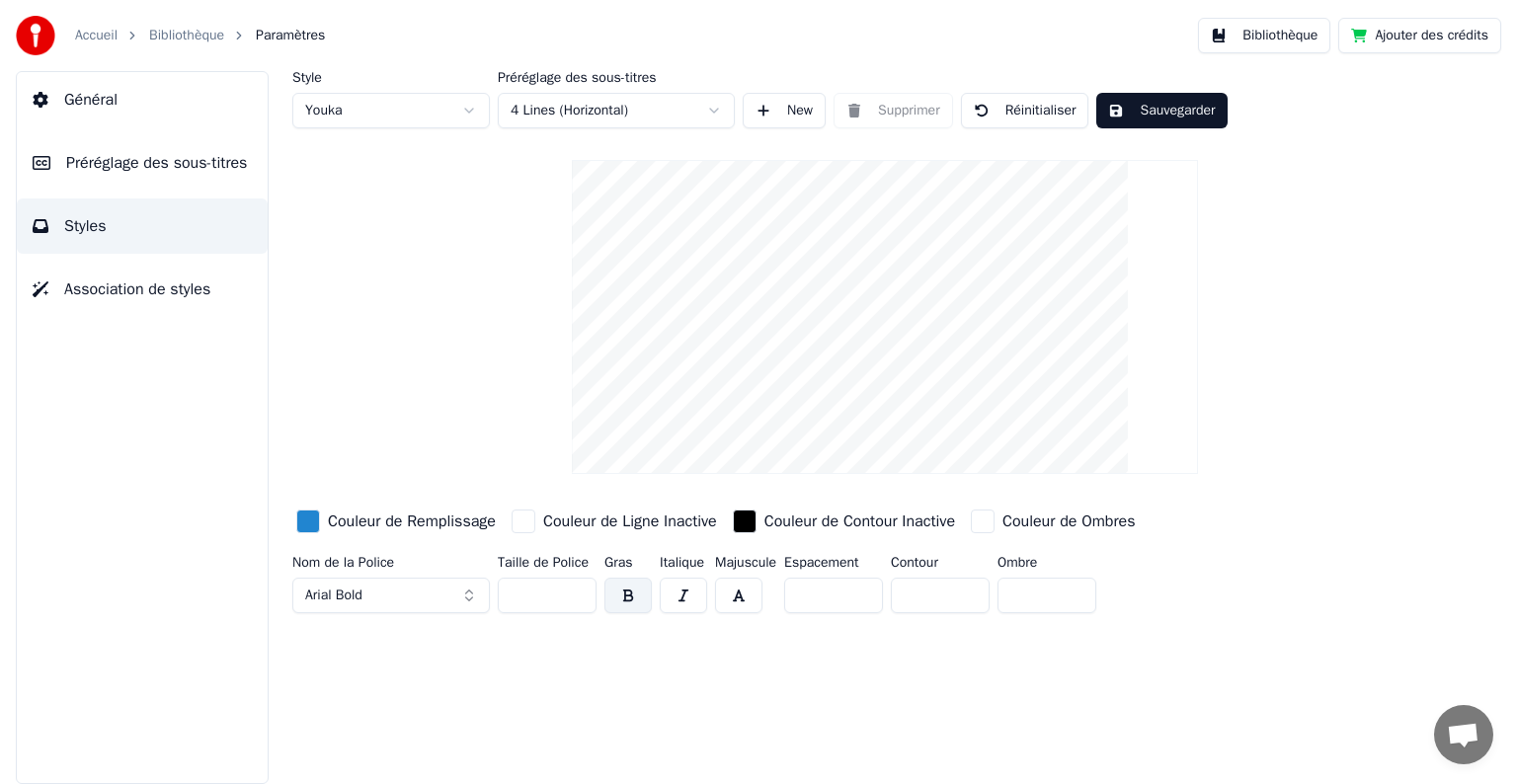 click on "Accueil Bibliothèque Paramètres Bibliothèque Ajouter des crédits Général Préréglage des sous-titres Styles Association de styles Style Youka Préréglage des sous-titres 4 Lines (Horizontal) New Supprimer Réinitialiser Sauvegarder Couleur de Remplissage Couleur de Ligne Inactive Couleur de Contour Inactive Couleur de Ombres Nom de la Police Arial Bold Taille de Police ** Gras Italique Majuscule Espacement * Contour * Ombre *" at bounding box center [758, 392] 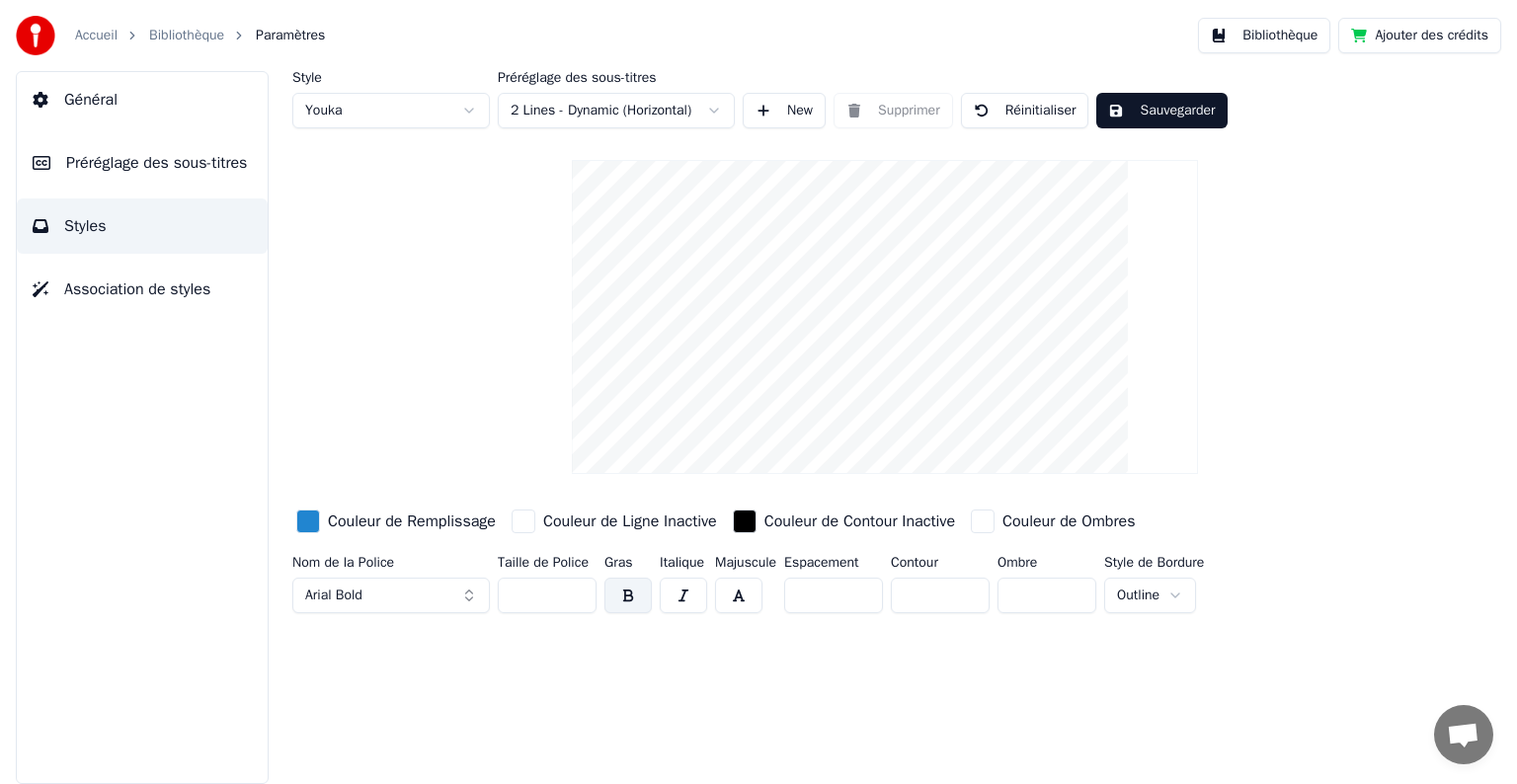 click on "Réinitialiser" at bounding box center (1025, 111) 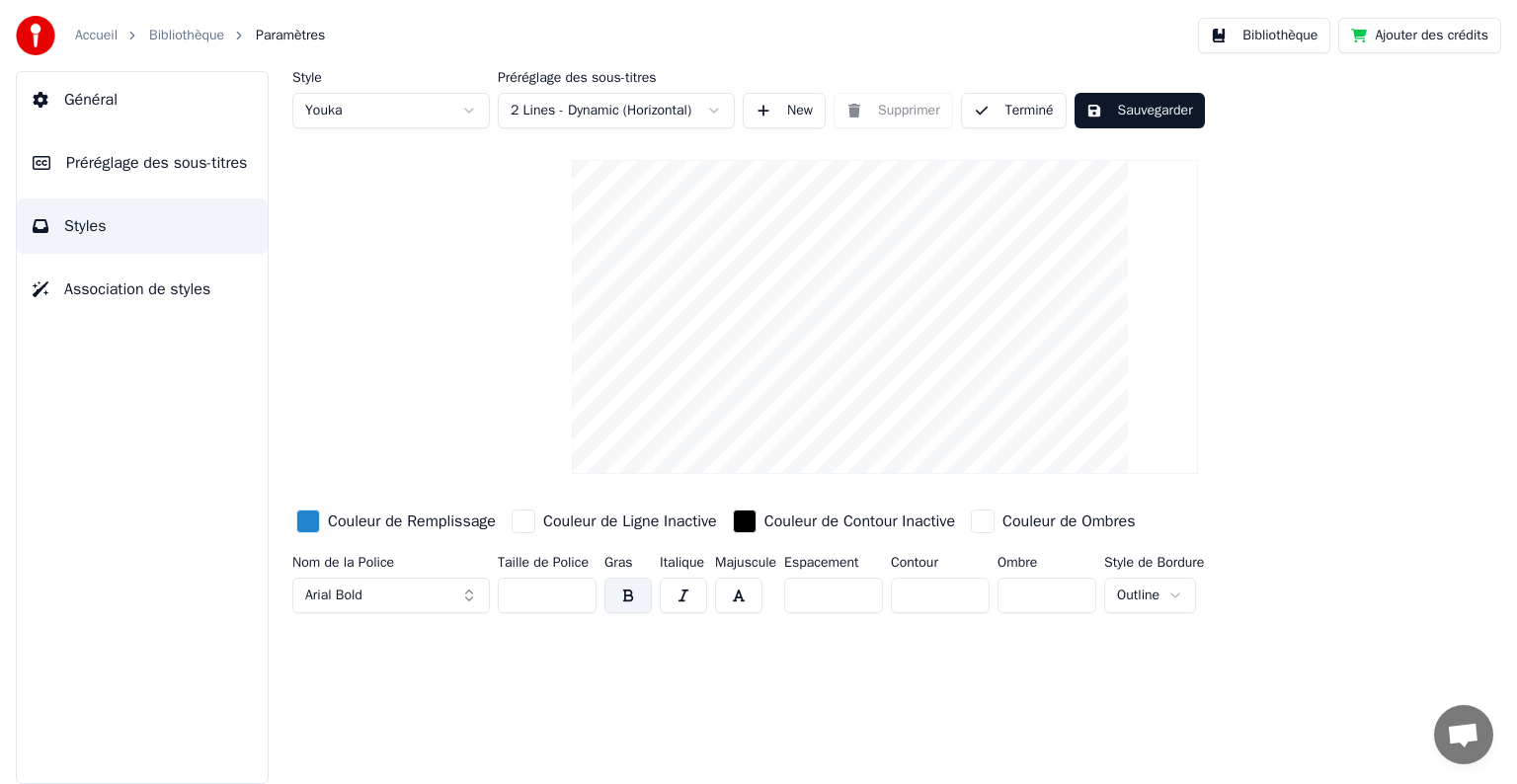 click on "Sauvegarder" at bounding box center [1140, 111] 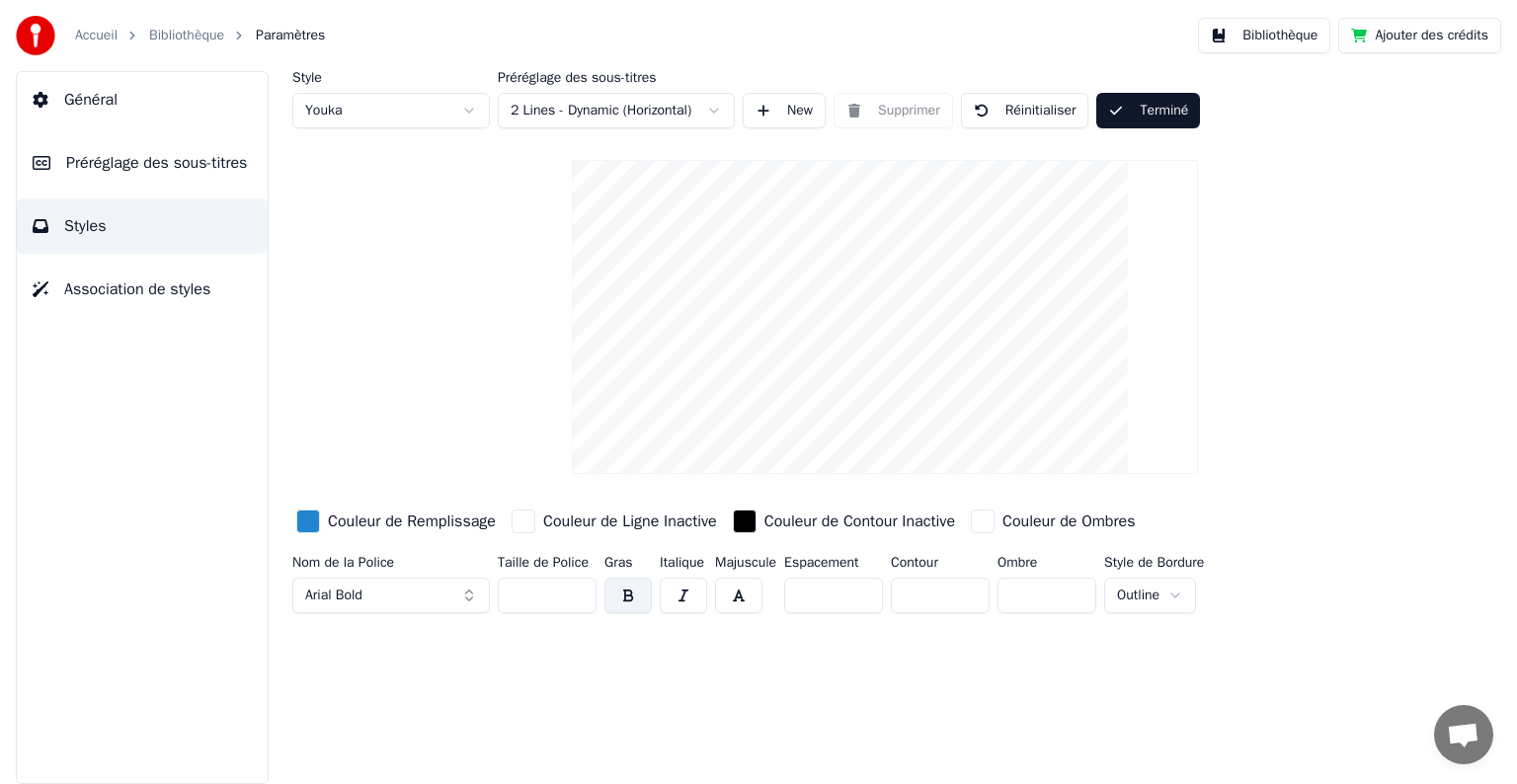 click on "Terminé" at bounding box center (1148, 111) 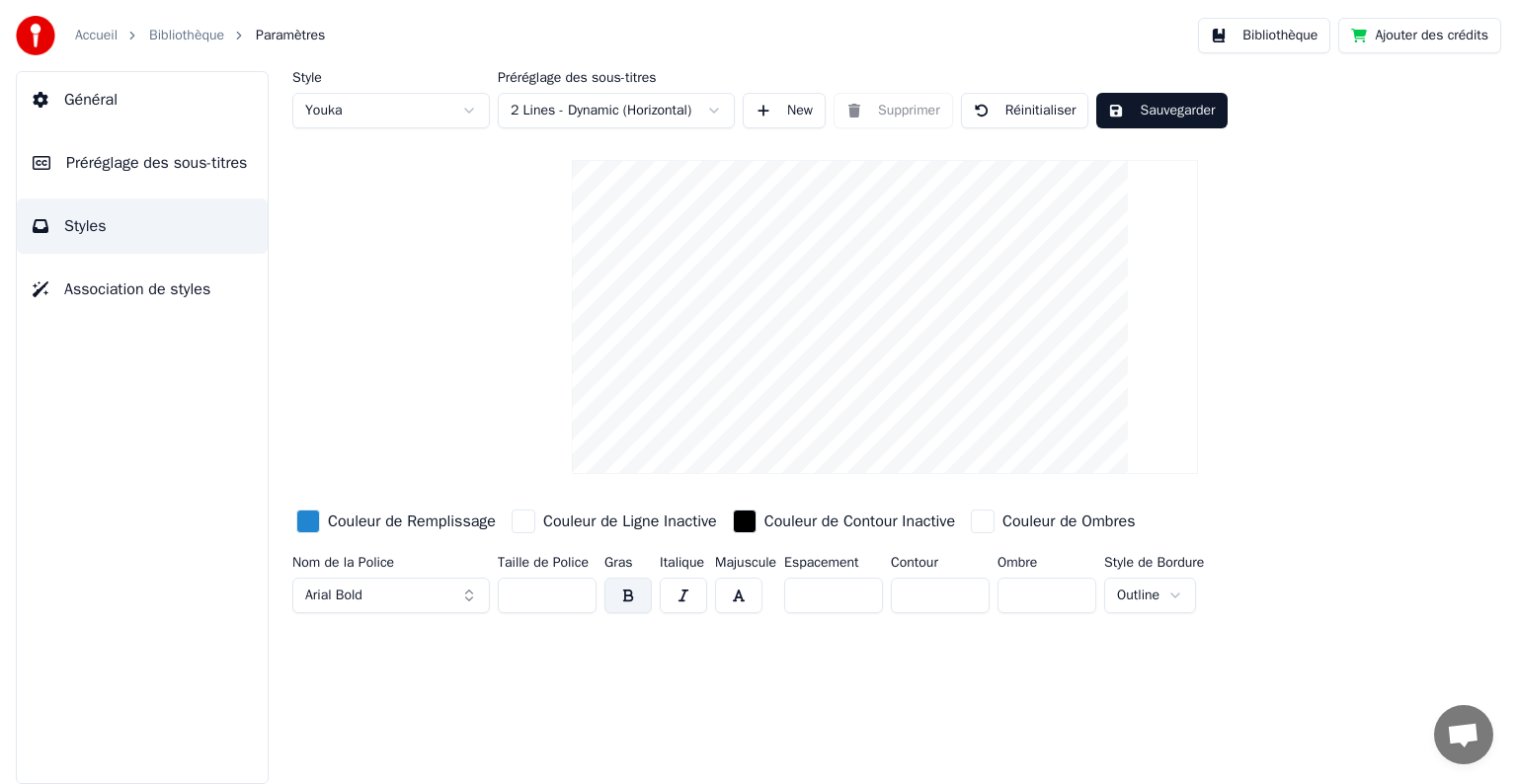 click on "Bibliothèque" at bounding box center (1264, 36) 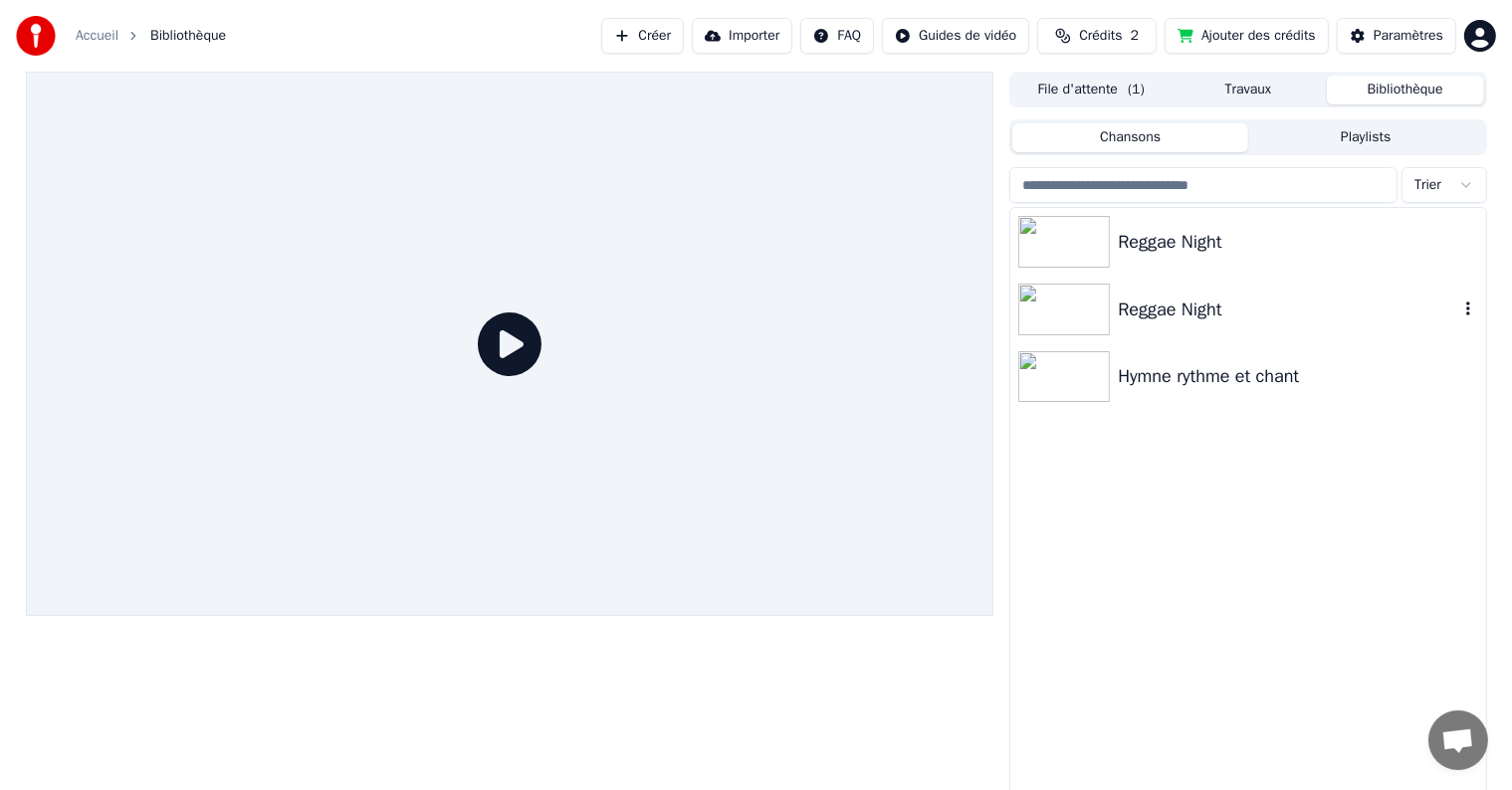 click on "Reggae Night" at bounding box center (1287, 309) 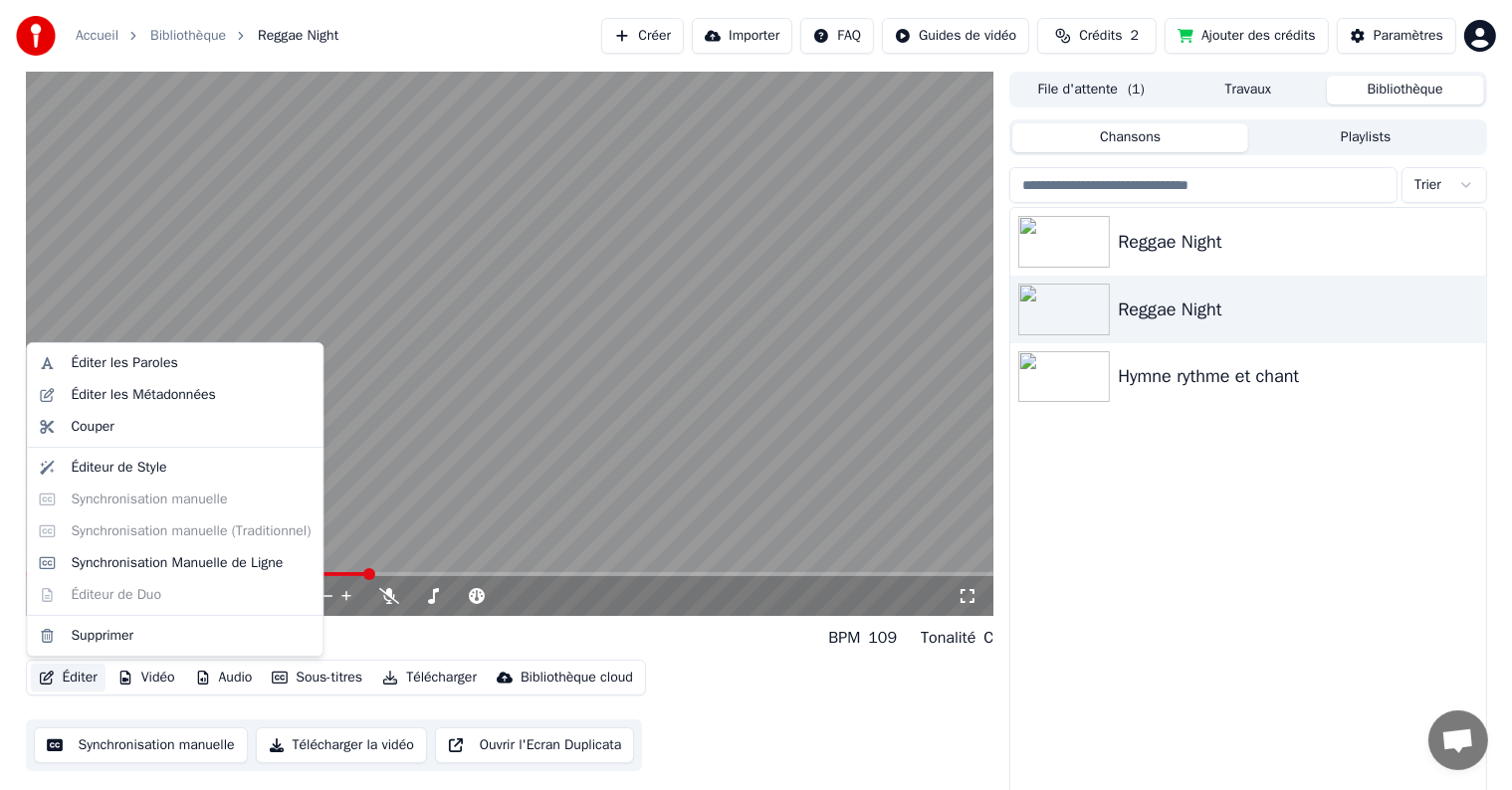 click on "Éditer" at bounding box center [68, 678] 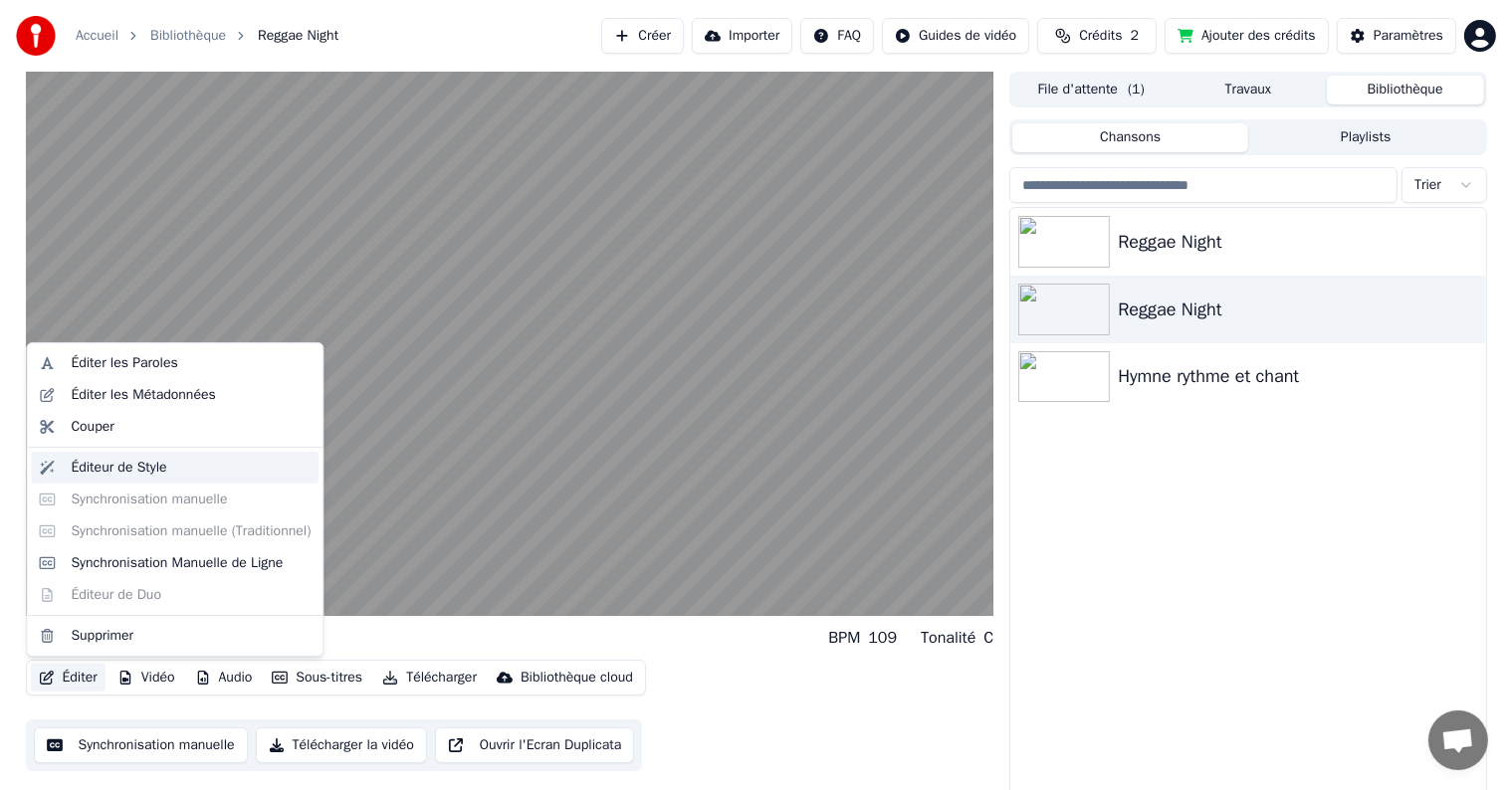 click on "Éditeur de Style" at bounding box center [118, 468] 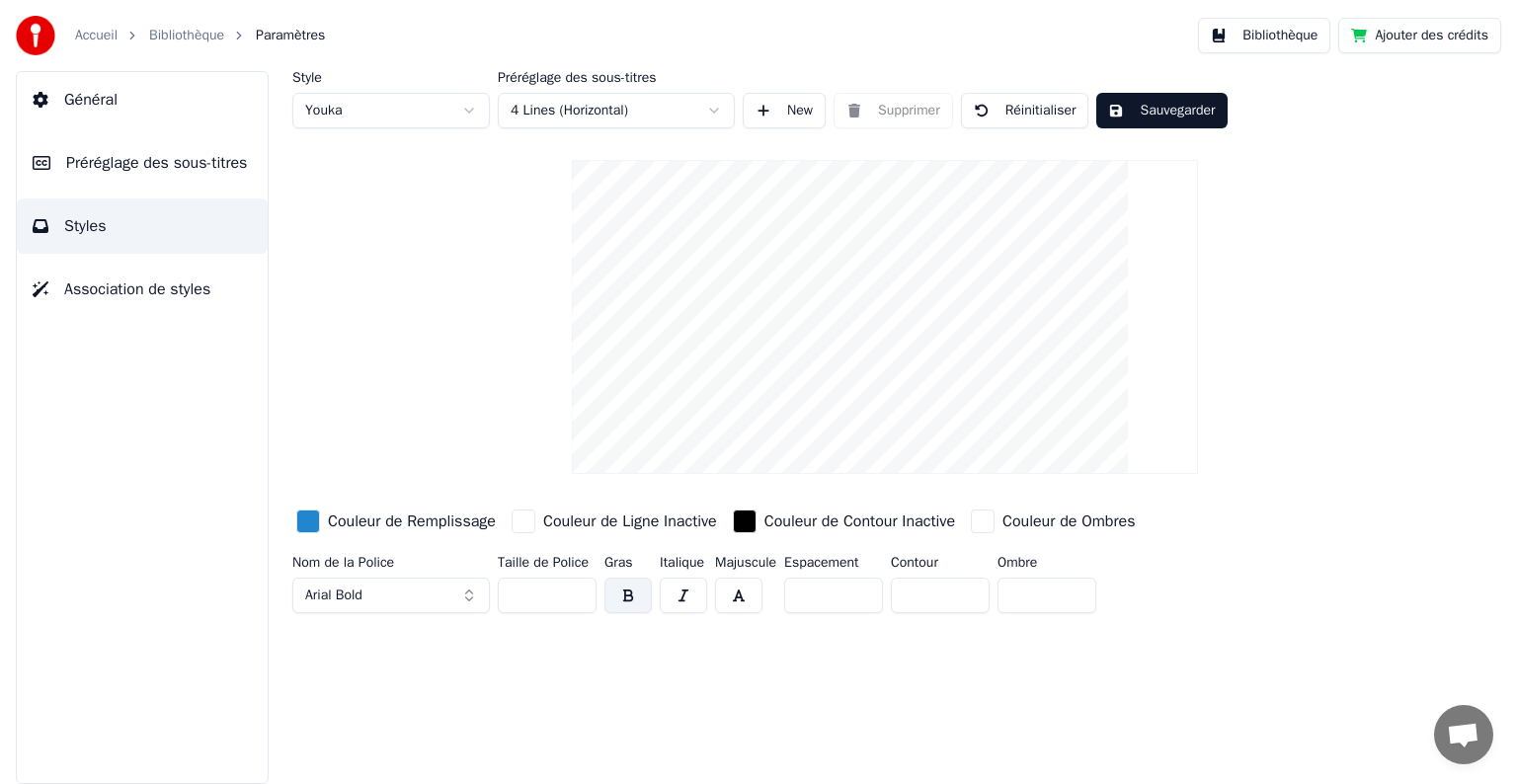 click on "Accueil Bibliothèque Paramètres Bibliothèque Ajouter des crédits Général Préréglage des sous-titres Styles Association de styles Style Youka Préréglage des sous-titres 4 Lines (Horizontal) New Supprimer Réinitialiser Sauvegarder Couleur de Remplissage Couleur de Ligne Inactive Couleur de Contour Inactive Couleur de Ombres Nom de la Police Arial Bold Taille de Police ** Gras Italique Majuscule Espacement * Contour * Ombre *" at bounding box center [758, 392] 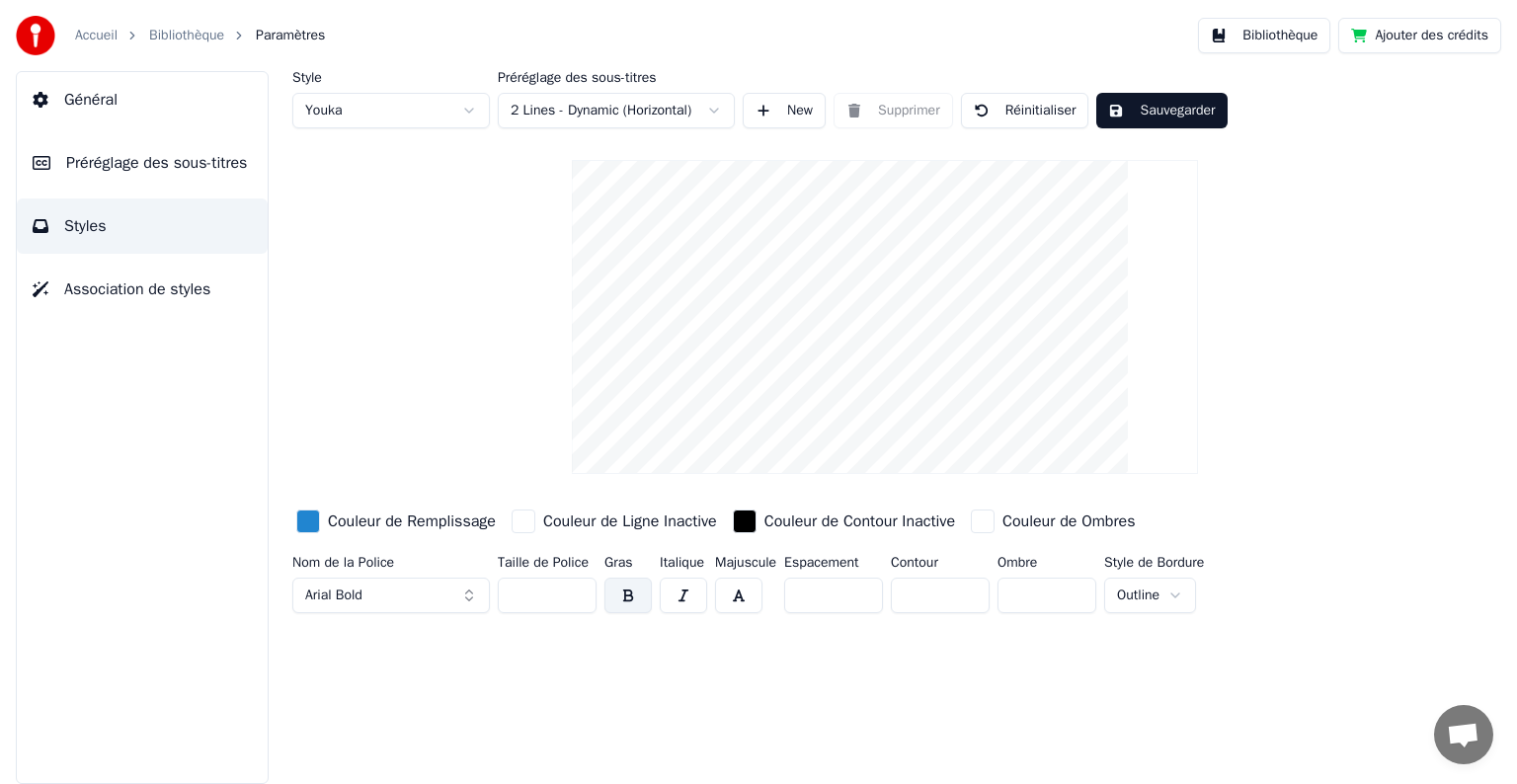 click on "Réinitialiser" at bounding box center (1025, 111) 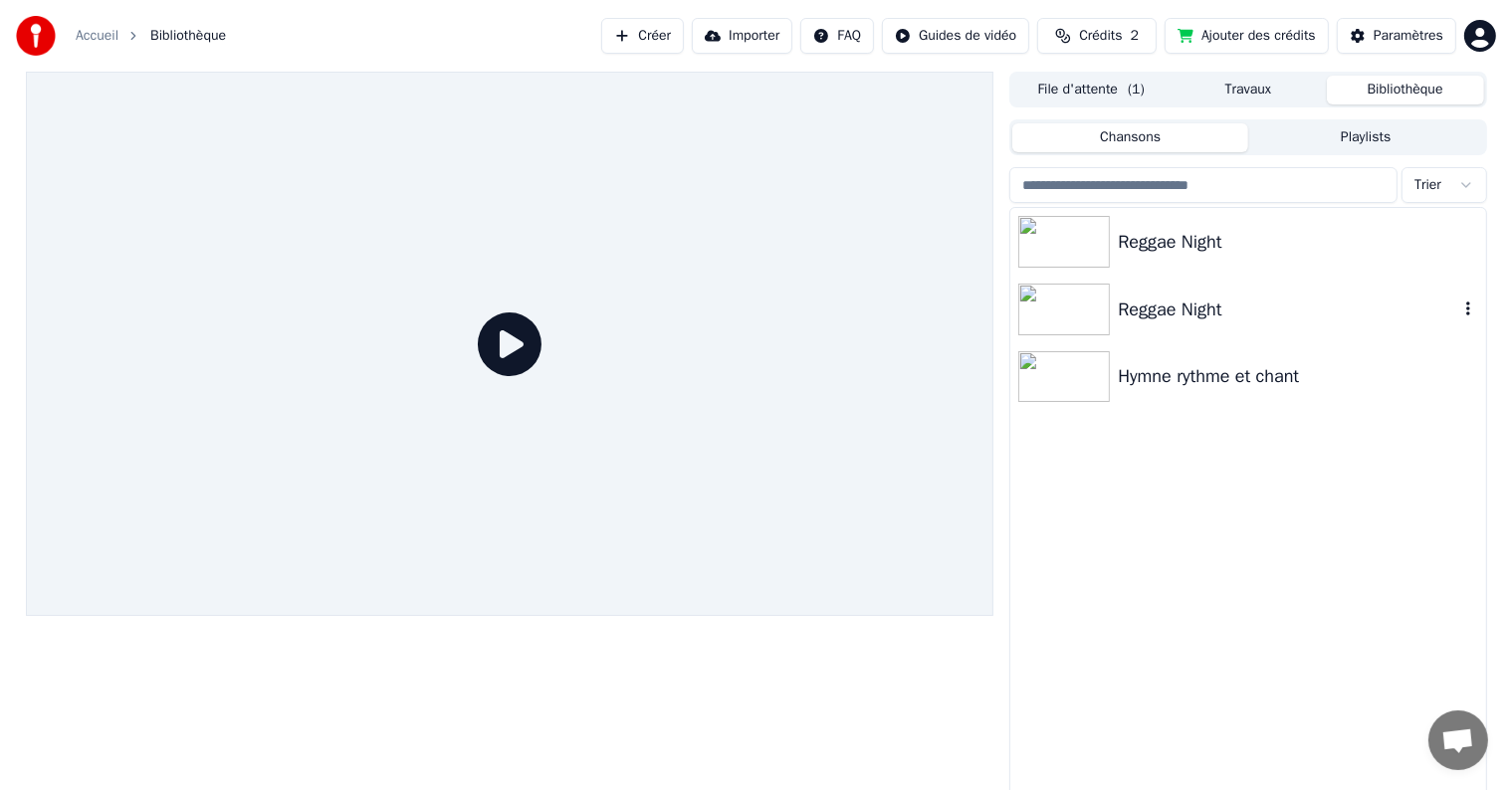 click on "Reggae Night" at bounding box center (1287, 309) 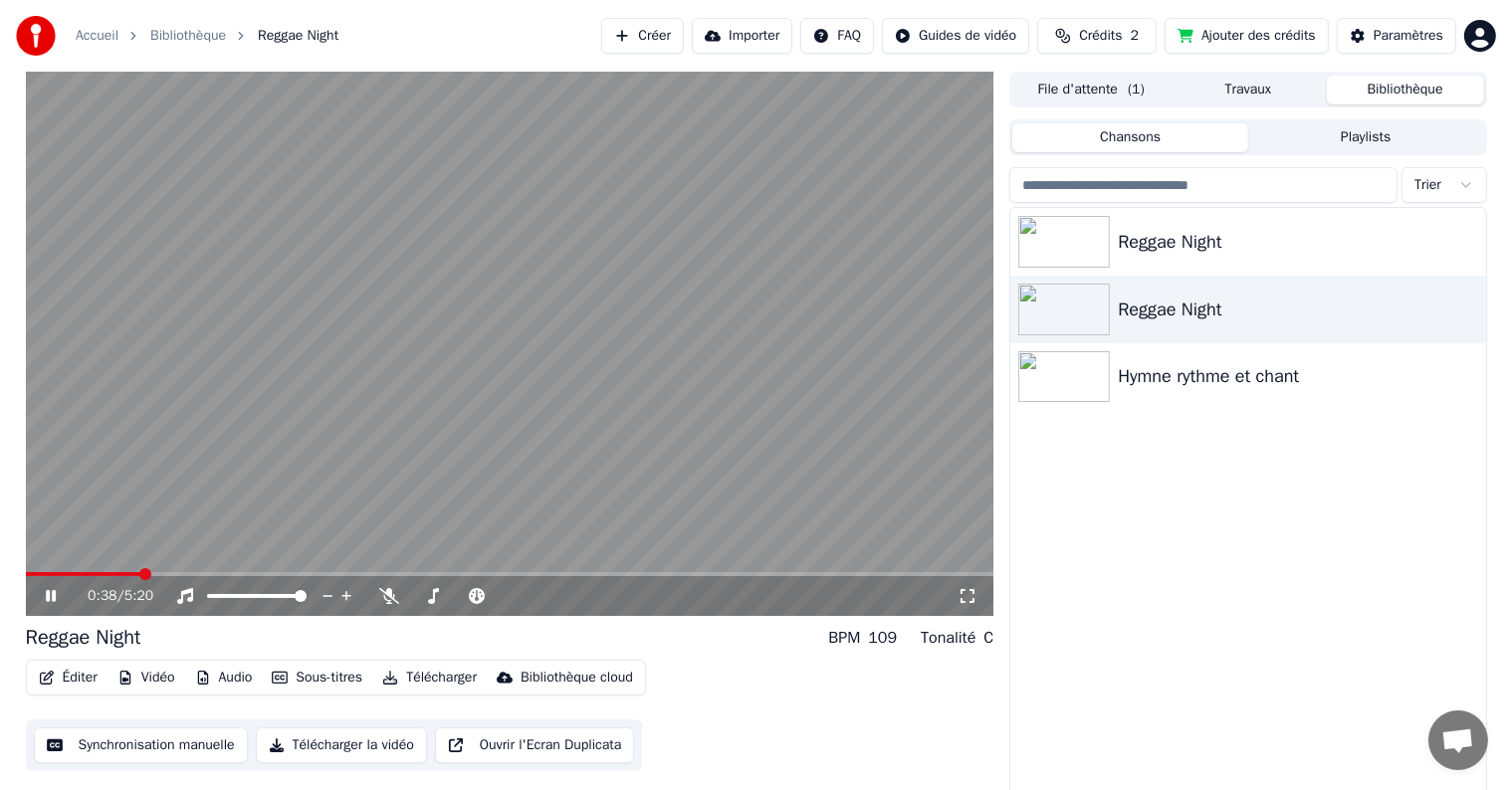 click at bounding box center [510, 574] 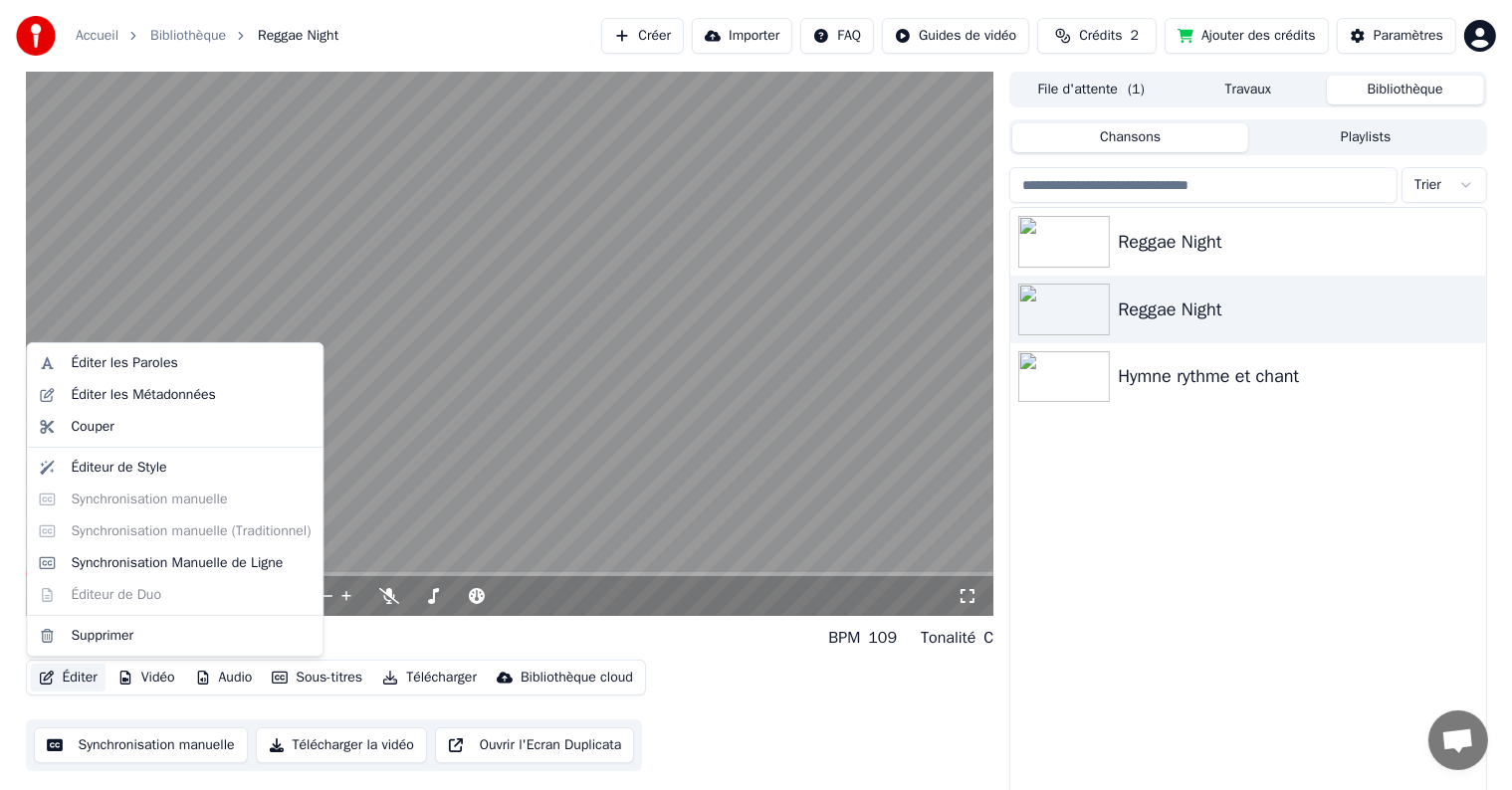 click on "Éditer" at bounding box center (68, 678) 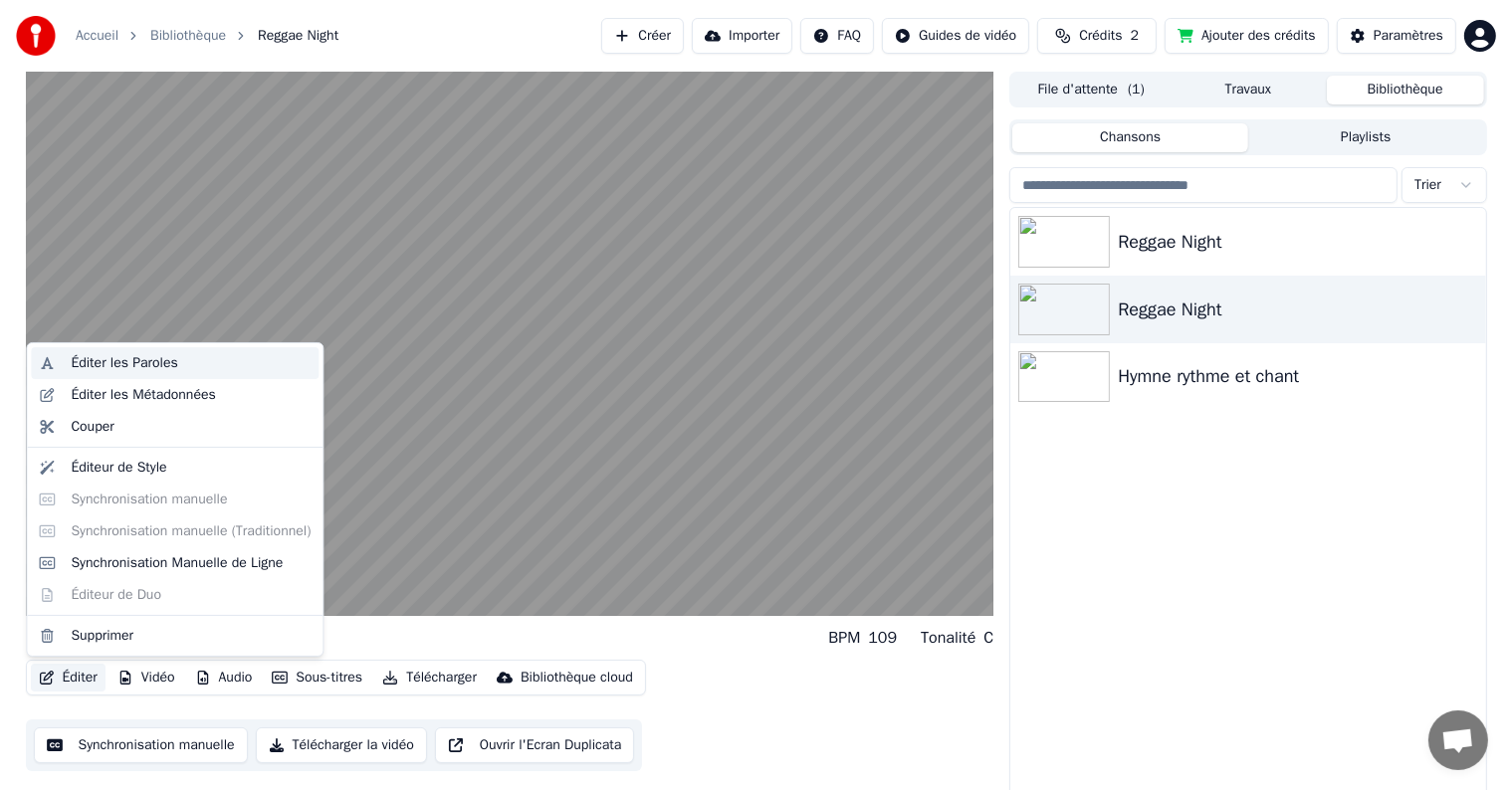 click on "Éditer les Paroles" at bounding box center (123, 363) 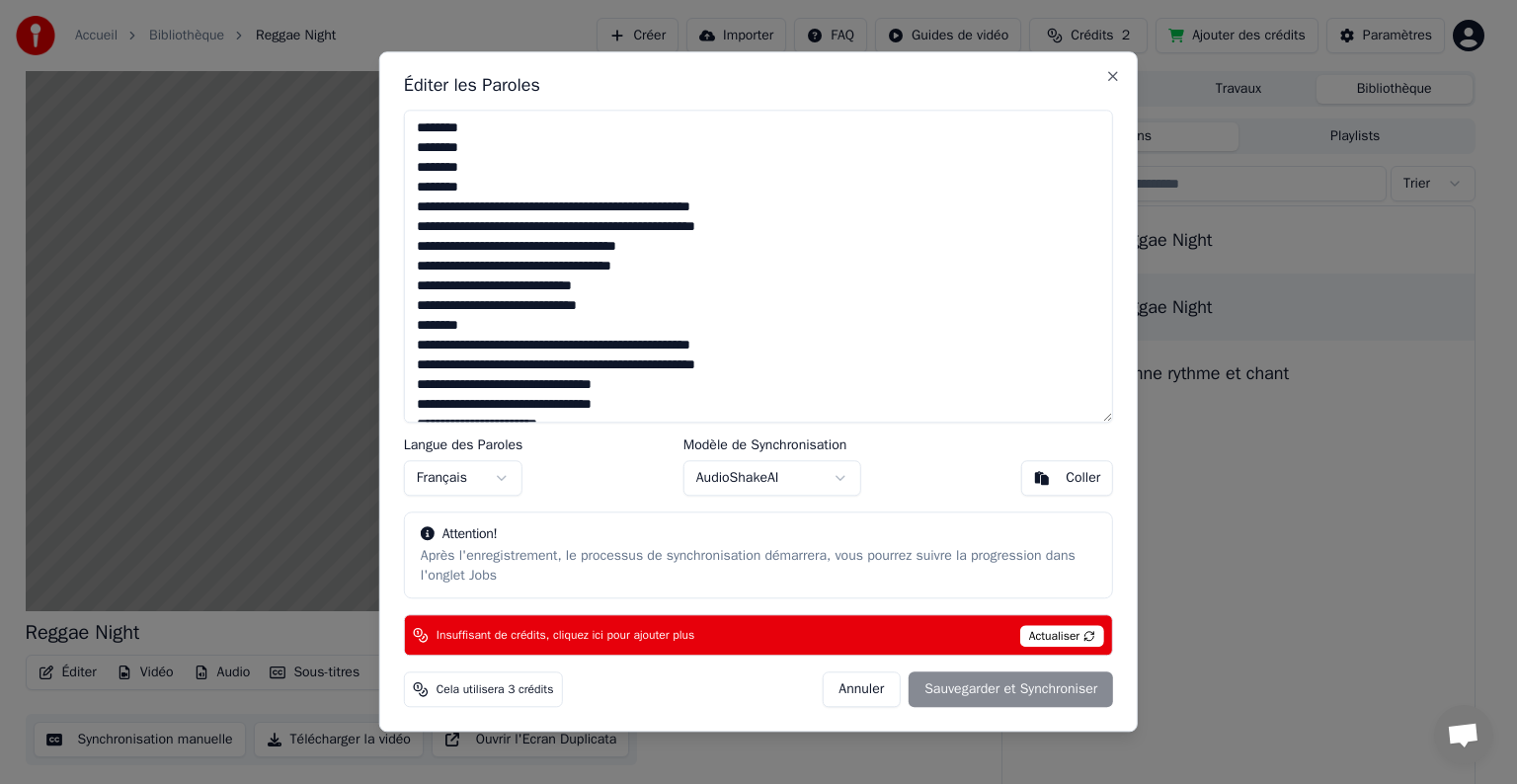 click at bounding box center (758, 266) 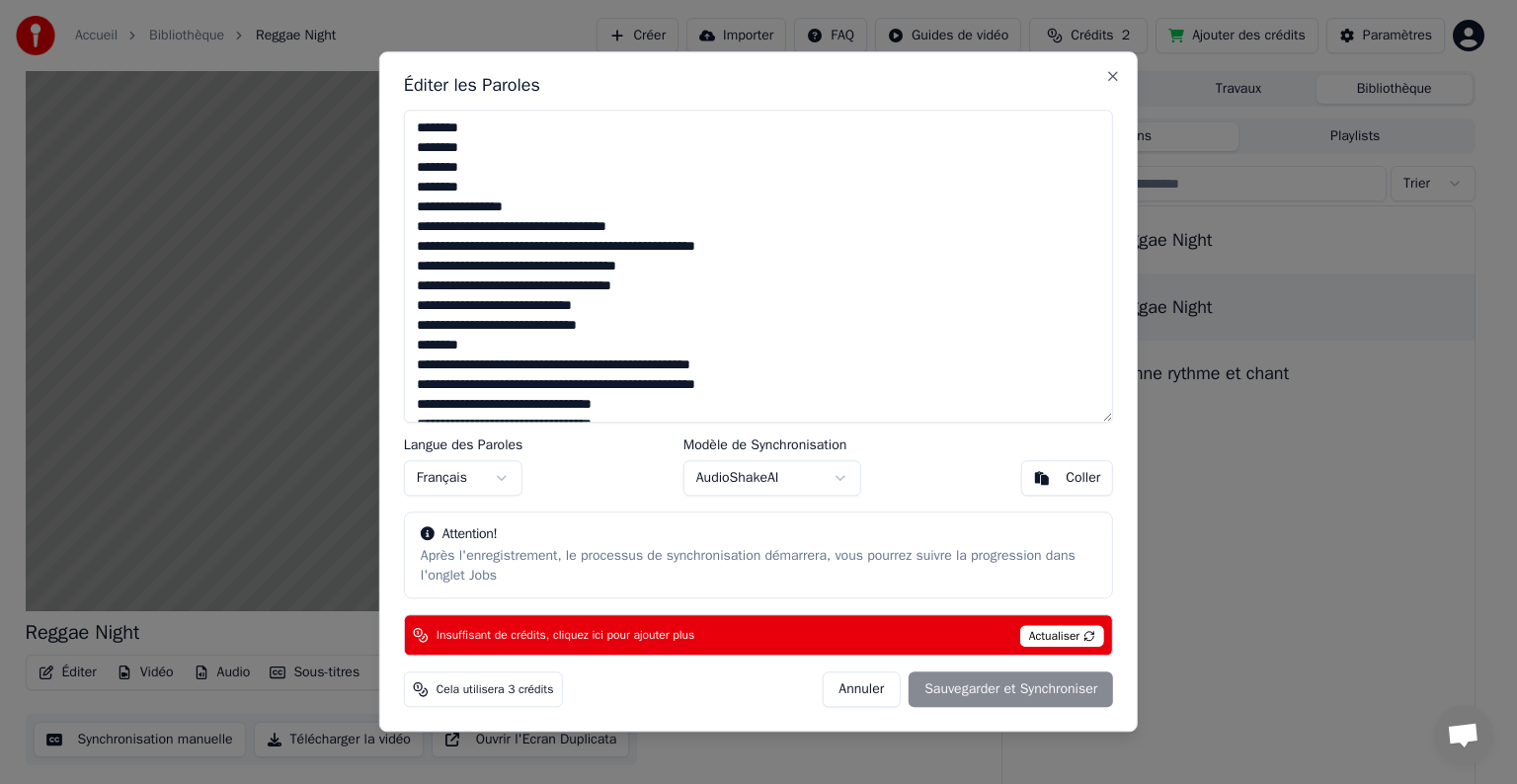 click at bounding box center (758, 266) 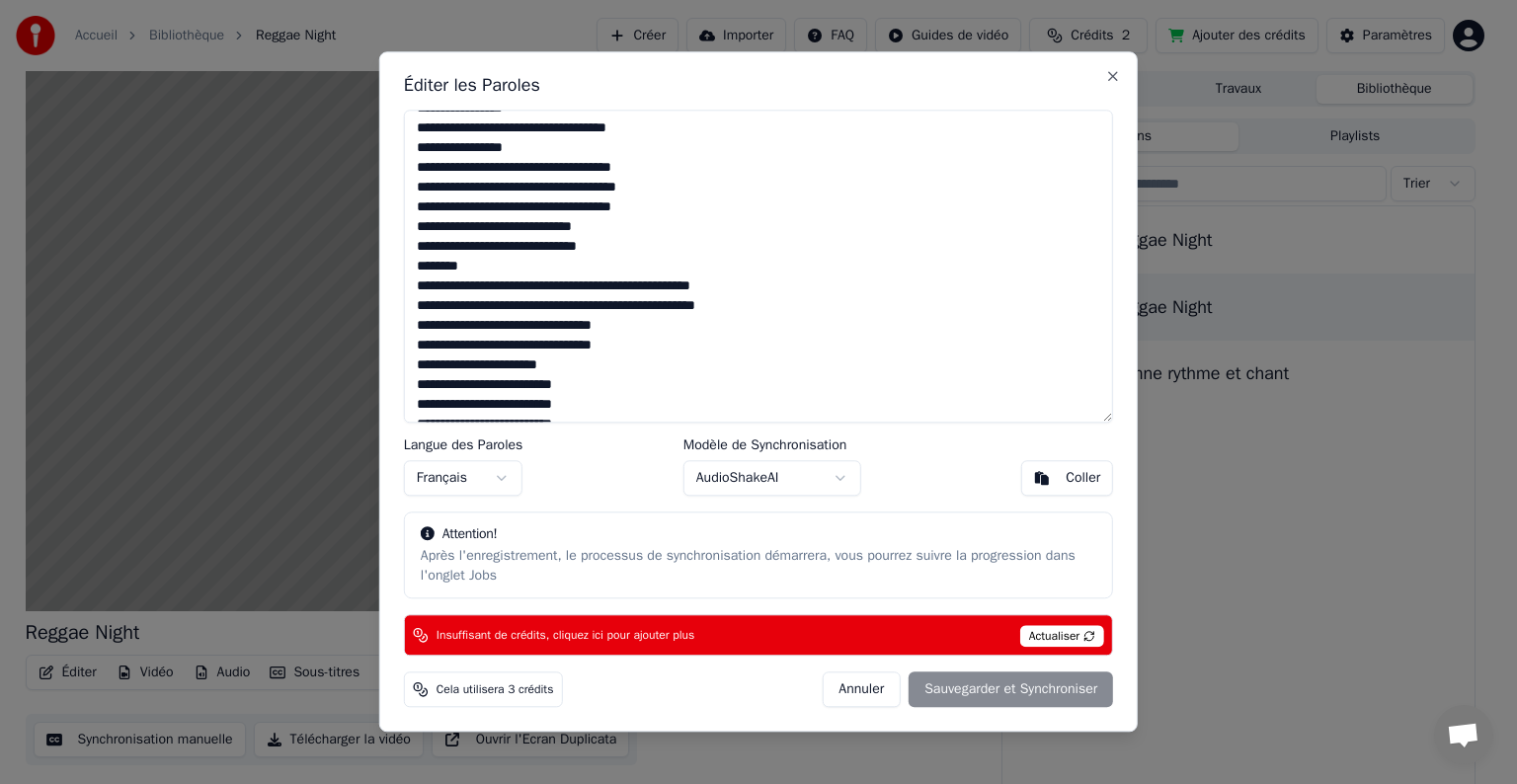 scroll, scrollTop: 197, scrollLeft: 0, axis: vertical 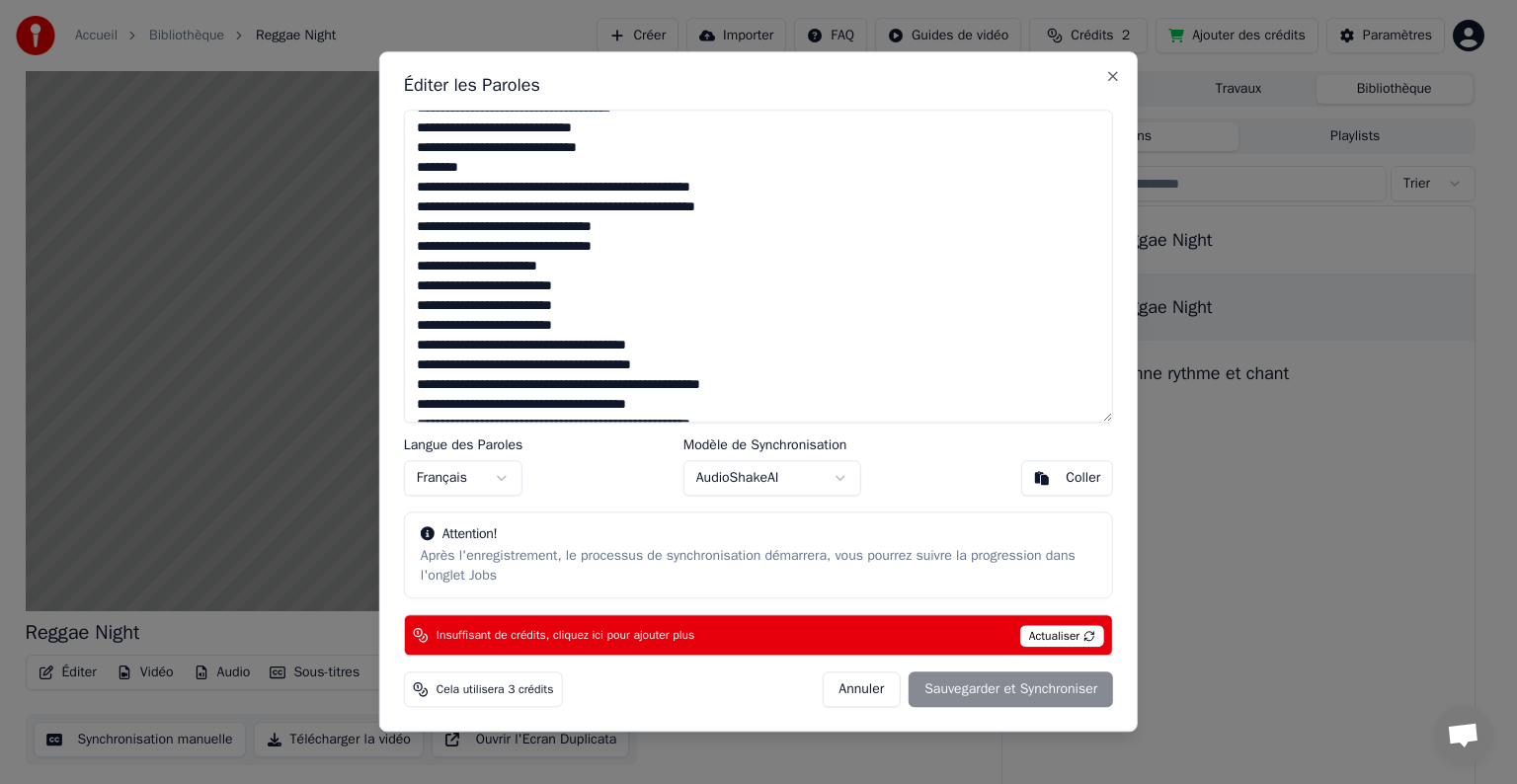 type on "**********" 